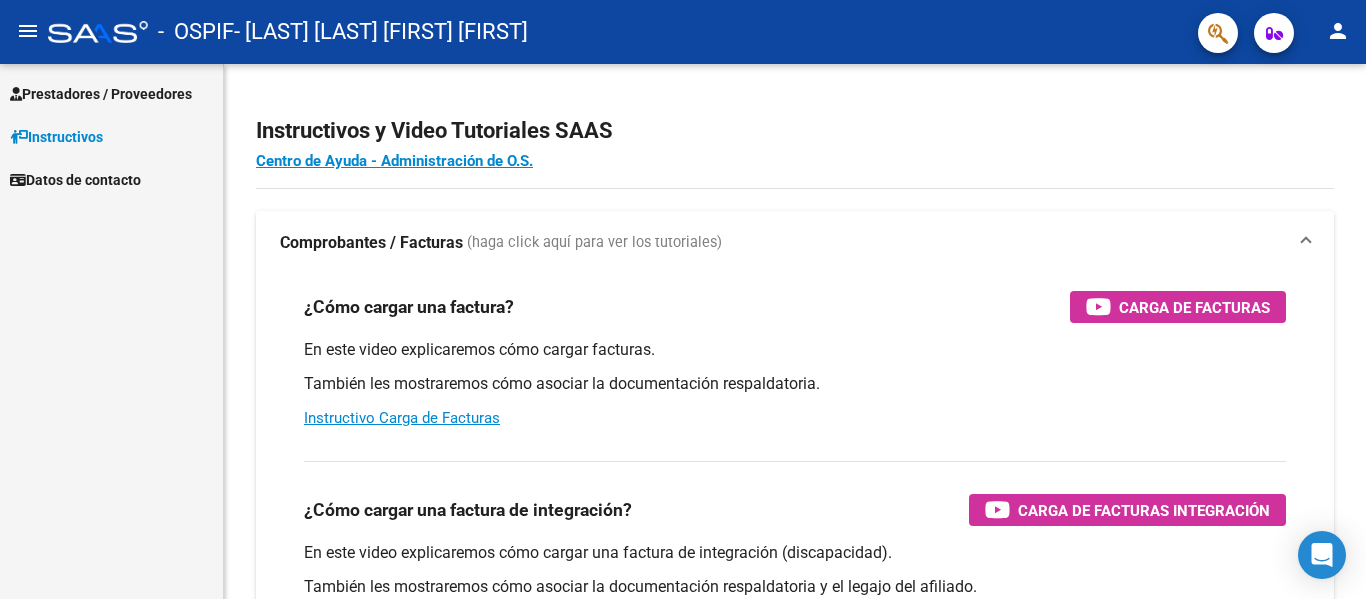 scroll, scrollTop: 0, scrollLeft: 0, axis: both 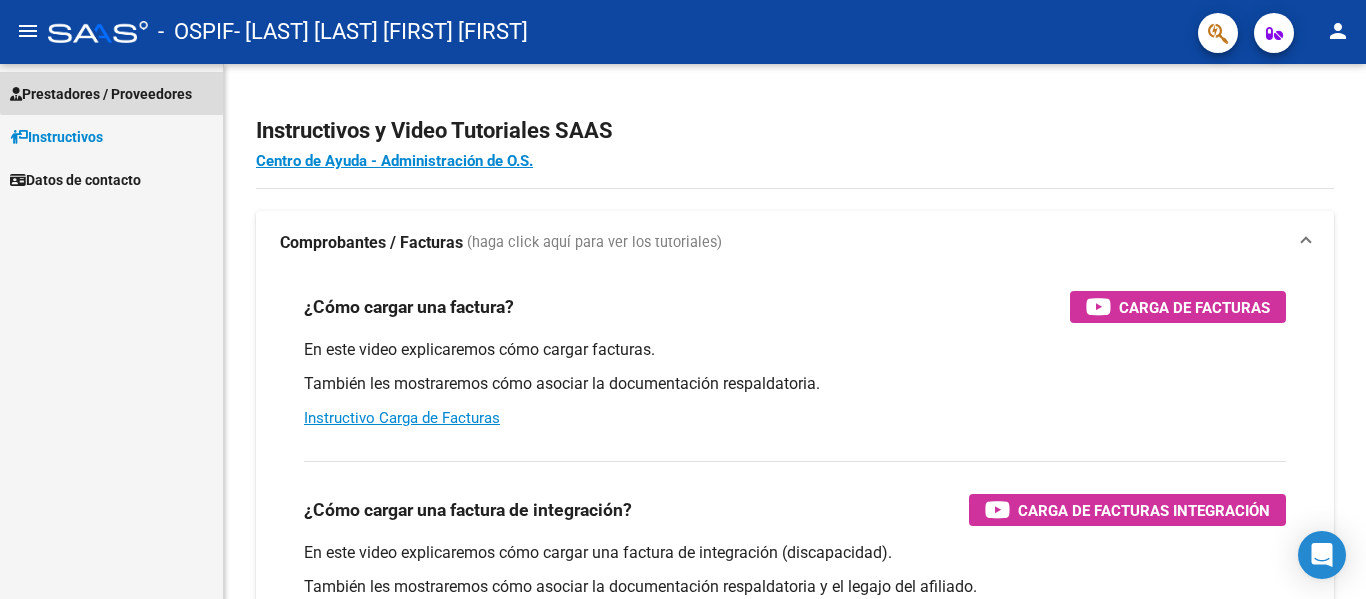 click on "Prestadores / Proveedores" at bounding box center [101, 94] 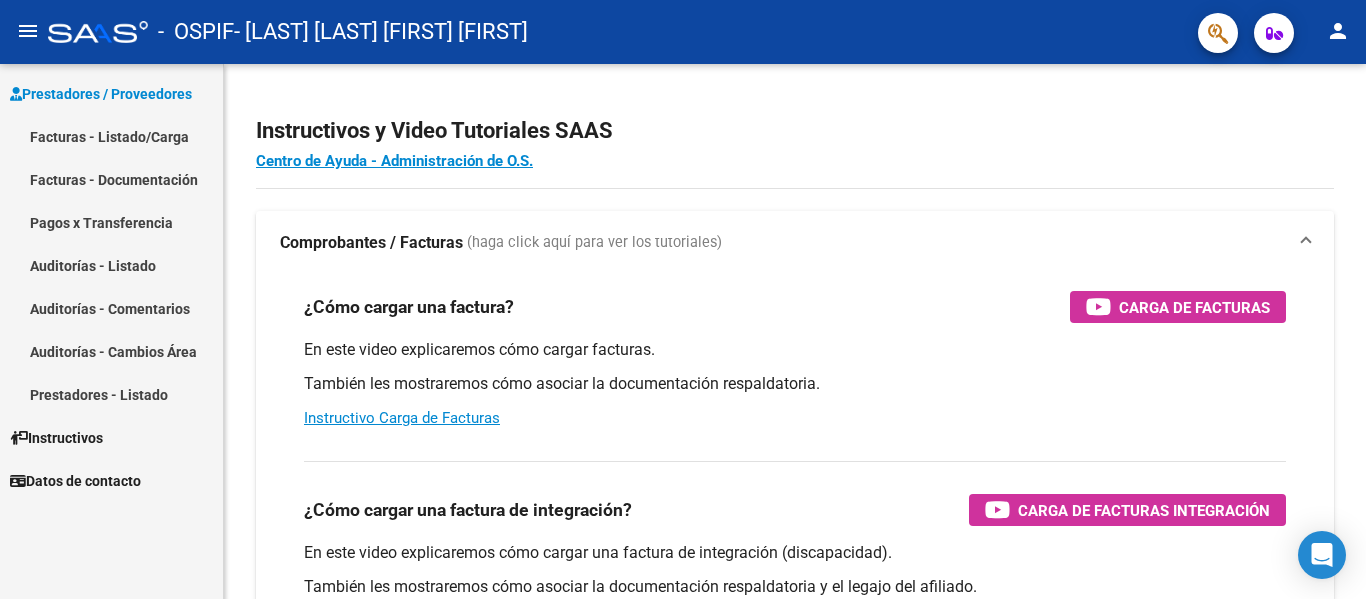 click on "Prestadores / Proveedores" at bounding box center (101, 94) 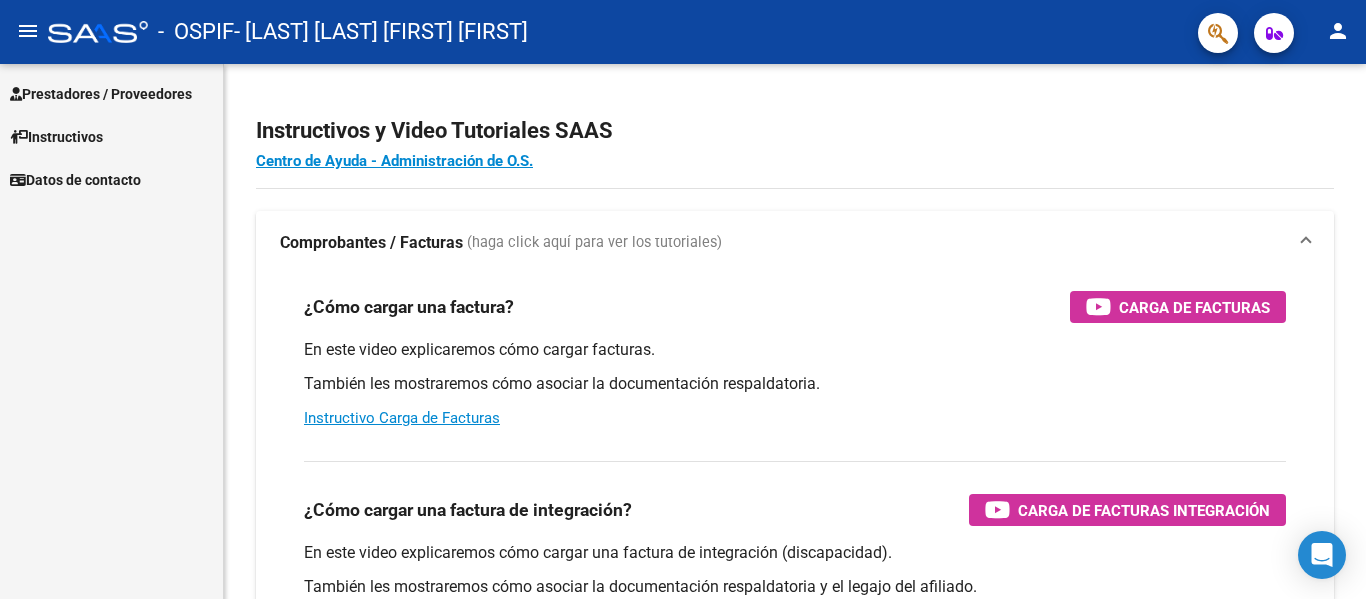 click on "Prestadores / Proveedores" at bounding box center (101, 94) 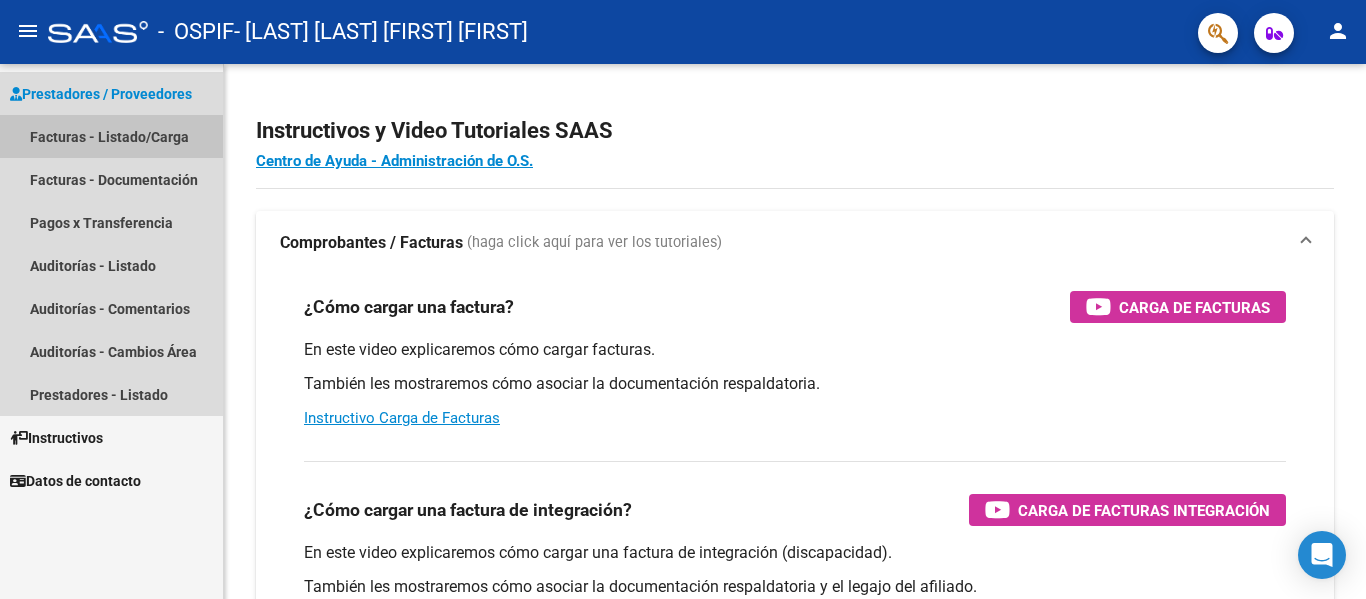 click on "Facturas - Listado/Carga" at bounding box center (111, 136) 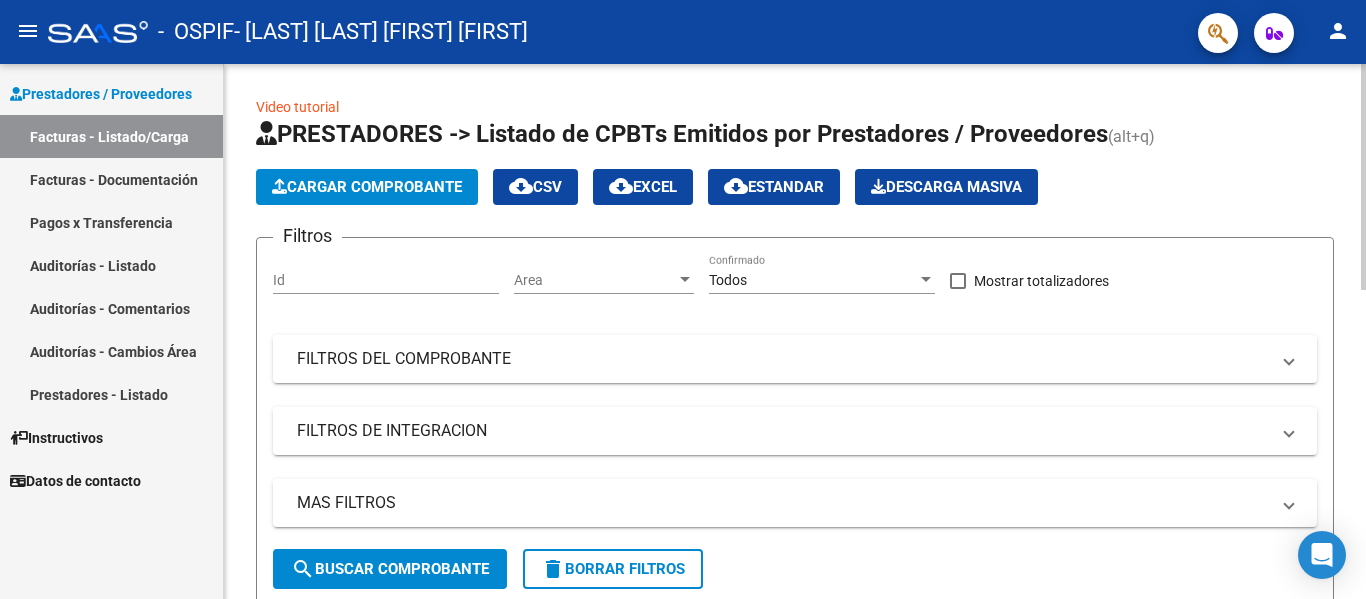 click on "Cargar Comprobante" 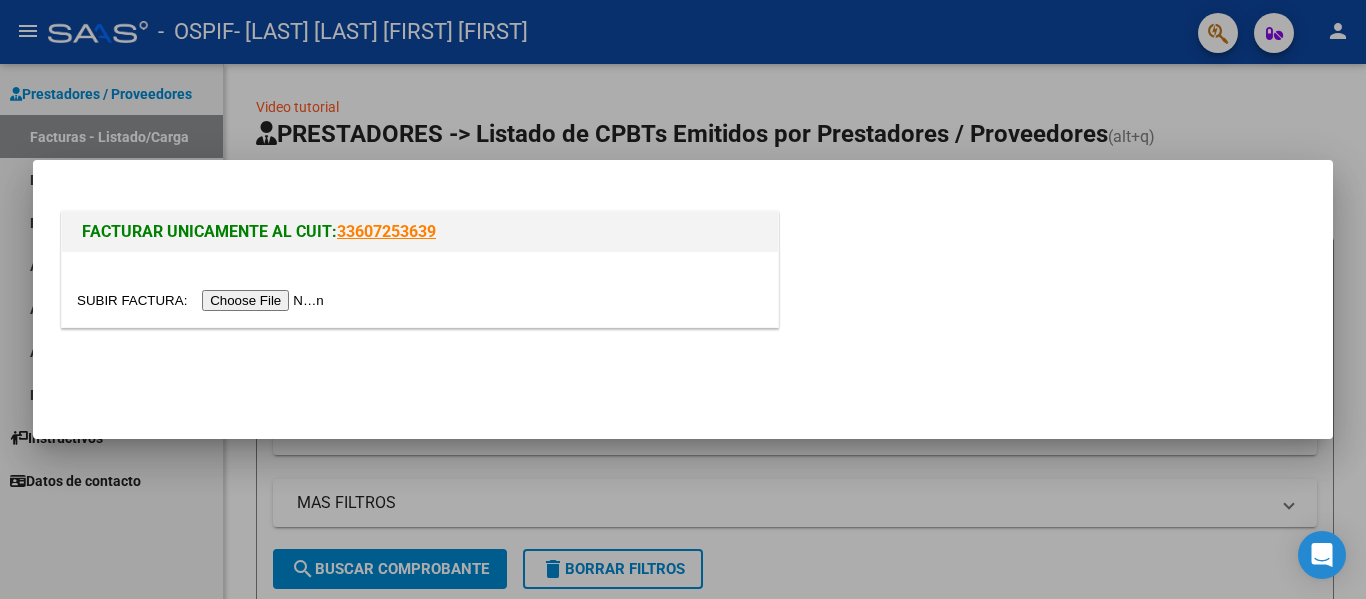 click at bounding box center (203, 300) 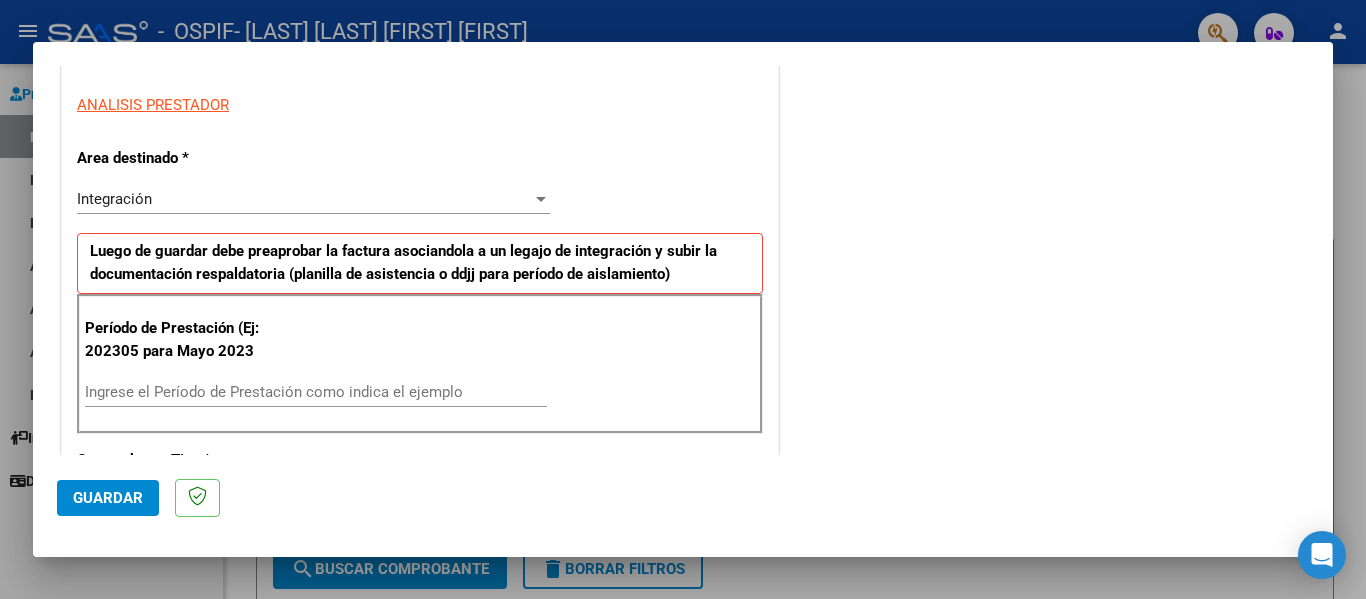scroll, scrollTop: 354, scrollLeft: 0, axis: vertical 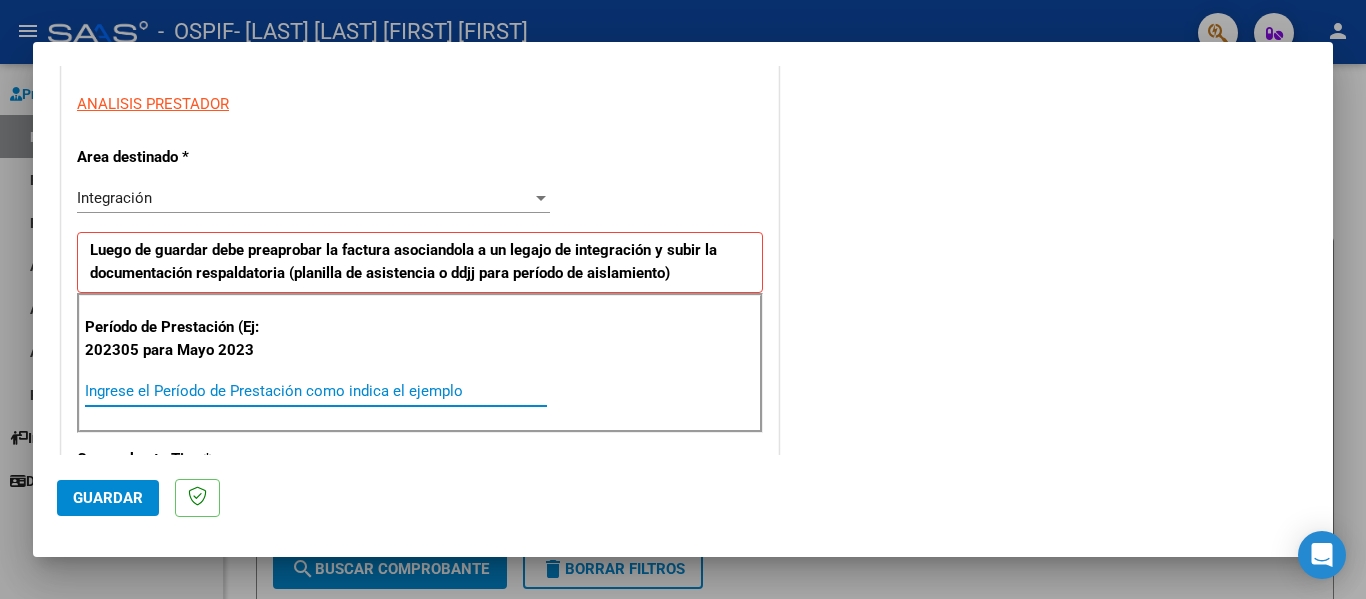 click on "Ingrese el Período de Prestación como indica el ejemplo" at bounding box center (316, 391) 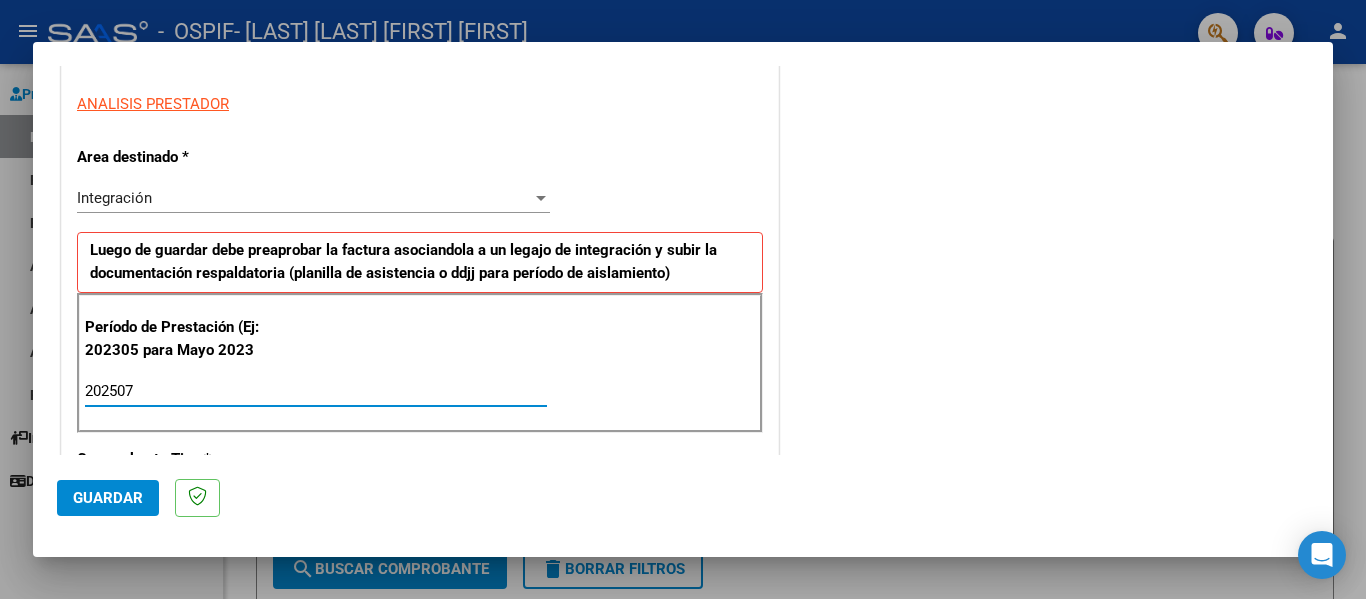 type on "202507" 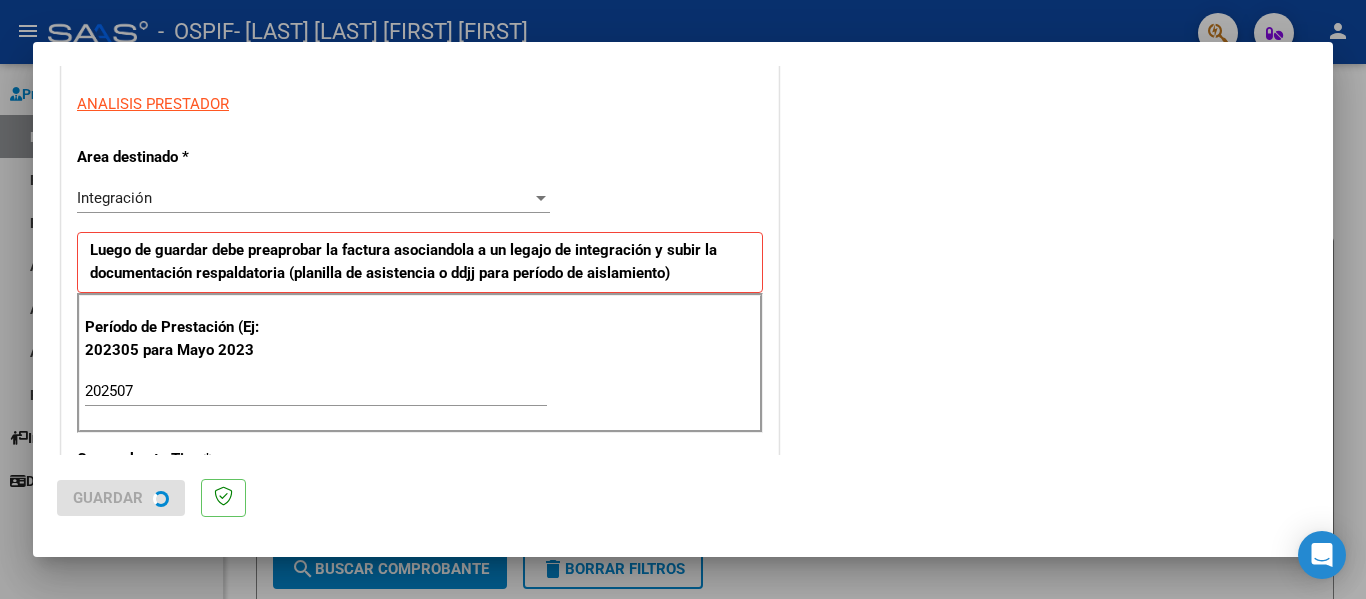 scroll, scrollTop: 0, scrollLeft: 0, axis: both 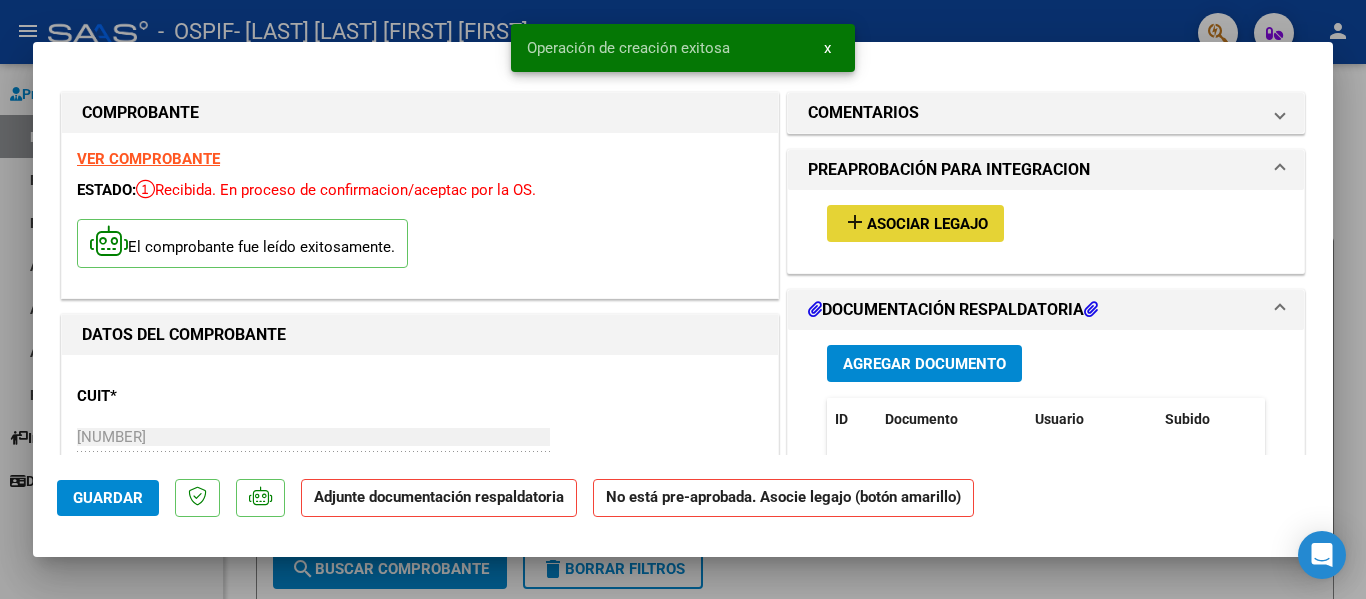 click on "add Asociar Legajo" at bounding box center (915, 223) 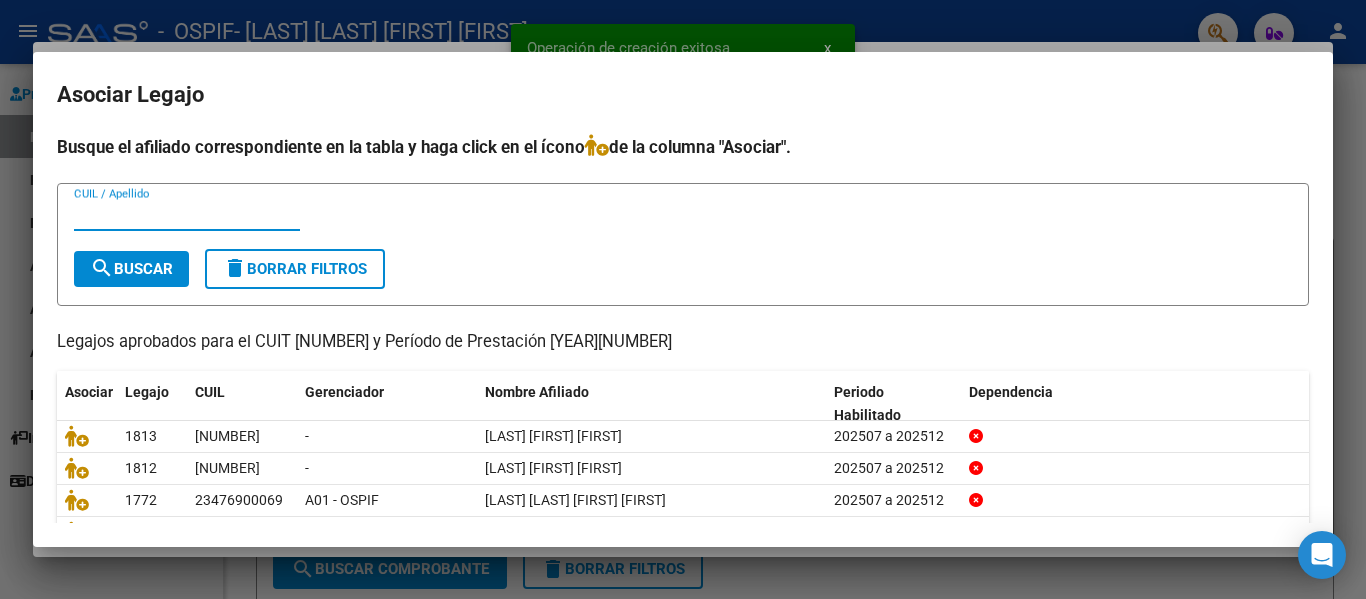 click on "CUIL / Apellido" at bounding box center [187, 215] 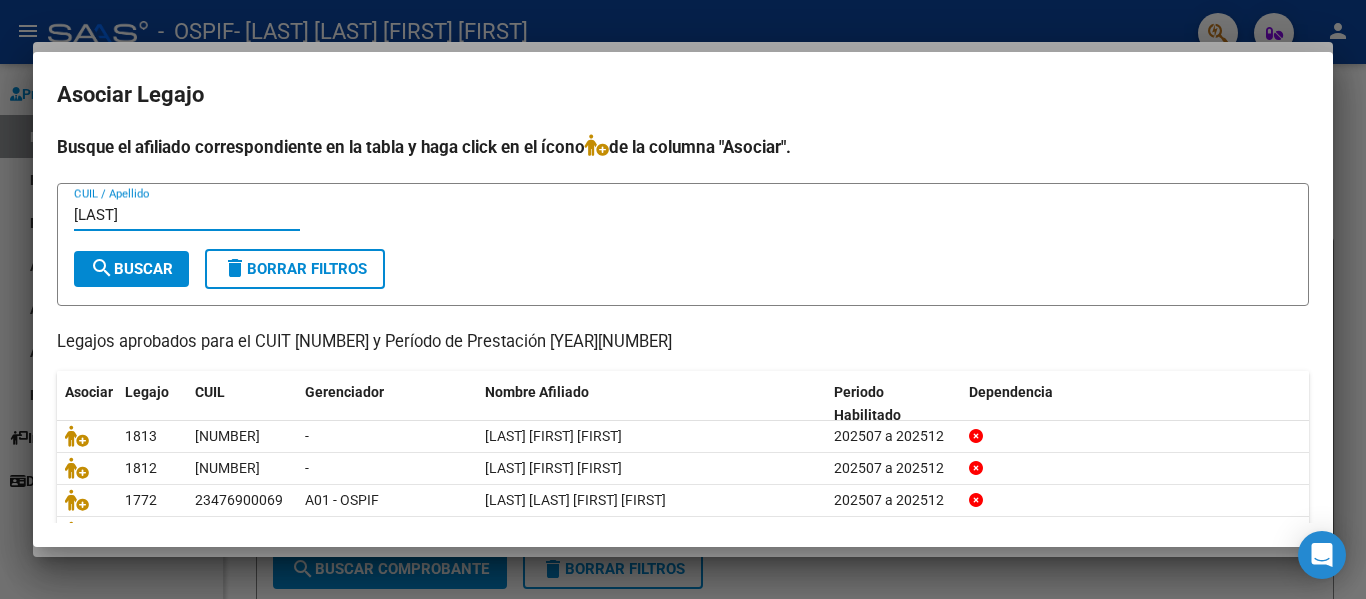 type on "[LAST]" 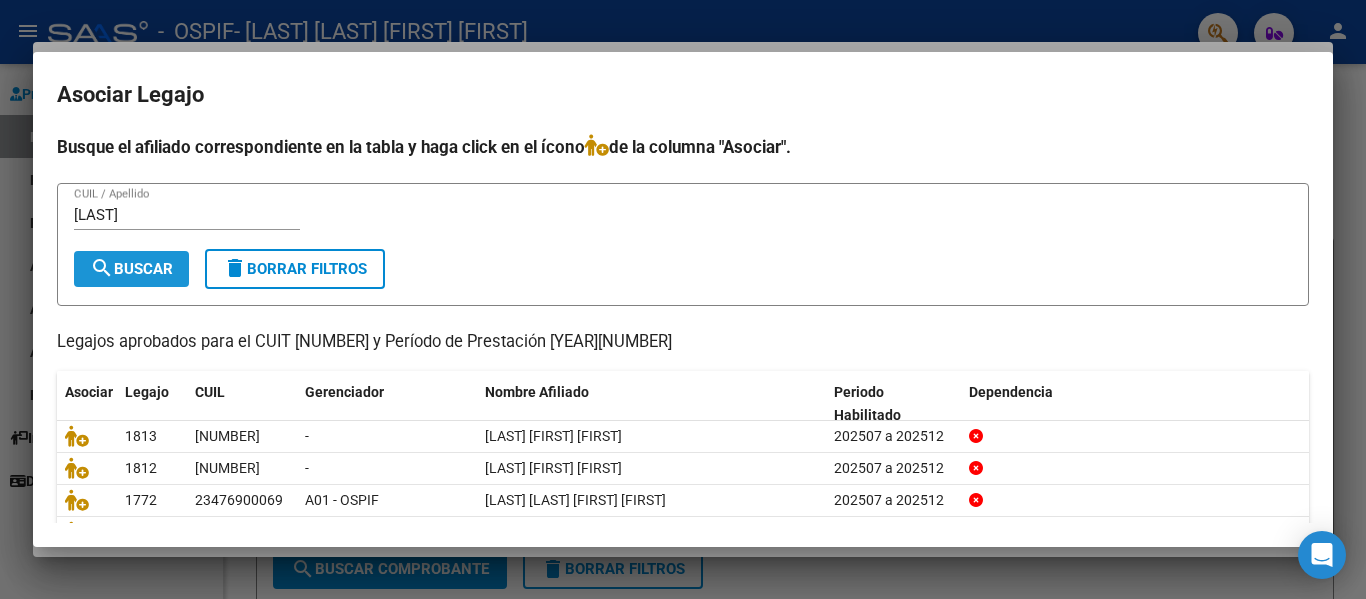 click on "search  Buscar" at bounding box center (131, 269) 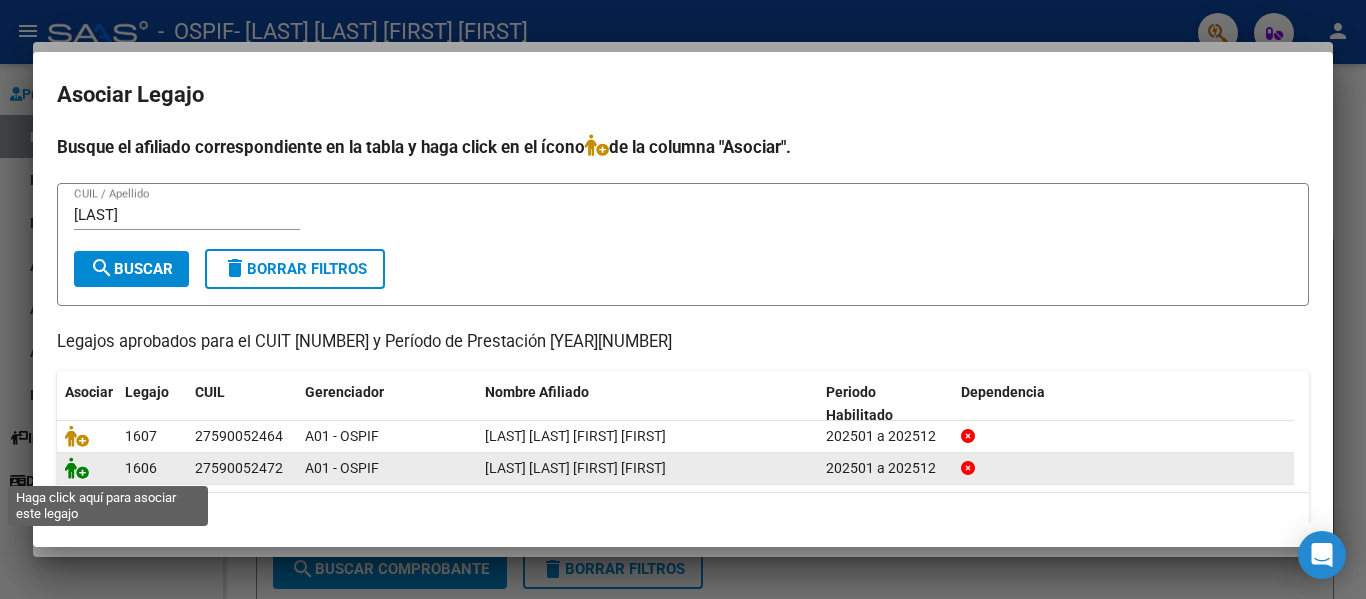 click 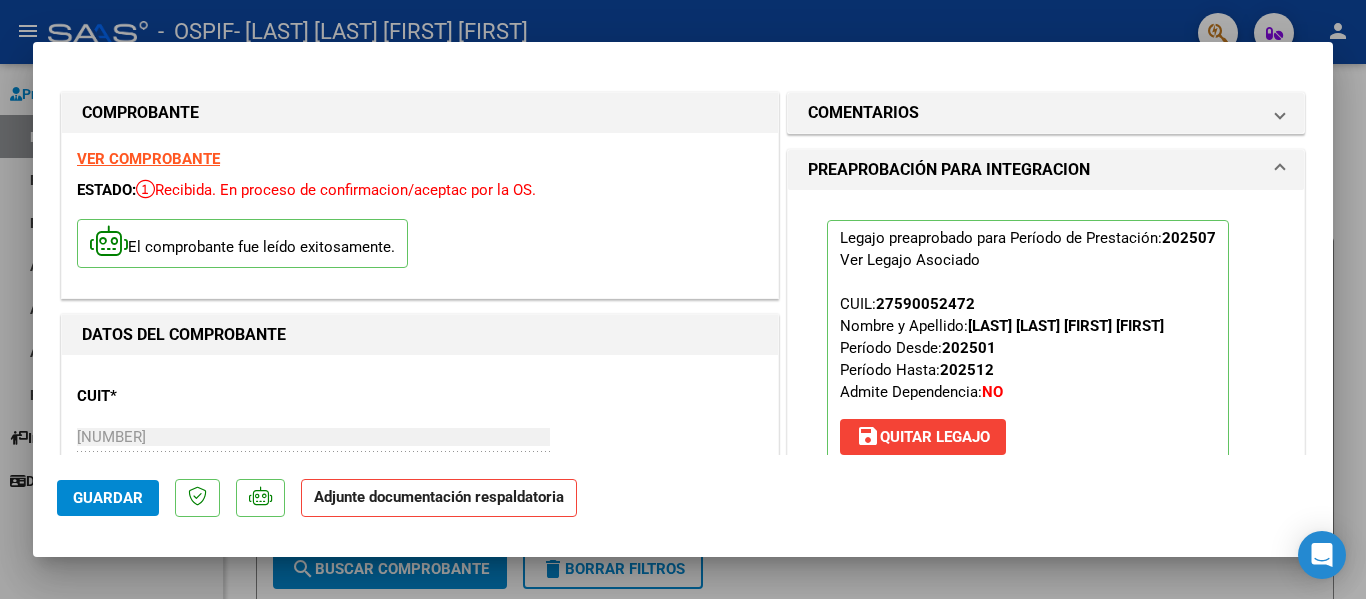 click at bounding box center [683, 299] 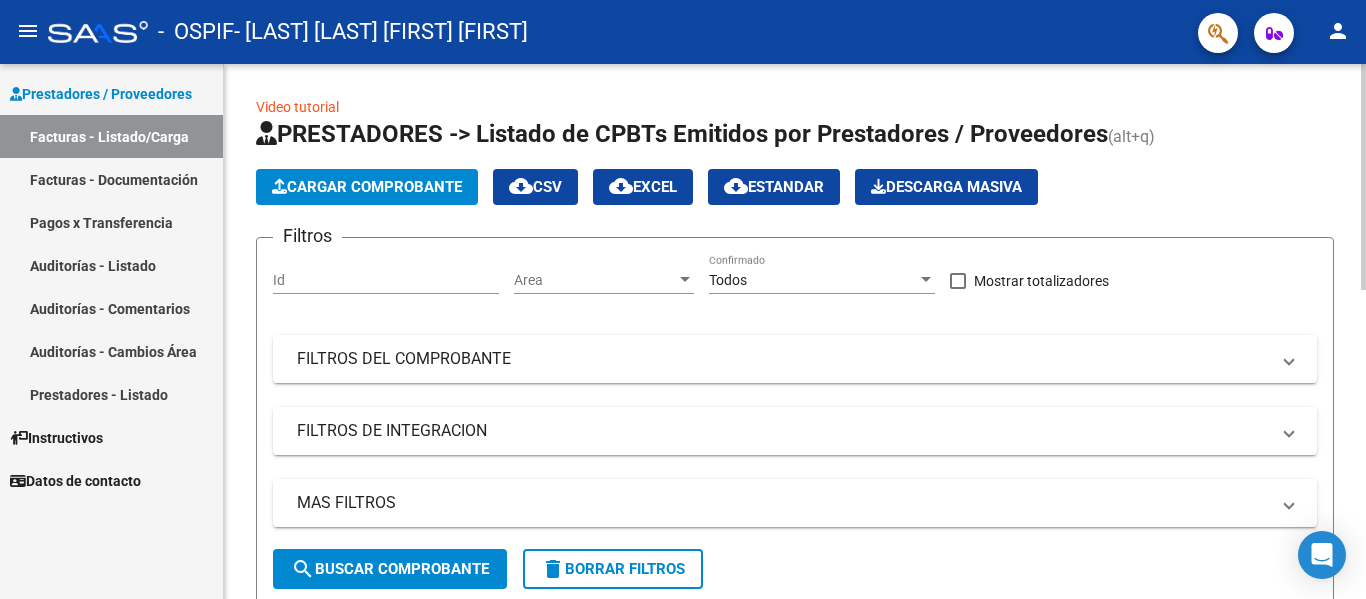 click on "Cargar Comprobante" 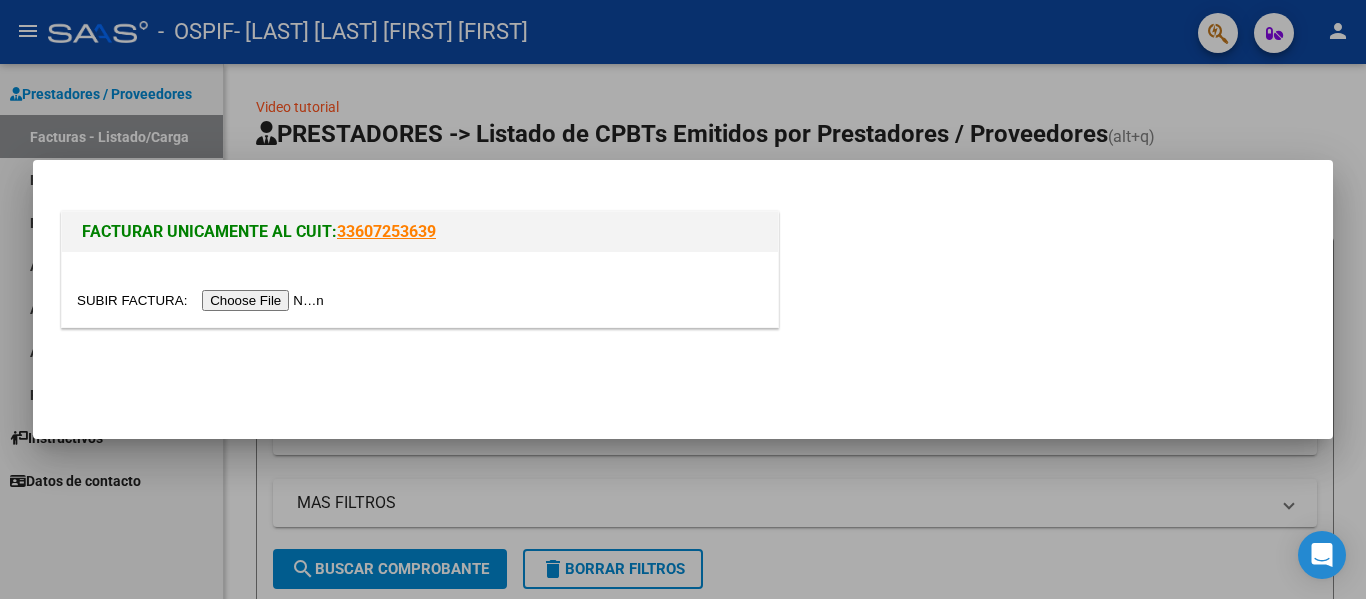 click at bounding box center (203, 300) 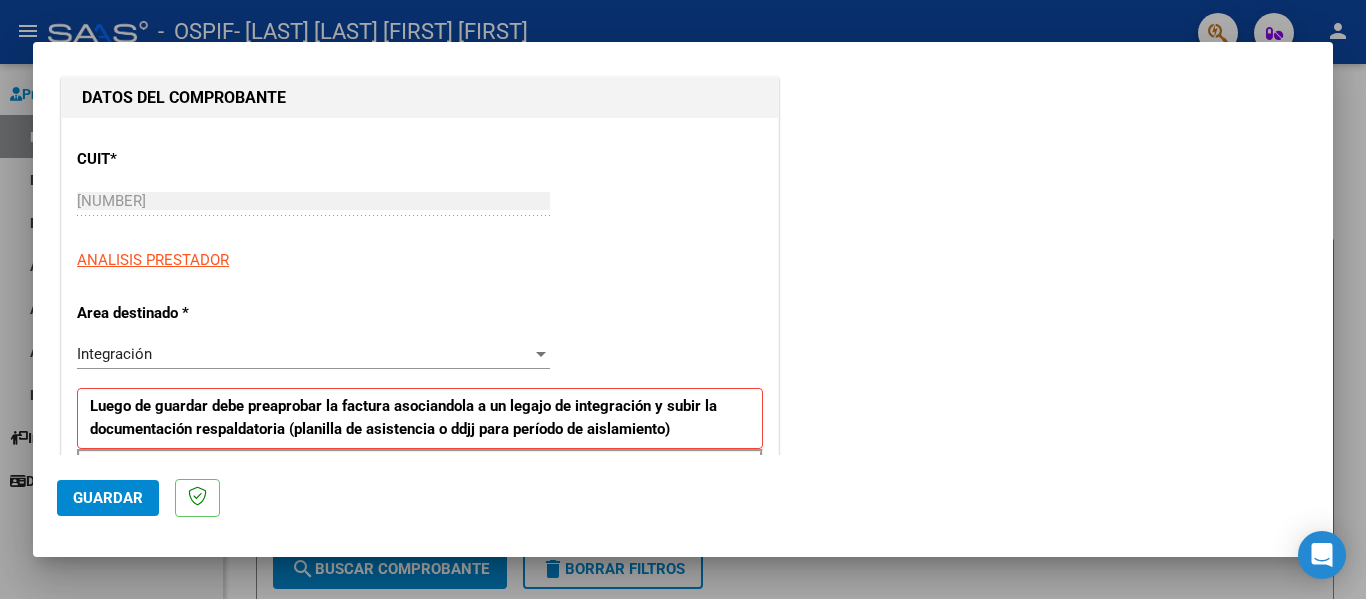 scroll, scrollTop: 340, scrollLeft: 0, axis: vertical 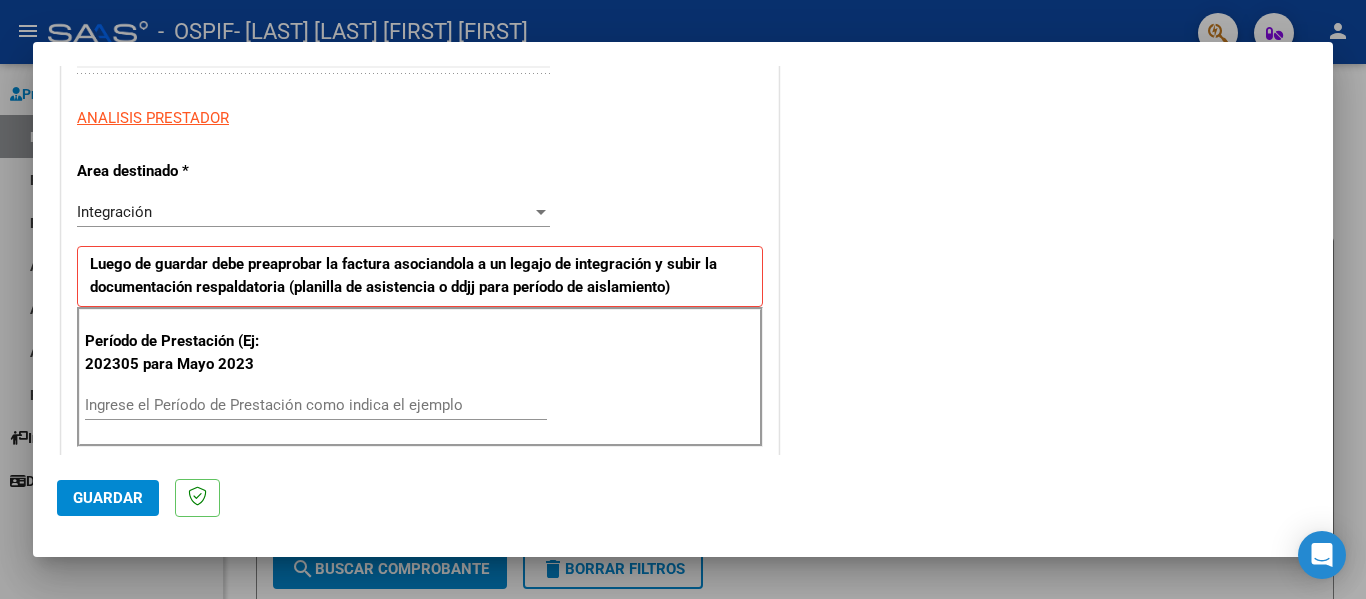 click on "Ingrese el Período de Prestación como indica el ejemplo" at bounding box center (316, 405) 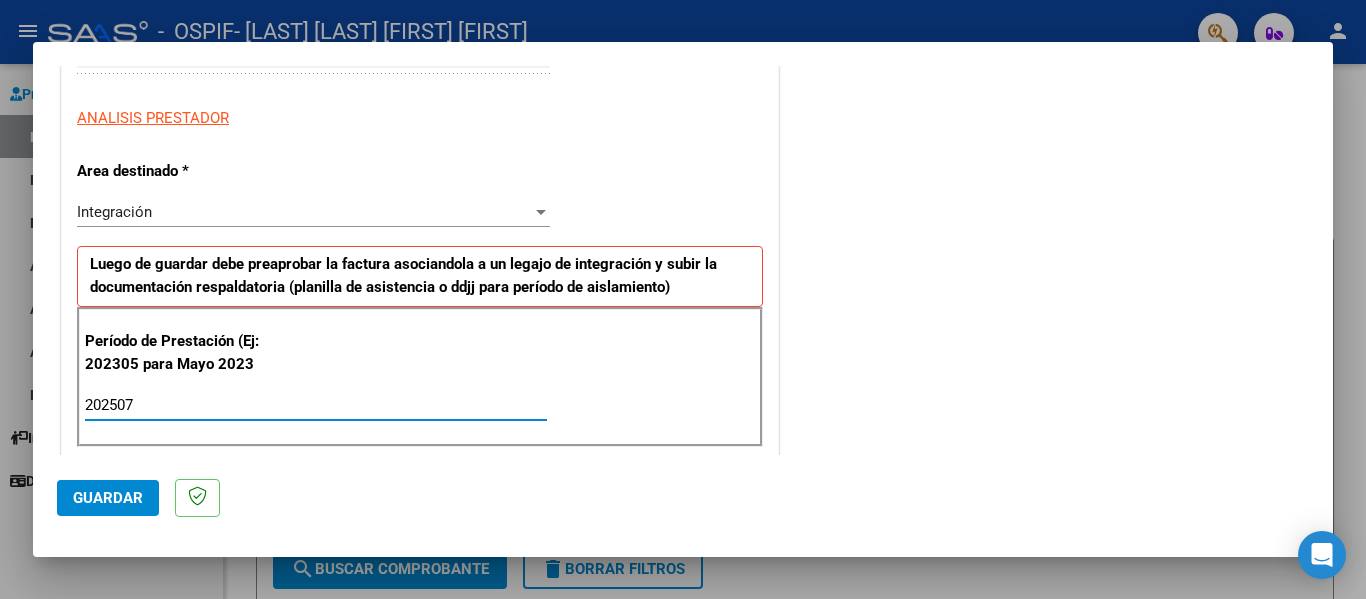 type on "202507" 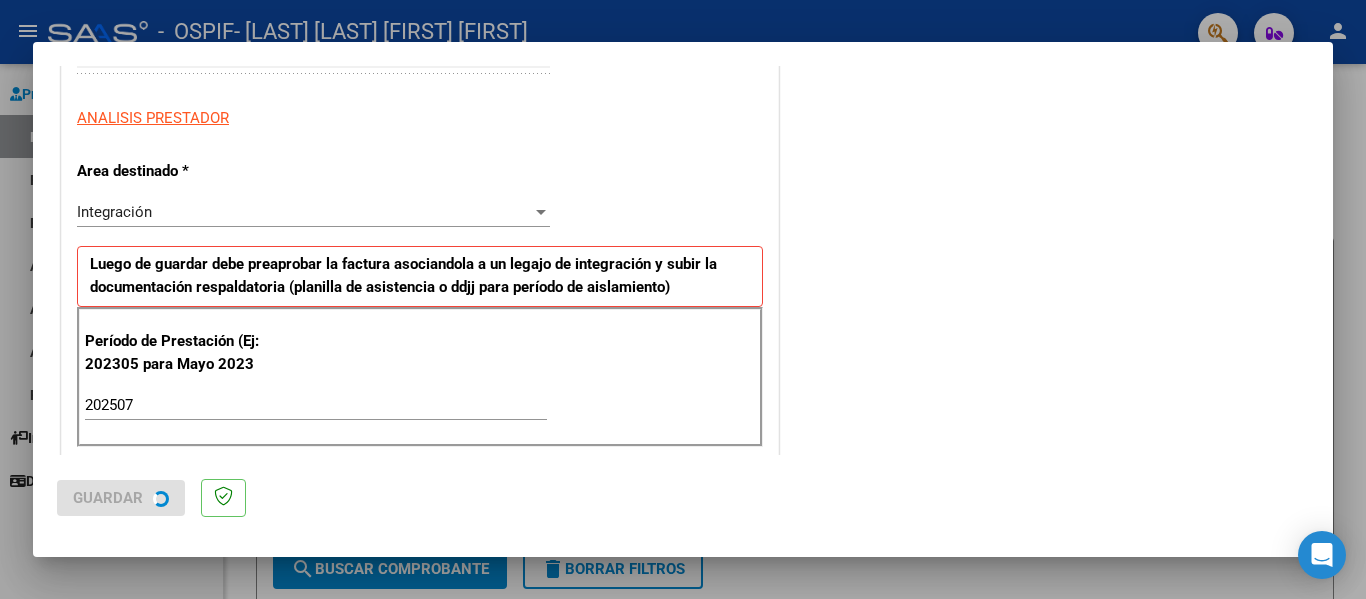 scroll, scrollTop: 0, scrollLeft: 0, axis: both 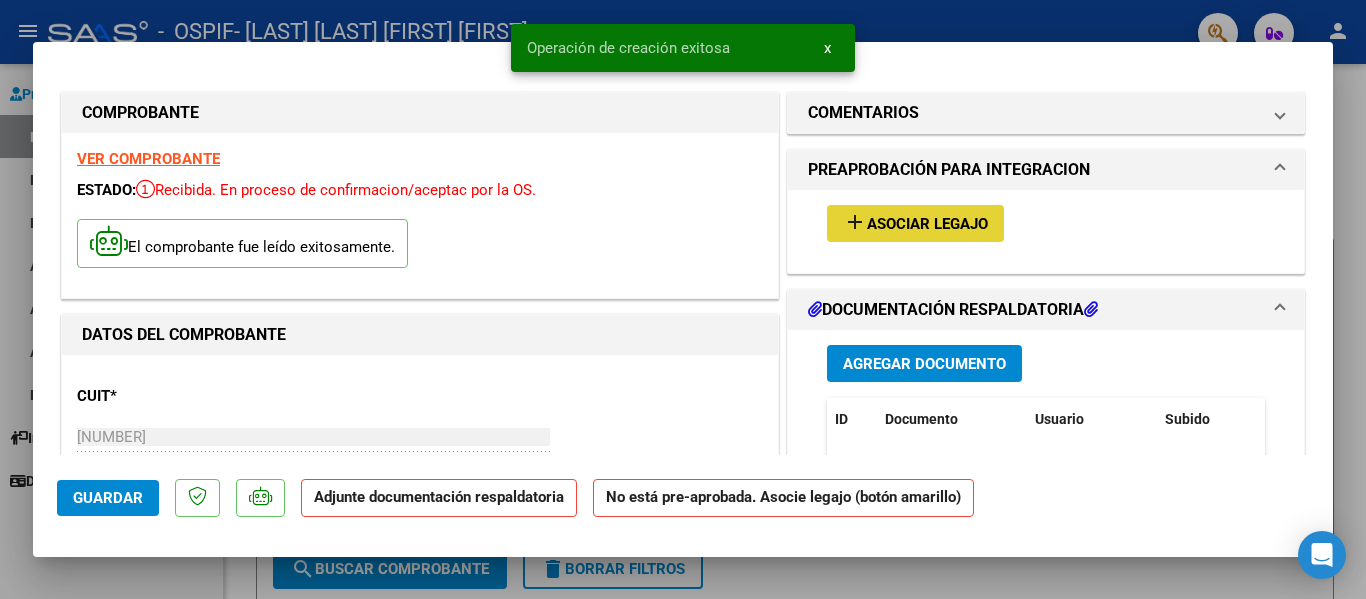 click on "add Asociar Legajo" at bounding box center [915, 223] 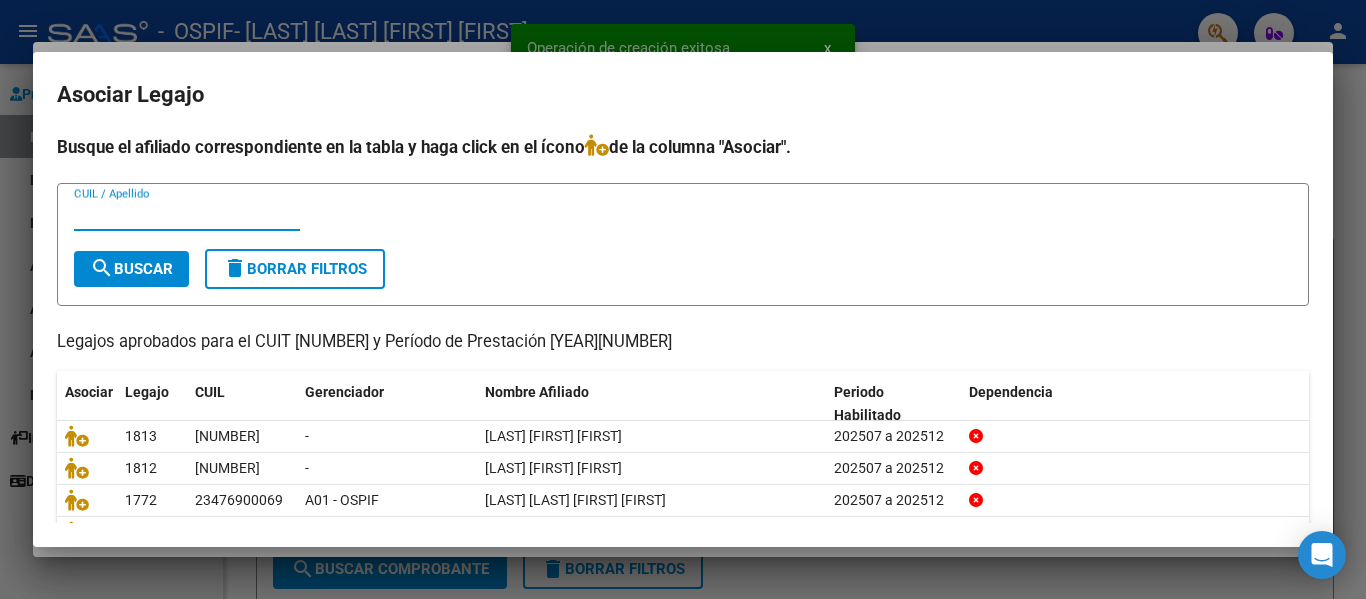 click on "CUIL / Apellido" at bounding box center [187, 215] 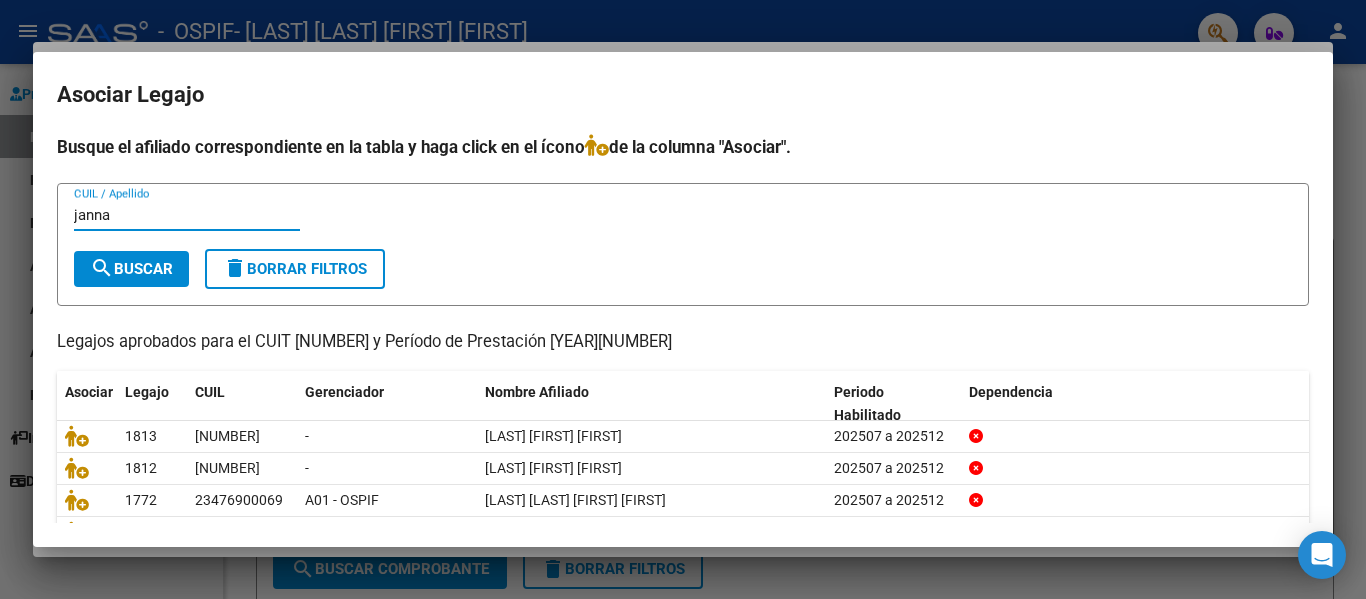 type on "janna" 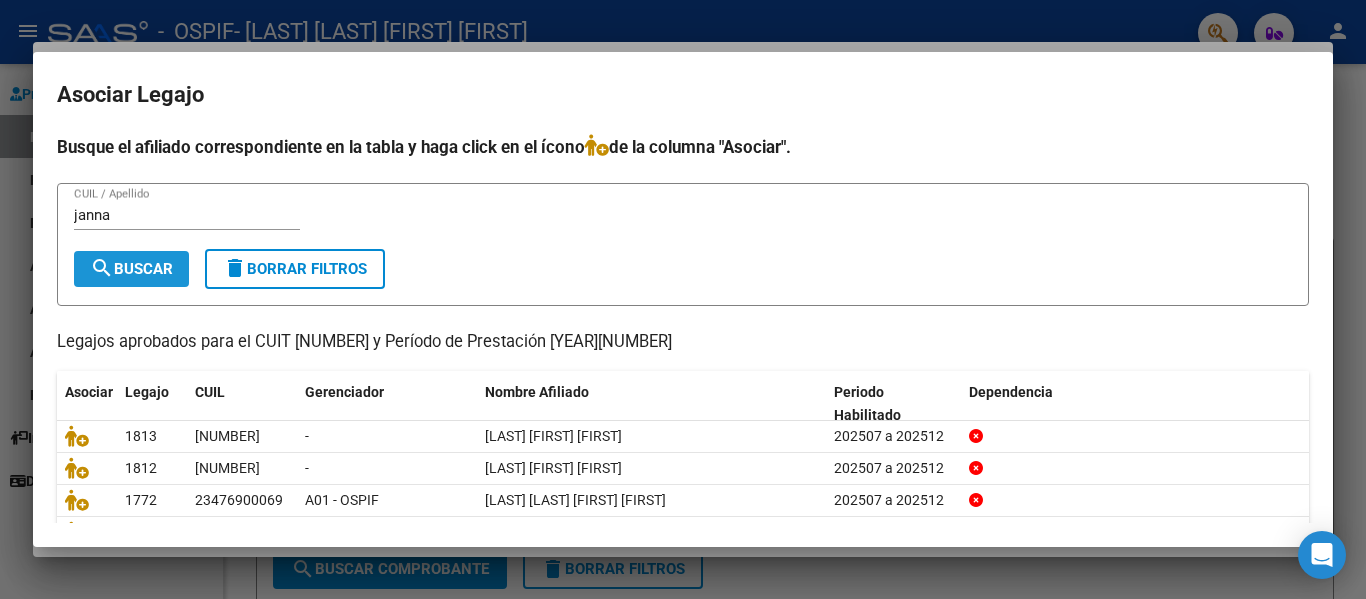 click on "search  Buscar" at bounding box center (131, 269) 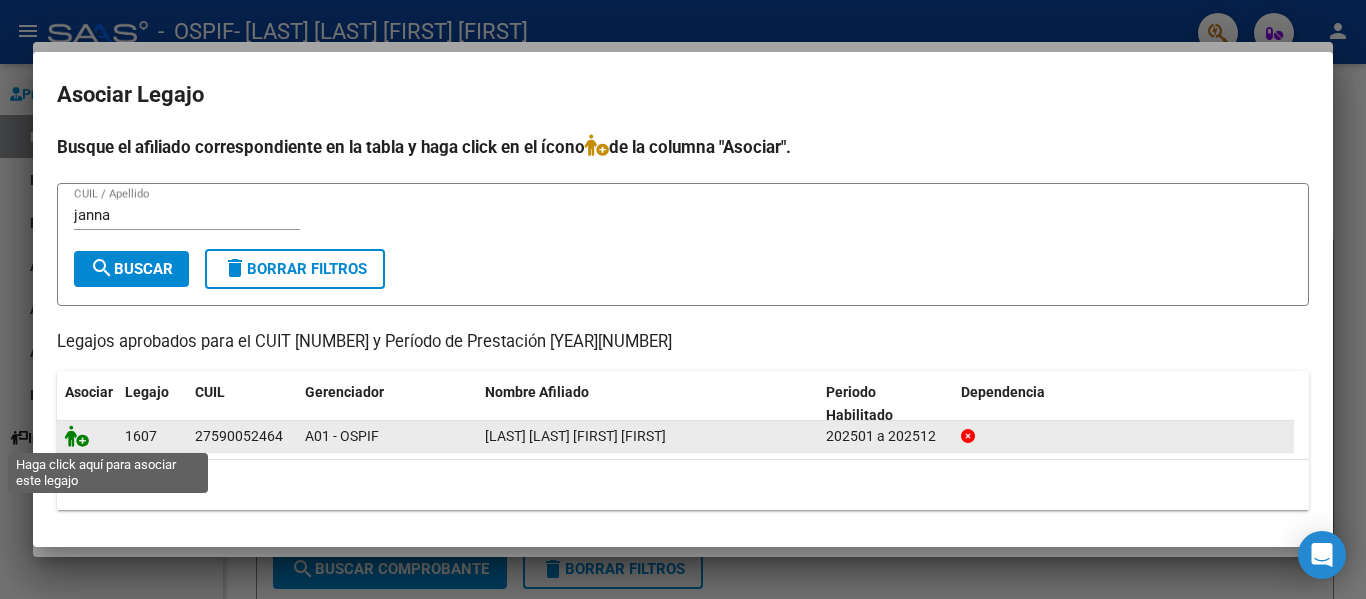 click 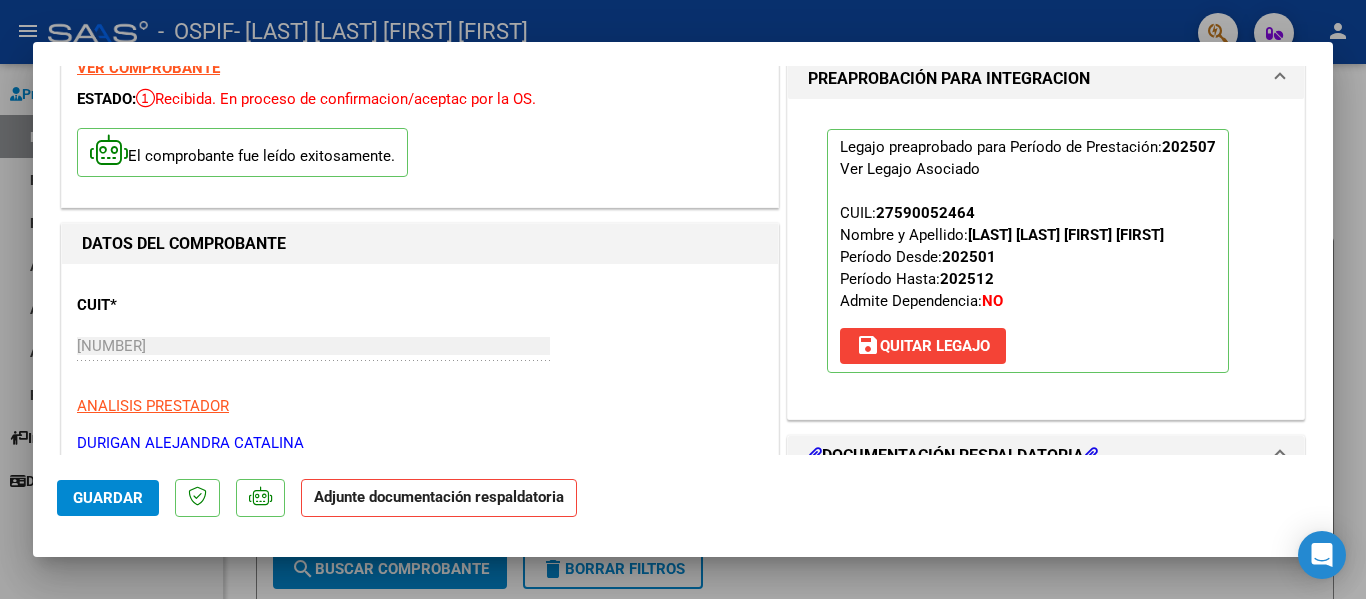 scroll, scrollTop: 0, scrollLeft: 0, axis: both 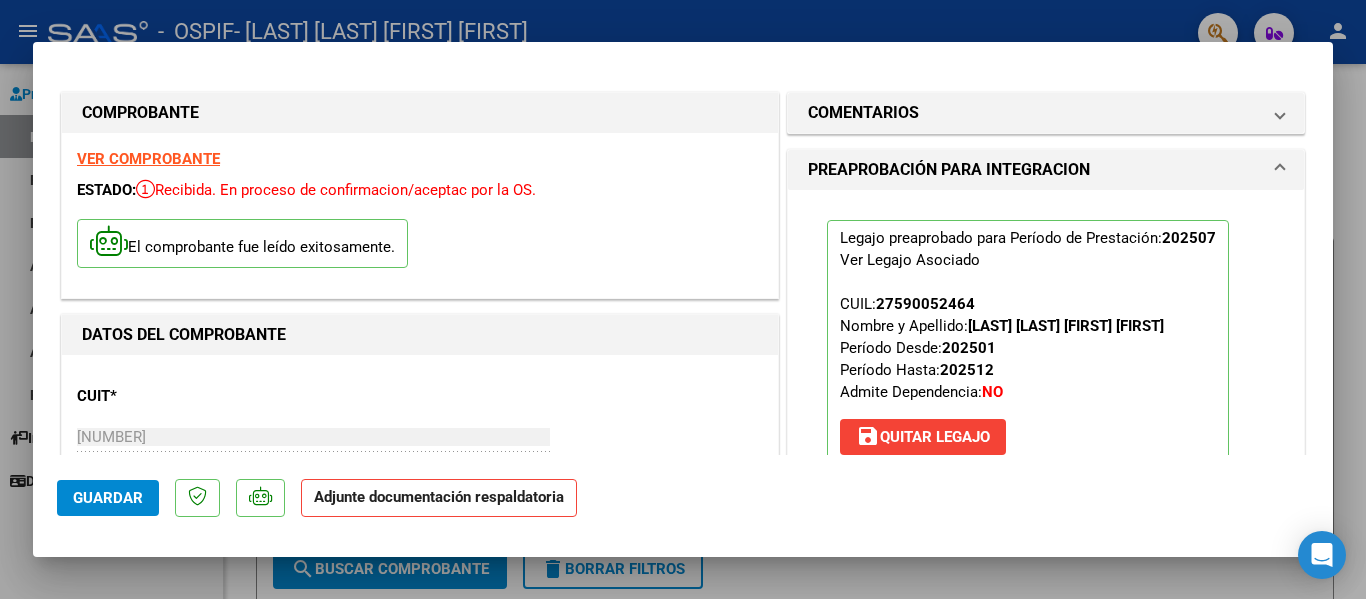 click at bounding box center [683, 299] 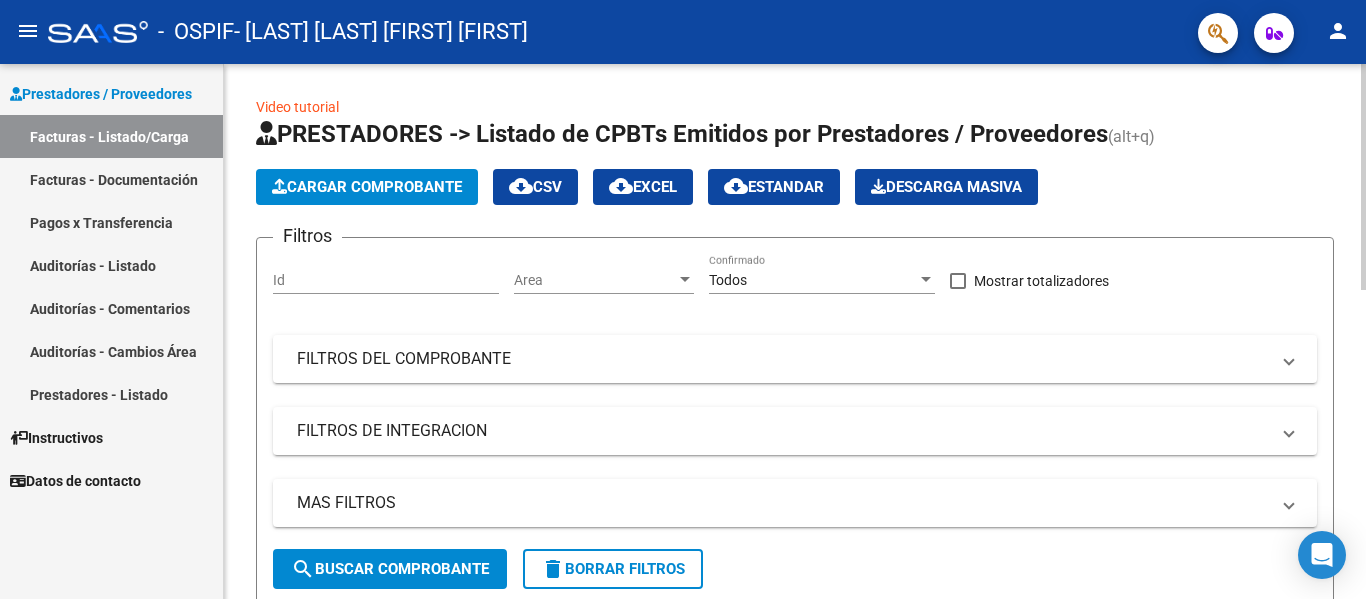 click on "Cargar Comprobante" 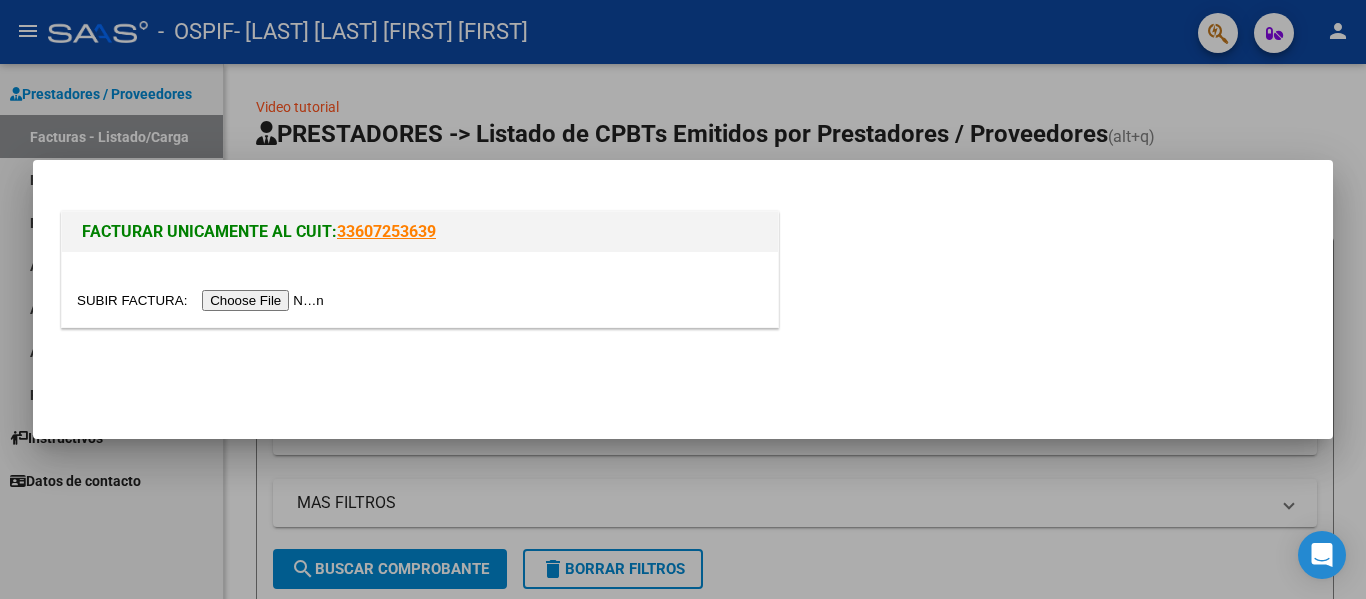click at bounding box center (203, 300) 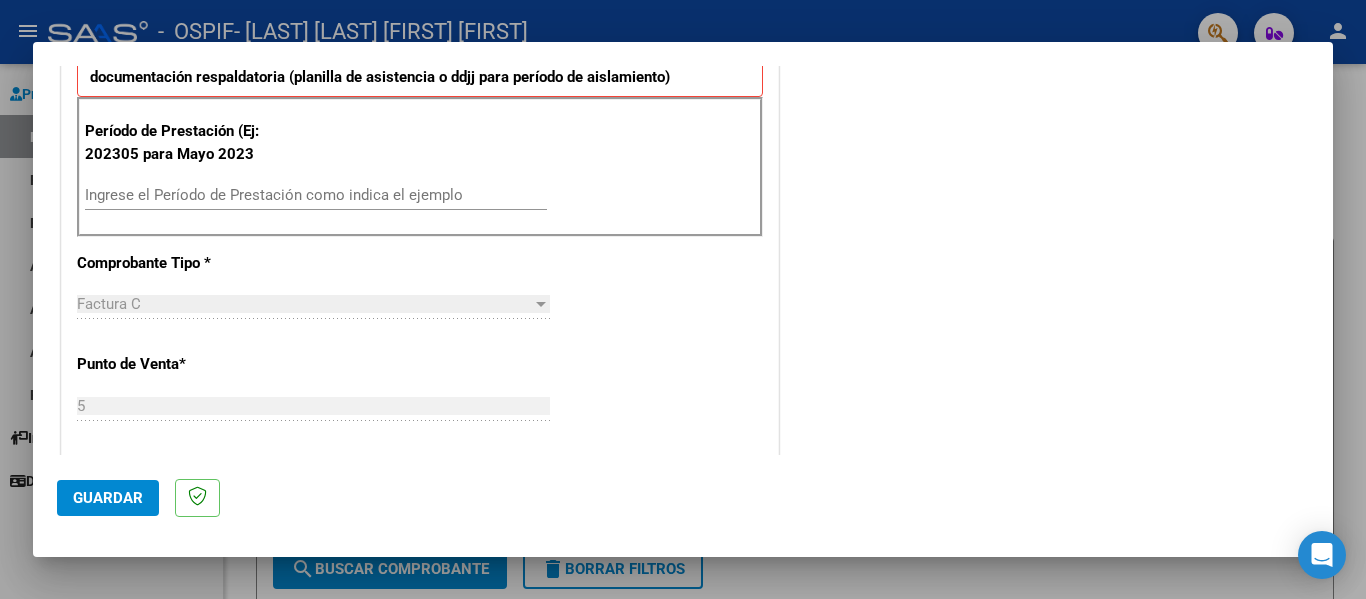 scroll, scrollTop: 590, scrollLeft: 0, axis: vertical 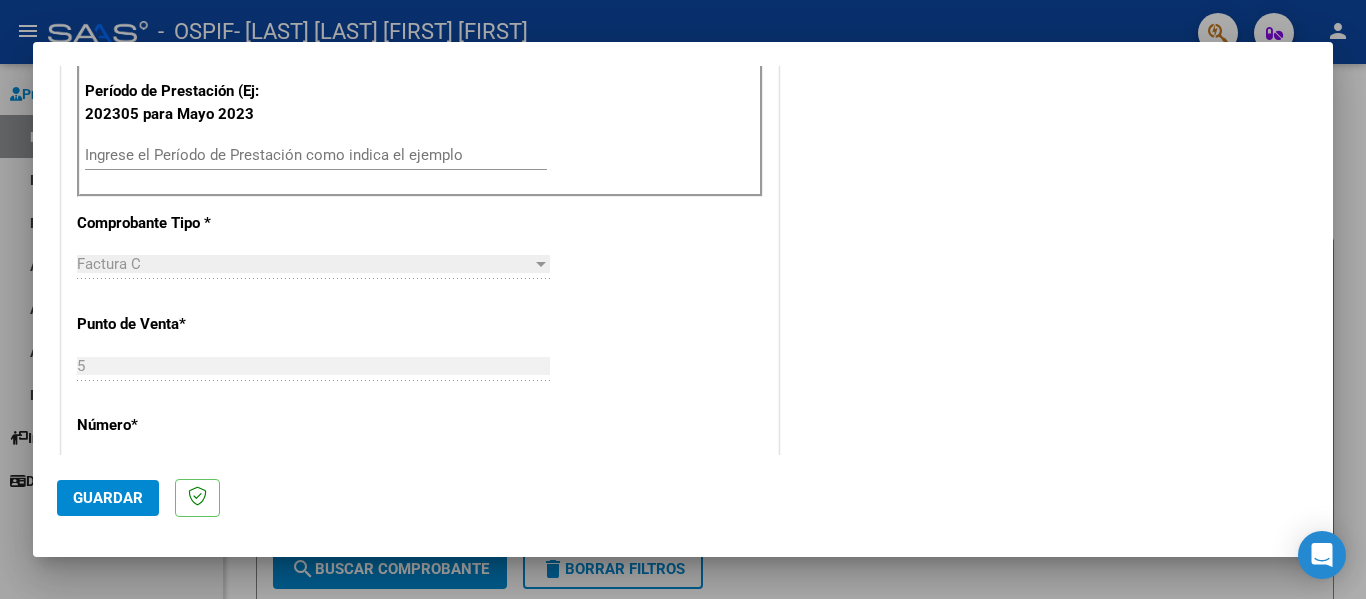 click on "Ingrese el Período de Prestación como indica el ejemplo" at bounding box center (316, 155) 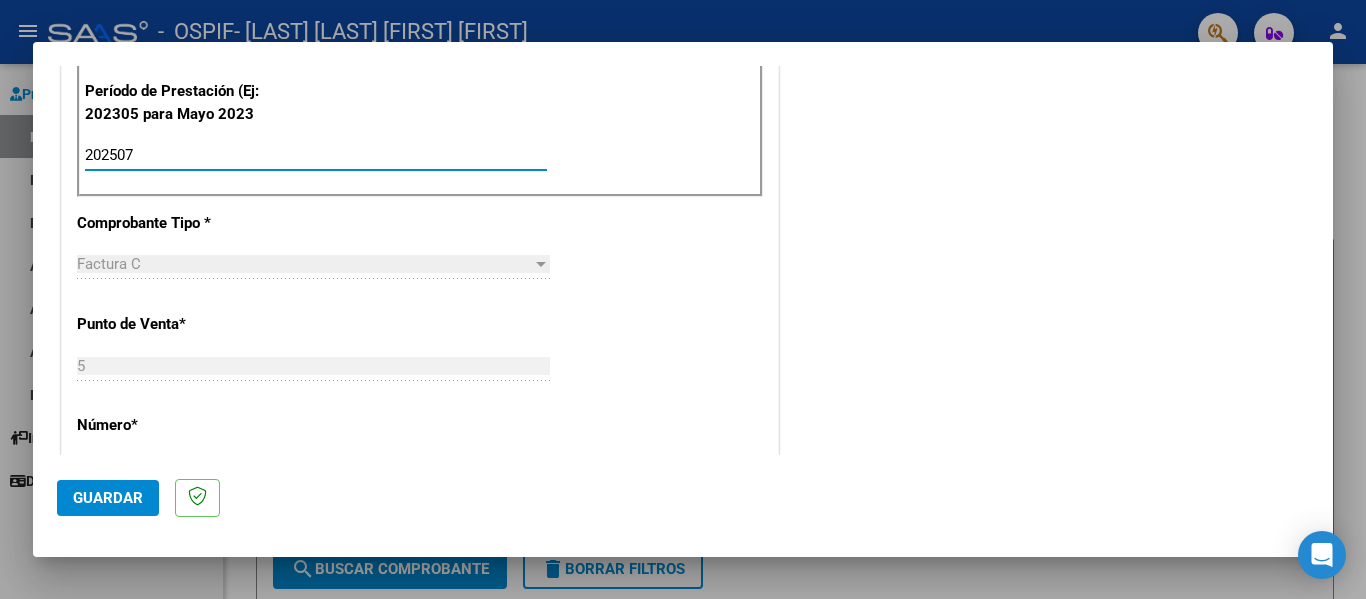 type on "202507" 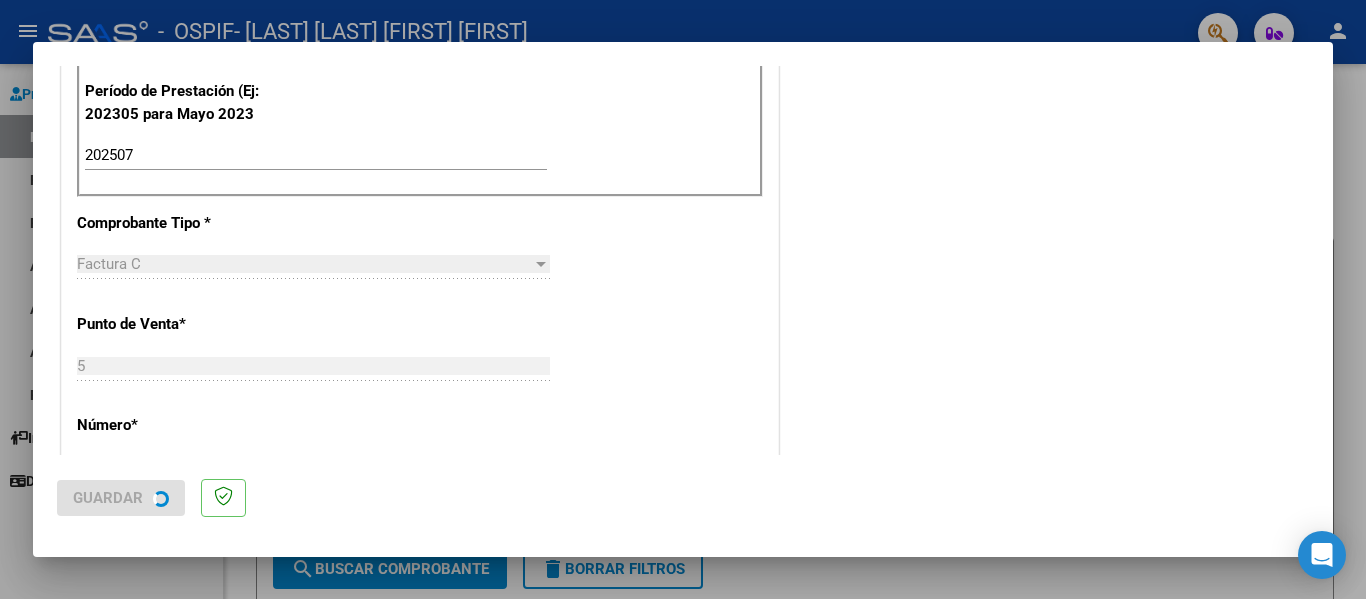 scroll, scrollTop: 0, scrollLeft: 0, axis: both 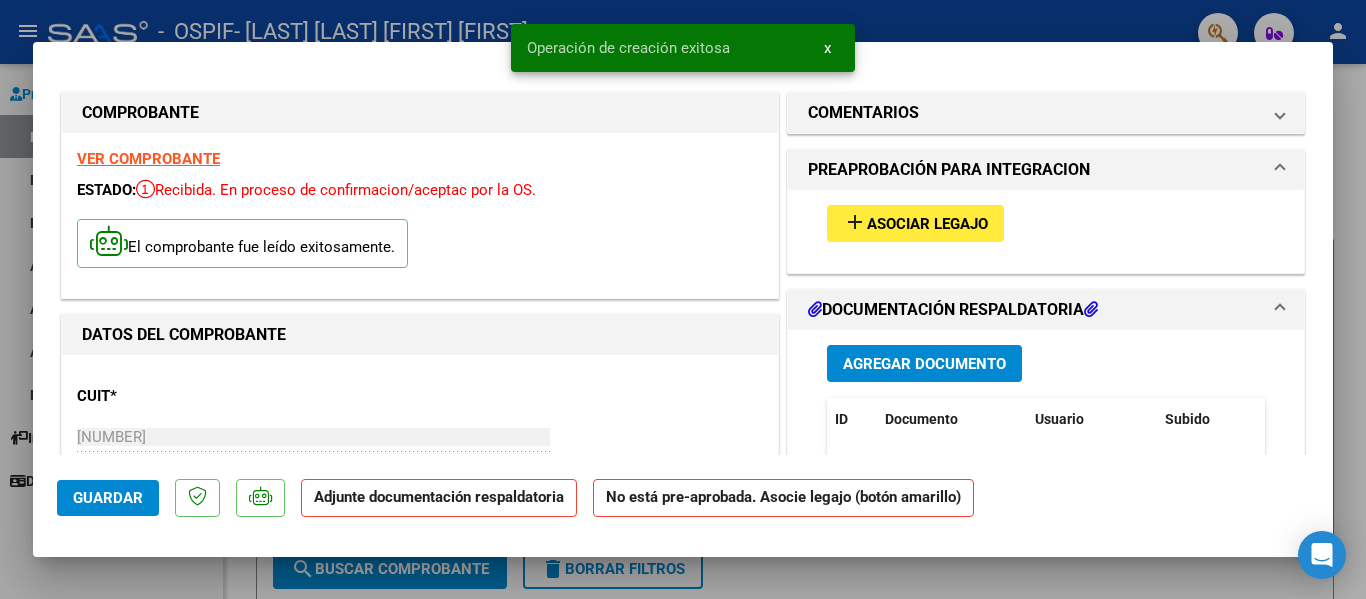 click on "add Asociar Legajo" at bounding box center (1046, 223) 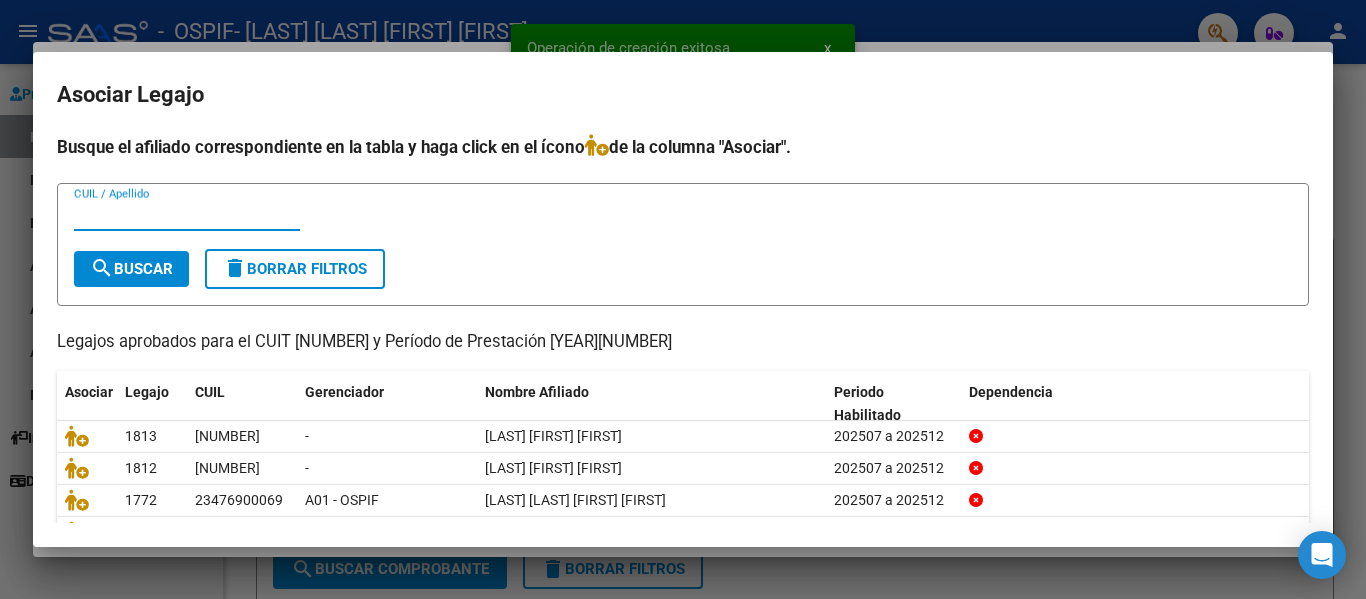 click on "CUIL / Apellido" at bounding box center (187, 215) 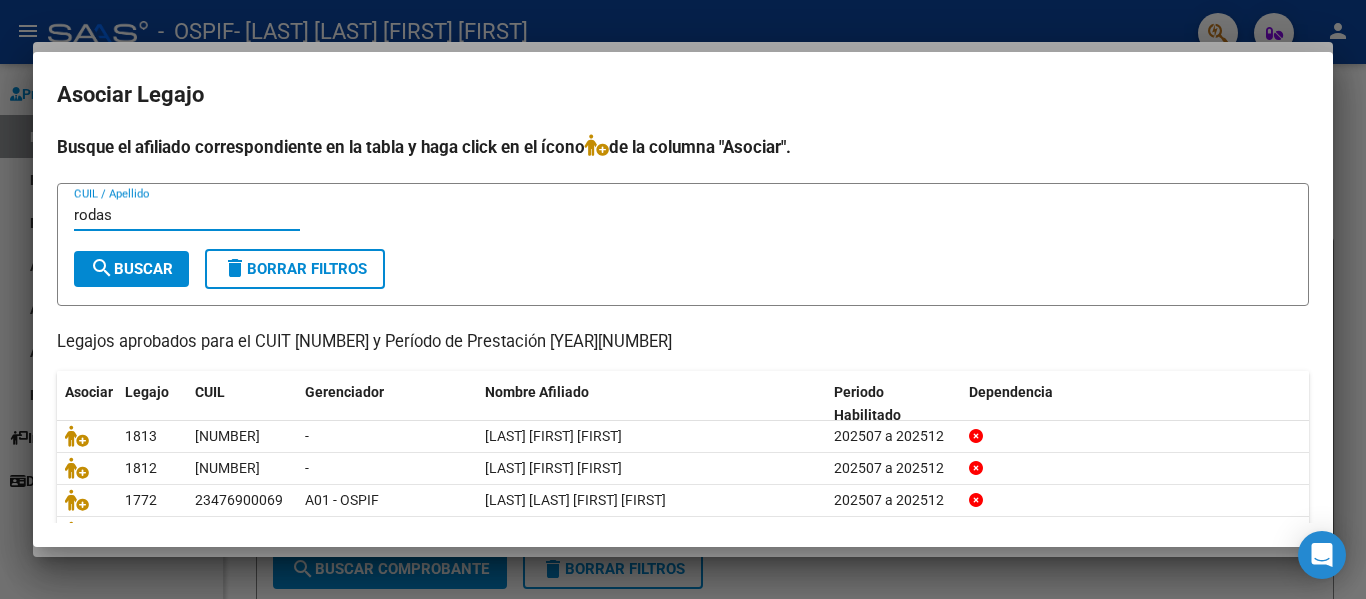 type on "rodas" 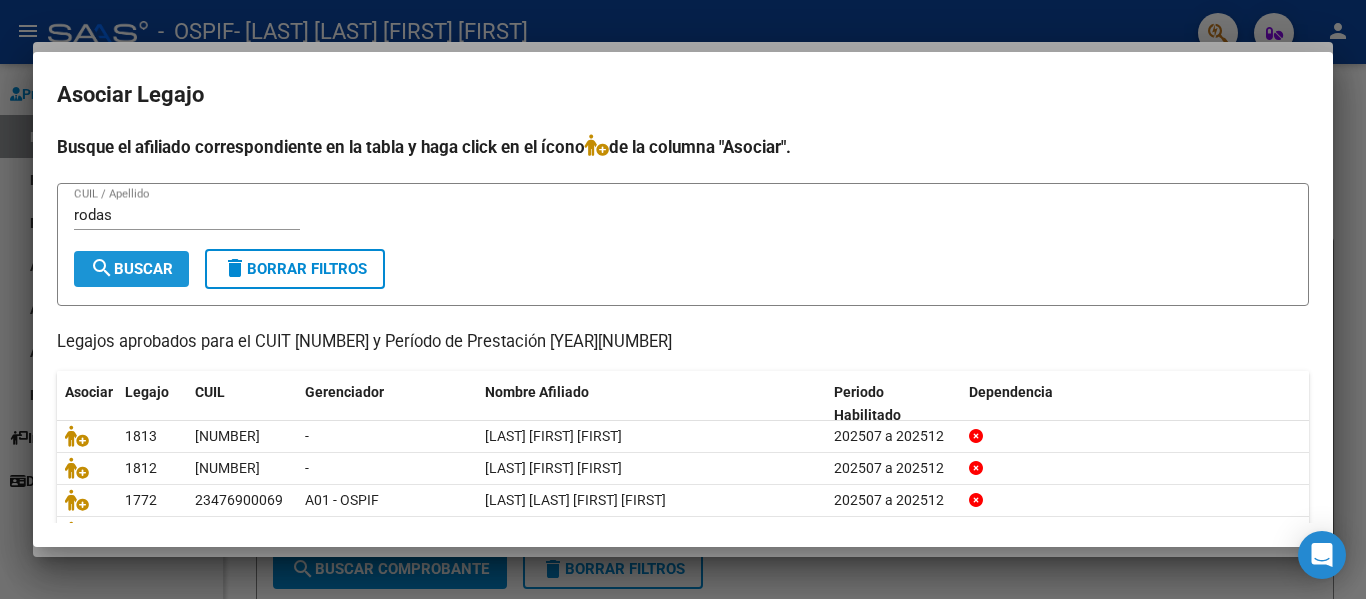 click on "search  Buscar" at bounding box center (131, 269) 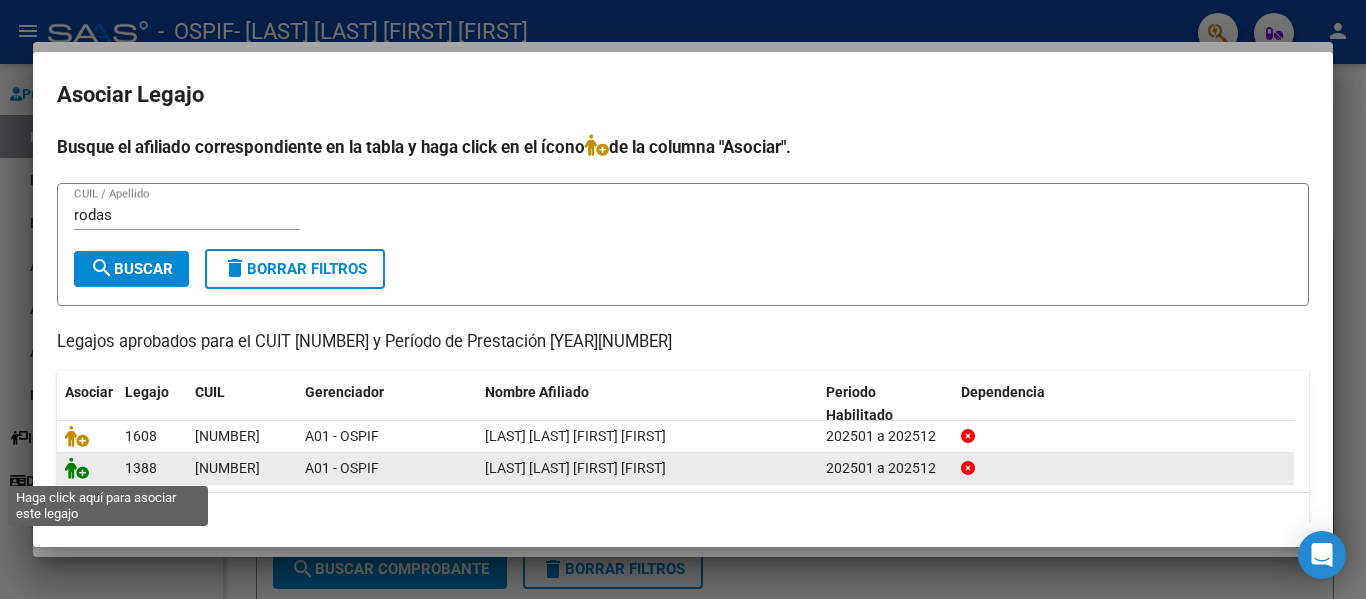 click 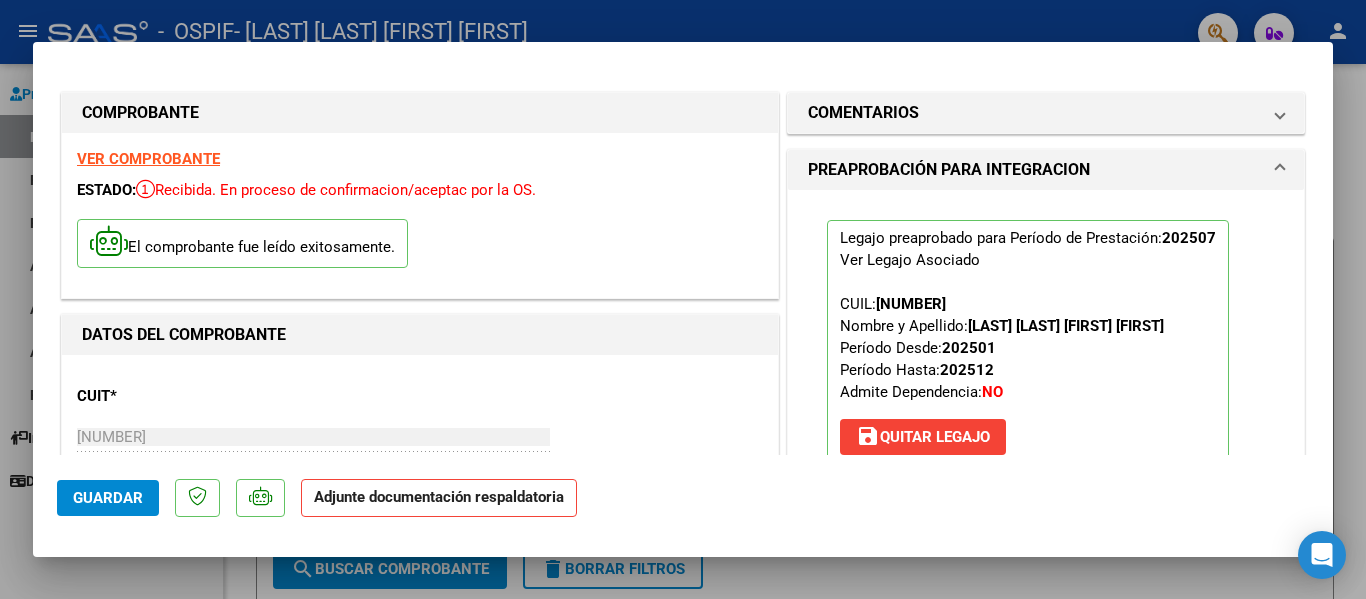 scroll, scrollTop: 117, scrollLeft: 0, axis: vertical 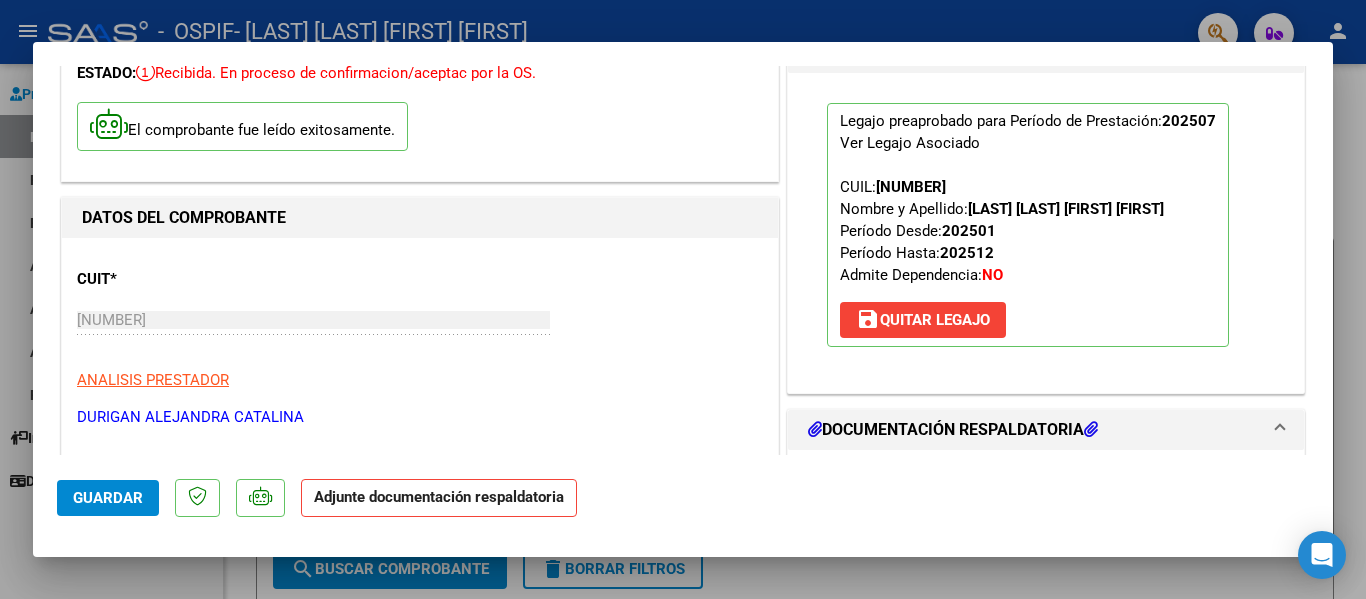 click at bounding box center (683, 299) 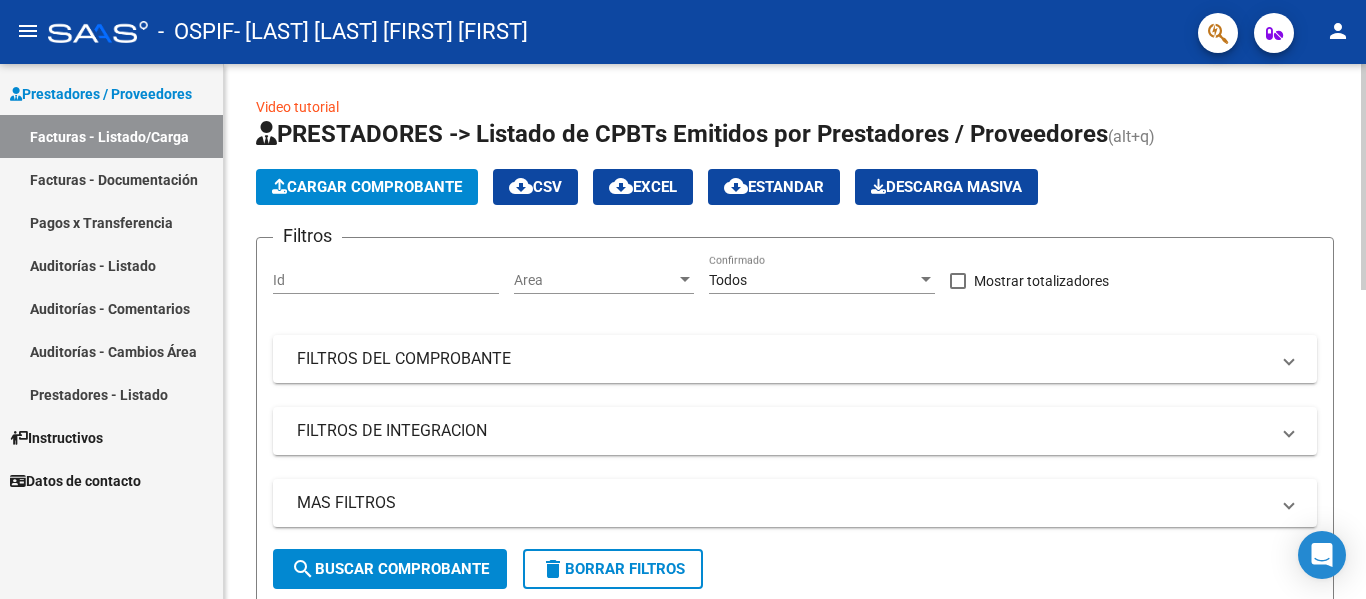 click on "Cargar Comprobante" 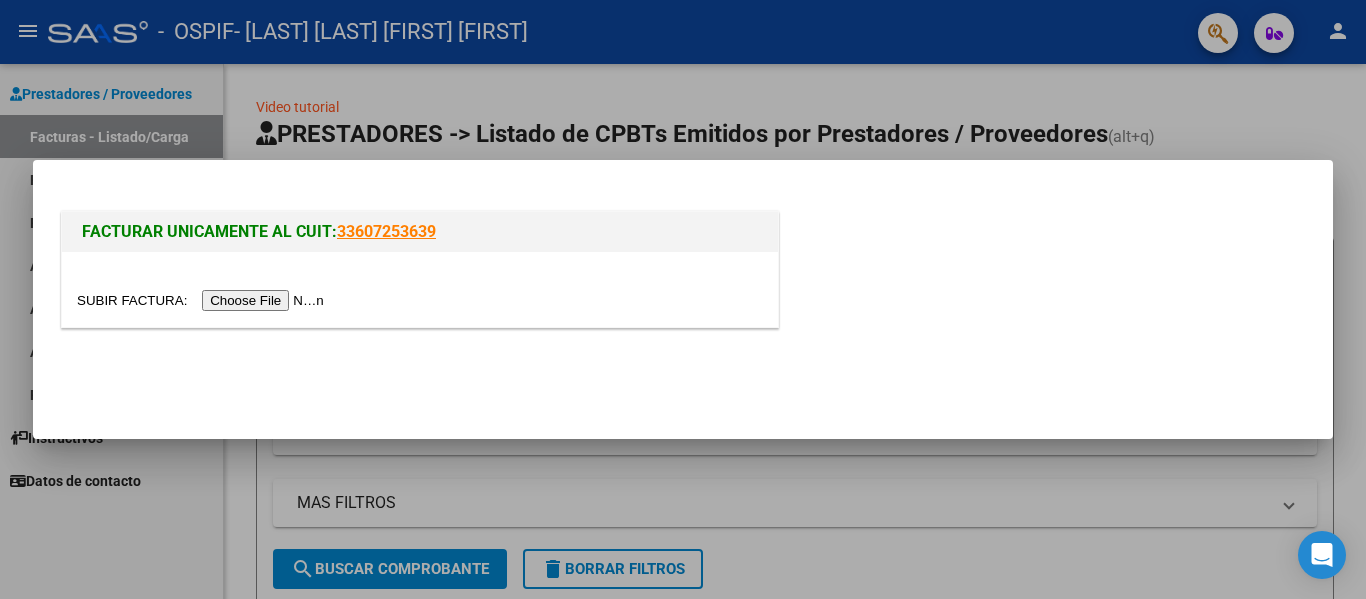 click at bounding box center [203, 300] 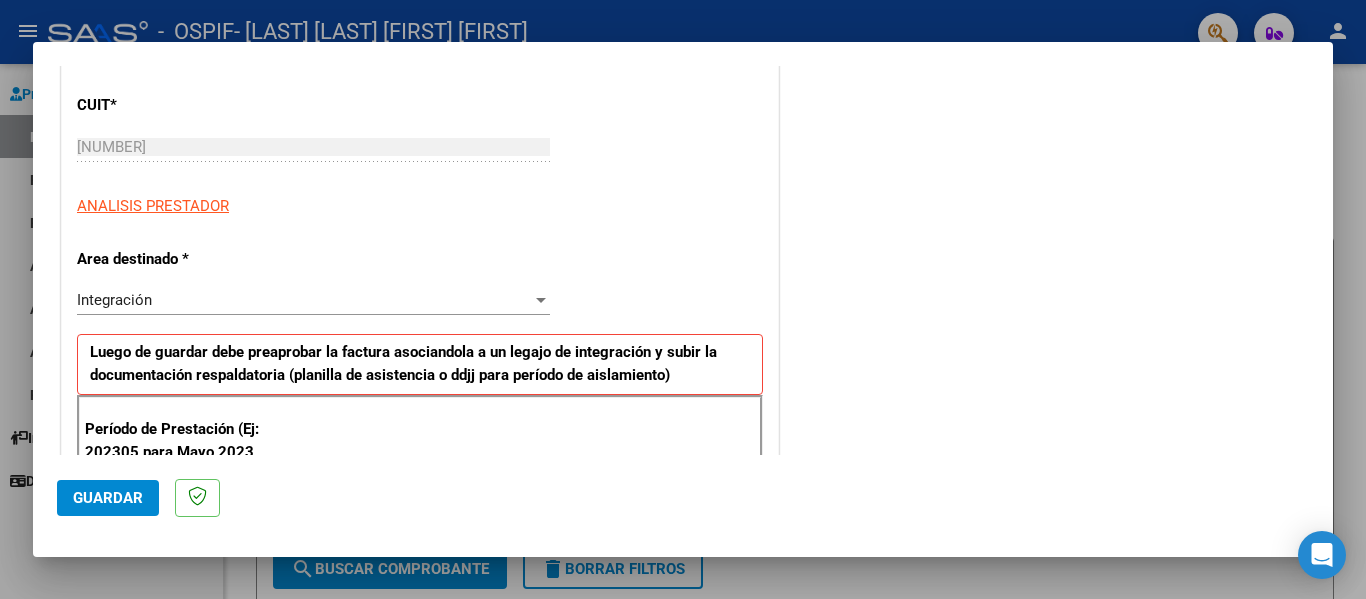 scroll, scrollTop: 364, scrollLeft: 0, axis: vertical 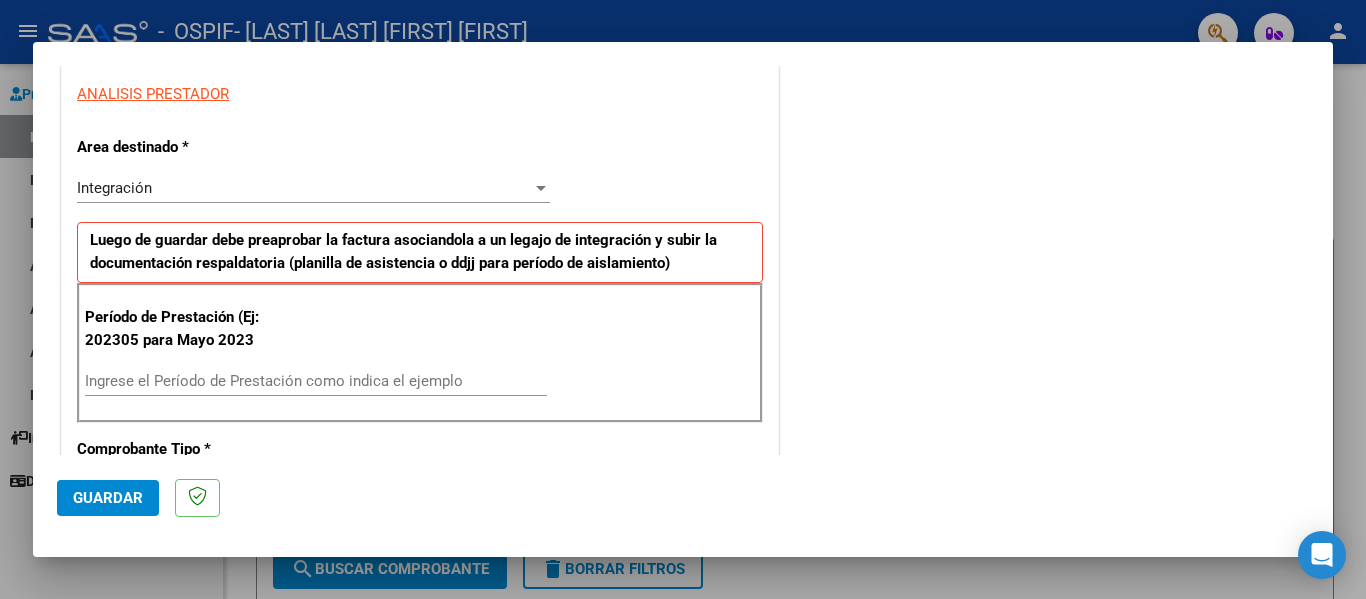 click on "Ingrese el Período de Prestación como indica el ejemplo" at bounding box center [316, 381] 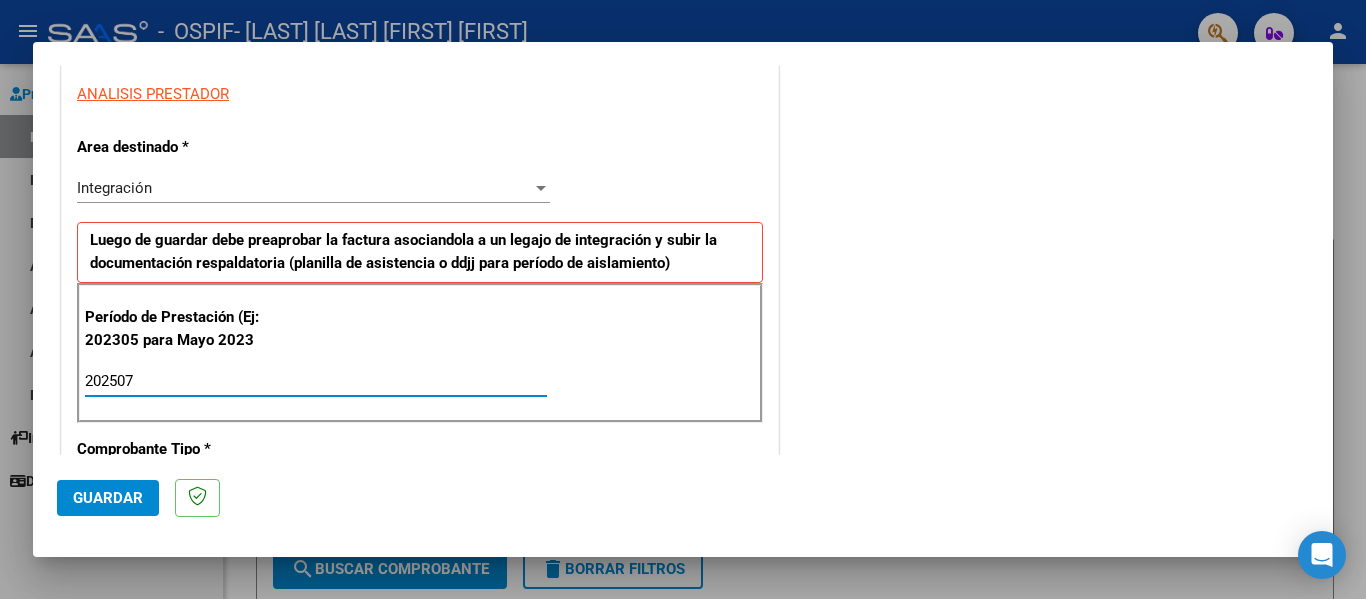 type on "202507" 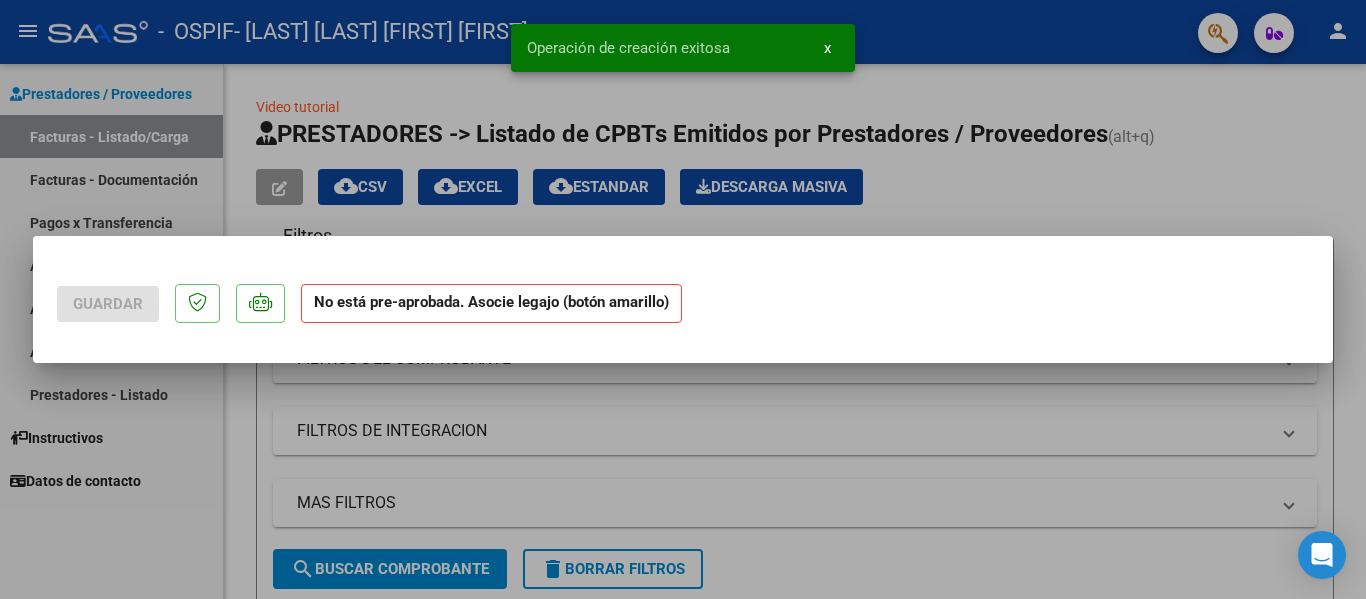 scroll, scrollTop: 0, scrollLeft: 0, axis: both 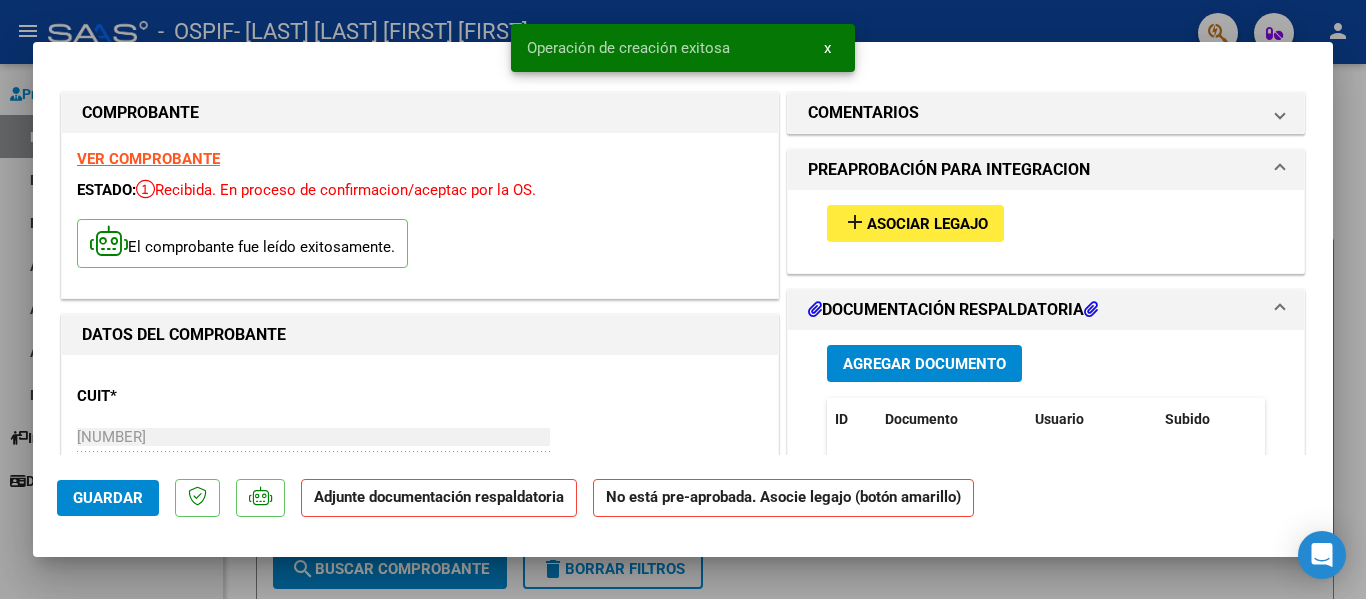 click on "add Asociar Legajo" at bounding box center [915, 223] 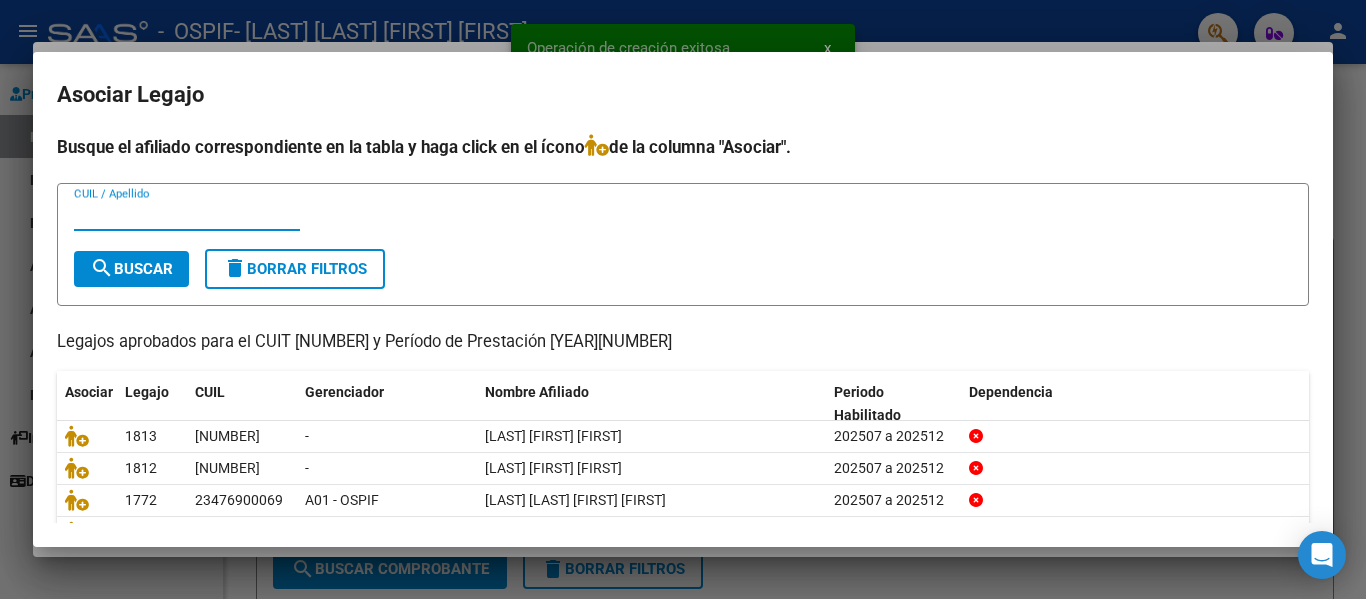 click on "CUIL / Apellido" at bounding box center [187, 215] 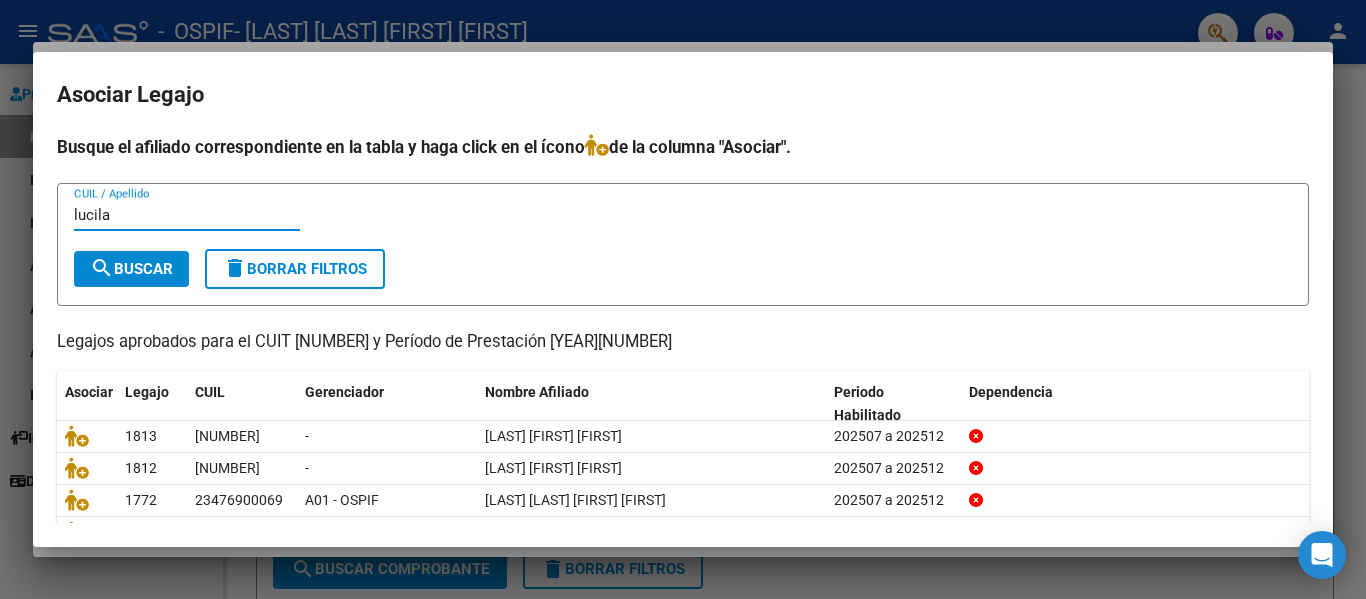 type on "lucila" 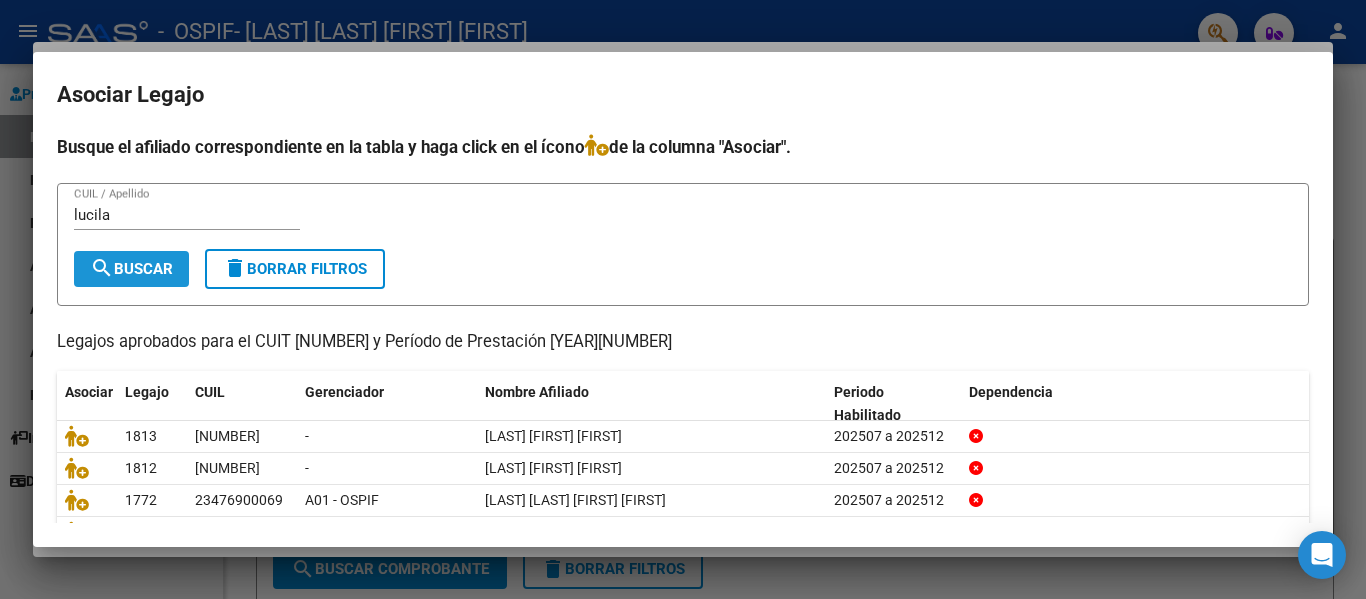 click on "search  Buscar" at bounding box center [131, 269] 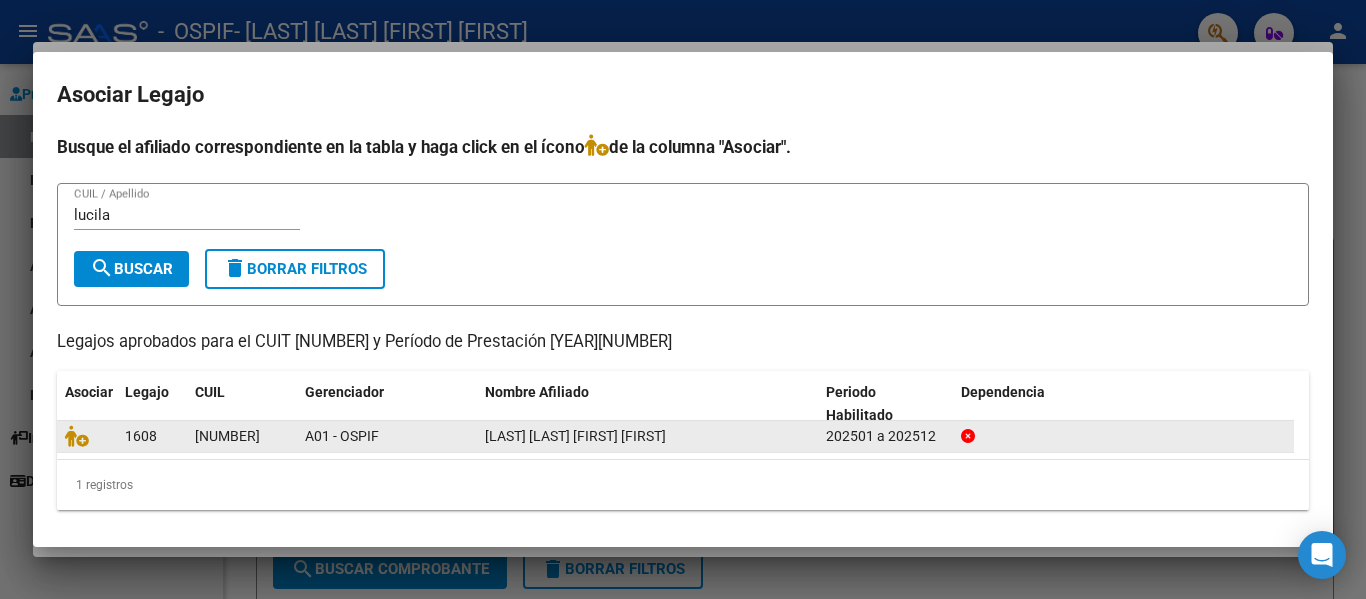 click 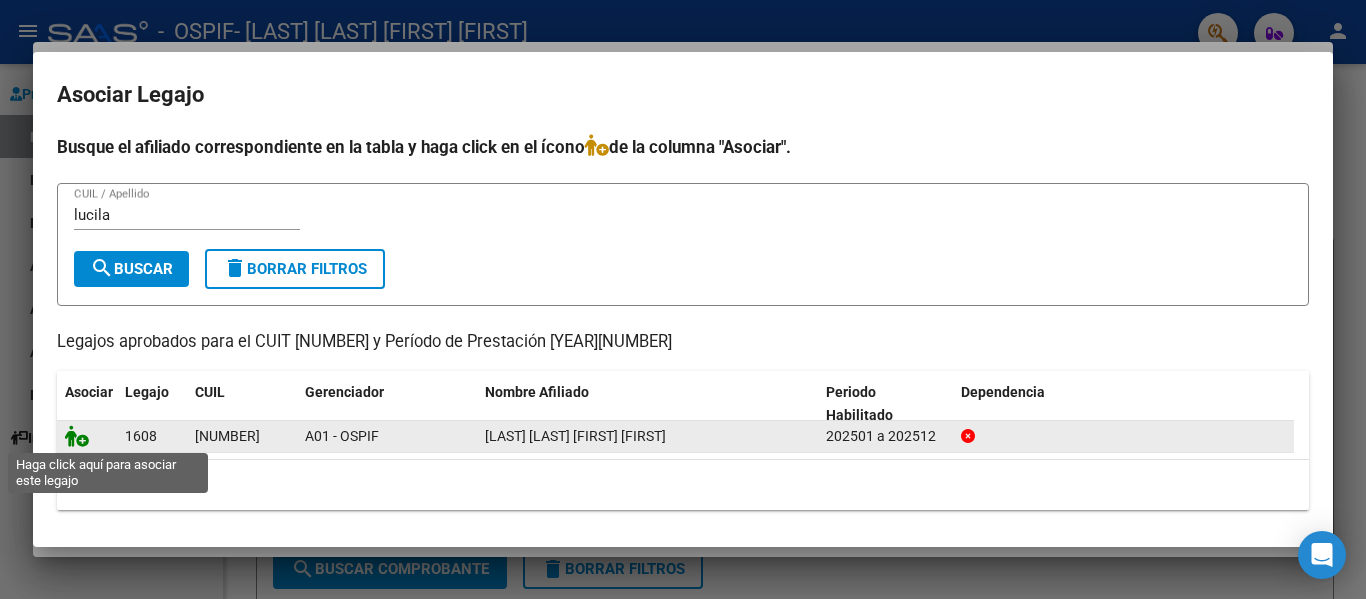 click 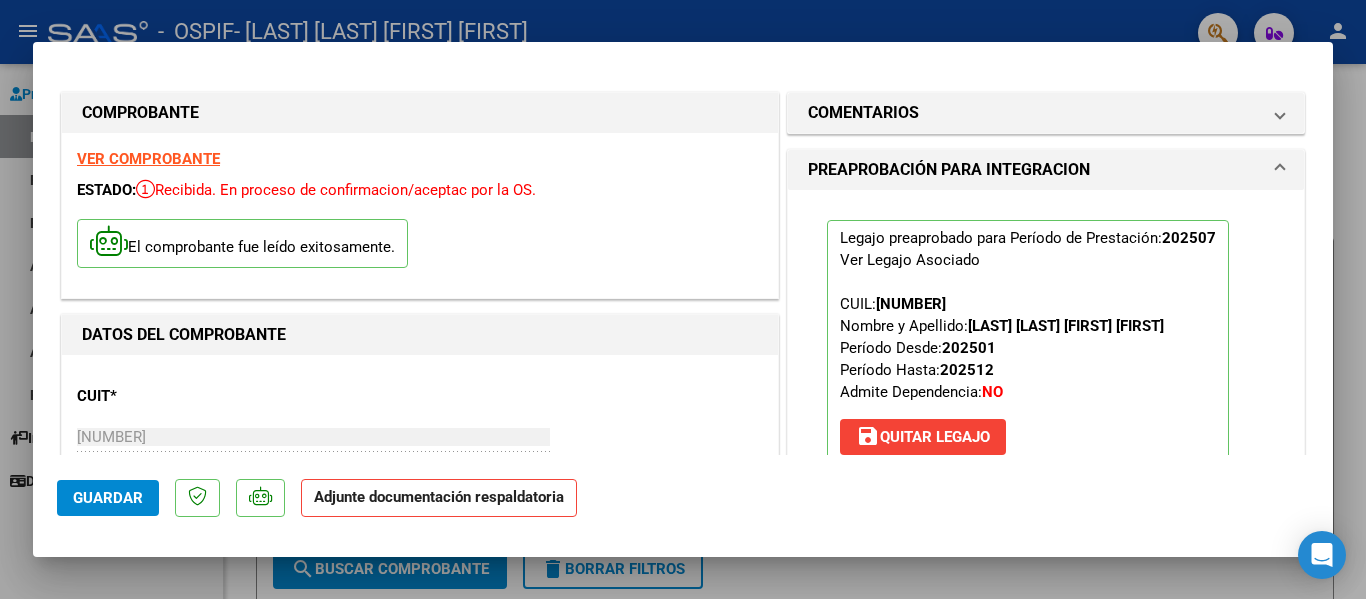click at bounding box center [683, 299] 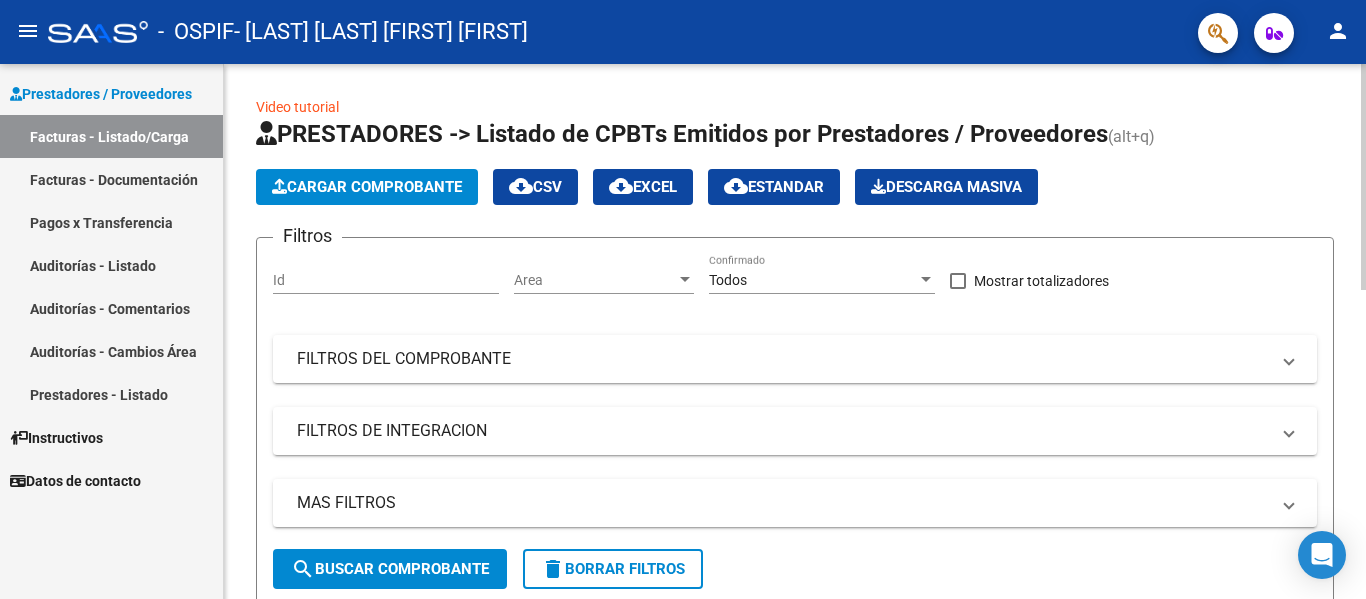 click on "Cargar Comprobante" 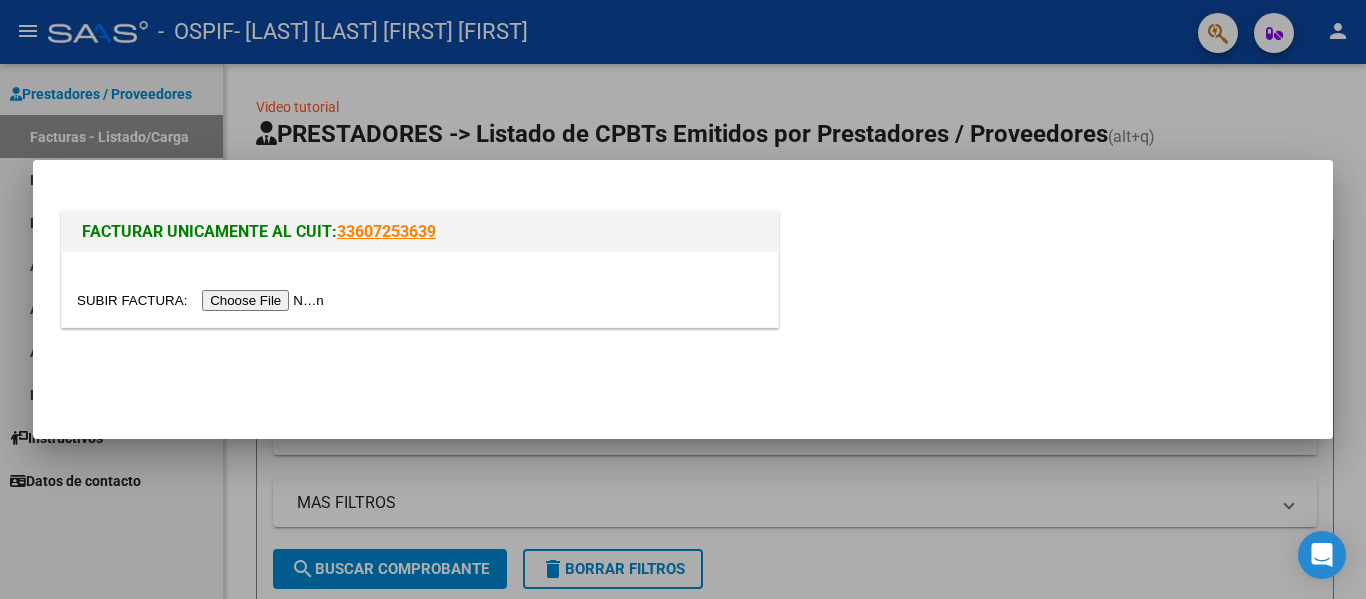 click at bounding box center [203, 300] 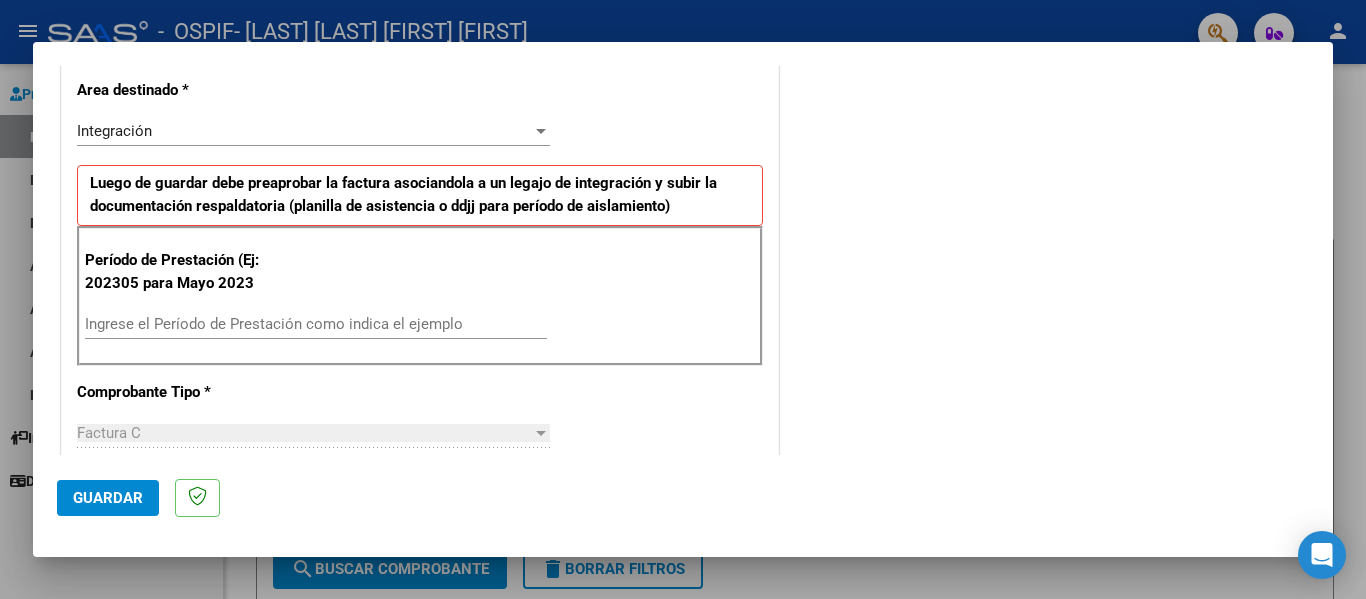 scroll, scrollTop: 423, scrollLeft: 0, axis: vertical 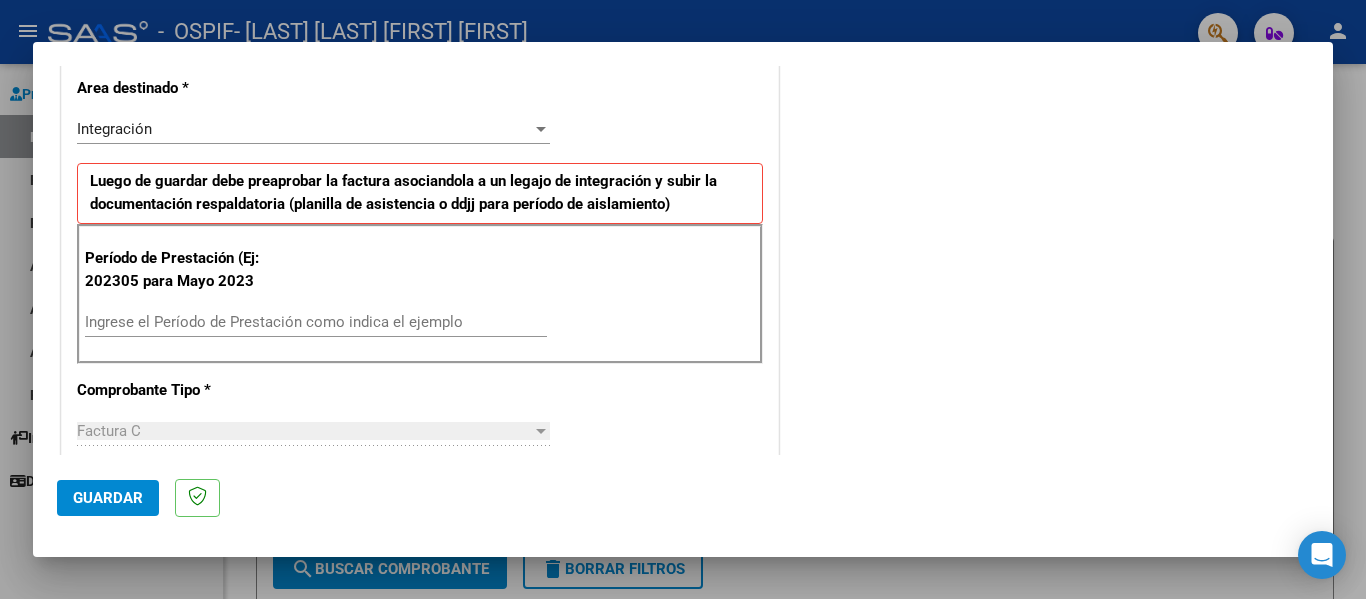click on "Ingrese el Período de Prestación como indica el ejemplo" at bounding box center (316, 322) 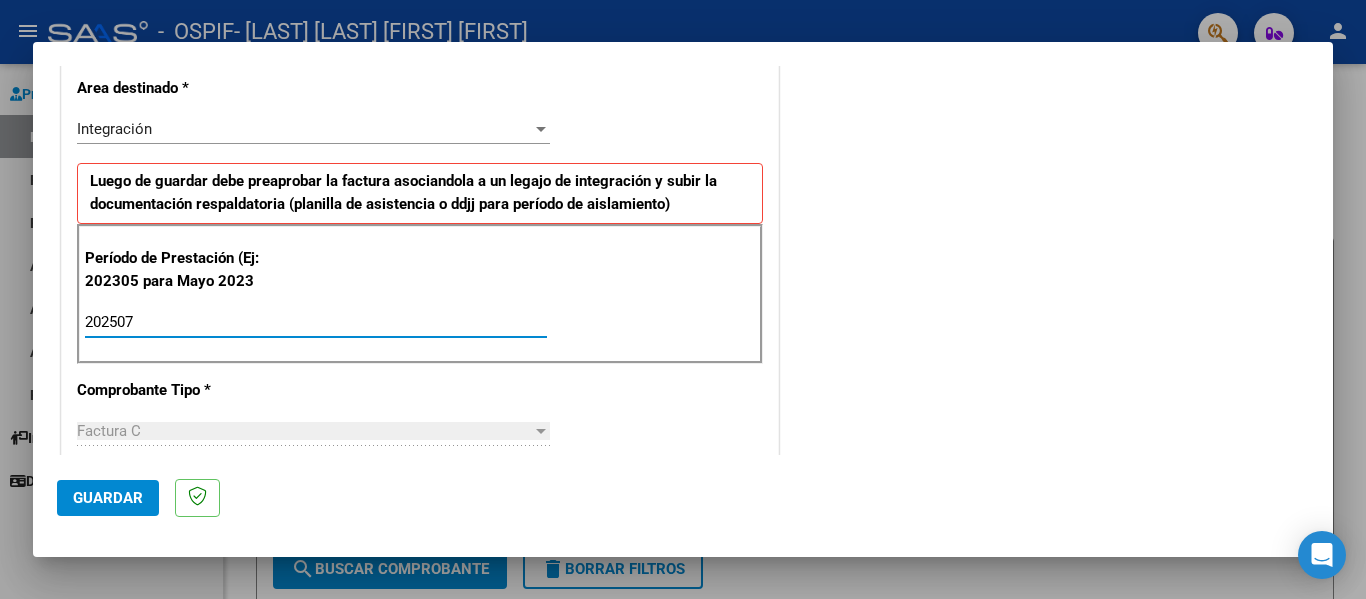 type on "202507" 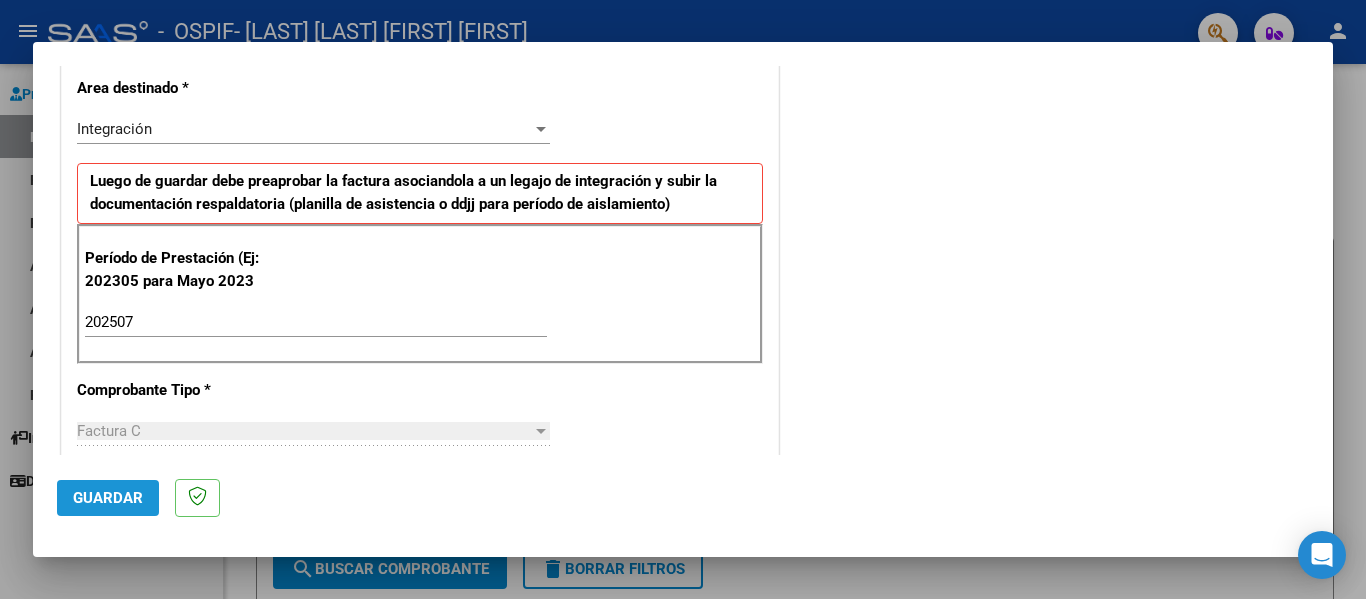 click on "Guardar" 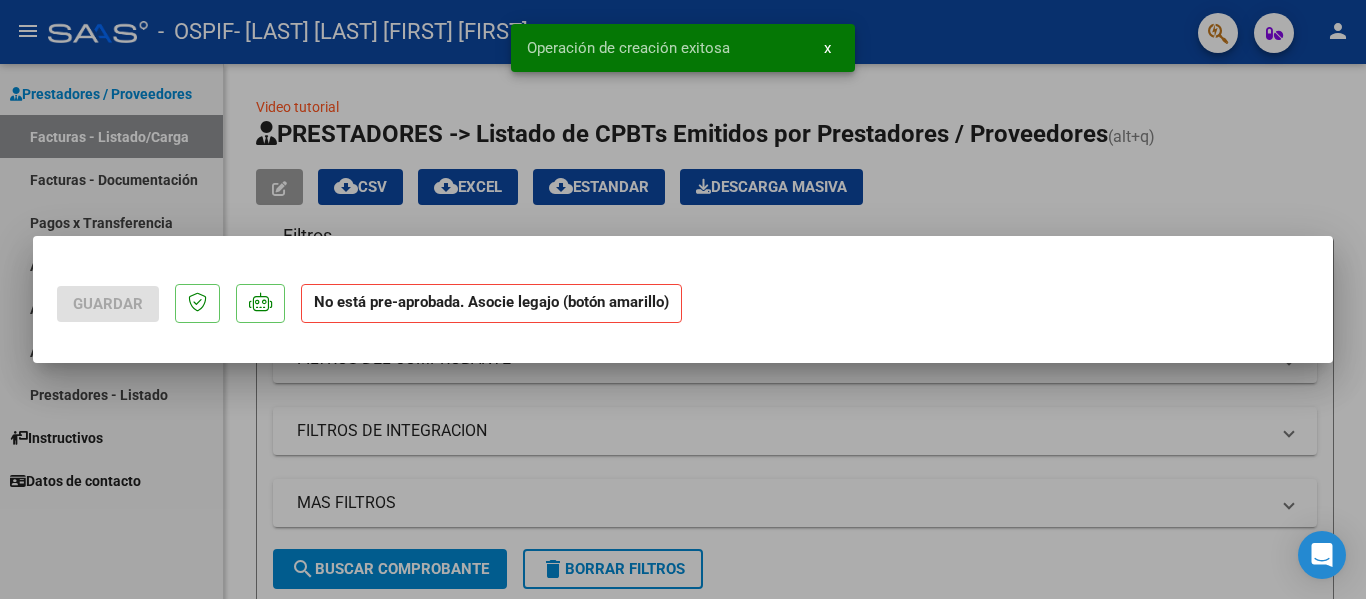 scroll, scrollTop: 0, scrollLeft: 0, axis: both 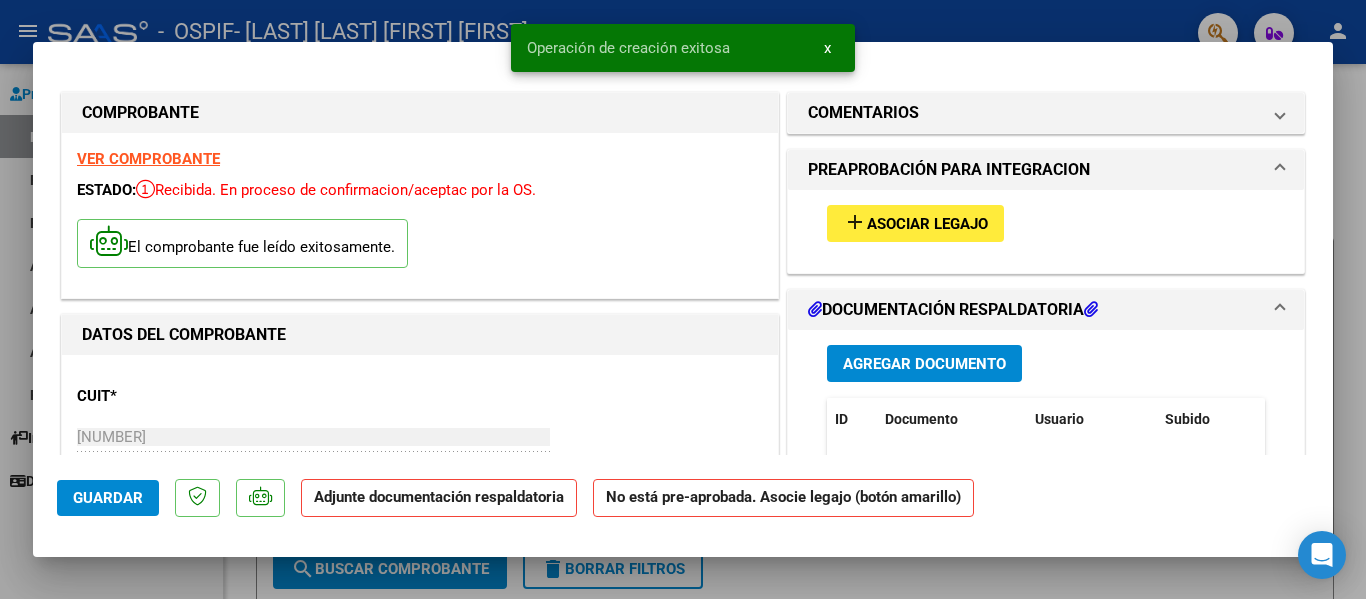click on "Asociar Legajo" at bounding box center (927, 224) 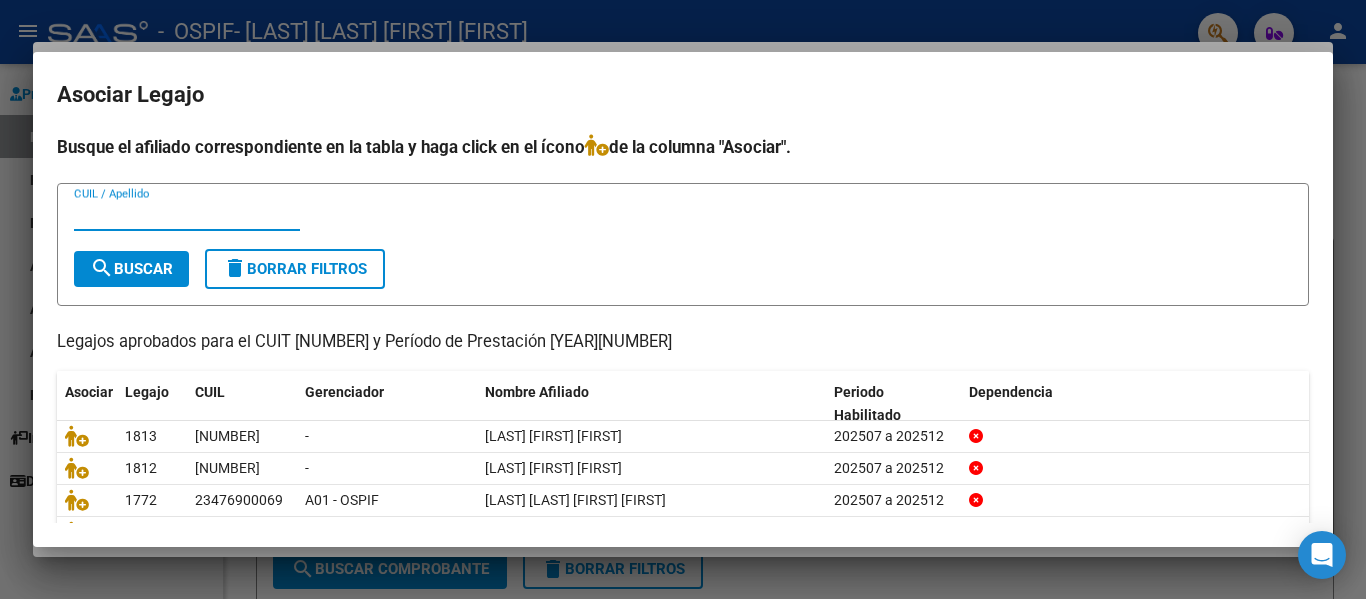 click on "CUIL / Apellido" at bounding box center [187, 215] 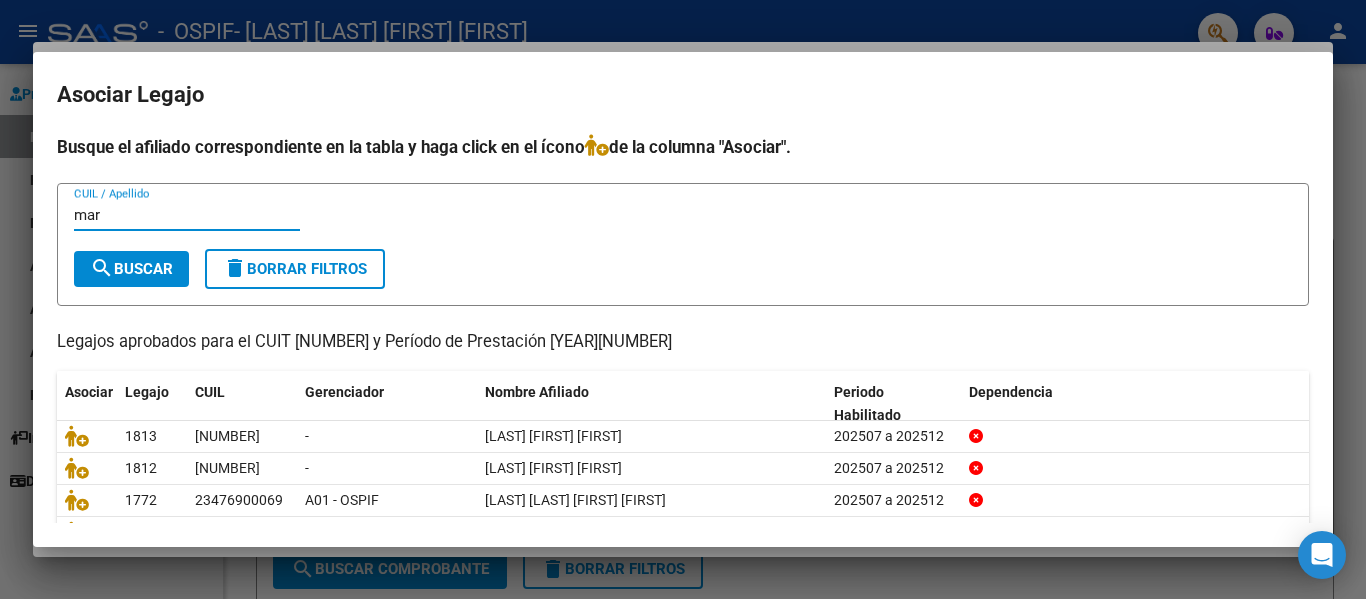 click on "search" at bounding box center [102, 268] 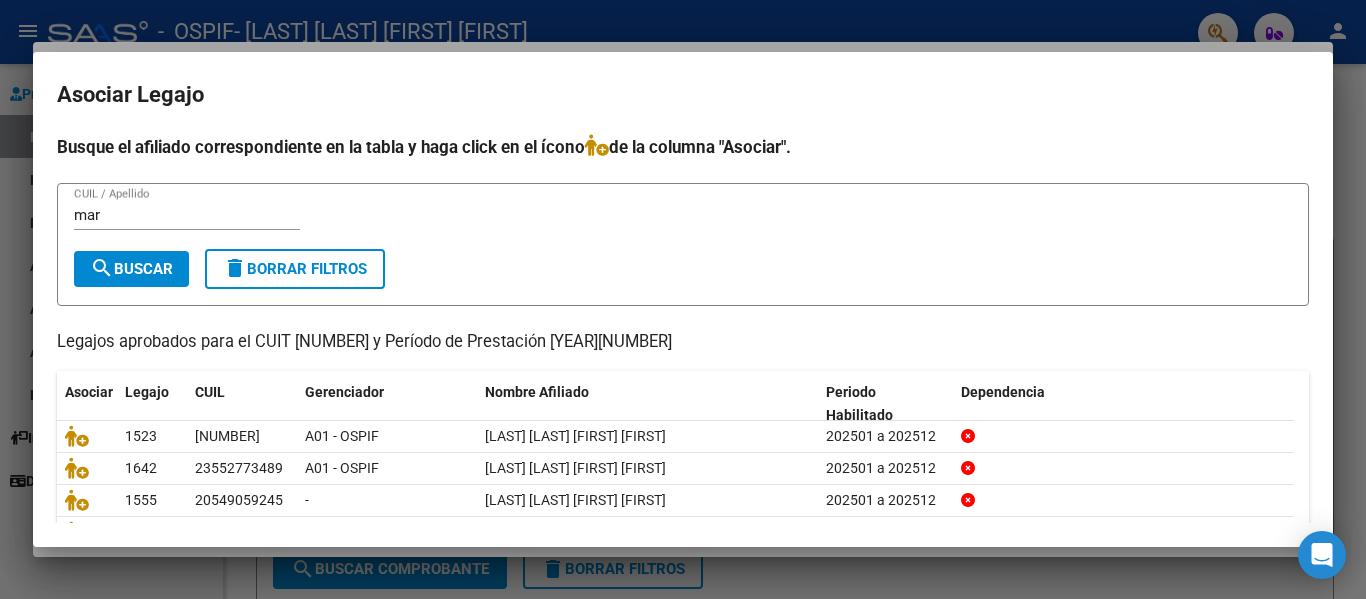 click on "mar CUIL / Apellido" at bounding box center [187, 215] 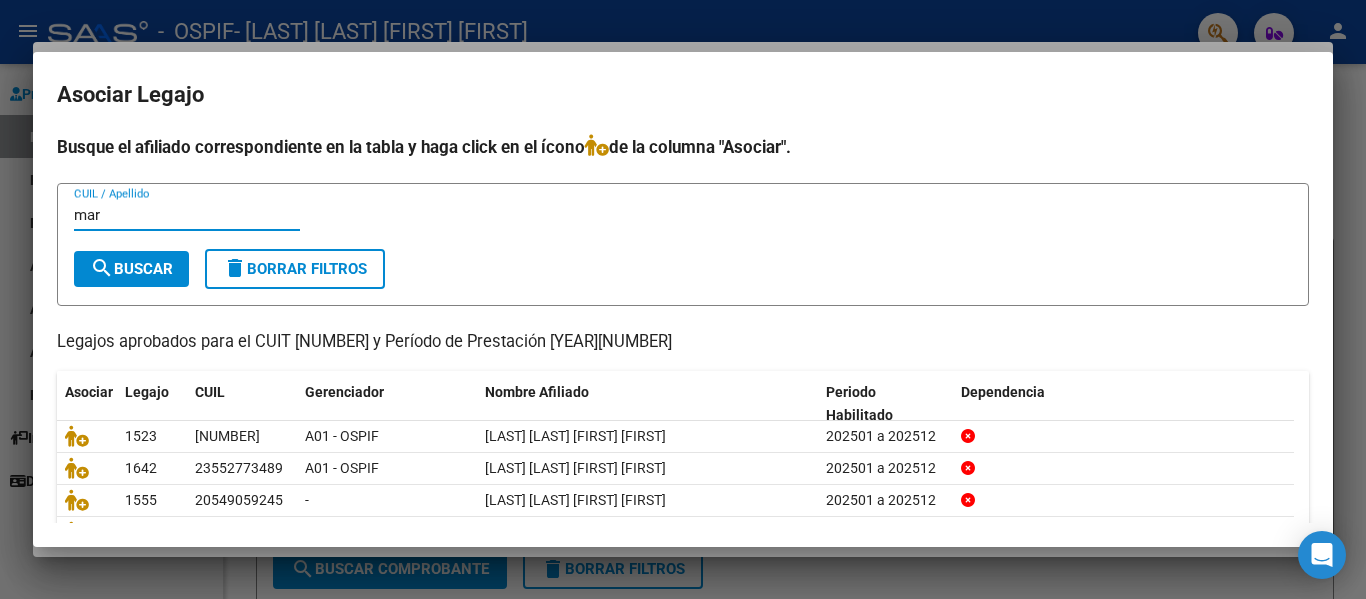 click on "mar" at bounding box center [187, 215] 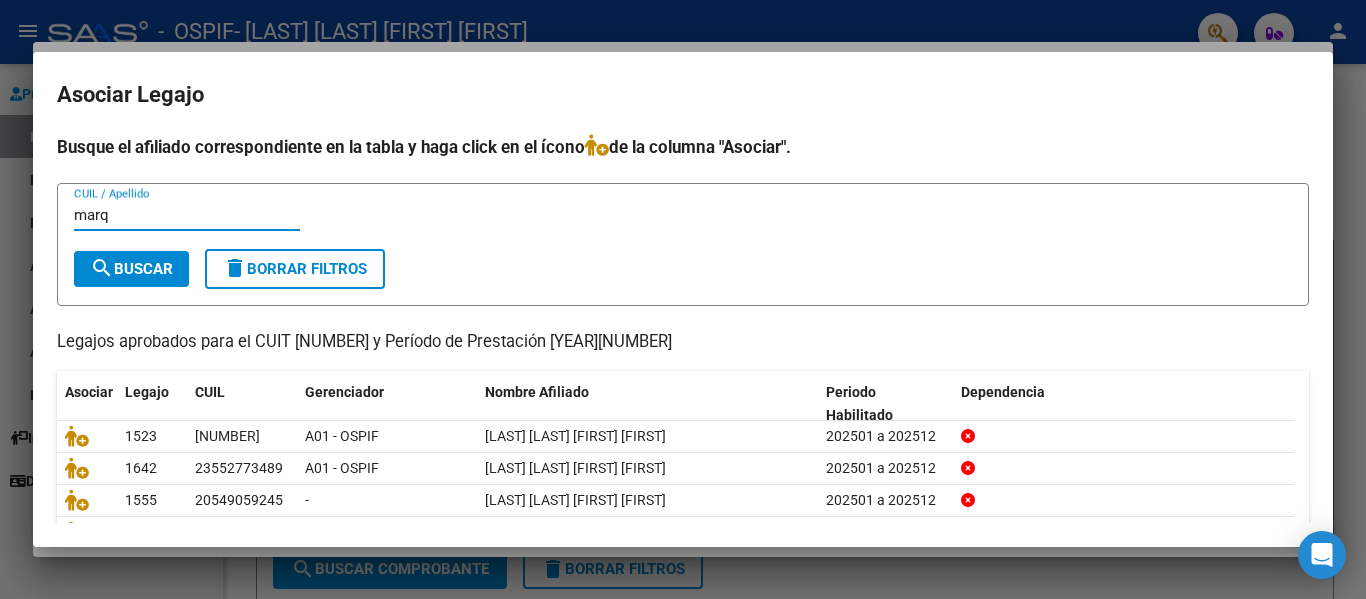 type on "marq" 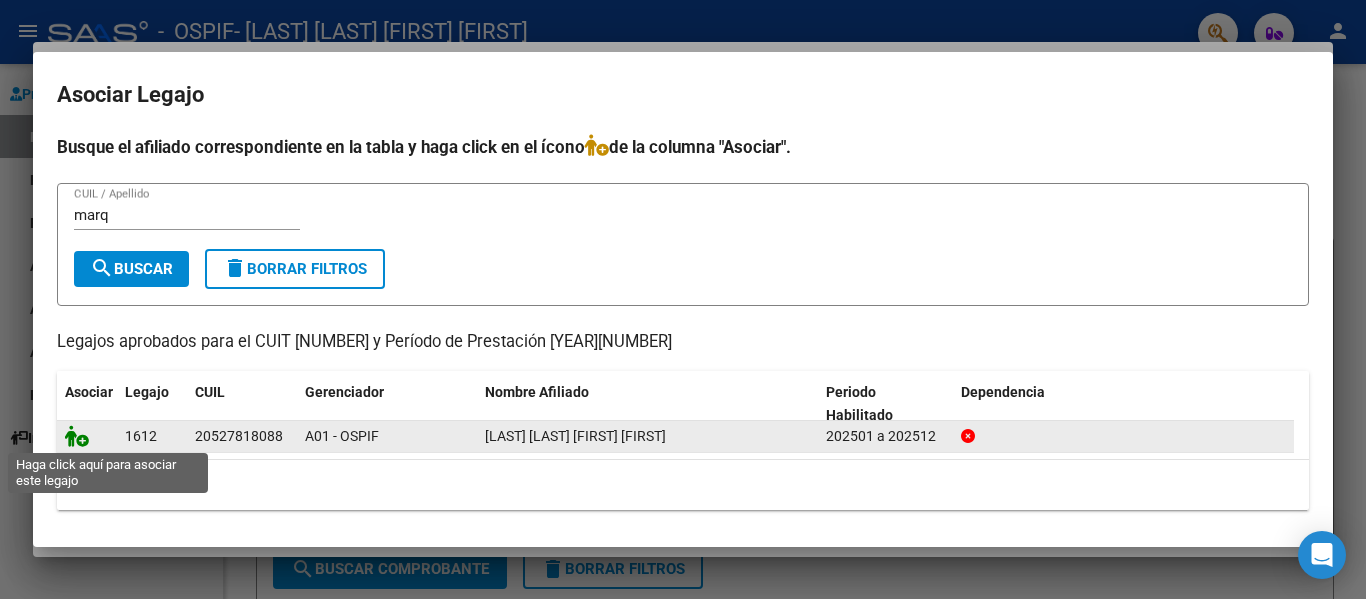 click 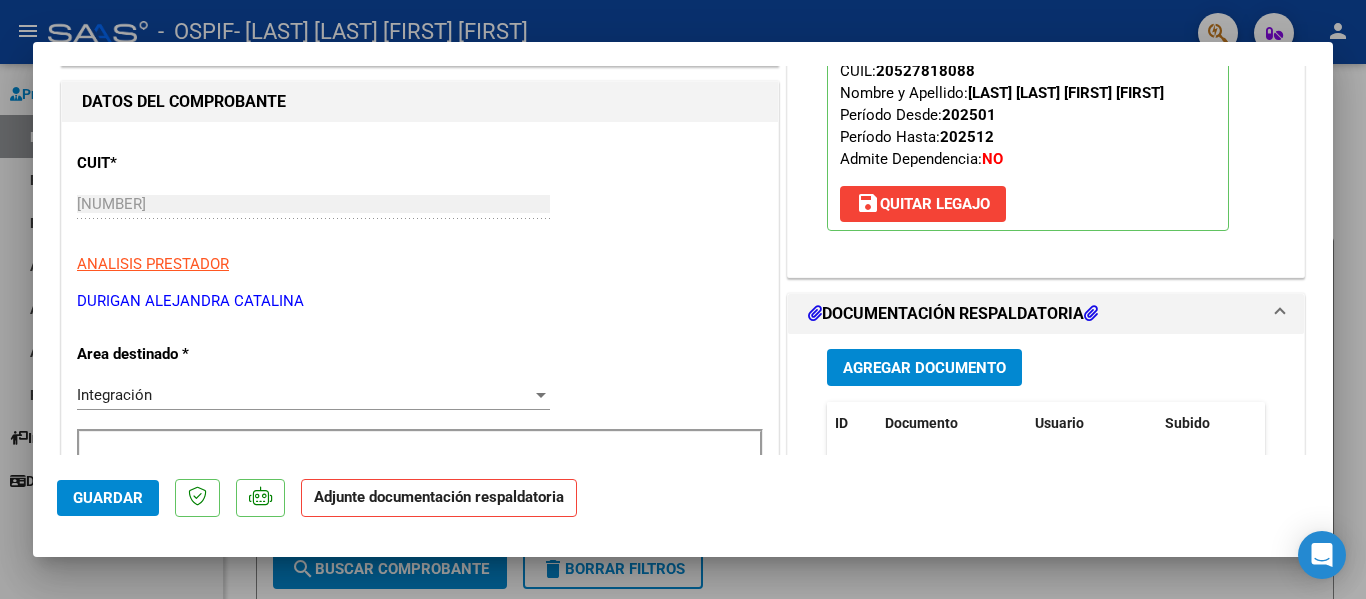 scroll, scrollTop: 234, scrollLeft: 0, axis: vertical 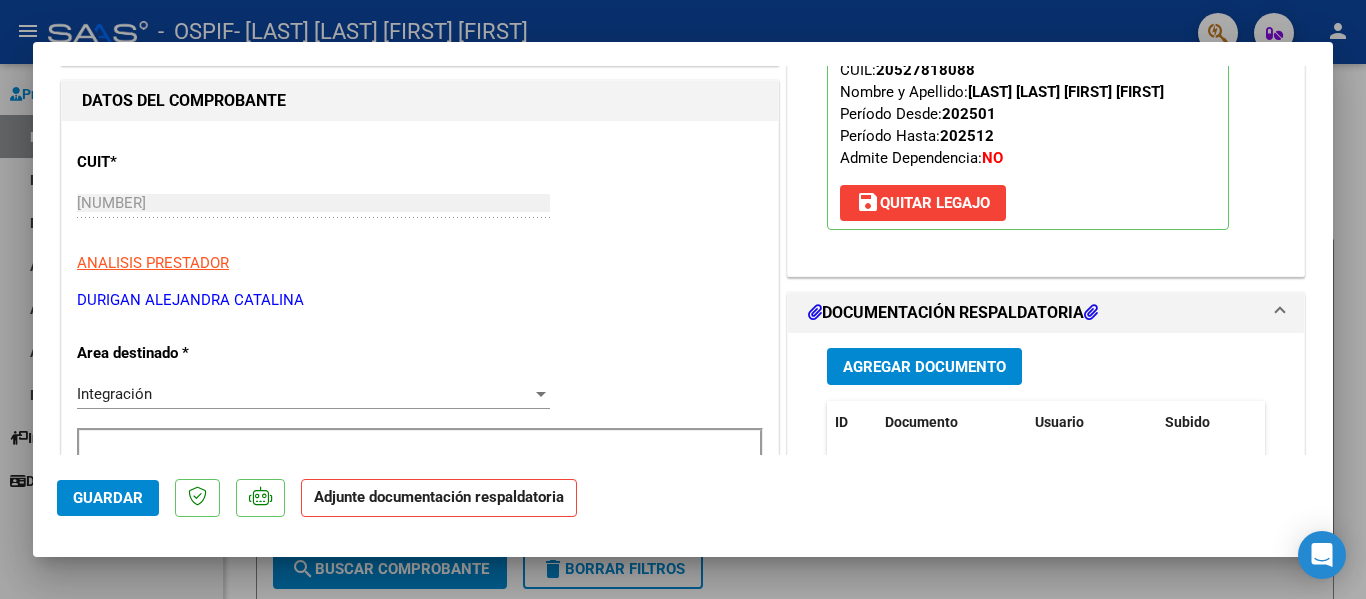 click at bounding box center (683, 299) 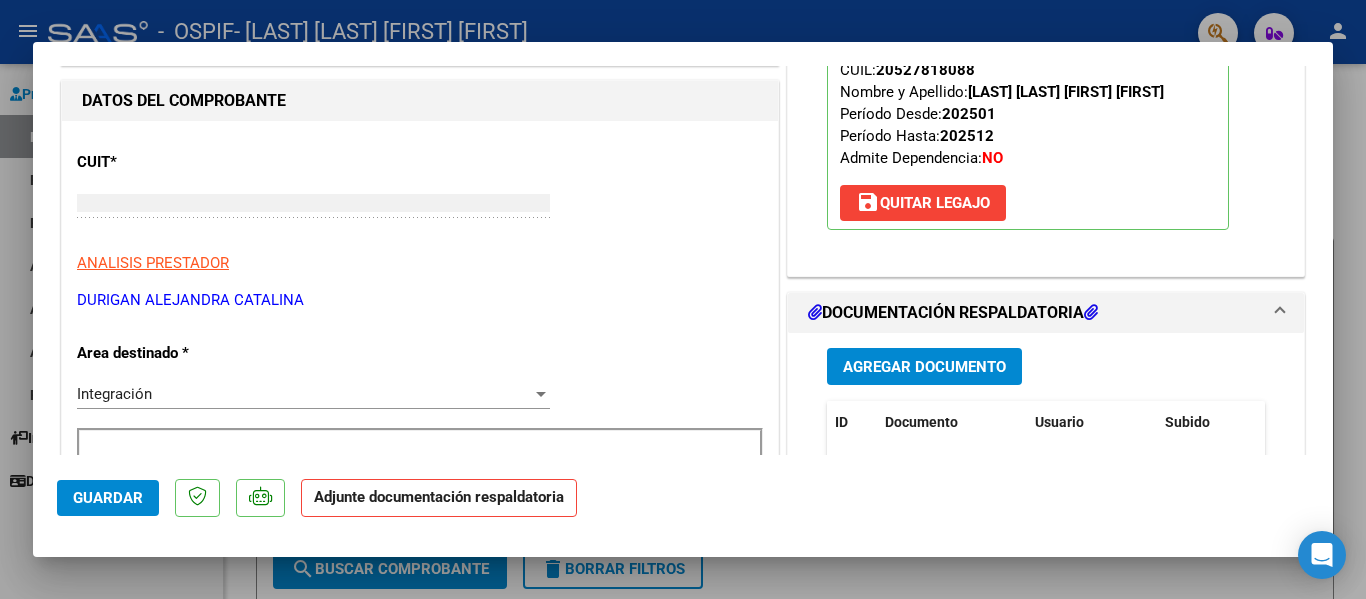 type 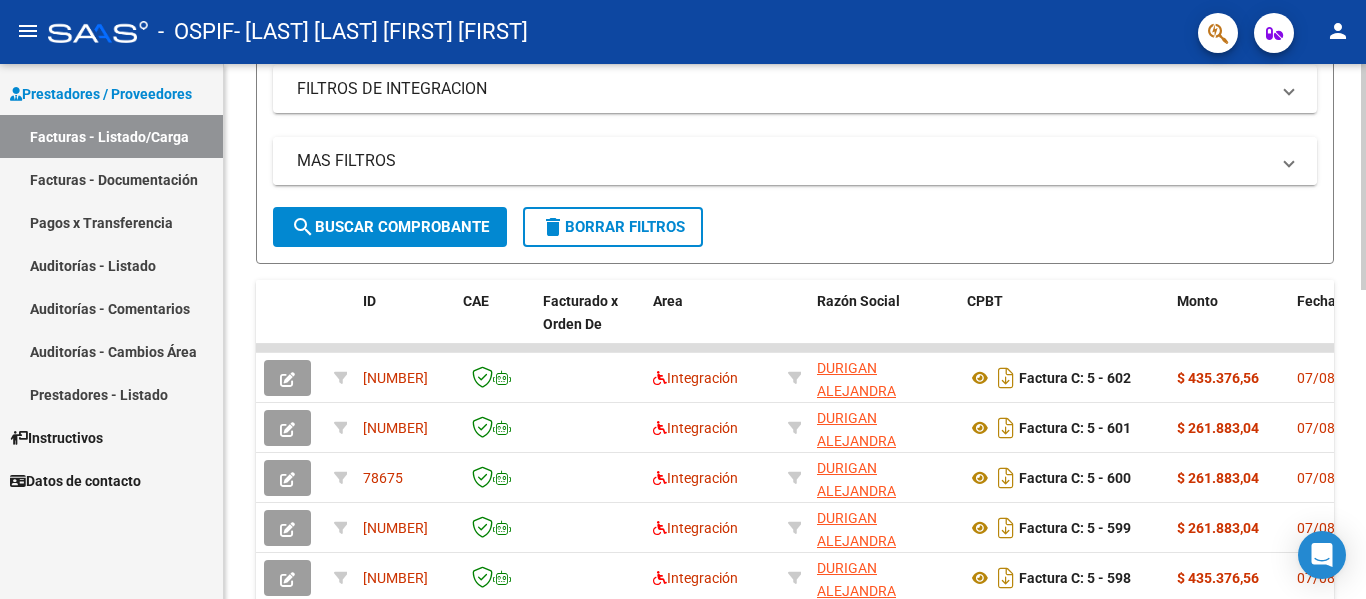scroll, scrollTop: 346, scrollLeft: 0, axis: vertical 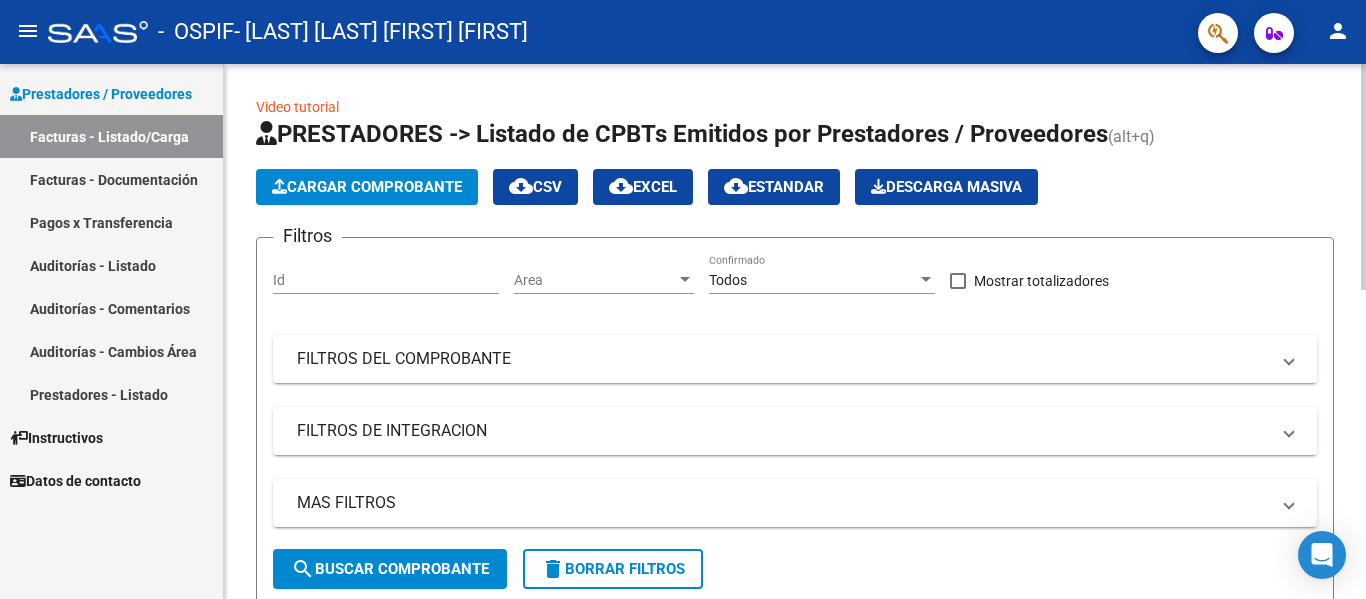click on "Cargar Comprobante" 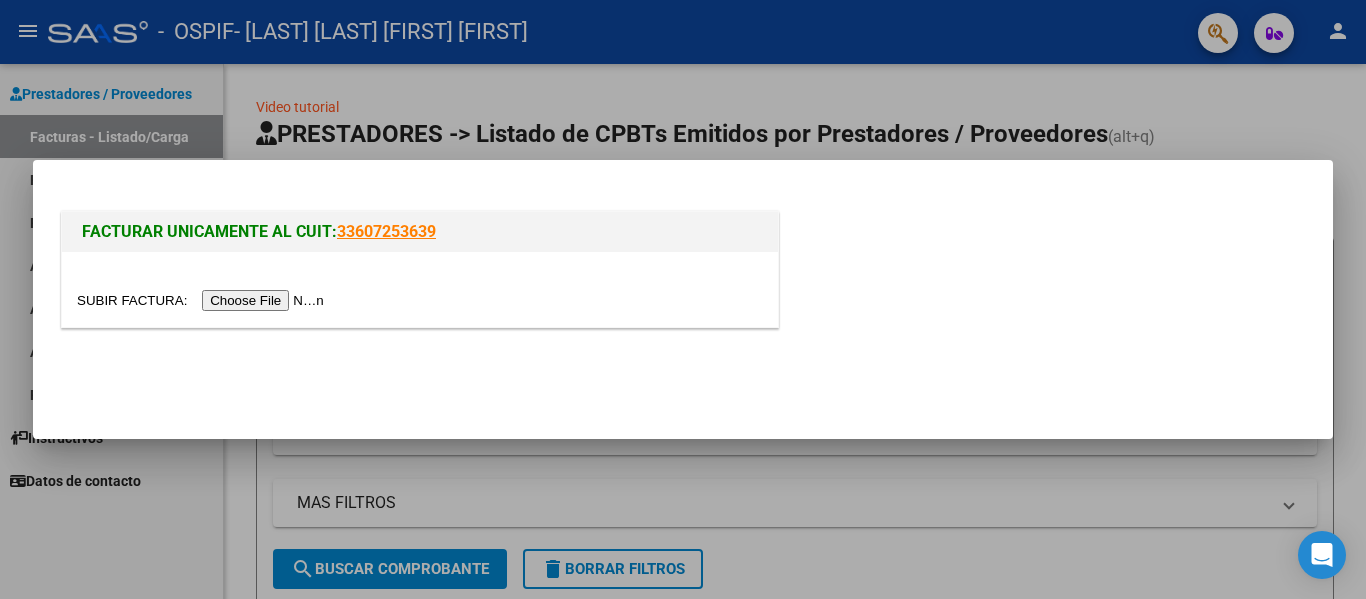 click at bounding box center [203, 300] 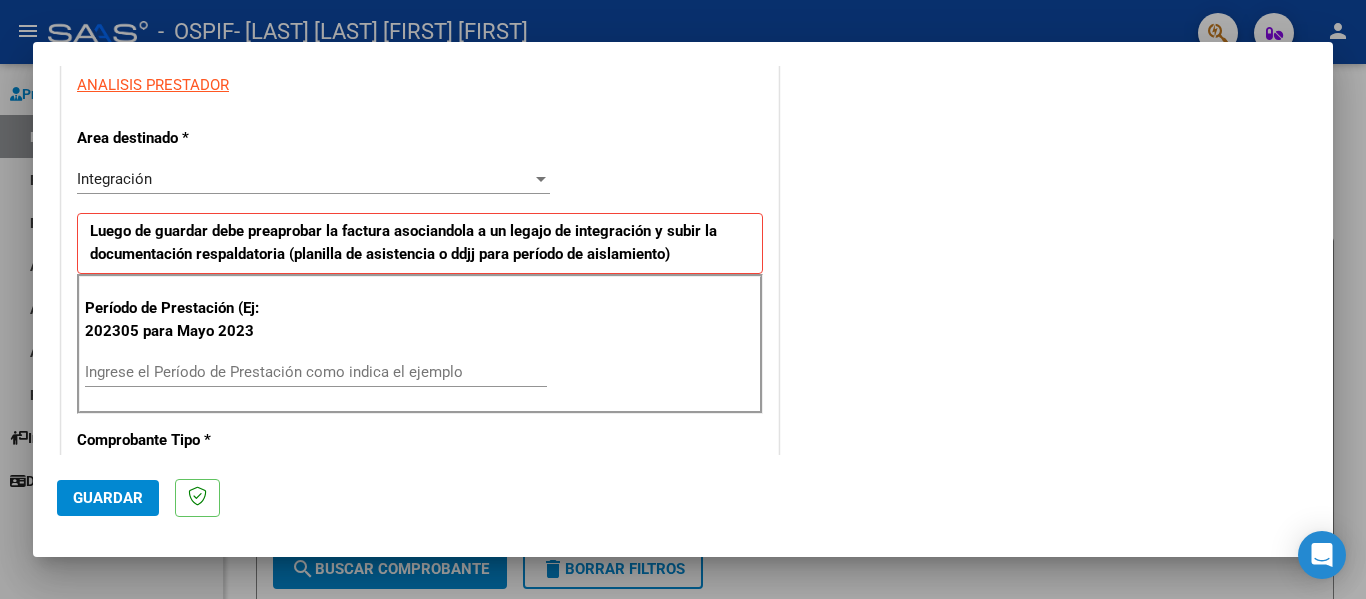 scroll, scrollTop: 375, scrollLeft: 0, axis: vertical 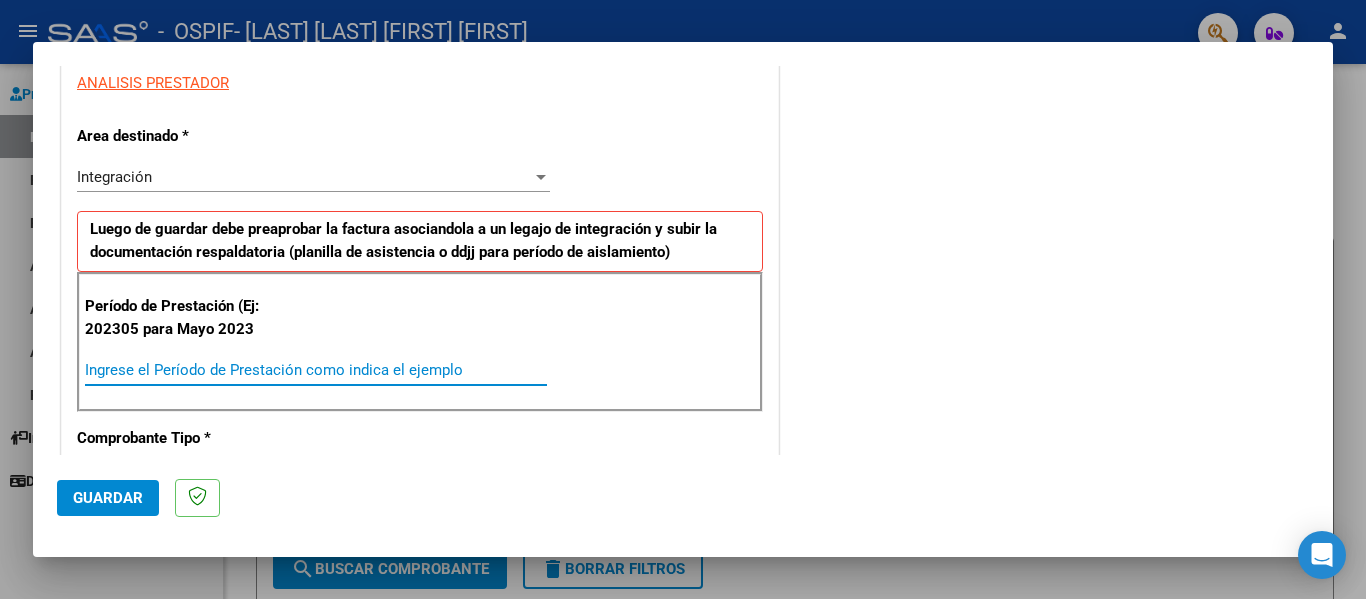 click on "Ingrese el Período de Prestación como indica el ejemplo" at bounding box center (316, 370) 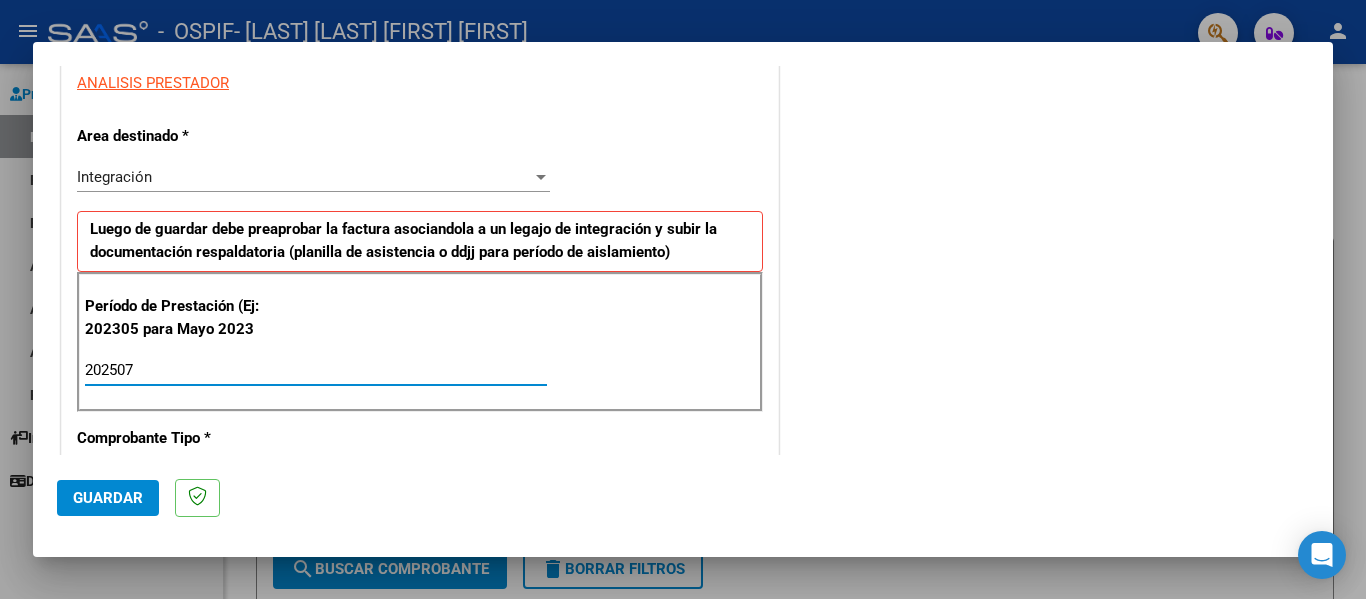 type on "202507" 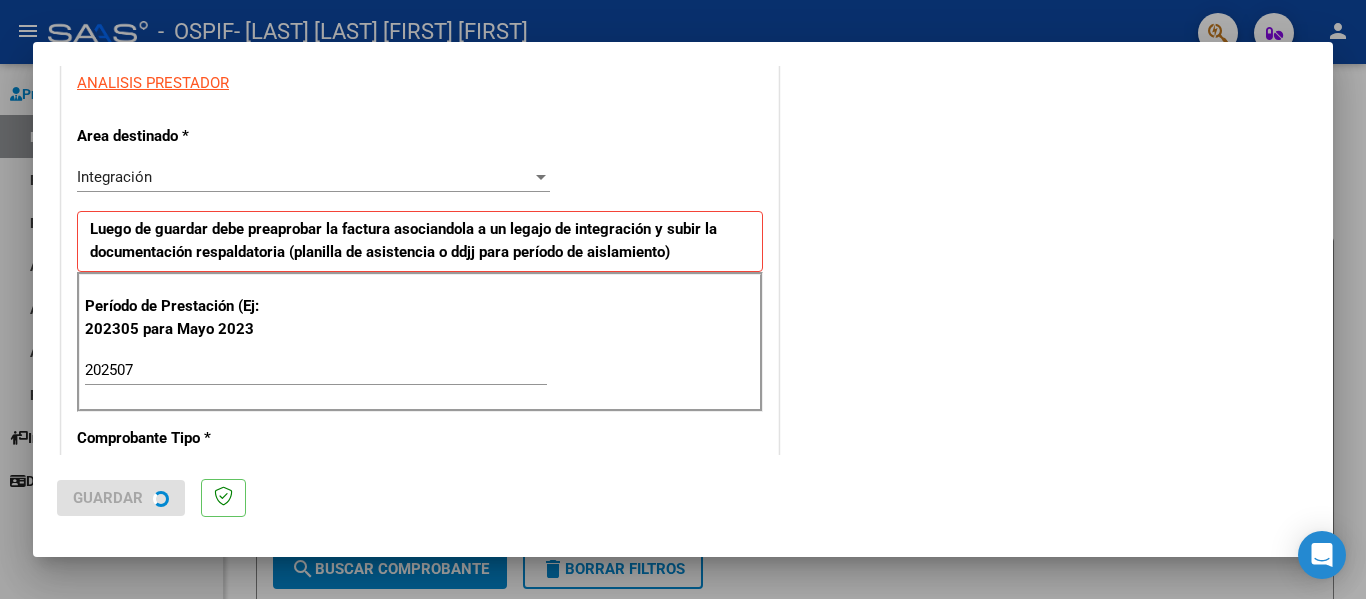scroll, scrollTop: 0, scrollLeft: 0, axis: both 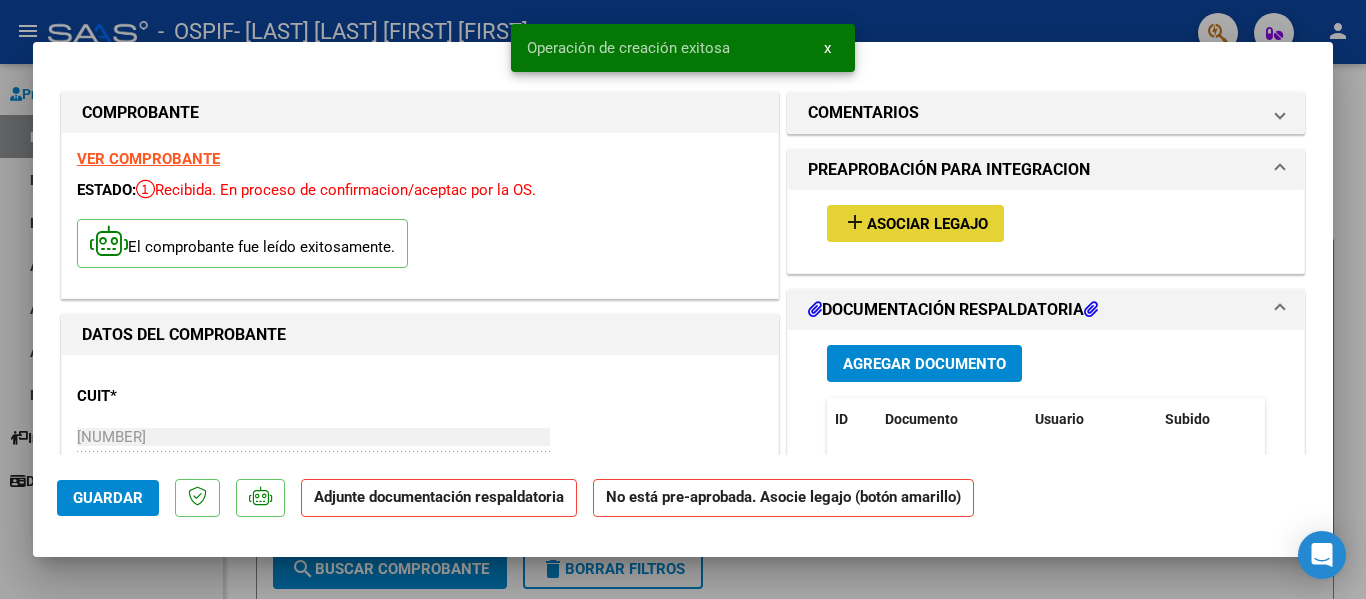 click on "Asociar Legajo" at bounding box center [927, 224] 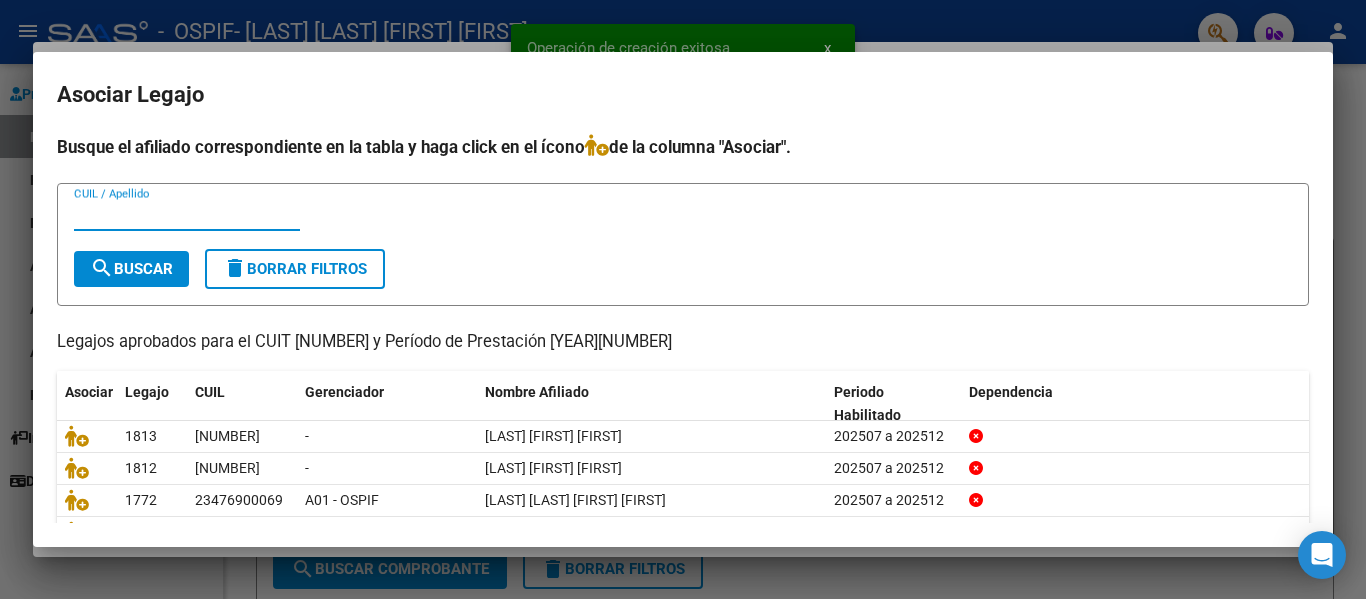 click on "CUIL / Apellido" at bounding box center (187, 215) 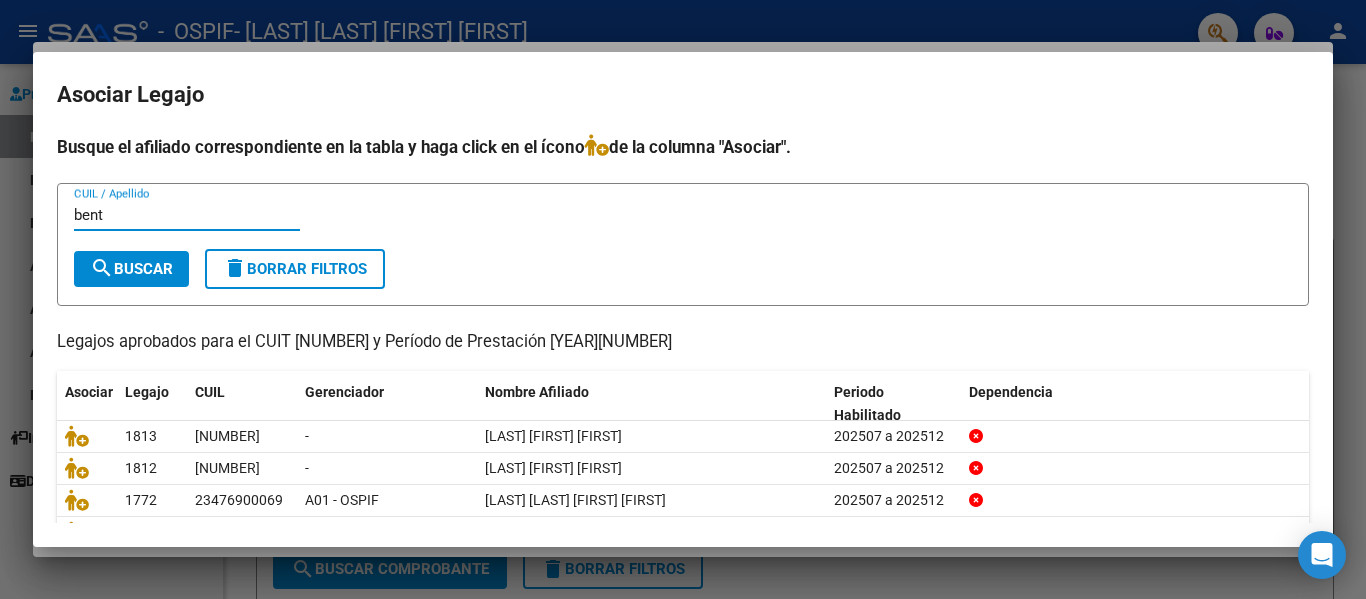 type on "bent" 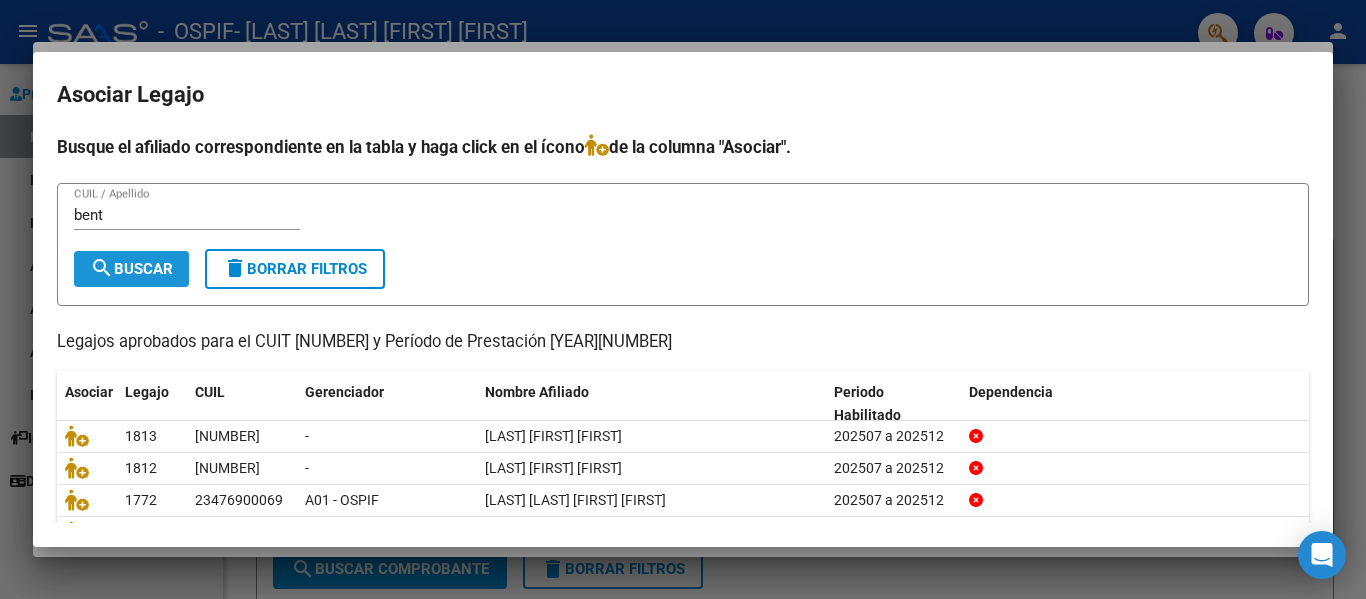 click on "search  Buscar" at bounding box center (131, 269) 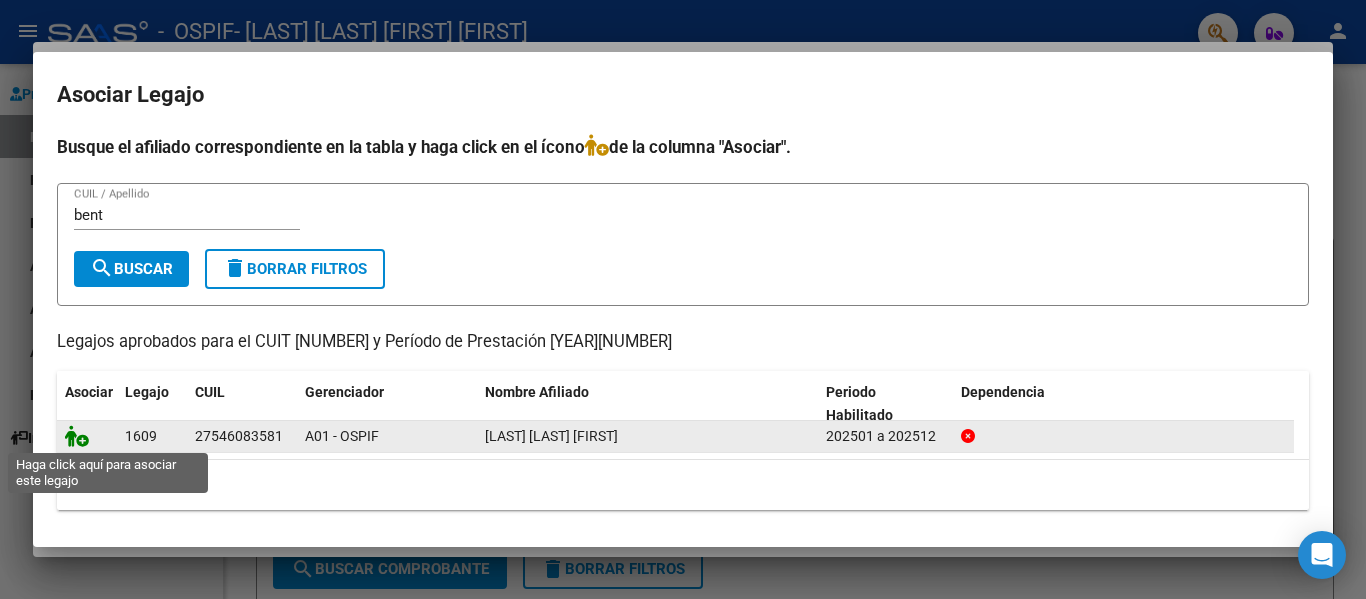 click 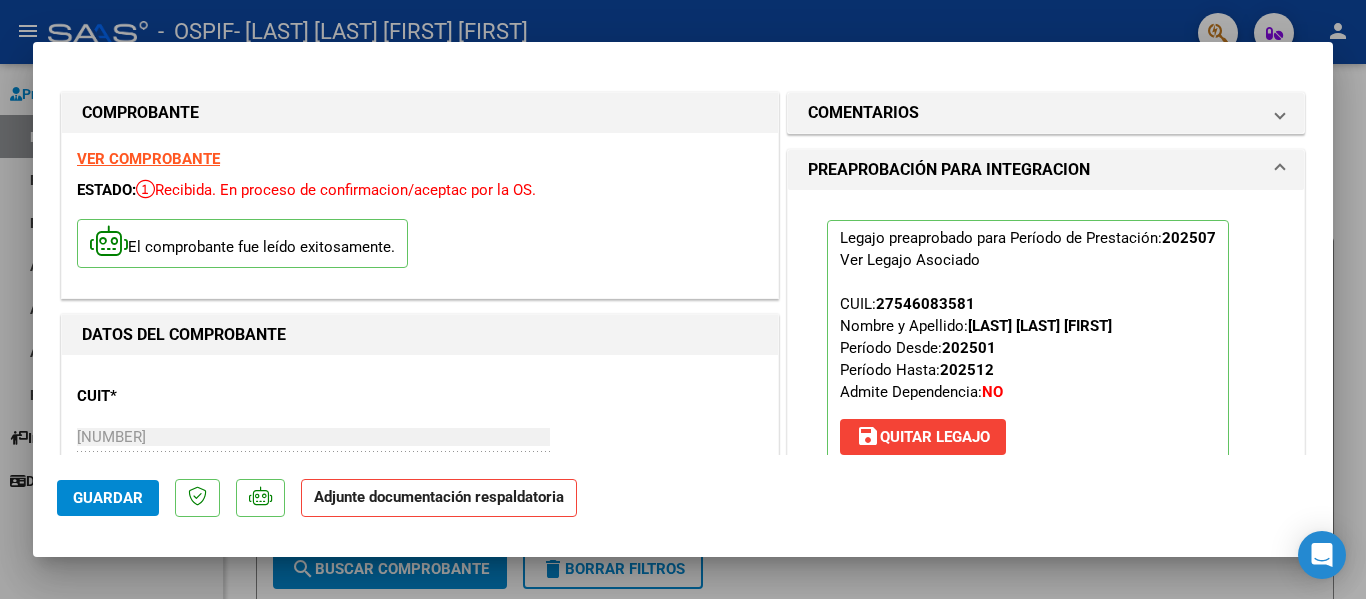 click at bounding box center [683, 299] 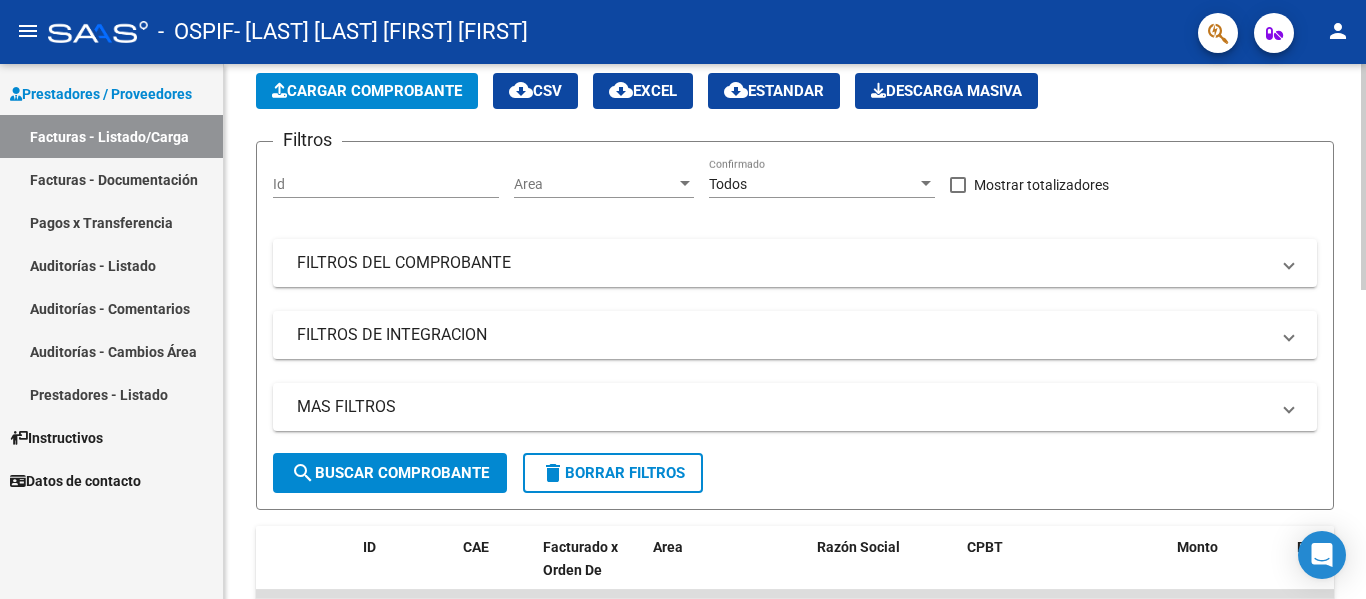 scroll, scrollTop: 94, scrollLeft: 0, axis: vertical 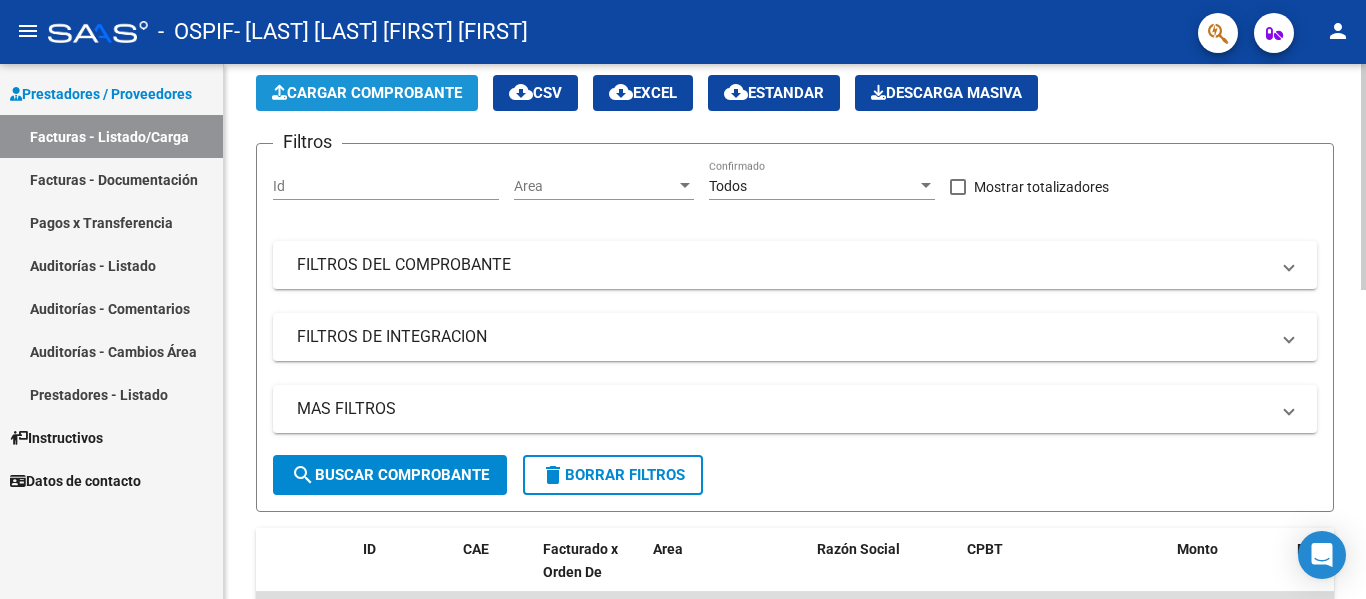 click on "Cargar Comprobante" 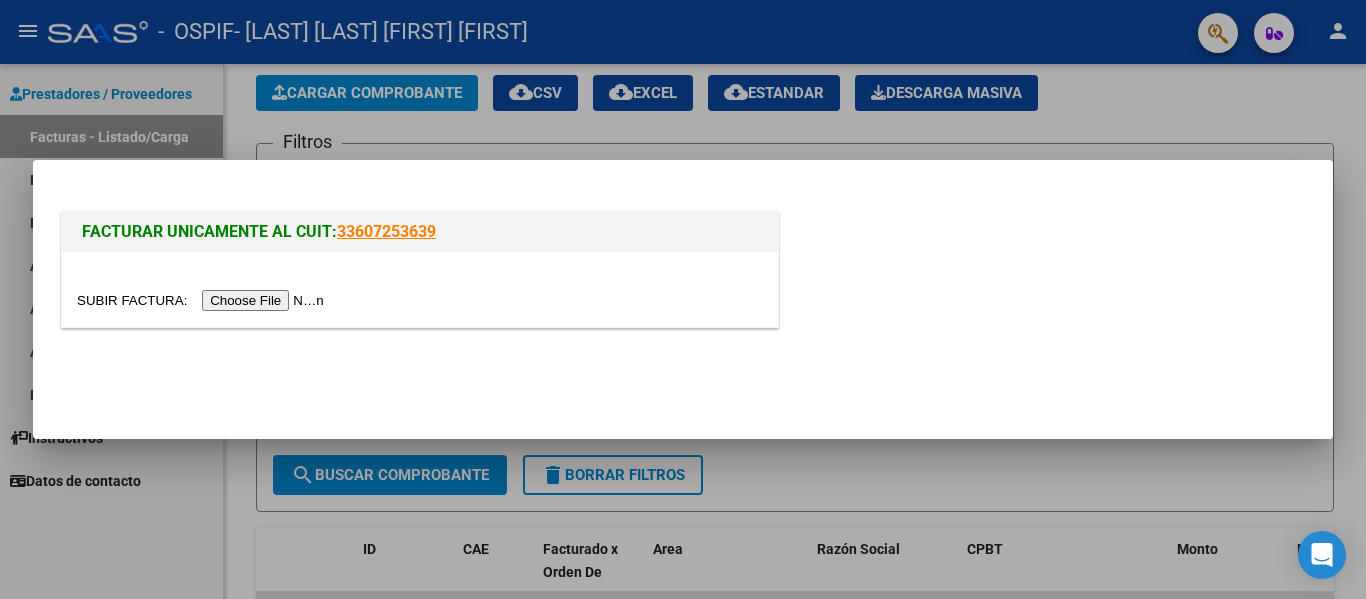 click at bounding box center [203, 300] 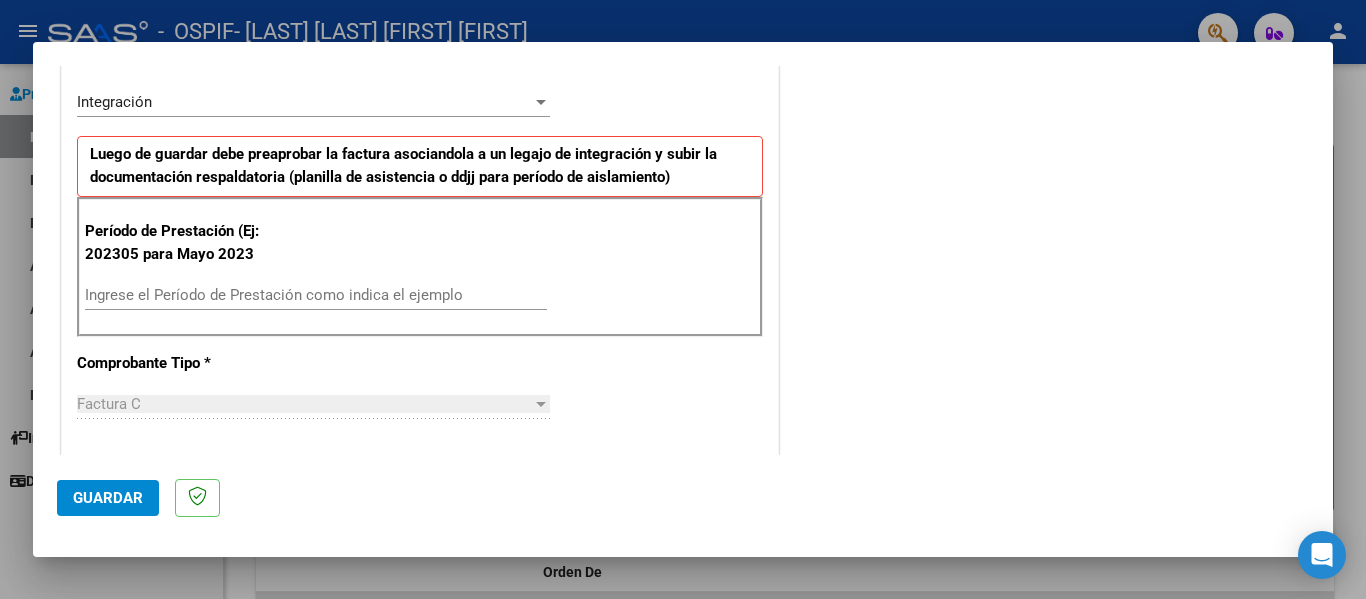 scroll, scrollTop: 451, scrollLeft: 0, axis: vertical 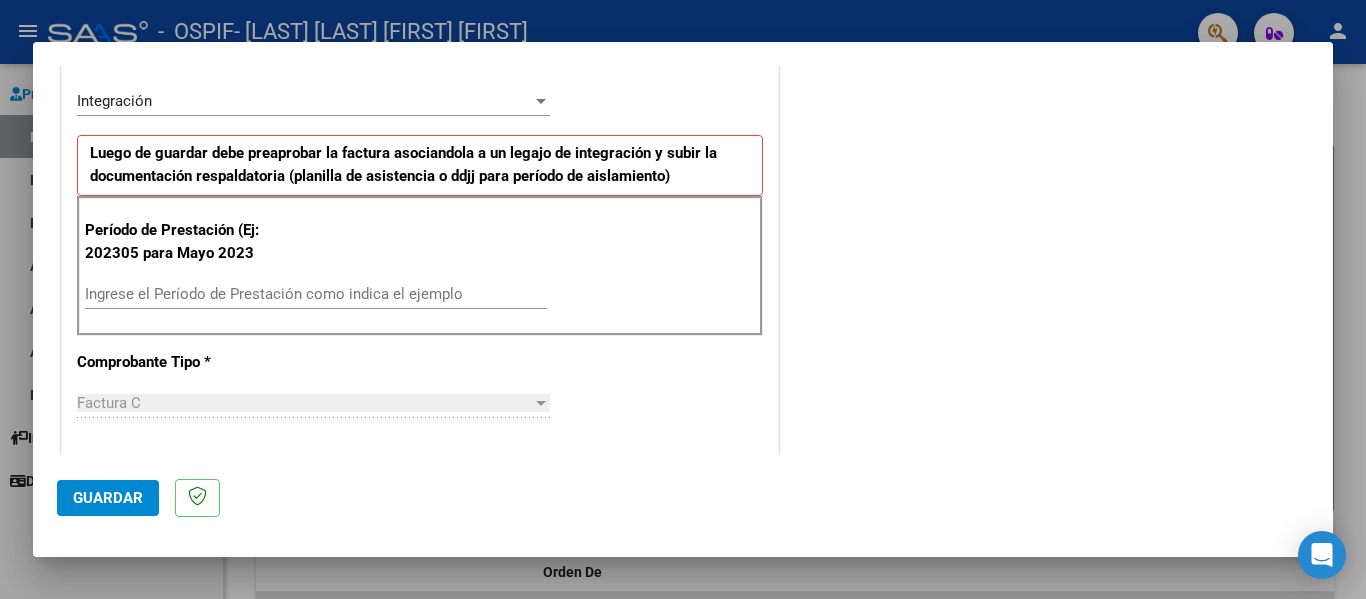 click on "Ingrese el Período de Prestación como indica el ejemplo" at bounding box center (316, 294) 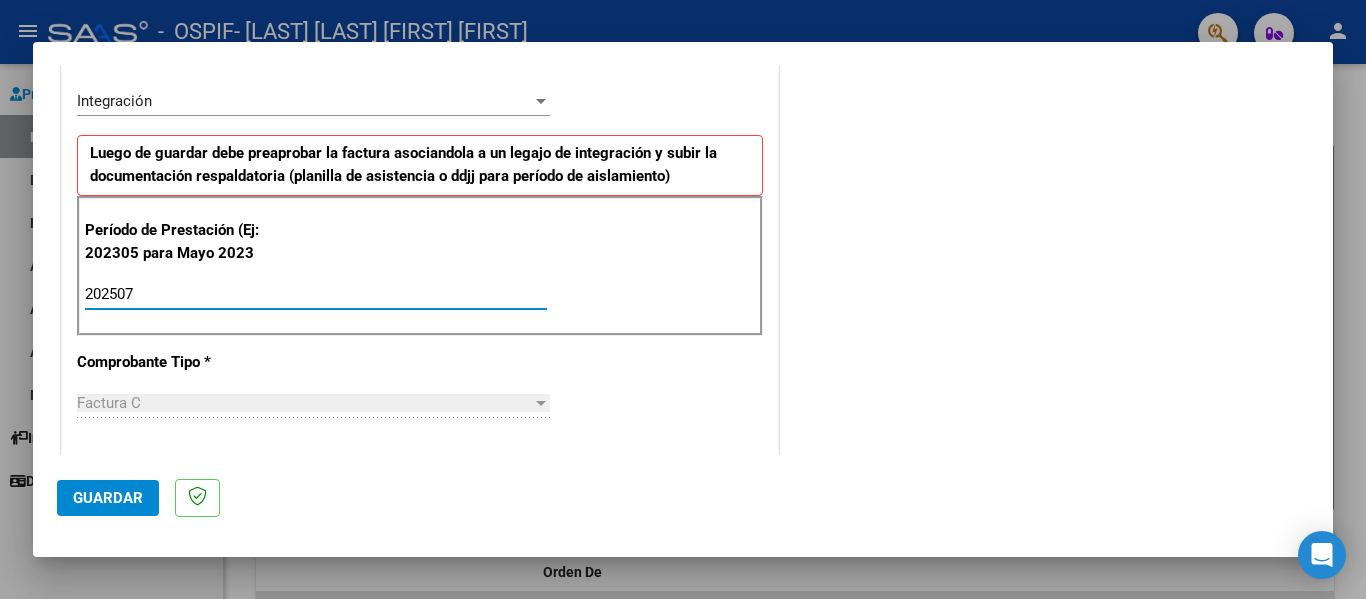 type on "202507" 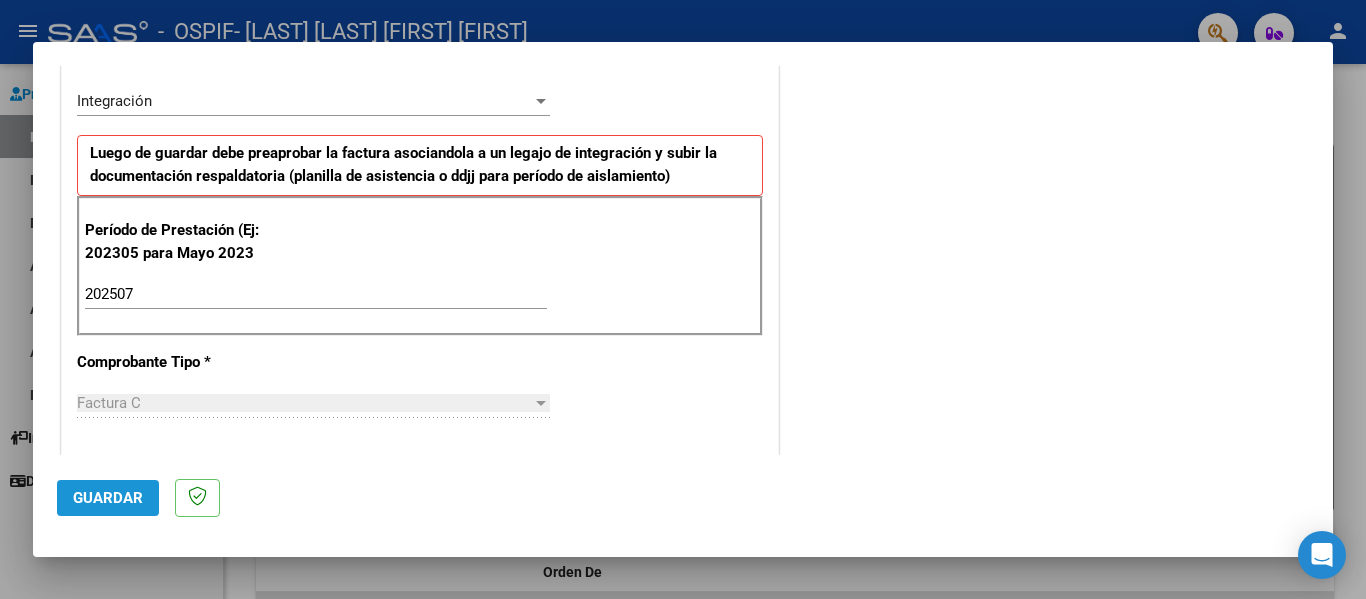 click on "Guardar" 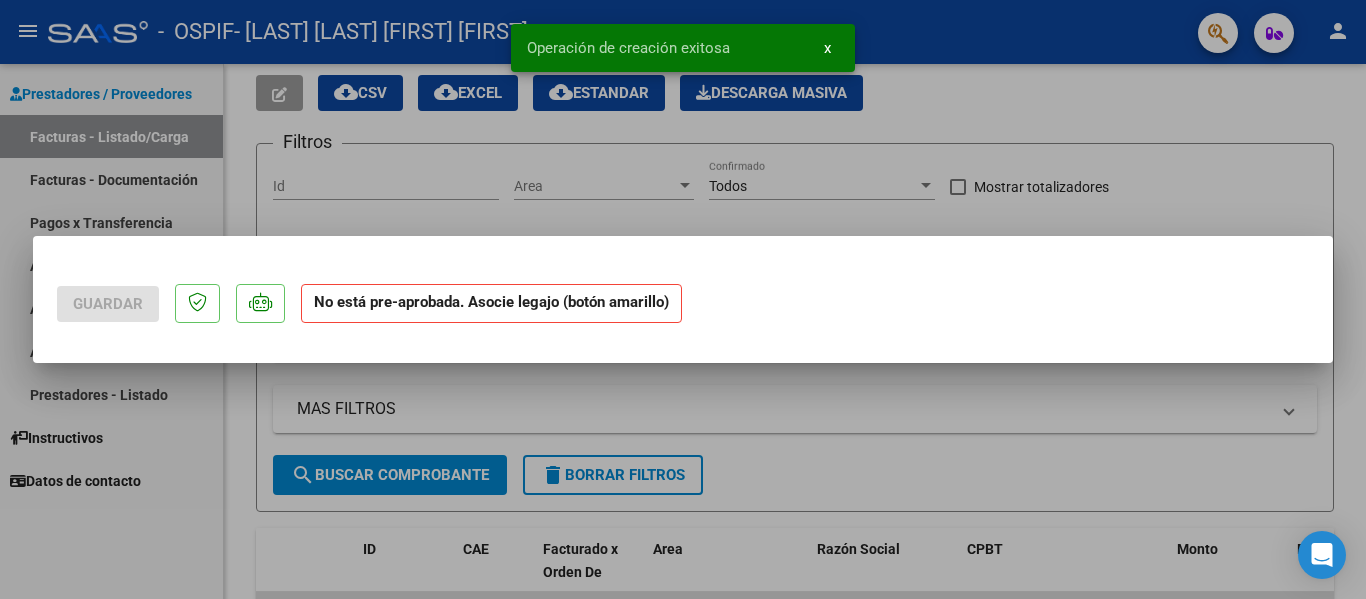 scroll, scrollTop: 0, scrollLeft: 0, axis: both 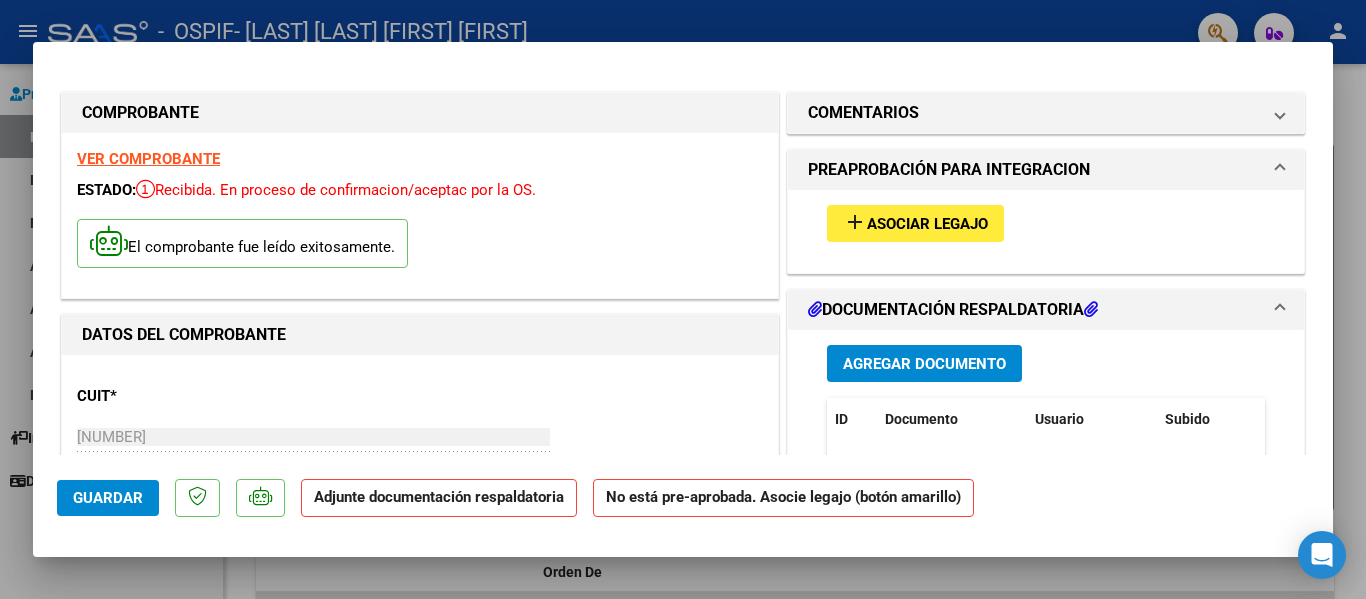 click on "add Asociar Legajo" at bounding box center [915, 223] 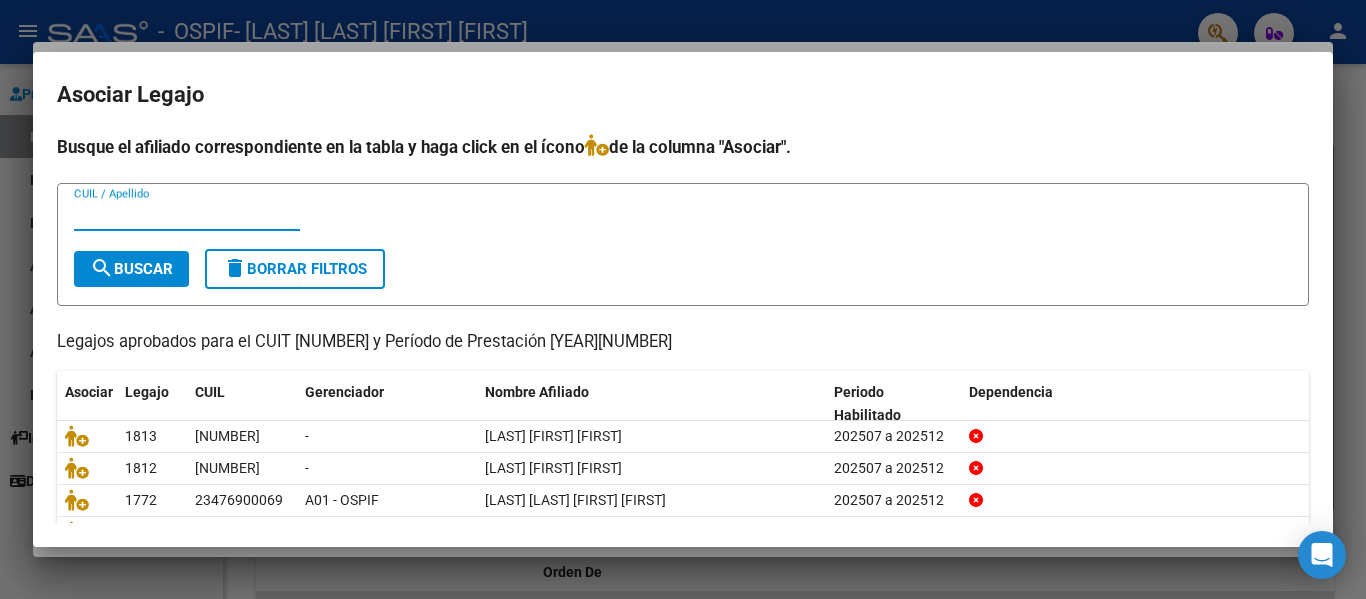 click on "CUIL / Apellido" at bounding box center [187, 215] 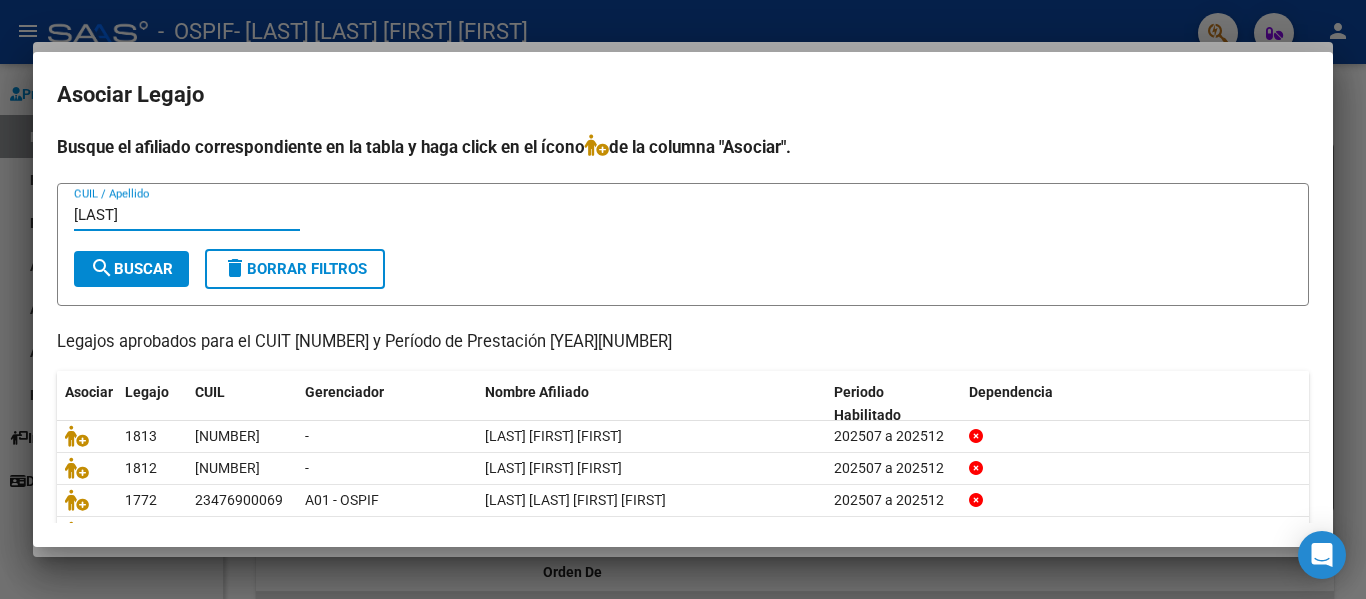 type on "[LAST]" 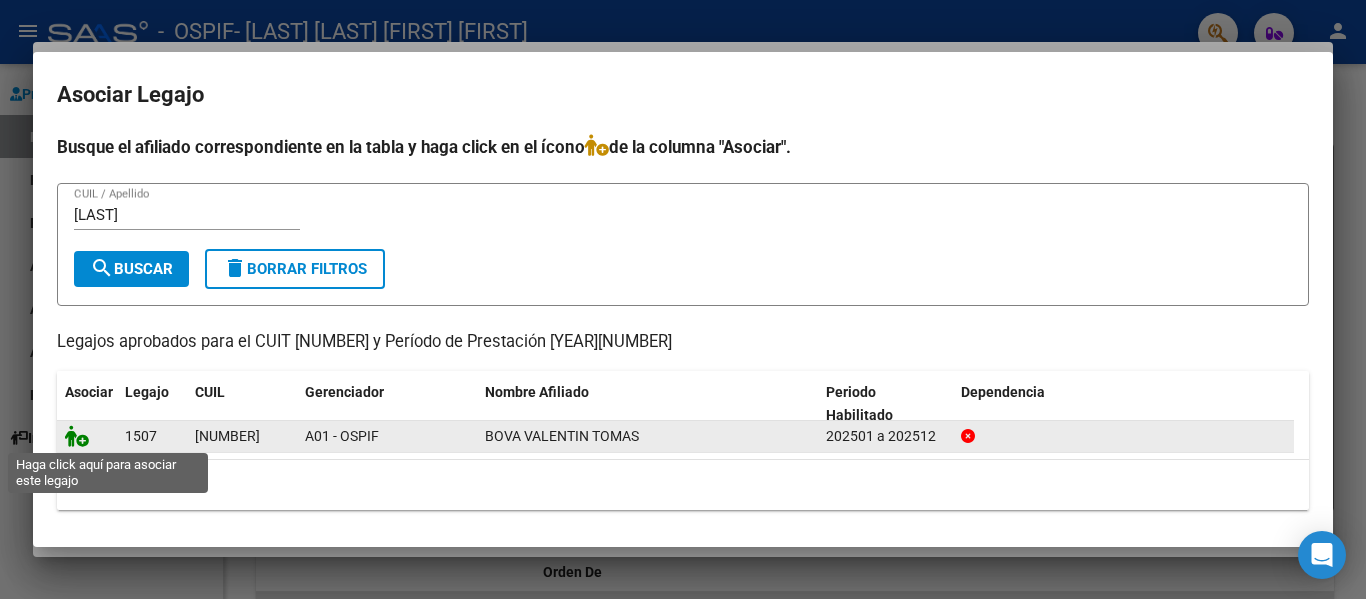 click 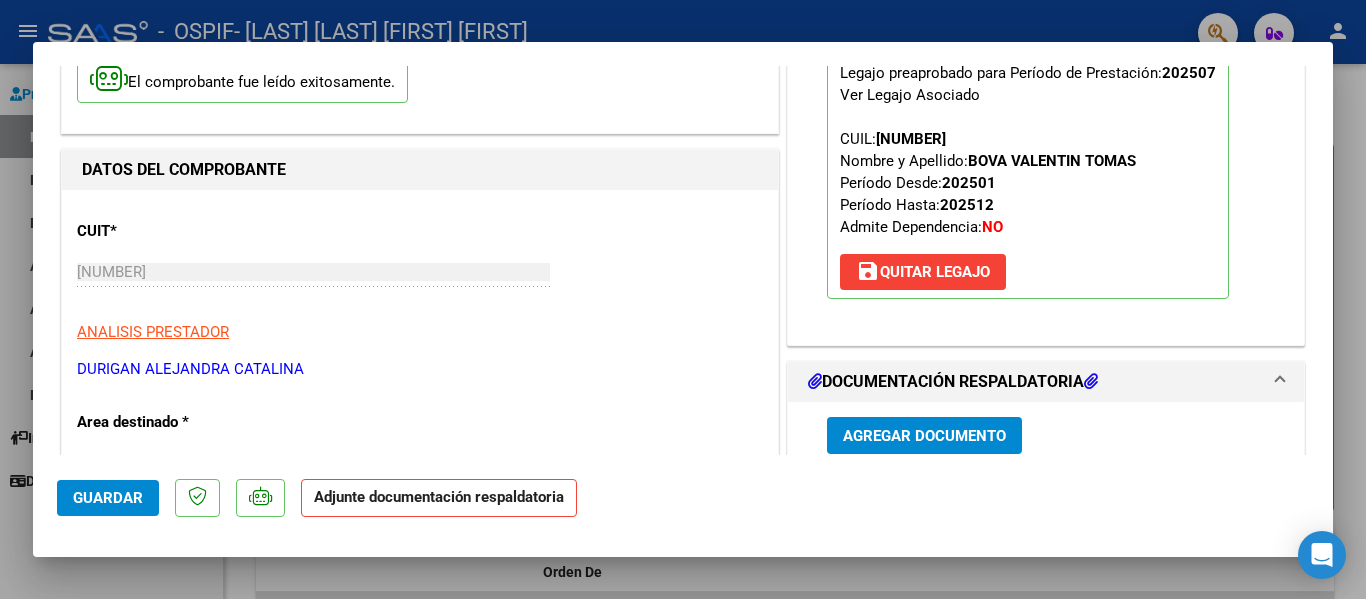 scroll, scrollTop: 166, scrollLeft: 0, axis: vertical 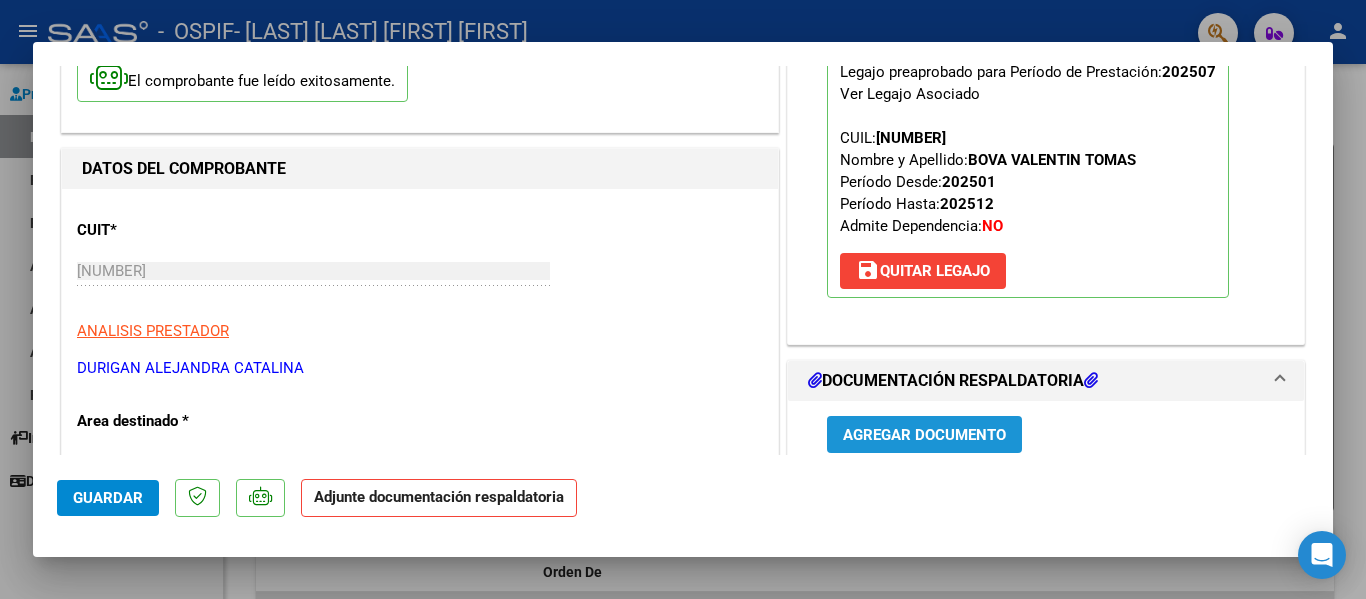click on "Agregar Documento" at bounding box center (924, 435) 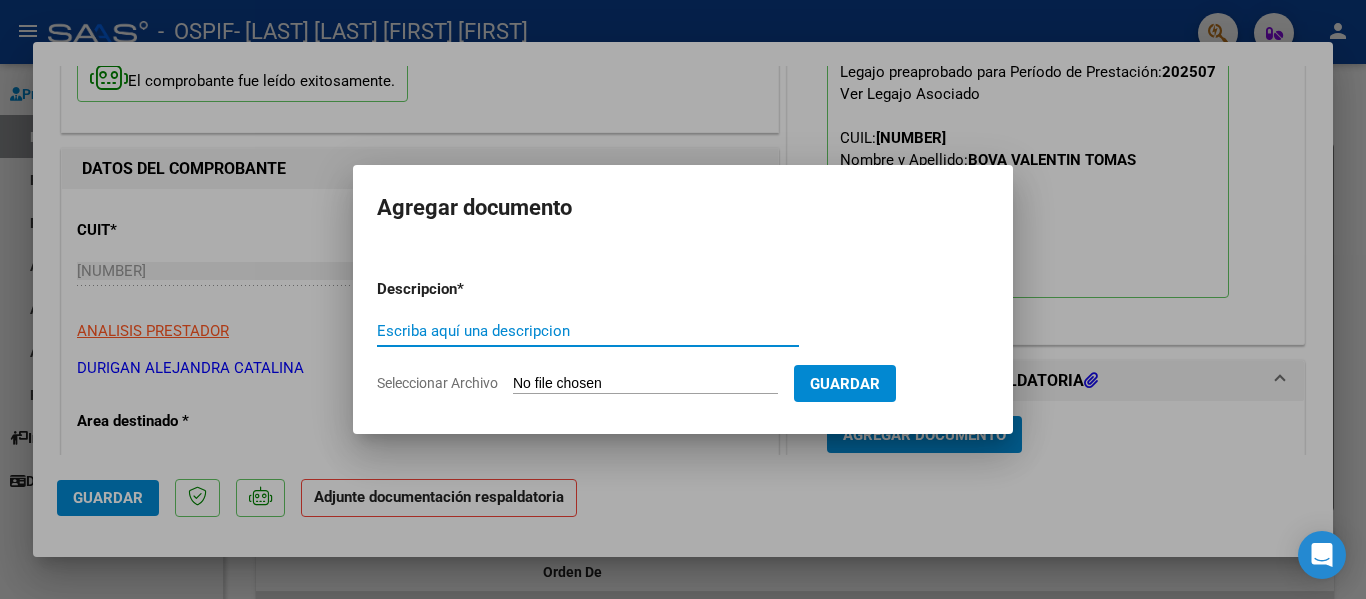 click on "Escriba aquí una descripcion" at bounding box center [588, 331] 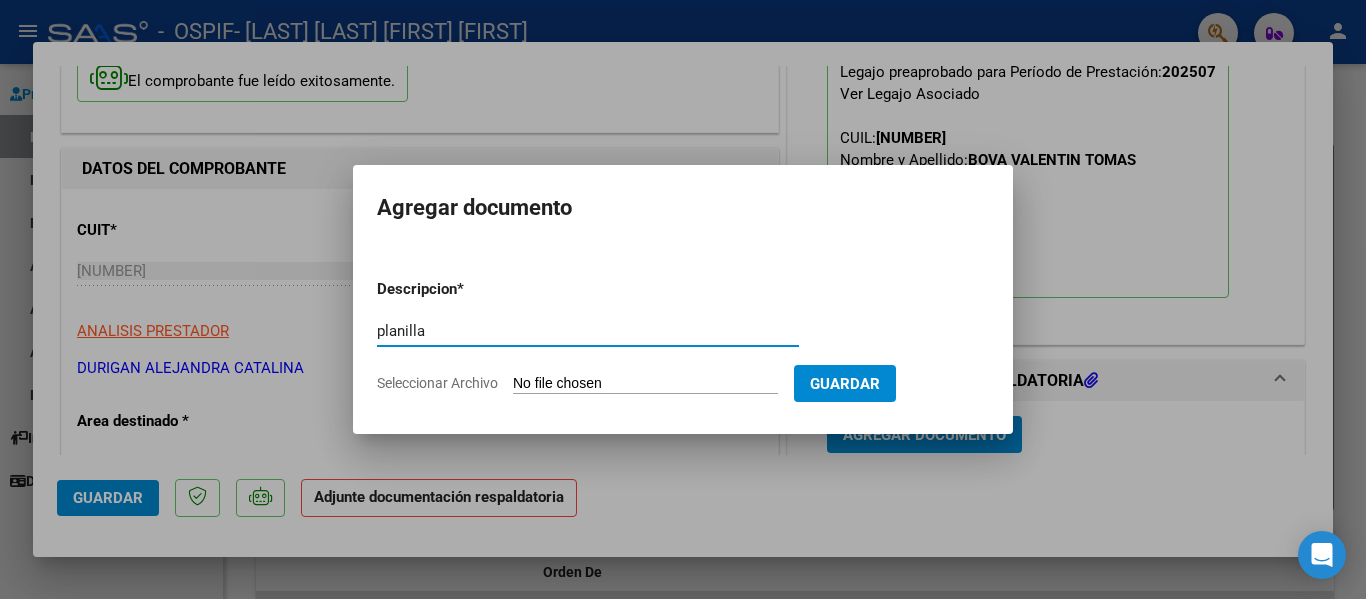 type on "planilla" 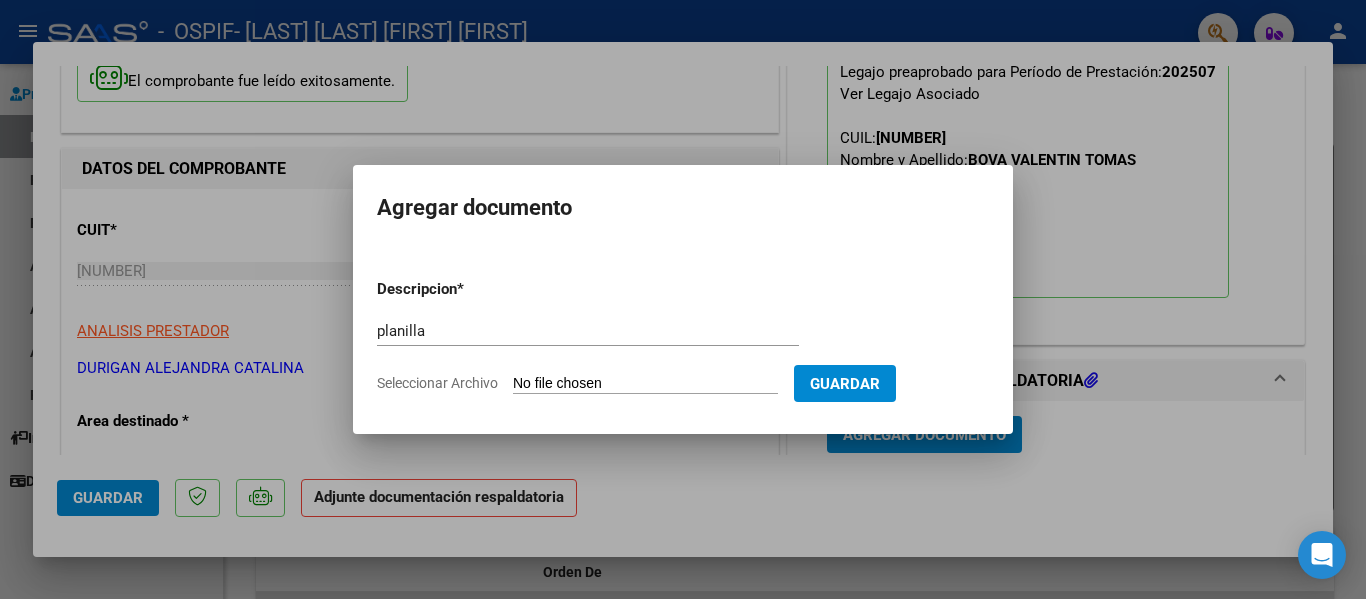 type on "C:\fakepath\[LAST] [FIRST] [MONTH] [YEAR].pdf" 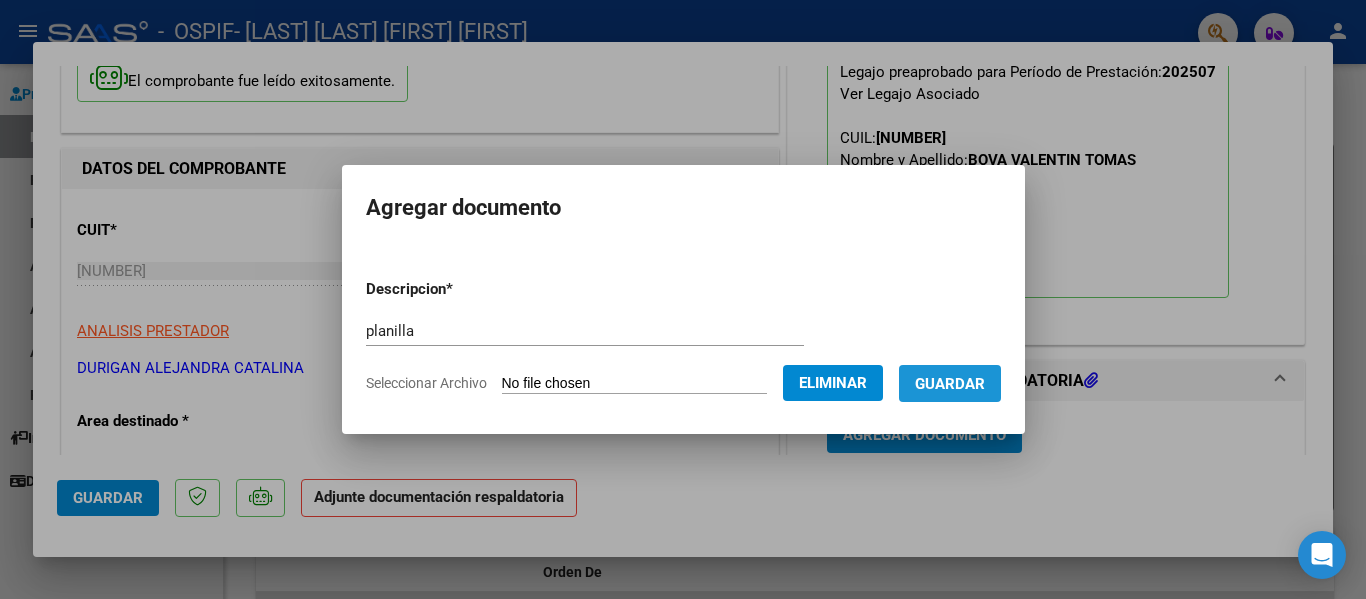 click on "Guardar" at bounding box center (950, 383) 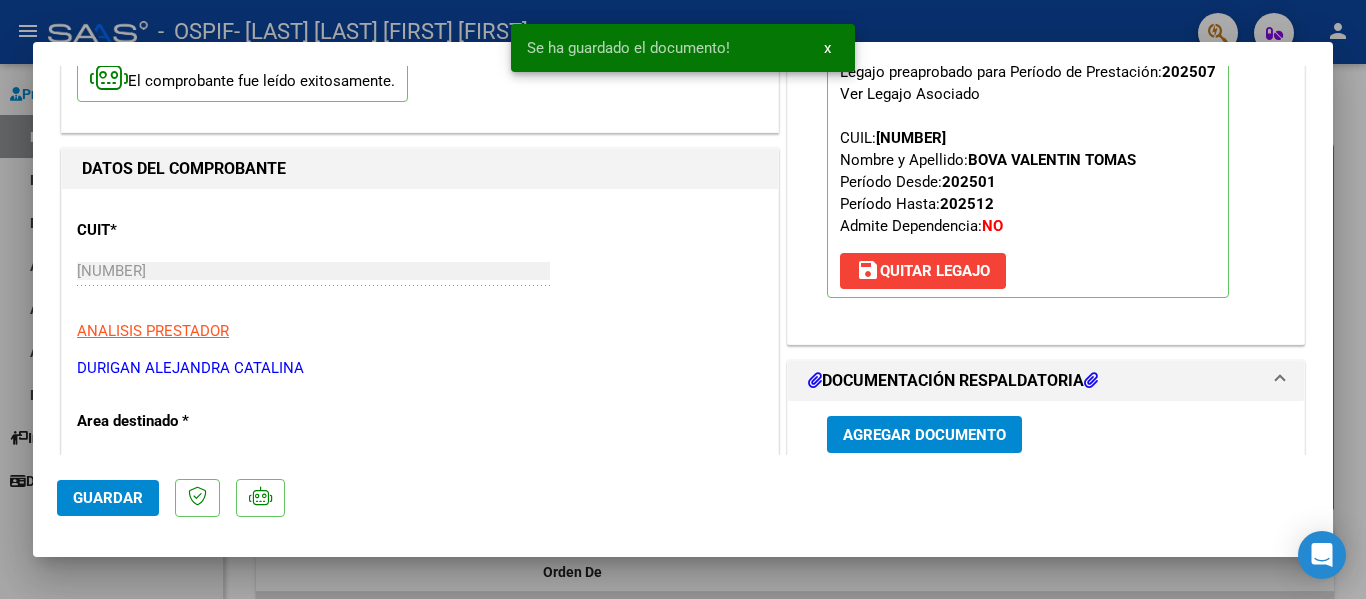click at bounding box center [683, 299] 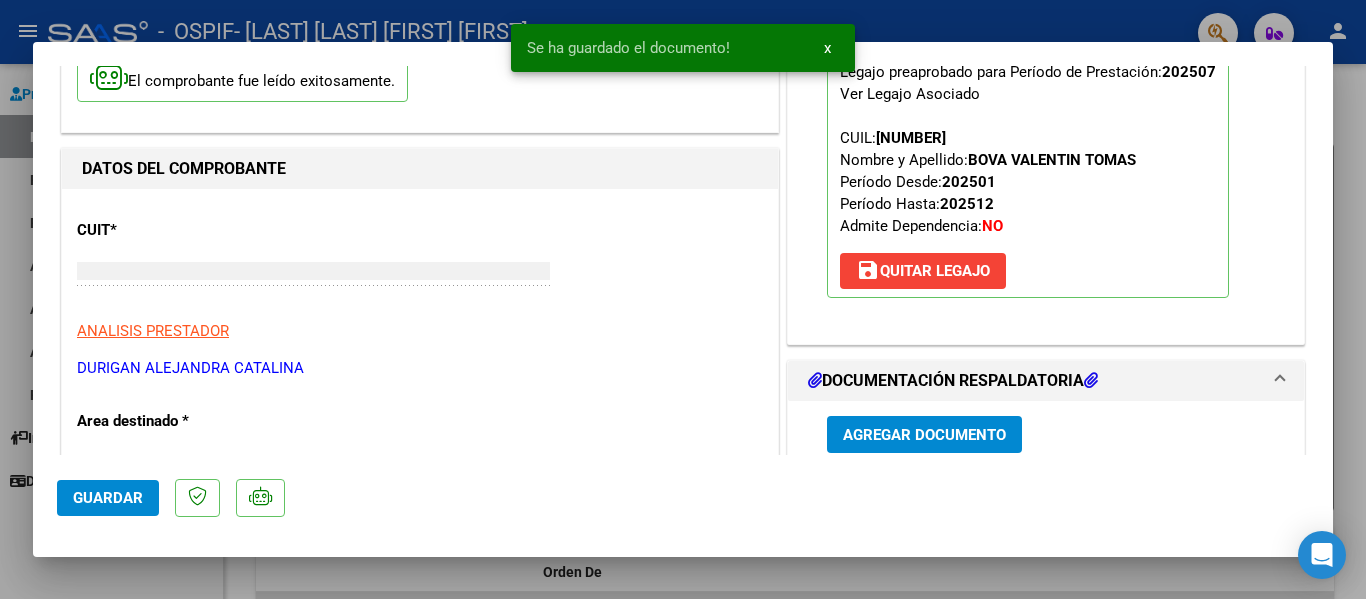 scroll, scrollTop: 178, scrollLeft: 0, axis: vertical 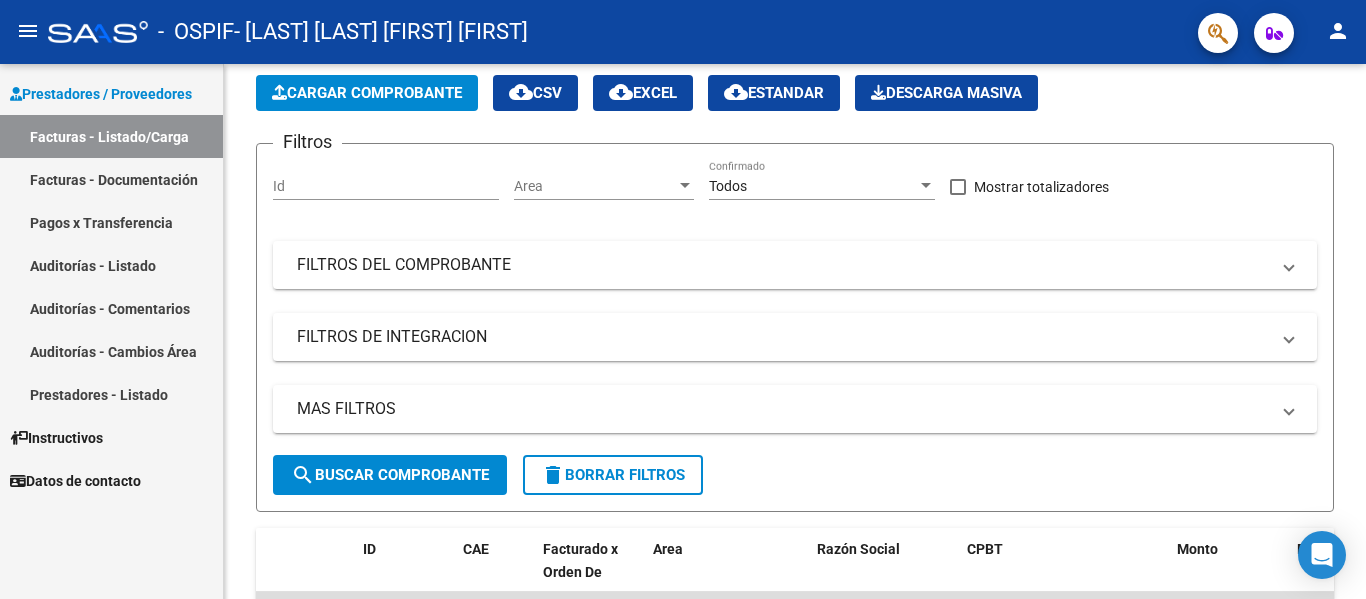 click on "- [LAST] [LAST] [FIRST] [FIRST]" 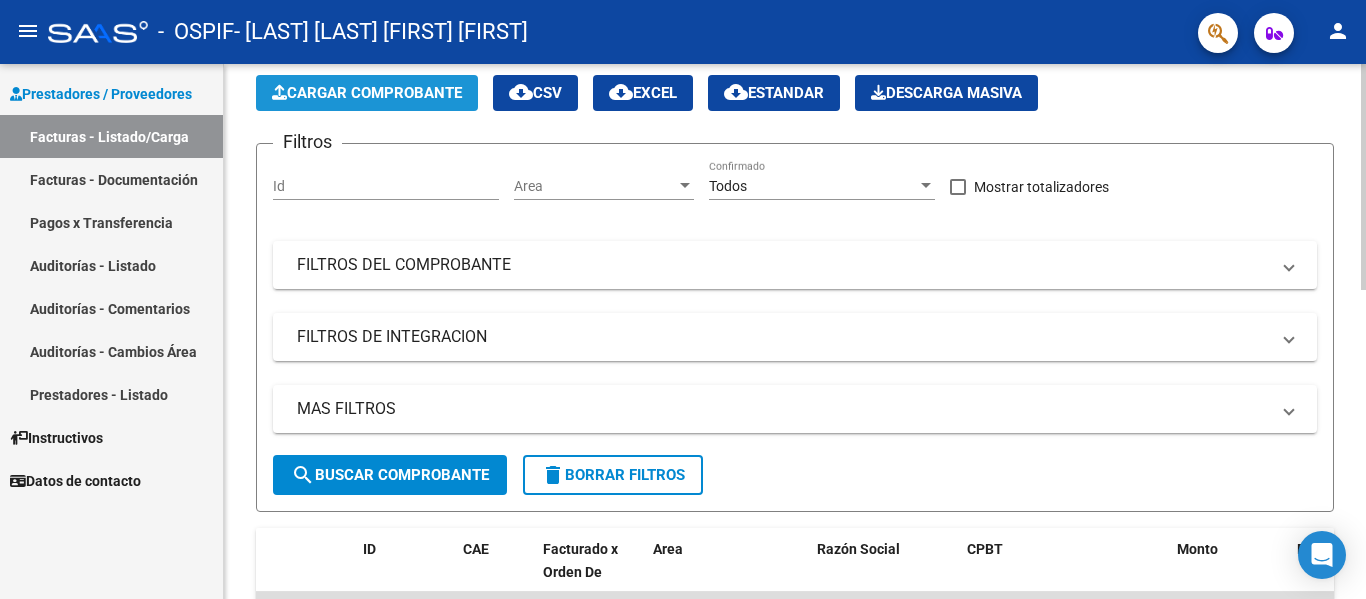 click on "Cargar Comprobante" 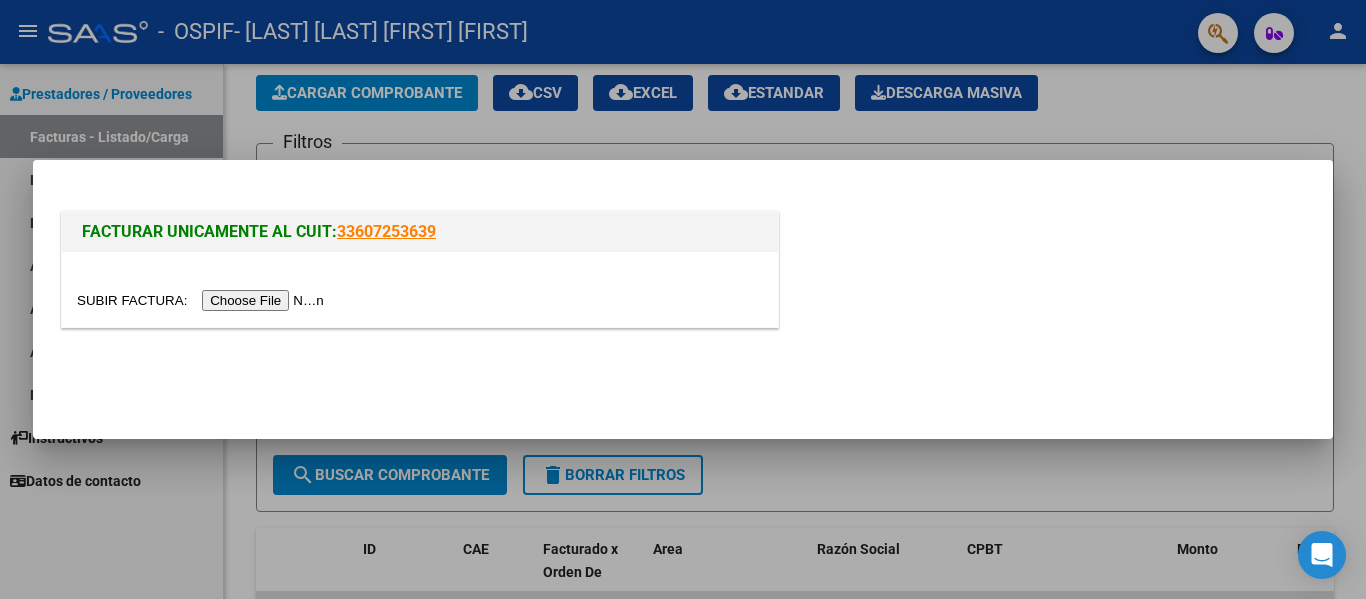 click at bounding box center [203, 300] 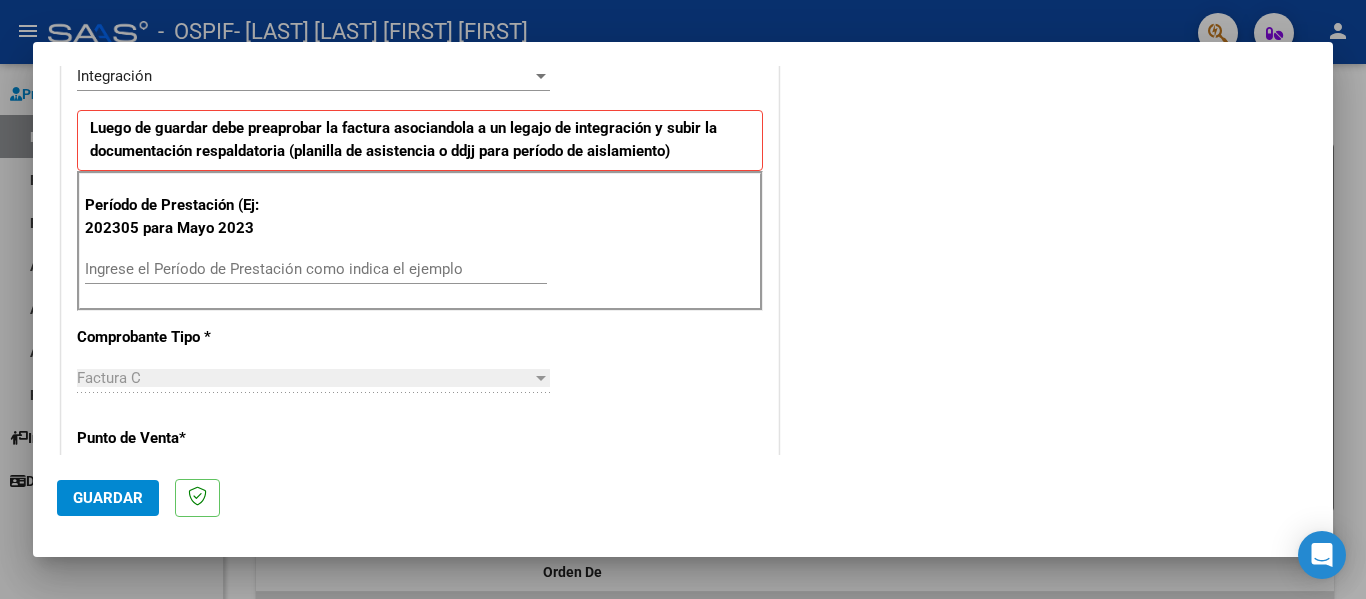 scroll, scrollTop: 489, scrollLeft: 0, axis: vertical 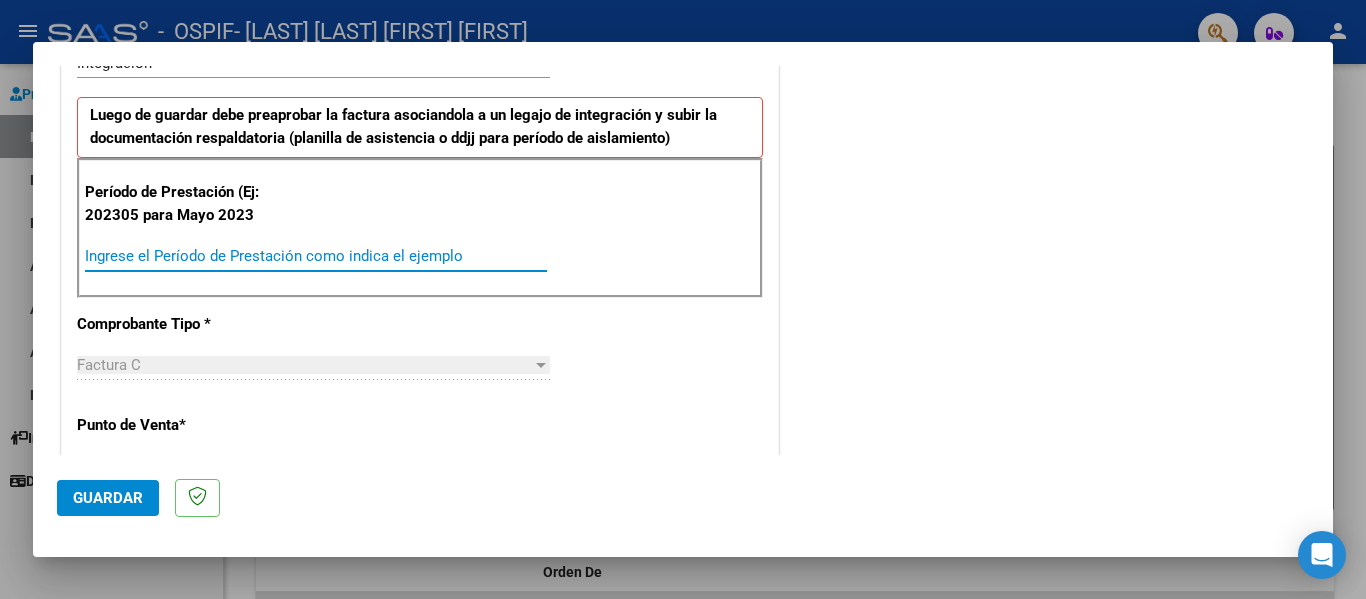 click on "Ingrese el Período de Prestación como indica el ejemplo" at bounding box center (316, 256) 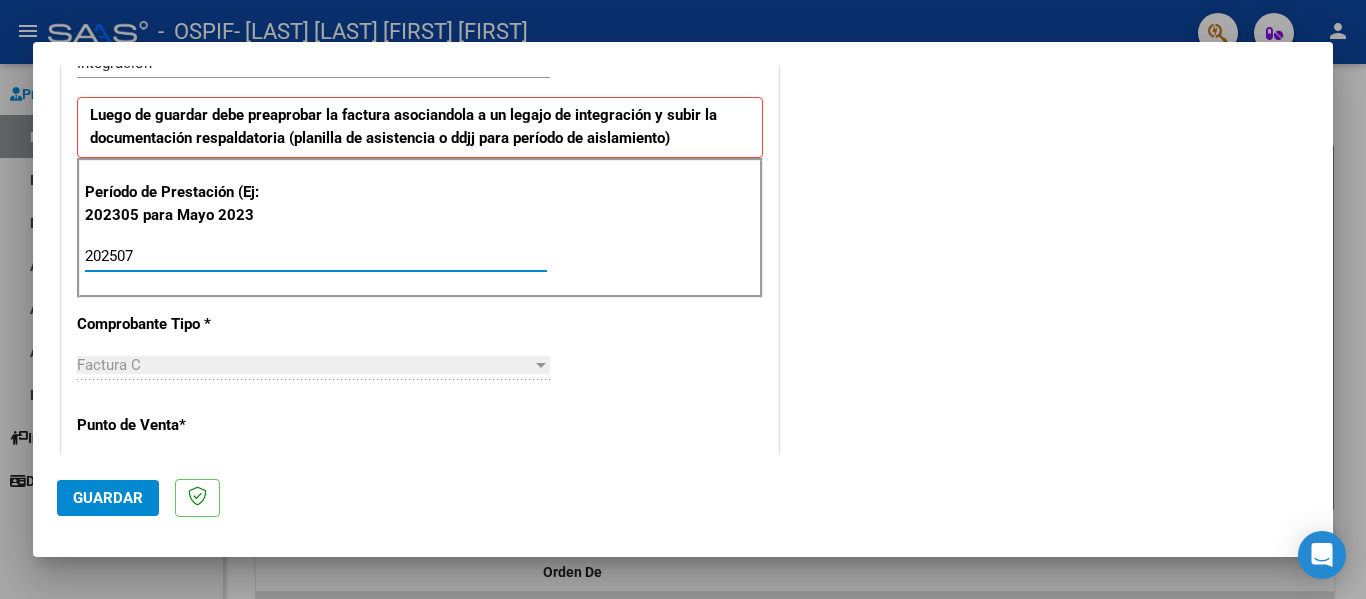 type on "202507" 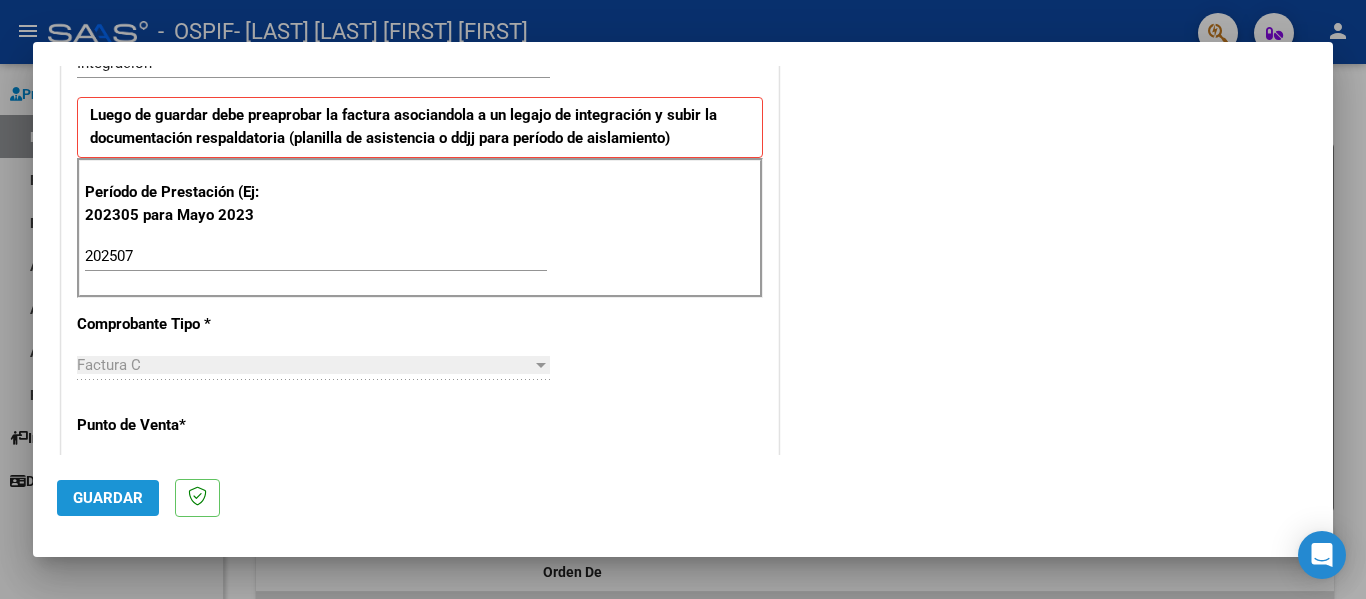 click on "Guardar" 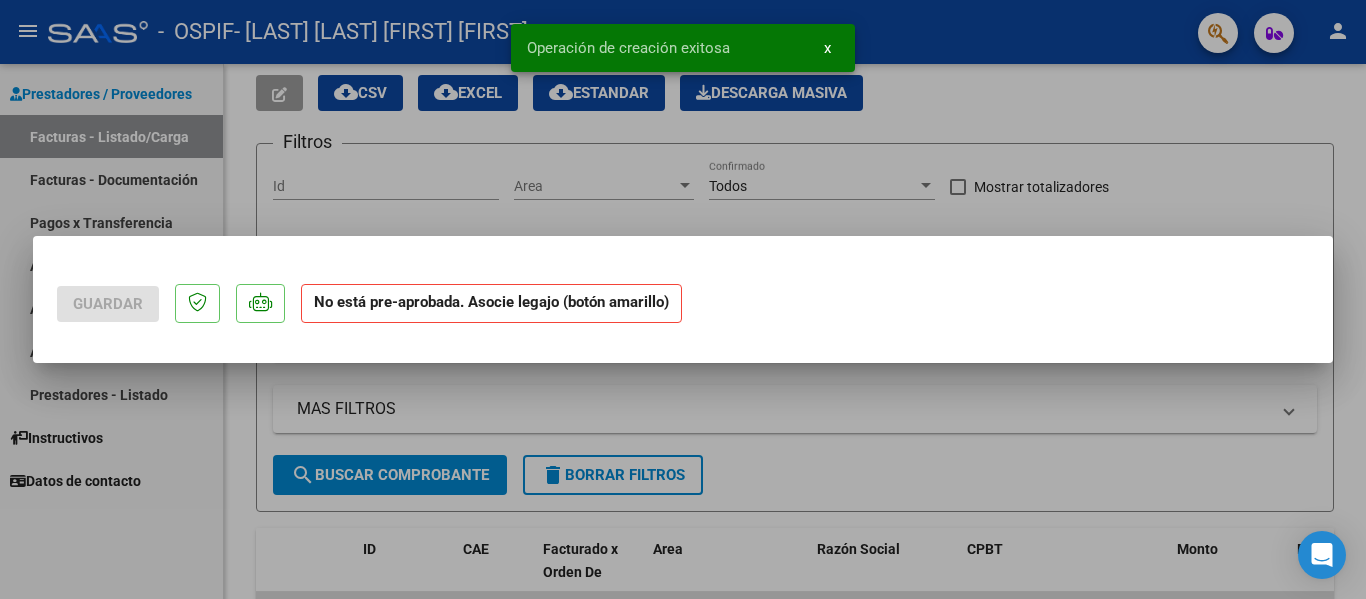 scroll, scrollTop: 0, scrollLeft: 0, axis: both 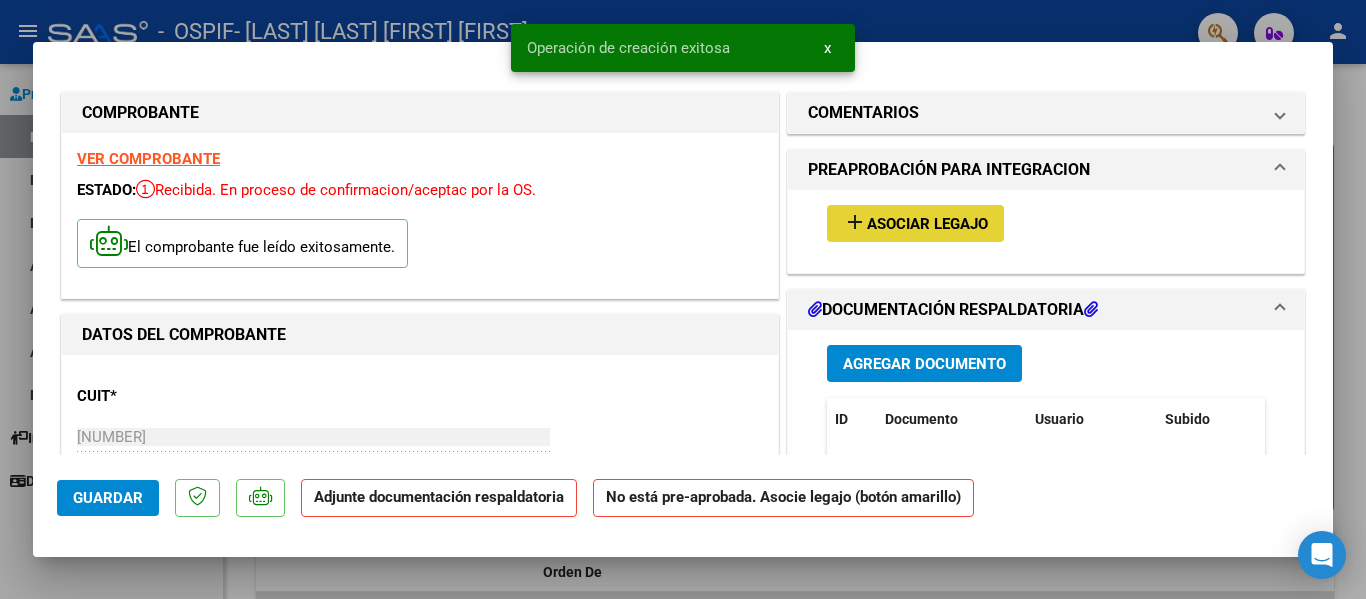 click on "Asociar Legajo" at bounding box center (927, 224) 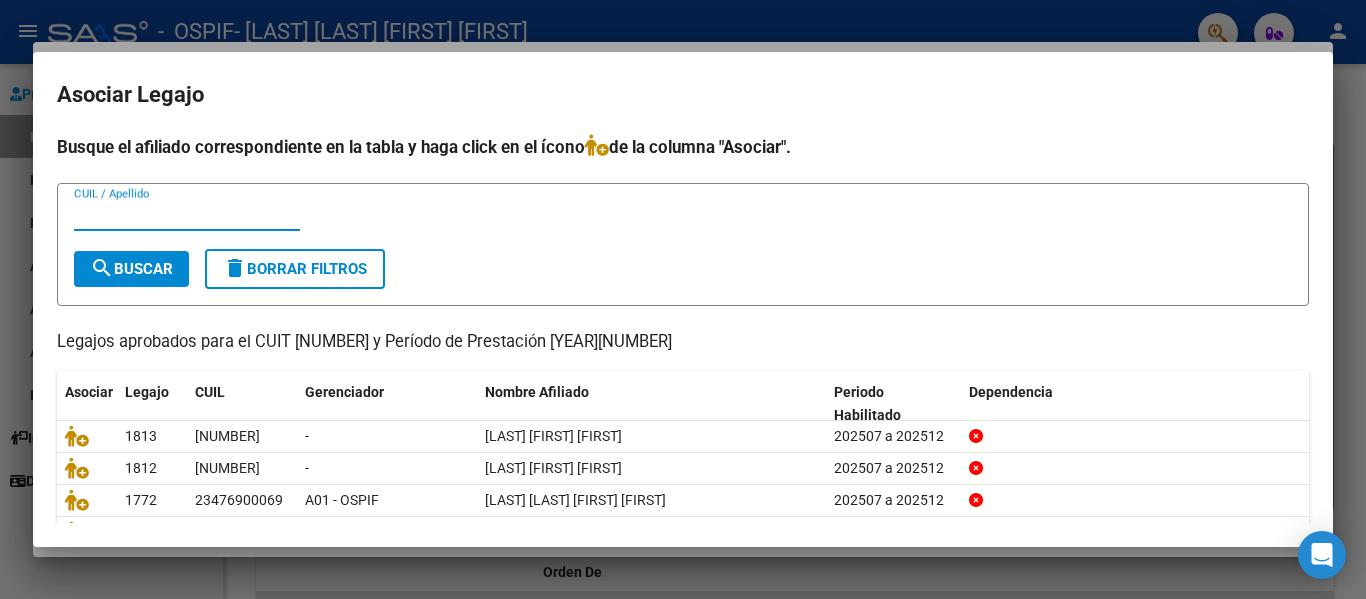click on "CUIL / Apellido" at bounding box center [187, 215] 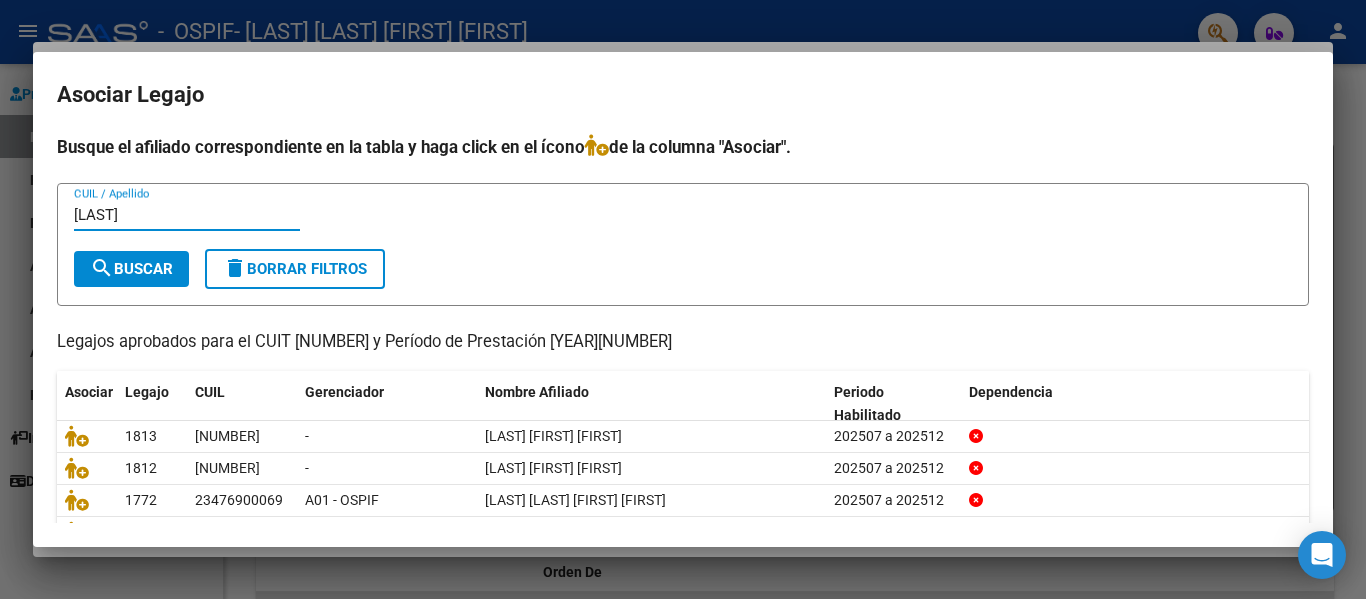 type on "[LAST]" 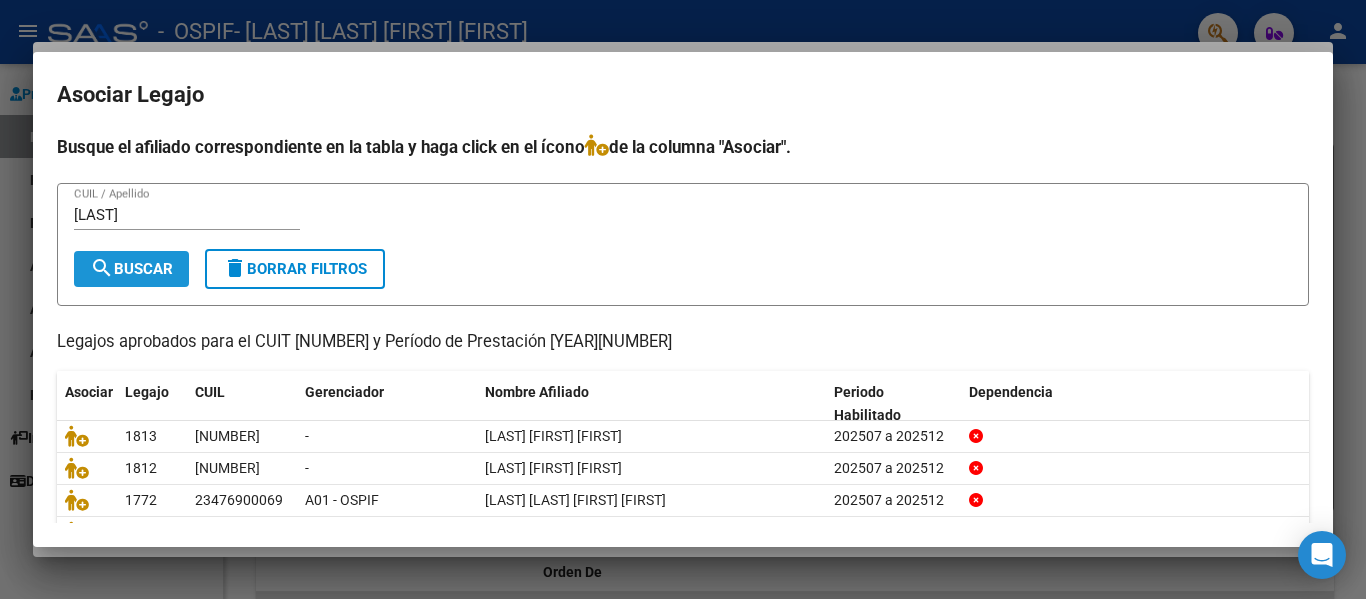 click on "search  Buscar" at bounding box center (131, 269) 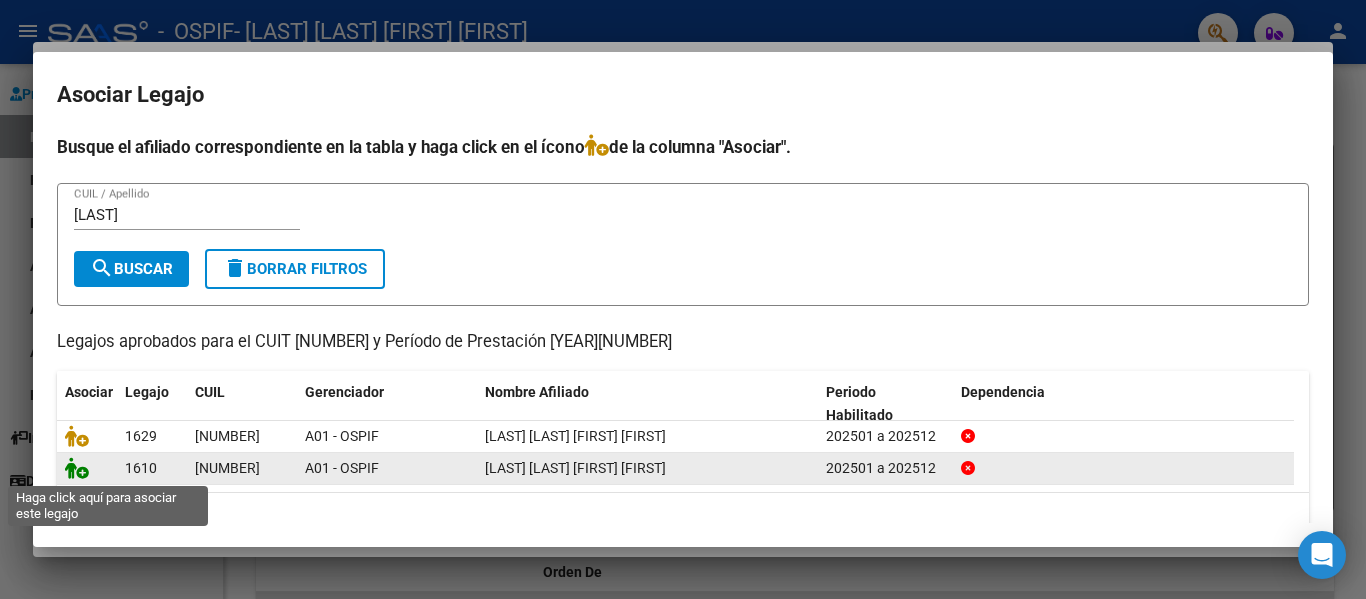click 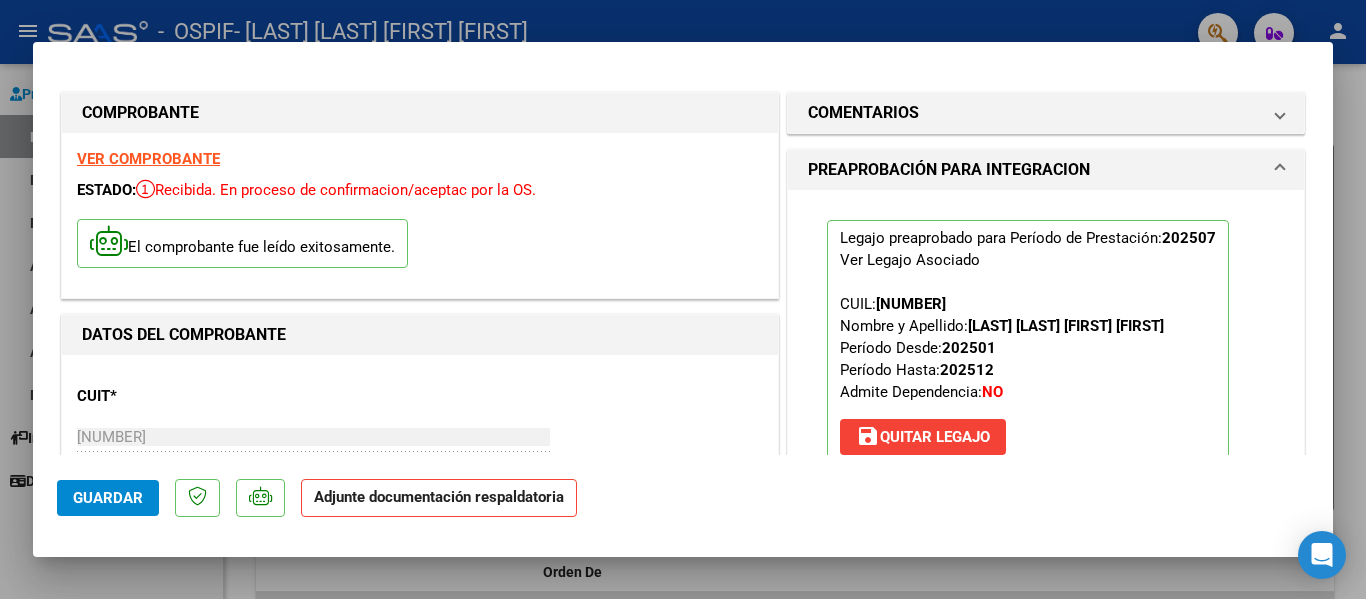 scroll, scrollTop: 58, scrollLeft: 0, axis: vertical 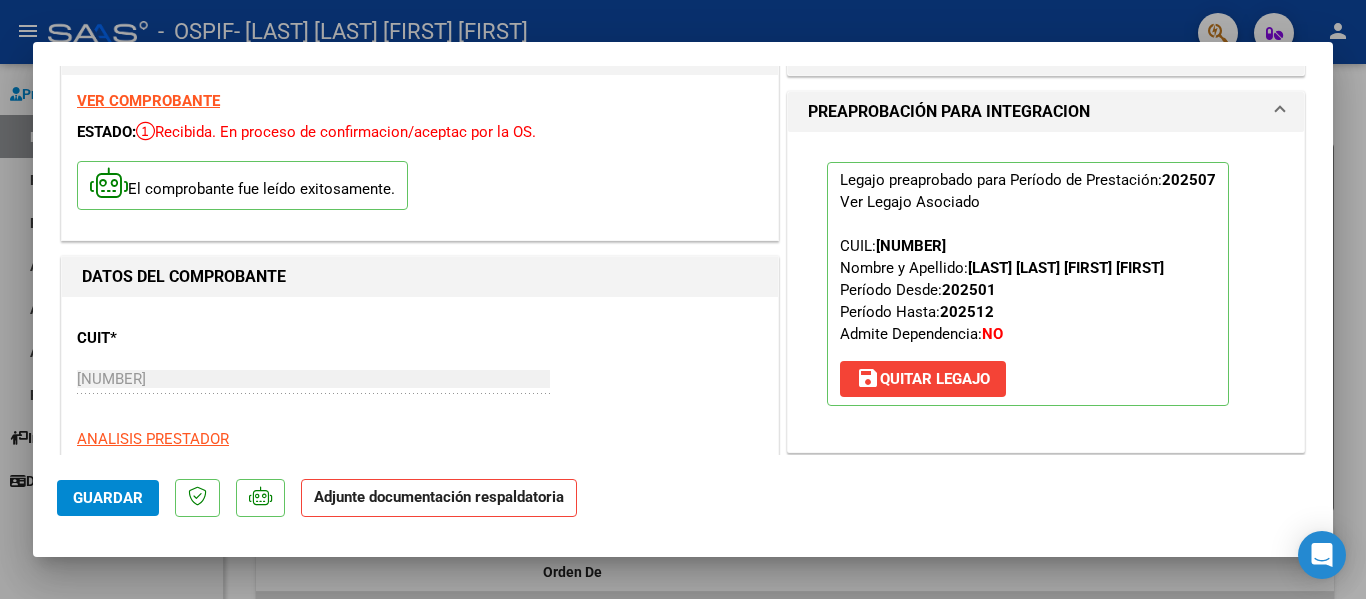 click at bounding box center (683, 299) 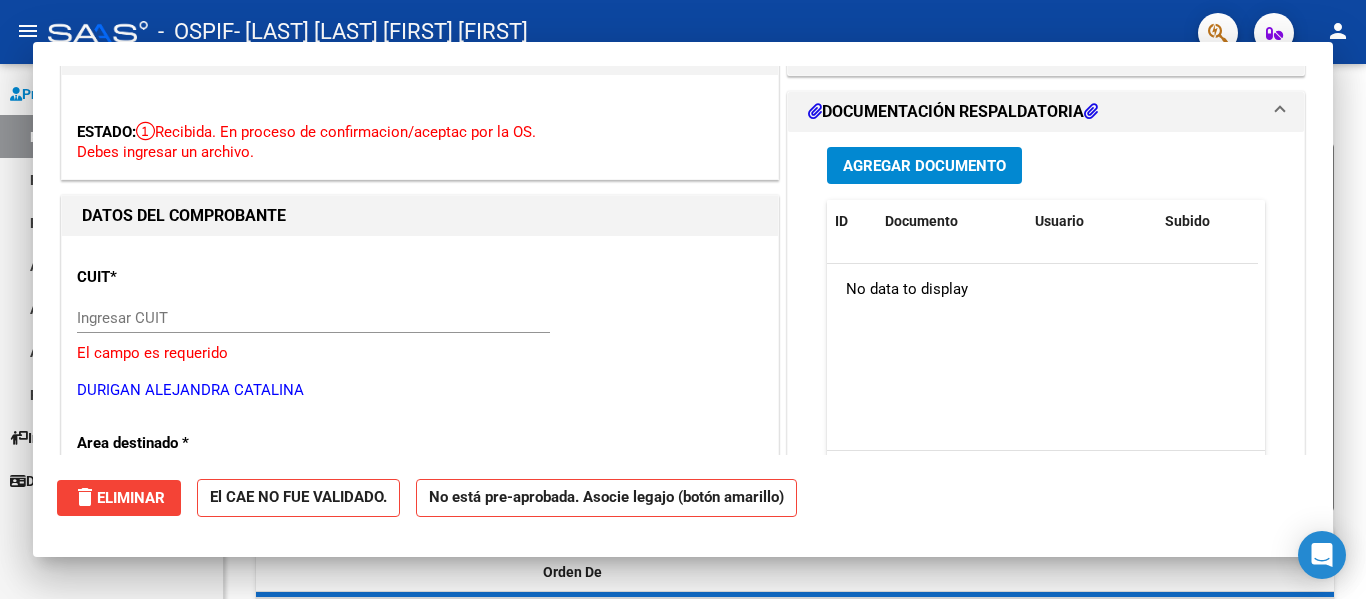 scroll, scrollTop: 0, scrollLeft: 0, axis: both 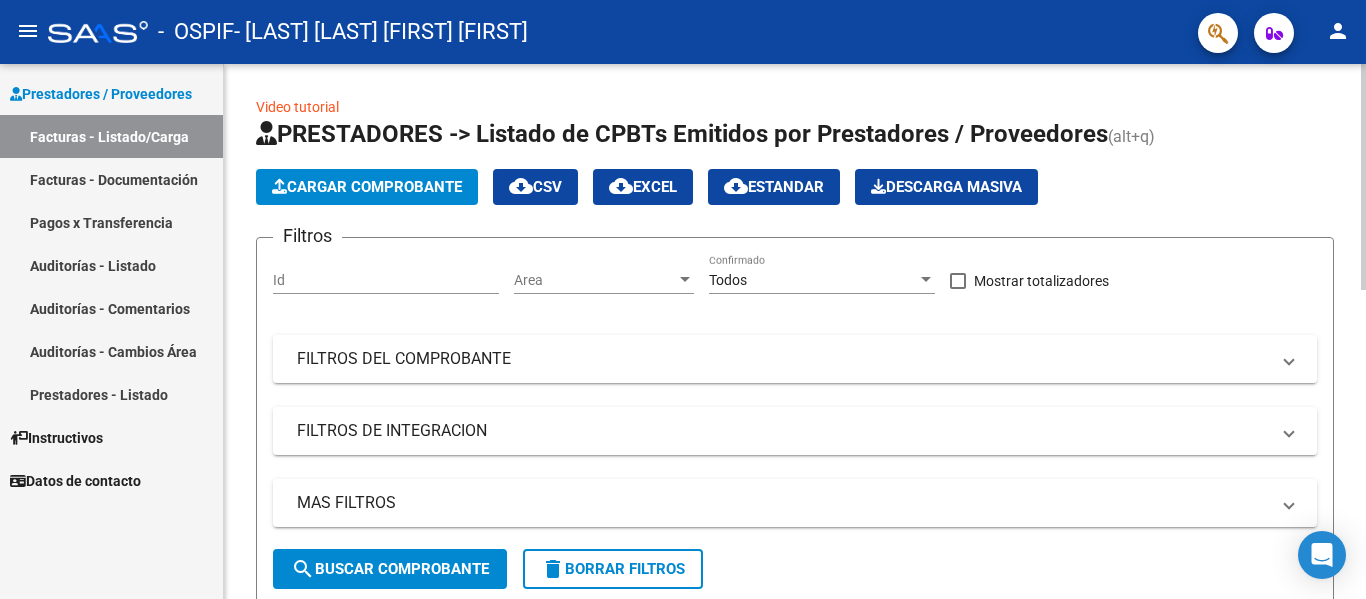 click on "Cargar Comprobante" 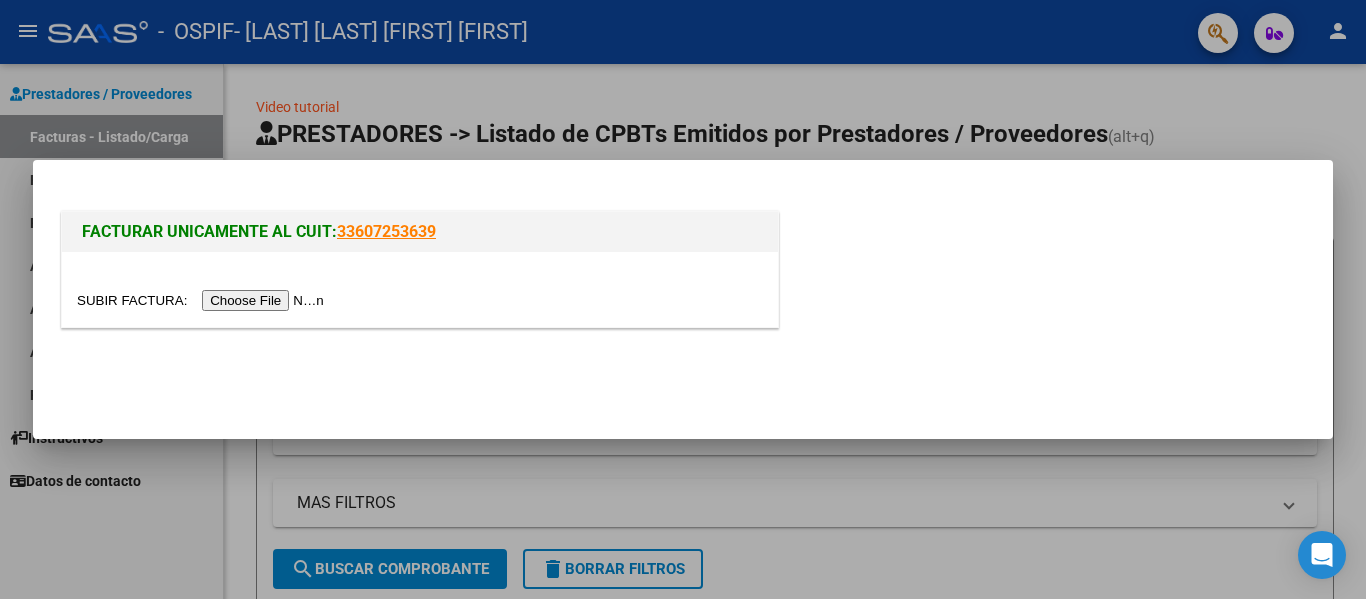 click at bounding box center [203, 300] 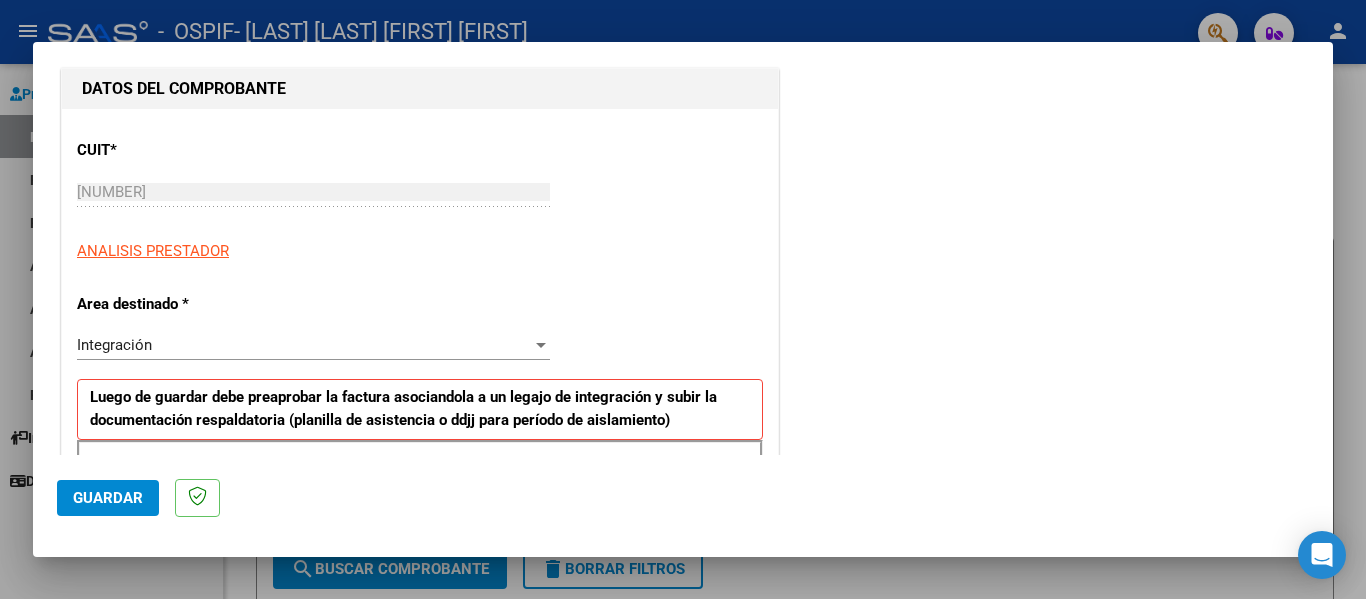 scroll, scrollTop: 309, scrollLeft: 0, axis: vertical 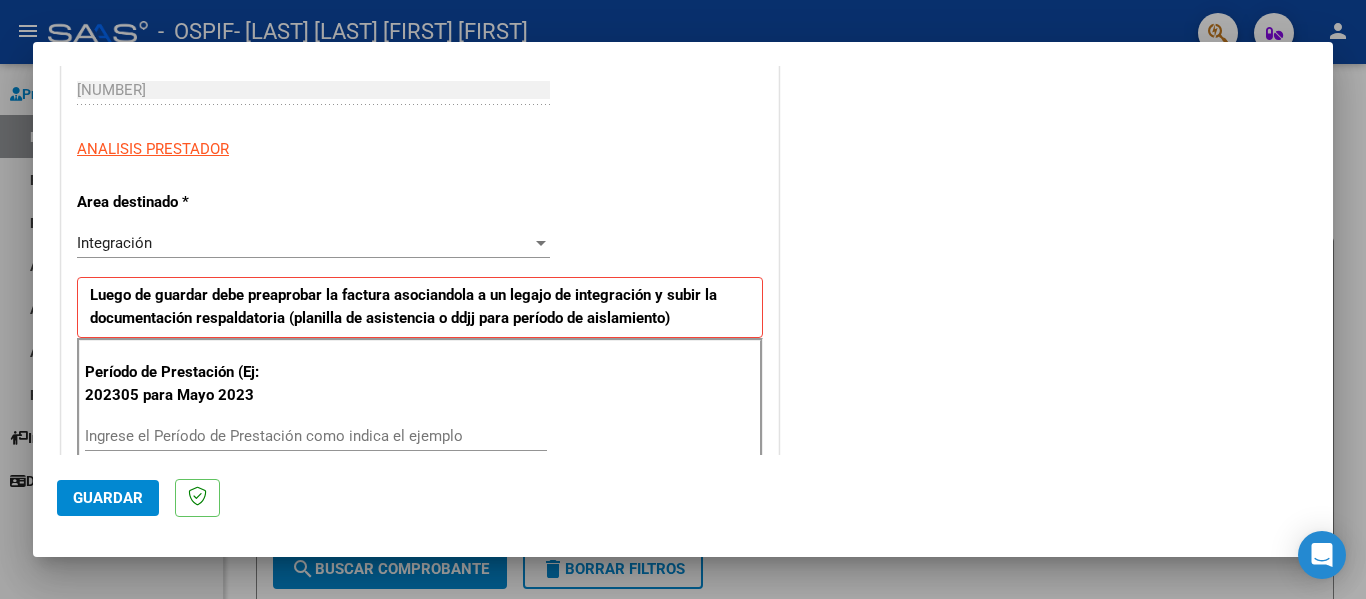 click on "Ingrese el Período de Prestación como indica el ejemplo" at bounding box center (316, 436) 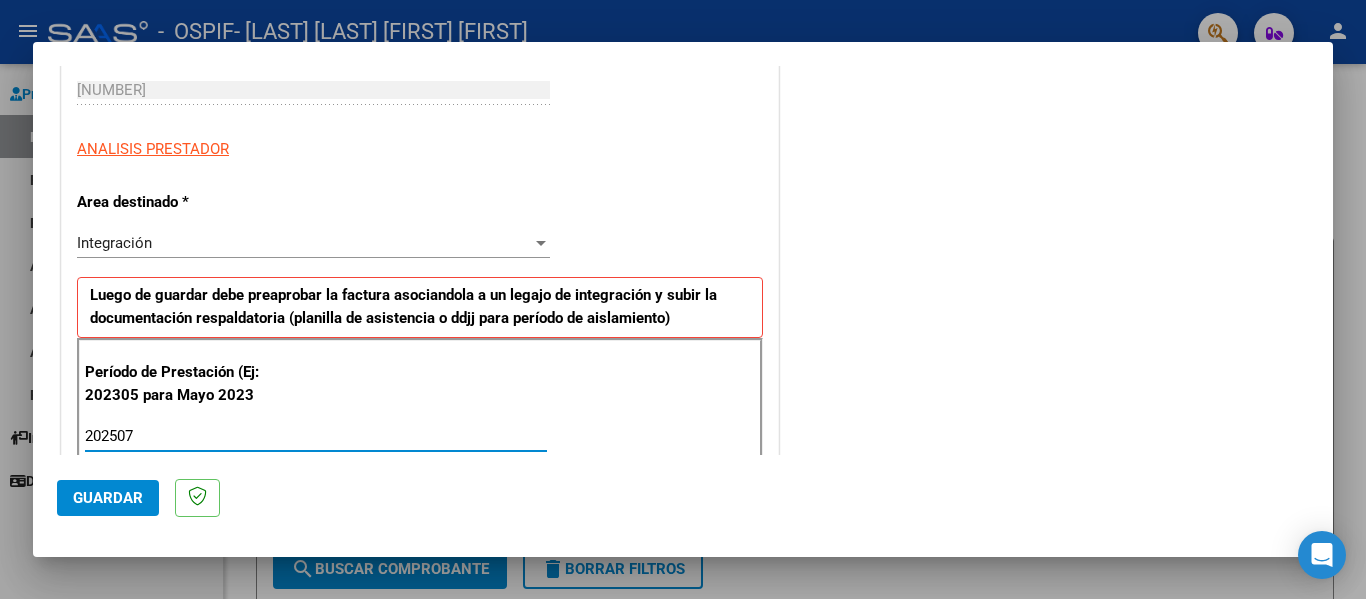 type on "202507" 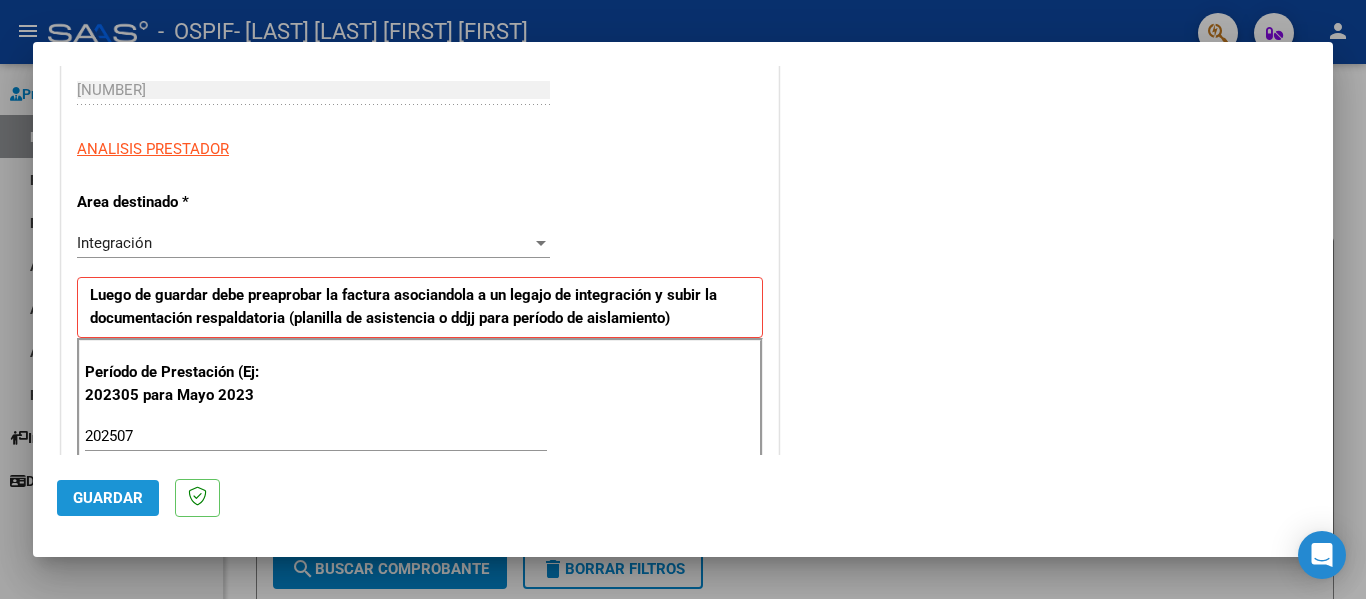 click on "Guardar" 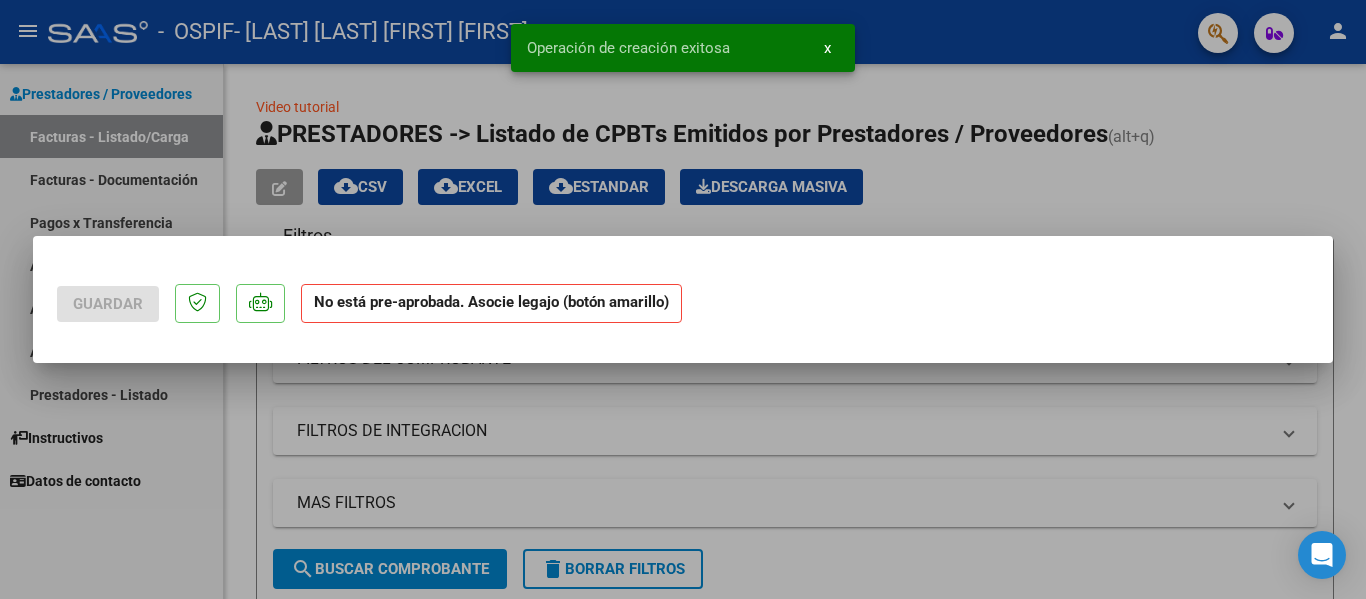scroll, scrollTop: 0, scrollLeft: 0, axis: both 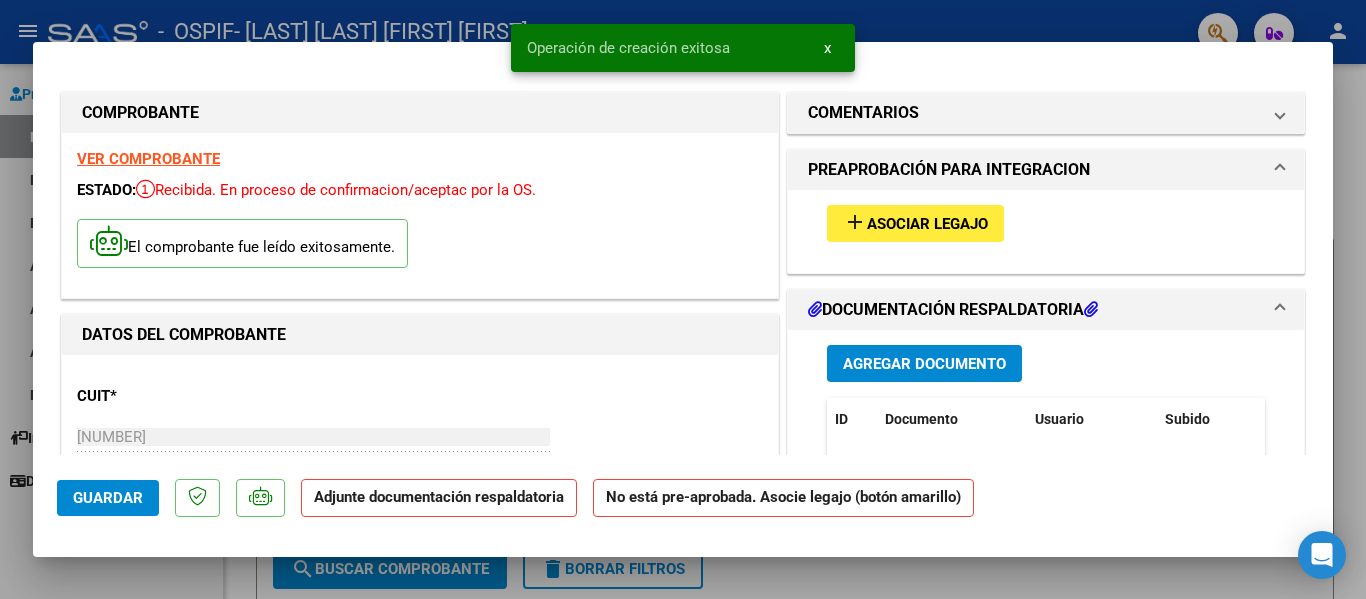 click on "Asociar Legajo" at bounding box center [927, 224] 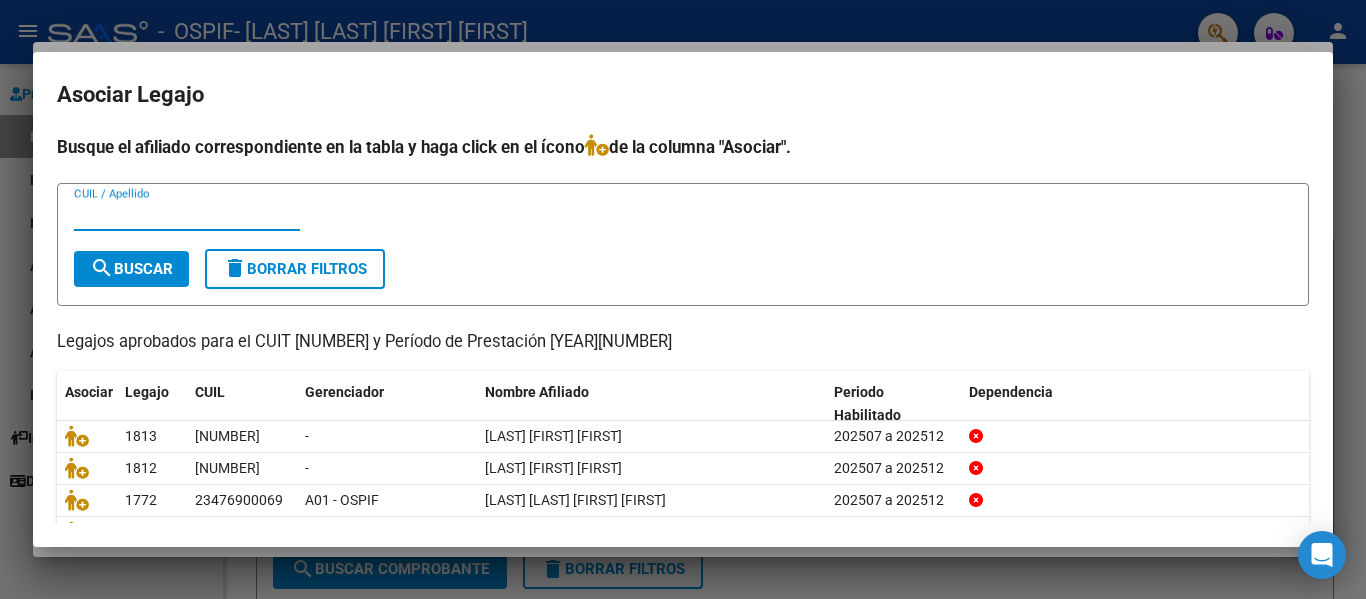 click on "CUIL / Apellido" at bounding box center [187, 215] 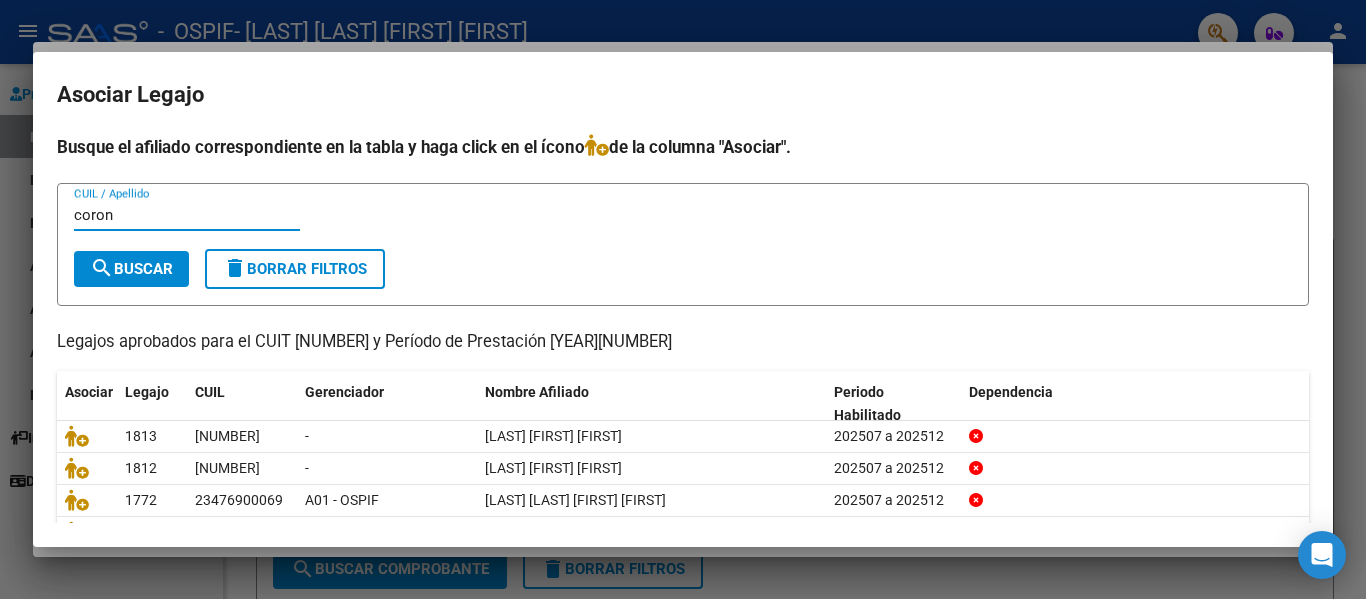 type on "coron" 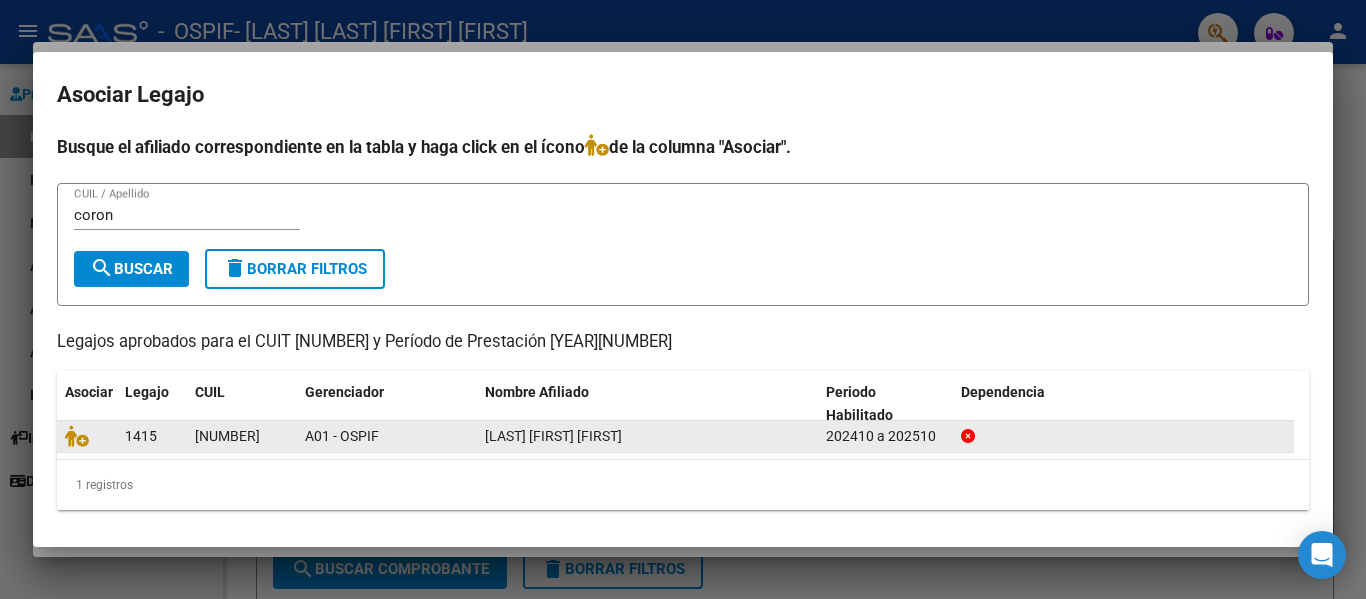 click 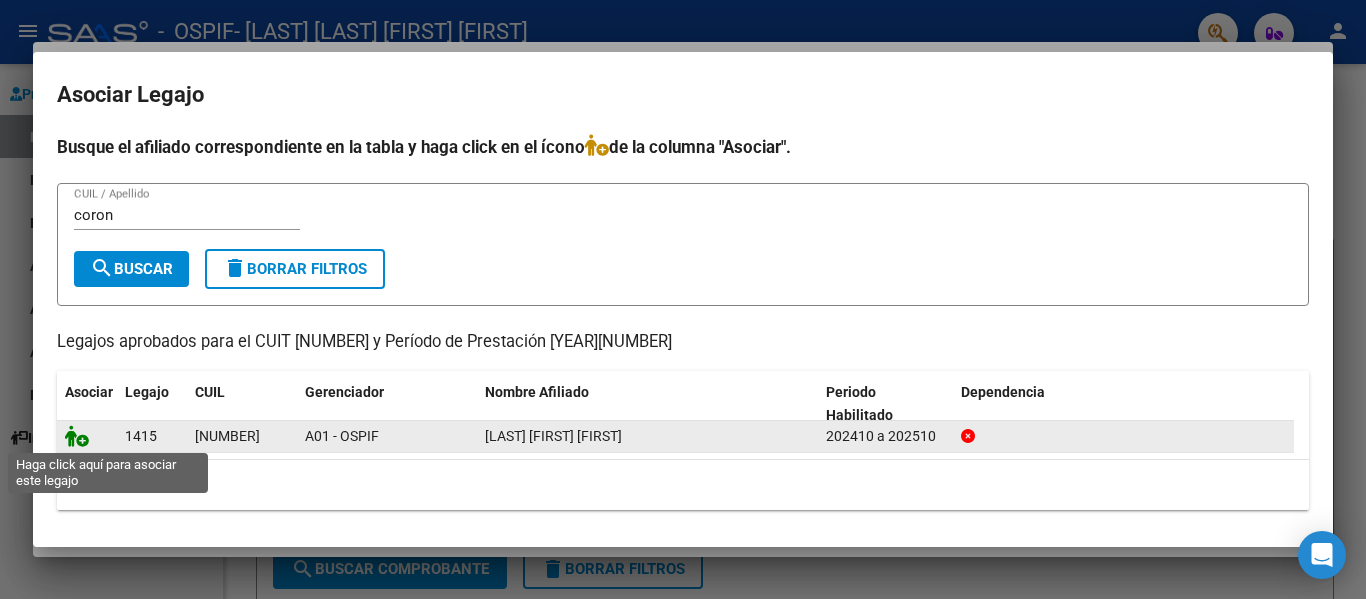 click 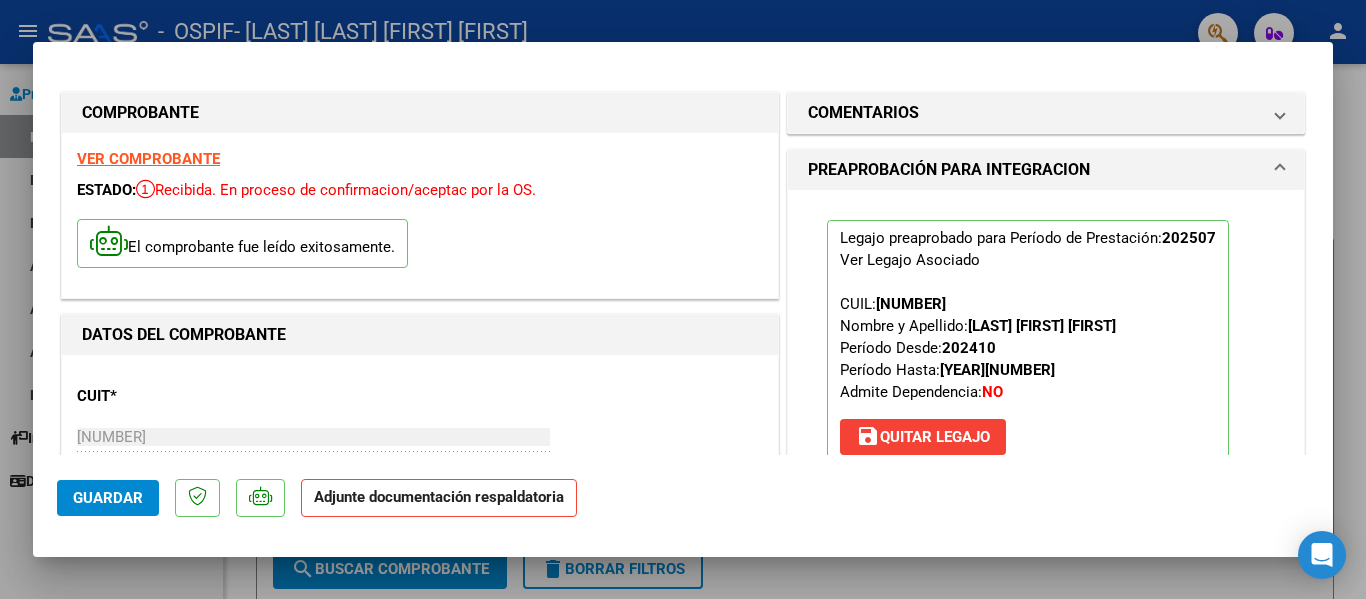 click at bounding box center [683, 299] 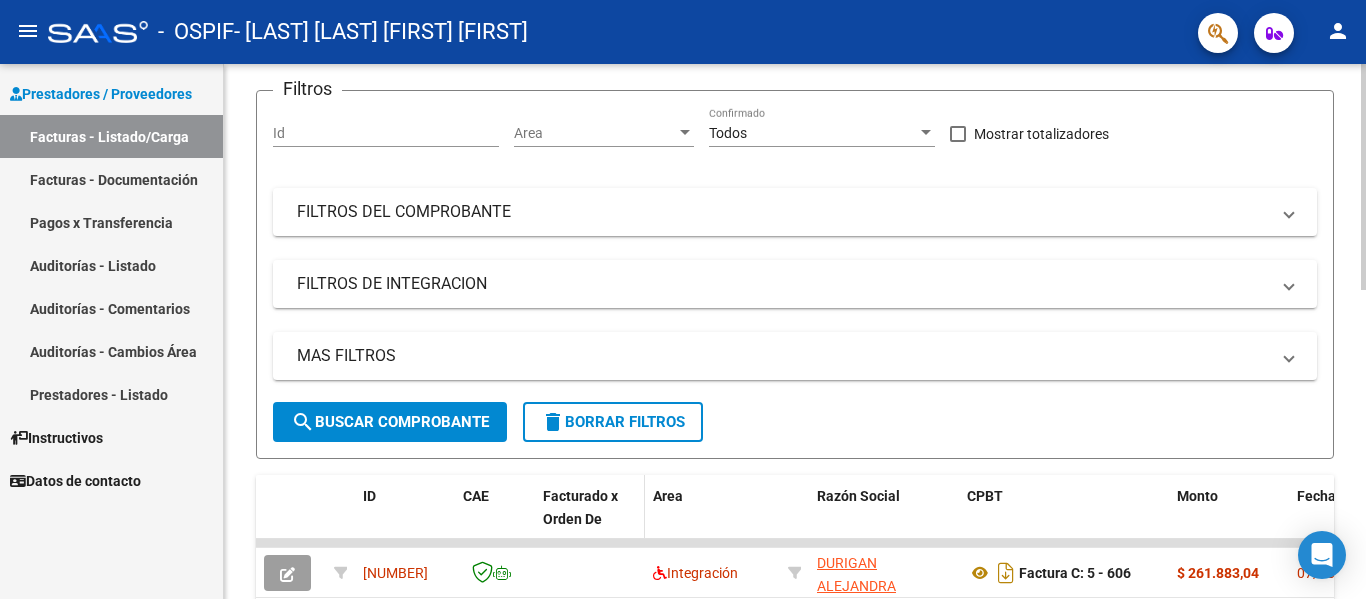 scroll, scrollTop: 0, scrollLeft: 0, axis: both 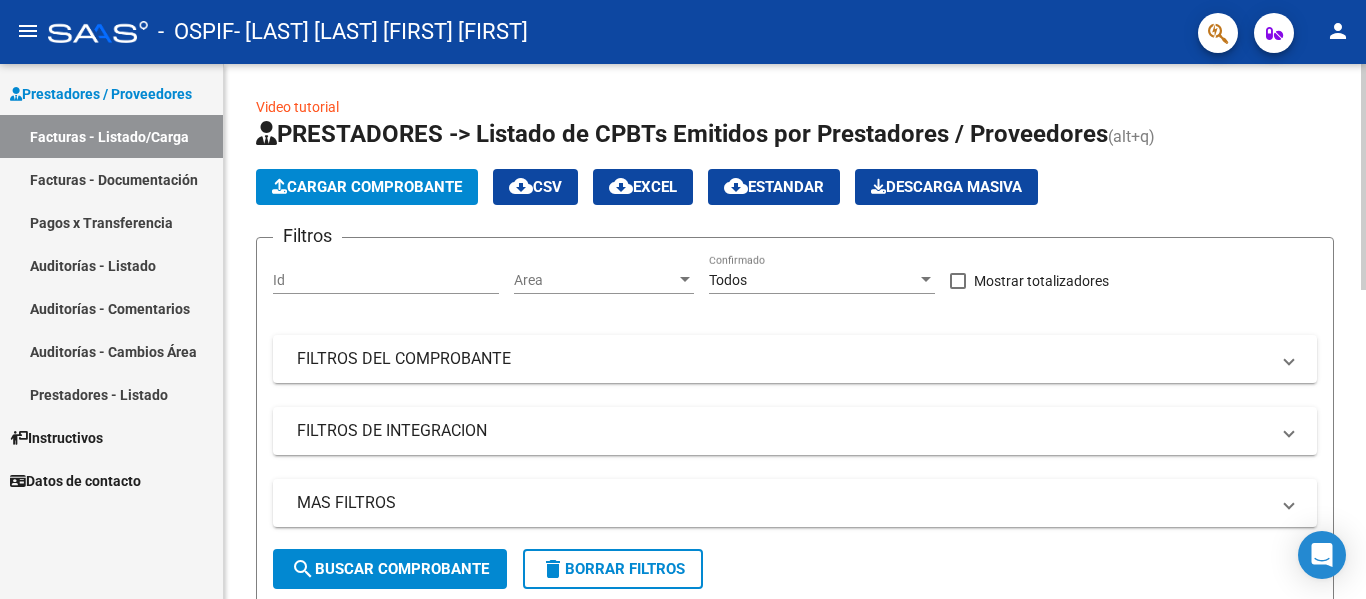 click on "Cargar Comprobante" 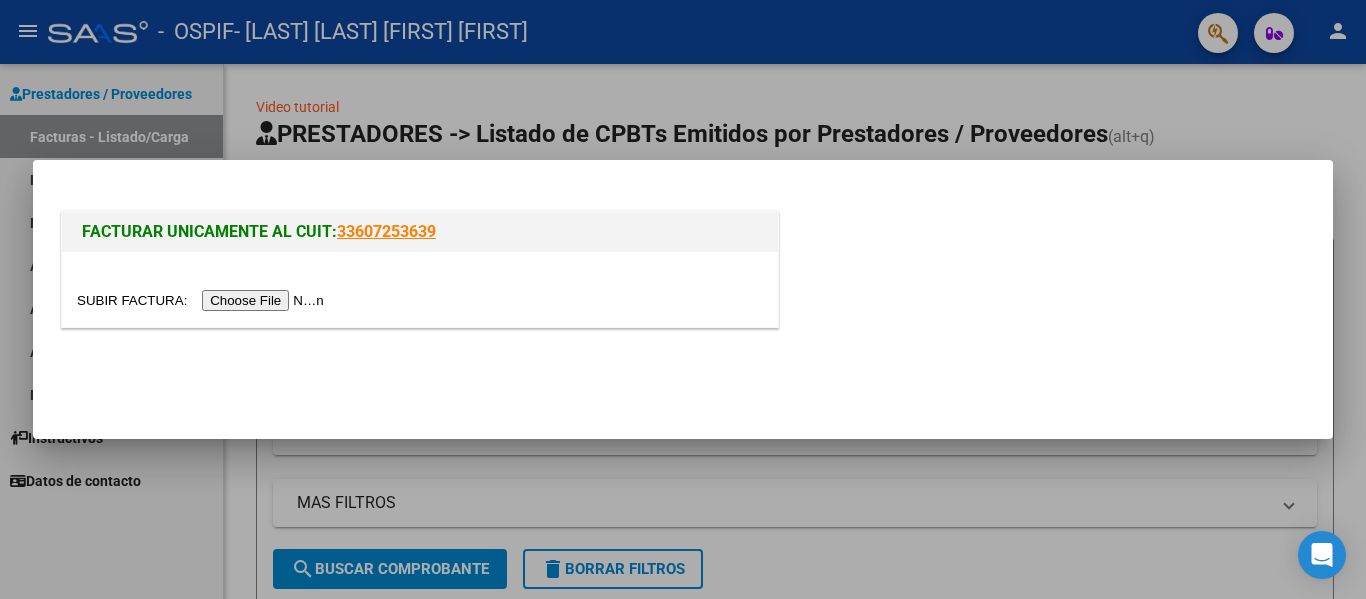 drag, startPoint x: 399, startPoint y: 184, endPoint x: 242, endPoint y: 289, distance: 188.87563 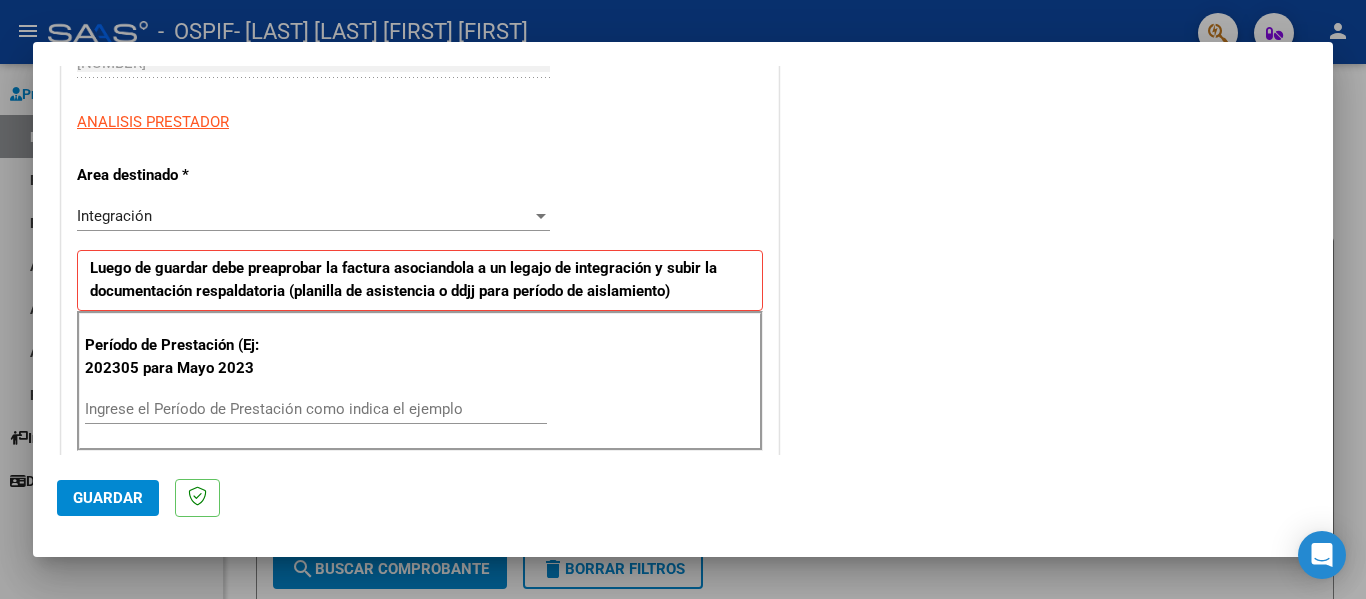 scroll, scrollTop: 337, scrollLeft: 0, axis: vertical 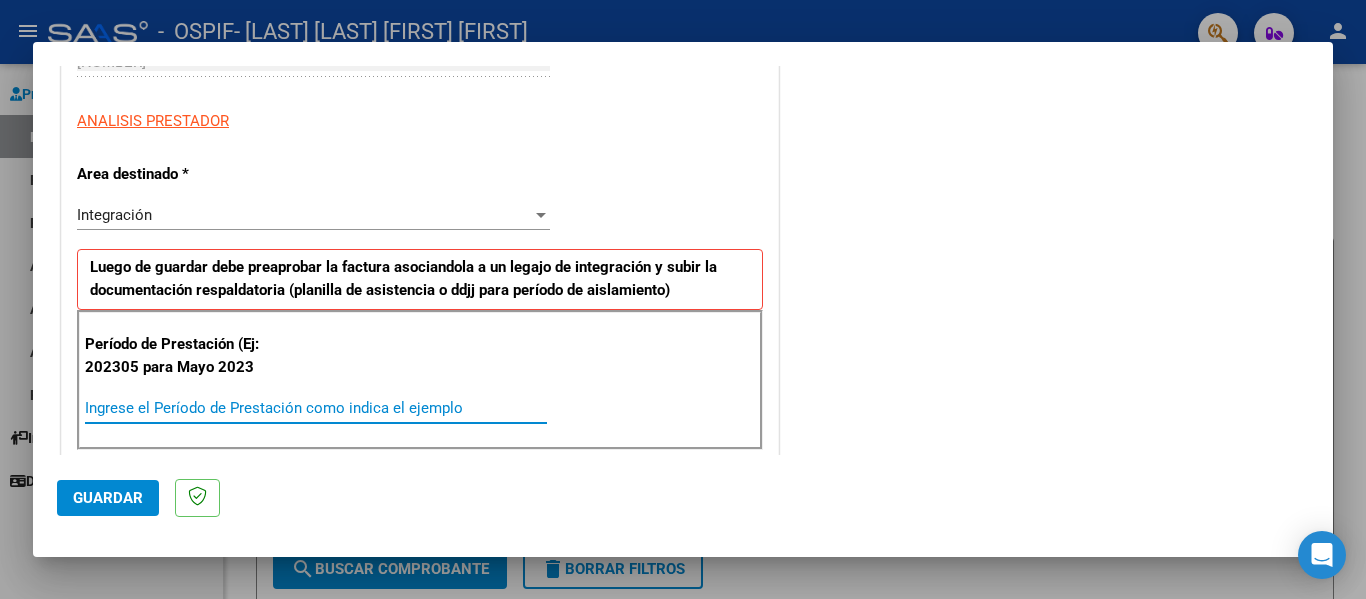 click on "Ingrese el Período de Prestación como indica el ejemplo" at bounding box center (316, 408) 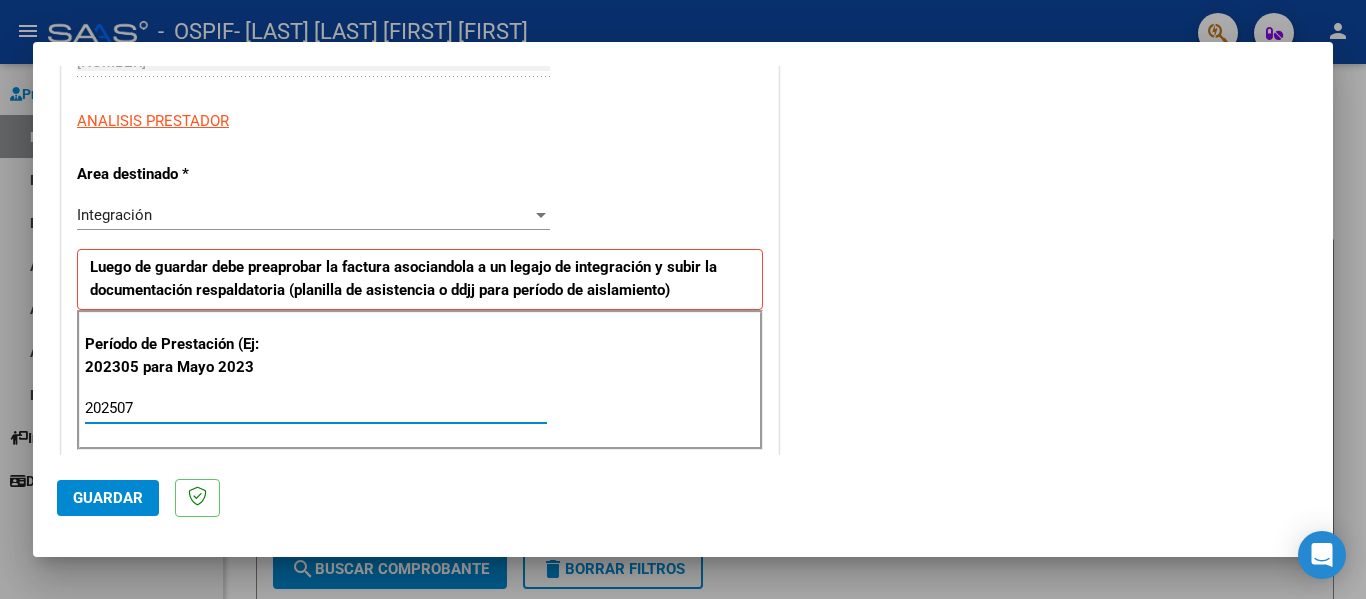 type on "202507" 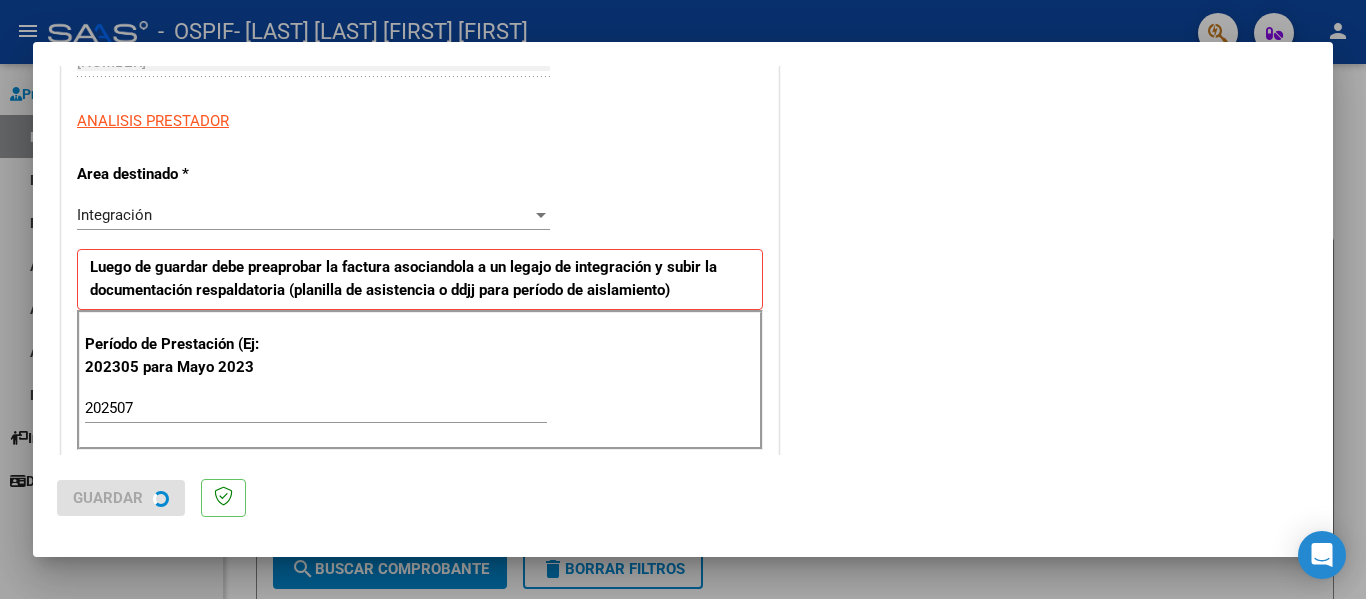 scroll, scrollTop: 0, scrollLeft: 0, axis: both 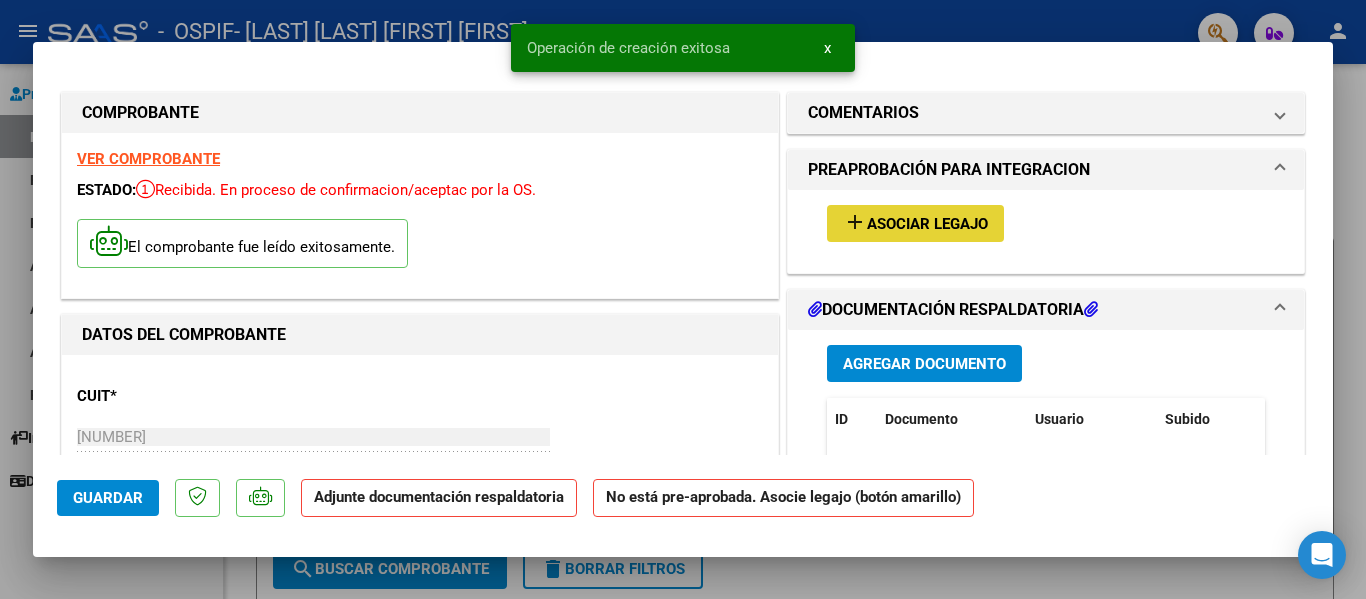 click on "Asociar Legajo" at bounding box center [927, 224] 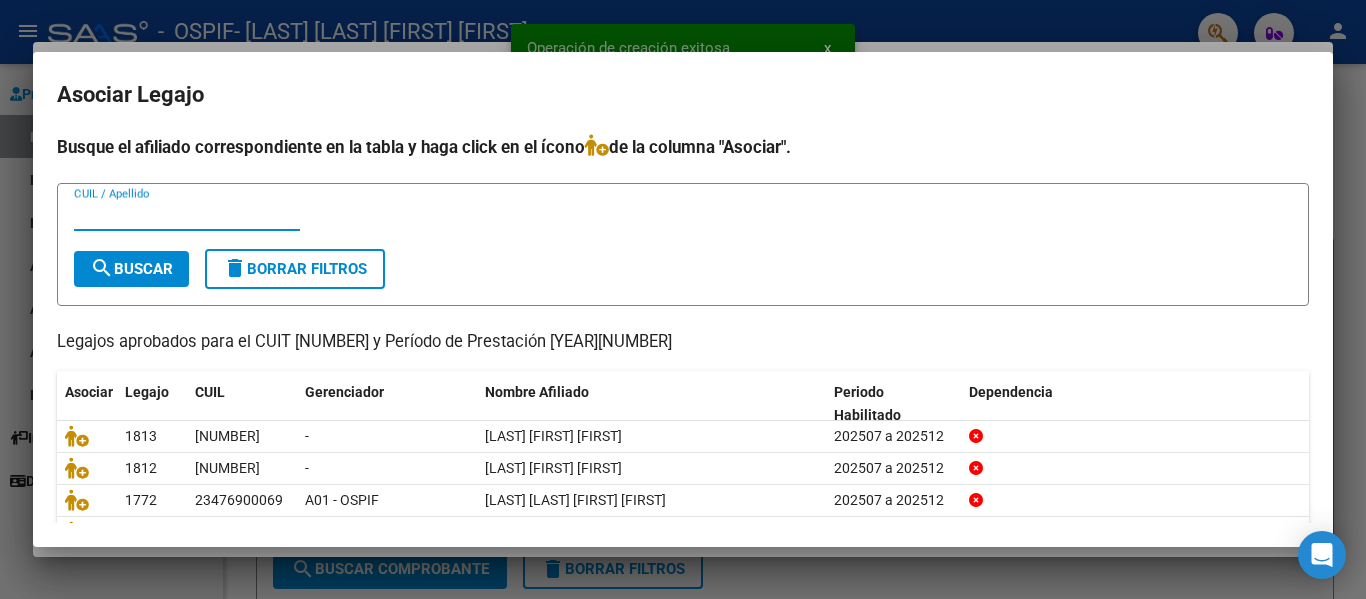 click on "CUIL / Apellido" at bounding box center (187, 215) 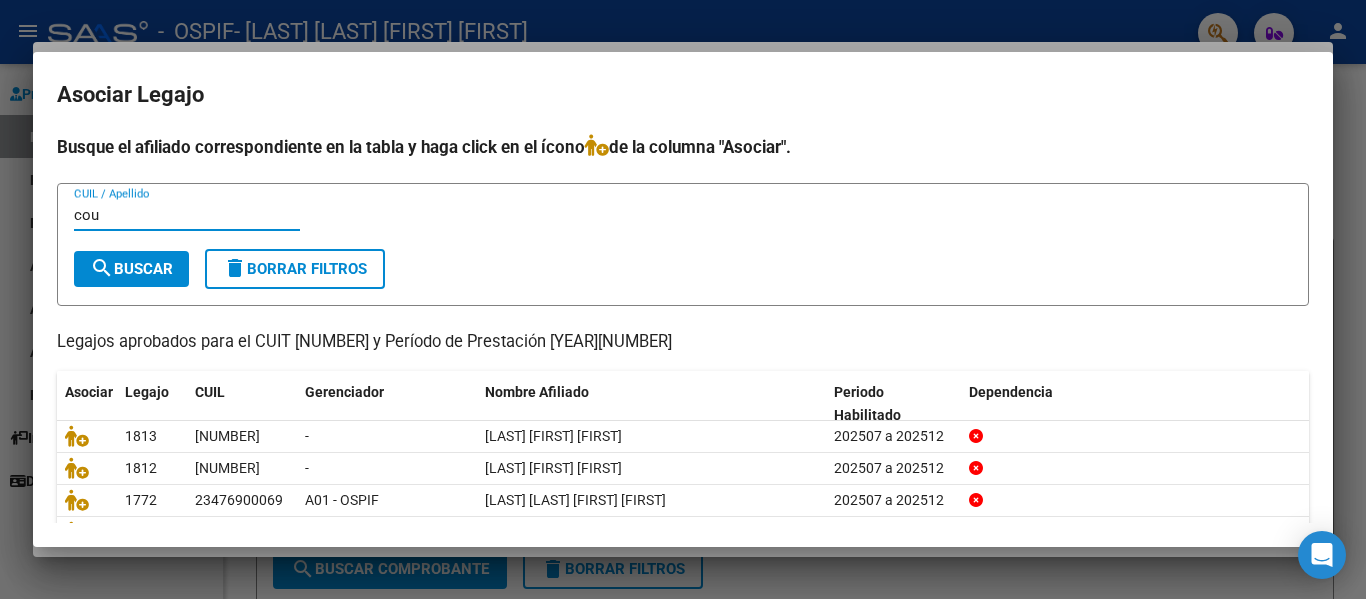 type on "cou" 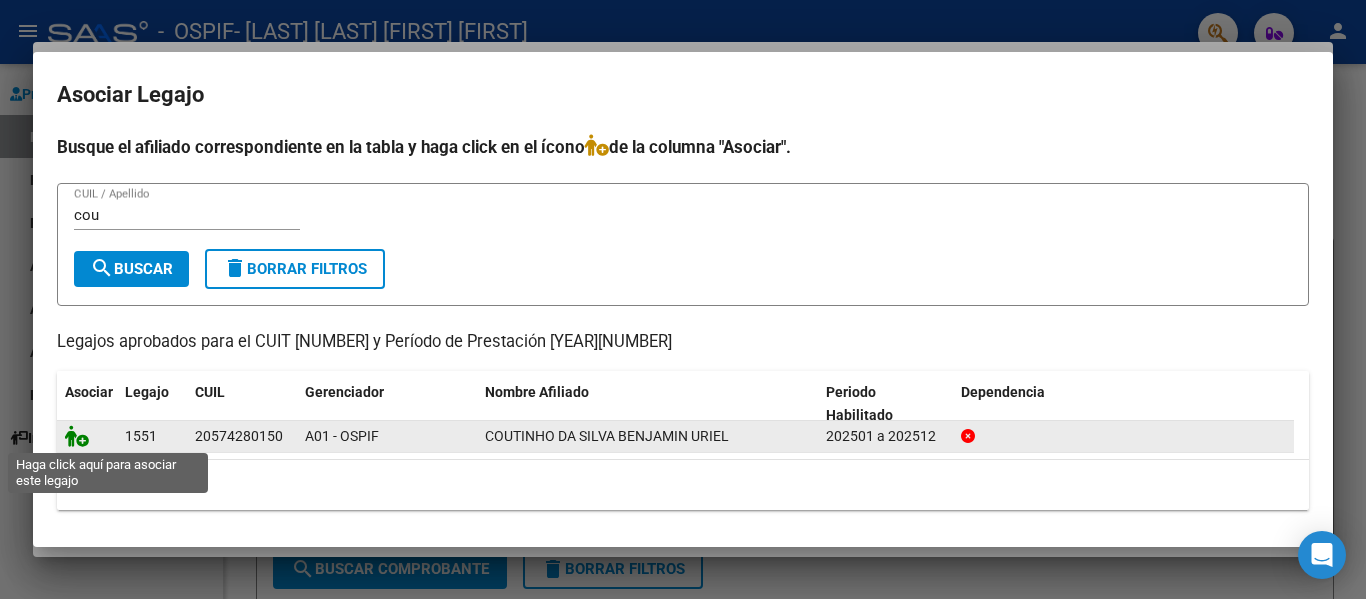 click 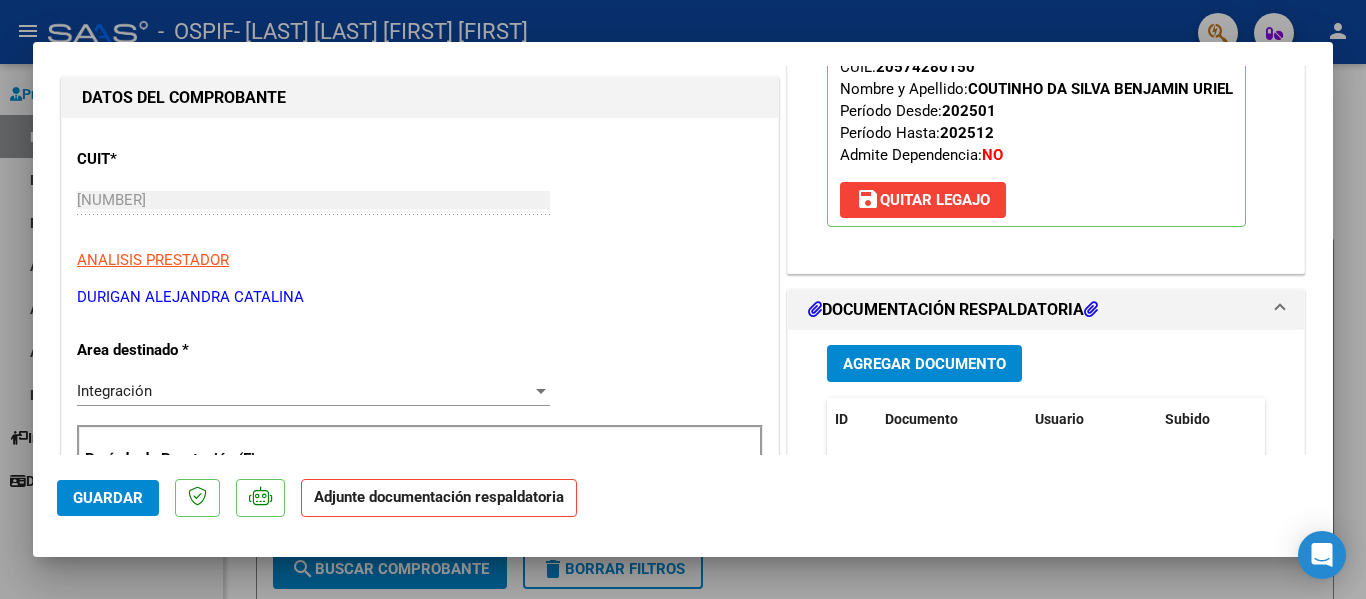 scroll, scrollTop: 0, scrollLeft: 0, axis: both 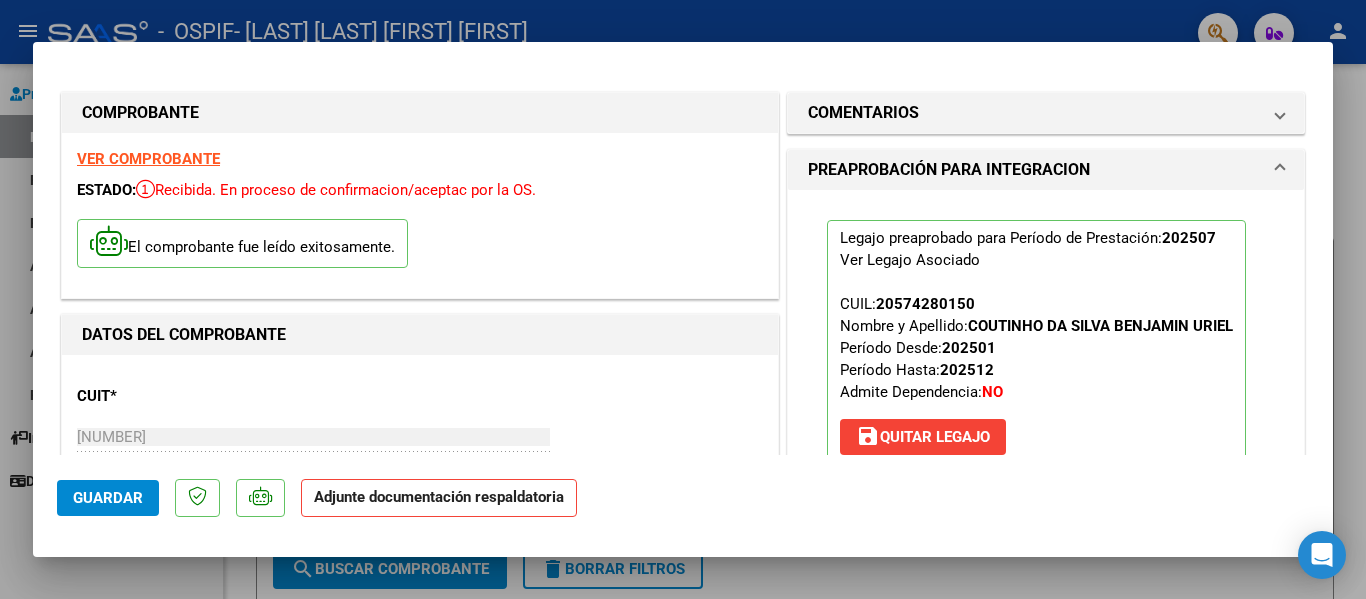 click at bounding box center [683, 299] 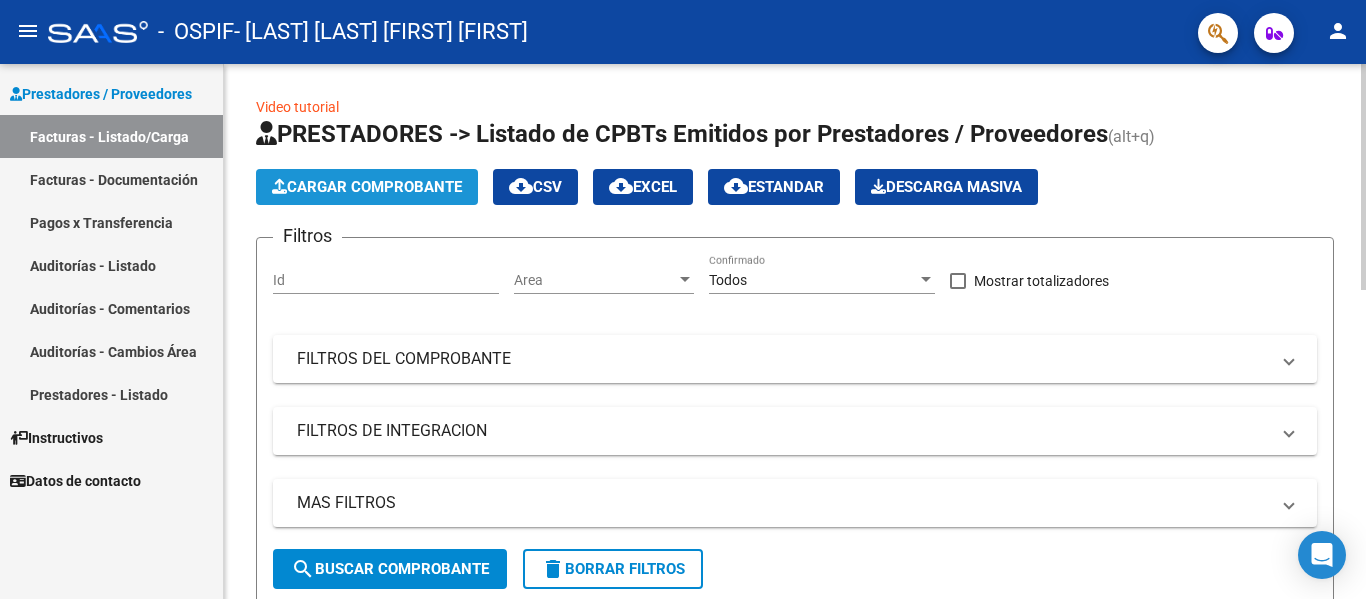click on "Cargar Comprobante" 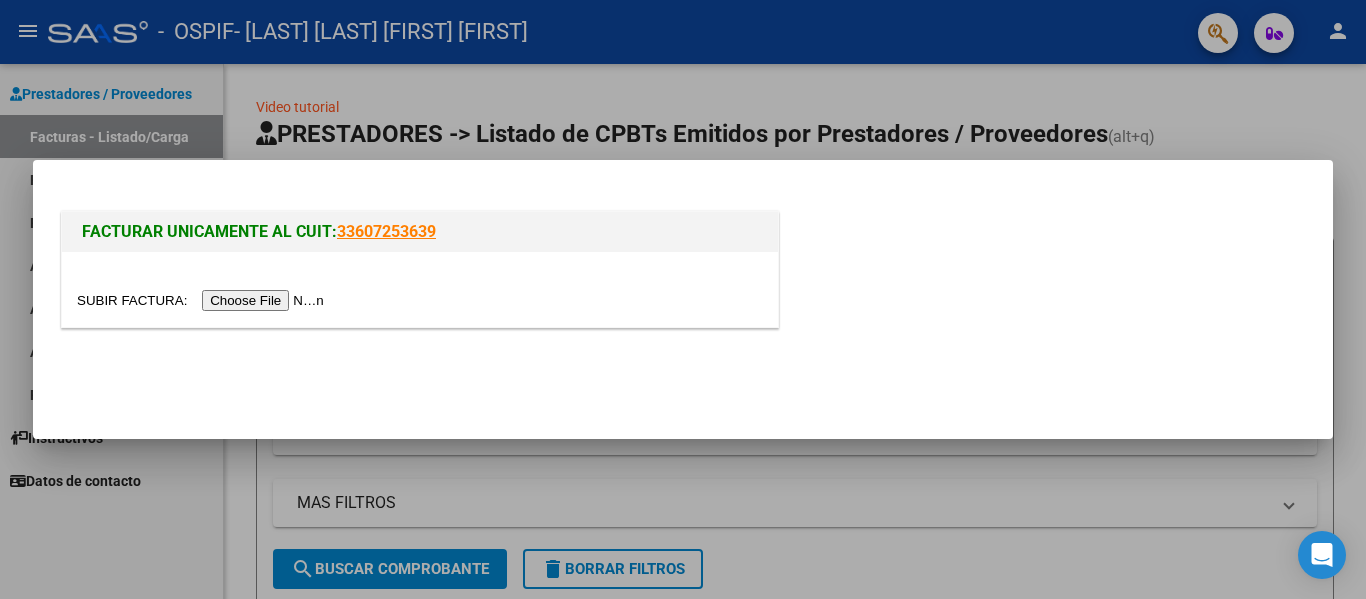 click at bounding box center (203, 300) 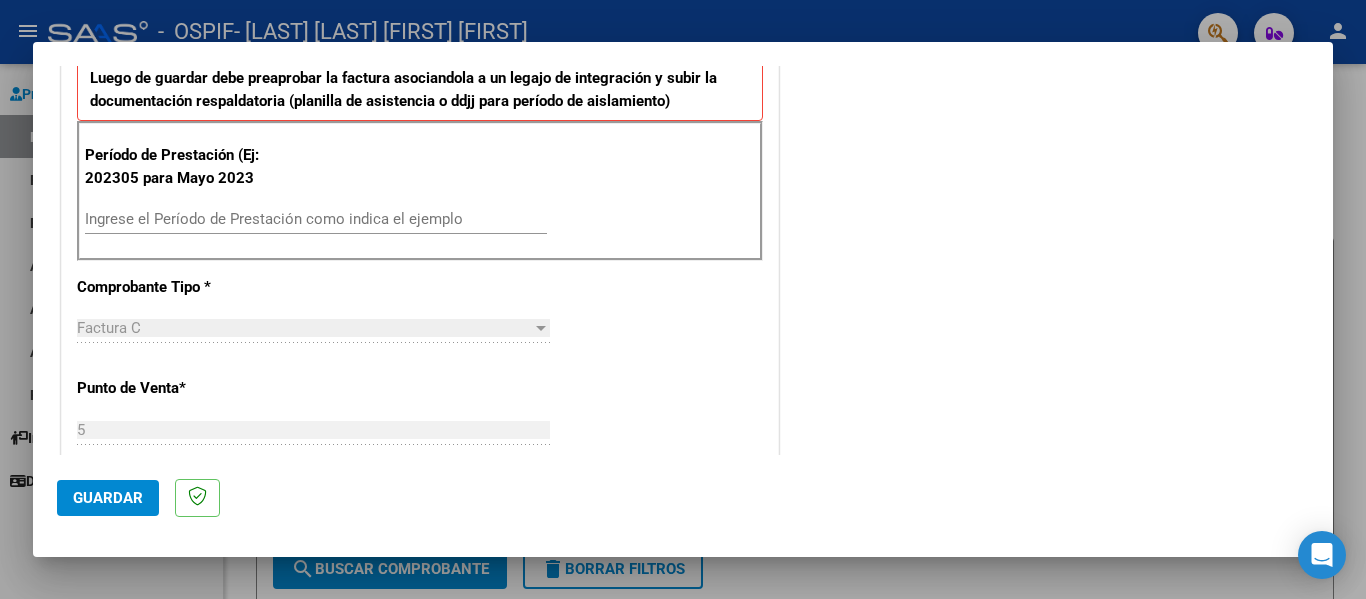 scroll, scrollTop: 527, scrollLeft: 0, axis: vertical 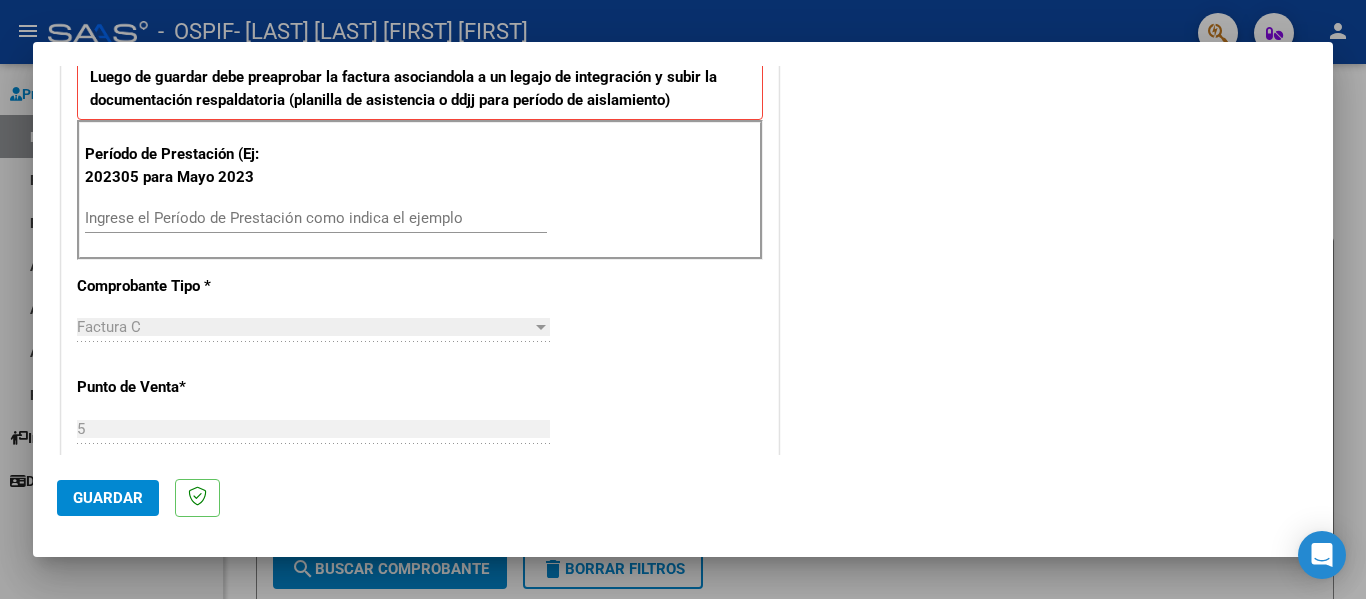 click on "Ingrese el Período de Prestación como indica el ejemplo" at bounding box center (316, 218) 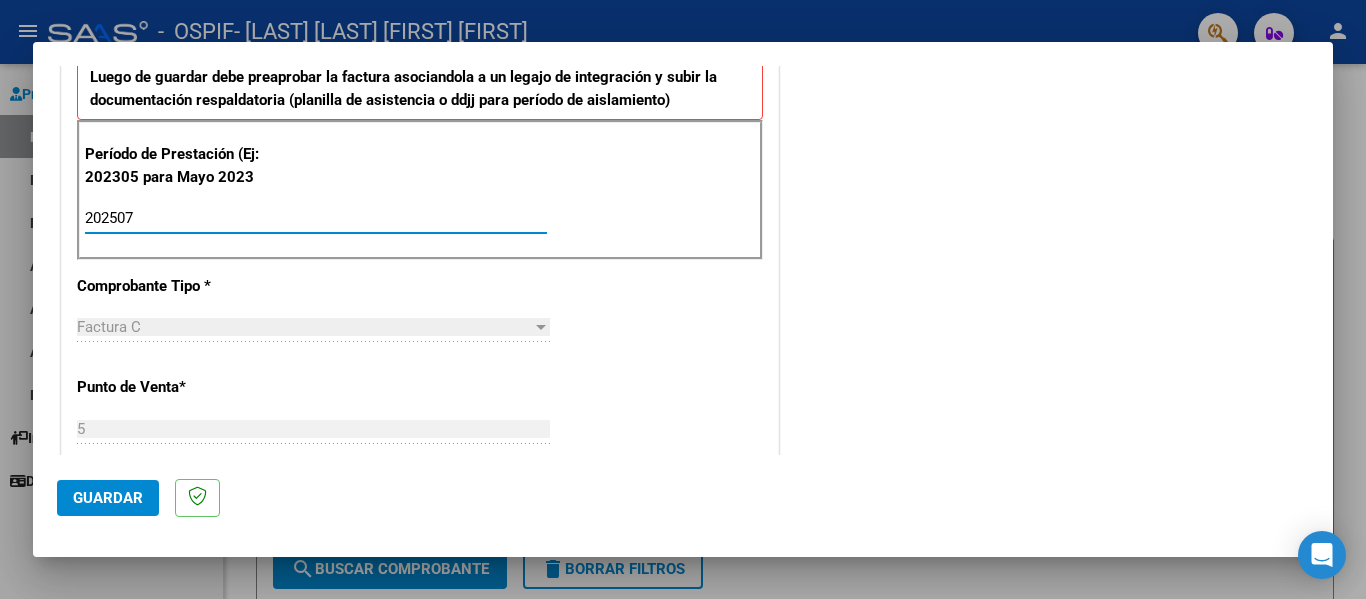 type on "202507" 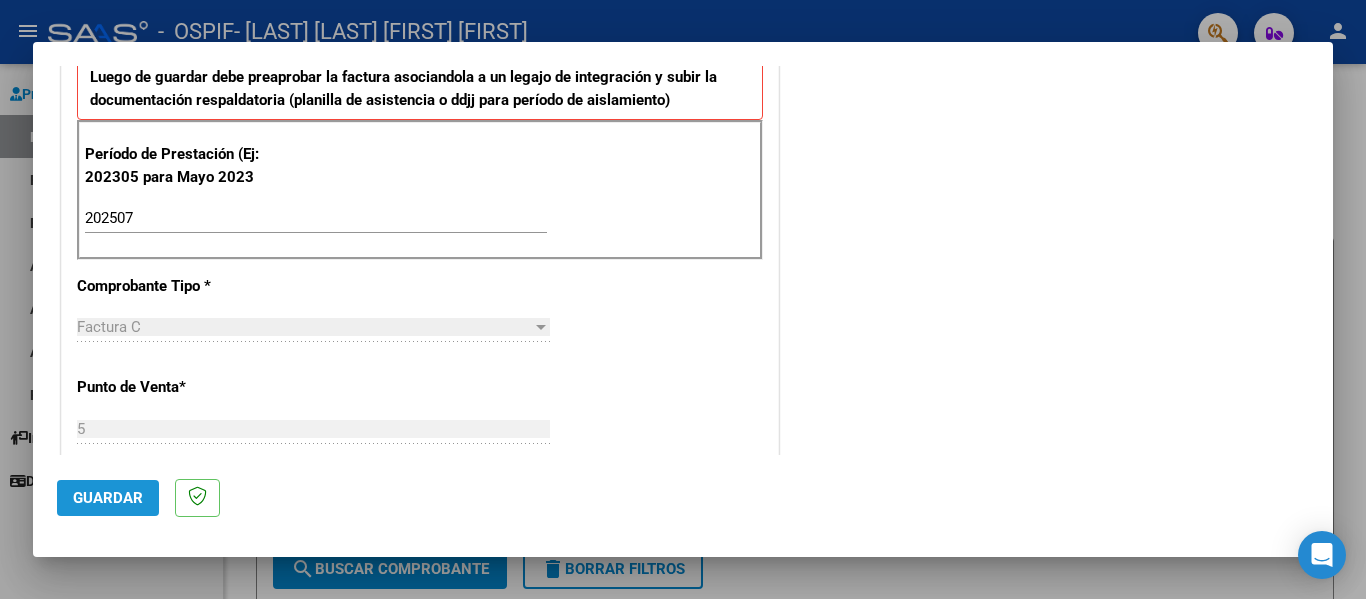 click on "Guardar" 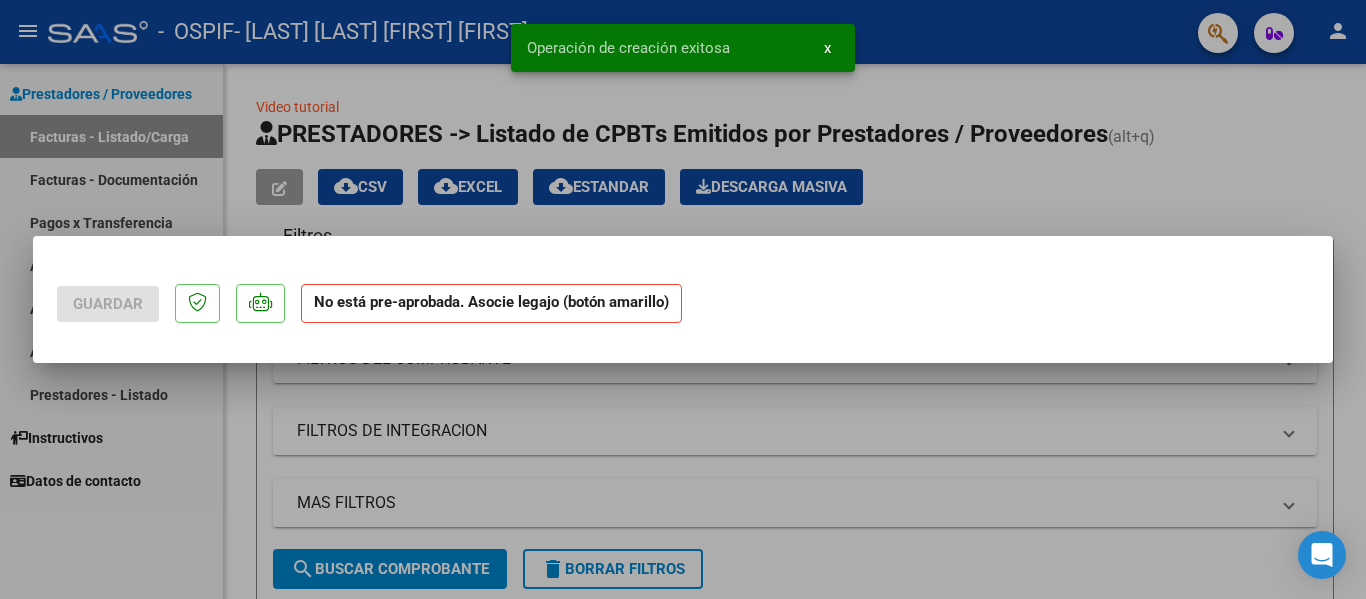 scroll, scrollTop: 0, scrollLeft: 0, axis: both 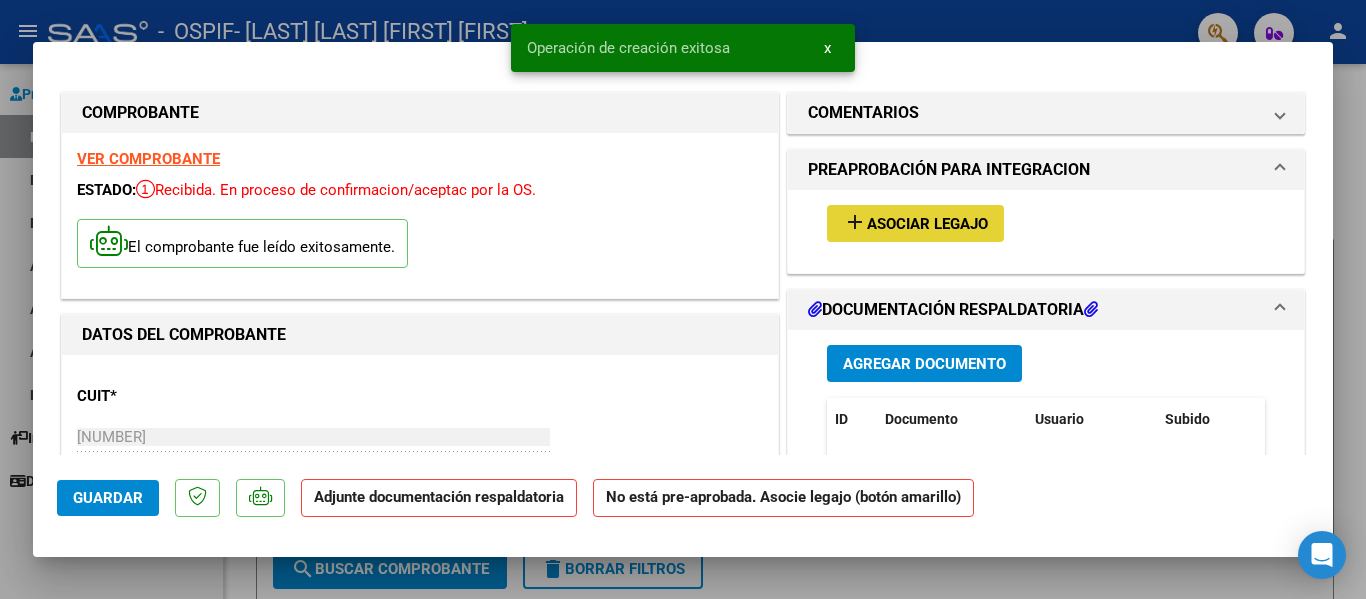 click on "add Asociar Legajo" at bounding box center [915, 223] 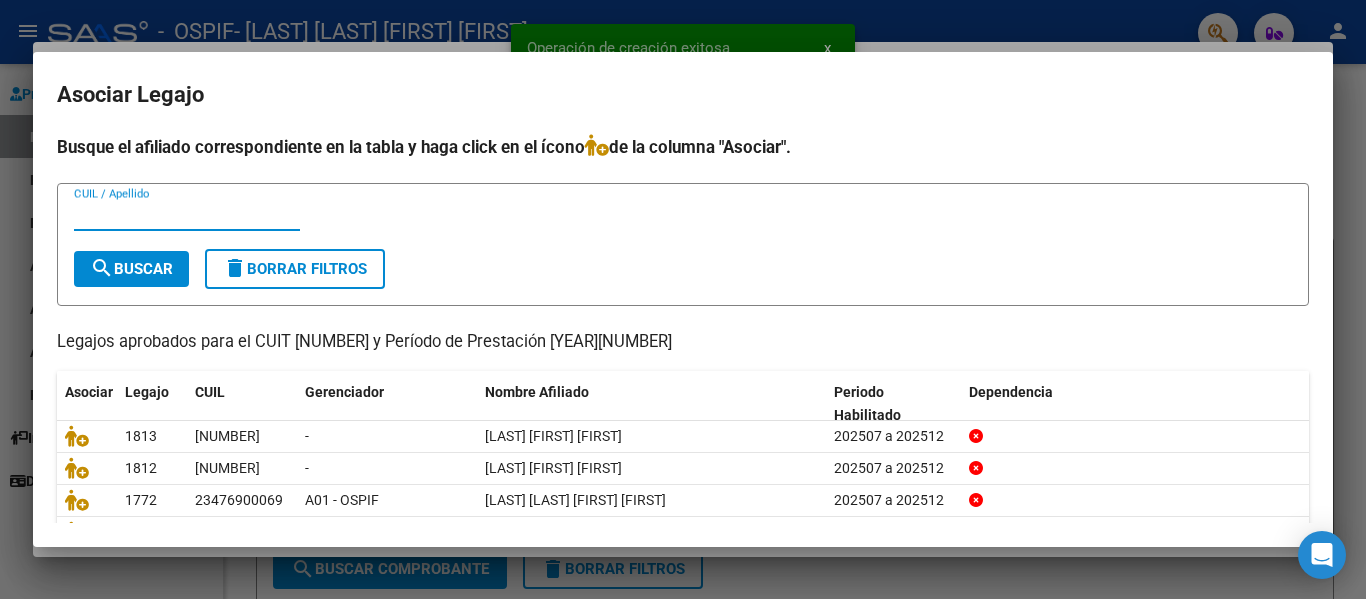 drag, startPoint x: 209, startPoint y: 218, endPoint x: 200, endPoint y: 197, distance: 22.847319 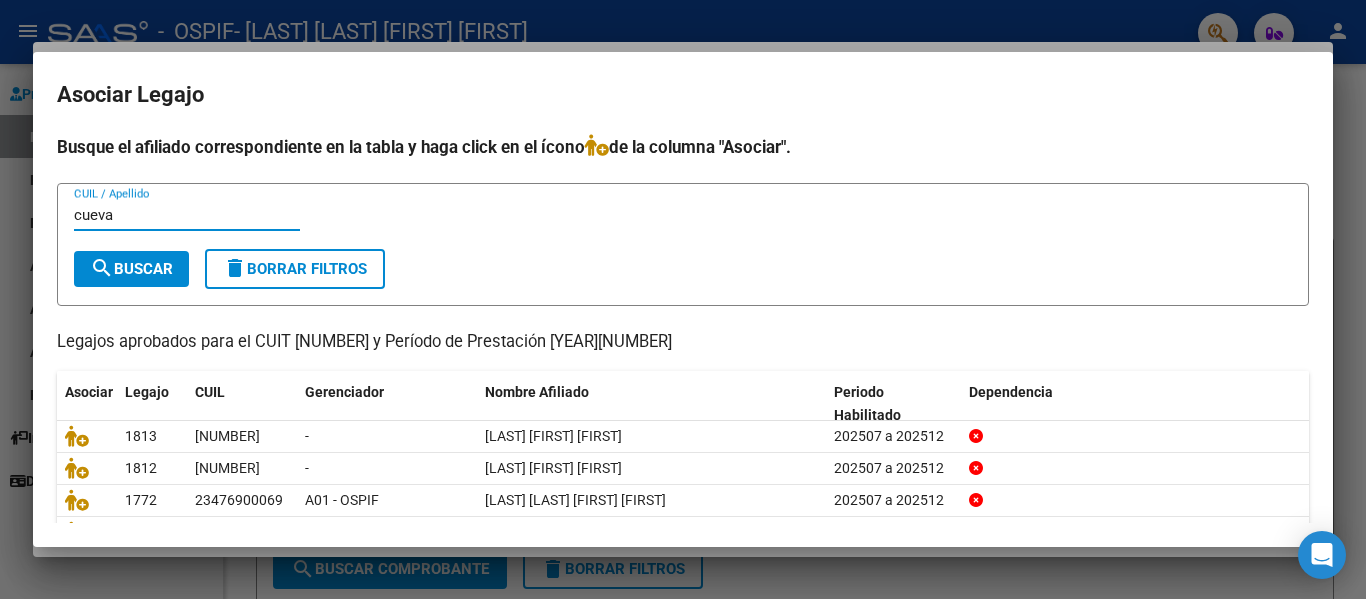 type on "cueva" 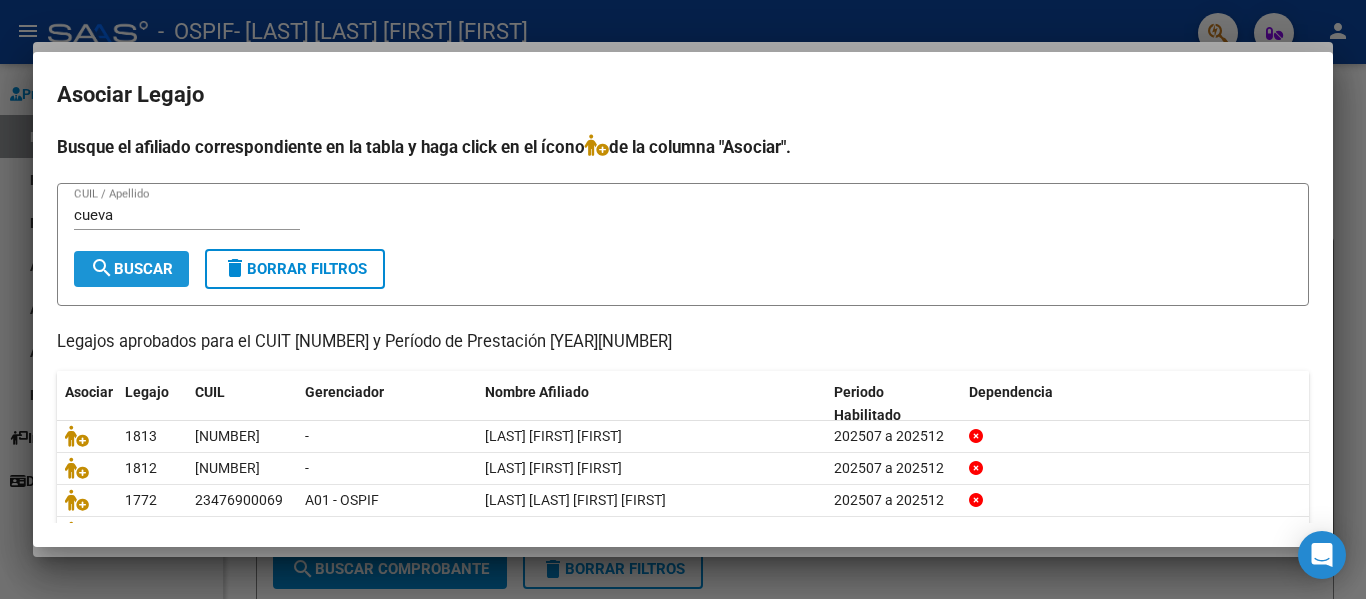 click on "search  Buscar" at bounding box center [131, 269] 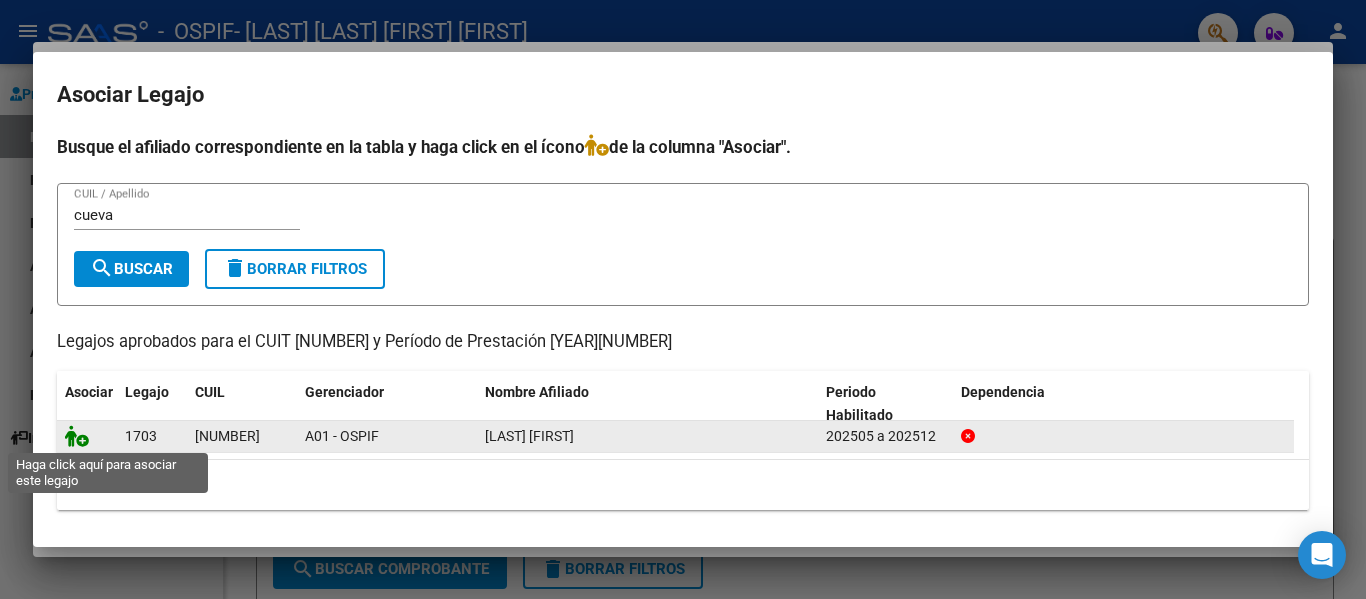 click 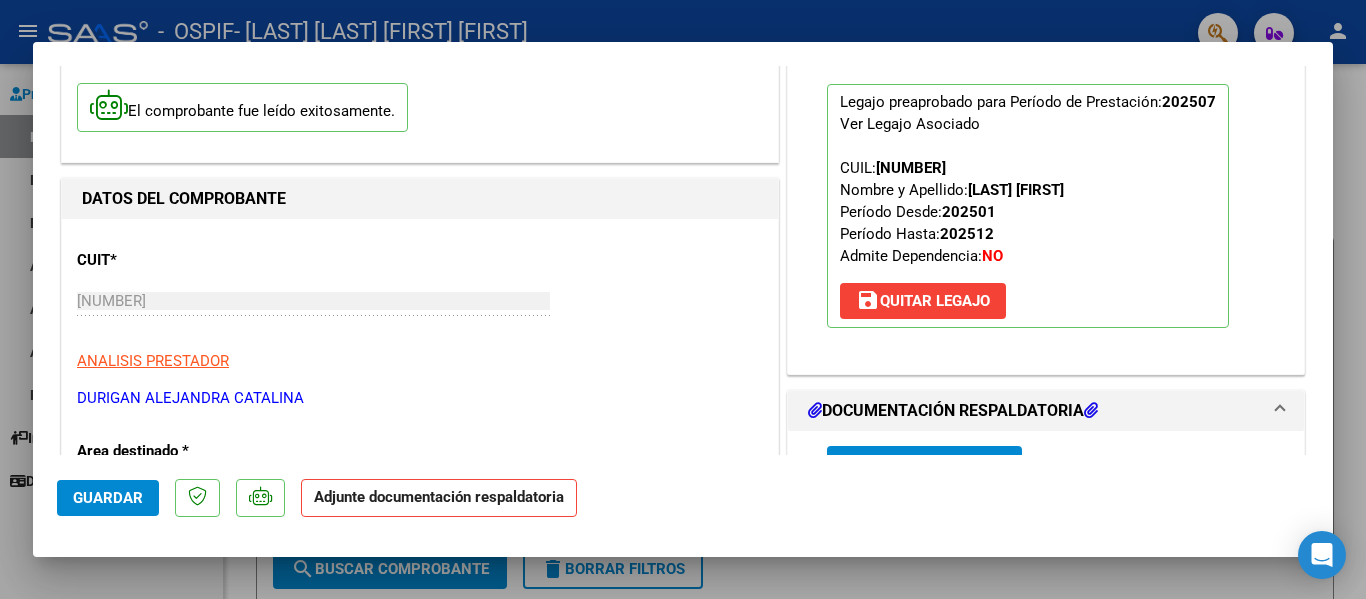 scroll, scrollTop: 223, scrollLeft: 0, axis: vertical 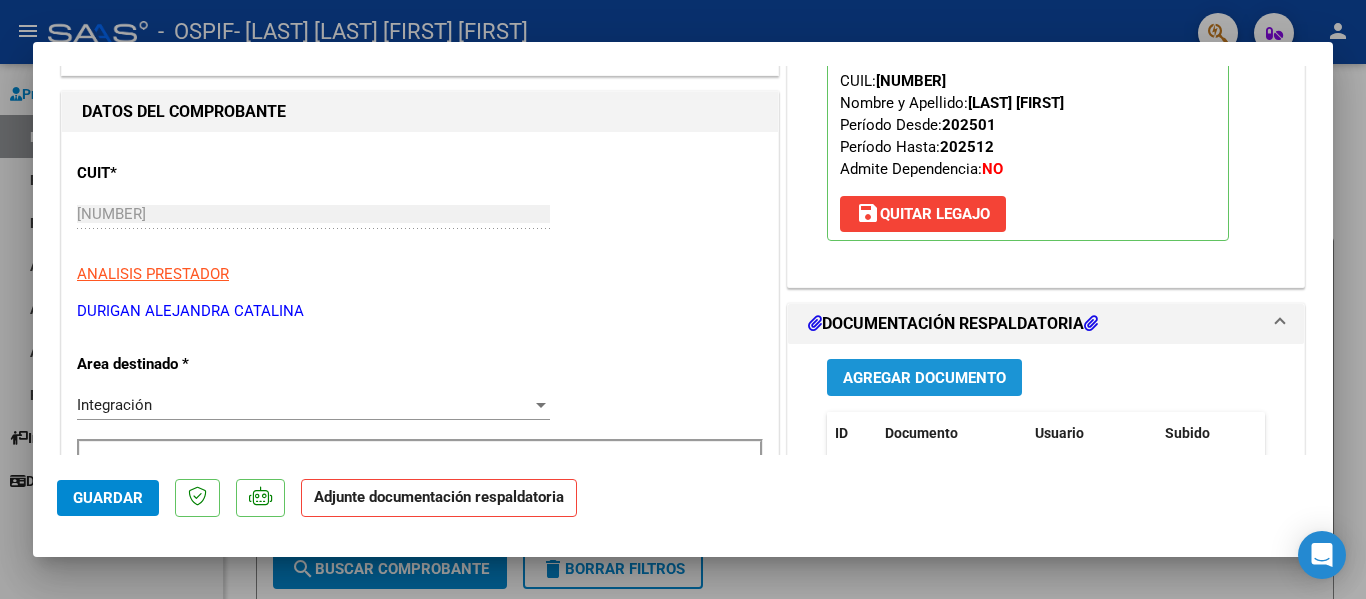 click on "Agregar Documento" at bounding box center (924, 377) 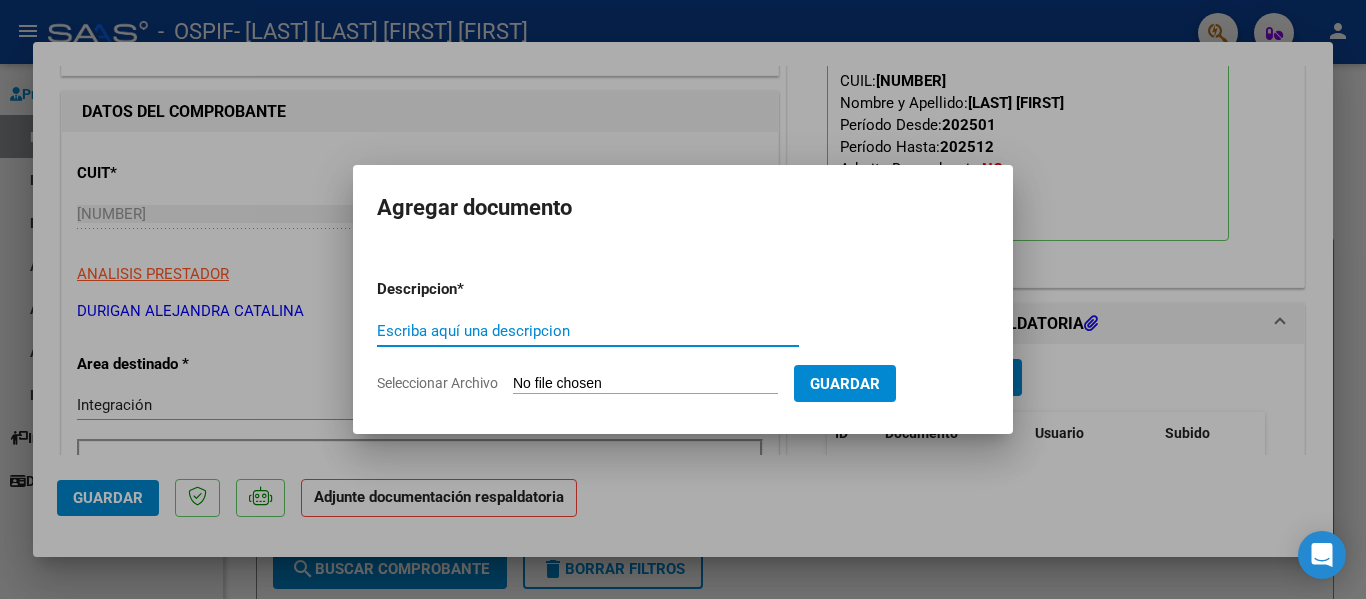 click on "Escriba aquí una descripcion" at bounding box center [588, 331] 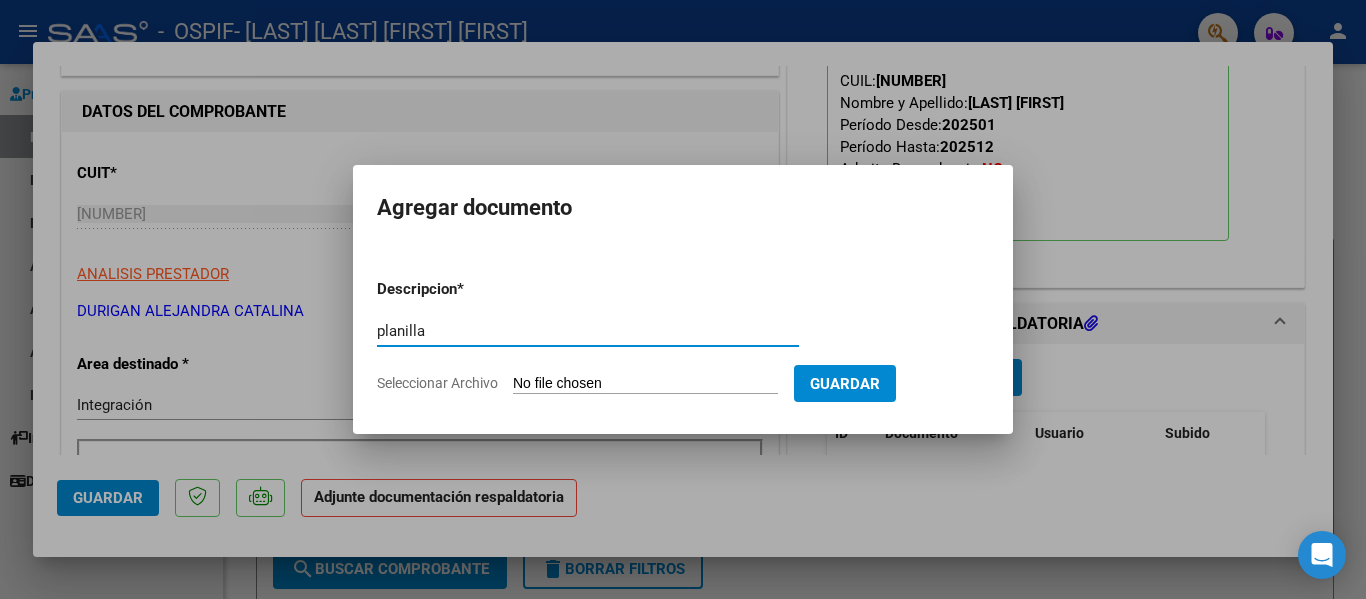type on "planilla" 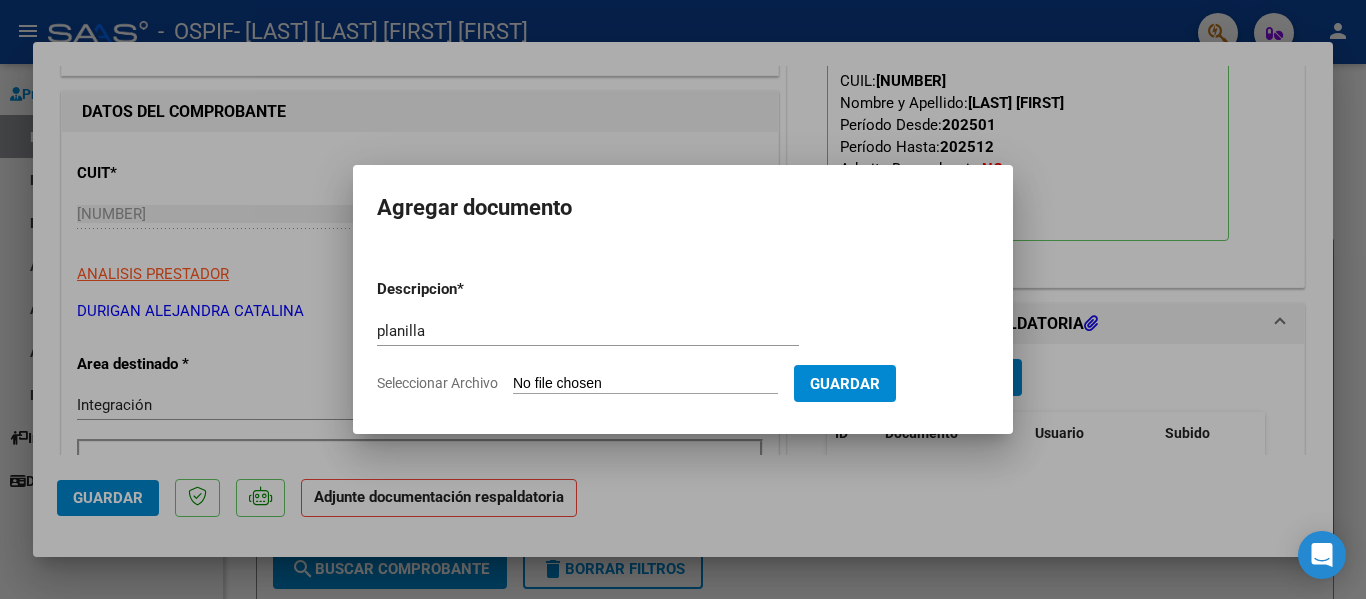 type on "C:\fakepath\[LAST] [FIRST] [MONTH] [YEAR].pdf" 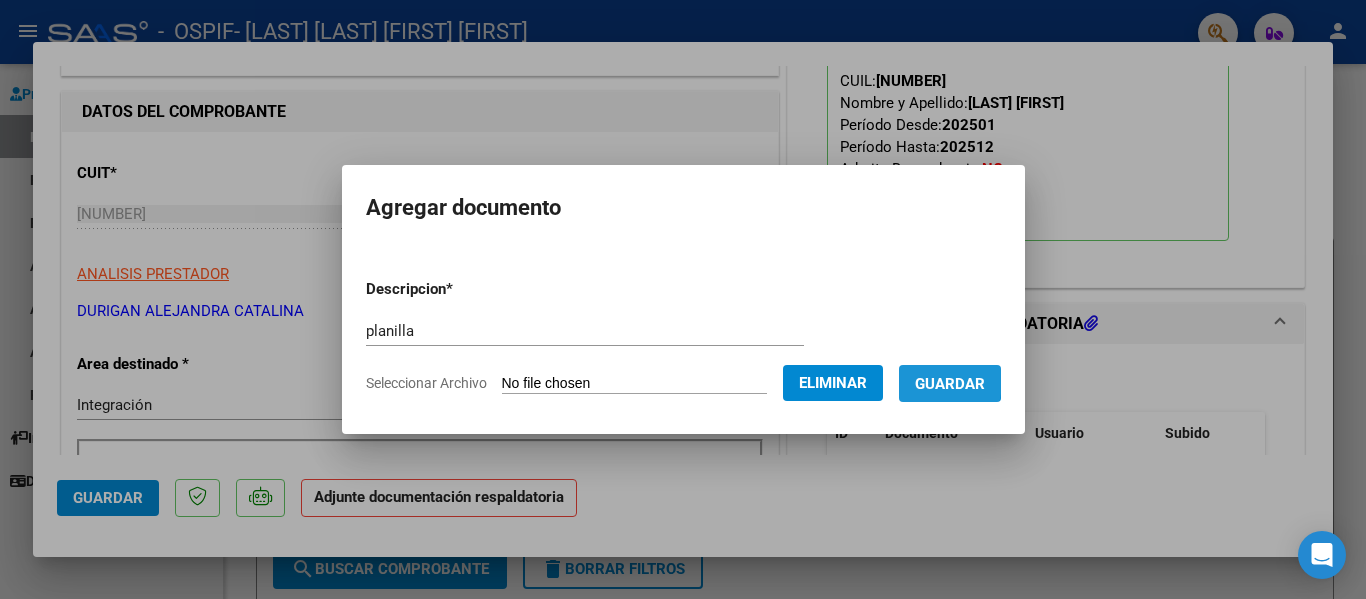 click on "Guardar" at bounding box center (950, 384) 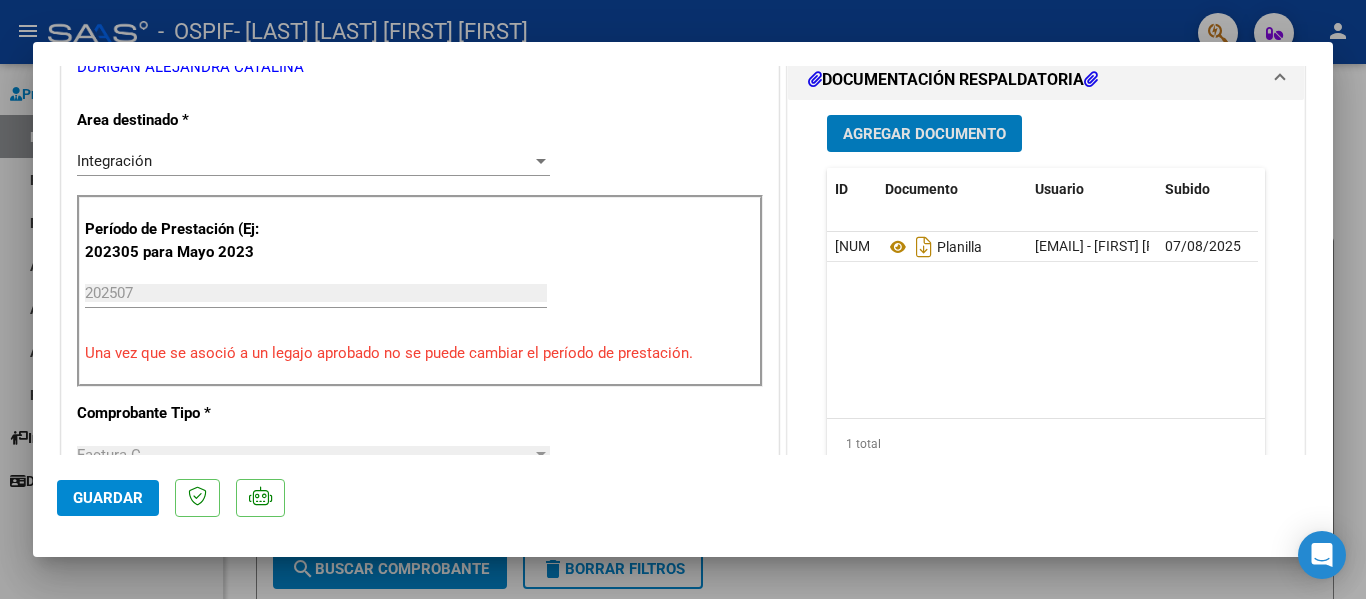scroll, scrollTop: 465, scrollLeft: 0, axis: vertical 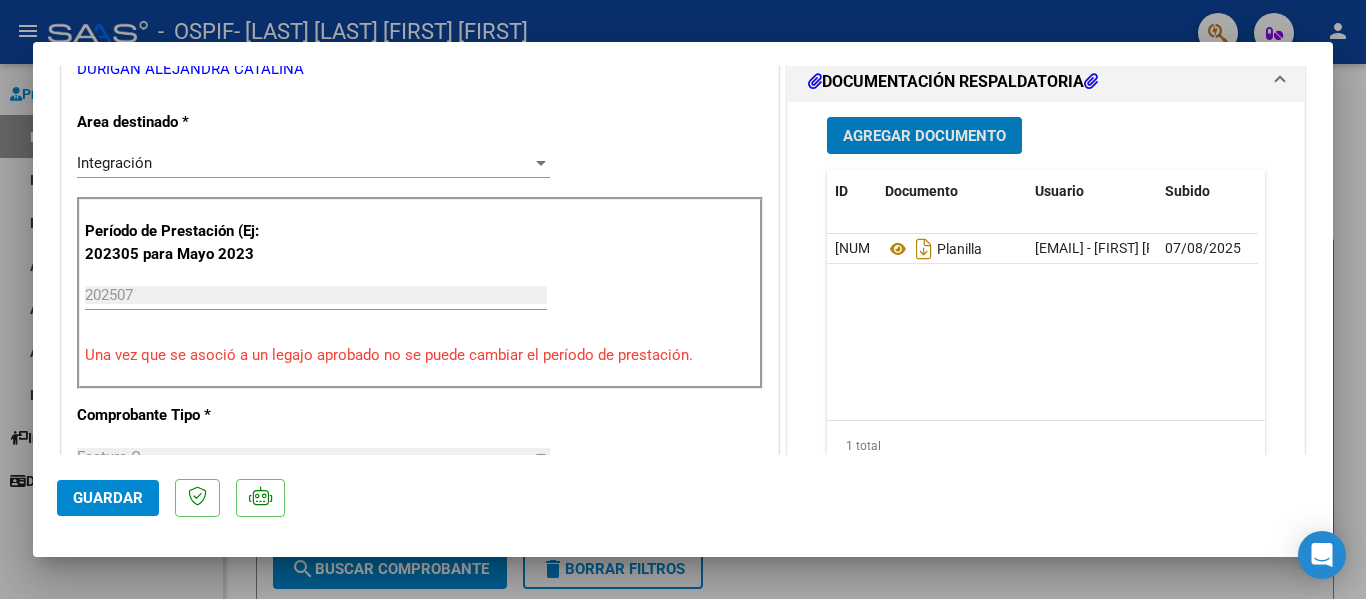 click at bounding box center (683, 299) 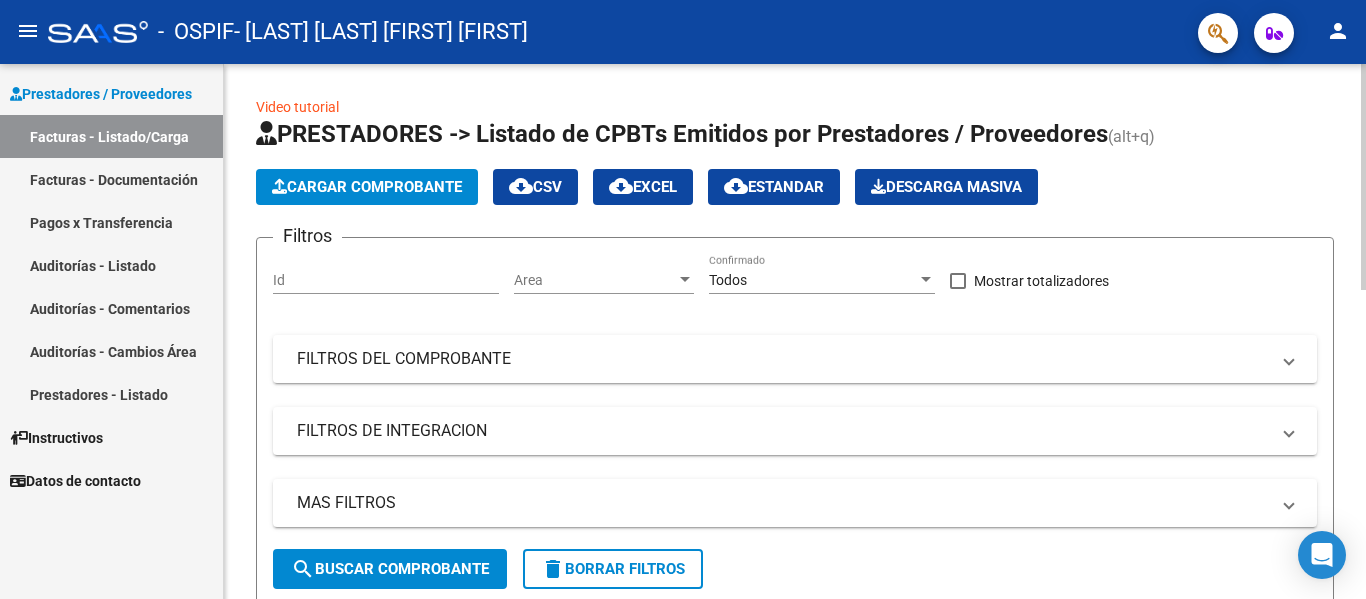 click on "Cargar Comprobante" 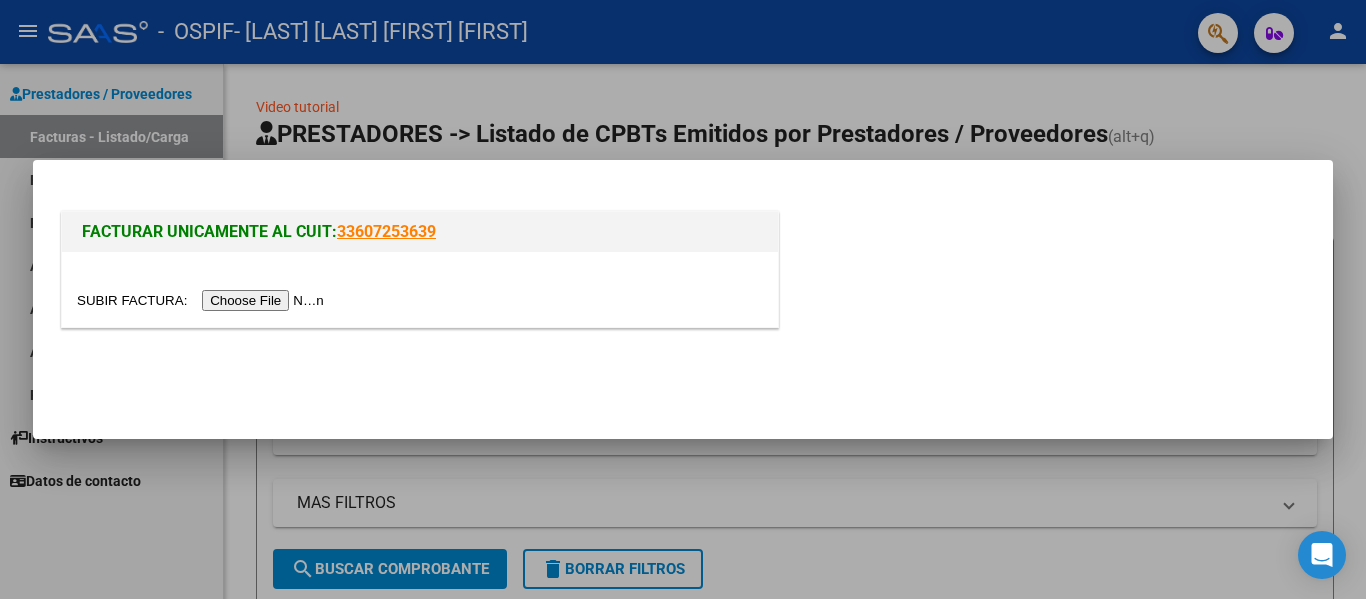 click at bounding box center (203, 300) 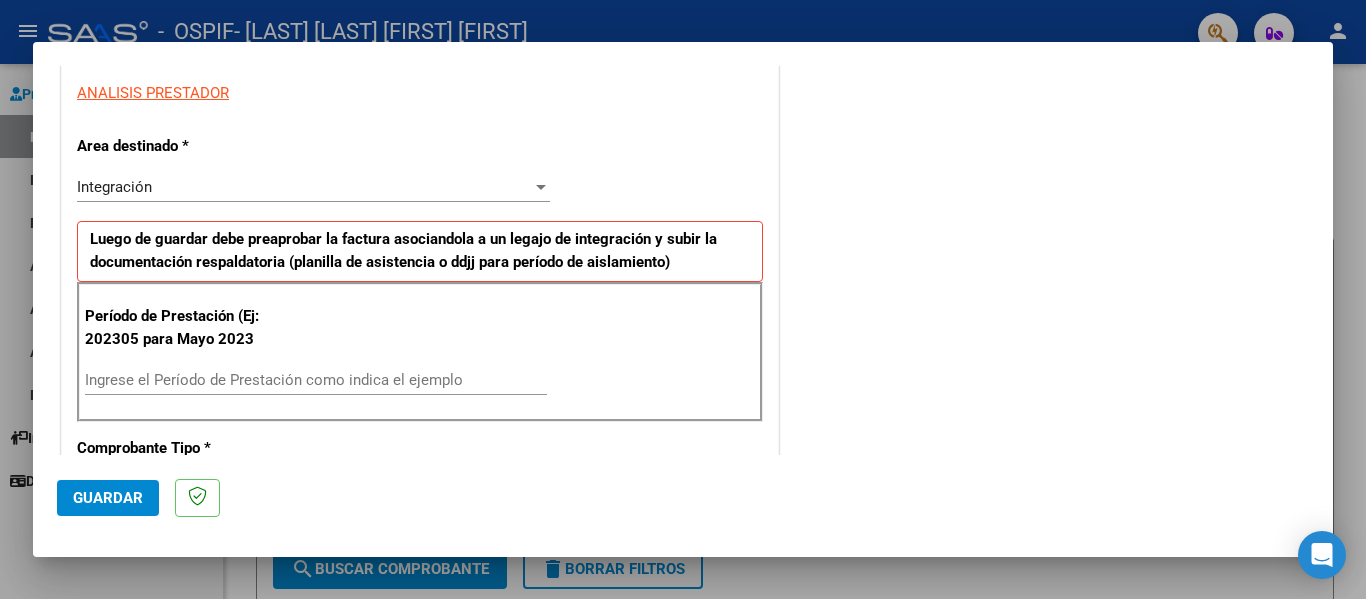 scroll, scrollTop: 366, scrollLeft: 0, axis: vertical 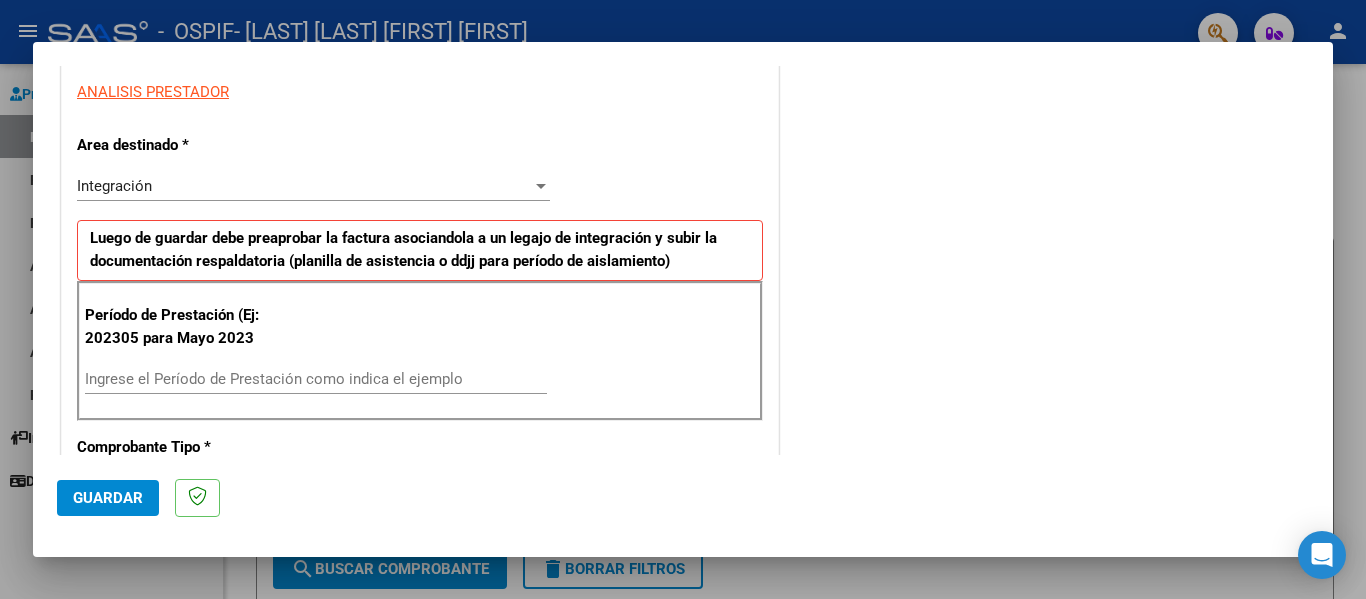 click on "Ingrese el Período de Prestación como indica el ejemplo" at bounding box center (316, 379) 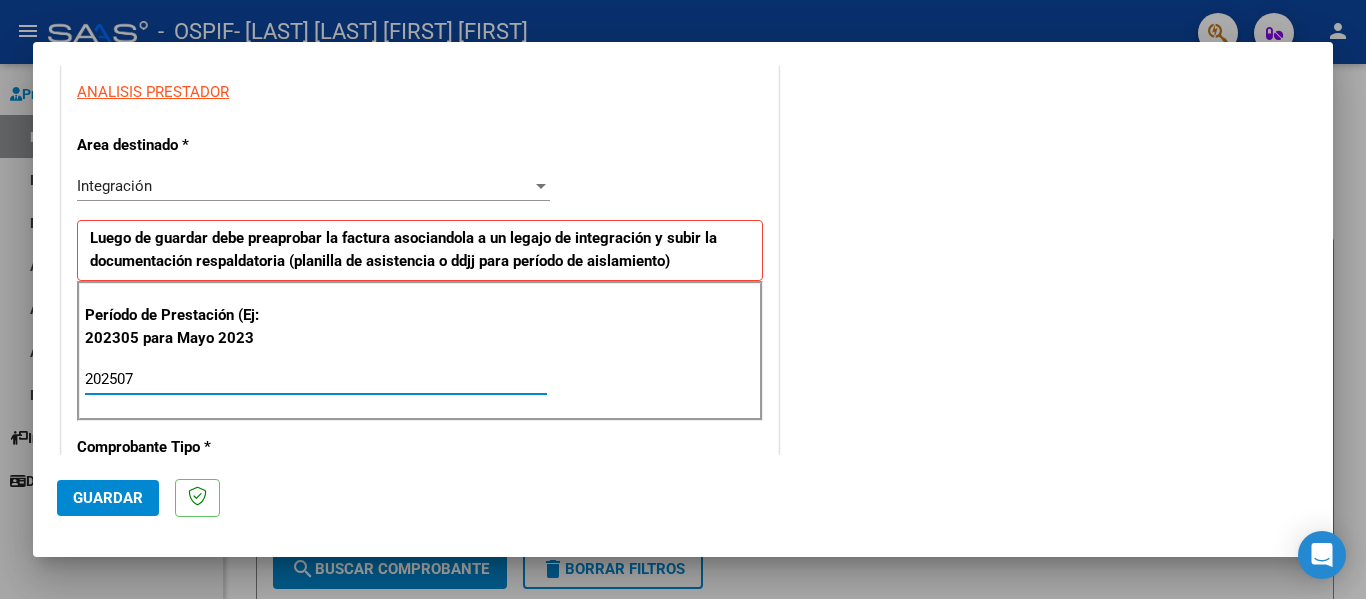 type on "202507" 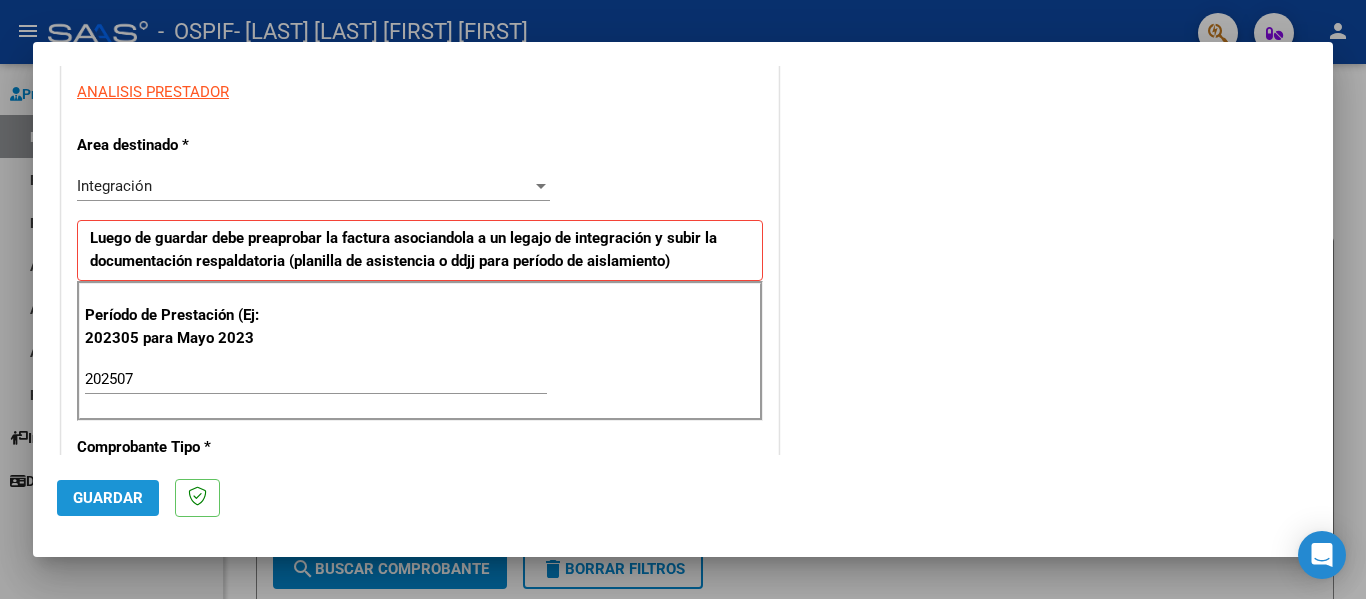 click on "Guardar" 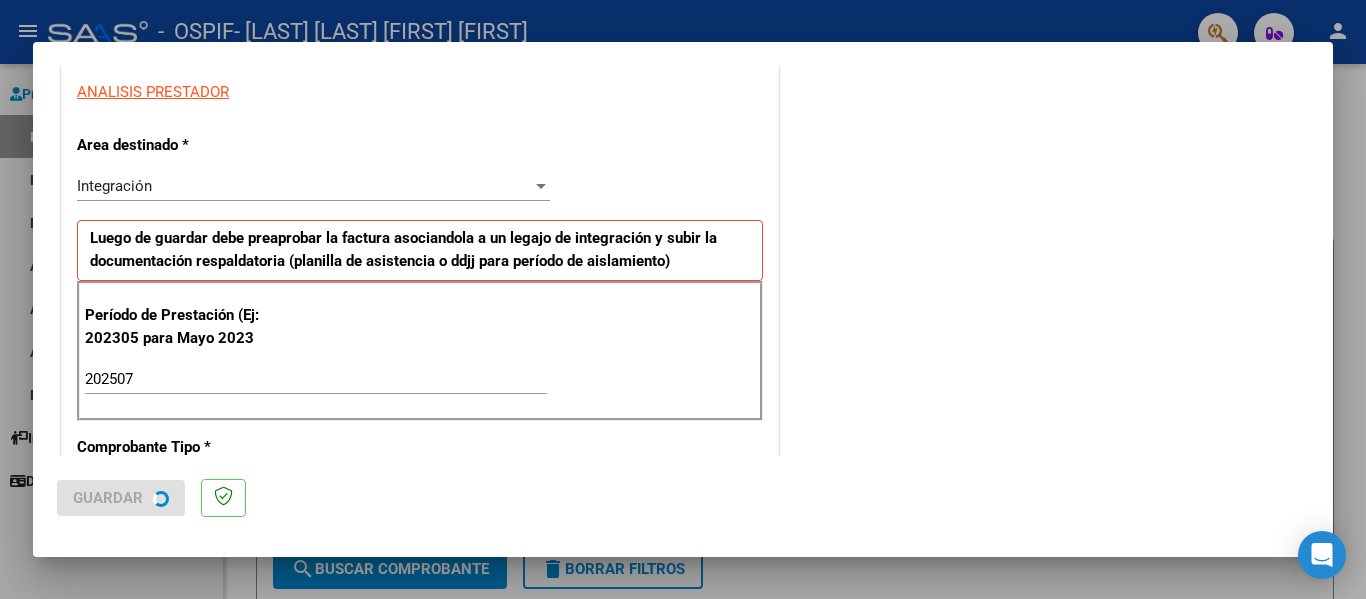 scroll, scrollTop: 0, scrollLeft: 0, axis: both 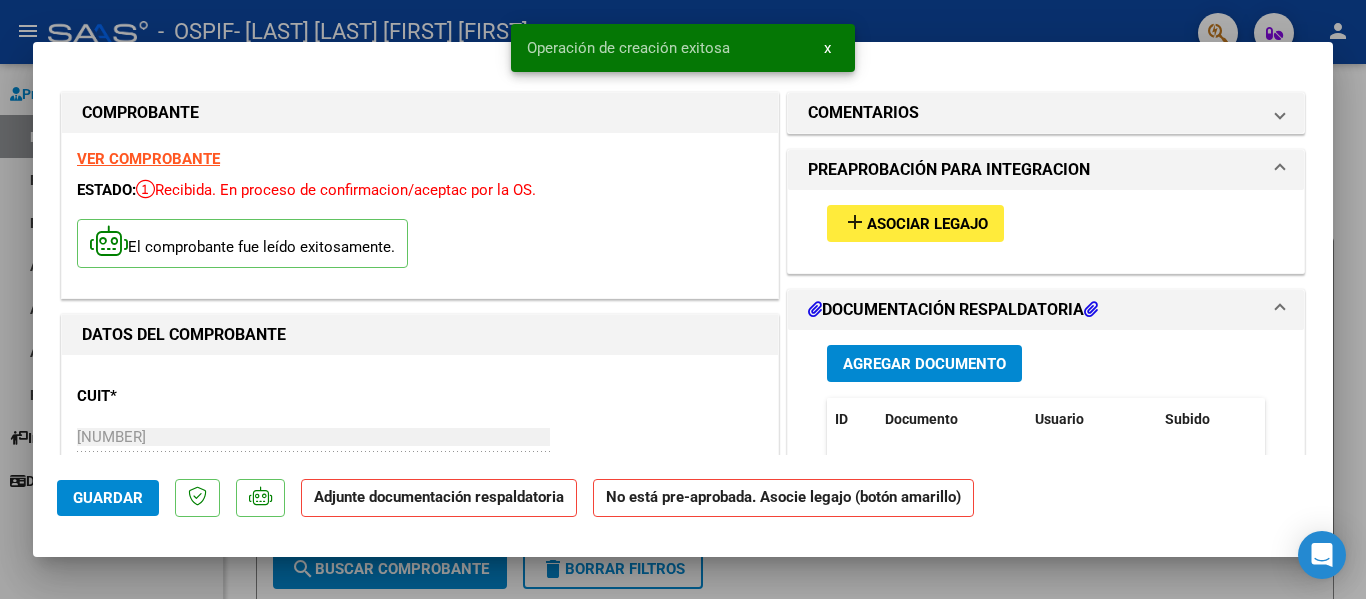 click on "Asociar Legajo" at bounding box center (927, 224) 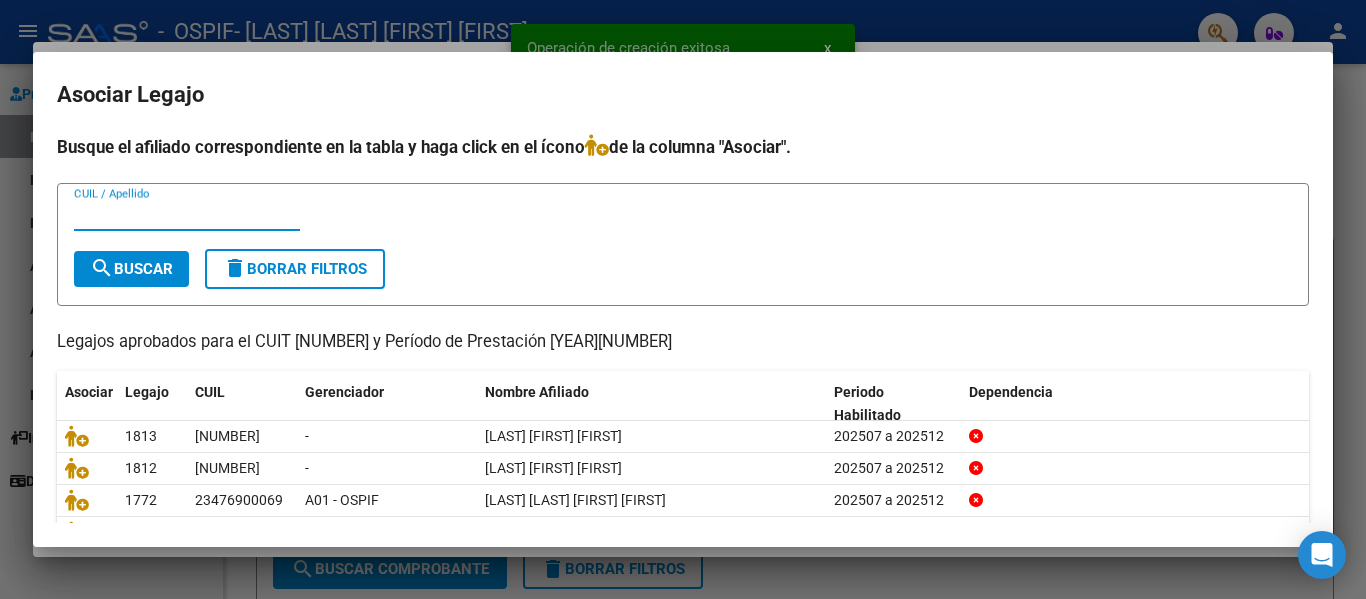 click on "CUIL / Apellido" at bounding box center (187, 215) 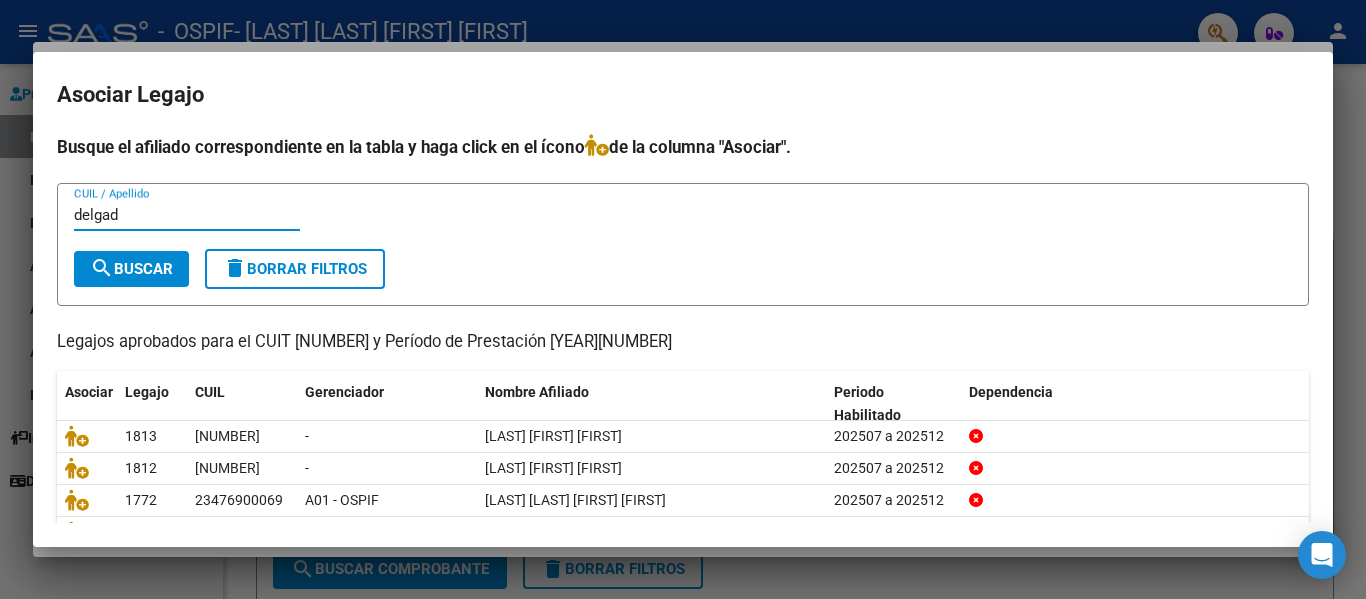 type on "delgad" 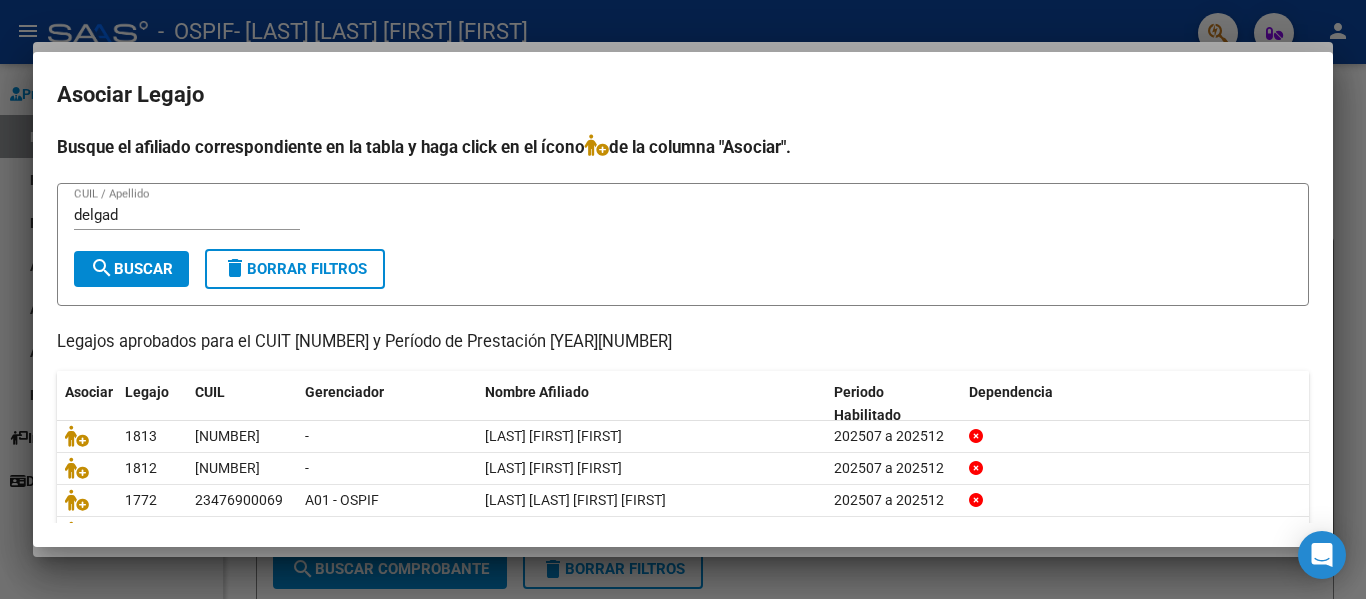 click on "delgad CUIL / Apellido search  Buscar  delete  Borrar Filtros" at bounding box center (683, 244) 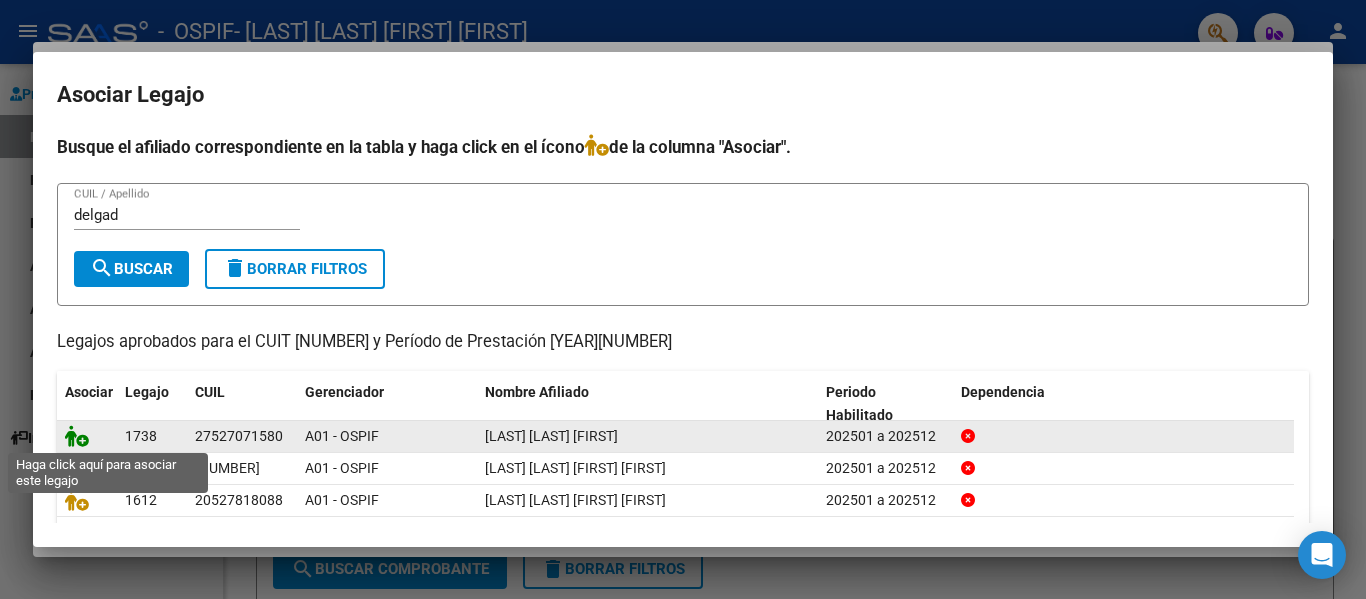 click 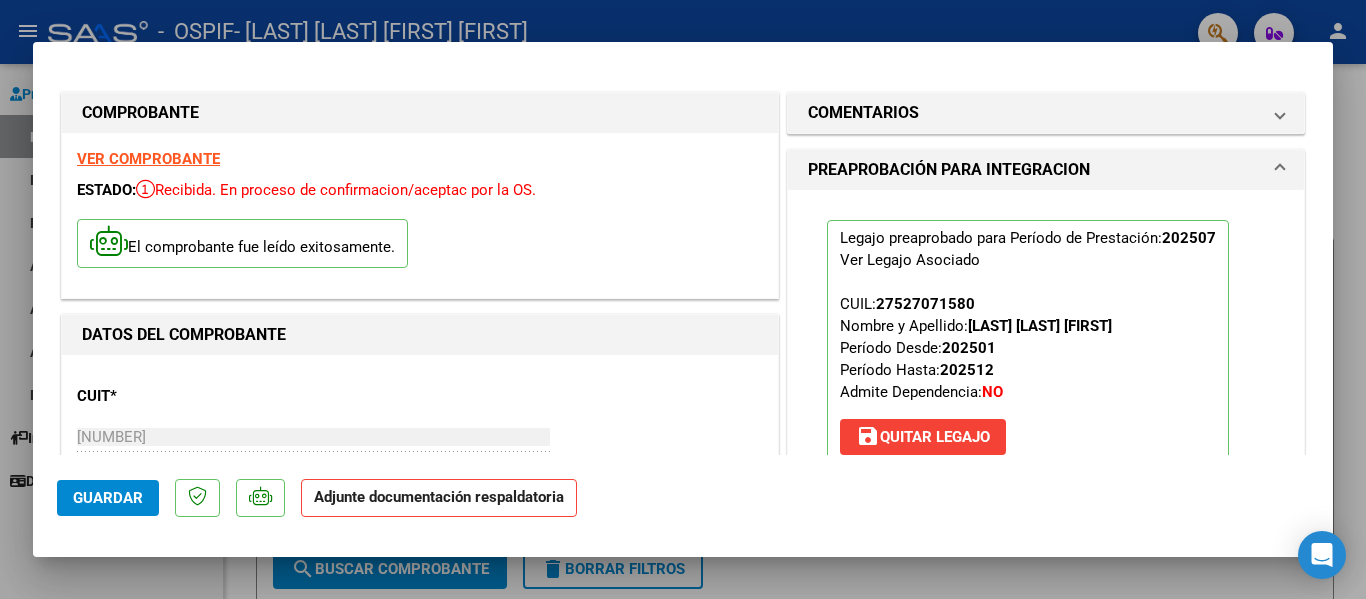 click at bounding box center [683, 299] 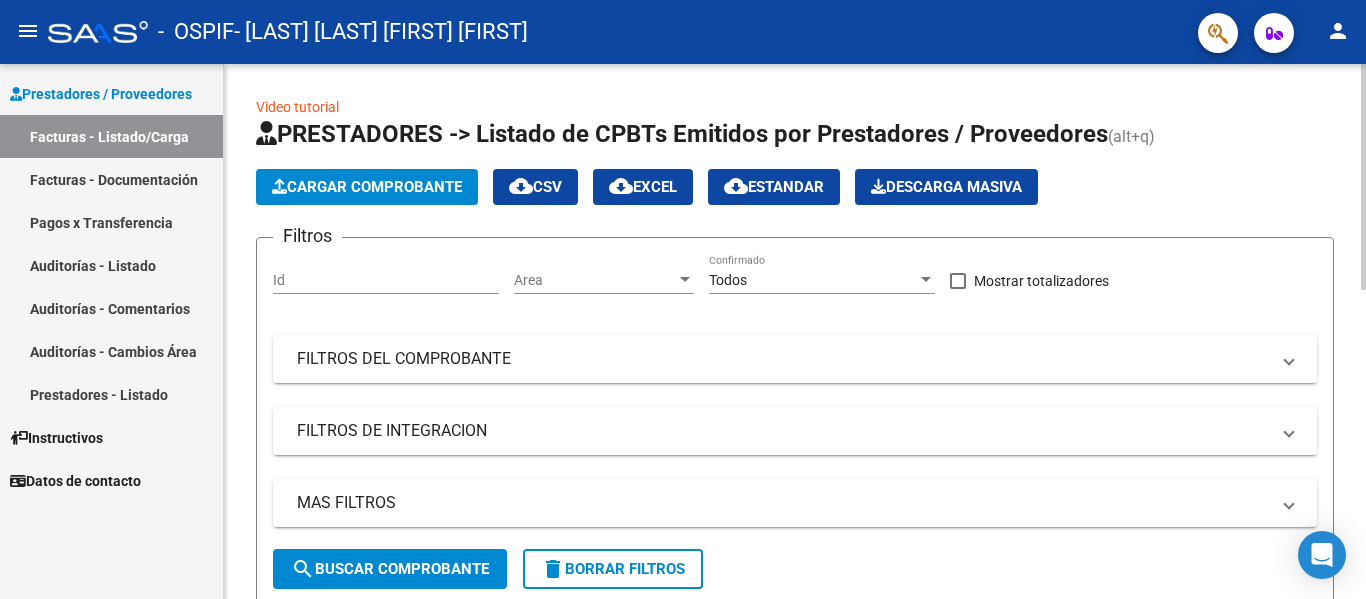 click on "Cargar Comprobante" 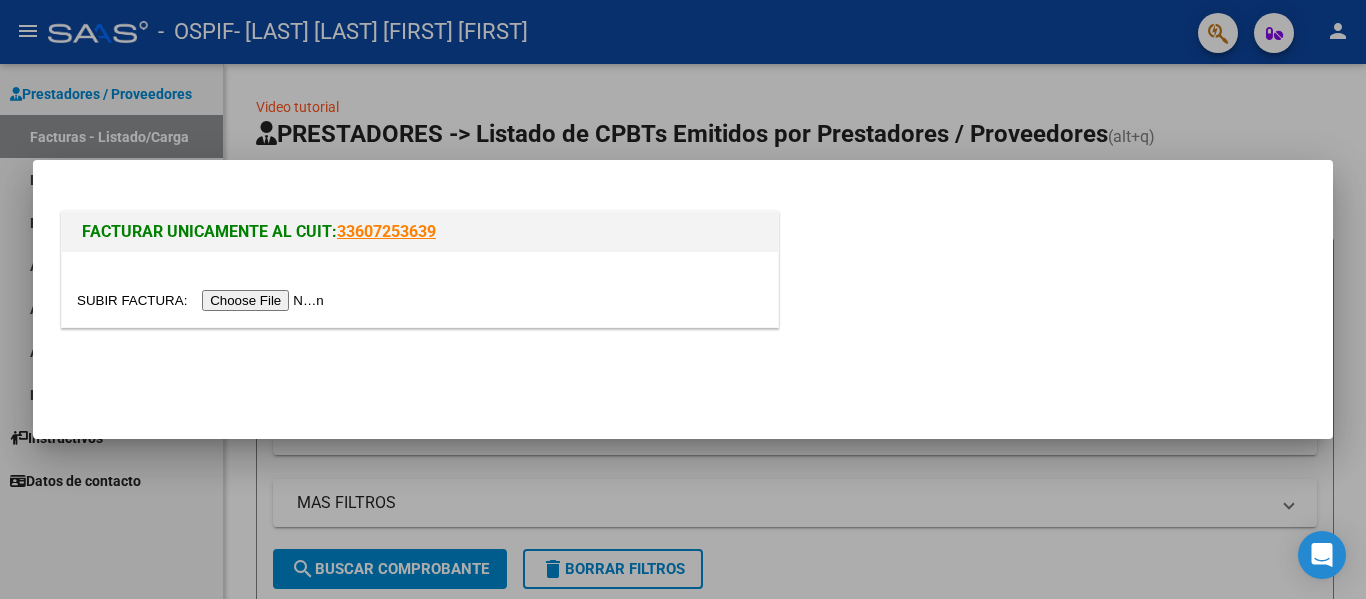 click at bounding box center (203, 300) 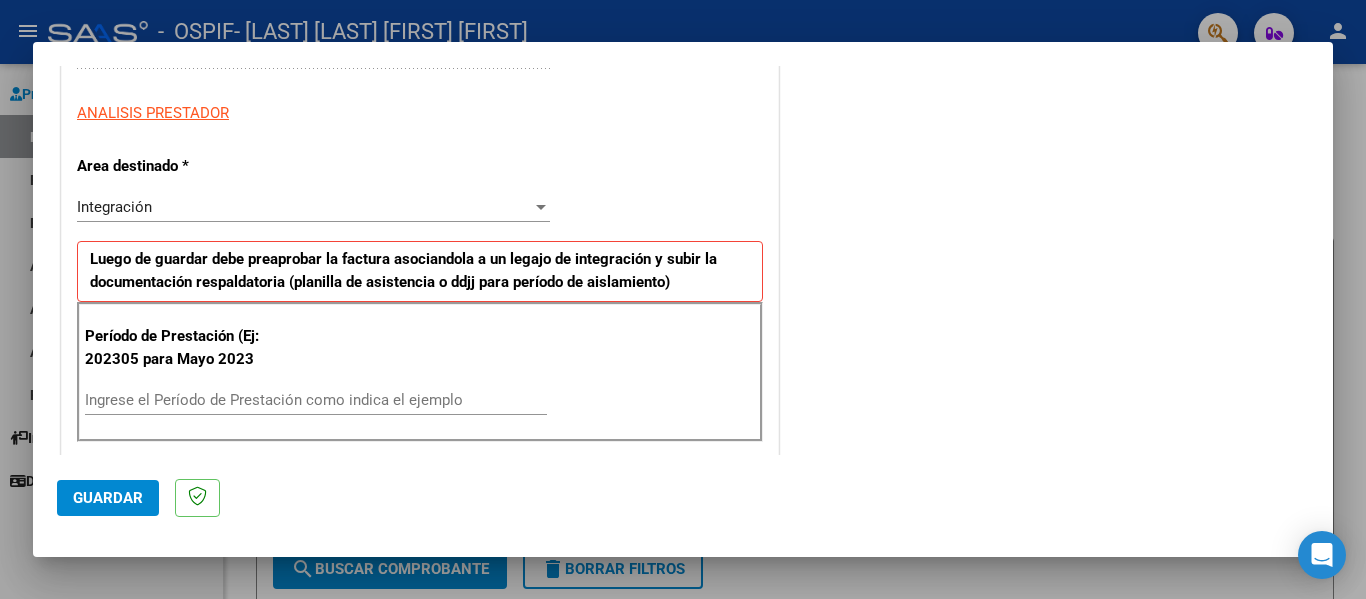 scroll, scrollTop: 346, scrollLeft: 0, axis: vertical 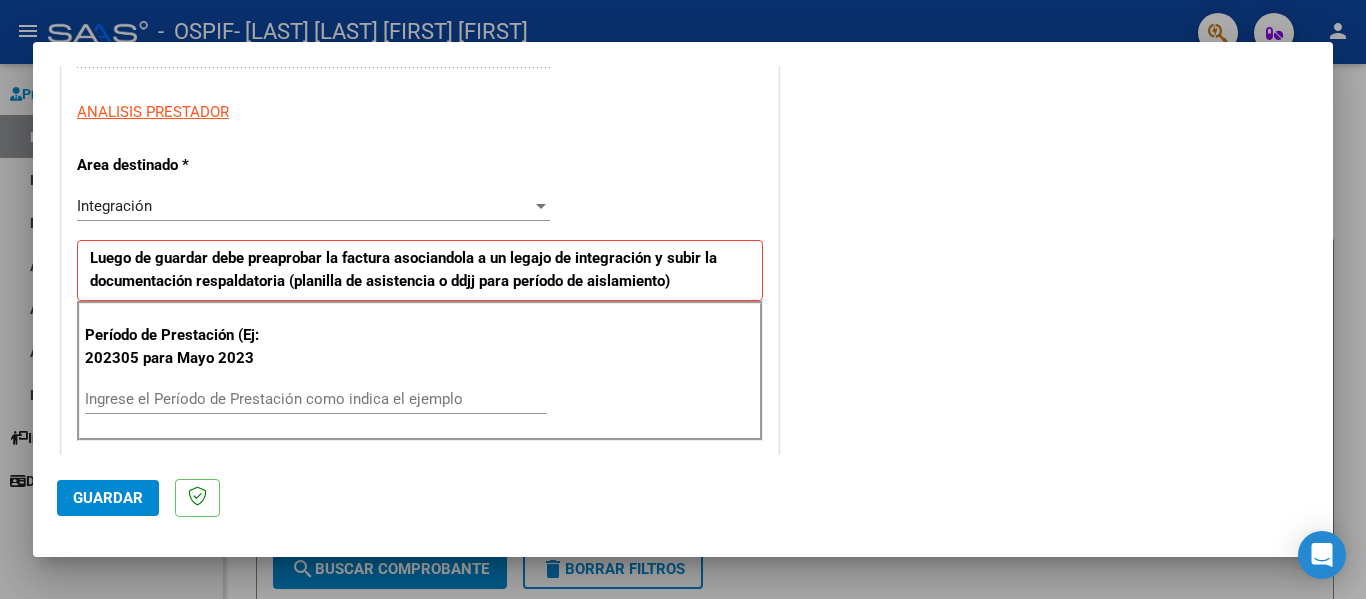click on "Ingrese el Período de Prestación como indica el ejemplo" at bounding box center (316, 399) 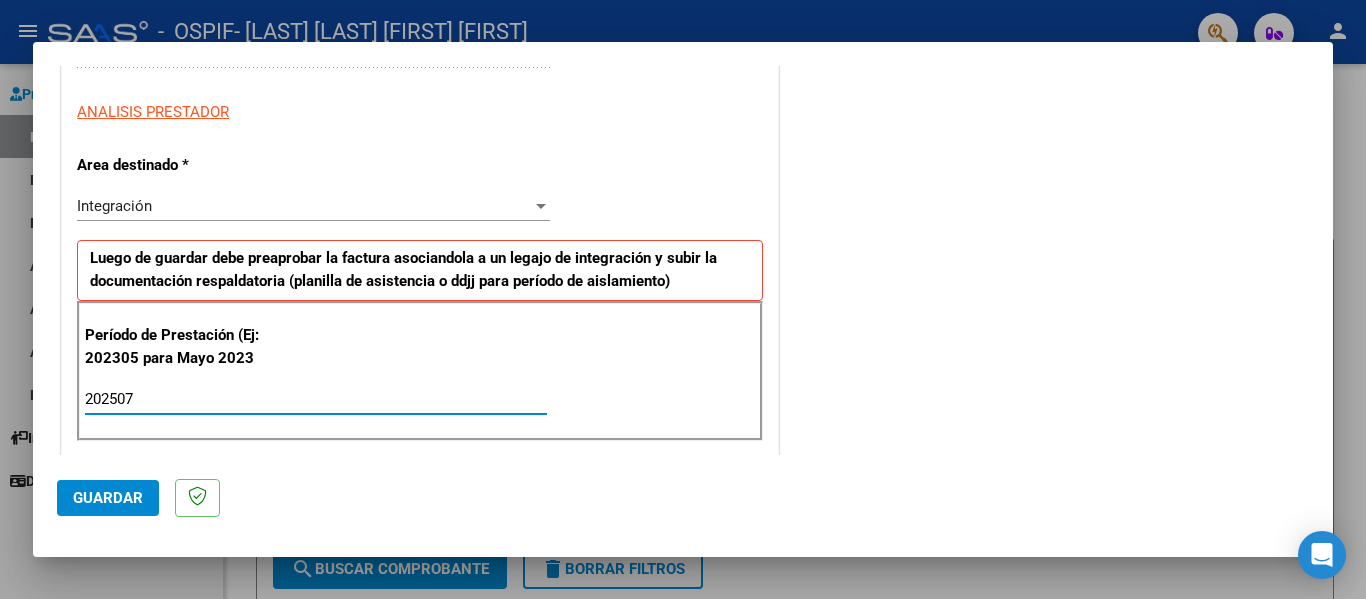 type on "202507" 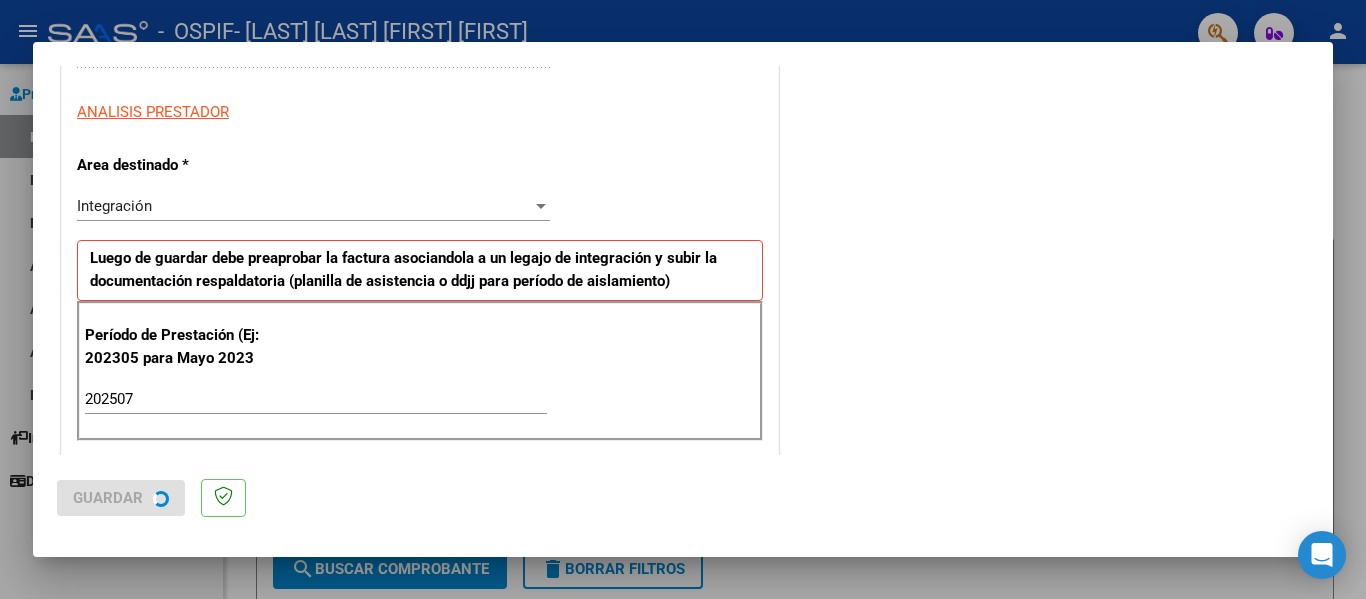 scroll, scrollTop: 0, scrollLeft: 0, axis: both 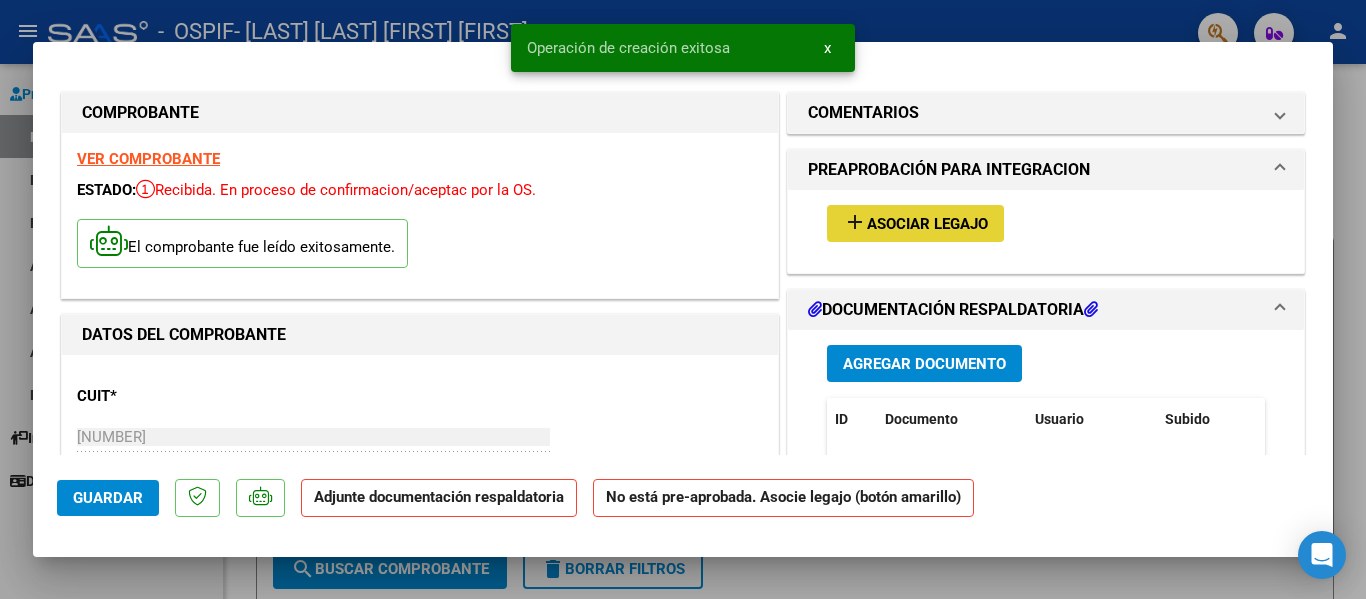 drag, startPoint x: 996, startPoint y: 219, endPoint x: 1005, endPoint y: 200, distance: 21.023796 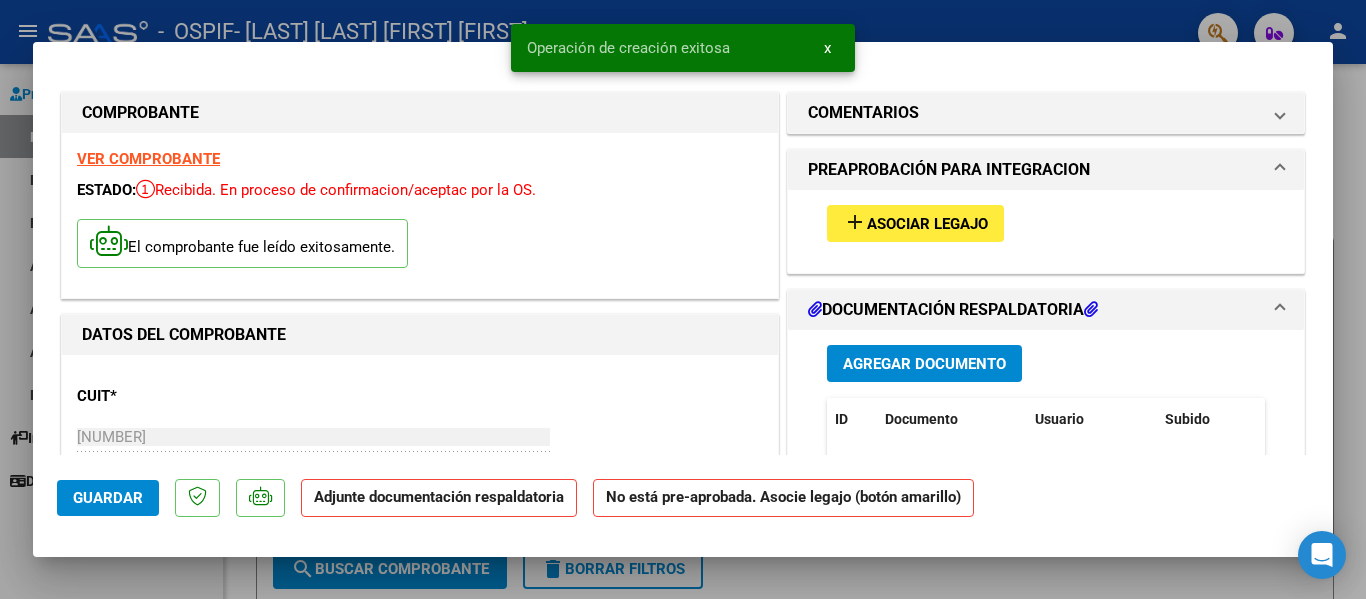 click on "Asociar Legajo" at bounding box center (927, 224) 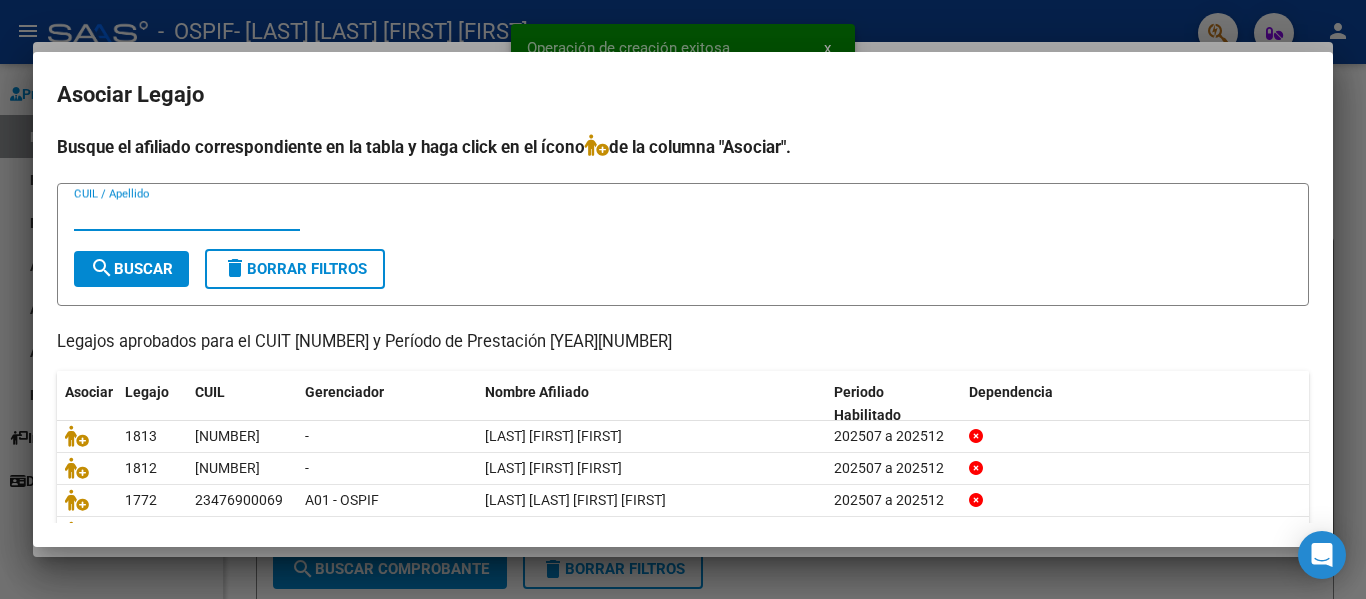 click on "CUIL / Apellido" at bounding box center (187, 215) 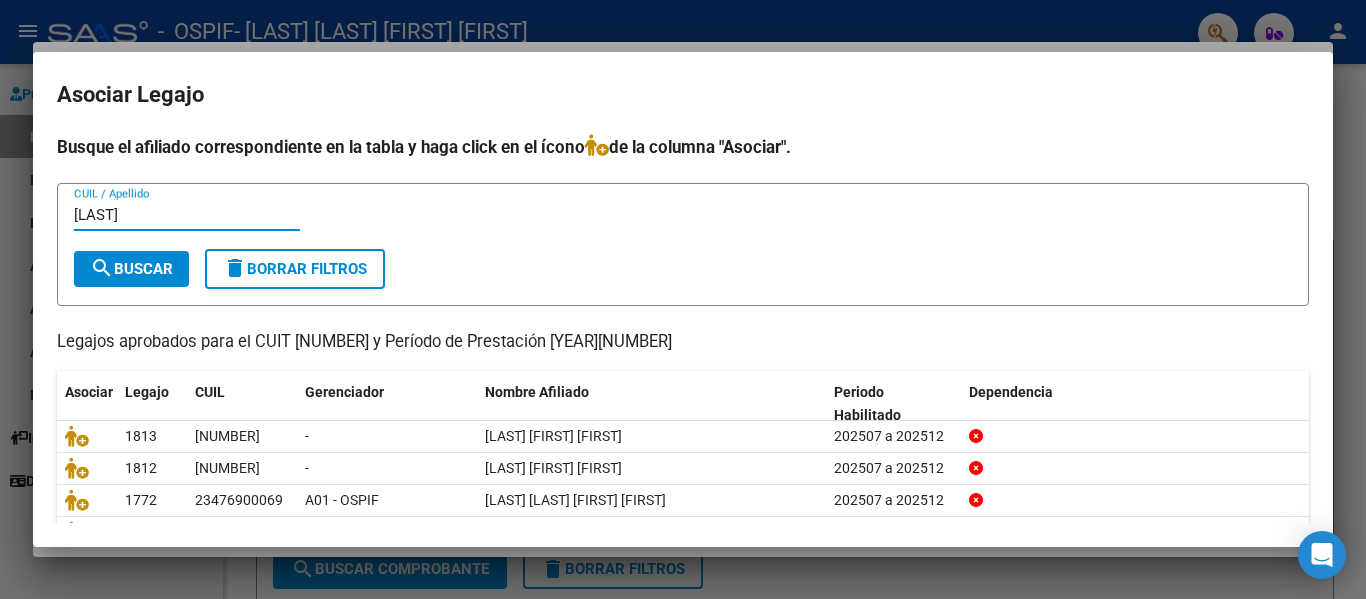 type on "[LAST]" 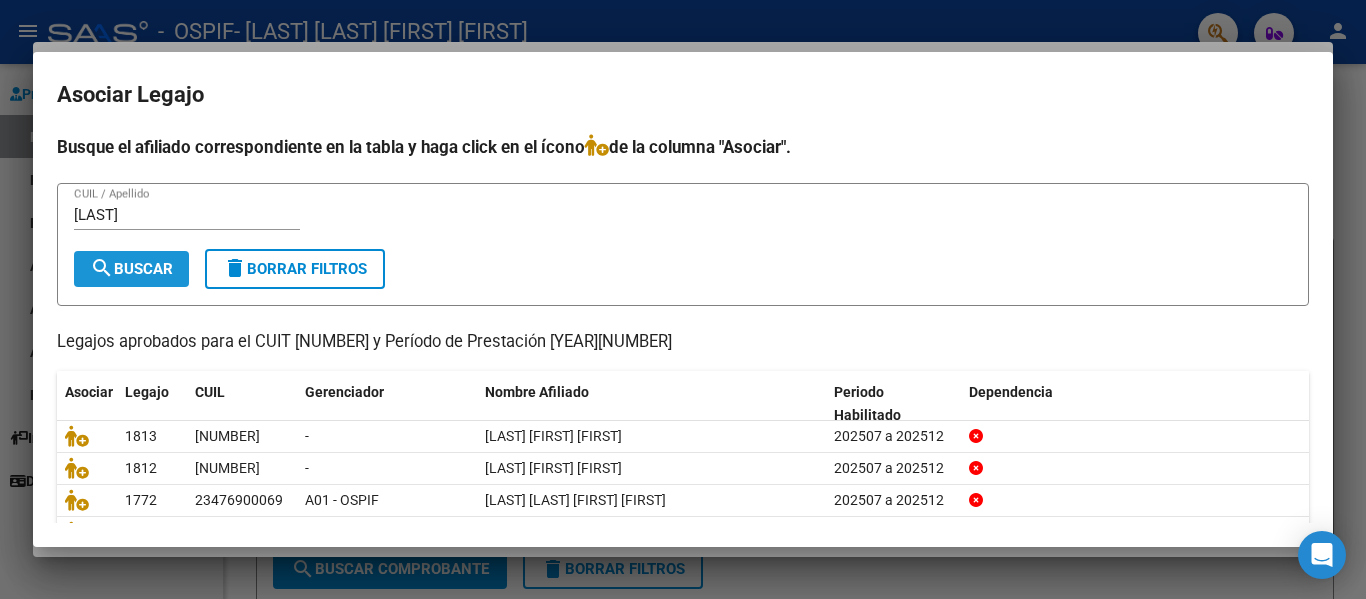 click on "search  Buscar" at bounding box center (131, 269) 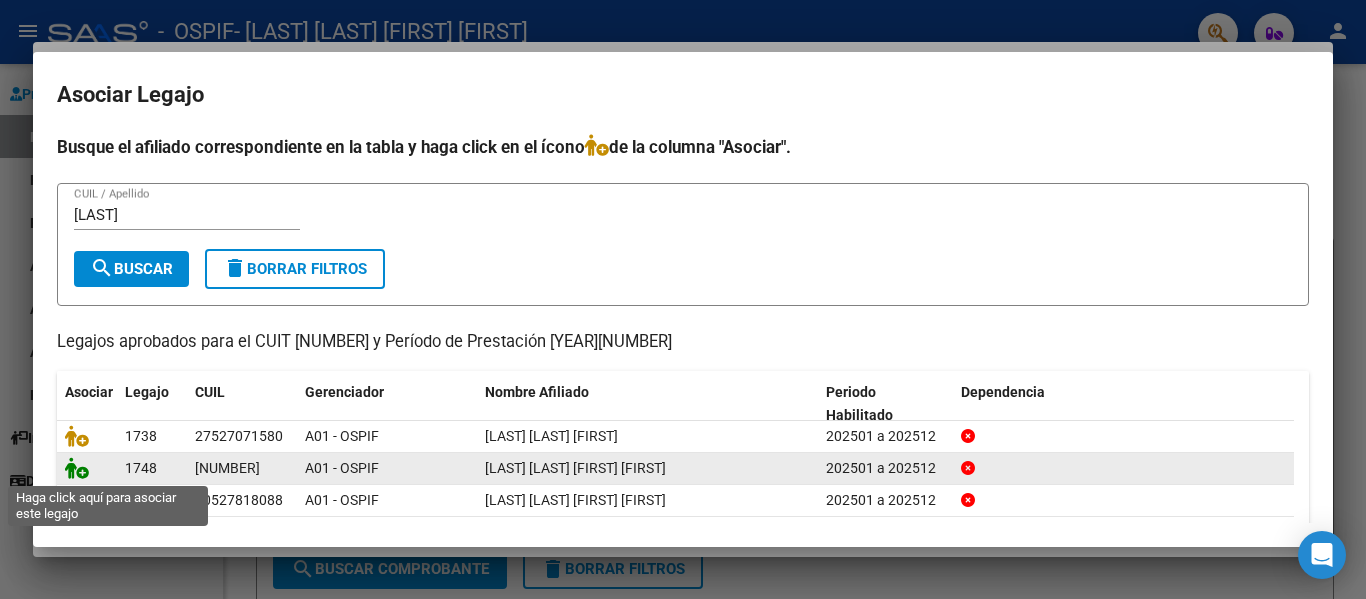 click 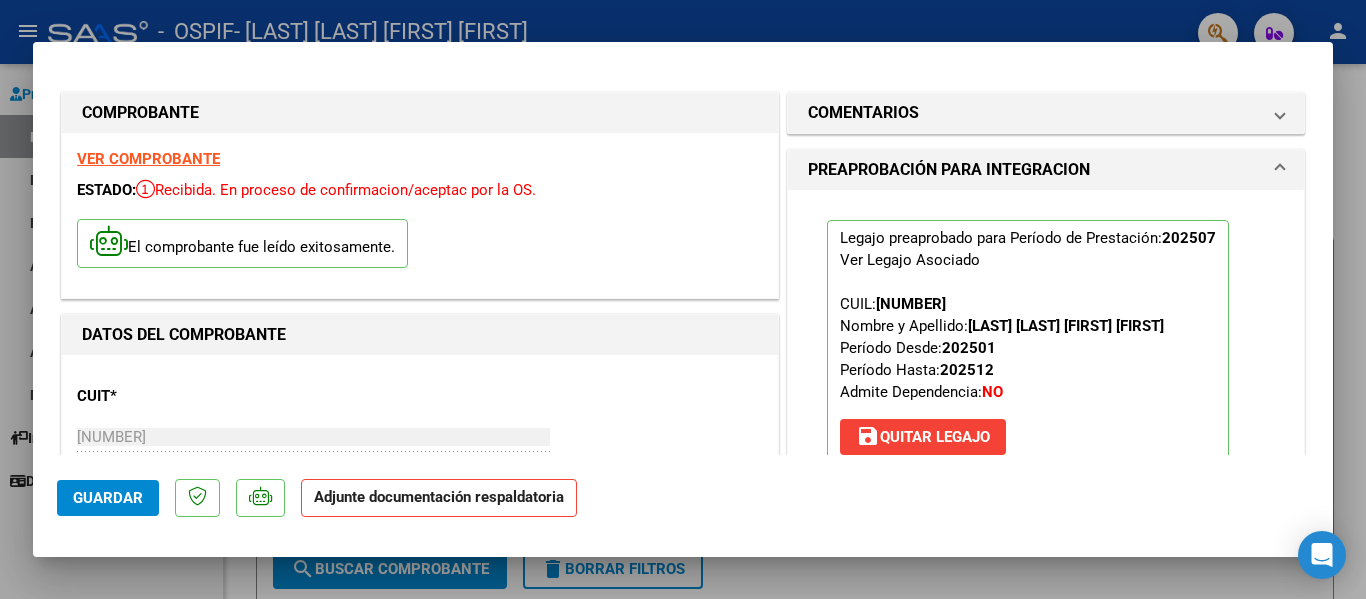 click at bounding box center (683, 299) 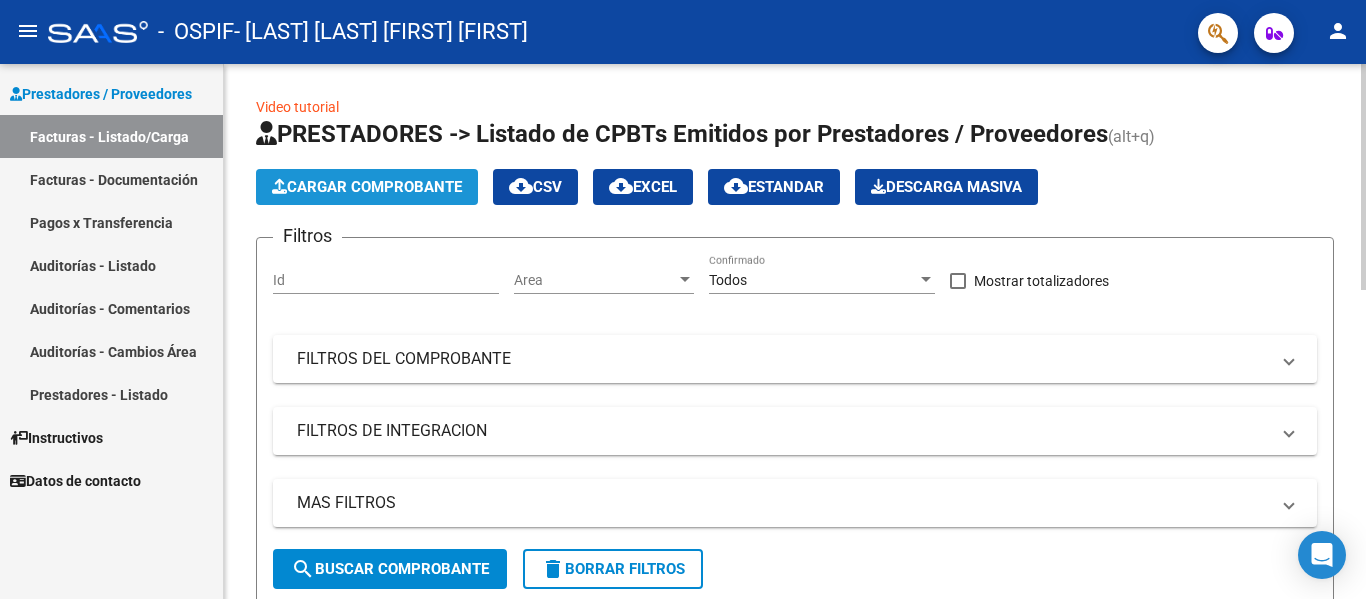 click on "Cargar Comprobante" 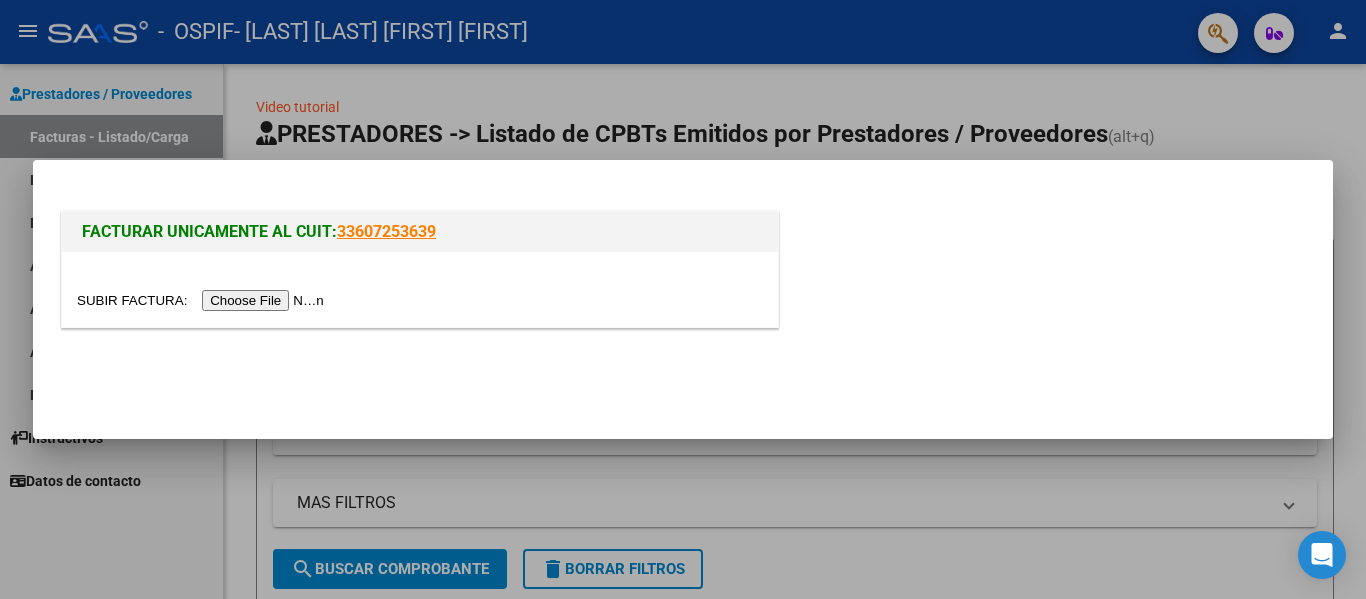 click at bounding box center [203, 300] 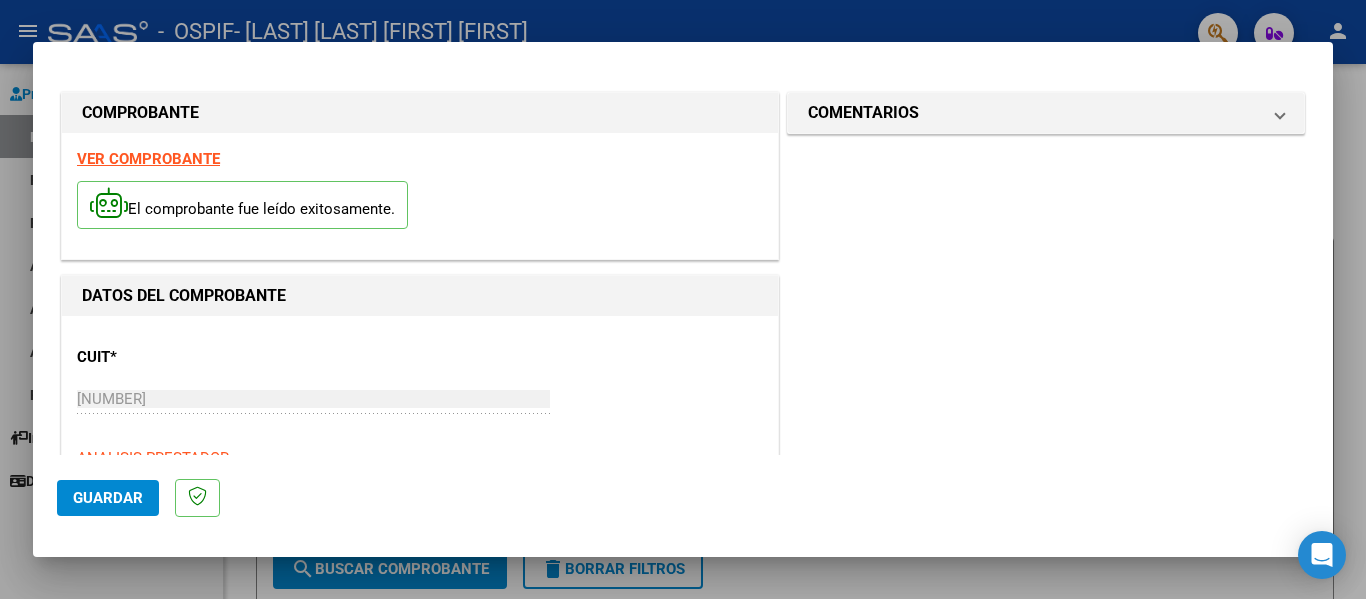 click on "CUIT  *   [NUMBER] Ingresar CUIT  ANALISIS PRESTADOR  Area destinado * Integración Seleccionar Area Luego de guardar debe preaprobar la factura asociandola a un legajo de integración y subir la documentación respaldatoria (planilla de asistencia o ddjj para período de aislamiento)  Período de Prestación (Ej: 202305 para Mayo 2023    Ingrese el Período de Prestación como indica el ejemplo   Comprobante Tipo * Factura C Seleccionar Tipo Punto de Venta  *   5 Ingresar el Nro.  Número  *   611 Ingresar el Nro.  Monto  *   $ 435.376,56 Ingresar el monto  Fecha del Cpbt.  *   2025-08-07 Ingresar la fecha  CAE / CAEA (no ingrese CAI)    [NUMBER] Ingresar el CAE o CAEA (no ingrese CAI)  Fecha de Vencimiento    Ingresar la fecha  Ref. Externa    Ingresar la ref.  N° Liquidación    Ingresar el N° Liquidación" at bounding box center [420, 1049] 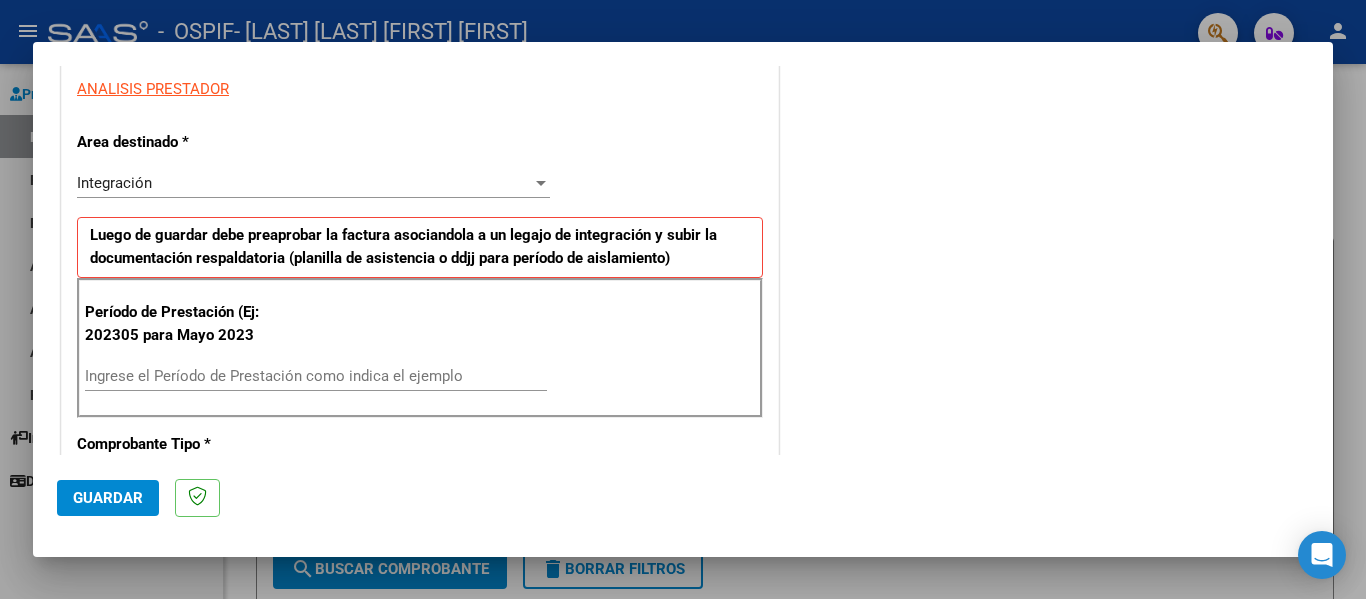 scroll, scrollTop: 368, scrollLeft: 0, axis: vertical 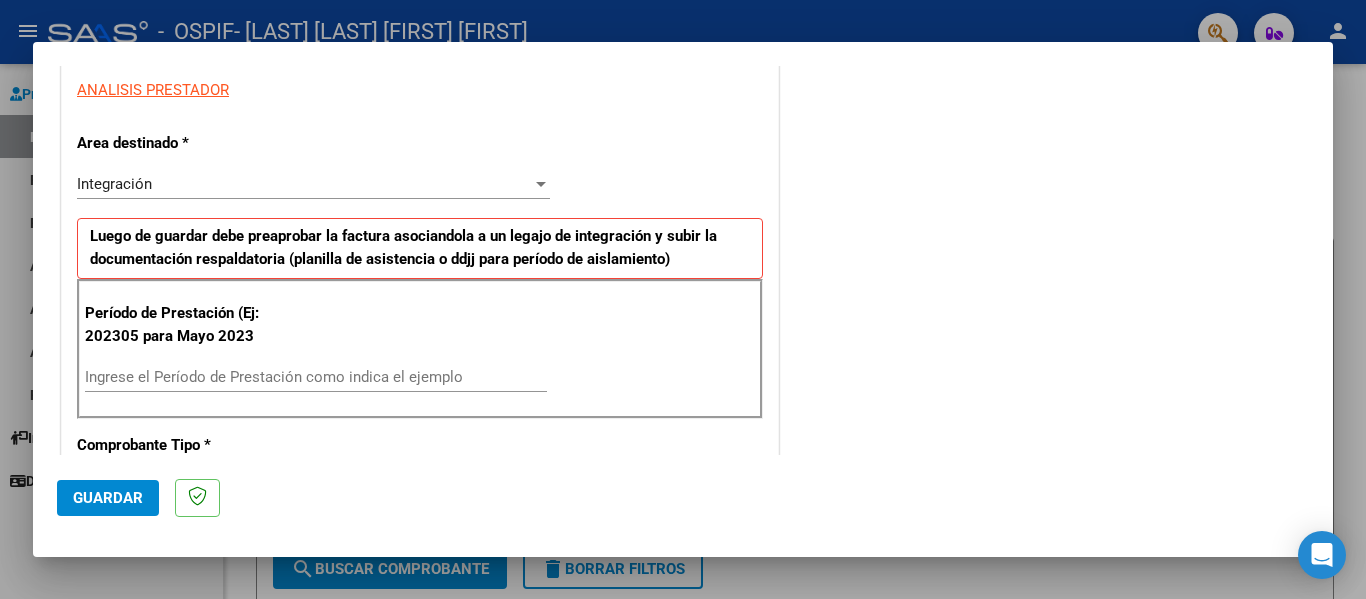 click on "Ingrese el Período de Prestación como indica el ejemplo" at bounding box center (316, 377) 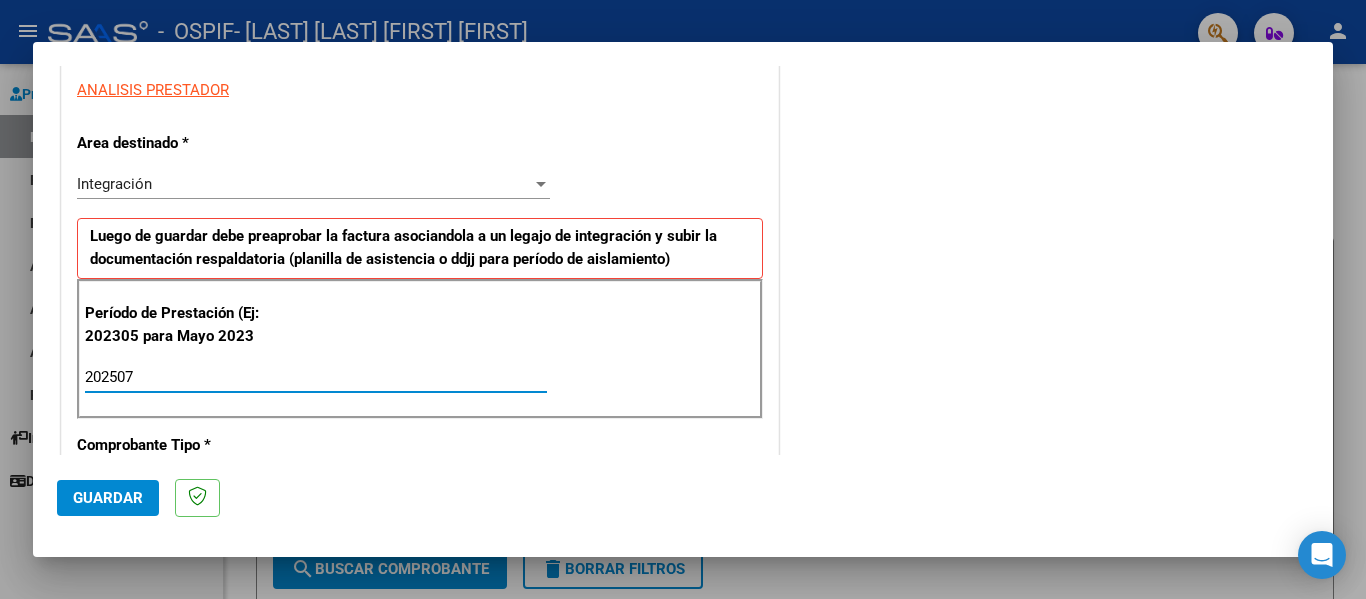 type on "202507" 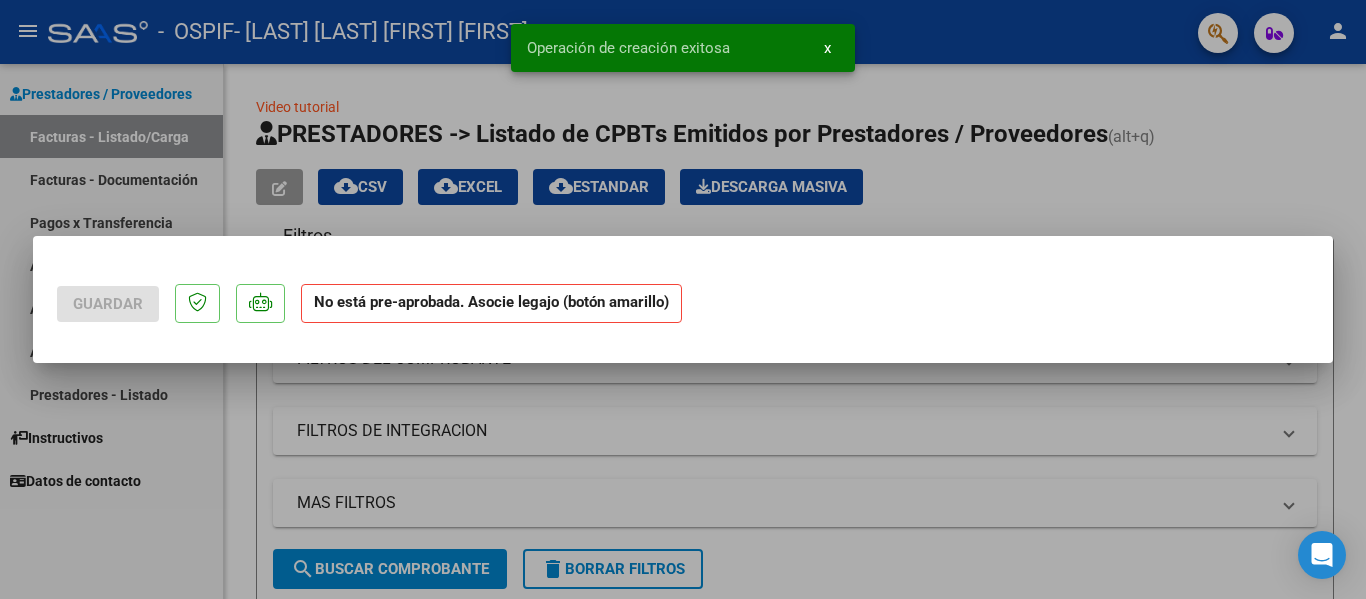 scroll, scrollTop: 0, scrollLeft: 0, axis: both 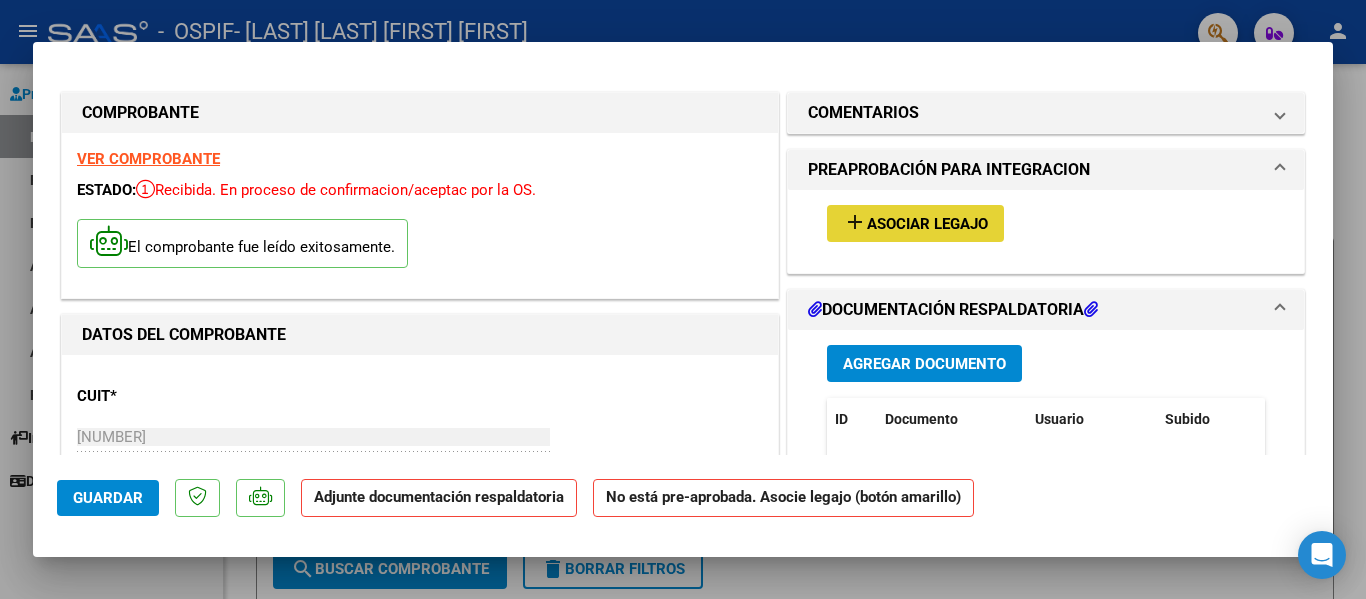 click on "Asociar Legajo" at bounding box center (927, 224) 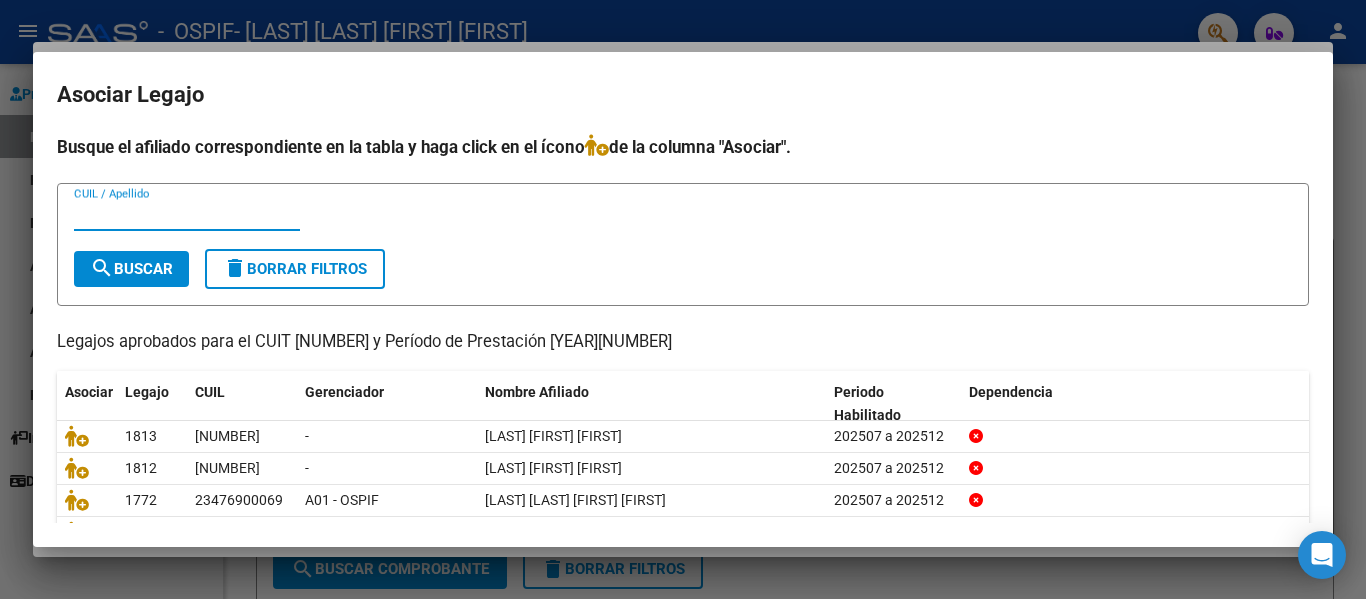 click on "CUIL / Apellido" at bounding box center (187, 215) 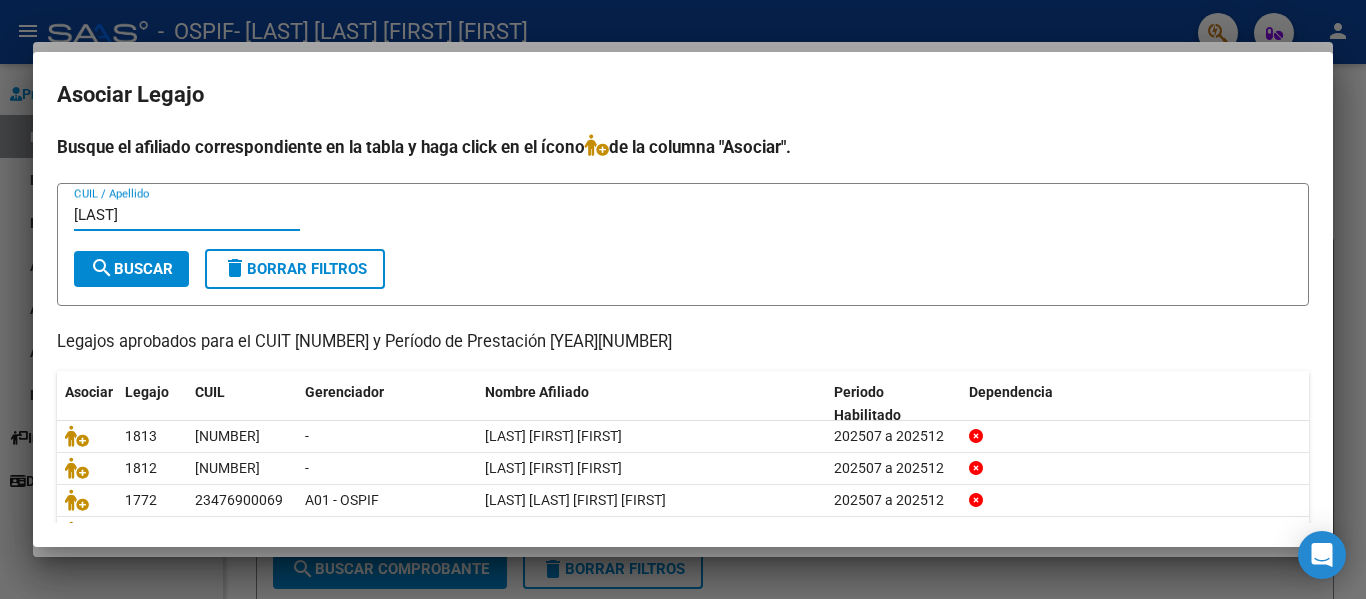 type on "[LAST]" 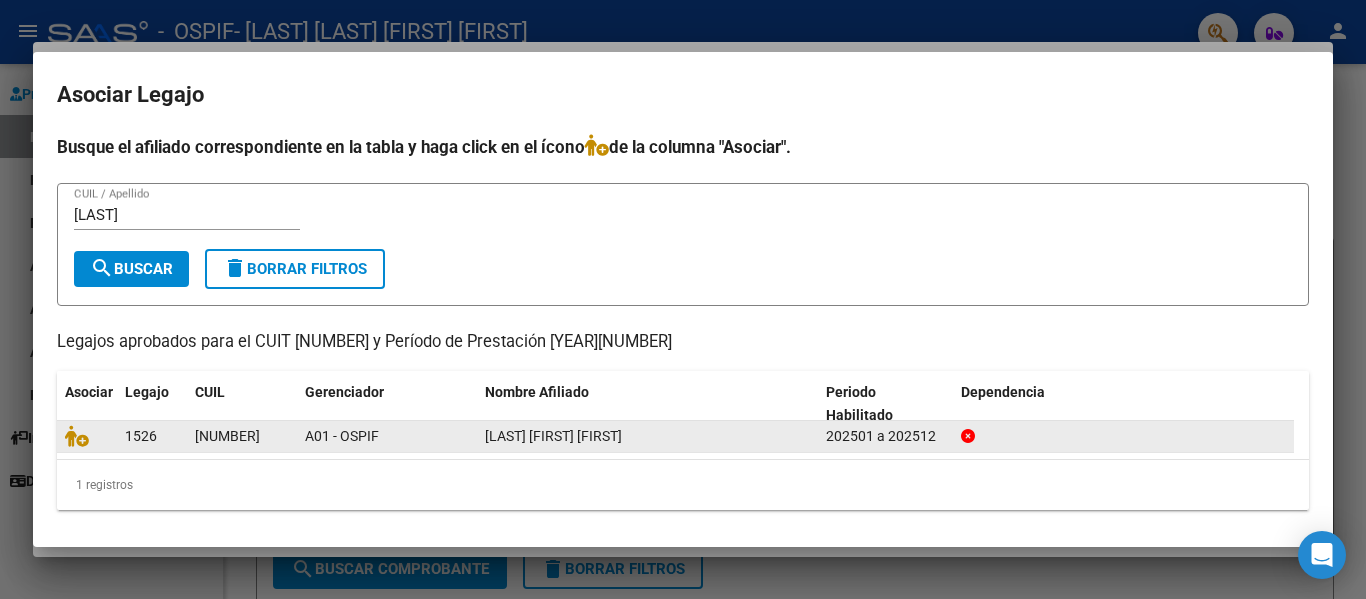 click 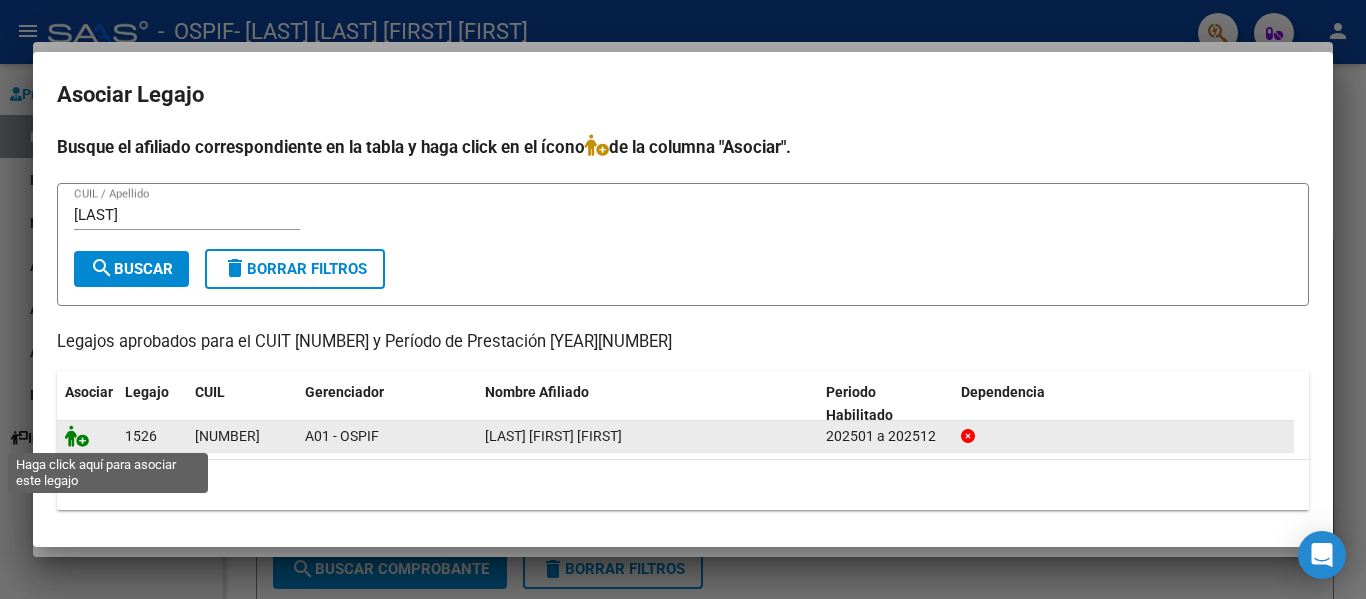 click 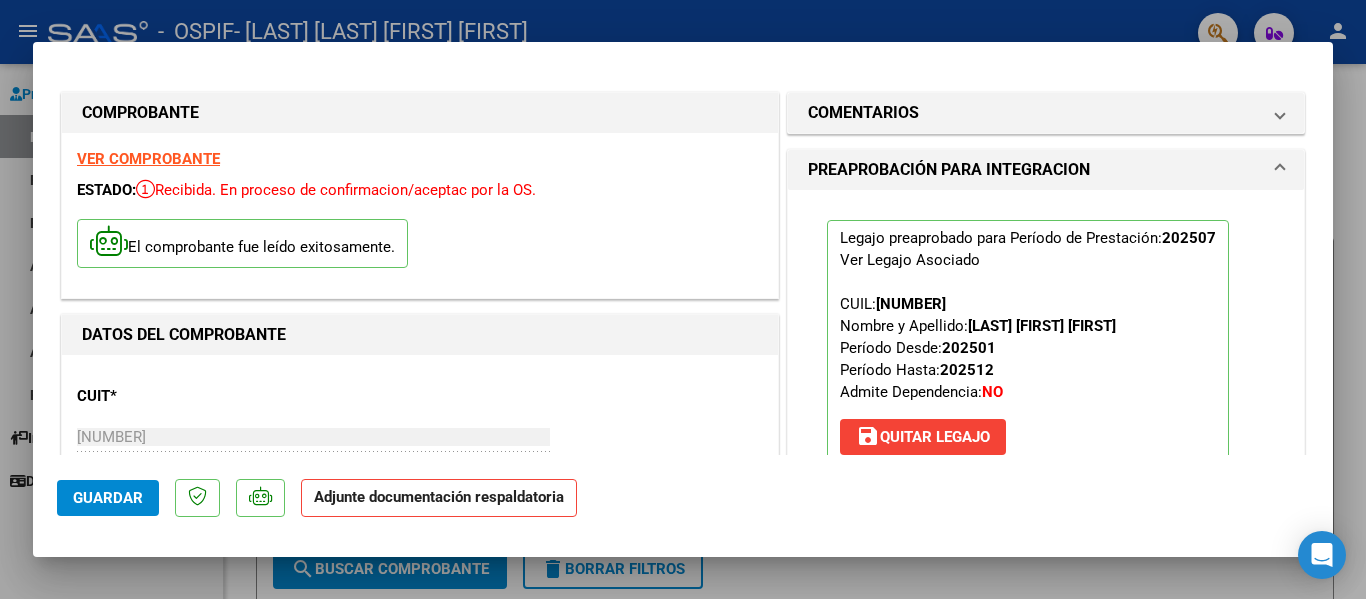 click at bounding box center (683, 299) 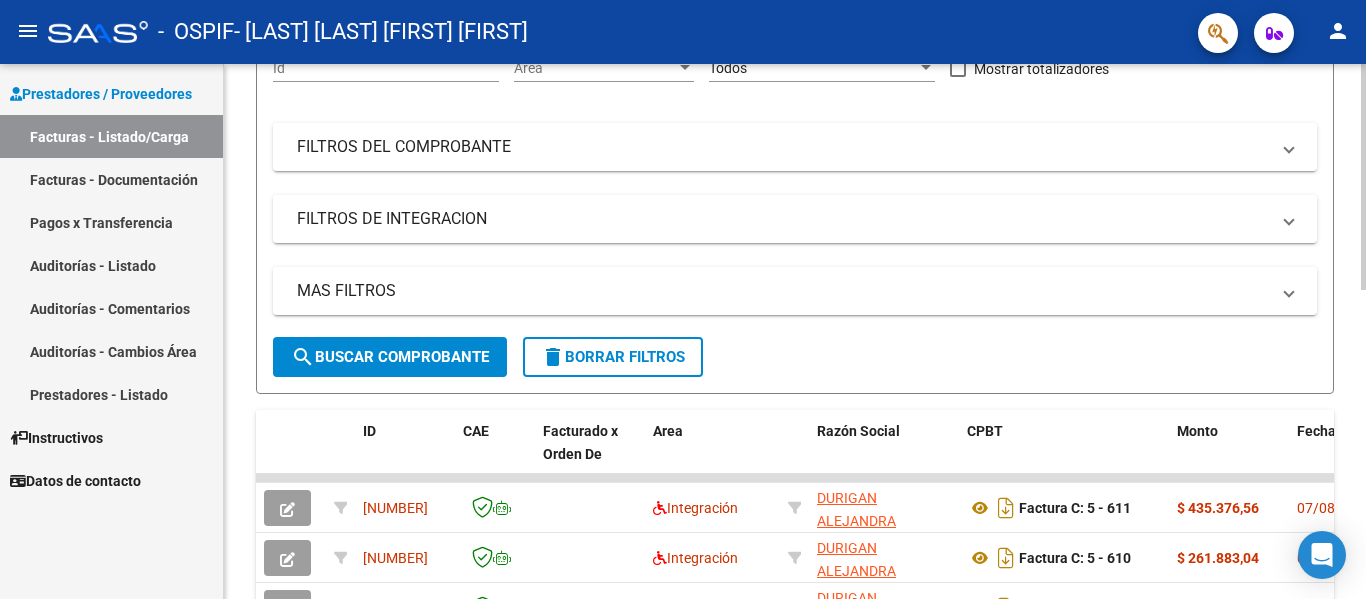 scroll, scrollTop: 0, scrollLeft: 0, axis: both 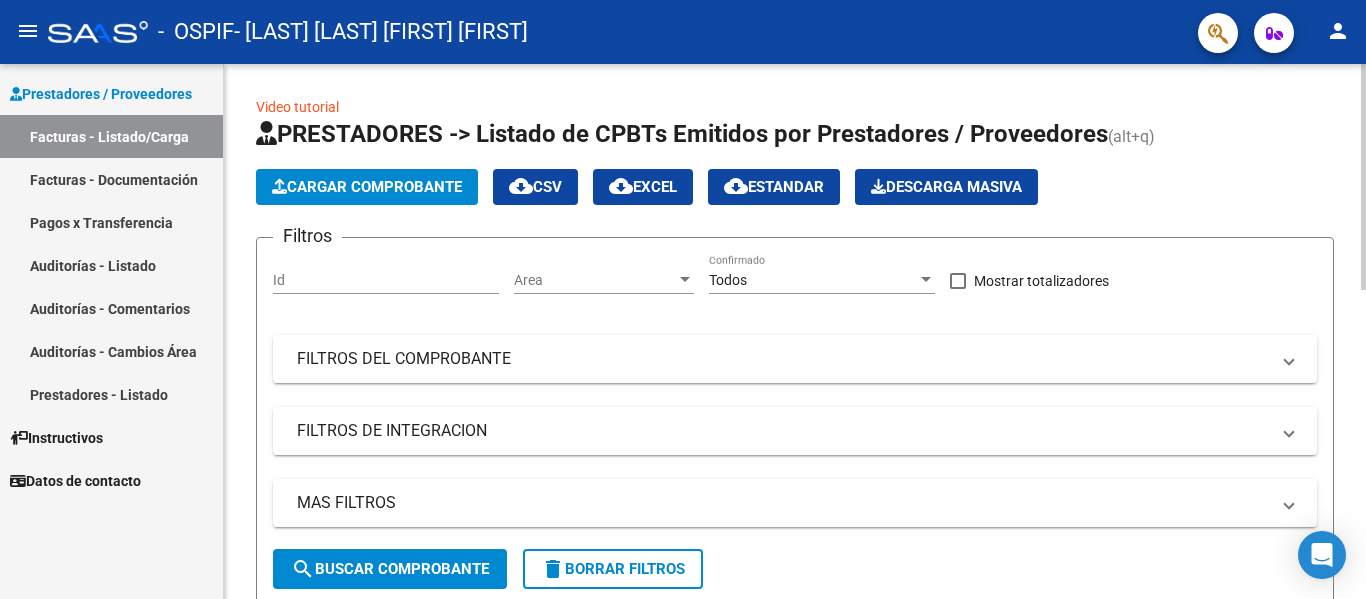 click on "Cargar Comprobante" 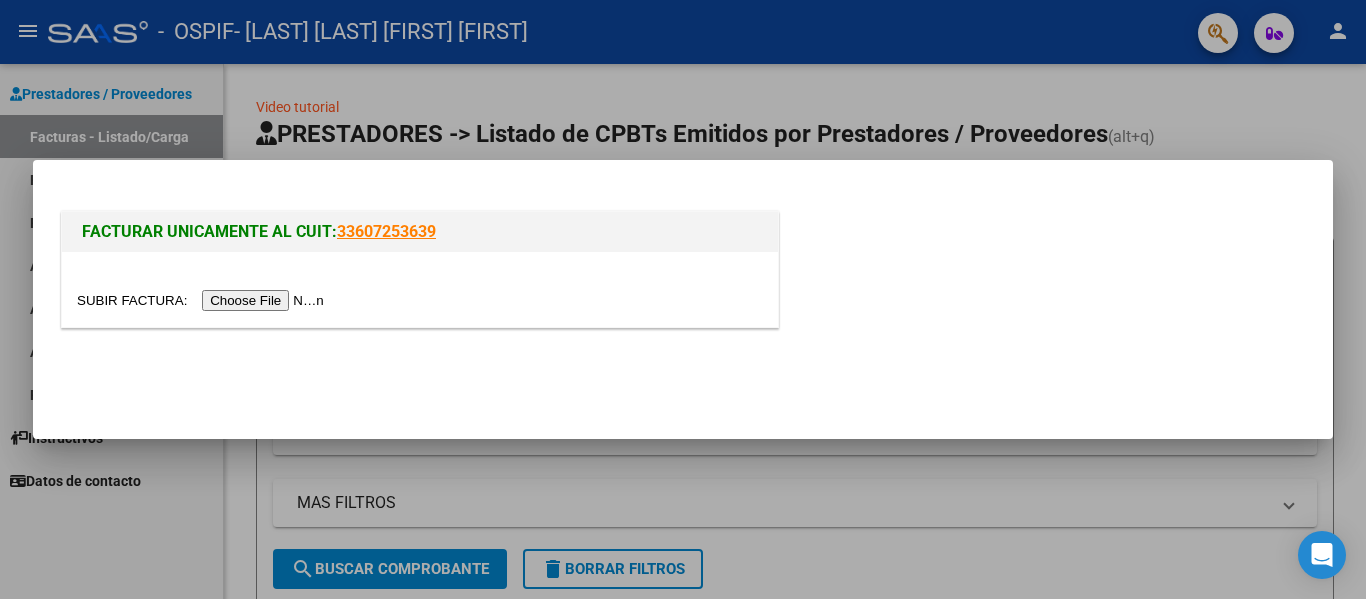 click at bounding box center [203, 300] 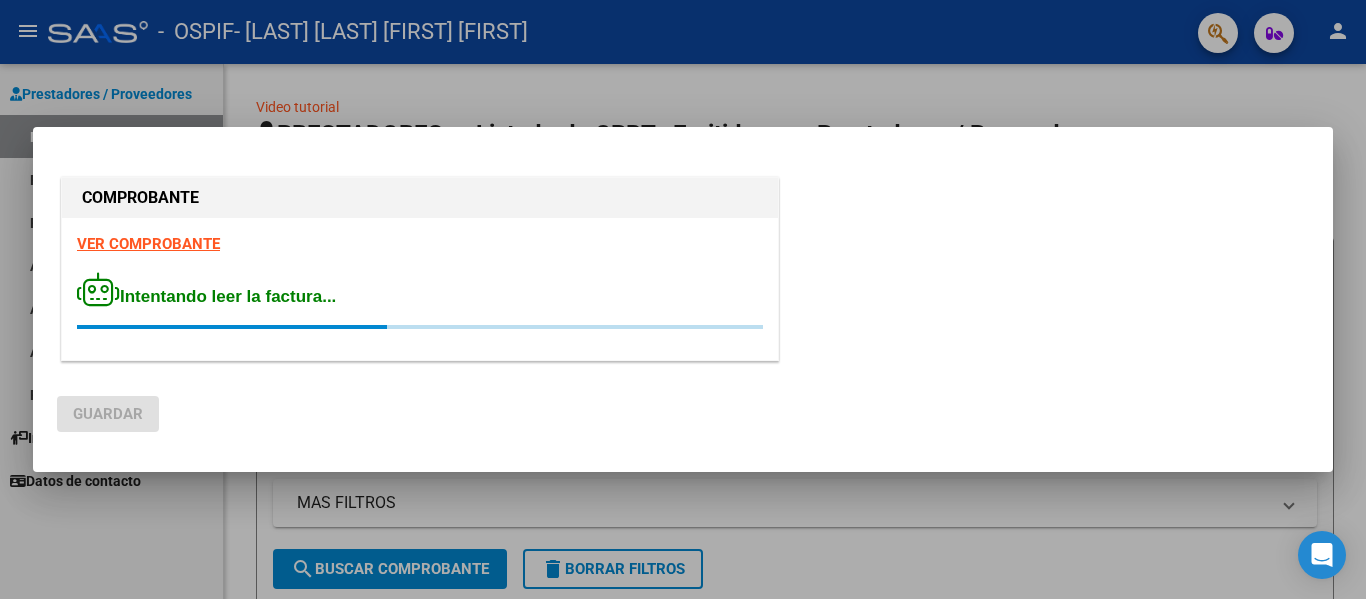 click on "Guardar" 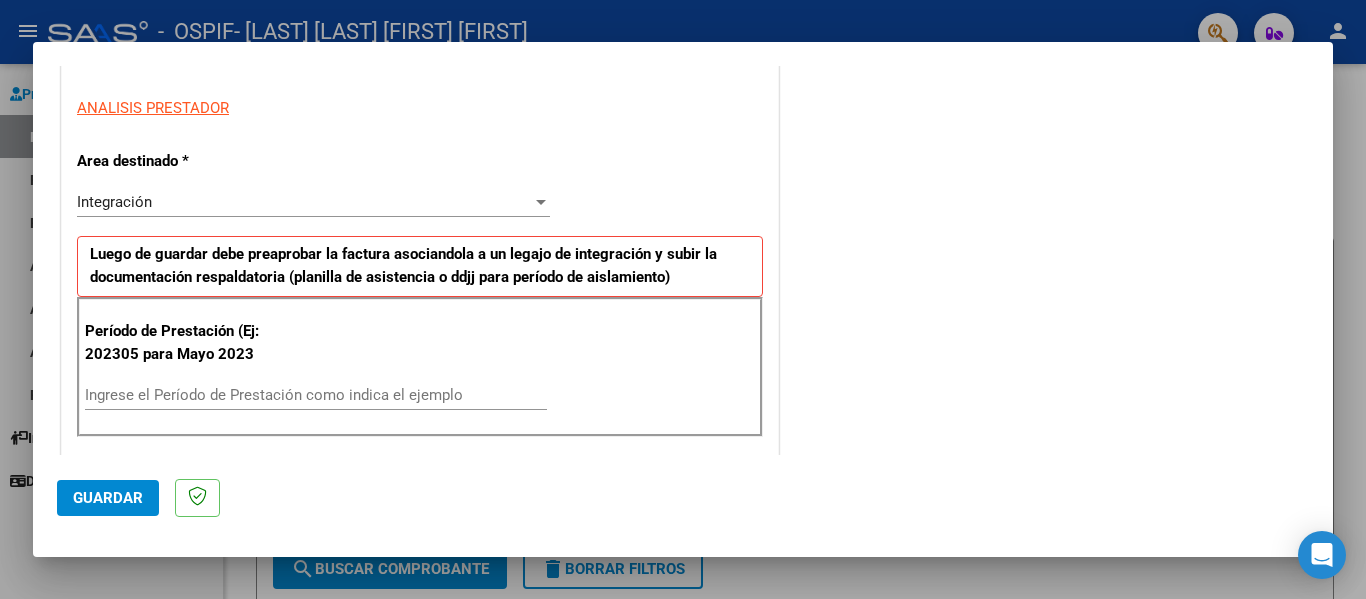 scroll, scrollTop: 351, scrollLeft: 0, axis: vertical 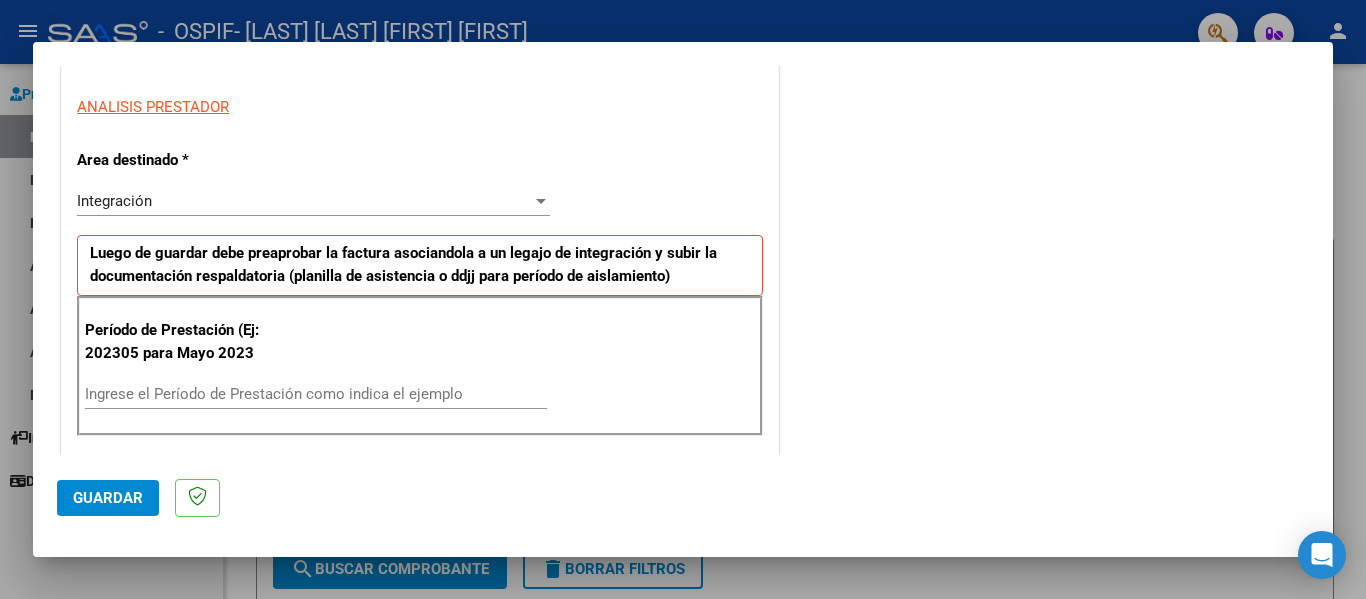 click on "Ingrese el Período de Prestación como indica el ejemplo" at bounding box center [316, 394] 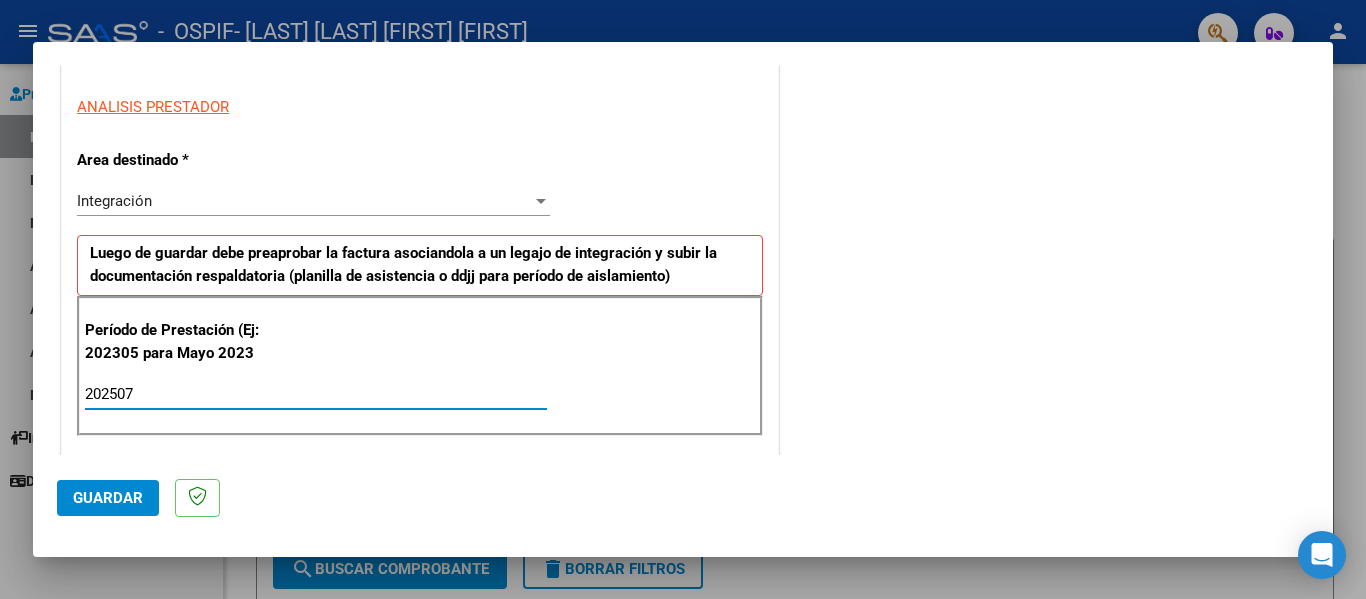type on "202507" 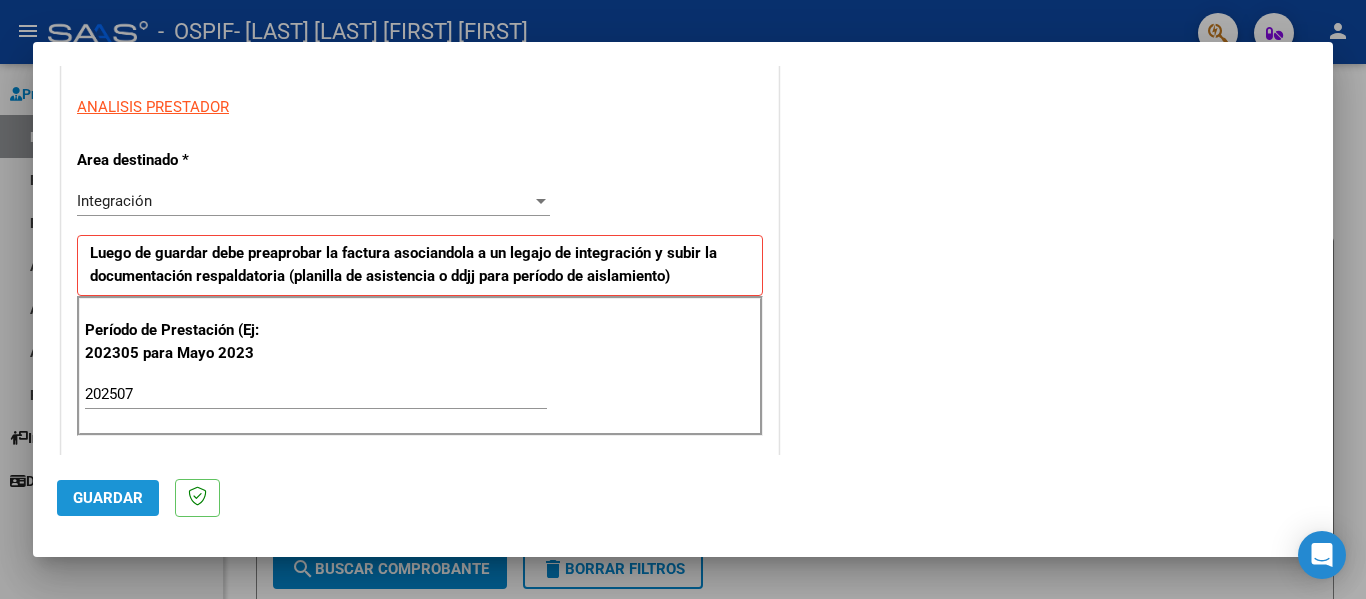 click on "Guardar" 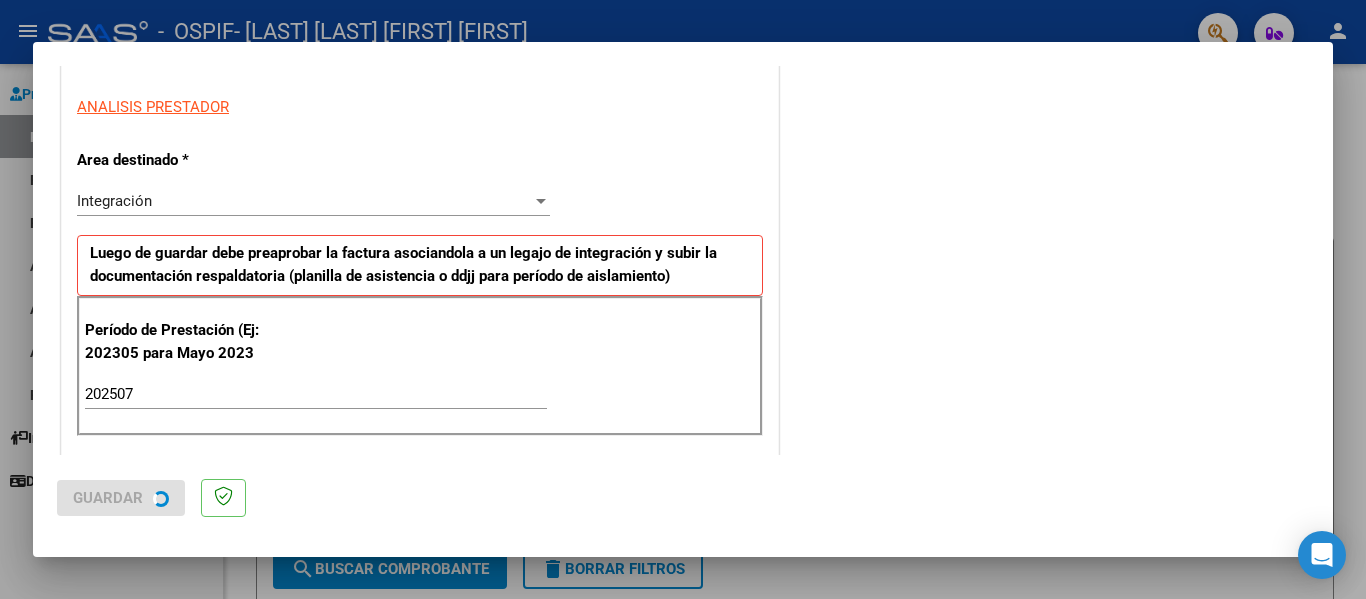 scroll, scrollTop: 0, scrollLeft: 0, axis: both 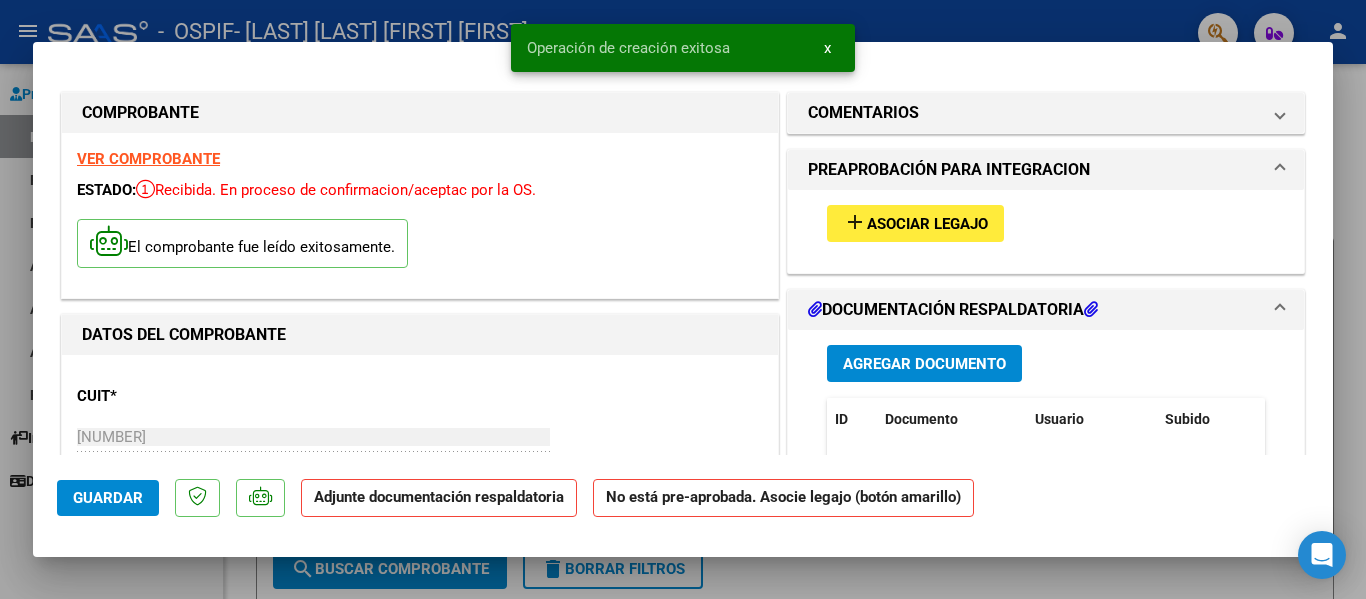 click on "add Asociar Legajo" at bounding box center [915, 223] 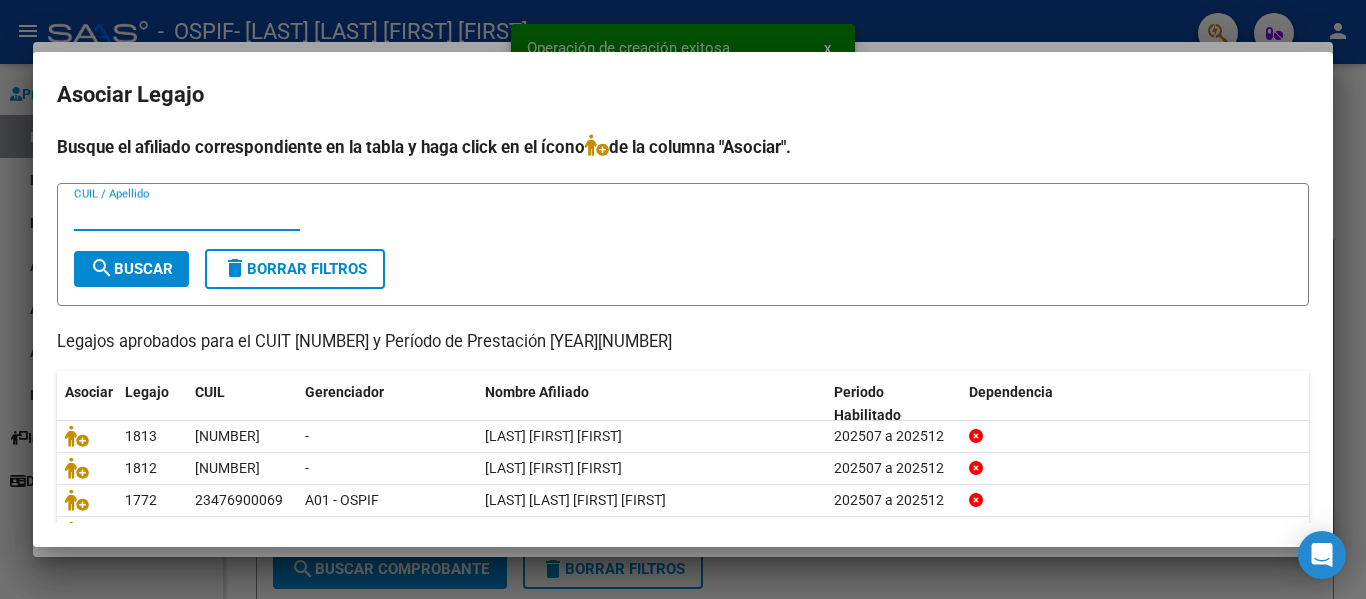 click on "CUIL / Apellido" at bounding box center (187, 215) 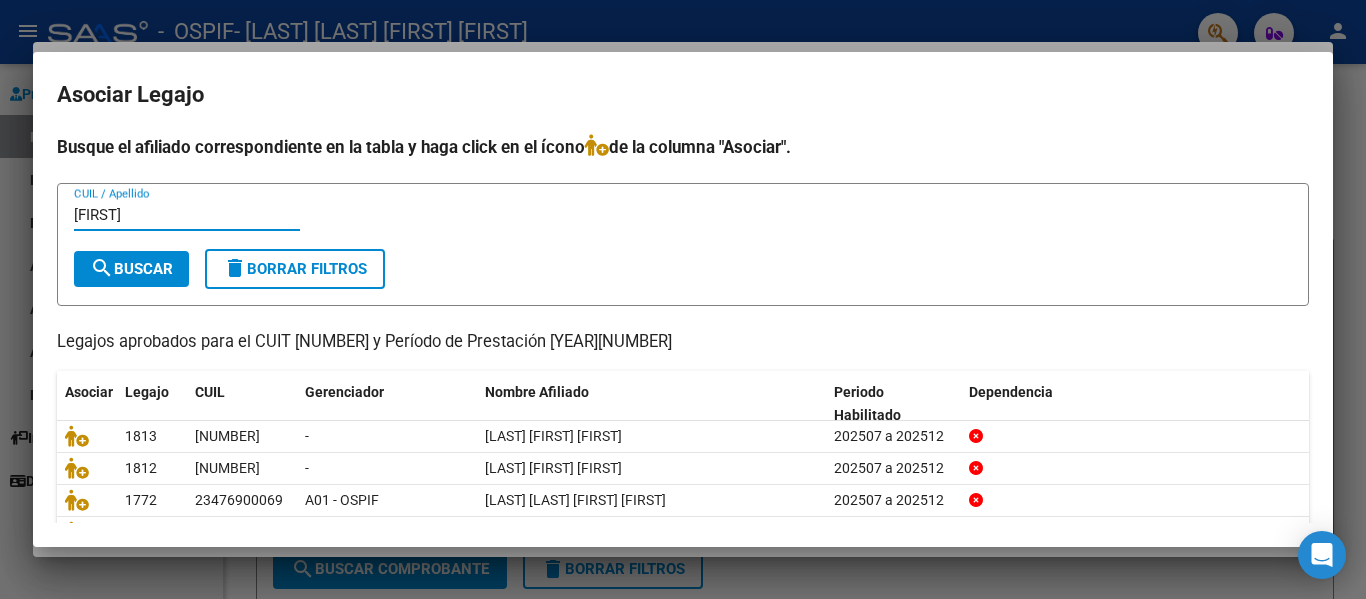 type on "[FIRST]" 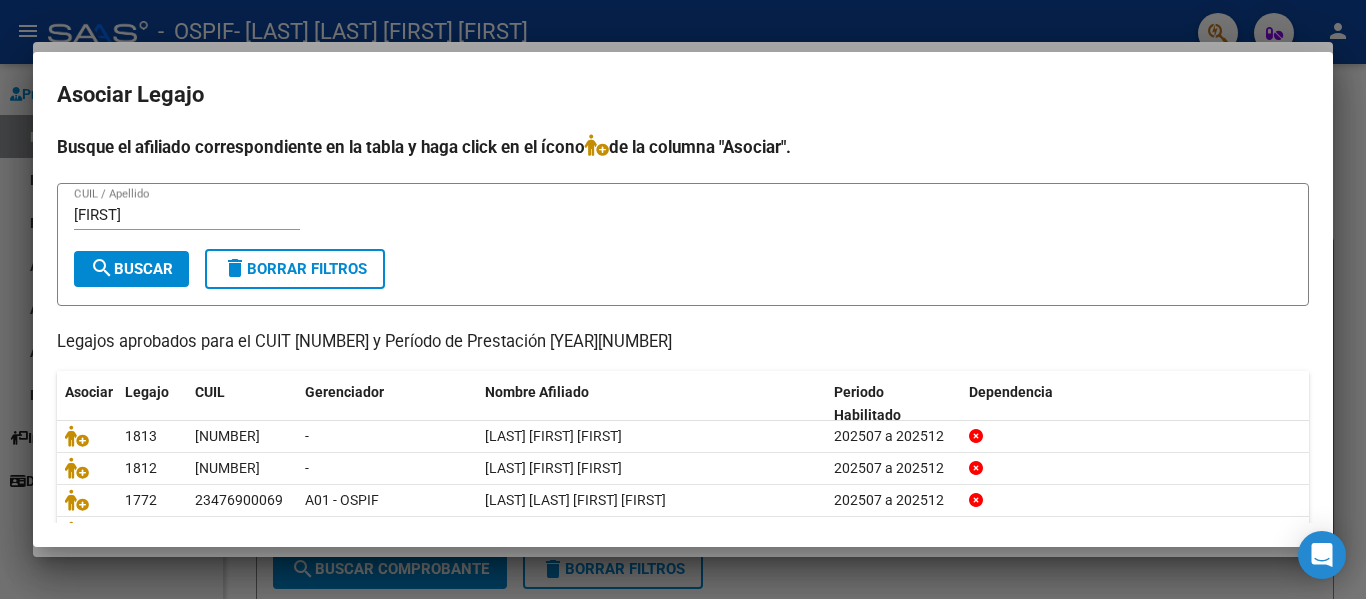 click on "search  Buscar" at bounding box center (131, 269) 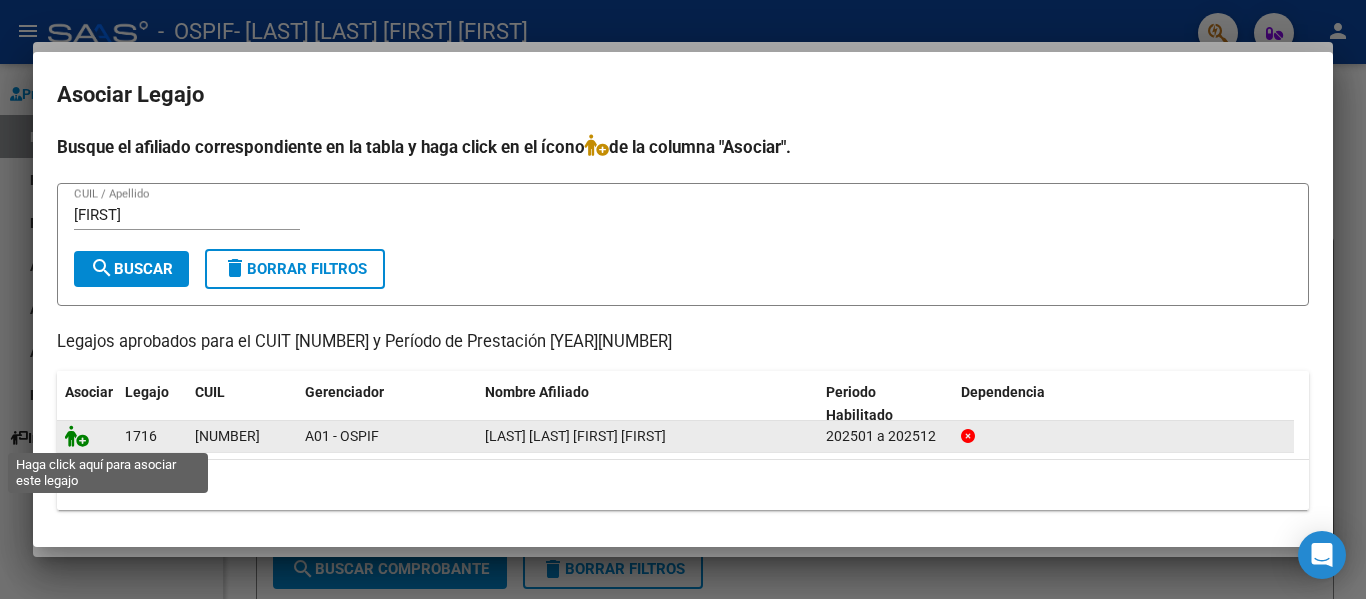 click 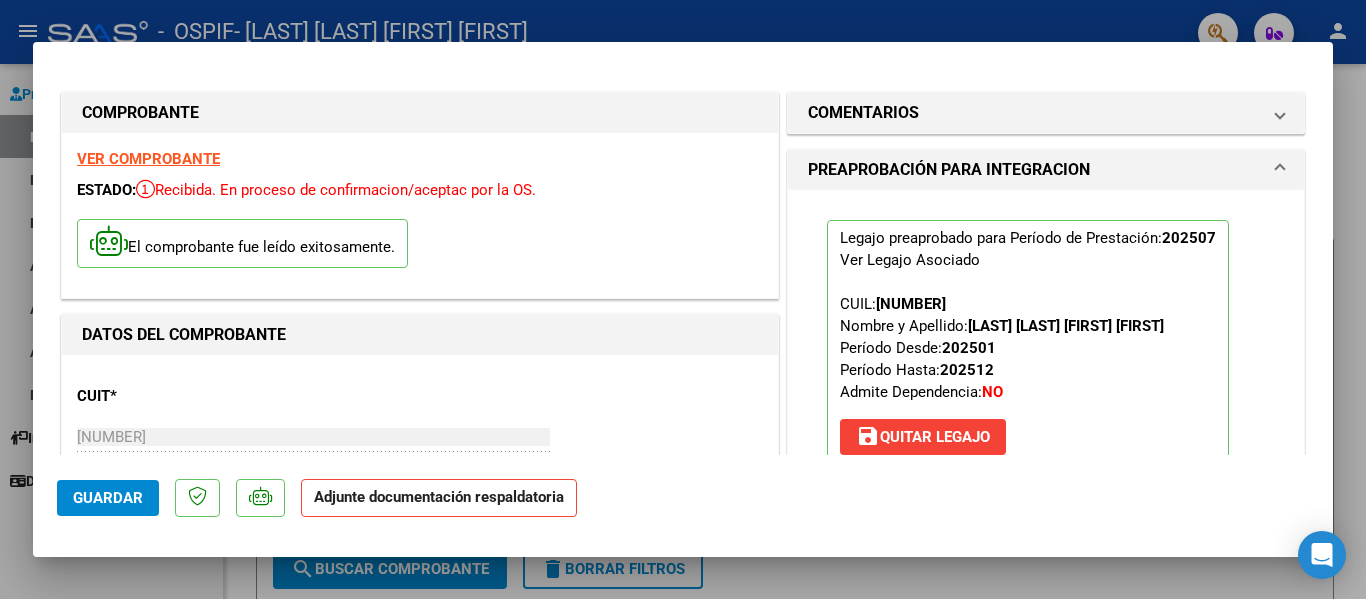 click at bounding box center (683, 299) 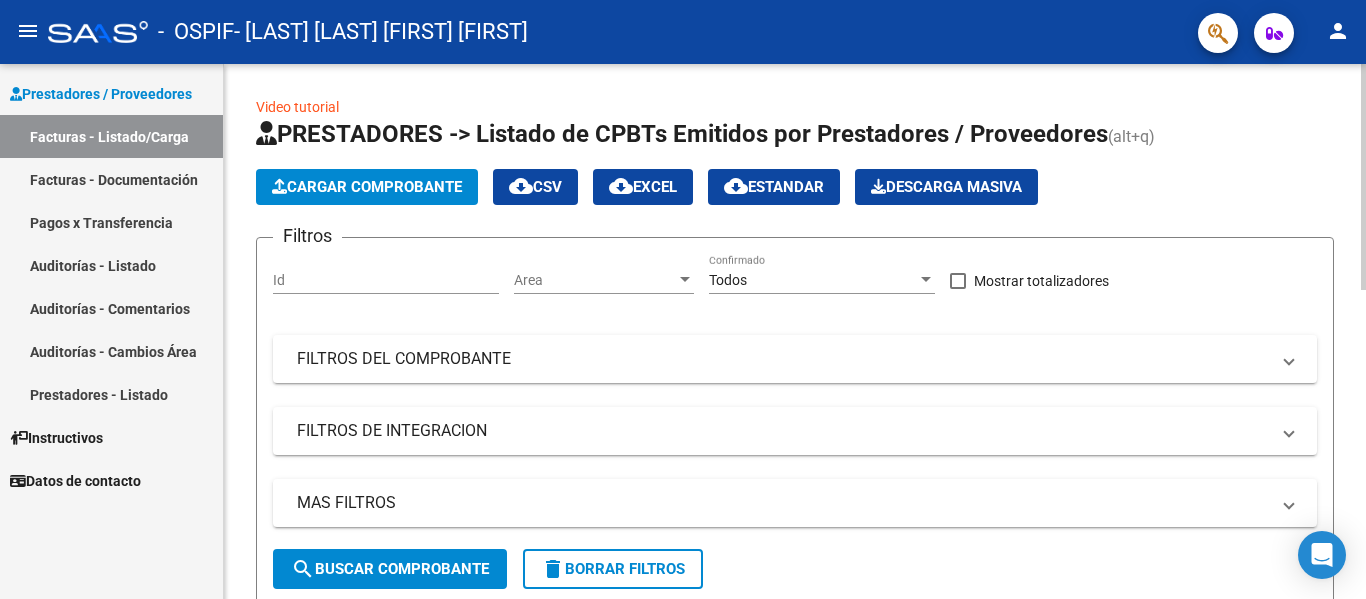 click on "Cargar Comprobante" 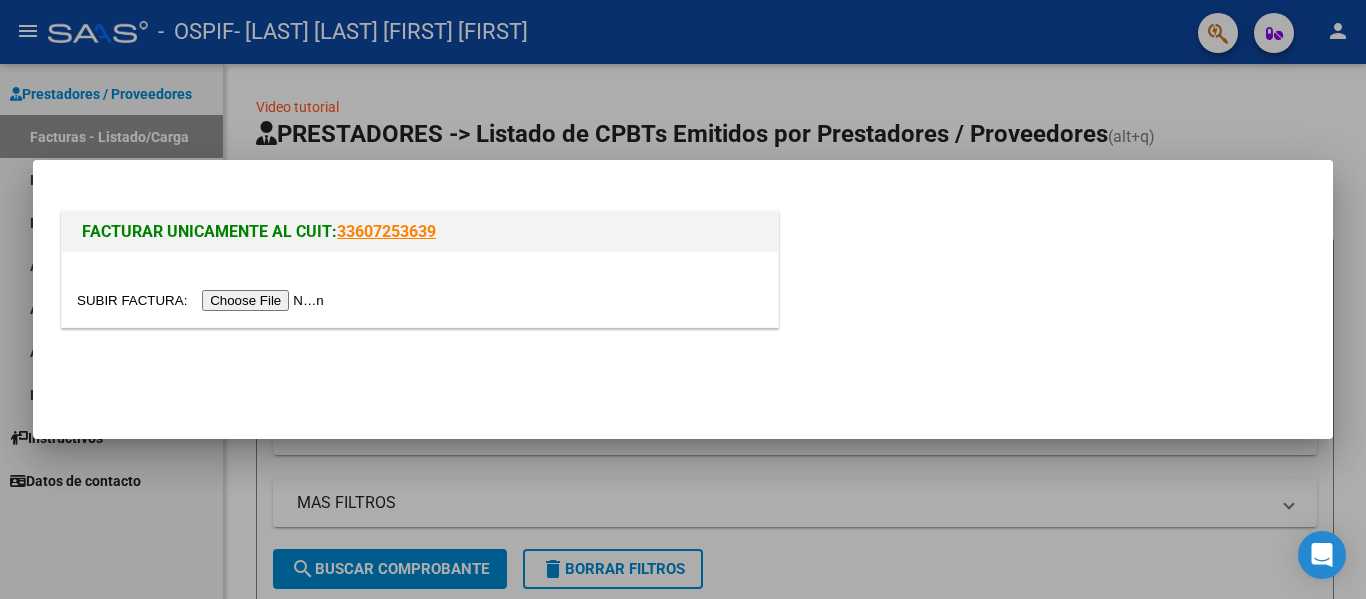 click at bounding box center [203, 300] 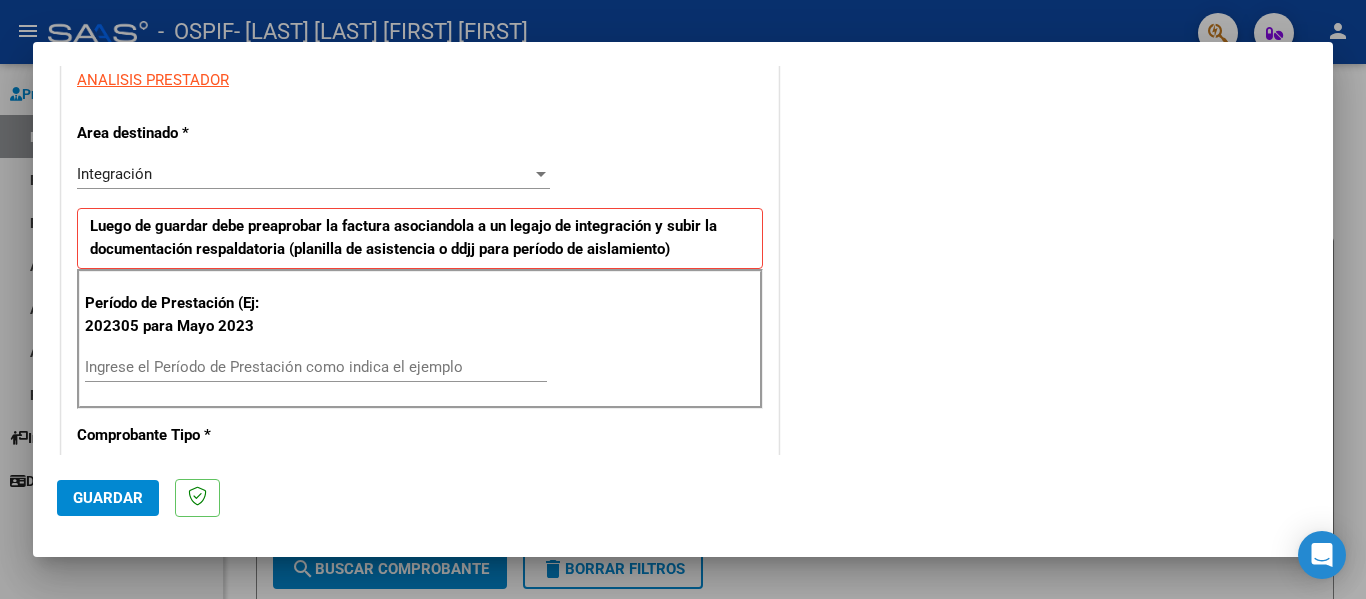 scroll, scrollTop: 388, scrollLeft: 0, axis: vertical 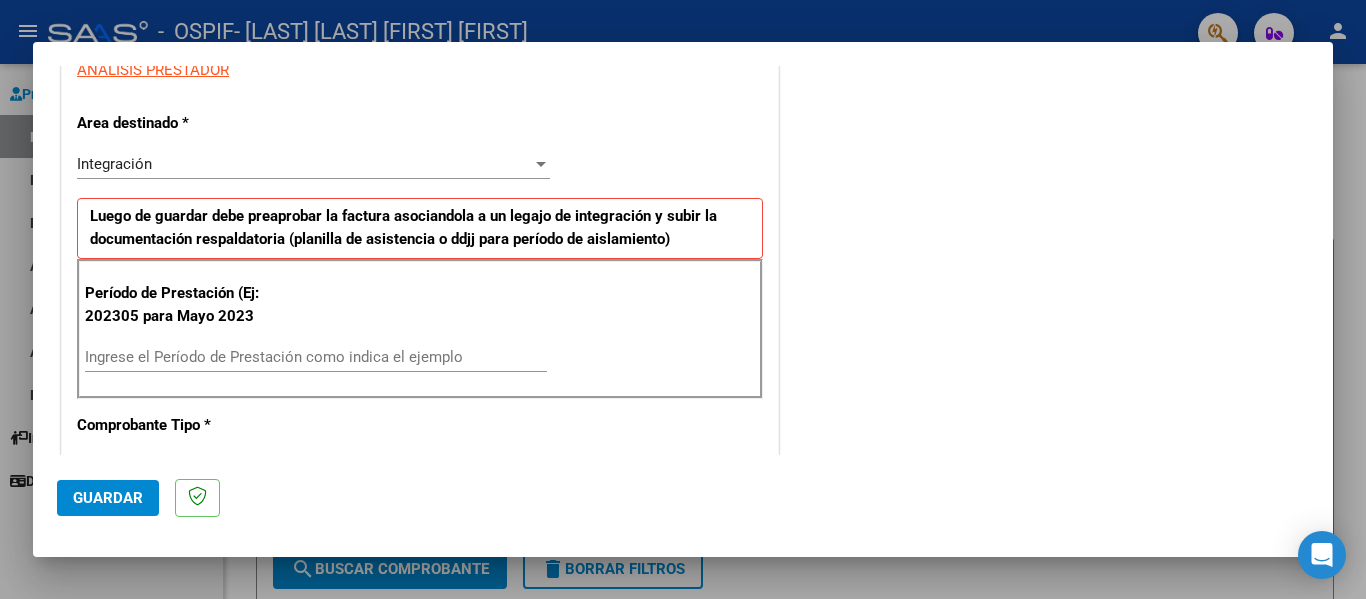 click on "Ingrese el Período de Prestación como indica el ejemplo" at bounding box center (316, 357) 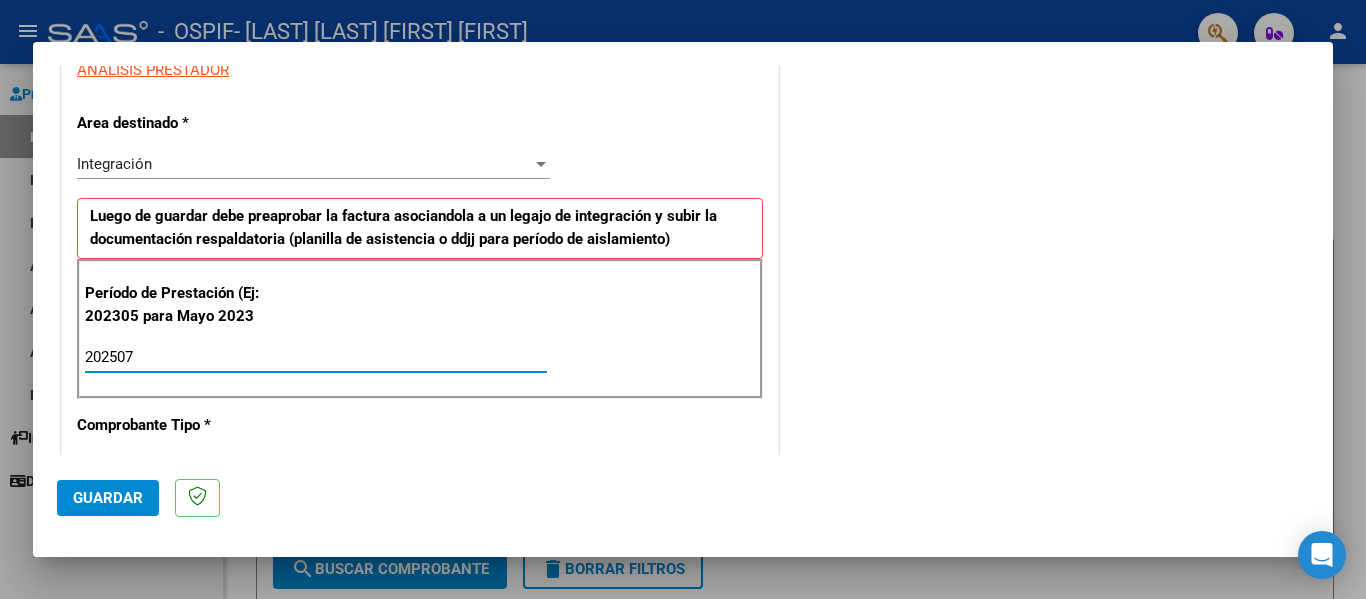 type on "202507" 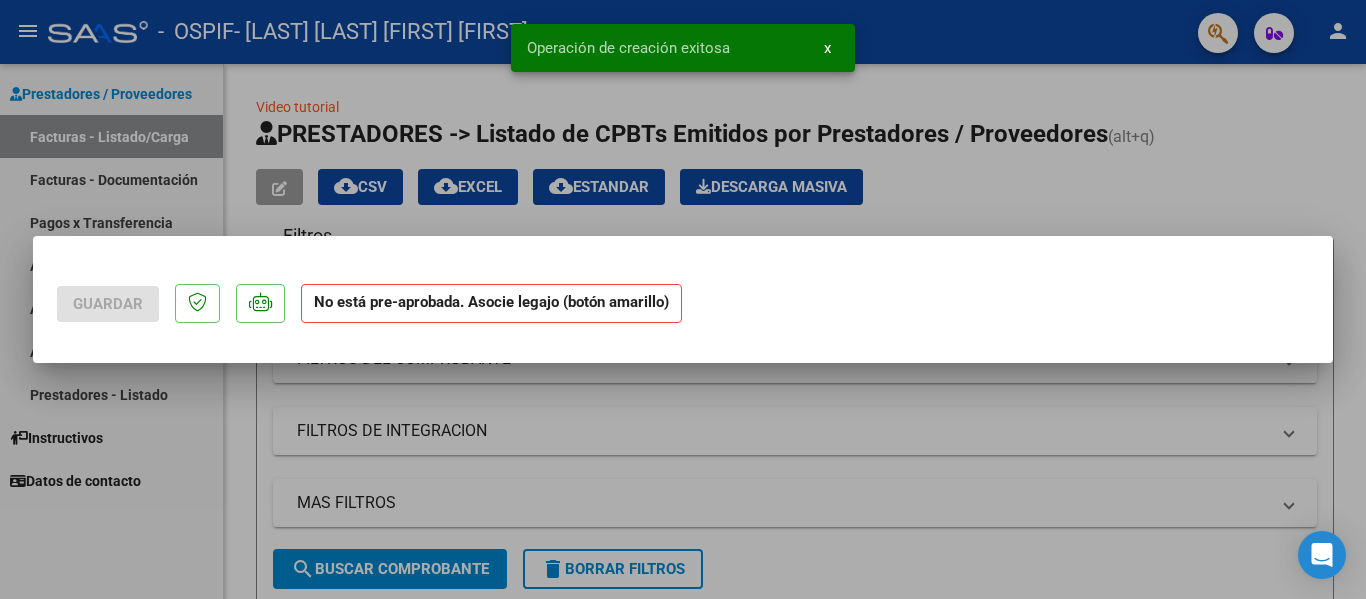scroll, scrollTop: 0, scrollLeft: 0, axis: both 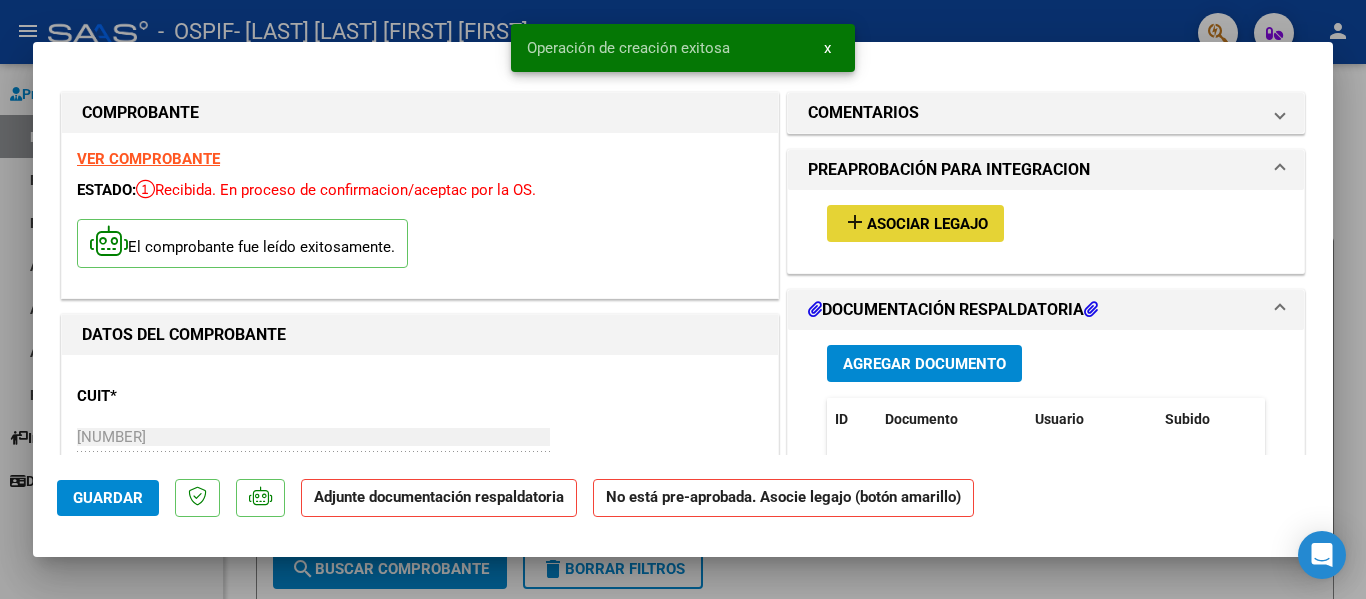 click on "Asociar Legajo" at bounding box center (927, 224) 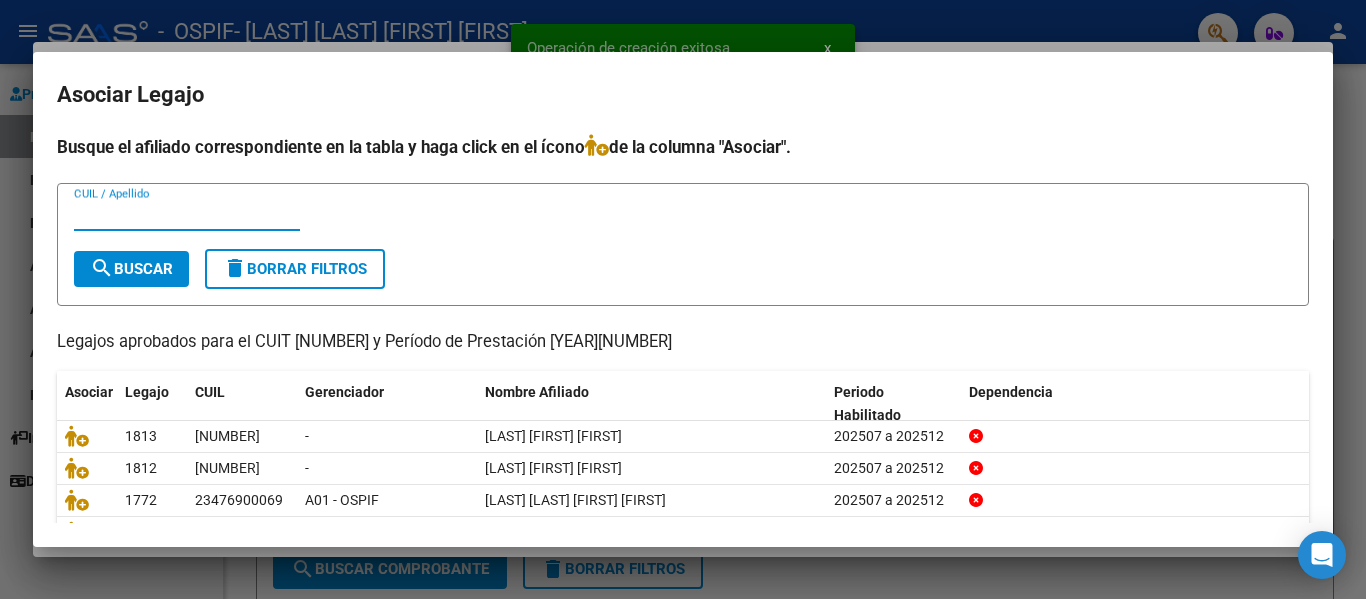 click on "CUIL / Apellido" at bounding box center (187, 215) 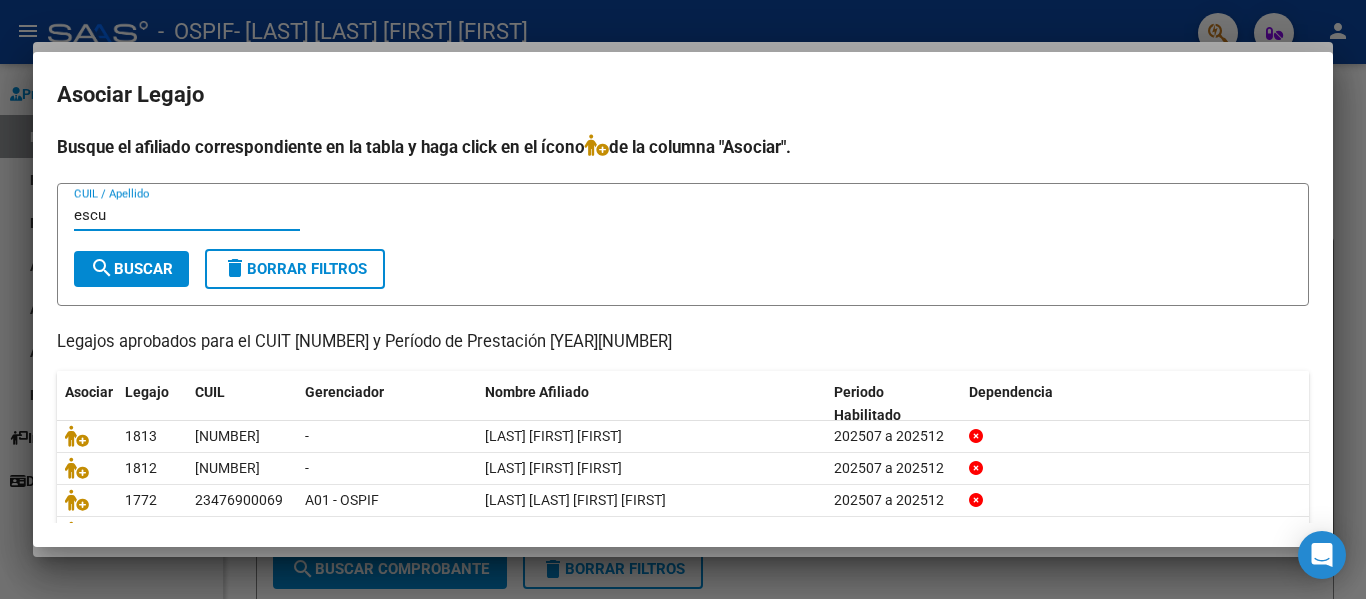 type on "escu" 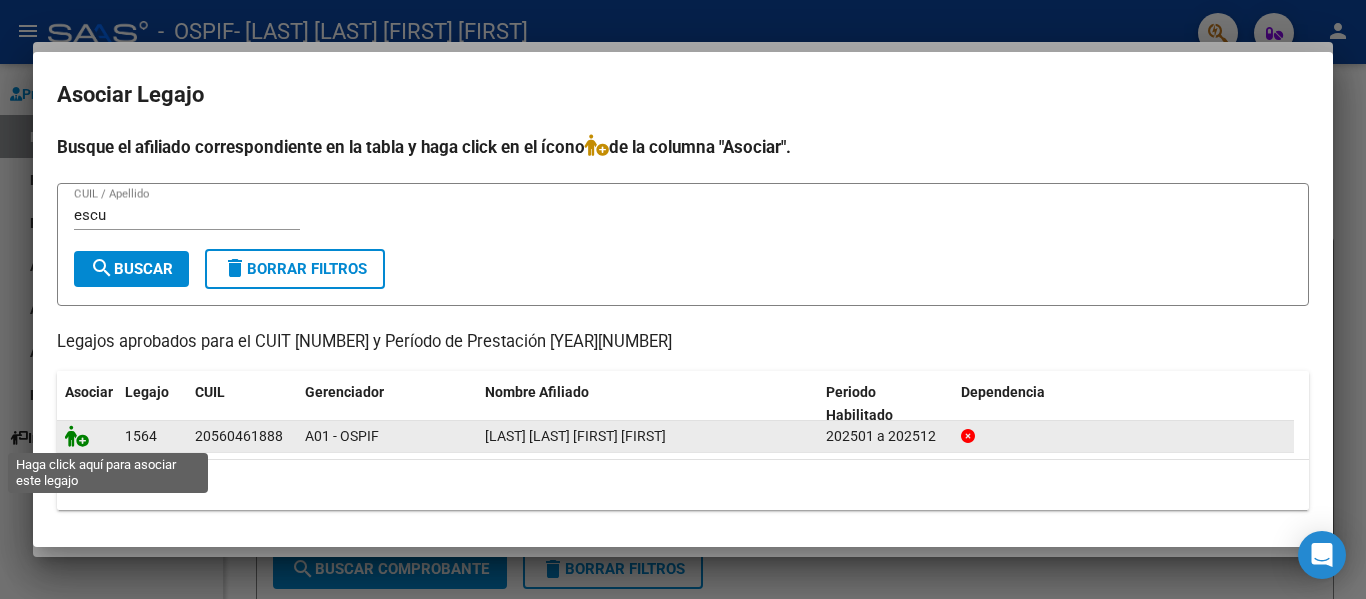 click 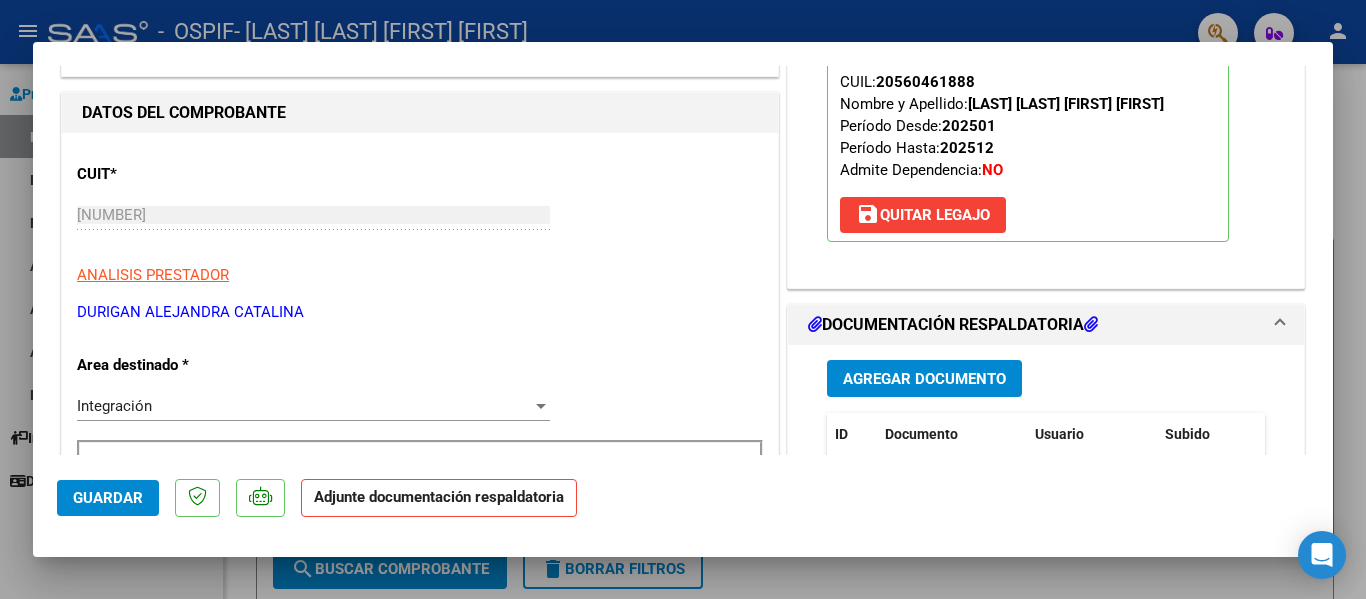 scroll, scrollTop: 224, scrollLeft: 0, axis: vertical 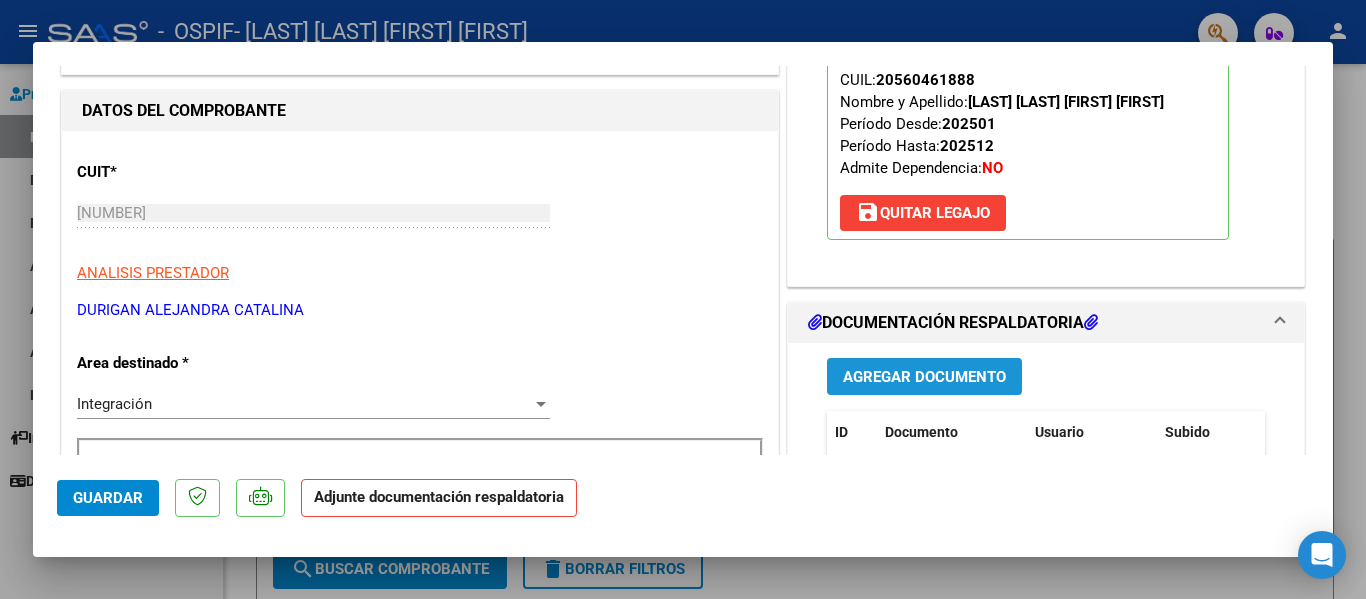 click on "Agregar Documento" at bounding box center (924, 377) 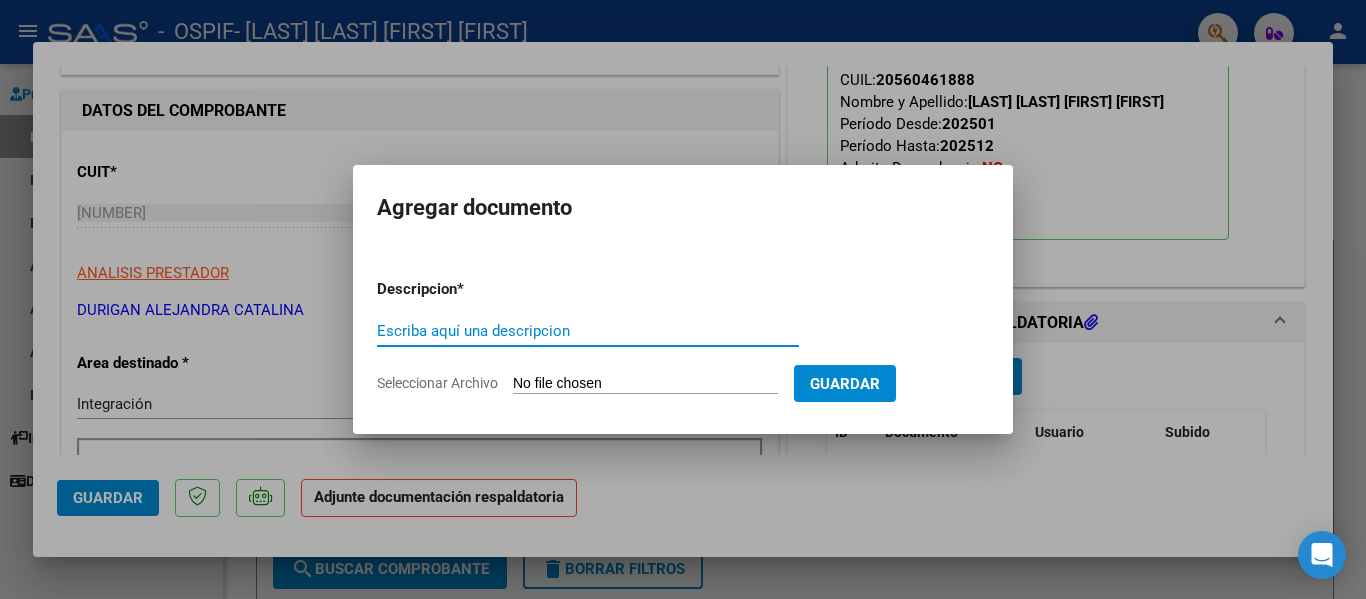 click on "Escriba aquí una descripcion" at bounding box center [588, 331] 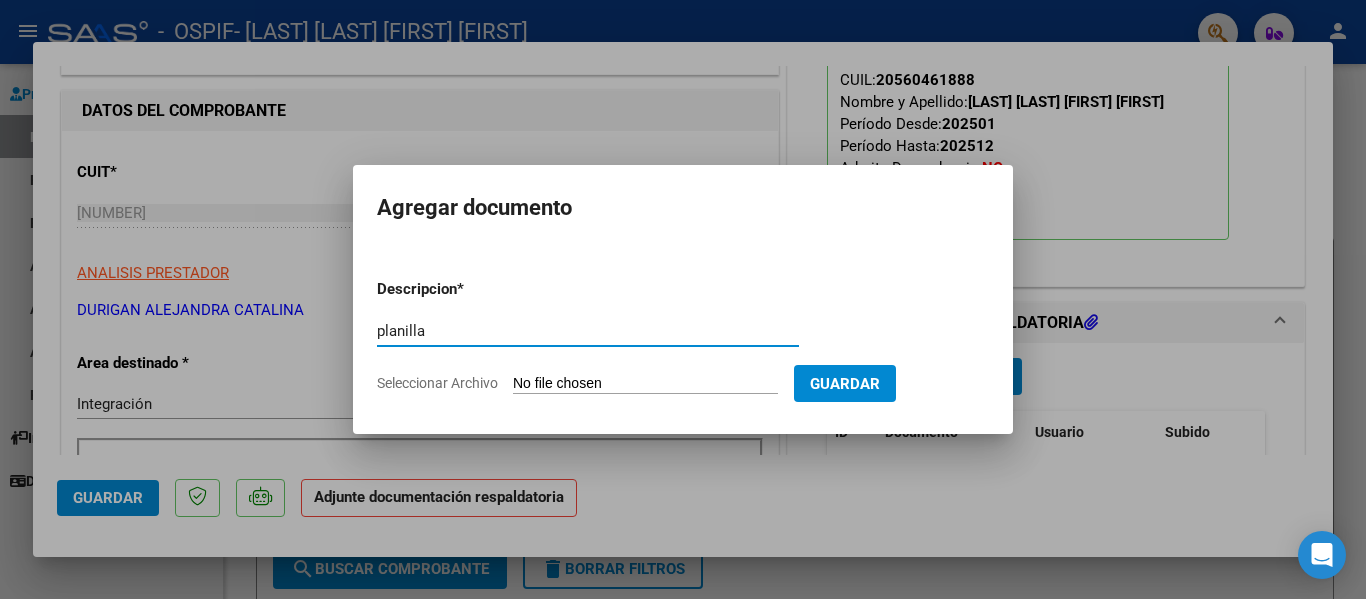 type on "planilla" 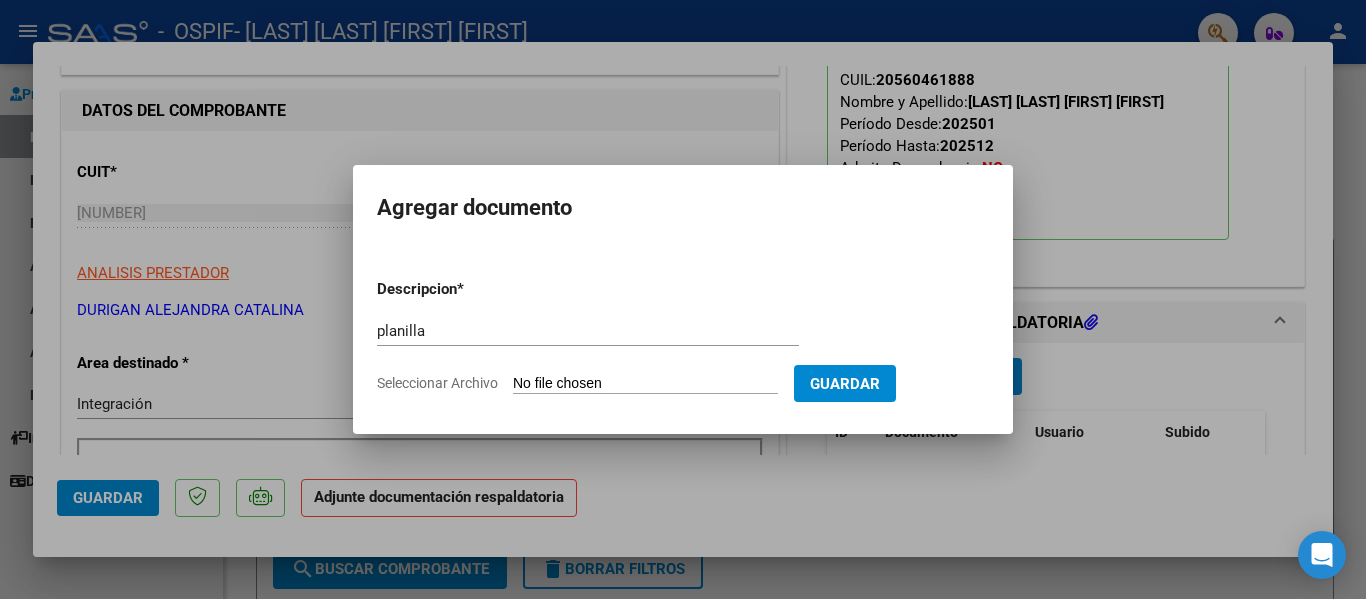 type on "C:\fakepath\[FIRST] [LAST] [FIRST] [LAST] [MONTH] [YEAR].pdf" 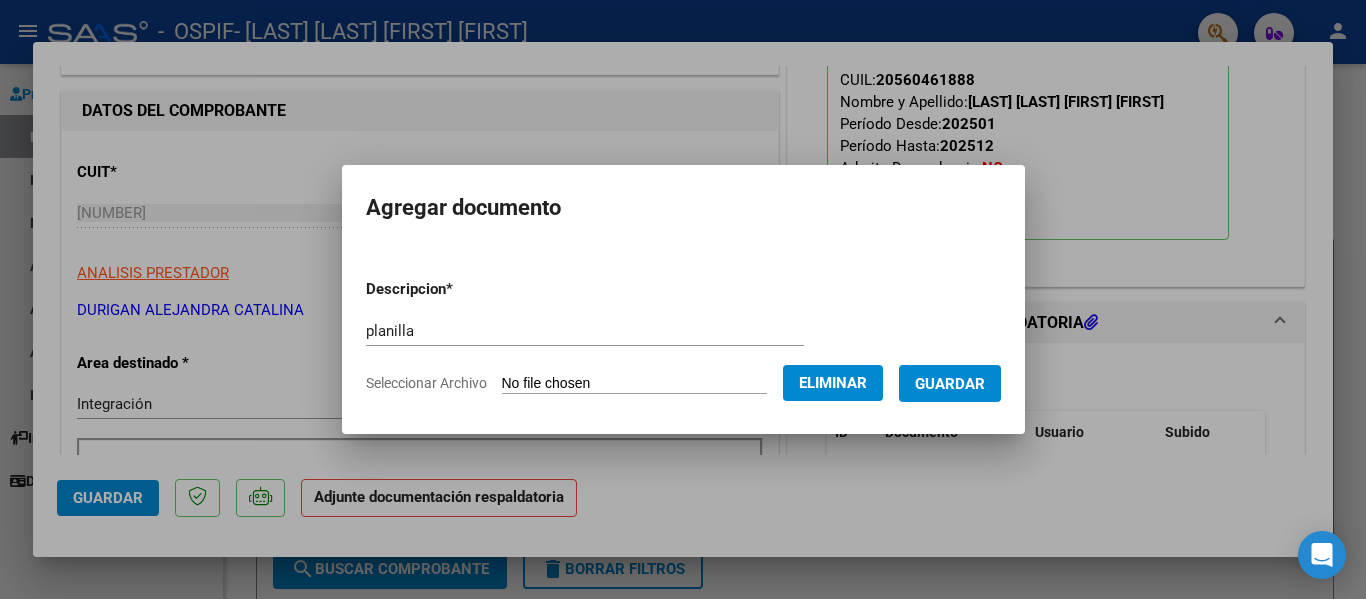 click on "Guardar" at bounding box center (950, 384) 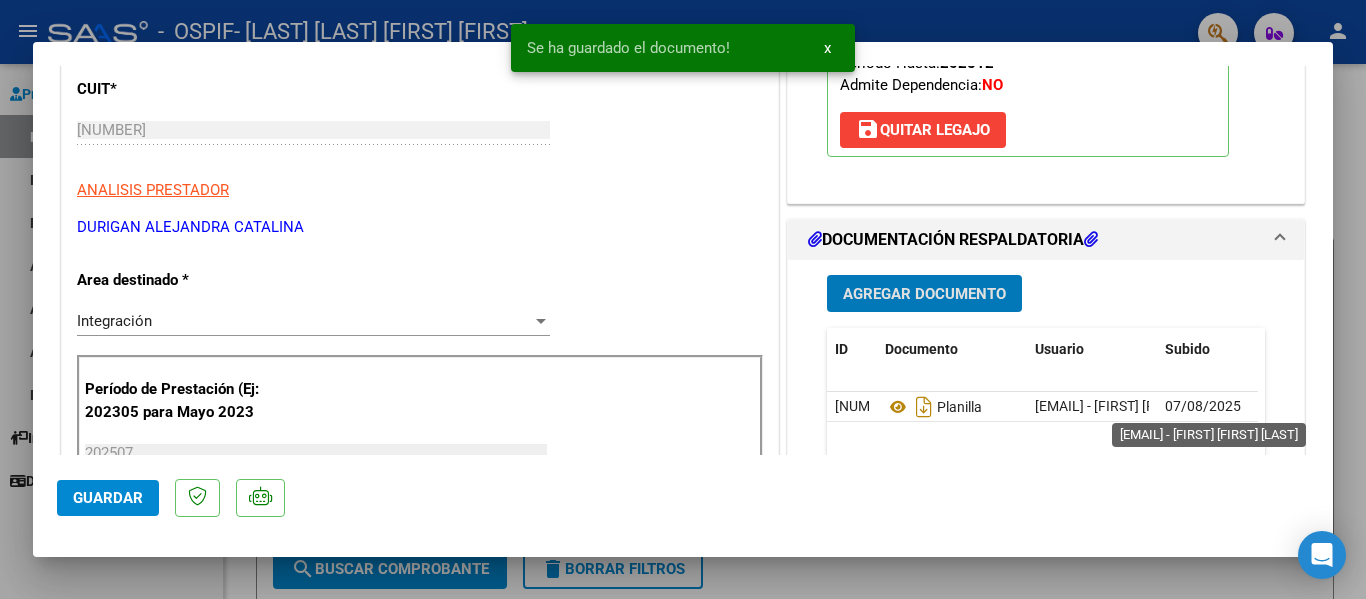 scroll, scrollTop: 306, scrollLeft: 0, axis: vertical 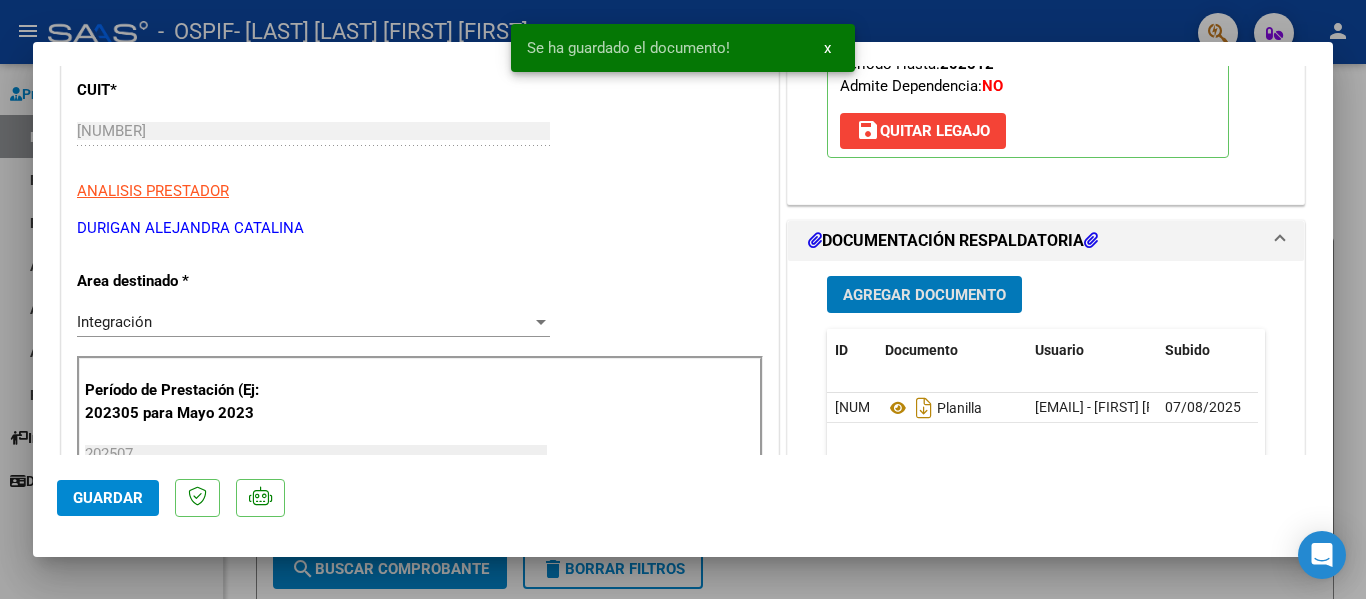 click at bounding box center [683, 299] 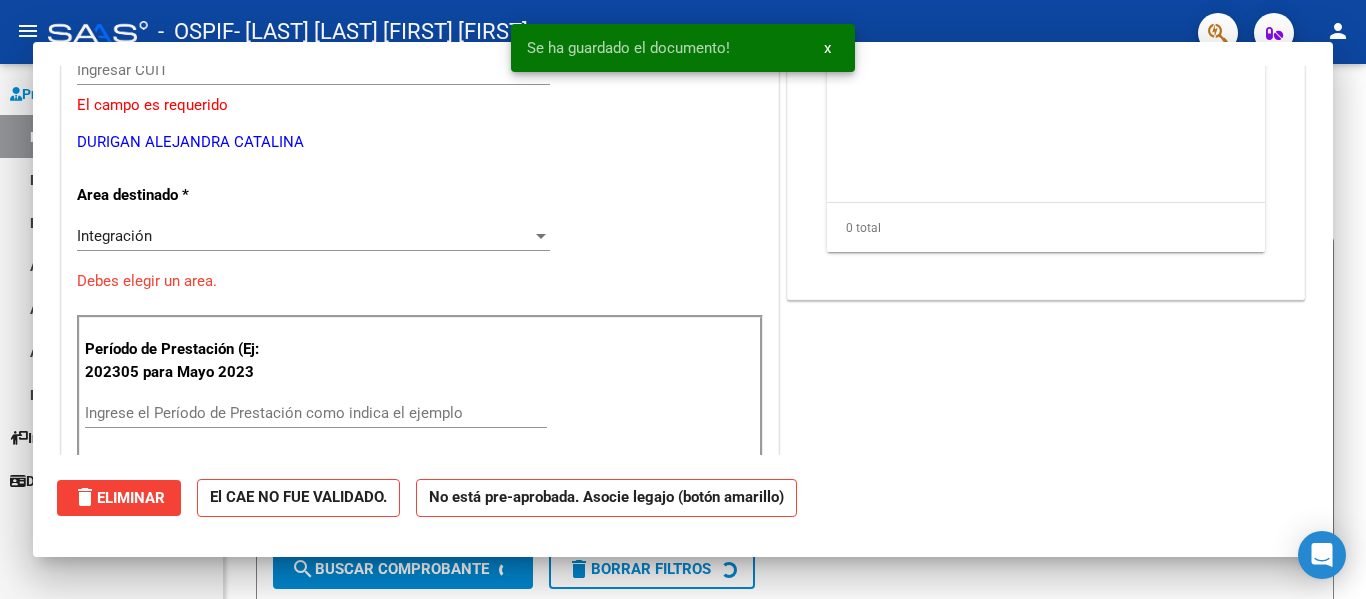 scroll, scrollTop: 245, scrollLeft: 0, axis: vertical 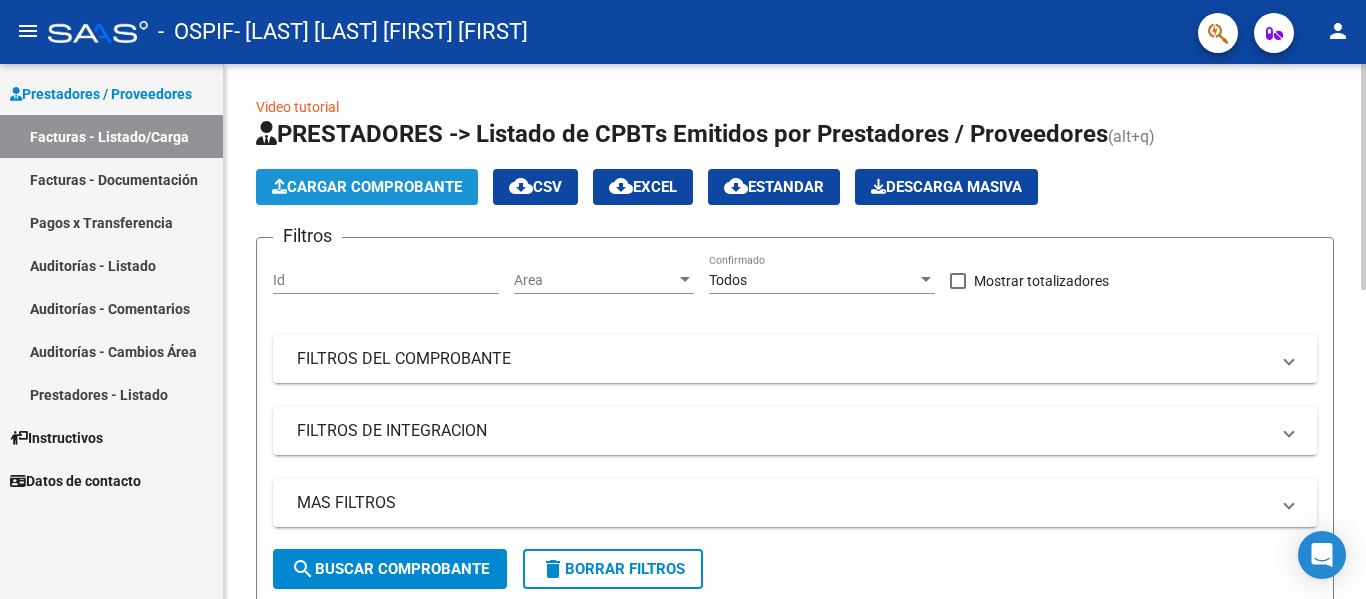 click on "Cargar Comprobante" 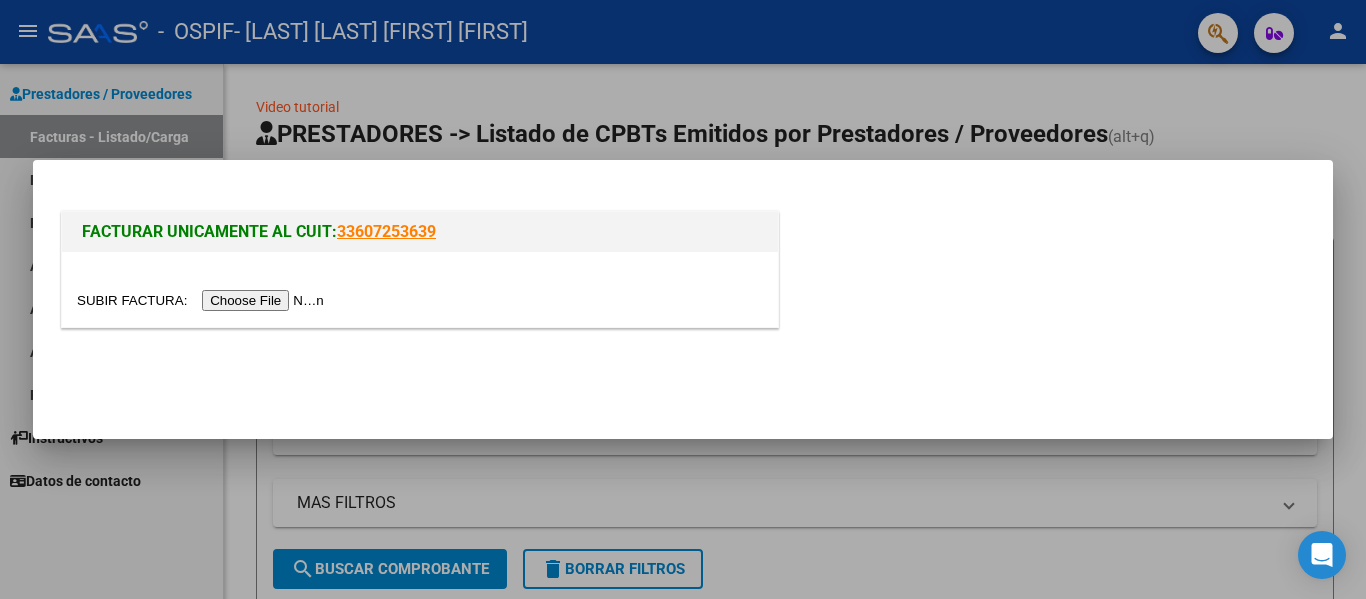 click at bounding box center (203, 300) 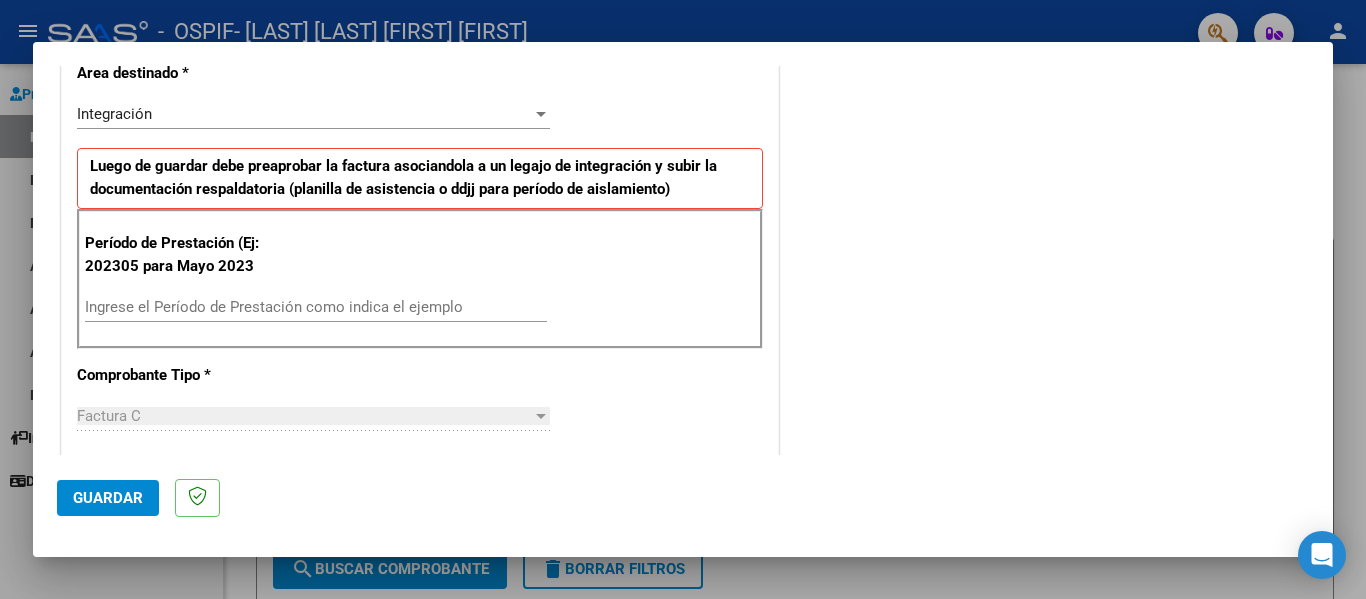 scroll, scrollTop: 543, scrollLeft: 0, axis: vertical 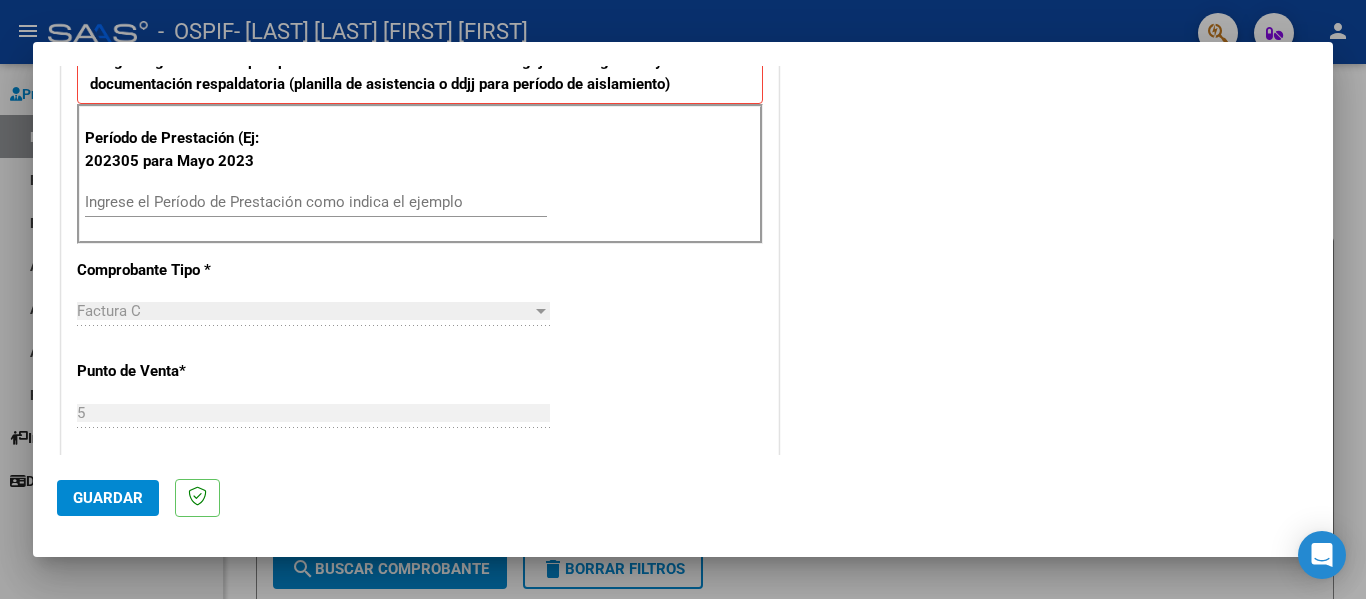 click on "Ingrese el Período de Prestación como indica el ejemplo" at bounding box center (316, 202) 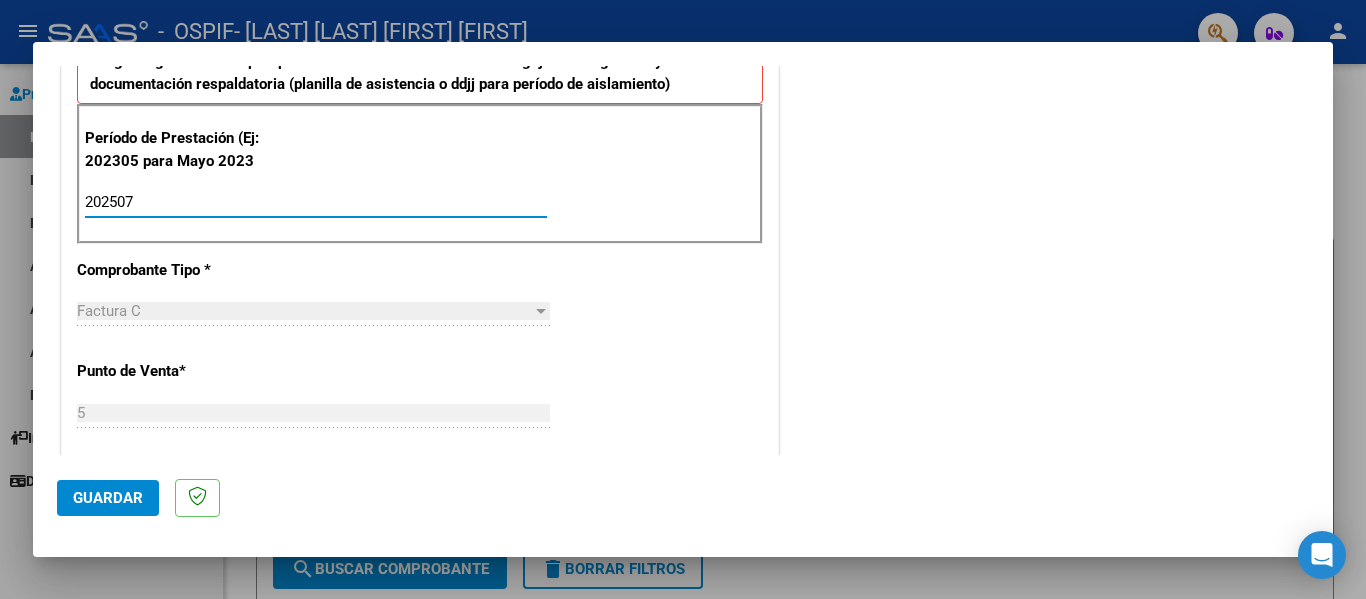 type on "202507" 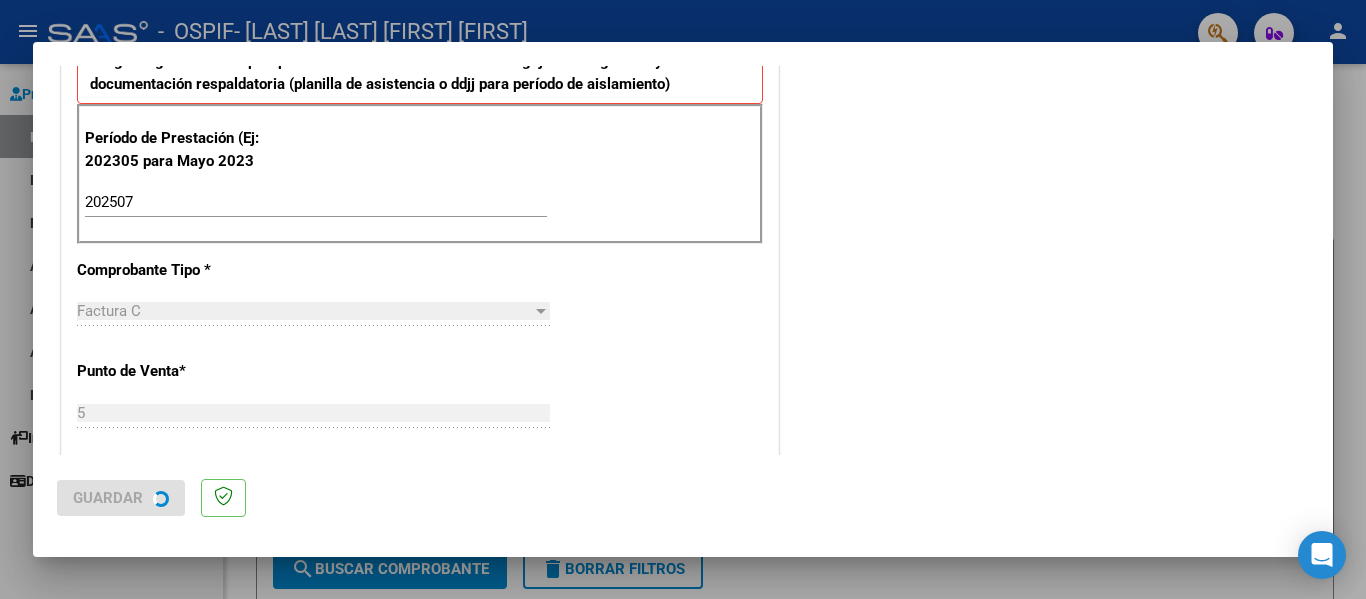 scroll, scrollTop: 0, scrollLeft: 0, axis: both 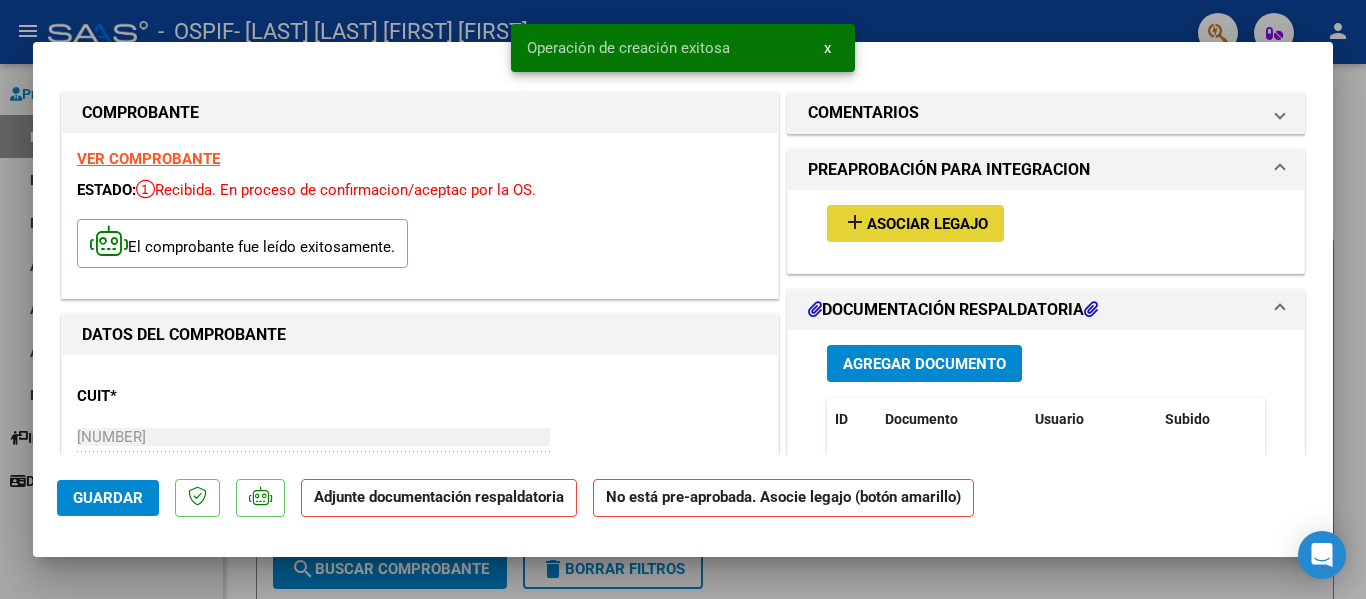 click on "add Asociar Legajo" at bounding box center (915, 223) 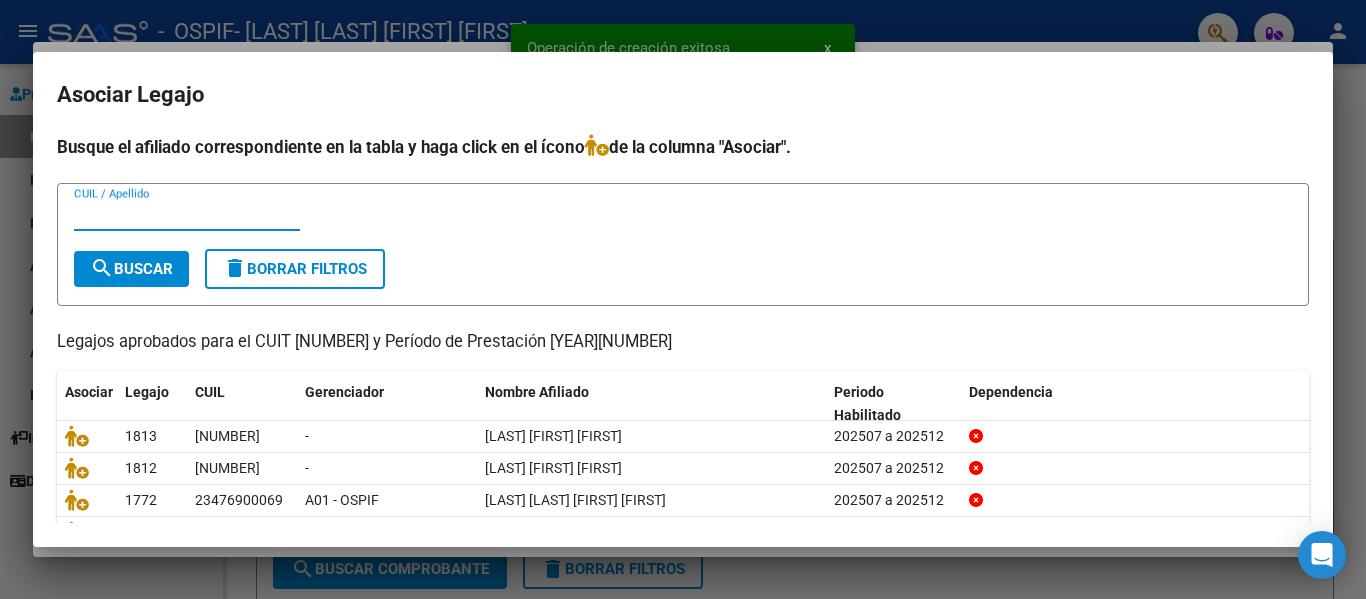 click on "CUIL / Apellido" at bounding box center [187, 215] 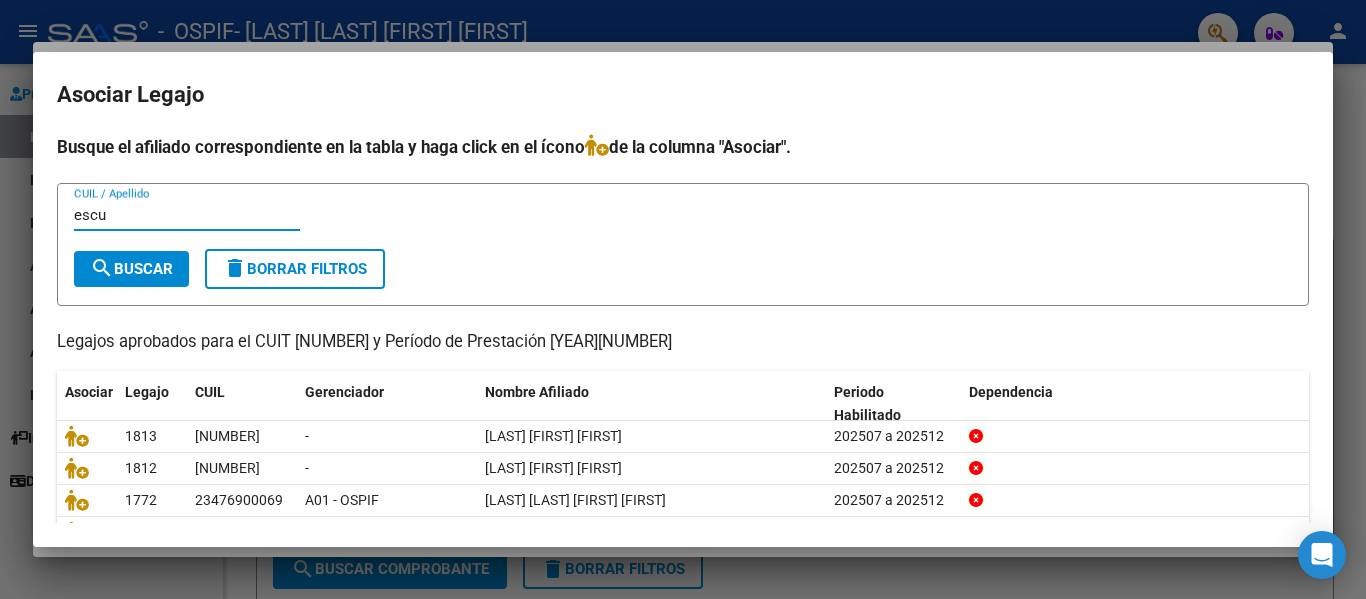 type on "escu" 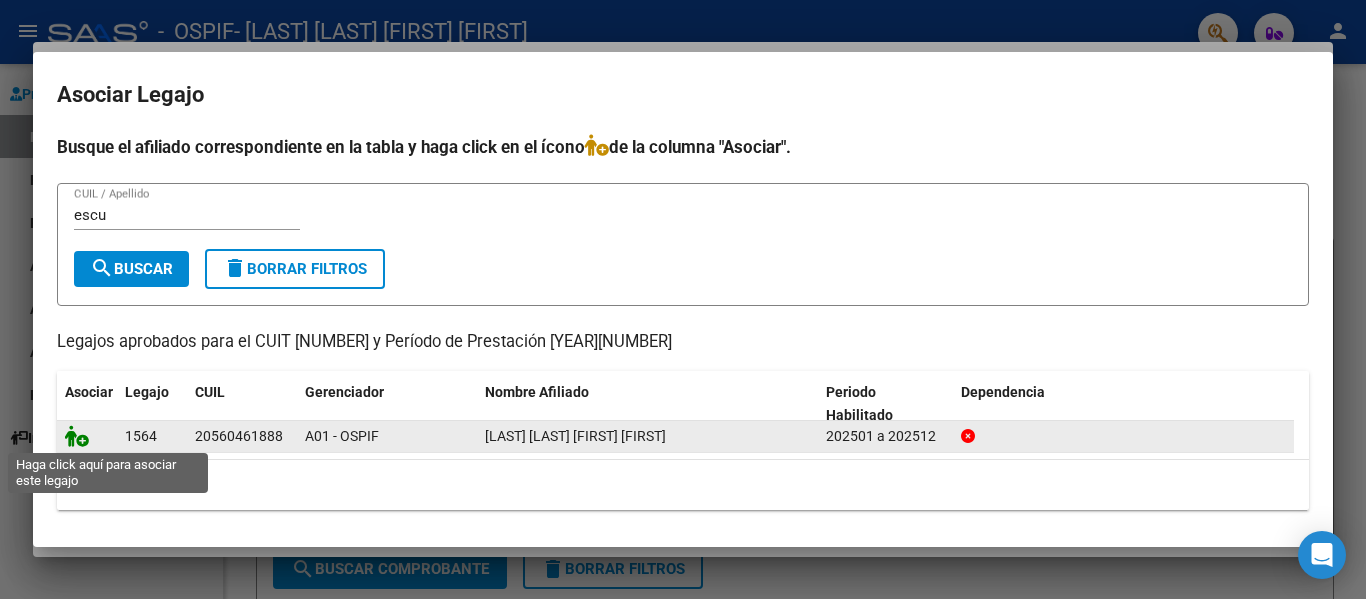 click 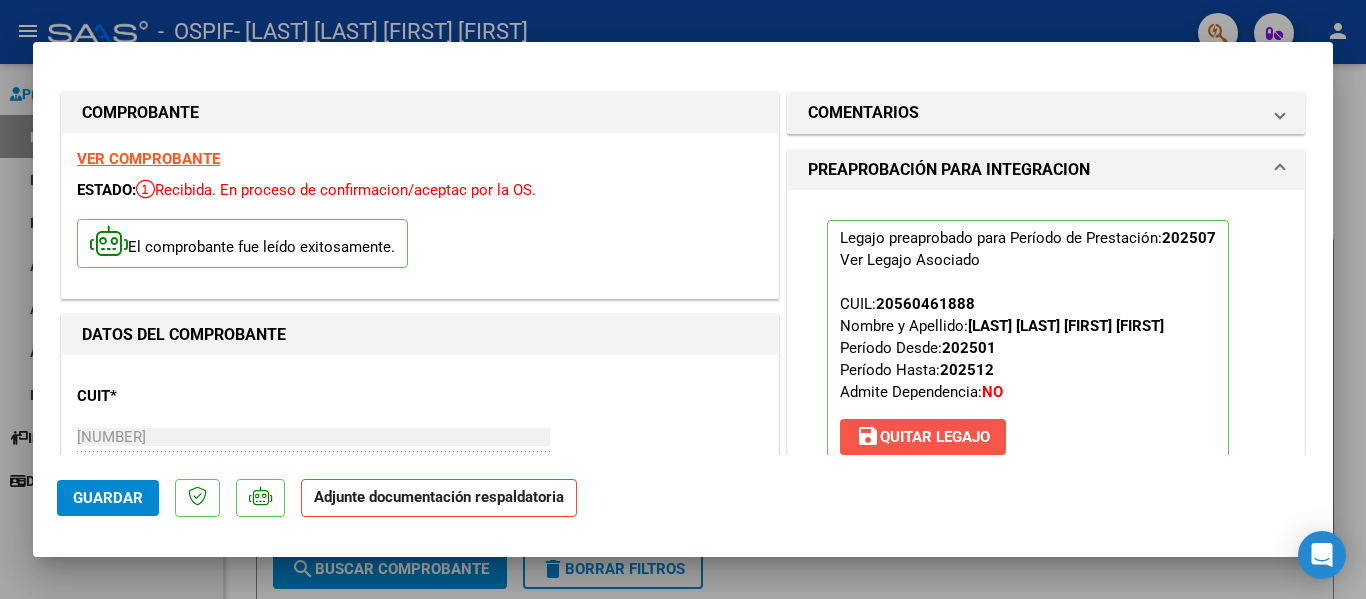 click on "save  Quitar Legajo" at bounding box center (923, 437) 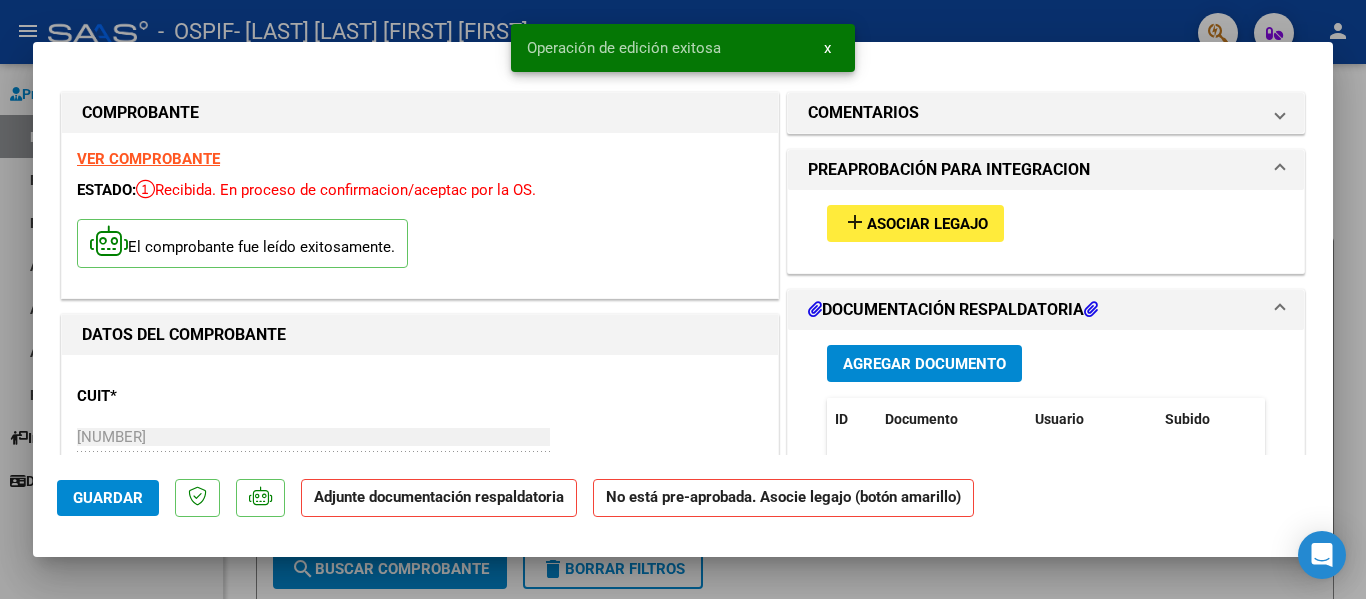 click on "Asociar Legajo" at bounding box center (927, 224) 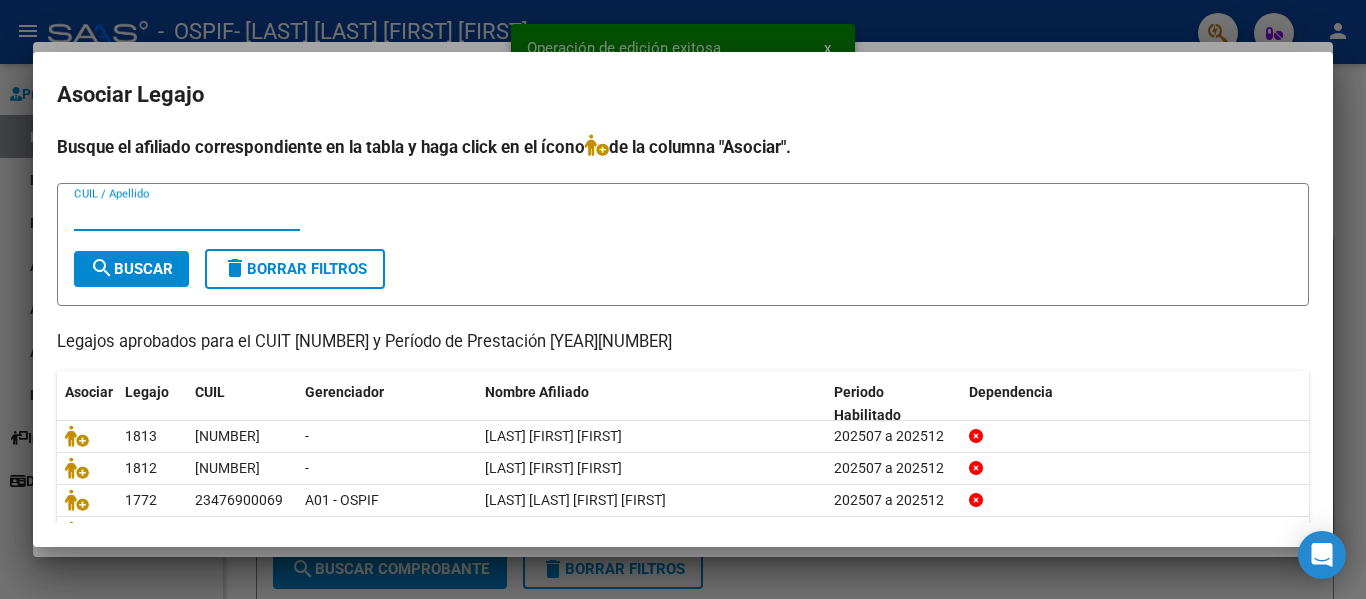 click on "CUIL / Apellido" at bounding box center [187, 215] 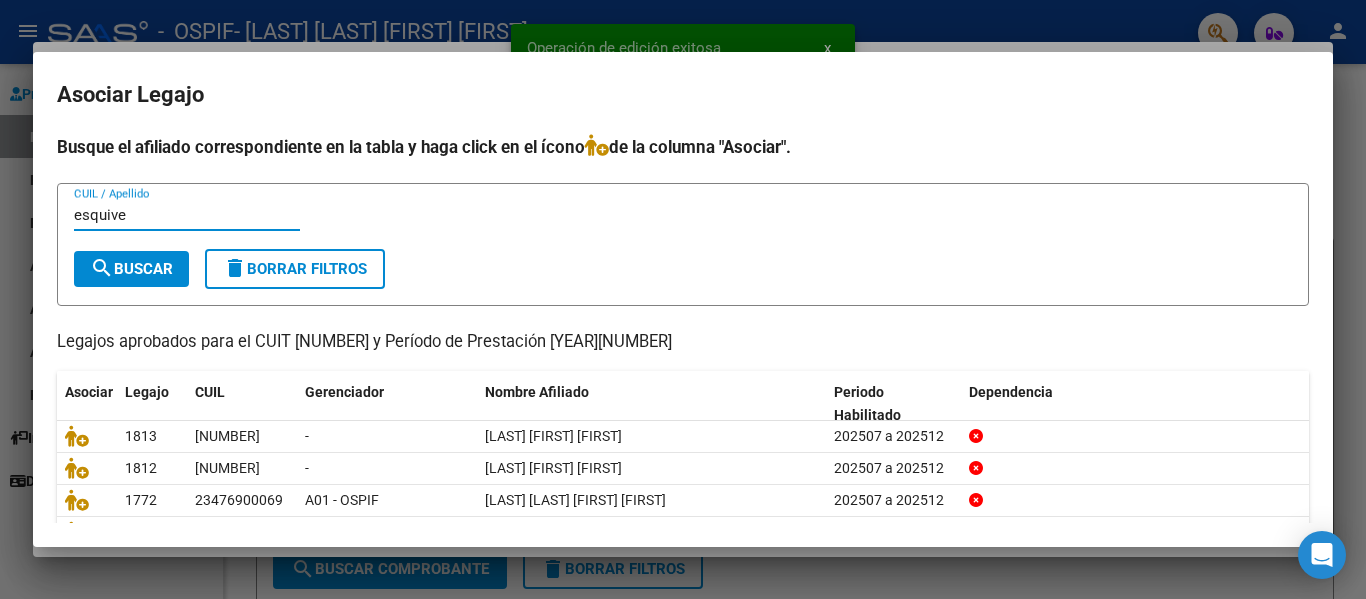 type on "esquive" 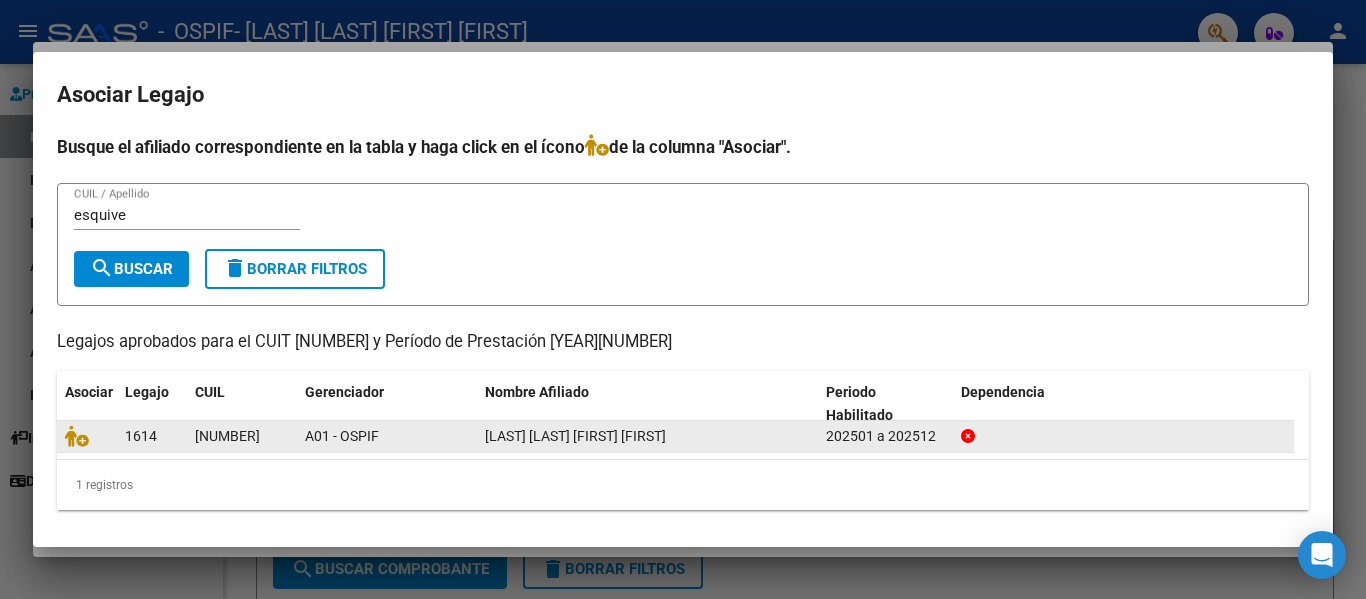 click 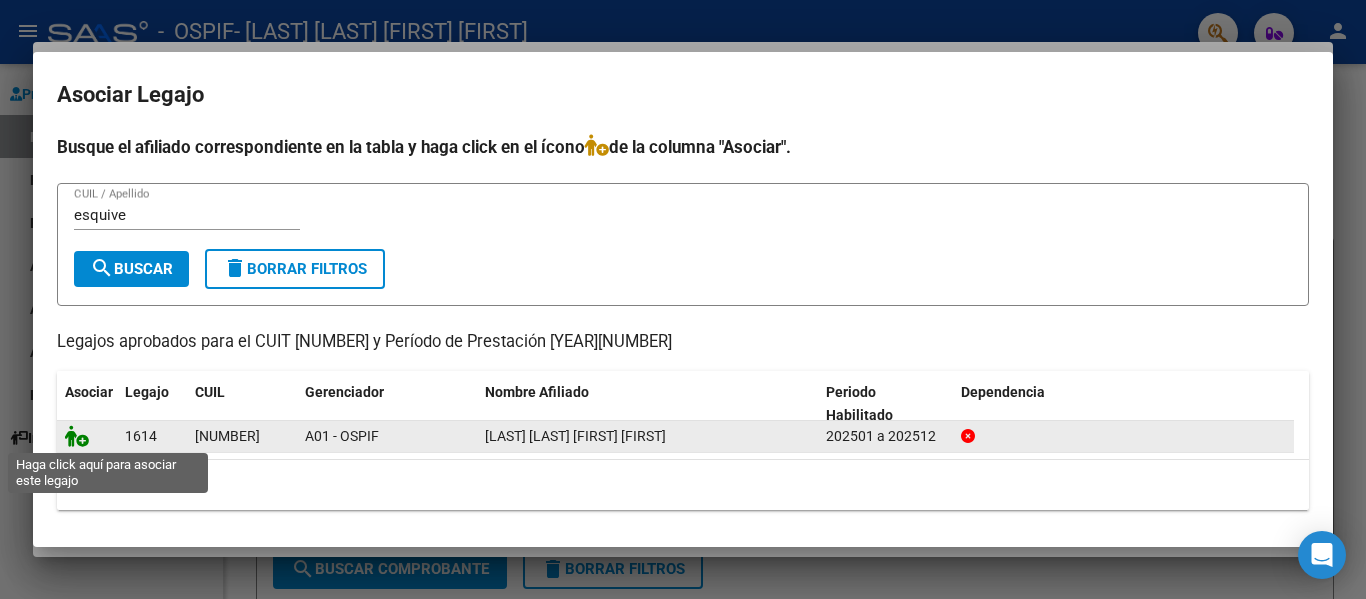 click 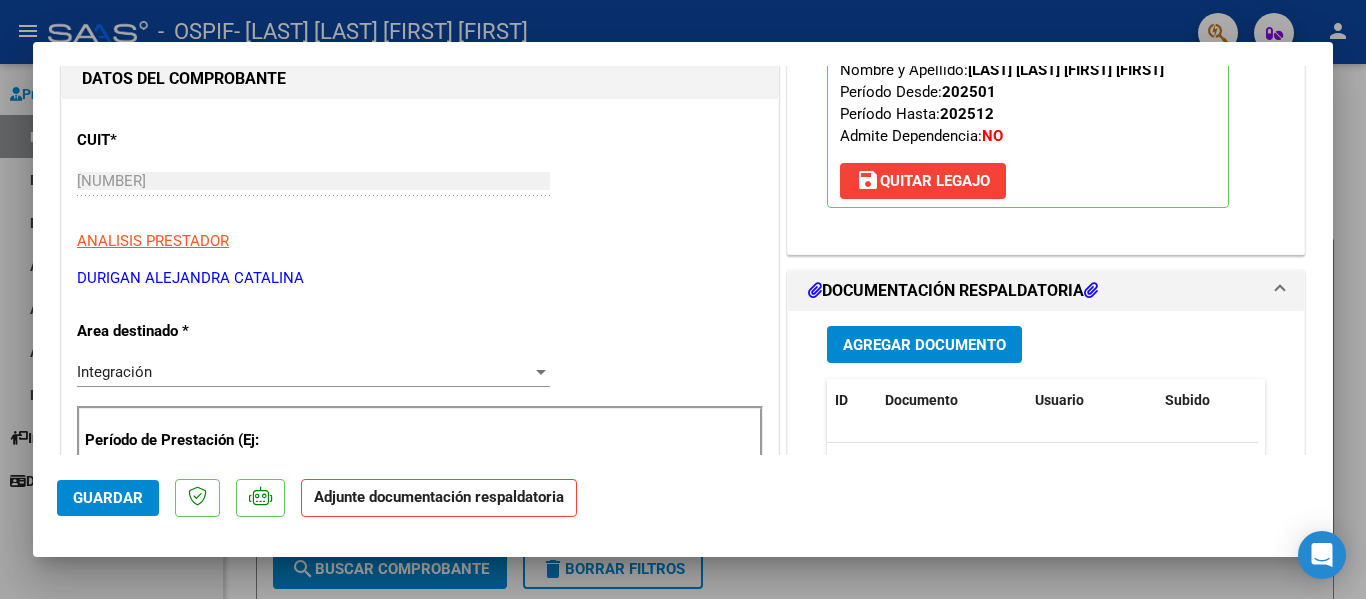 scroll, scrollTop: 263, scrollLeft: 0, axis: vertical 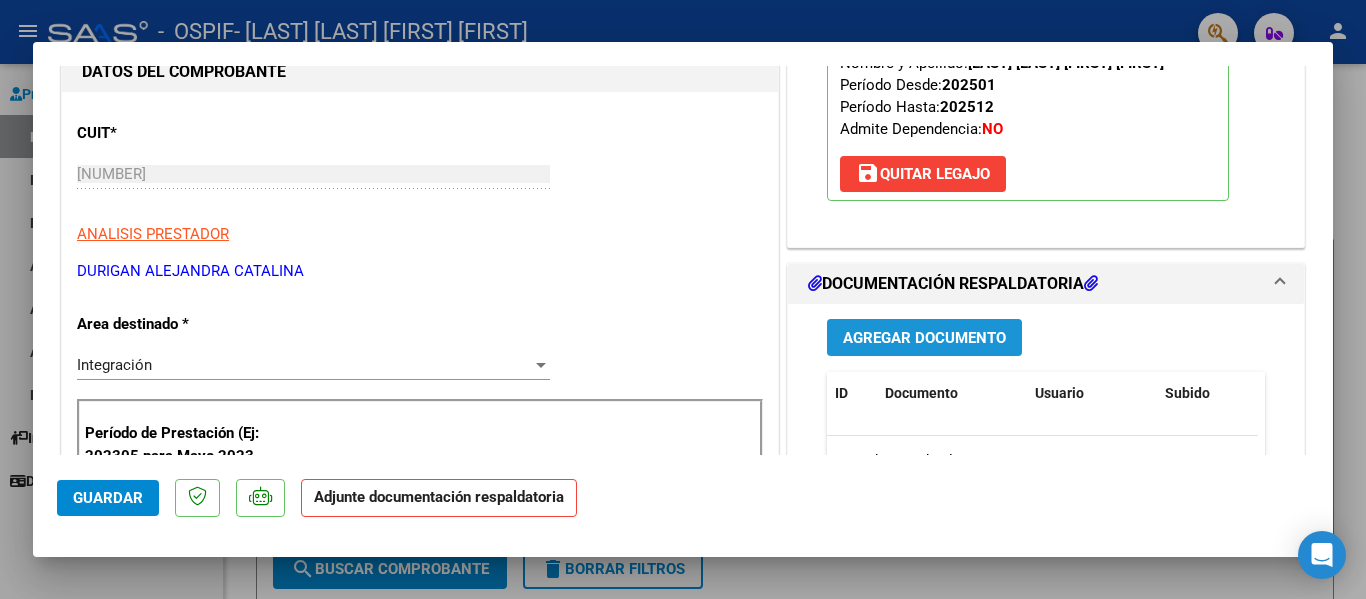 click on "Agregar Documento" at bounding box center [924, 338] 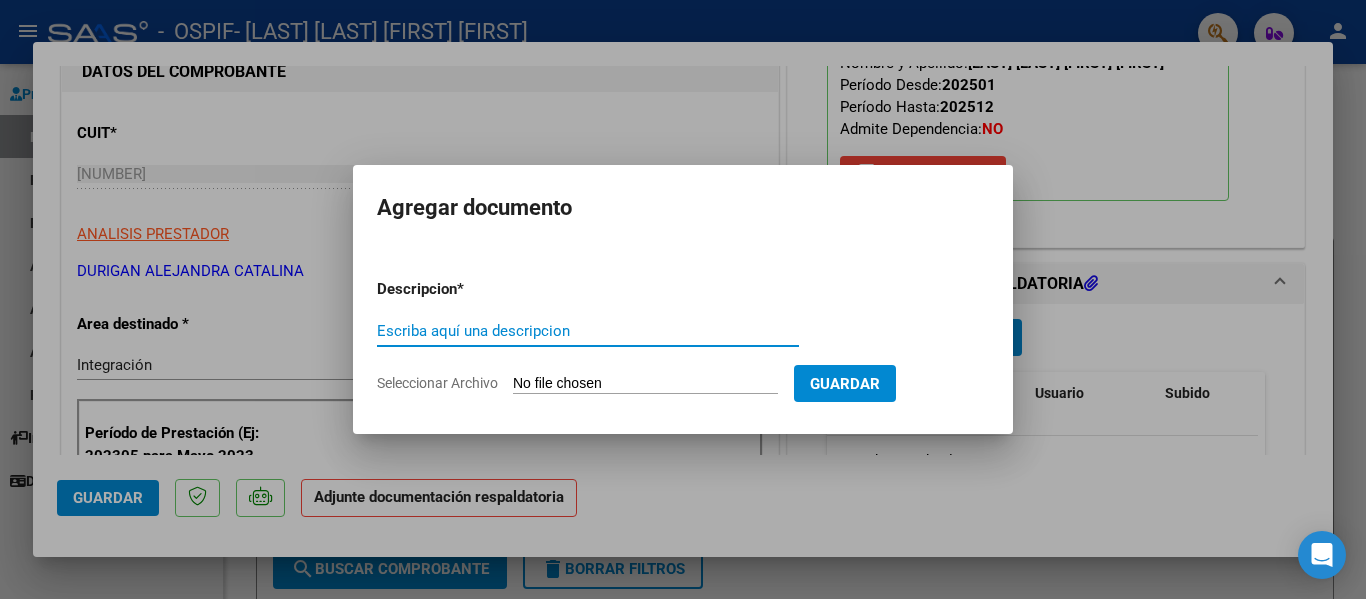 click on "Escriba aquí una descripcion" at bounding box center (588, 331) 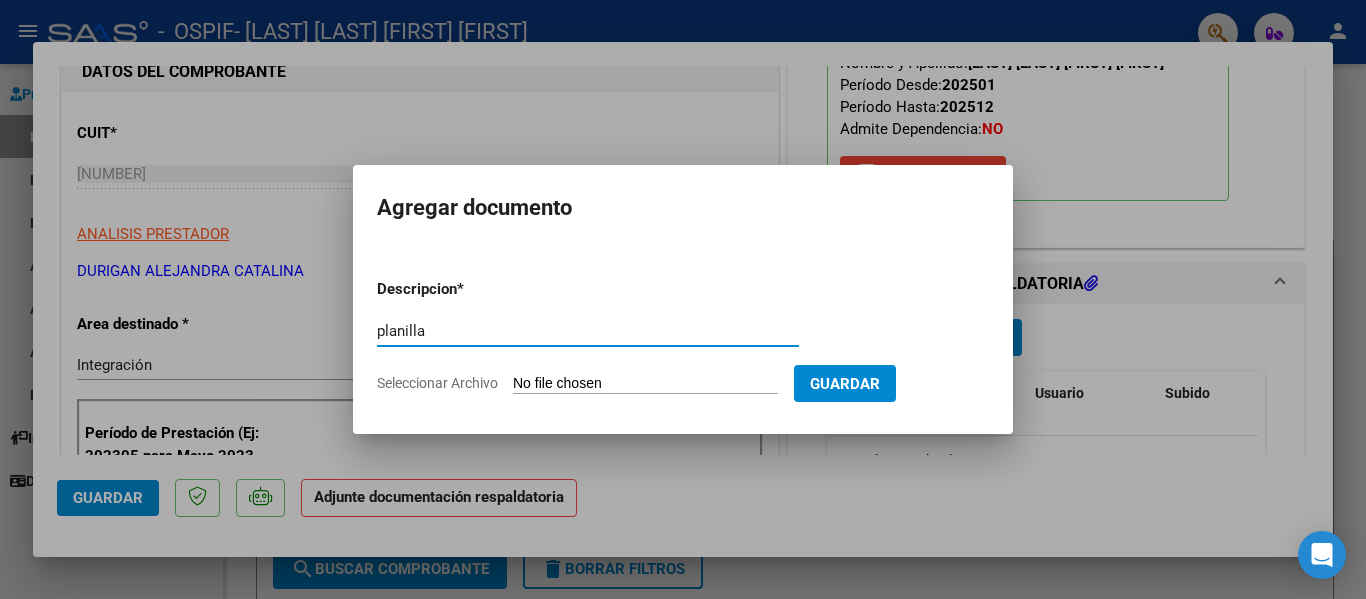 type on "planilla" 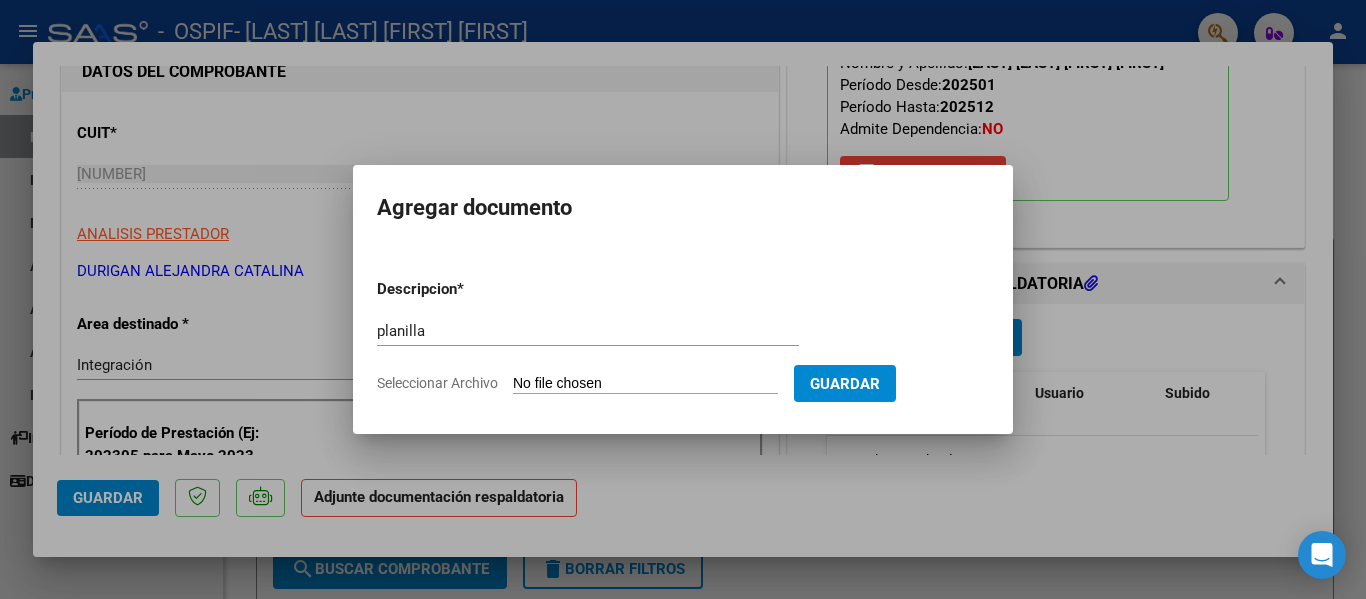 click on "Descripcion  *   planilla Escriba aquí una descripcion  Seleccionar Archivo Guardar" at bounding box center (683, 336) 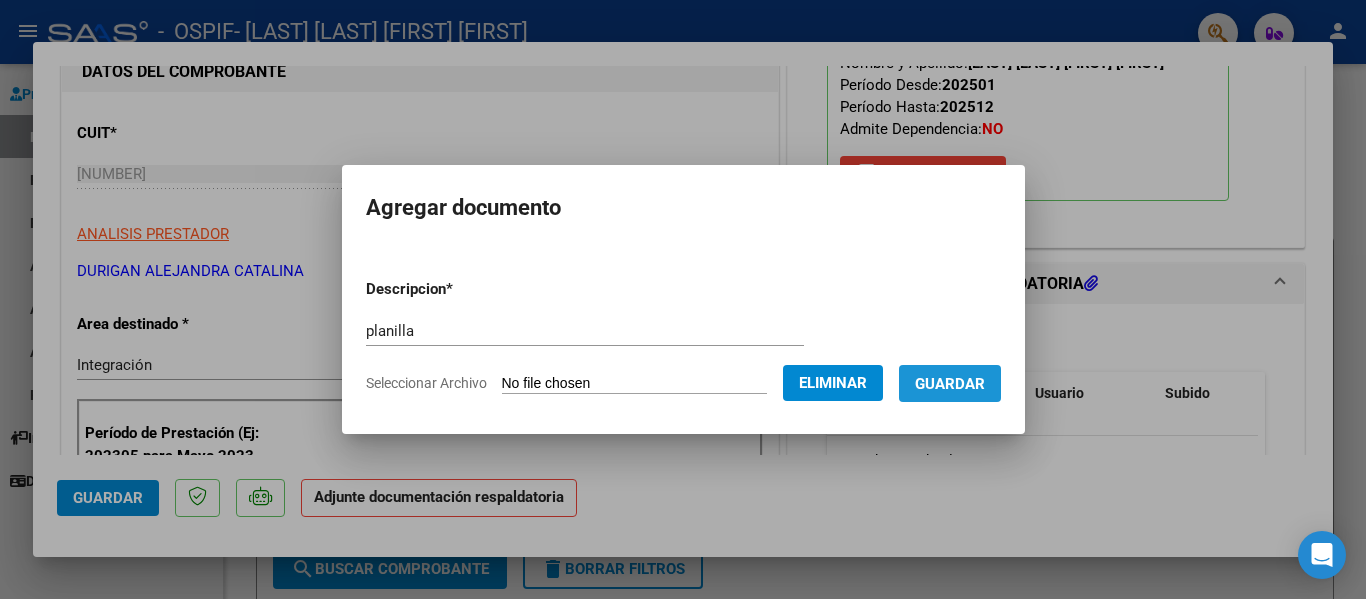 click on "Guardar" at bounding box center (950, 384) 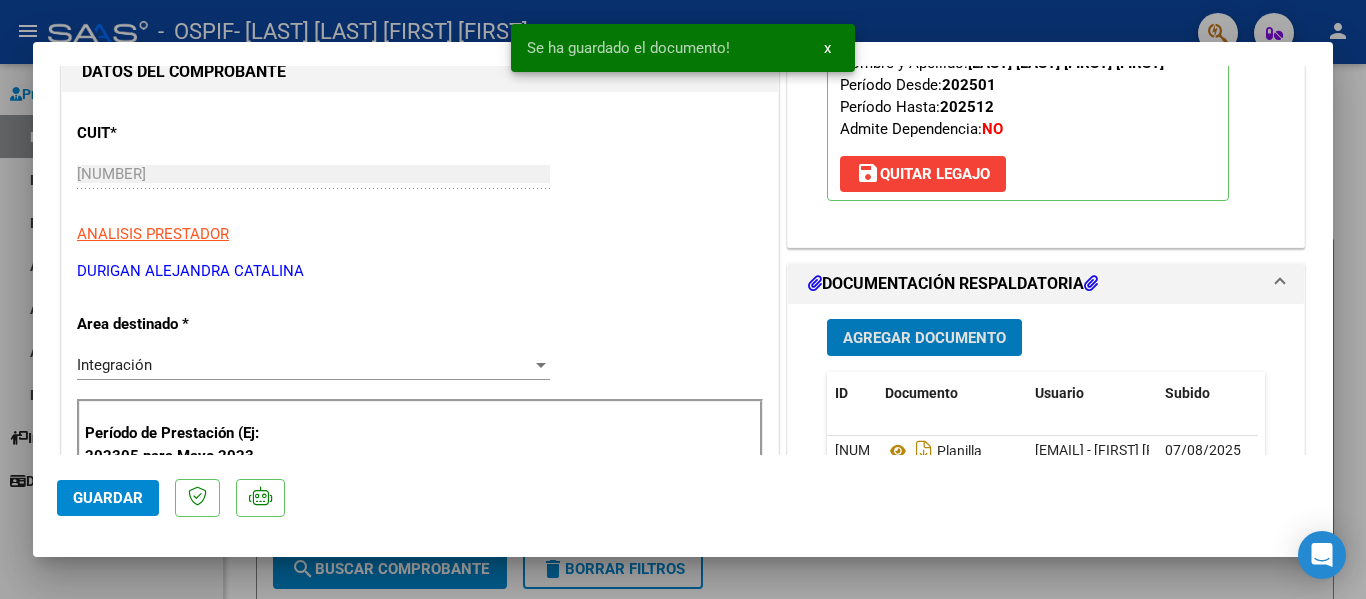 click at bounding box center (683, 299) 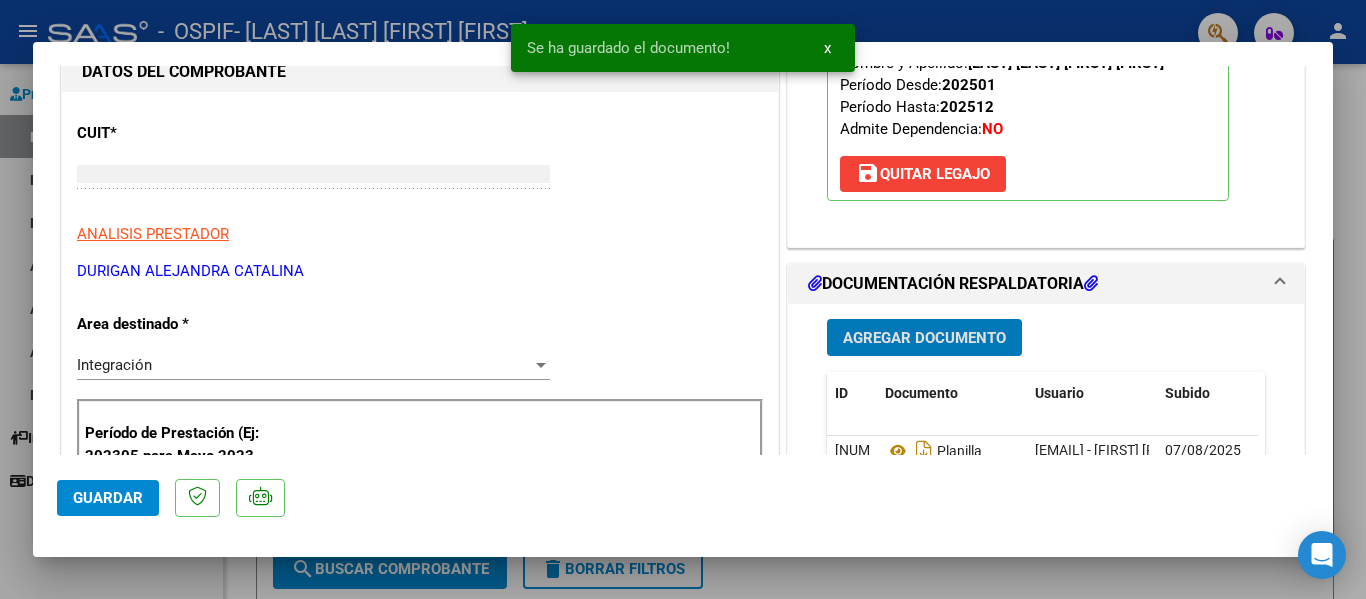 type 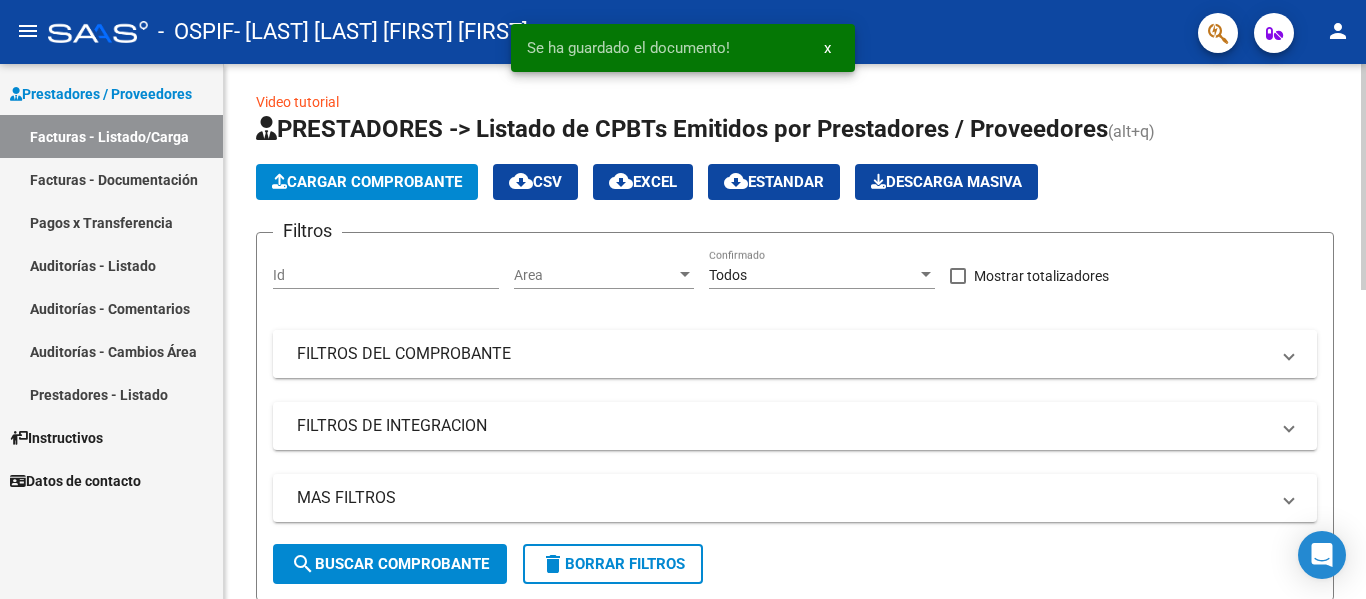 scroll, scrollTop: 4, scrollLeft: 0, axis: vertical 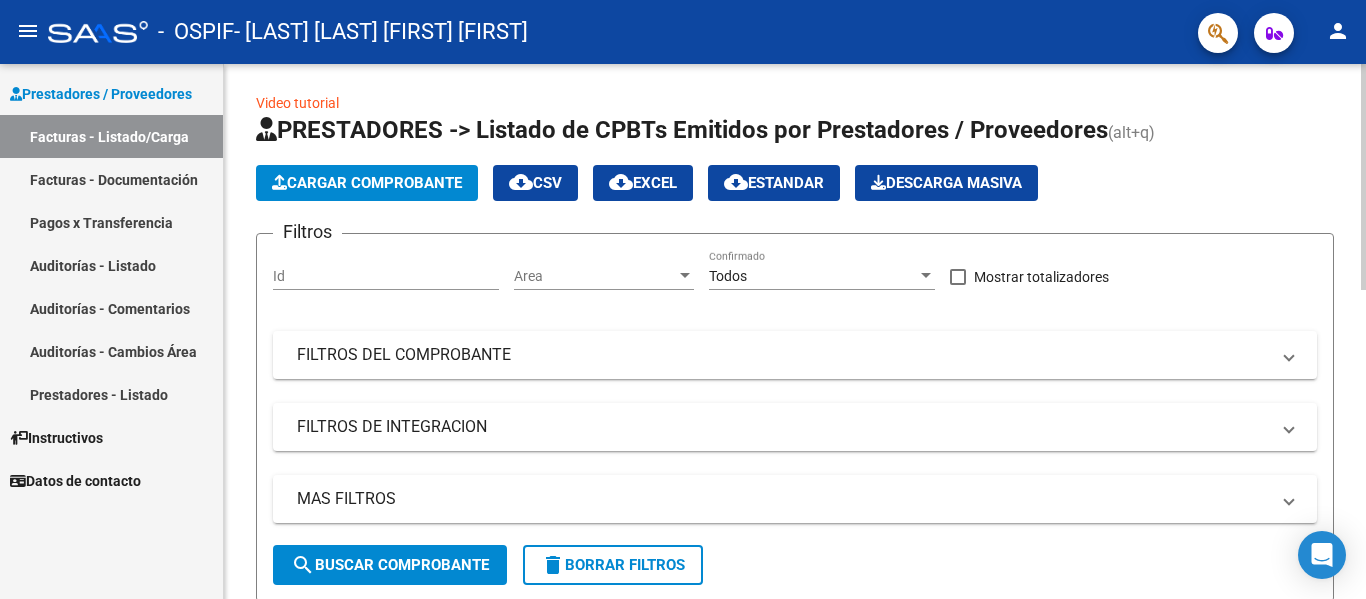 click on "Cargar Comprobante" 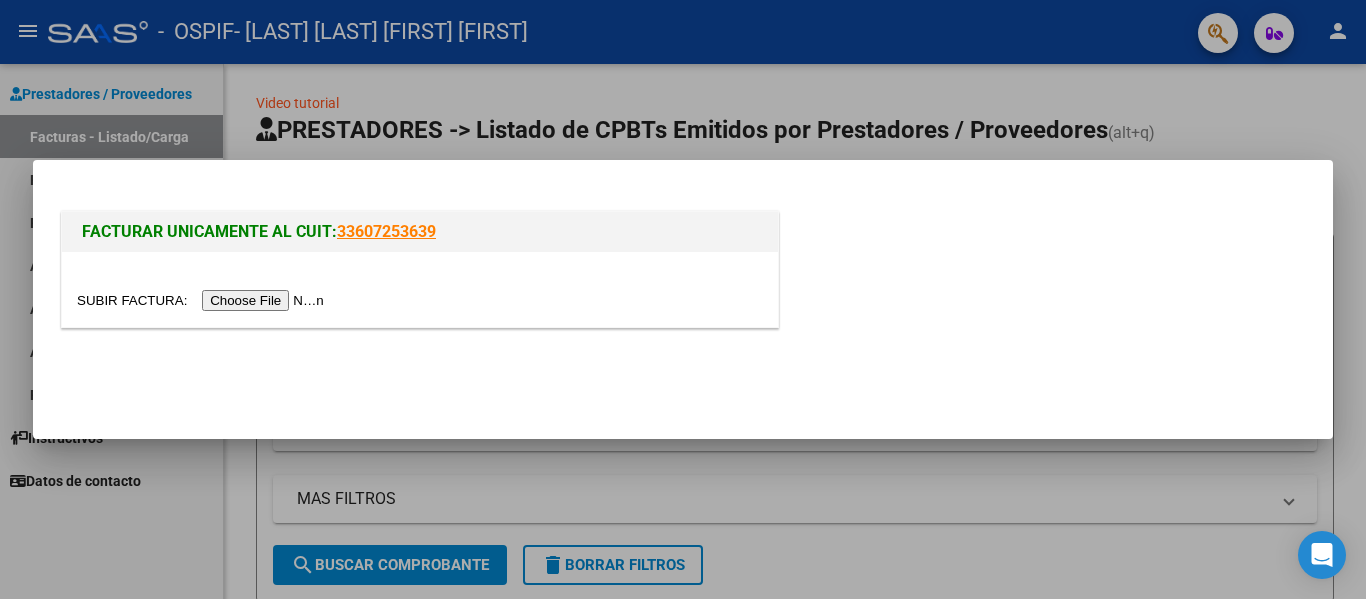 click at bounding box center [203, 300] 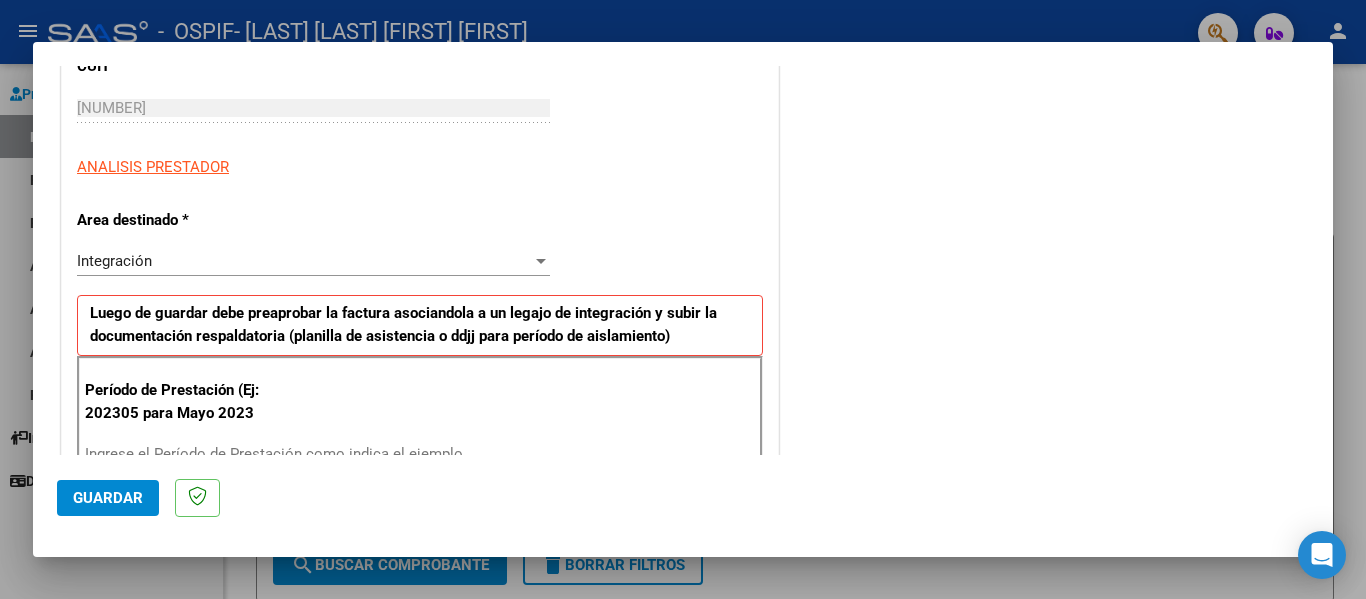 scroll, scrollTop: 326, scrollLeft: 0, axis: vertical 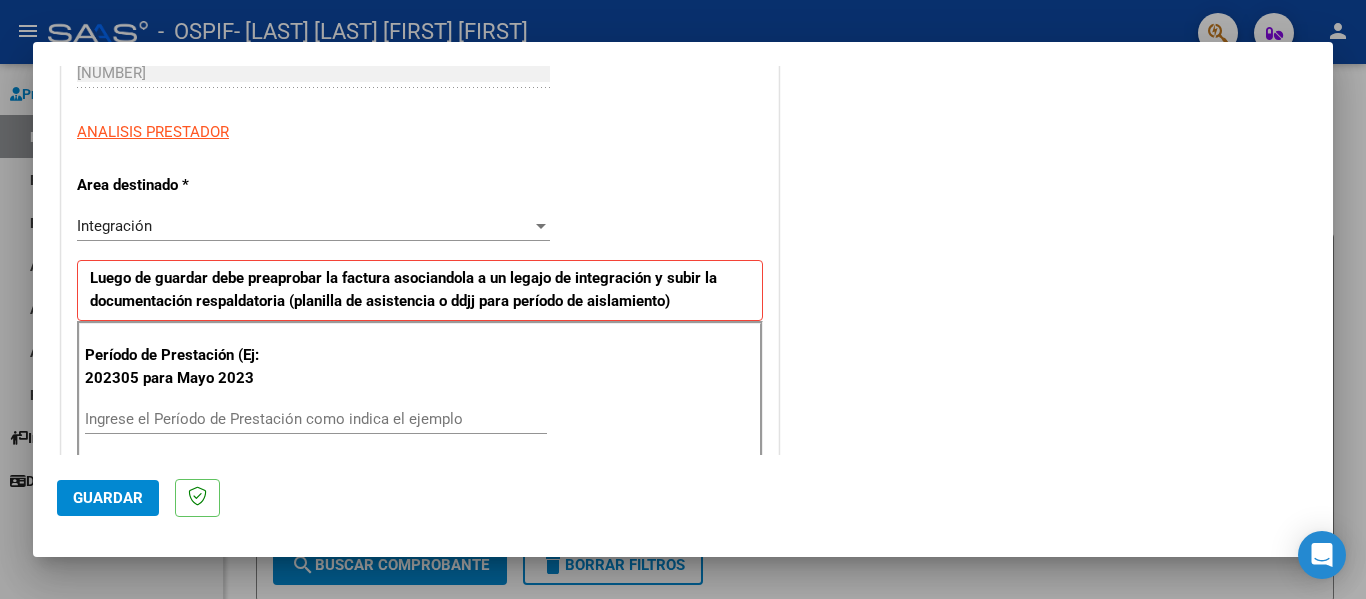 click on "Ingrese el Período de Prestación como indica el ejemplo" at bounding box center (316, 419) 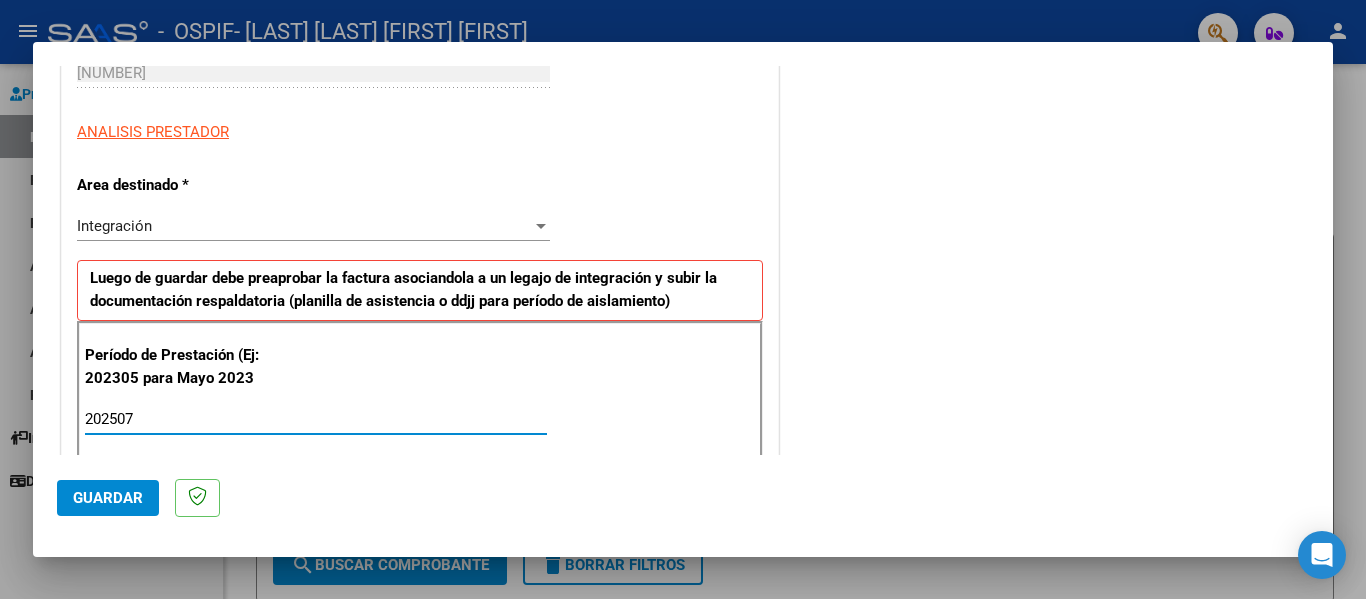 type on "202507" 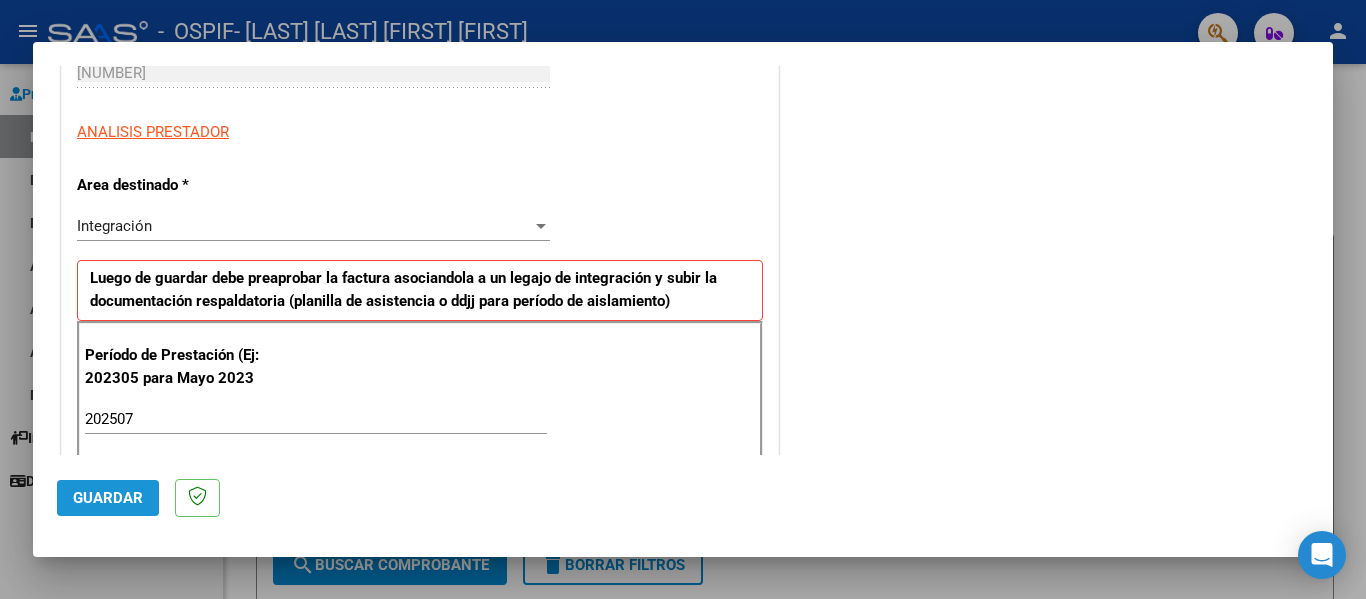 click on "Guardar" 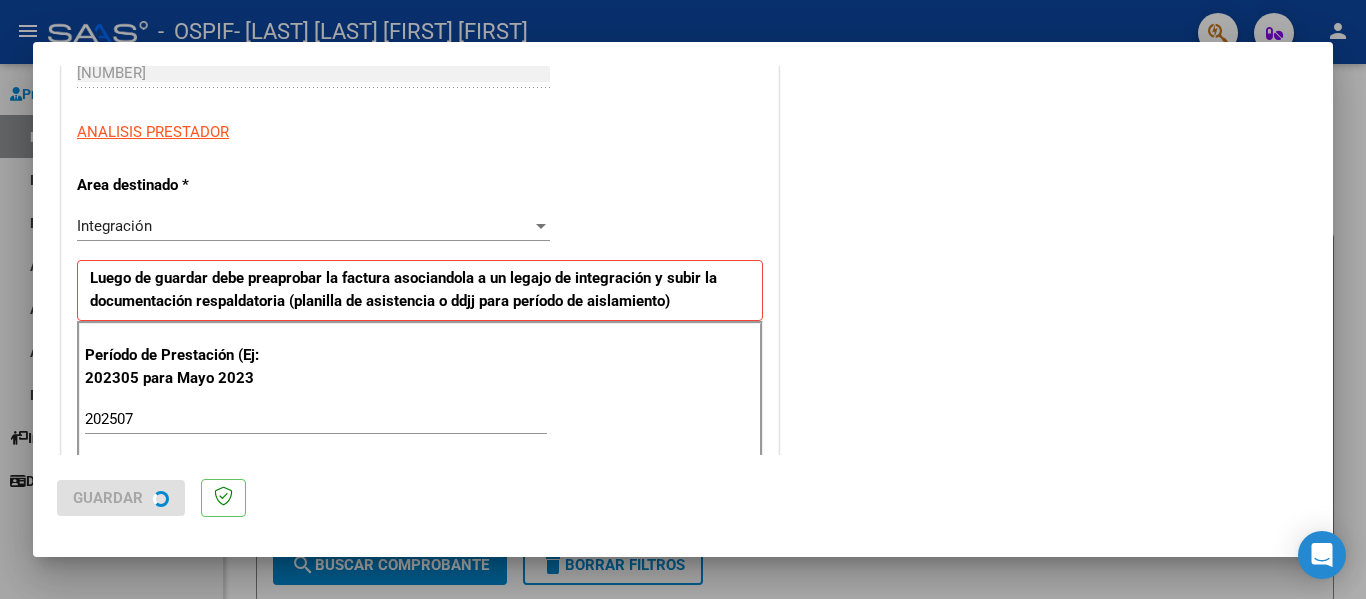 scroll, scrollTop: 0, scrollLeft: 0, axis: both 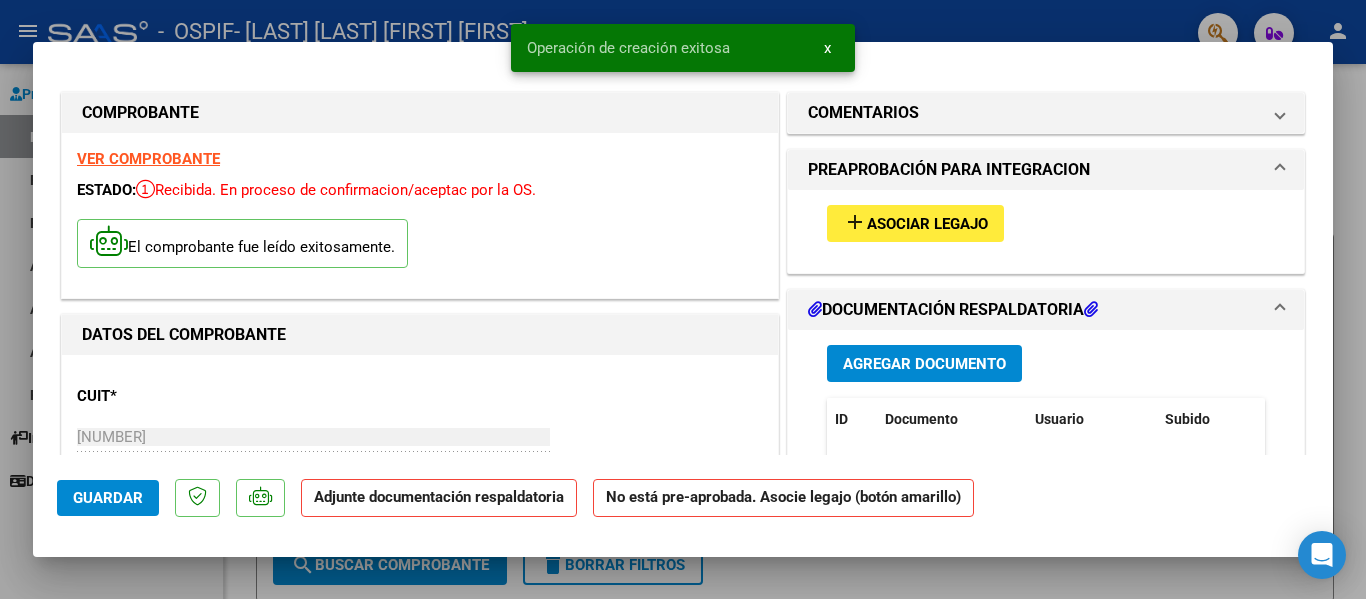 click on "Asociar Legajo" at bounding box center [927, 224] 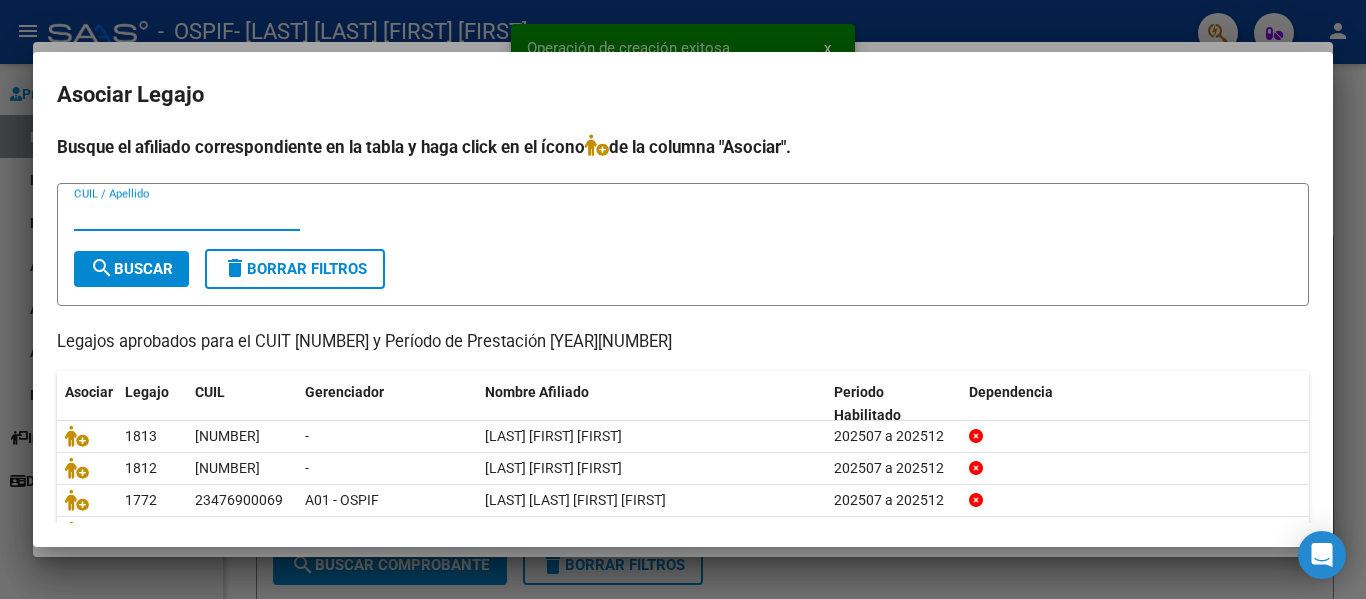 click on "CUIL / Apellido" at bounding box center [187, 215] 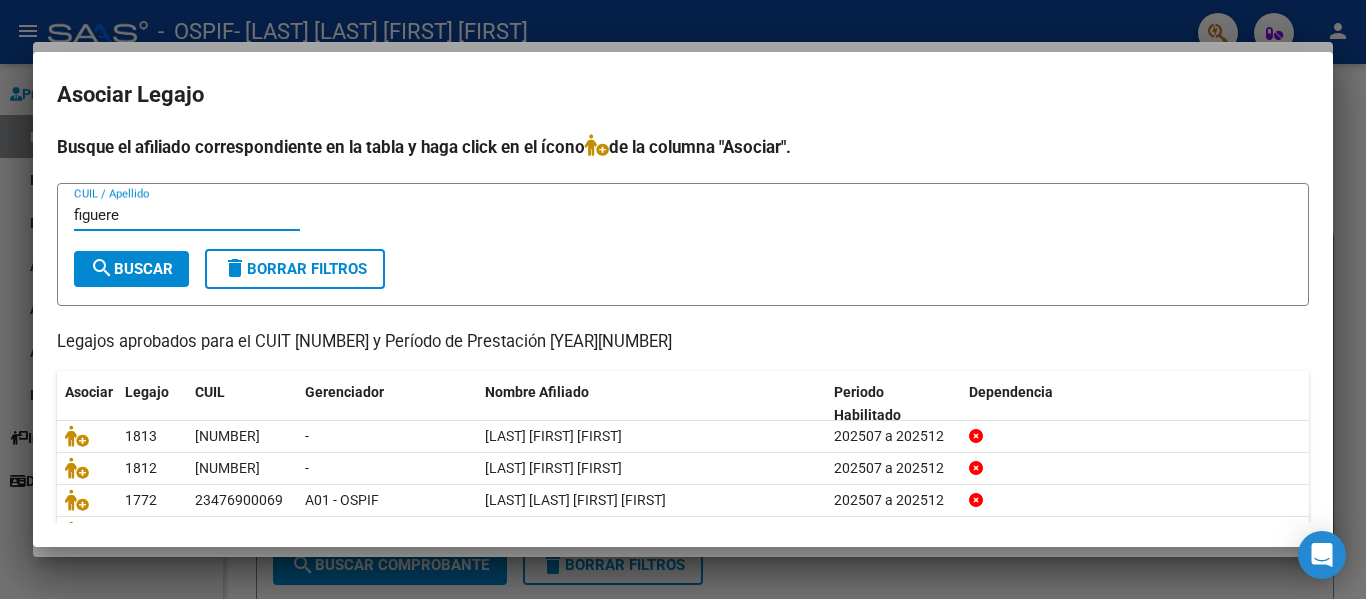 type on "figuere" 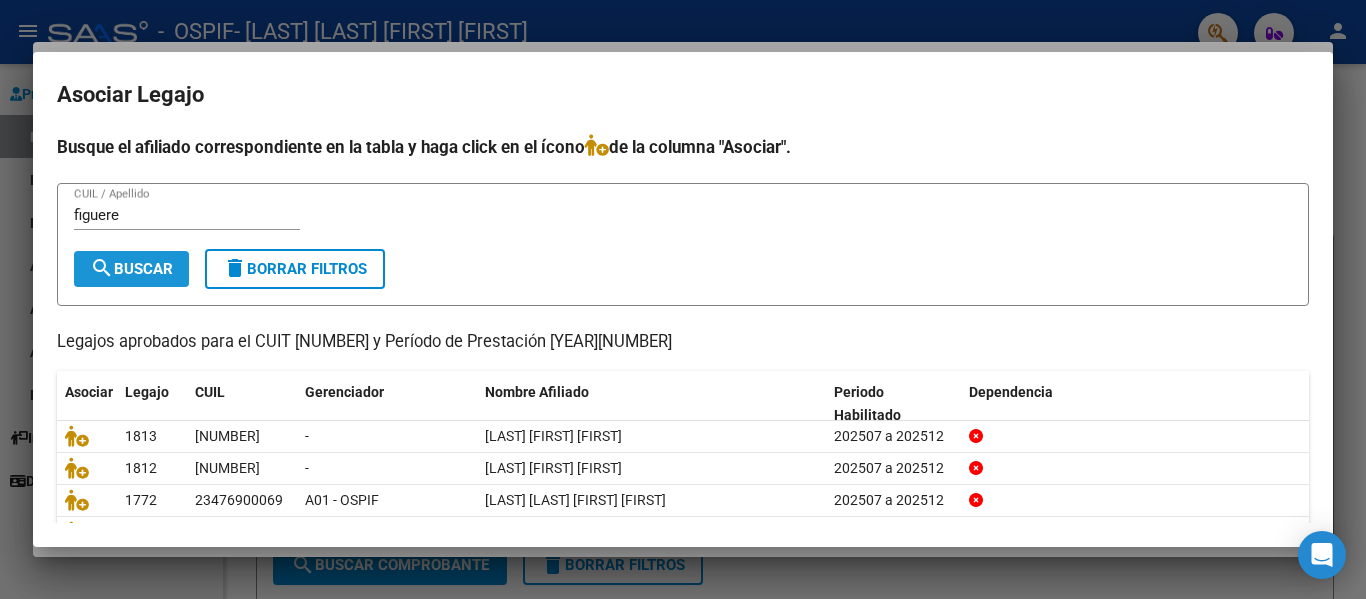 click on "search  Buscar" at bounding box center [131, 269] 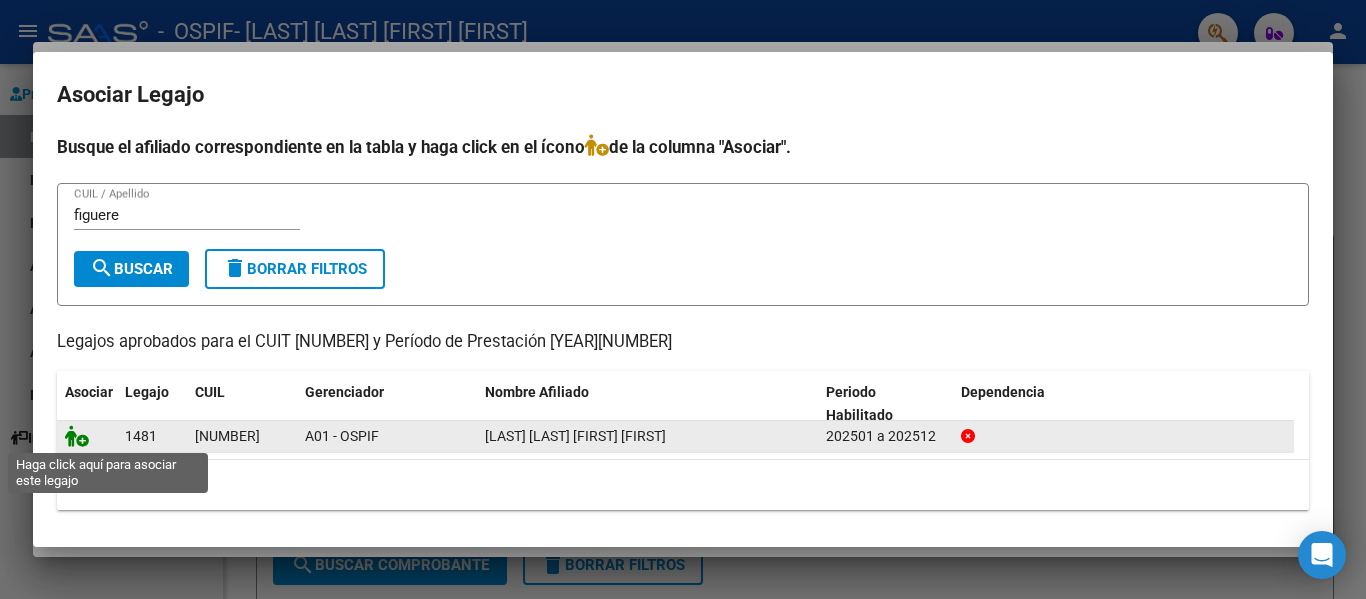 click 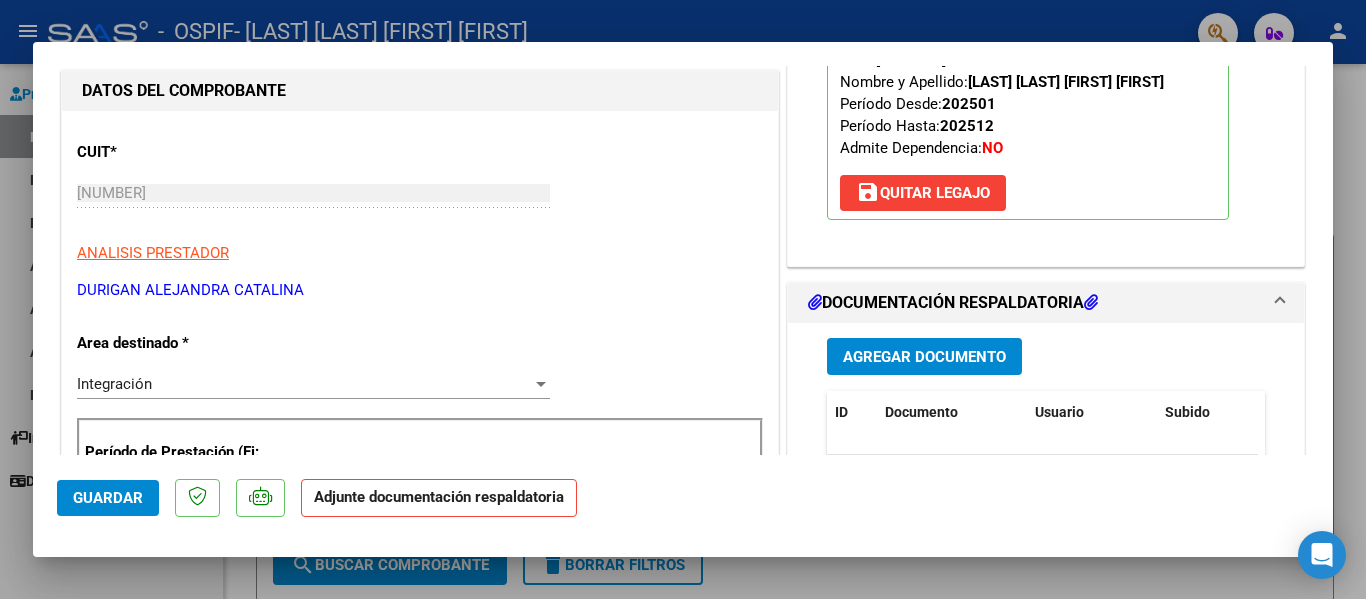 scroll, scrollTop: 245, scrollLeft: 0, axis: vertical 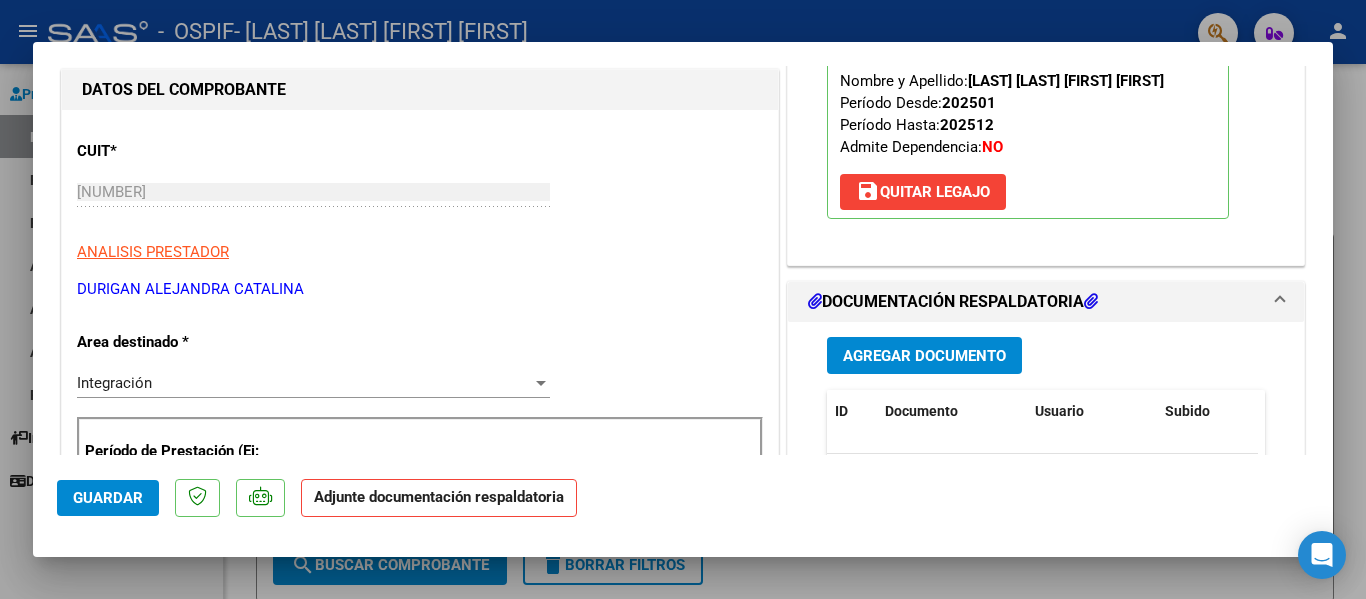 click on "Agregar Documento" at bounding box center [924, 355] 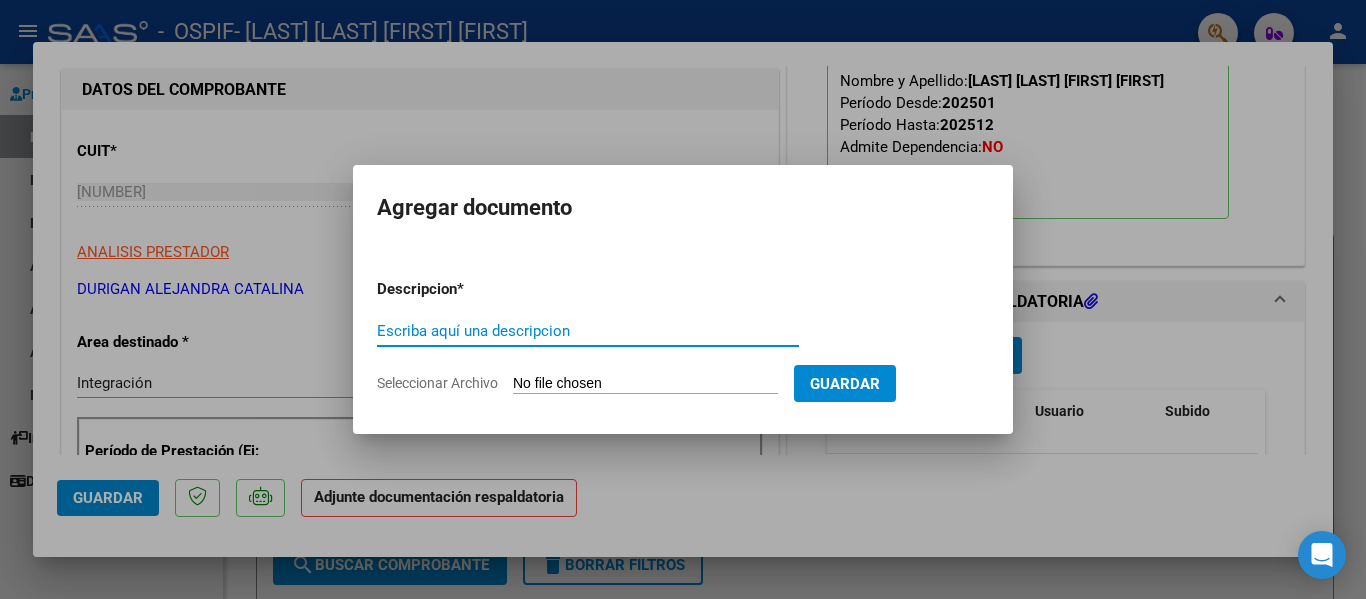 click on "Escriba aquí una descripcion" at bounding box center [588, 331] 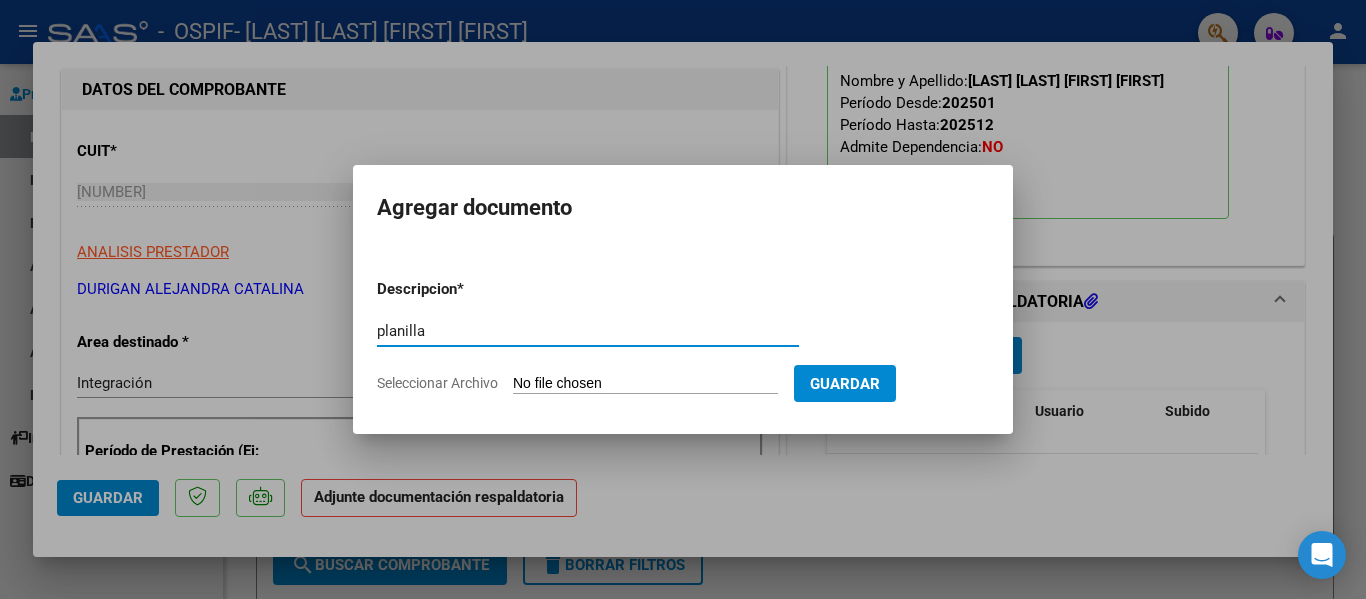 type on "planilla" 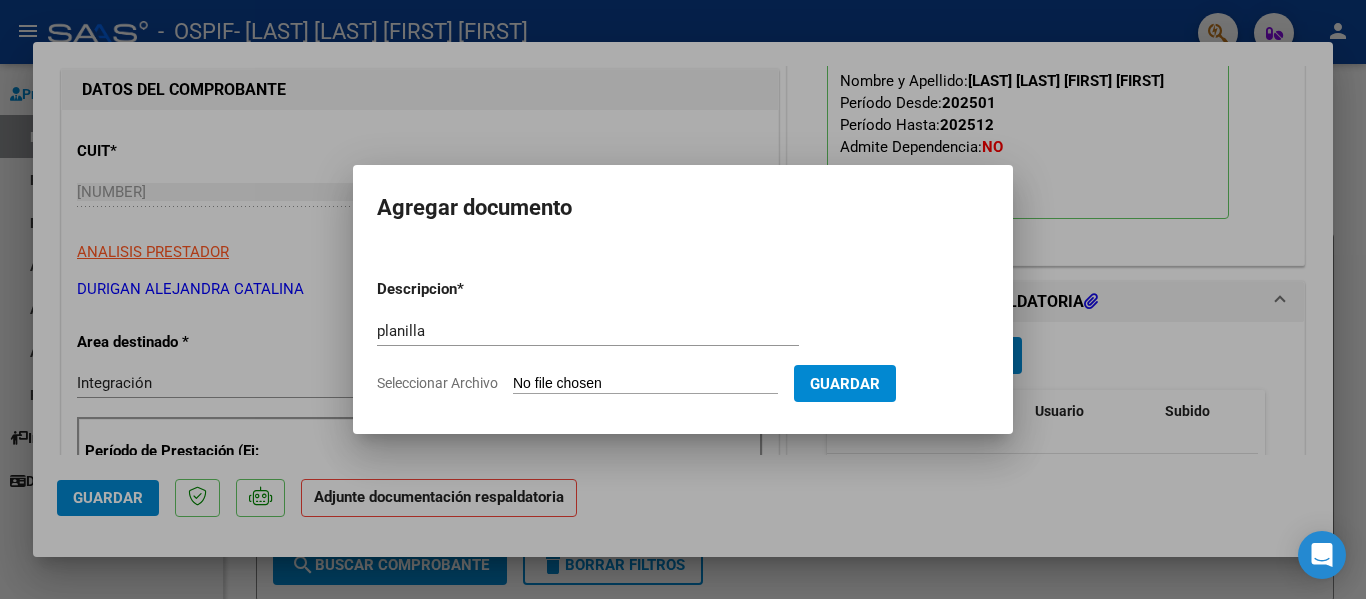 click on "Seleccionar Archivo" at bounding box center (645, 384) 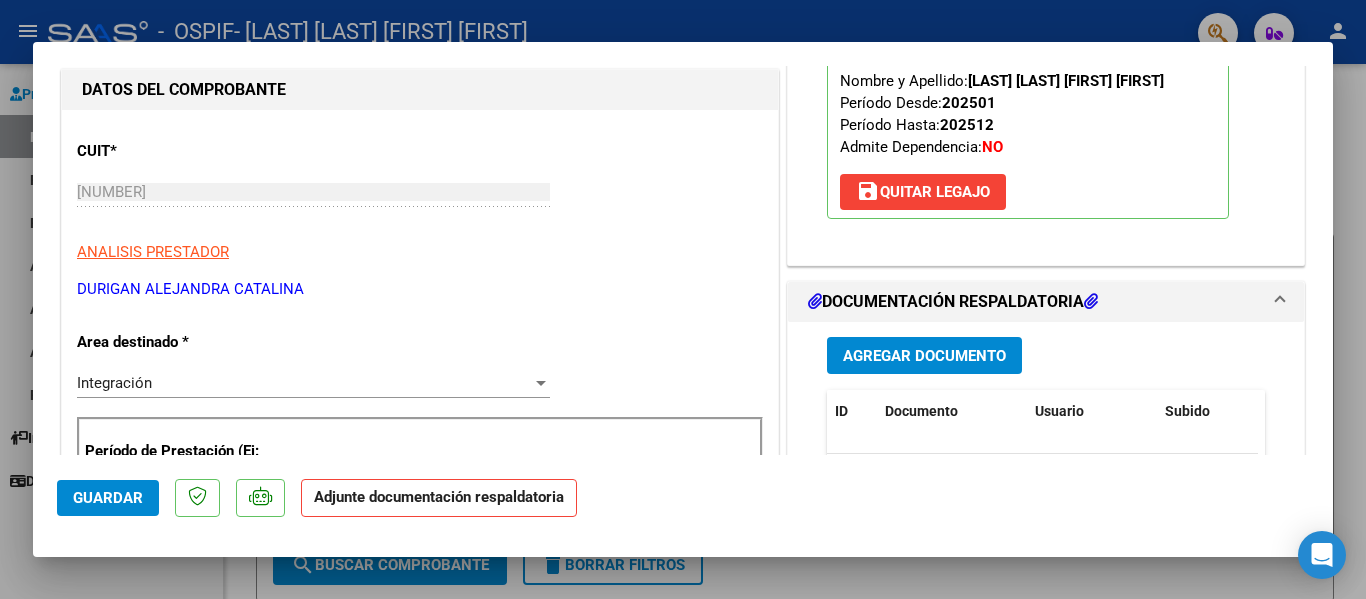 click at bounding box center [683, 299] 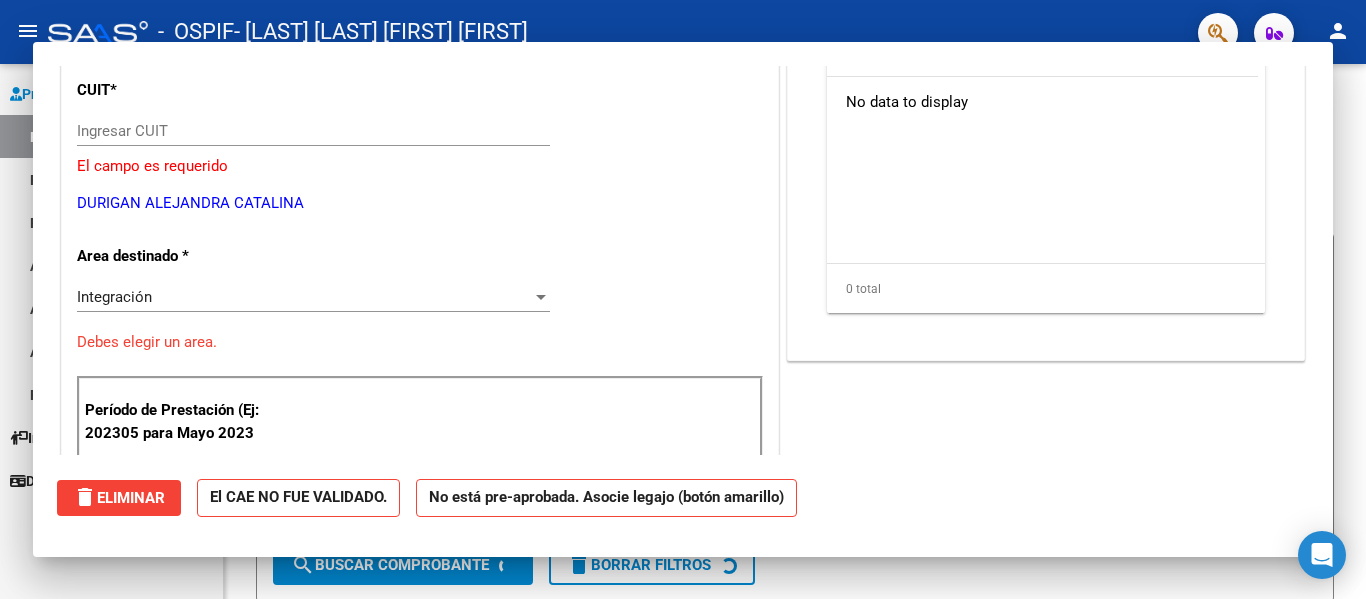 scroll, scrollTop: 184, scrollLeft: 0, axis: vertical 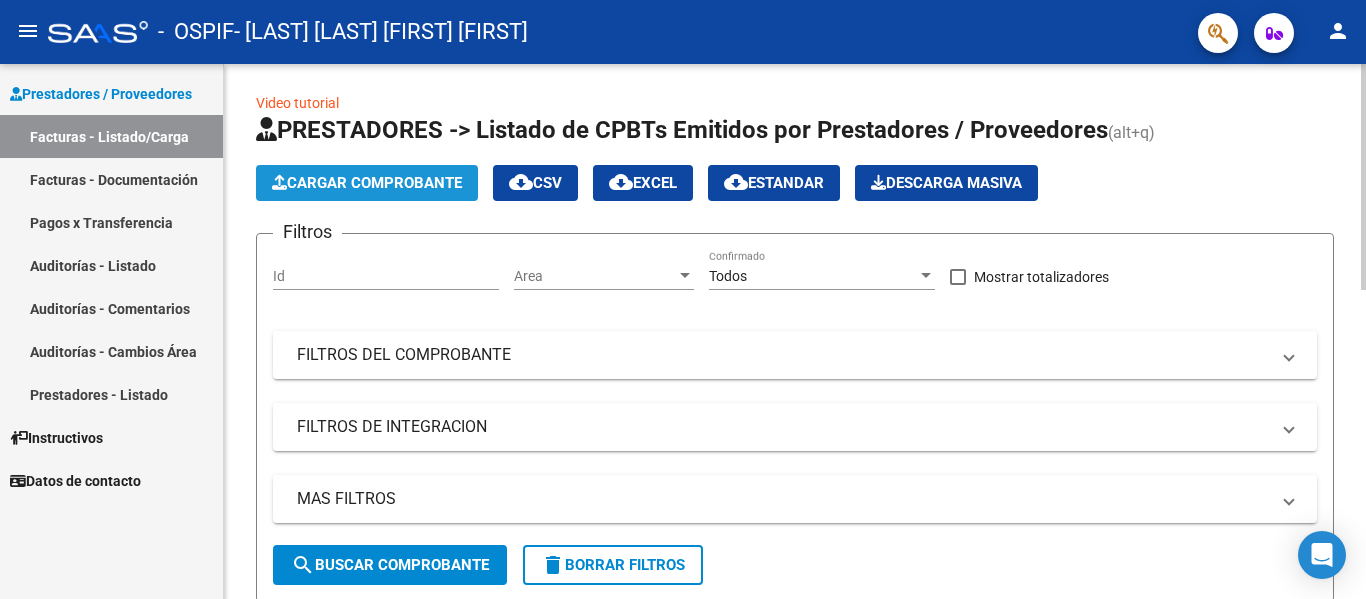 click on "Cargar Comprobante" 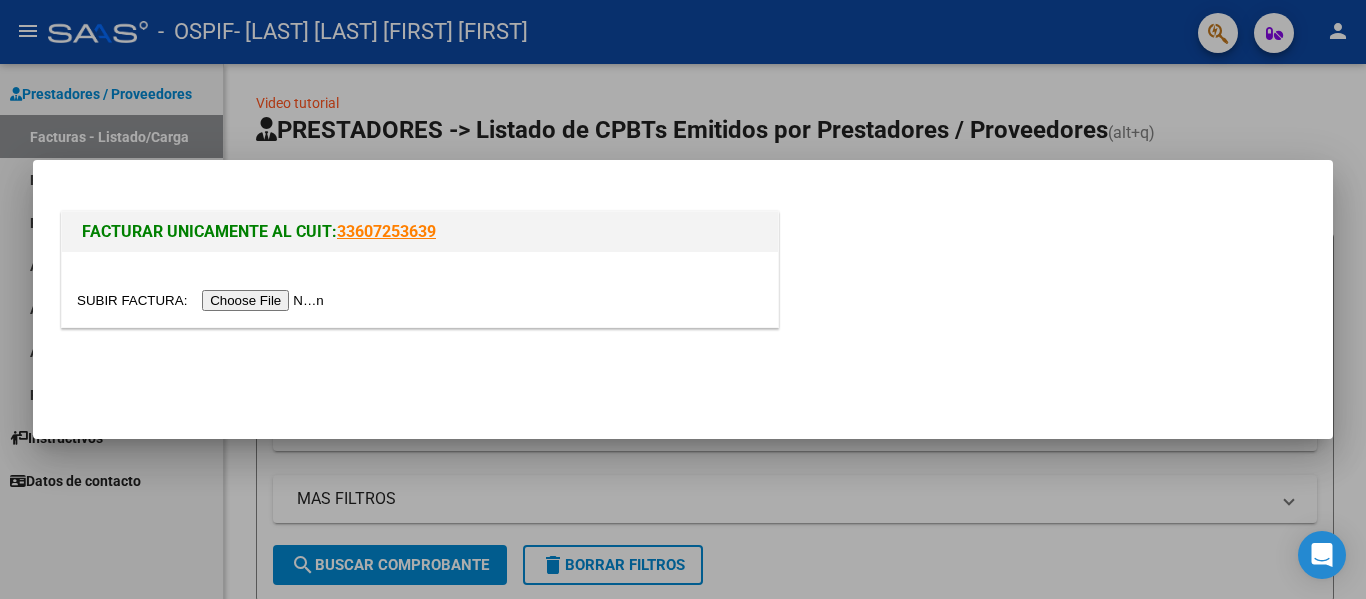 click at bounding box center [420, 289] 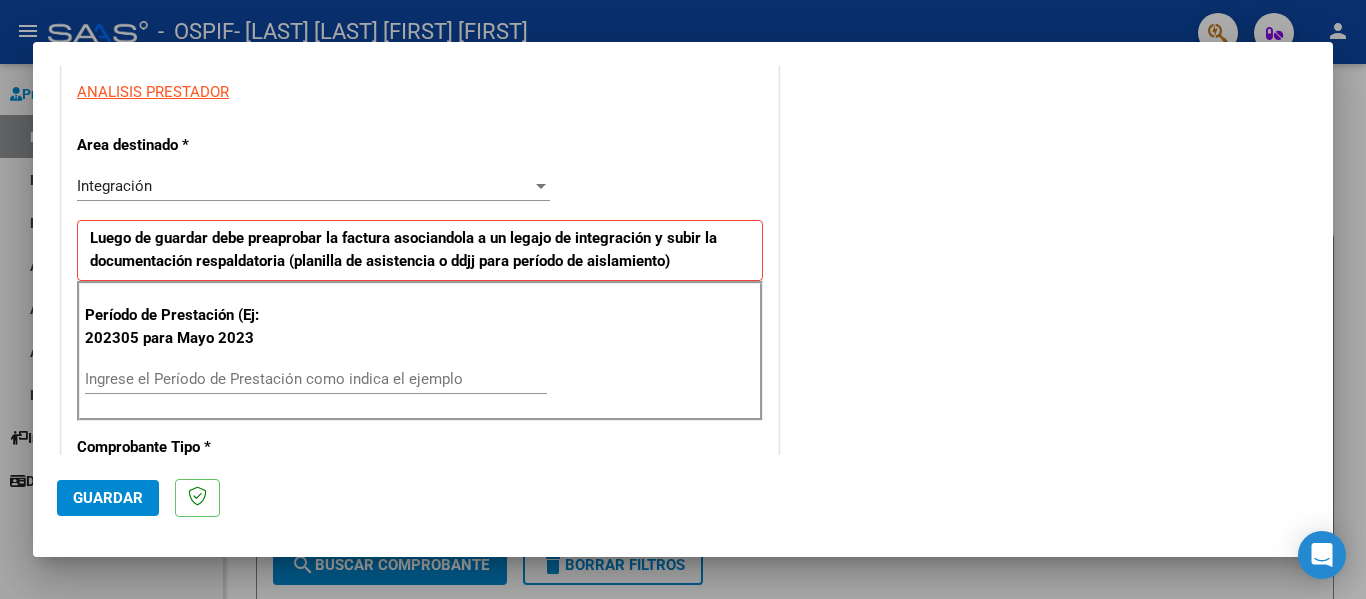 scroll, scrollTop: 367, scrollLeft: 0, axis: vertical 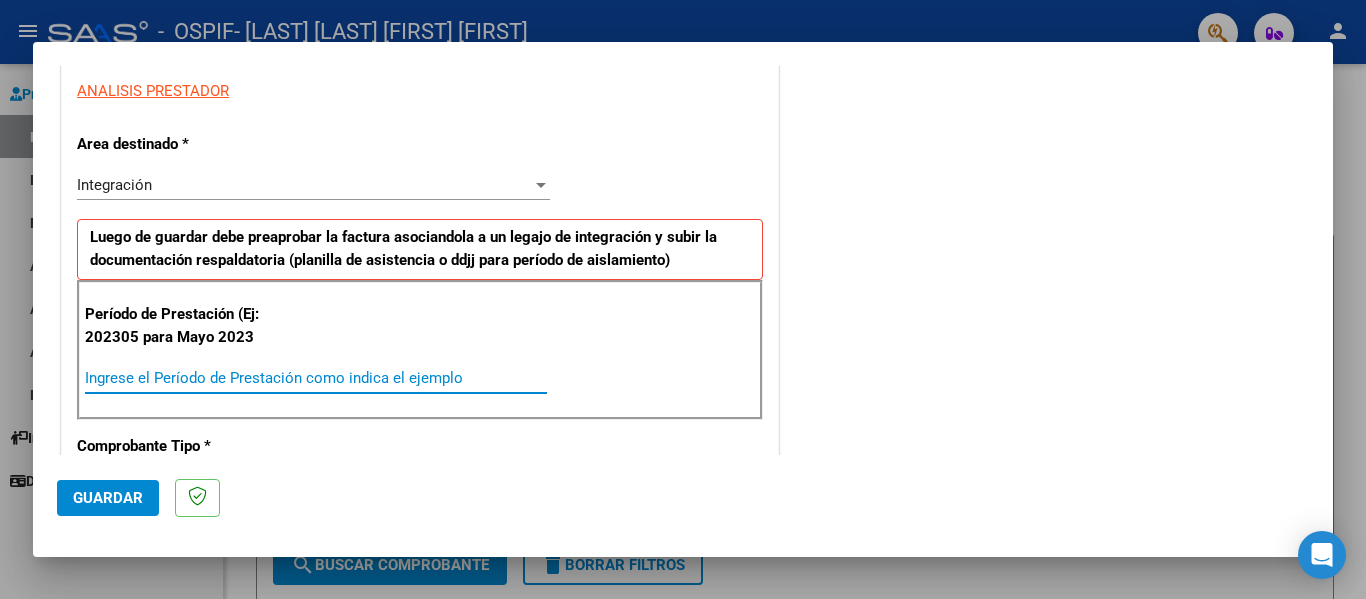 click on "Ingrese el Período de Prestación como indica el ejemplo" at bounding box center [316, 378] 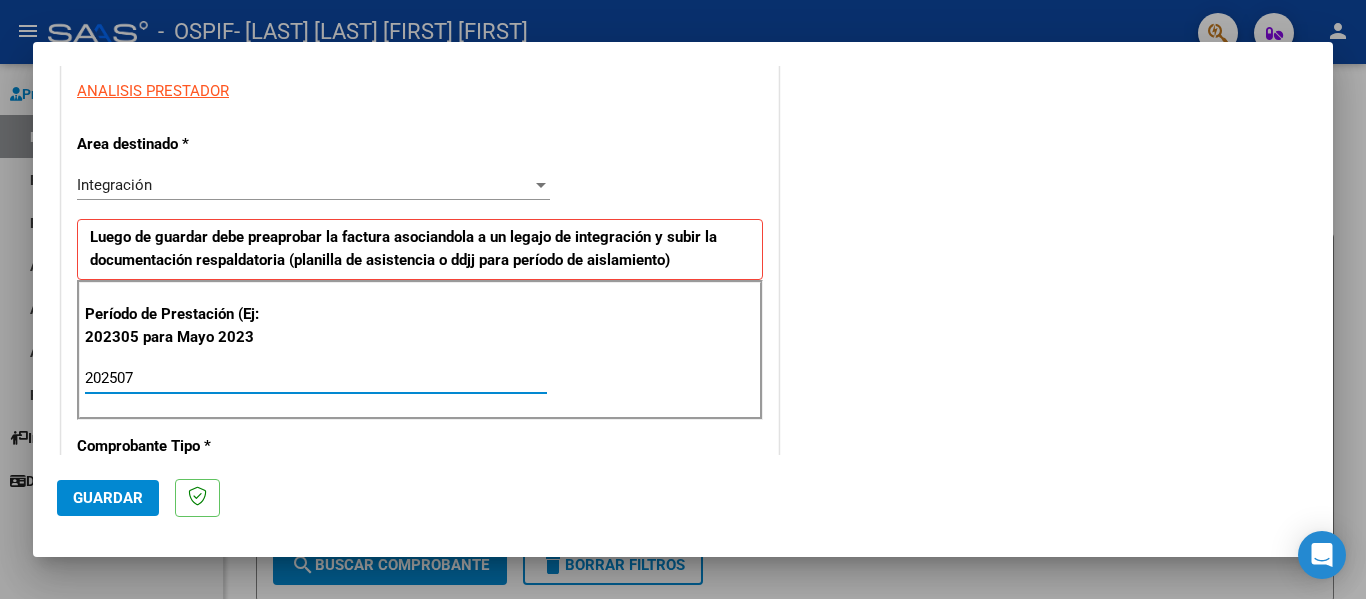 type on "202507" 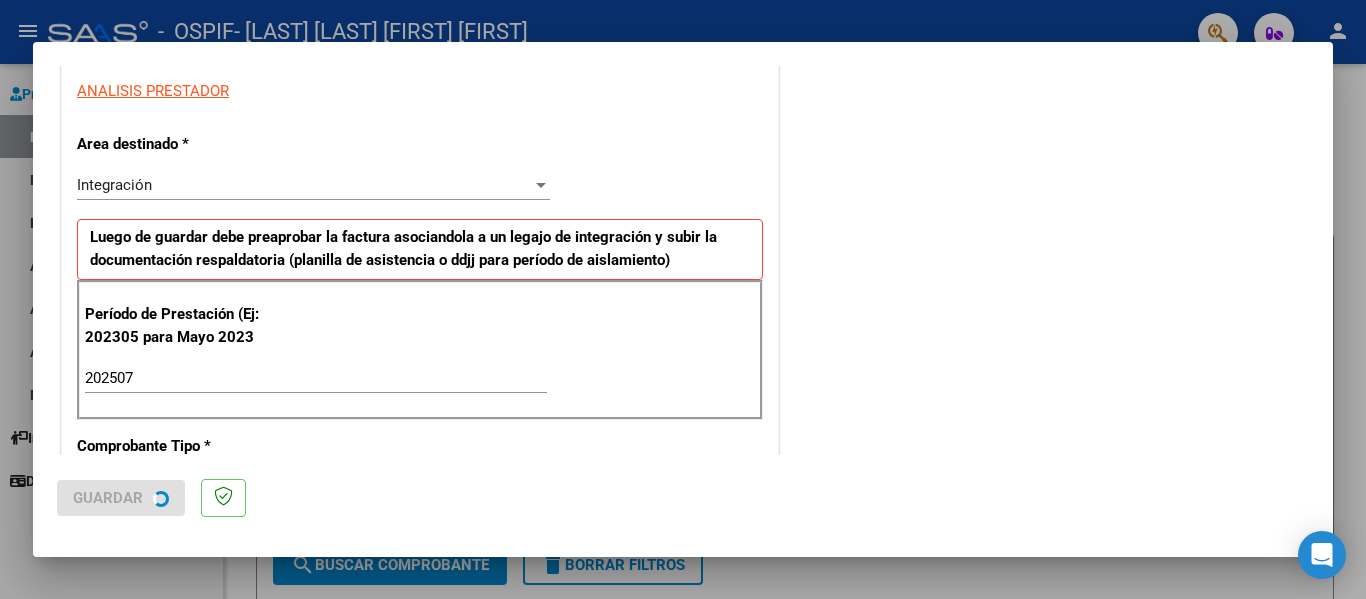 scroll, scrollTop: 0, scrollLeft: 0, axis: both 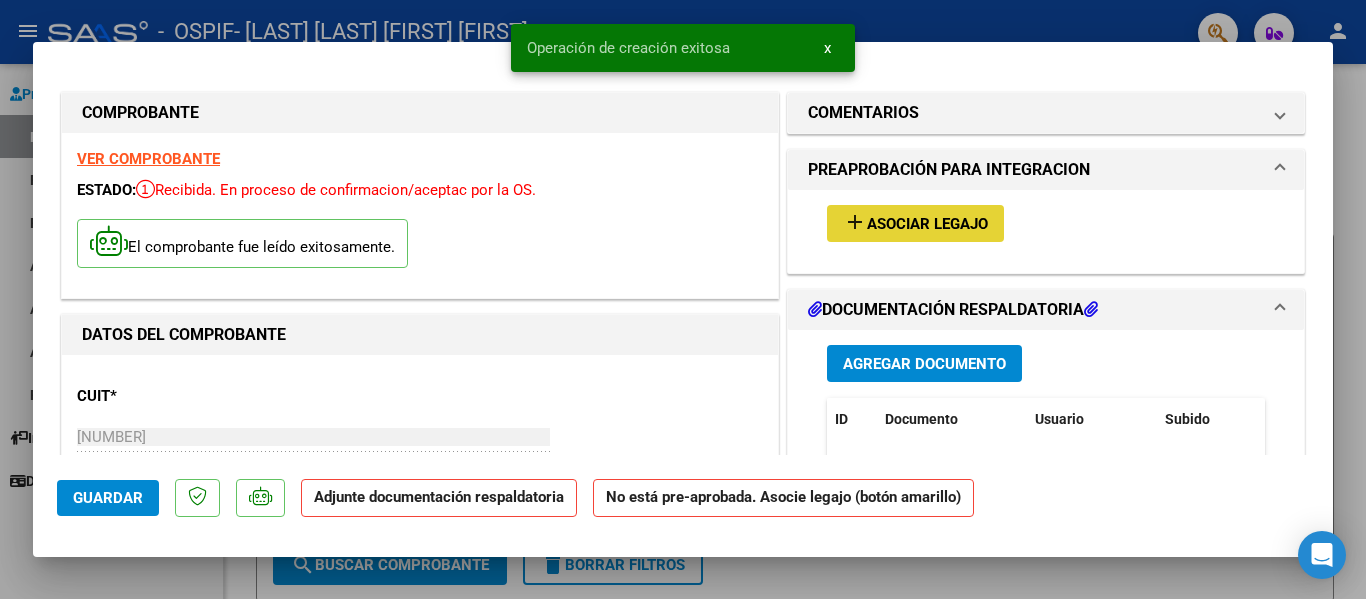 click on "Asociar Legajo" at bounding box center (927, 224) 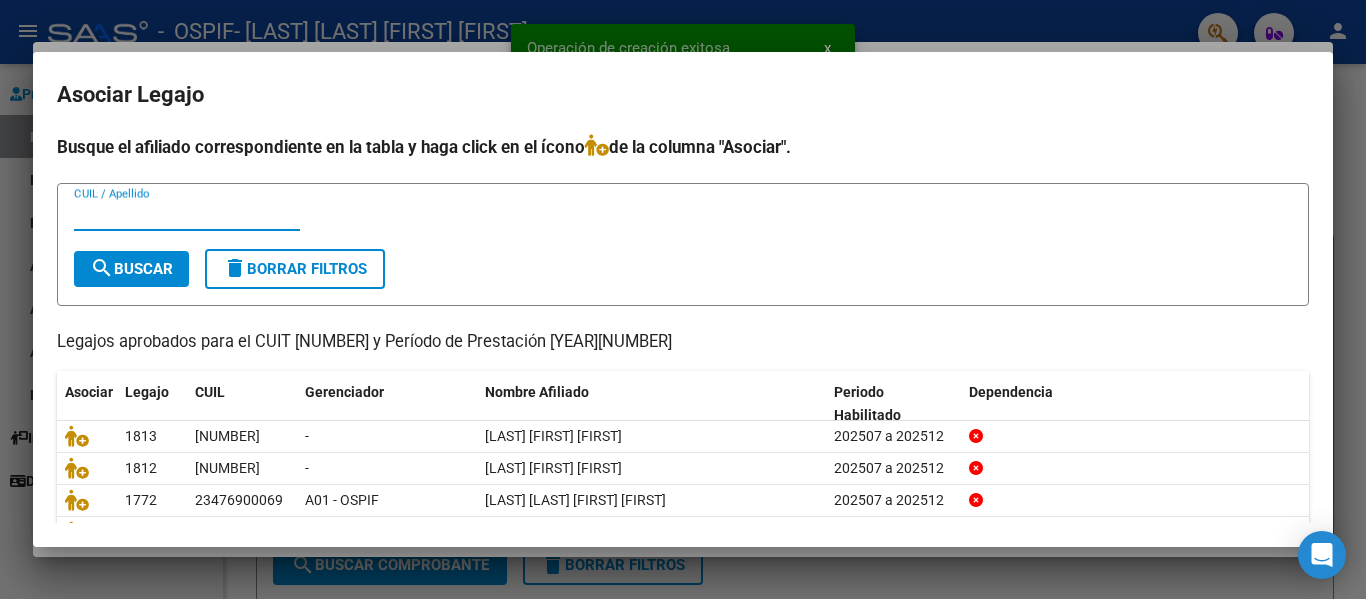 click on "CUIL / Apellido" at bounding box center [187, 215] 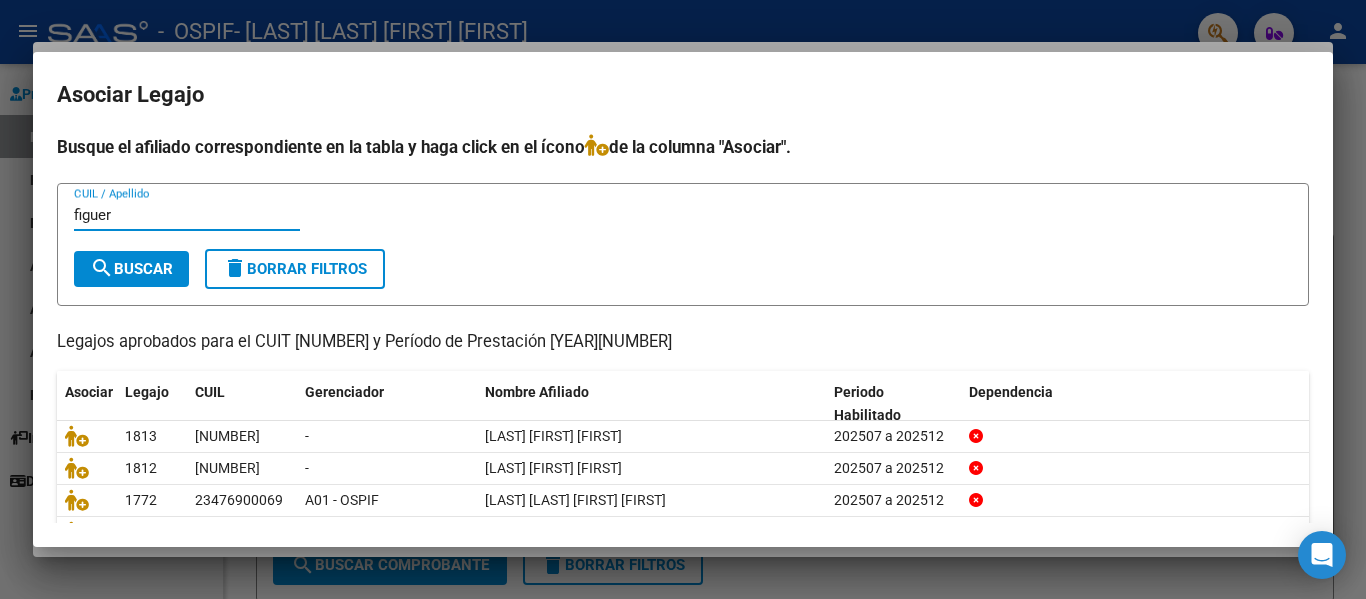 type on "figuer" 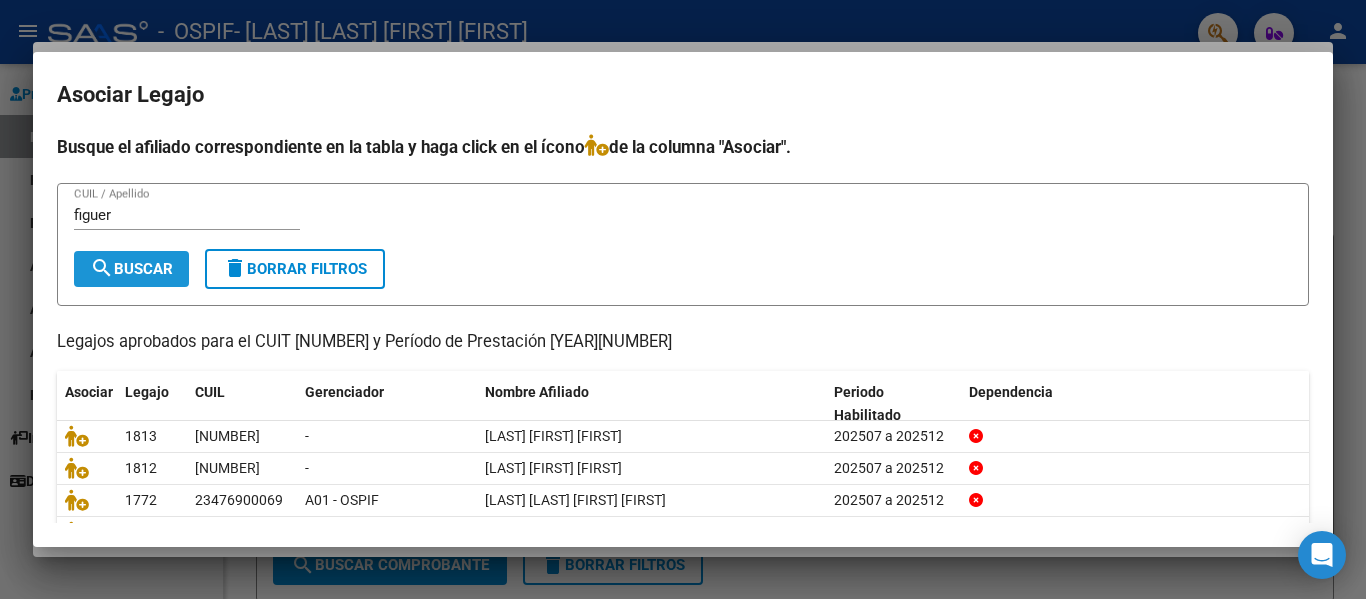 click on "search  Buscar" at bounding box center (131, 269) 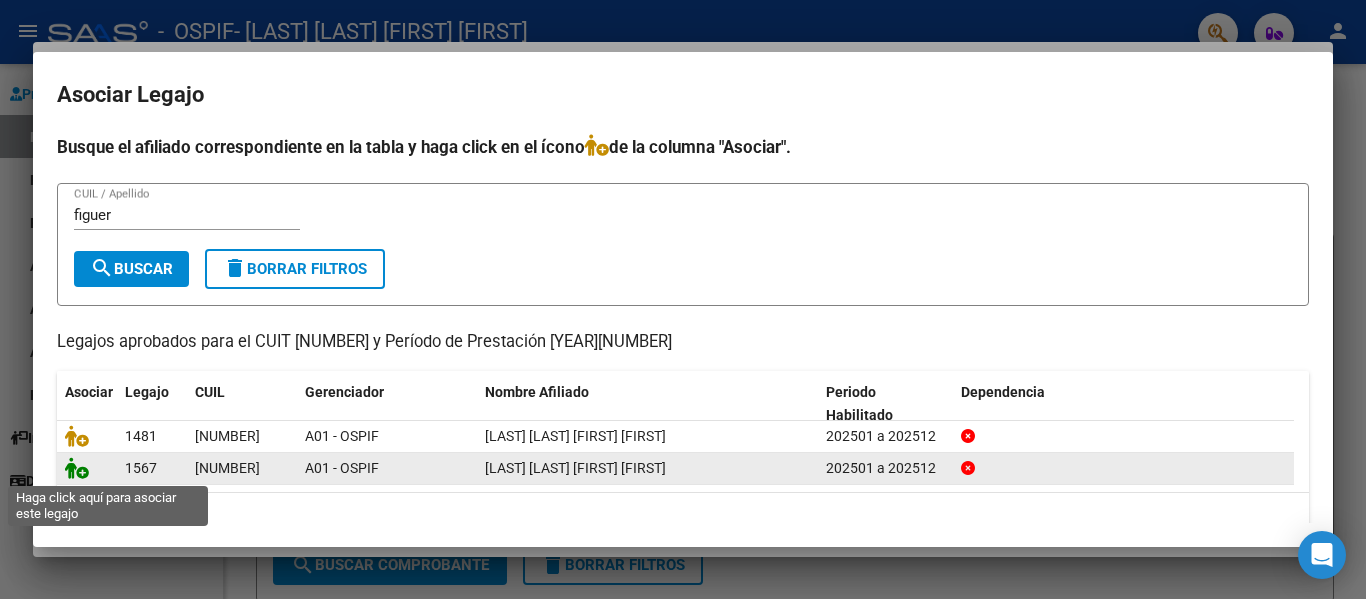 click 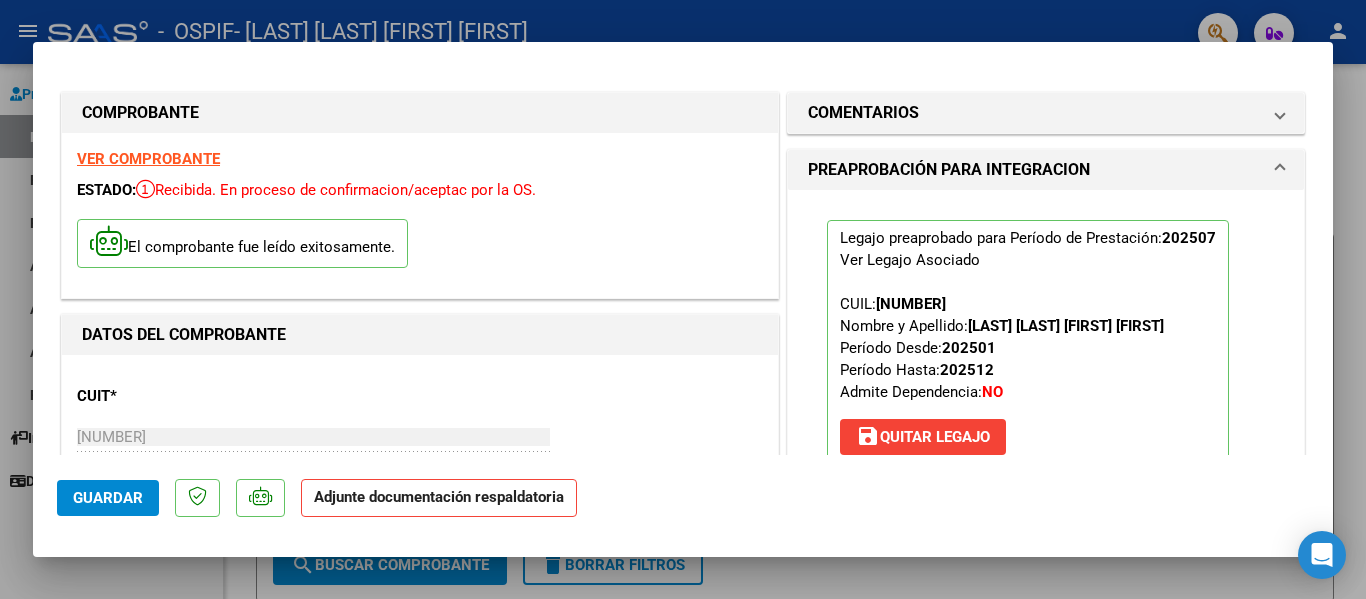 click at bounding box center (683, 299) 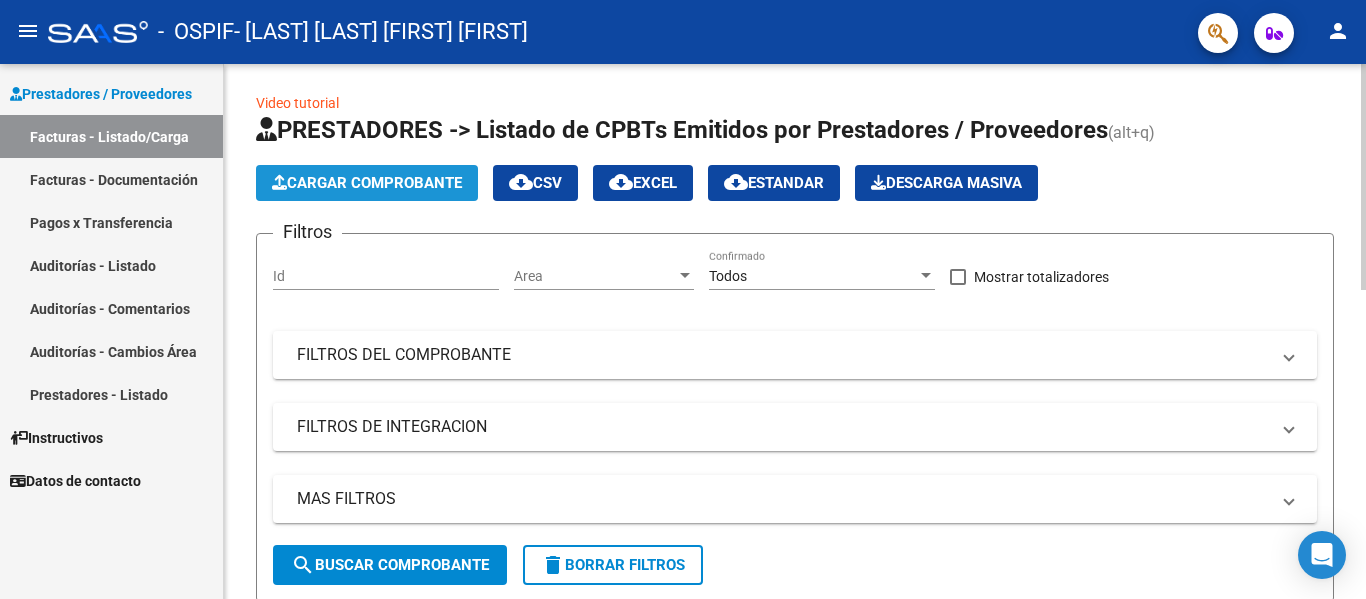 click on "Cargar Comprobante" 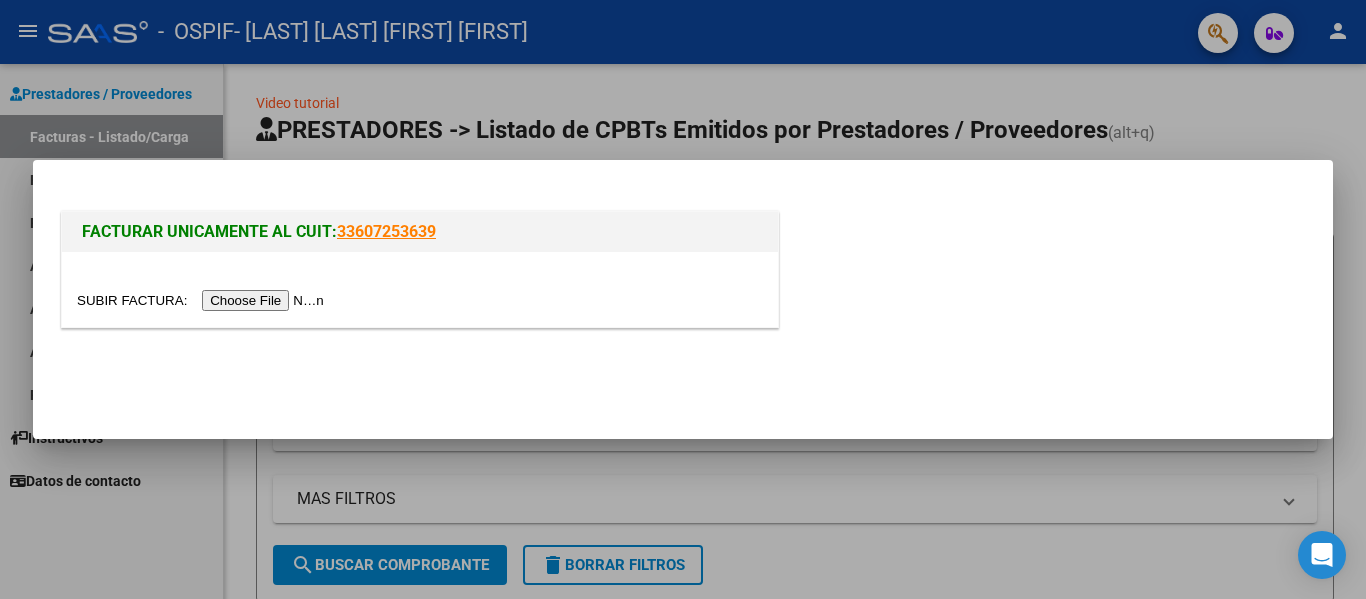 click at bounding box center (203, 300) 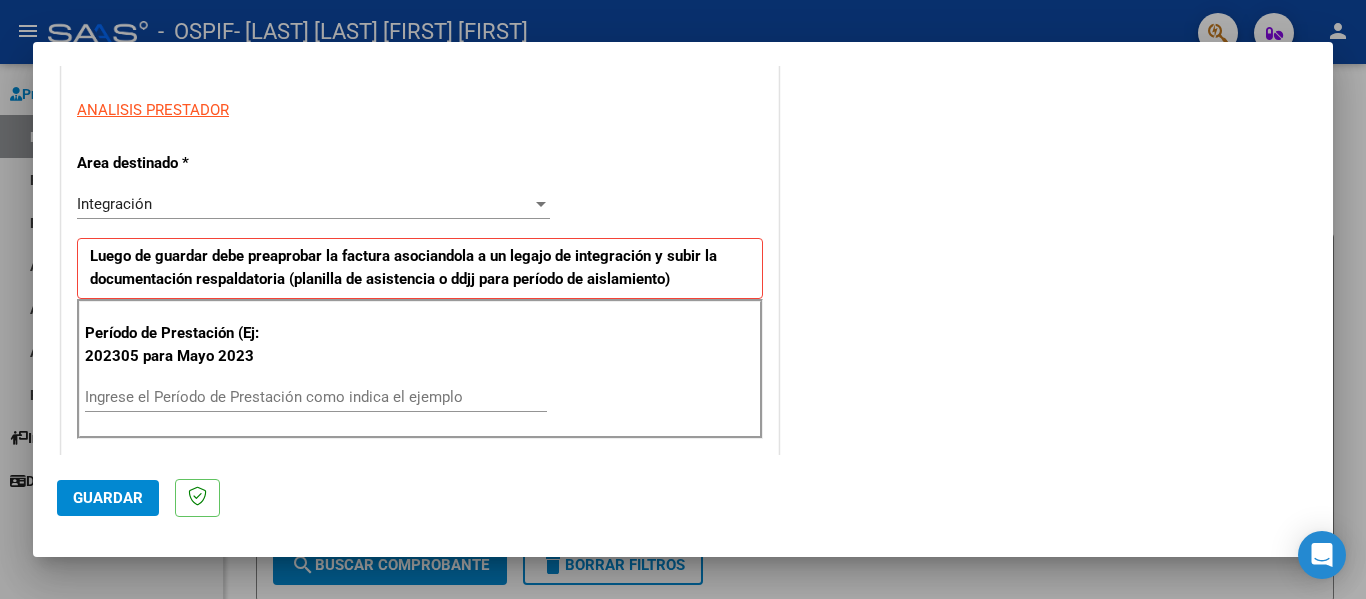 scroll, scrollTop: 349, scrollLeft: 0, axis: vertical 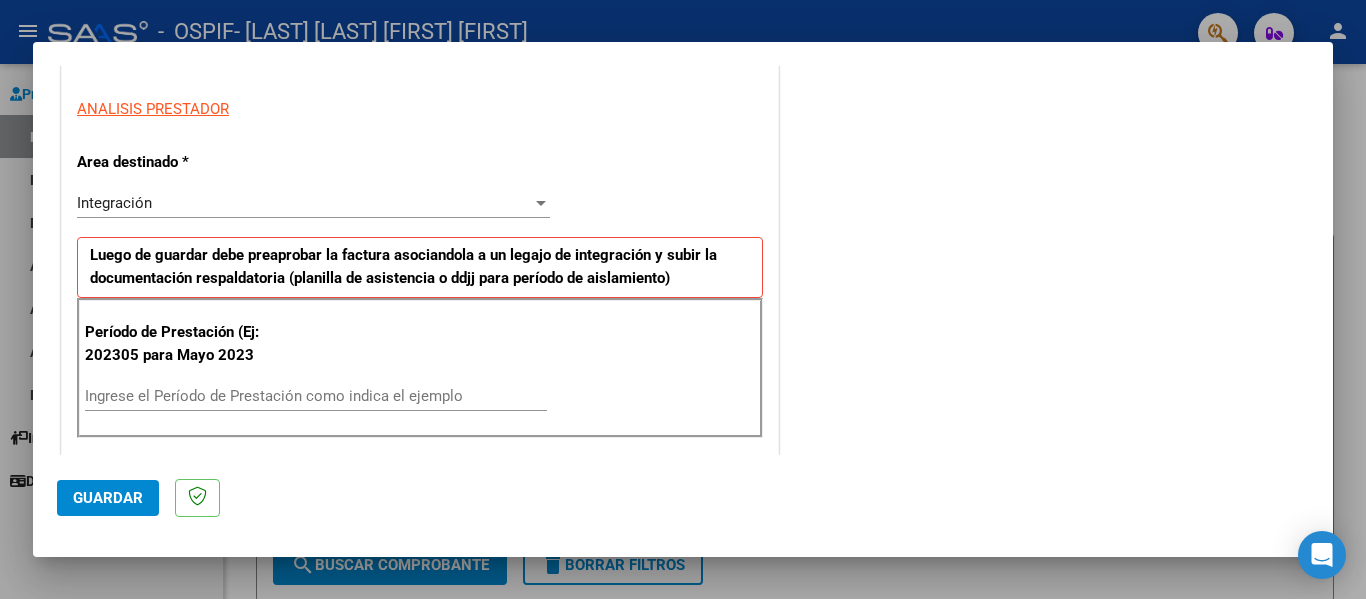 click on "Período de Prestación (Ej: 202305 para Mayo 2023    Ingrese el Período de Prestación como indica el ejemplo" at bounding box center [420, 368] 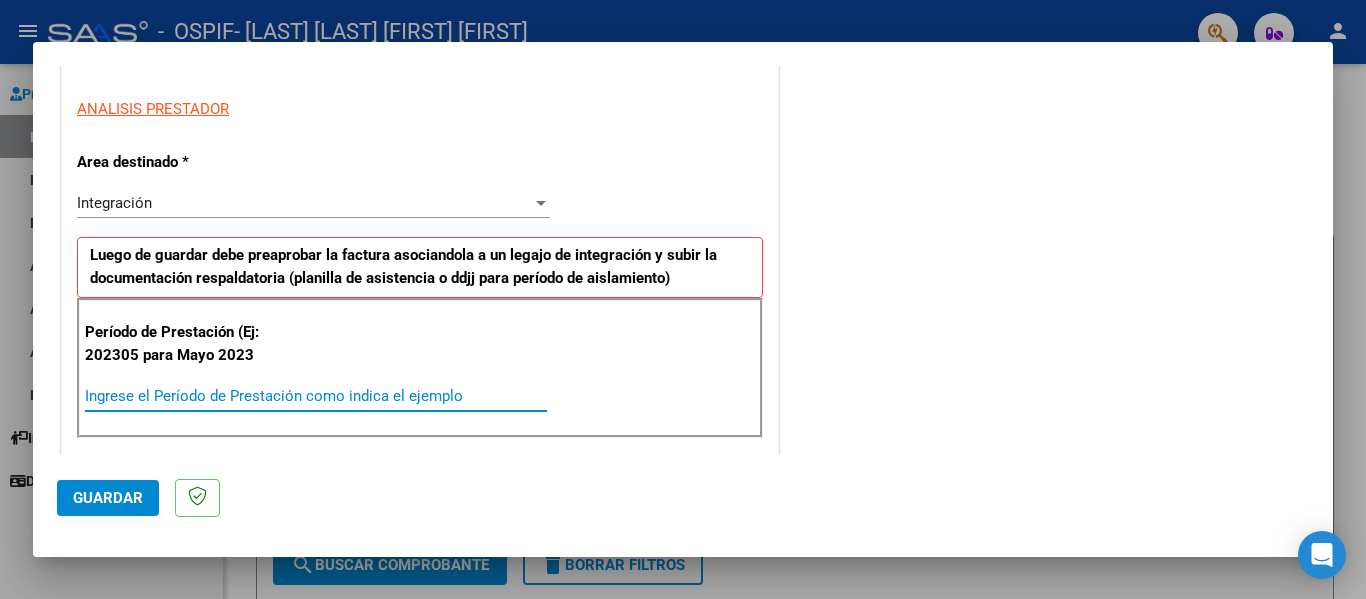 click on "Ingrese el Período de Prestación como indica el ejemplo" at bounding box center (316, 396) 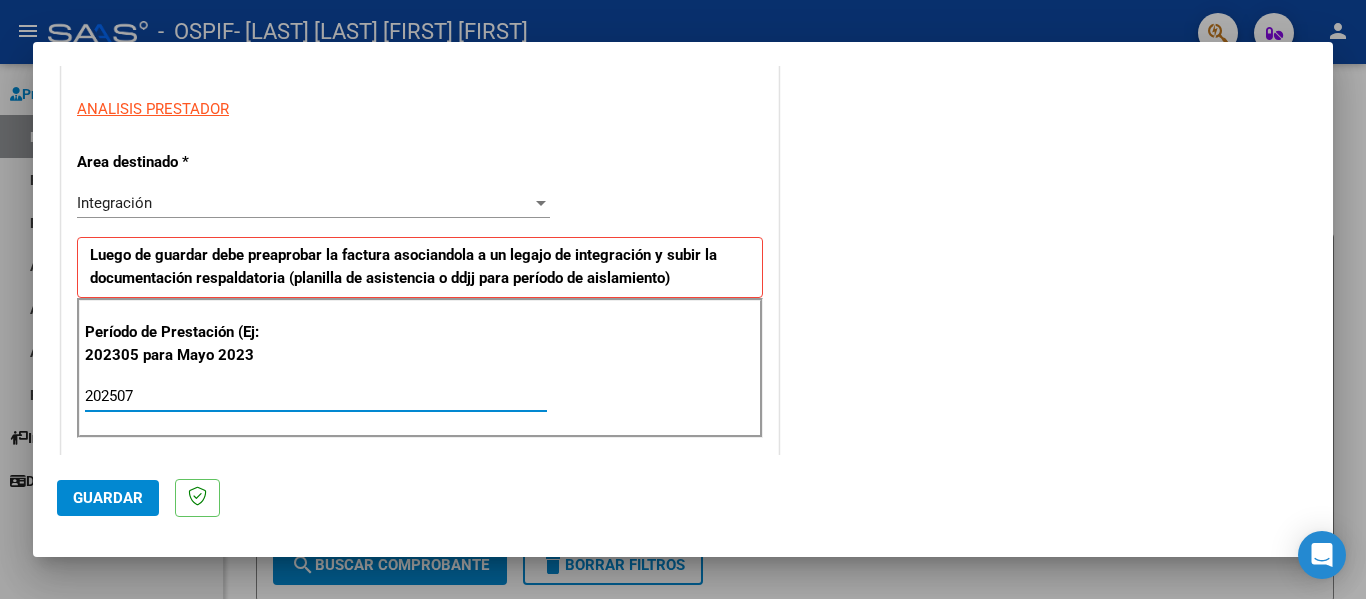 type on "202507" 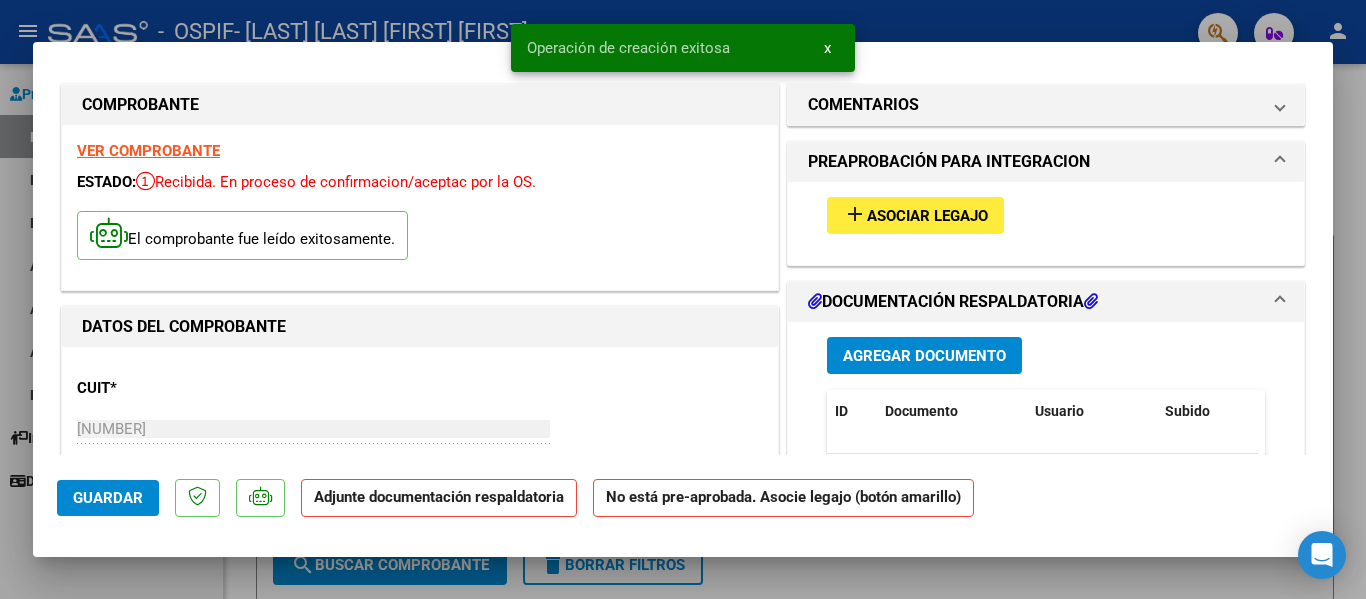 scroll, scrollTop: 0, scrollLeft: 0, axis: both 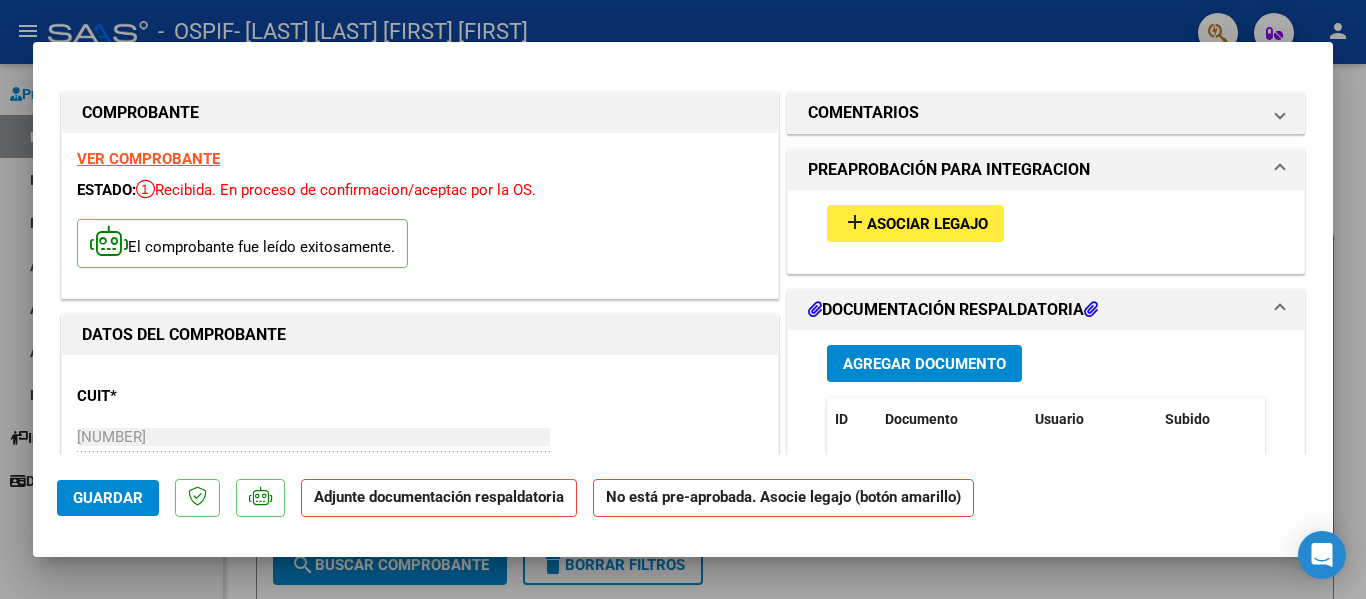 click on "add Asociar Legajo" at bounding box center (915, 223) 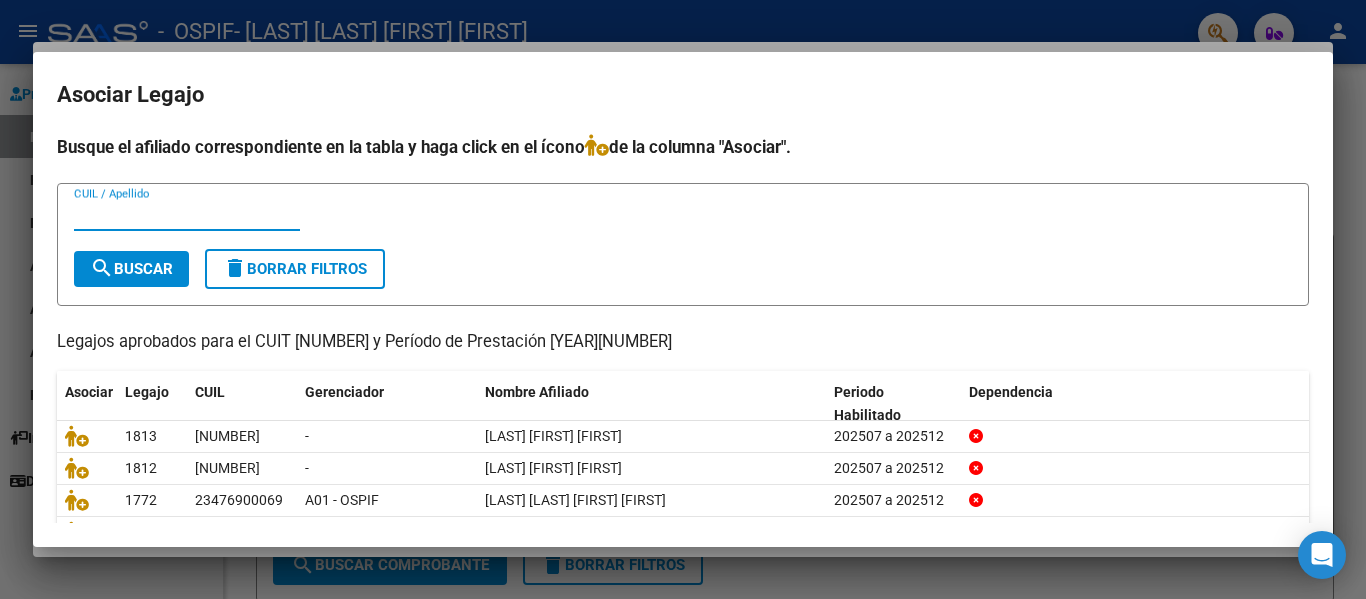 click on "CUIL / Apellido" at bounding box center (187, 215) 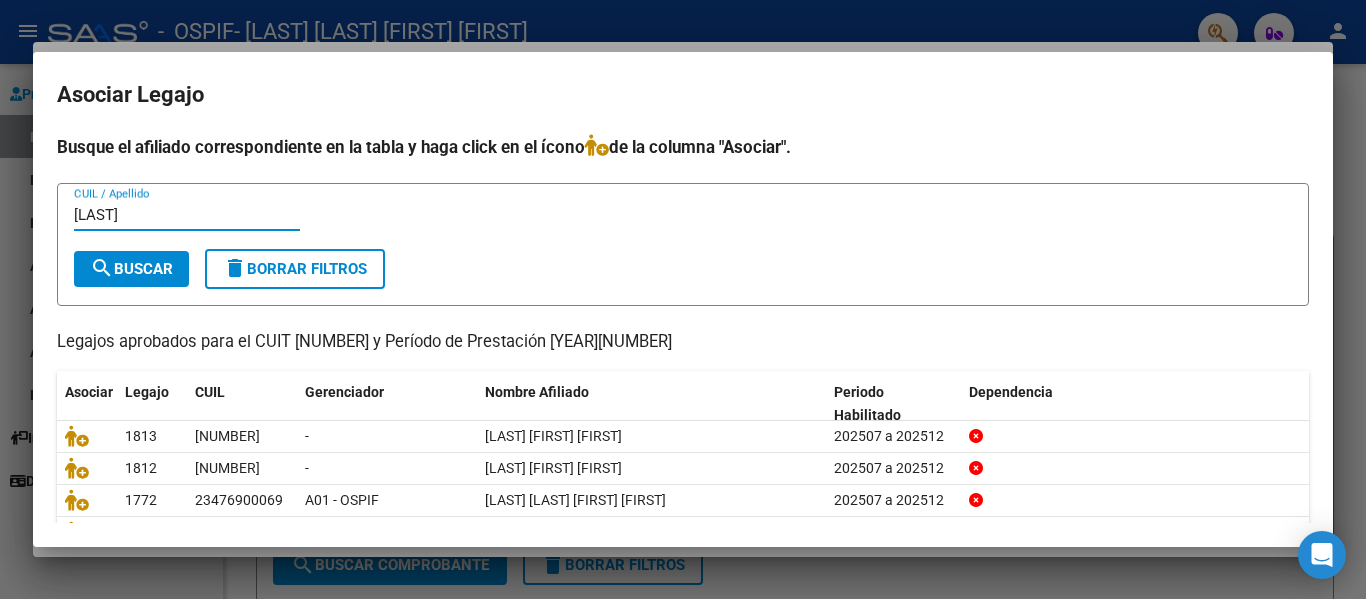 type on "[LAST]" 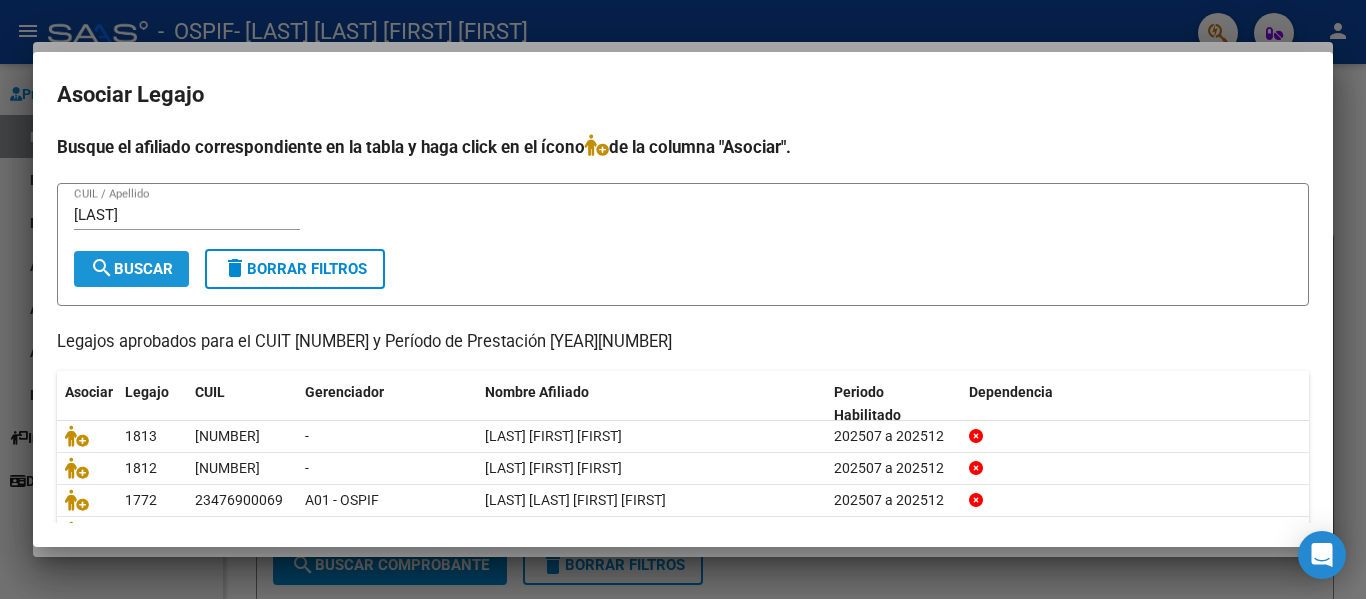click on "search  Buscar" at bounding box center [131, 269] 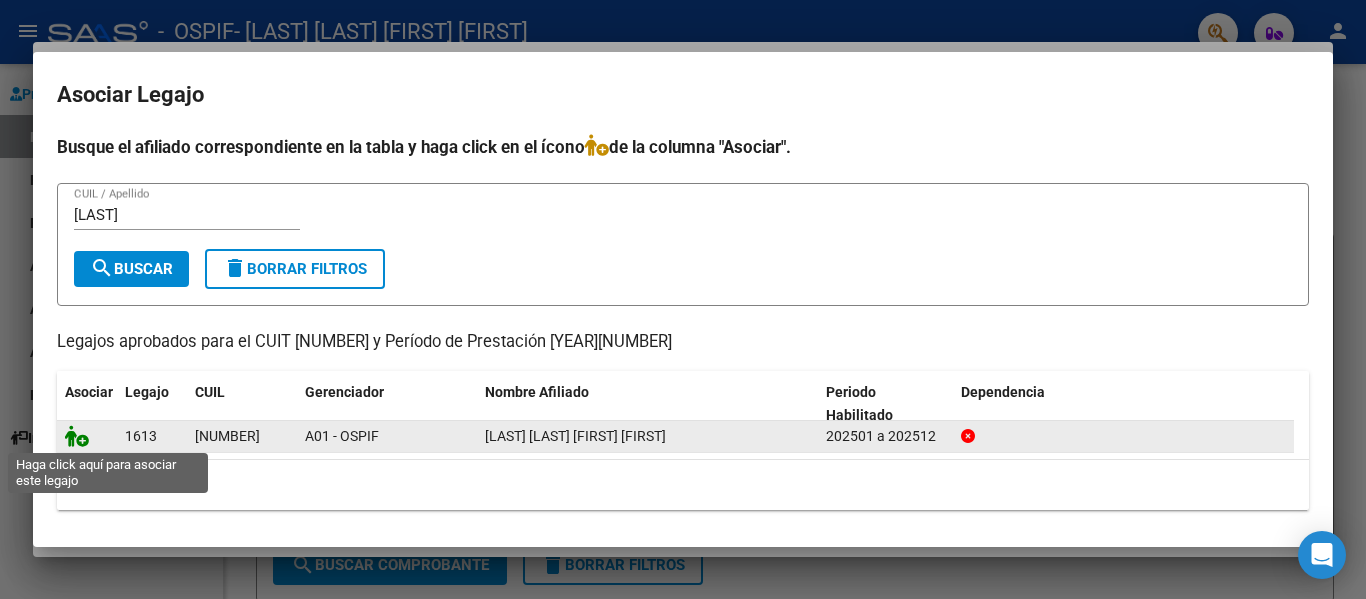 click 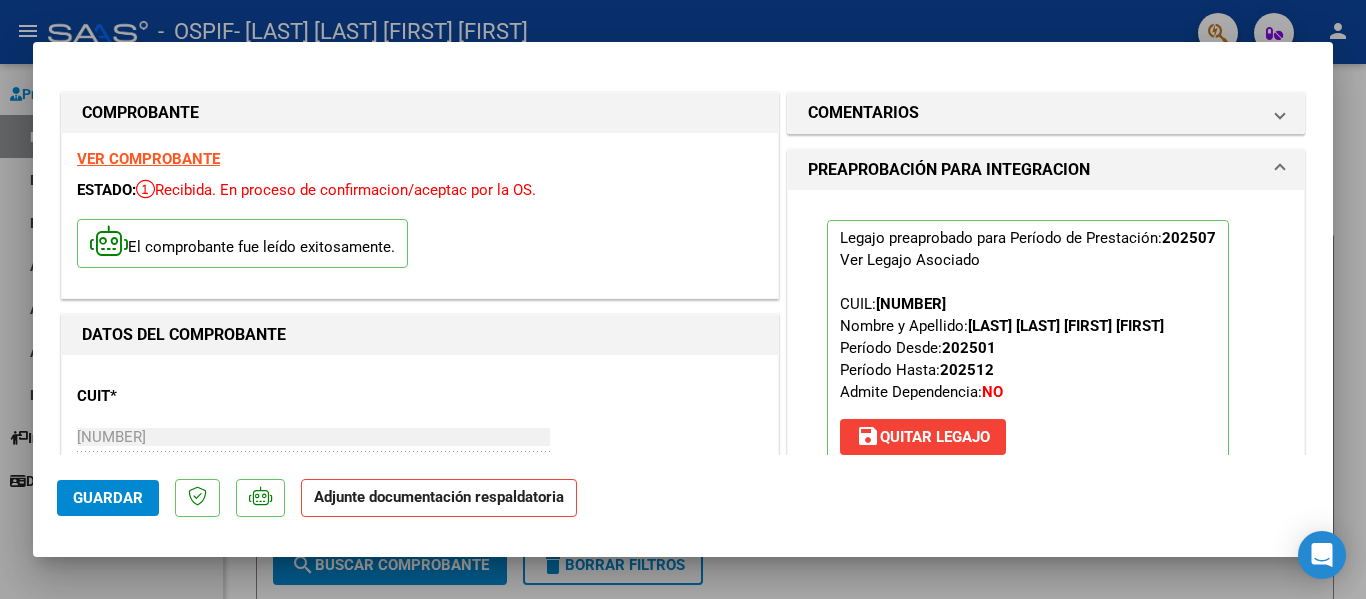 click at bounding box center (683, 299) 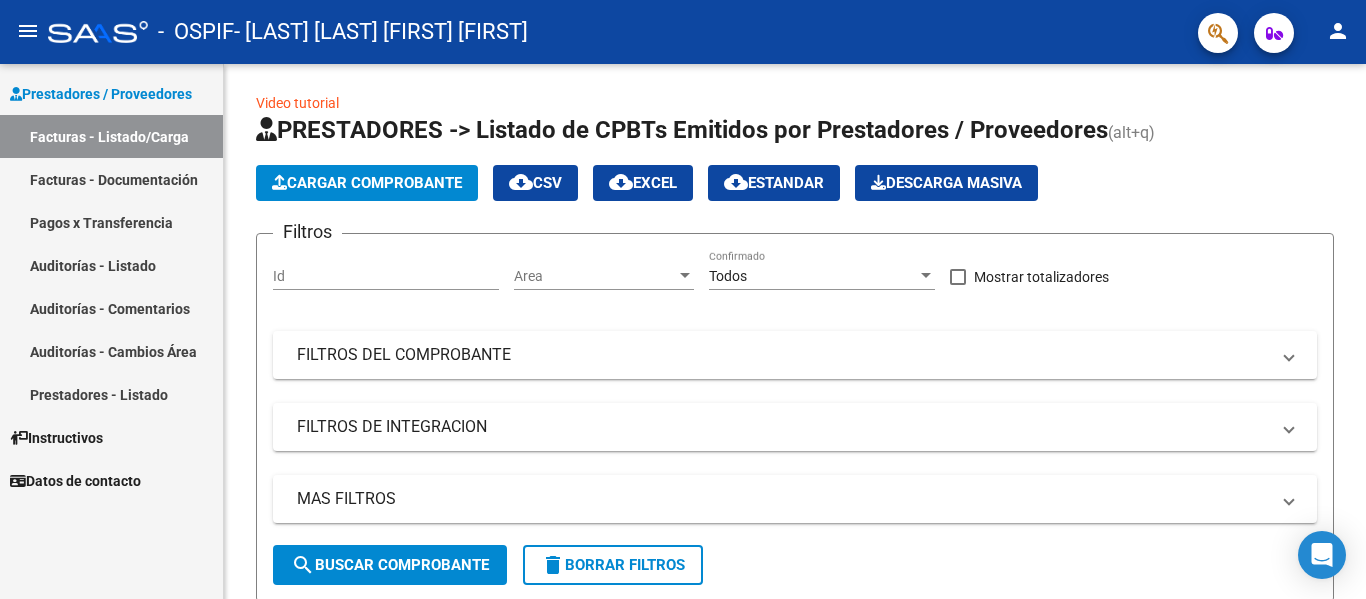 click on "- [LAST] [LAST] [FIRST] [FIRST]" 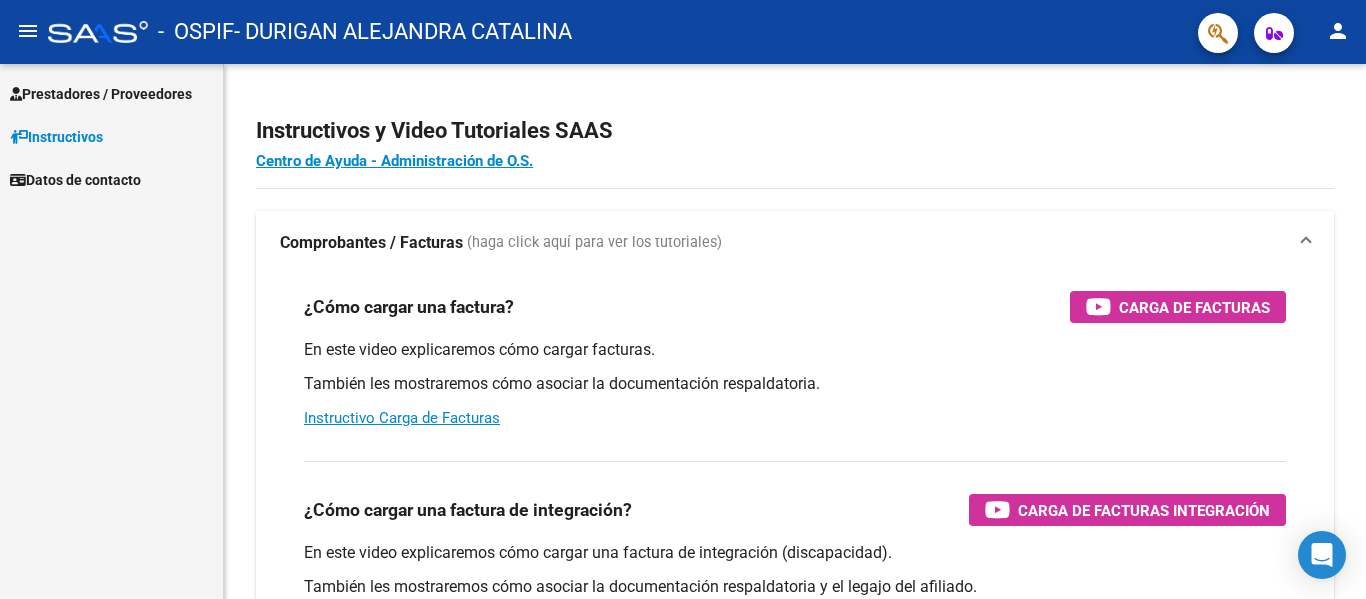 scroll, scrollTop: 0, scrollLeft: 0, axis: both 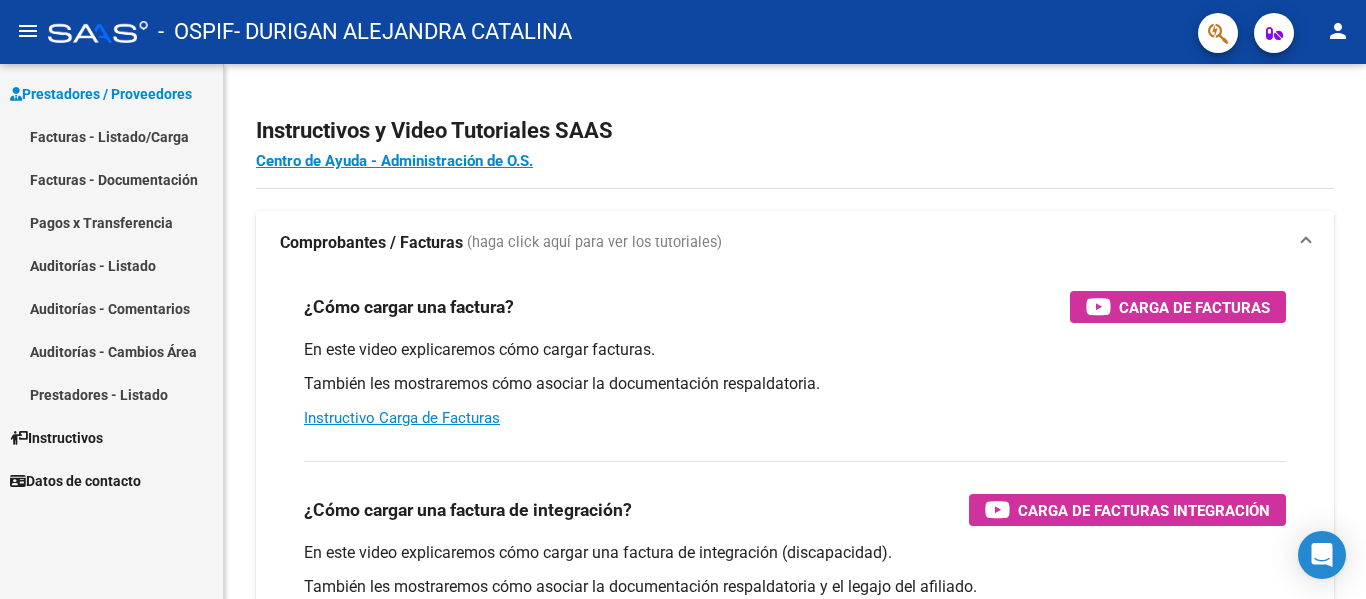 click on "Facturas - Listado/Carga" at bounding box center (111, 136) 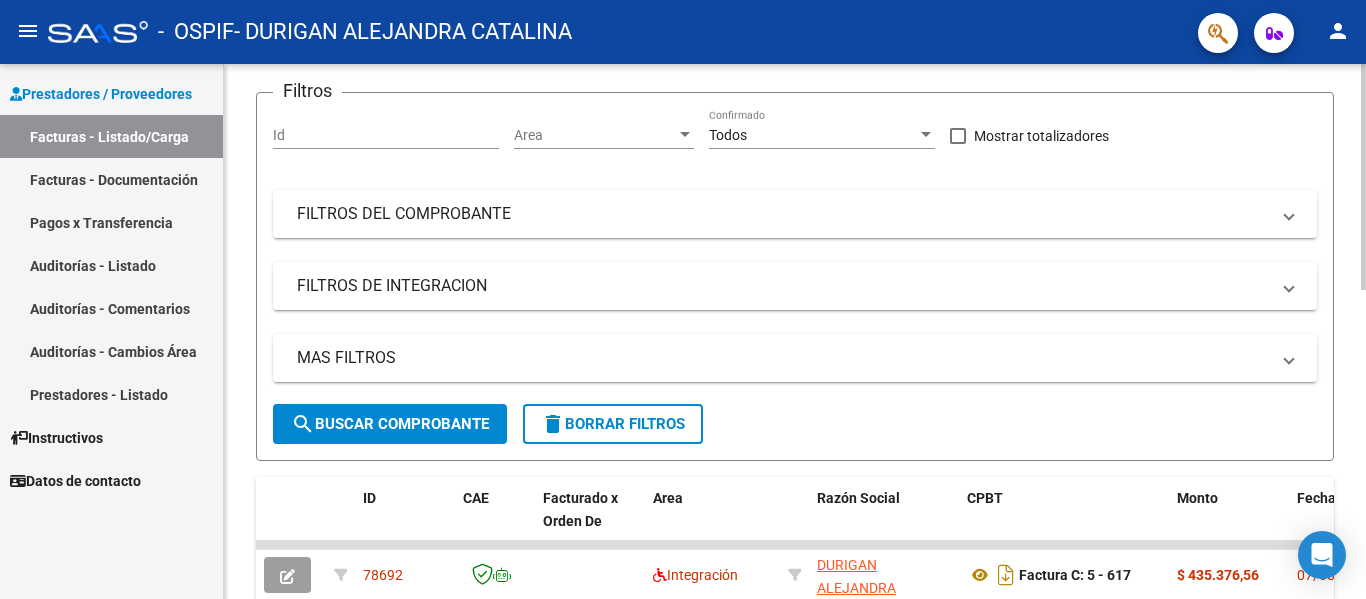 scroll, scrollTop: 0, scrollLeft: 0, axis: both 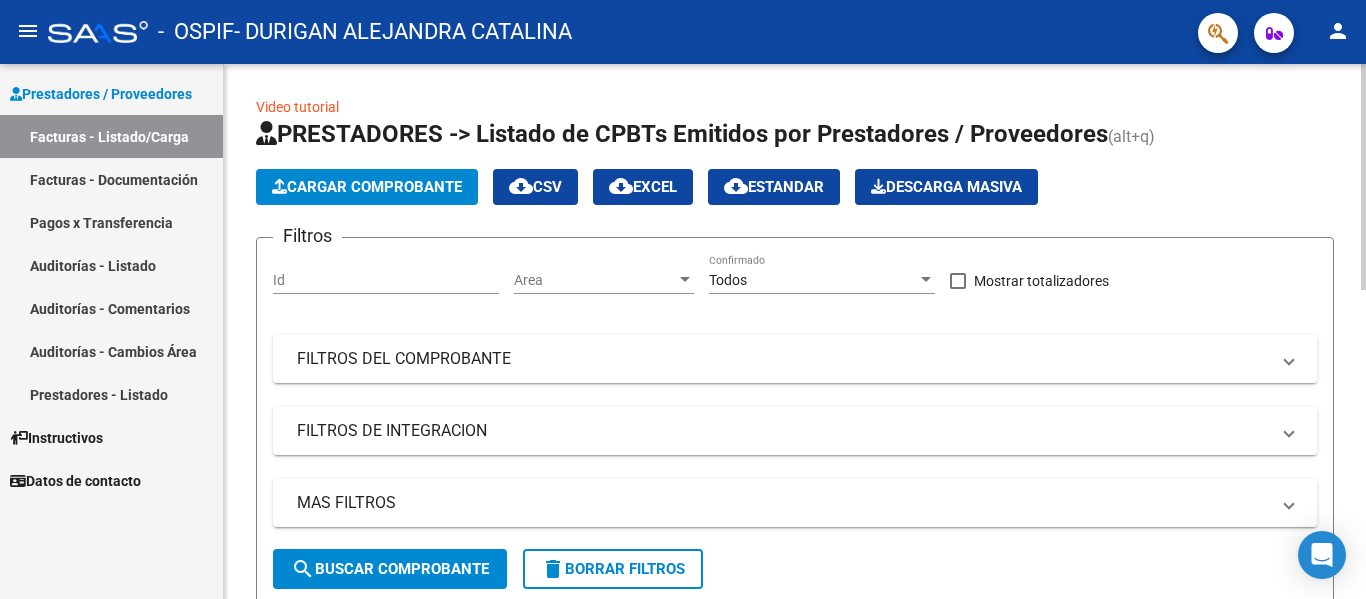 click on "Cargar Comprobante" 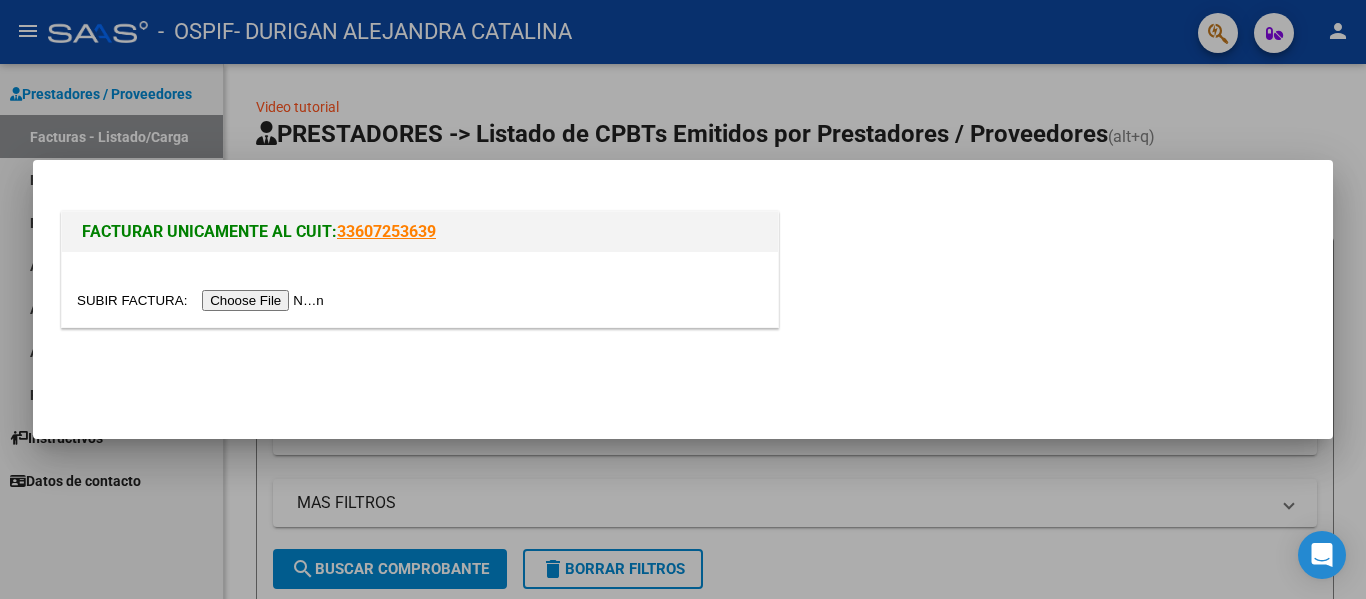 click at bounding box center (203, 300) 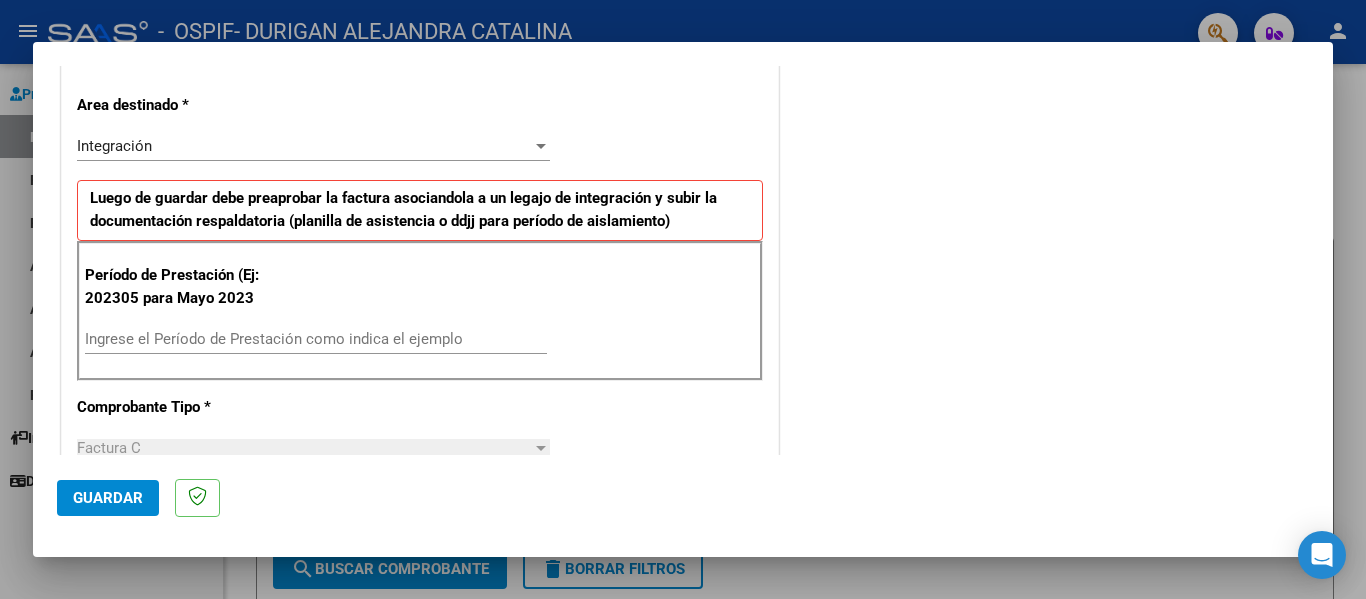 scroll, scrollTop: 409, scrollLeft: 0, axis: vertical 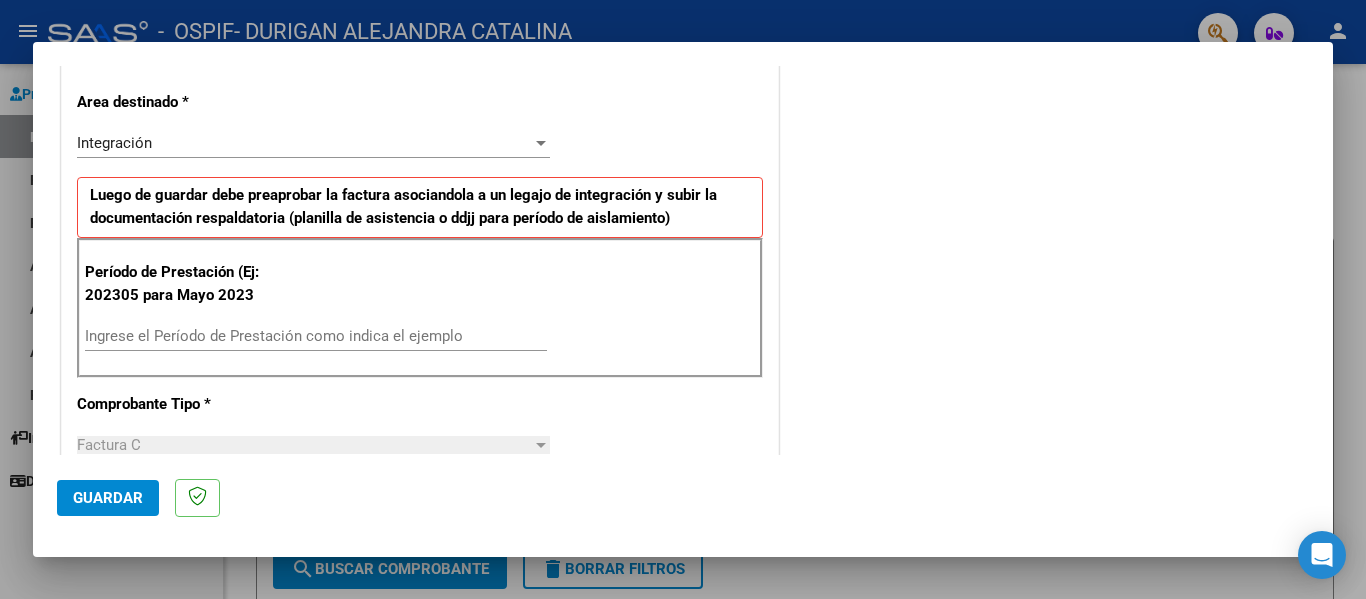 click on "Ingrese el Período de Prestación como indica el ejemplo" at bounding box center [316, 336] 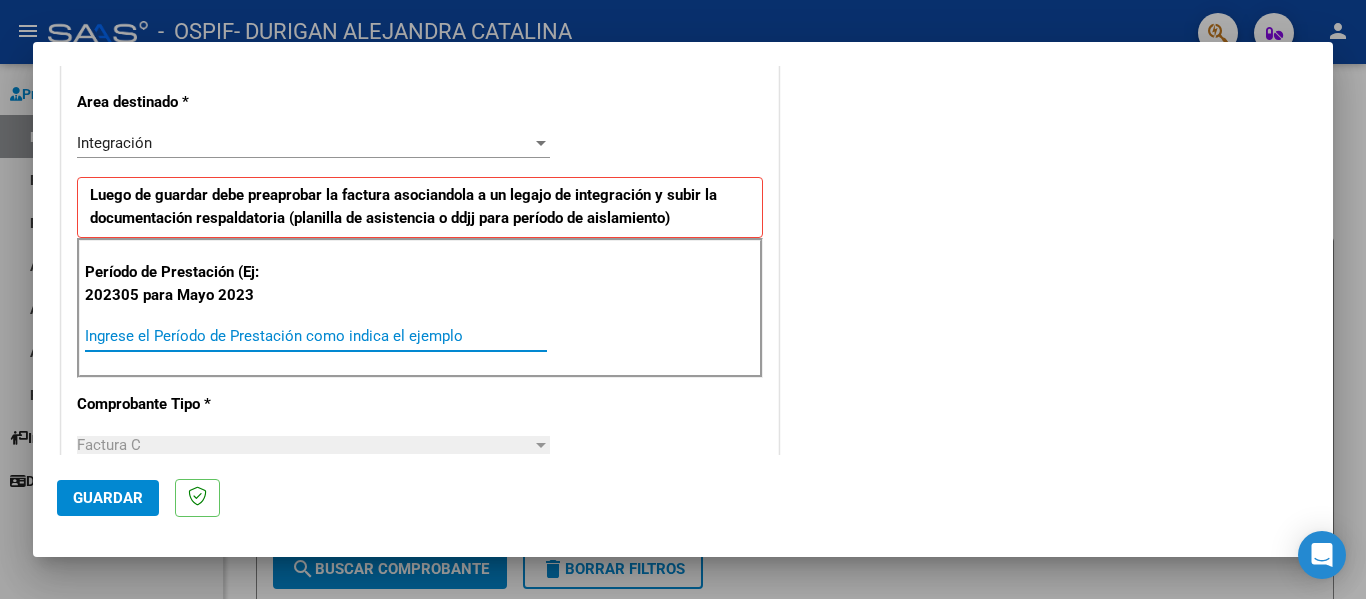 click on "Ingrese el Período de Prestación como indica el ejemplo" at bounding box center [316, 336] 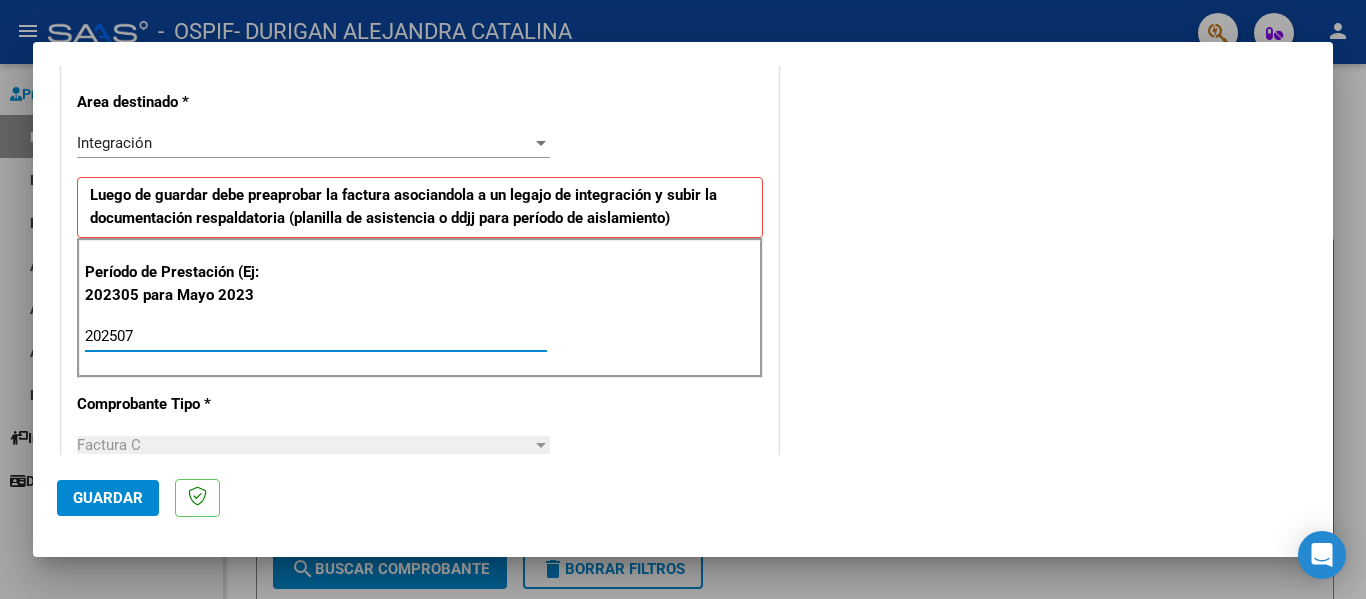 type on "202507" 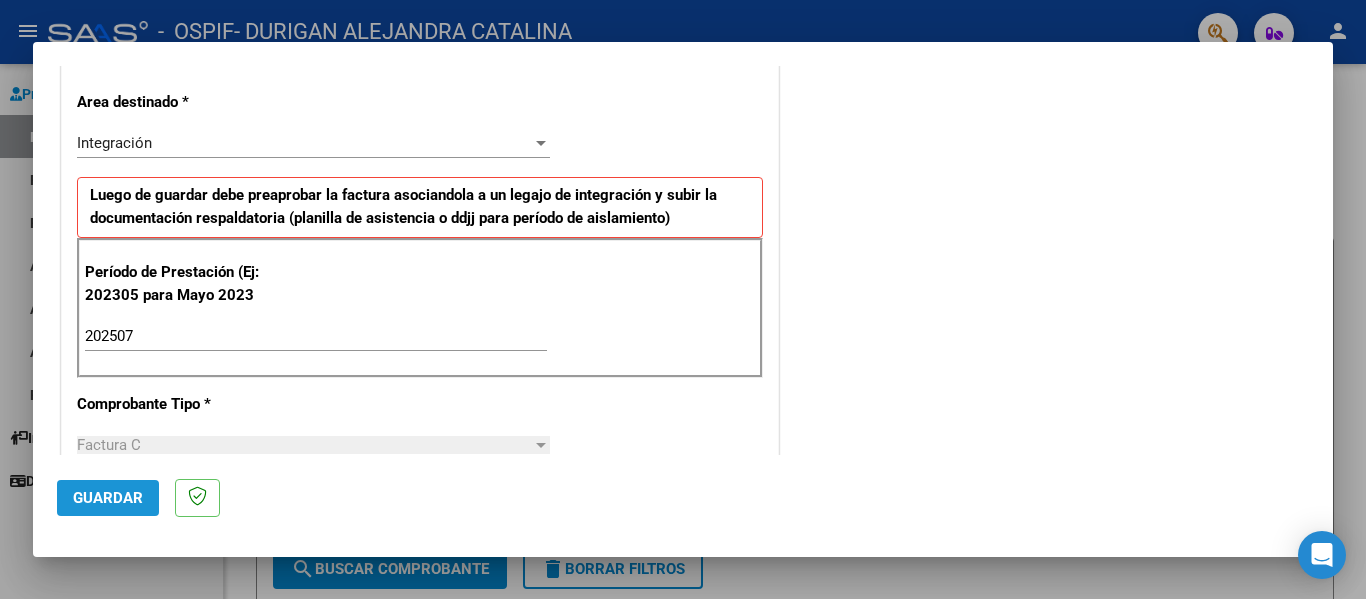 click on "Guardar" 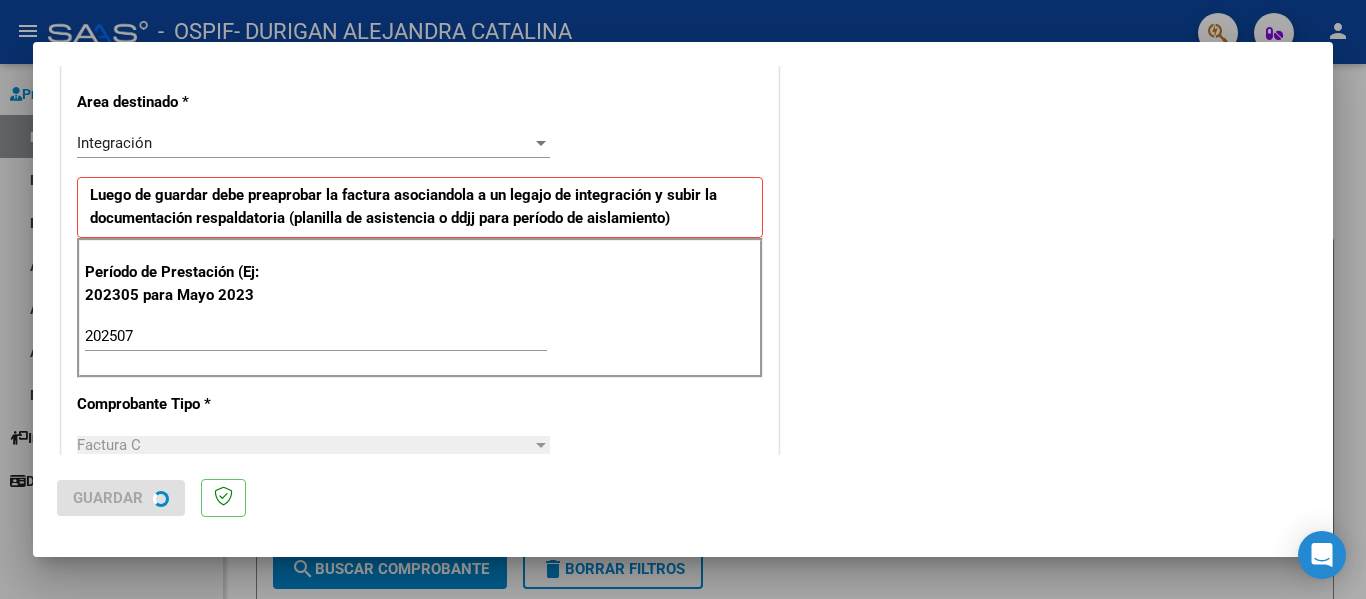 scroll, scrollTop: 0, scrollLeft: 0, axis: both 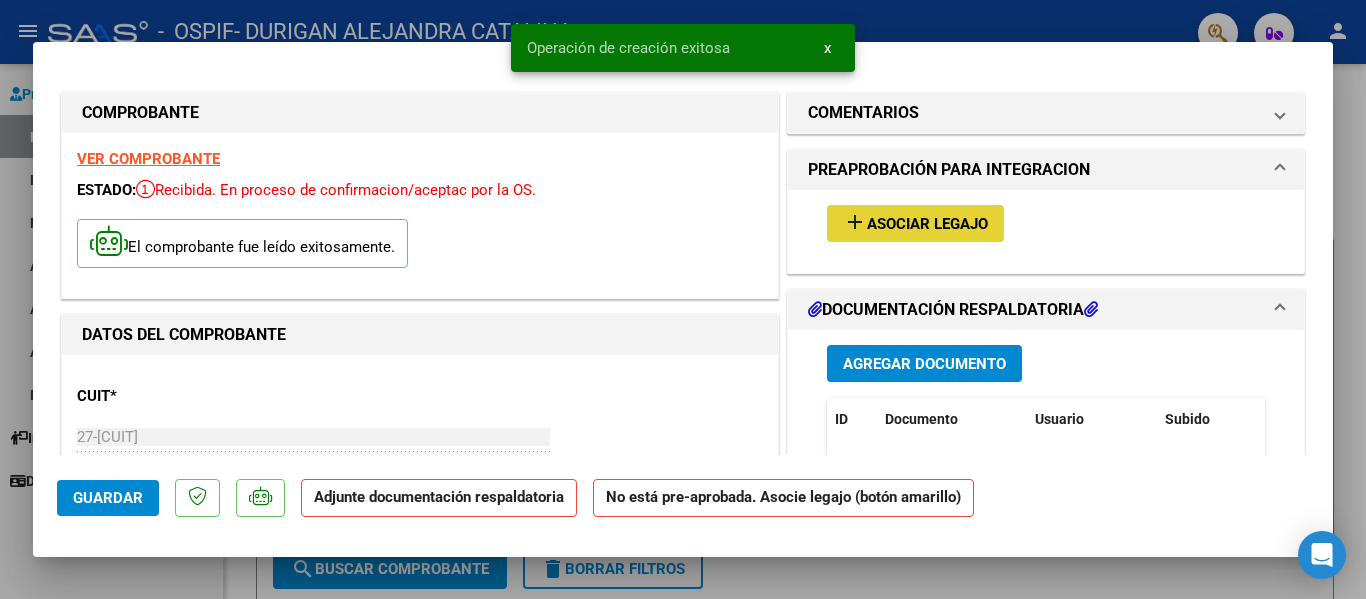 click on "add Asociar Legajo" at bounding box center [915, 223] 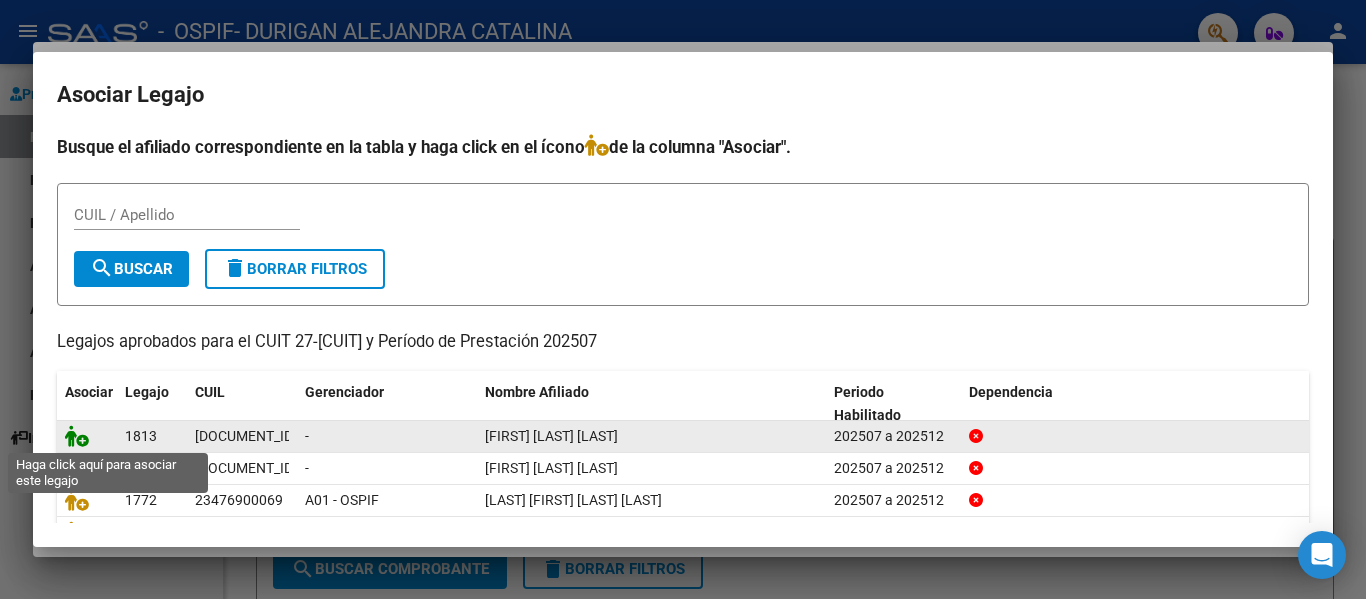 click 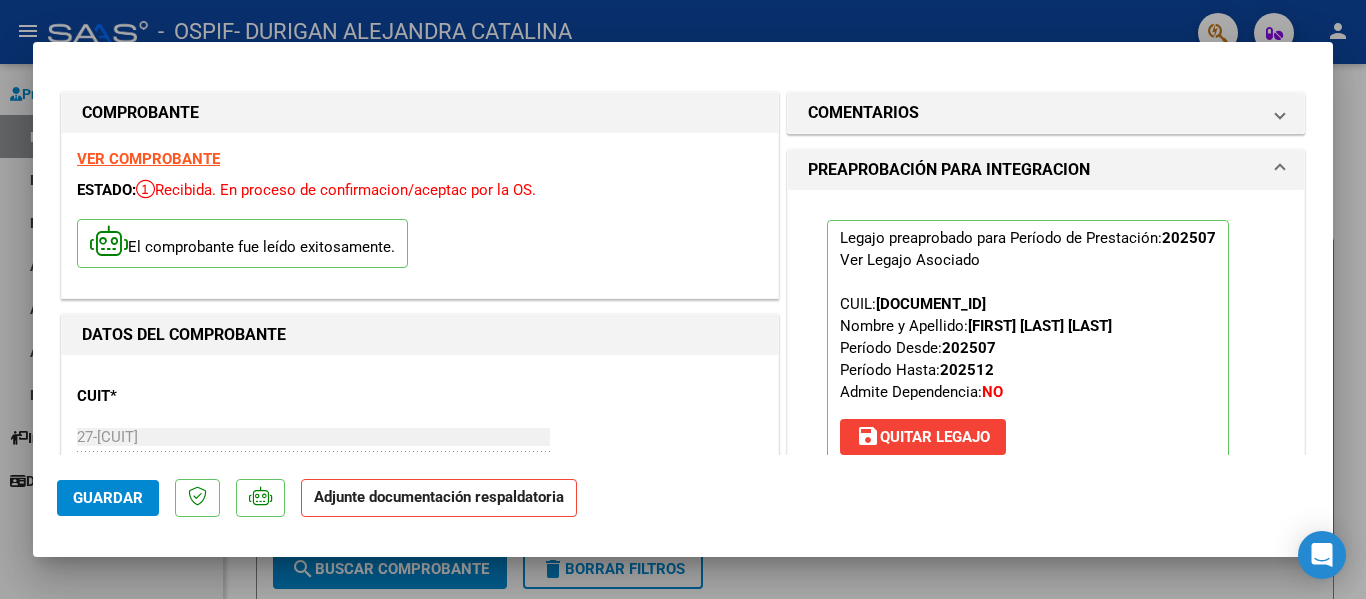 click at bounding box center [683, 299] 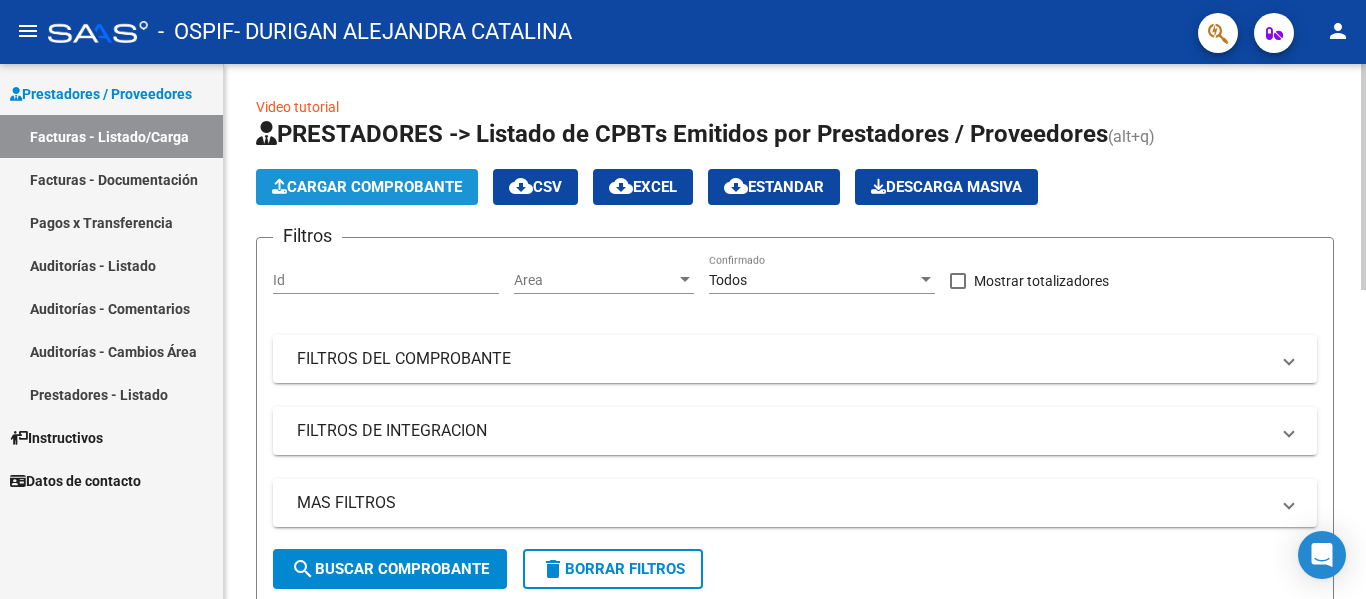 click on "Cargar Comprobante" 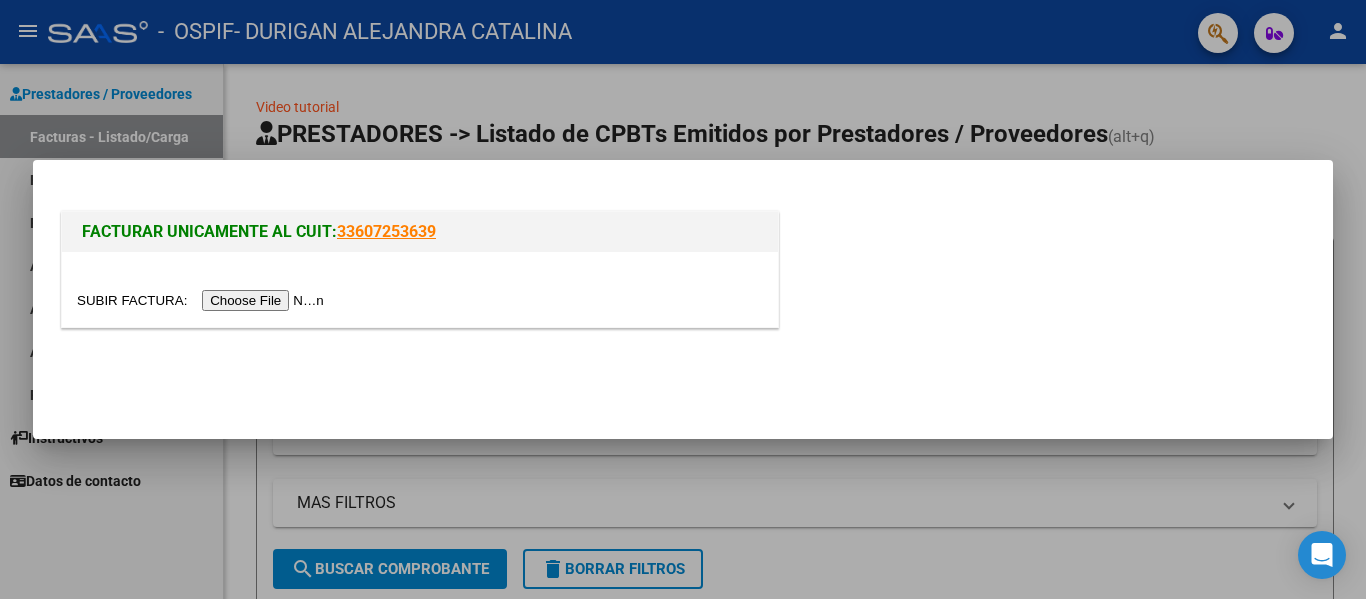 click at bounding box center (203, 300) 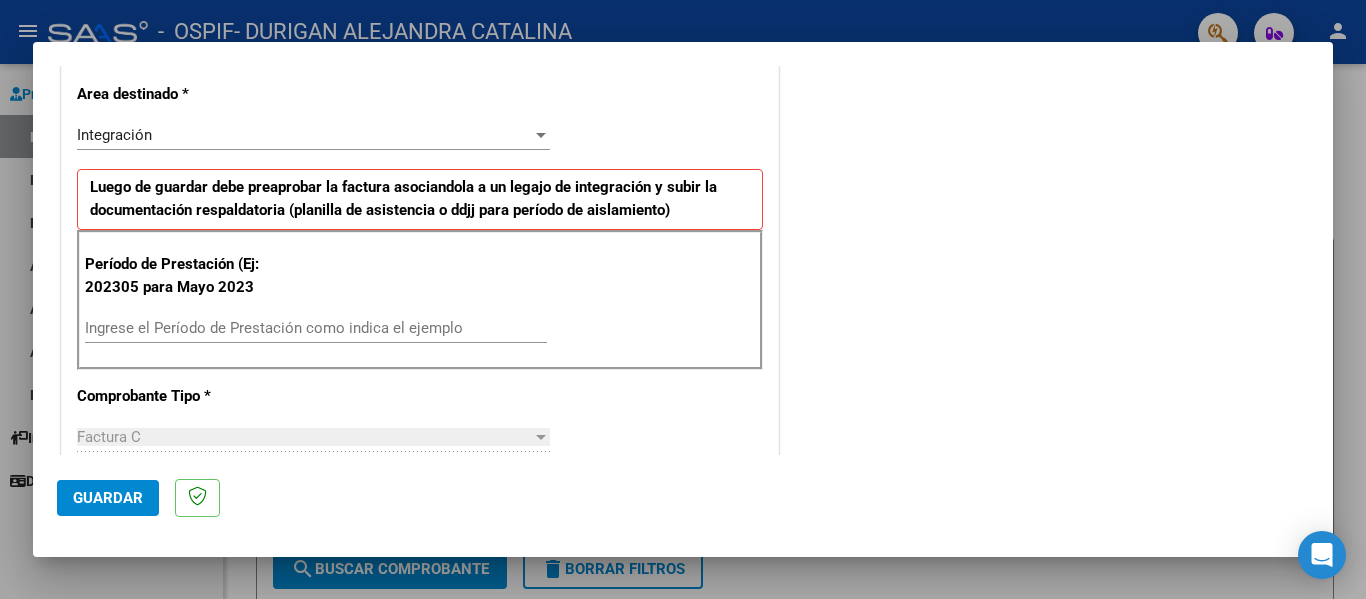 scroll, scrollTop: 419, scrollLeft: 0, axis: vertical 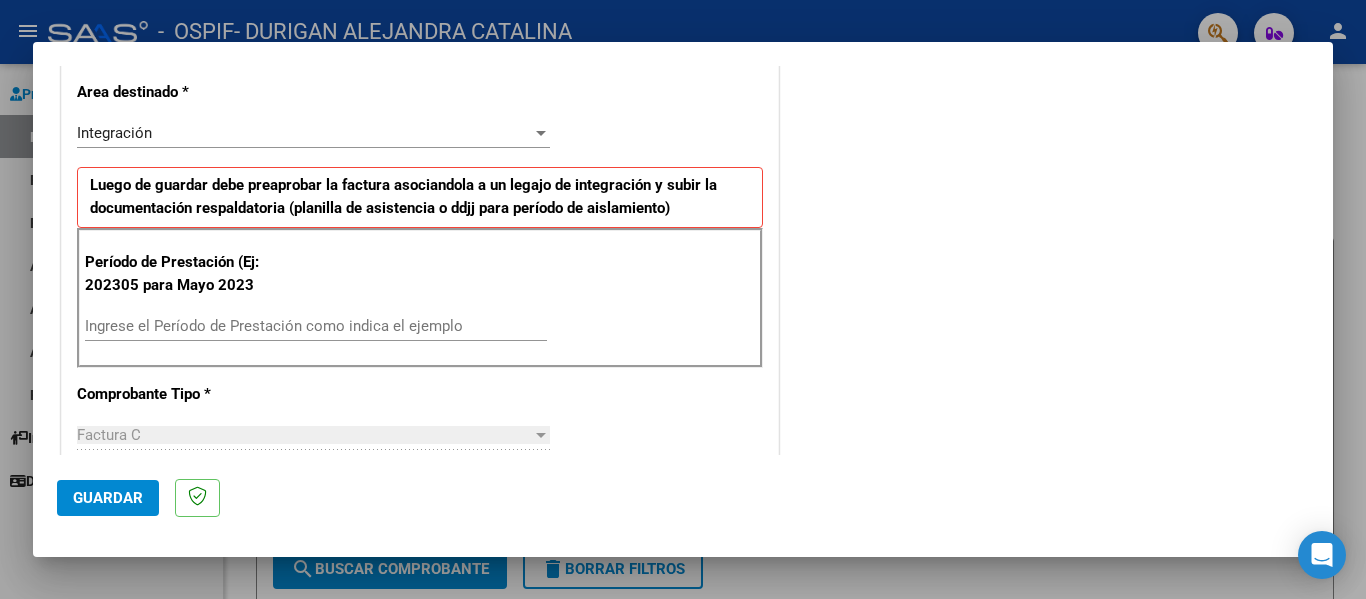 click on "Ingrese el Período de Prestación como indica el ejemplo" at bounding box center (316, 326) 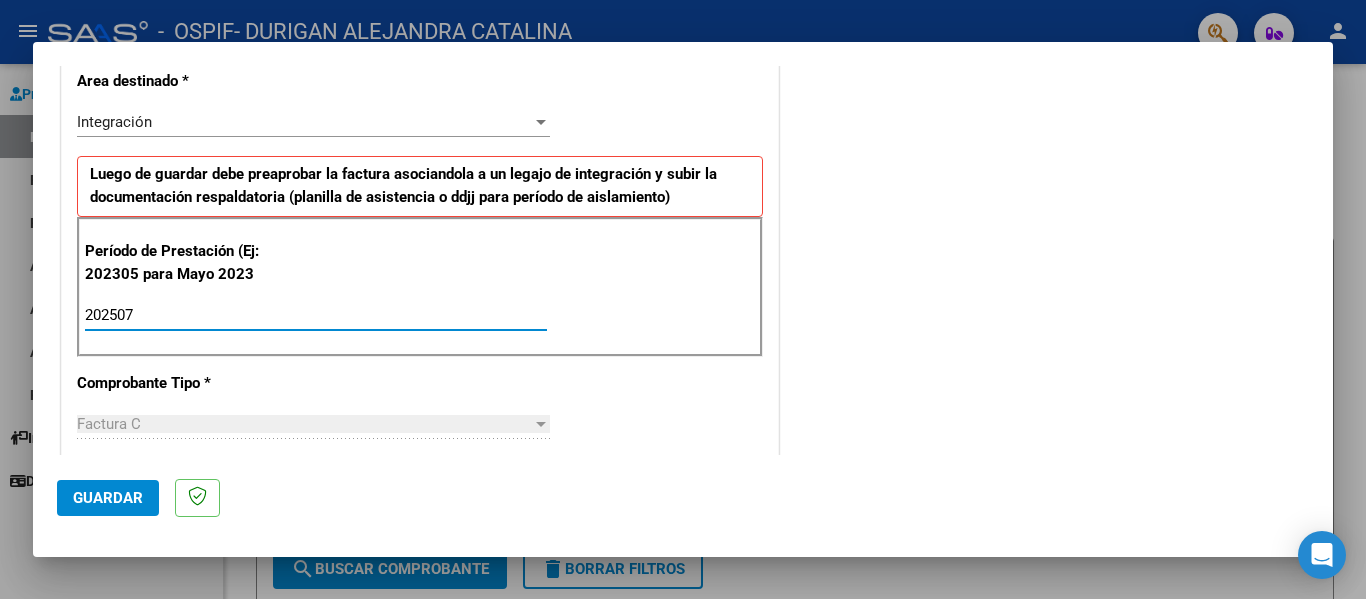 type on "202507" 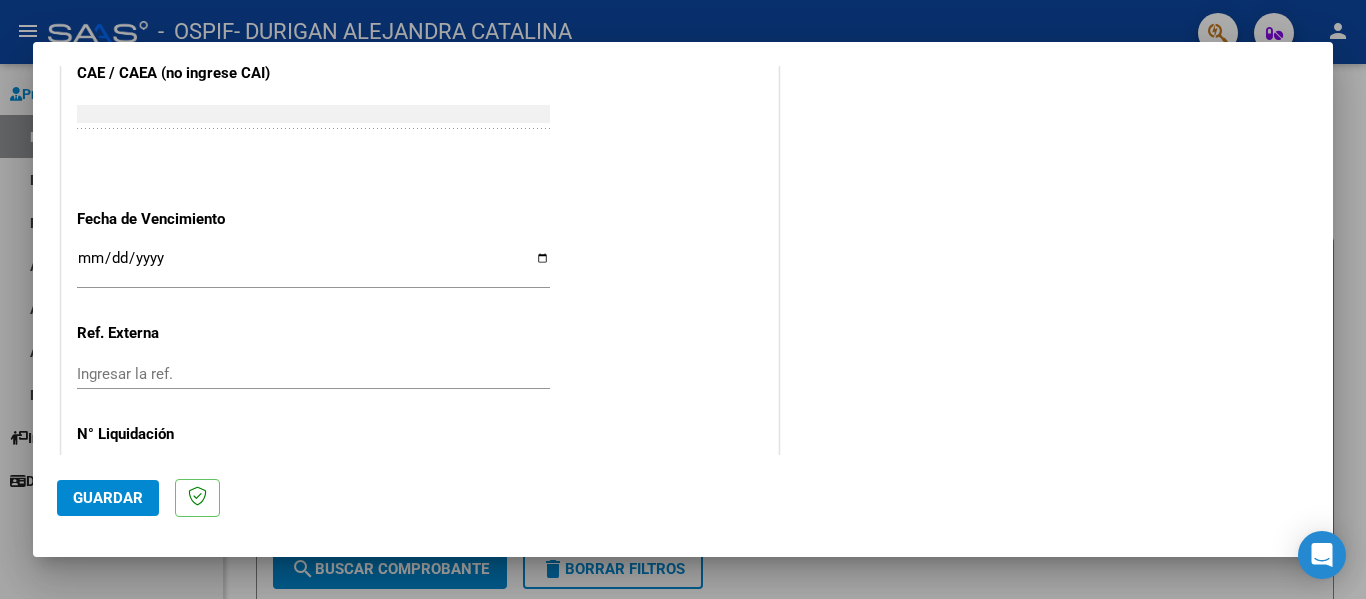 scroll, scrollTop: 1333, scrollLeft: 0, axis: vertical 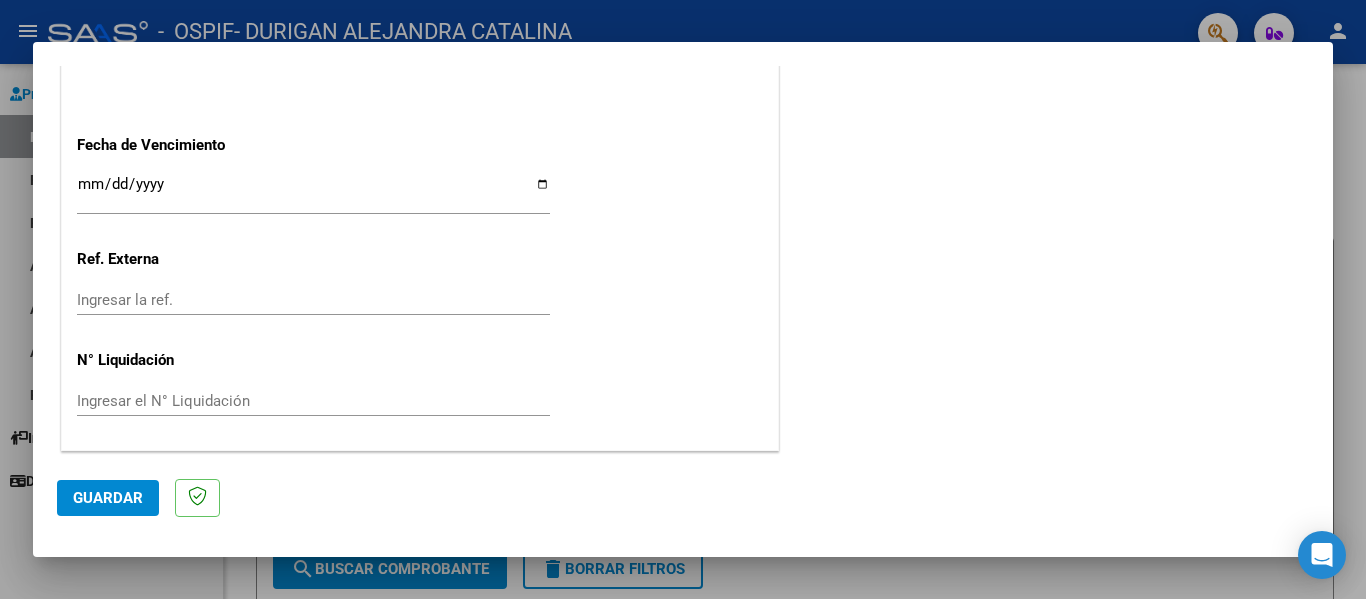 click on "Guardar" 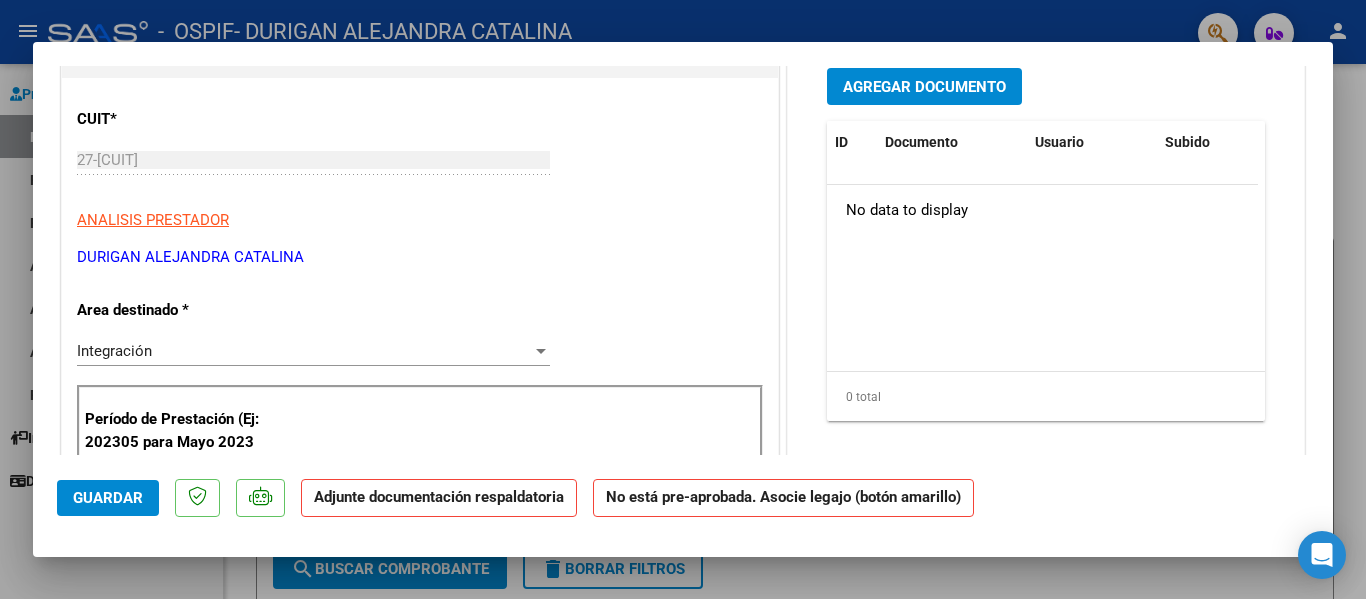 scroll, scrollTop: 393, scrollLeft: 0, axis: vertical 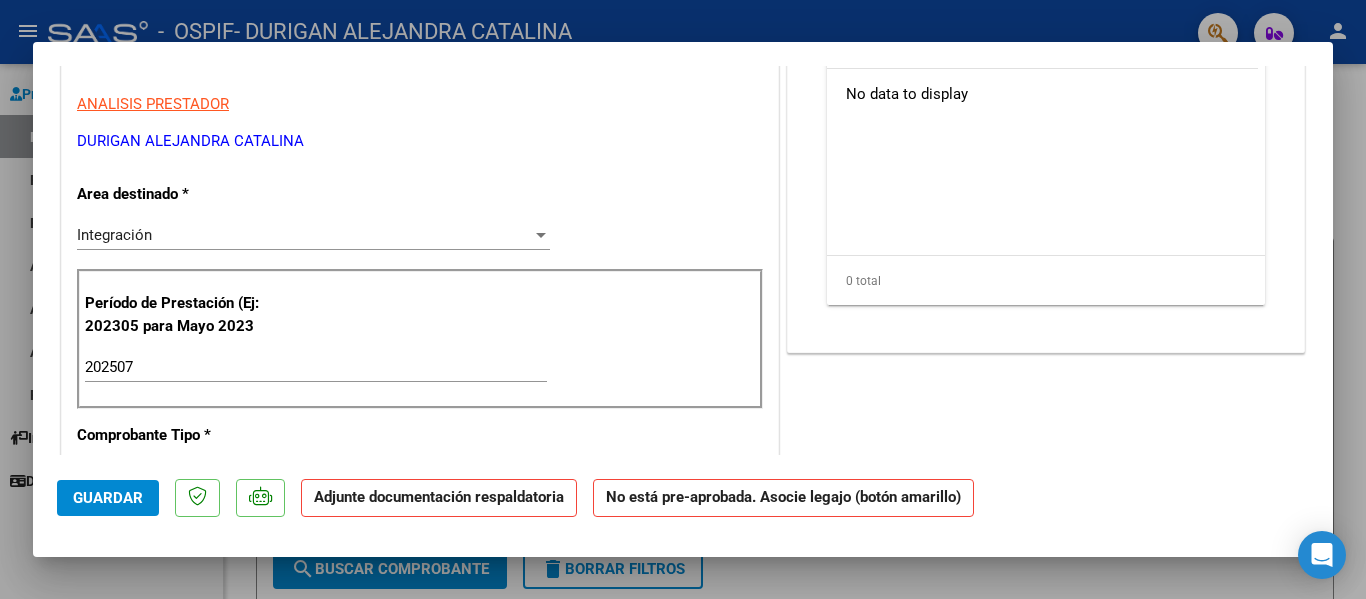 click on "Período de Prestación (Ej: 202305 para Mayo 2023    202507 Ingrese el Período de Prestación como indica el ejemplo" at bounding box center (420, 339) 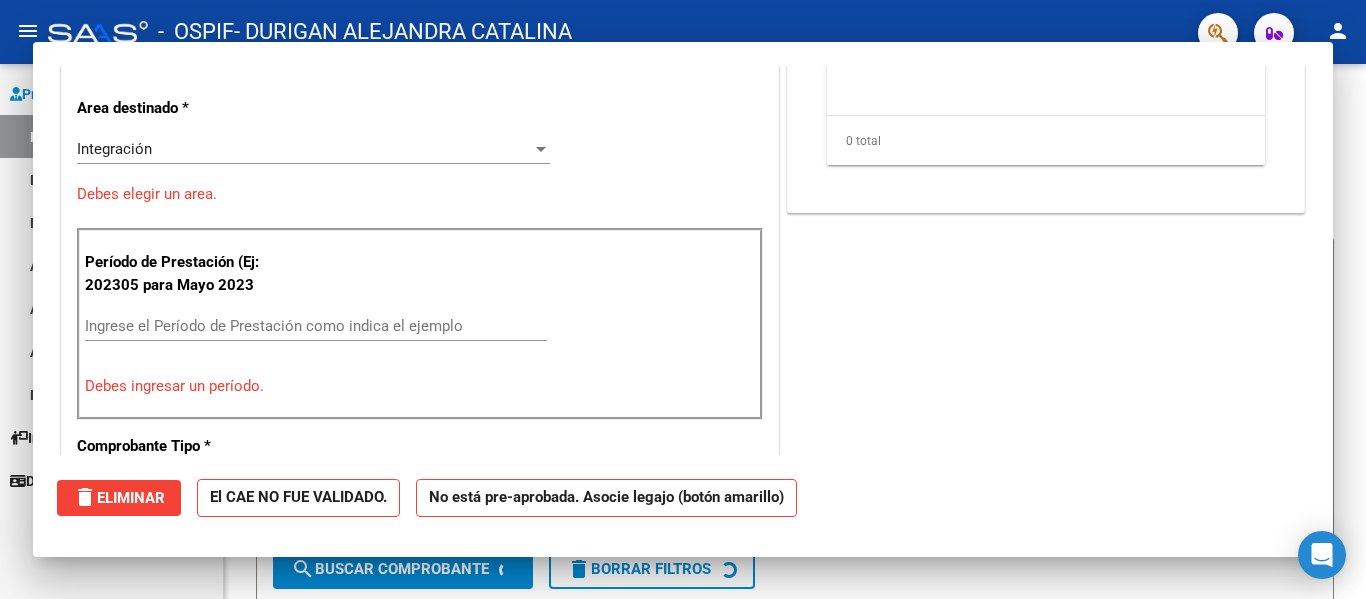 scroll, scrollTop: 332, scrollLeft: 0, axis: vertical 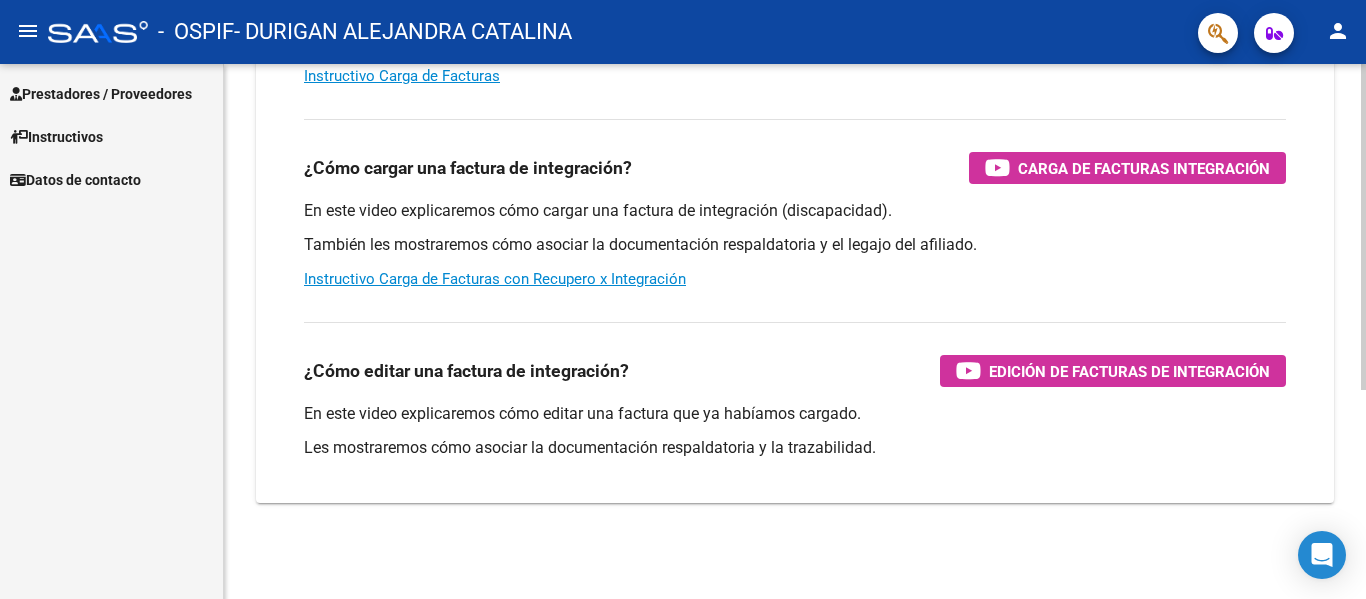 click on "Prestadores / Proveedores" at bounding box center (101, 94) 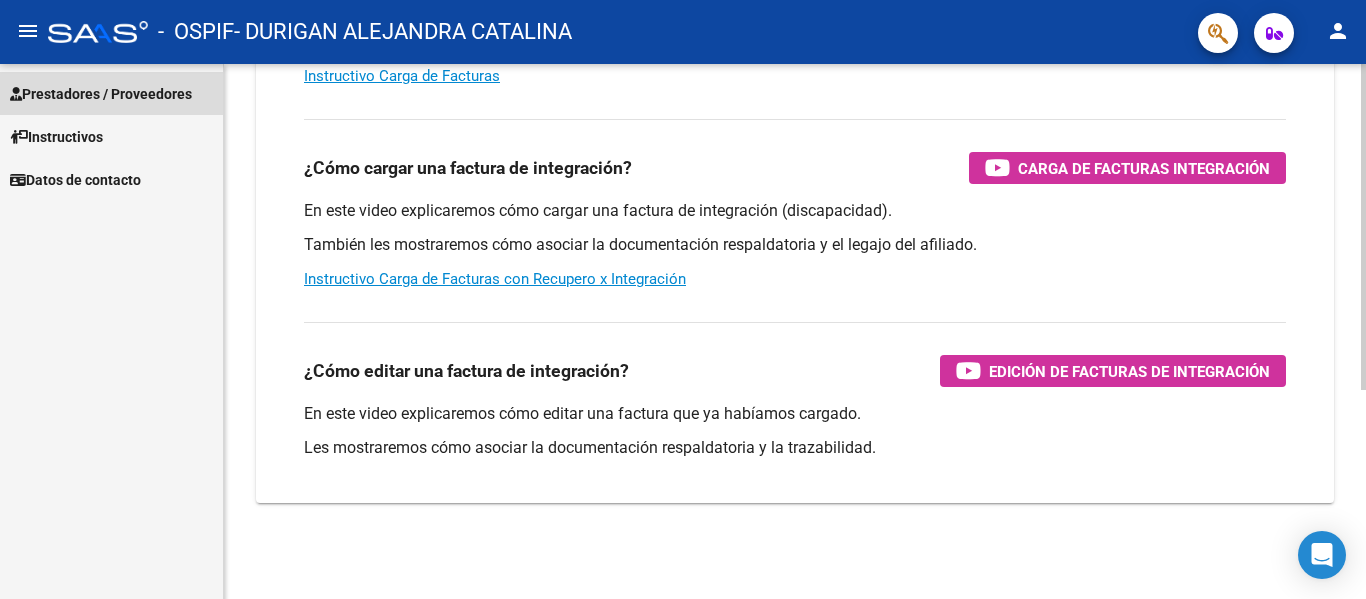 click on "Prestadores / Proveedores" at bounding box center (101, 94) 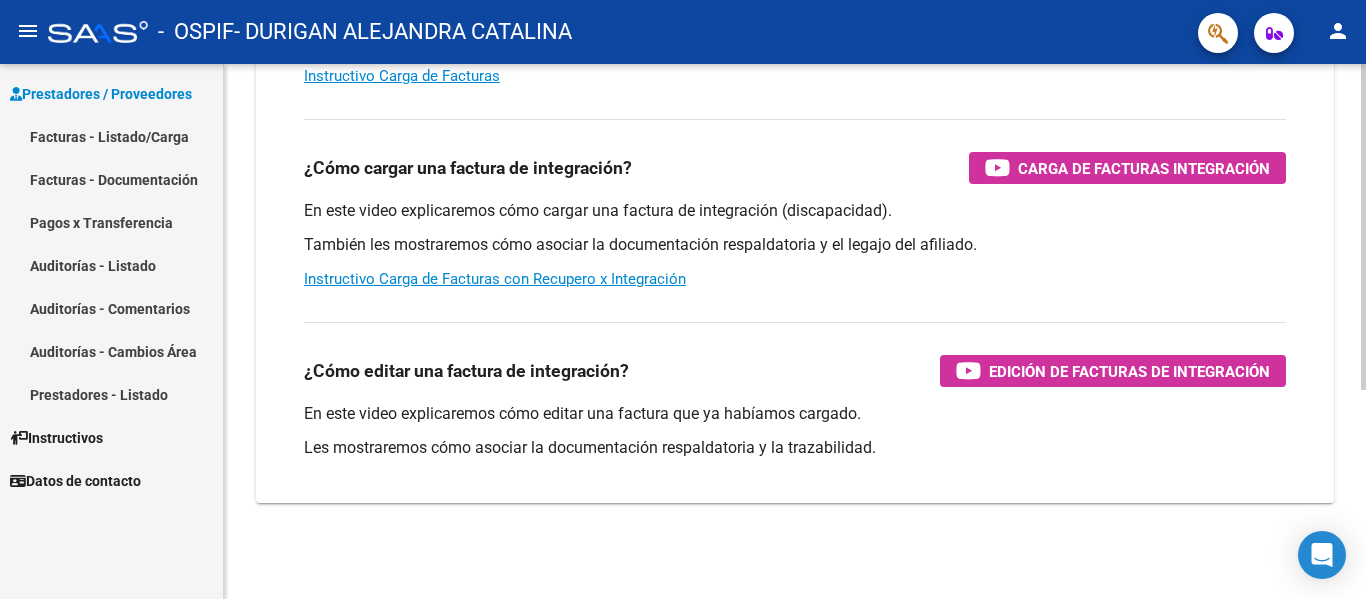 click on "Facturas - Listado/Carga" at bounding box center [111, 136] 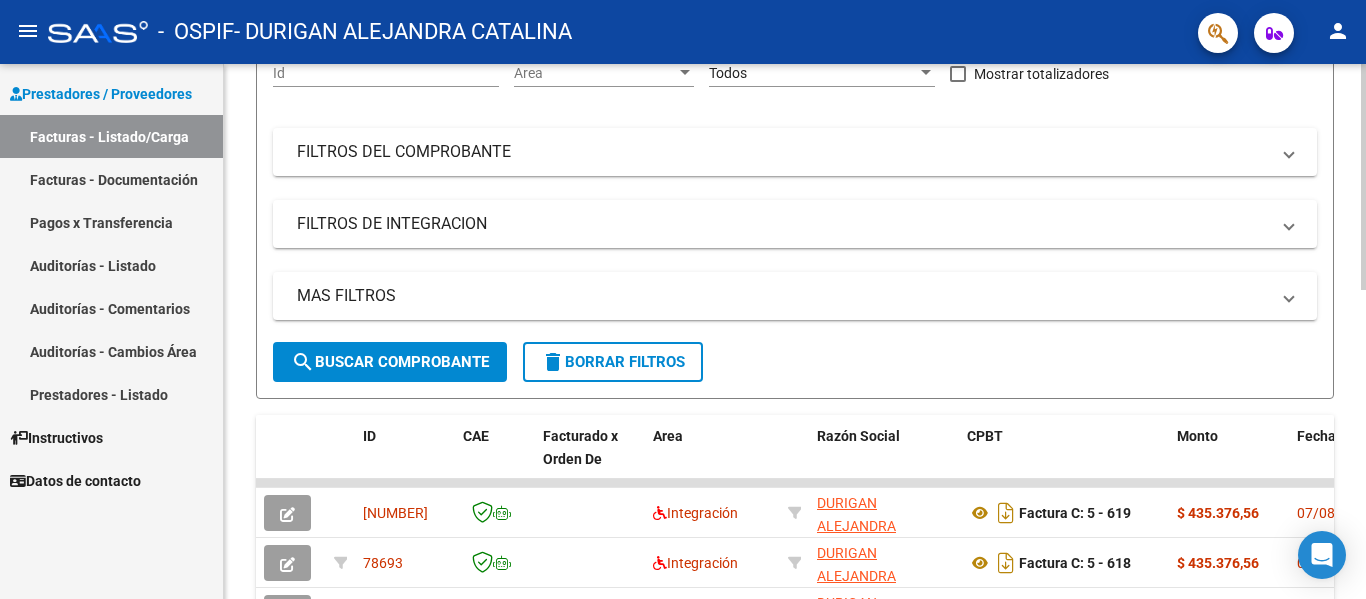 scroll, scrollTop: 350, scrollLeft: 0, axis: vertical 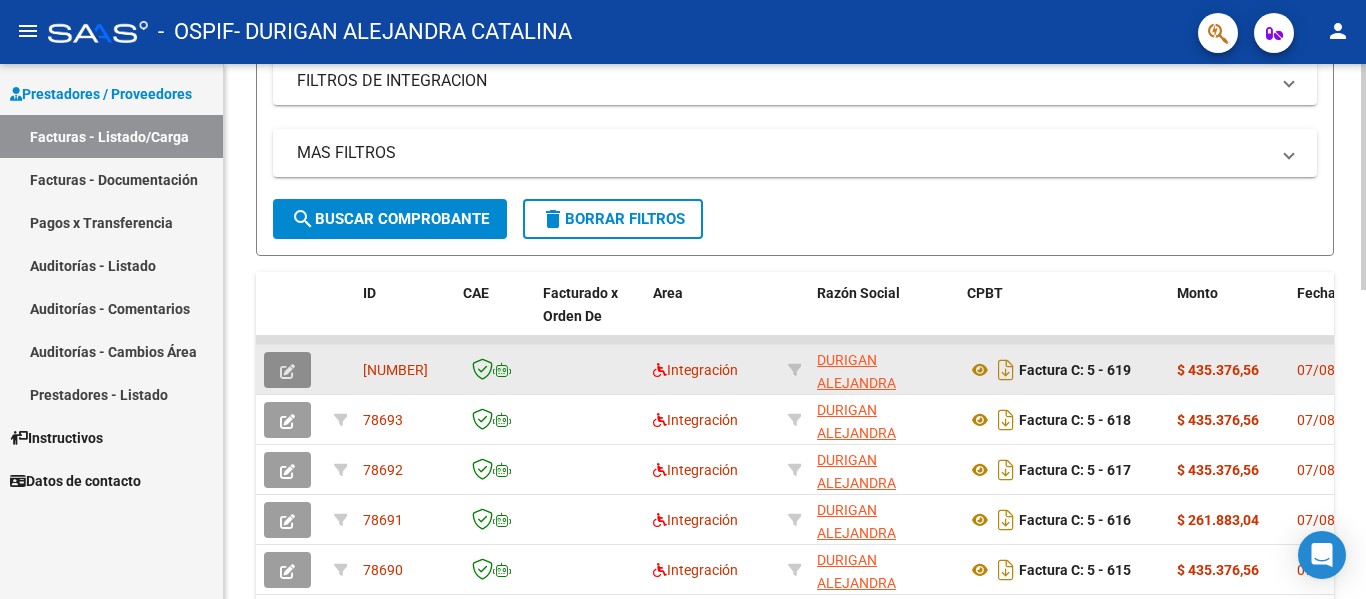 click 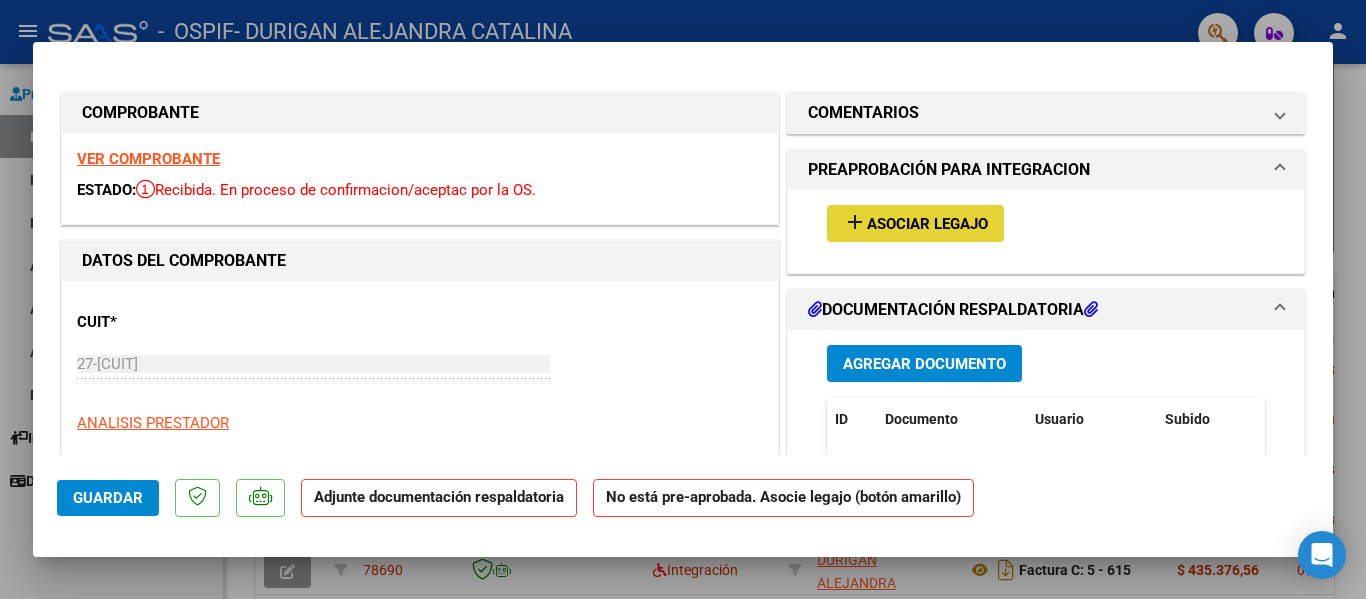 click on "add Asociar Legajo" at bounding box center [915, 223] 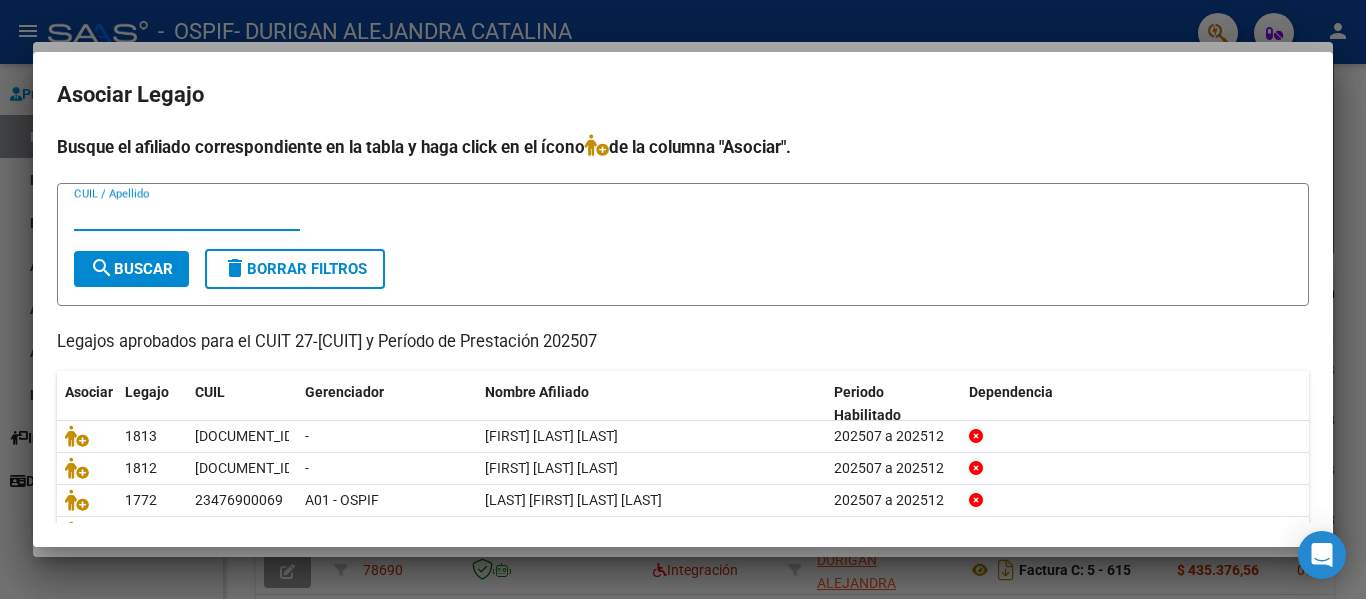click on "CUIL / Apellido" at bounding box center (187, 215) 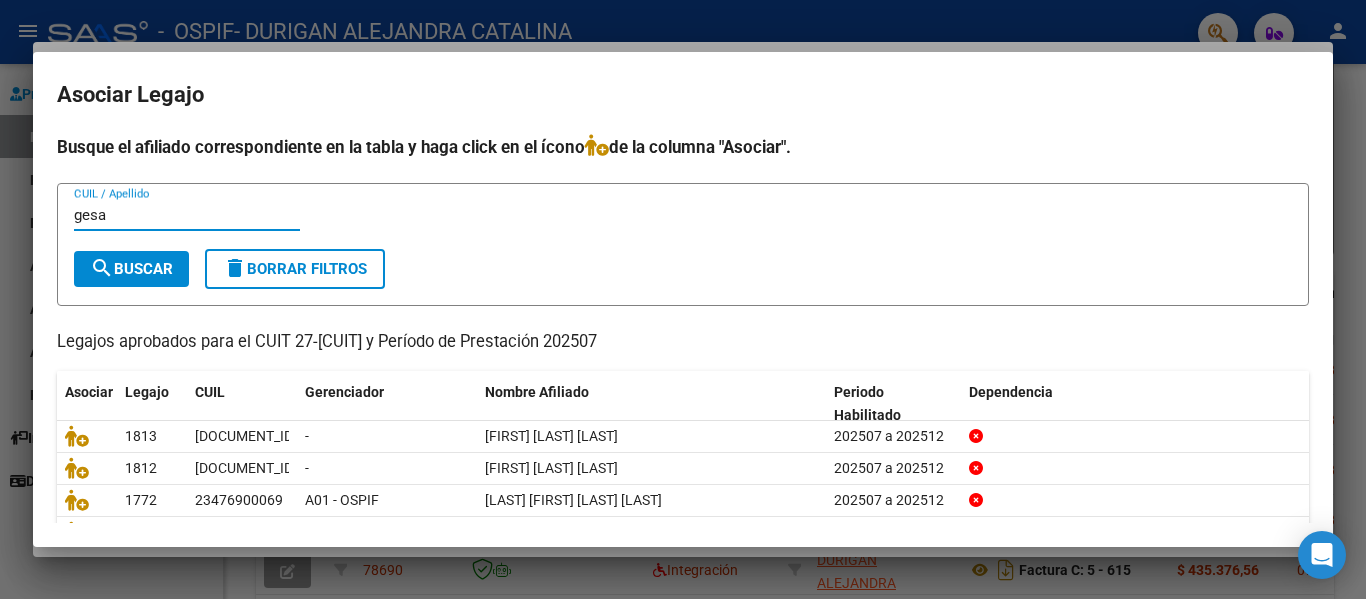 type on "gesa" 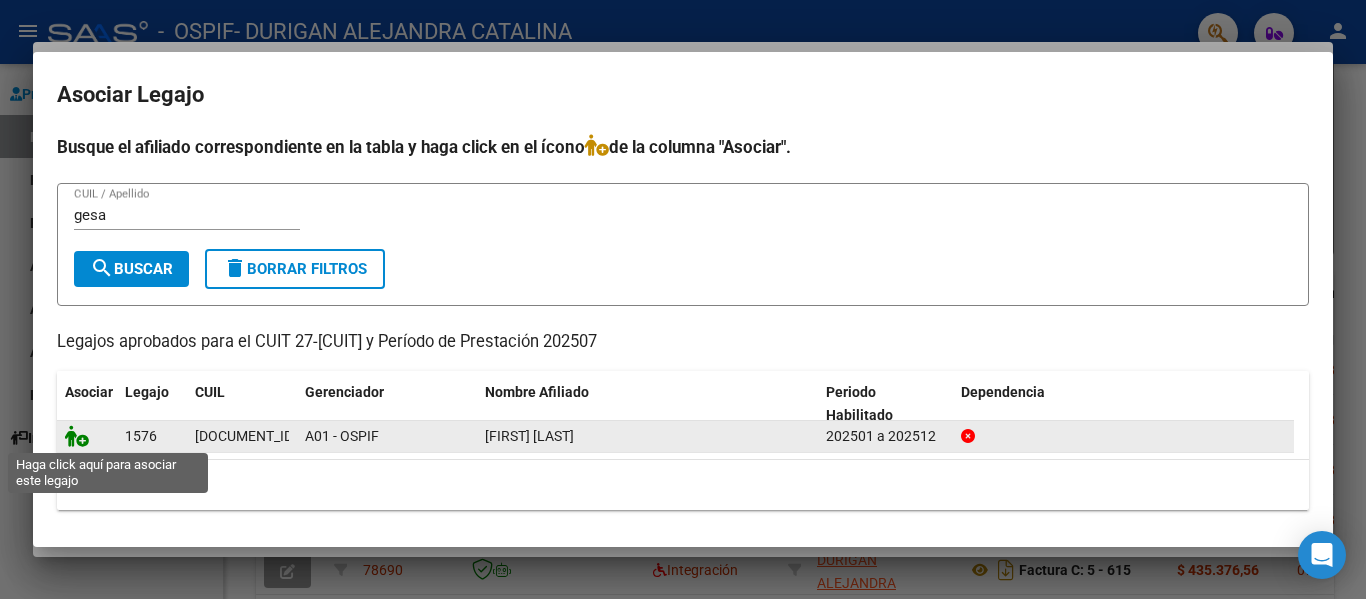 click 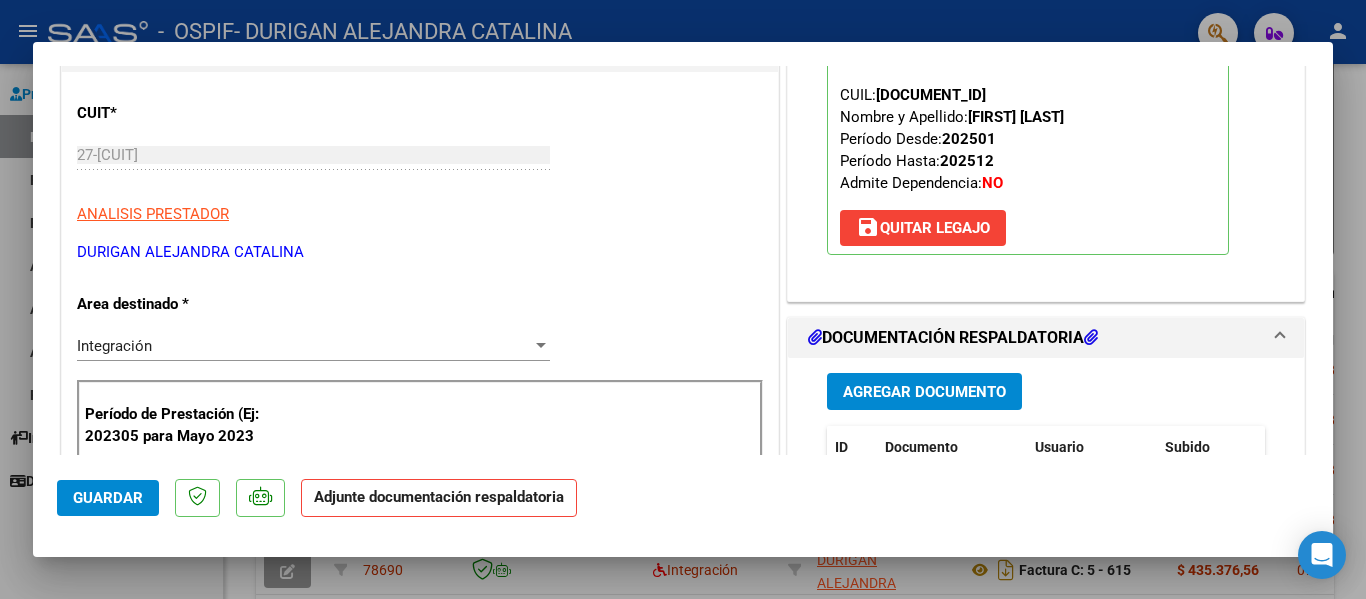scroll, scrollTop: 240, scrollLeft: 0, axis: vertical 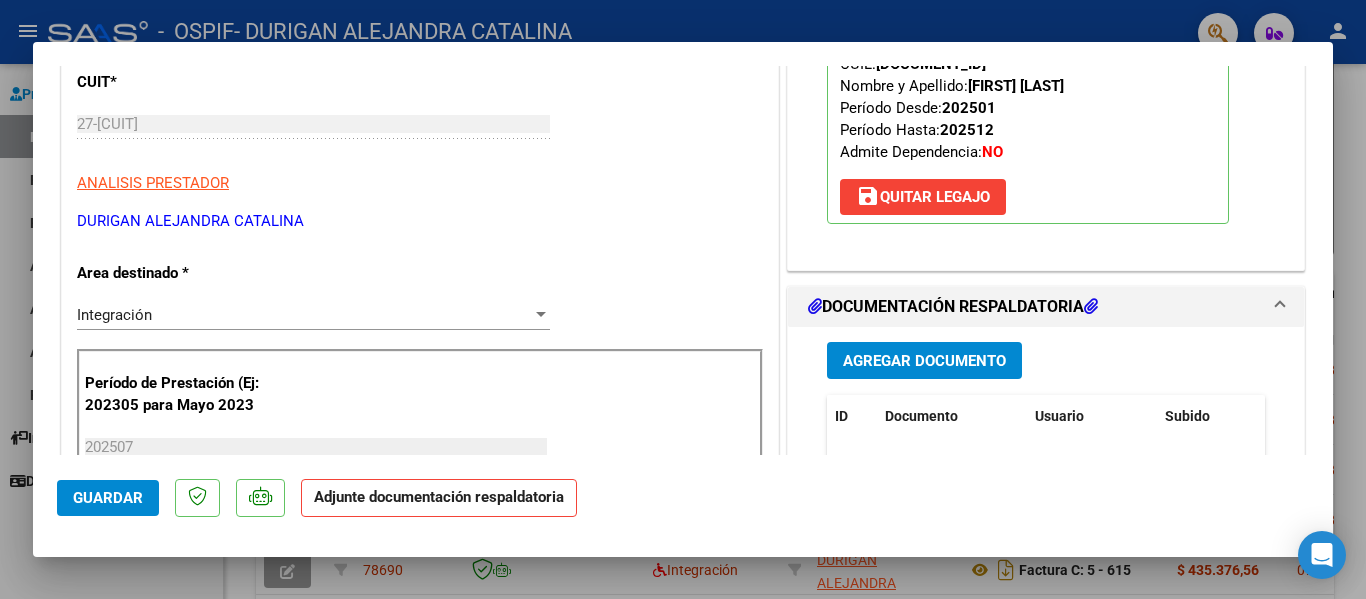 click at bounding box center (683, 299) 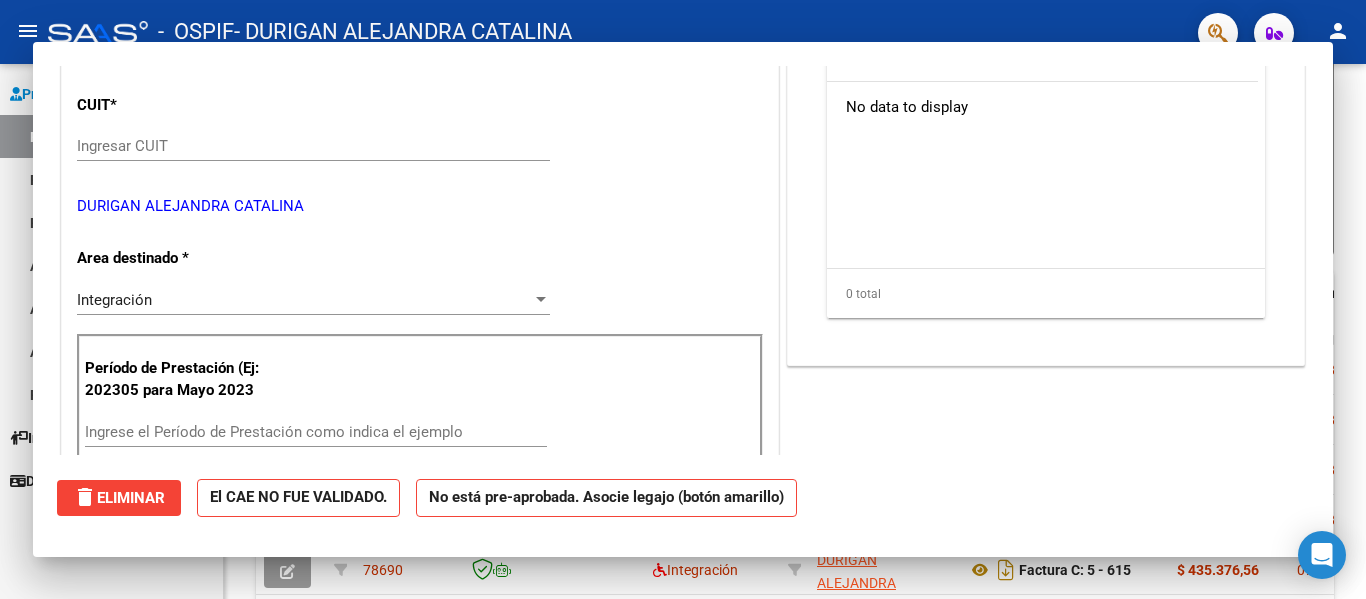 scroll, scrollTop: 0, scrollLeft: 0, axis: both 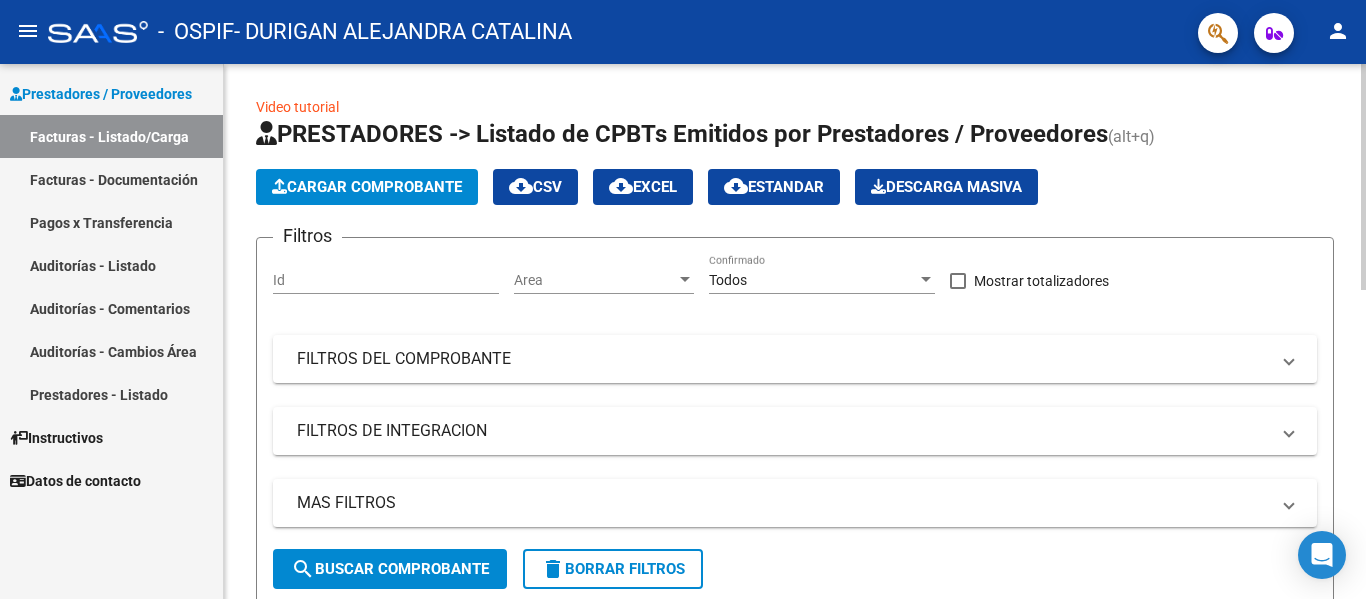 click on "PRESTADORES -> Listado de CPBTs Emitidos por Prestadores / Proveedores (alt+q)   Cargar Comprobante
cloud_download  CSV  cloud_download  EXCEL  cloud_download  Estandar   Descarga Masiva
Filtros Id Area Area Todos Confirmado   Mostrar totalizadores   FILTROS DEL COMPROBANTE  Comprobante Tipo Comprobante Tipo Start date – End date Fec. Comprobante Desde / Hasta Días Emisión Desde(cant. días) Días Emisión Hasta(cant. días) CUIT / Razón Social Pto. Venta Nro. Comprobante Código SSS CAE Válido CAE Válido Todos Cargado Módulo Hosp. Todos Tiene facturacion Apócrifa Hospital Refes  FILTROS DE INTEGRACION  Período De Prestación Campos del Archivo de Rendición Devuelto x SSS (dr_envio) Todos Rendido x SSS (dr_envio) Tipo de Registro Tipo de Registro Período Presentación Período Presentación Campos del Legajo Asociado (preaprobación) Afiliado Legajo (cuil/nombre) Todos Solo facturas preaprobadas  MAS FILTROS  Todos Con Doc. Respaldatoria Todos Con Trazabilidad Todos Asociado a Expediente Sur" 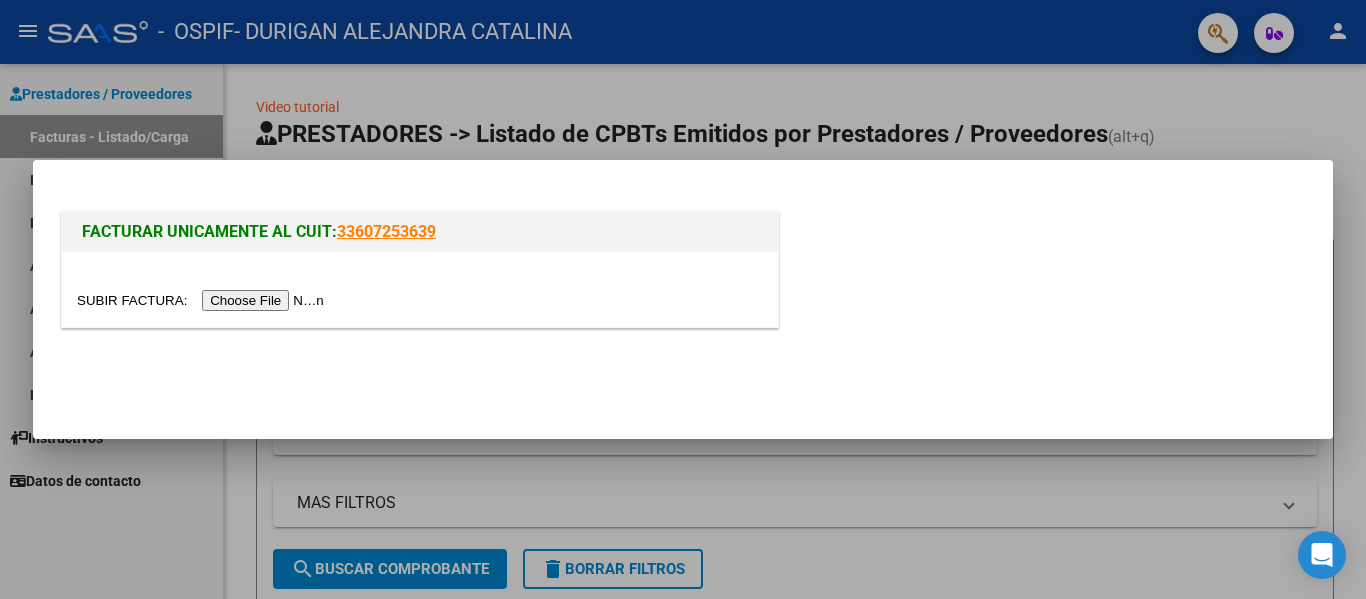click at bounding box center (203, 300) 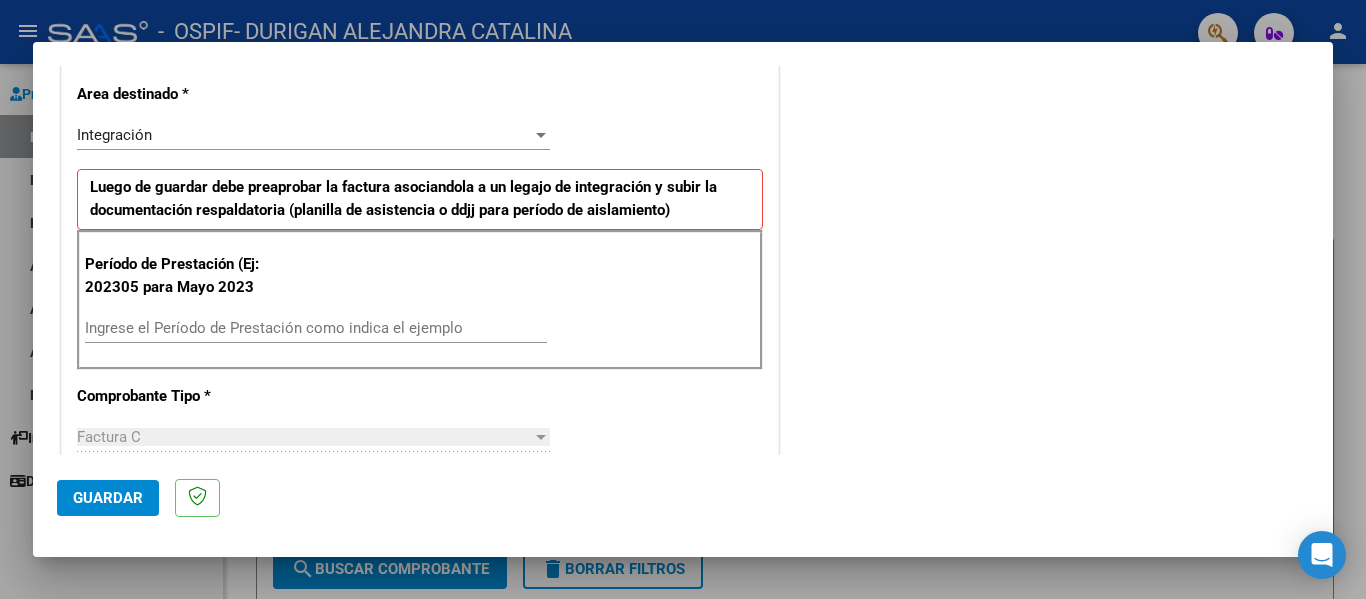 scroll, scrollTop: 419, scrollLeft: 0, axis: vertical 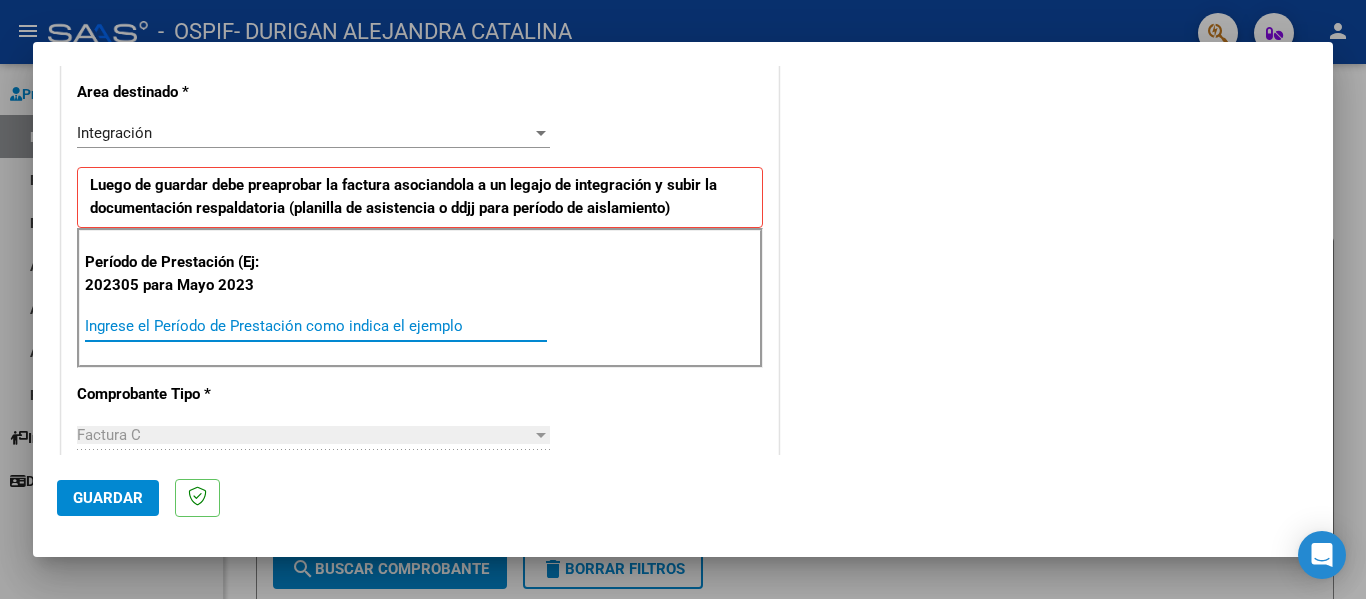 click on "Ingrese el Período de Prestación como indica el ejemplo" at bounding box center [316, 326] 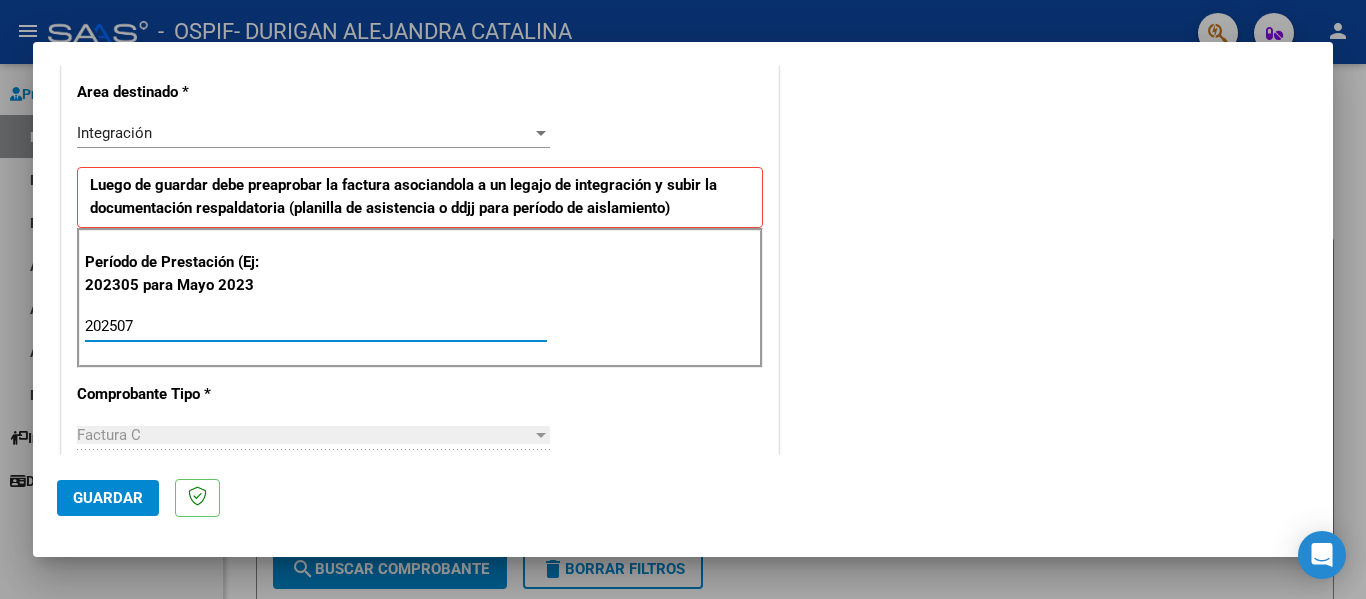type on "202507" 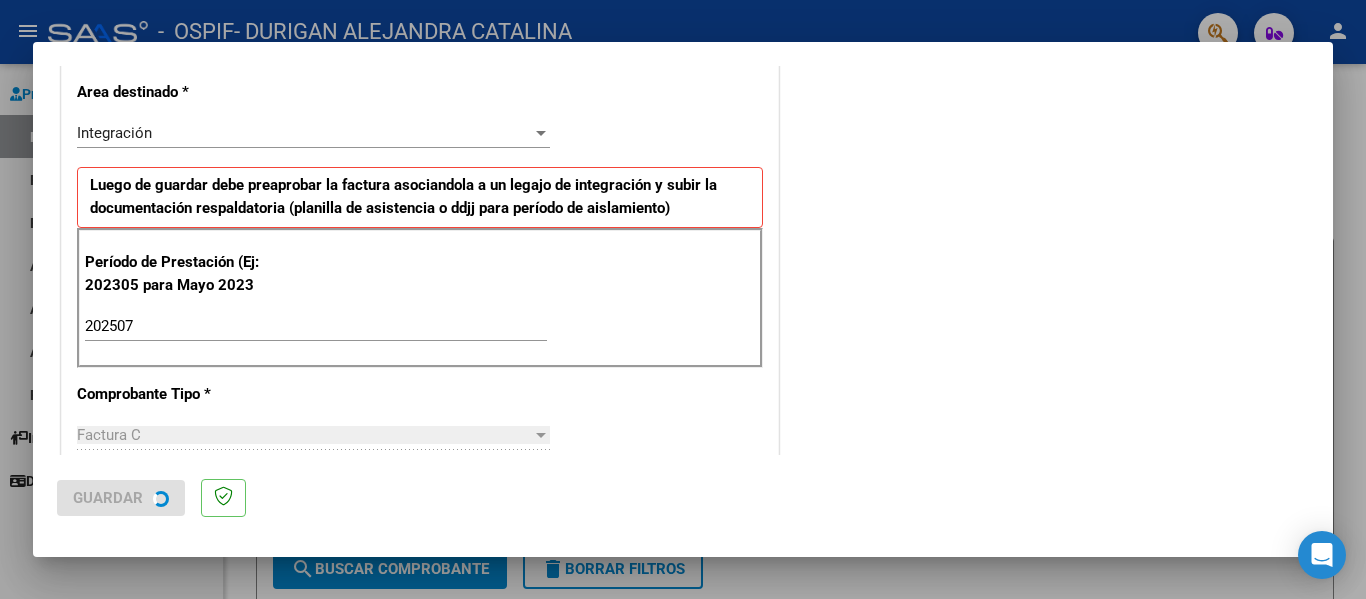 scroll, scrollTop: 0, scrollLeft: 0, axis: both 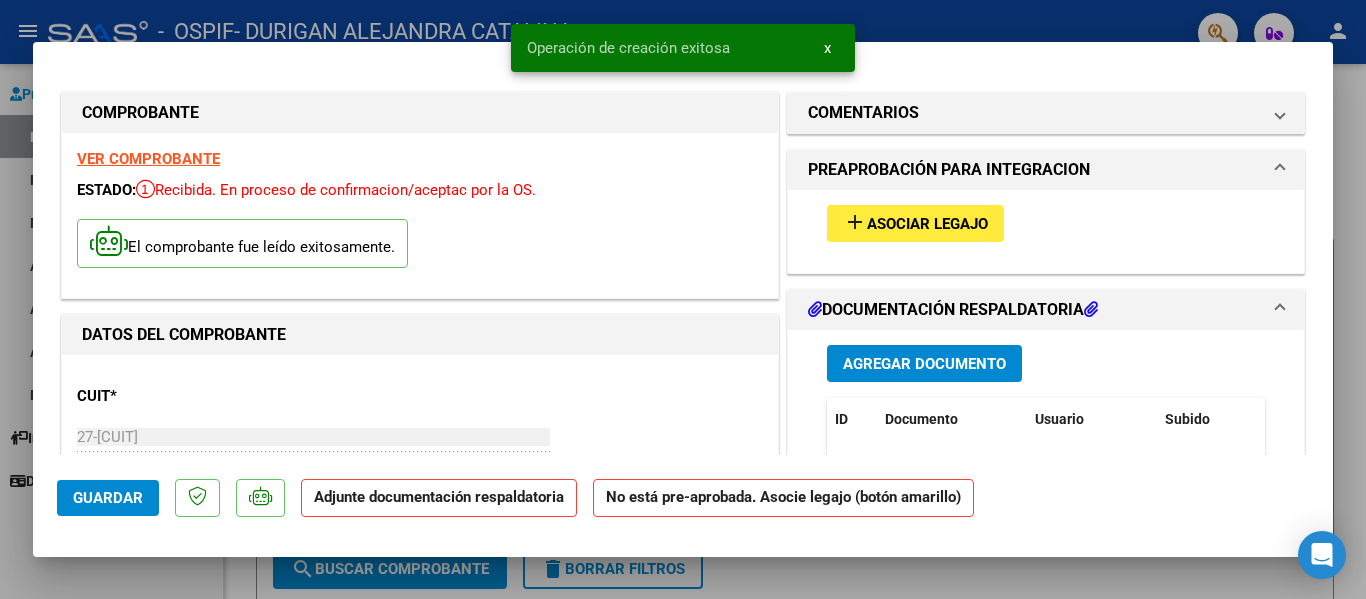 click on "Asociar Legajo" at bounding box center (927, 224) 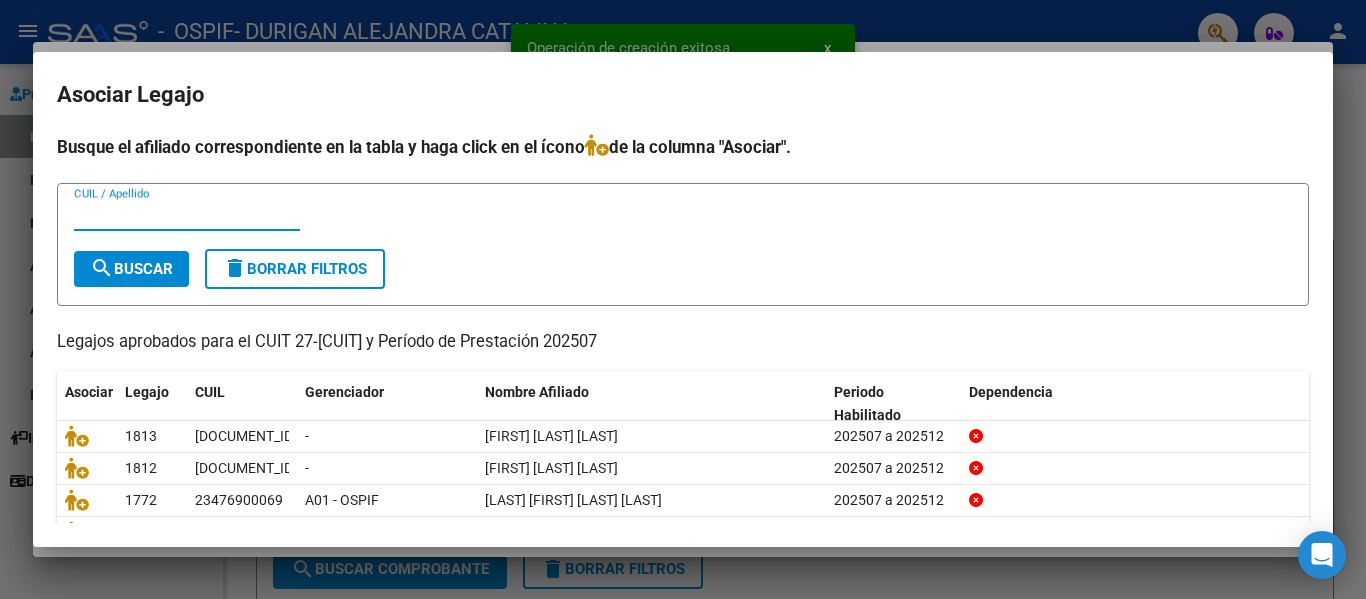 click on "CUIL / Apellido" at bounding box center [187, 215] 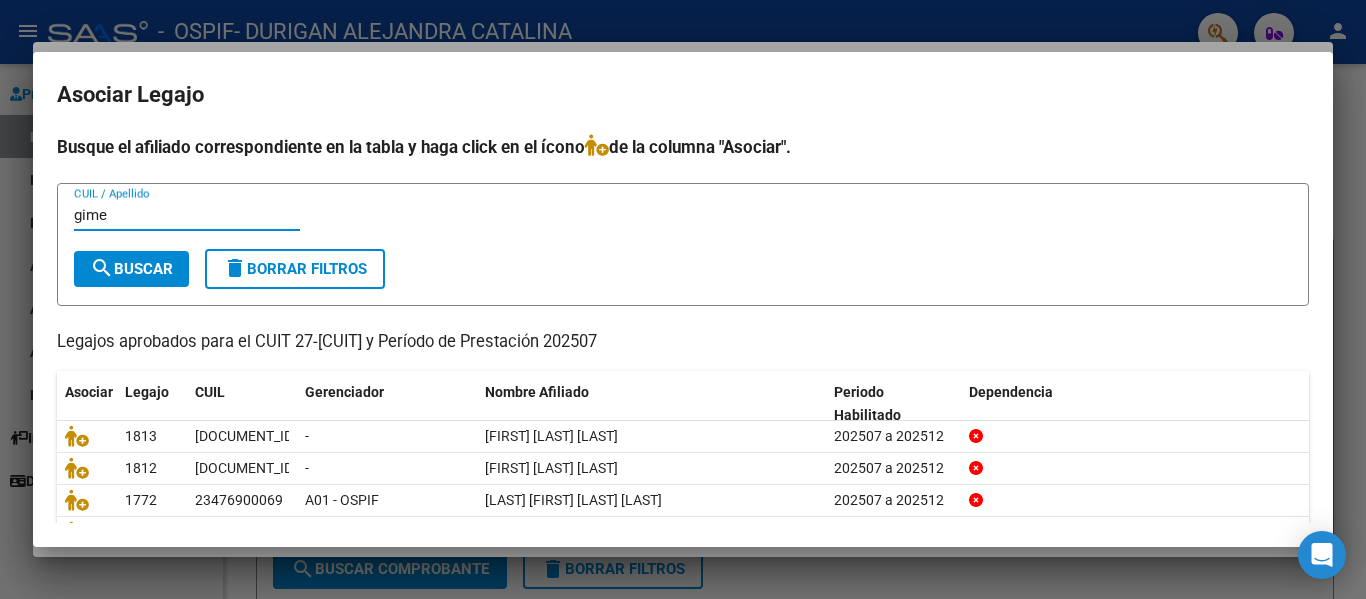 type on "gime" 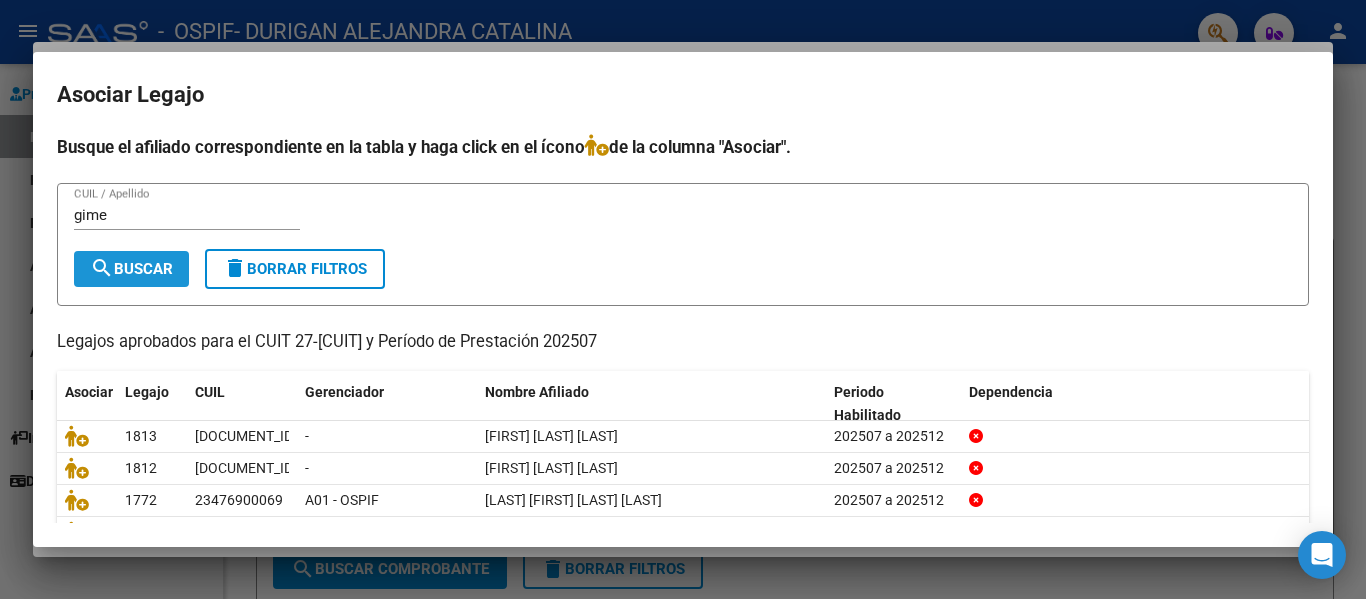 click on "search  Buscar" at bounding box center (131, 269) 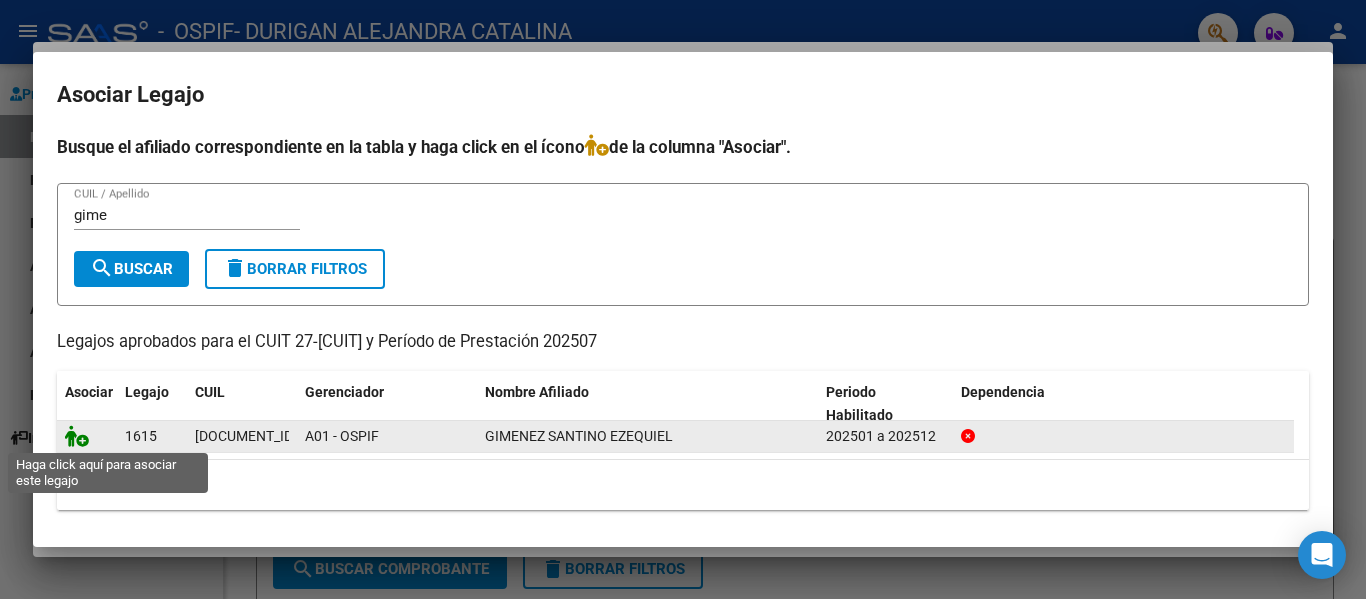 click 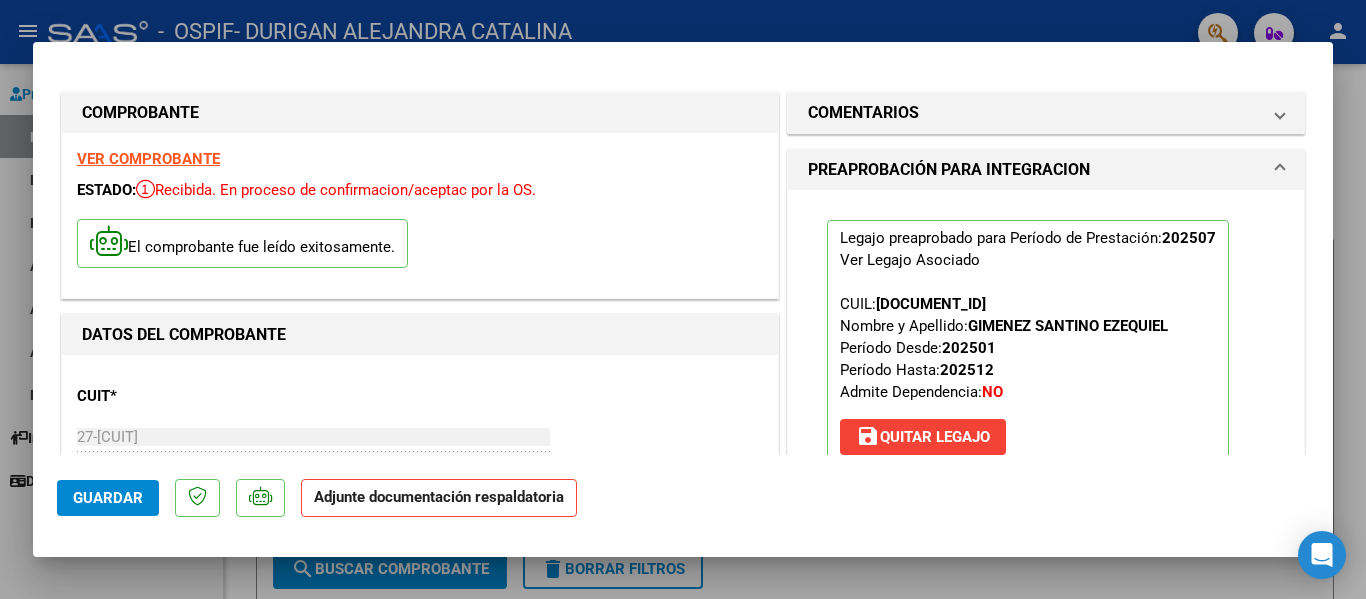 click at bounding box center (683, 299) 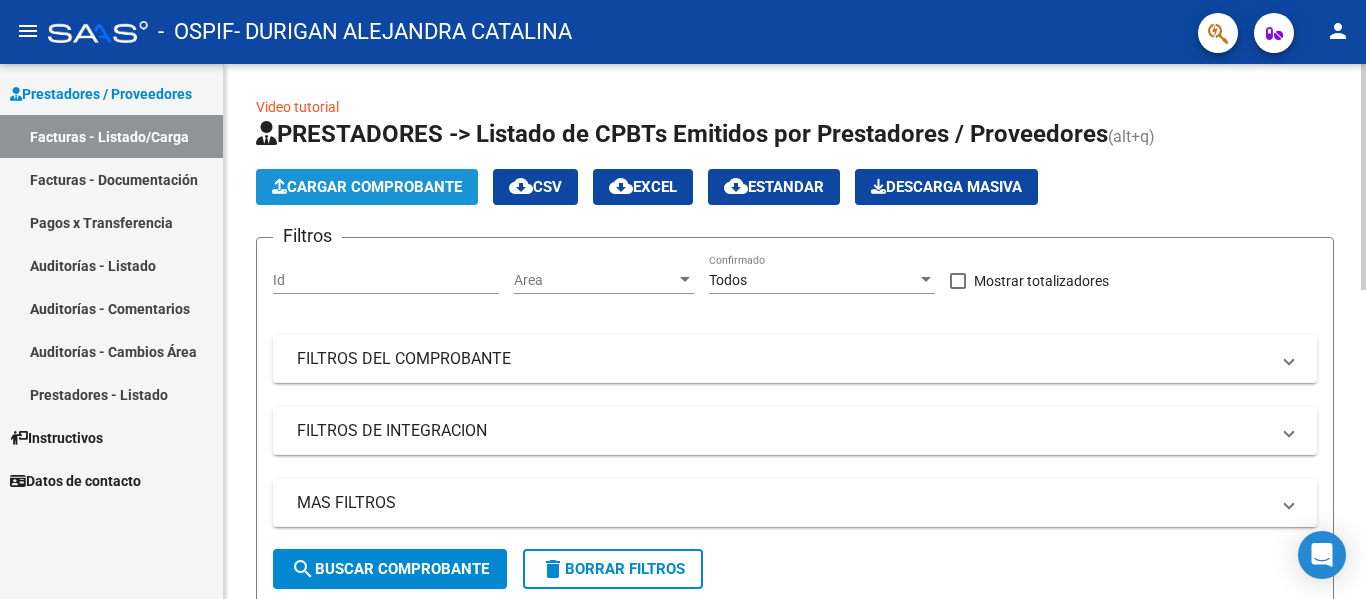 click on "Cargar Comprobante" 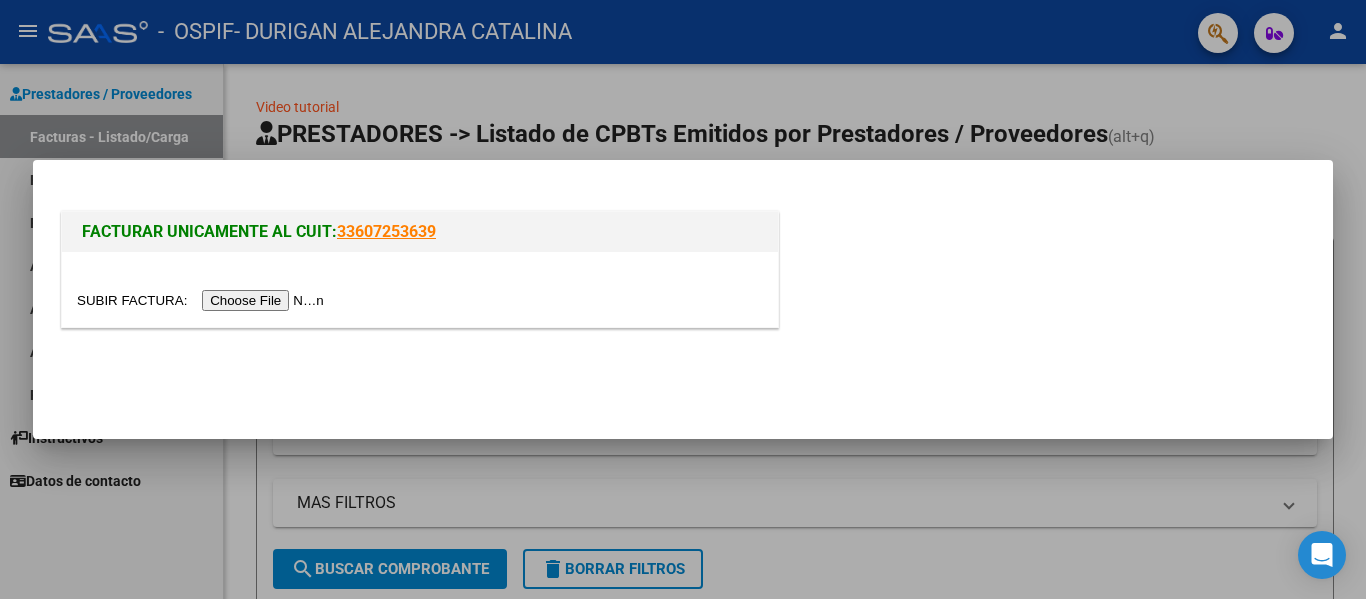 click at bounding box center (203, 300) 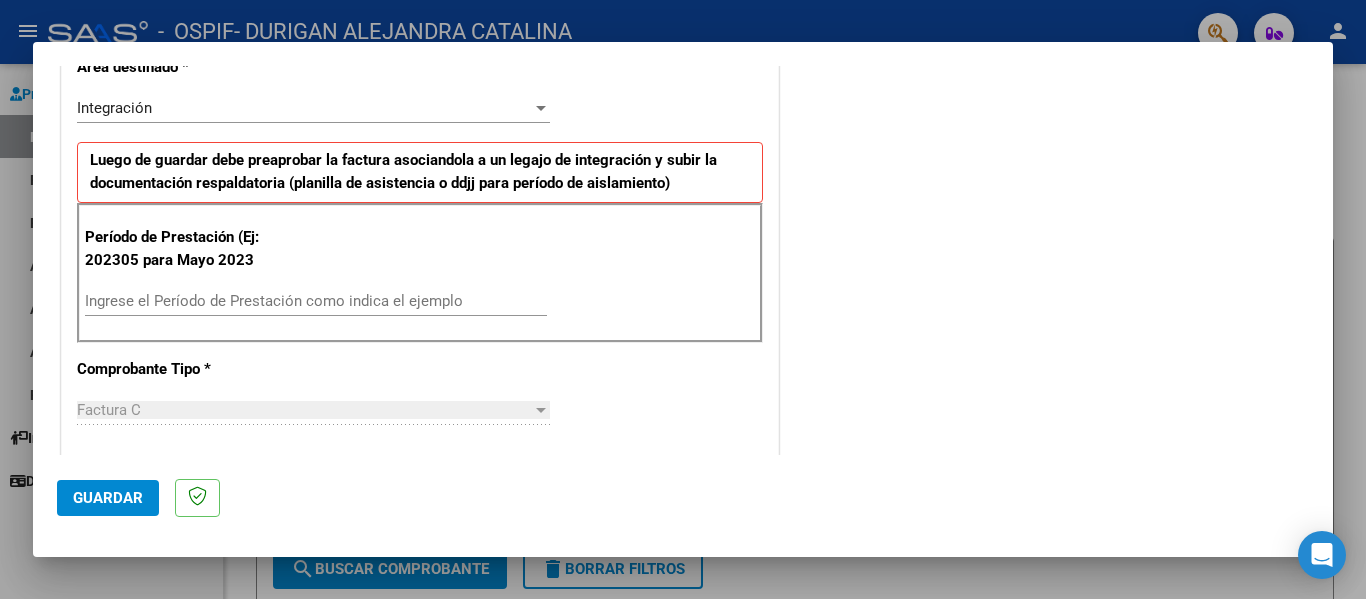 scroll, scrollTop: 445, scrollLeft: 0, axis: vertical 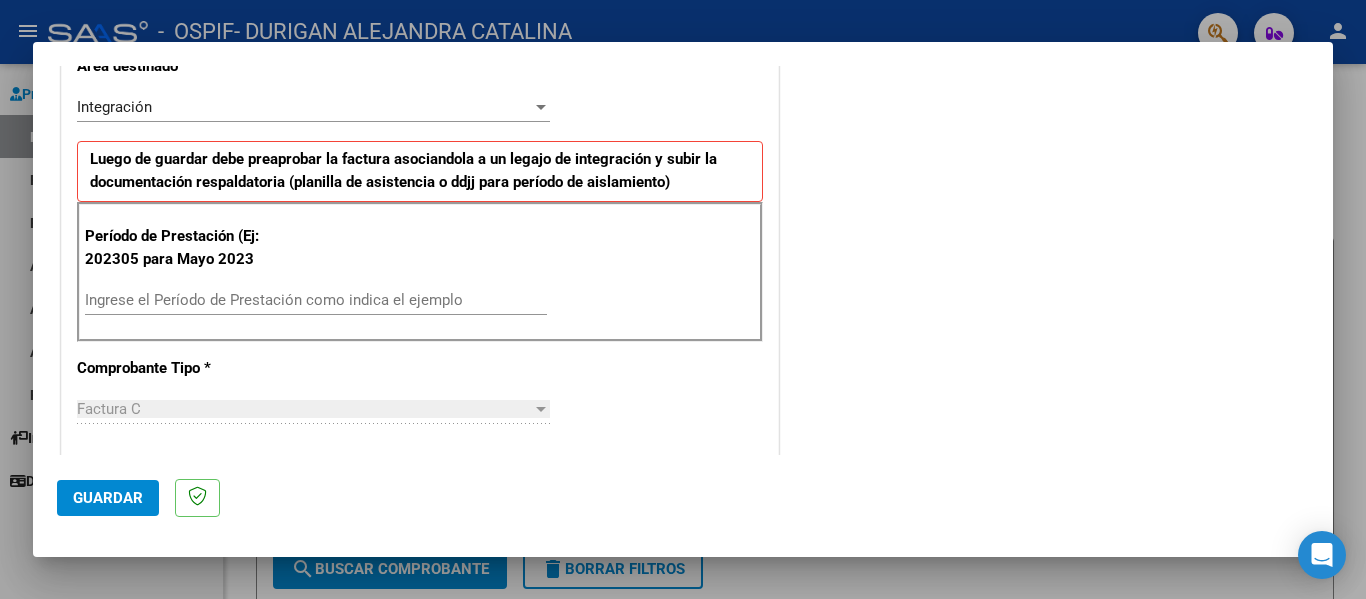 click on "Ingrese el Período de Prestación como indica el ejemplo" at bounding box center [316, 300] 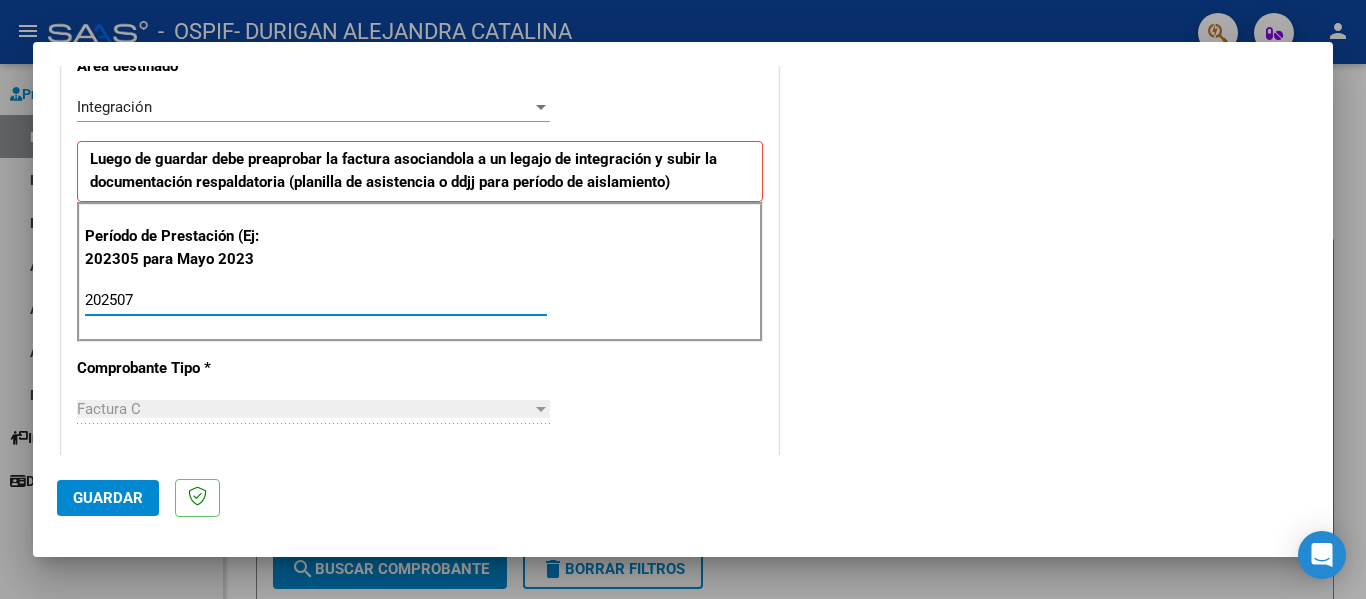 type on "202507" 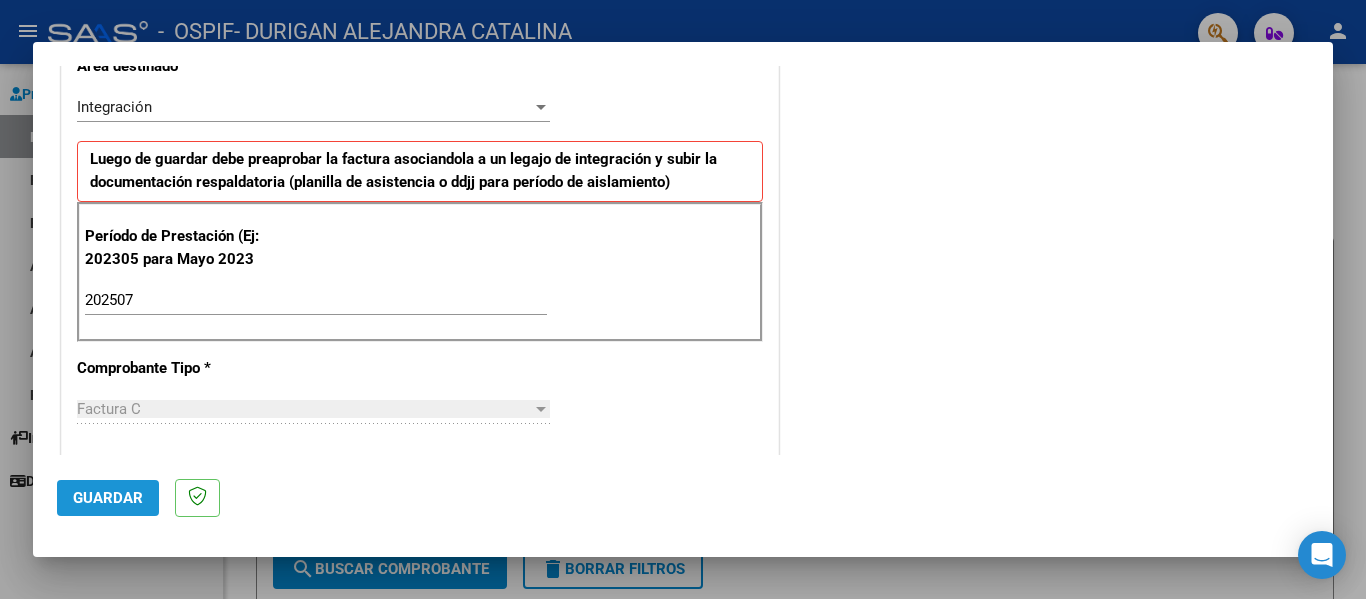 click on "Guardar" 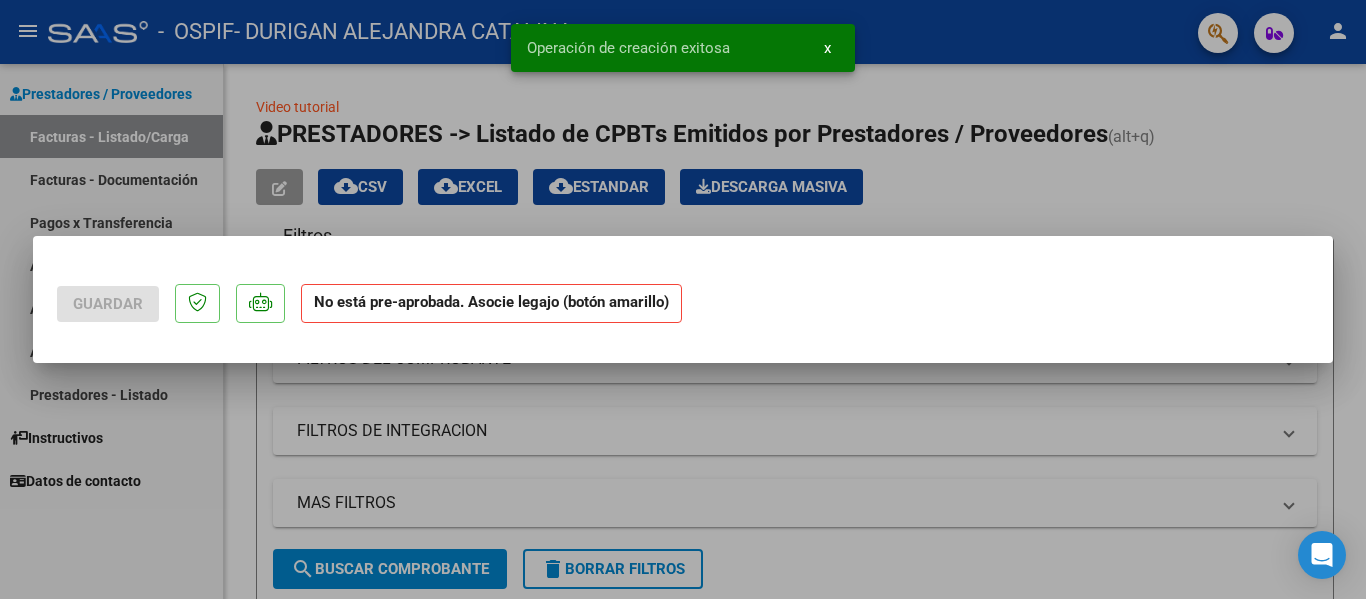 scroll, scrollTop: 0, scrollLeft: 0, axis: both 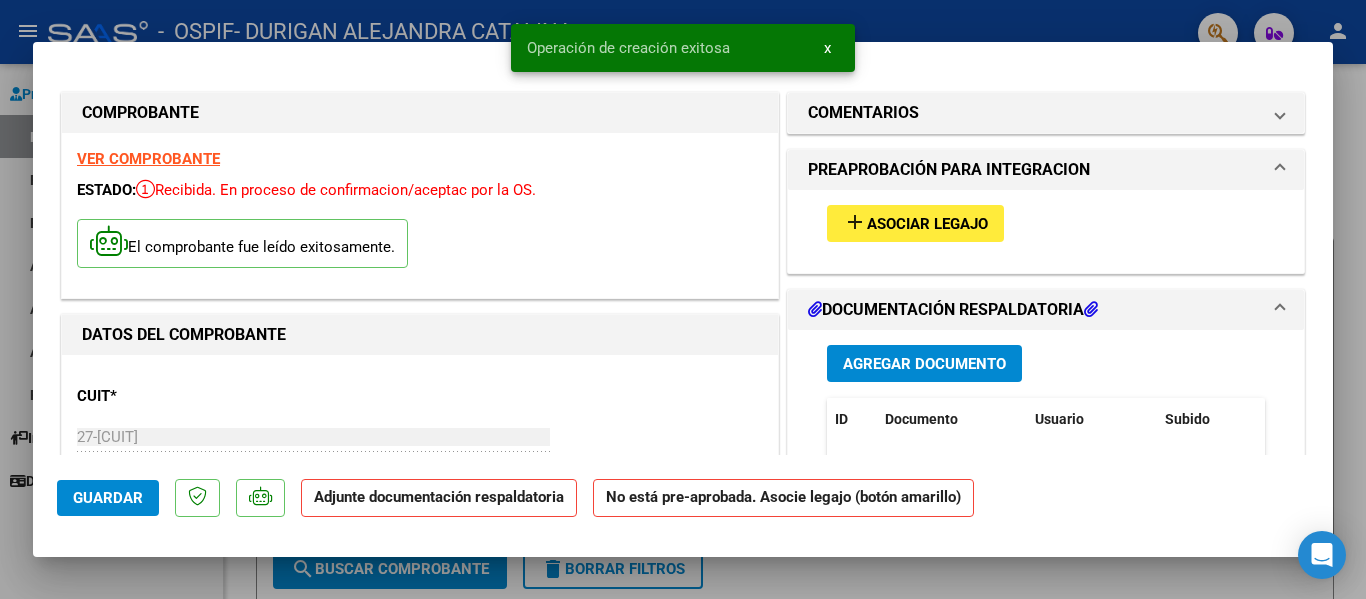 click on "Asociar Legajo" at bounding box center [927, 224] 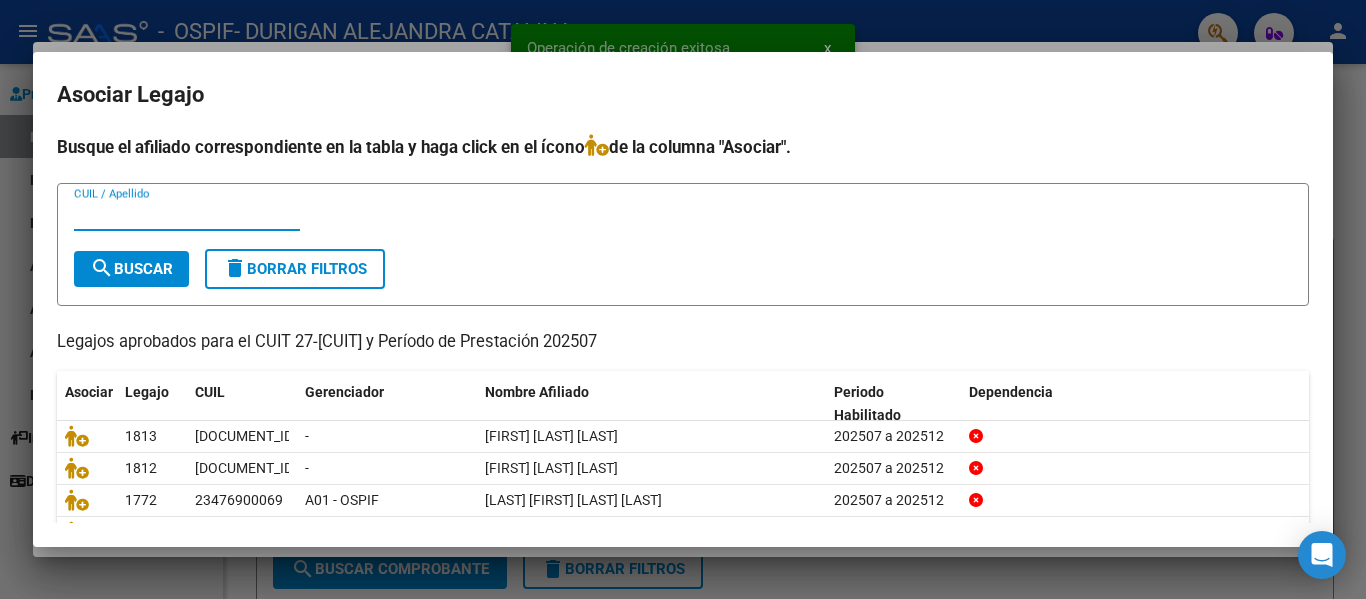 click on "CUIL / Apellido" at bounding box center [187, 215] 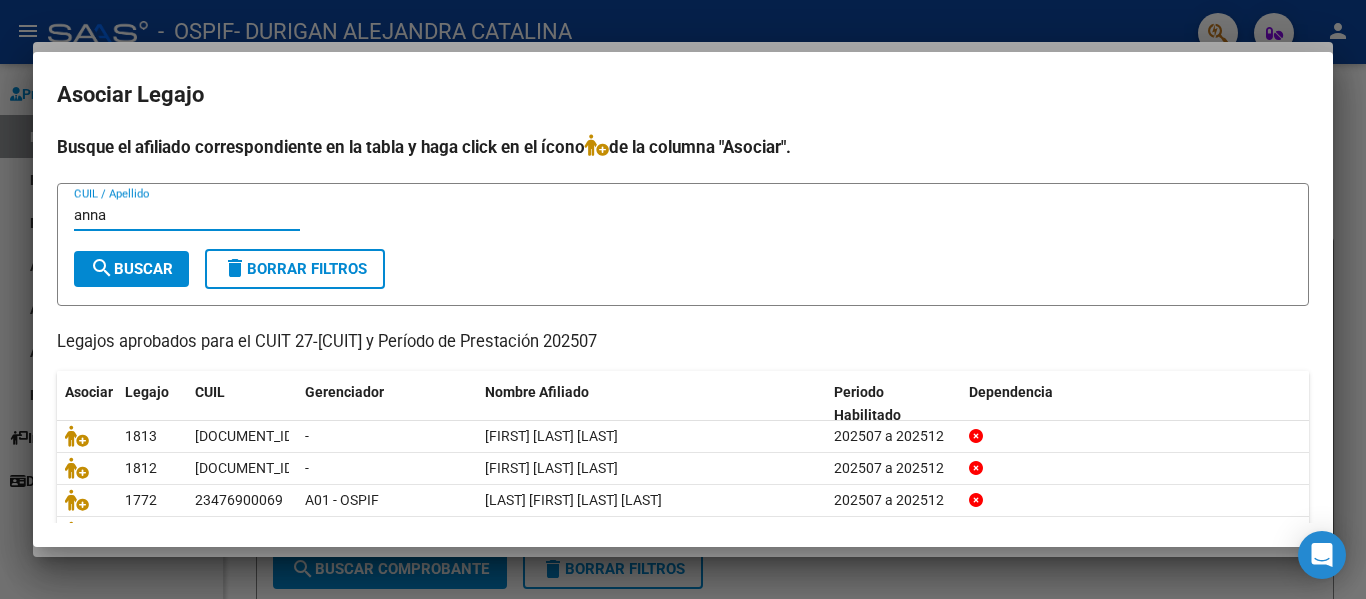 type on "anna" 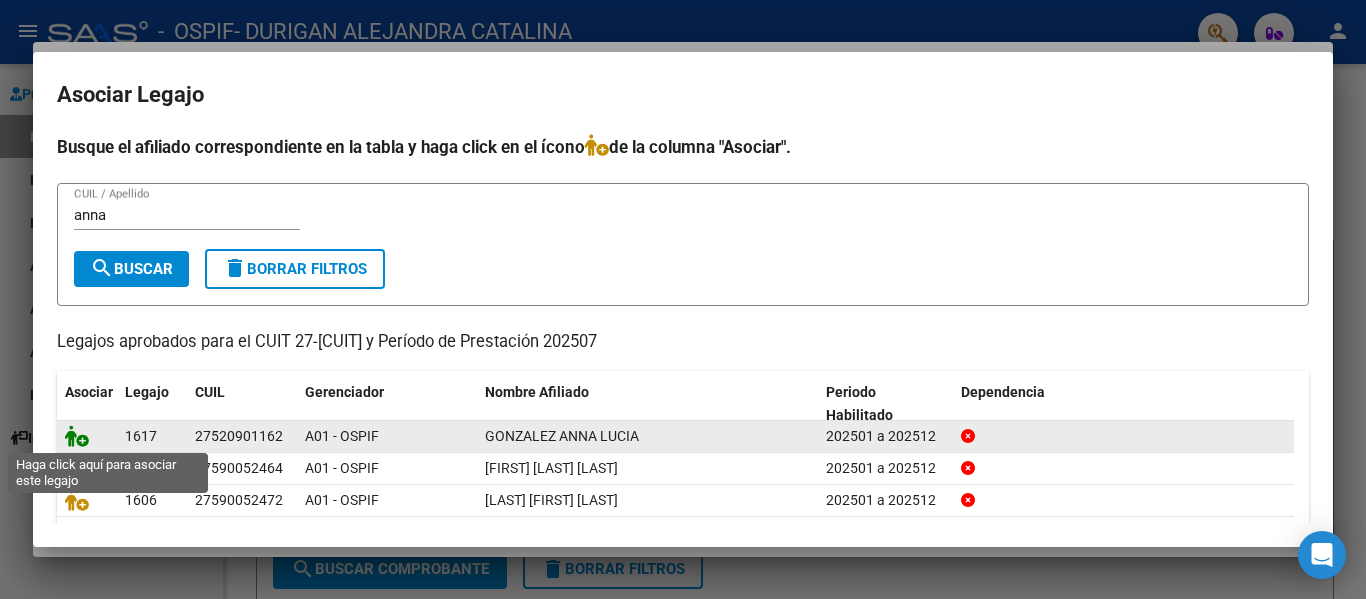 click 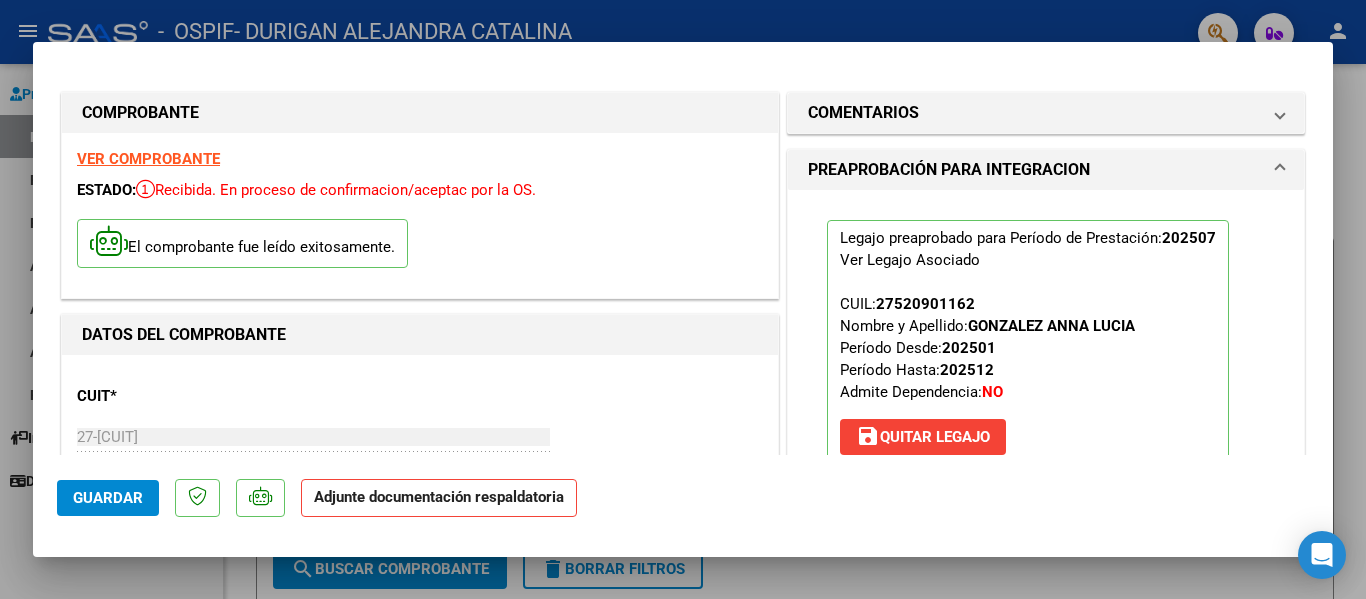 click at bounding box center [683, 299] 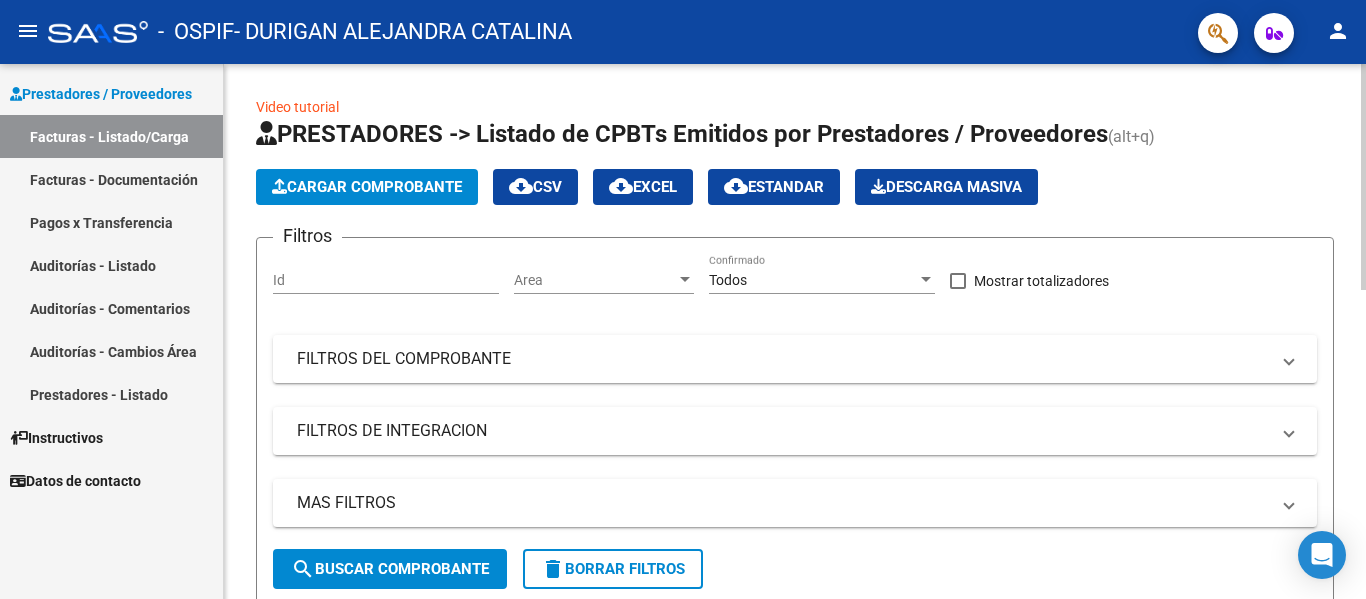 click on "Cargar Comprobante" 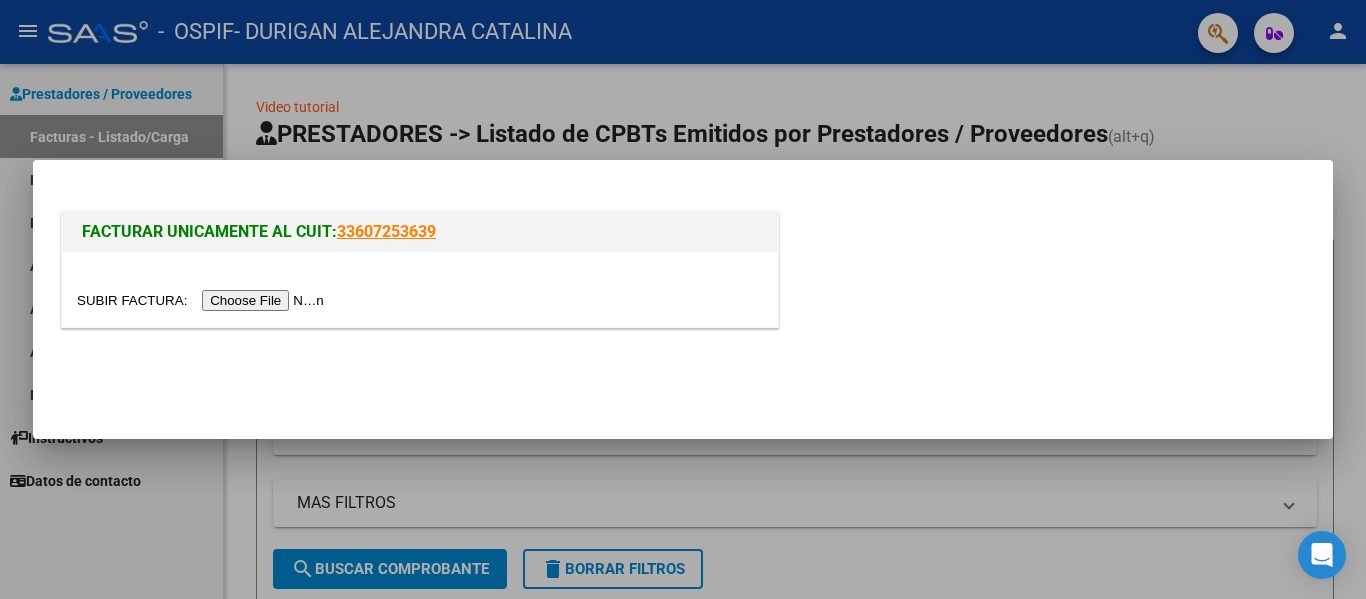 click at bounding box center [203, 300] 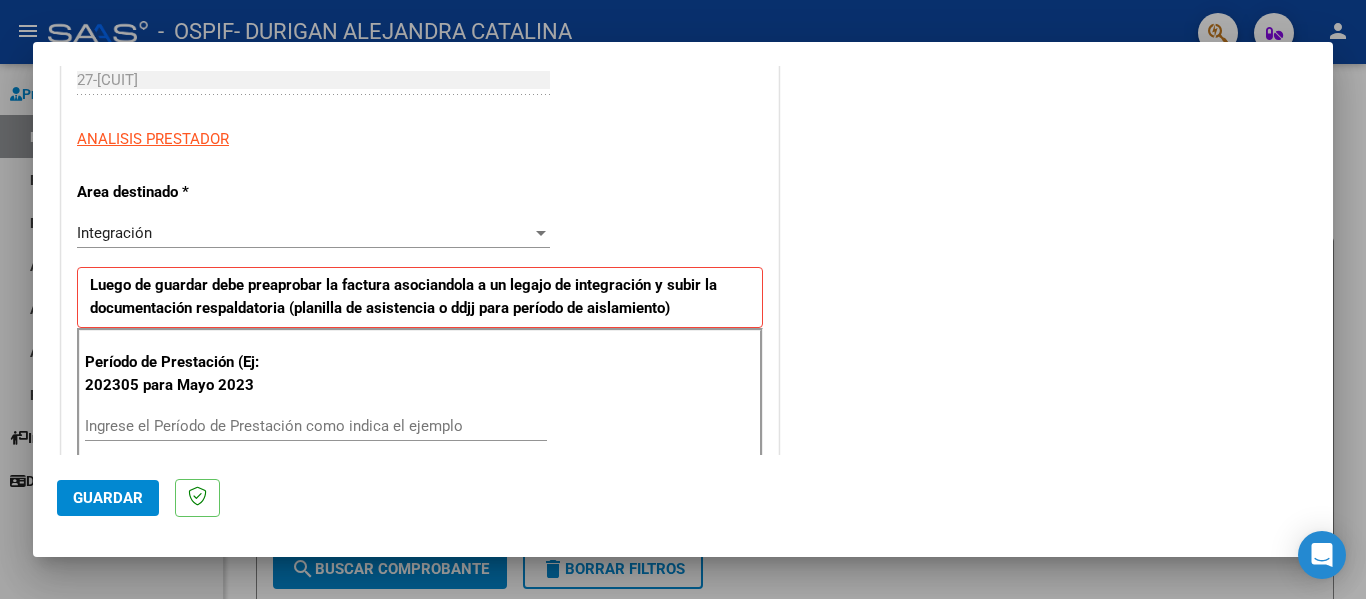scroll, scrollTop: 321, scrollLeft: 0, axis: vertical 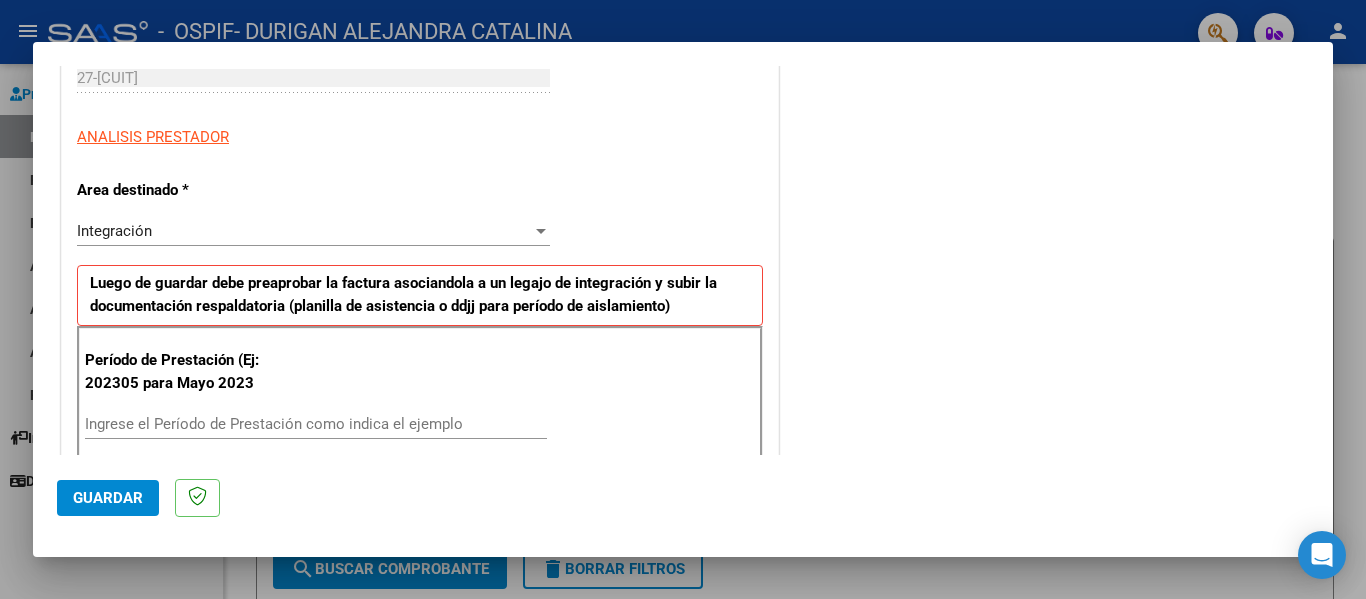 click on "Ingrese el Período de Prestación como indica el ejemplo" at bounding box center [316, 424] 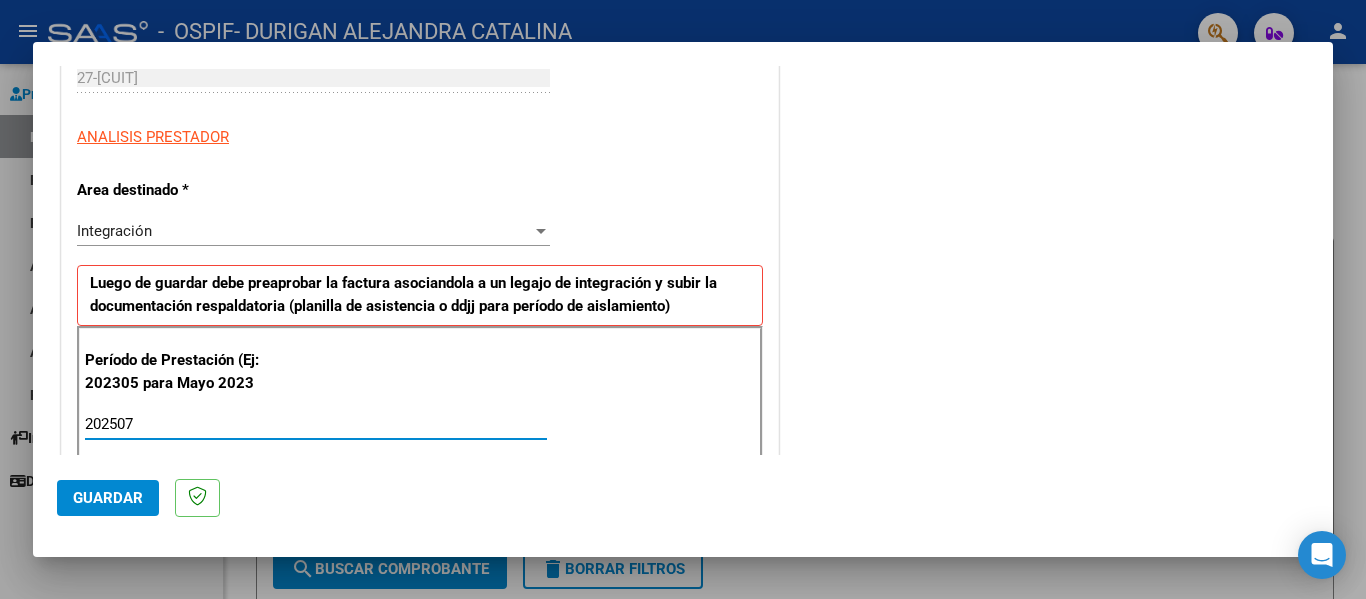 type on "202507" 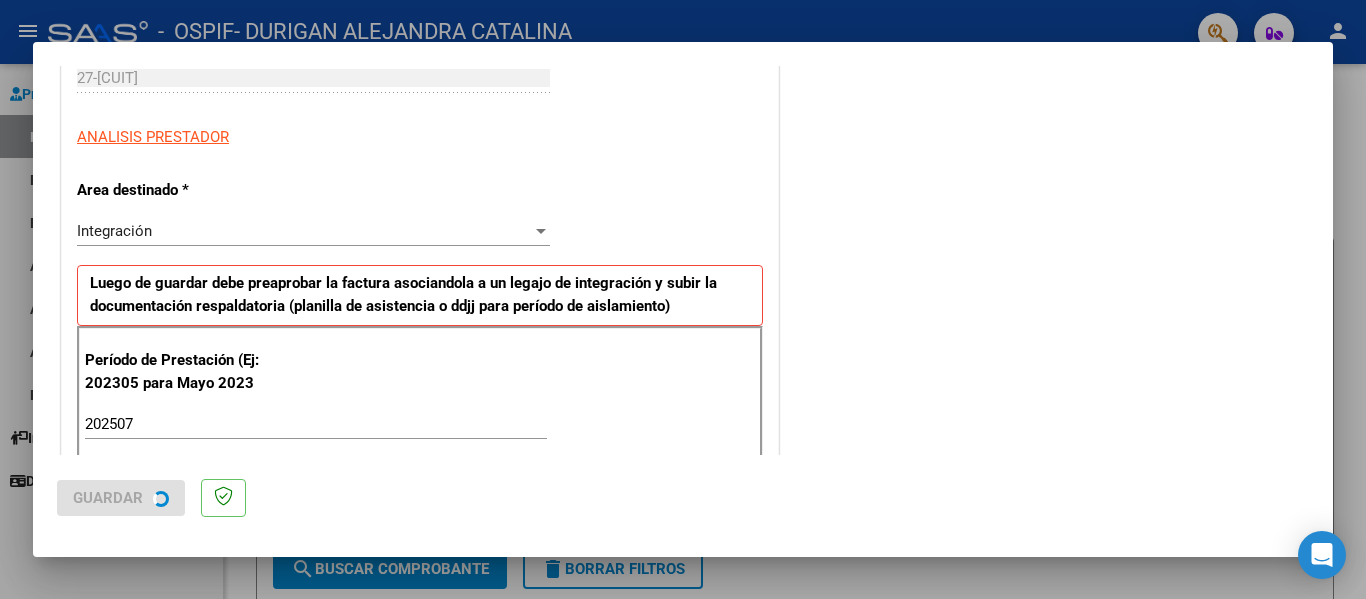 scroll, scrollTop: 0, scrollLeft: 0, axis: both 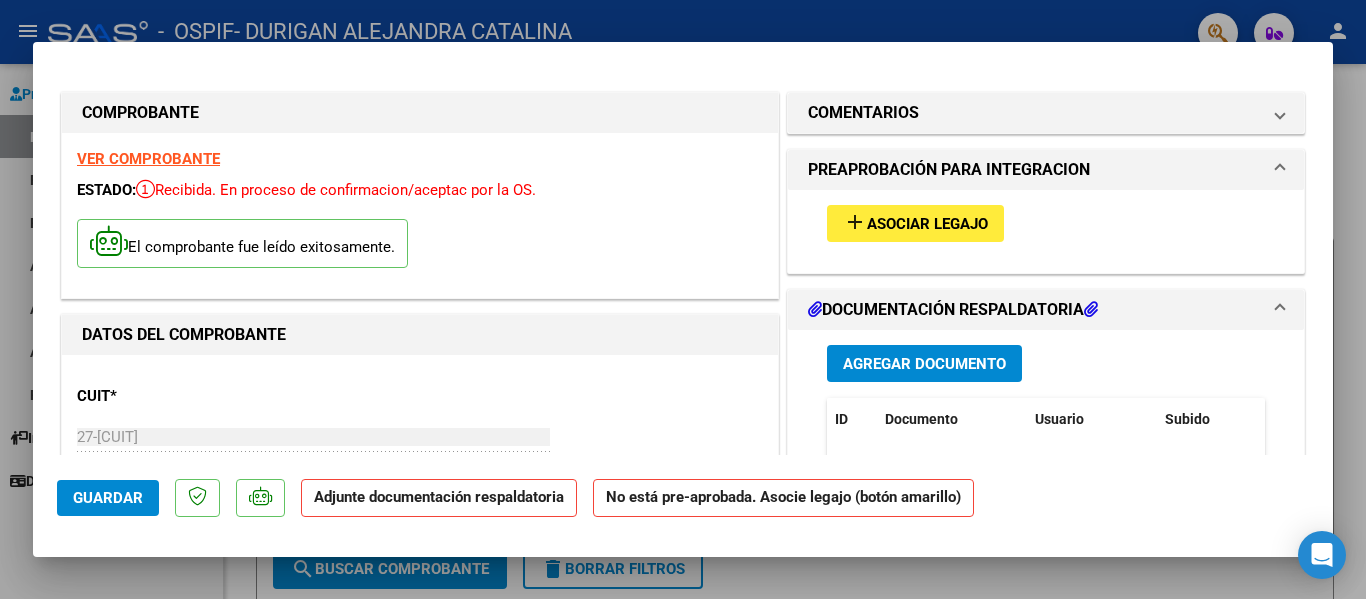 click on "Asociar Legajo" at bounding box center (927, 224) 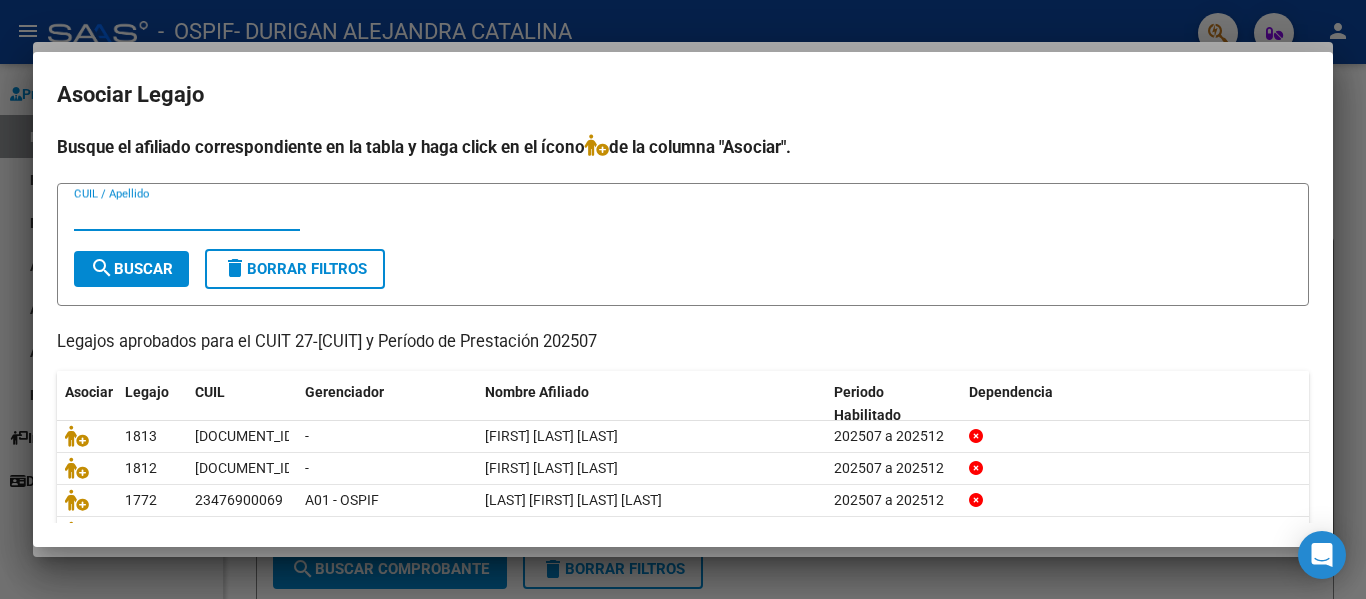 click on "CUIL / Apellido" at bounding box center (187, 215) 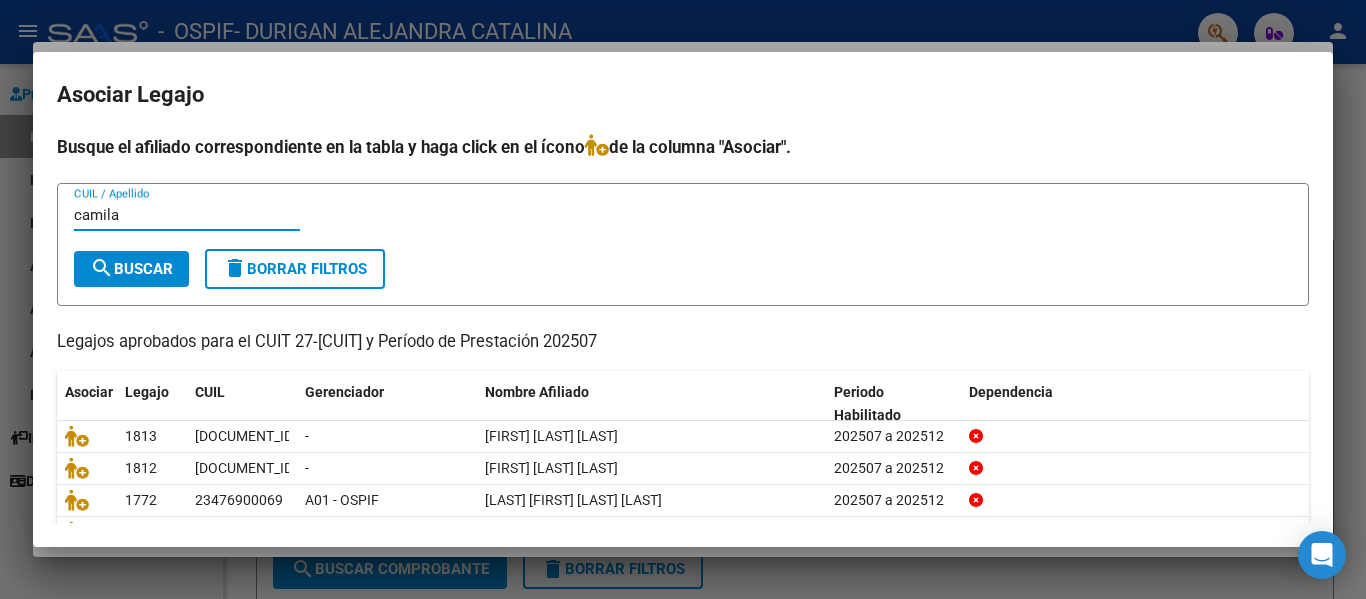 type on "camila" 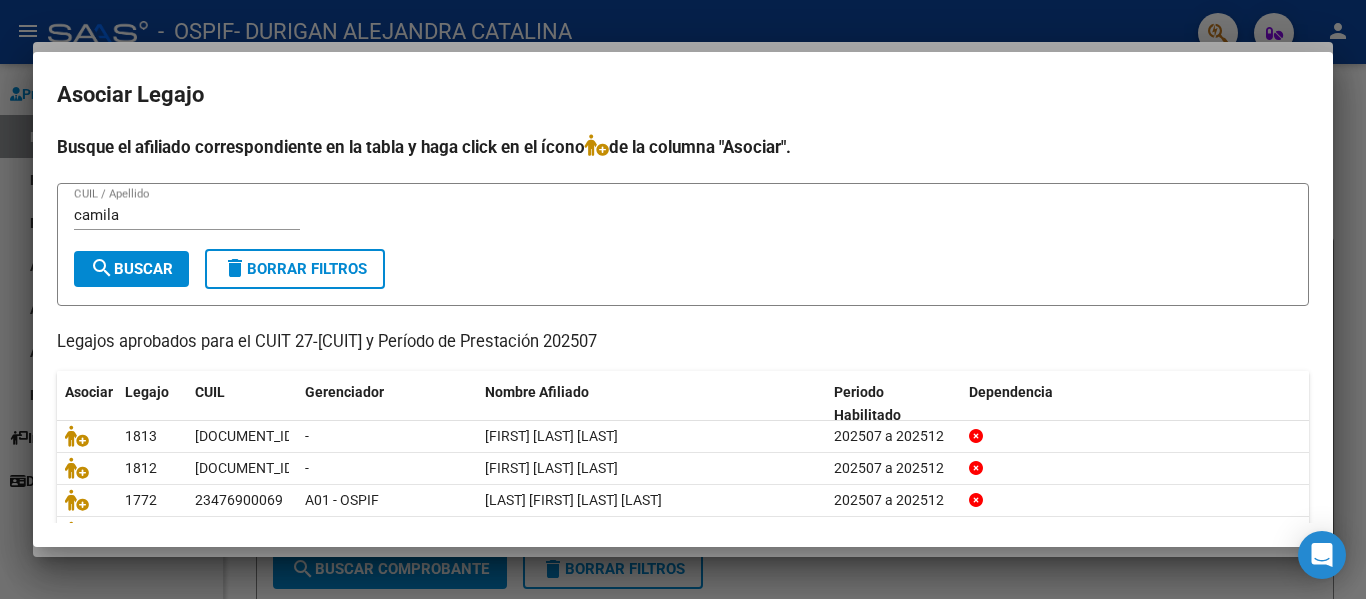 click on "search  Buscar" at bounding box center (131, 269) 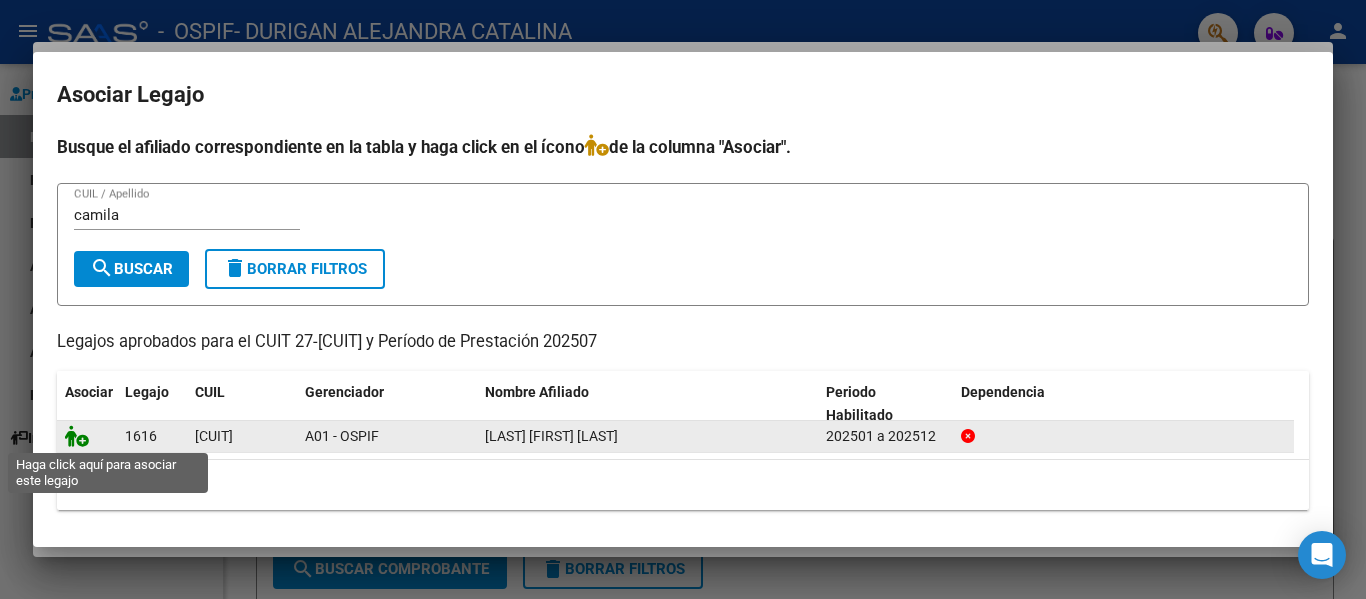click 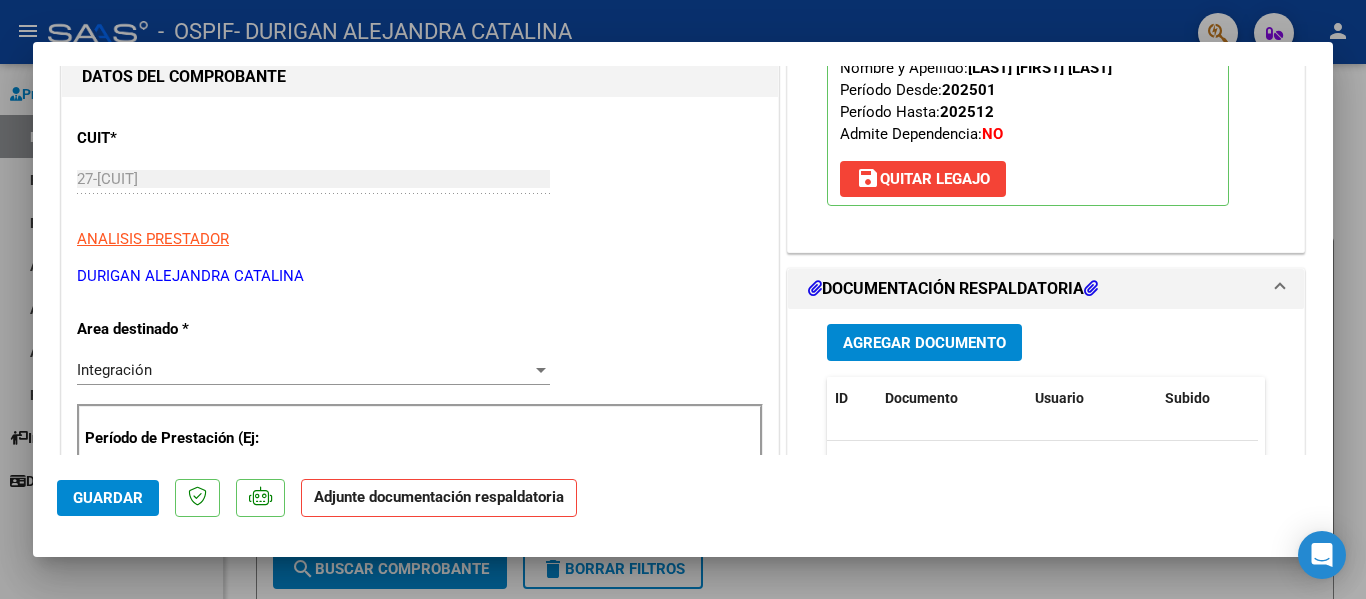 scroll, scrollTop: 259, scrollLeft: 0, axis: vertical 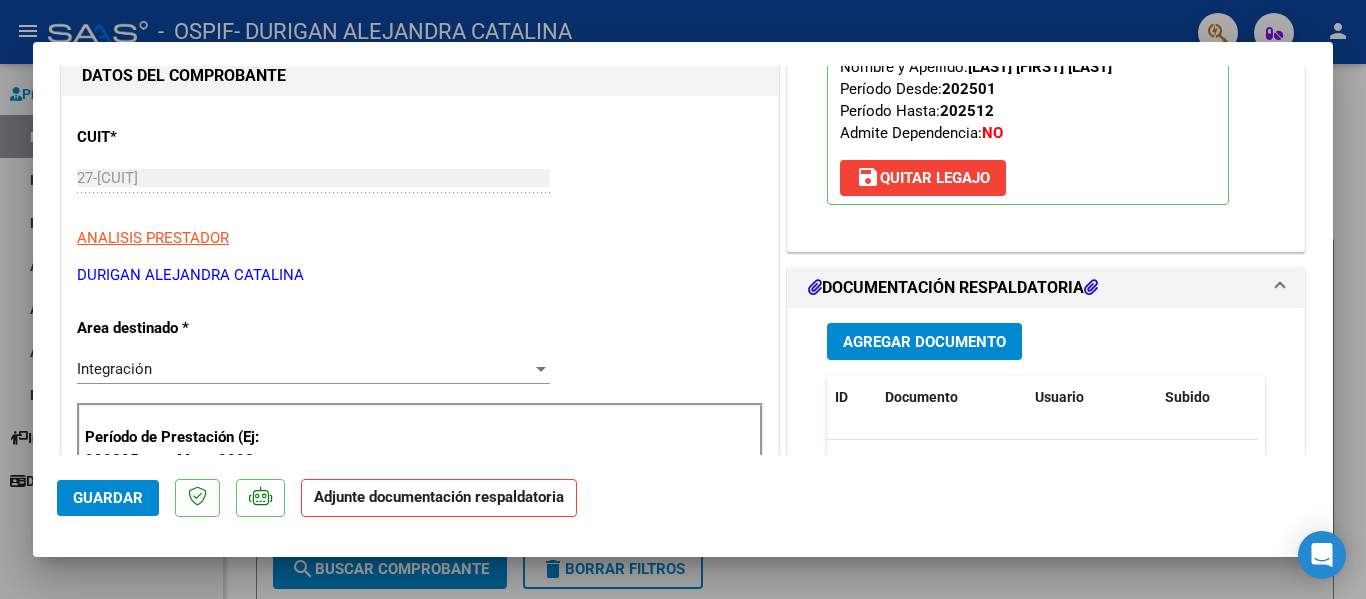 click at bounding box center (683, 299) 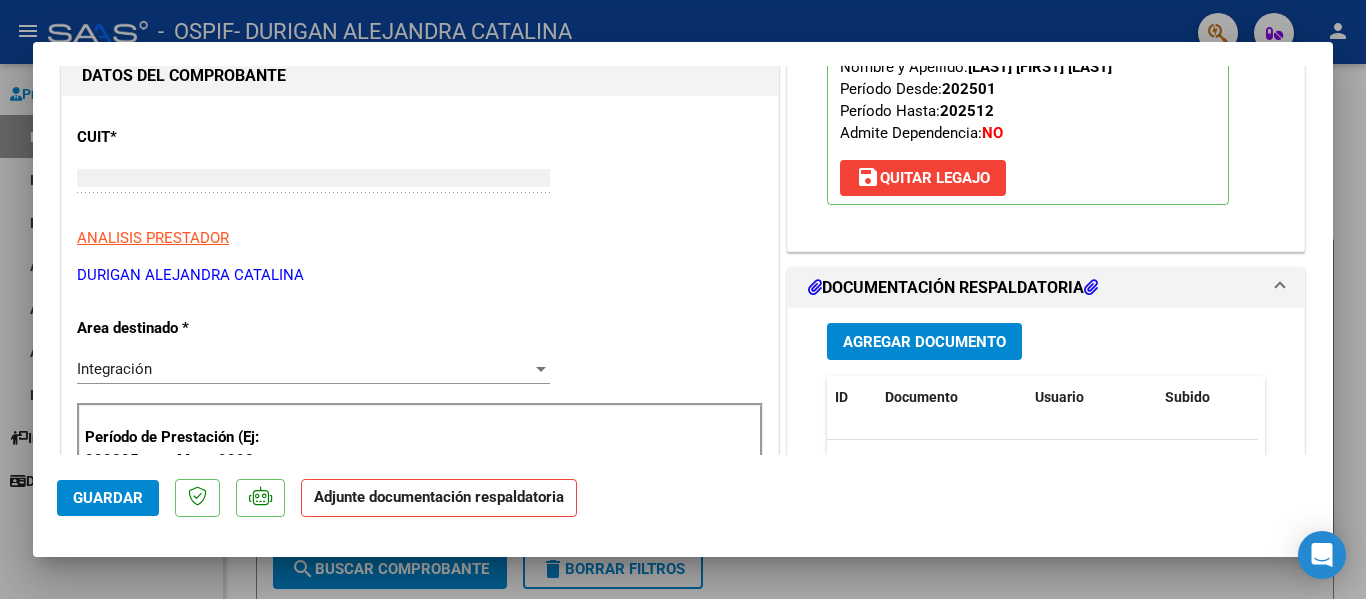 scroll, scrollTop: 198, scrollLeft: 0, axis: vertical 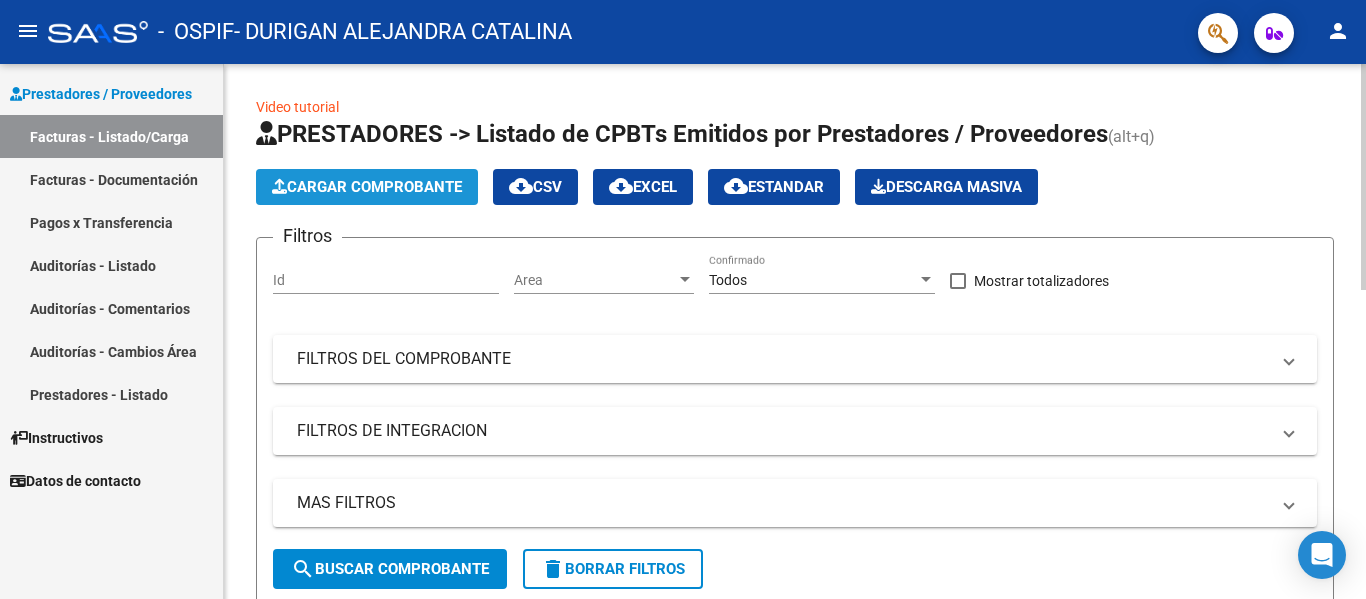 click on "Cargar Comprobante" 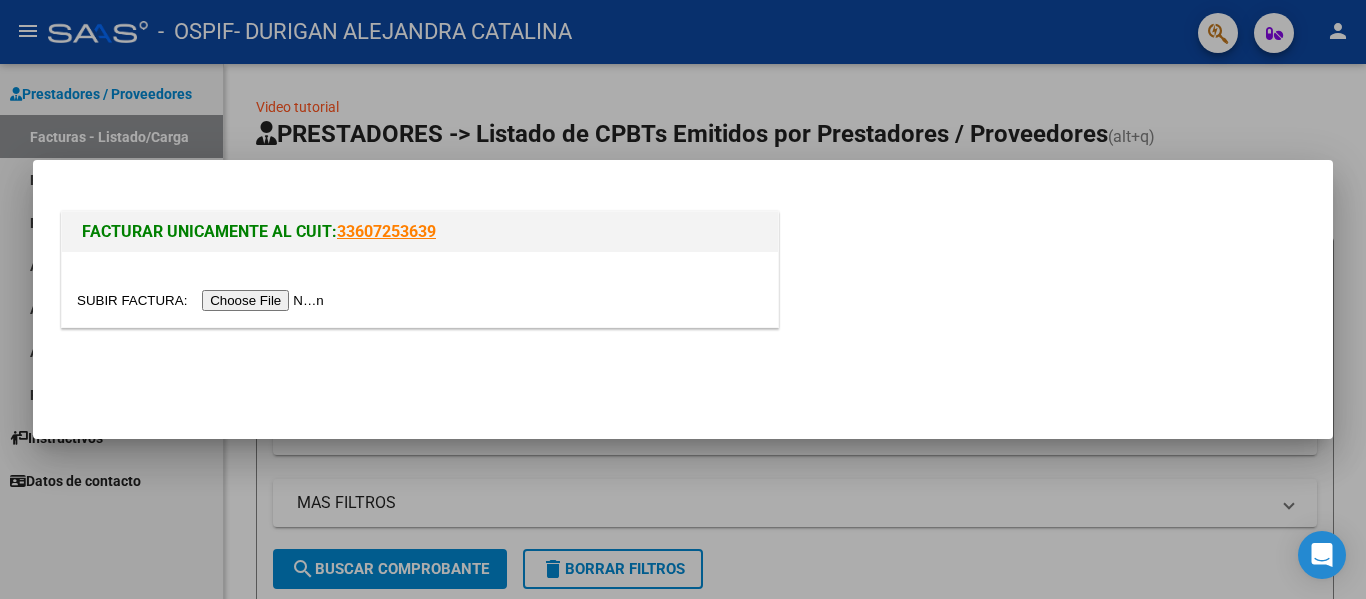 click at bounding box center [203, 300] 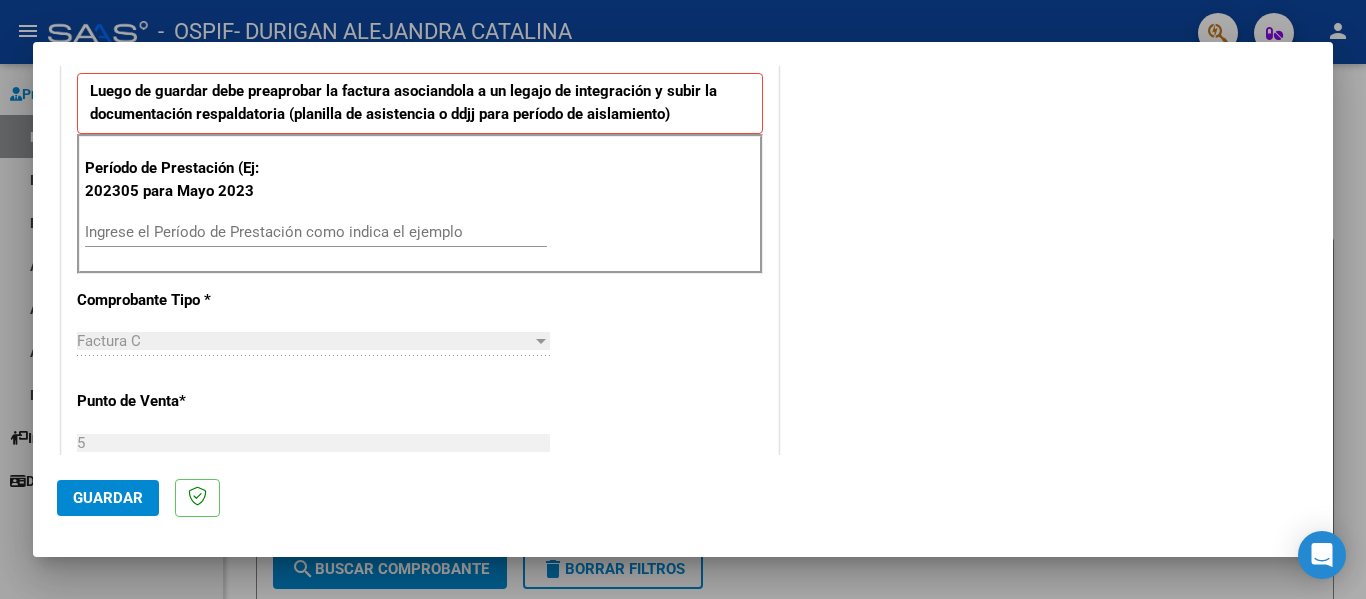 scroll, scrollTop: 522, scrollLeft: 0, axis: vertical 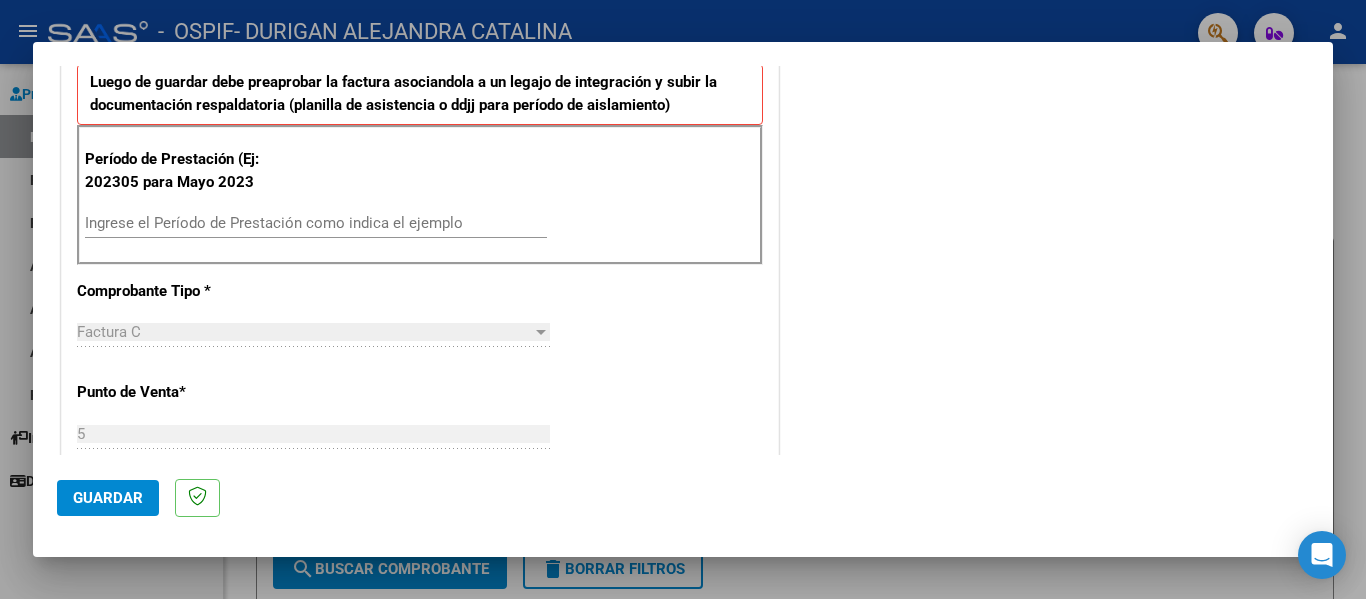 click on "Ingrese el Período de Prestación como indica el ejemplo" at bounding box center [316, 223] 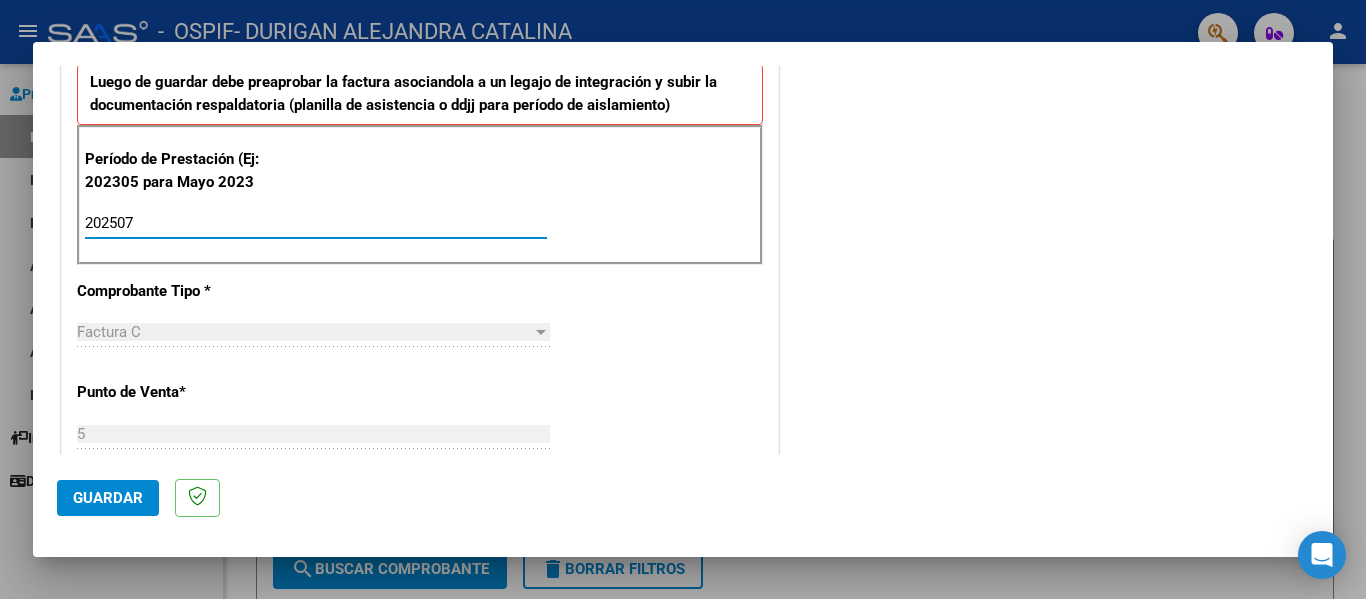 type on "202507" 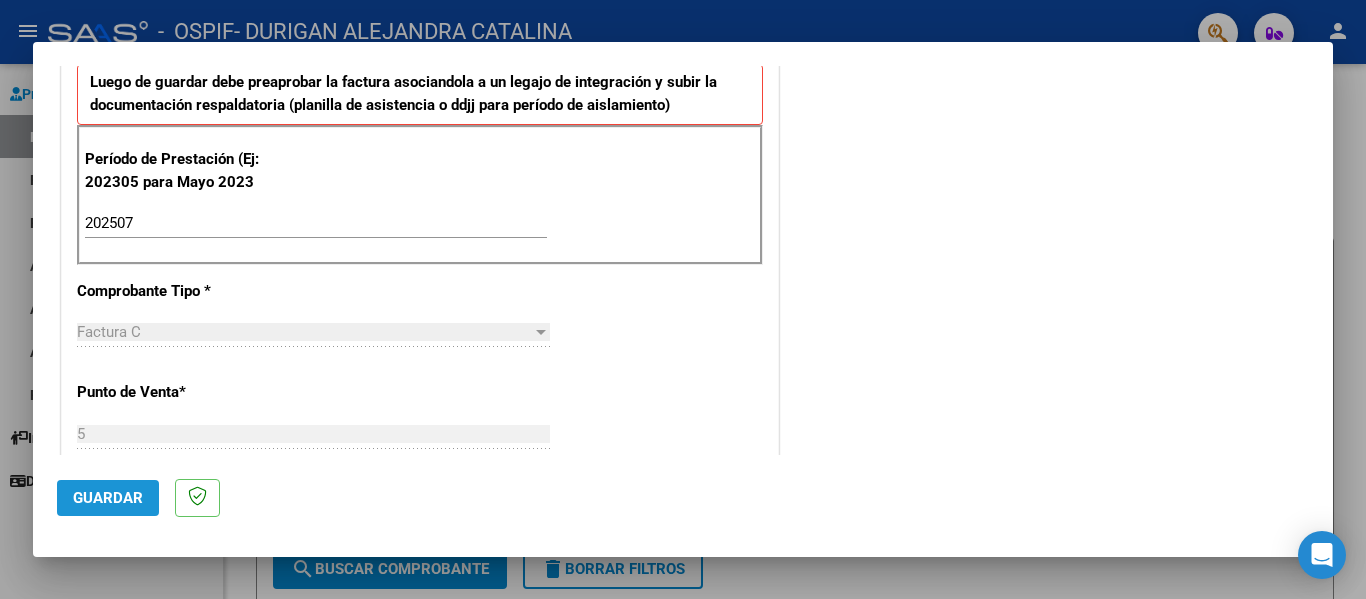 click on "Guardar" 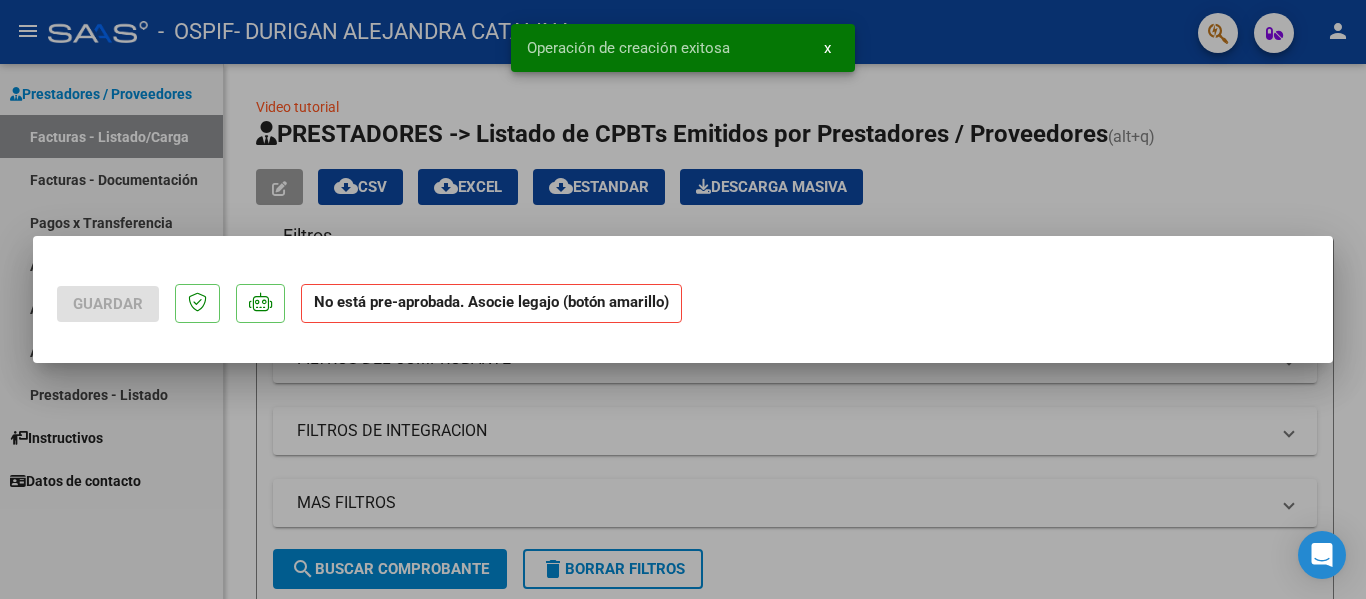 scroll, scrollTop: 0, scrollLeft: 0, axis: both 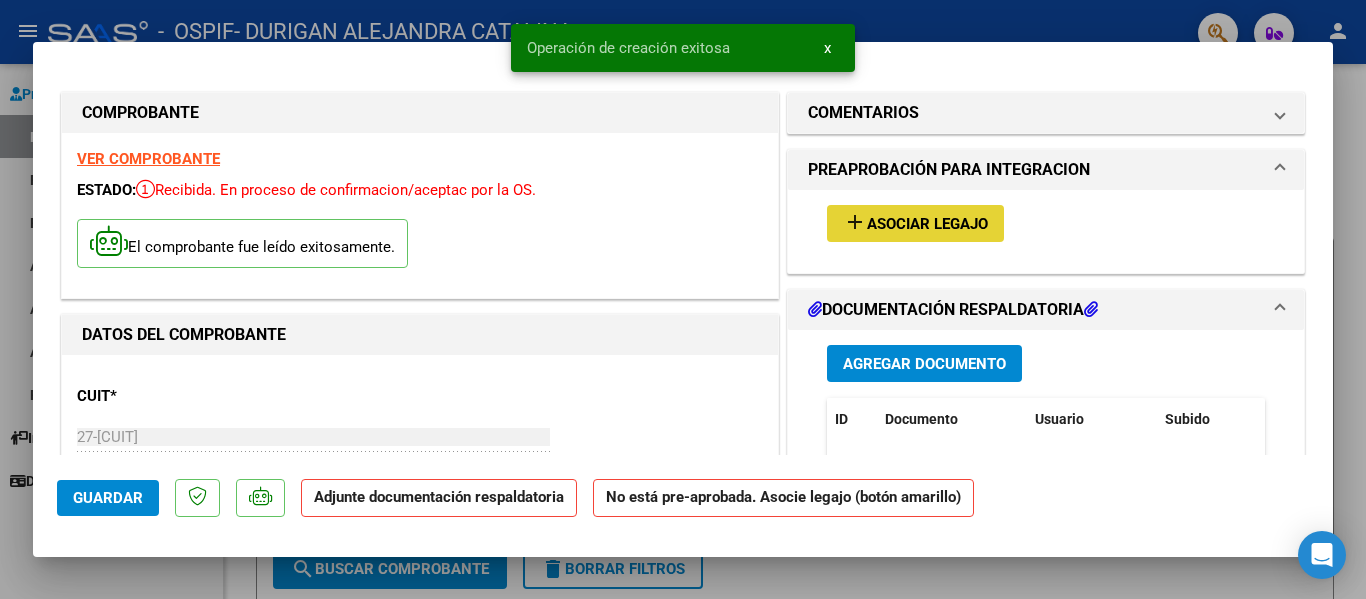 click on "add Asociar Legajo" at bounding box center (915, 223) 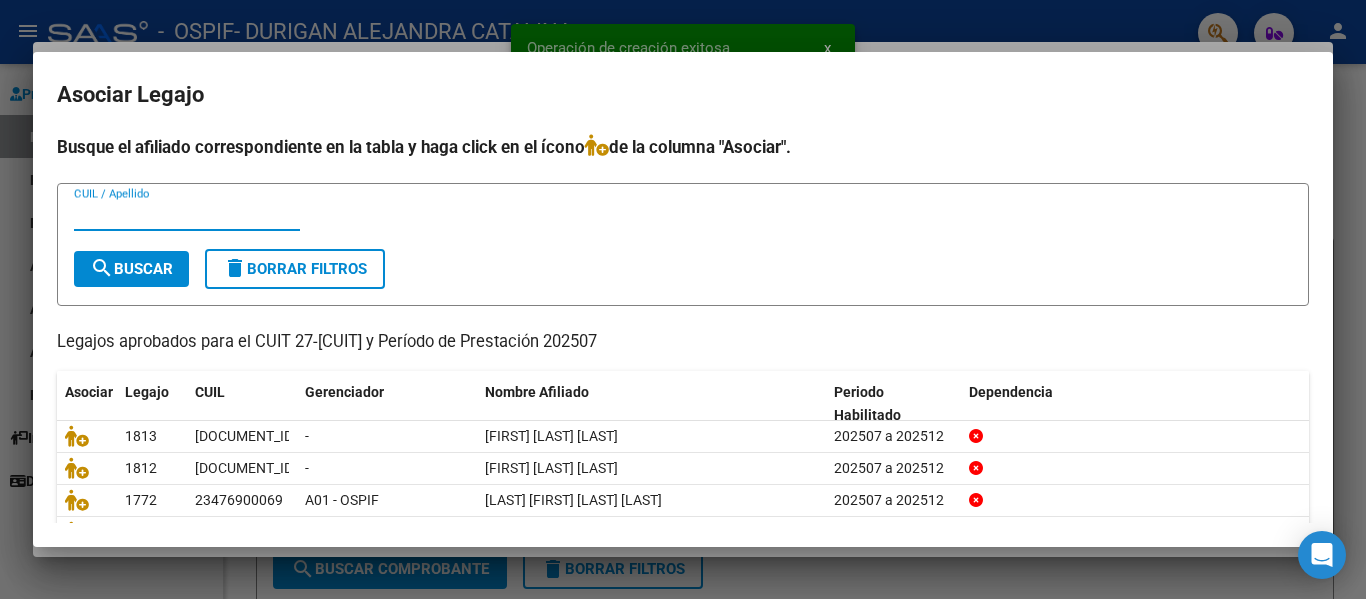 click on "CUIL / Apellido" at bounding box center (187, 215) 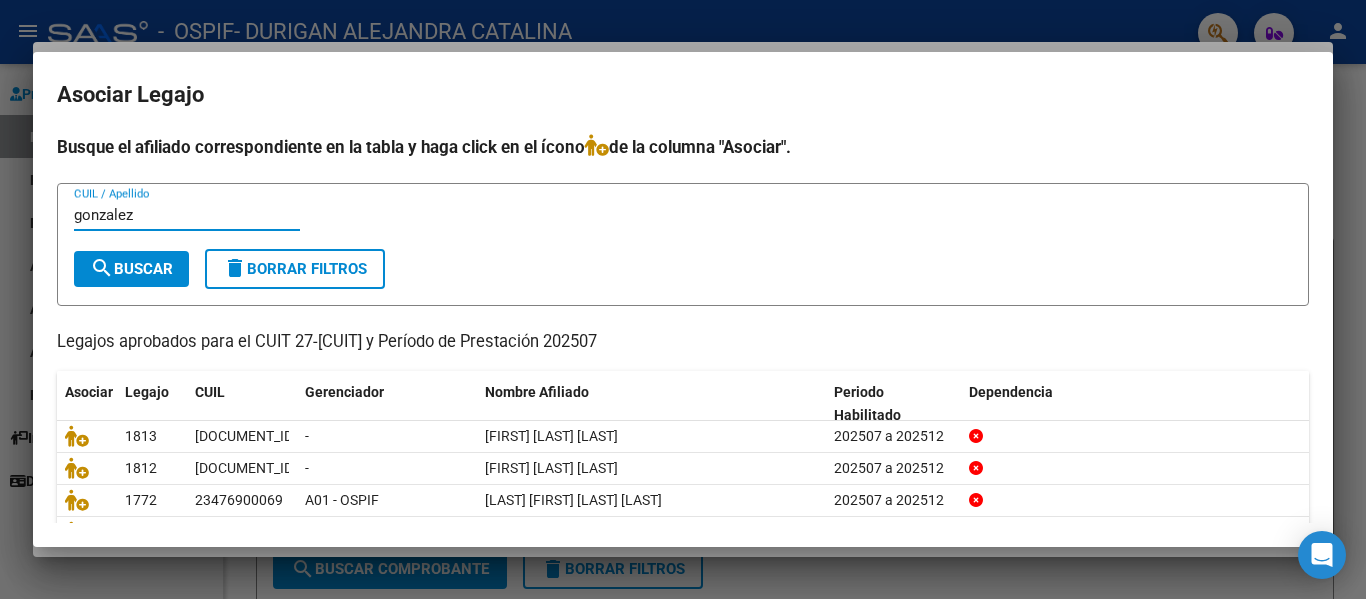 type on "gonzalez" 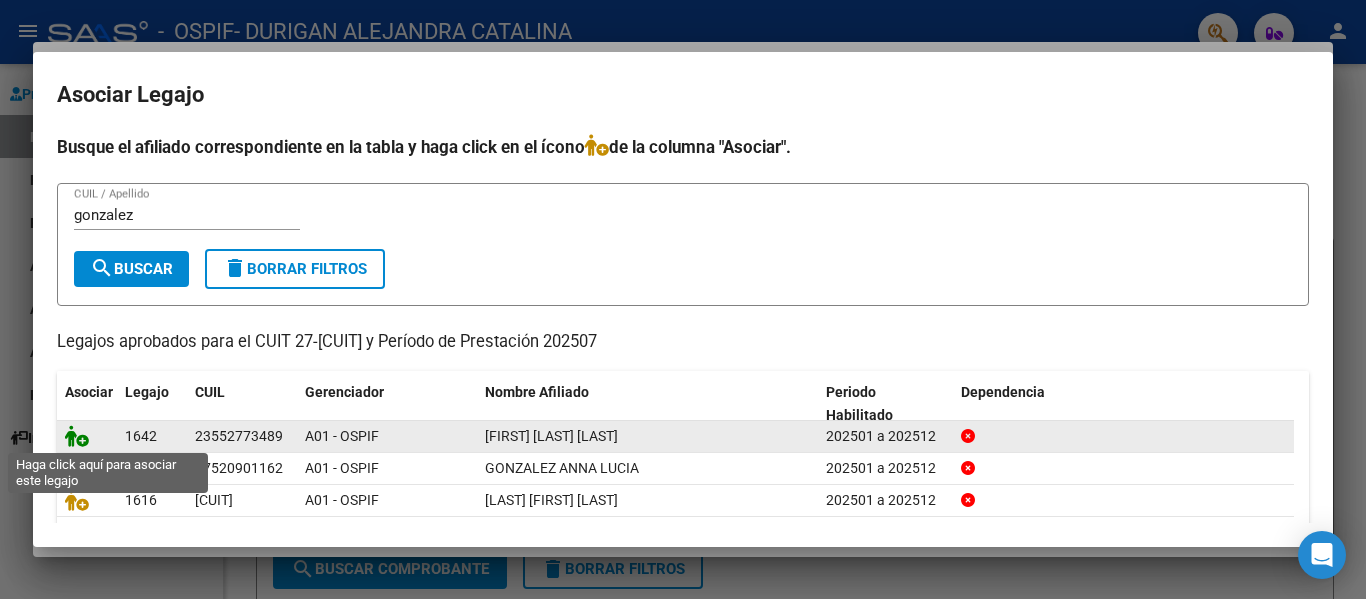 click 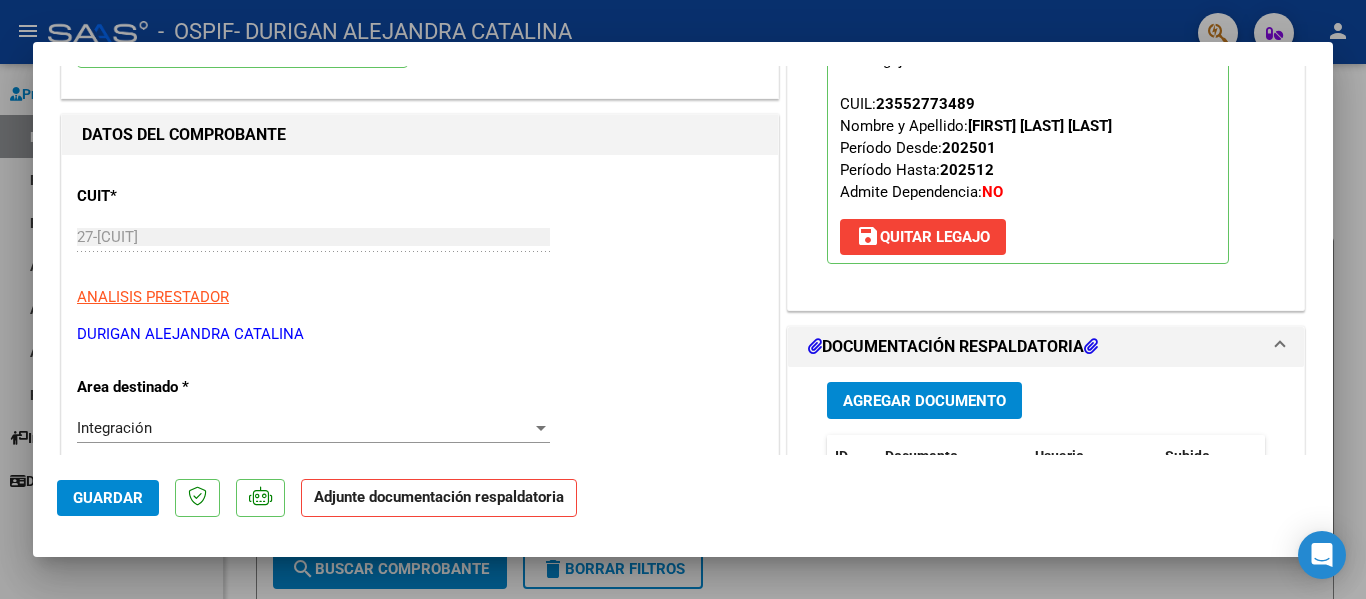scroll, scrollTop: 201, scrollLeft: 0, axis: vertical 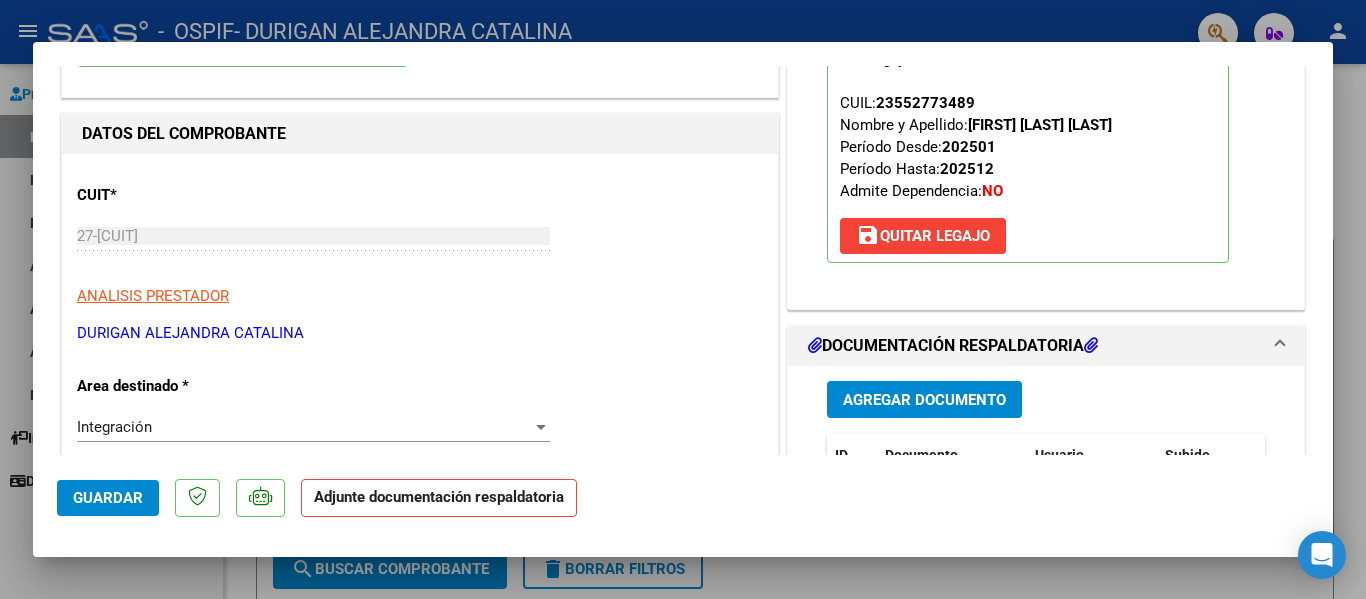 click at bounding box center (683, 299) 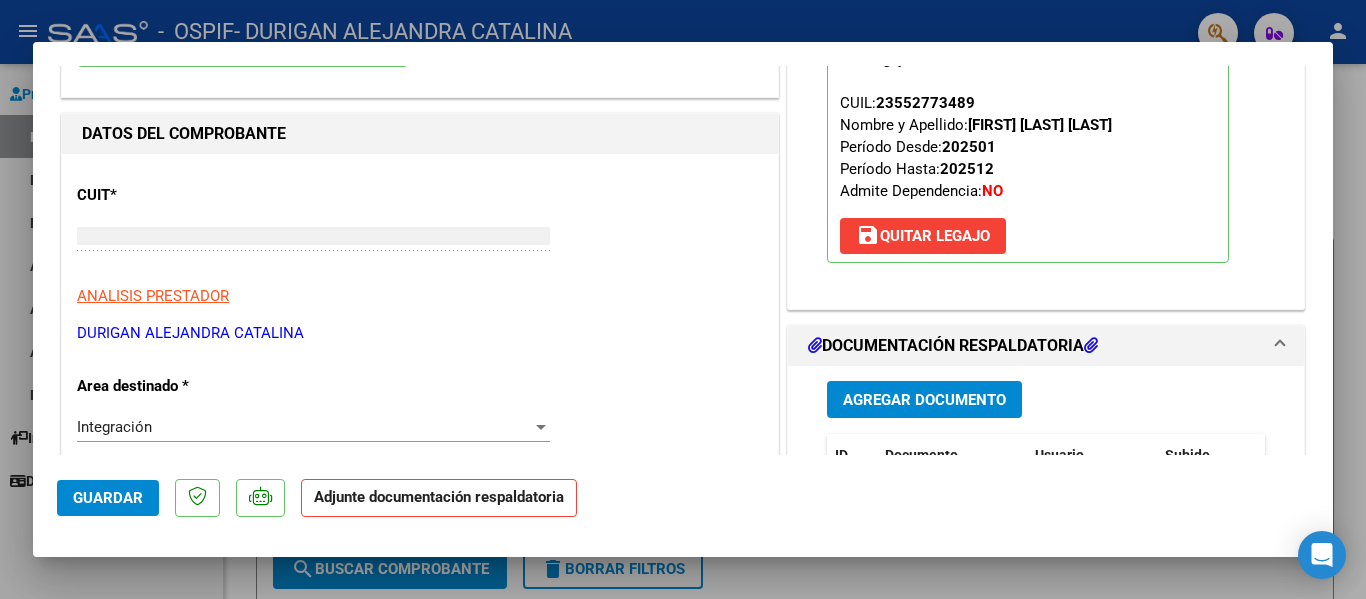 scroll, scrollTop: 213, scrollLeft: 0, axis: vertical 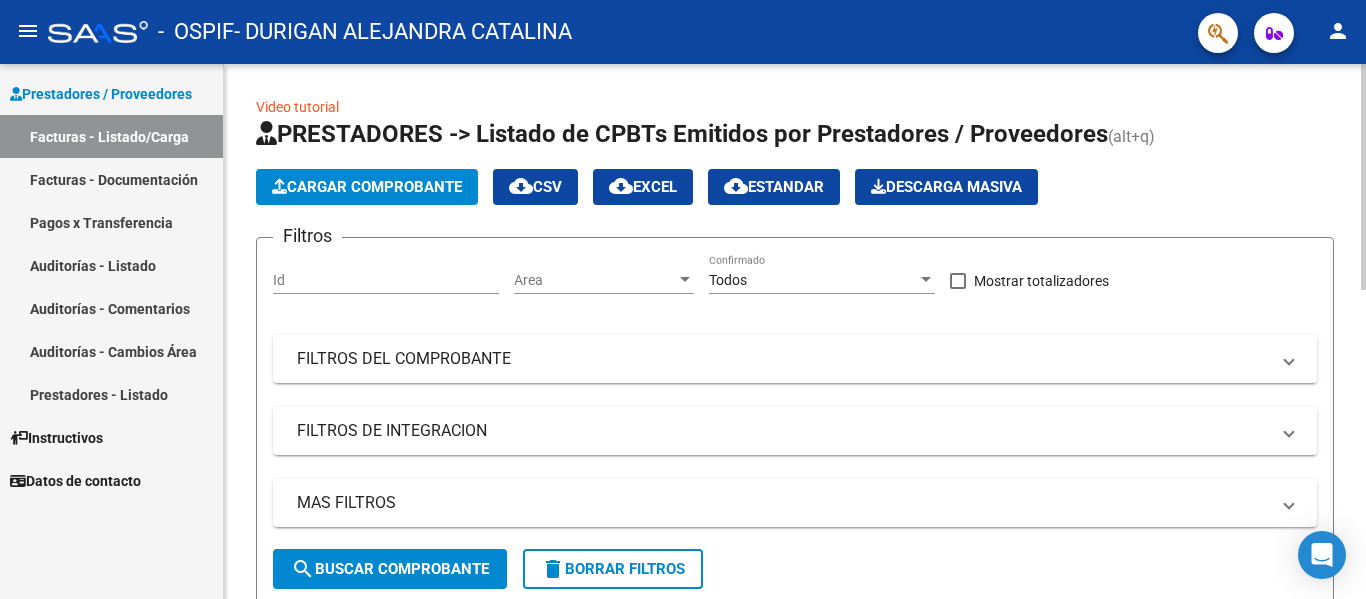 click on "Cargar Comprobante" 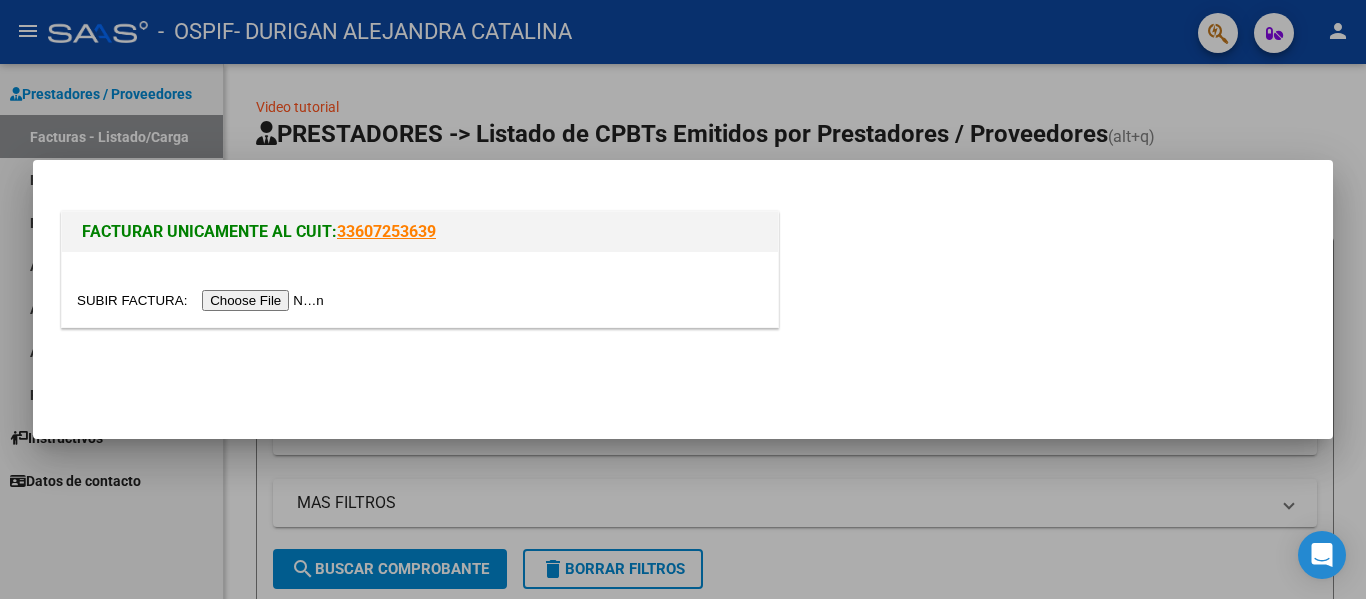 click at bounding box center [203, 300] 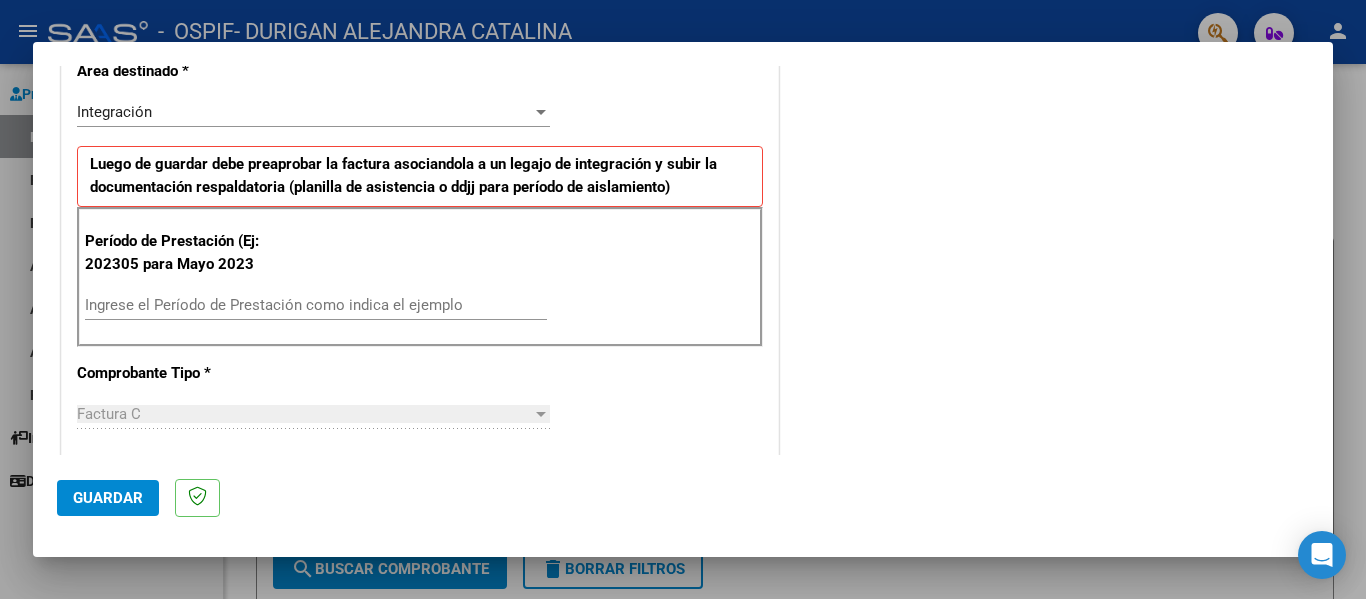 scroll, scrollTop: 442, scrollLeft: 0, axis: vertical 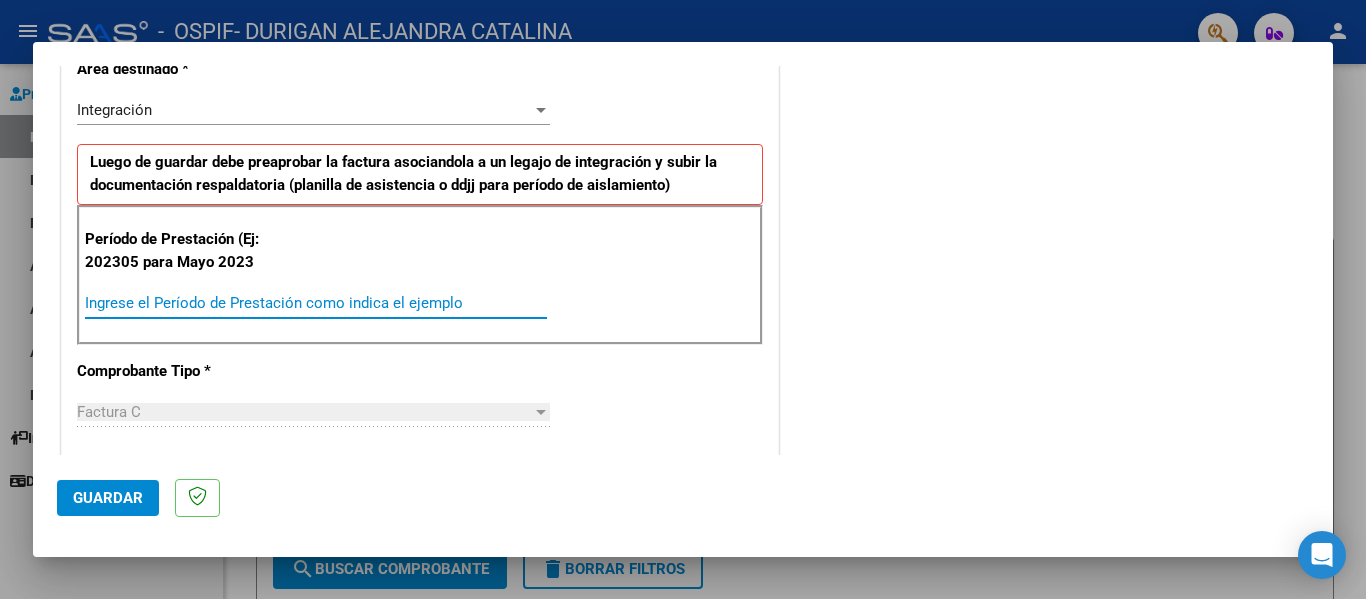 click on "Ingrese el Período de Prestación como indica el ejemplo" at bounding box center [316, 303] 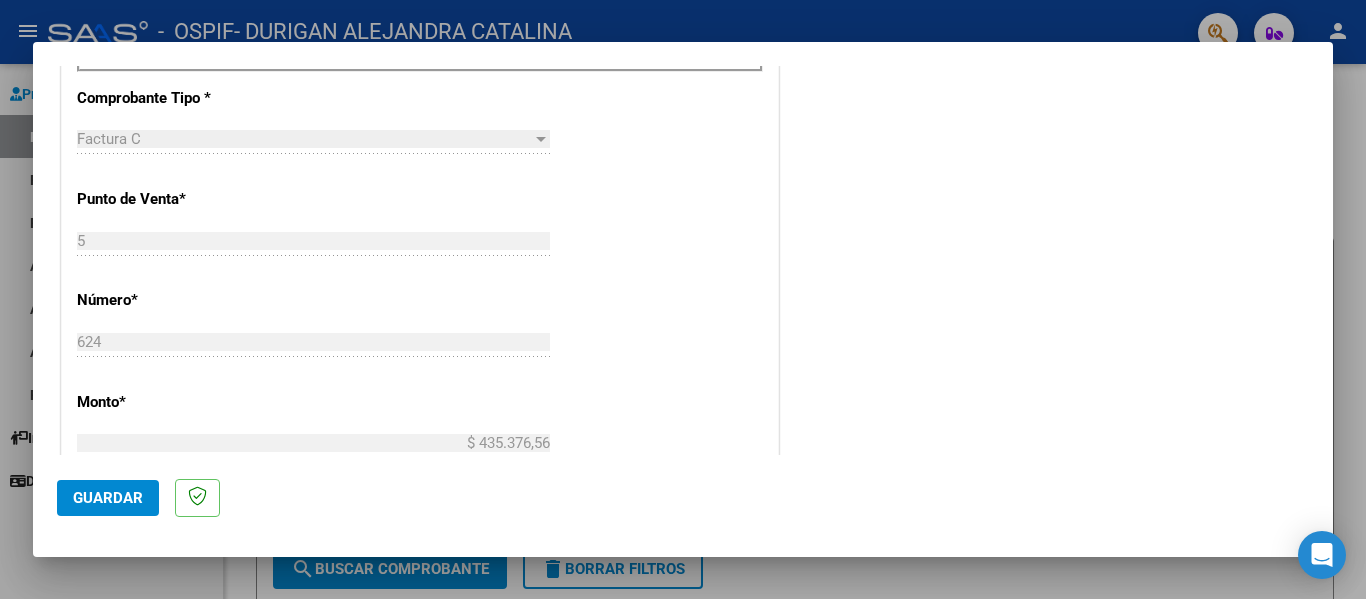 scroll, scrollTop: 716, scrollLeft: 0, axis: vertical 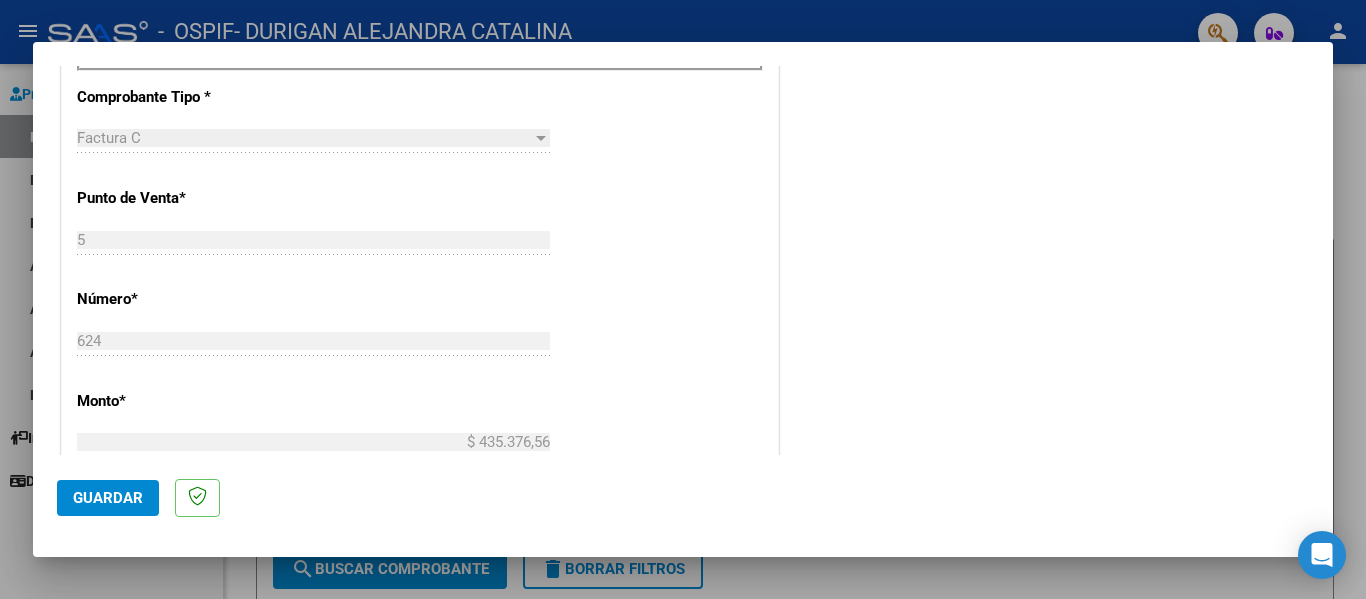 type on "202507" 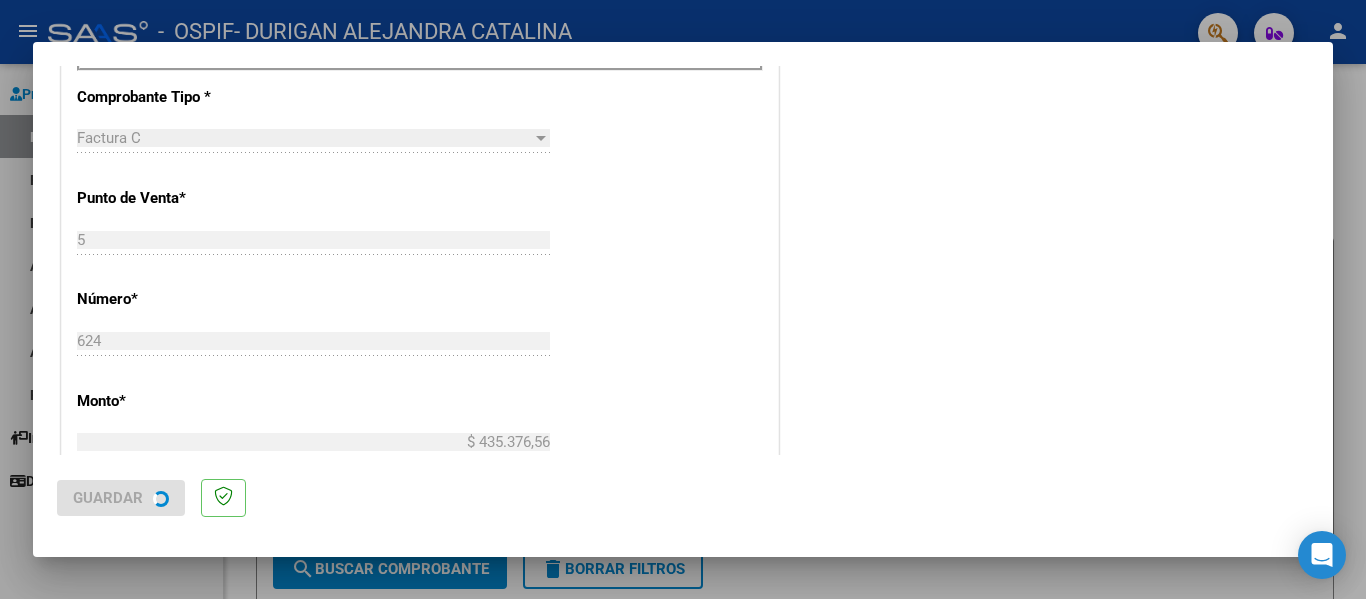 scroll, scrollTop: 0, scrollLeft: 0, axis: both 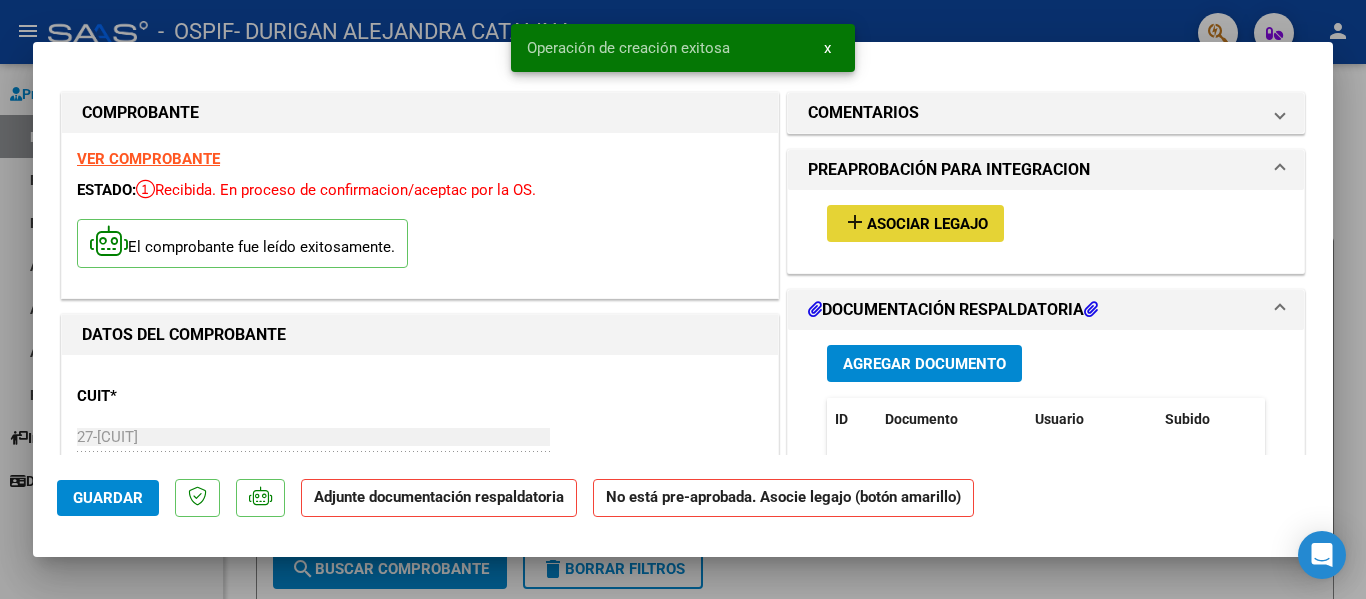 click on "add Asociar Legajo" at bounding box center [915, 223] 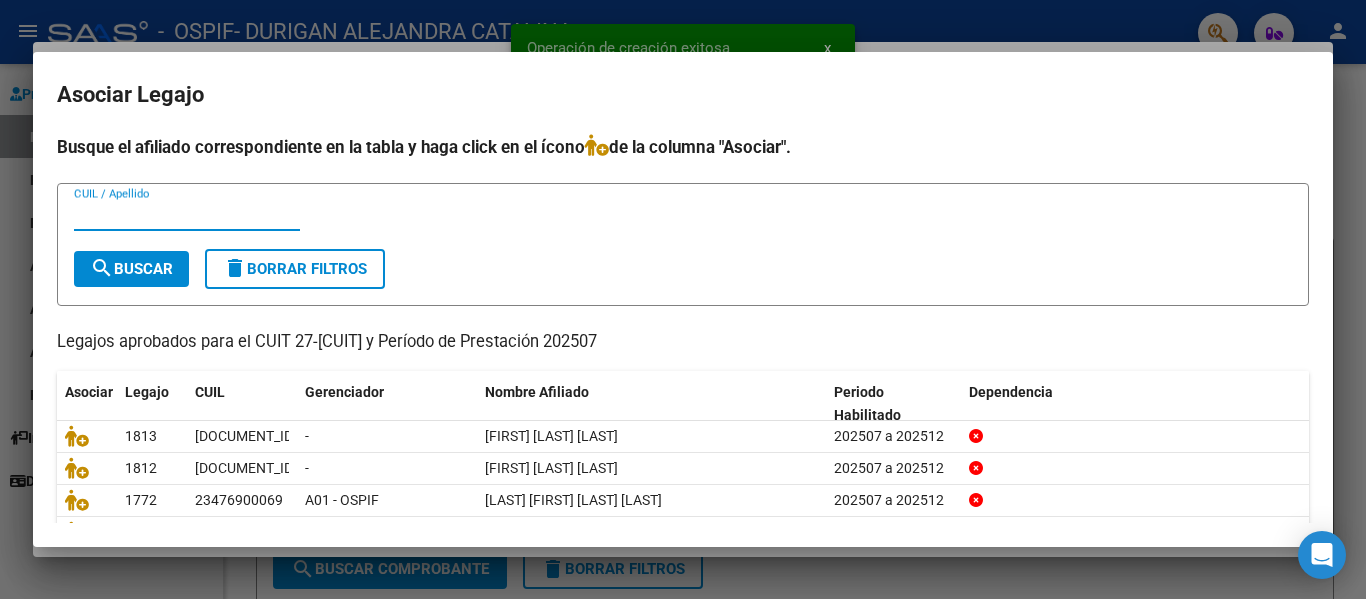 click on "CUIL / Apellido" at bounding box center [187, 215] 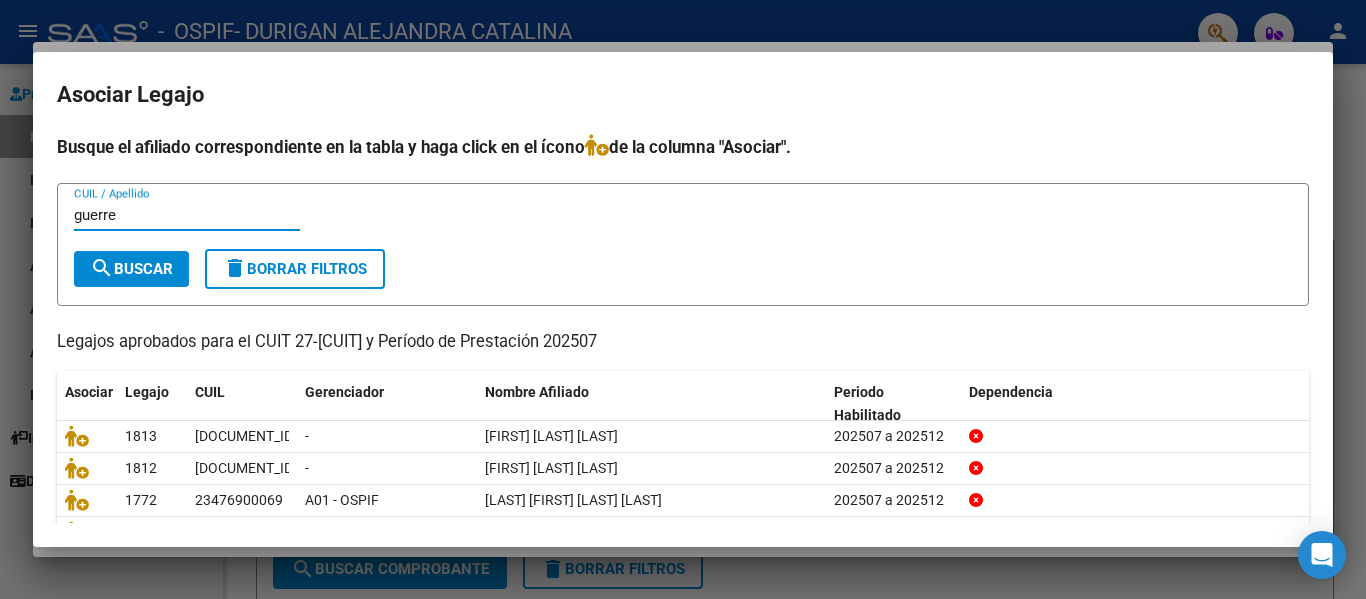 type on "guerre" 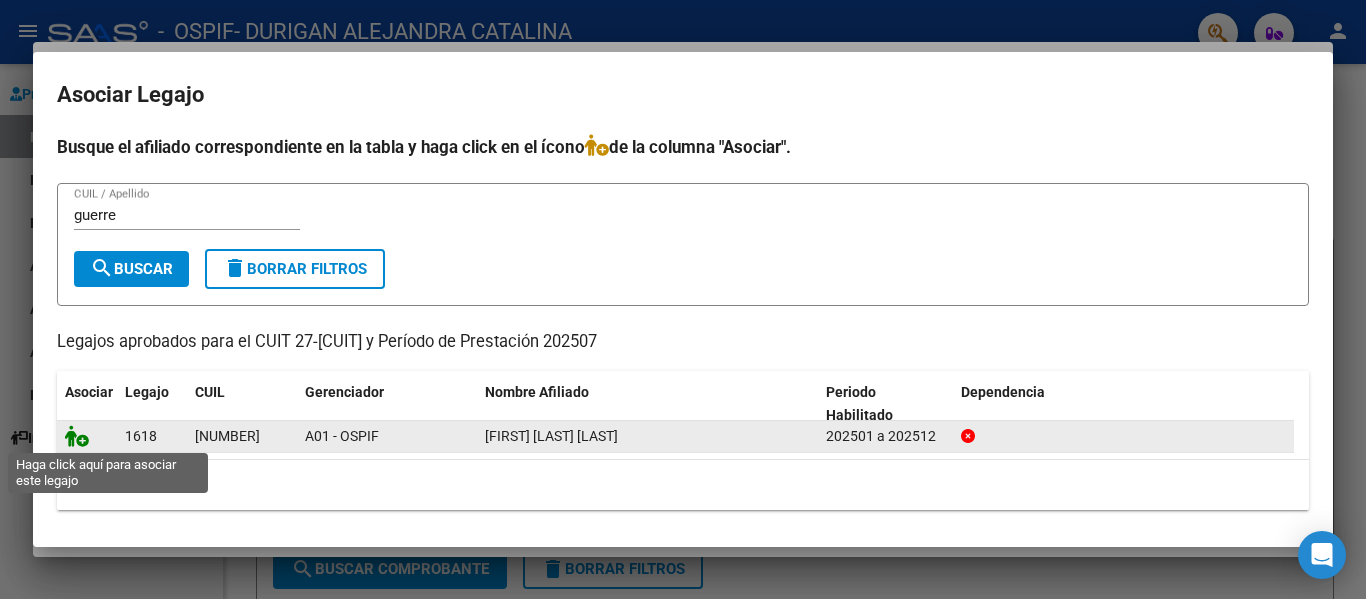 click 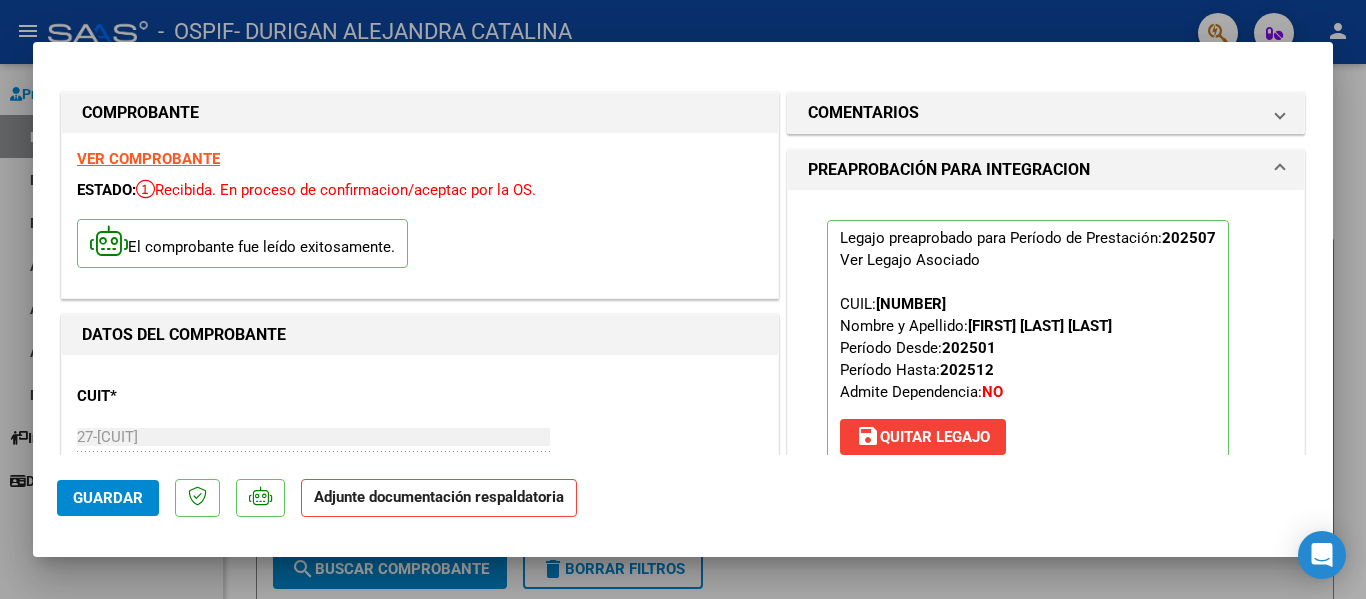 click at bounding box center (683, 299) 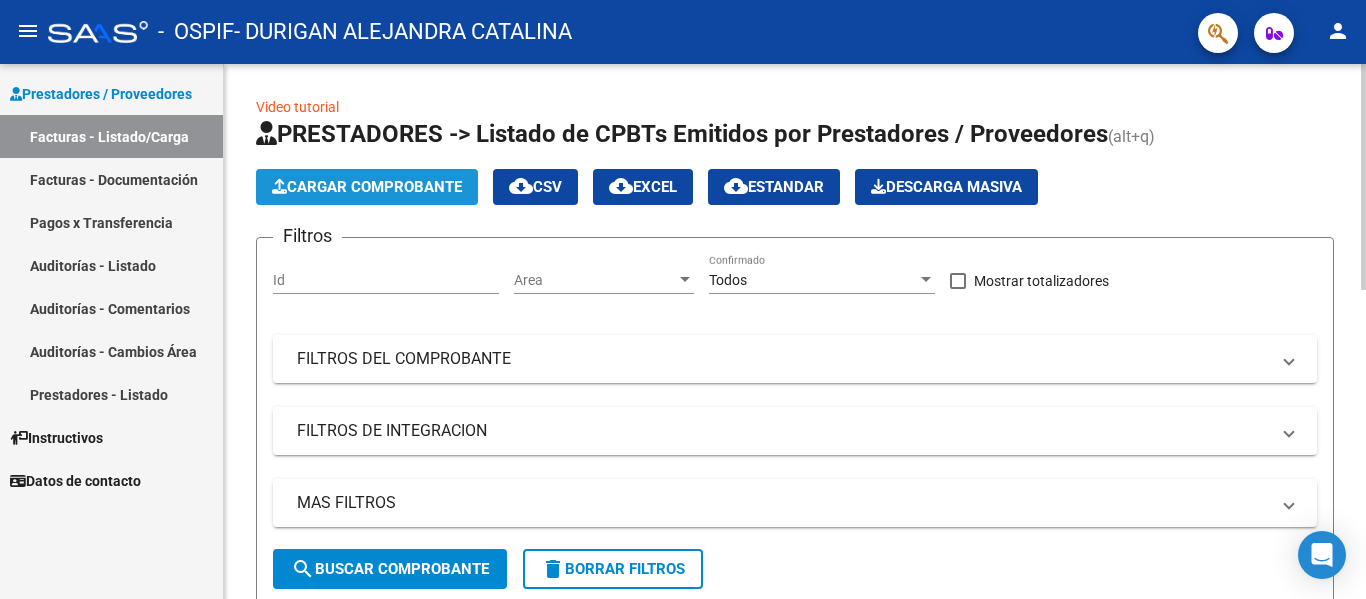 click on "Cargar Comprobante" 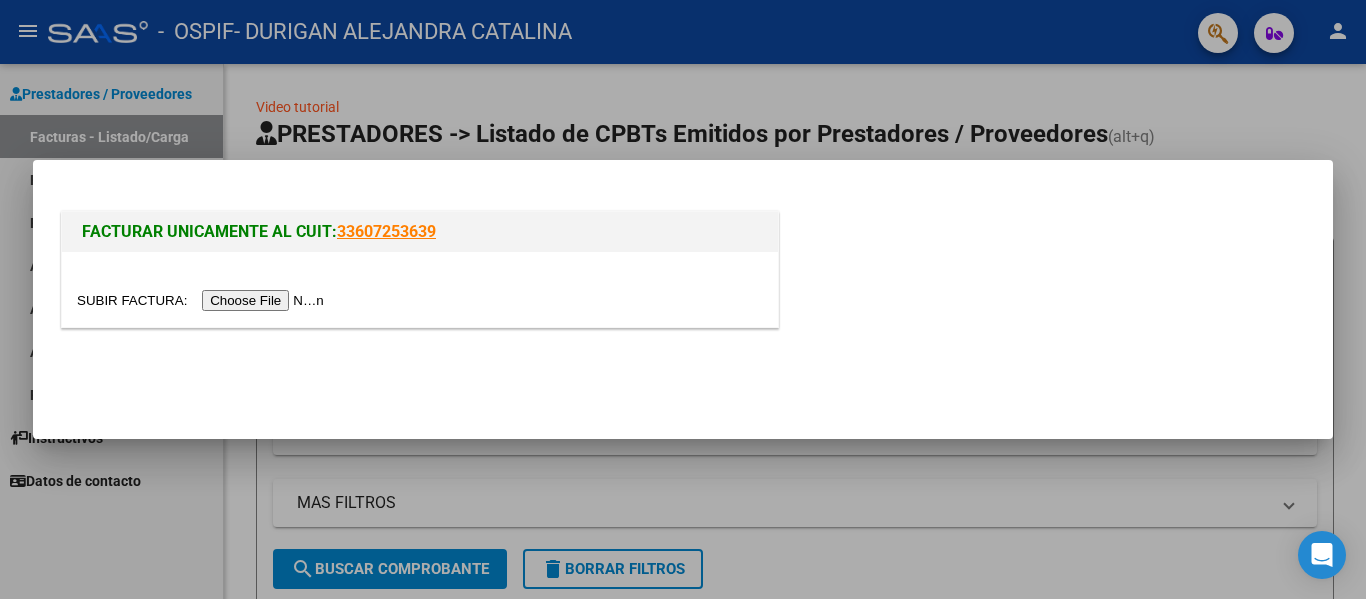 click at bounding box center [203, 300] 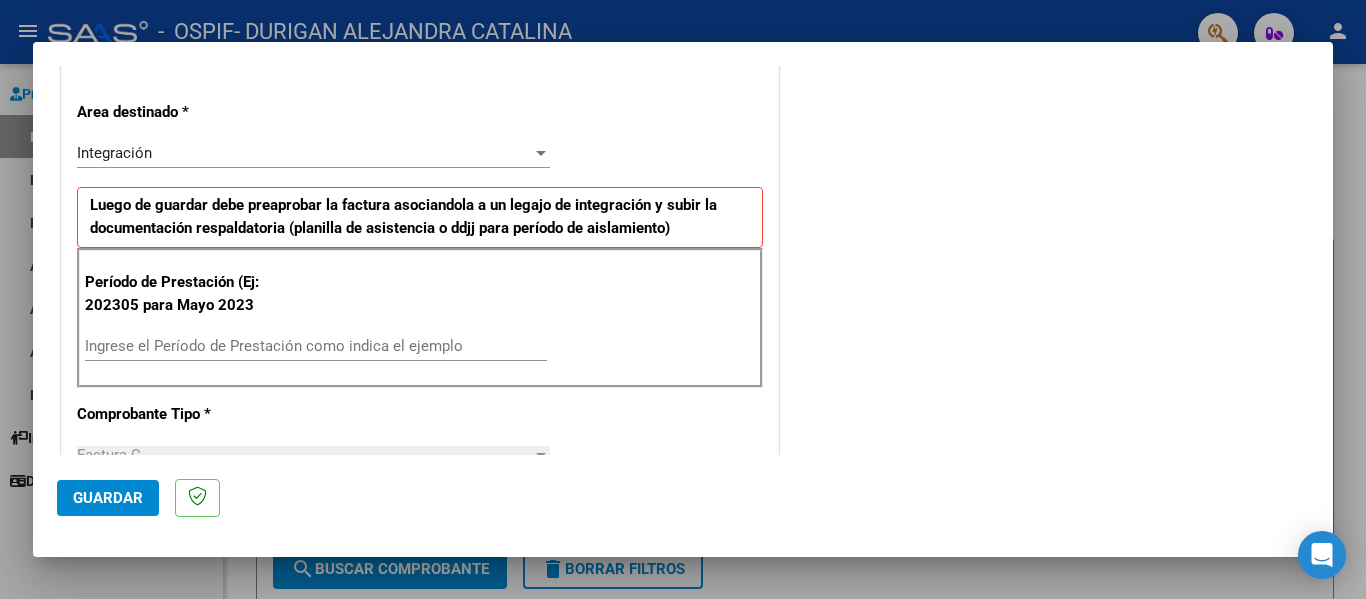 scroll, scrollTop: 447, scrollLeft: 0, axis: vertical 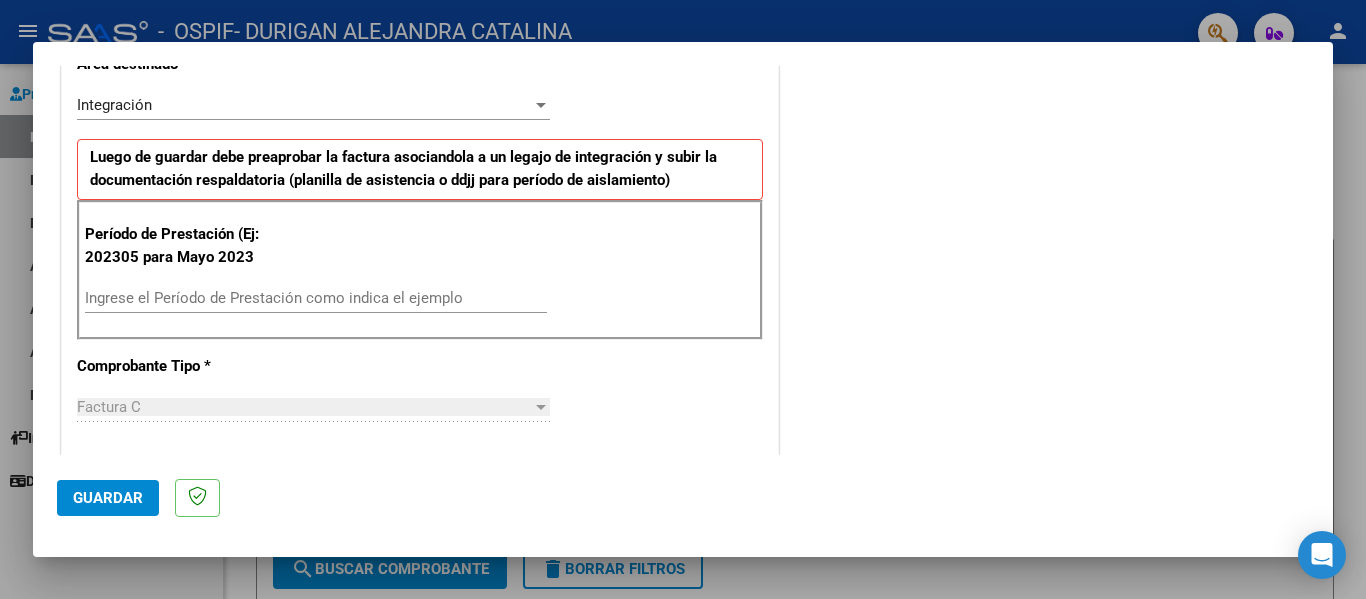 click on "Período de Prestación (Ej: 202305 para Mayo 2023    Ingrese el Período de Prestación como indica el ejemplo" at bounding box center [420, 270] 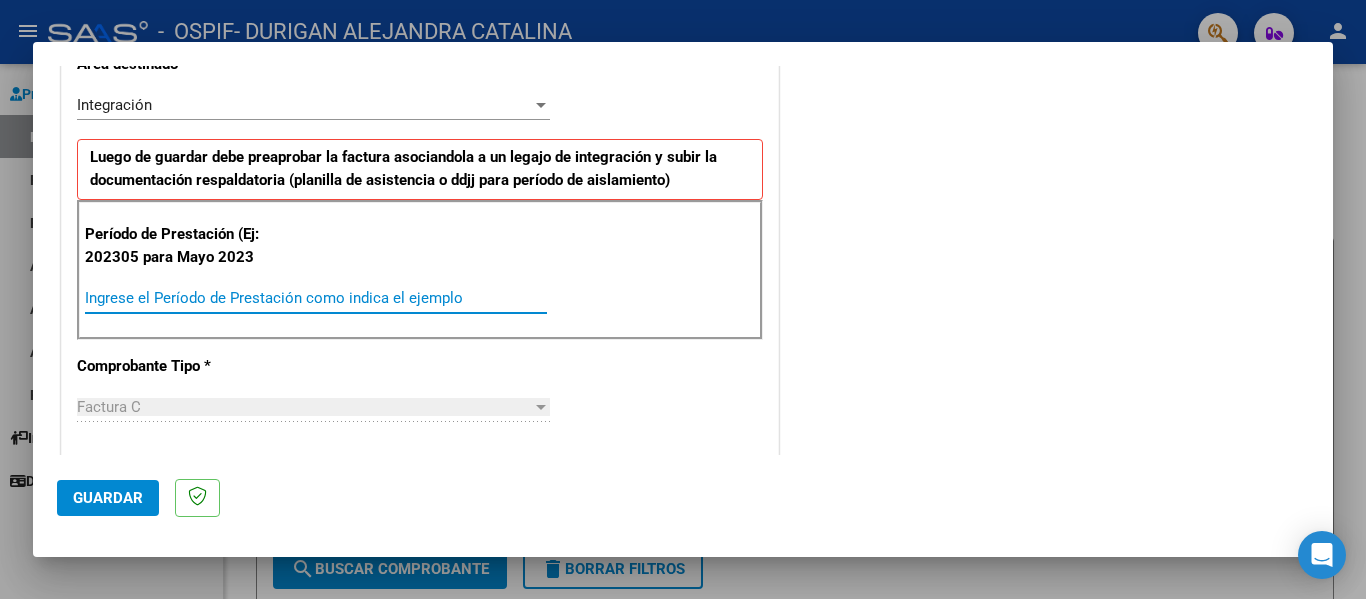 click on "Ingrese el Período de Prestación como indica el ejemplo" at bounding box center [316, 298] 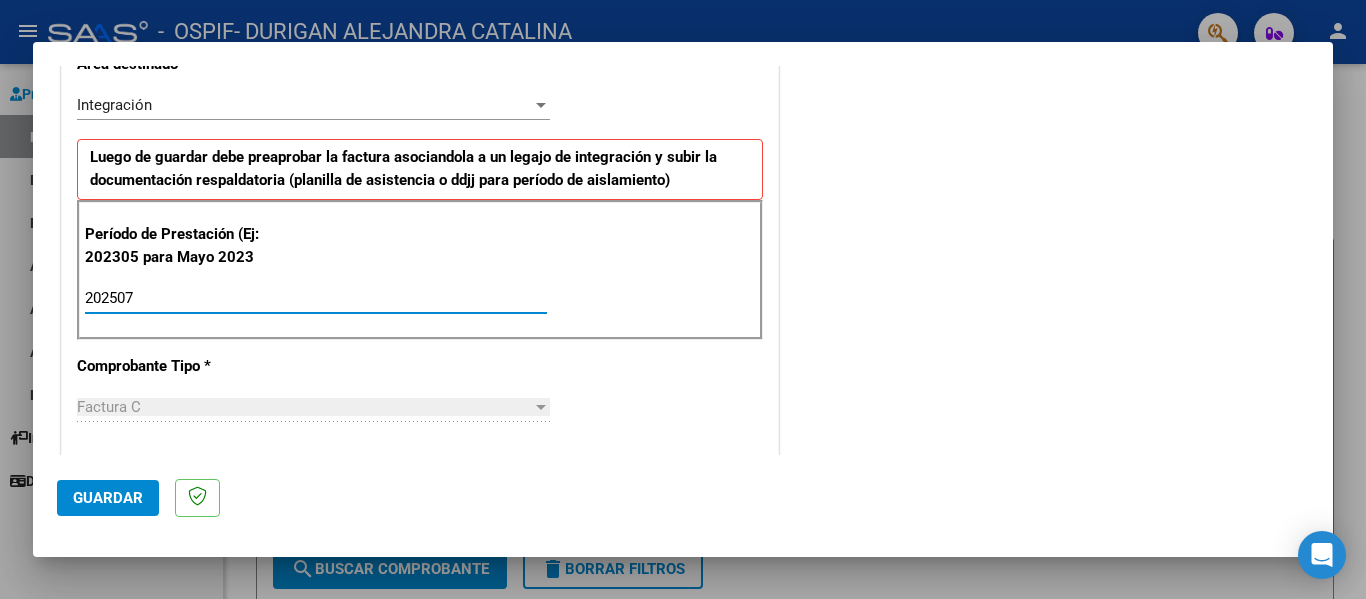 type on "202507" 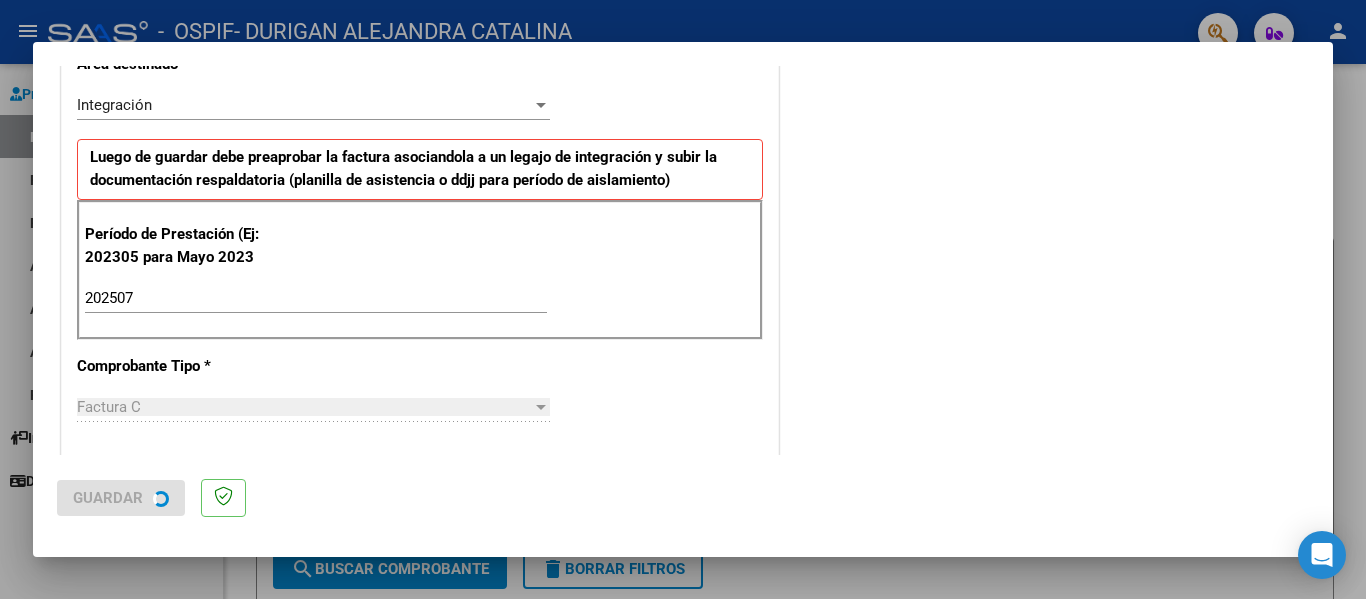 scroll, scrollTop: 0, scrollLeft: 0, axis: both 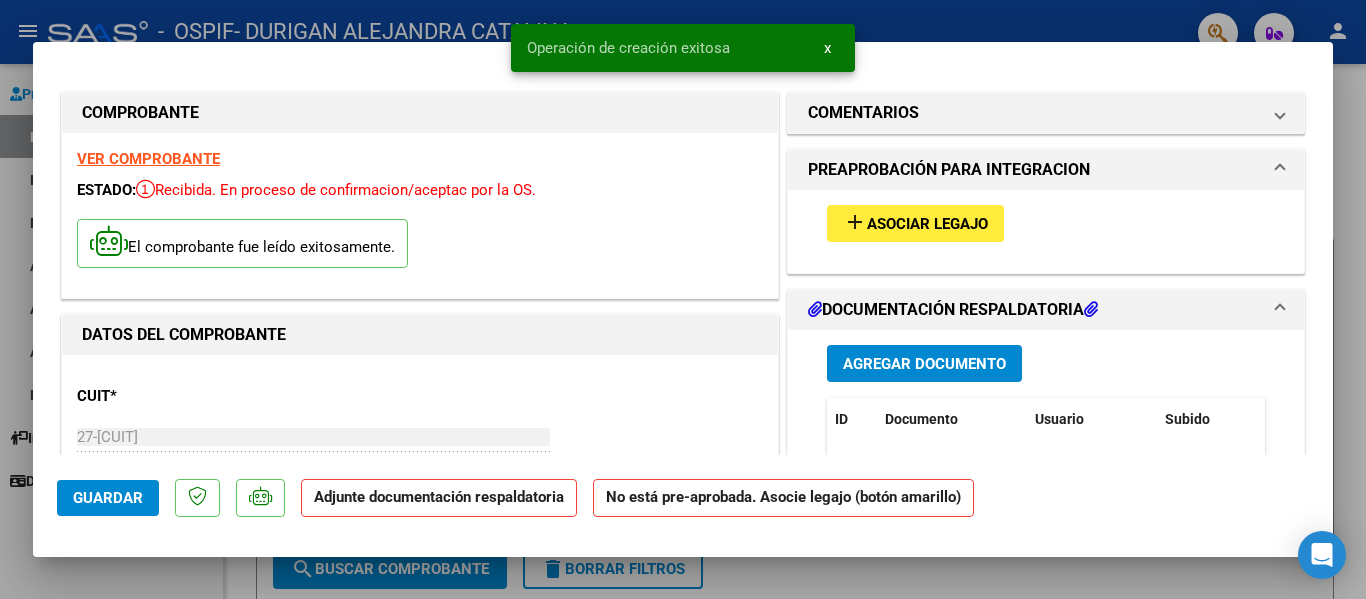 click on "add Asociar Legajo" at bounding box center (915, 223) 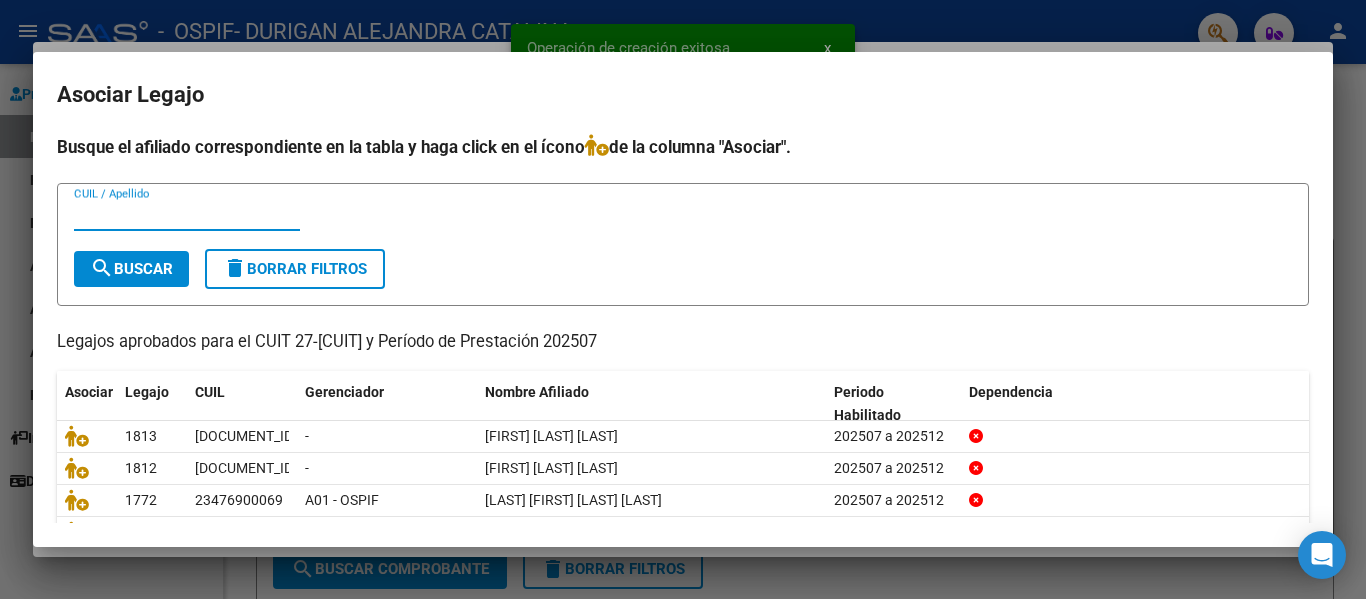 click on "CUIL / Apellido" at bounding box center [187, 215] 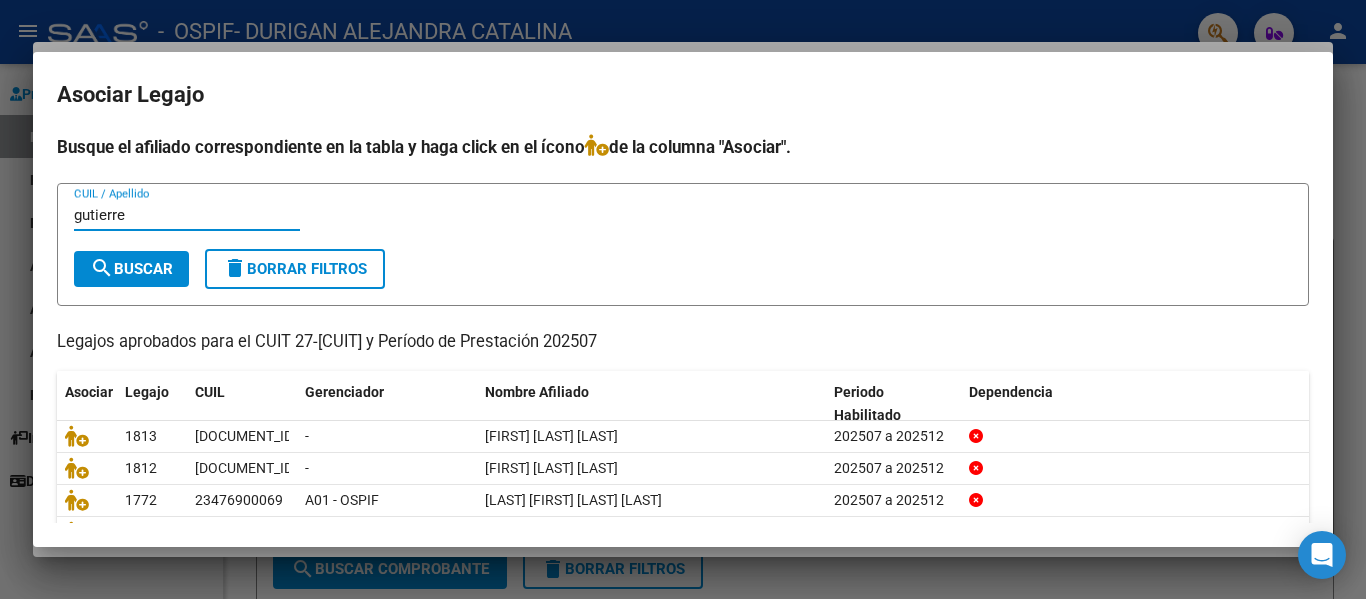 type on "gutierre" 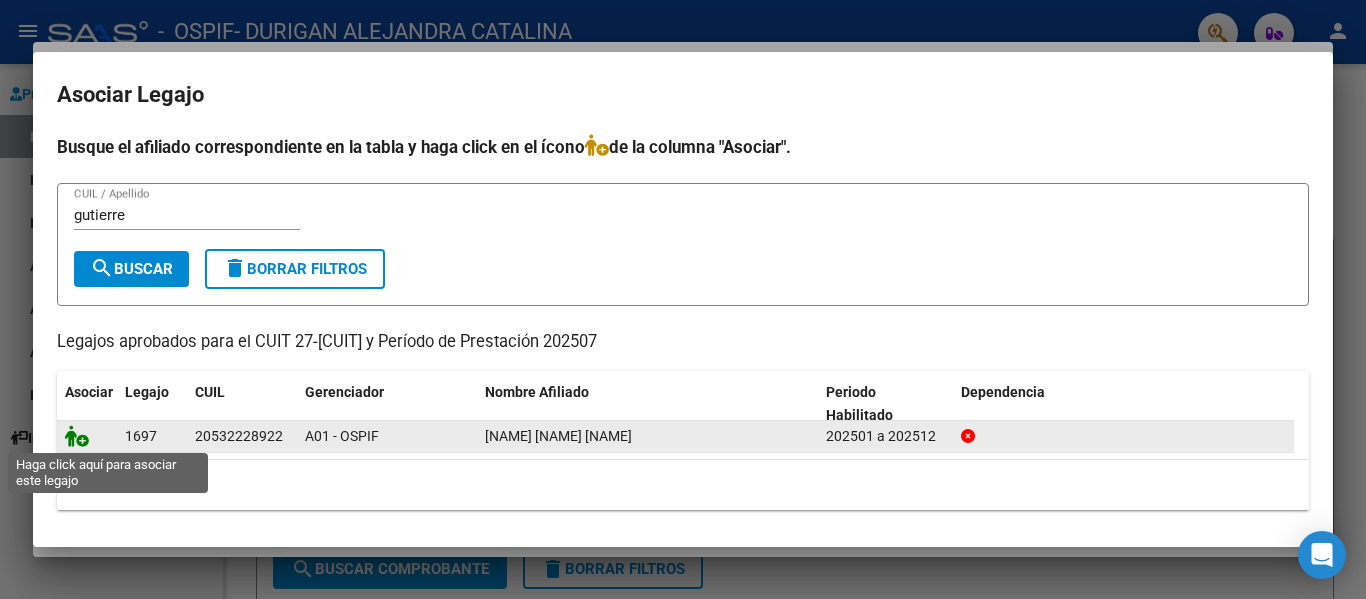 click 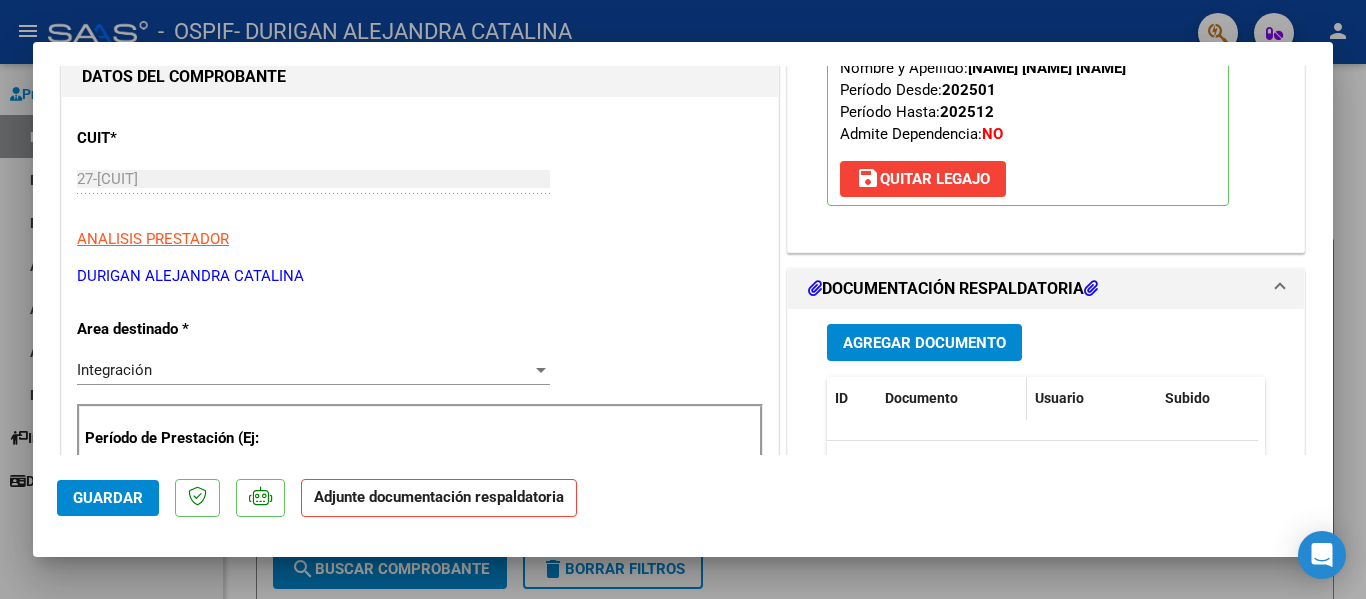 scroll, scrollTop: 259, scrollLeft: 0, axis: vertical 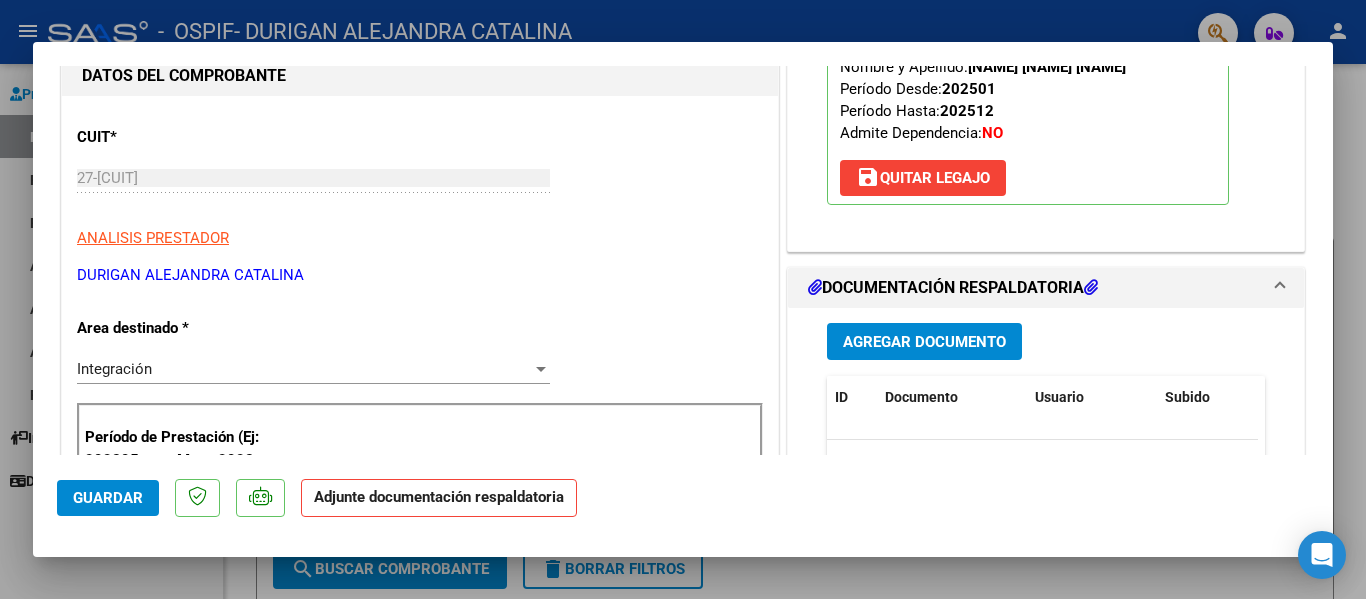 click on "Agregar Documento" at bounding box center (924, 342) 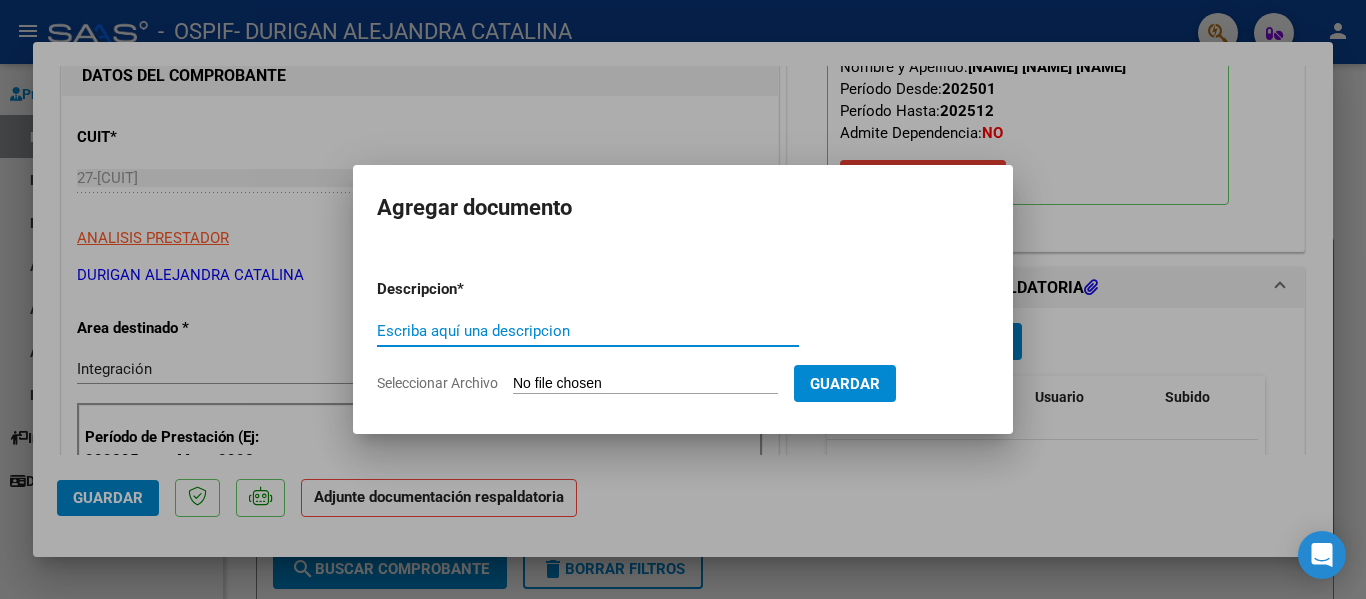 click on "Escriba aquí una descripcion" at bounding box center (588, 331) 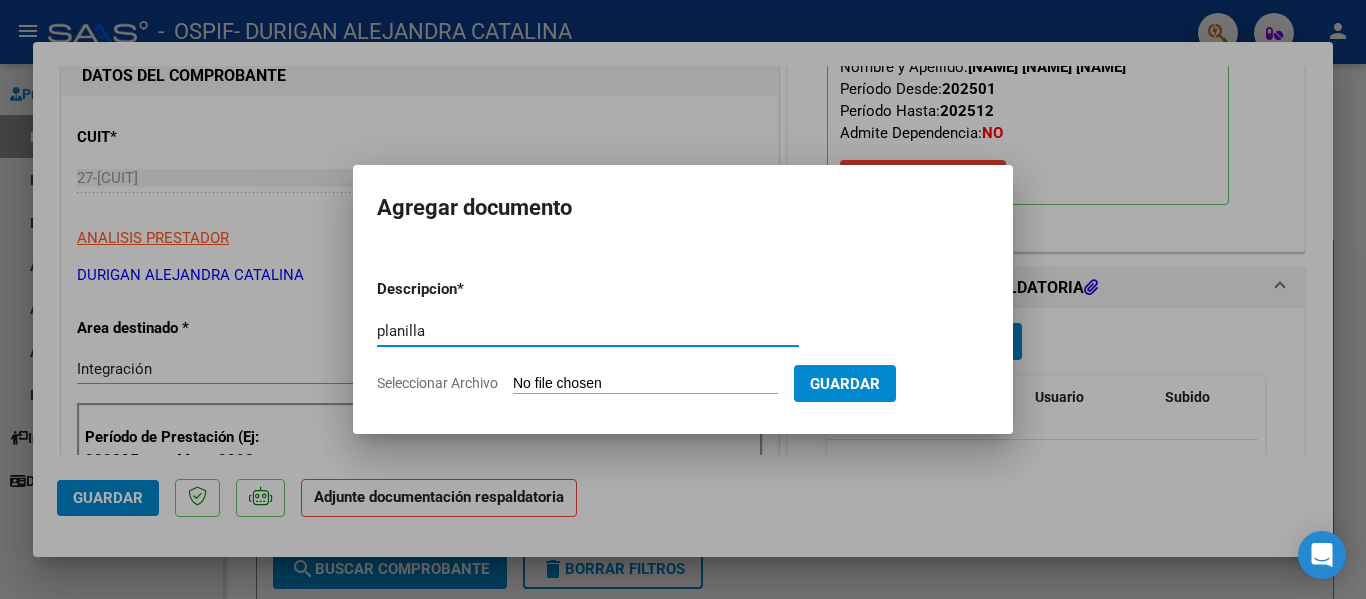 type on "planilla" 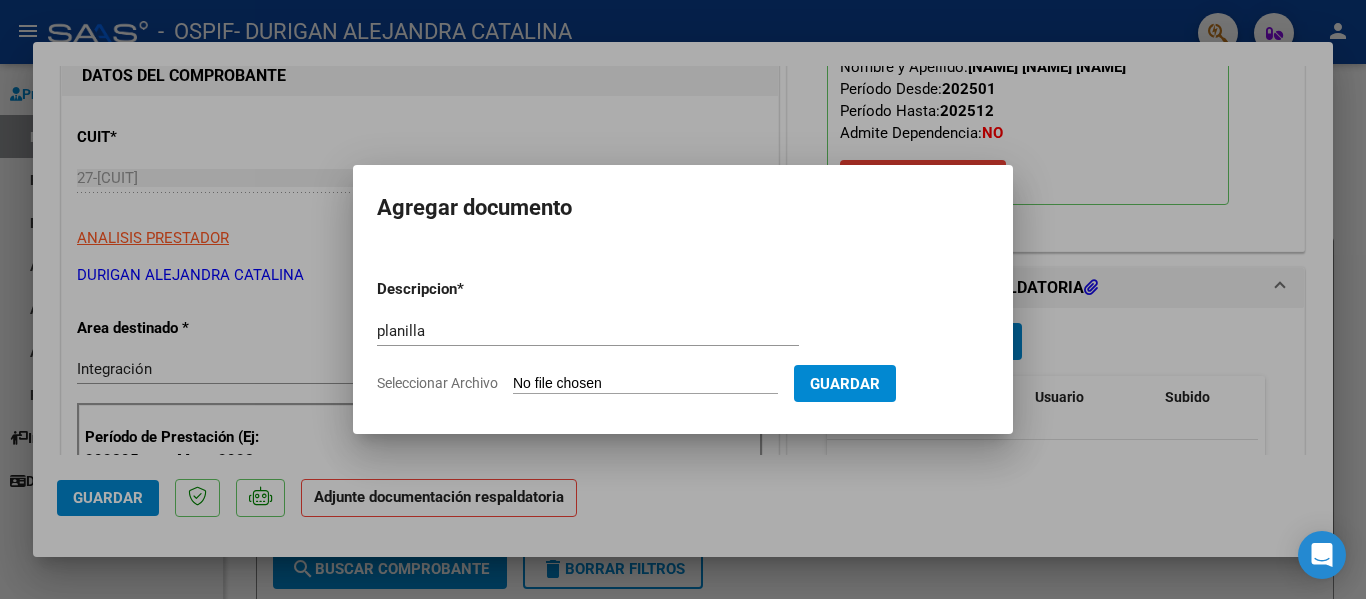 drag, startPoint x: 546, startPoint y: 386, endPoint x: 538, endPoint y: 402, distance: 17.888544 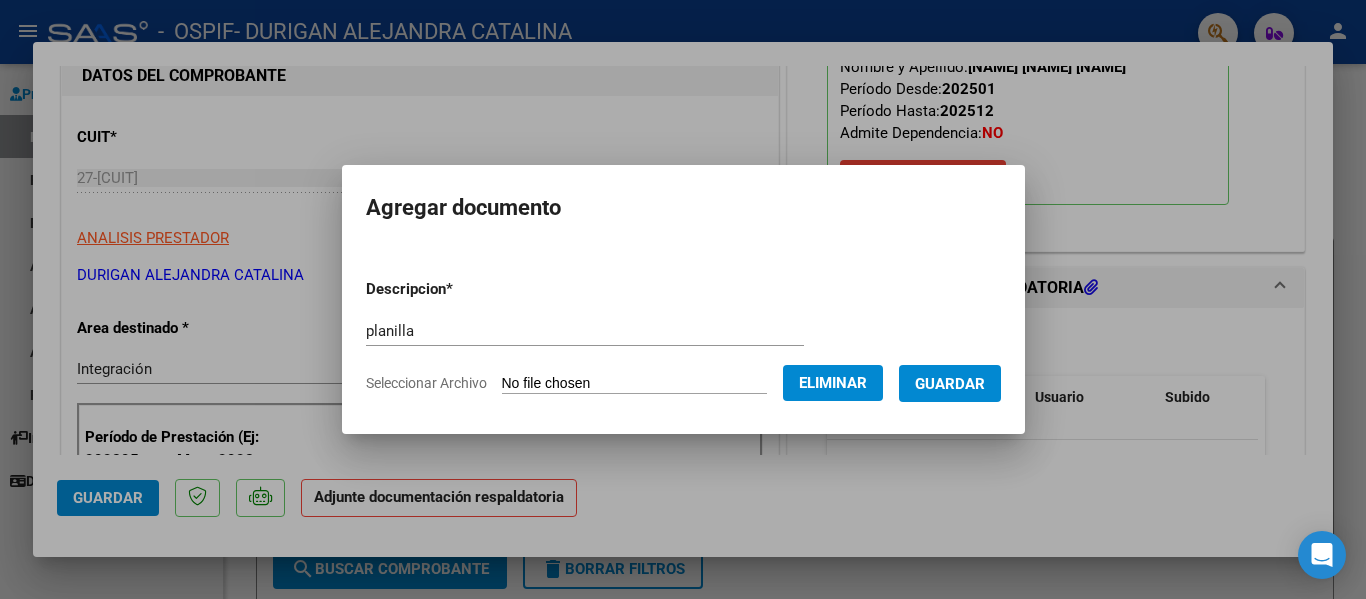 click on "Guardar" at bounding box center [950, 384] 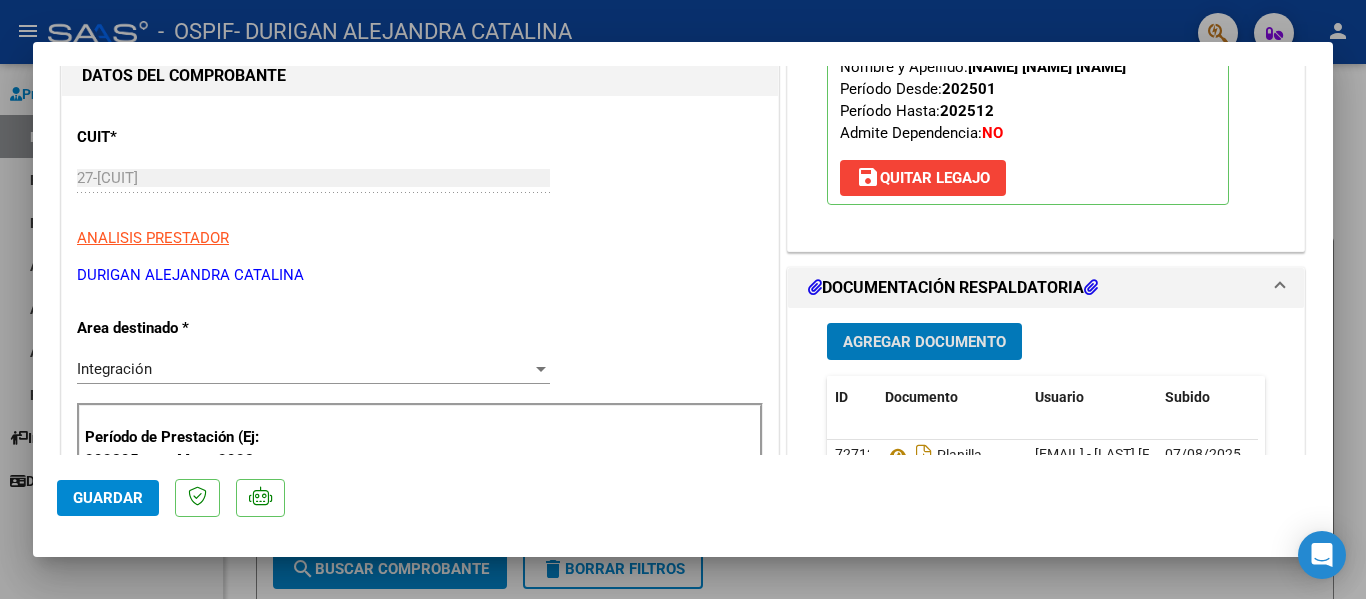click at bounding box center (683, 299) 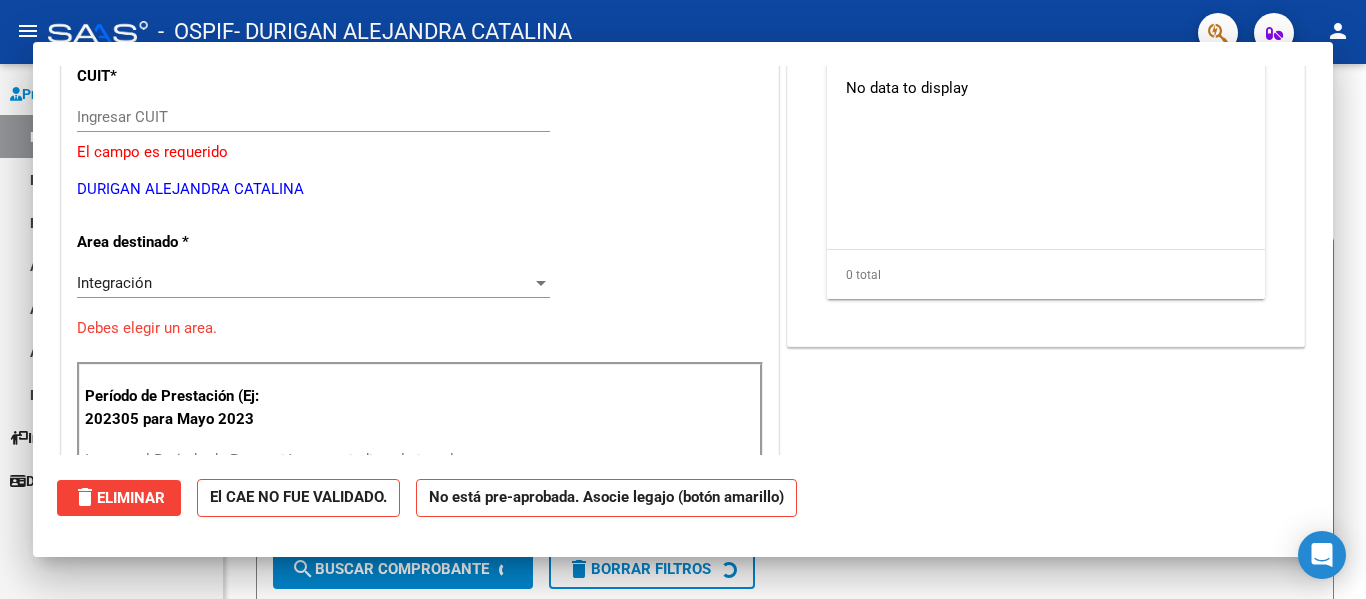 scroll, scrollTop: 198, scrollLeft: 0, axis: vertical 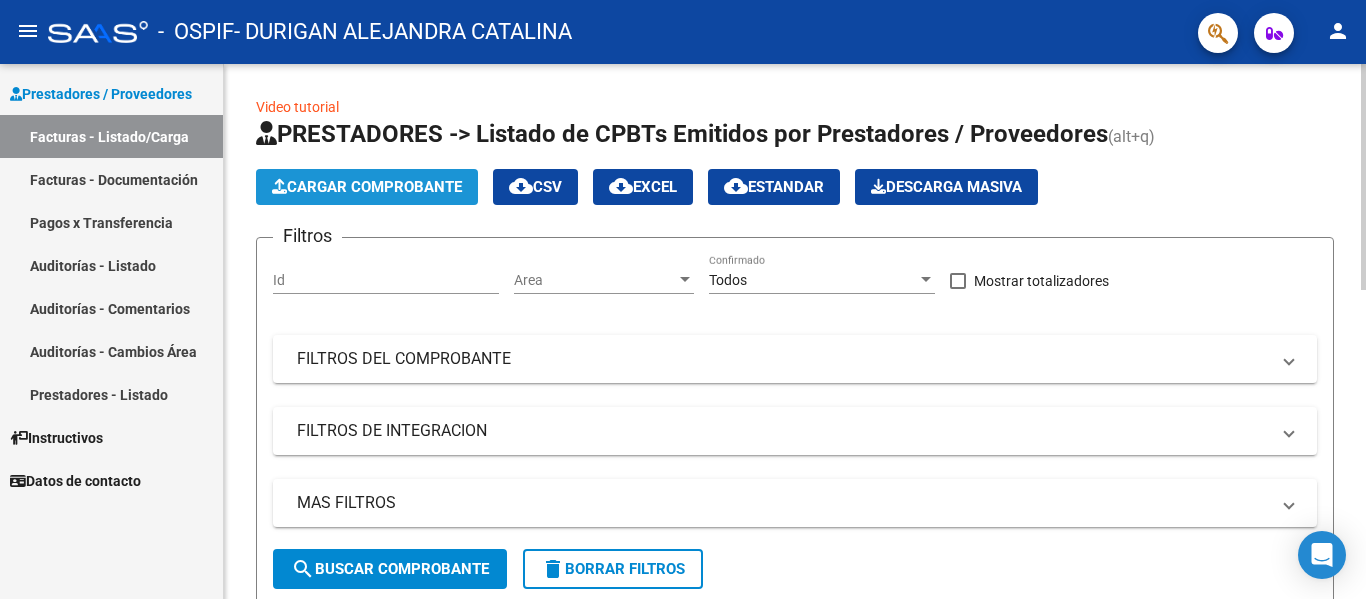 click on "Cargar Comprobante" 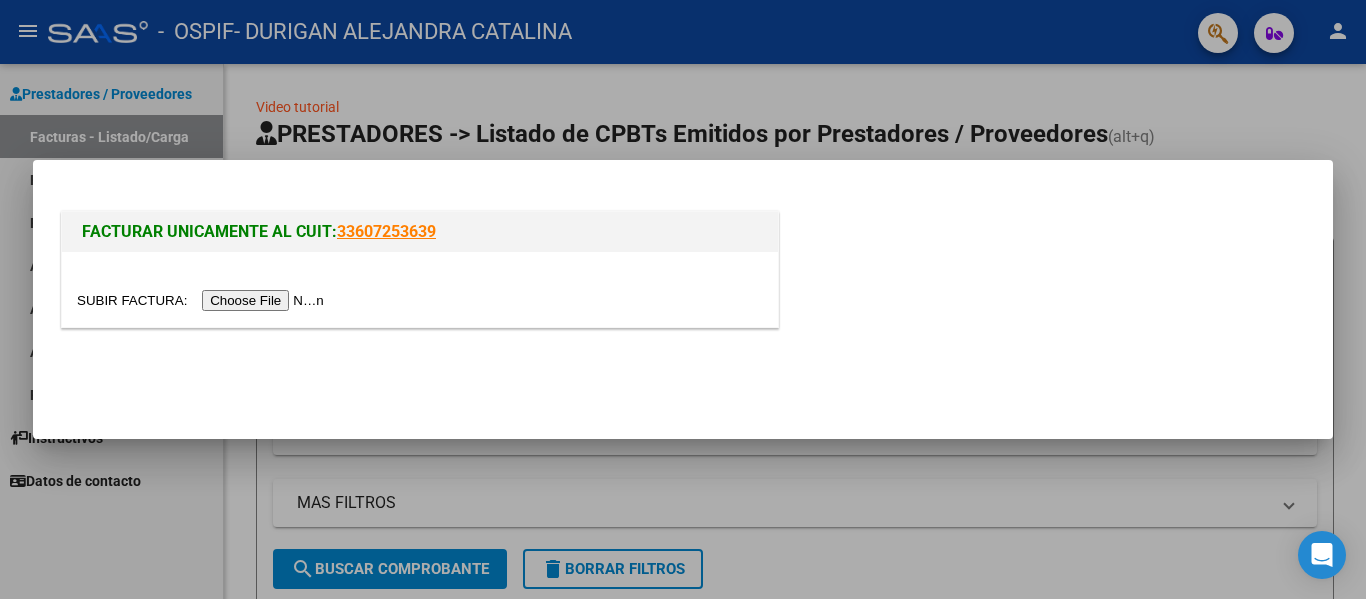 click at bounding box center (420, 300) 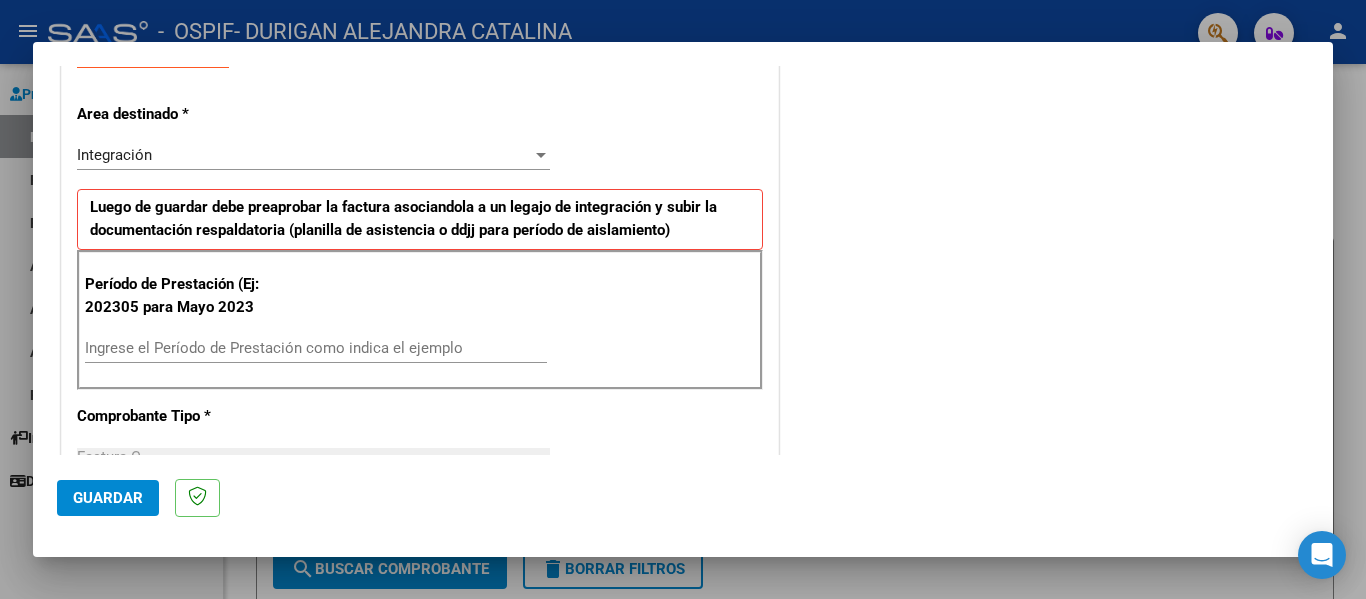 scroll, scrollTop: 400, scrollLeft: 0, axis: vertical 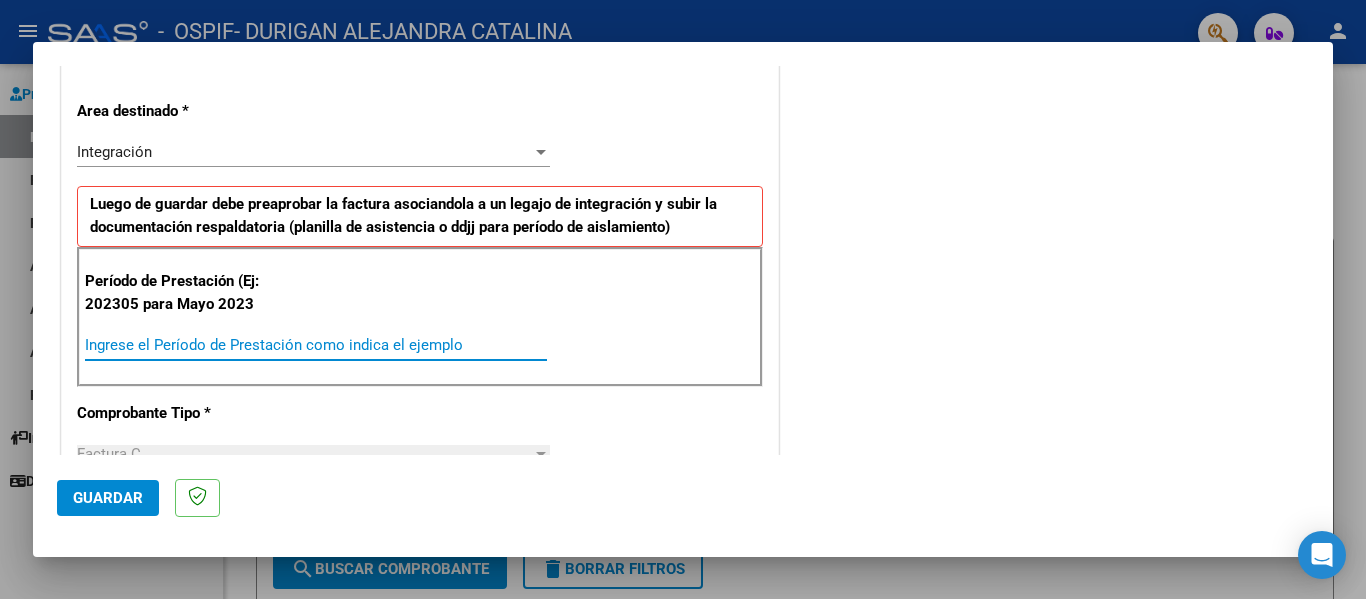 click on "Ingrese el Período de Prestación como indica el ejemplo" at bounding box center (316, 345) 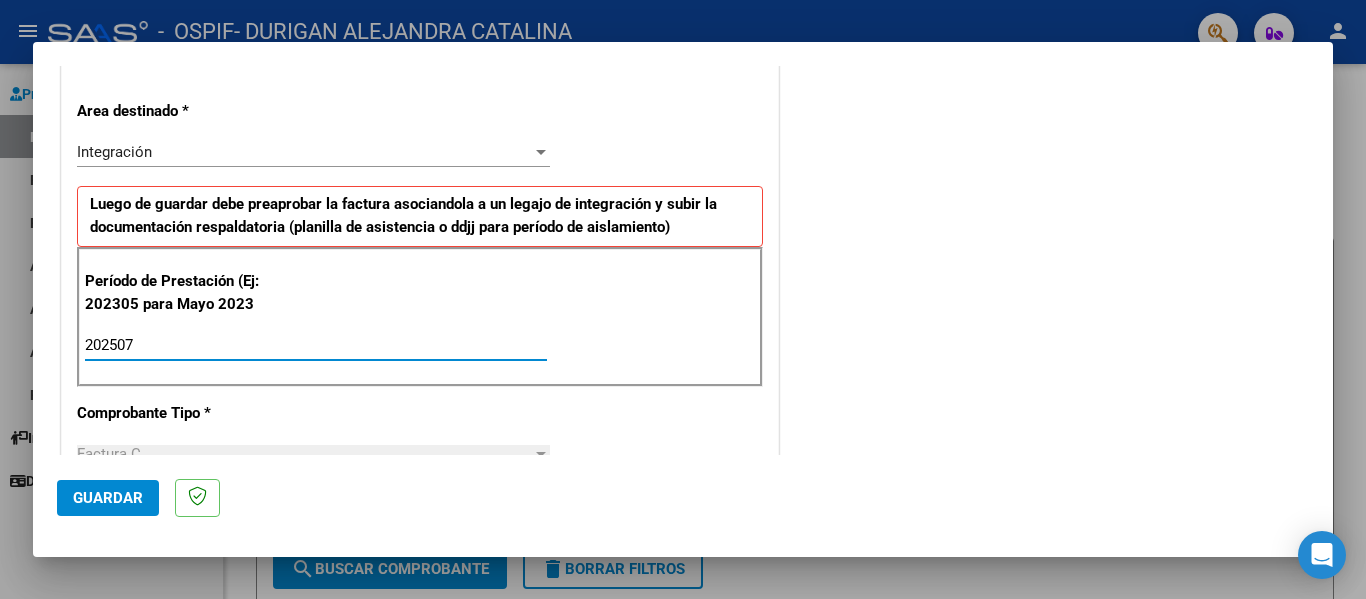 type on "202507" 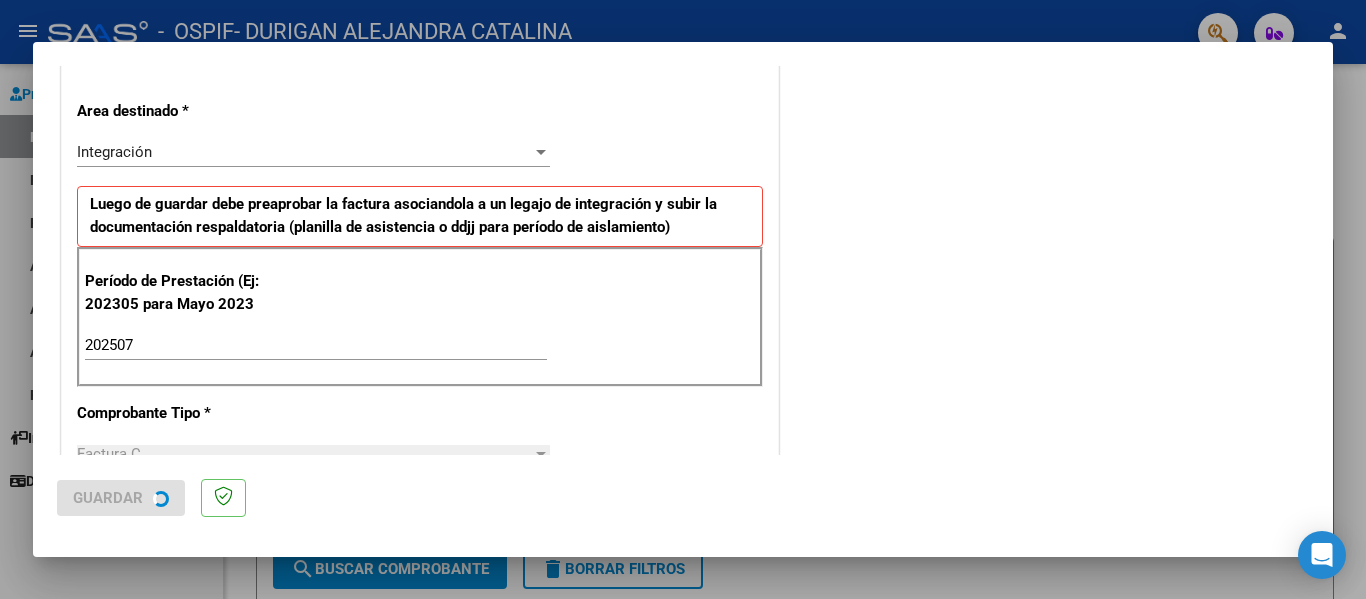 scroll, scrollTop: 0, scrollLeft: 0, axis: both 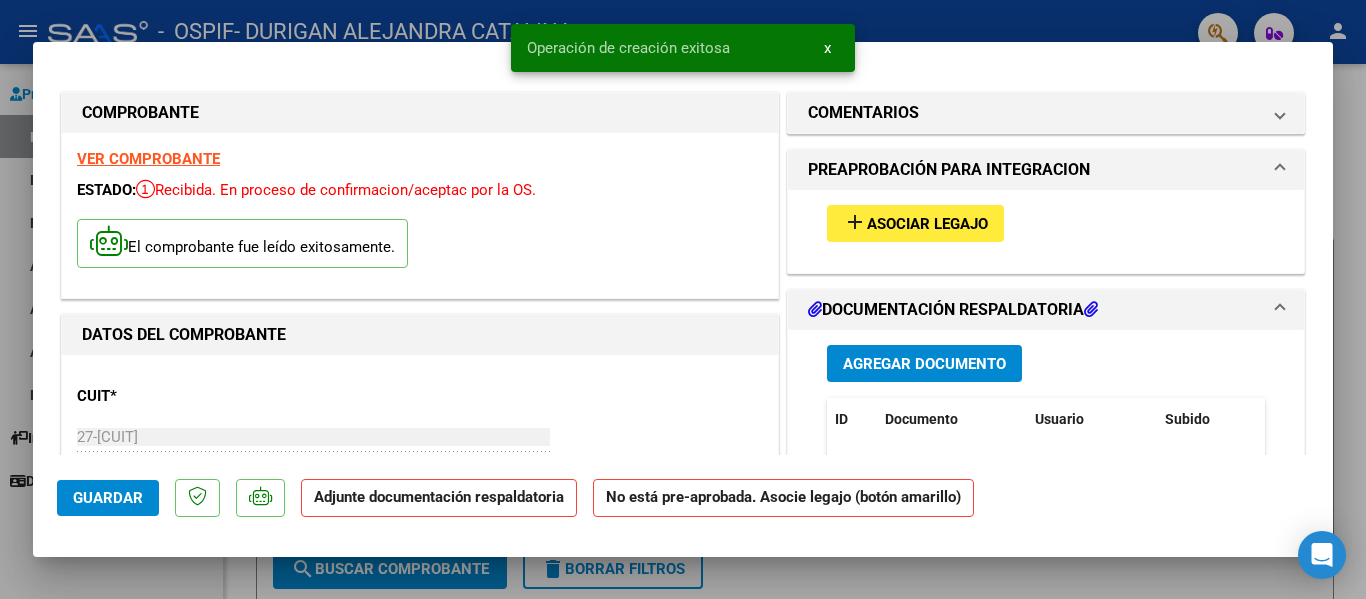 click on "Asociar Legajo" at bounding box center [927, 224] 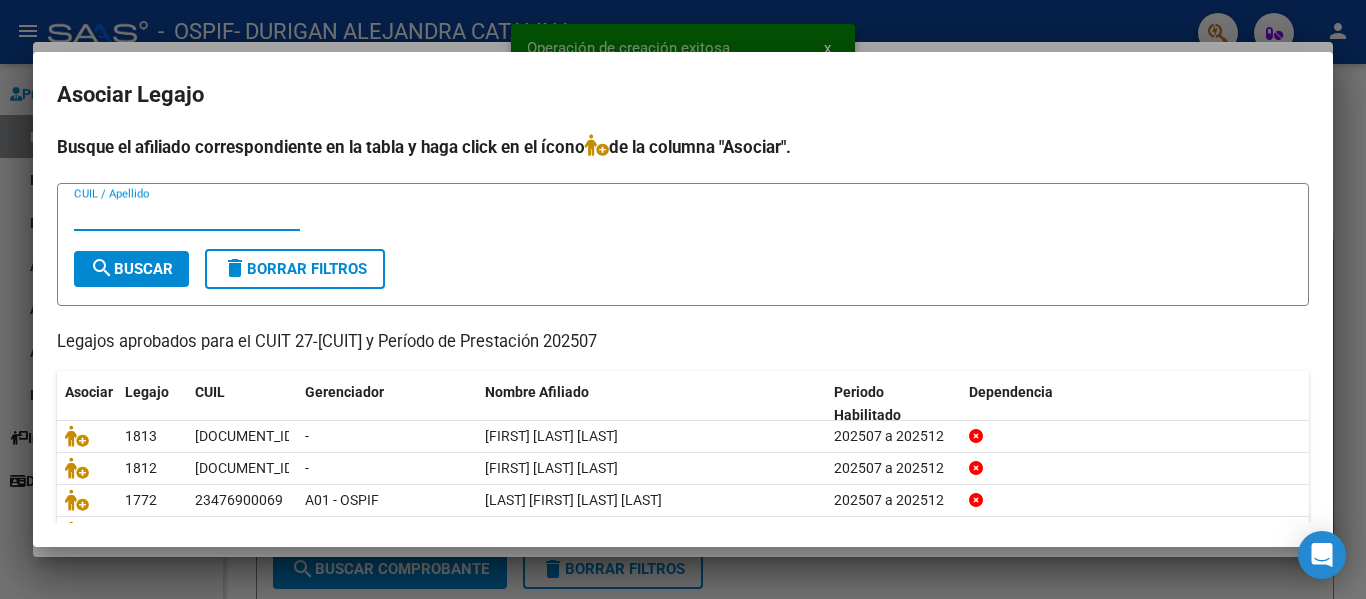 click on "CUIL / Apellido" at bounding box center [187, 215] 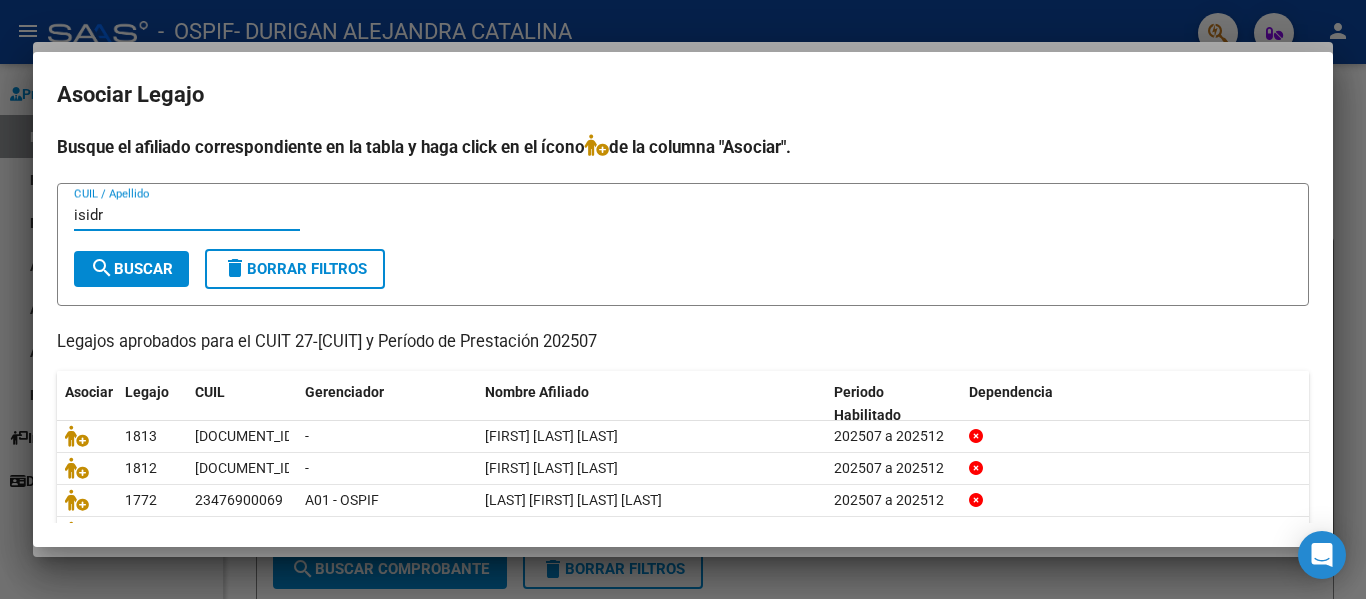type on "isidr" 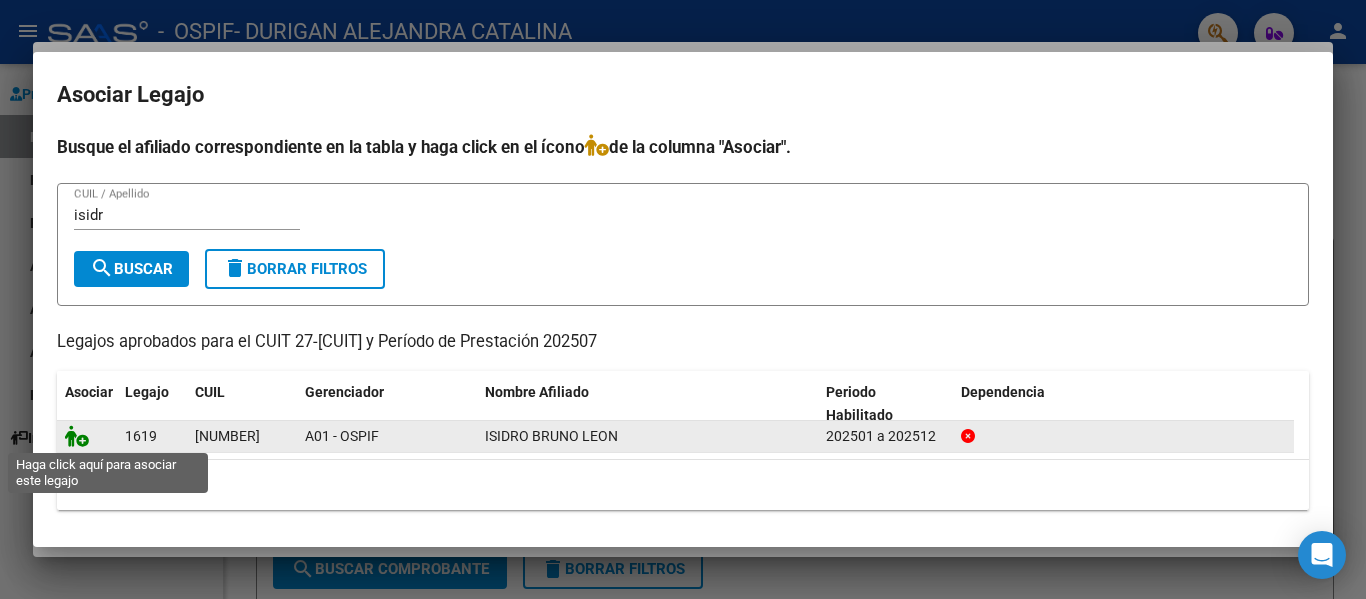 click 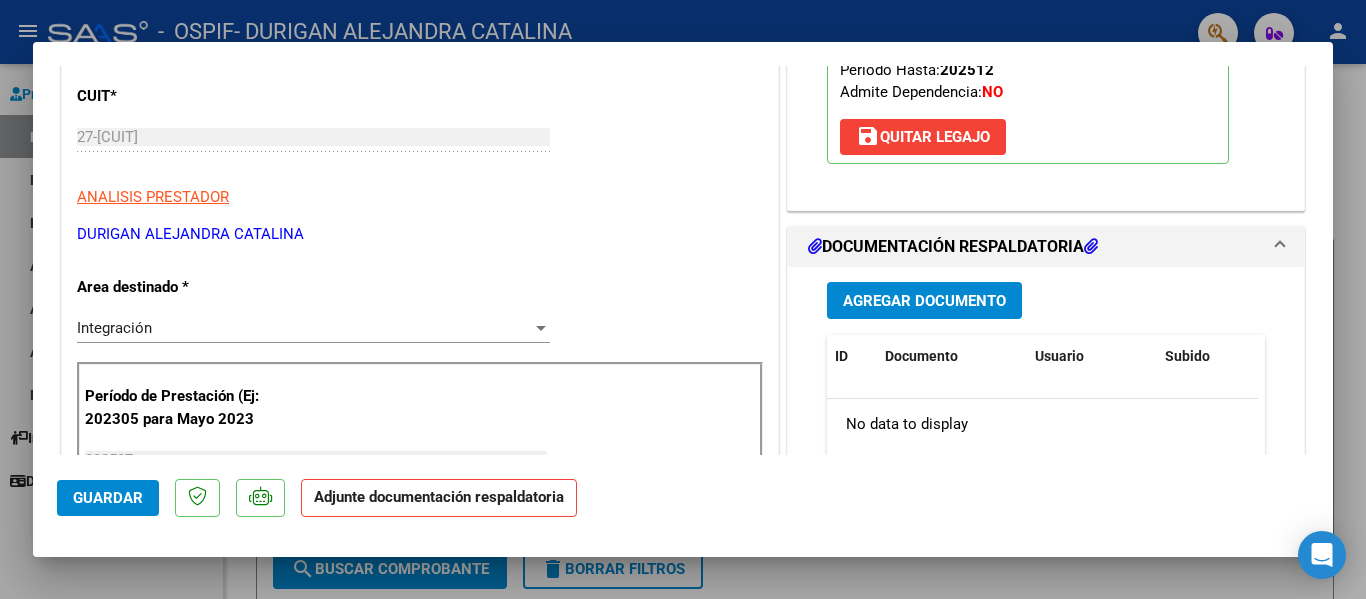 scroll, scrollTop: 301, scrollLeft: 0, axis: vertical 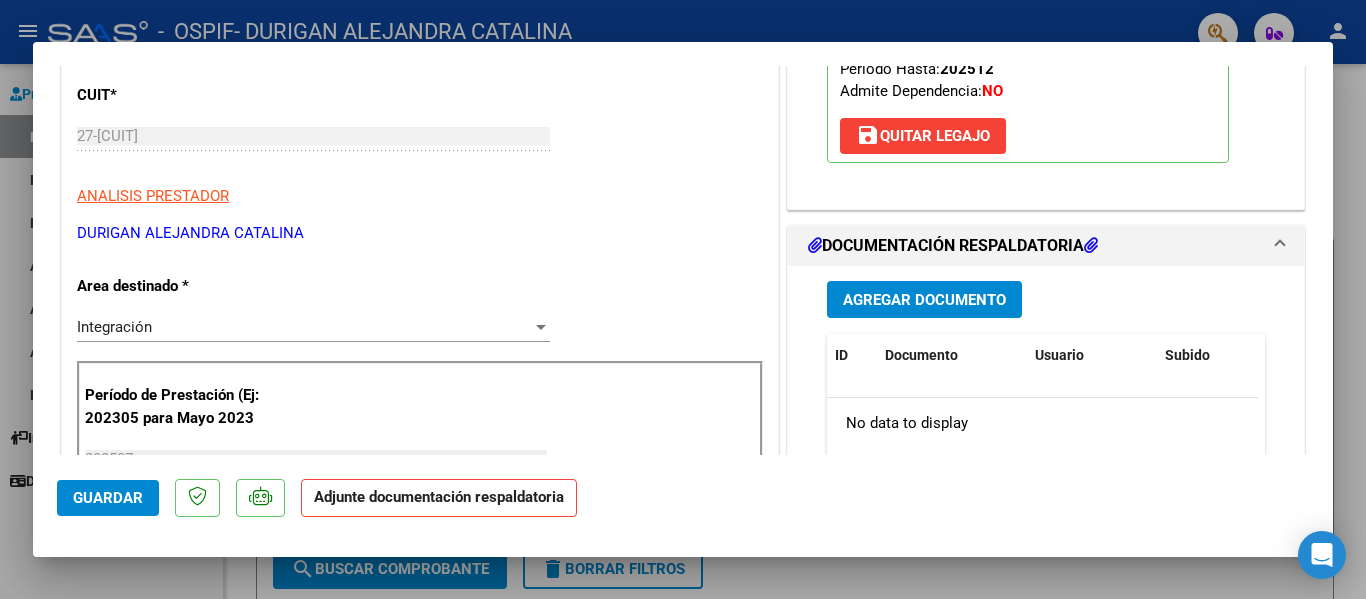 click on "Agregar Documento" at bounding box center (924, 299) 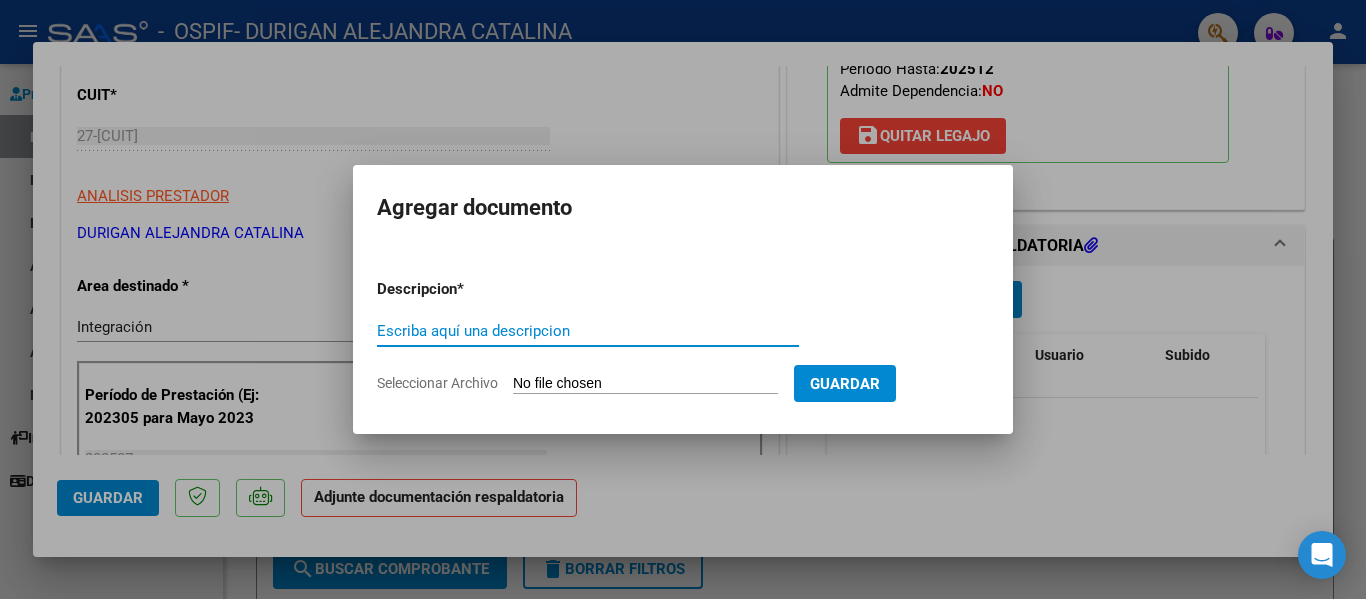 click on "Escriba aquí una descripcion" at bounding box center [588, 331] 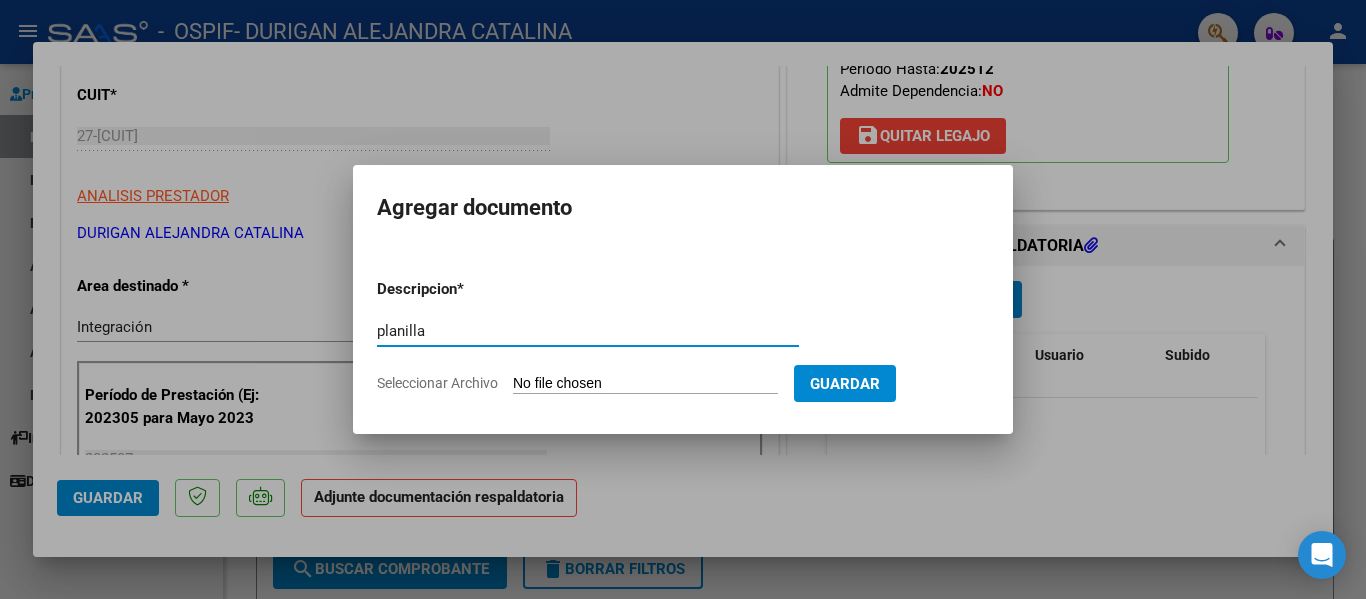 type on "planilla" 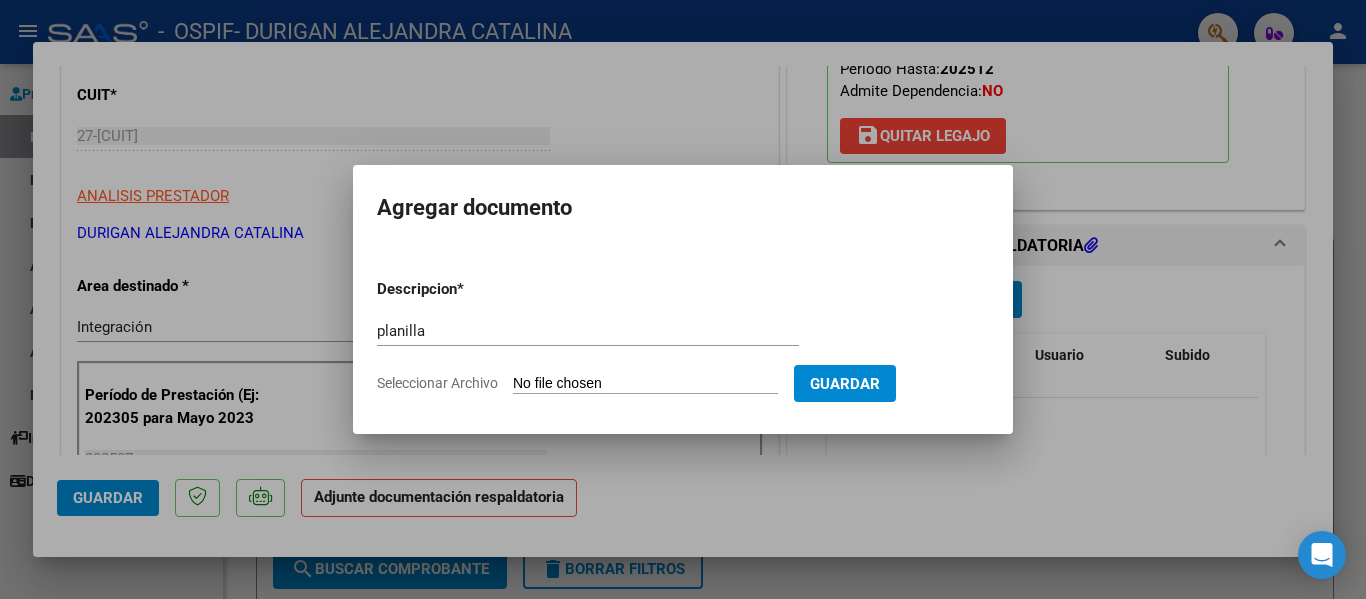 type on "C:\fakepath\Isidro Bruno Leon July 2025.pdf" 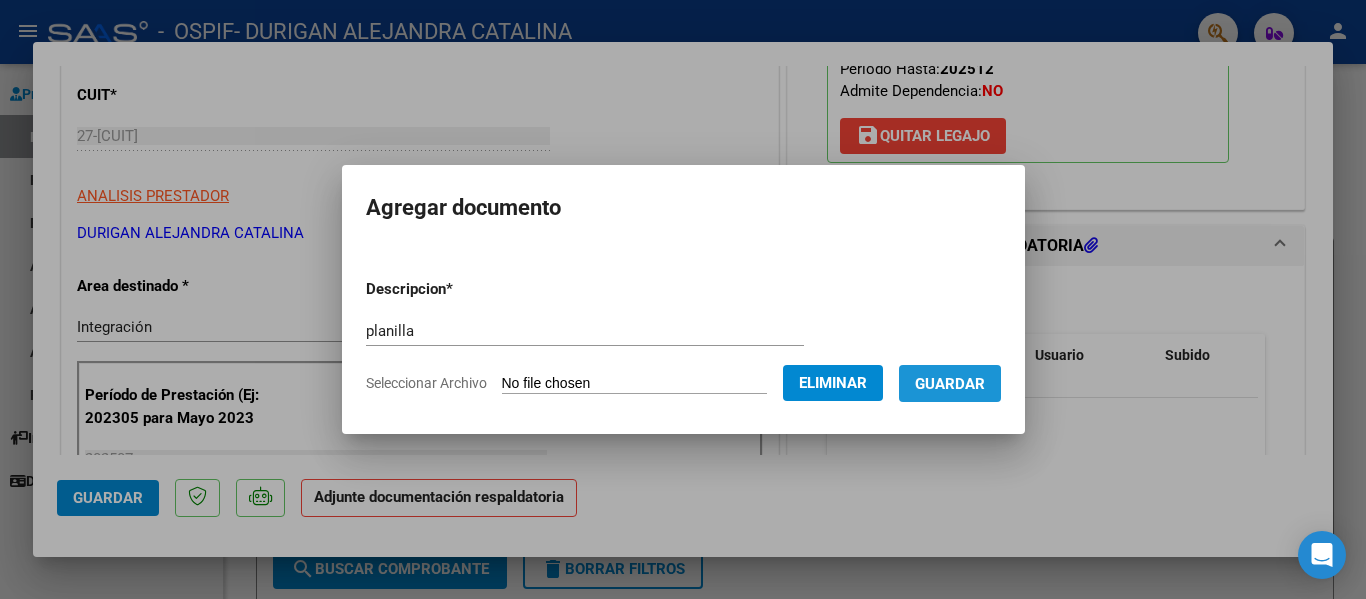 click on "Guardar" at bounding box center (950, 384) 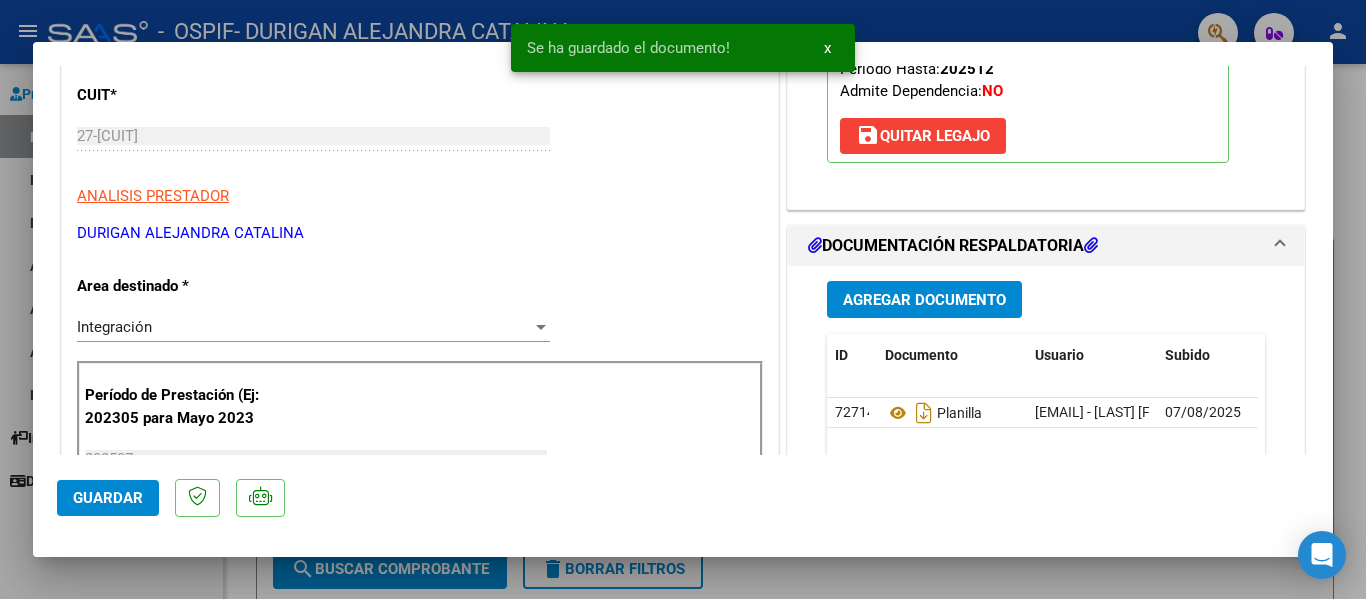 click at bounding box center [683, 299] 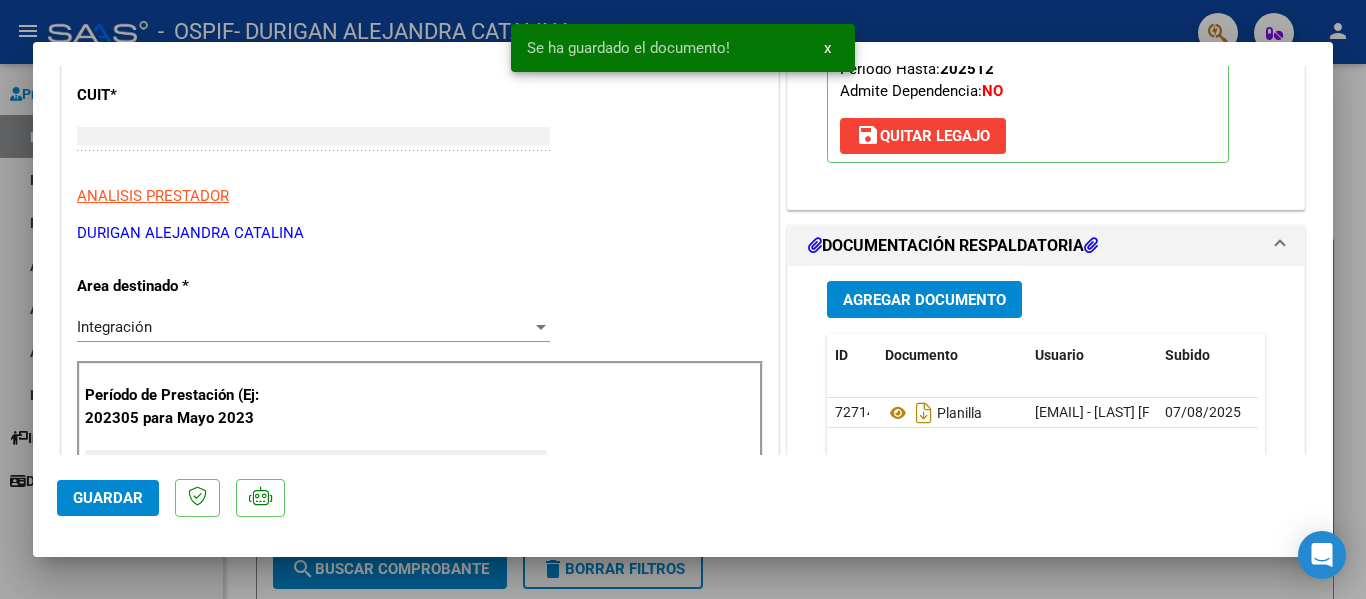 scroll, scrollTop: 240, scrollLeft: 0, axis: vertical 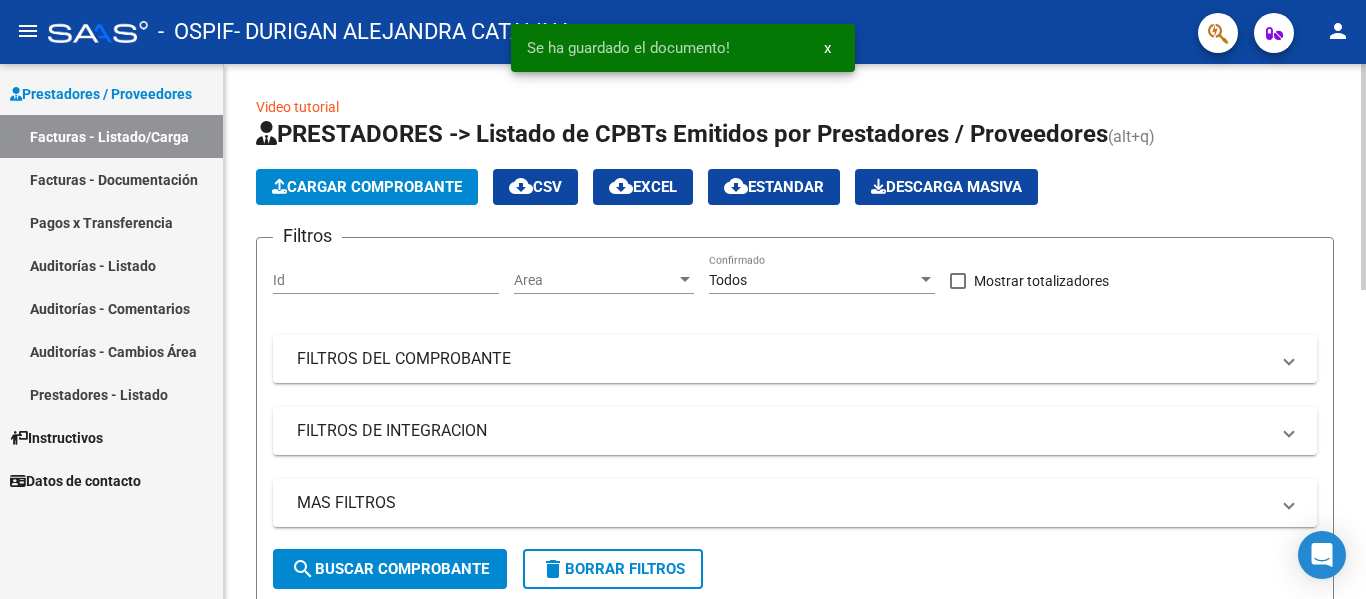 click on "Cargar Comprobante" 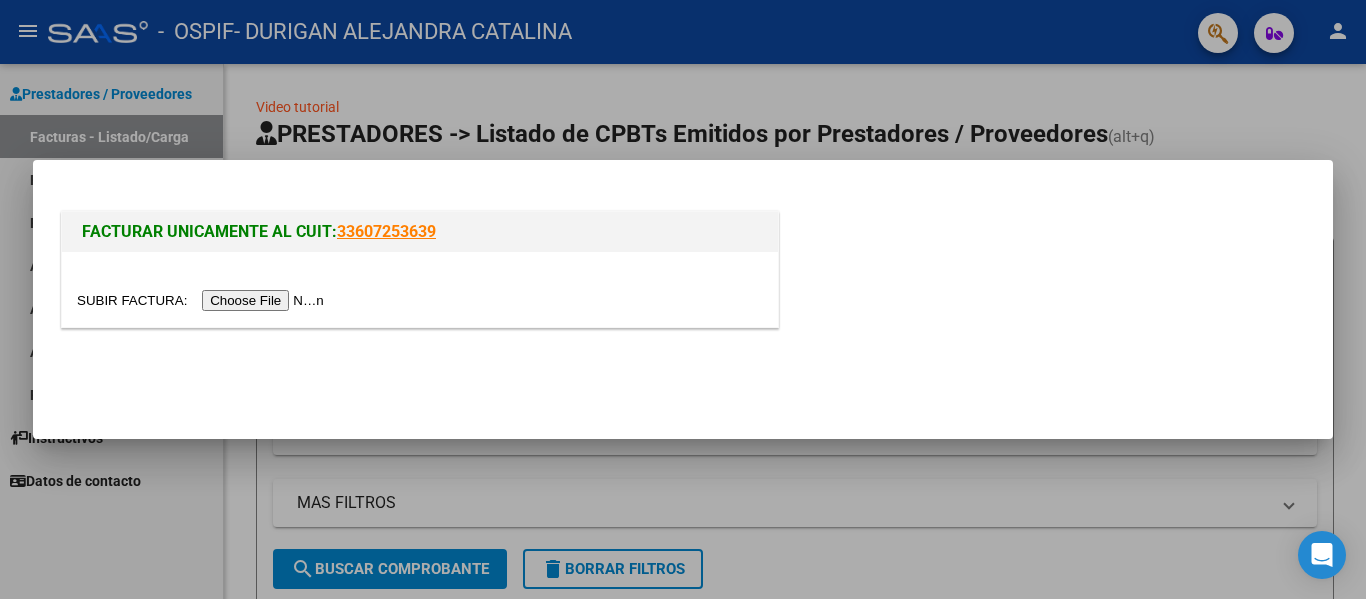 click at bounding box center [203, 300] 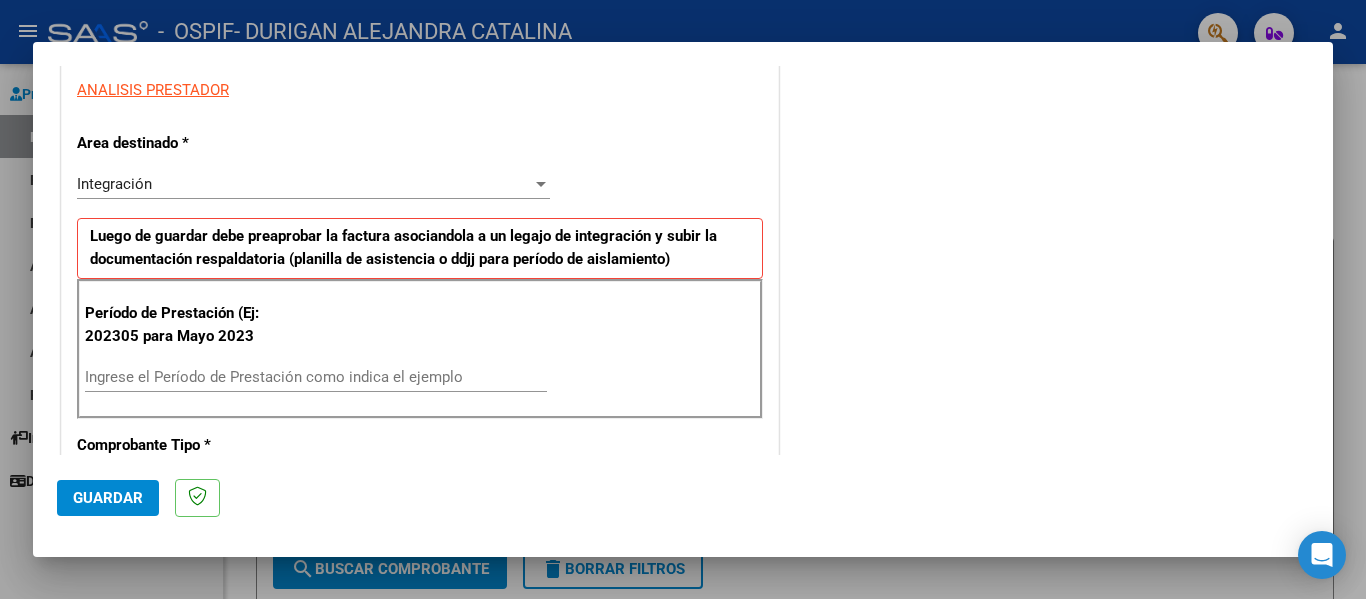 scroll, scrollTop: 460, scrollLeft: 0, axis: vertical 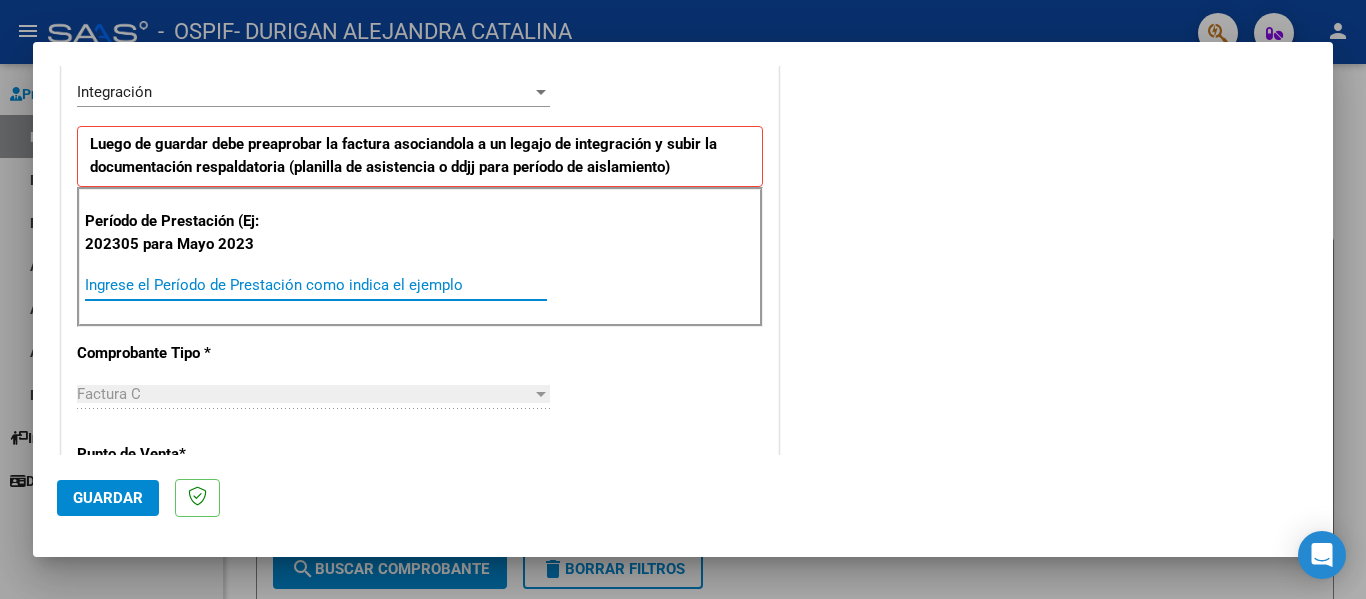 click on "Ingrese el Período de Prestación como indica el ejemplo" at bounding box center [316, 285] 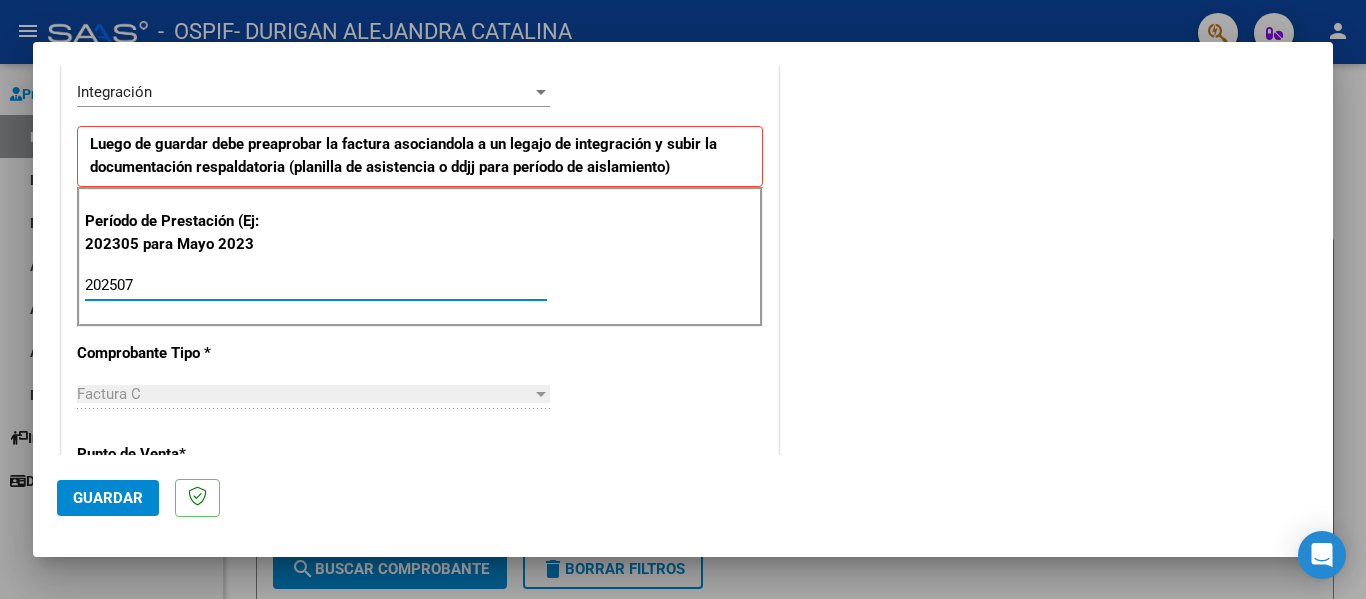 type on "202507" 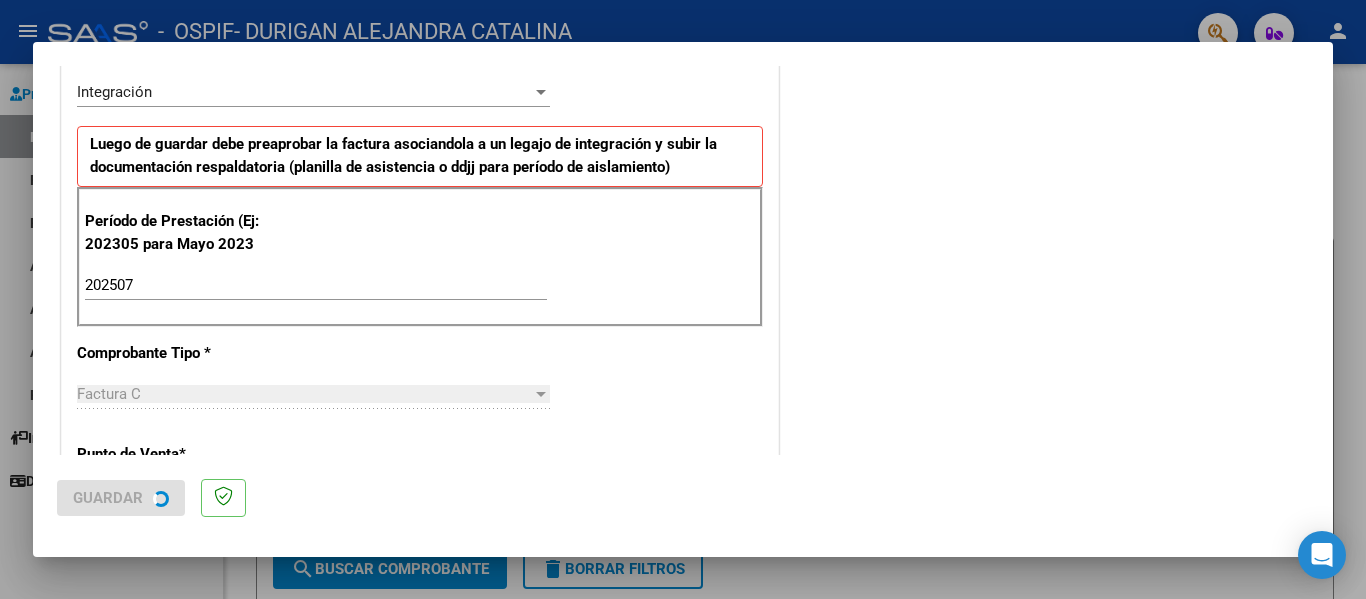 scroll, scrollTop: 0, scrollLeft: 0, axis: both 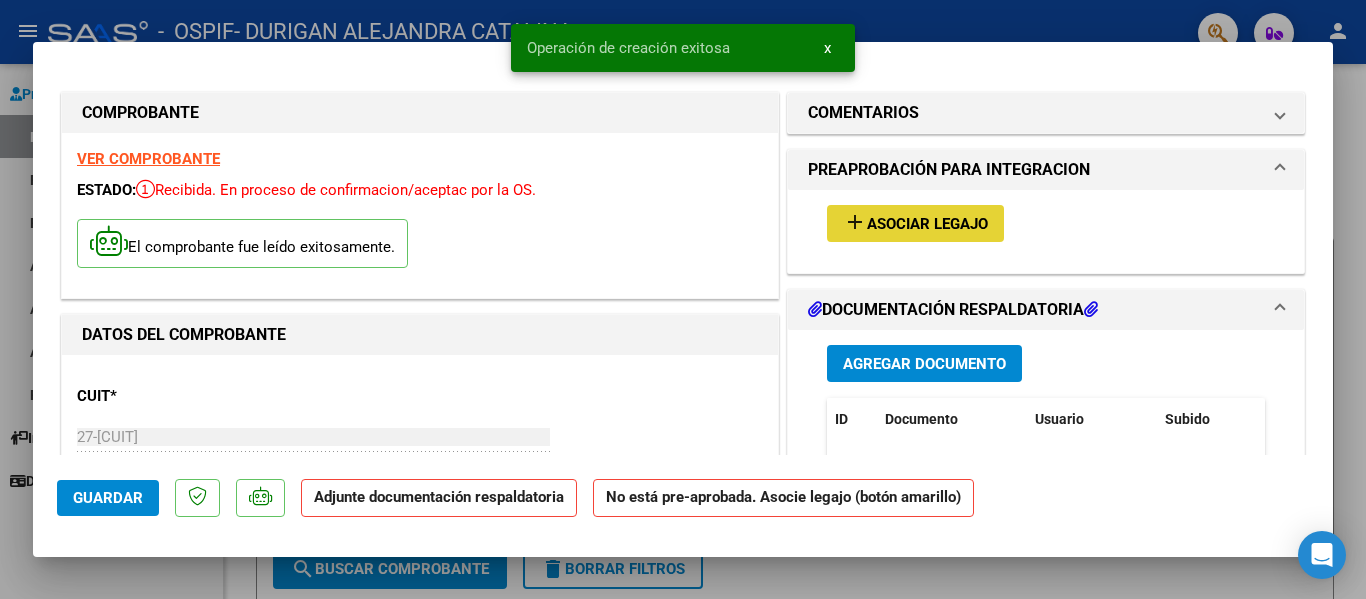 click on "Asociar Legajo" at bounding box center (927, 224) 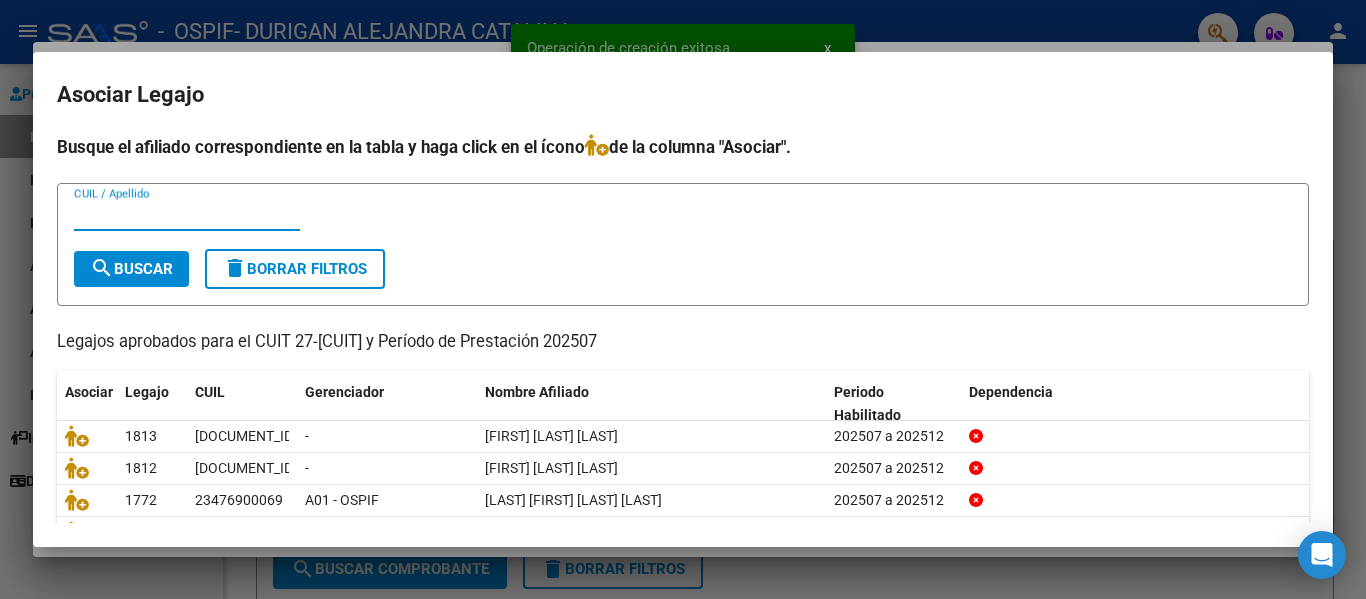 click on "CUIL / Apellido" at bounding box center (187, 215) 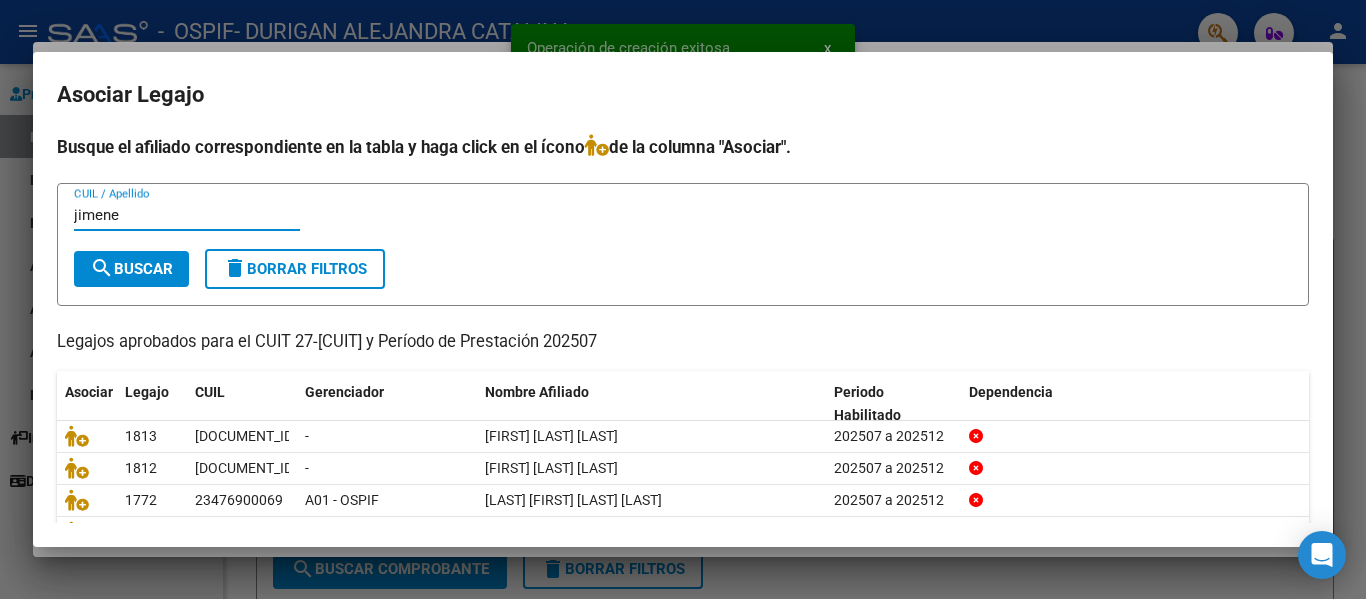 type on "jimene" 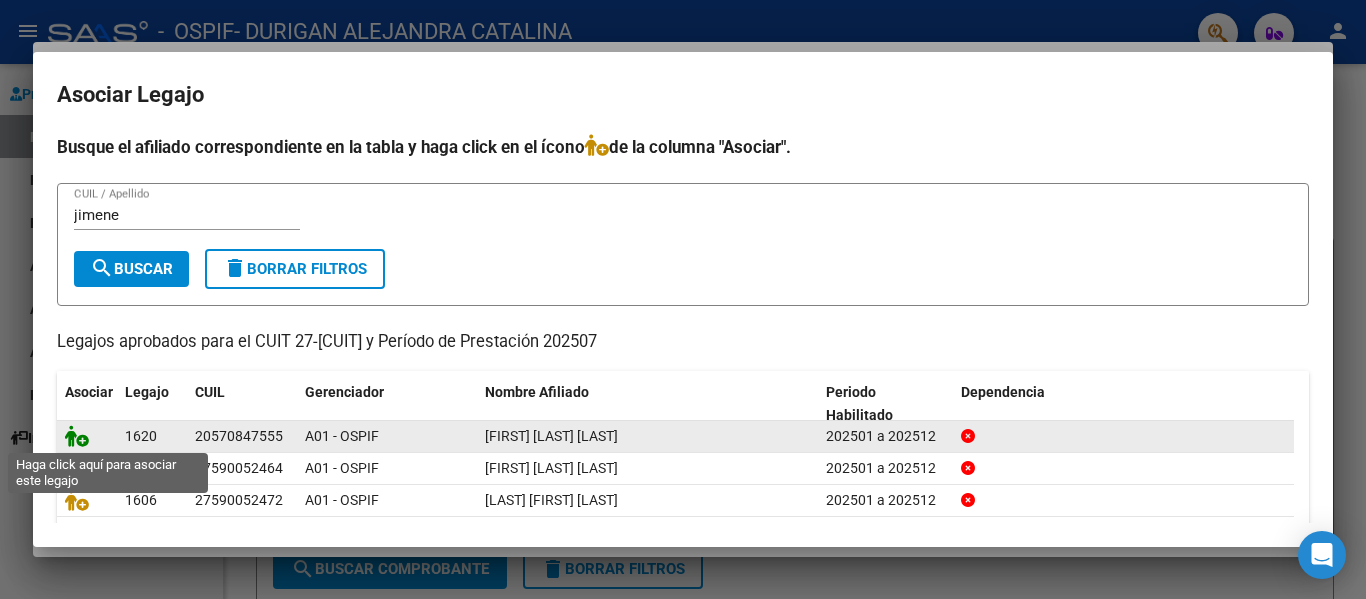 click 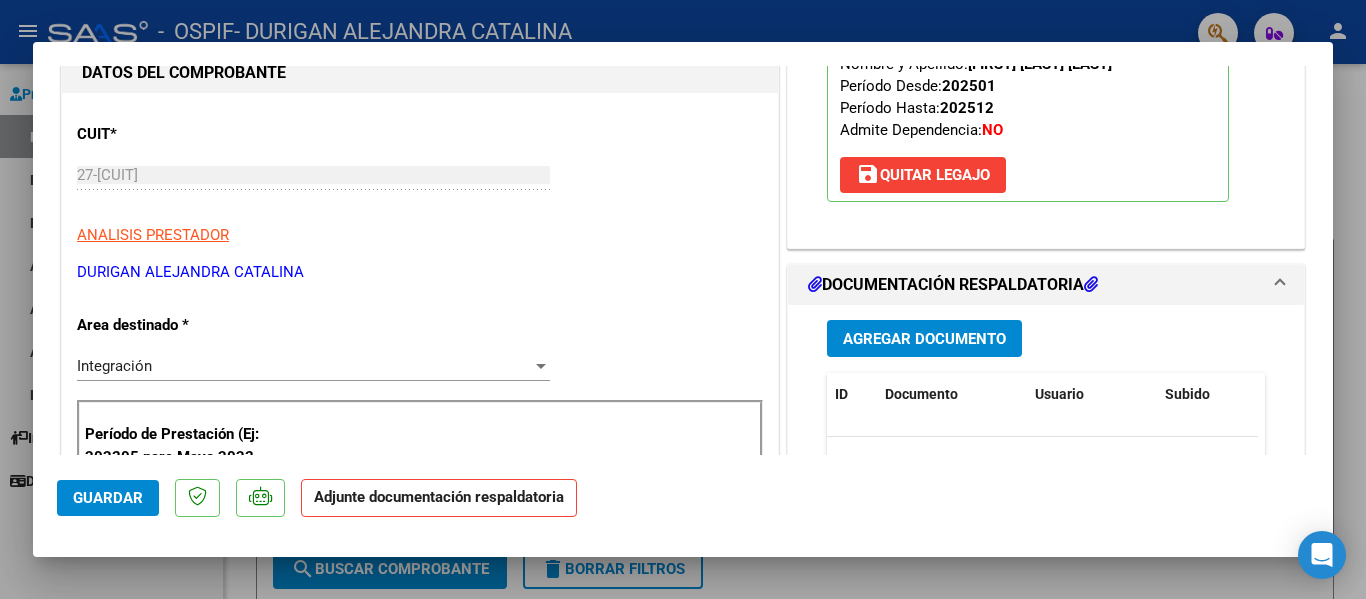 scroll, scrollTop: 268, scrollLeft: 0, axis: vertical 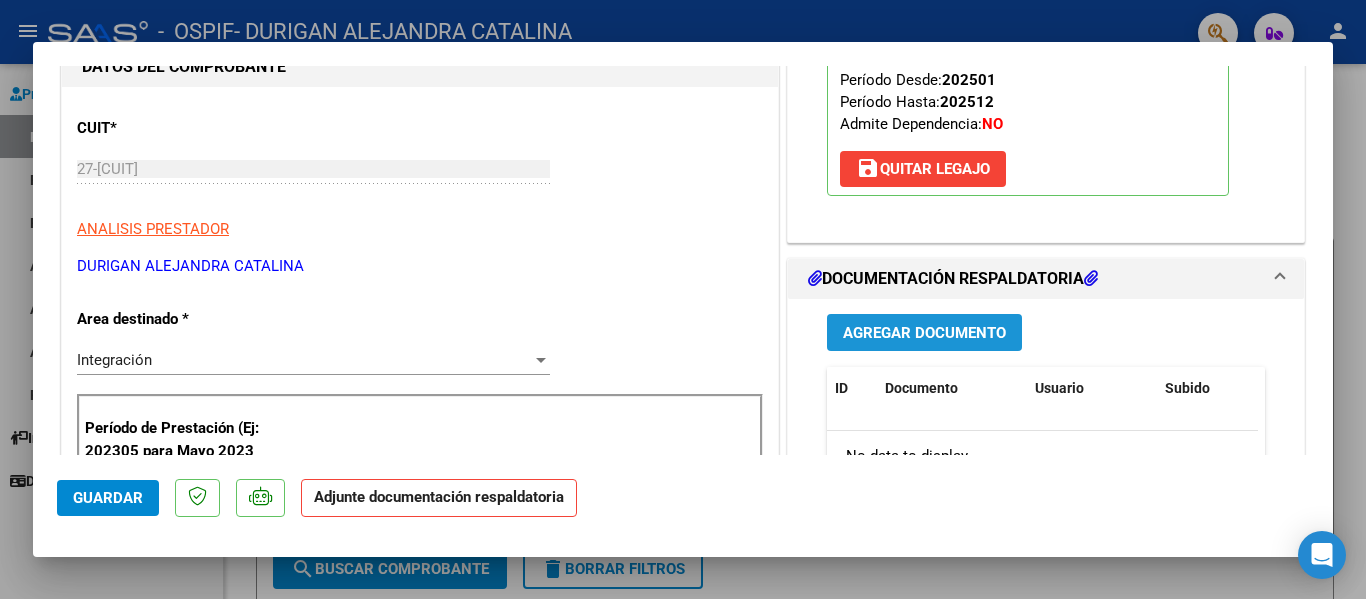 click on "Agregar Documento" at bounding box center (924, 333) 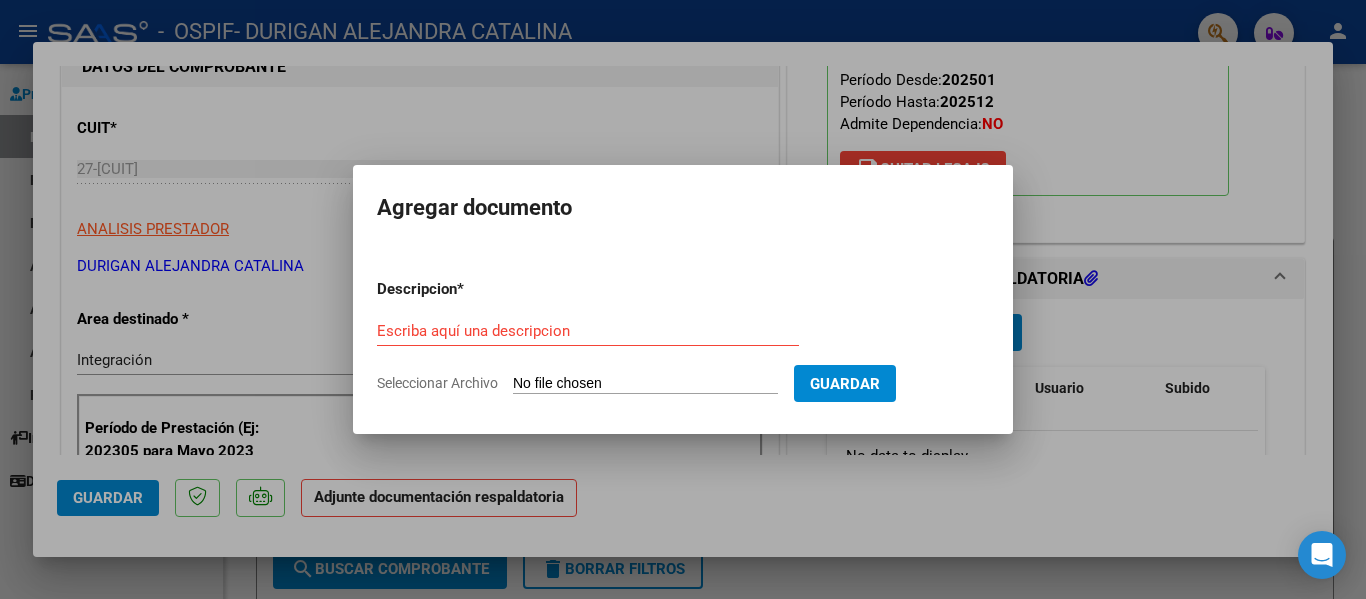 click on "Escriba aquí una descripcion" at bounding box center (588, 331) 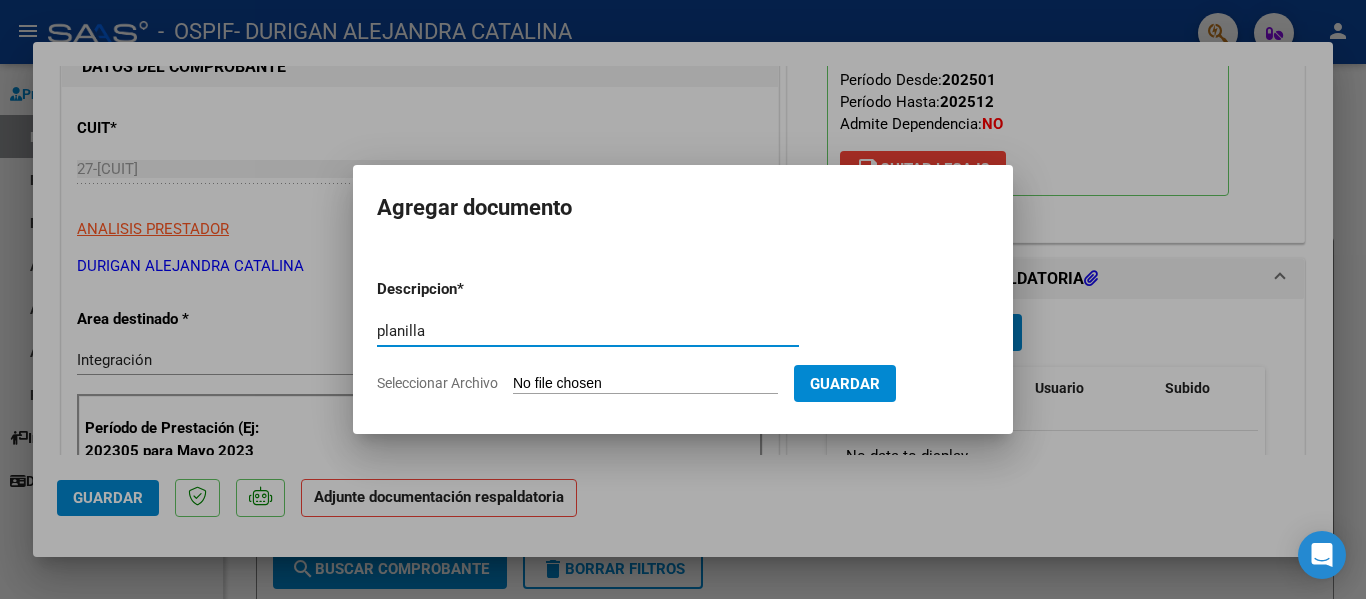 type on "planilla" 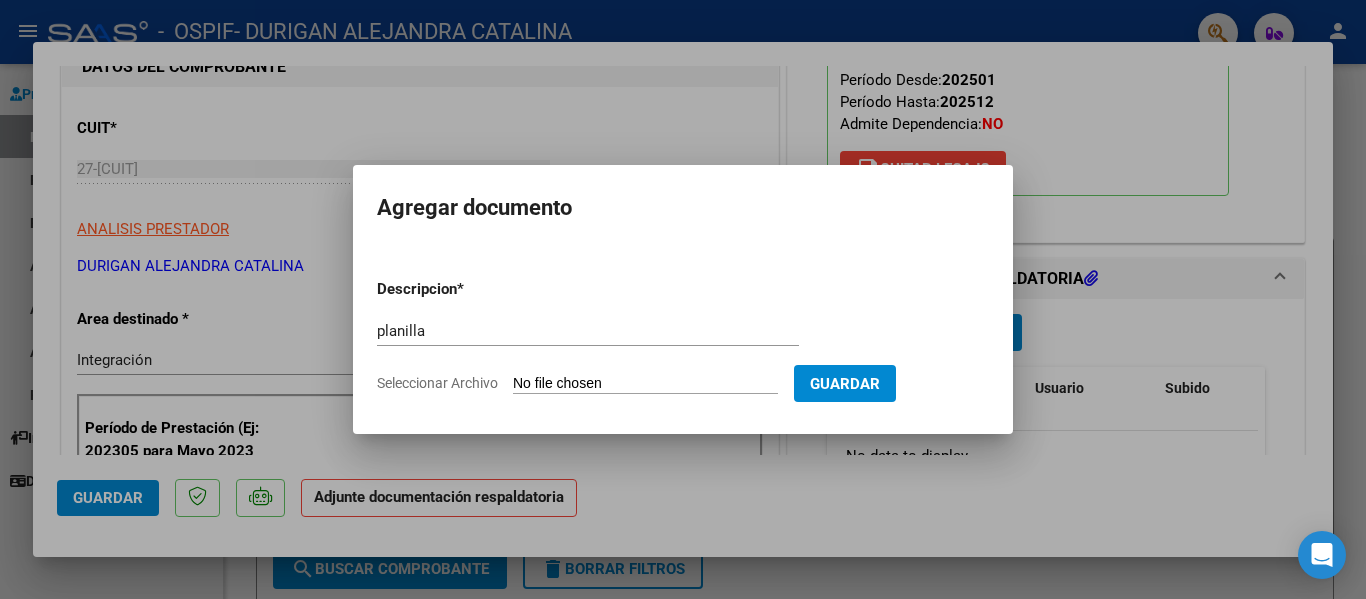 click on "Seleccionar Archivo" at bounding box center (645, 384) 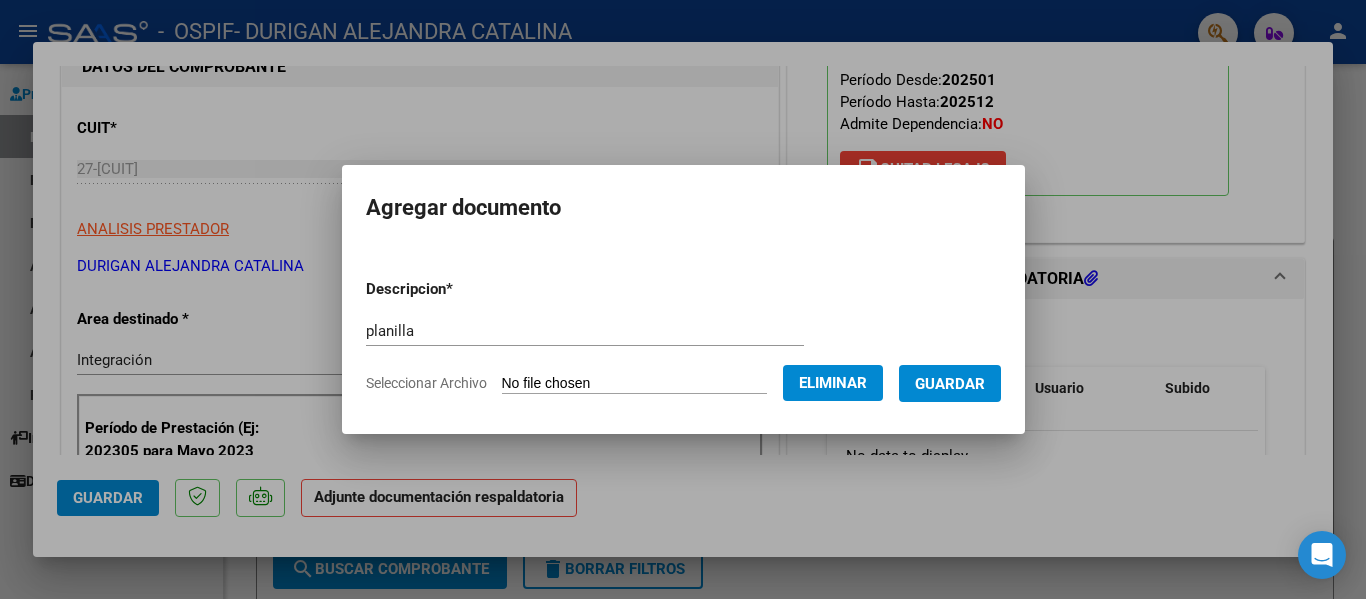 click on "Guardar" at bounding box center [950, 384] 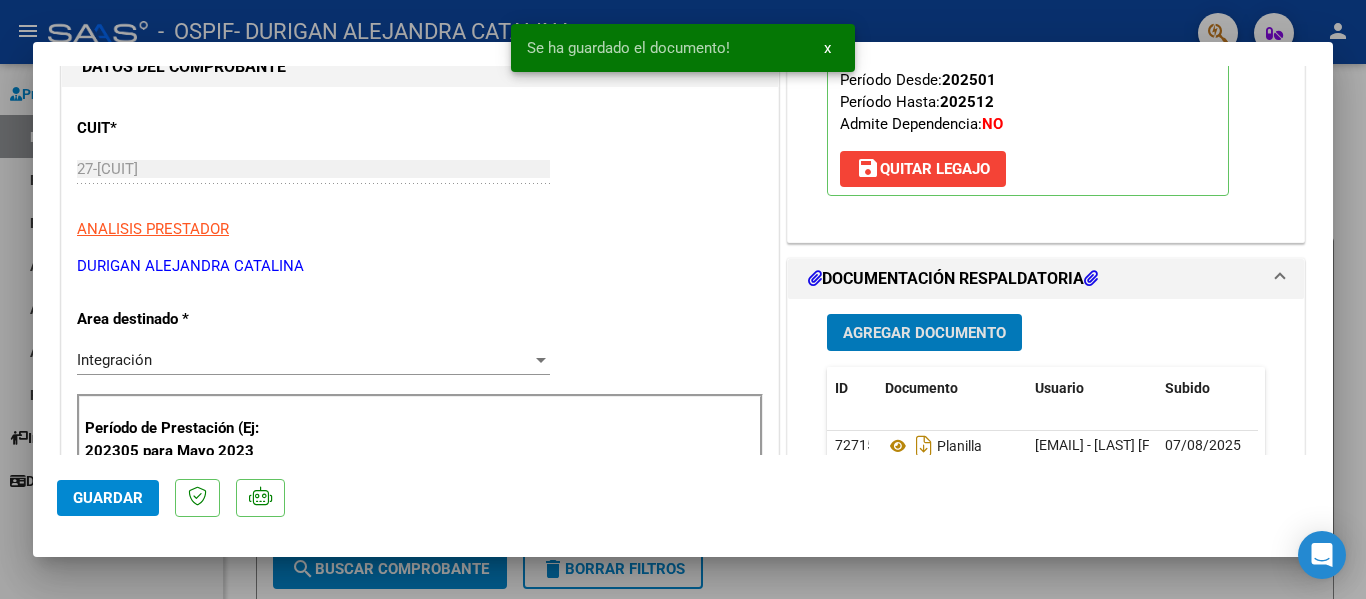 click at bounding box center [683, 299] 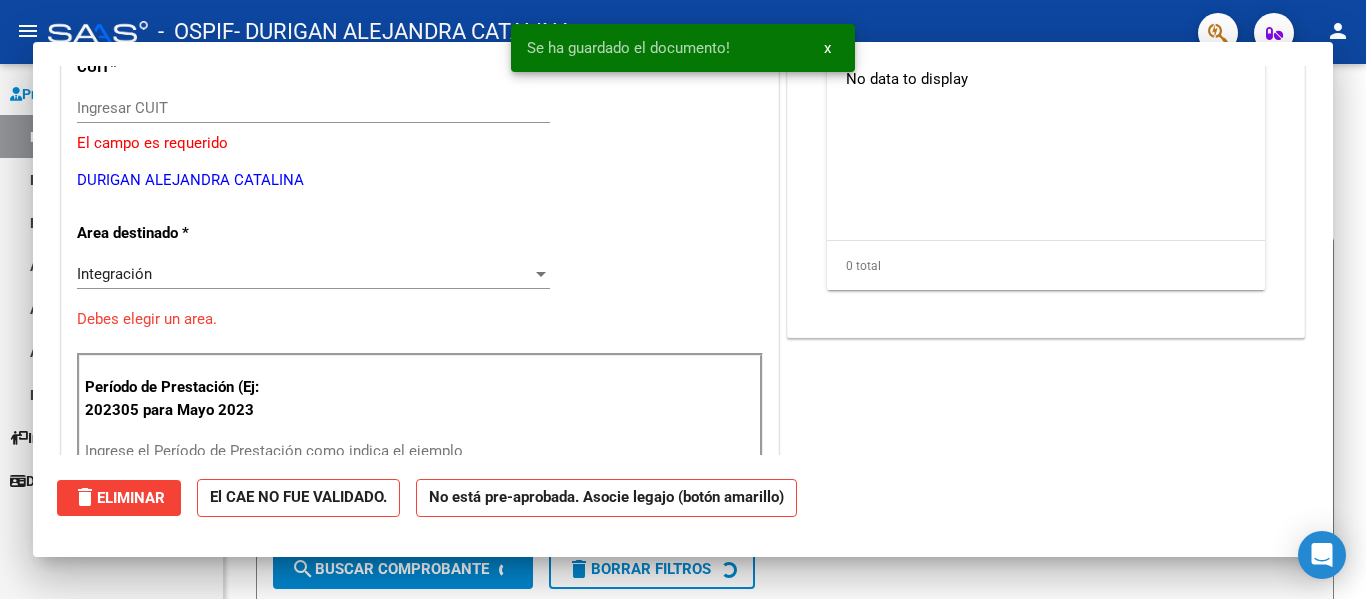 scroll, scrollTop: 207, scrollLeft: 0, axis: vertical 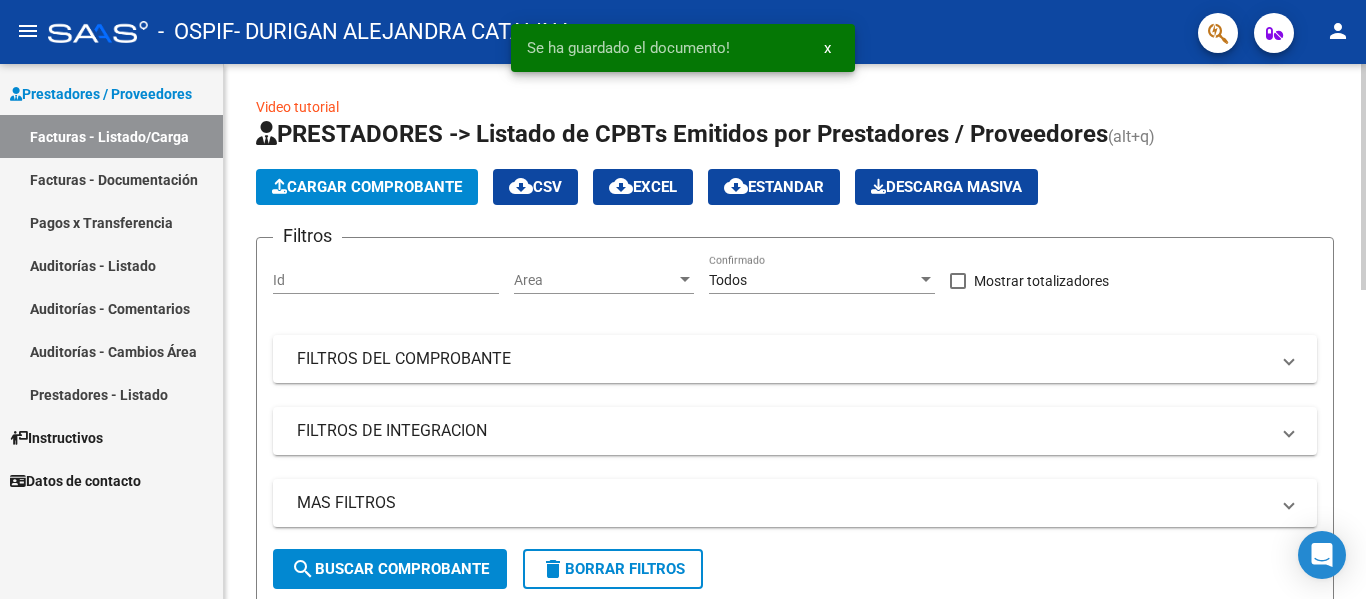 click on "Cargar Comprobante" 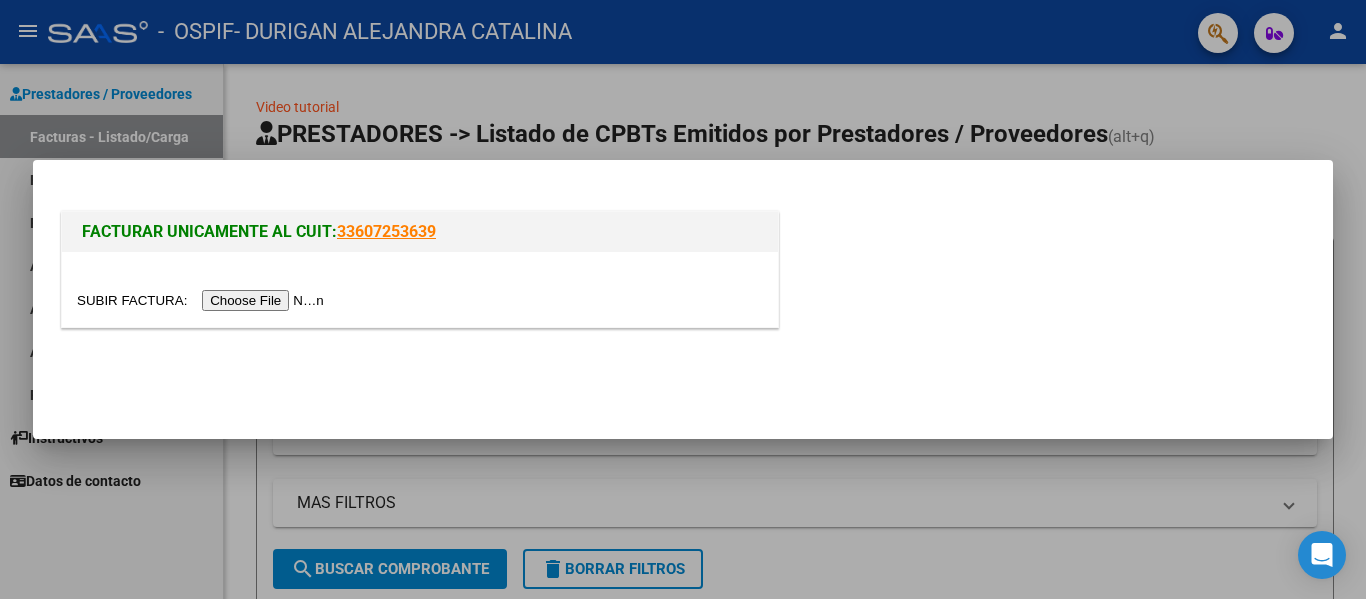 click at bounding box center (203, 300) 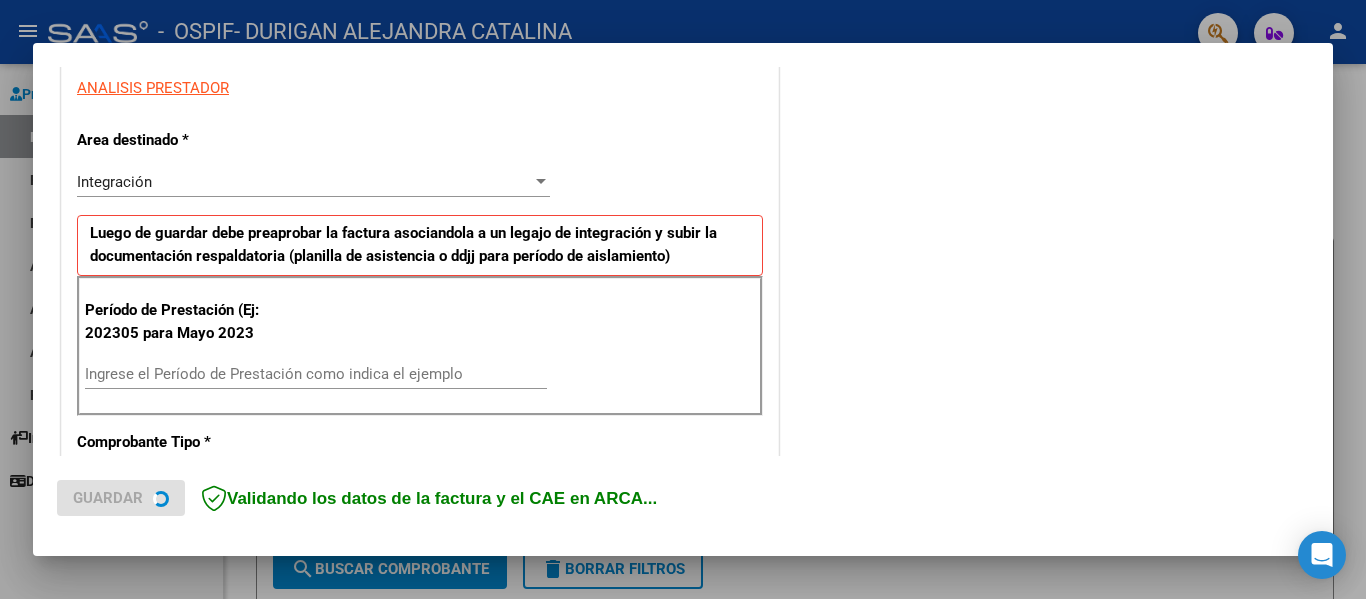 scroll, scrollTop: 384, scrollLeft: 0, axis: vertical 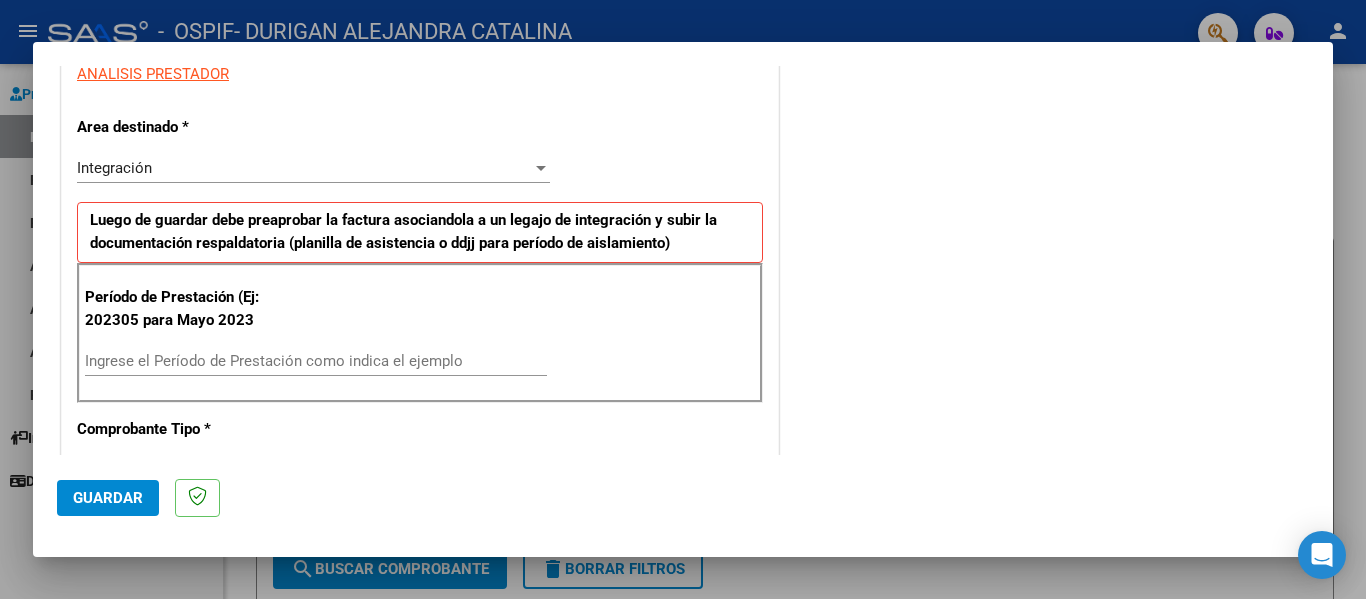 click on "Ingrese el Período de Prestación como indica el ejemplo" at bounding box center (316, 361) 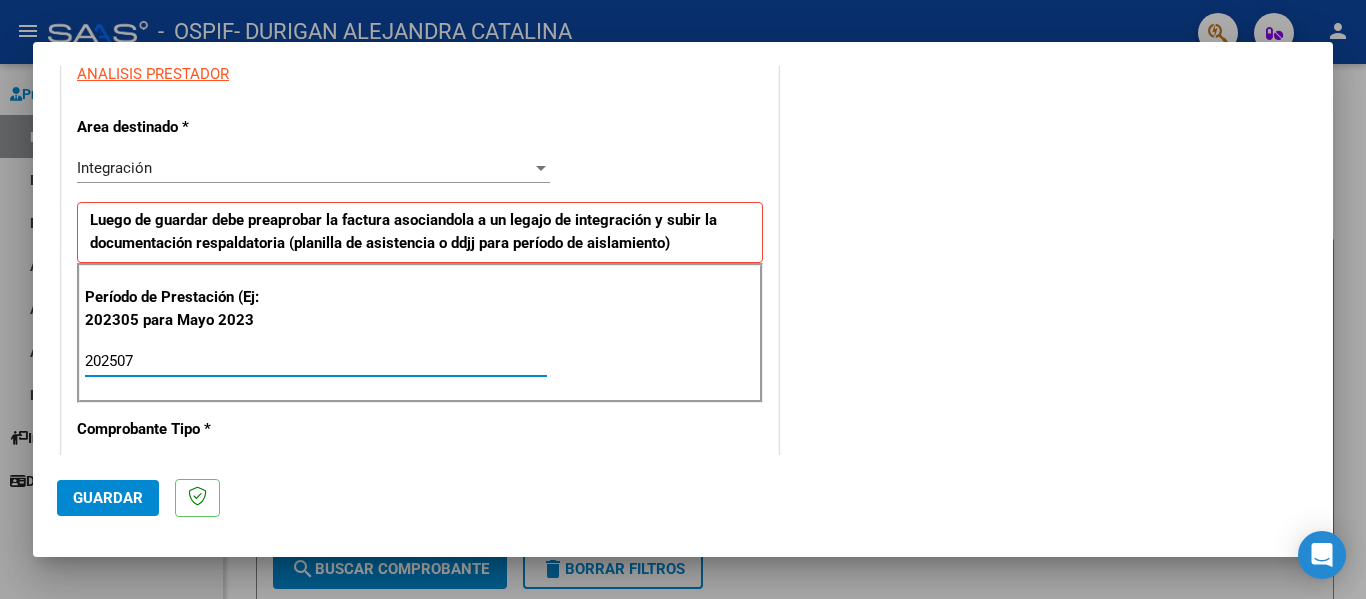 type on "202507" 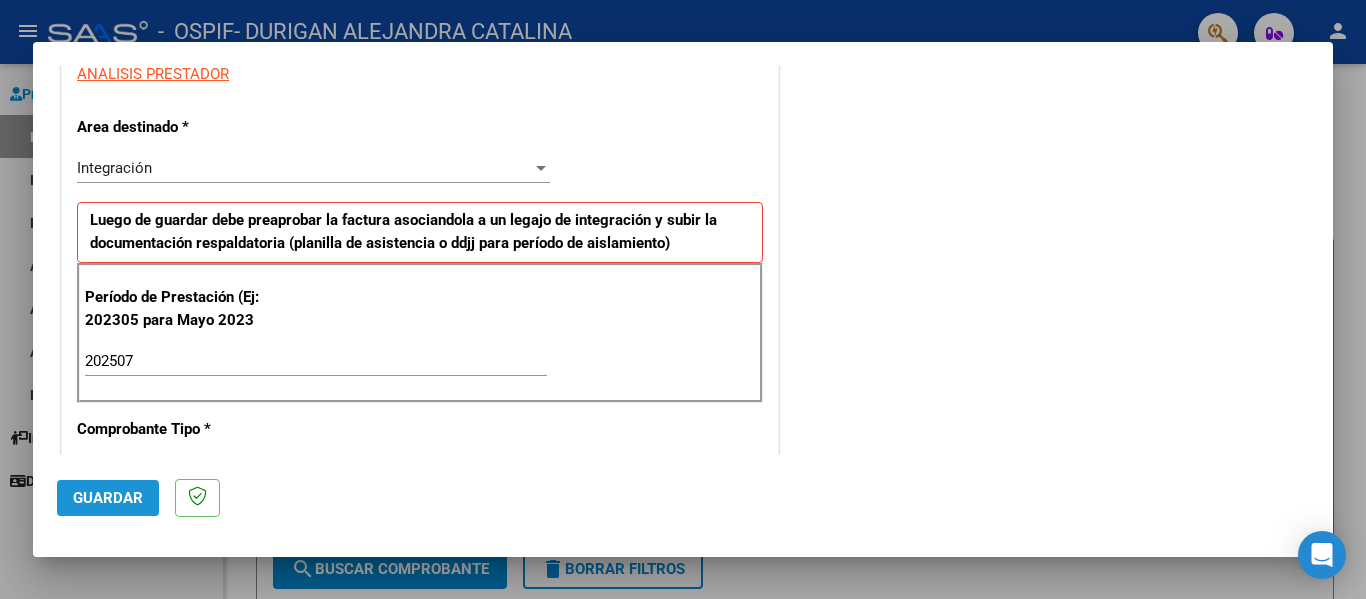 click on "Guardar" 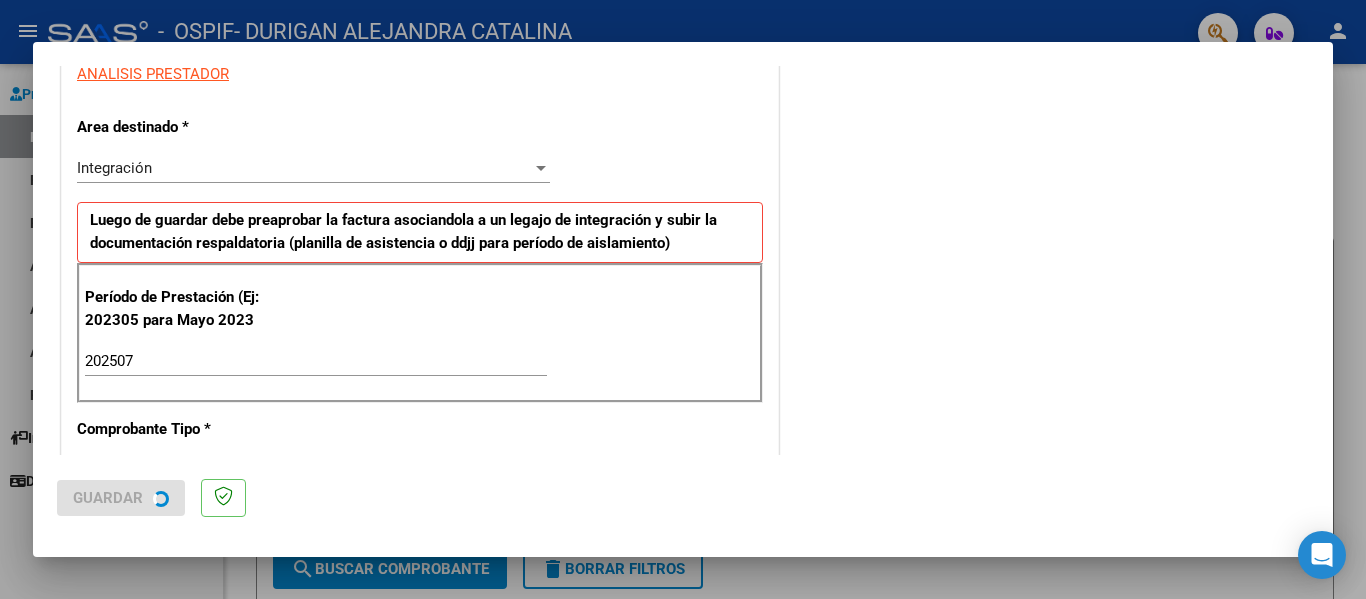 scroll, scrollTop: 0, scrollLeft: 0, axis: both 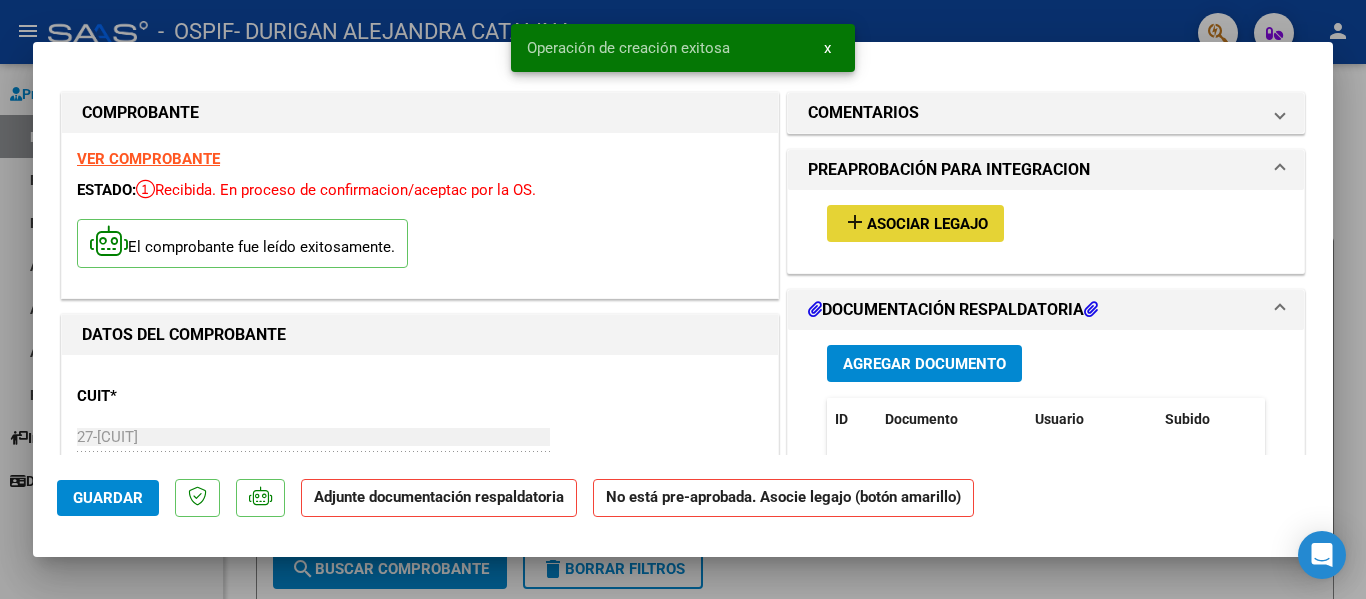 click on "Asociar Legajo" at bounding box center [927, 224] 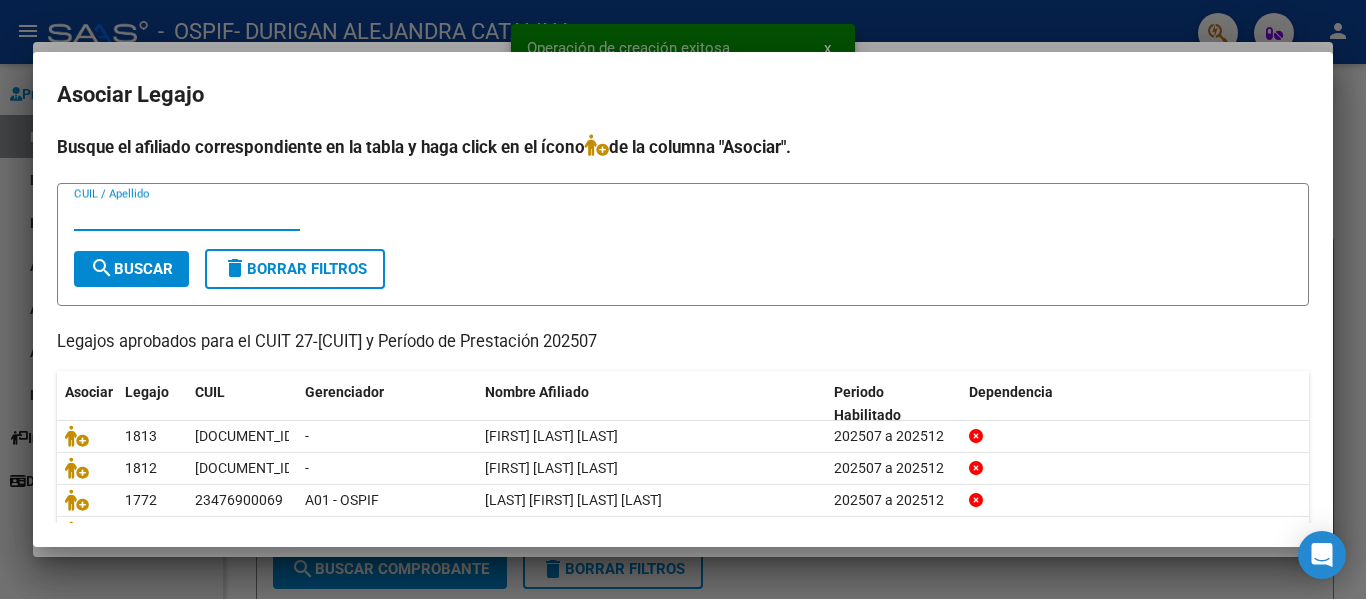 click on "CUIL / Apellido" at bounding box center (187, 215) 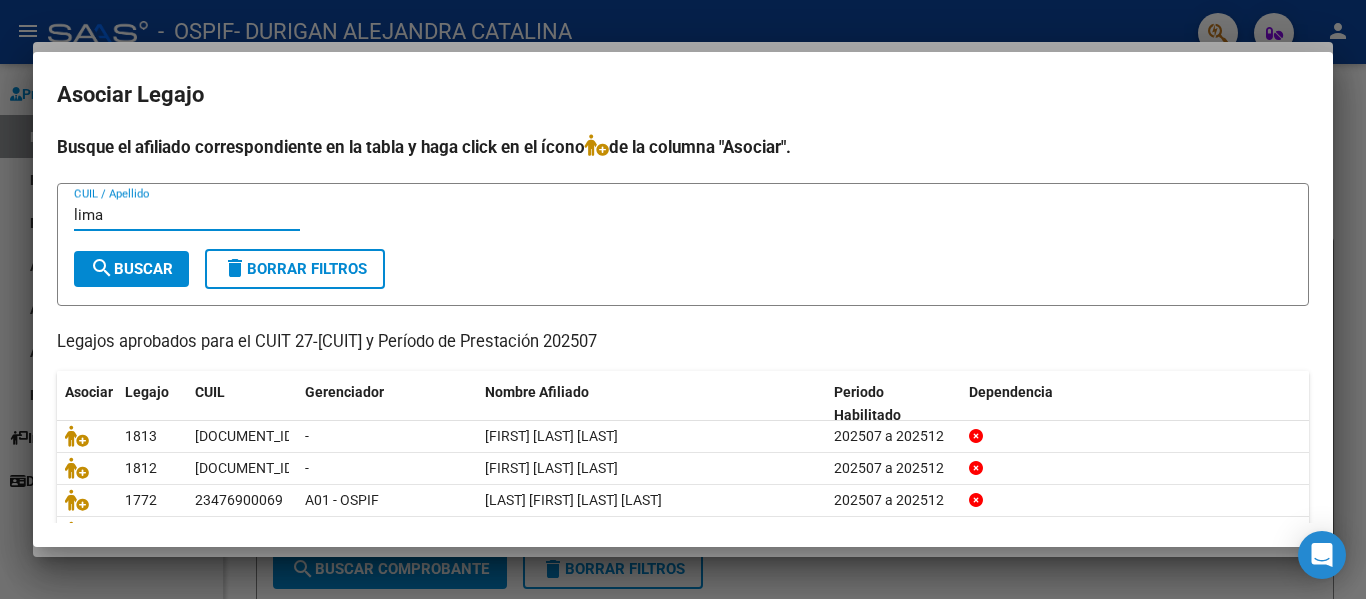type on "lima" 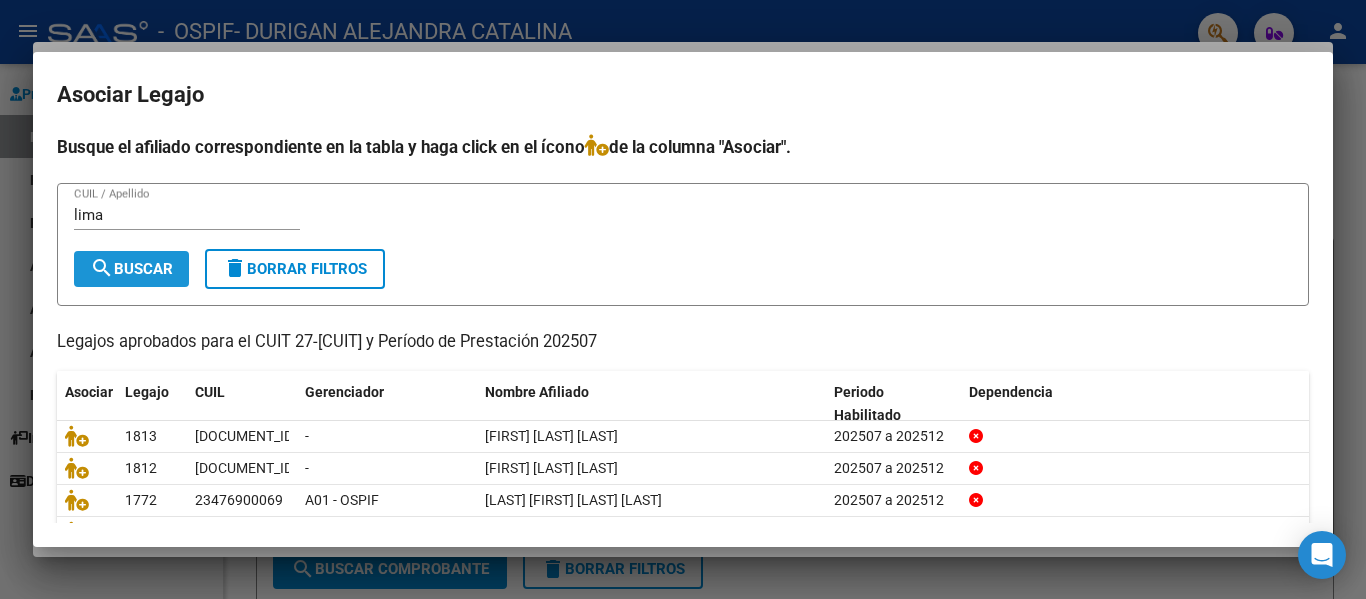 click on "search  Buscar" at bounding box center (131, 269) 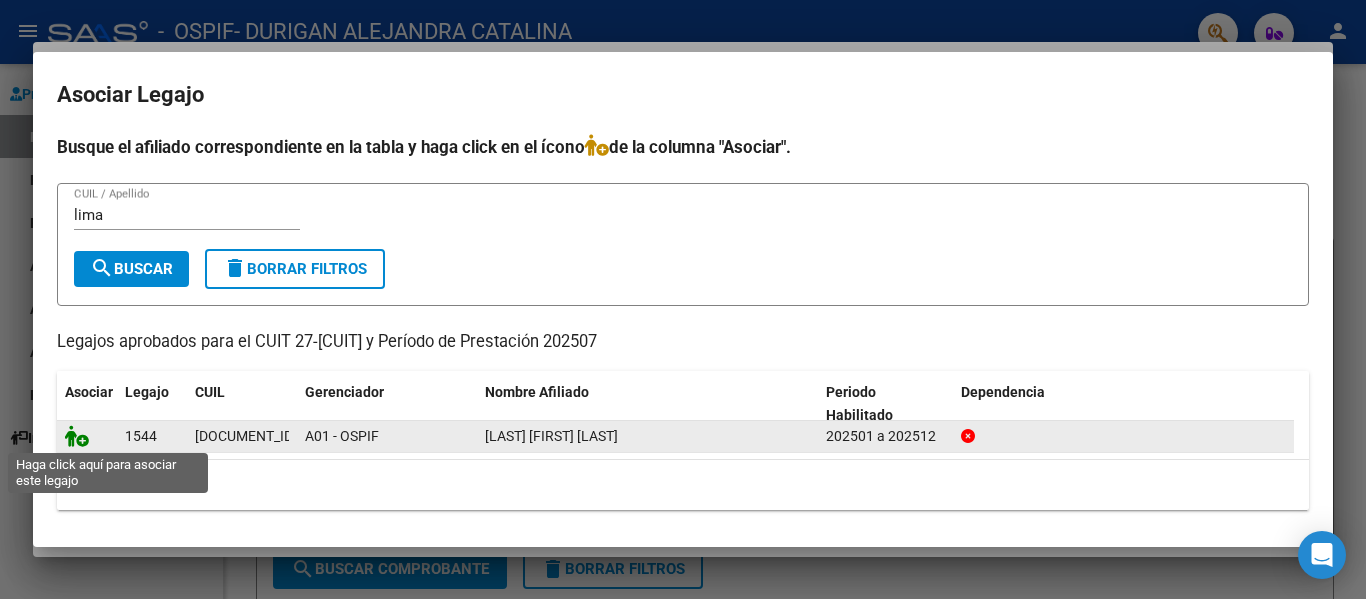 click 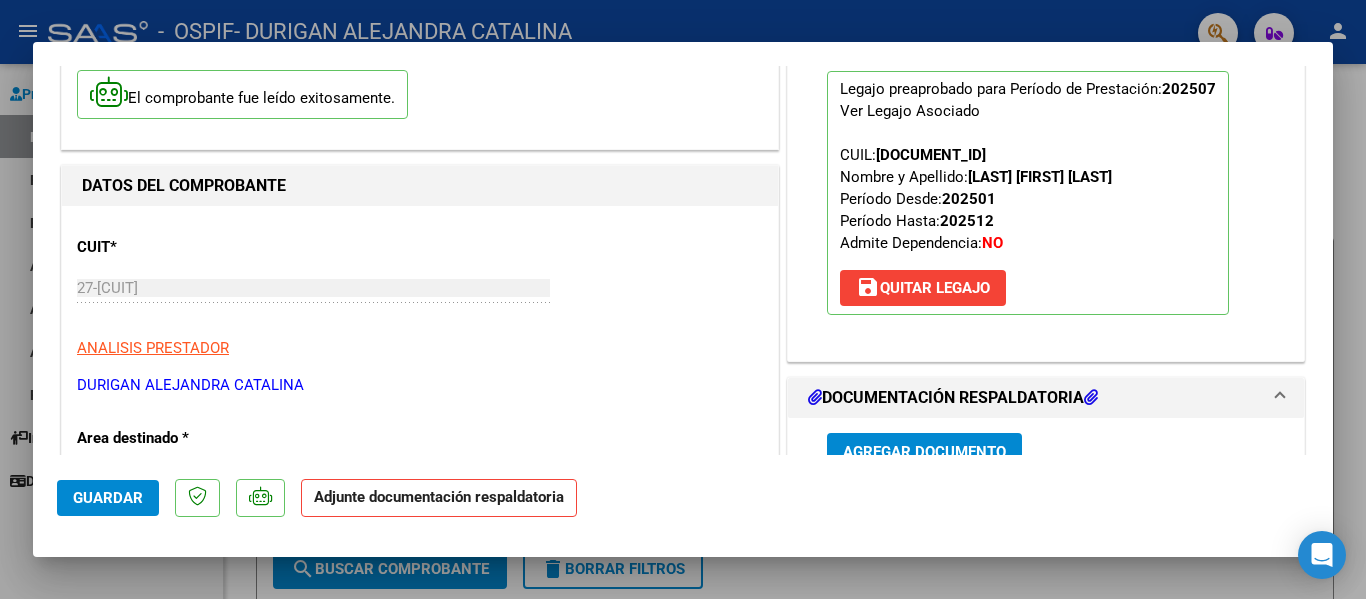 scroll, scrollTop: 150, scrollLeft: 0, axis: vertical 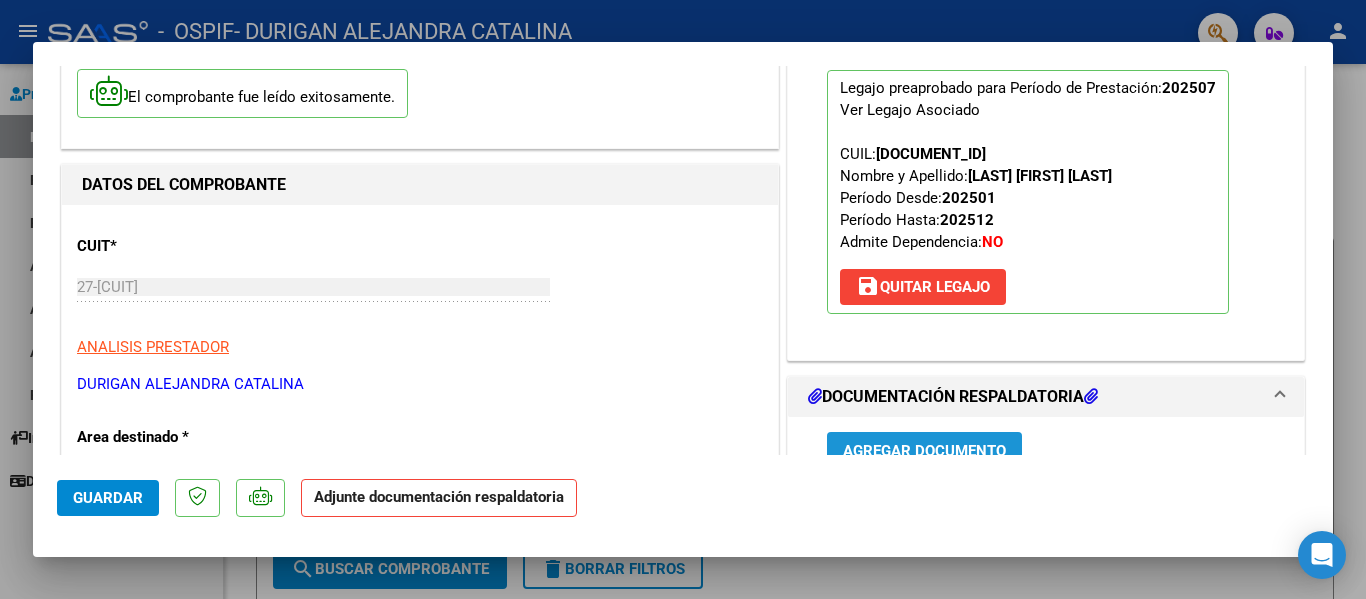 click on "Agregar Documento" at bounding box center (924, 451) 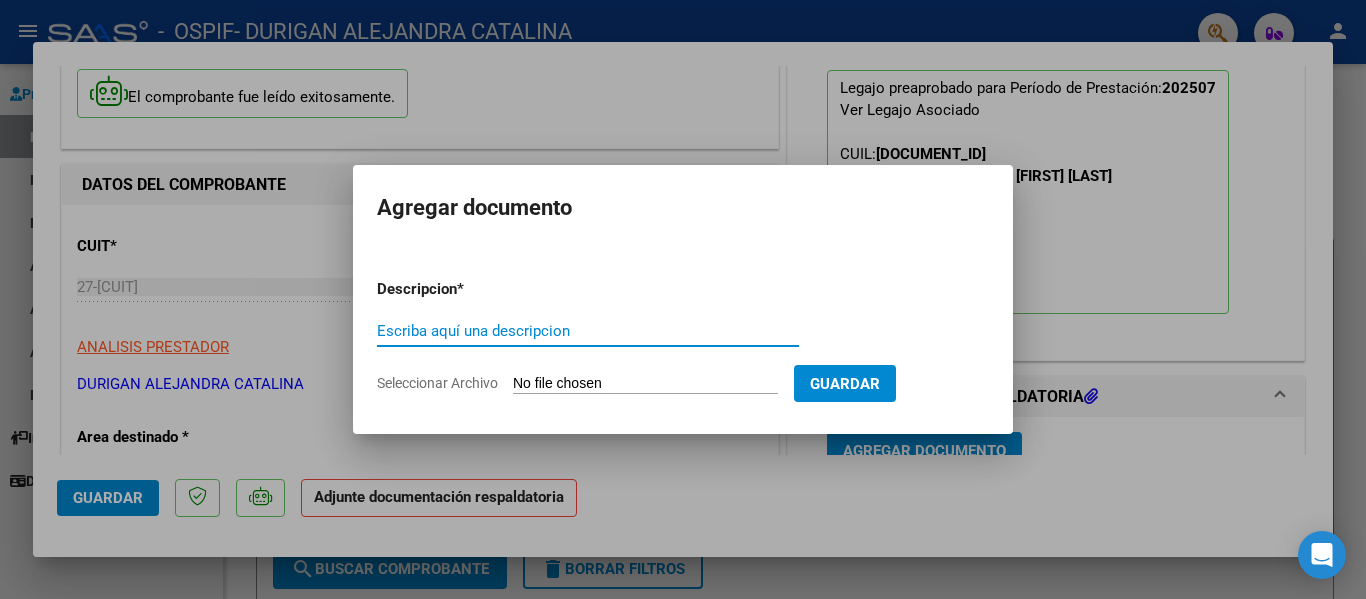 click on "Escriba aquí una descripcion" at bounding box center [588, 331] 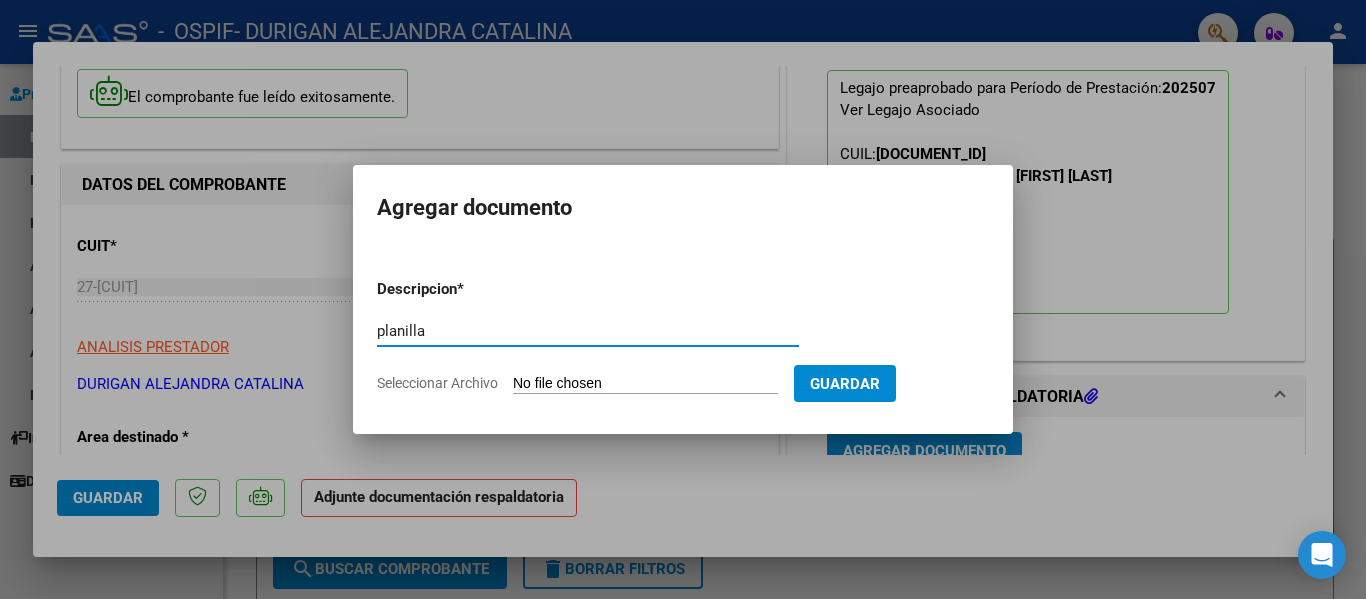 type on "planilla" 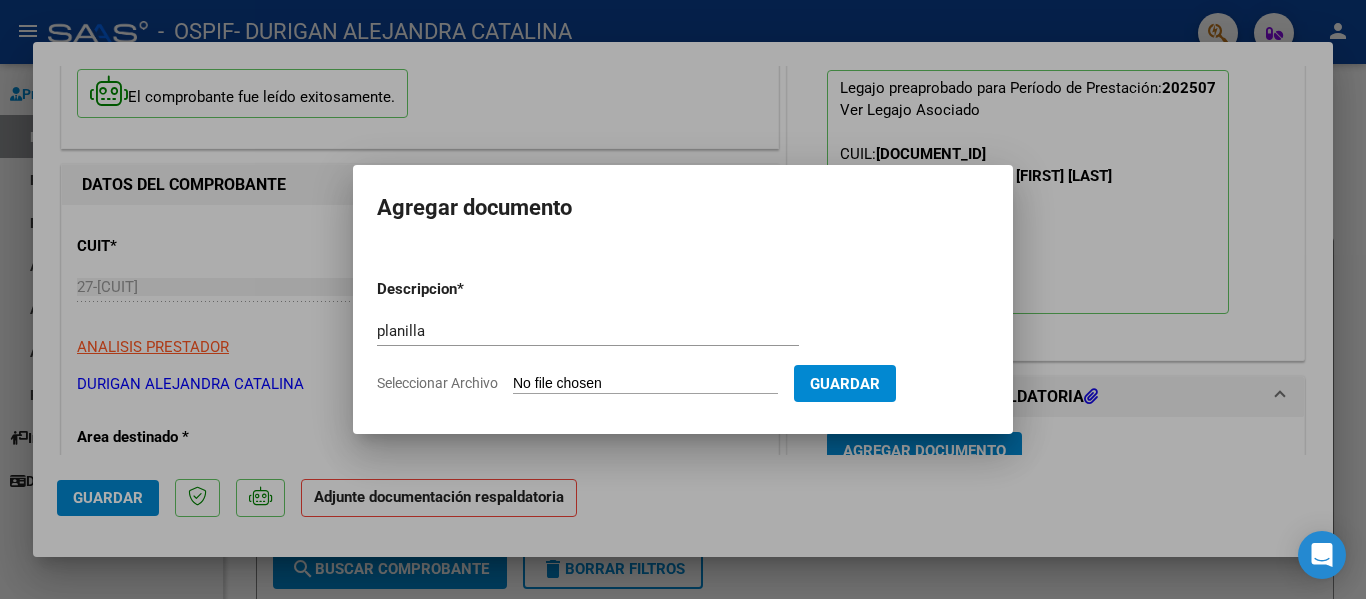click on "Seleccionar Archivo" at bounding box center [645, 384] 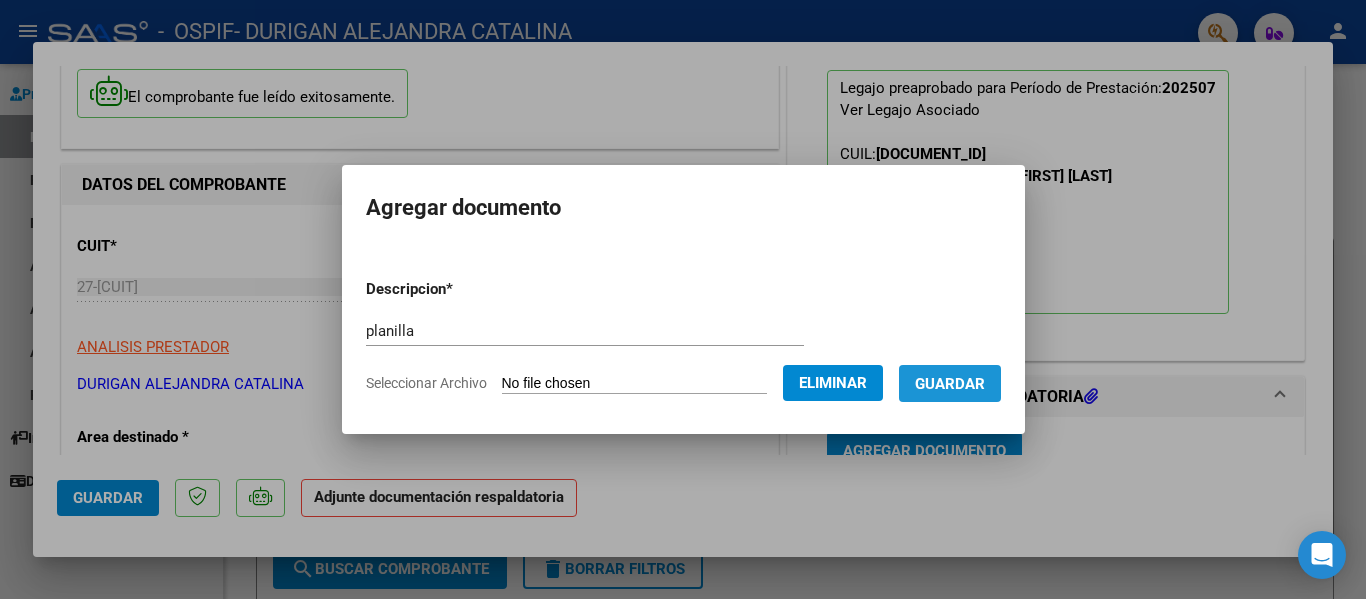 click on "Guardar" at bounding box center (950, 383) 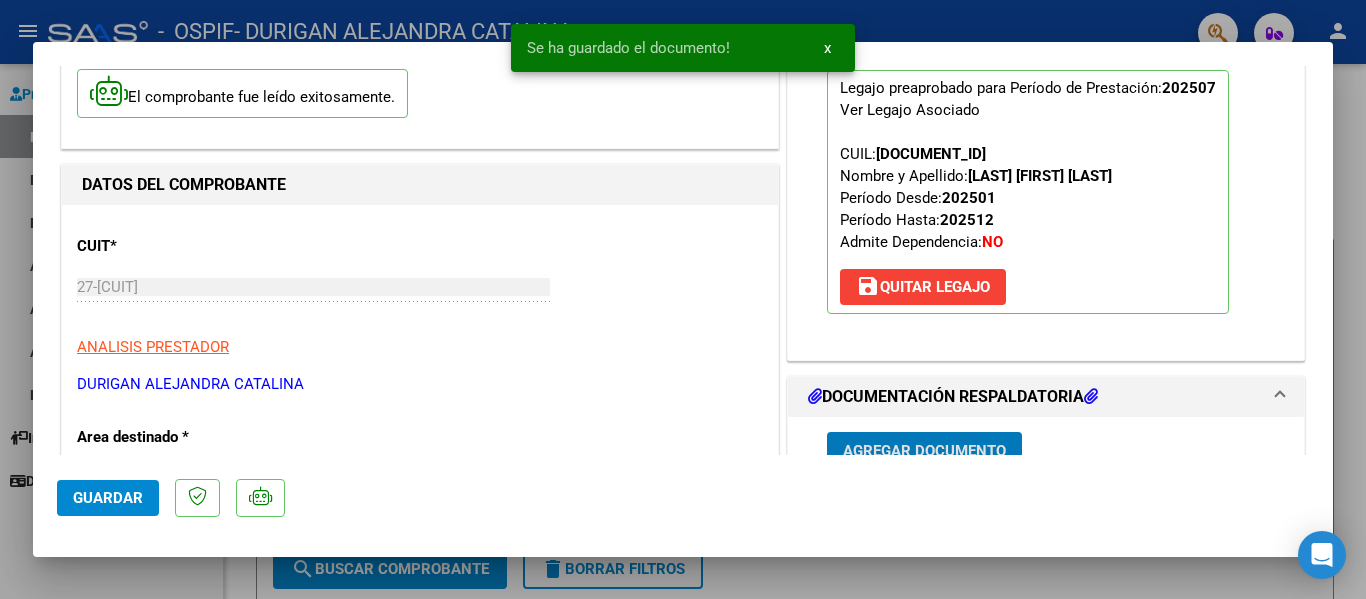 scroll, scrollTop: 164, scrollLeft: 0, axis: vertical 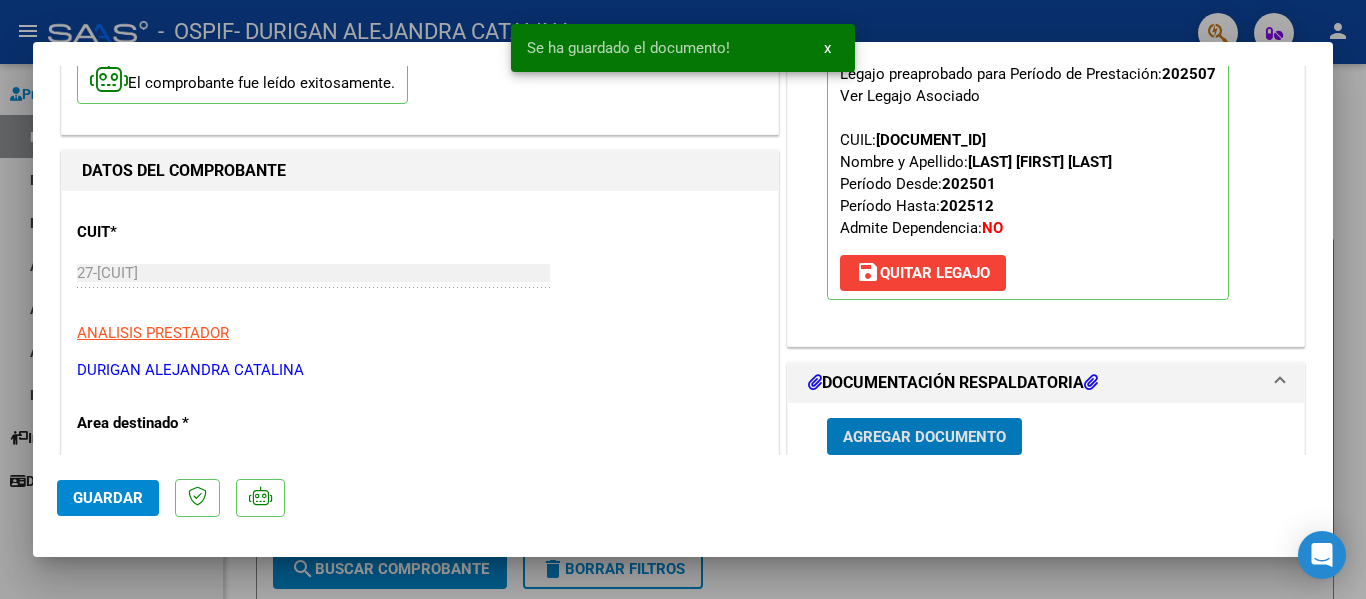 click at bounding box center (683, 299) 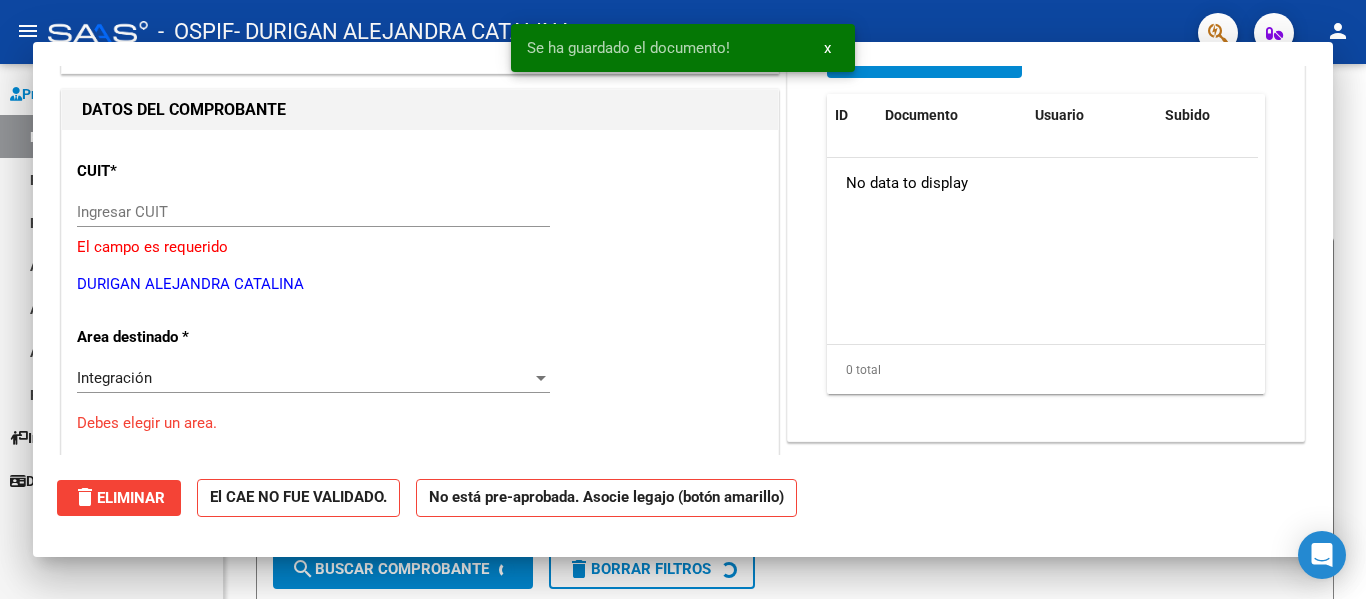 scroll, scrollTop: 176, scrollLeft: 0, axis: vertical 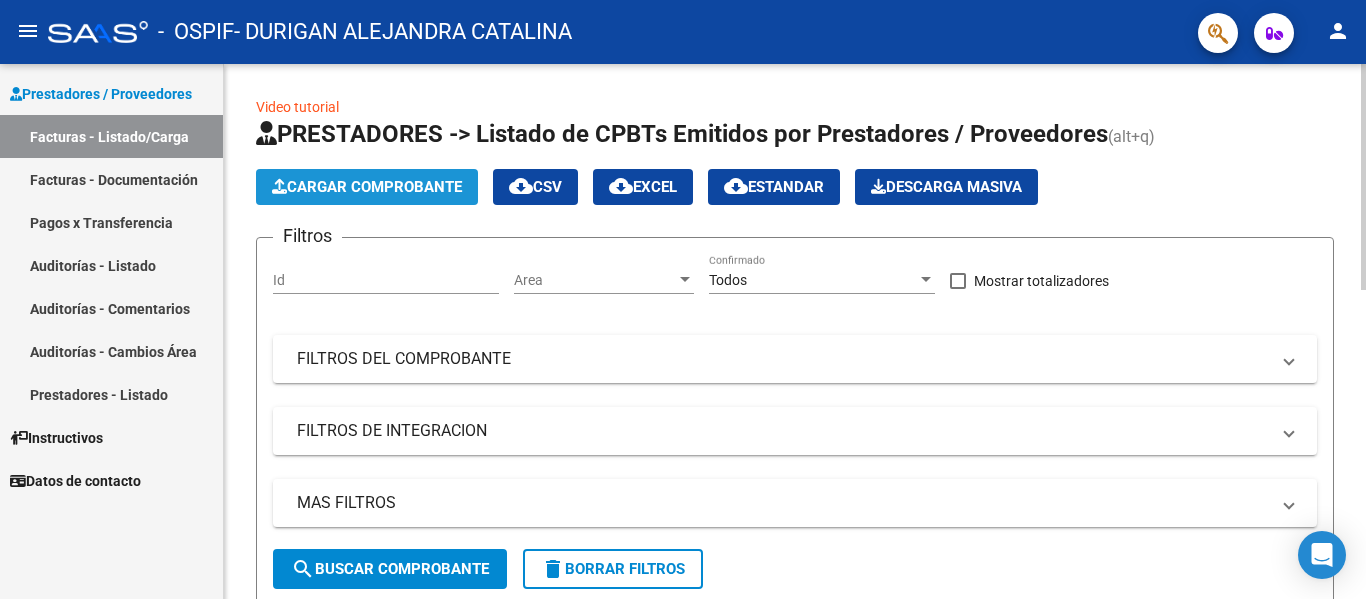 click on "Cargar Comprobante" 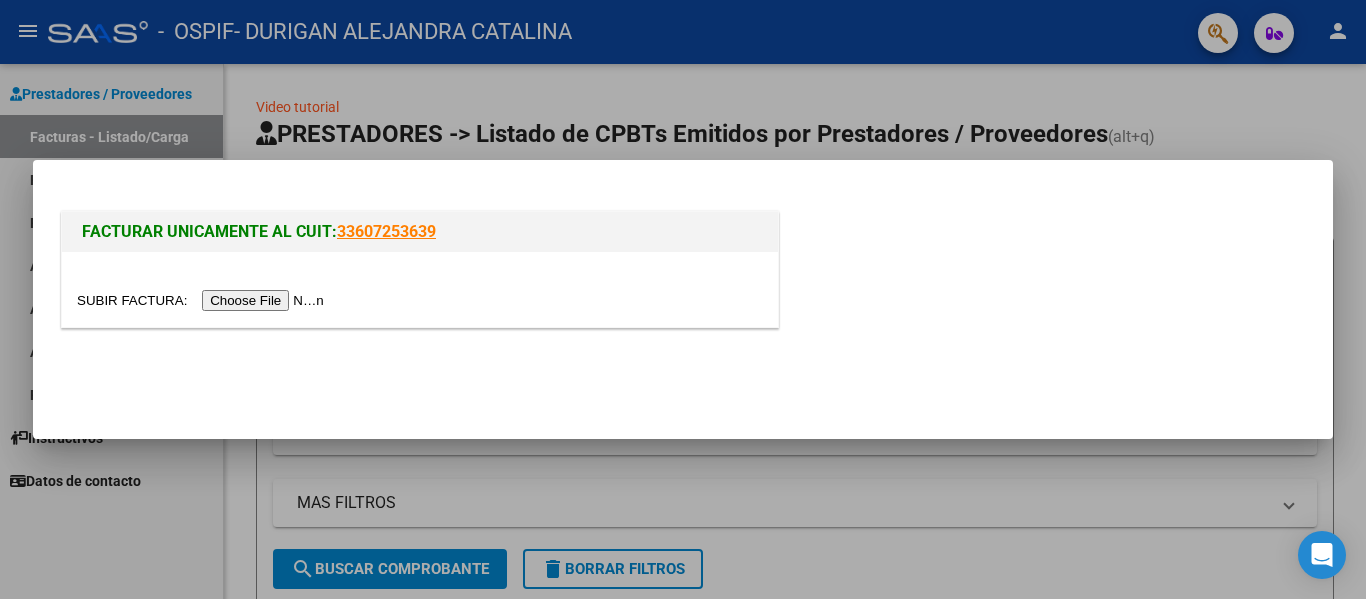 click at bounding box center [203, 300] 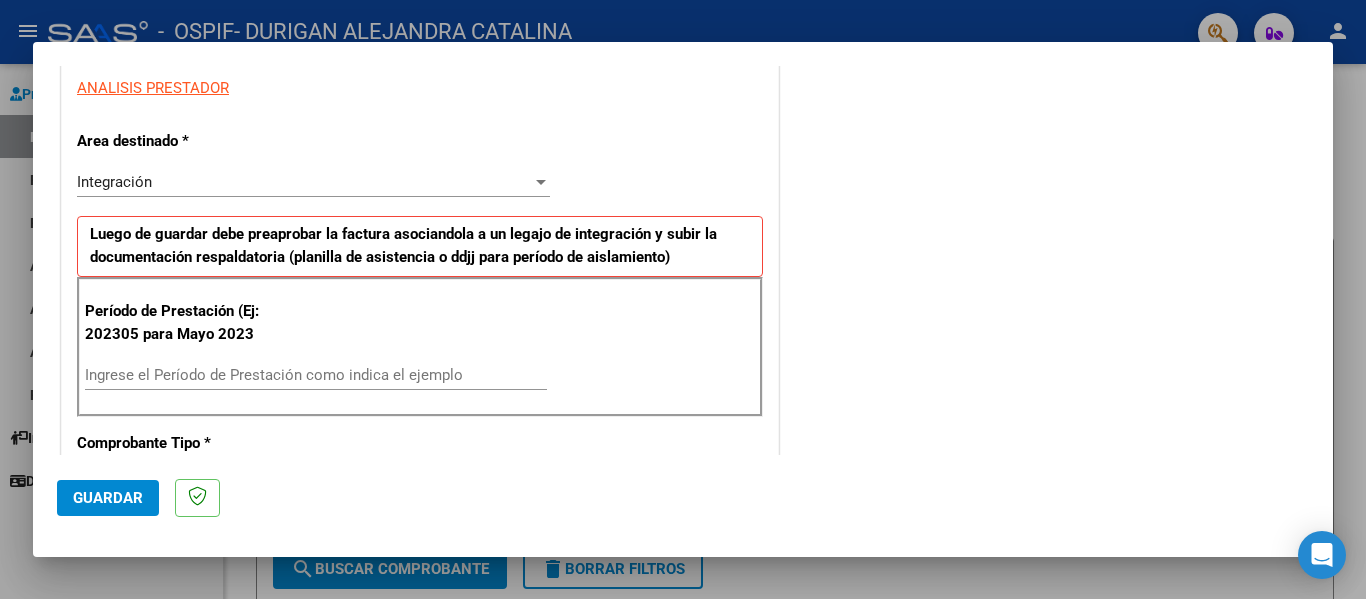 scroll, scrollTop: 371, scrollLeft: 0, axis: vertical 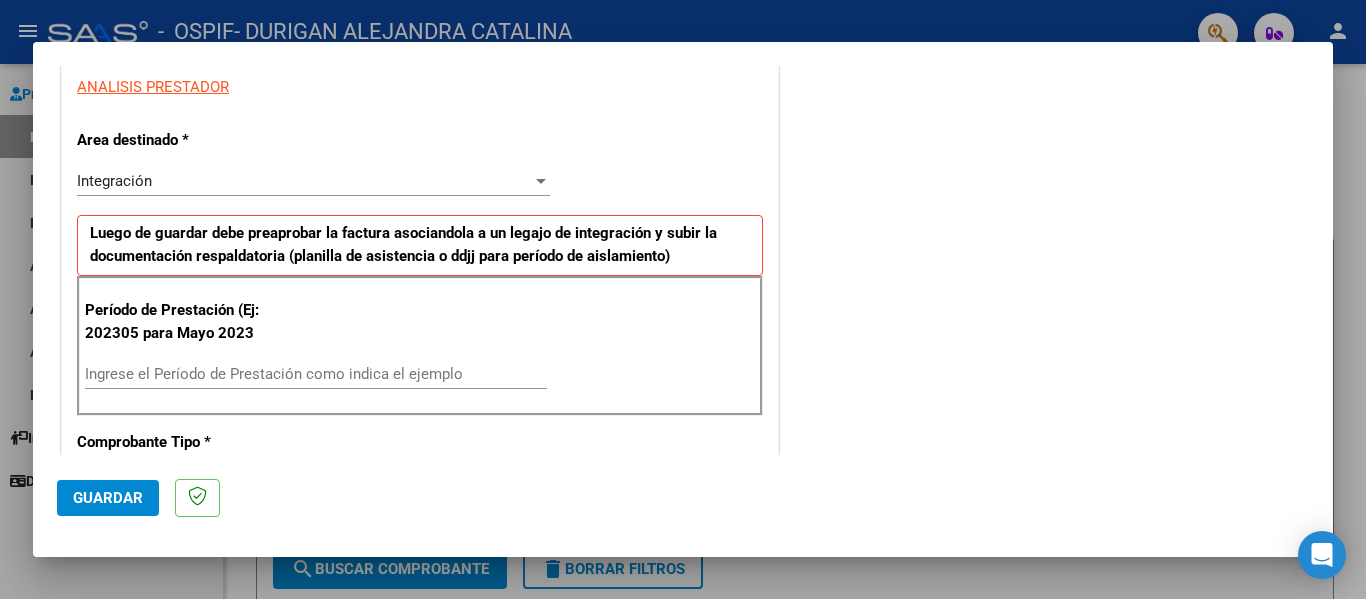 click on "Ingrese el Período de Prestación como indica el ejemplo" at bounding box center (316, 374) 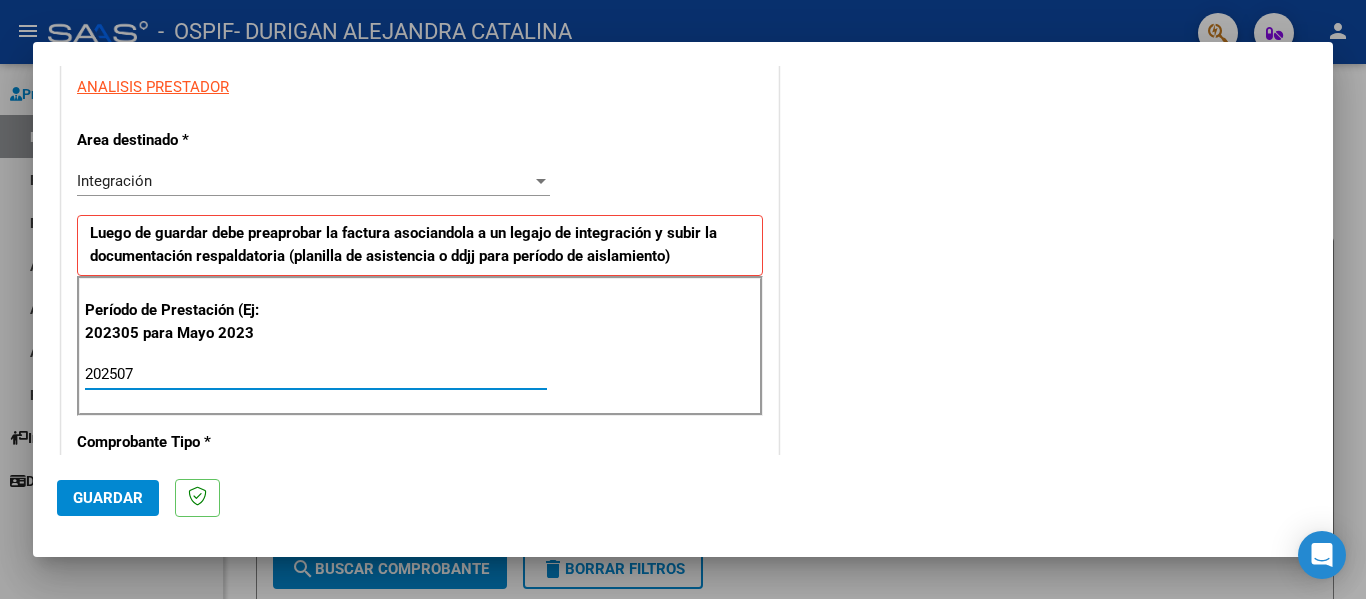 type on "202507" 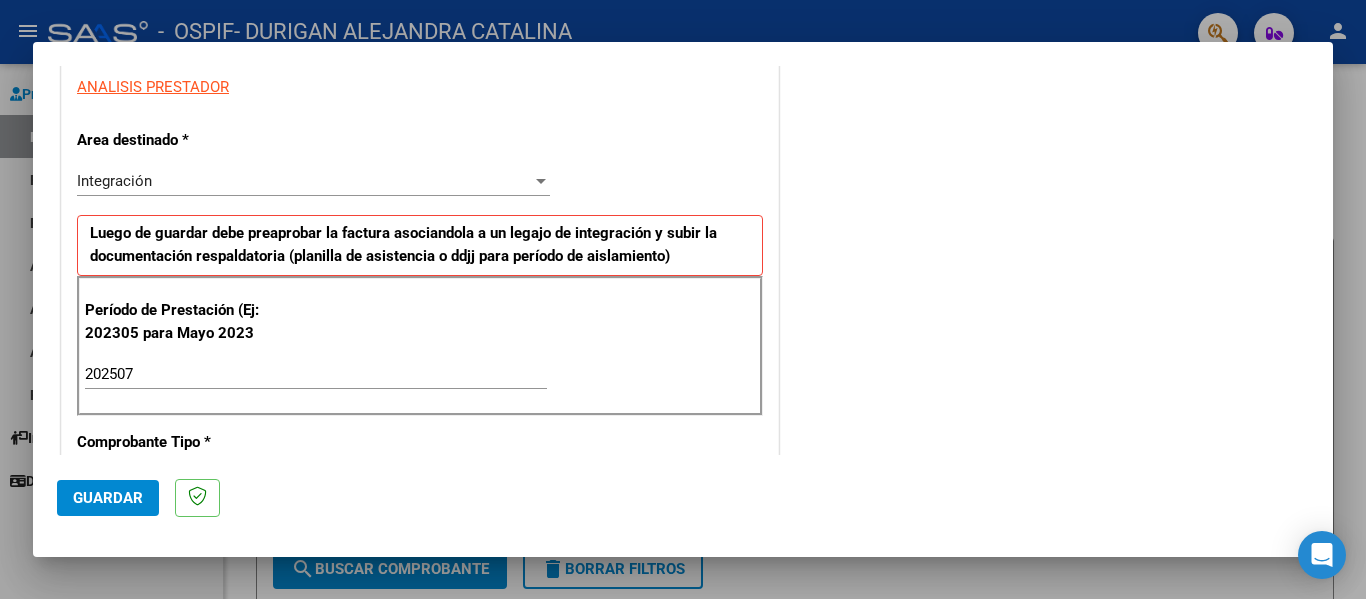 click on "Guardar" 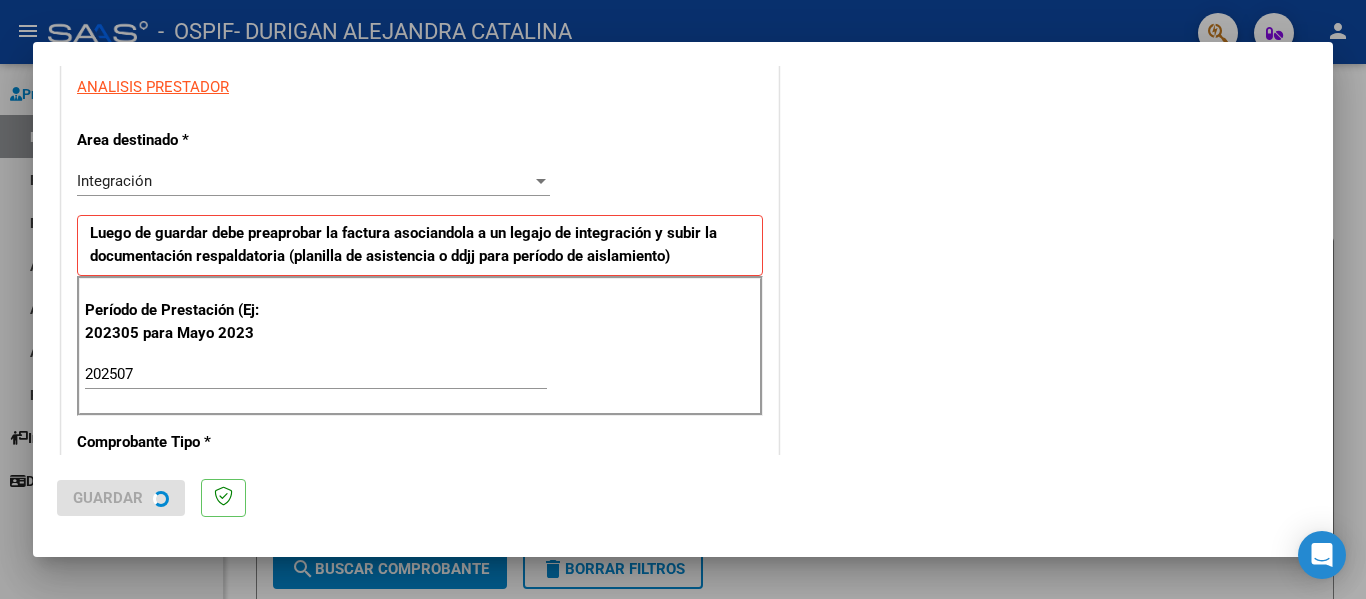 scroll, scrollTop: 0, scrollLeft: 0, axis: both 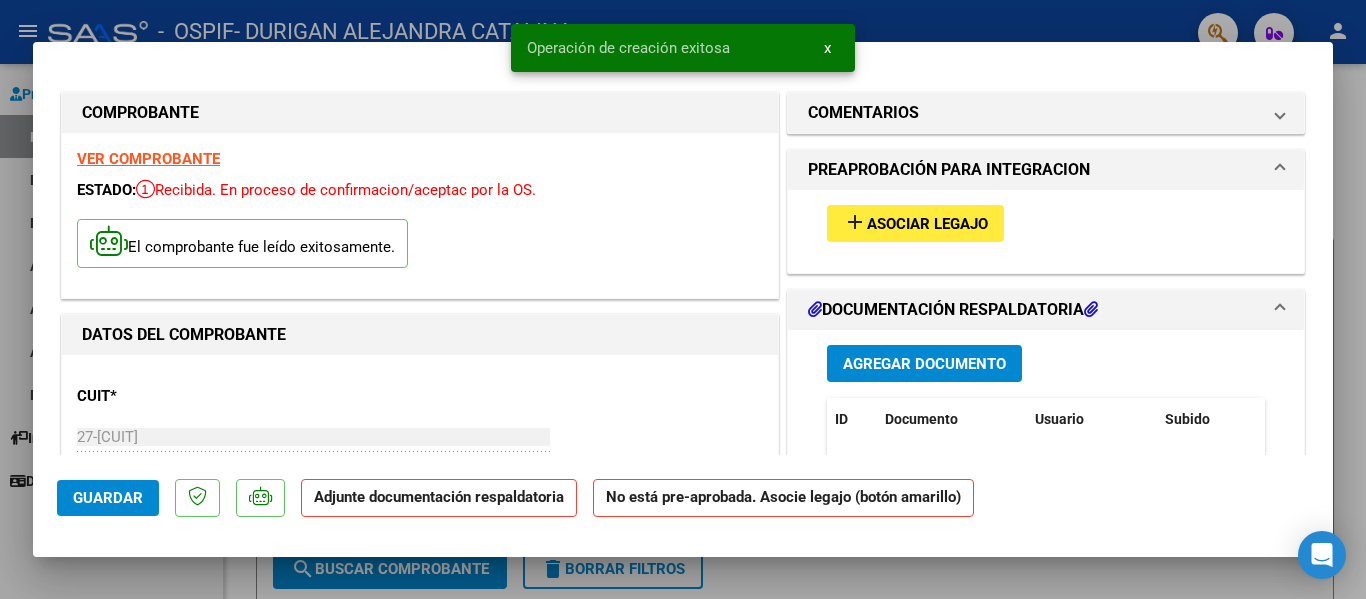 click on "add Asociar Legajo" at bounding box center (915, 223) 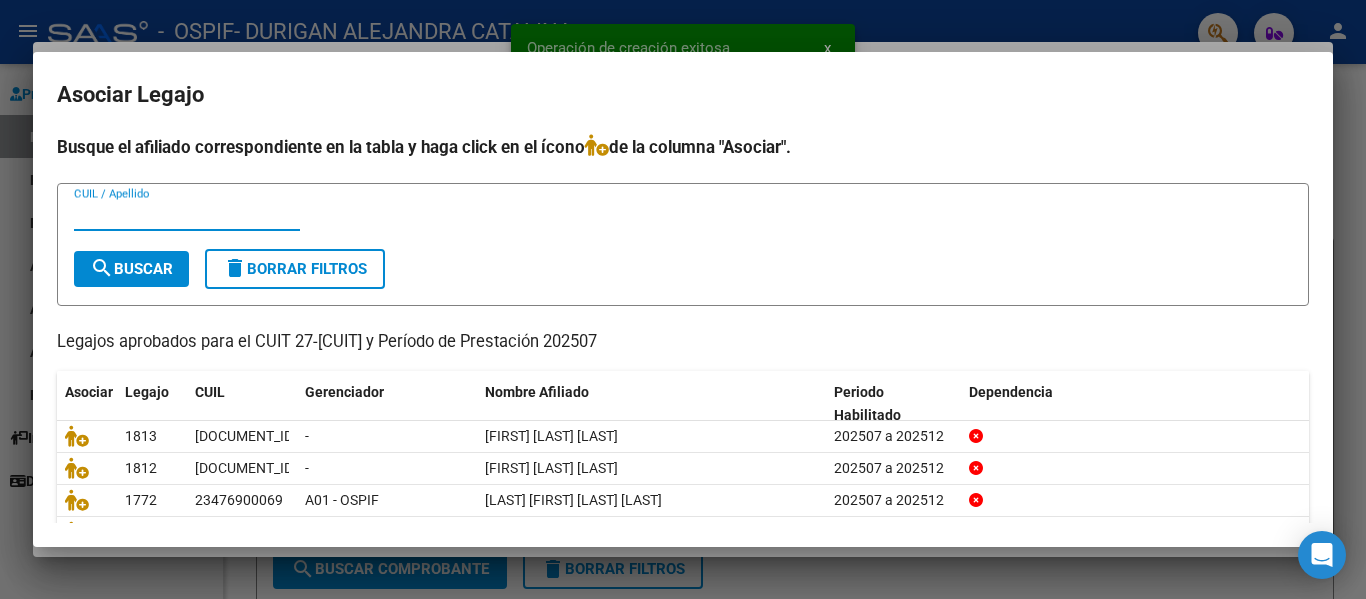 click on "CUIL / Apellido" at bounding box center (187, 215) 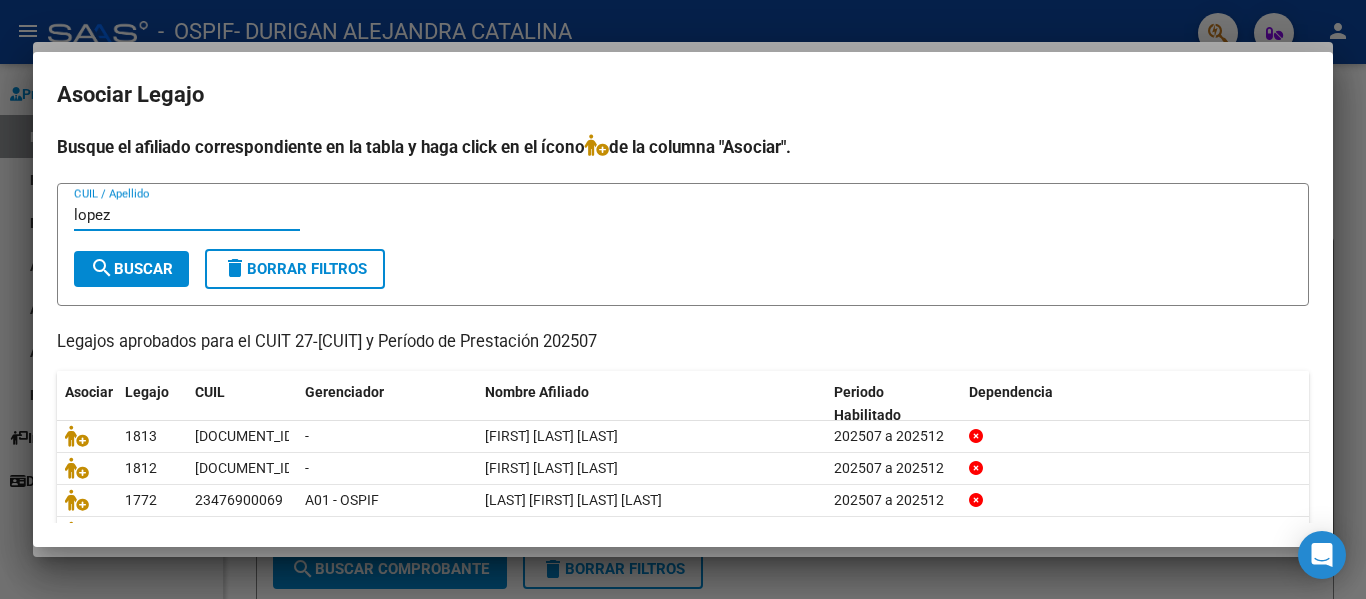 type on "lopez" 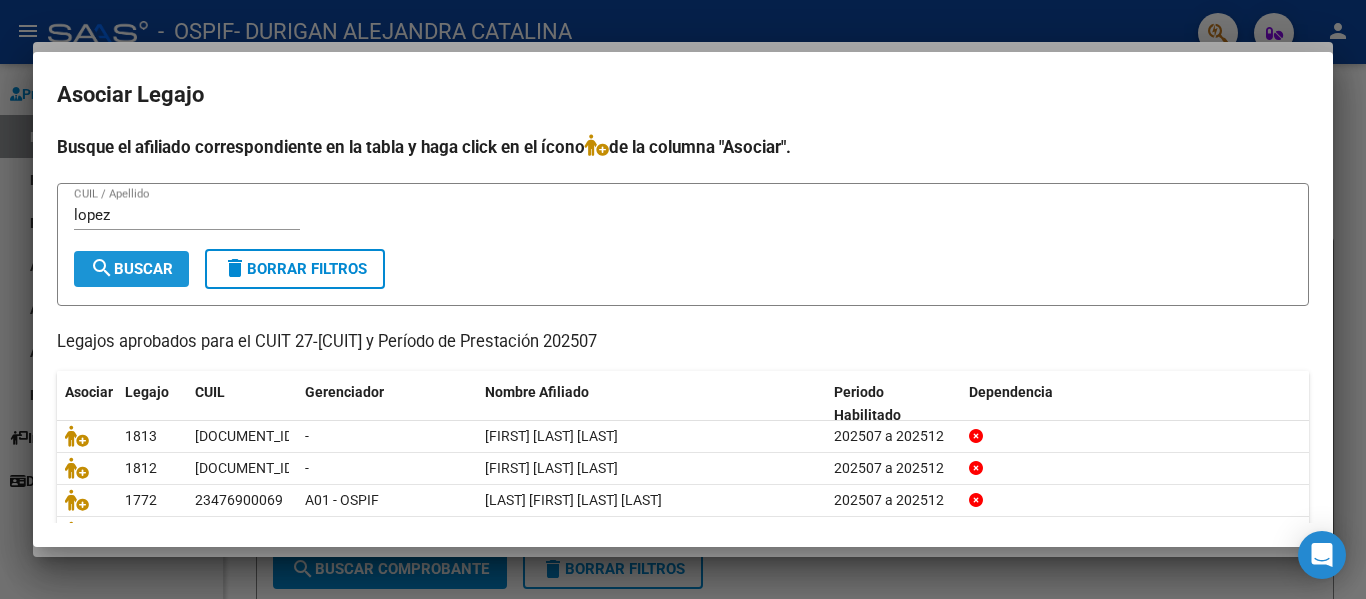 click on "search  Buscar" at bounding box center (131, 269) 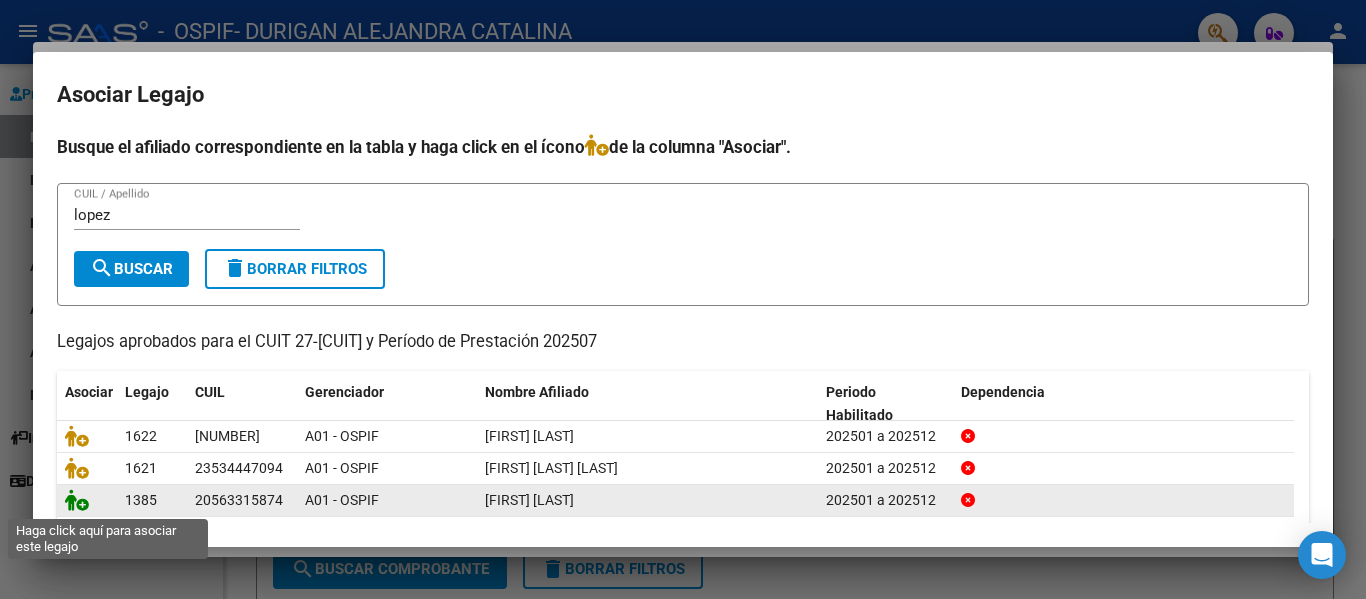 click 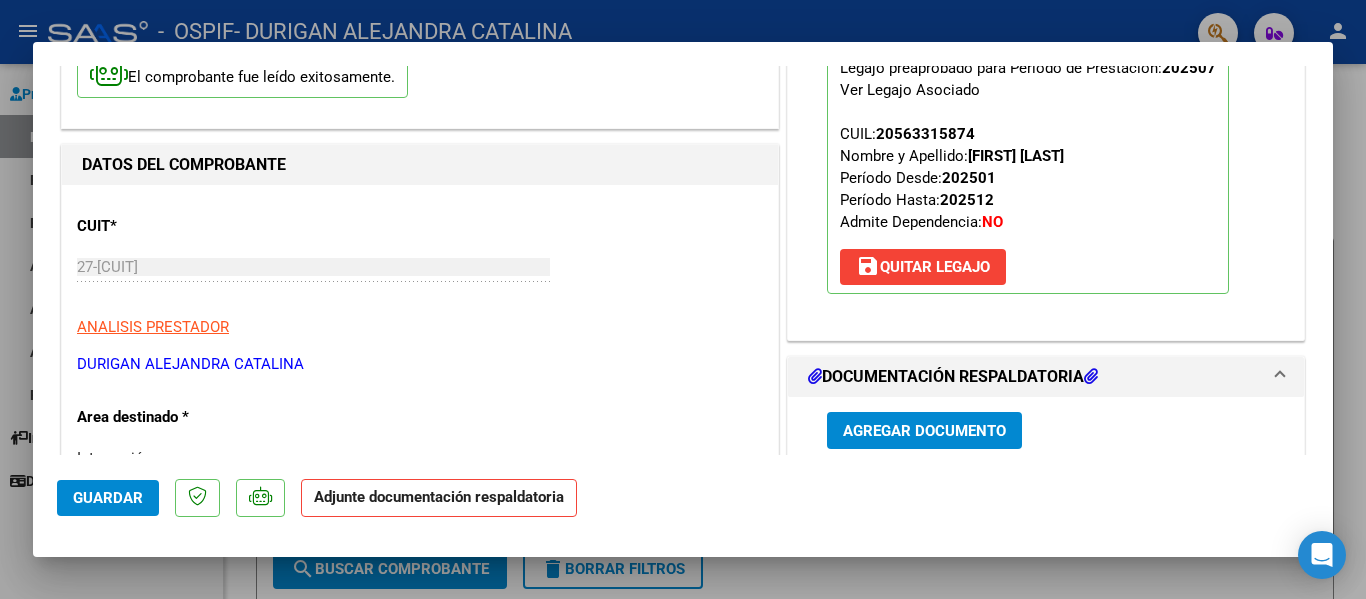 scroll, scrollTop: 171, scrollLeft: 0, axis: vertical 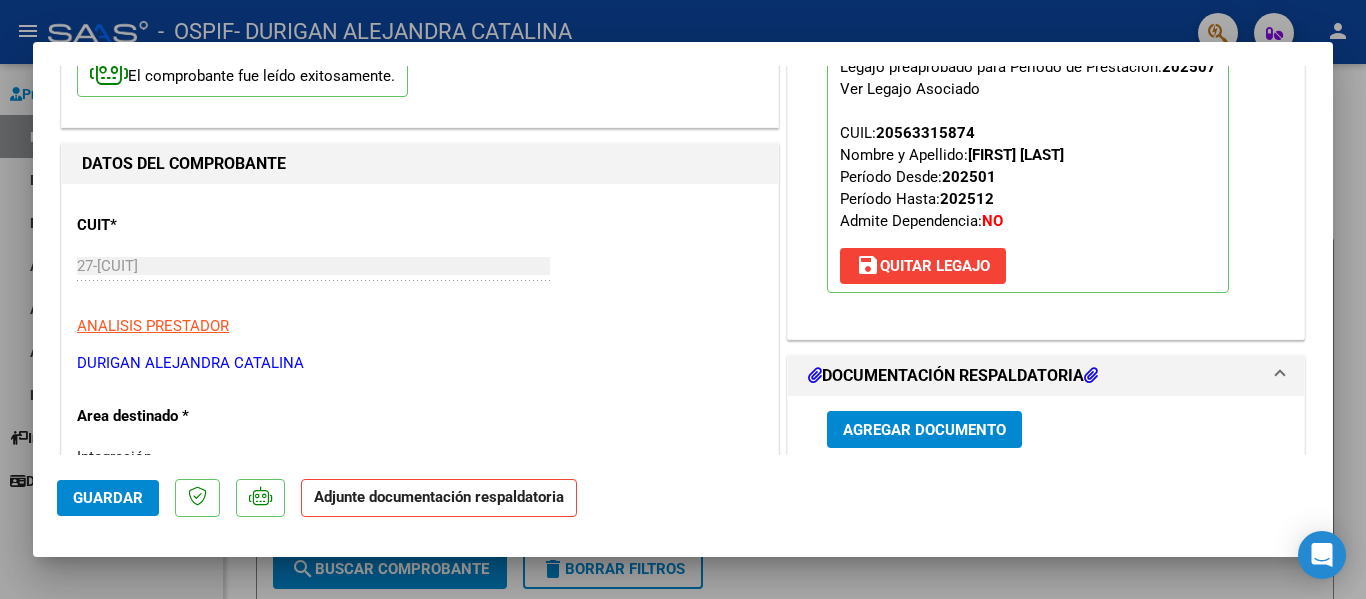 click on "Agregar Documento" at bounding box center (924, 429) 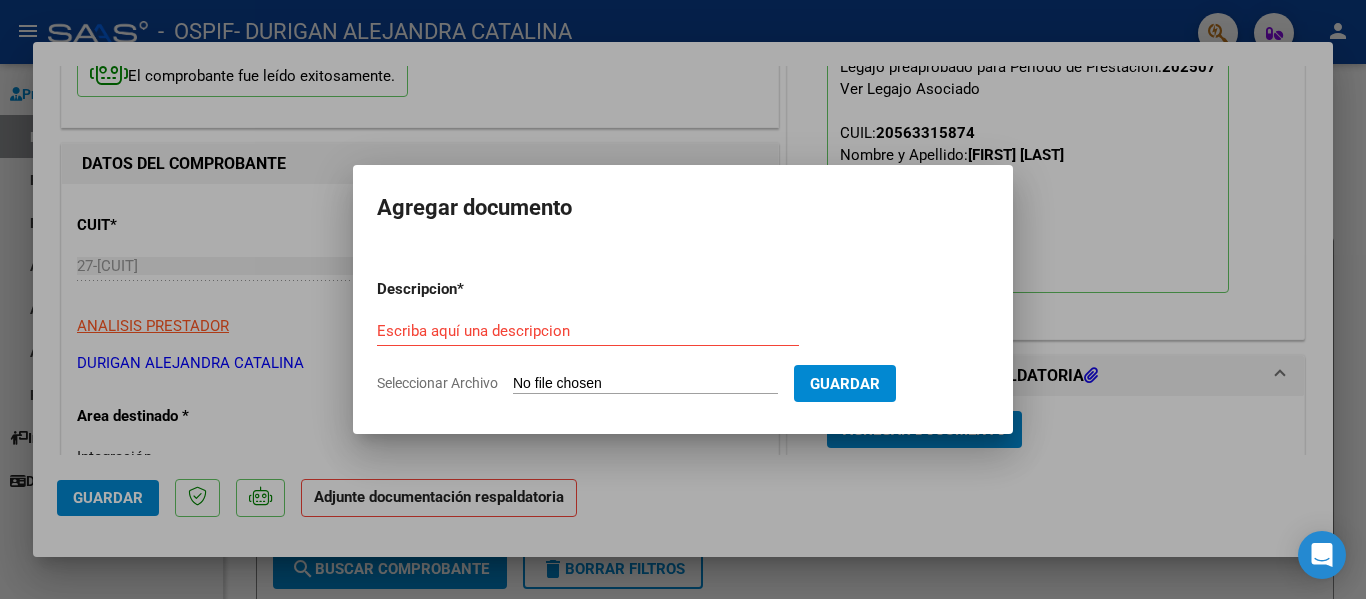 click on "Escriba aquí una descripcion" at bounding box center [588, 331] 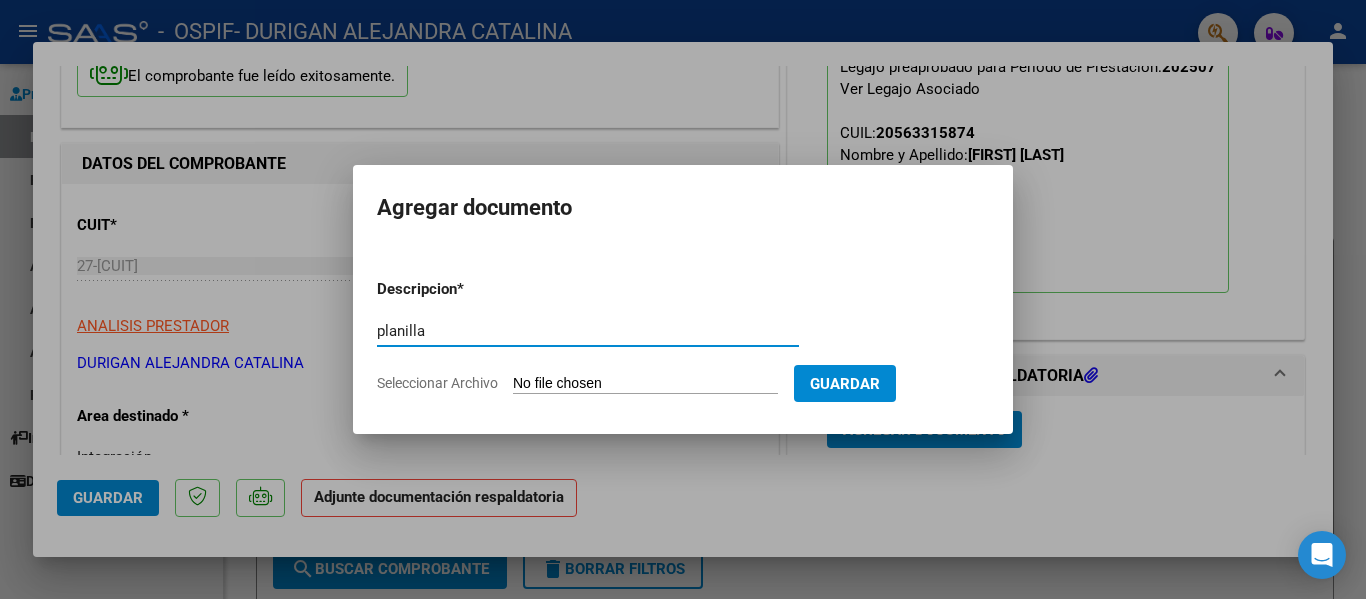 type on "planilla" 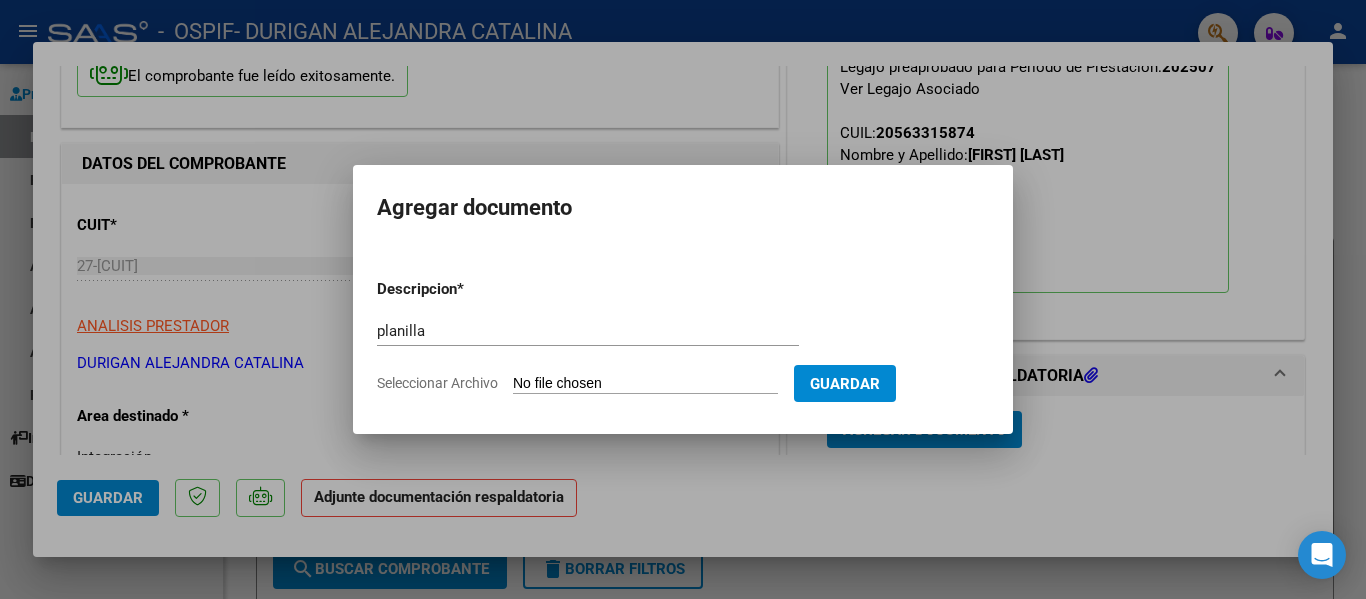 click on "Seleccionar Archivo" at bounding box center [645, 384] 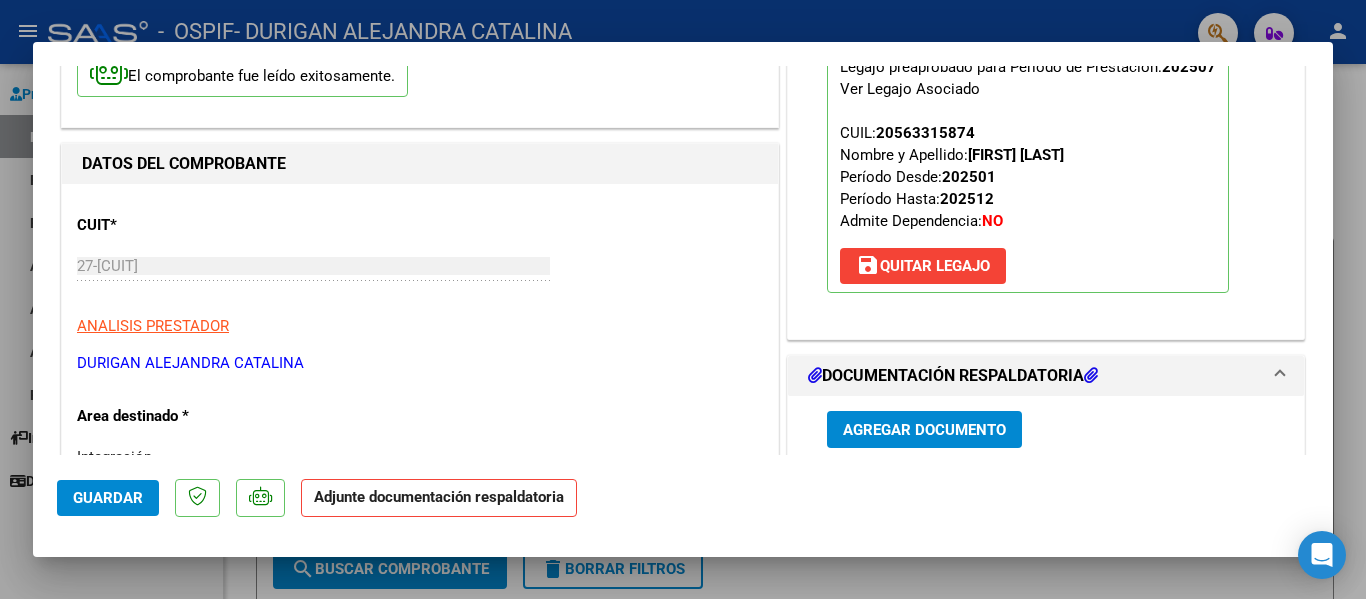 click at bounding box center [683, 299] 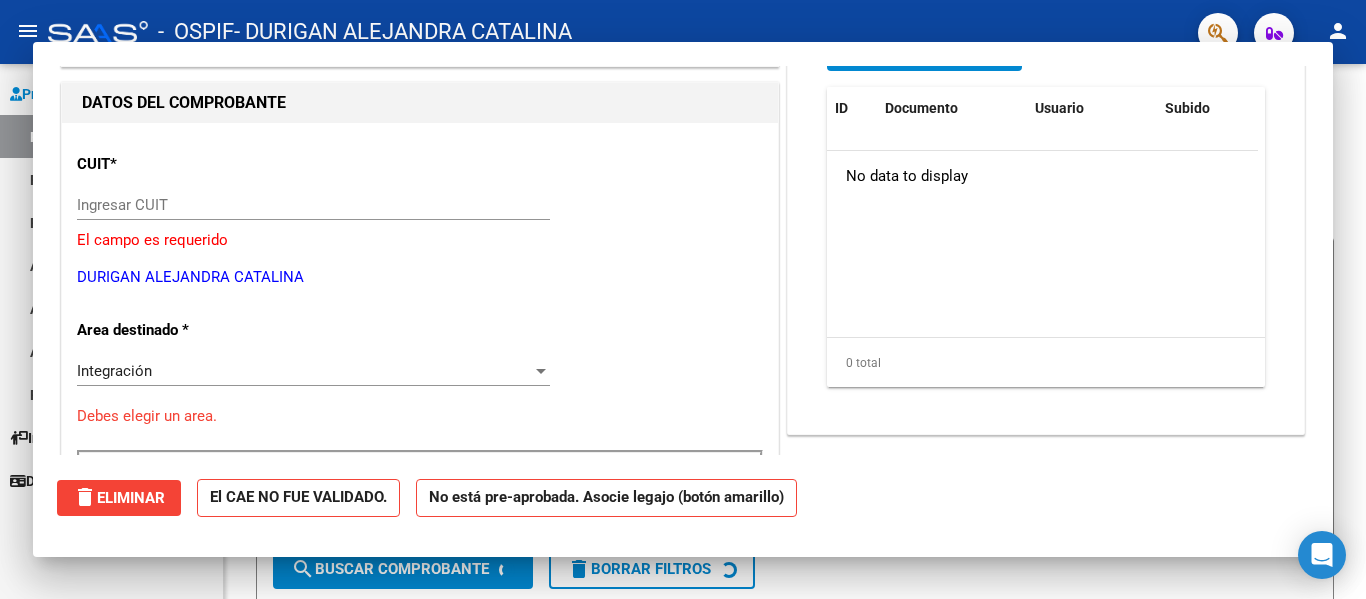 scroll, scrollTop: 0, scrollLeft: 0, axis: both 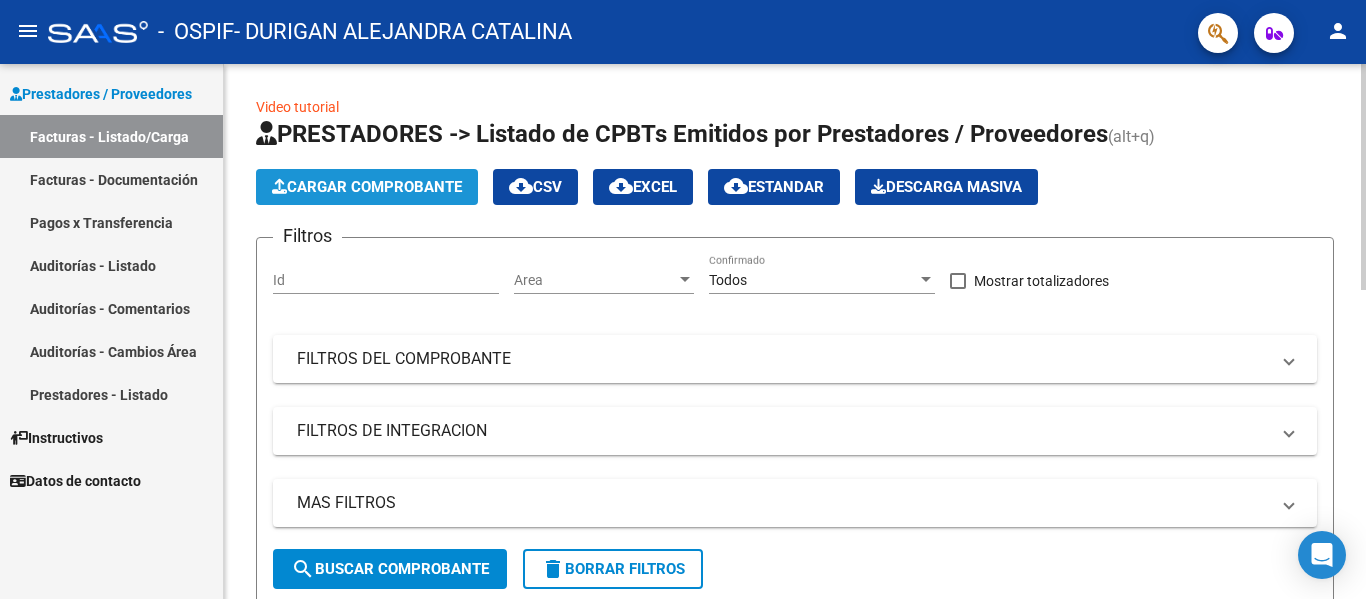 click on "Cargar Comprobante" 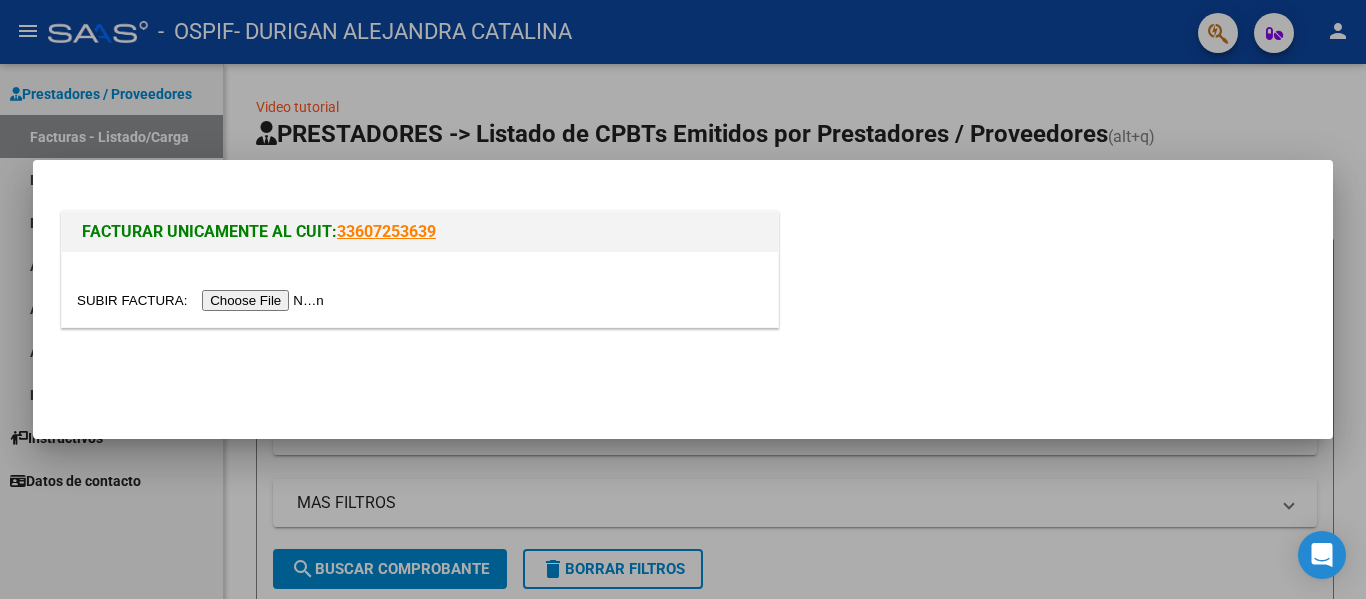 click at bounding box center (203, 300) 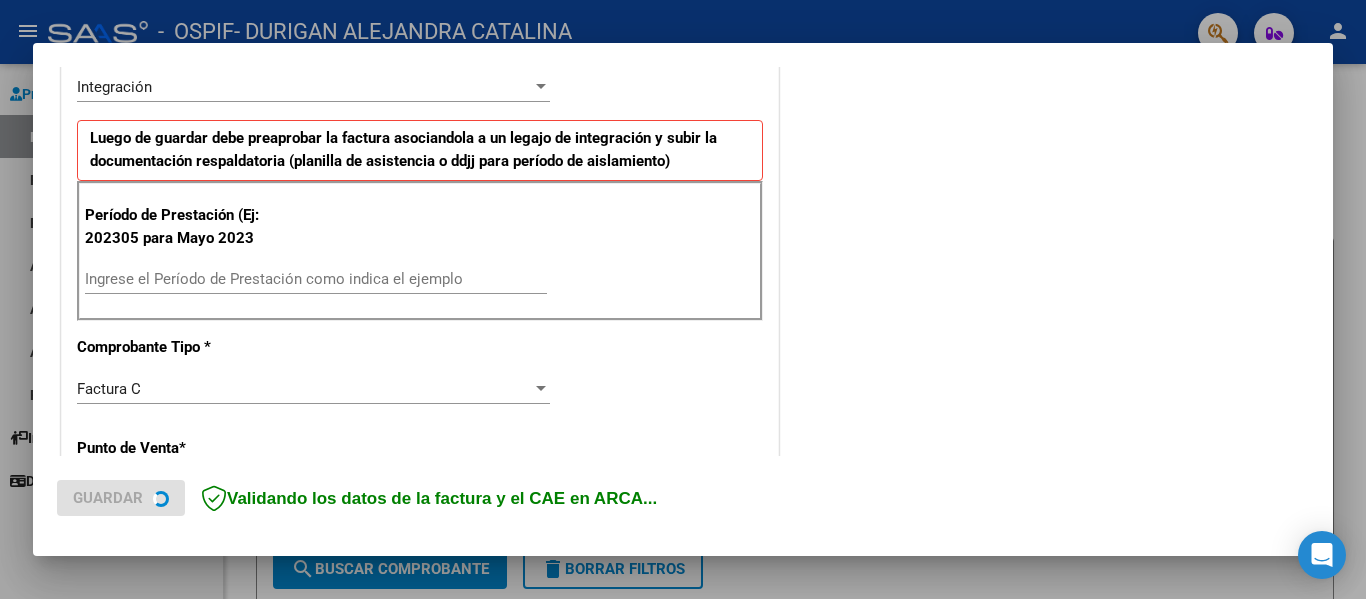 scroll, scrollTop: 476, scrollLeft: 0, axis: vertical 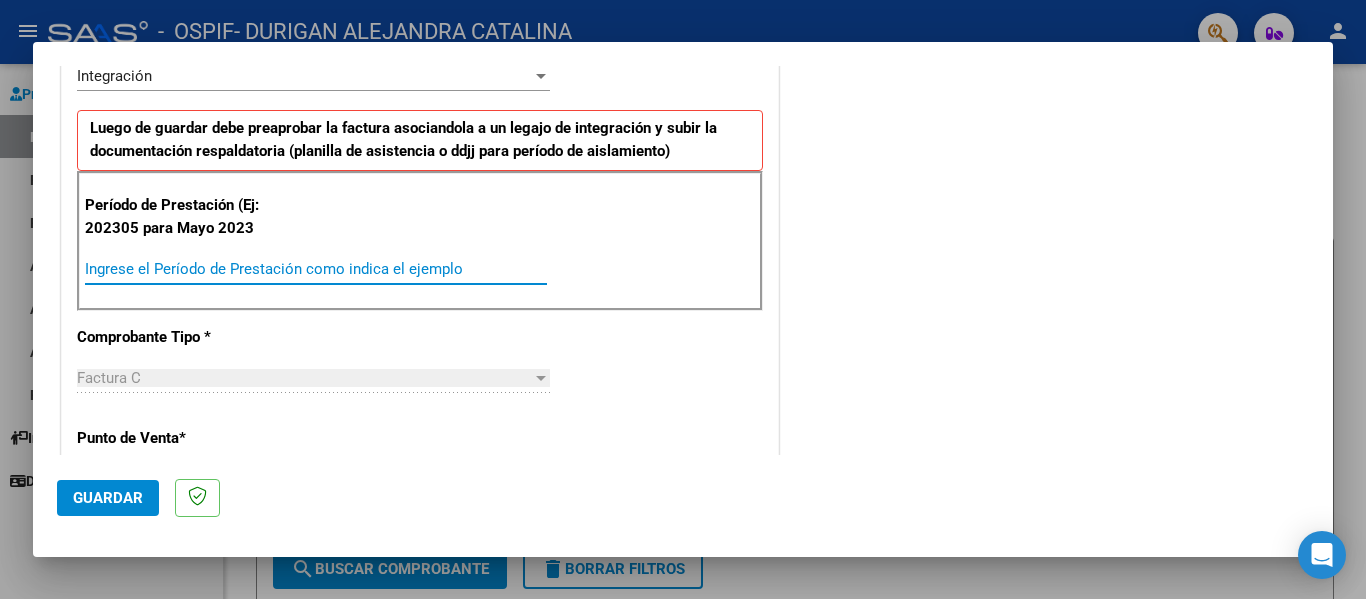 click on "Ingrese el Período de Prestación como indica el ejemplo" at bounding box center (316, 269) 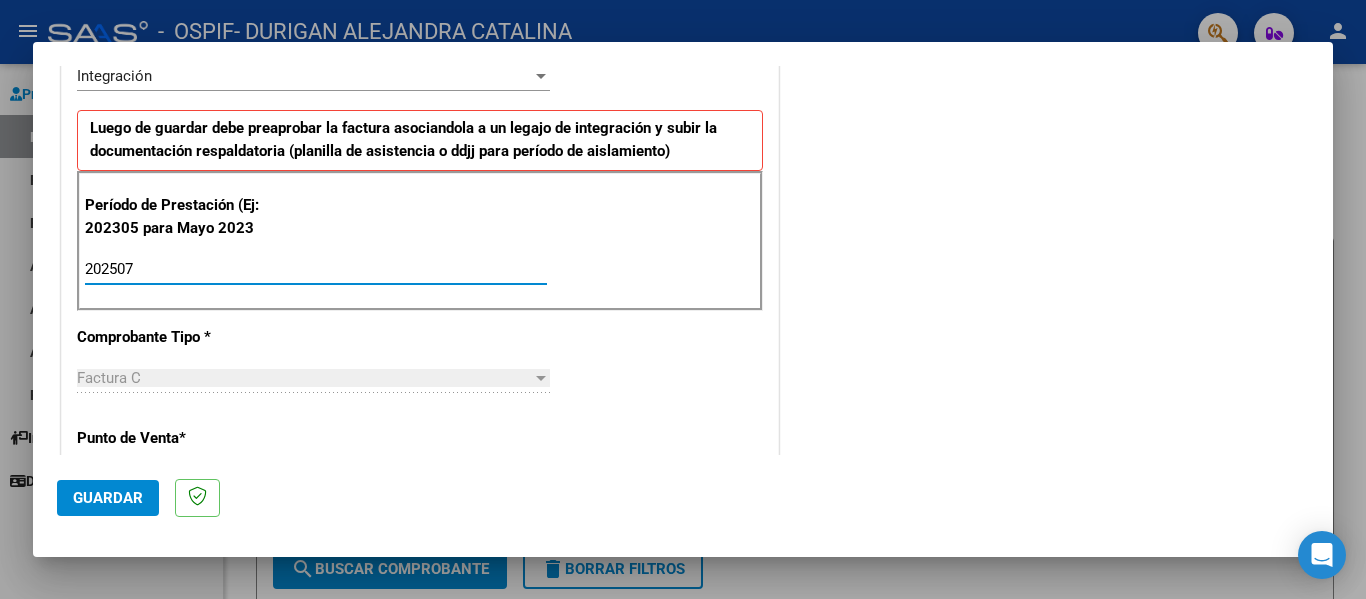 type on "202507" 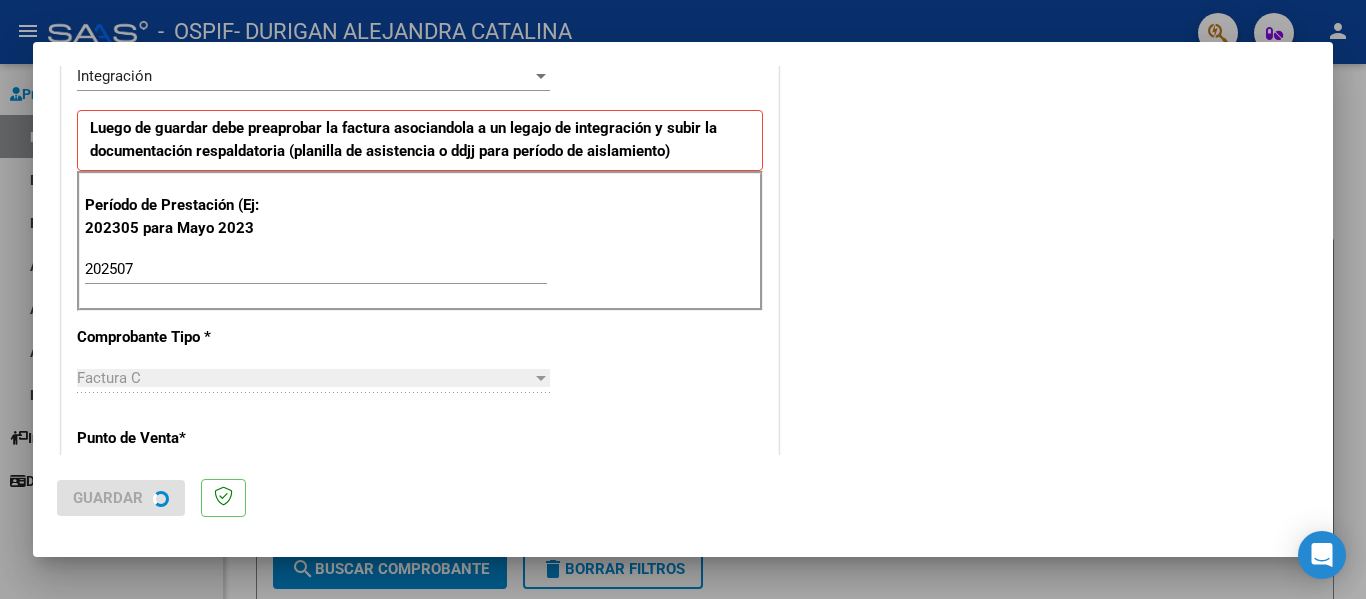 scroll, scrollTop: 0, scrollLeft: 0, axis: both 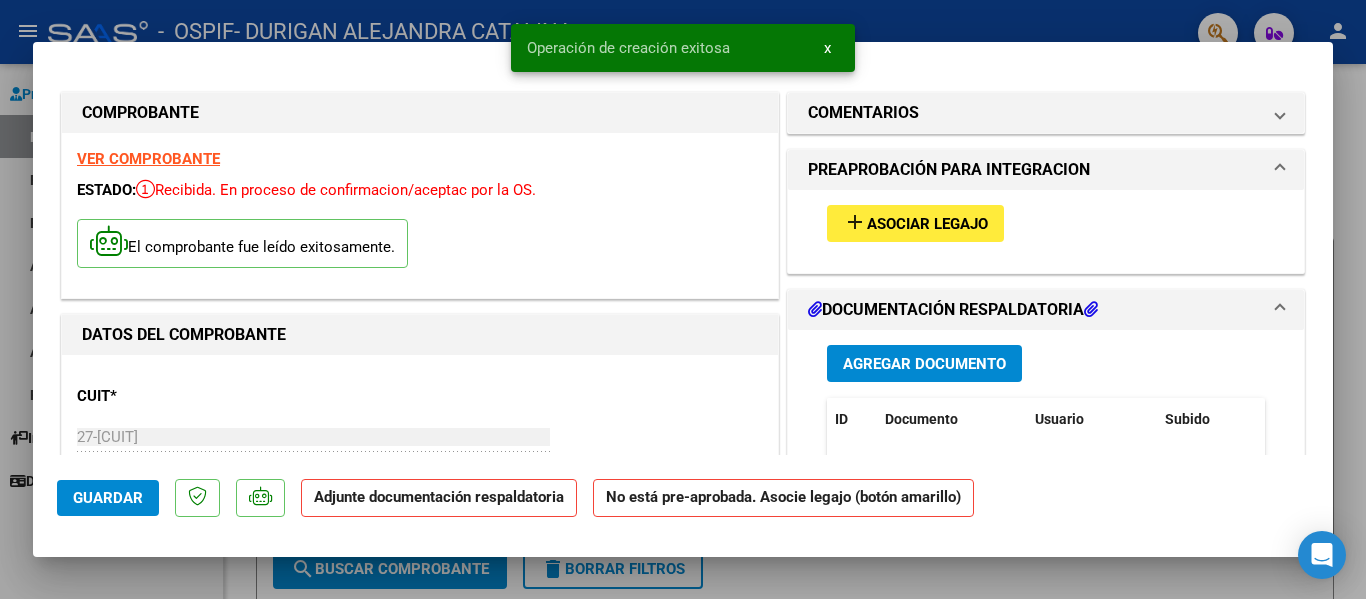 click on "Asociar Legajo" at bounding box center [927, 224] 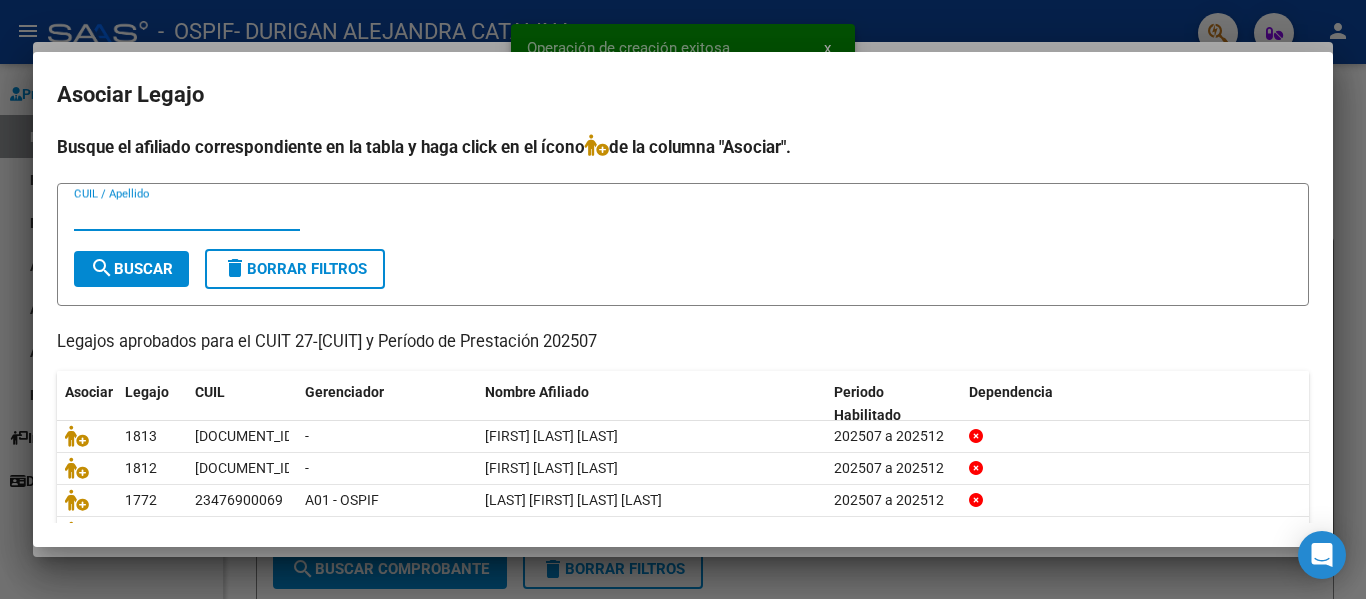 click on "CUIL / Apellido" at bounding box center (187, 215) 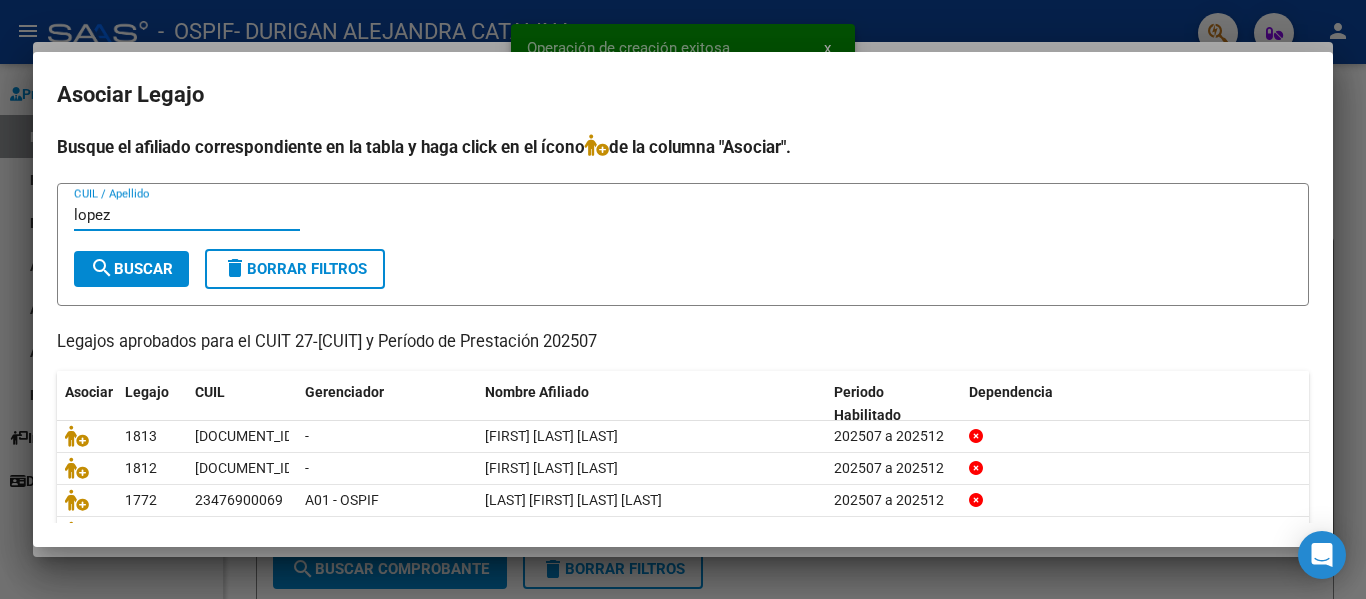 type on "lopez" 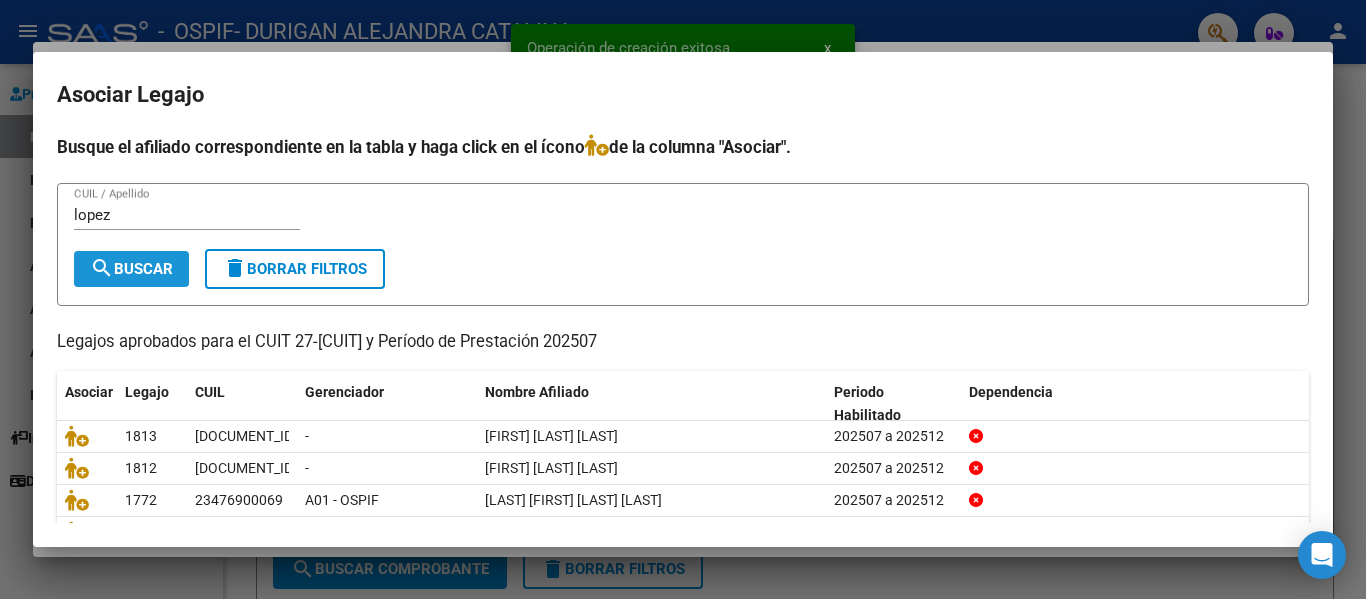 click on "search  Buscar" at bounding box center [131, 269] 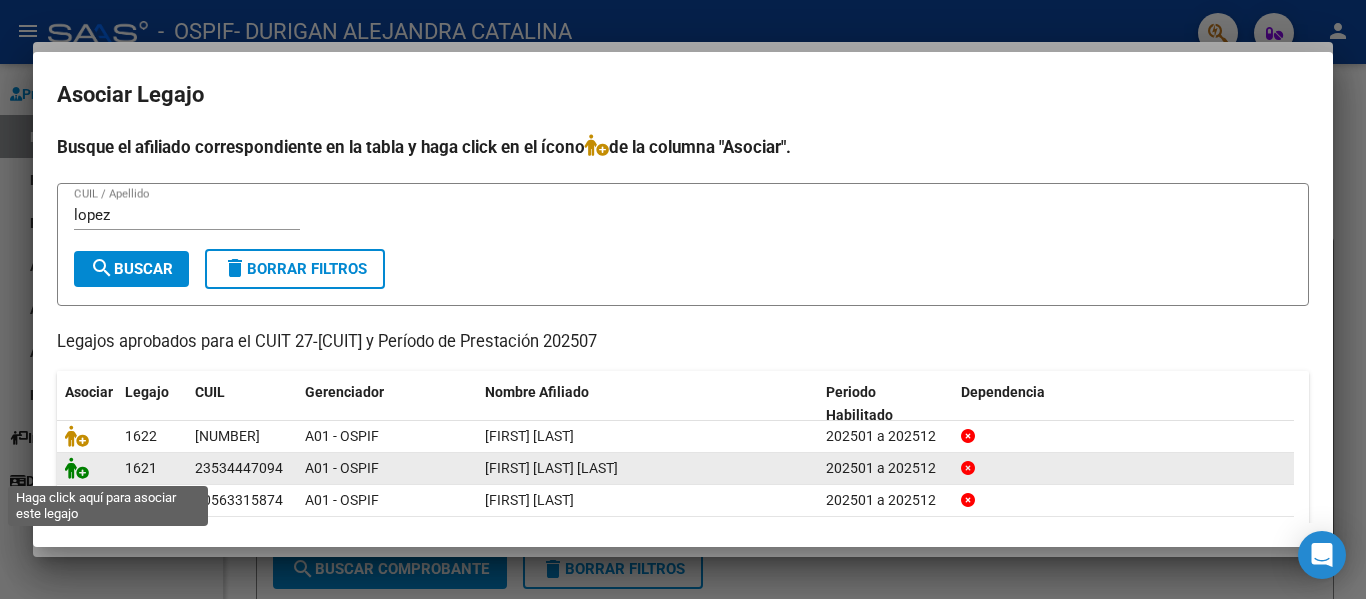 click 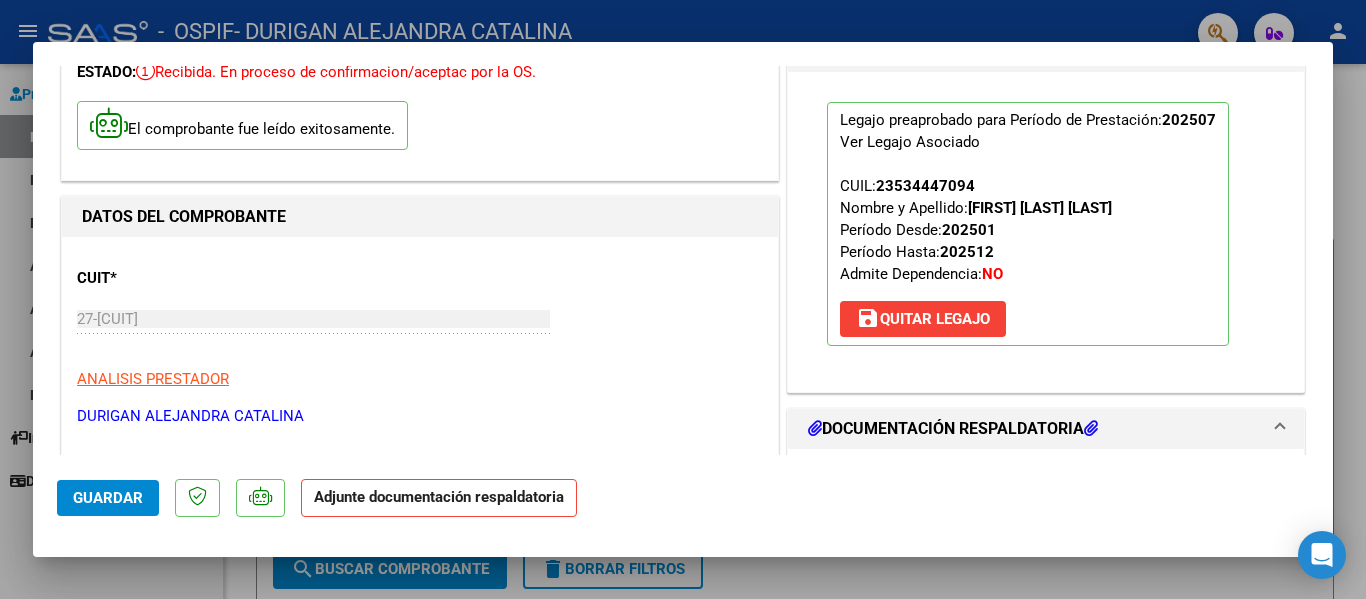 scroll, scrollTop: 145, scrollLeft: 0, axis: vertical 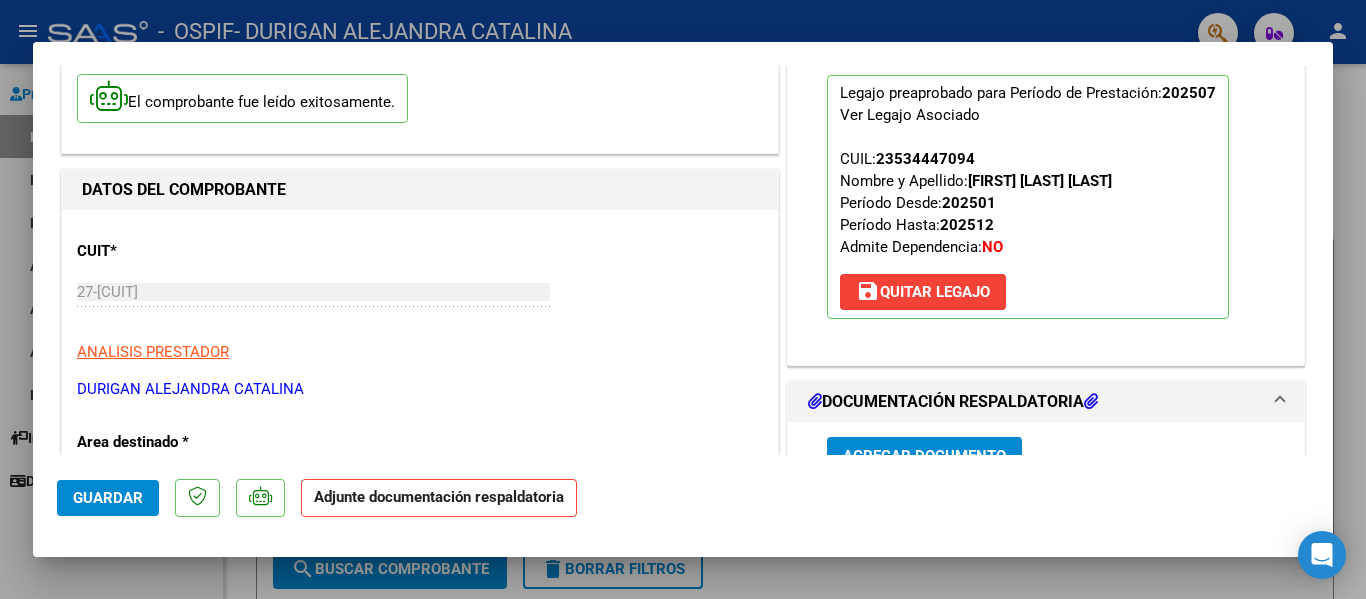 click on "Agregar Documento" at bounding box center (924, 456) 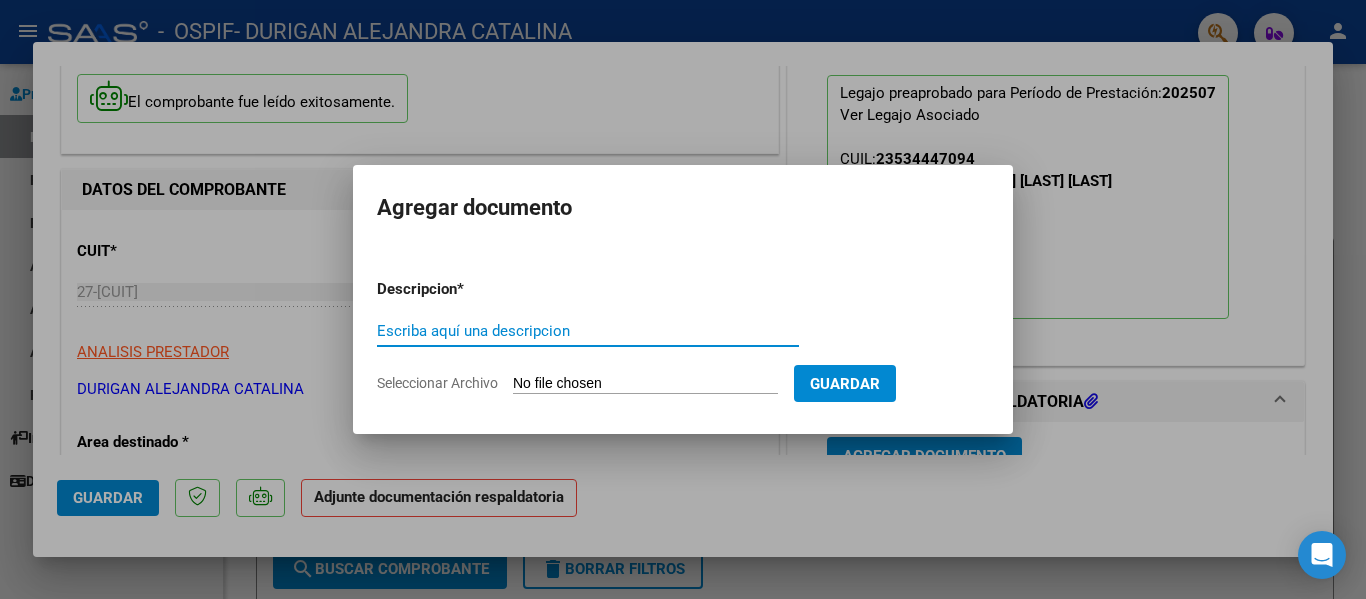 click on "Escriba aquí una descripcion" at bounding box center (588, 331) 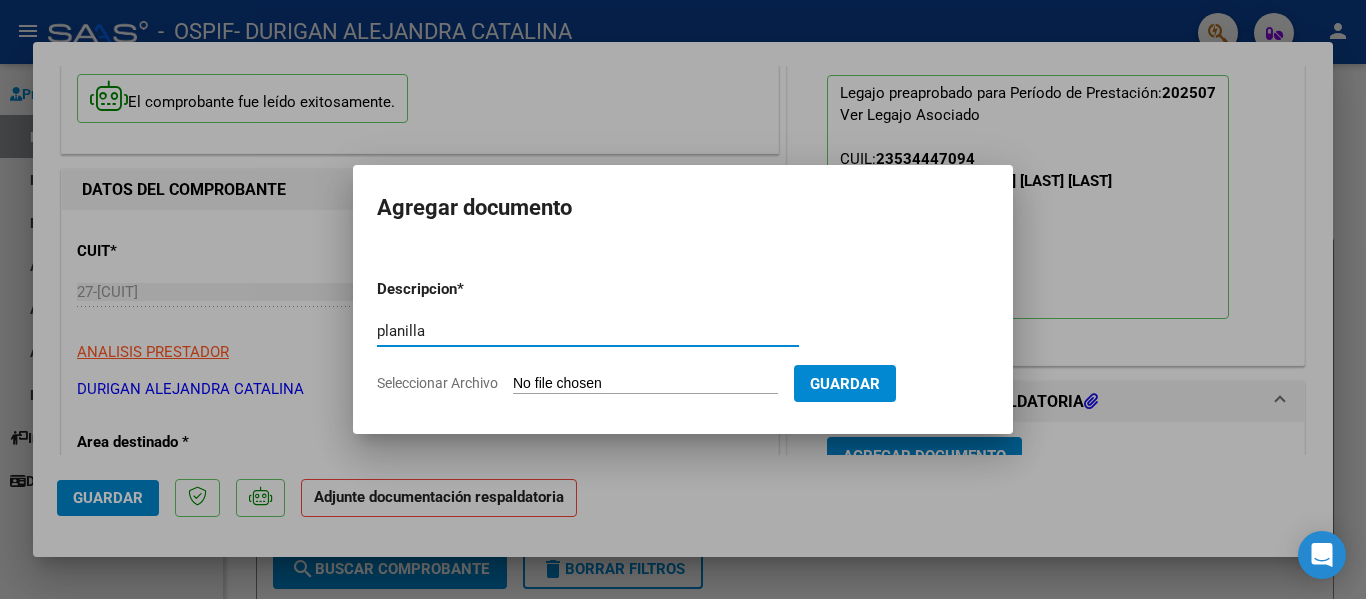 type on "planilla" 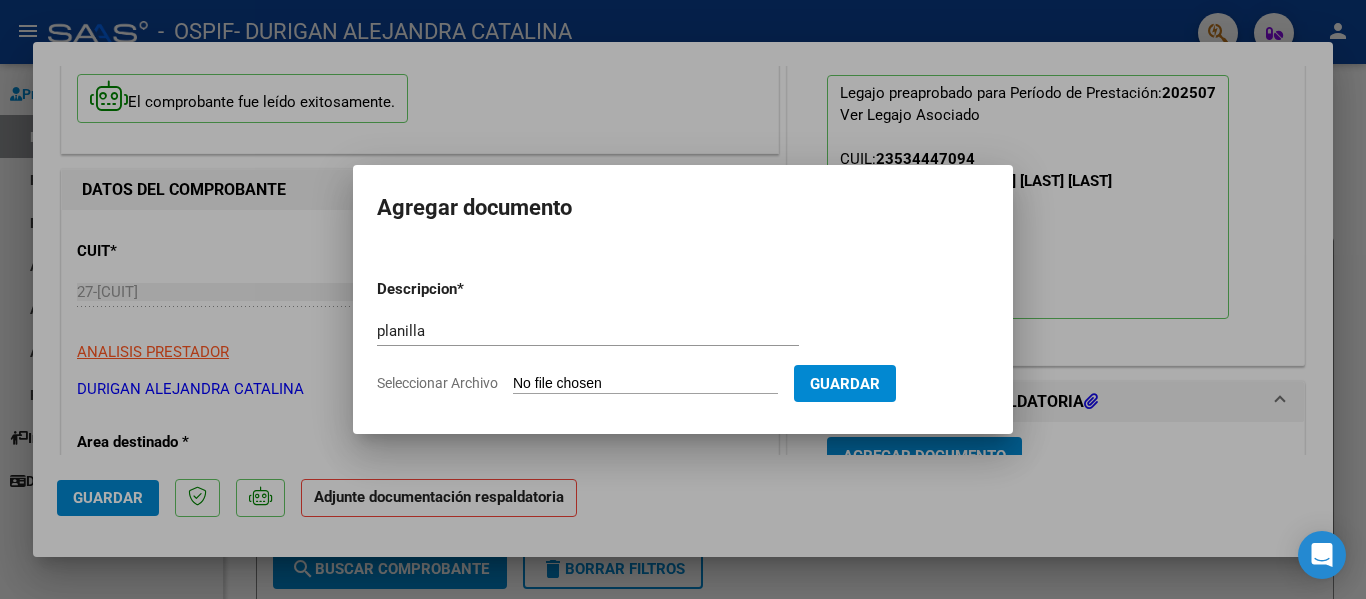 type on "C:\fakepath\Lopez Luz Alejandra July 2025.pdf" 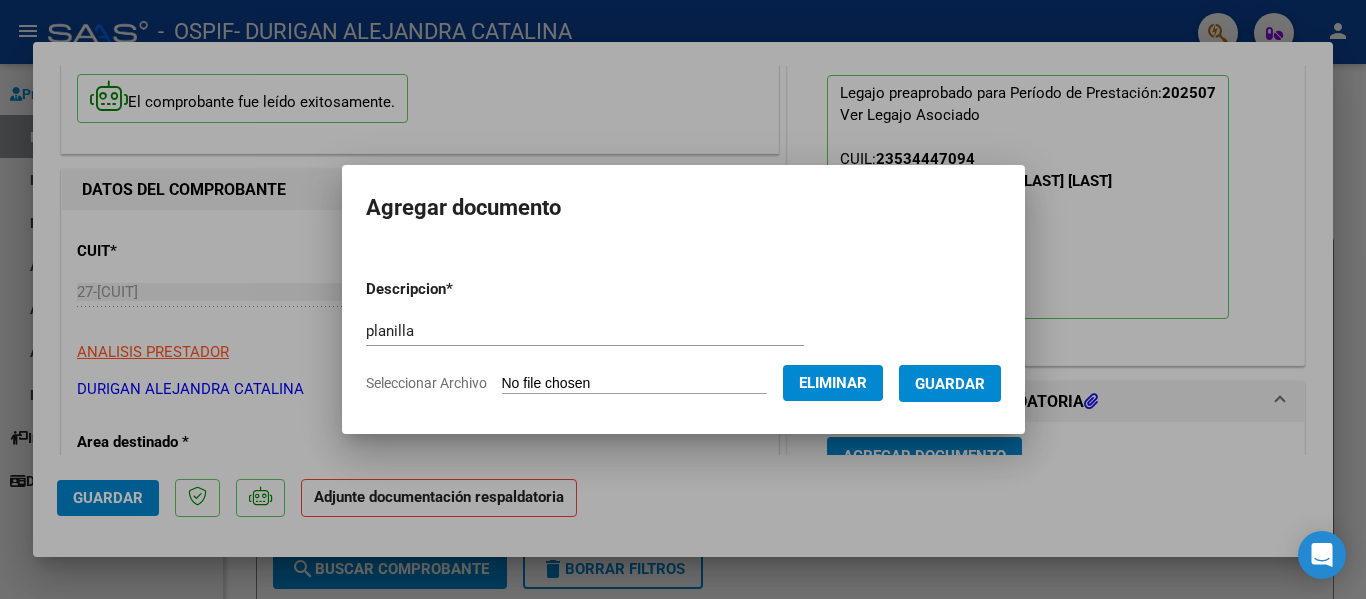 click on "Guardar" at bounding box center [950, 384] 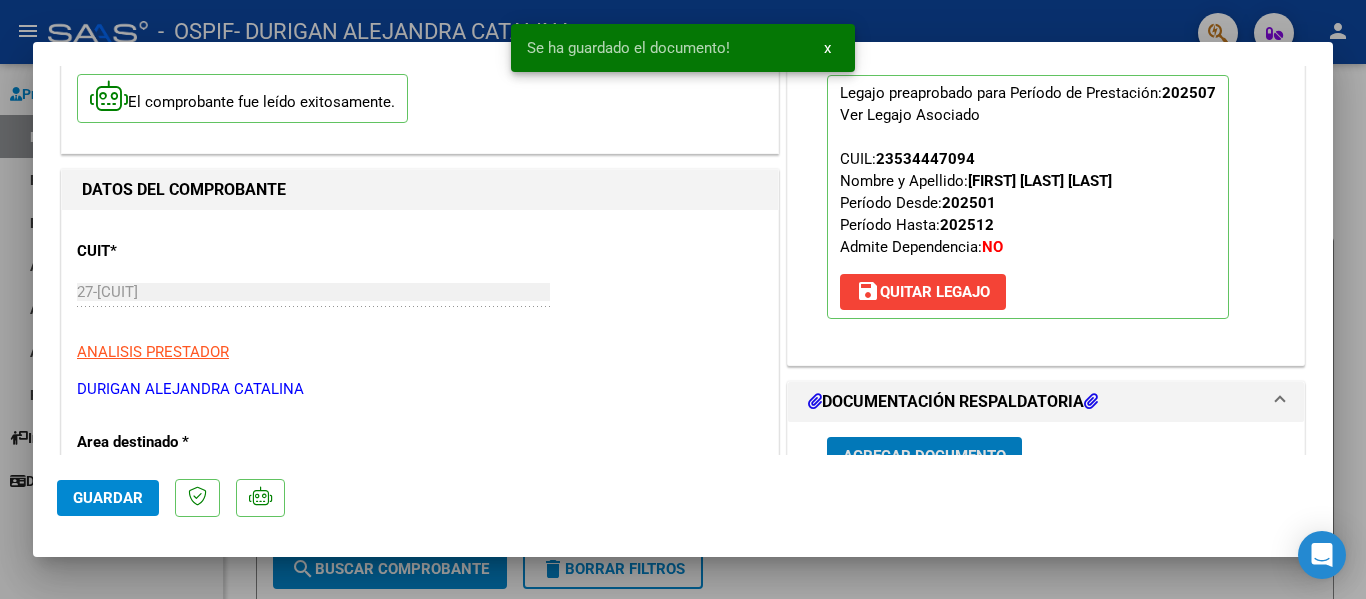 scroll, scrollTop: 164, scrollLeft: 0, axis: vertical 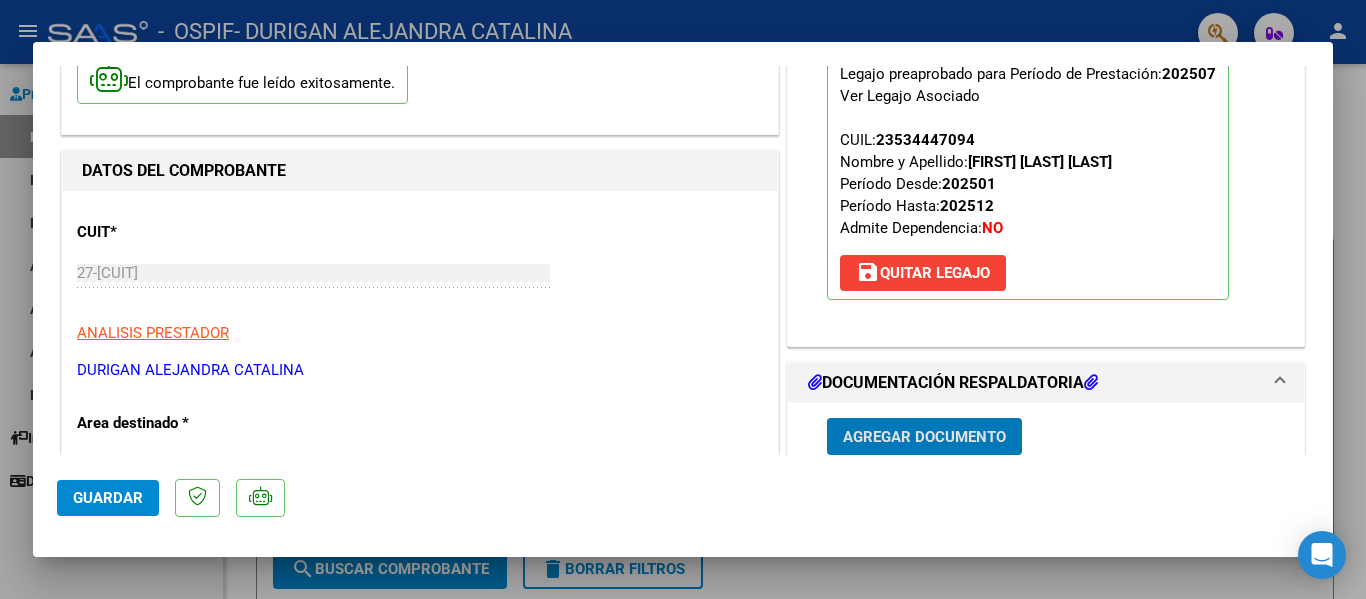 click at bounding box center (683, 299) 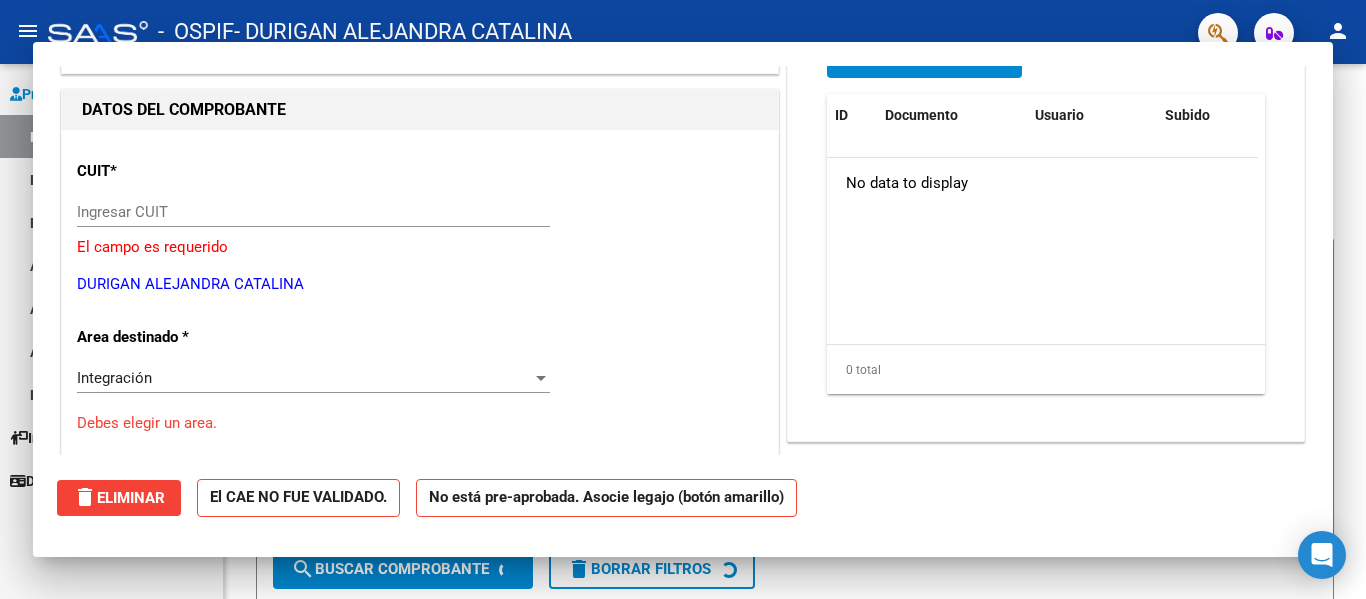 scroll, scrollTop: 0, scrollLeft: 0, axis: both 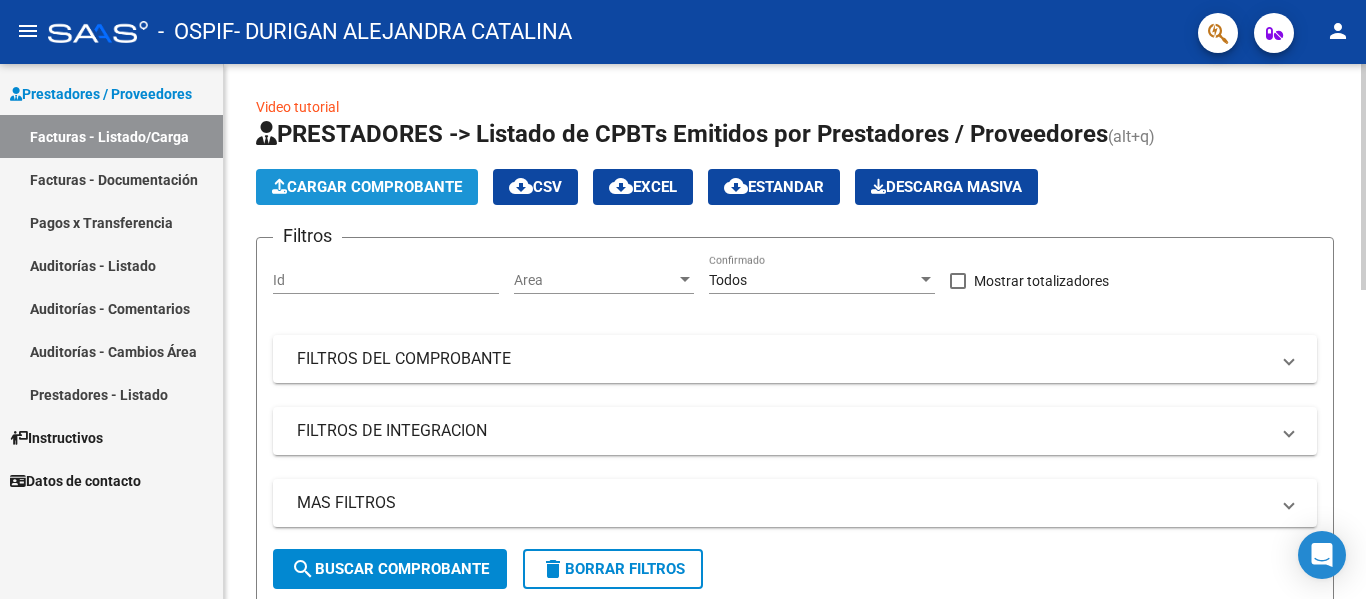 click on "Cargar Comprobante" 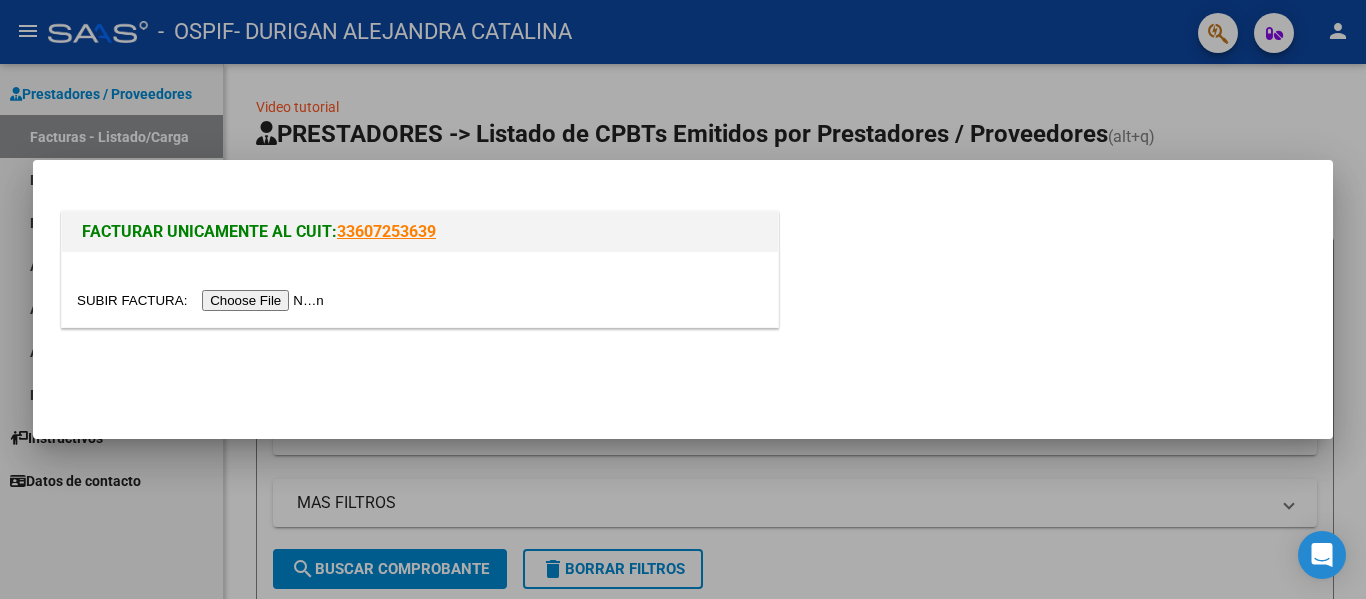 click at bounding box center (203, 300) 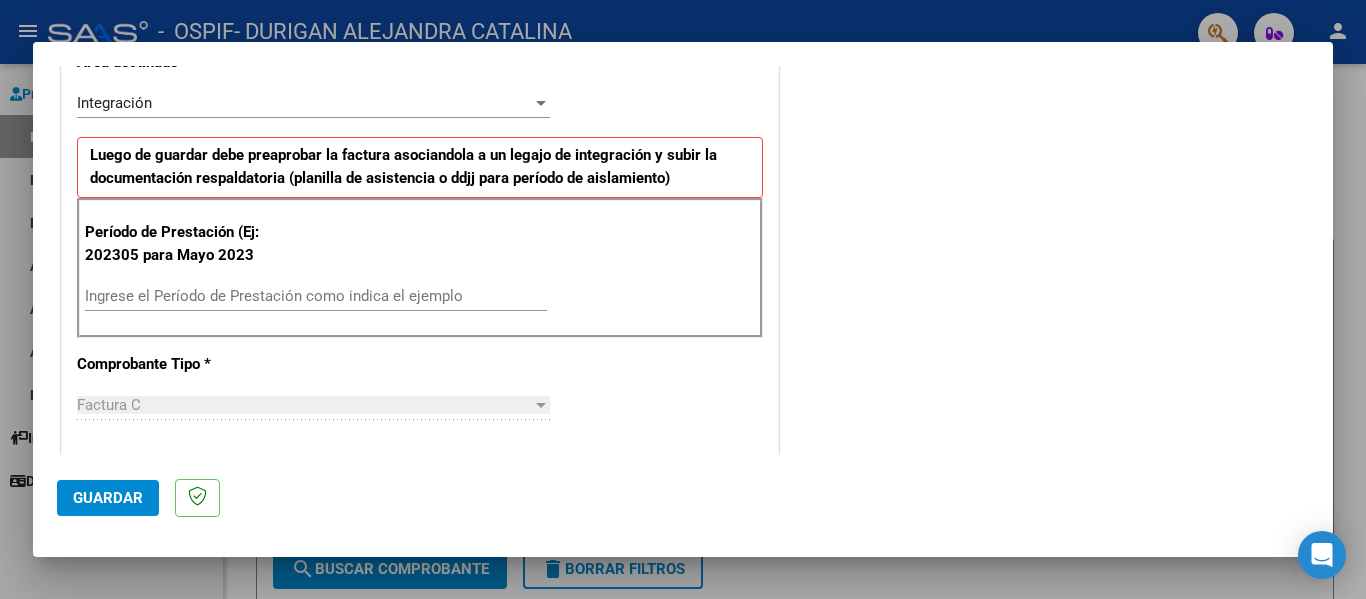 scroll, scrollTop: 454, scrollLeft: 0, axis: vertical 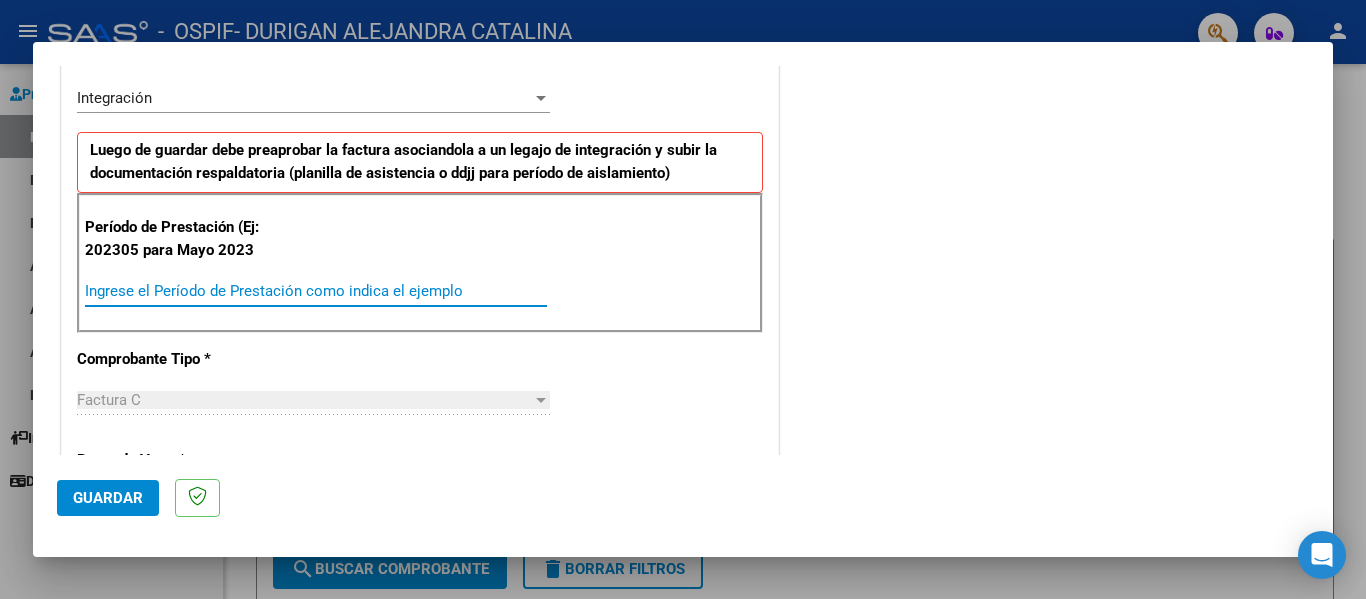 click on "Ingrese el Período de Prestación como indica el ejemplo" at bounding box center (316, 291) 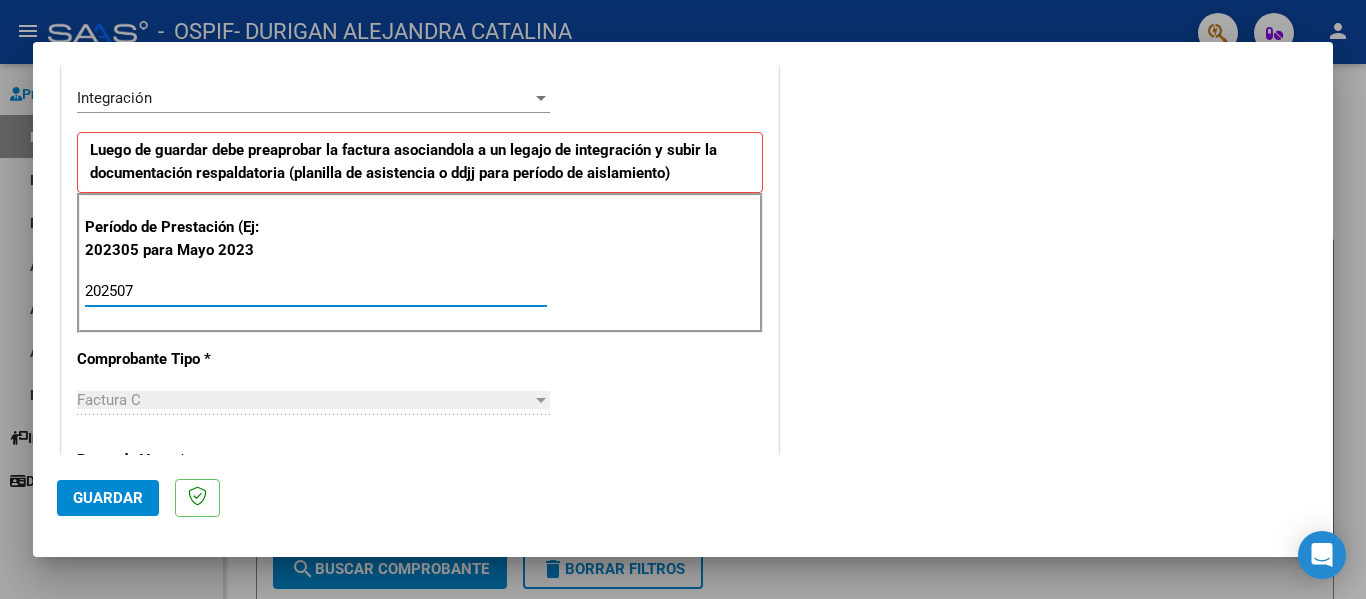 type on "202507" 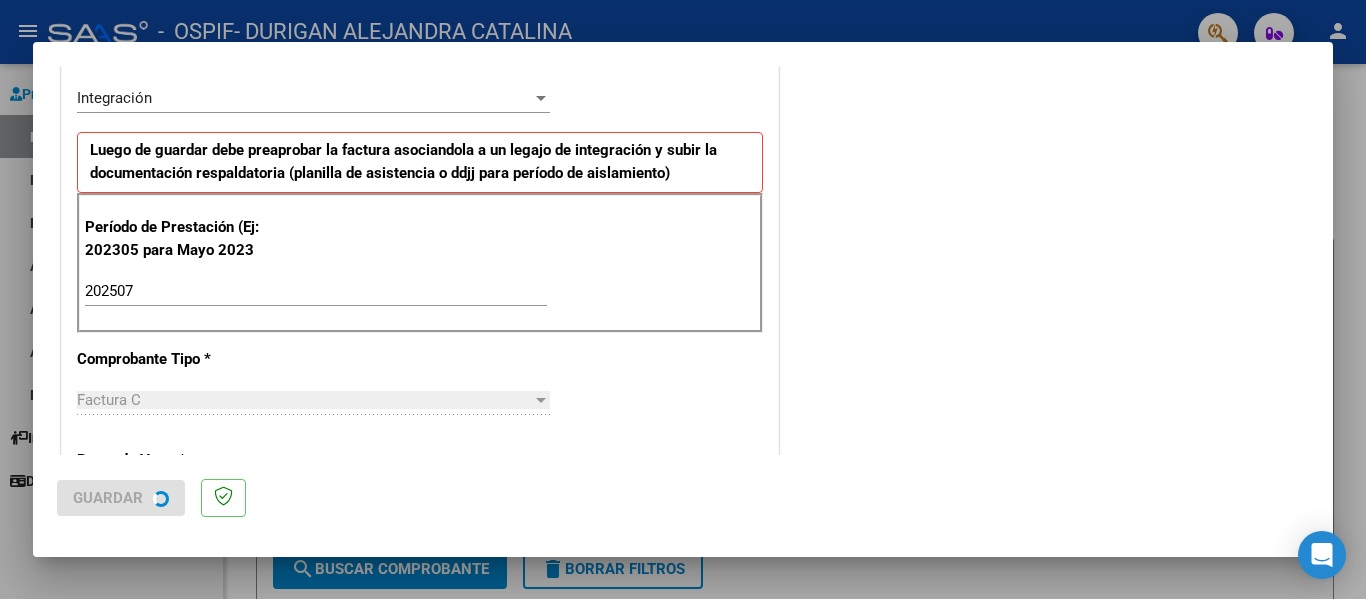 scroll, scrollTop: 0, scrollLeft: 0, axis: both 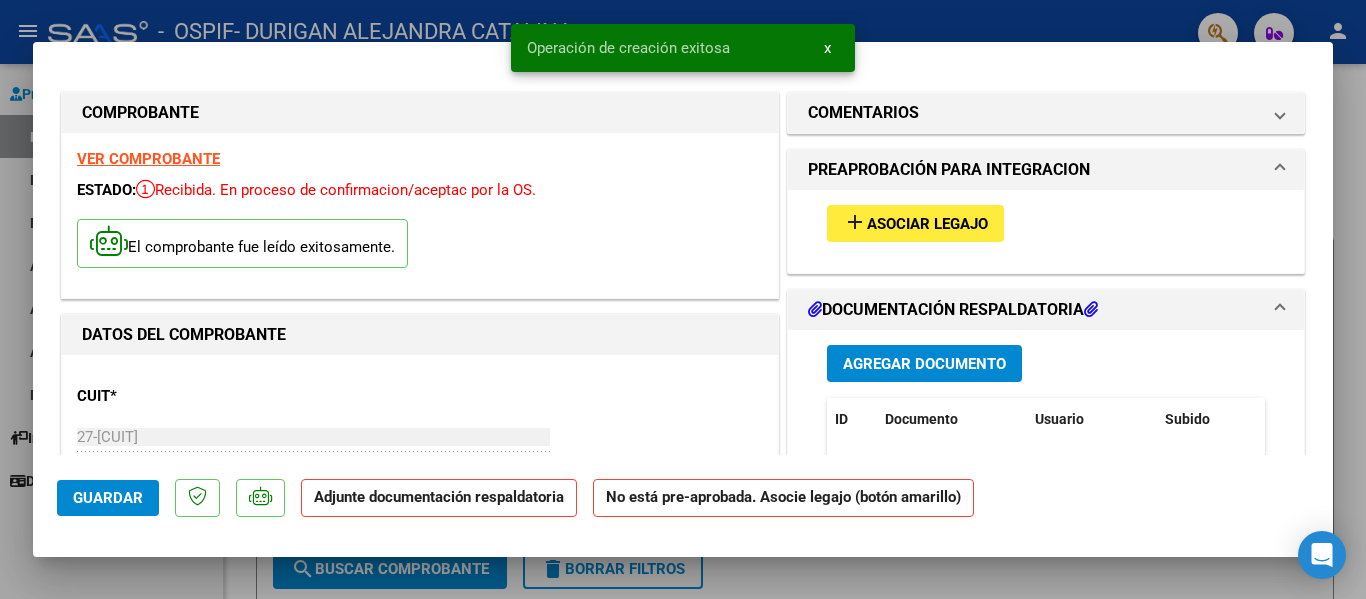 click on "Asociar Legajo" at bounding box center [927, 224] 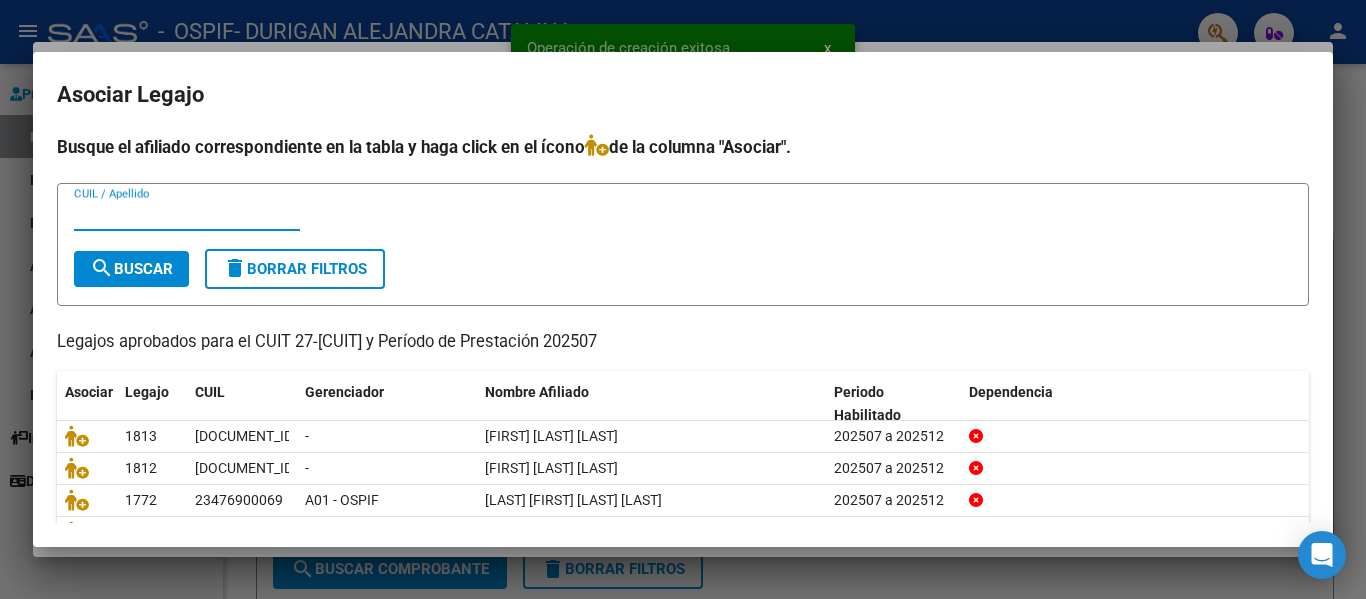 click on "CUIL / Apellido" at bounding box center [187, 215] 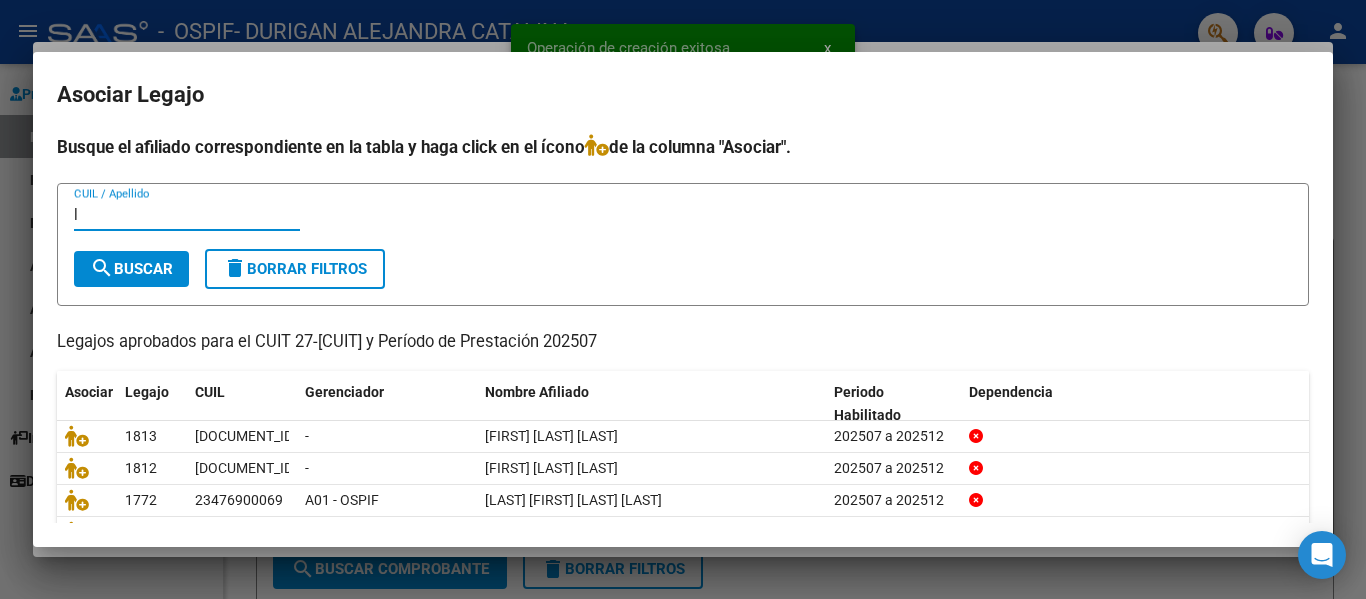 click on "l" at bounding box center (187, 215) 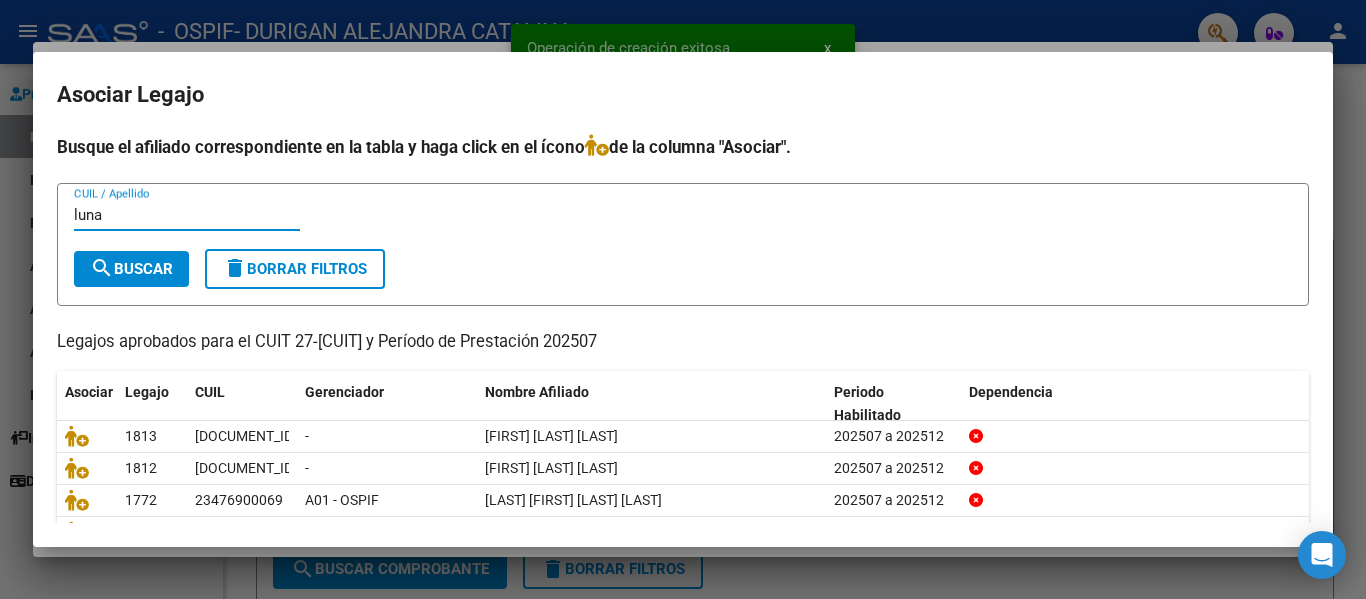 type on "luna" 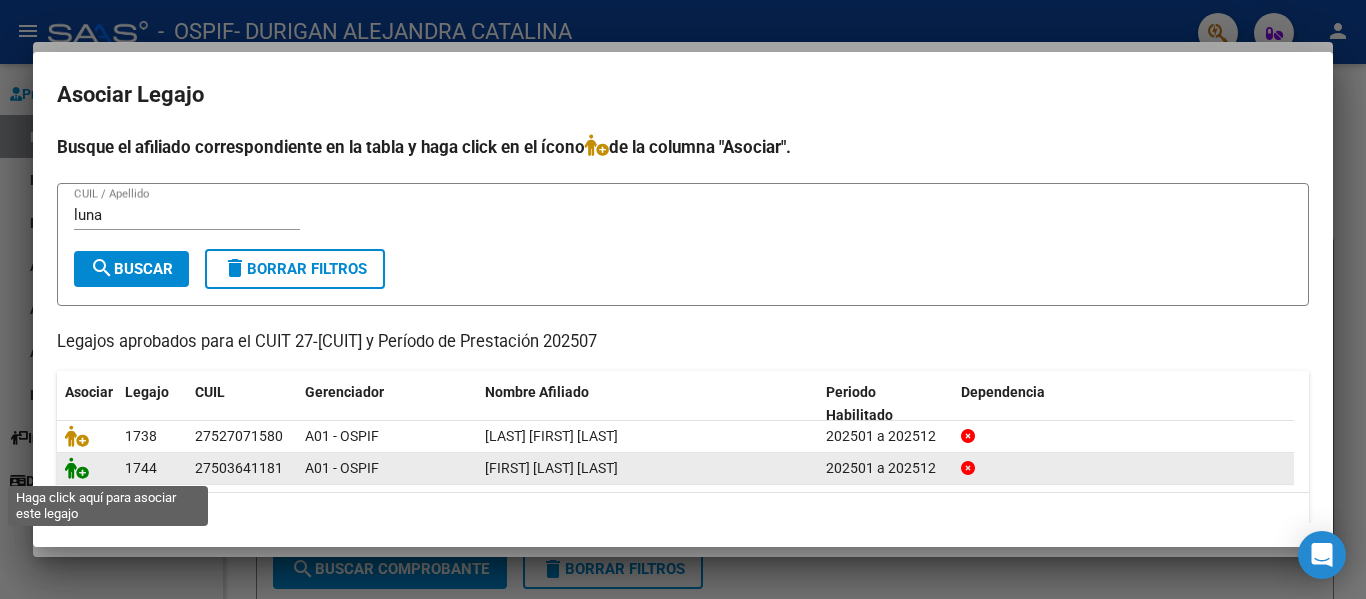 click 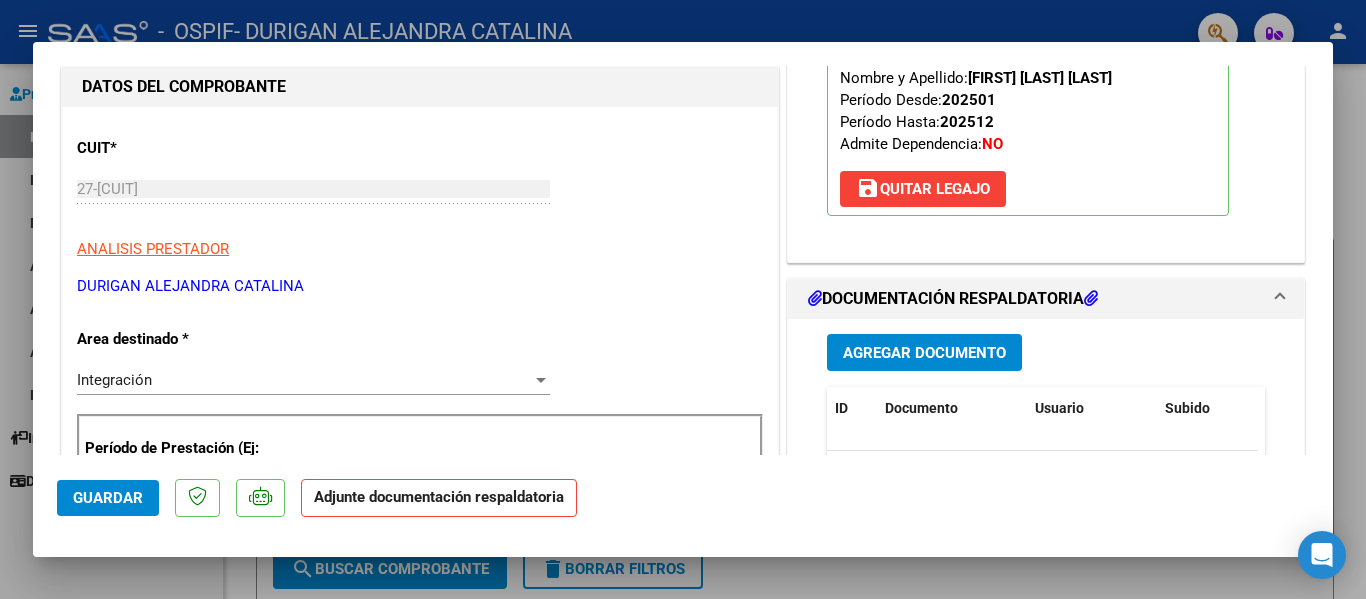 scroll, scrollTop: 249, scrollLeft: 0, axis: vertical 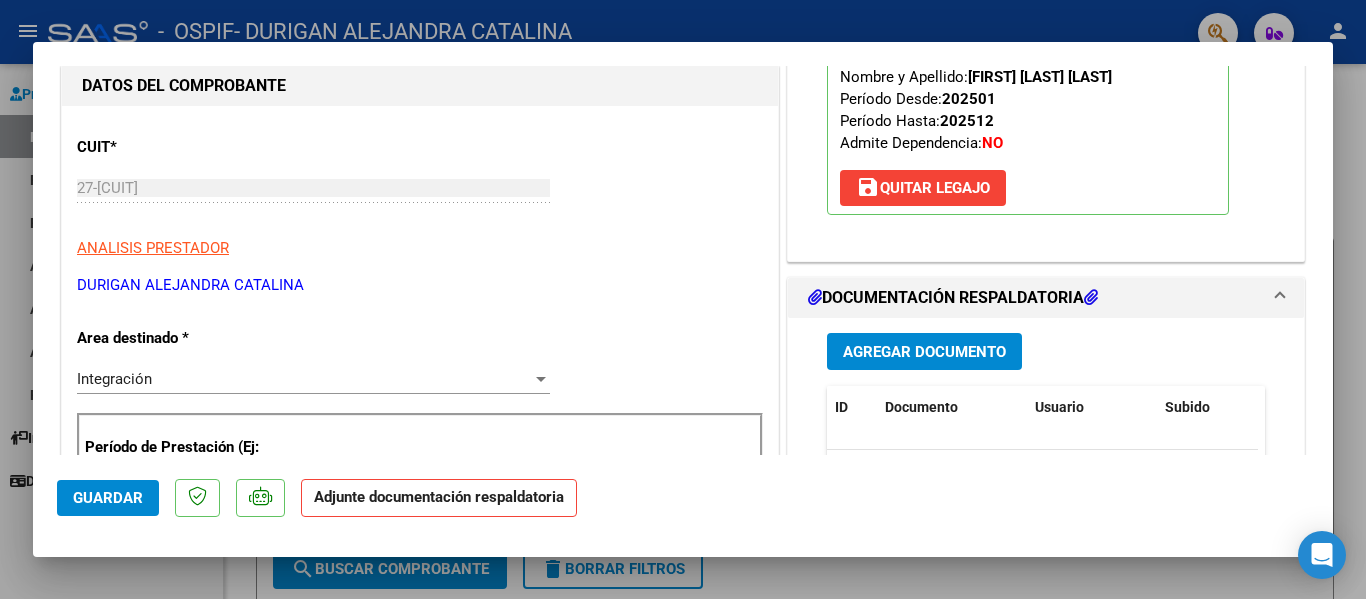 click on "Agregar Documento" at bounding box center [924, 351] 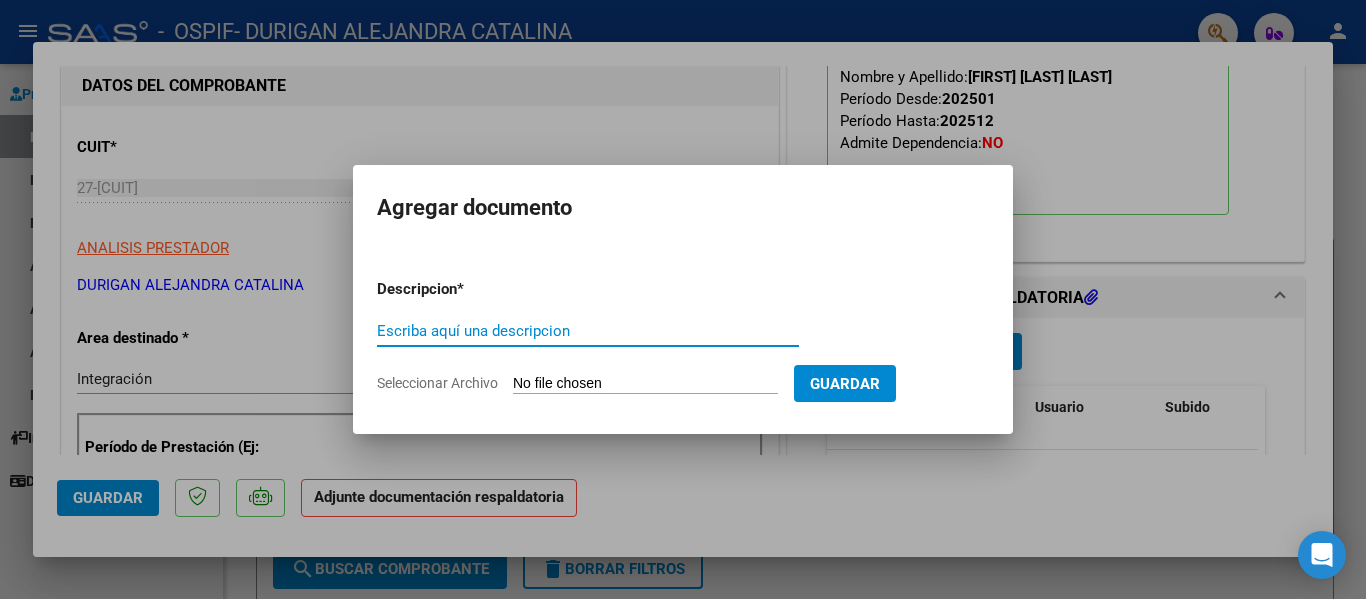 click on "Escriba aquí una descripcion" at bounding box center (588, 331) 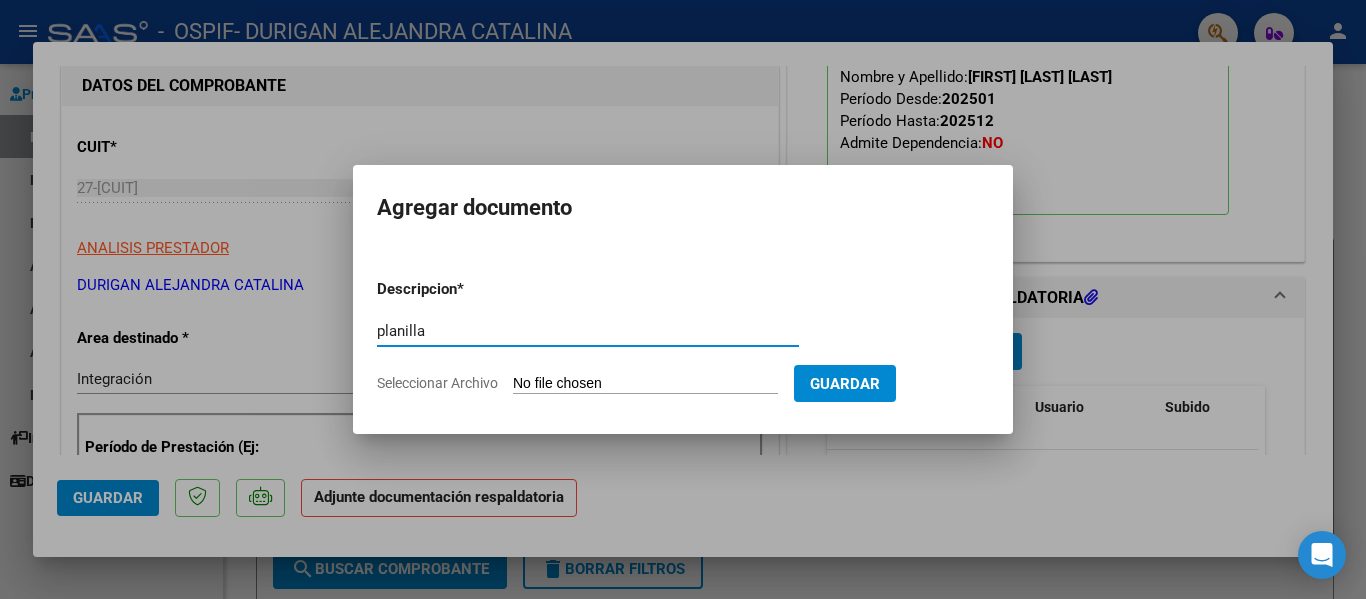 type on "planilla" 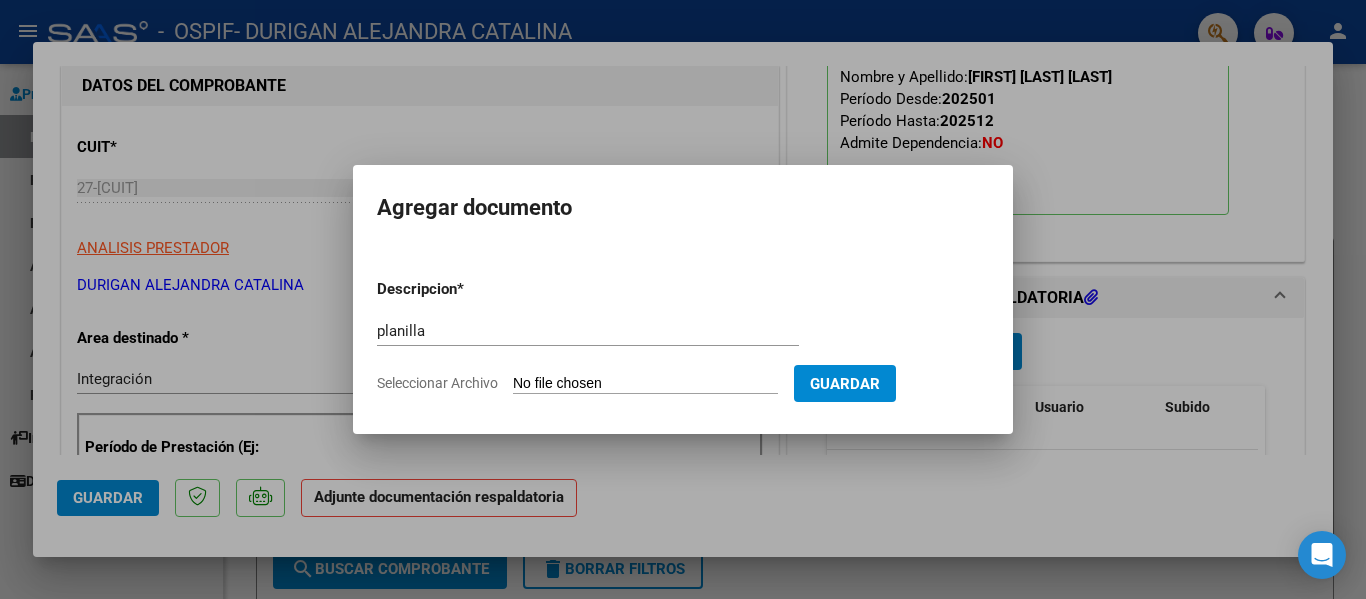 type on "C:\fakepath\Luna Dafne Solange July 2025.pdf" 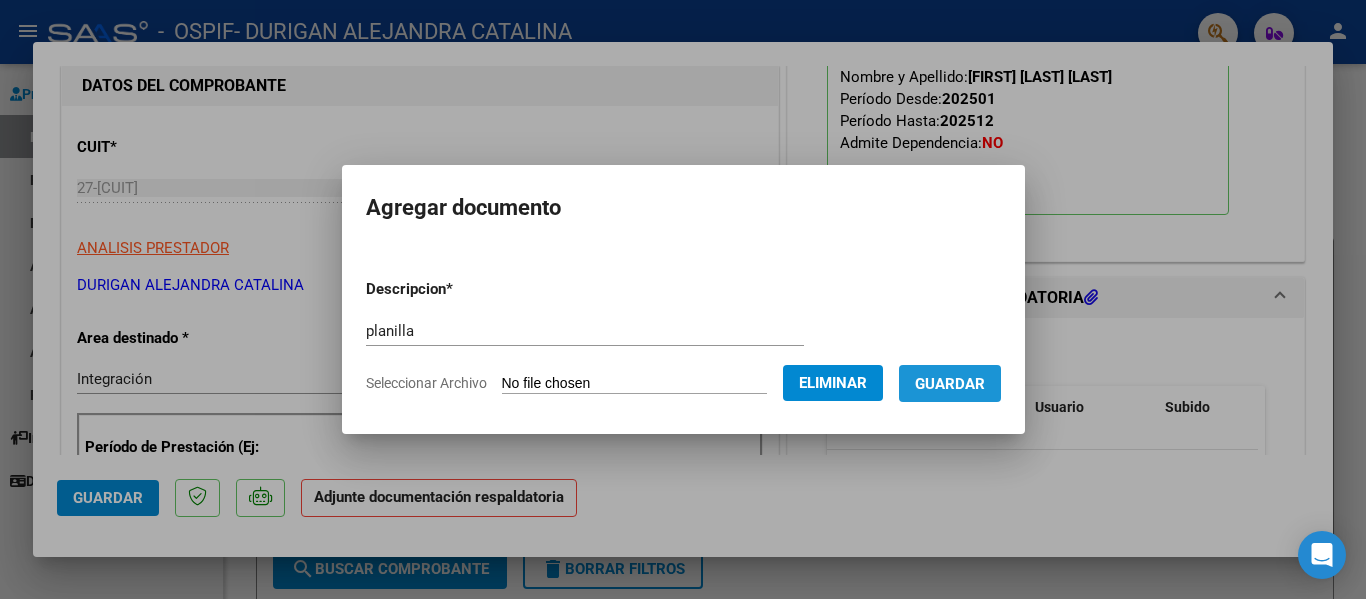 click on "Guardar" at bounding box center [950, 384] 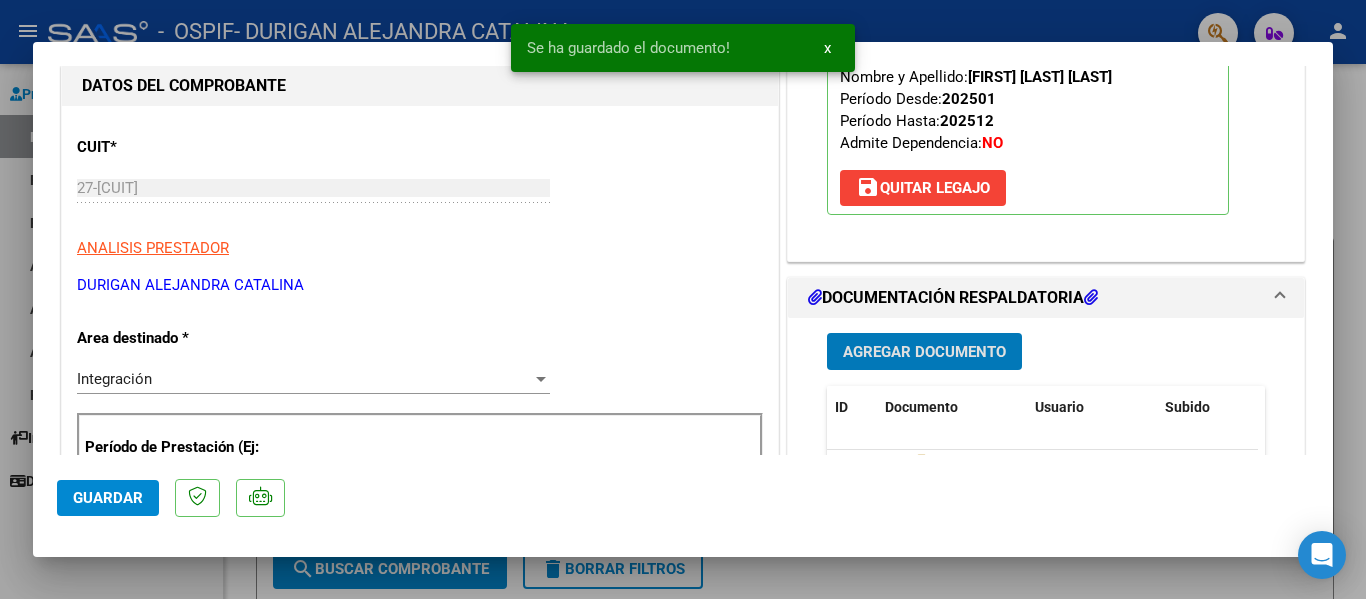 click at bounding box center [683, 299] 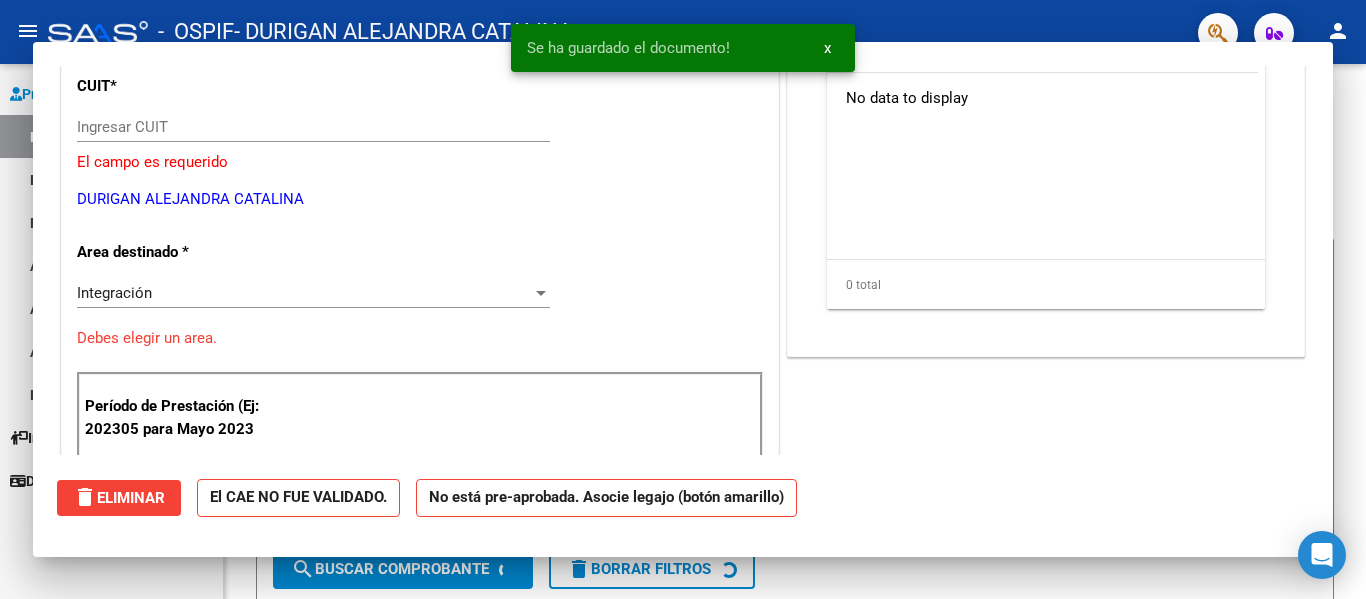 scroll, scrollTop: 188, scrollLeft: 0, axis: vertical 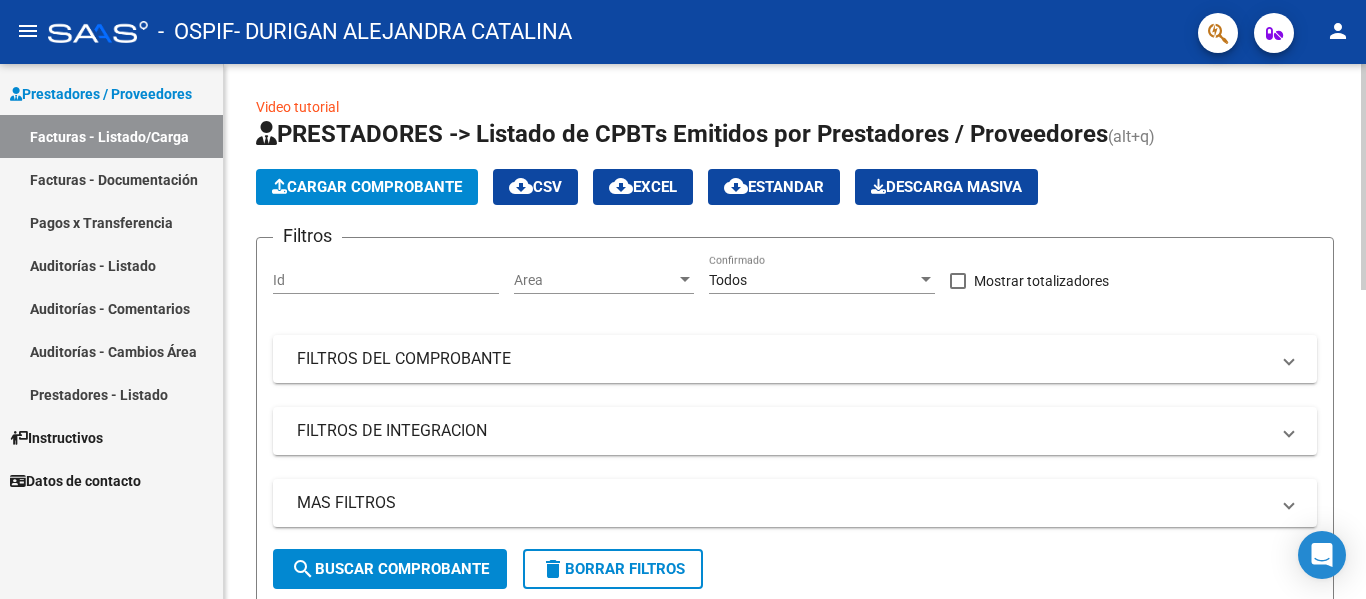 click on "Cargar Comprobante" 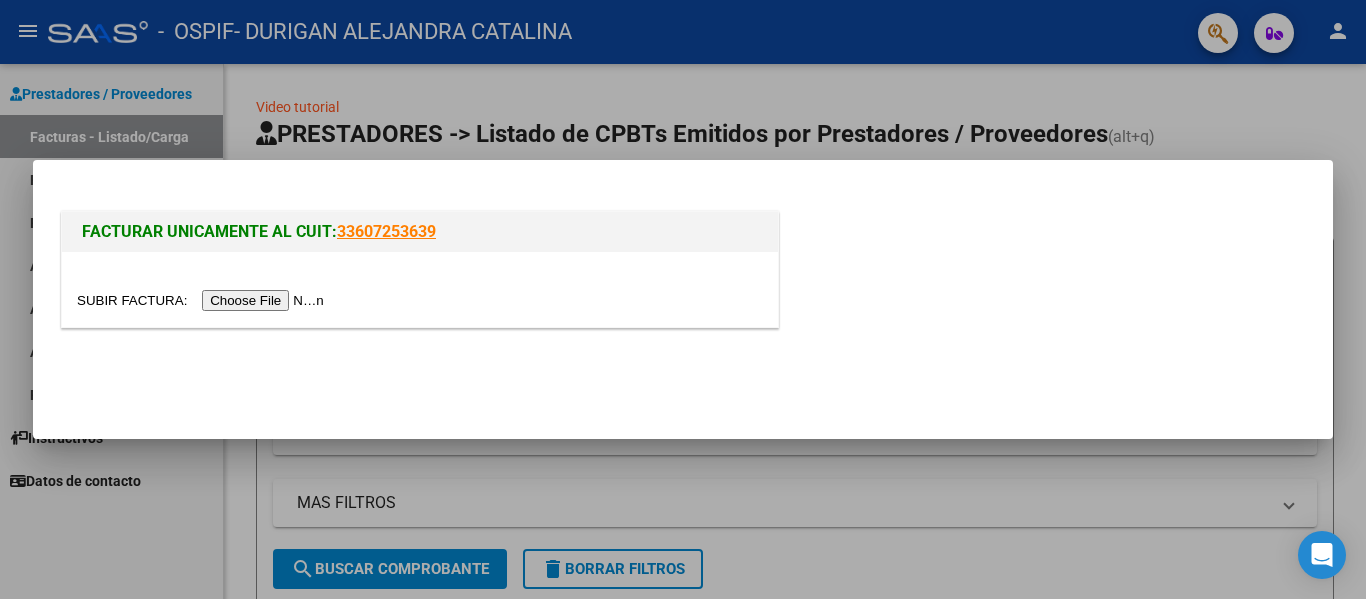 click at bounding box center [203, 300] 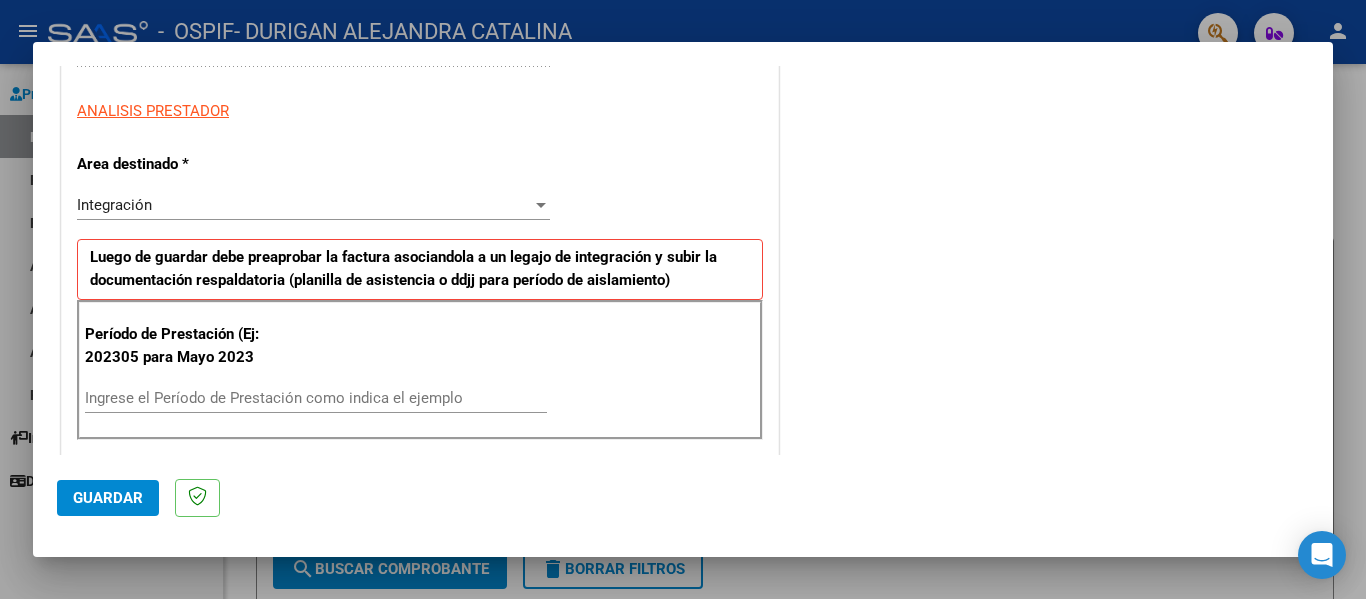 scroll, scrollTop: 348, scrollLeft: 0, axis: vertical 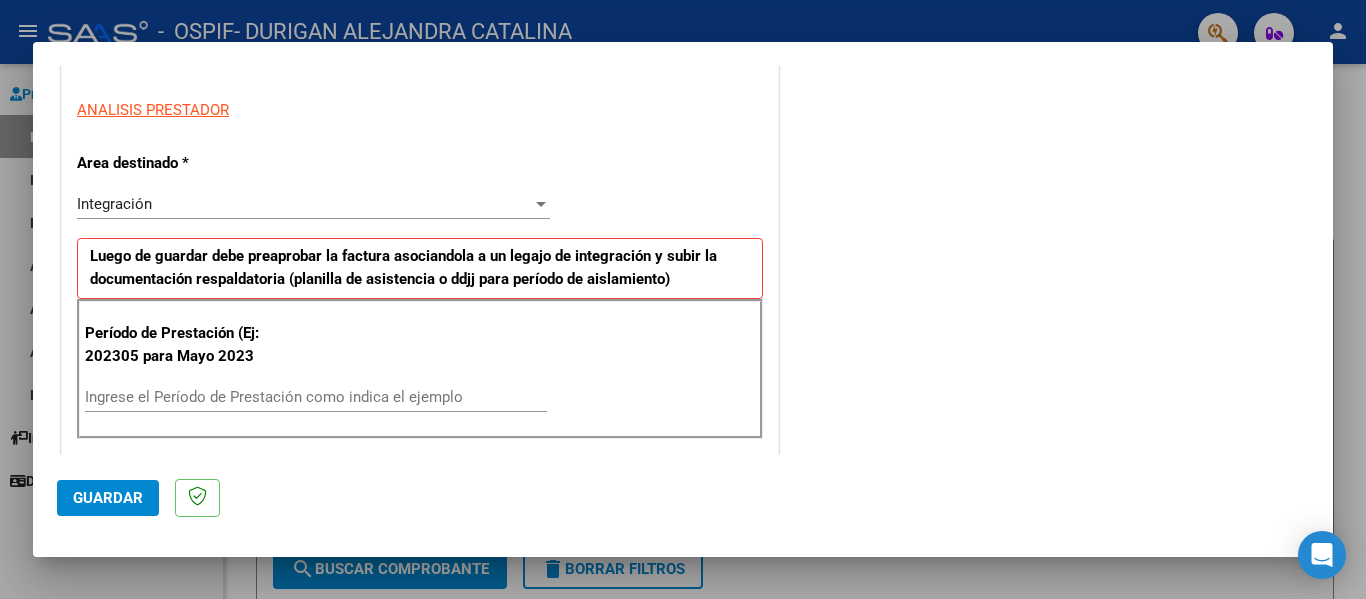 click on "Ingrese el Período de Prestación como indica el ejemplo" at bounding box center (316, 397) 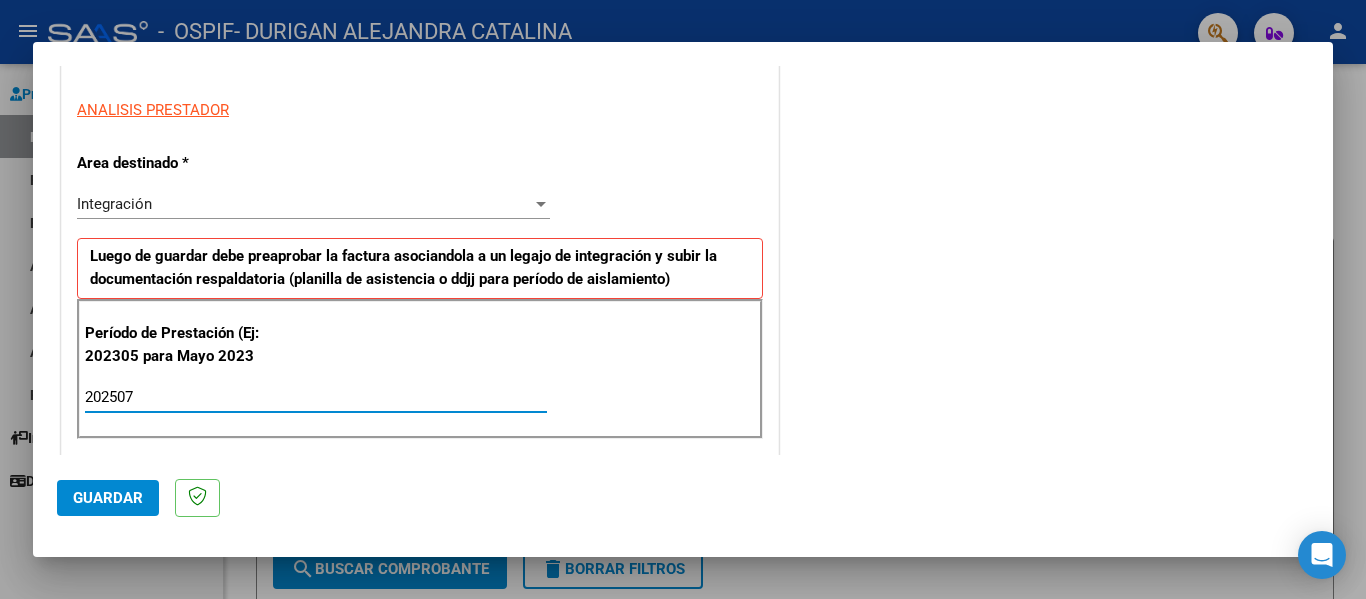 type on "202507" 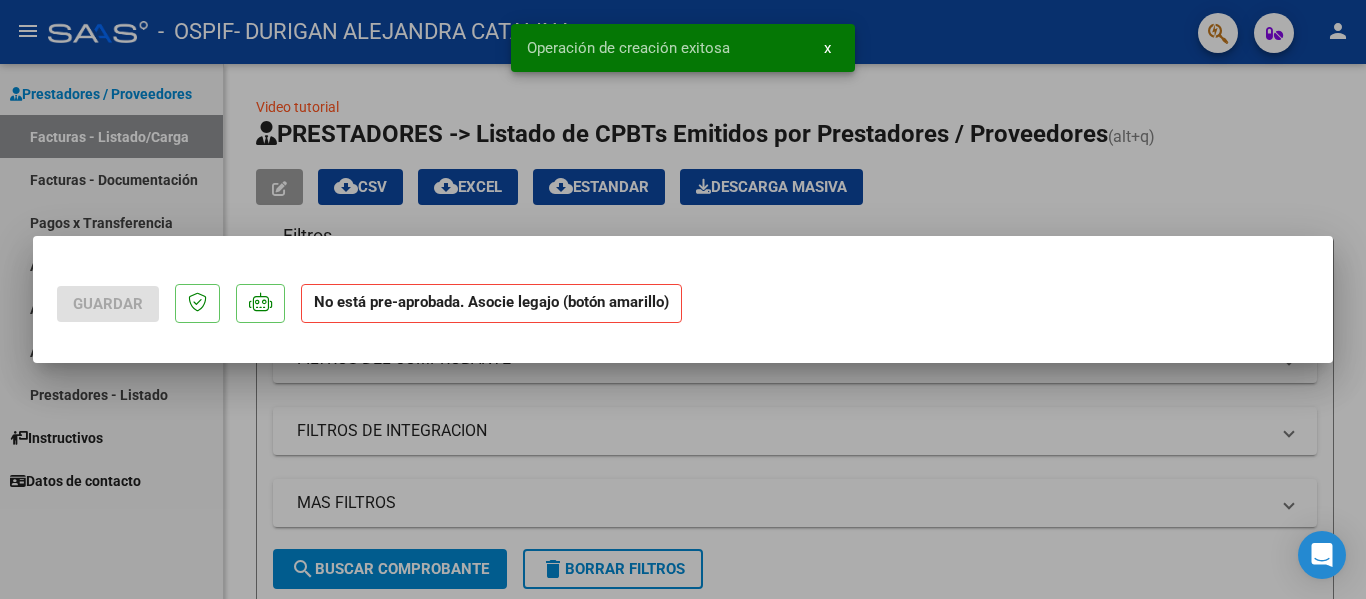 scroll, scrollTop: 0, scrollLeft: 0, axis: both 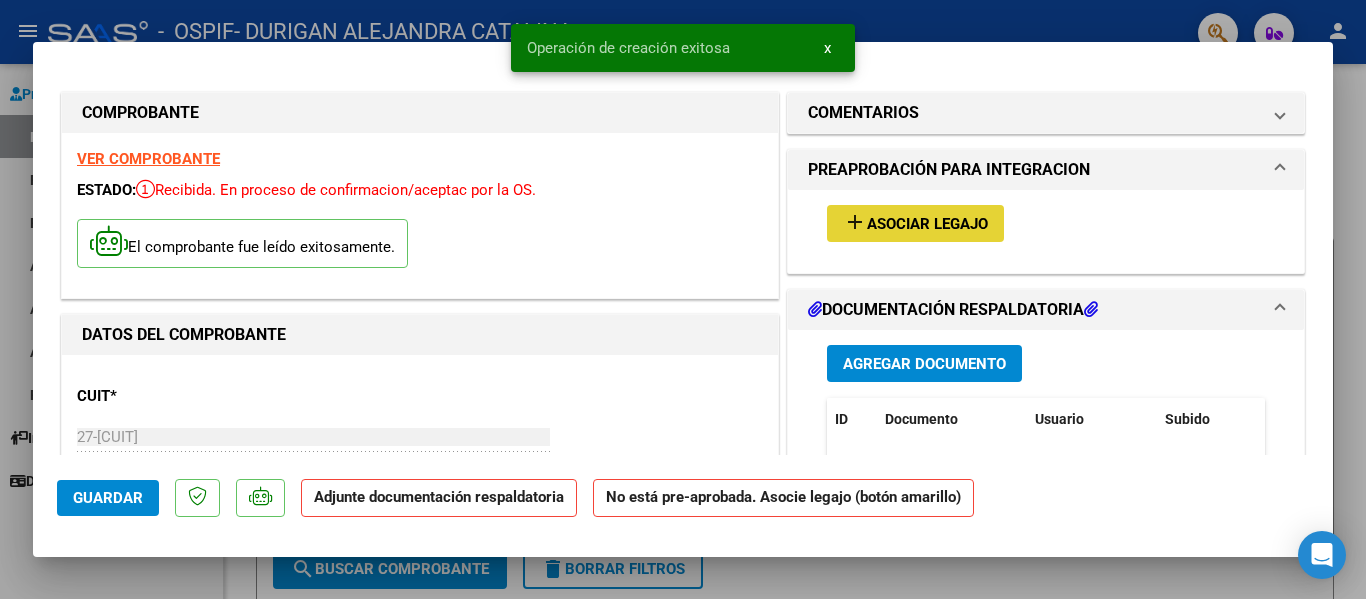click on "add Asociar Legajo" at bounding box center [915, 223] 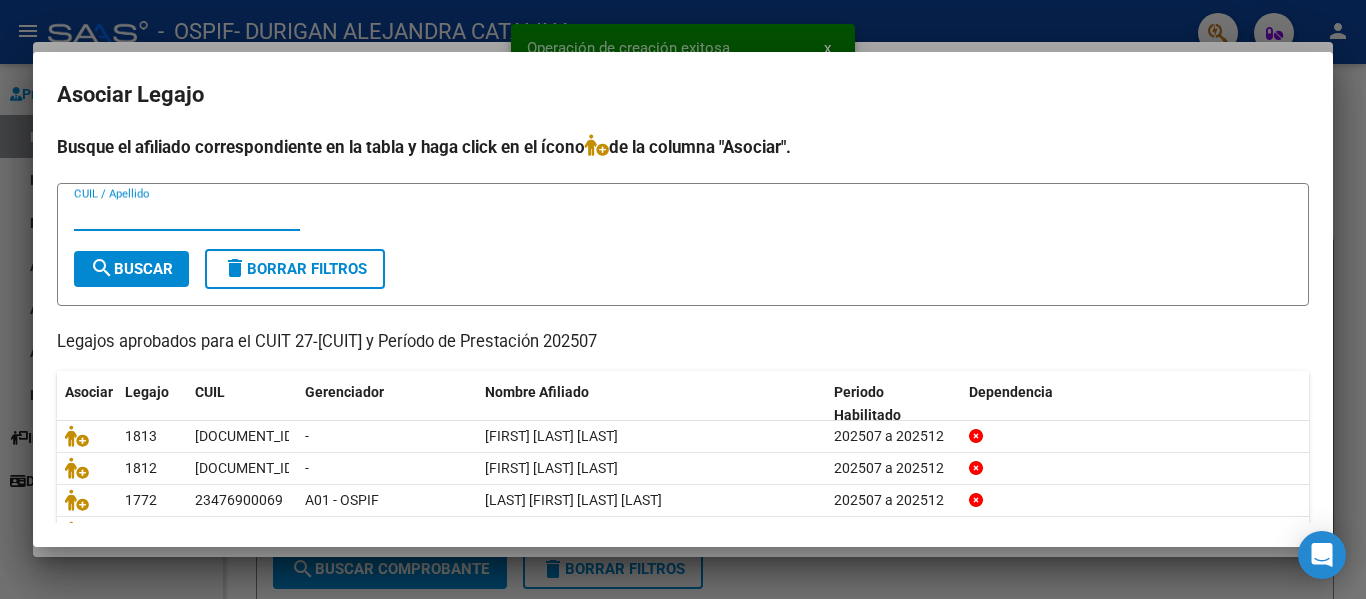 click on "CUIL / Apellido" at bounding box center (187, 215) 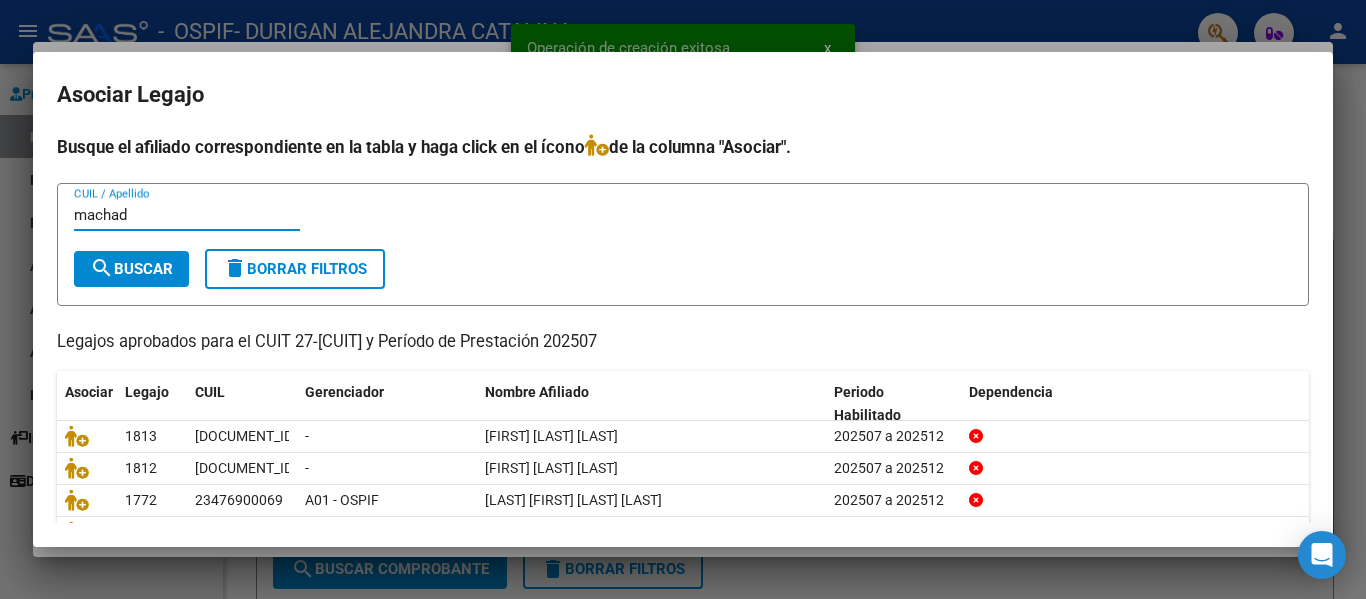 type on "machad" 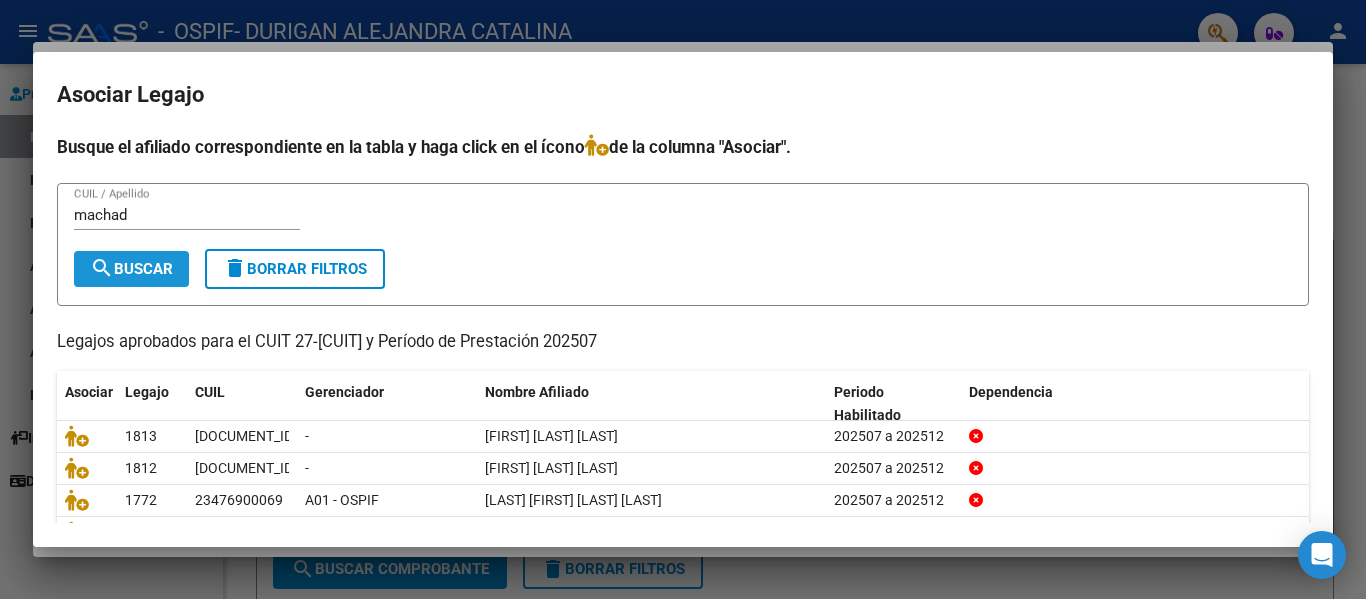 click on "search  Buscar" at bounding box center [131, 269] 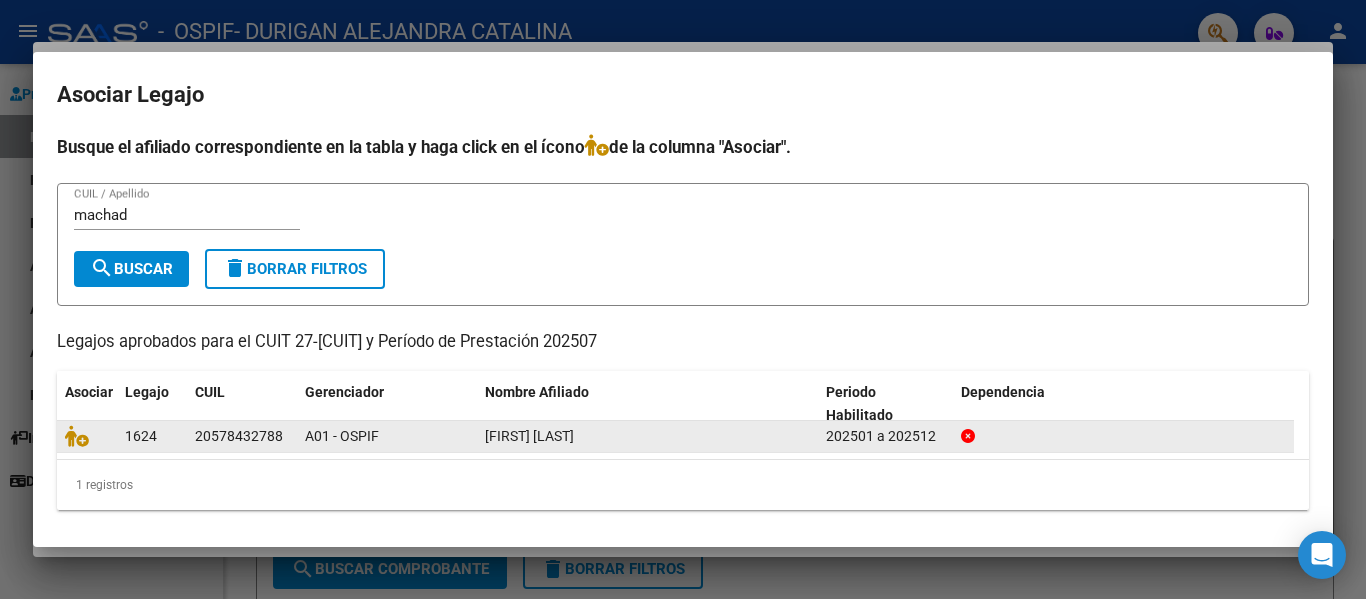 click 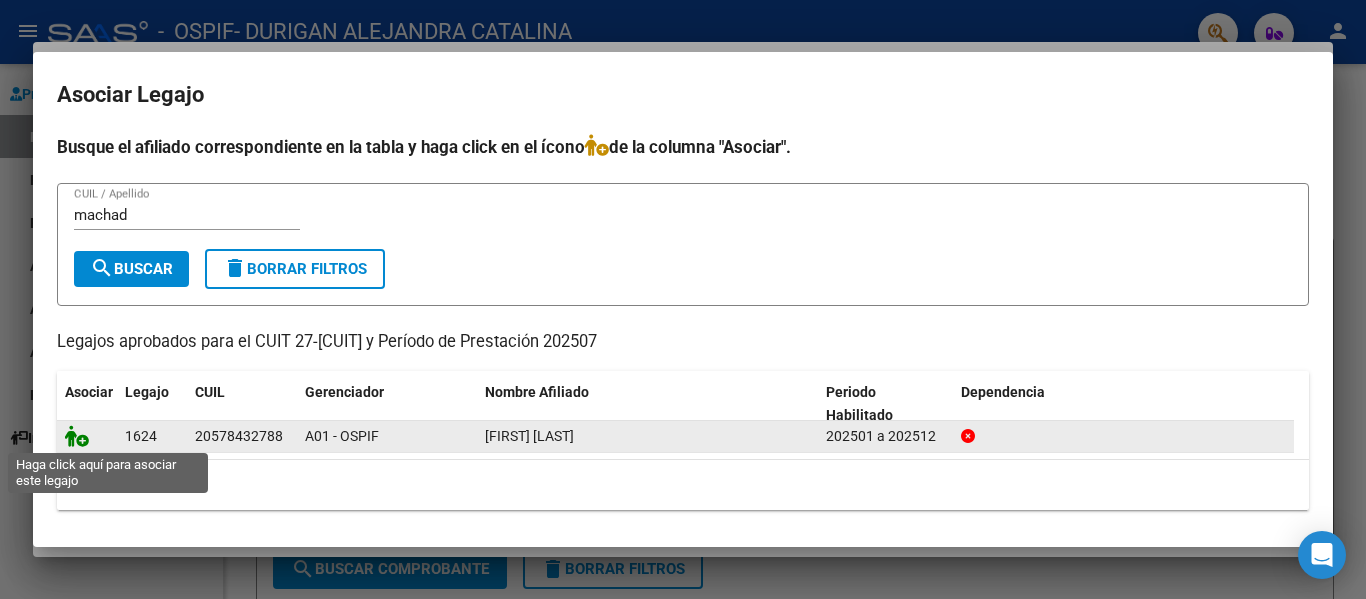 click 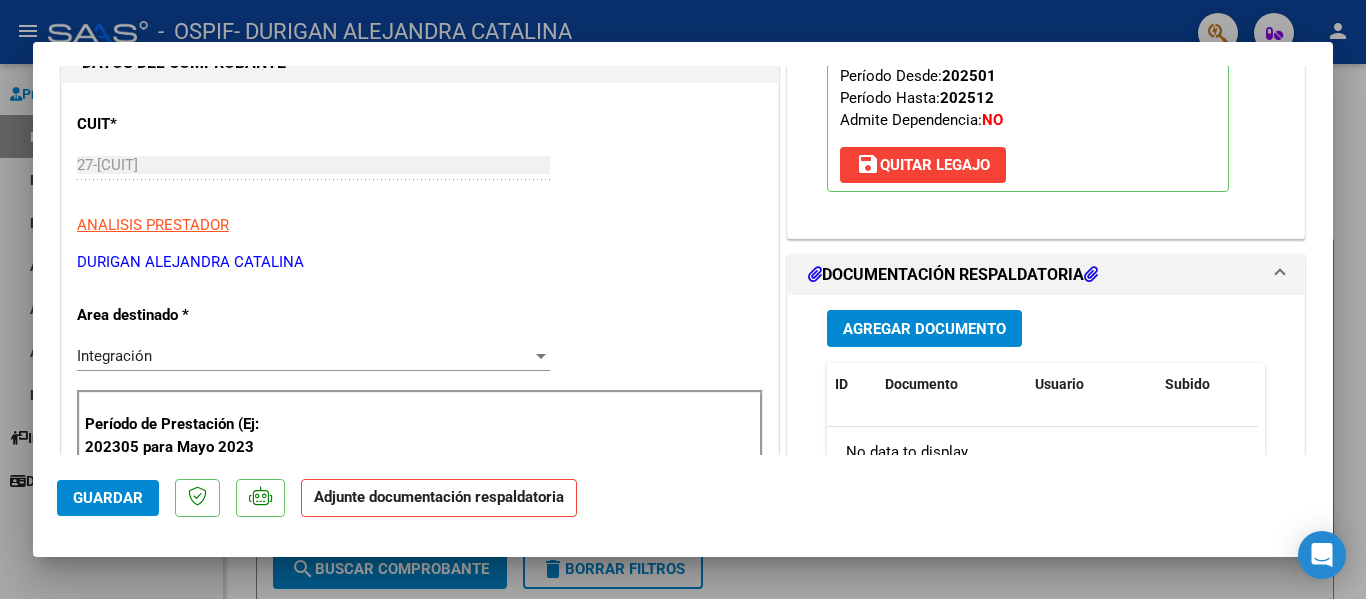 scroll, scrollTop: 290, scrollLeft: 0, axis: vertical 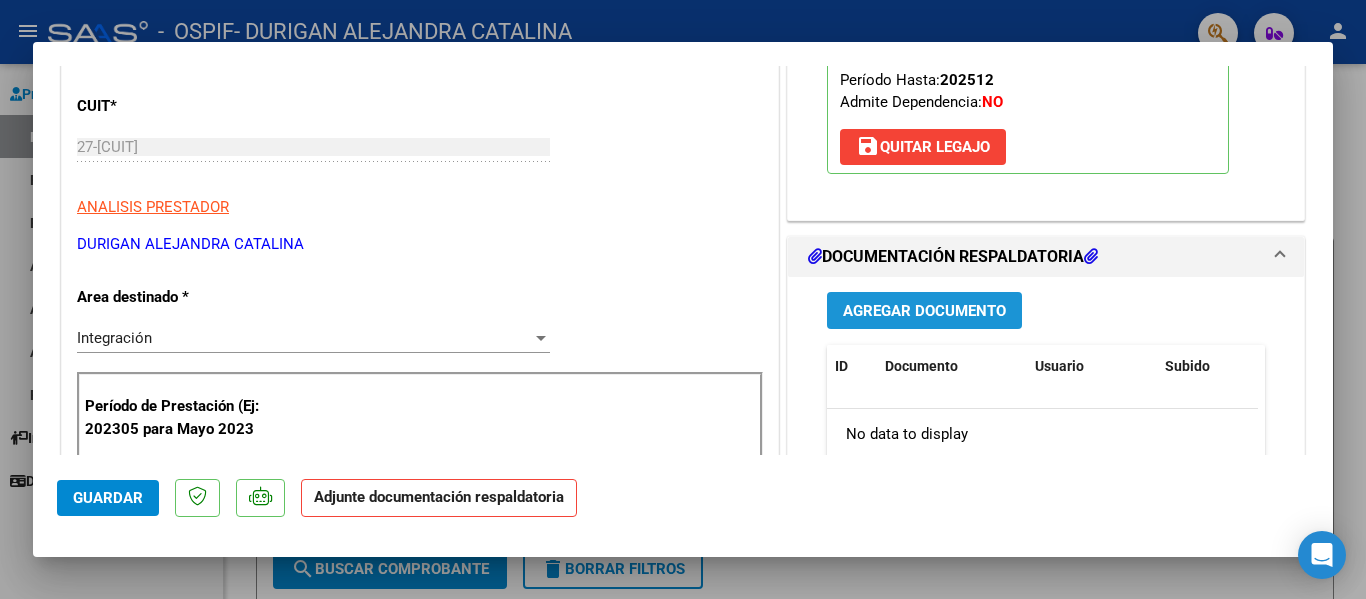 click on "Agregar Documento" at bounding box center [924, 311] 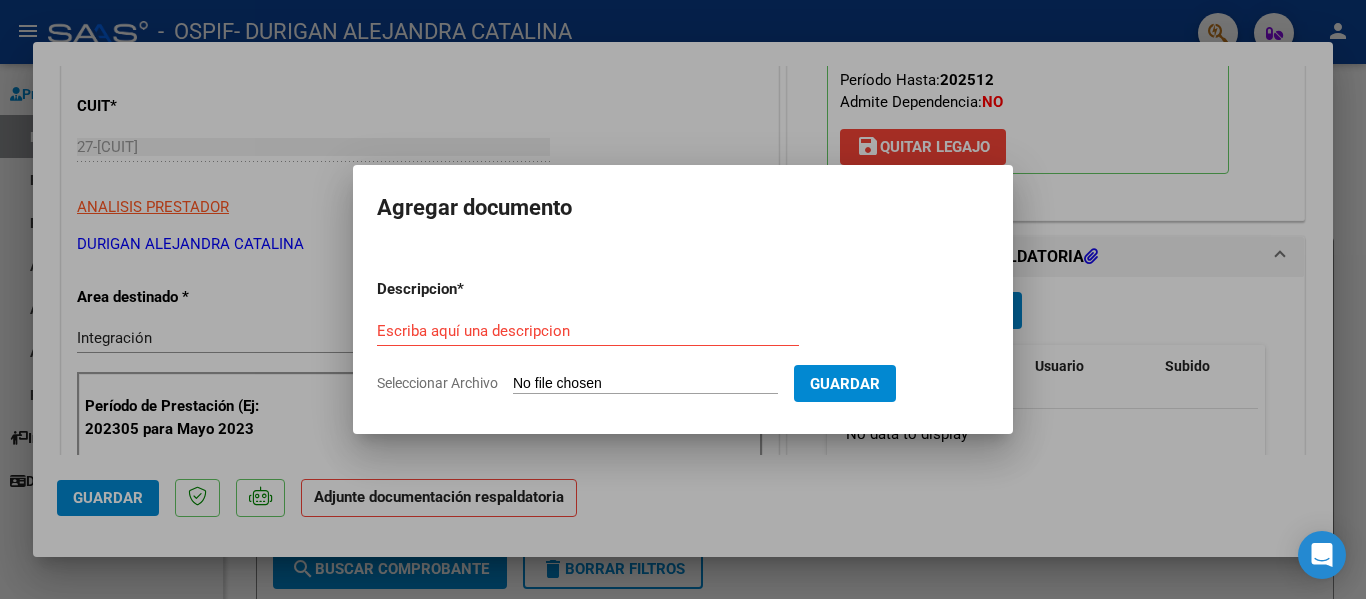click on "Escriba aquí una descripcion" at bounding box center (588, 331) 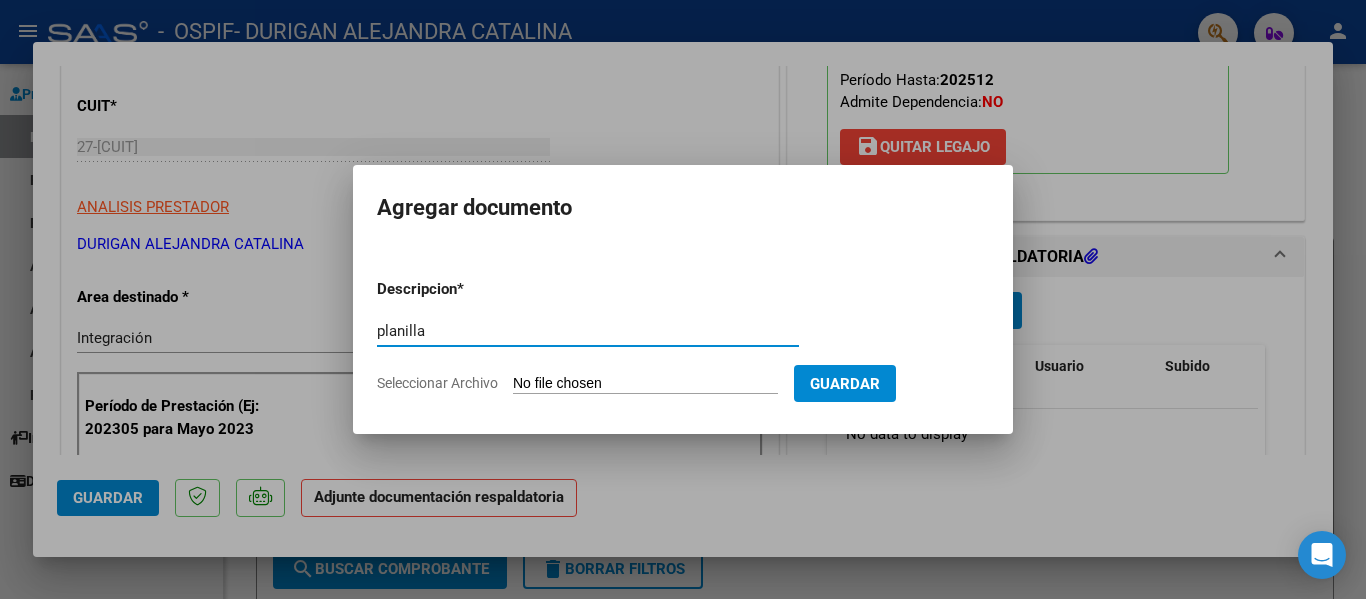 type on "planilla" 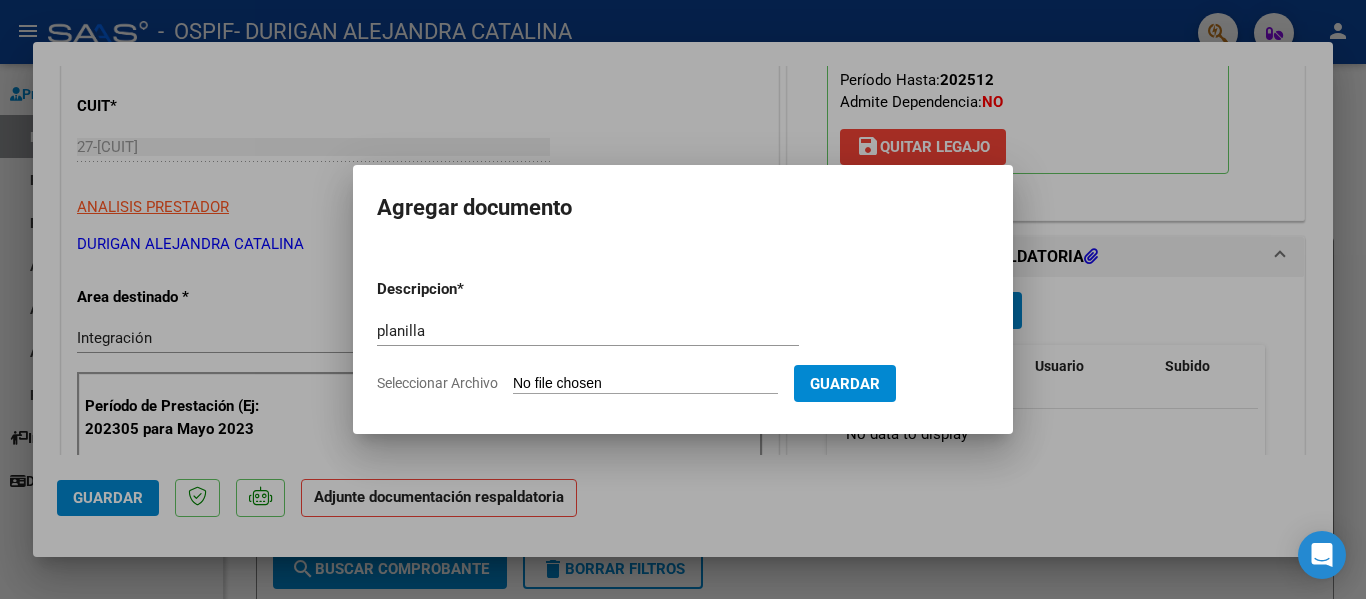 type on "C:\fakepath\Machado Valentin July 2025.pdf" 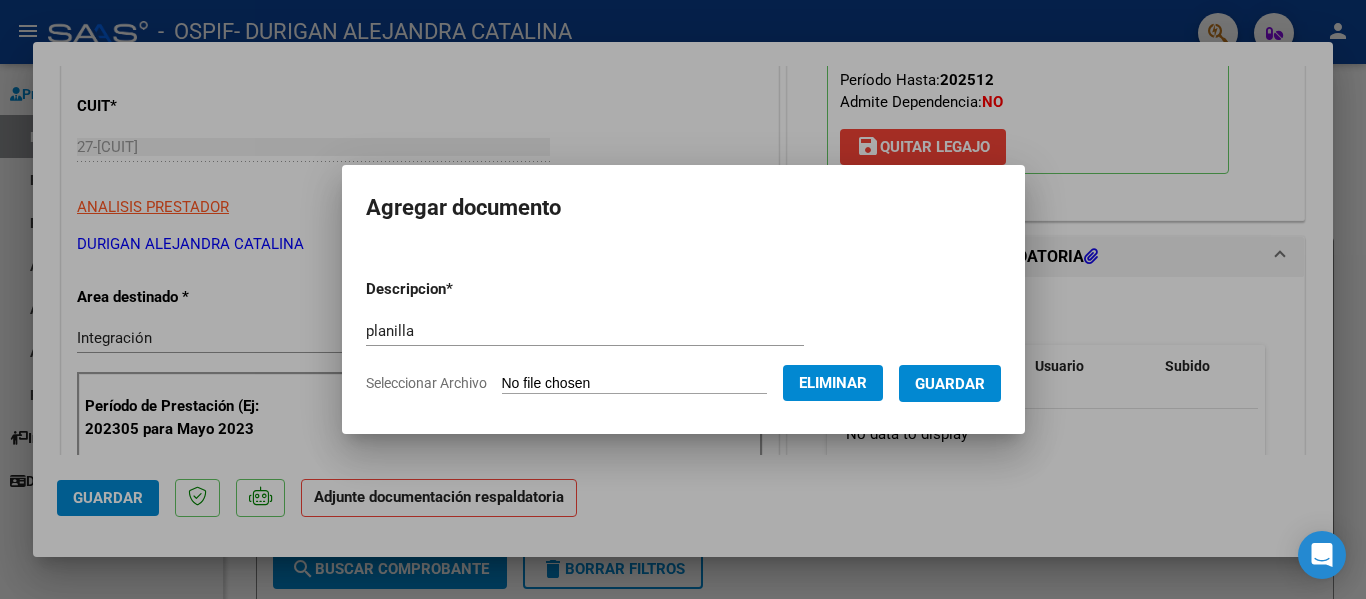 click on "Guardar" at bounding box center [950, 384] 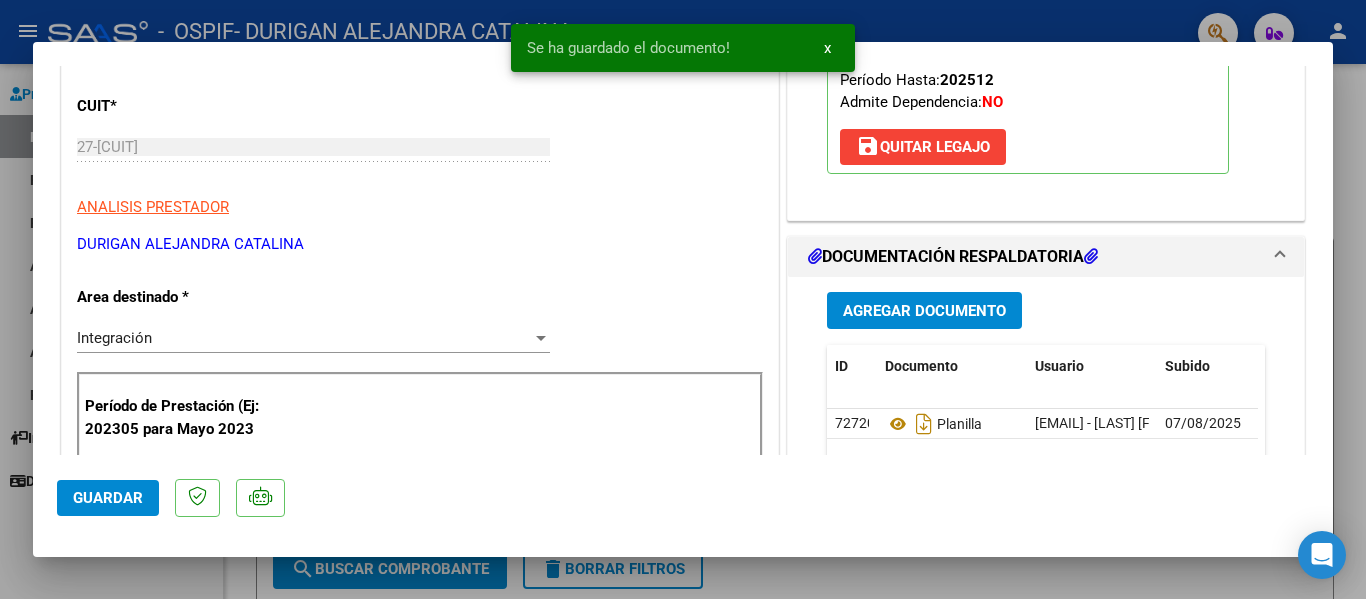 click at bounding box center (683, 299) 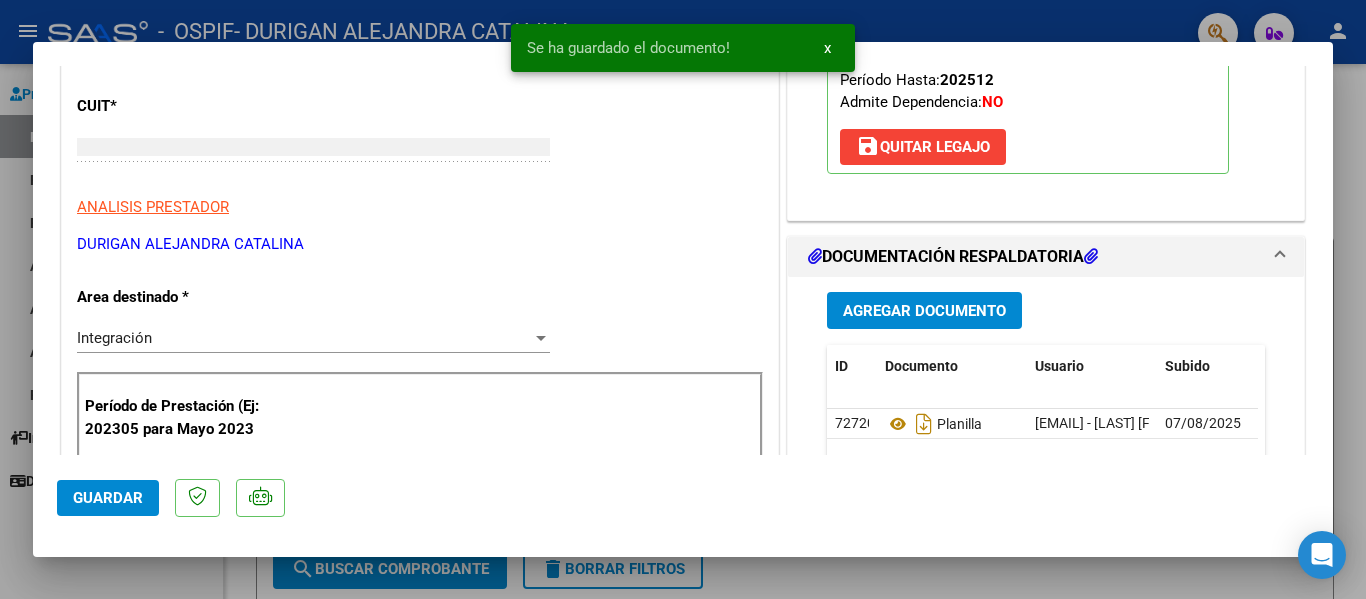 scroll, scrollTop: 229, scrollLeft: 0, axis: vertical 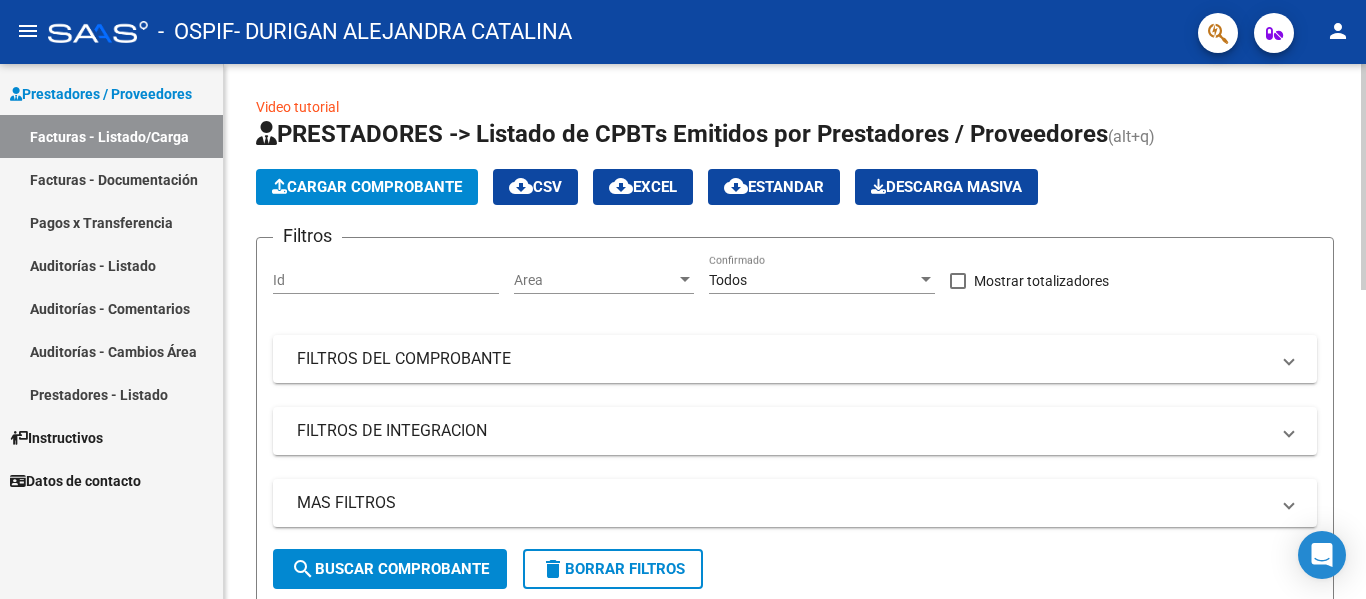 click on "Cargar Comprobante" 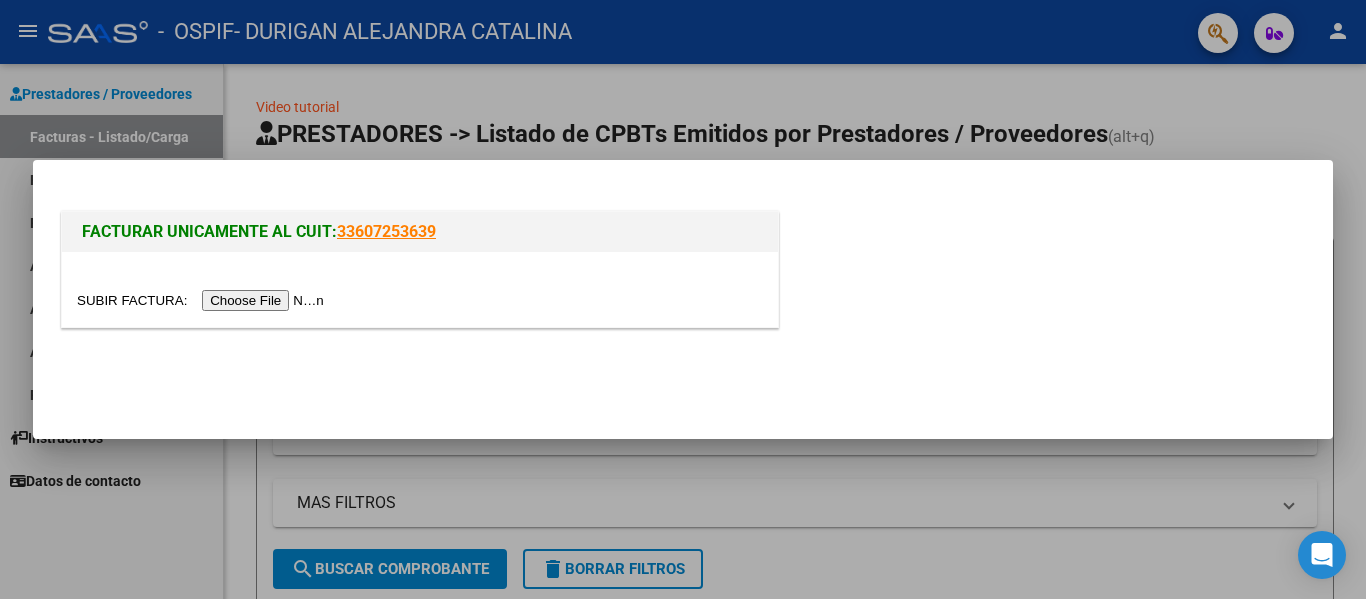 click at bounding box center (203, 300) 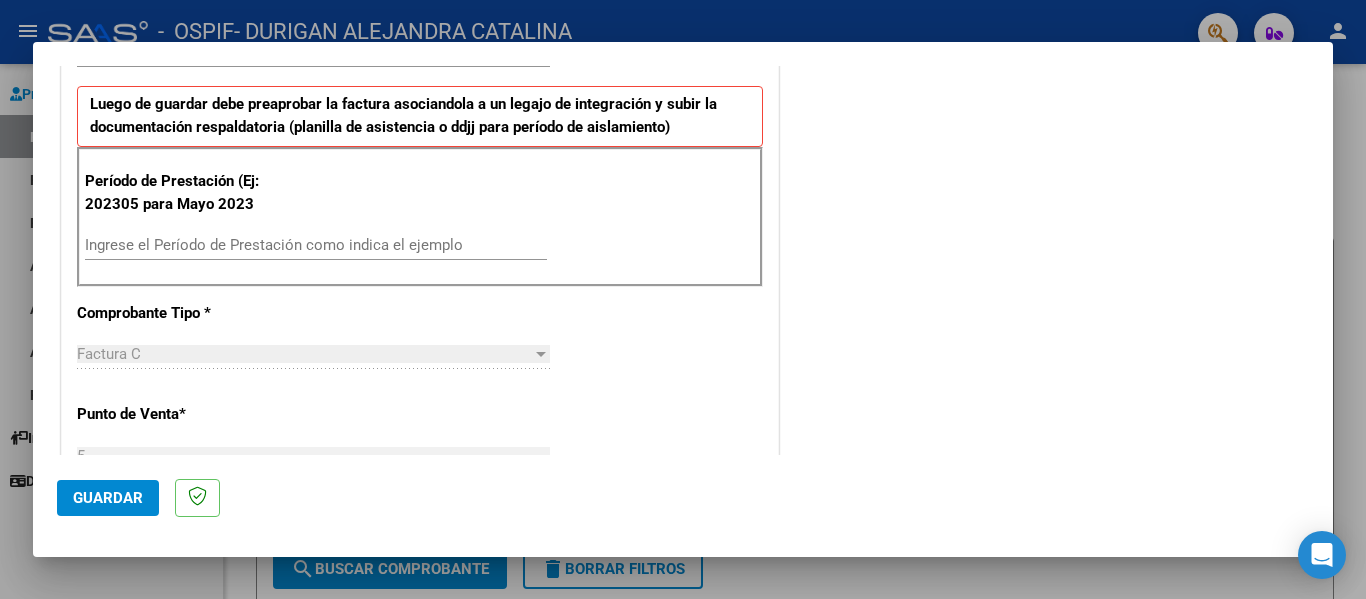scroll, scrollTop: 501, scrollLeft: 0, axis: vertical 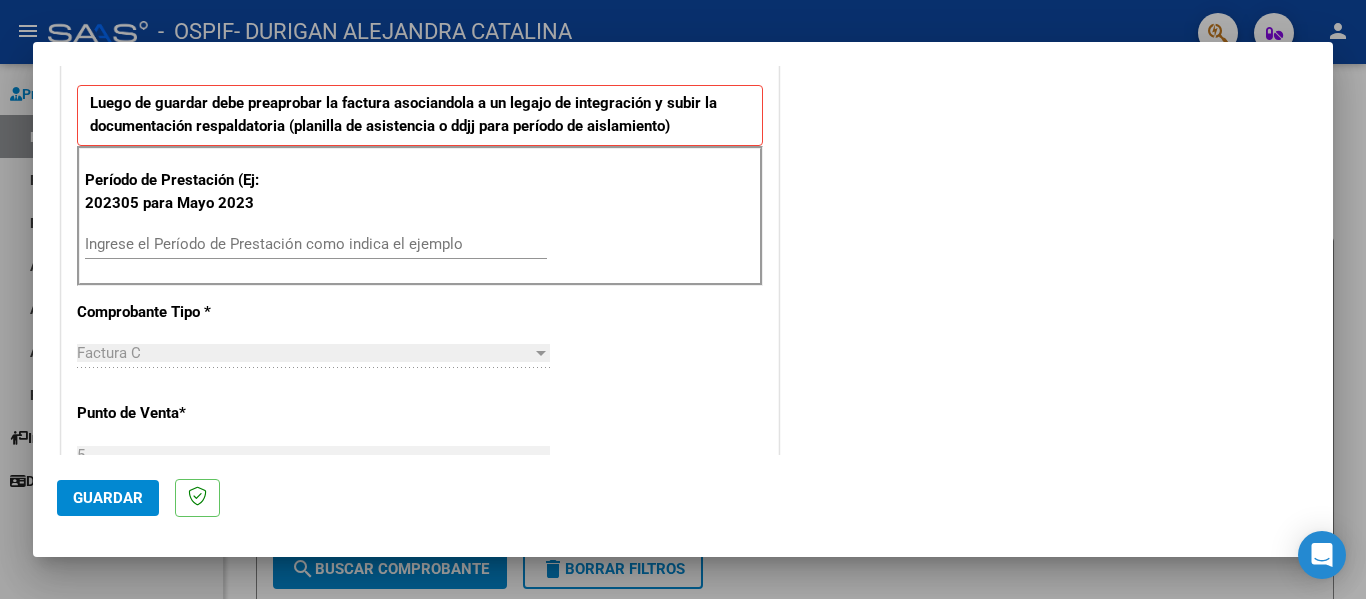 click on "Ingrese el Período de Prestación como indica el ejemplo" at bounding box center (316, 244) 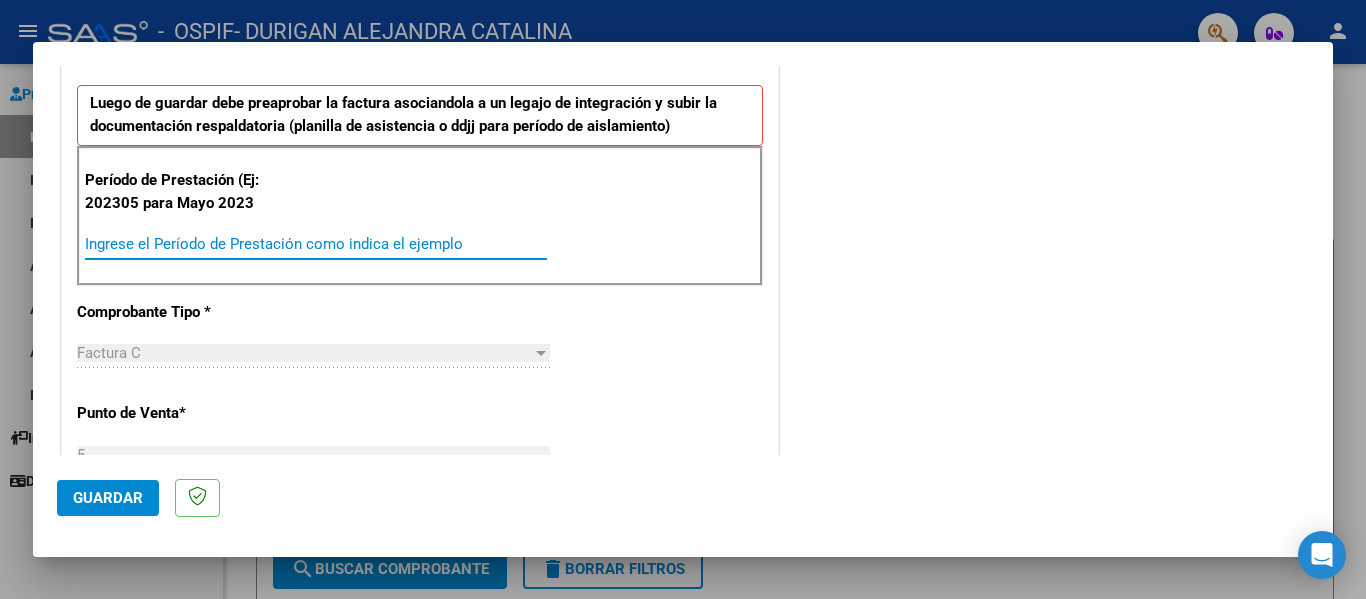 click on "Ingrese el Período de Prestación como indica el ejemplo" at bounding box center (316, 244) 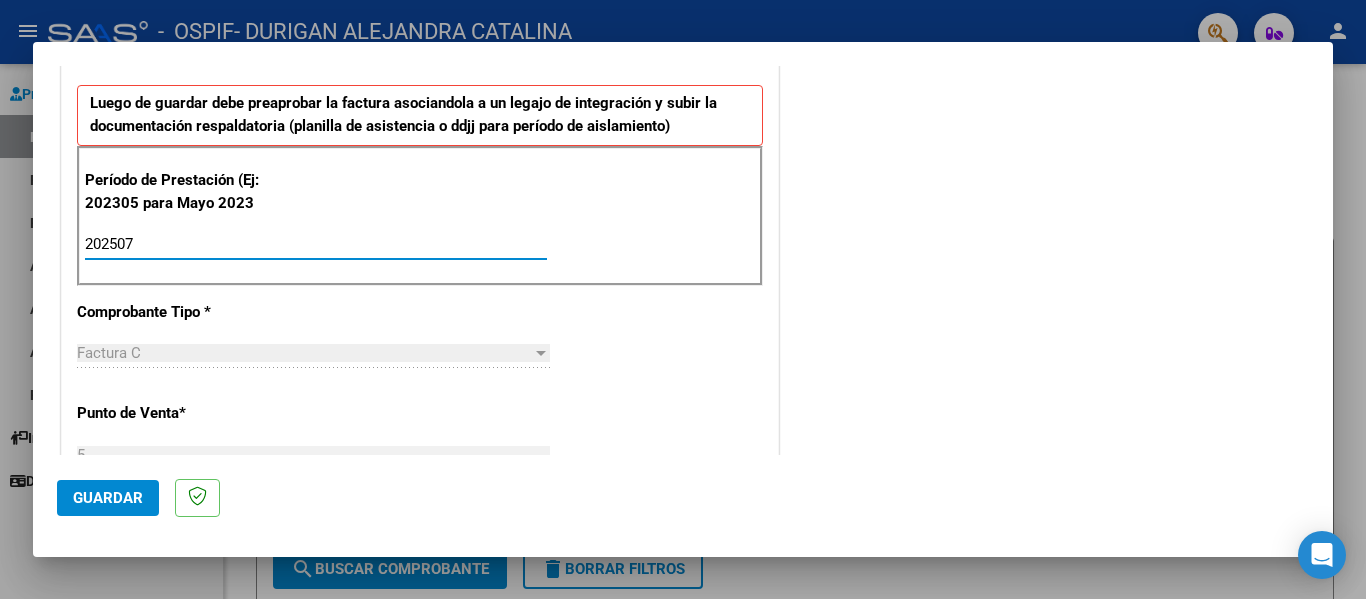 type on "202507" 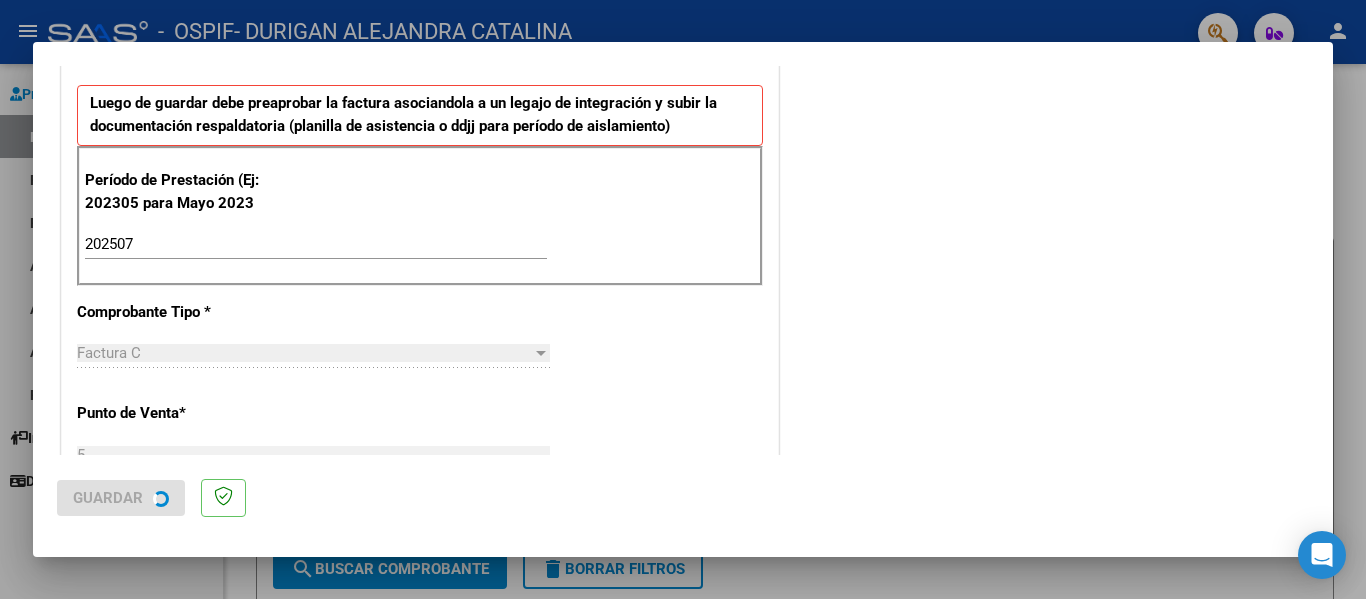 scroll, scrollTop: 0, scrollLeft: 0, axis: both 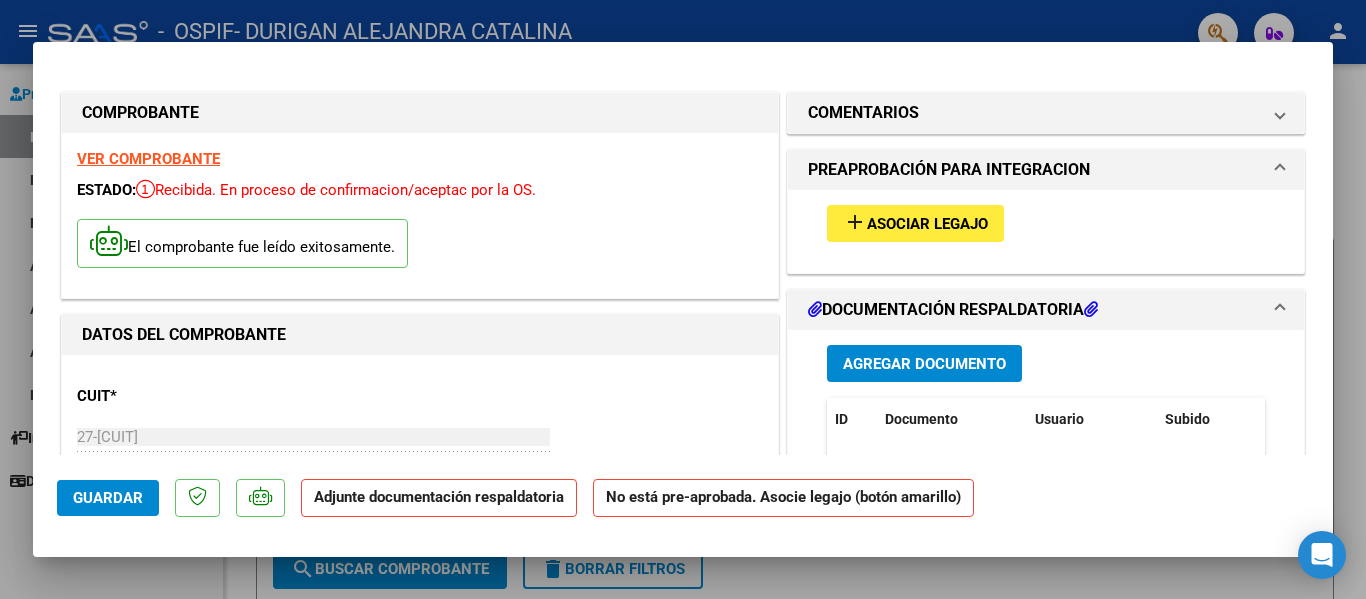 click on "Asociar Legajo" at bounding box center [927, 224] 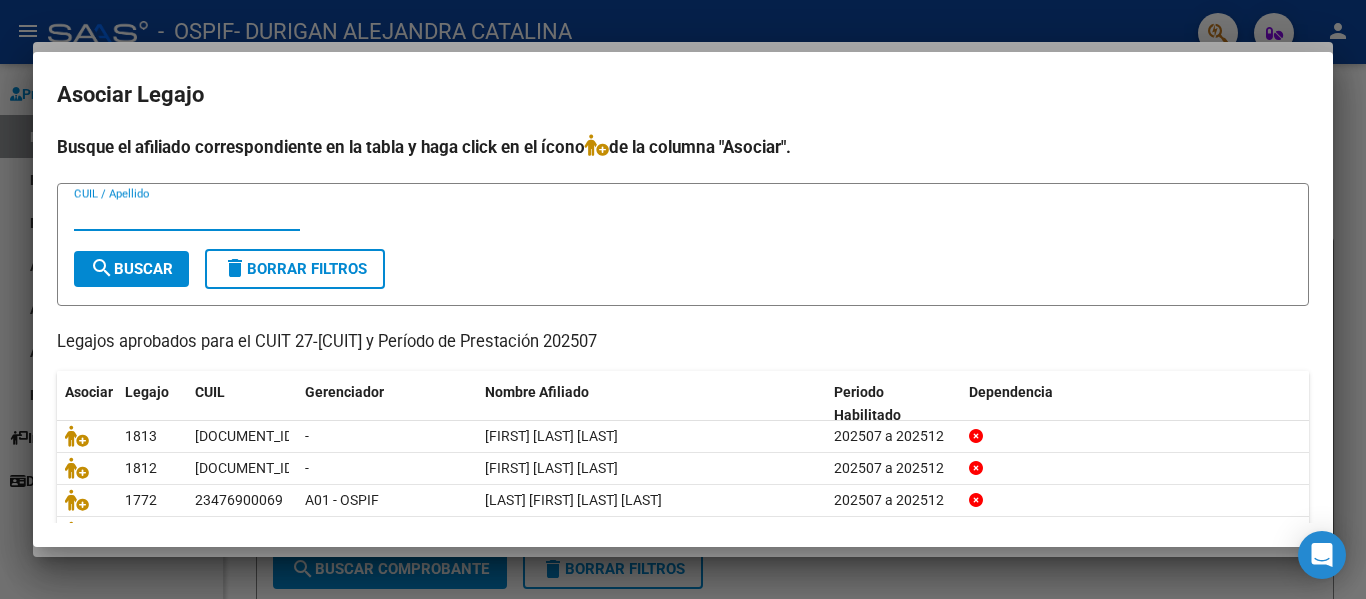 click on "CUIL / Apellido" at bounding box center (187, 215) 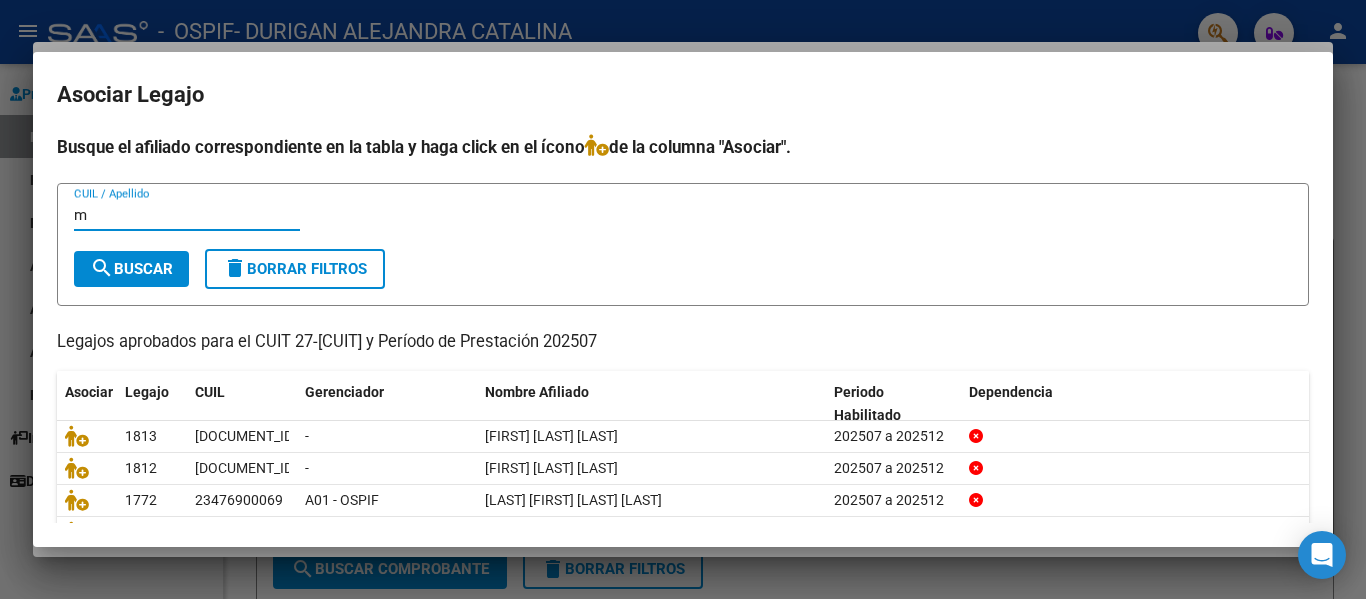 click on "m" at bounding box center (187, 215) 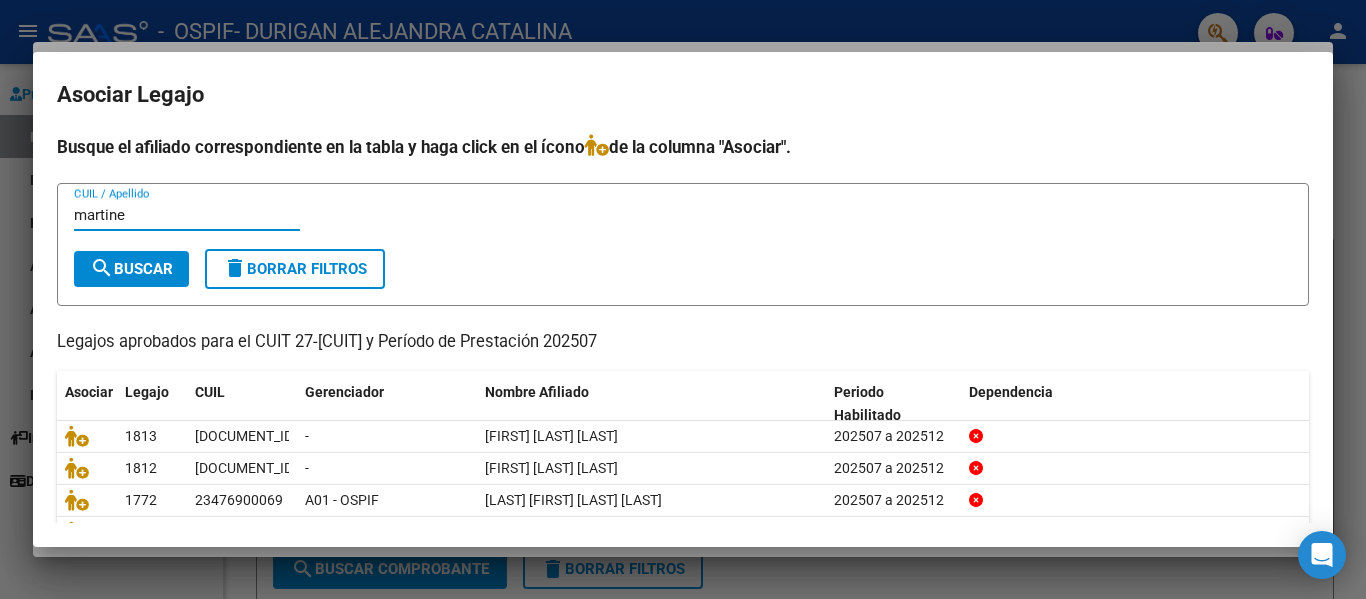 type on "martine" 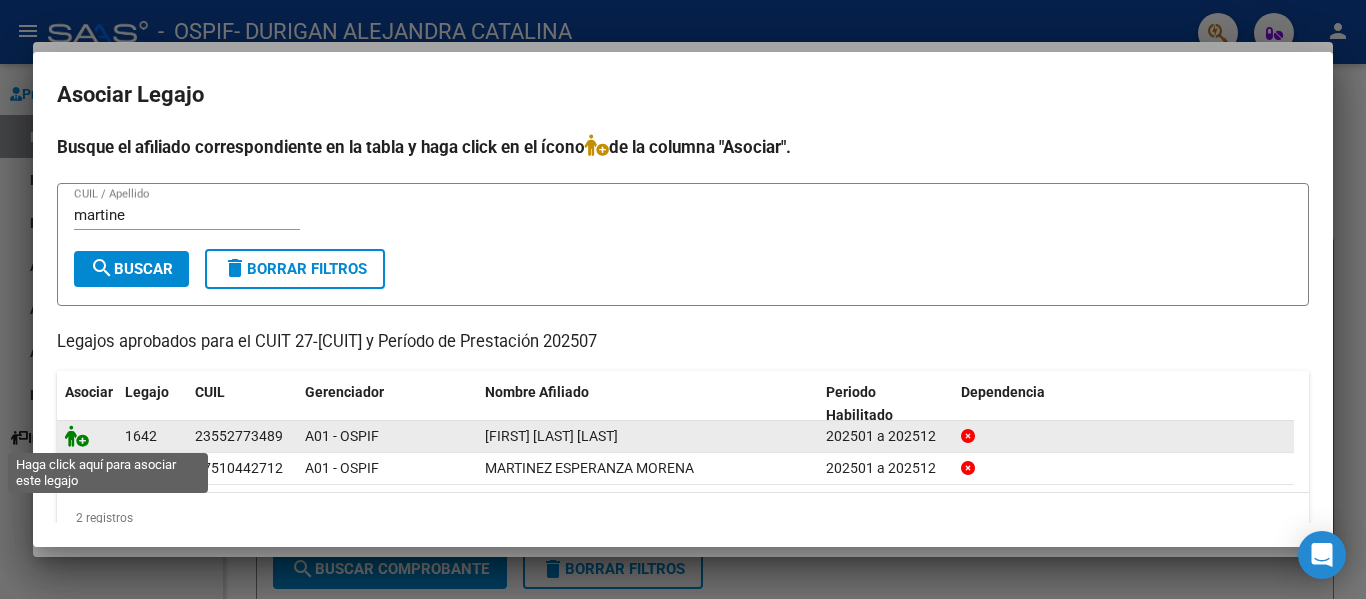 click 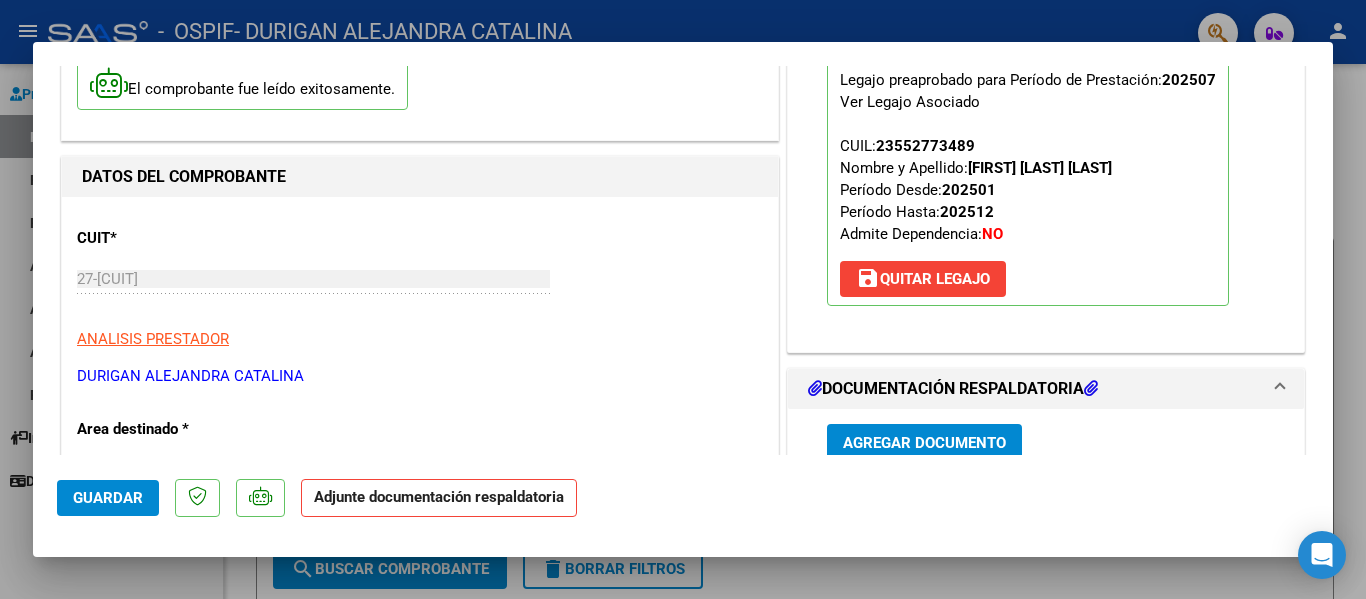 scroll, scrollTop: 212, scrollLeft: 0, axis: vertical 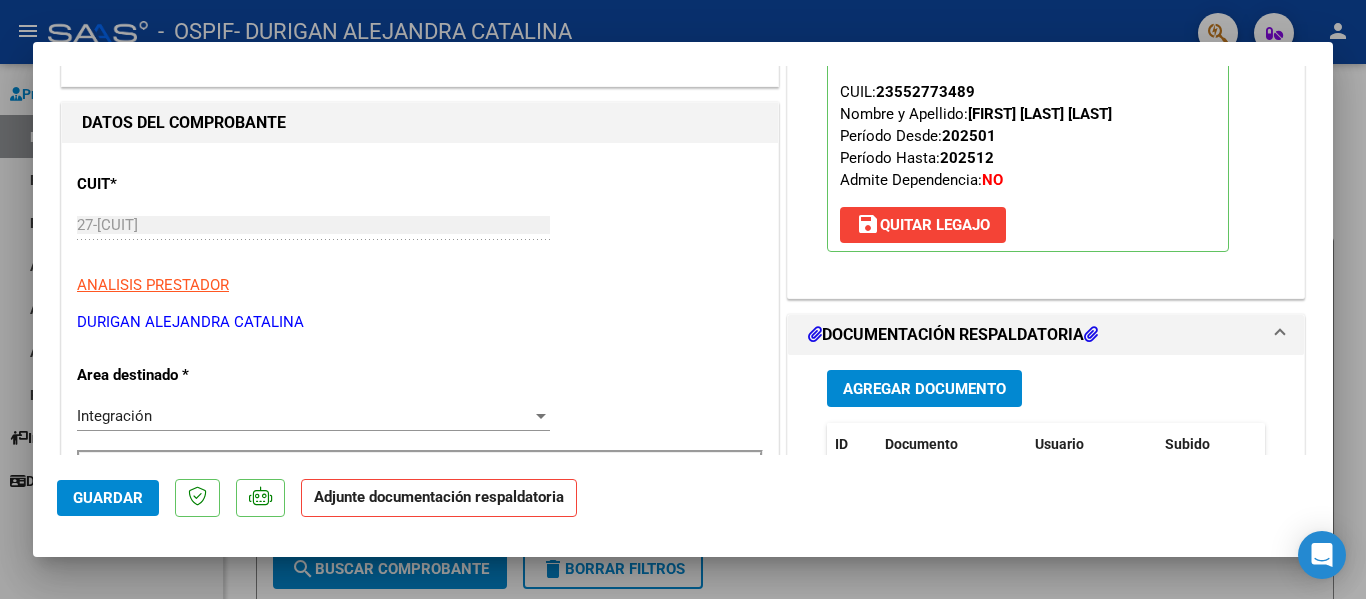 click at bounding box center (683, 299) 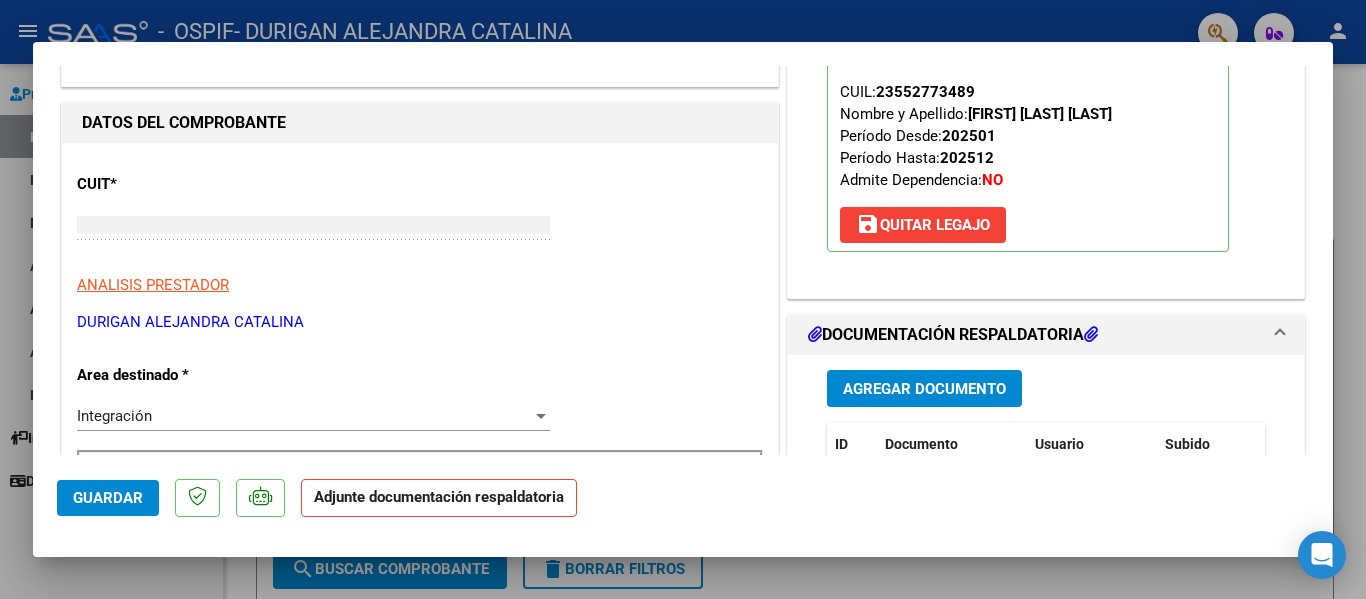 scroll, scrollTop: 0, scrollLeft: 0, axis: both 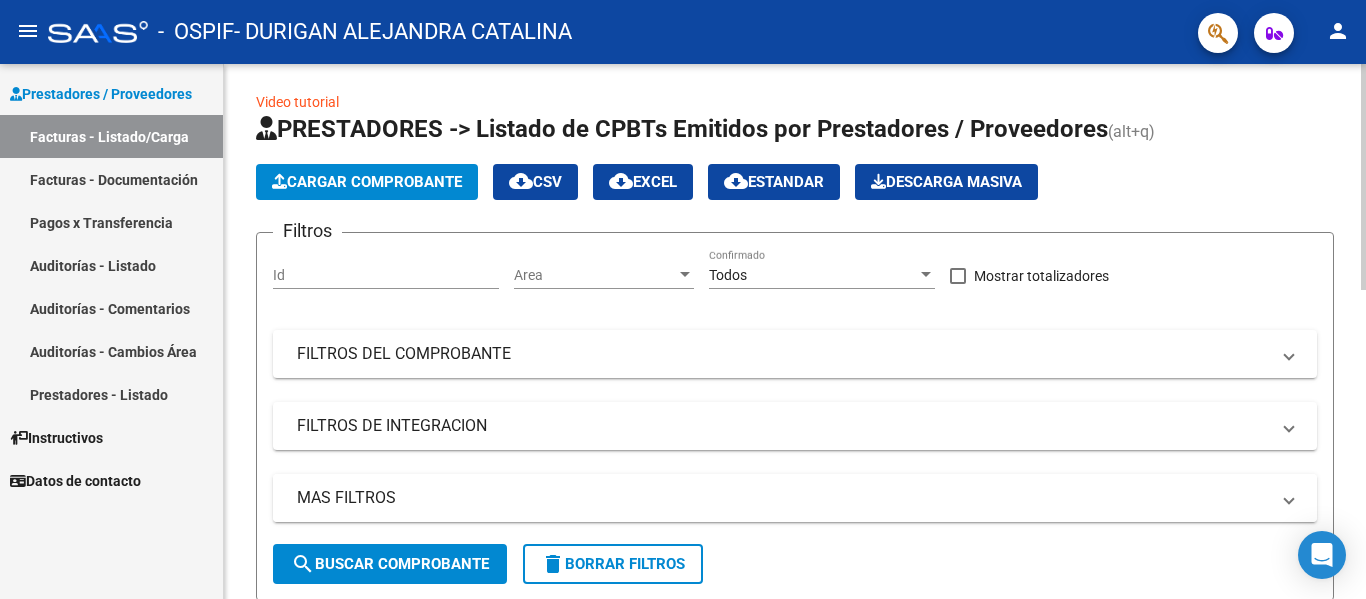 click on "Cargar Comprobante" 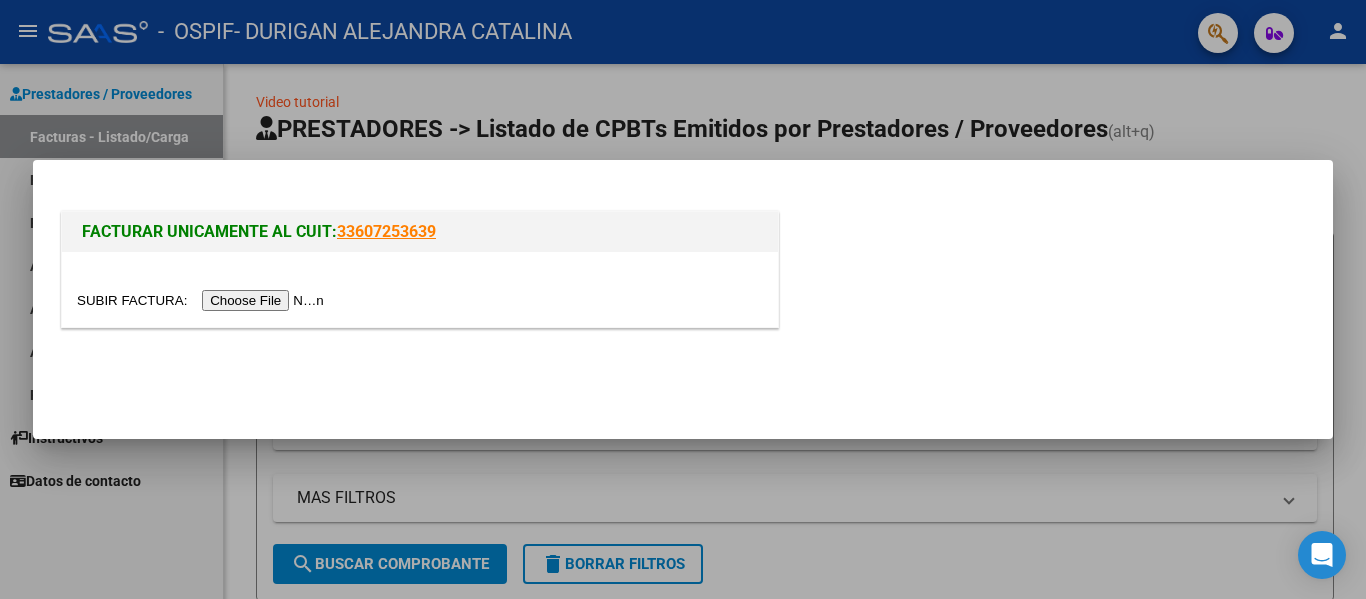 click at bounding box center (203, 300) 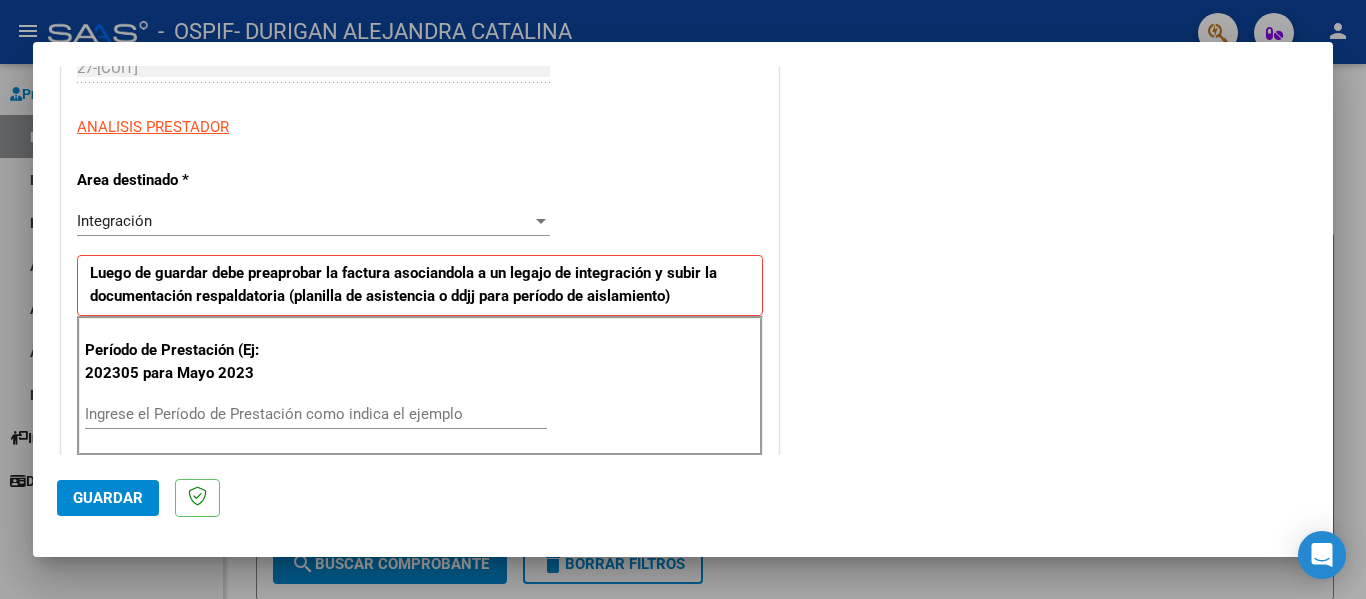 scroll, scrollTop: 333, scrollLeft: 0, axis: vertical 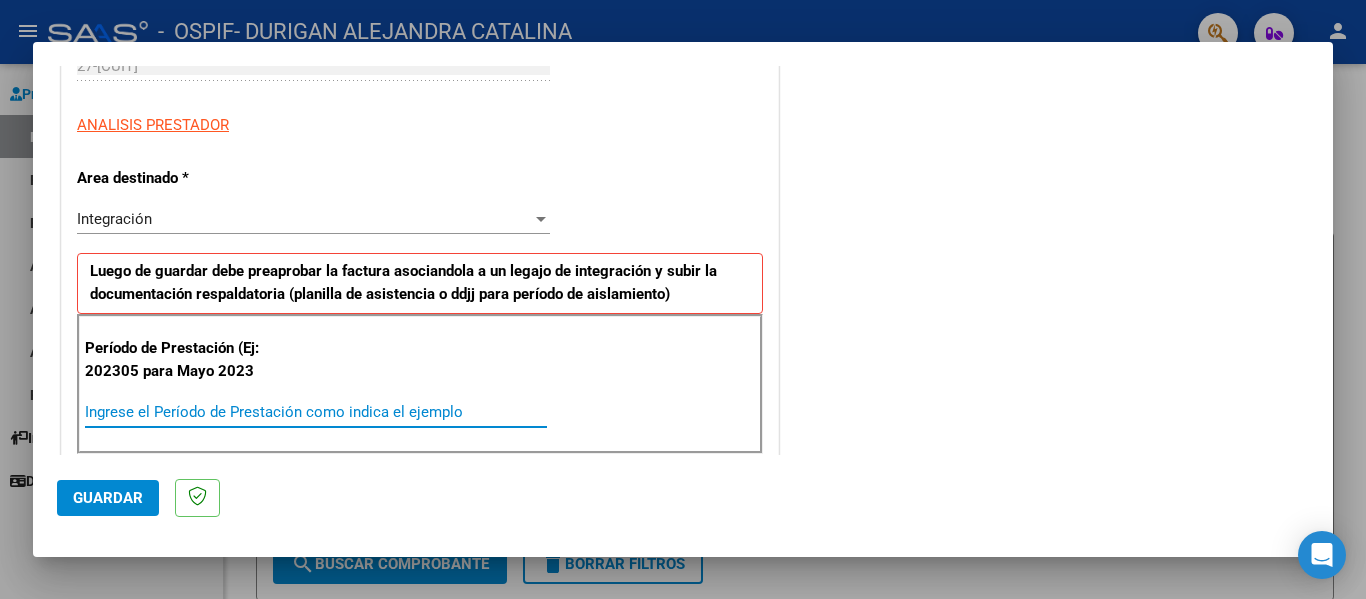 click on "Ingrese el Período de Prestación como indica el ejemplo" at bounding box center (316, 412) 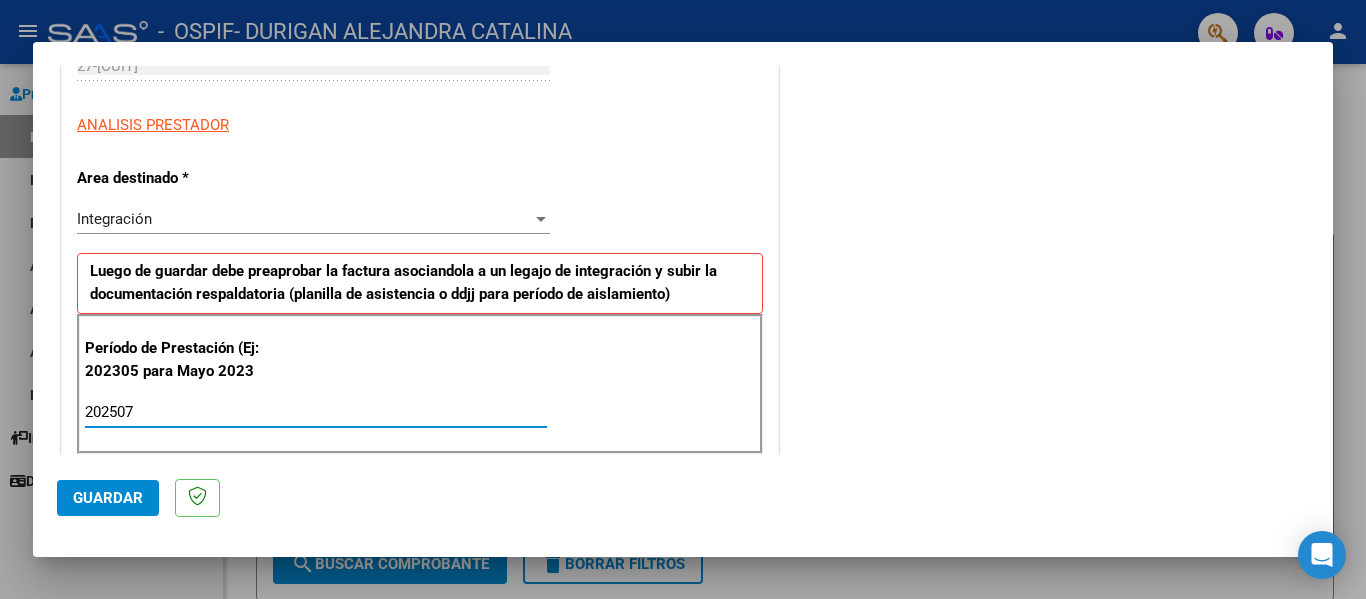 type on "202507" 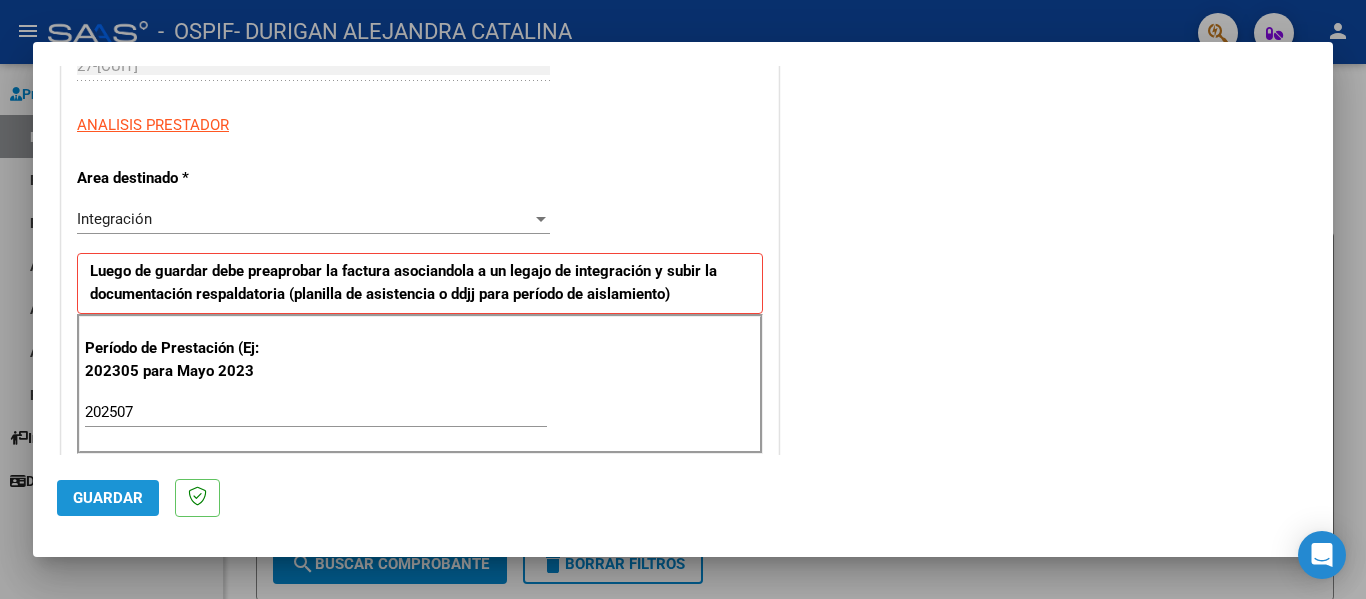 click on "Guardar" 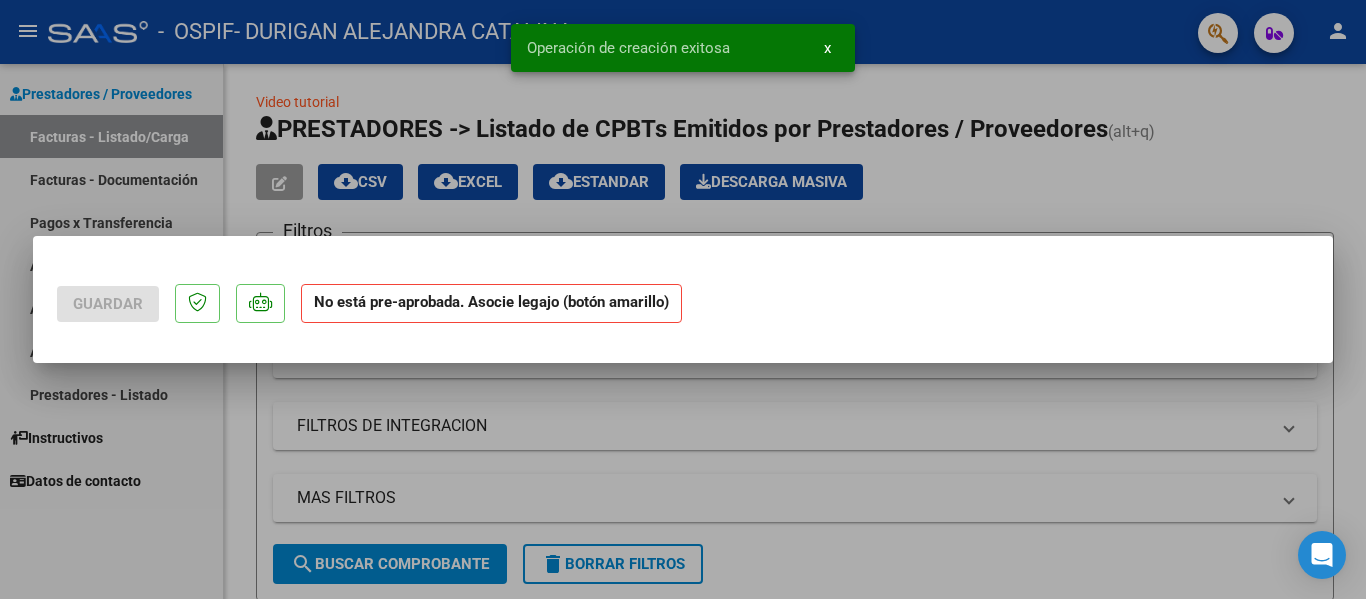 scroll, scrollTop: 0, scrollLeft: 0, axis: both 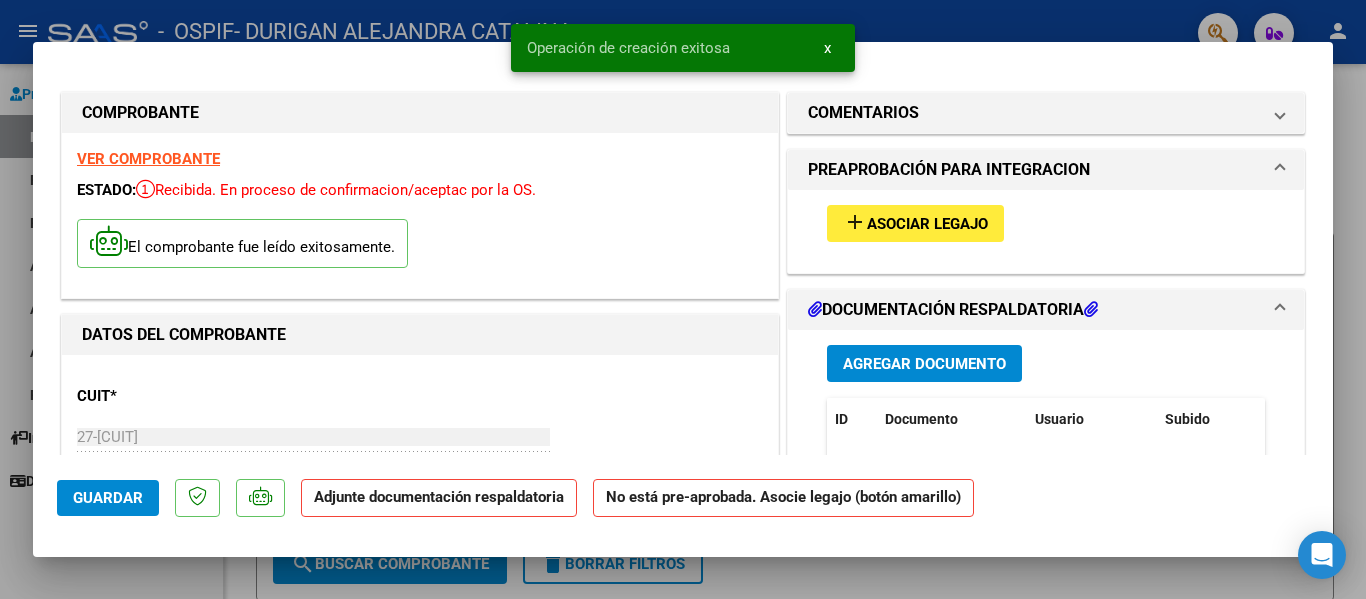 click on "add Asociar Legajo" at bounding box center (915, 223) 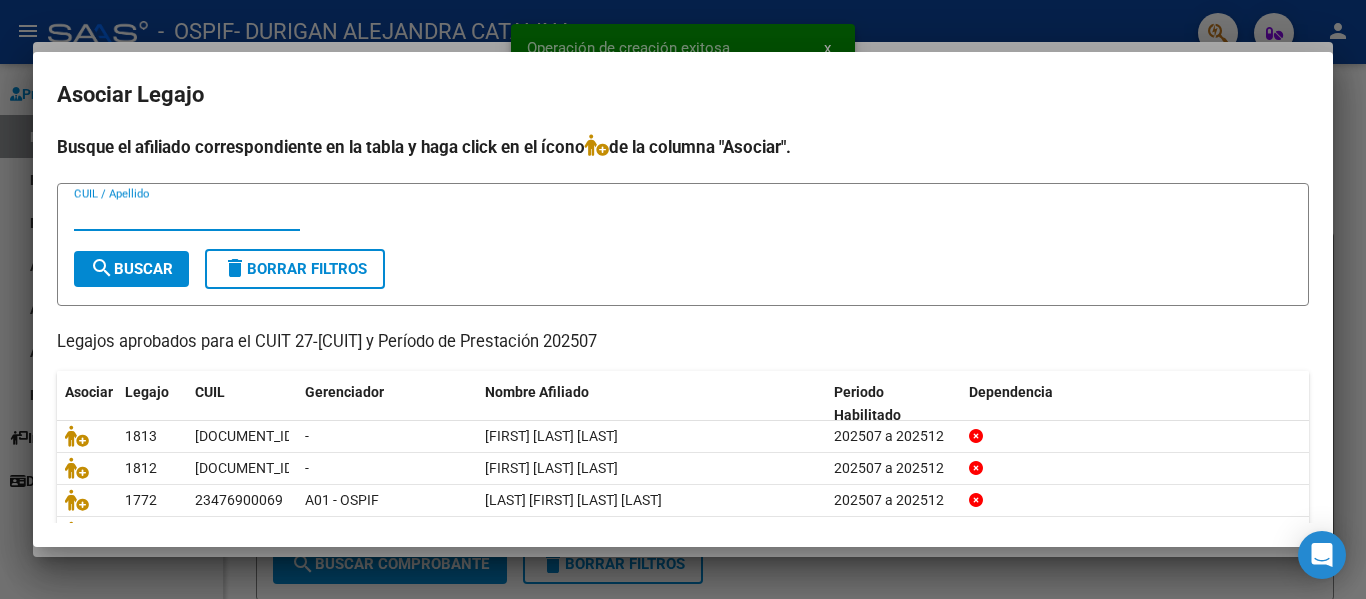 click on "CUIL / Apellido" at bounding box center (187, 215) 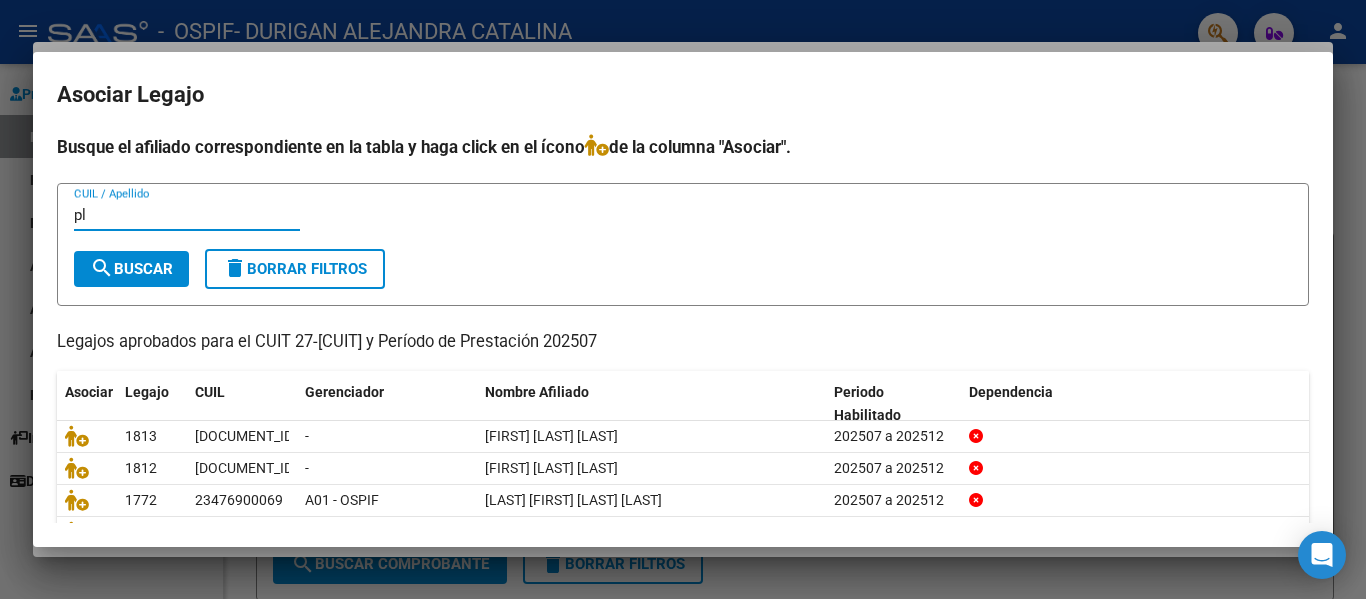 type on "p" 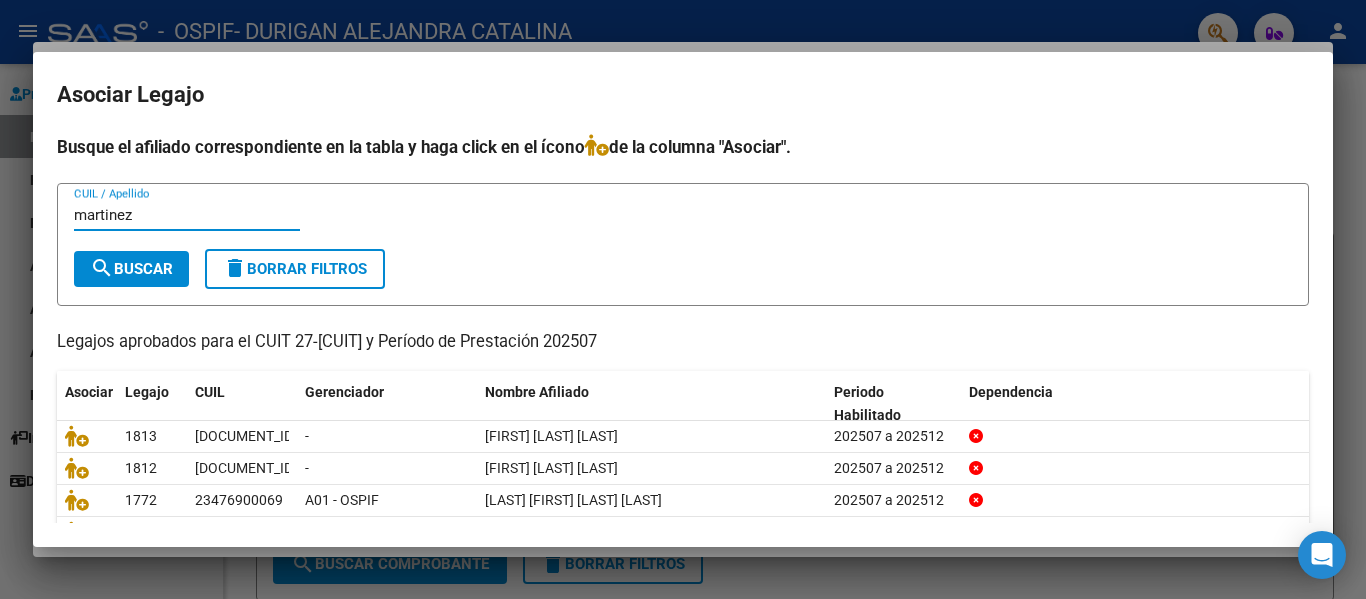 type on "martinez" 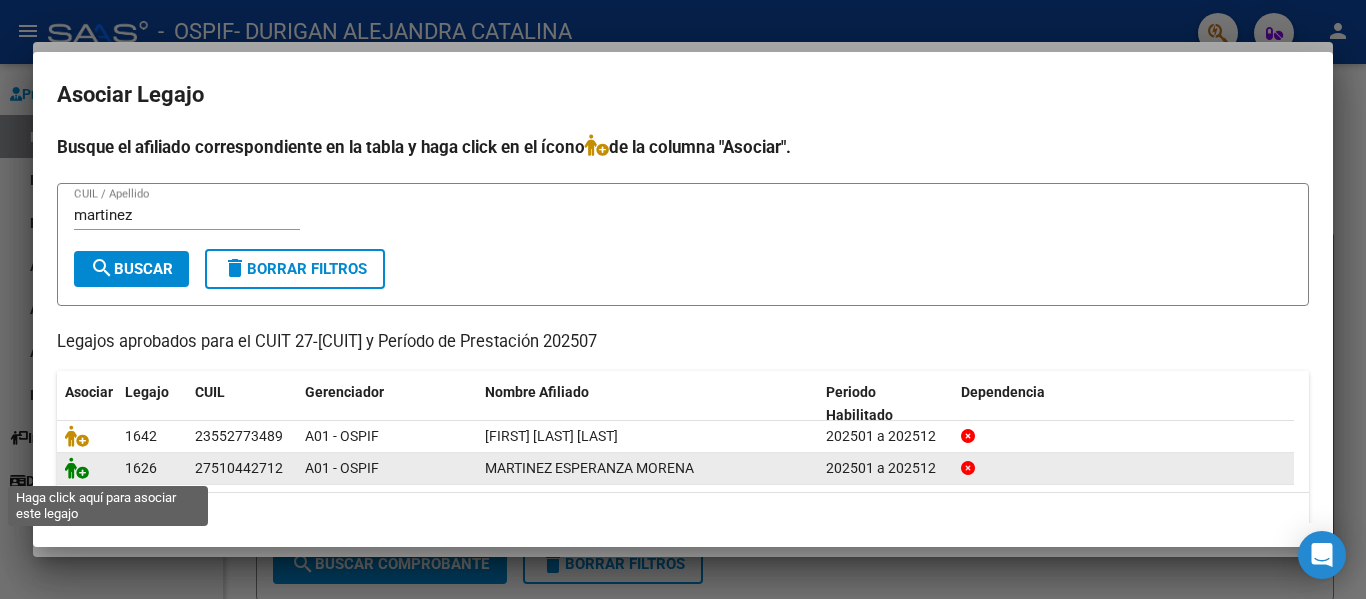 click 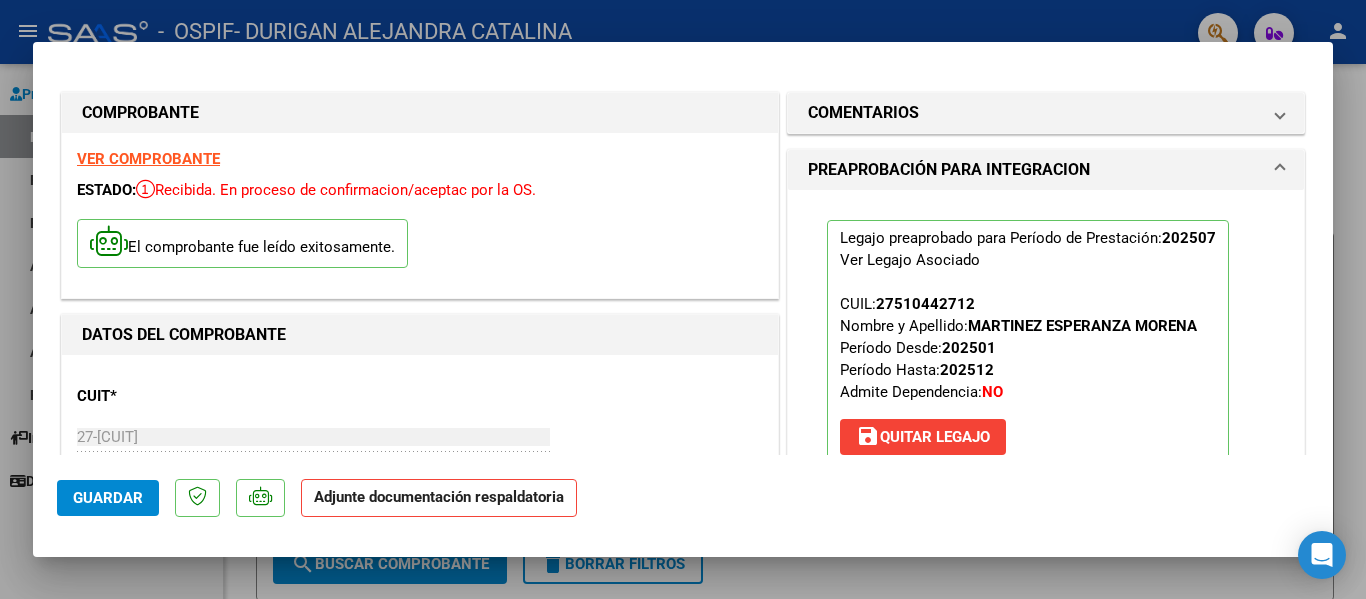 scroll, scrollTop: 102, scrollLeft: 0, axis: vertical 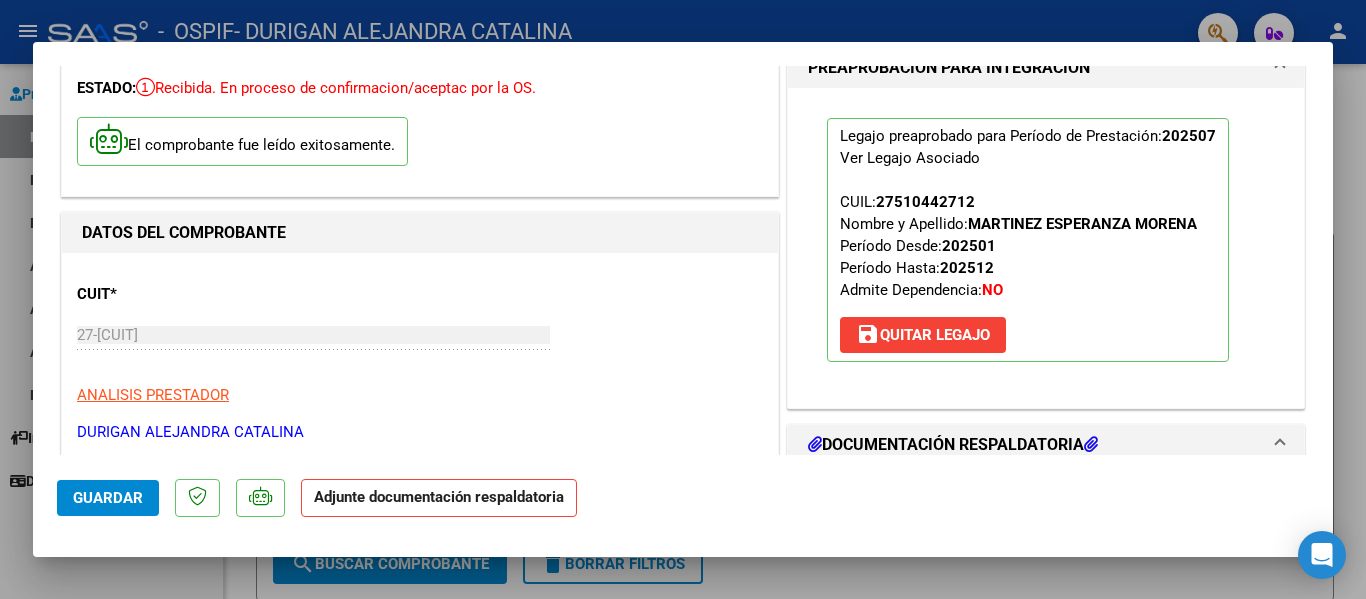 click at bounding box center [683, 299] 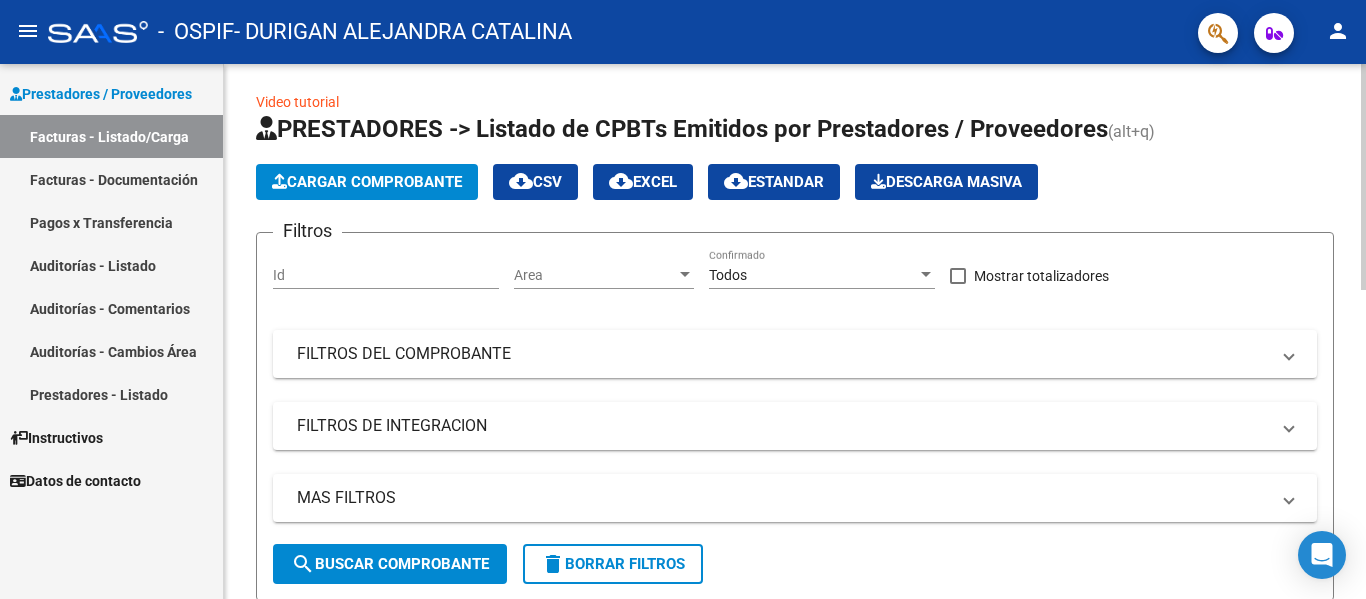 click on "Cargar Comprobante" 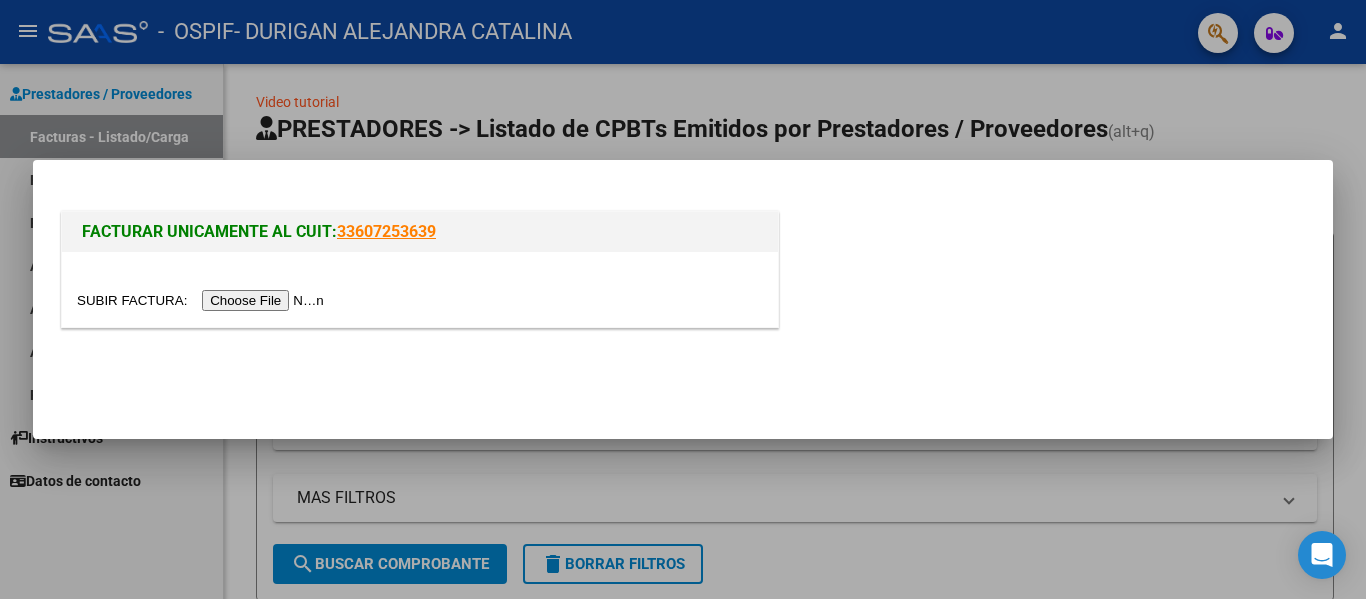 click at bounding box center [420, 289] 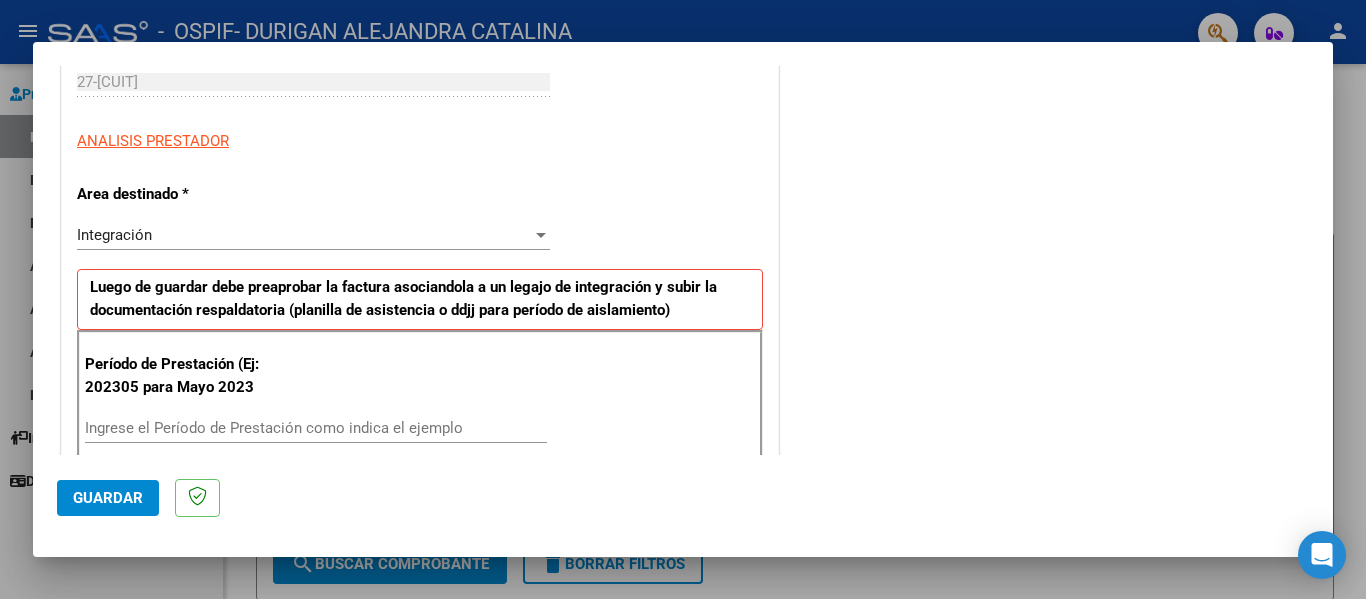 scroll, scrollTop: 323, scrollLeft: 0, axis: vertical 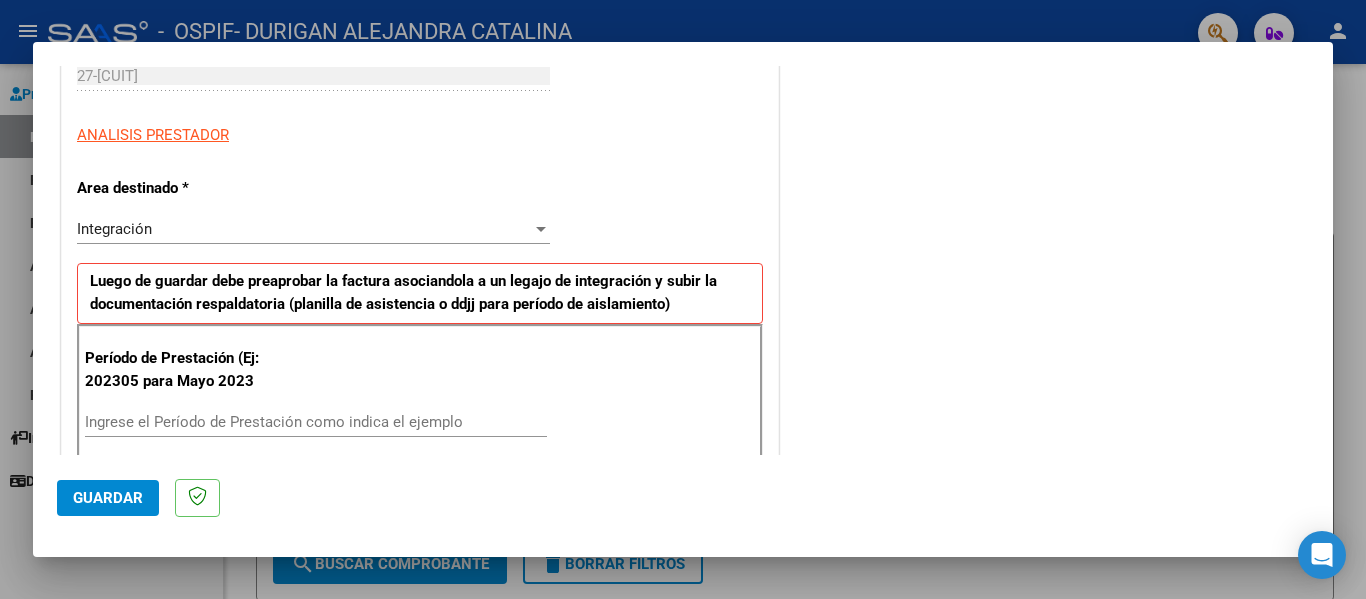 click on "Ingrese el Período de Prestación como indica el ejemplo" at bounding box center [316, 422] 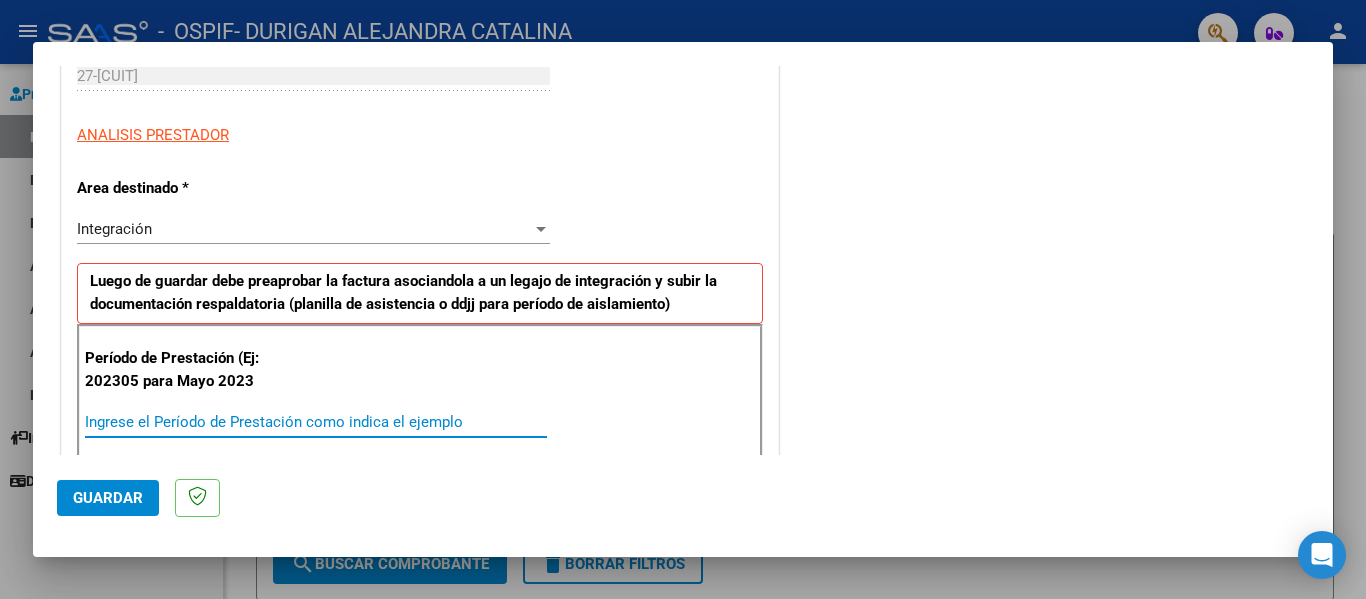 click on "Ingrese el Período de Prestación como indica el ejemplo" at bounding box center (316, 422) 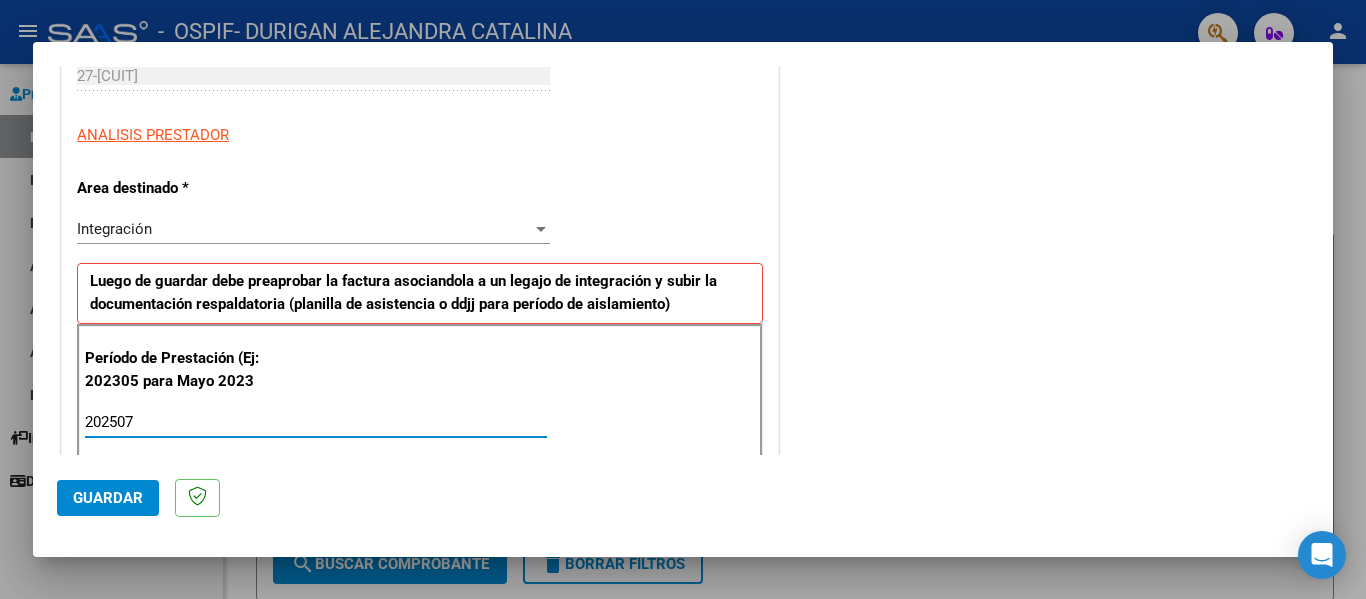type on "202507" 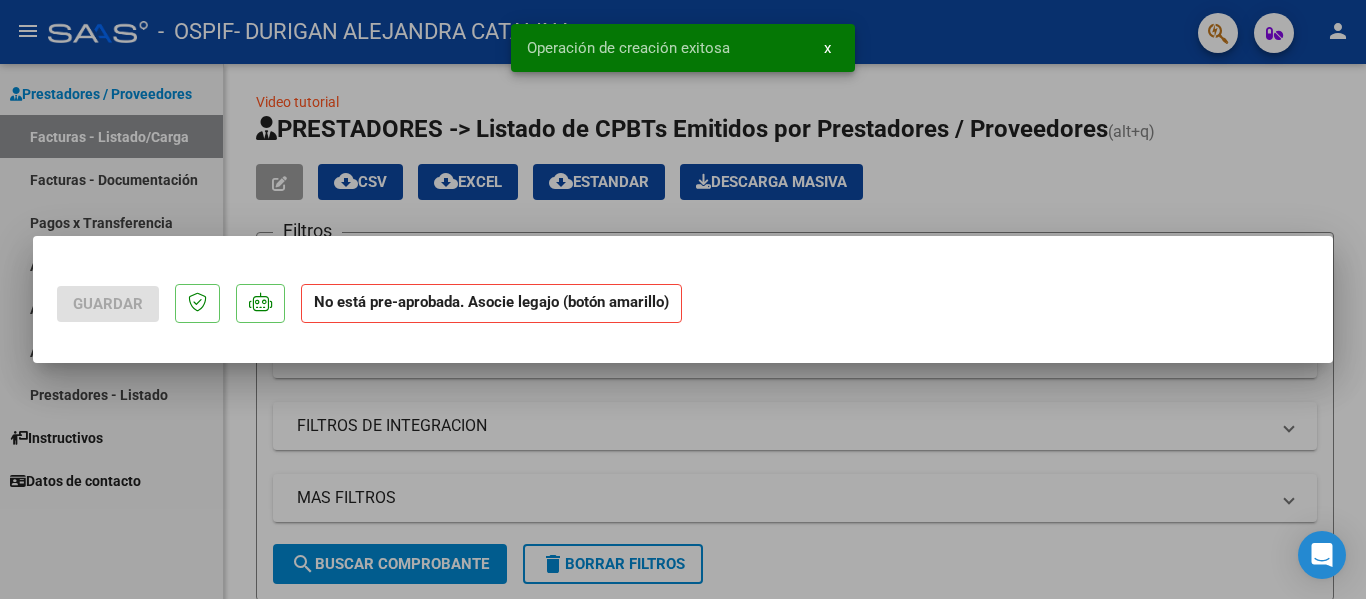 scroll, scrollTop: 0, scrollLeft: 0, axis: both 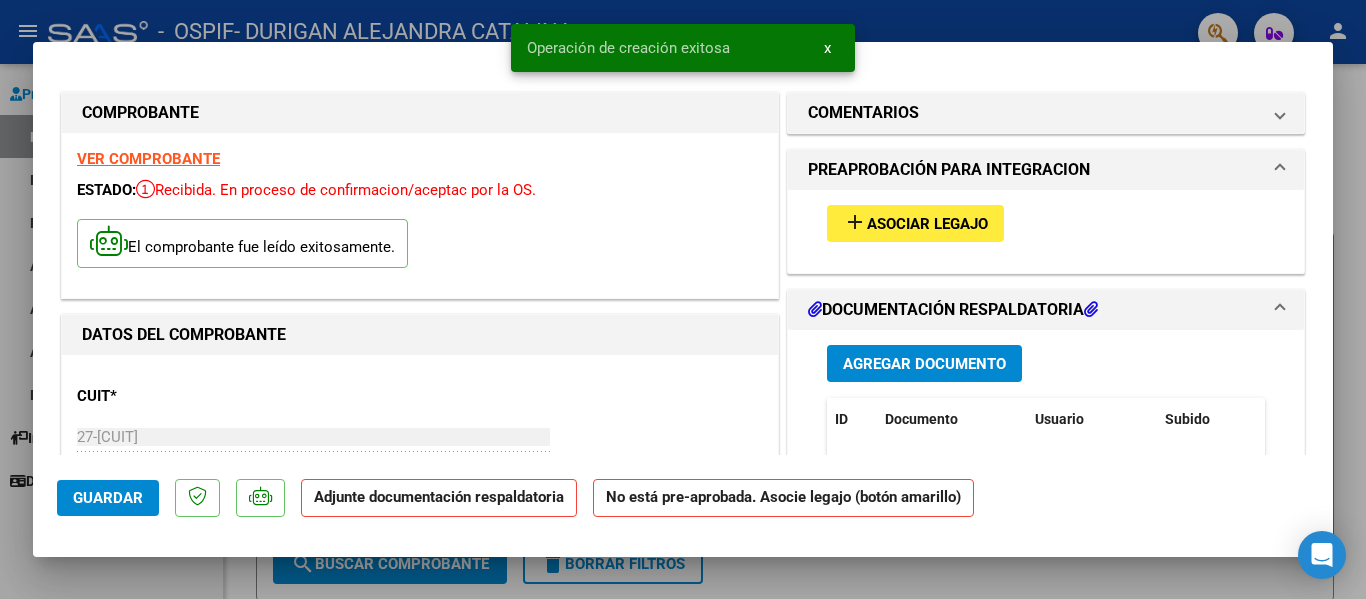 click on "Asociar Legajo" at bounding box center (927, 224) 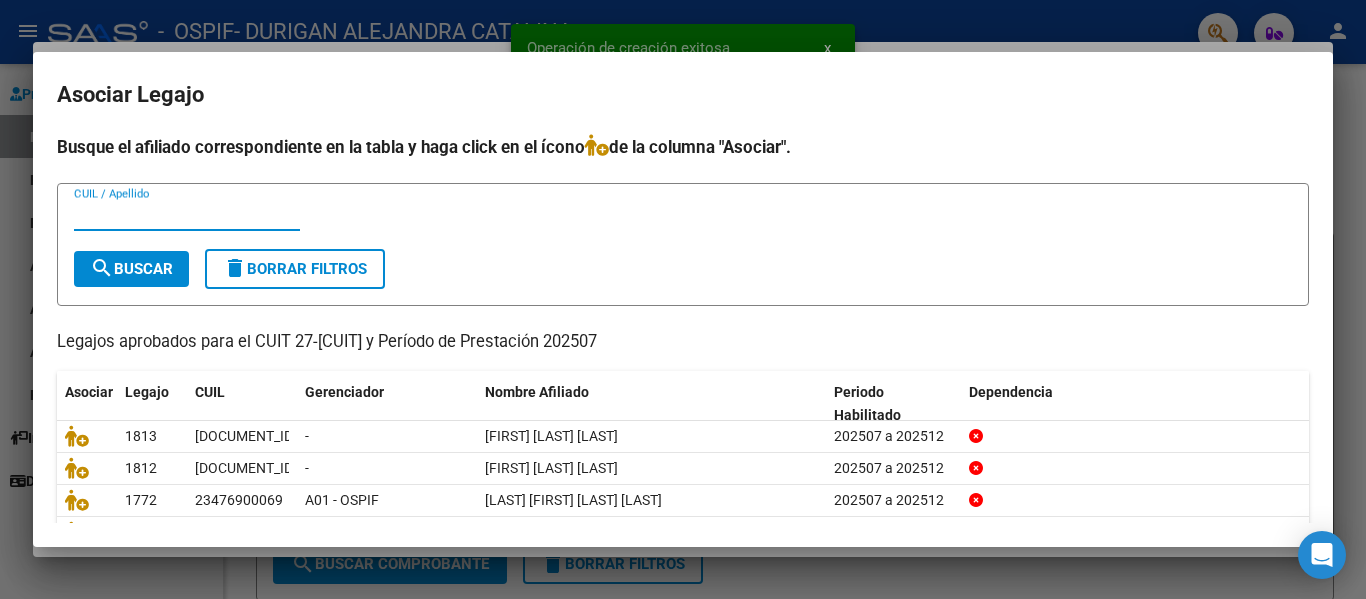 click on "CUIL / Apellido" at bounding box center [187, 215] 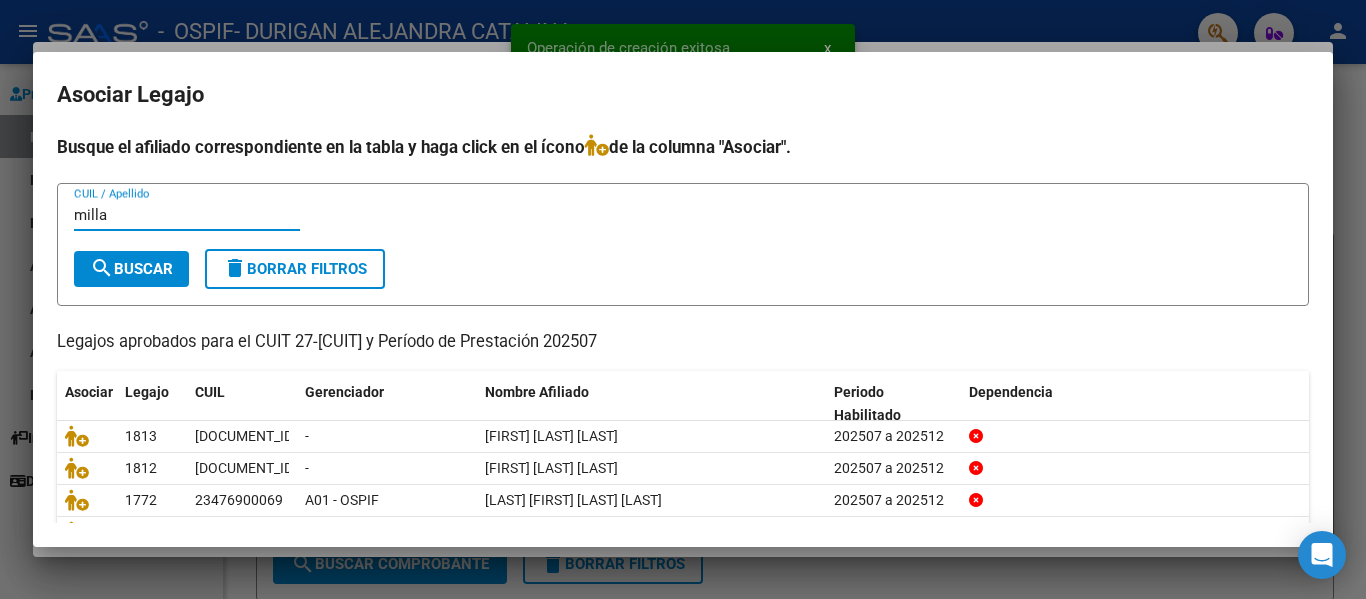 type on "milla" 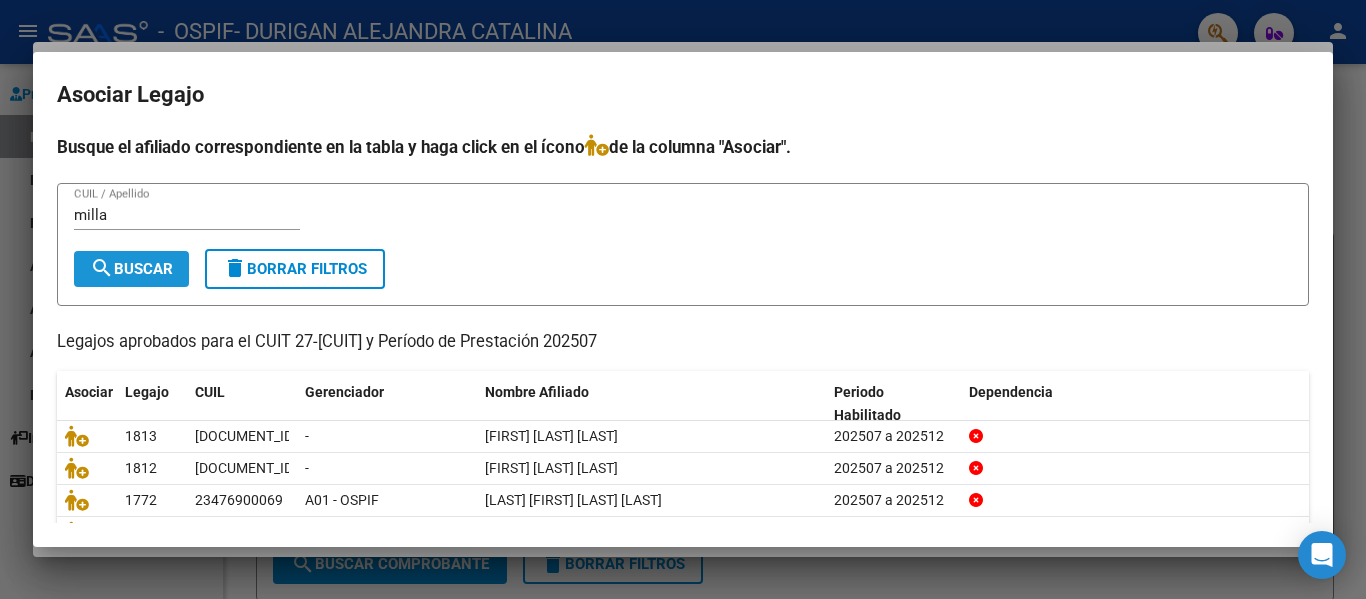click on "search  Buscar" at bounding box center (131, 269) 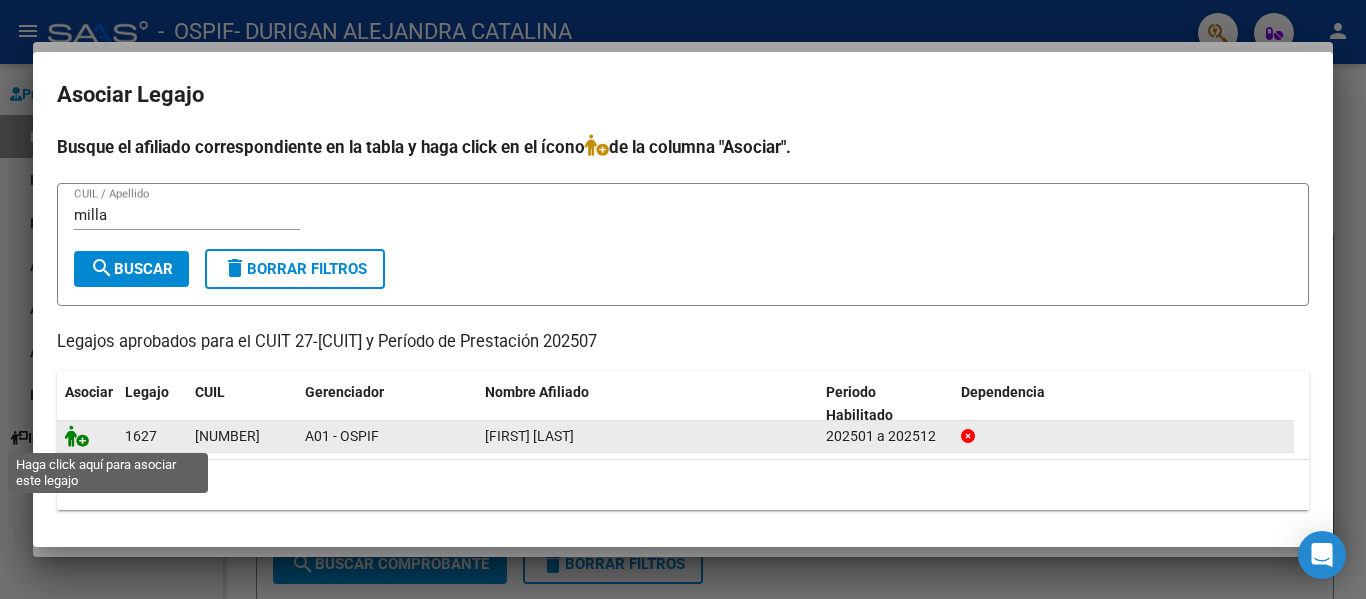 click 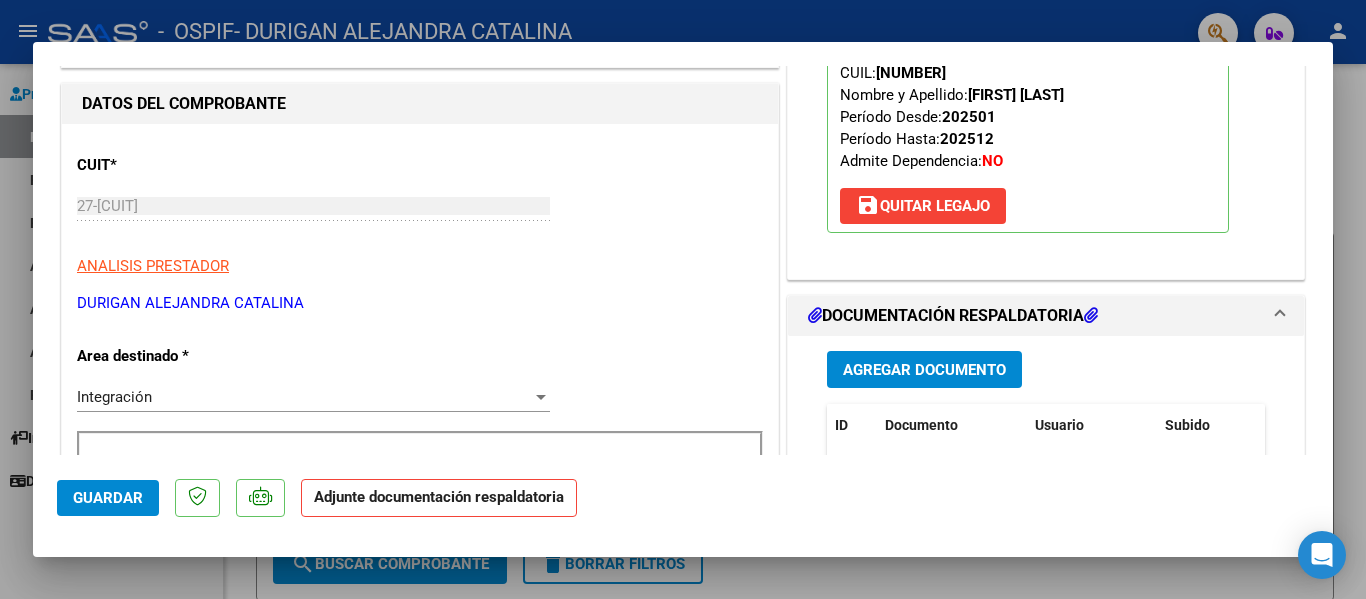 scroll, scrollTop: 232, scrollLeft: 0, axis: vertical 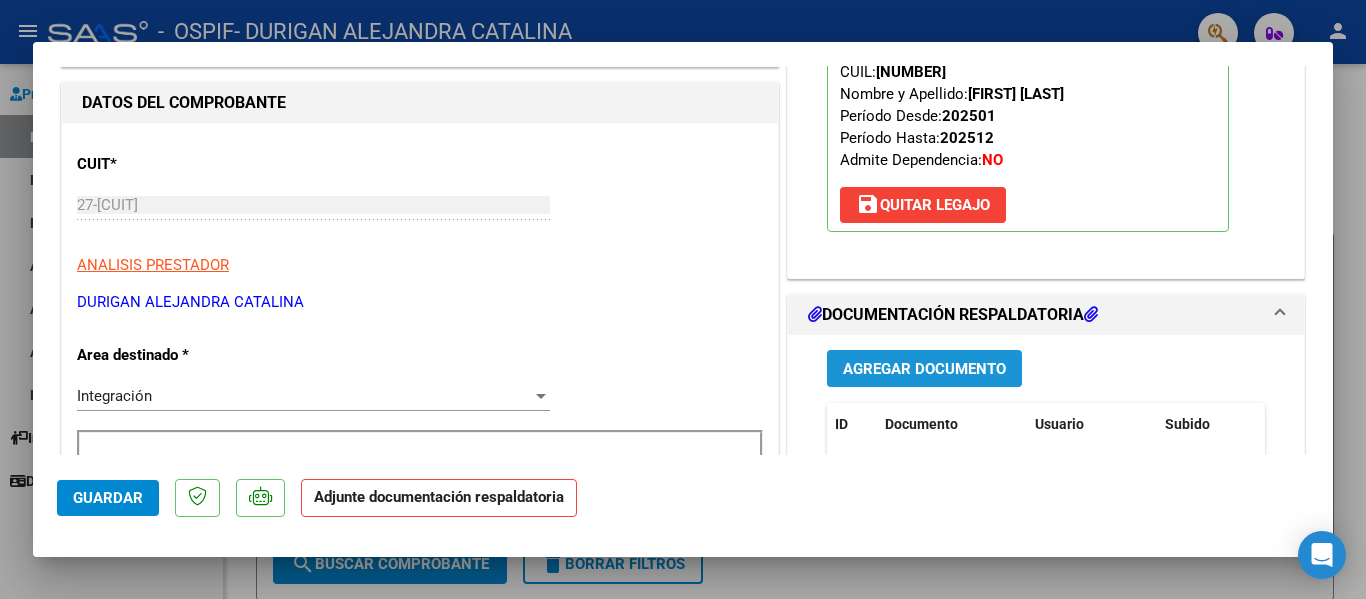 click on "Agregar Documento" at bounding box center [924, 368] 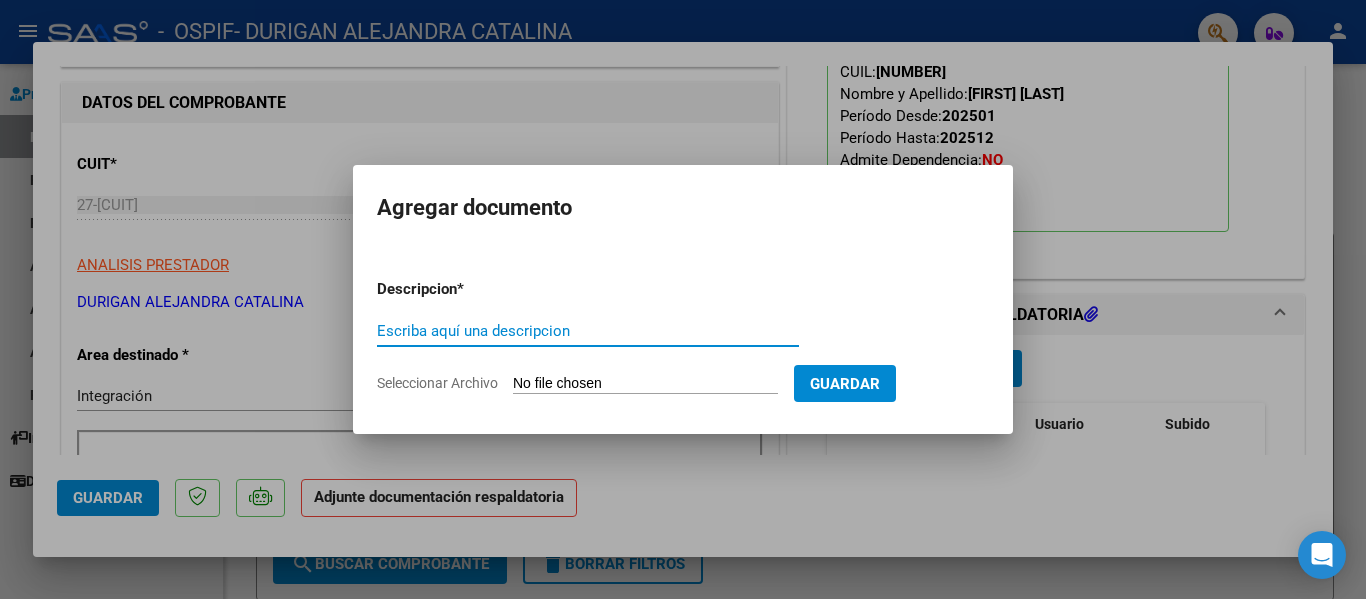 click on "Escriba aquí una descripcion" at bounding box center (588, 331) 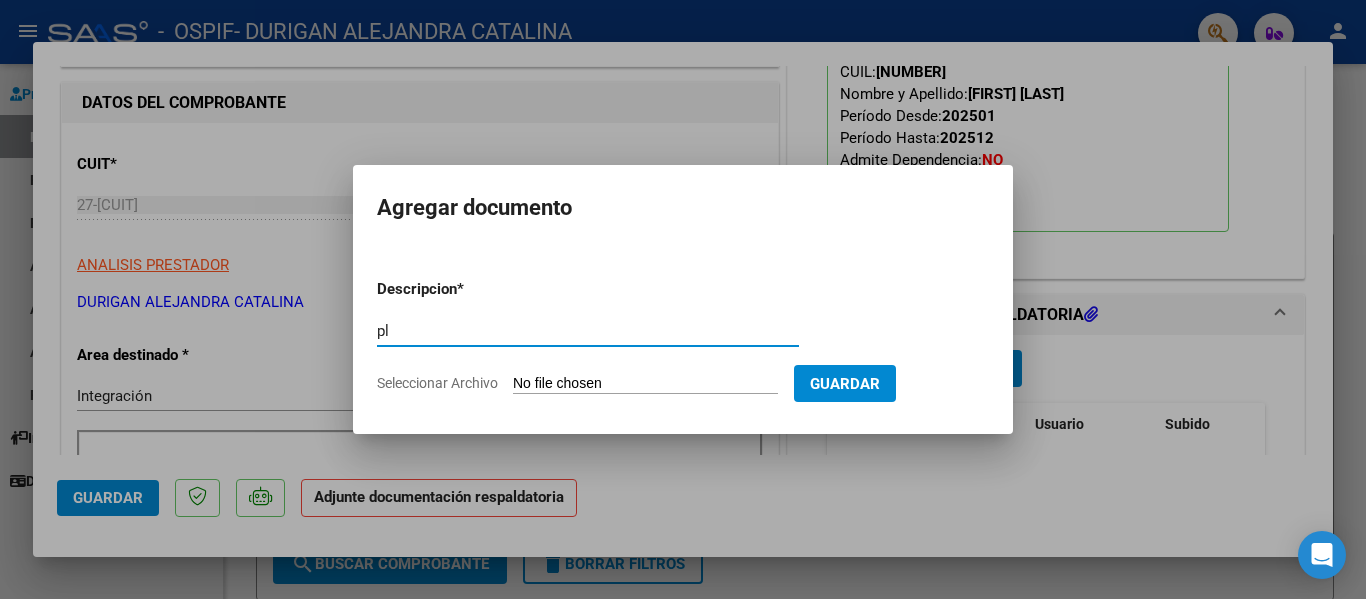 click on "pl" at bounding box center (588, 331) 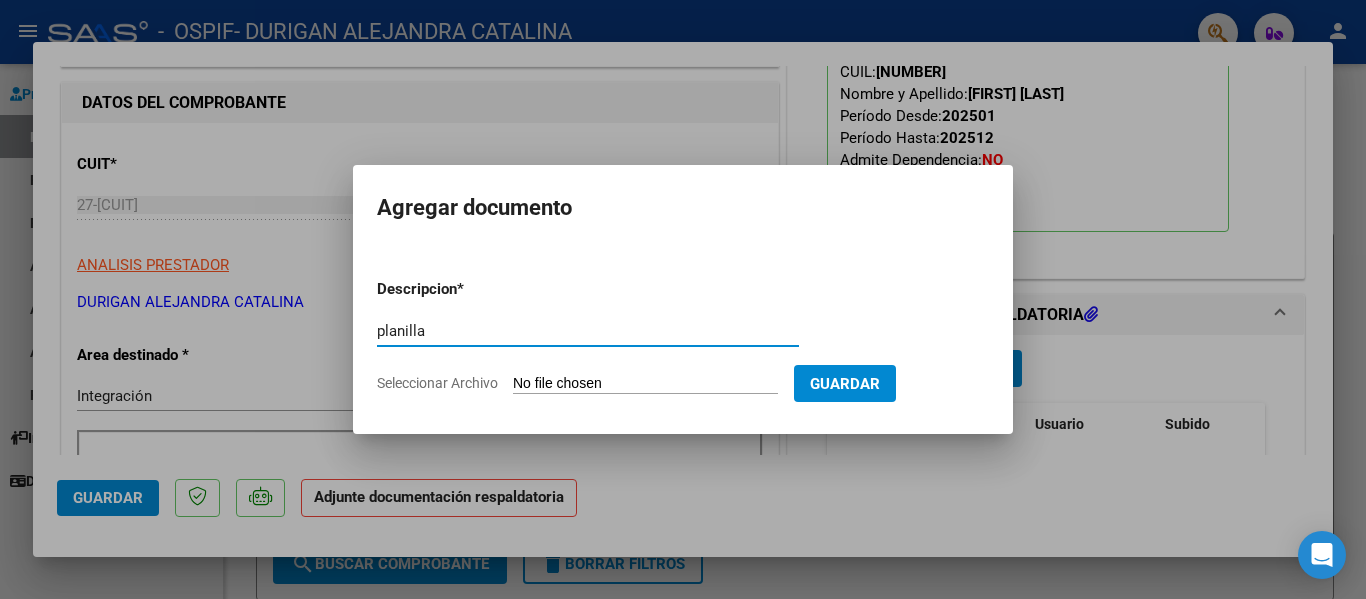 type on "planilla" 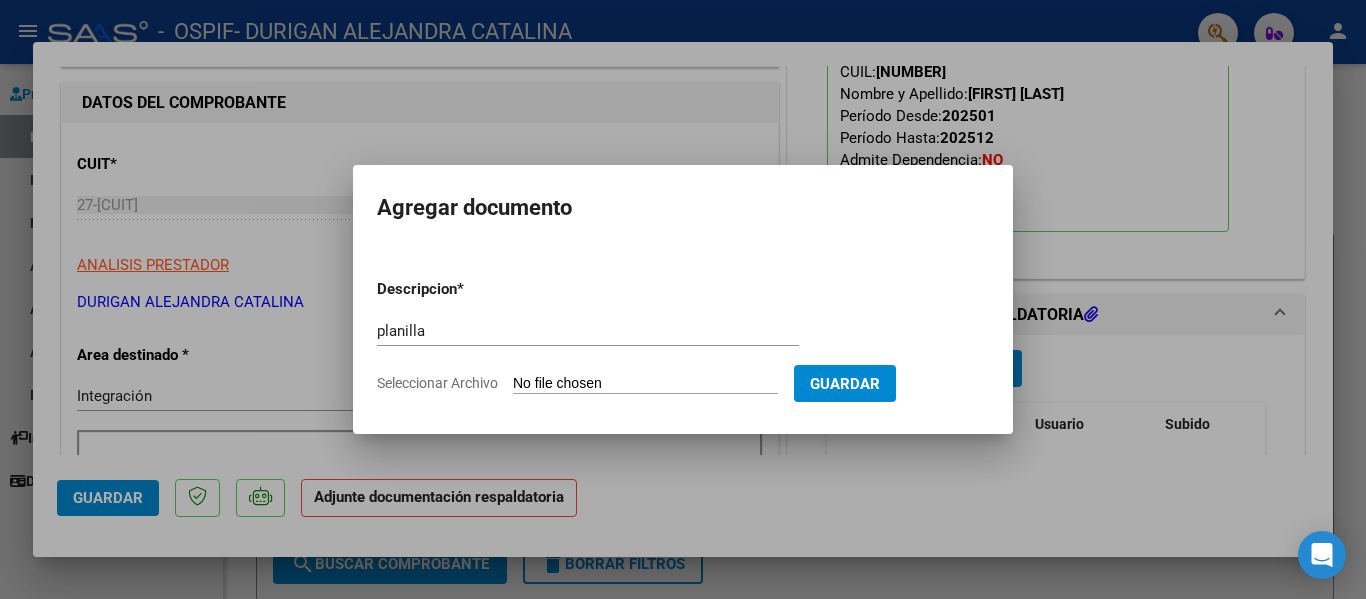 type on "C:\fakepath\Milla Ian Cruz July 2025.pdf" 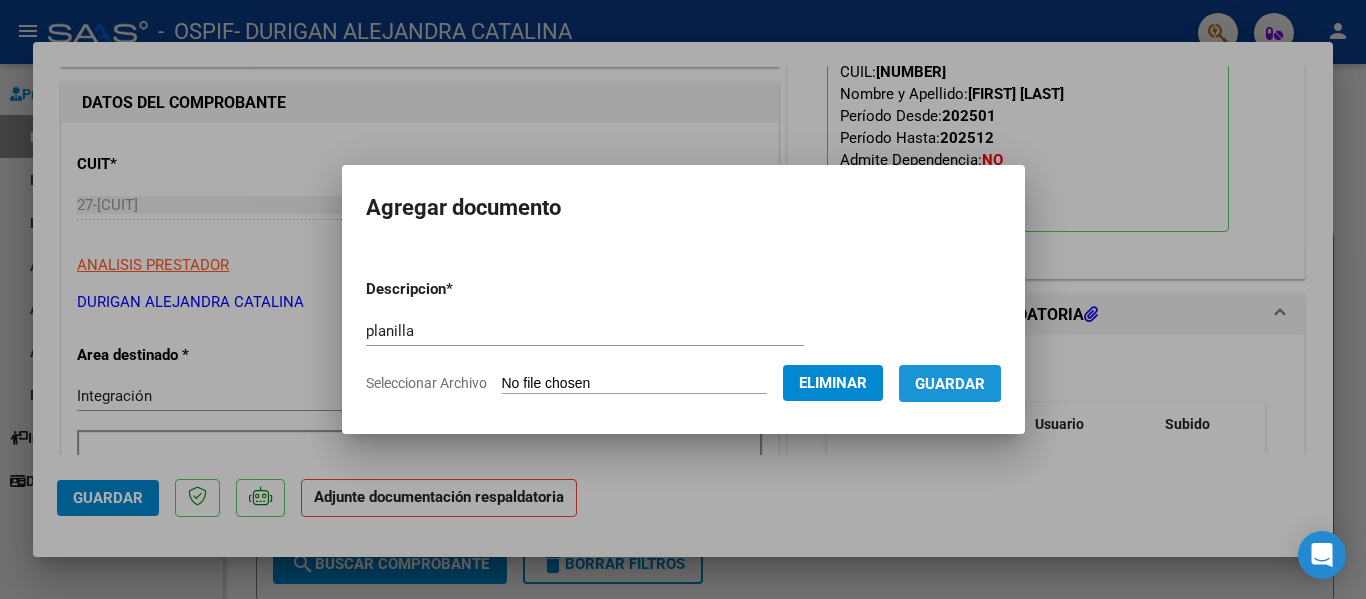 click on "Guardar" at bounding box center (950, 384) 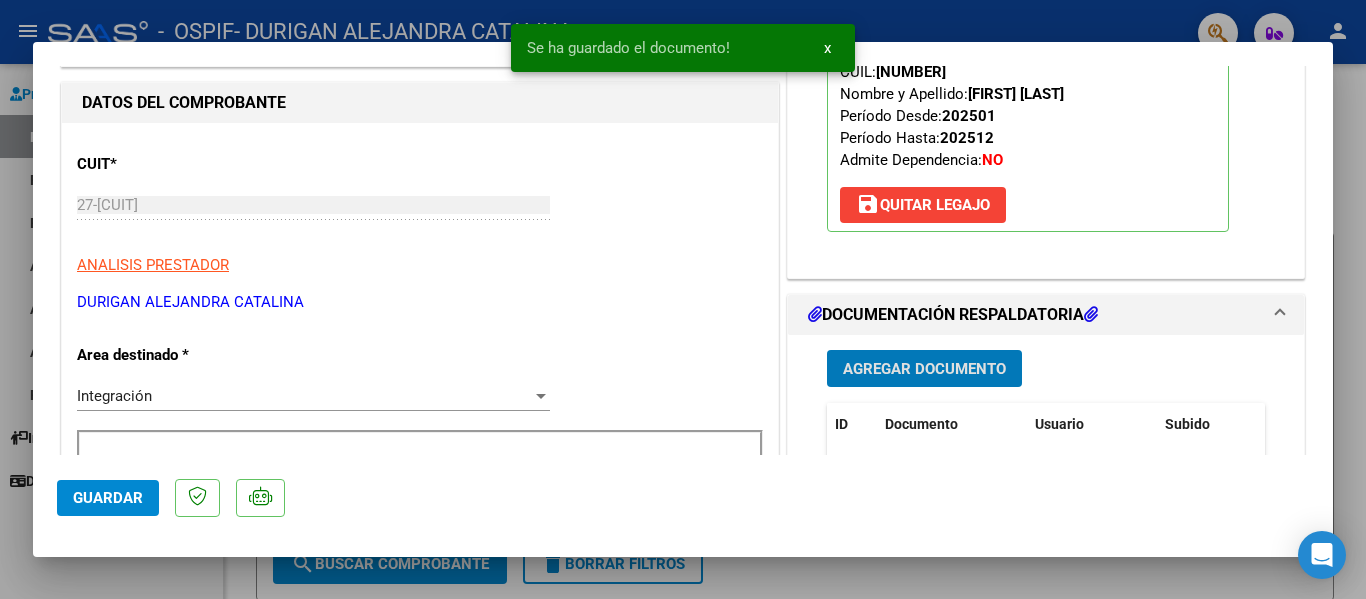 click at bounding box center (683, 299) 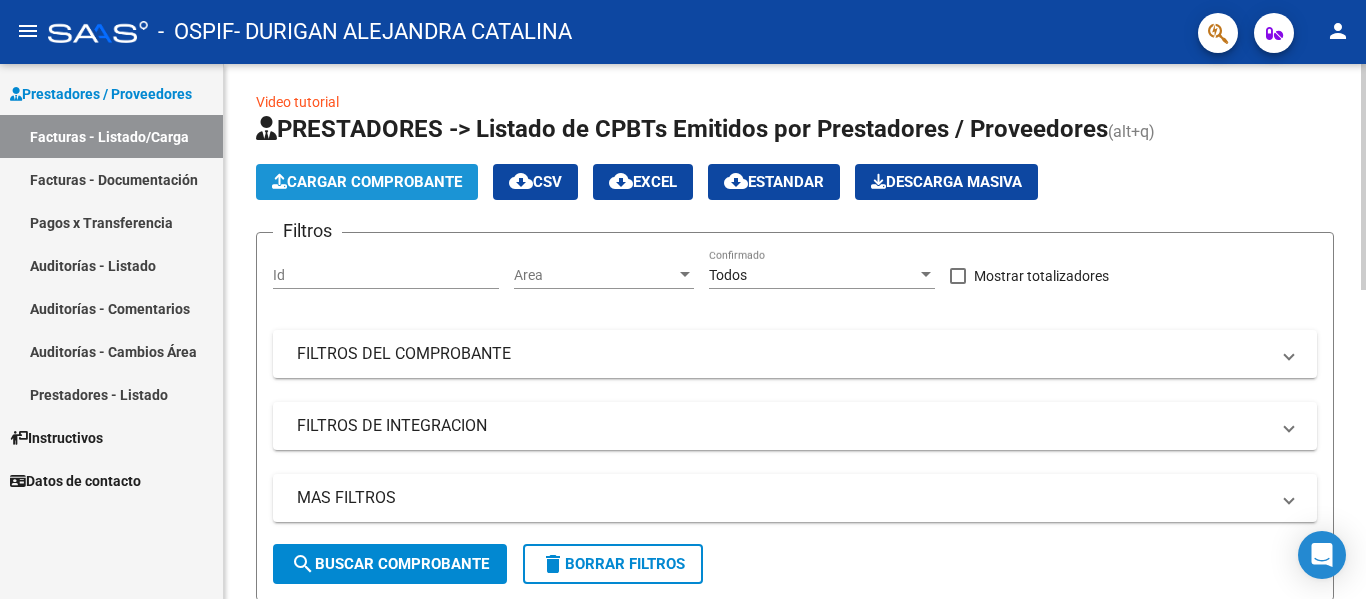 click on "Cargar Comprobante" 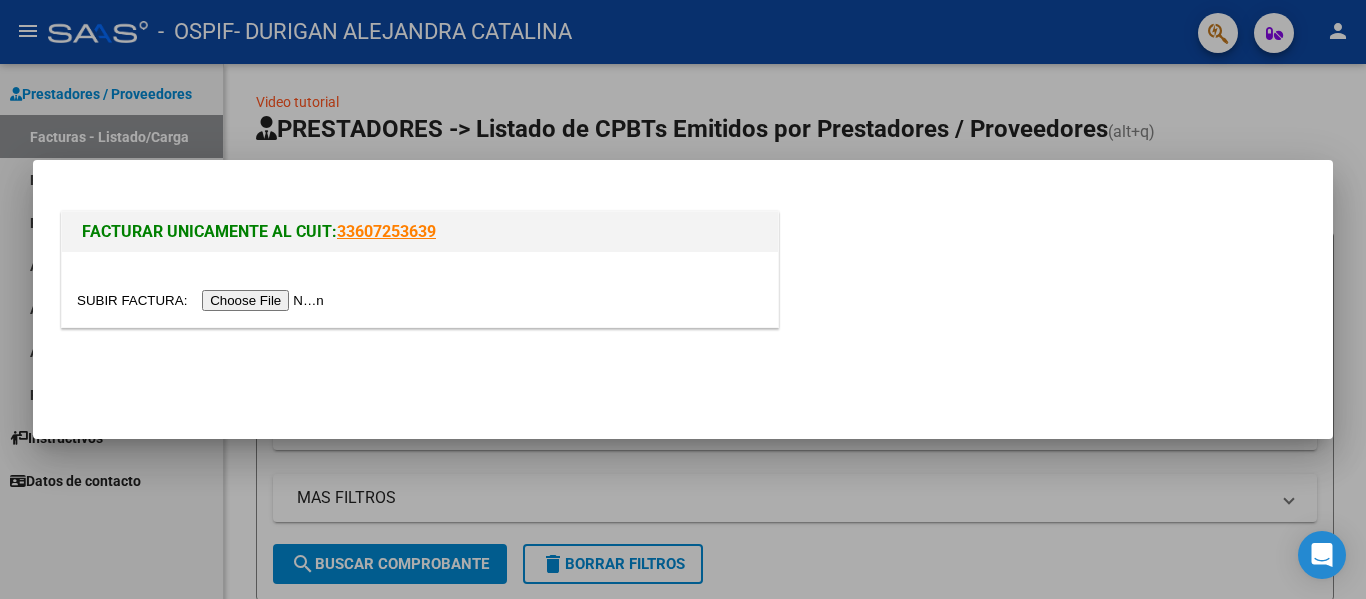 click at bounding box center [203, 300] 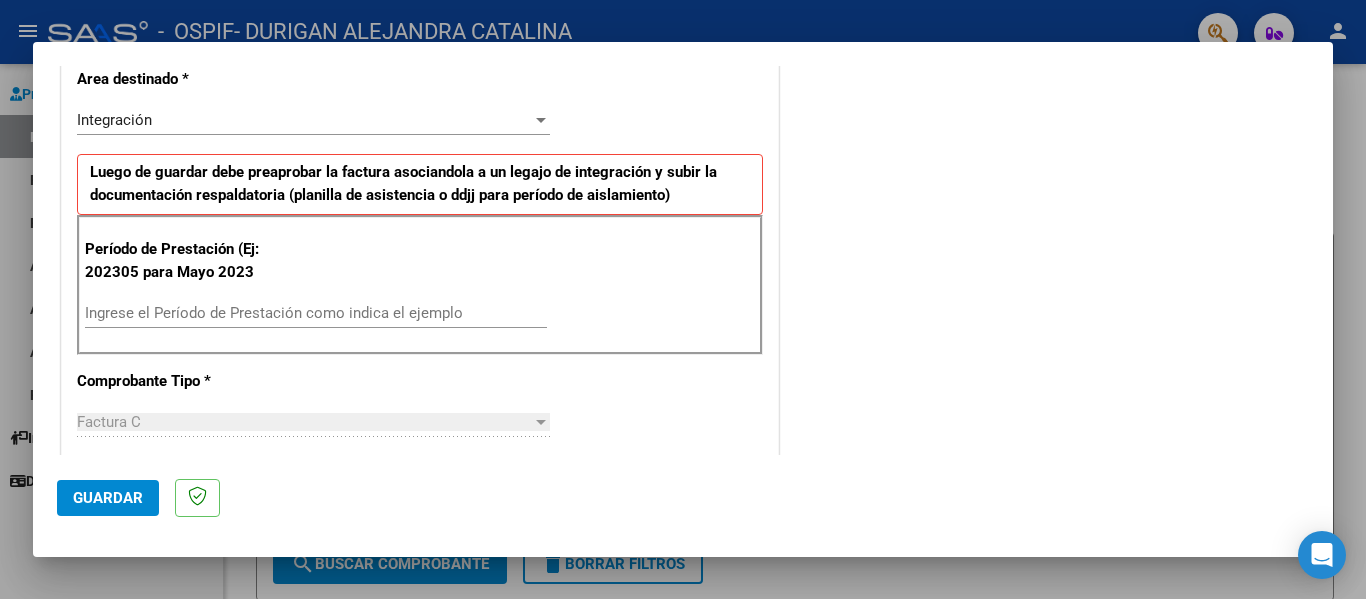 scroll, scrollTop: 439, scrollLeft: 0, axis: vertical 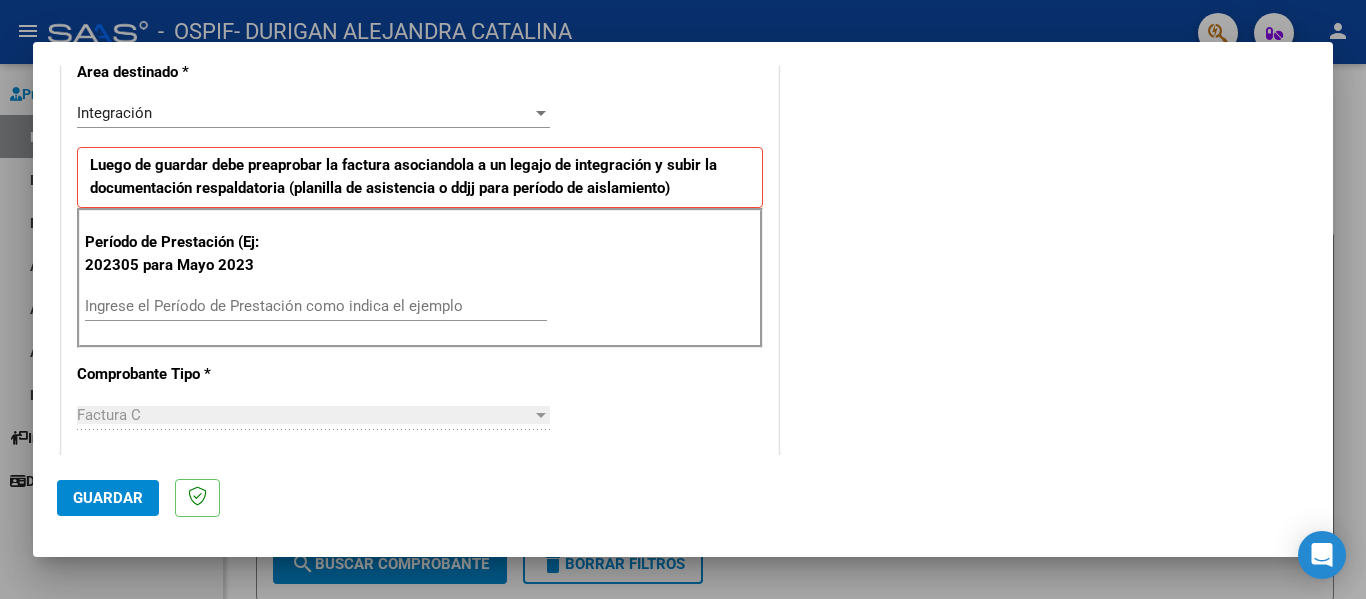 click on "Ingrese el Período de Prestación como indica el ejemplo" at bounding box center [316, 306] 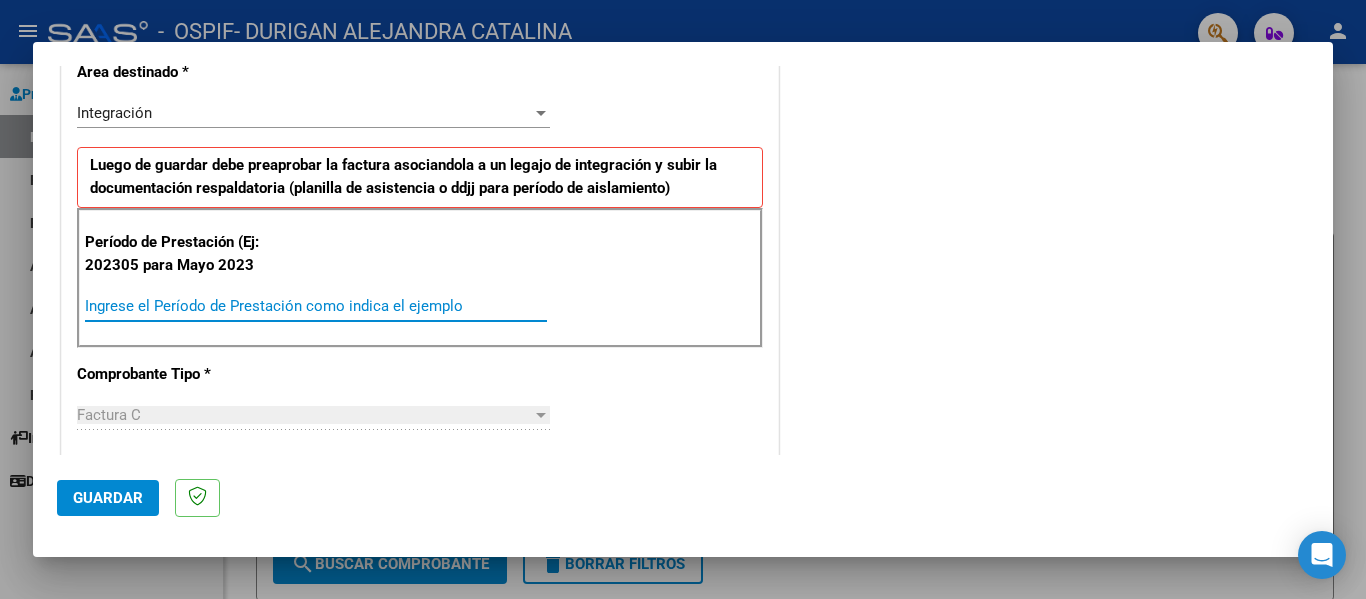 click on "Ingrese el Período de Prestación como indica el ejemplo" at bounding box center [316, 306] 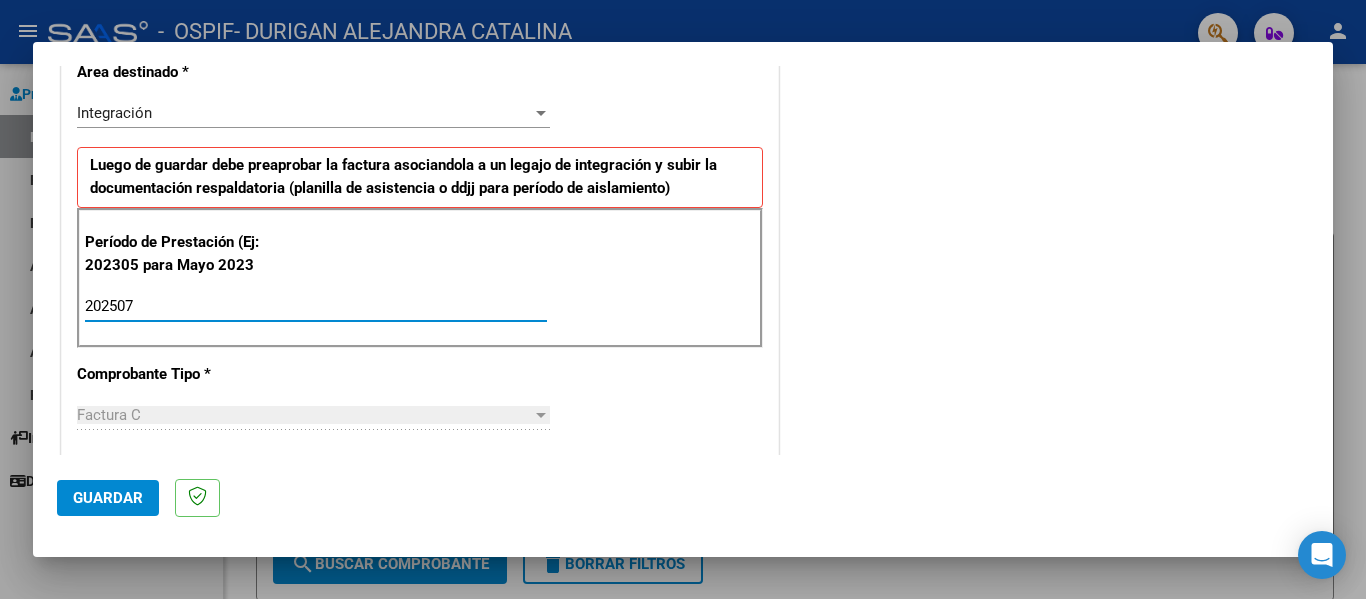 type on "202507" 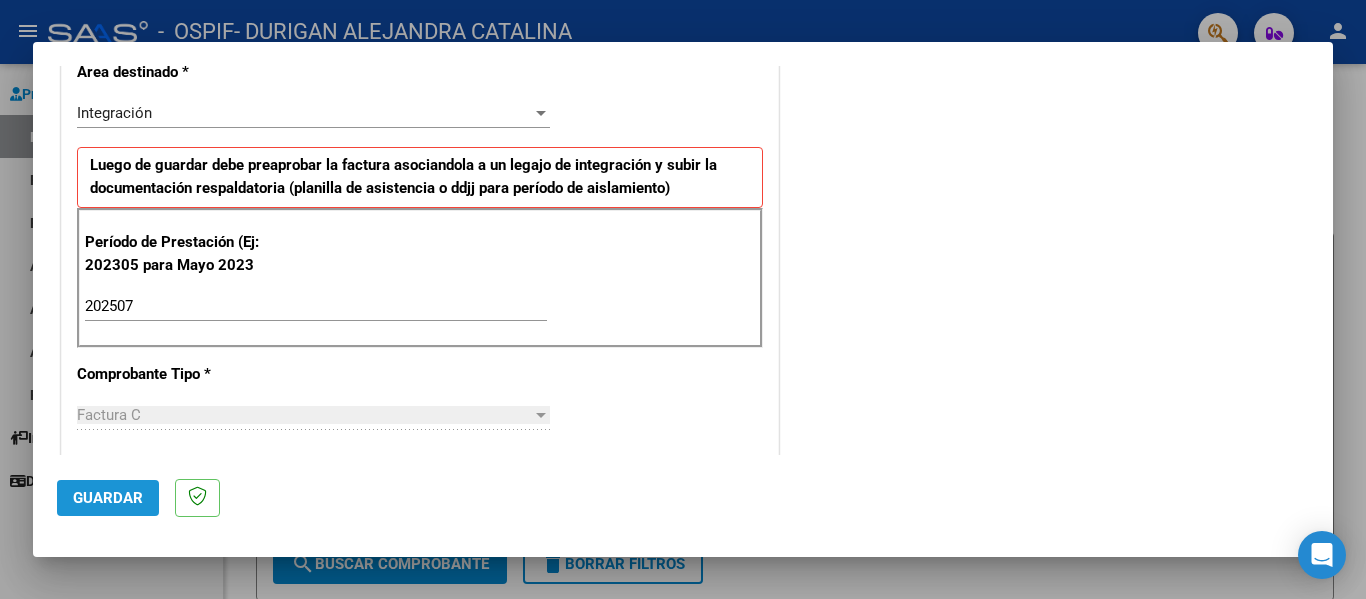 click on "Guardar" 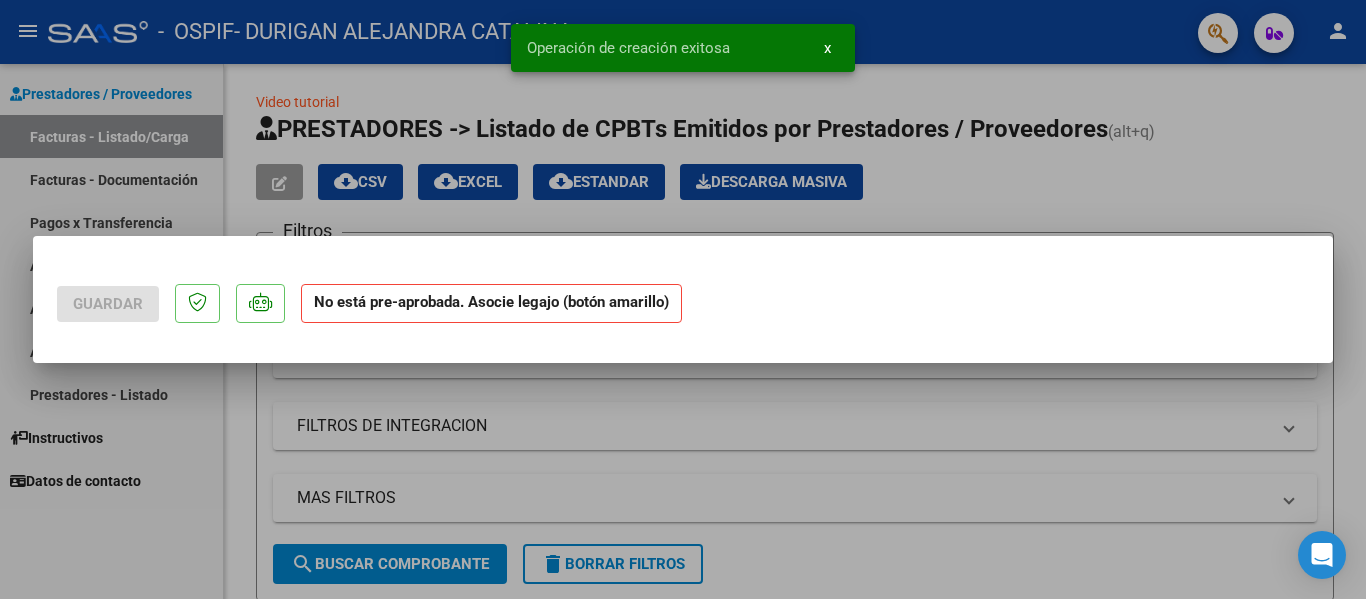 scroll, scrollTop: 0, scrollLeft: 0, axis: both 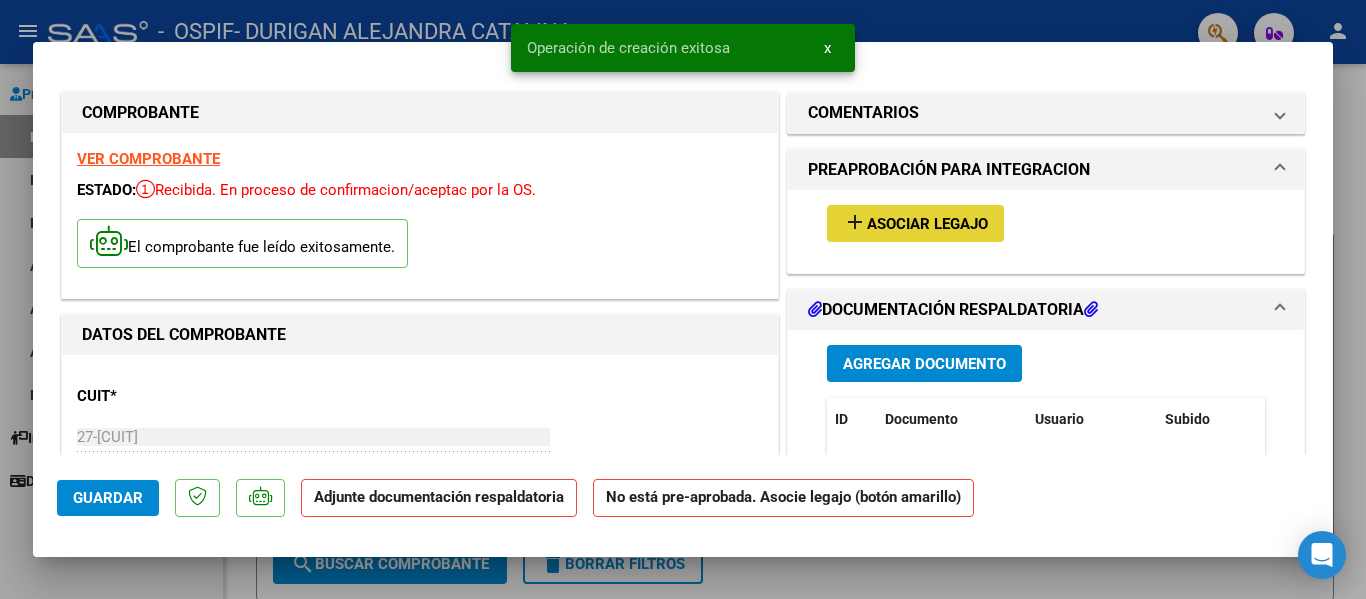 click on "Asociar Legajo" at bounding box center (927, 224) 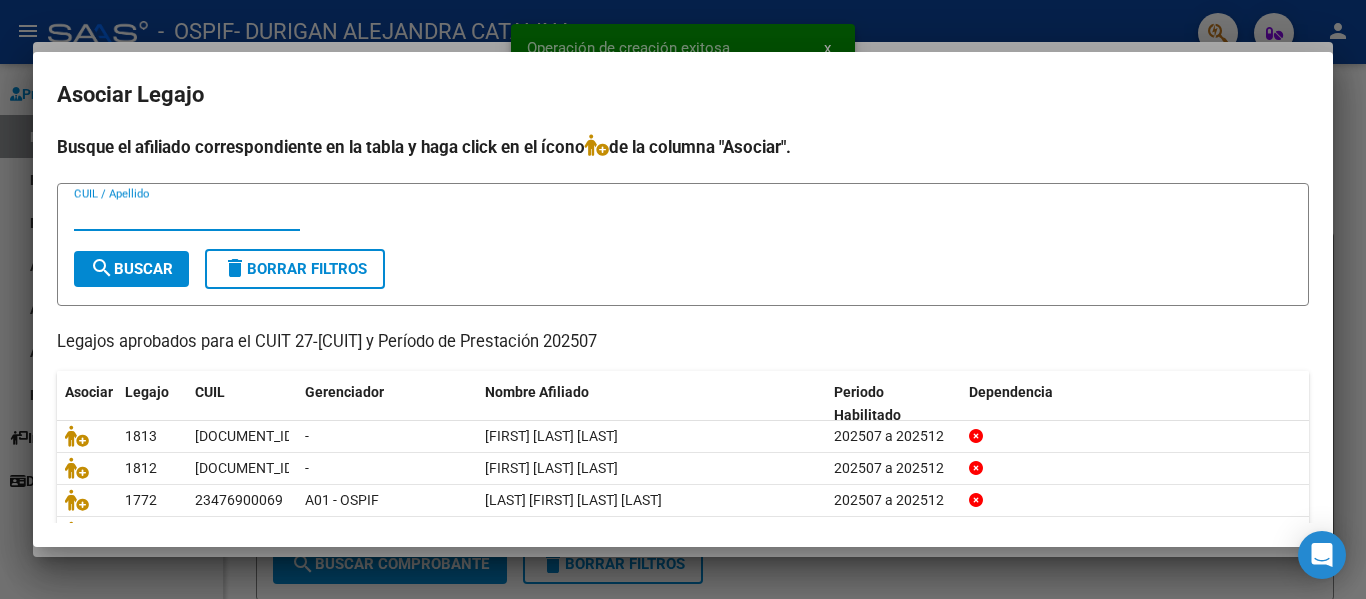click on "CUIL / Apellido" at bounding box center (187, 215) 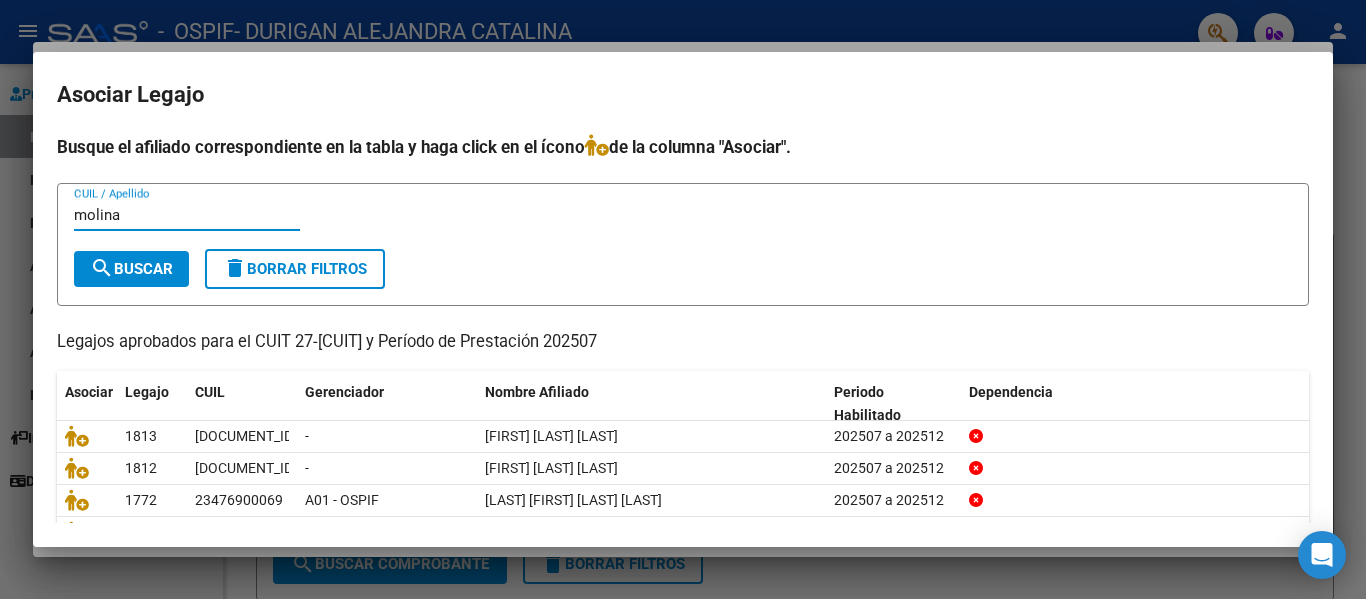 type on "molina" 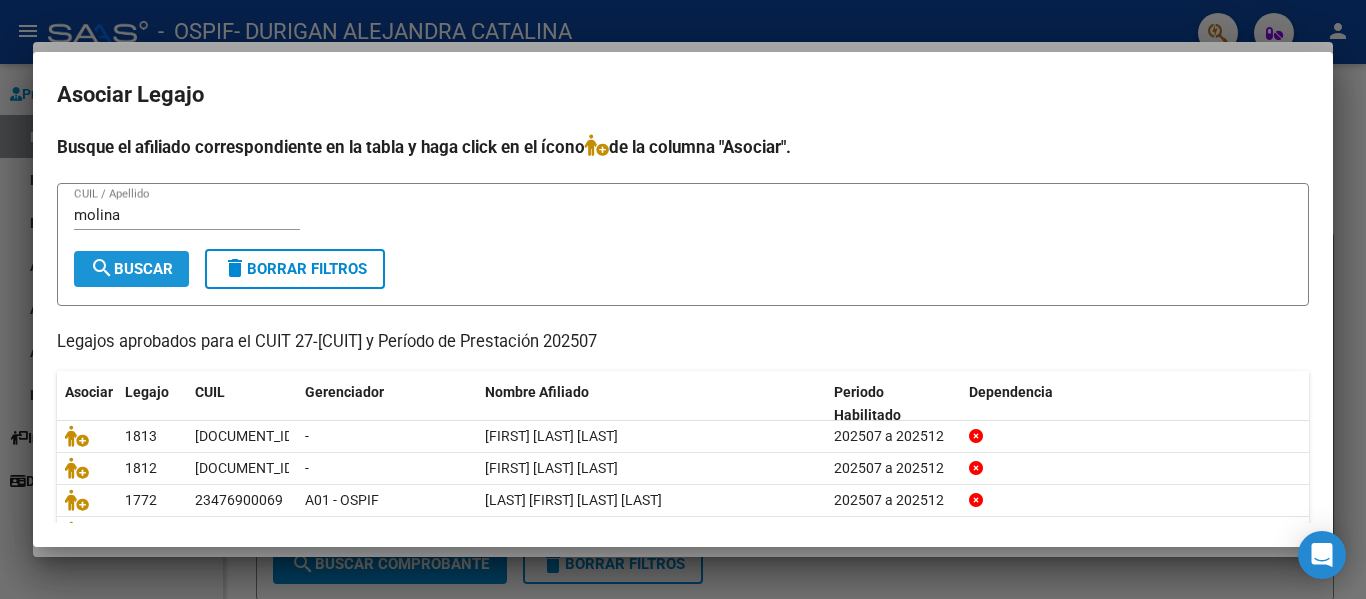 click on "search  Buscar" at bounding box center (131, 269) 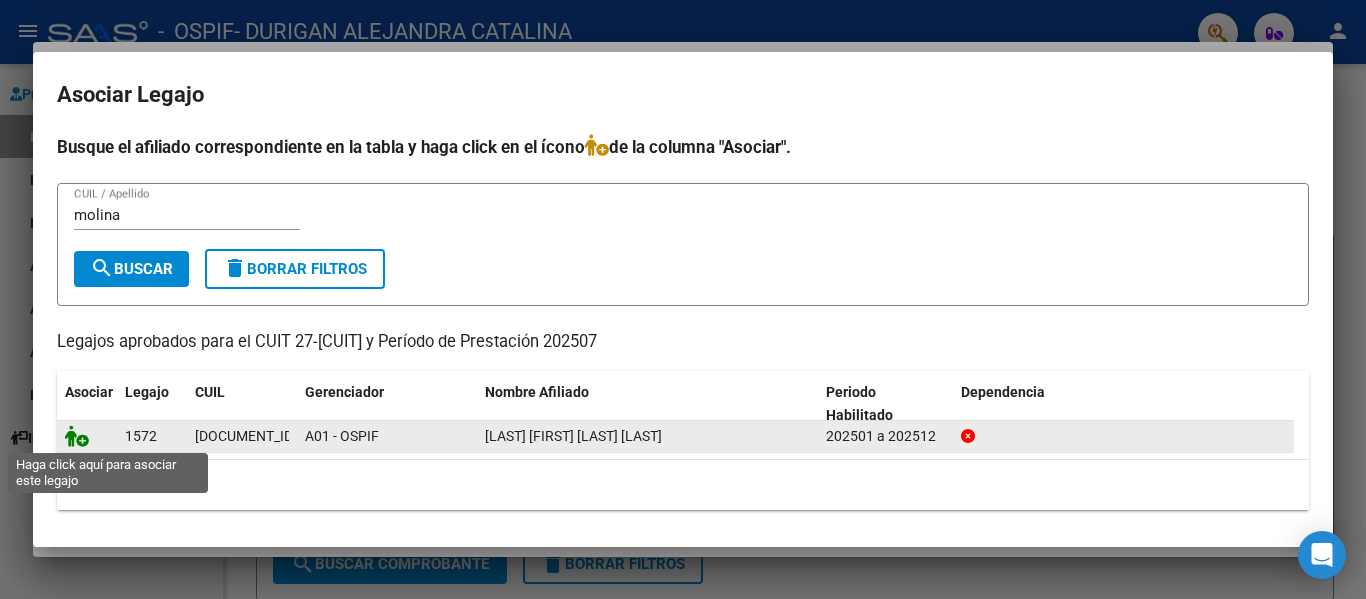 click 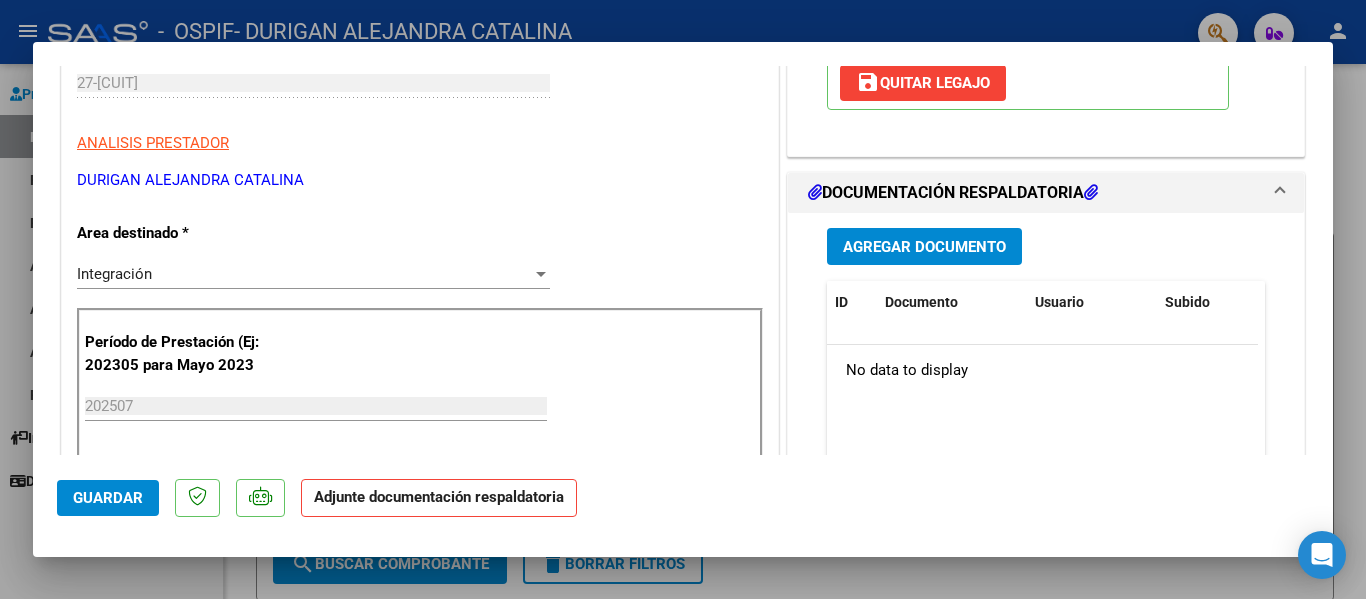 scroll, scrollTop: 358, scrollLeft: 0, axis: vertical 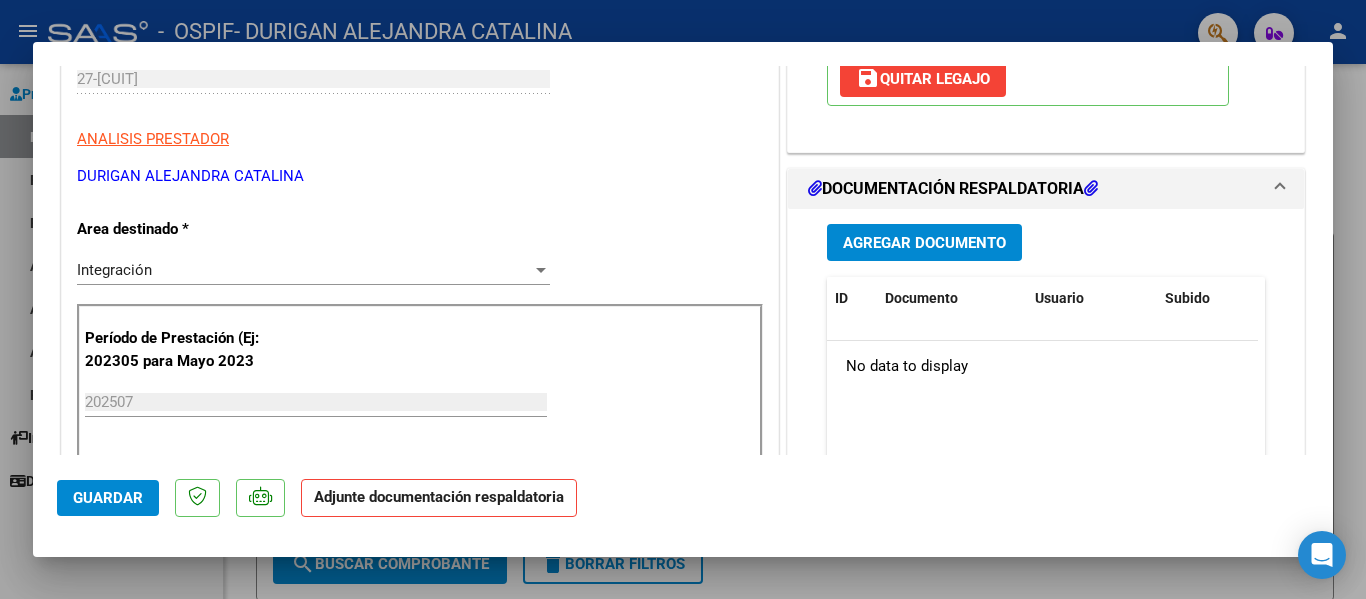click on "Agregar Documento" at bounding box center [924, 242] 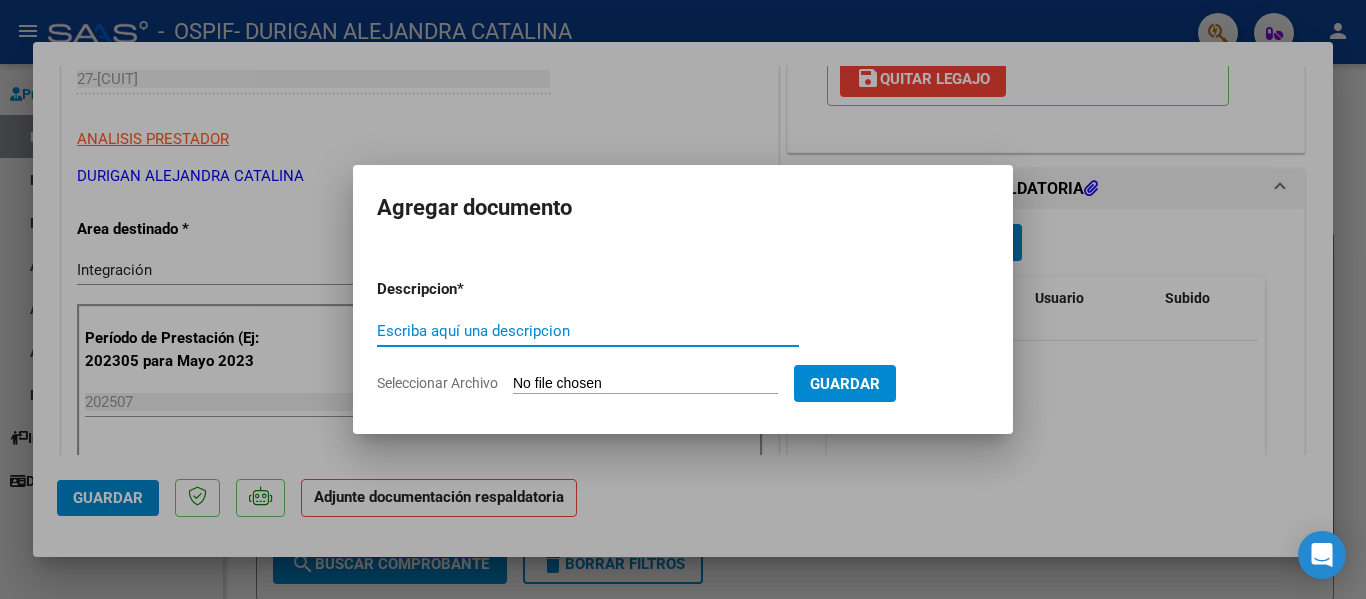 click on "Escriba aquí una descripcion" at bounding box center [588, 331] 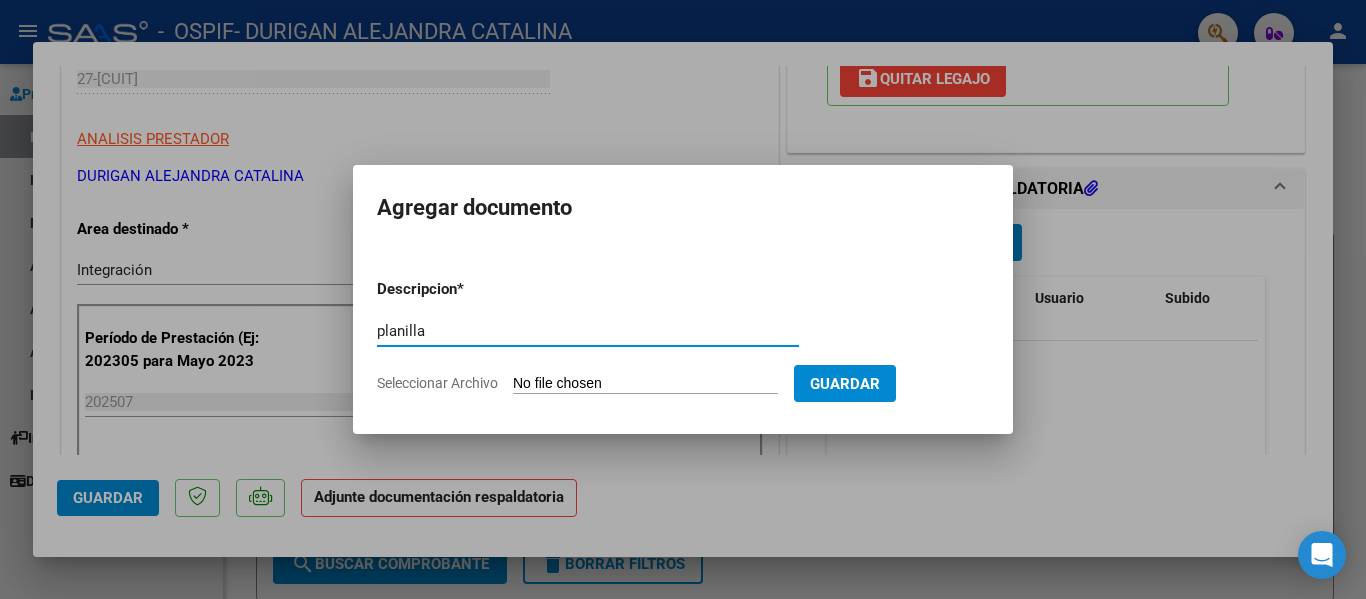 type on "planilla" 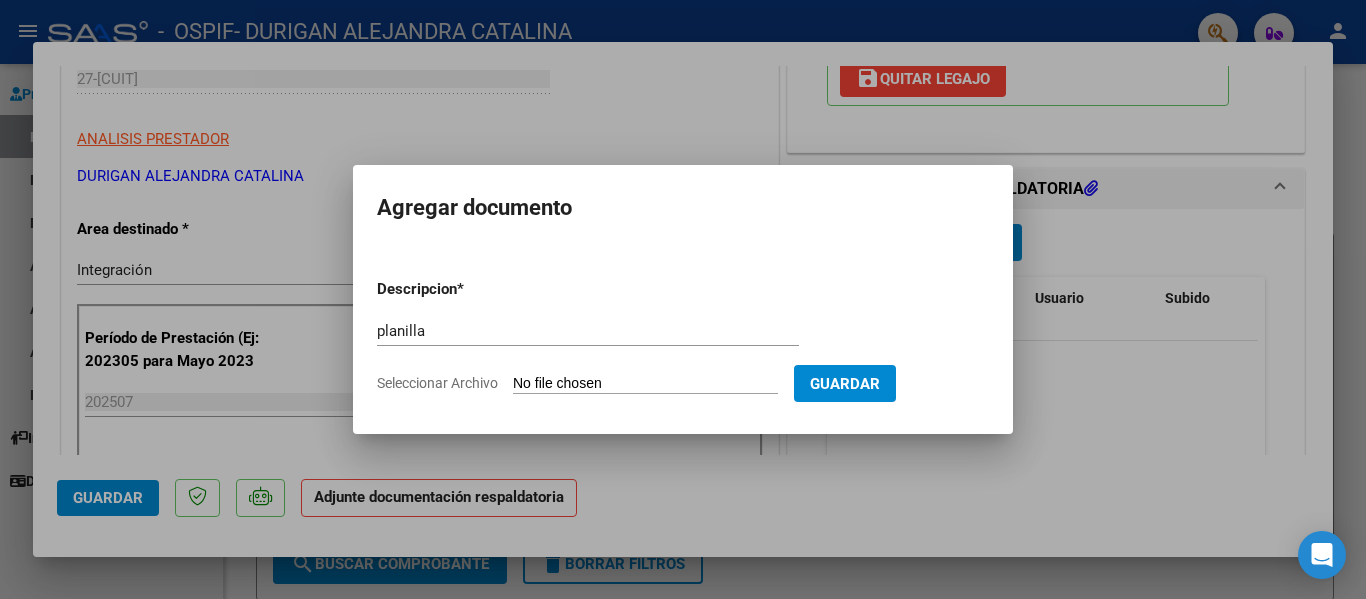type on "C:\fakepath\Molina Galeano Matteo Ignacio July 2025.pdf" 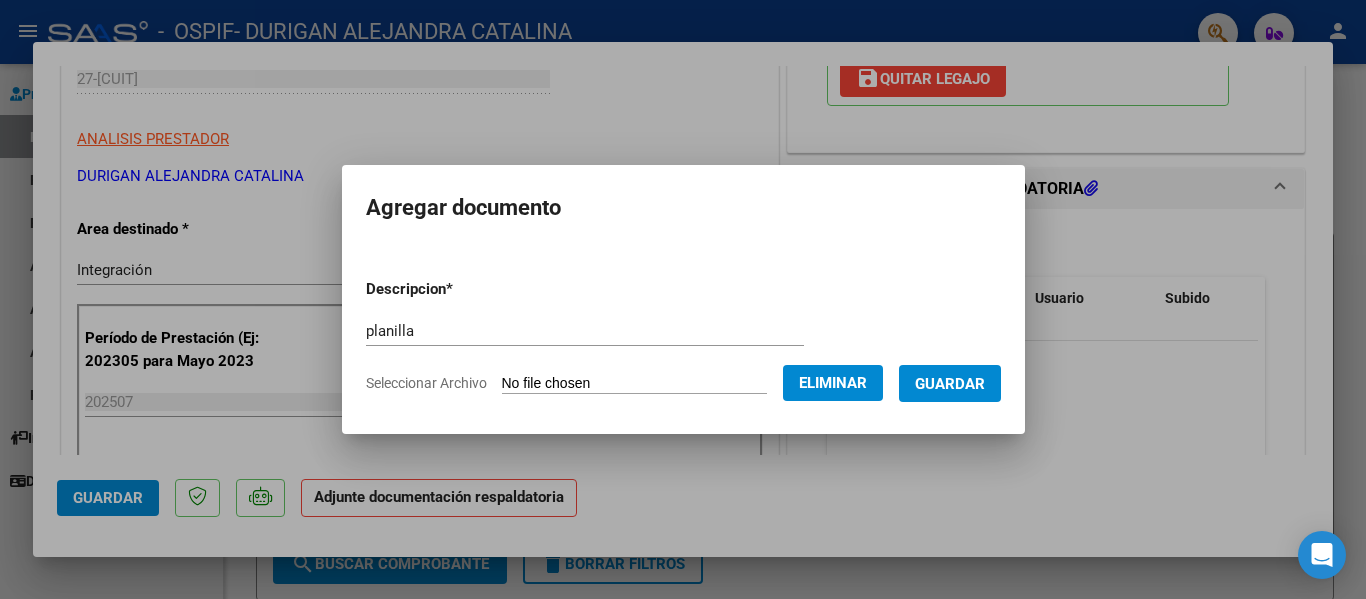 click on "Guardar" at bounding box center [950, 384] 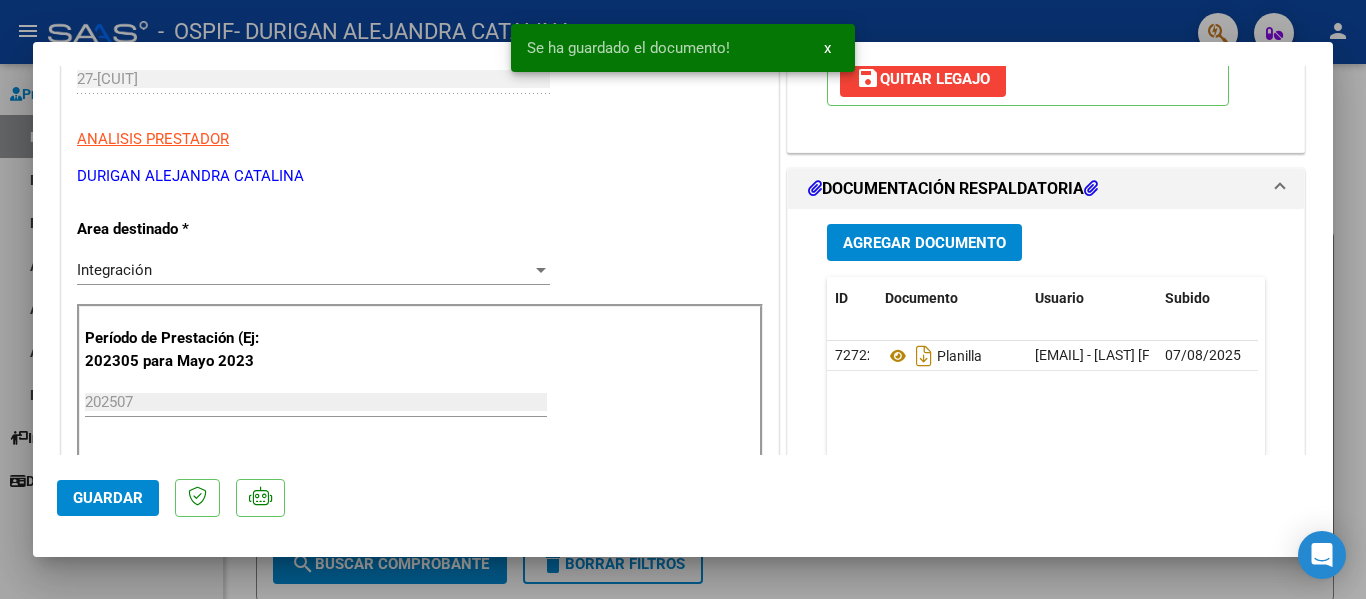 click at bounding box center [683, 299] 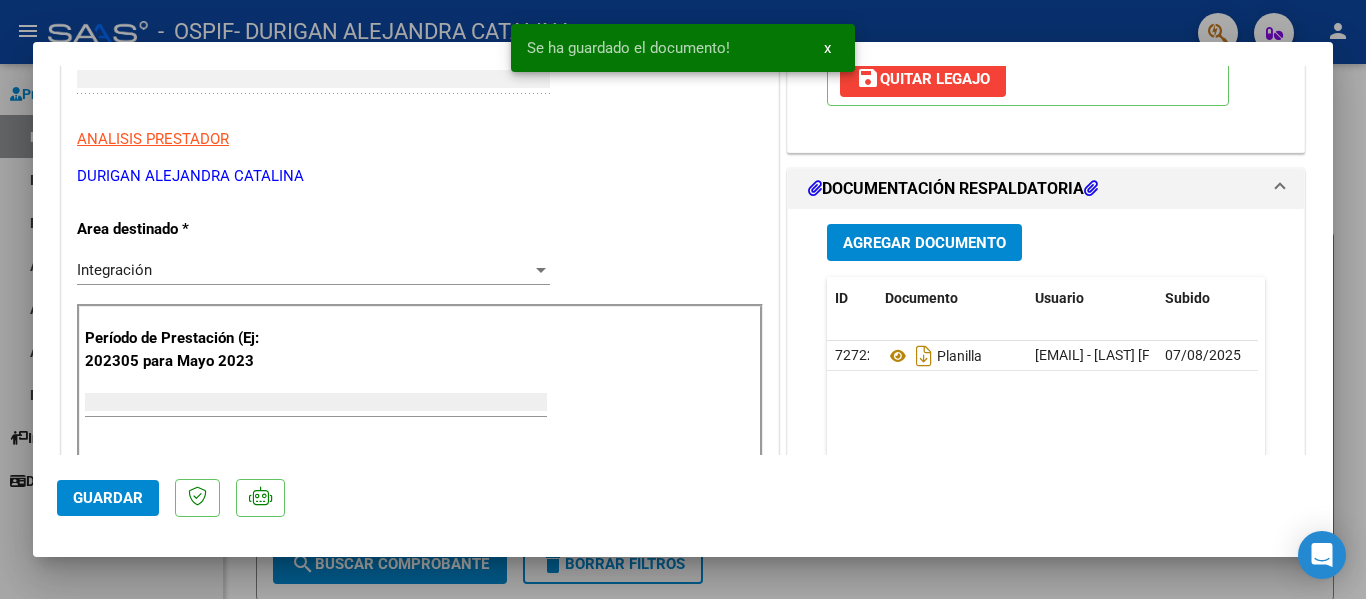 scroll, scrollTop: 297, scrollLeft: 0, axis: vertical 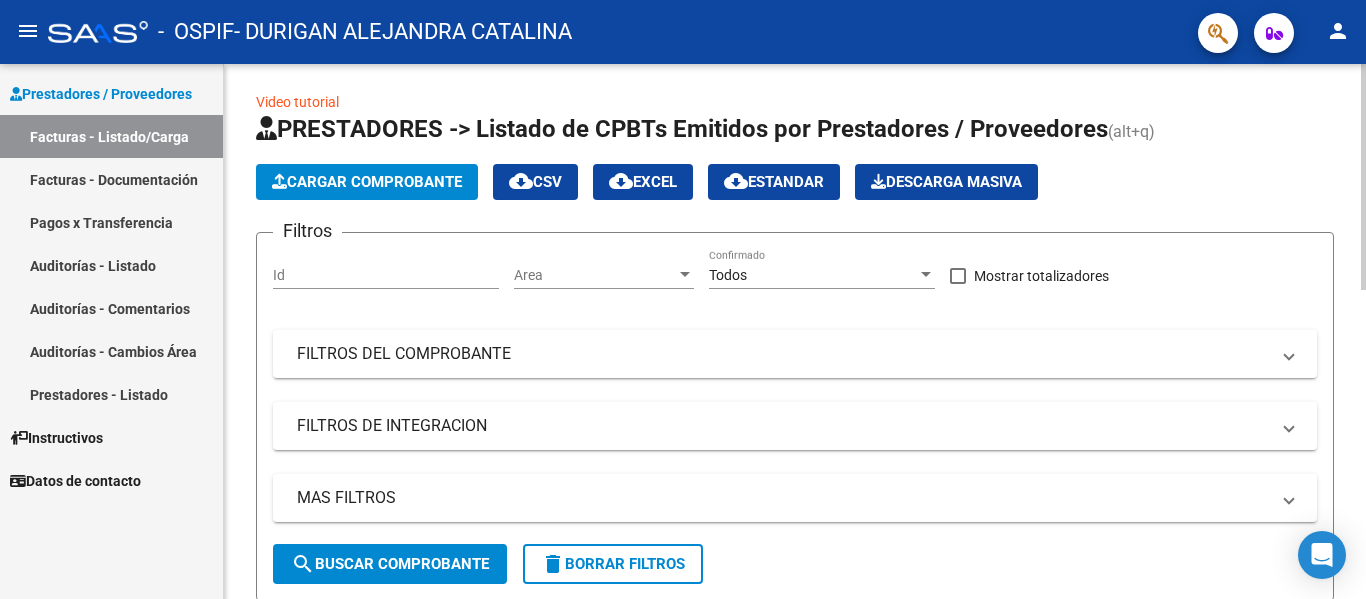 click on "Cargar Comprobante" 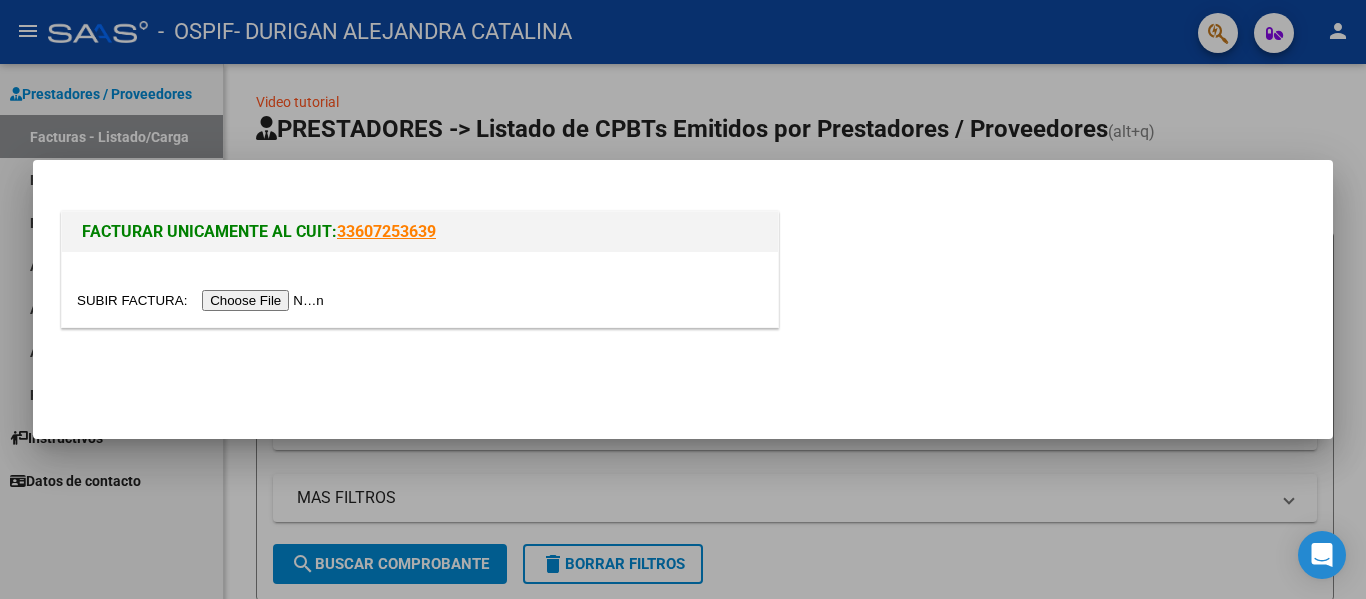 click at bounding box center (203, 300) 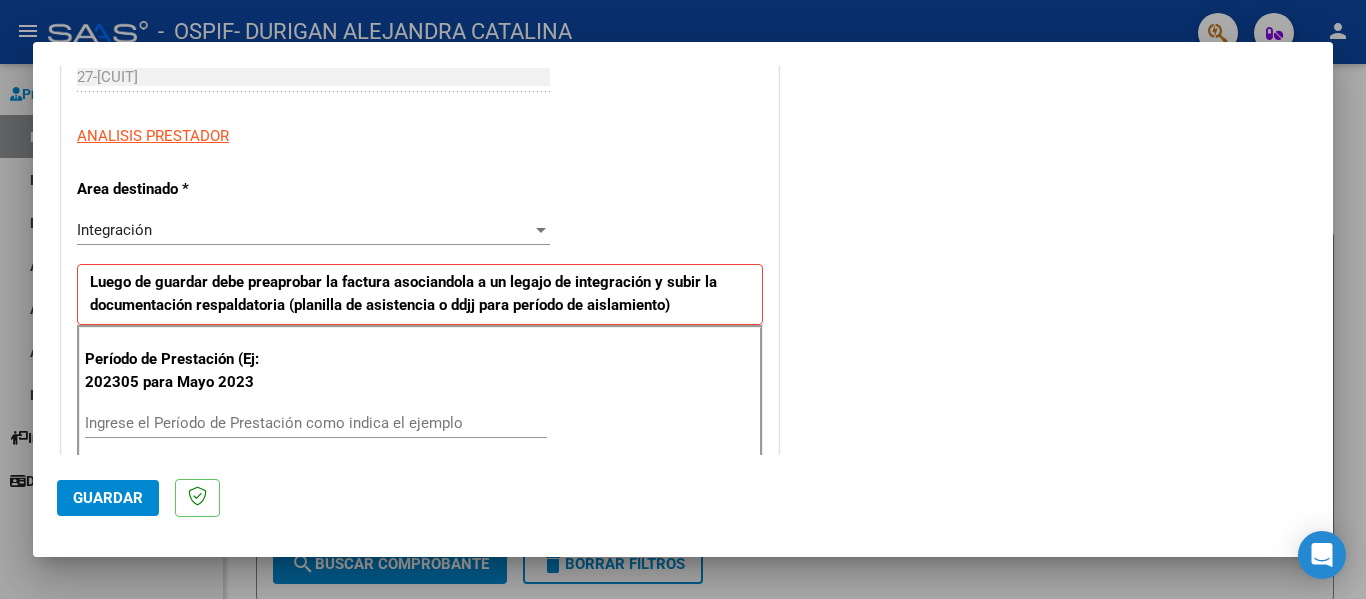 scroll, scrollTop: 323, scrollLeft: 0, axis: vertical 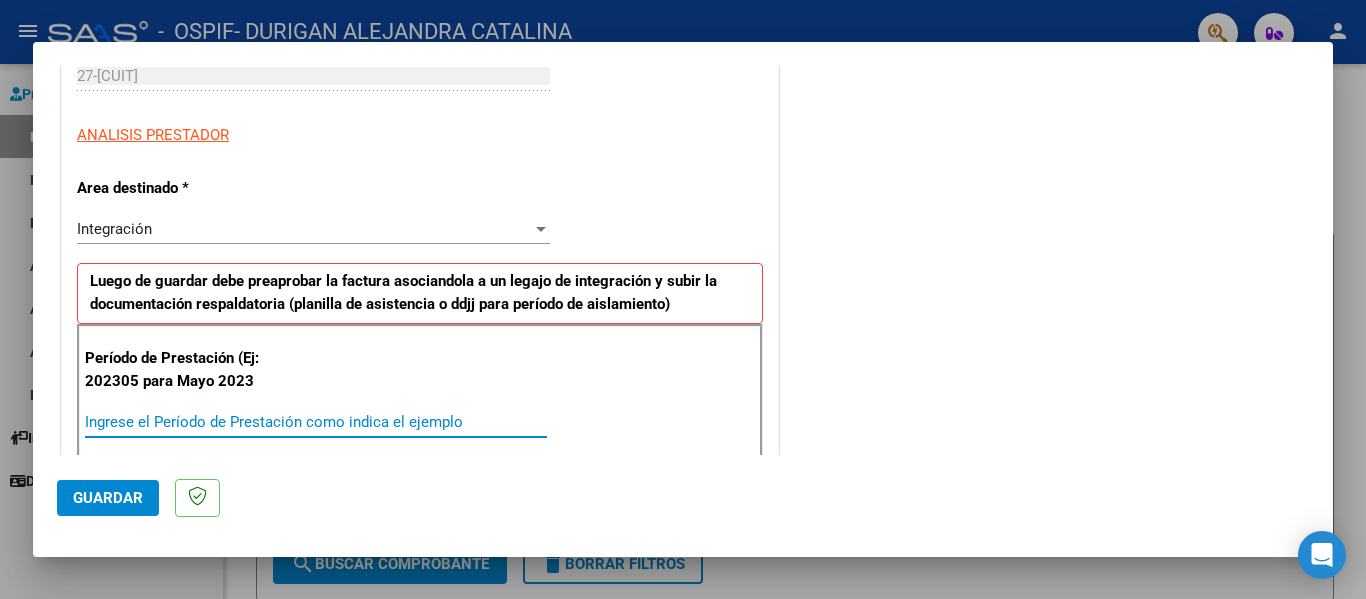 click on "Ingrese el Período de Prestación como indica el ejemplo" at bounding box center [316, 422] 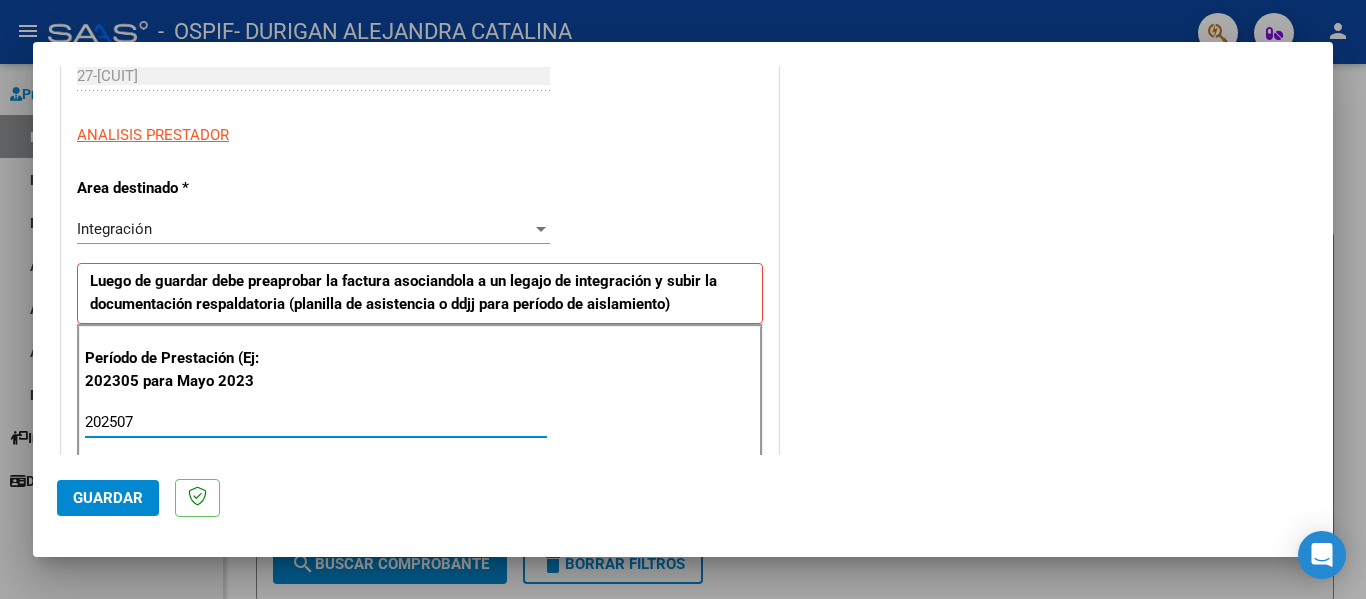 type on "202507" 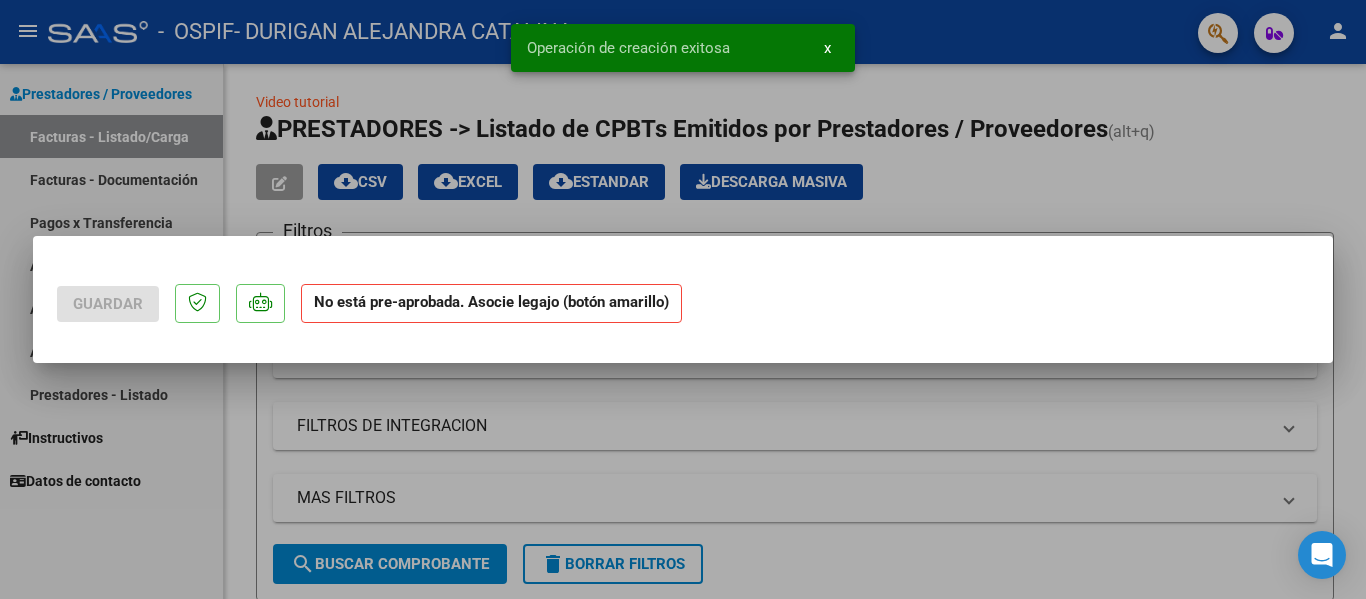scroll, scrollTop: 0, scrollLeft: 0, axis: both 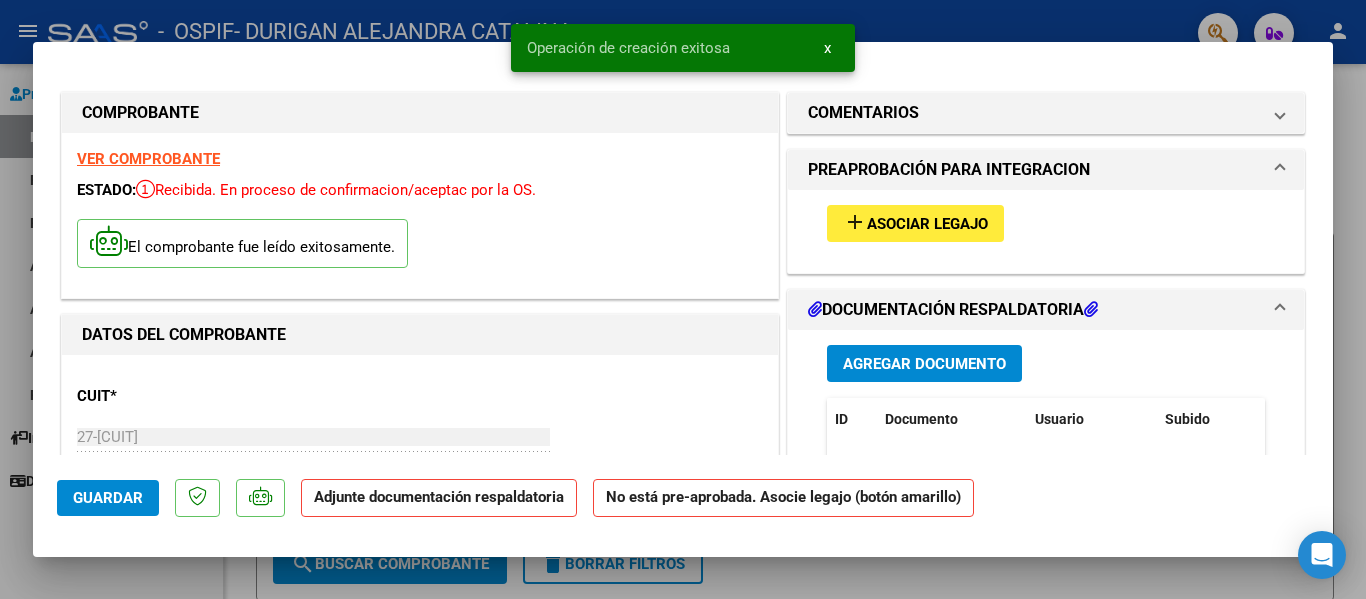 click on "Asociar Legajo" at bounding box center (927, 224) 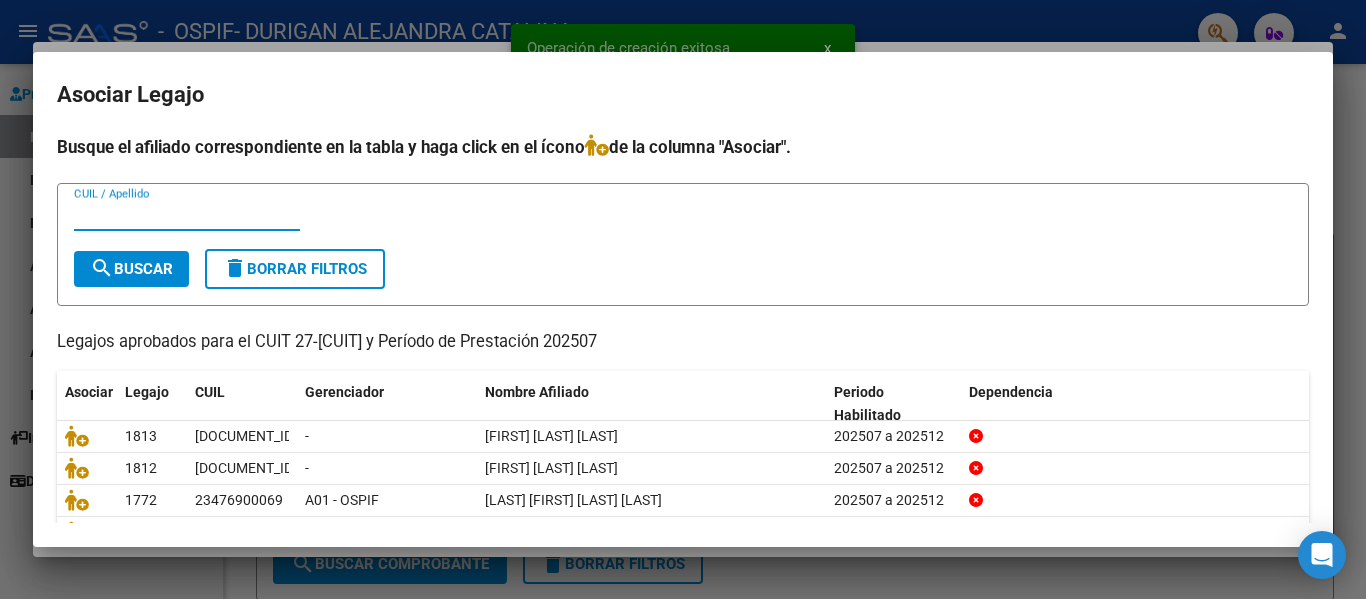 click on "CUIL / Apellido" at bounding box center [187, 215] 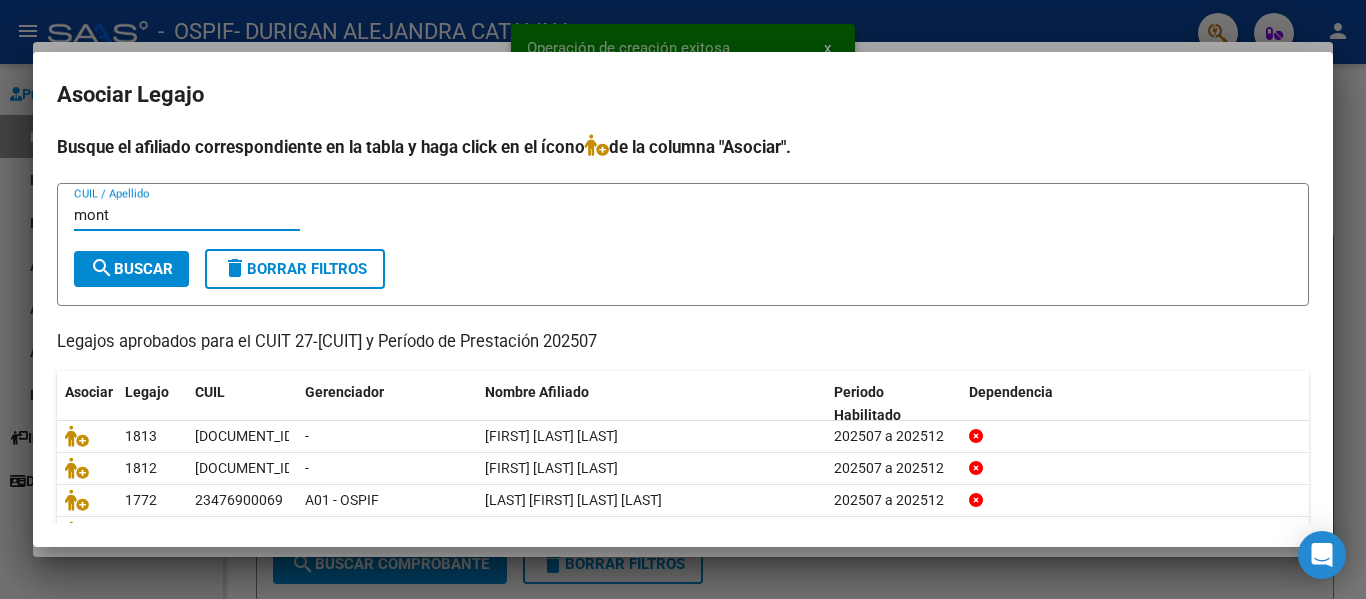type on "mont" 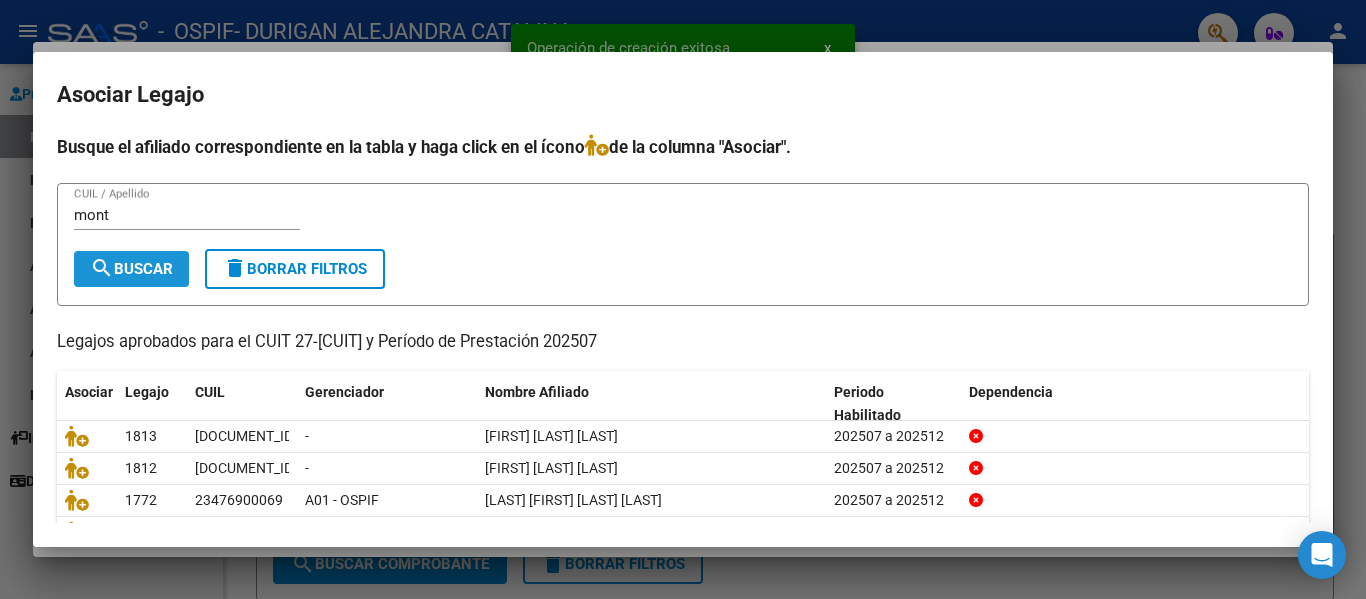 click on "search  Buscar" at bounding box center (131, 269) 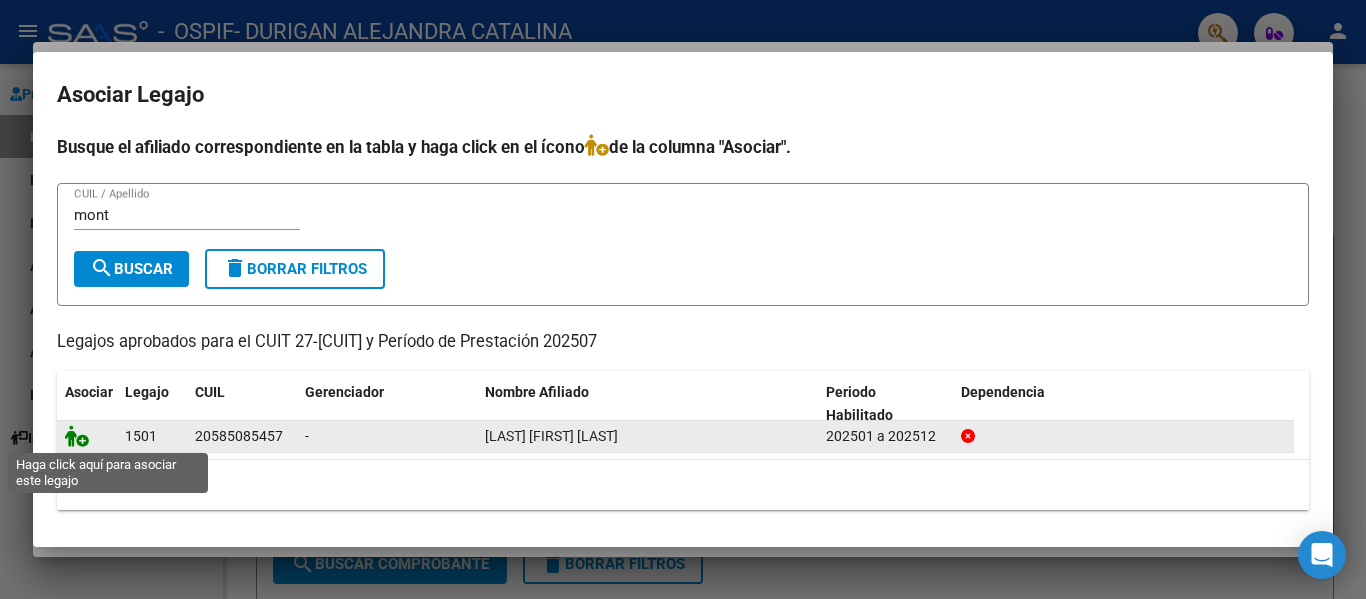 click 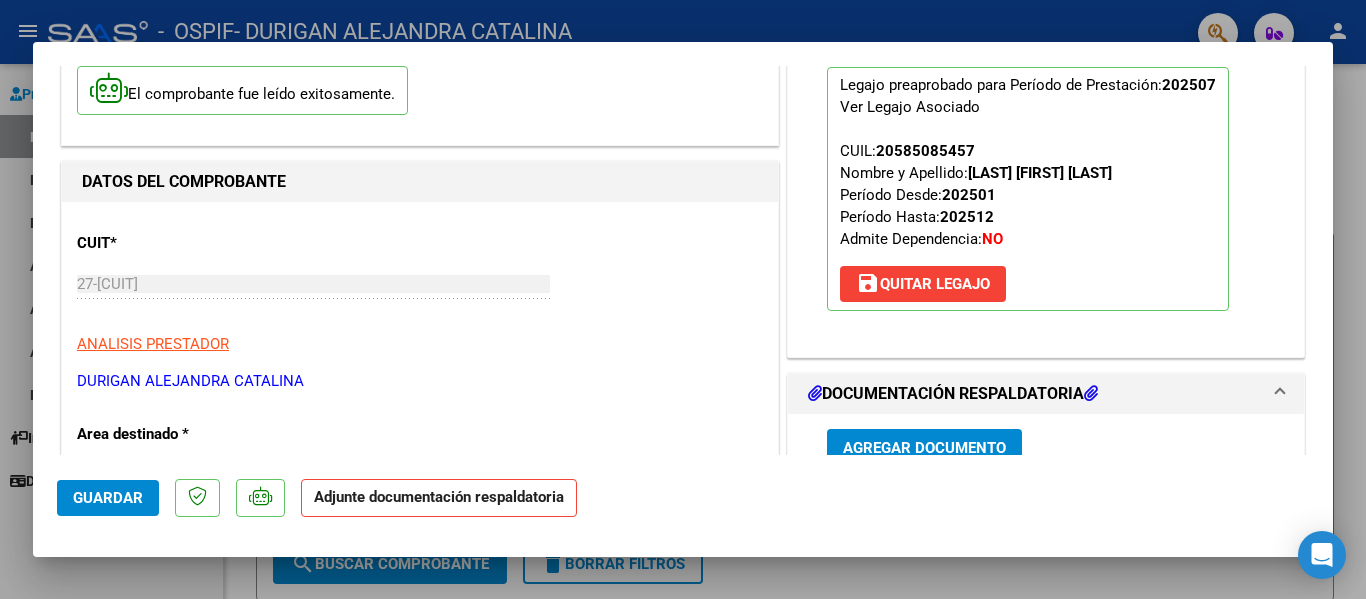 scroll, scrollTop: 155, scrollLeft: 0, axis: vertical 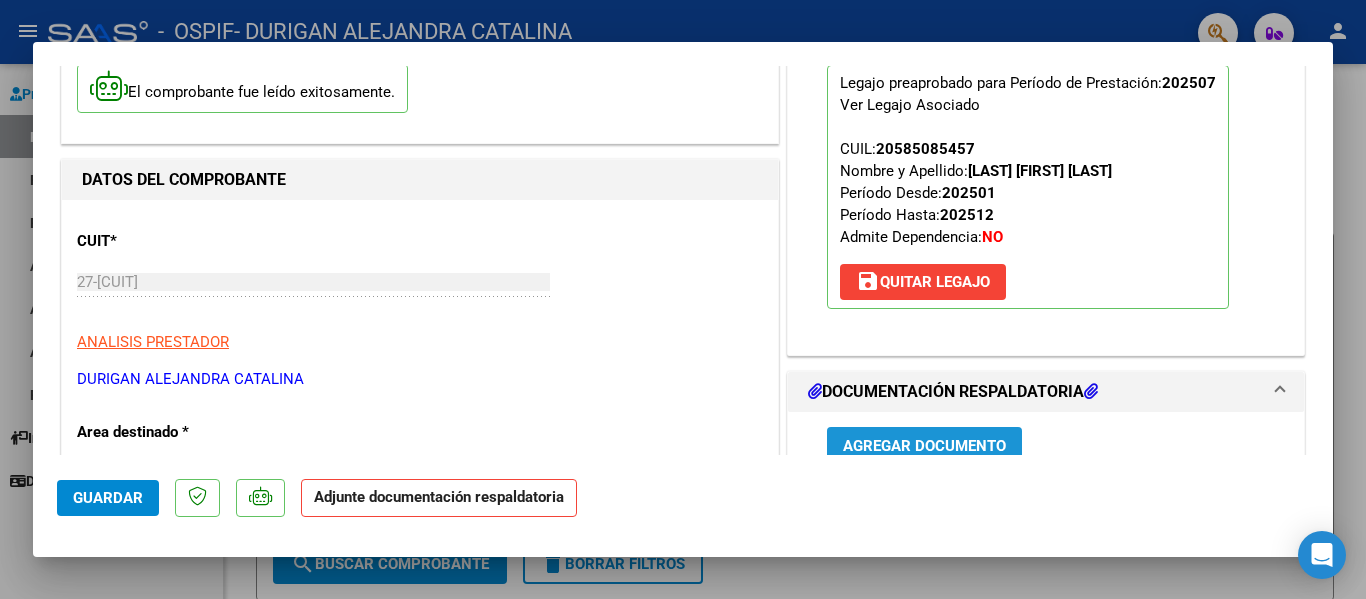 click on "Agregar Documento" at bounding box center [924, 445] 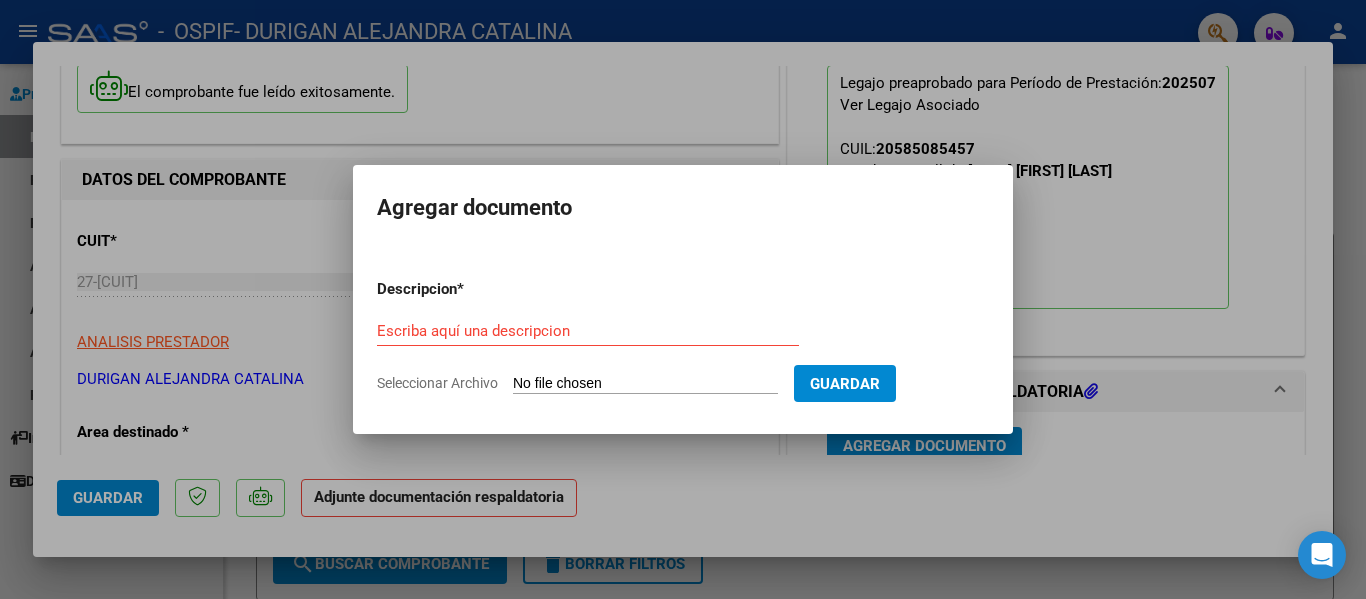 click on "Escriba aquí una descripcion" at bounding box center [588, 331] 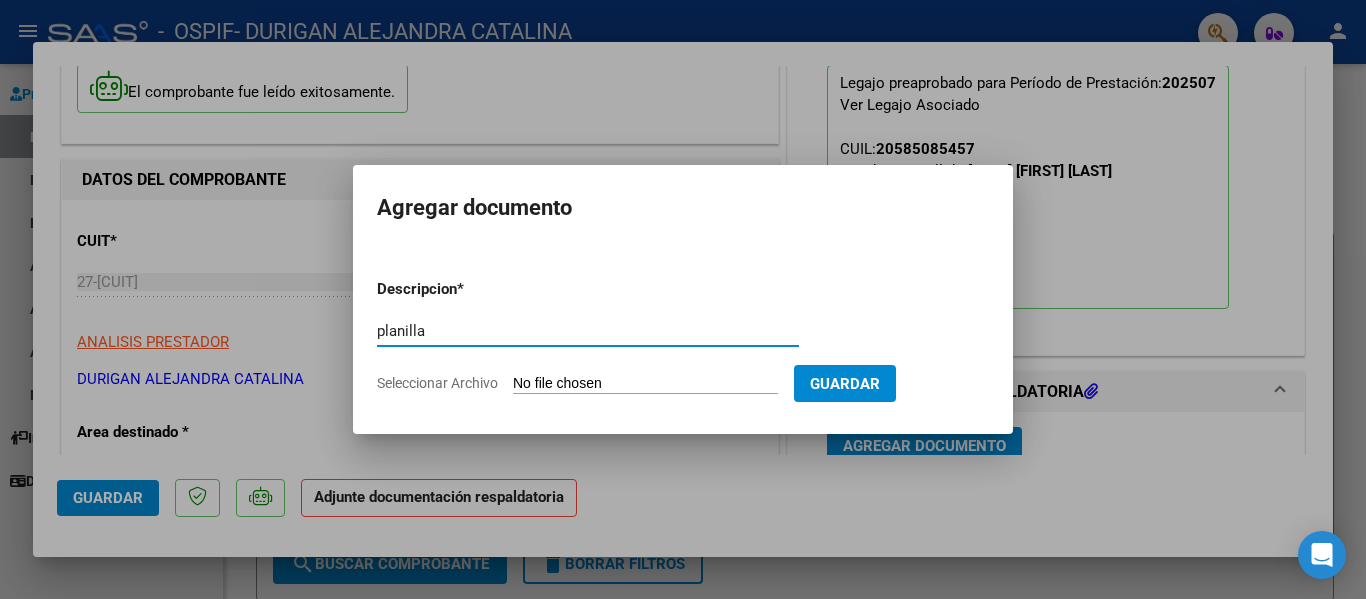 type on "planilla" 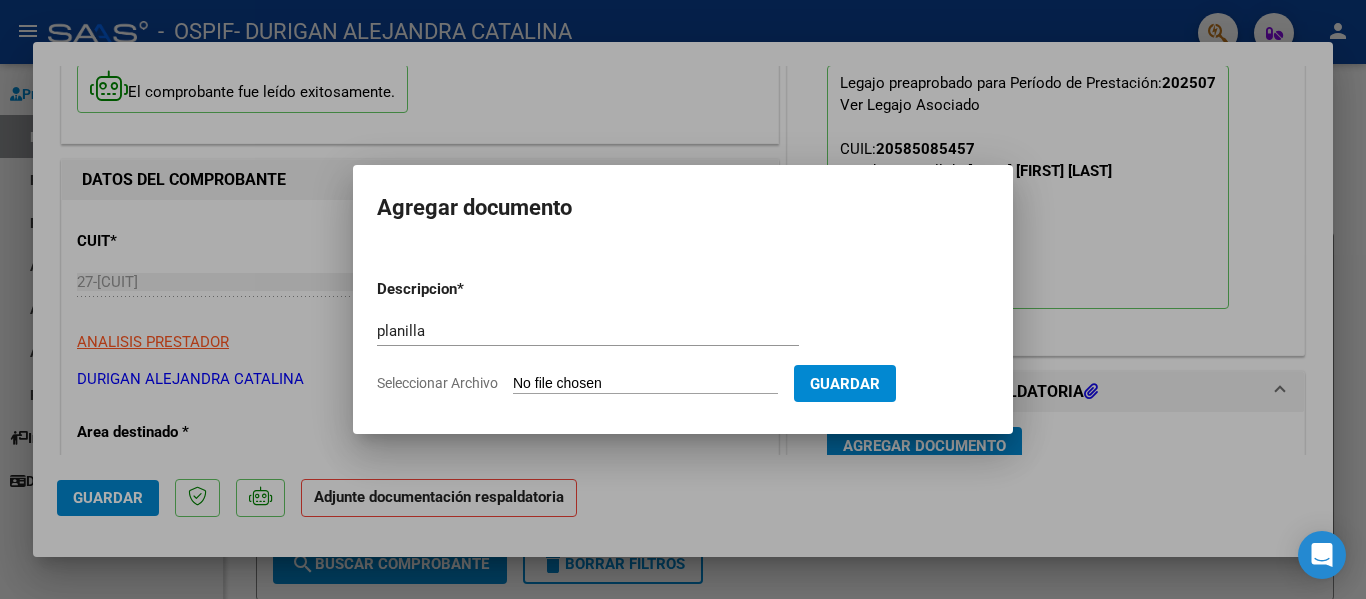 type on "C:\fakepath\Montañez Alex Josias July 2025.pdf" 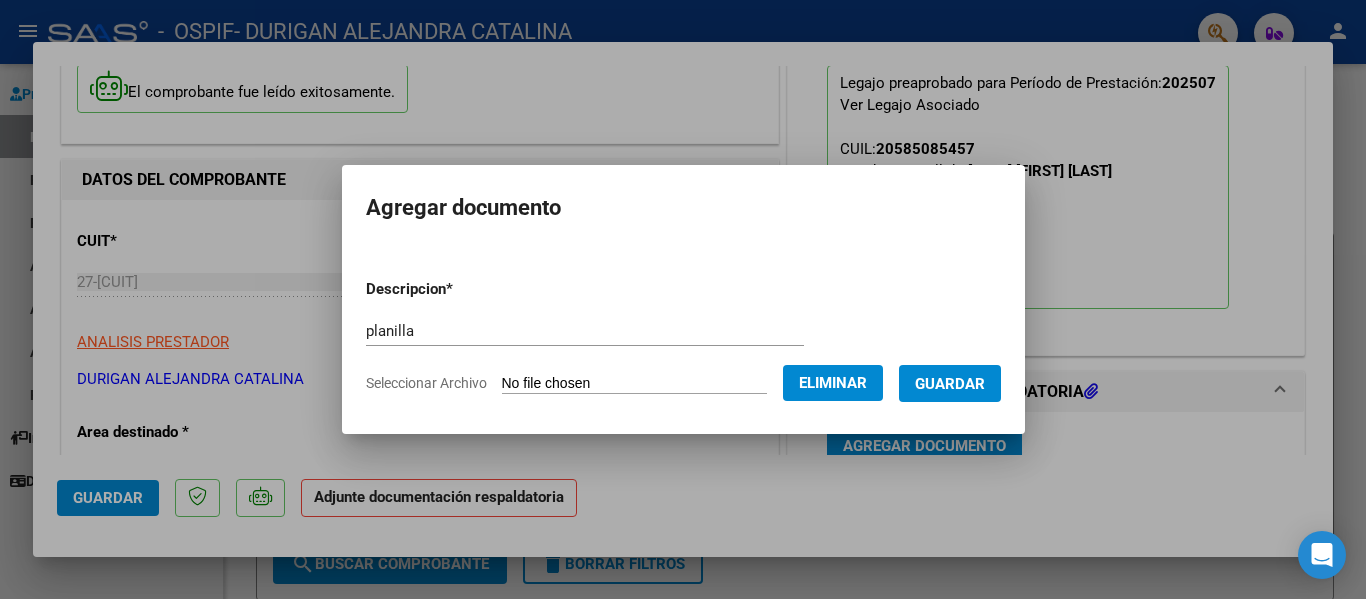click on "Guardar" at bounding box center [950, 383] 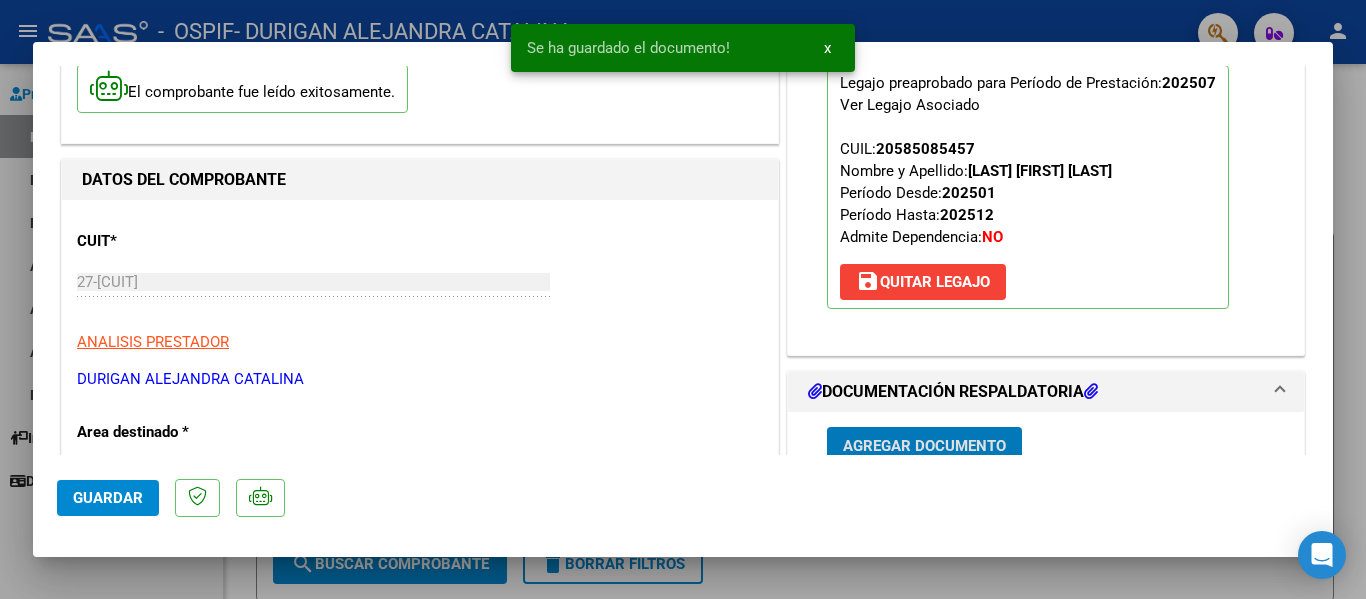 scroll, scrollTop: 164, scrollLeft: 0, axis: vertical 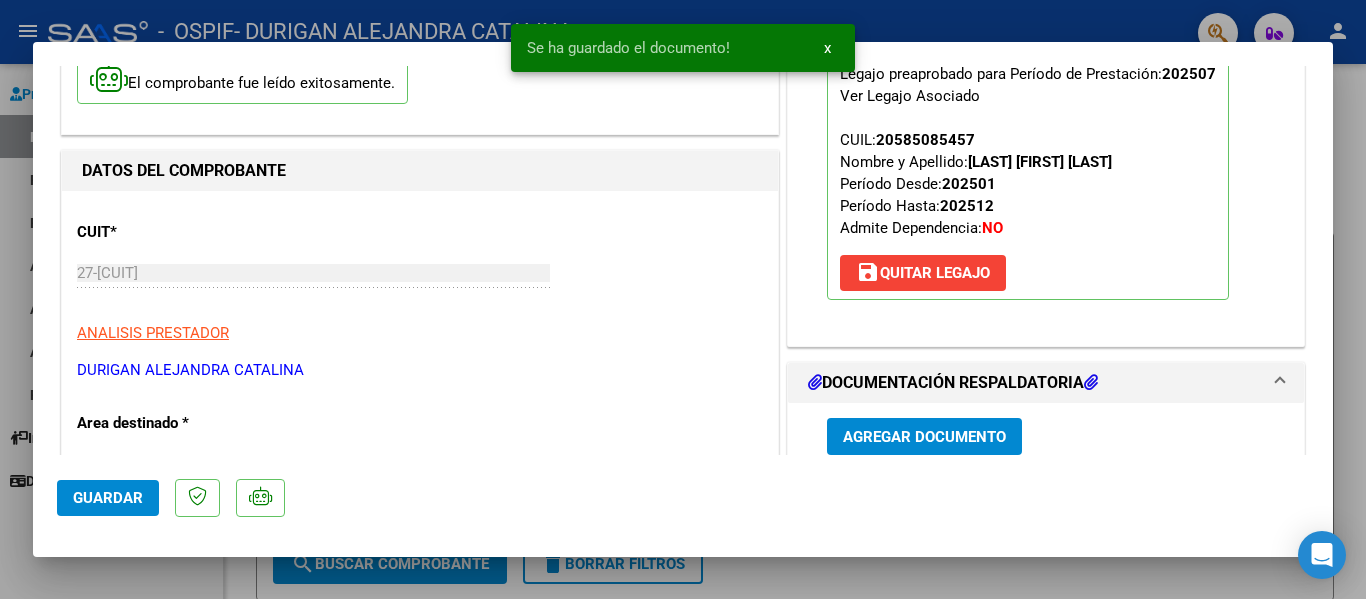 click at bounding box center (683, 299) 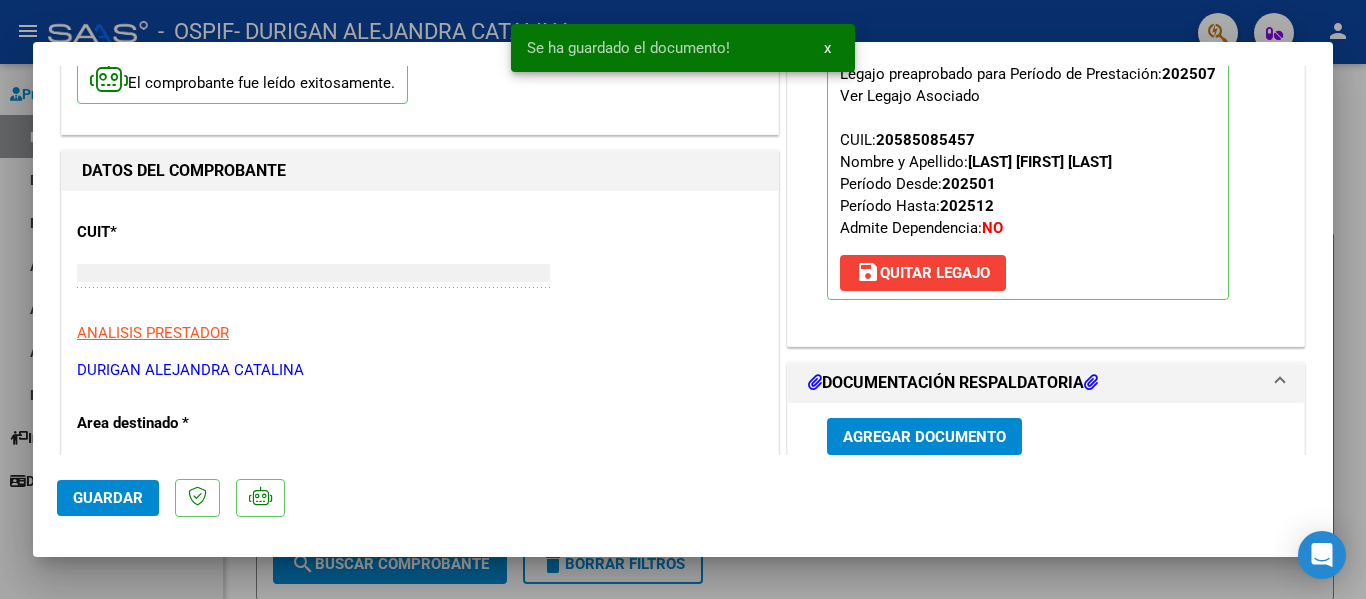 scroll, scrollTop: 0, scrollLeft: 0, axis: both 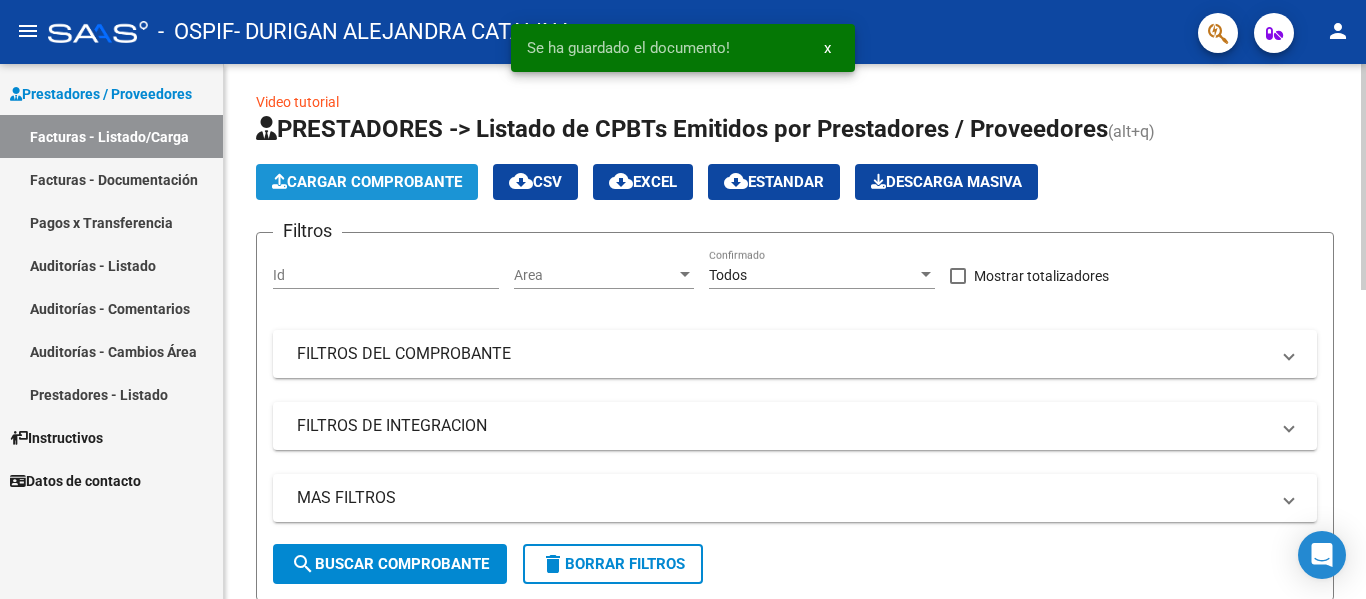 click on "Cargar Comprobante" 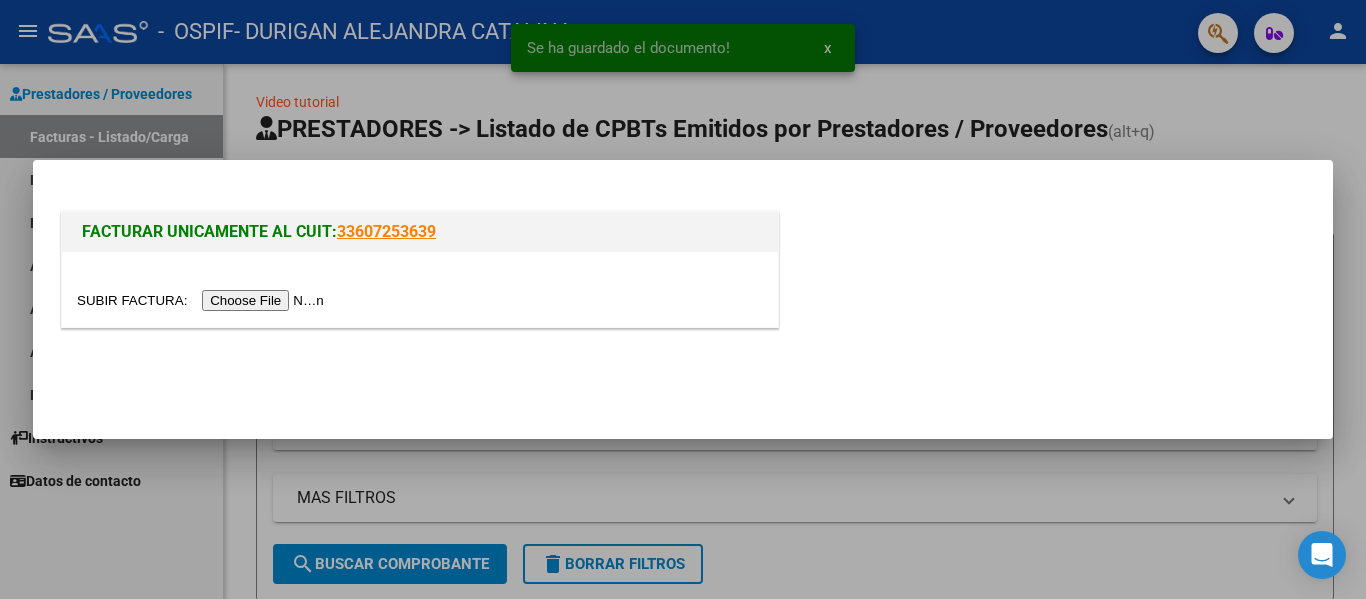 click at bounding box center [203, 300] 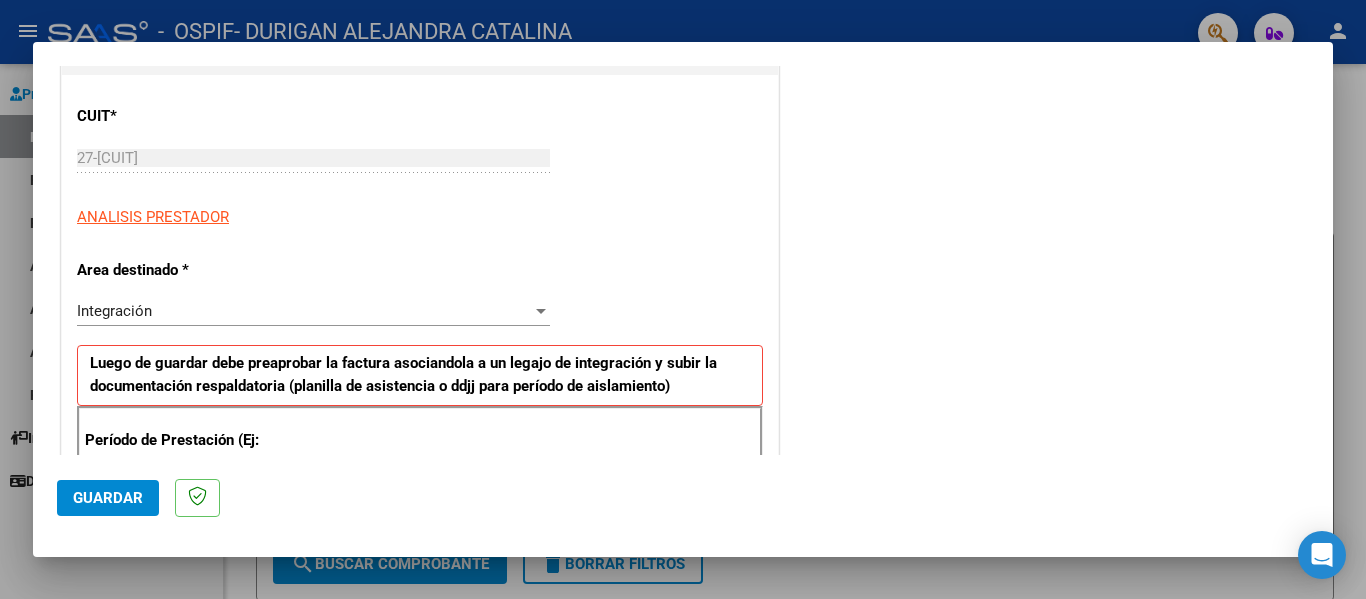 scroll, scrollTop: 349, scrollLeft: 0, axis: vertical 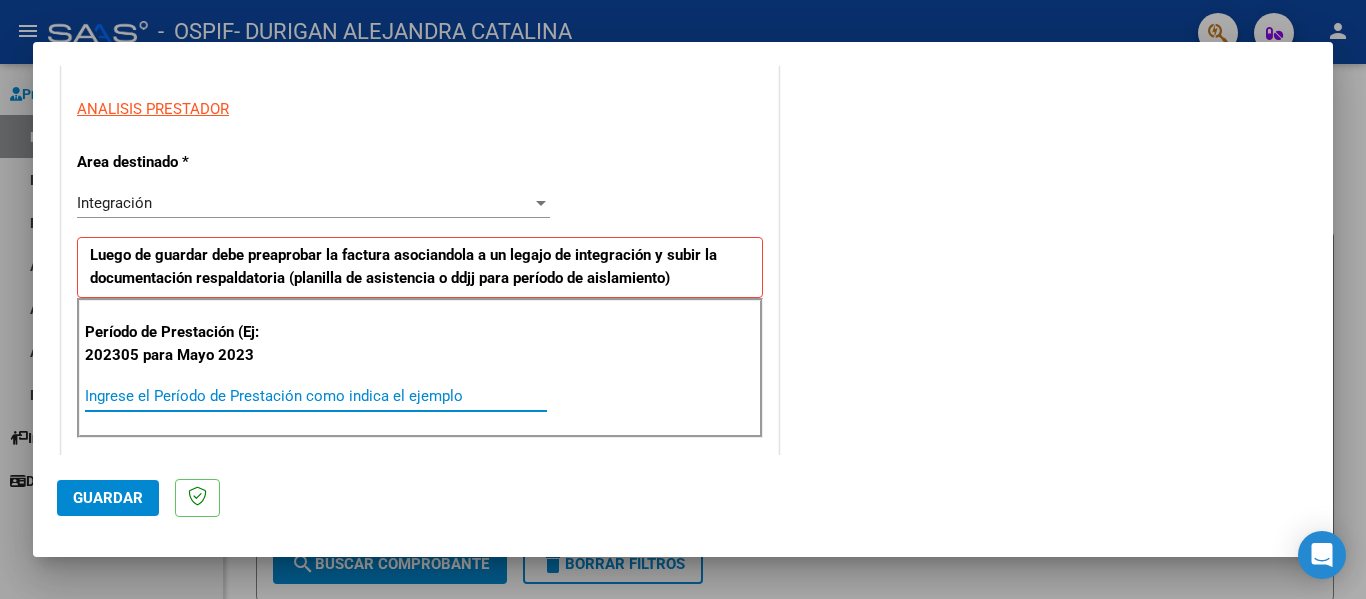 click on "Ingrese el Período de Prestación como indica el ejemplo" at bounding box center (316, 396) 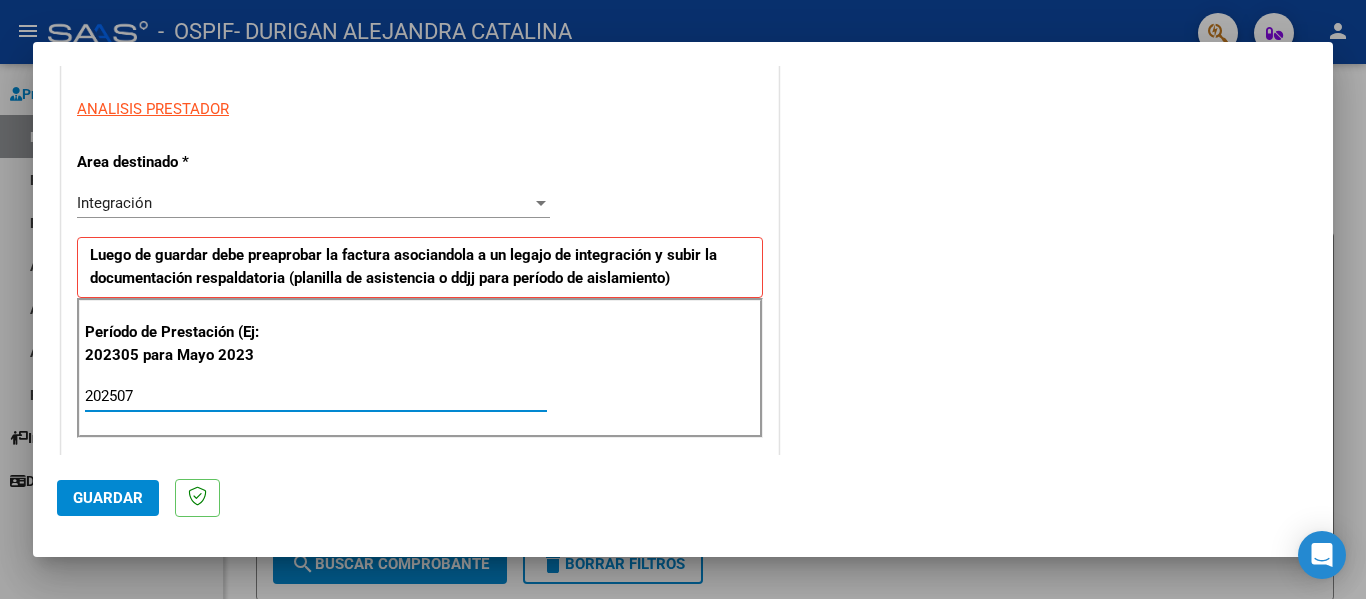 type on "202507" 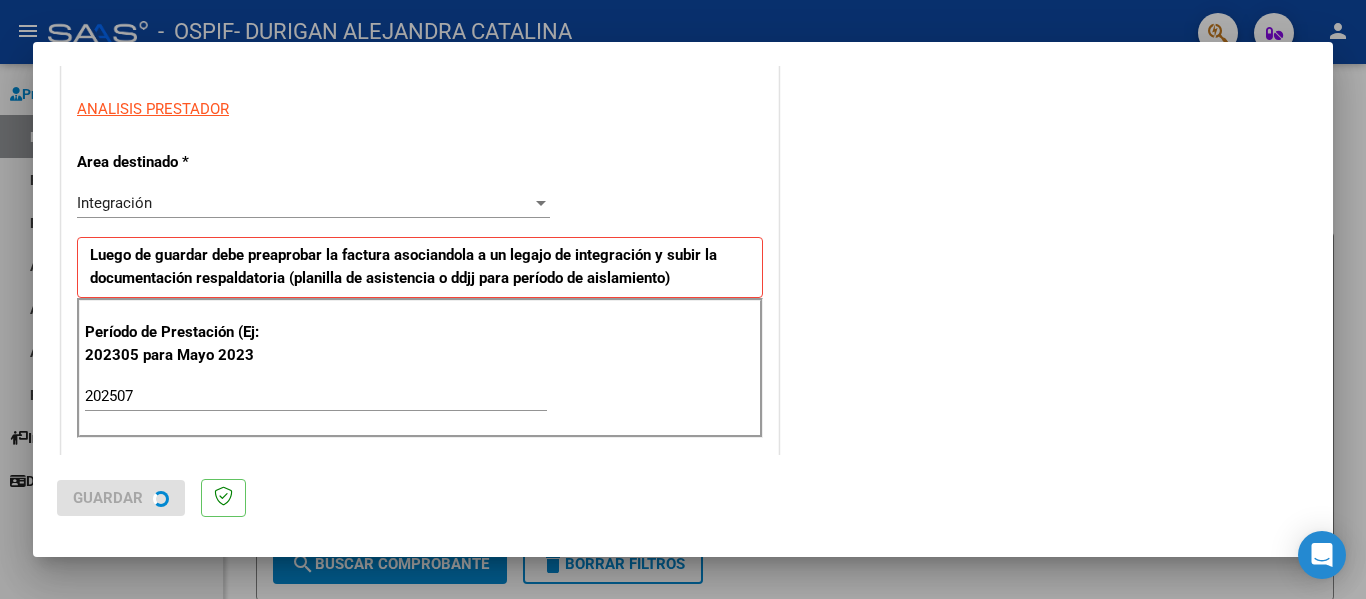scroll, scrollTop: 0, scrollLeft: 0, axis: both 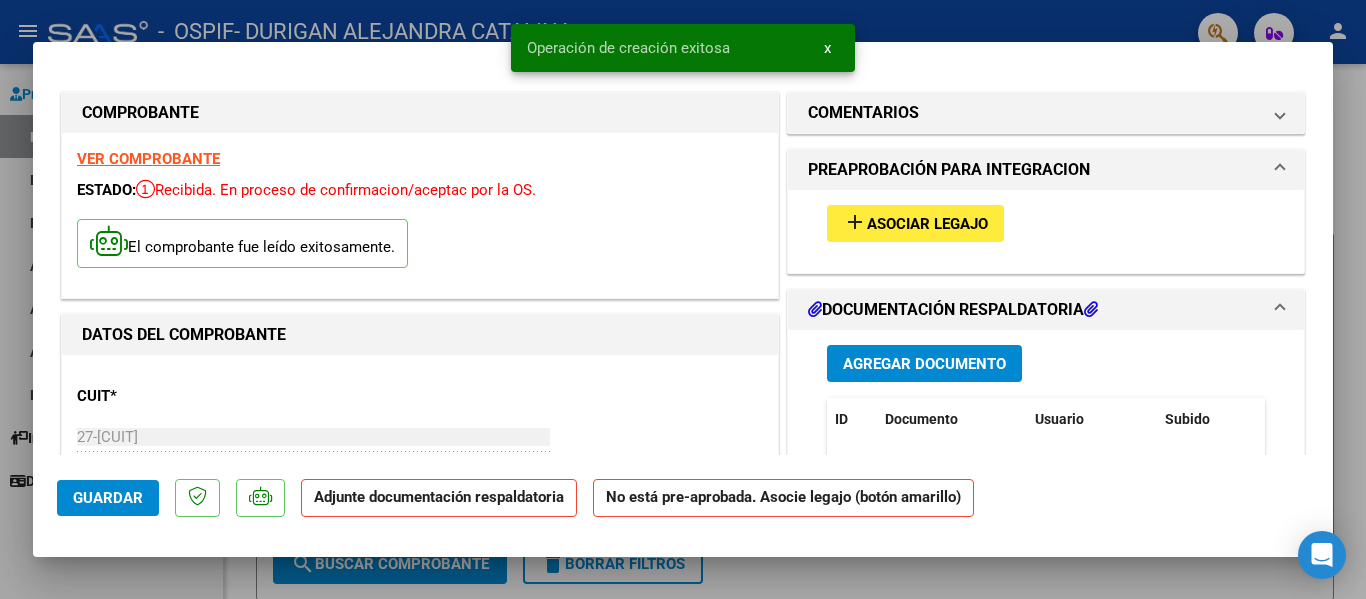 click on "Asociar Legajo" at bounding box center [927, 224] 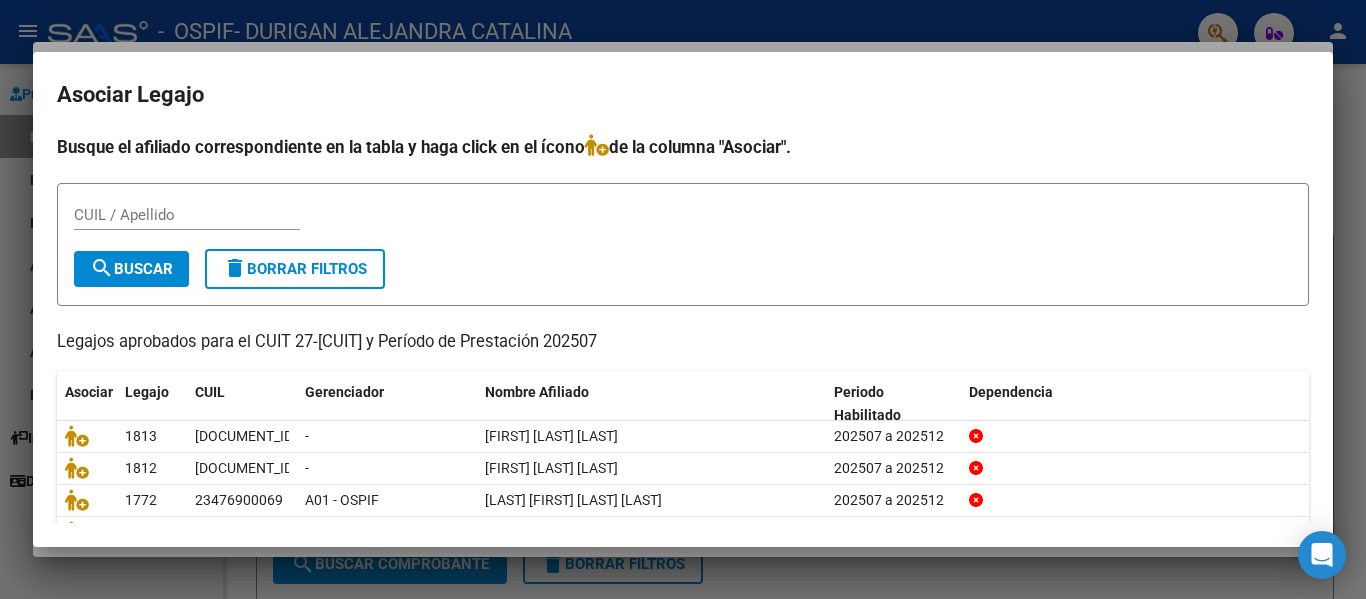 click at bounding box center [683, 299] 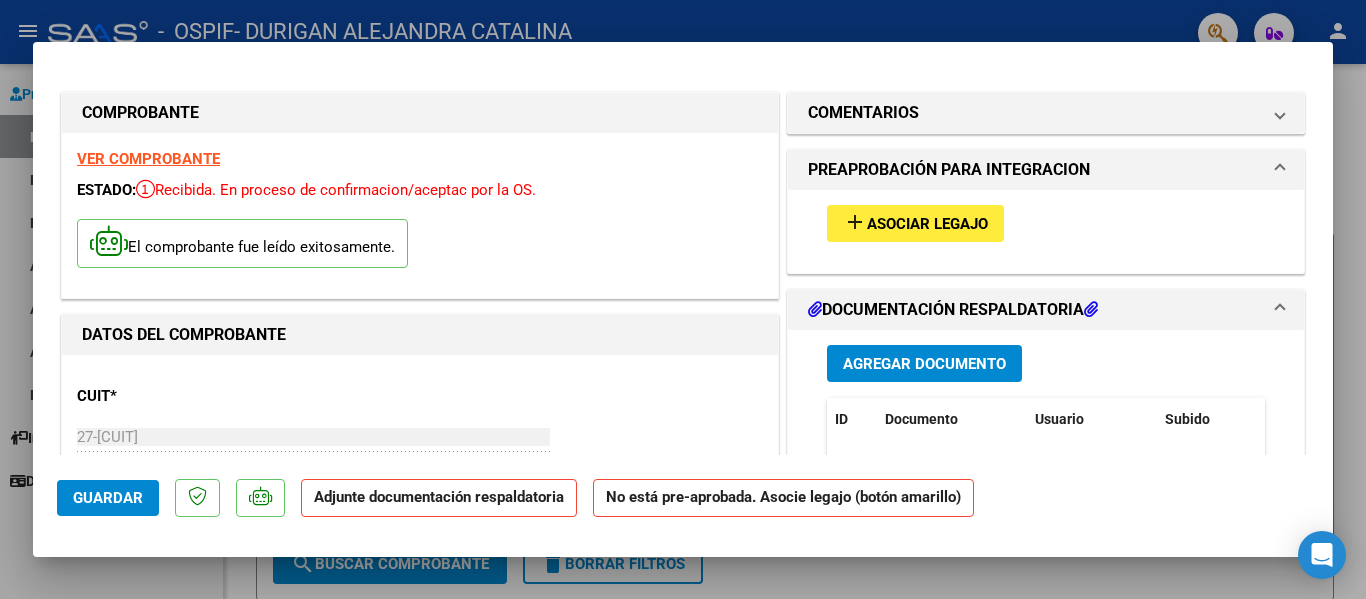 click at bounding box center (683, 299) 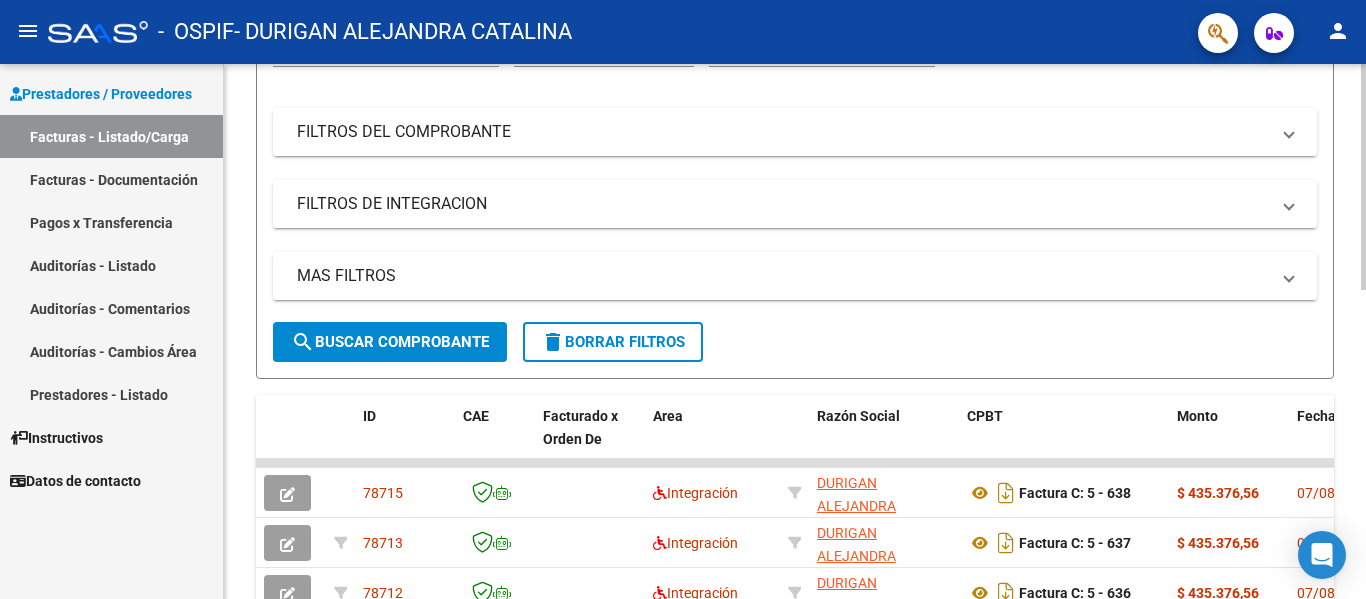 scroll, scrollTop: 230, scrollLeft: 0, axis: vertical 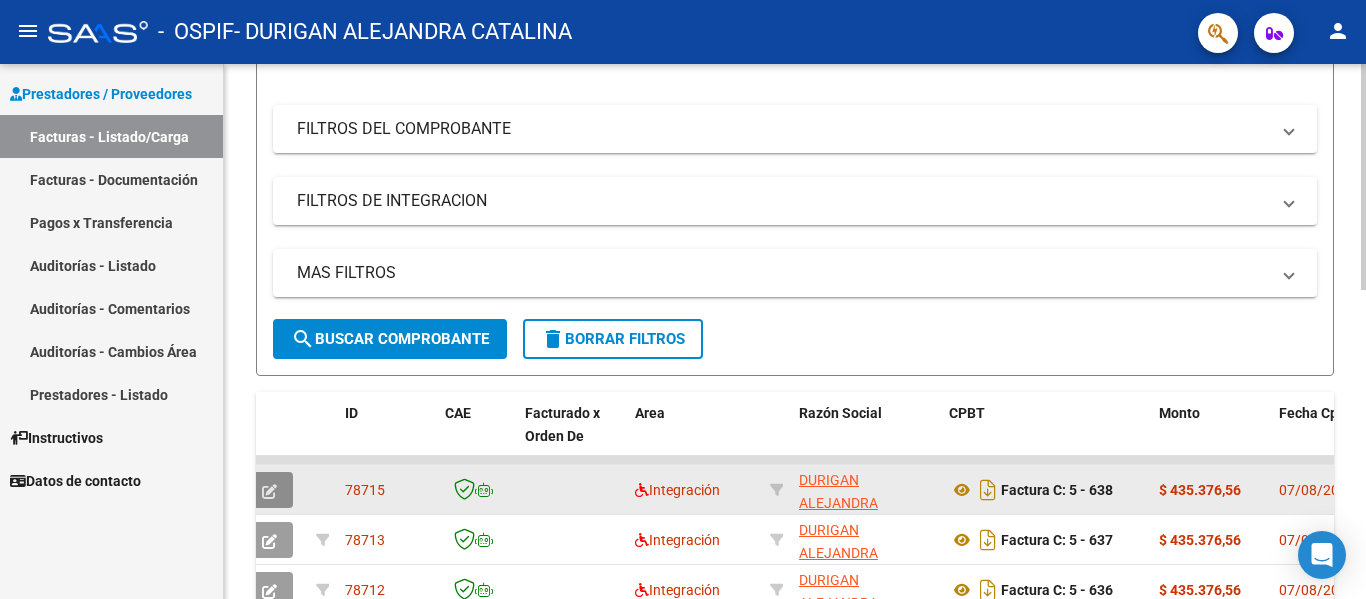 click 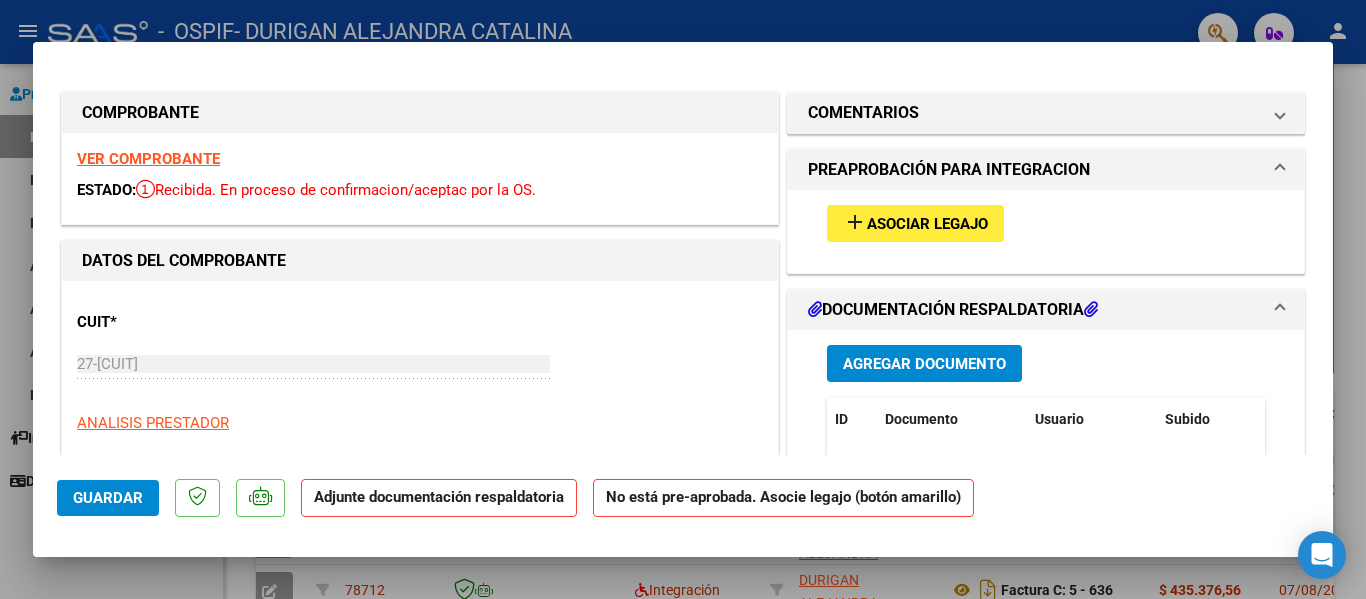 click on "Asociar Legajo" at bounding box center (927, 224) 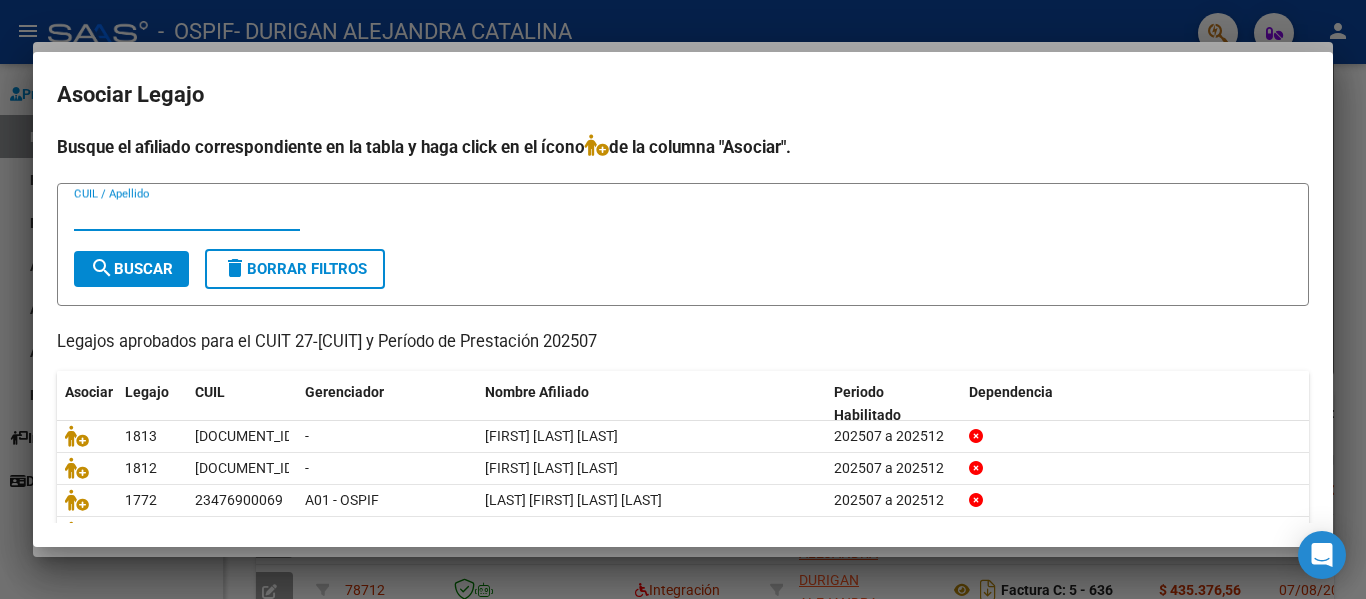 click on "CUIL / Apellido" at bounding box center [187, 215] 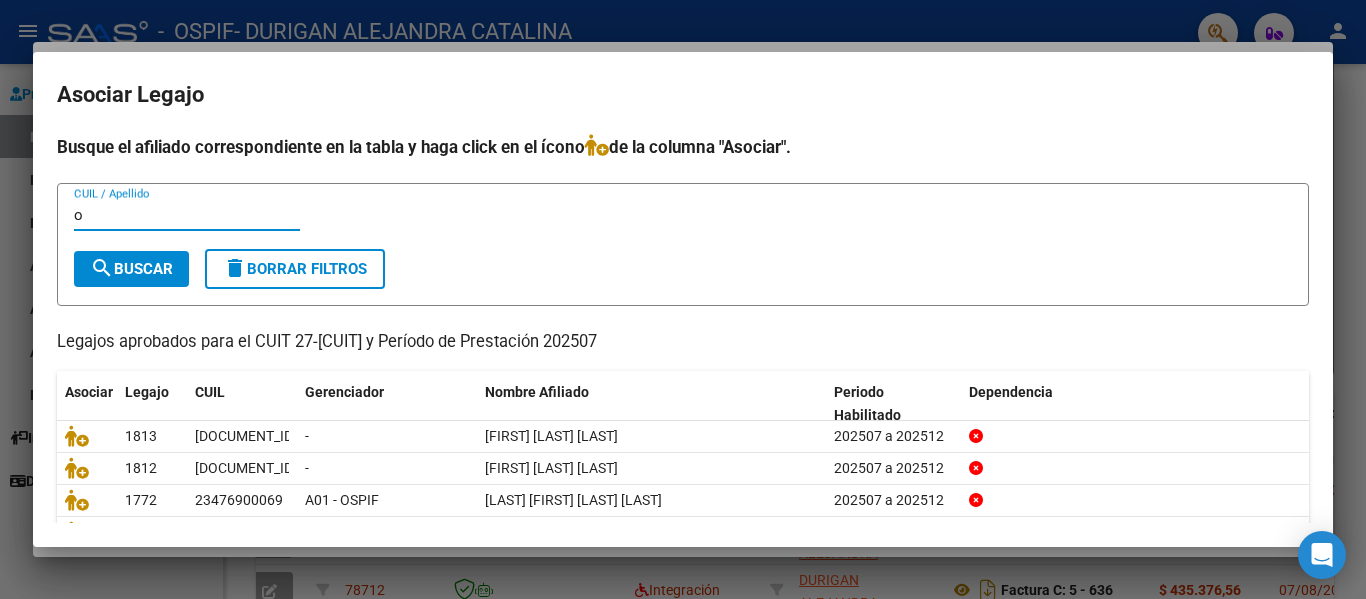 click on "o" at bounding box center (187, 215) 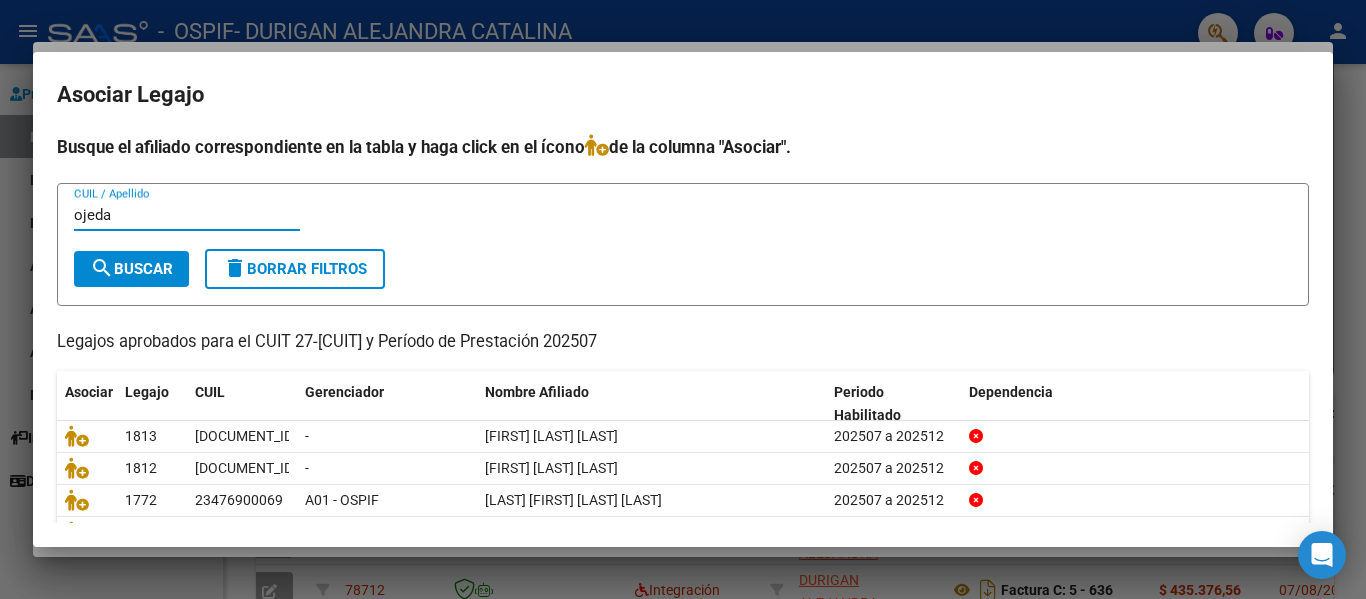 type on "ojeda" 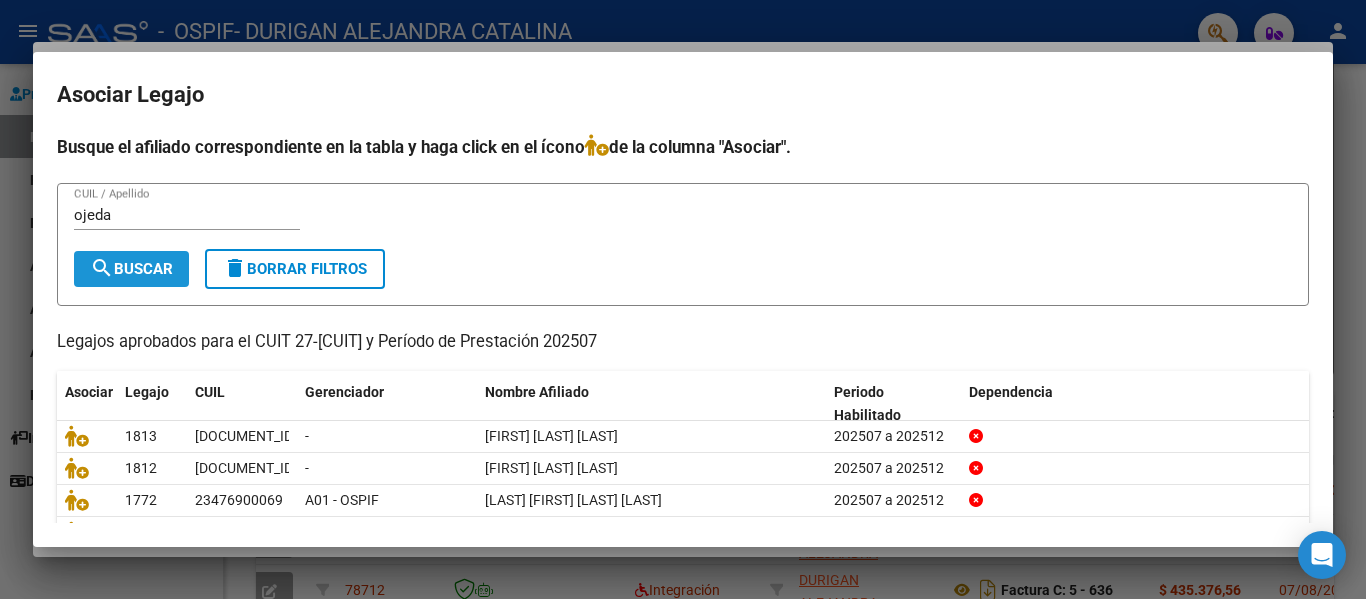 click on "search  Buscar" at bounding box center (131, 269) 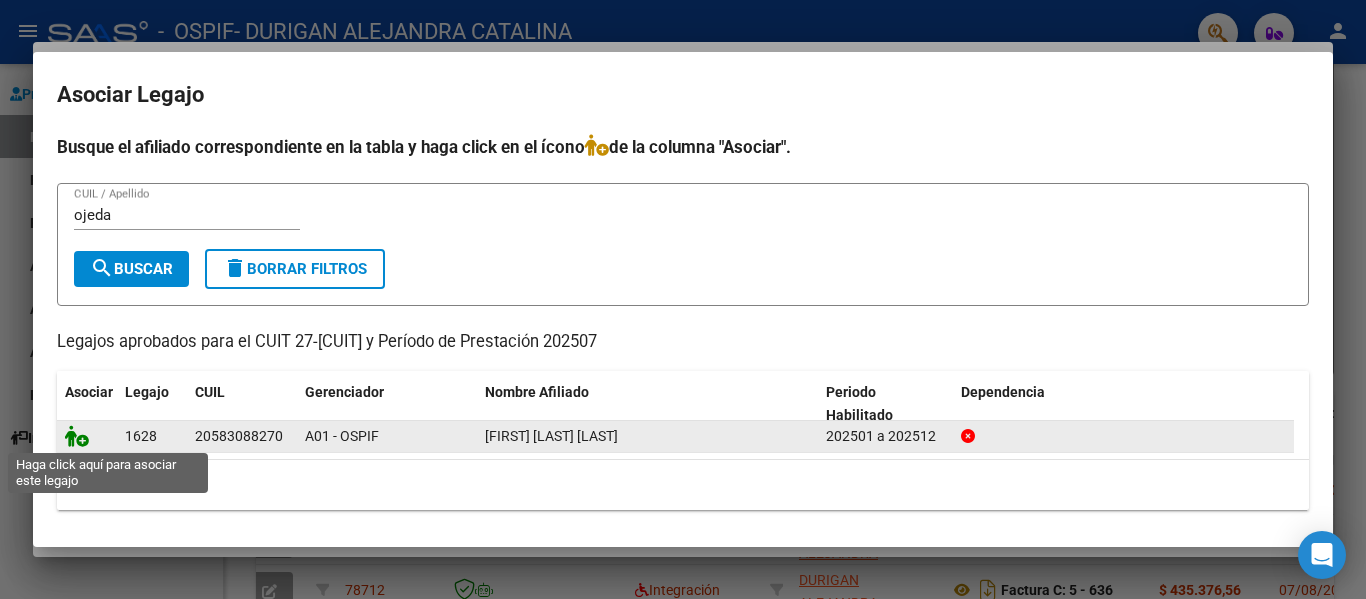 click 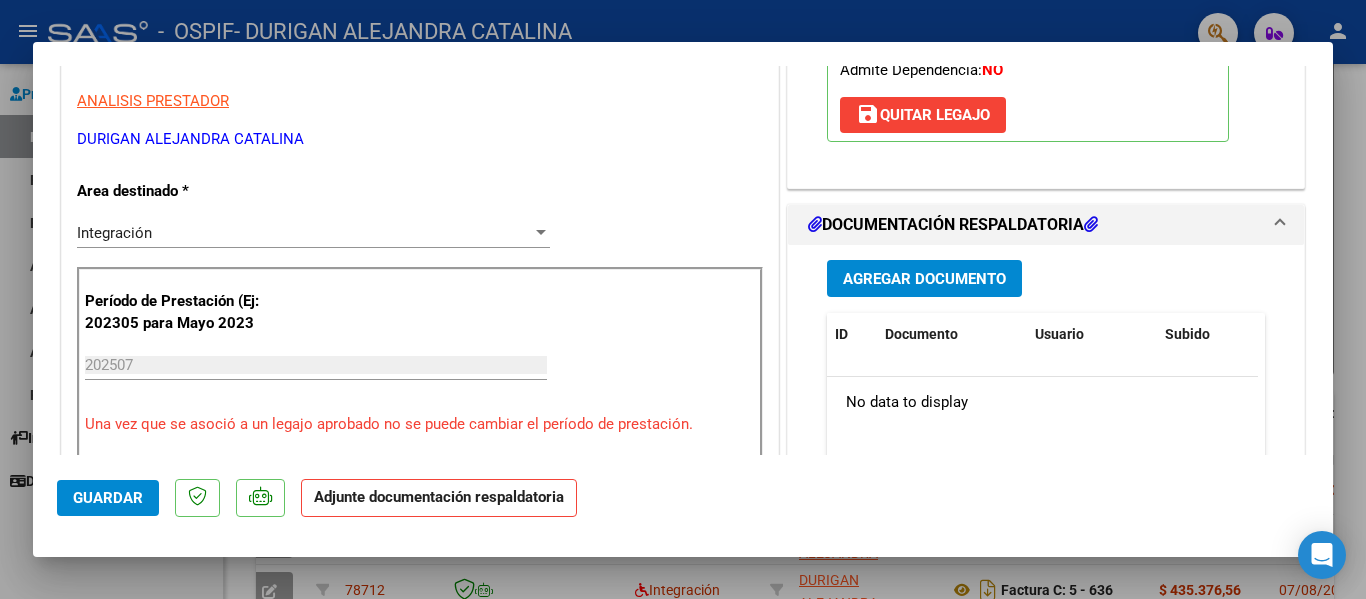 scroll, scrollTop: 360, scrollLeft: 0, axis: vertical 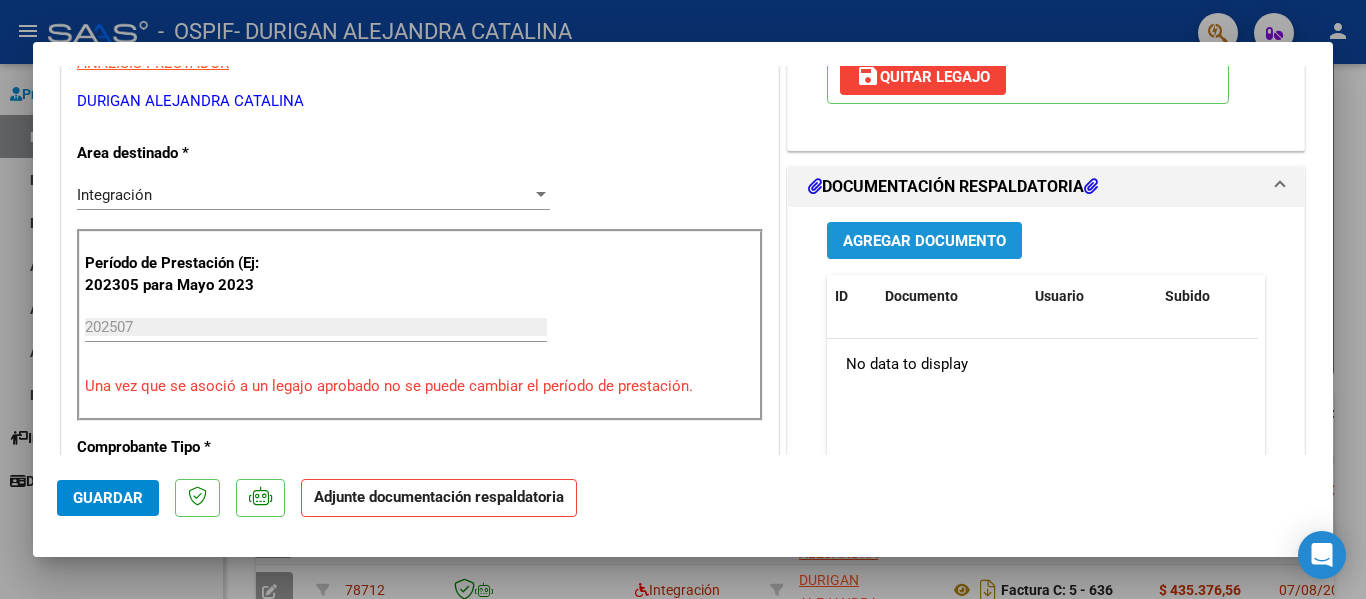 click on "Agregar Documento" at bounding box center (924, 241) 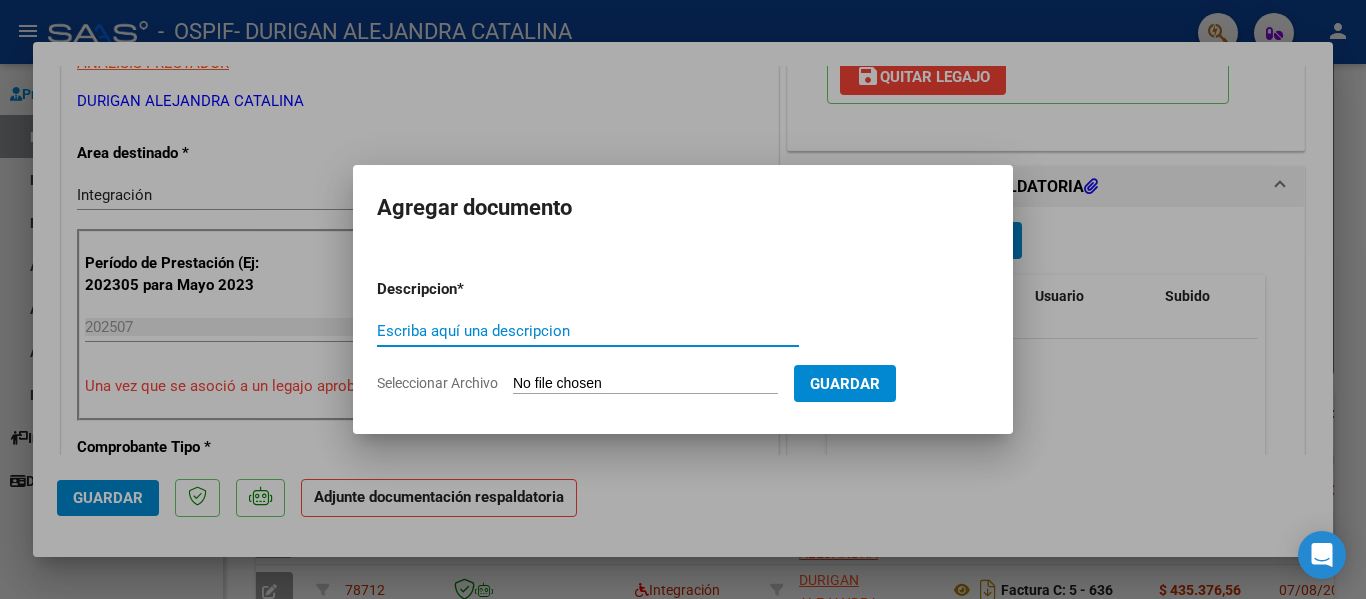 click on "Escriba aquí una descripcion" at bounding box center (588, 331) 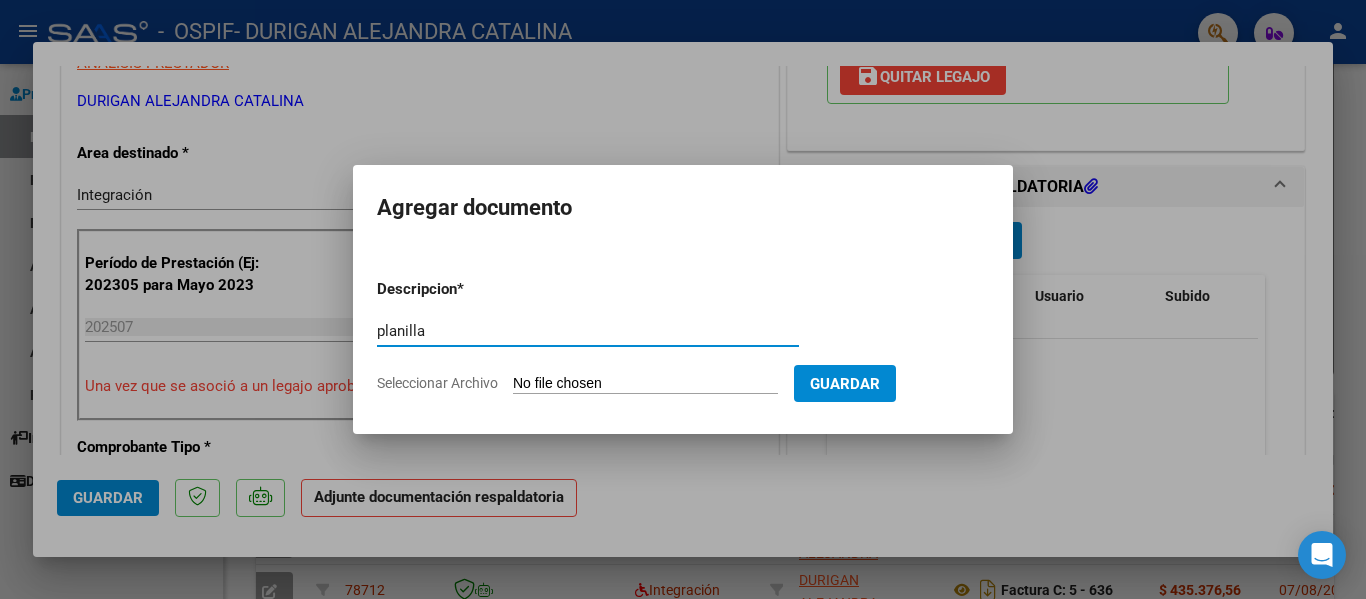 type on "planilla" 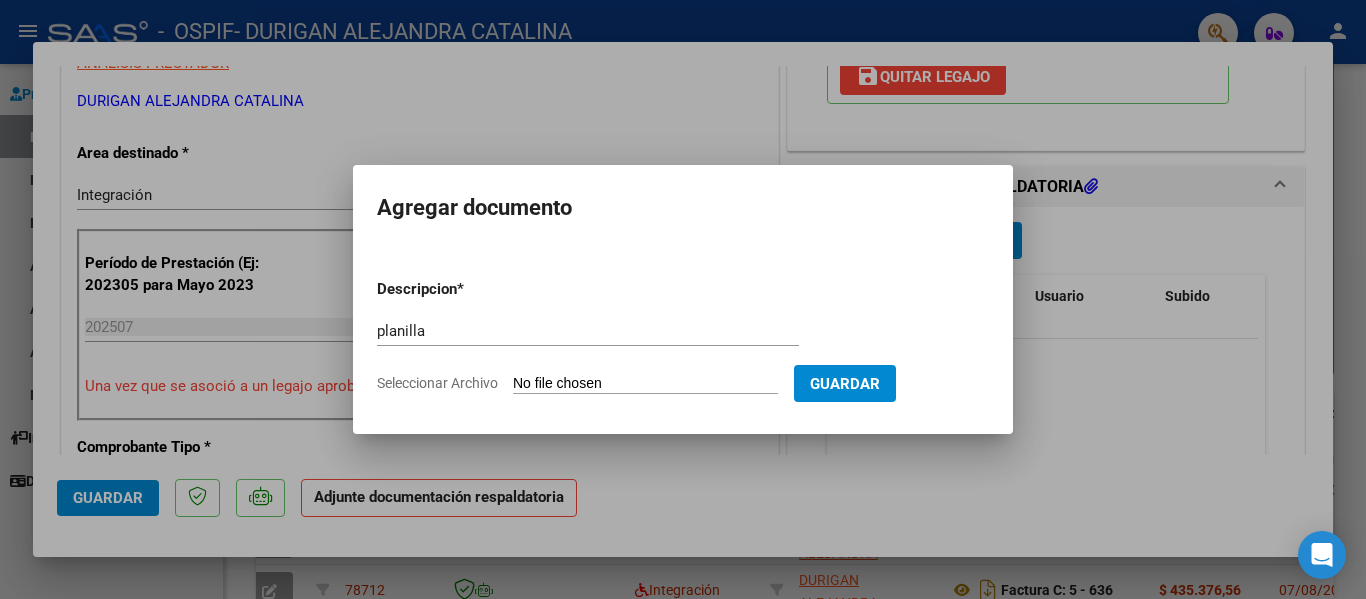 click on "Seleccionar Archivo" at bounding box center (645, 384) 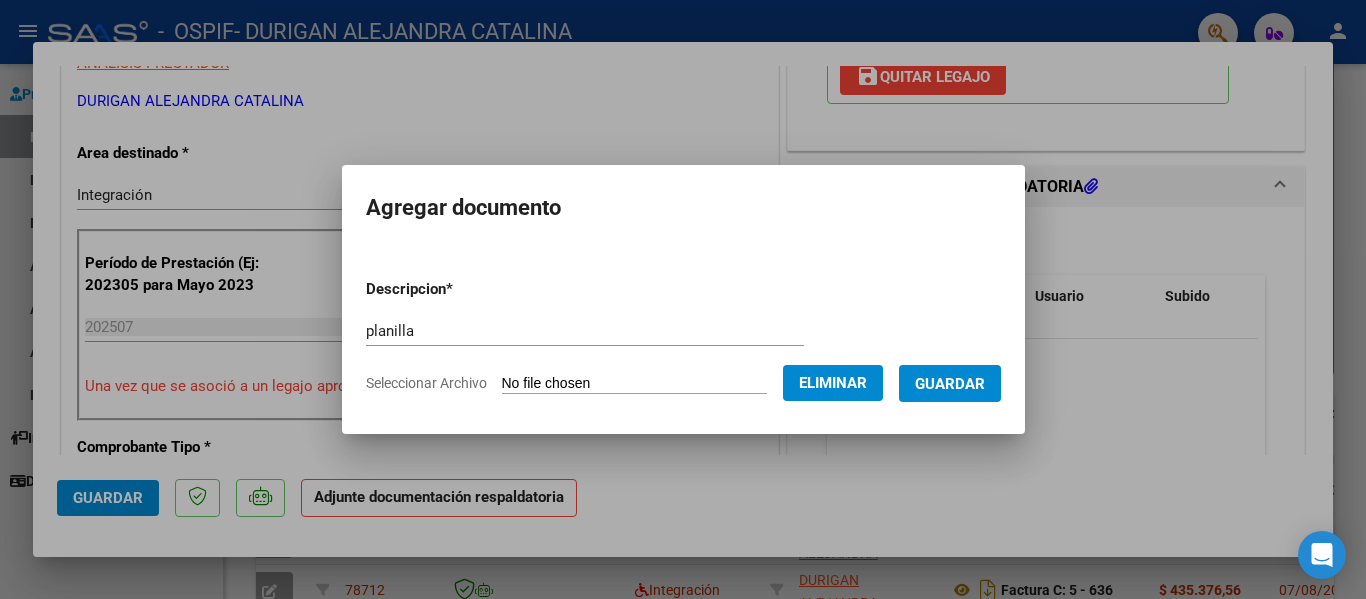 click on "Descripcion  *   planilla Escriba aquí una descripcion  Seleccionar Archivo Eliminar Guardar" at bounding box center [683, 336] 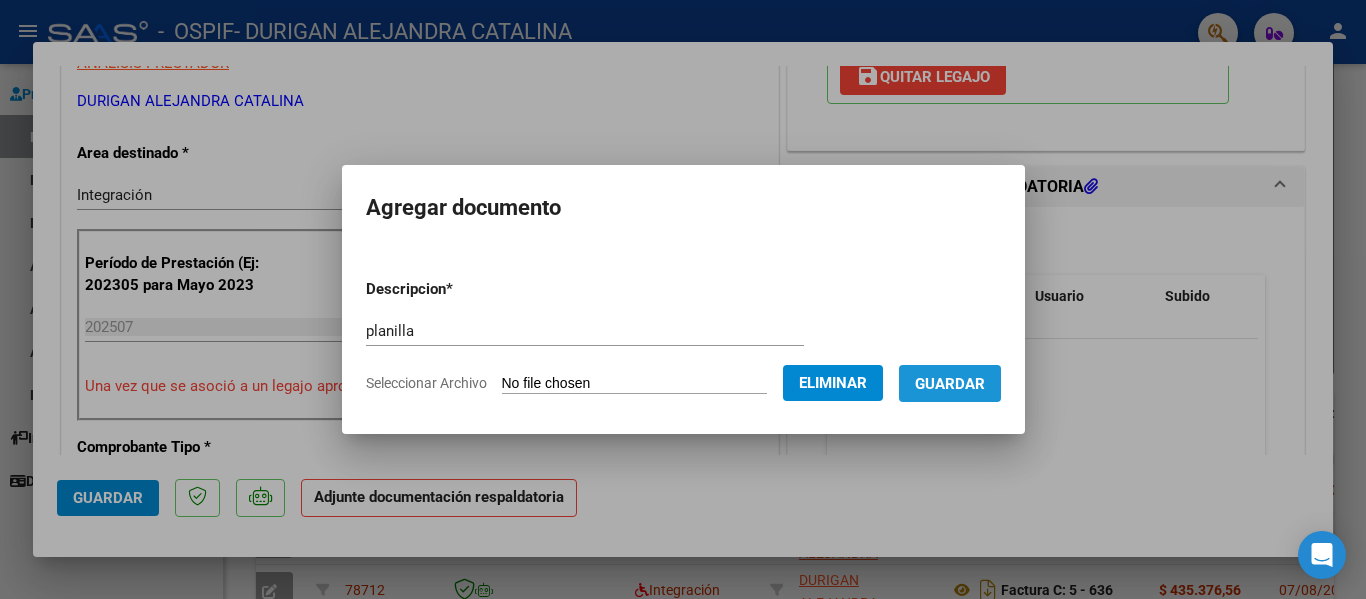 click on "Guardar" at bounding box center [950, 384] 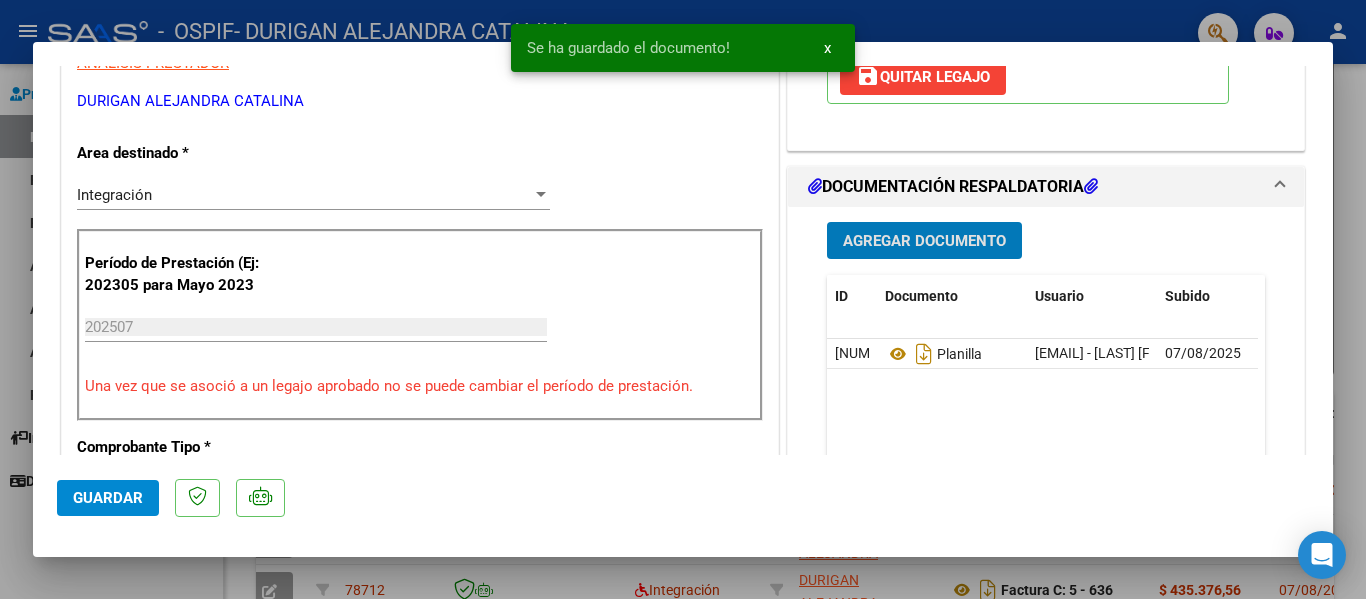 click at bounding box center (683, 299) 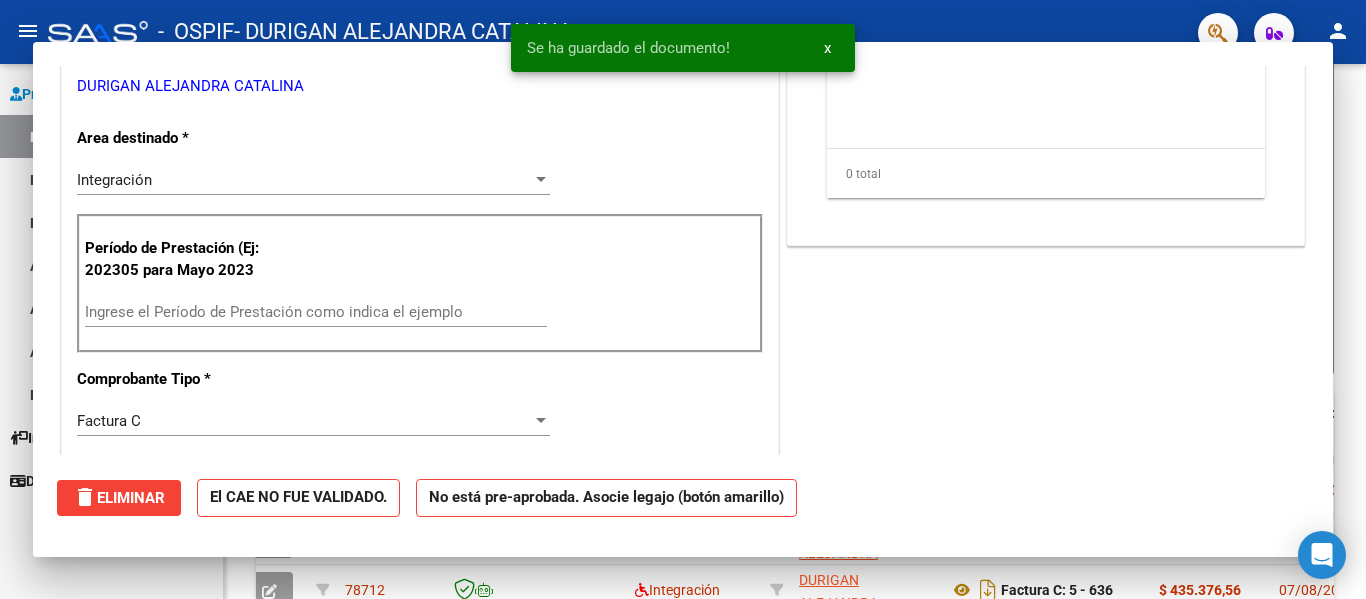 scroll, scrollTop: 0, scrollLeft: 0, axis: both 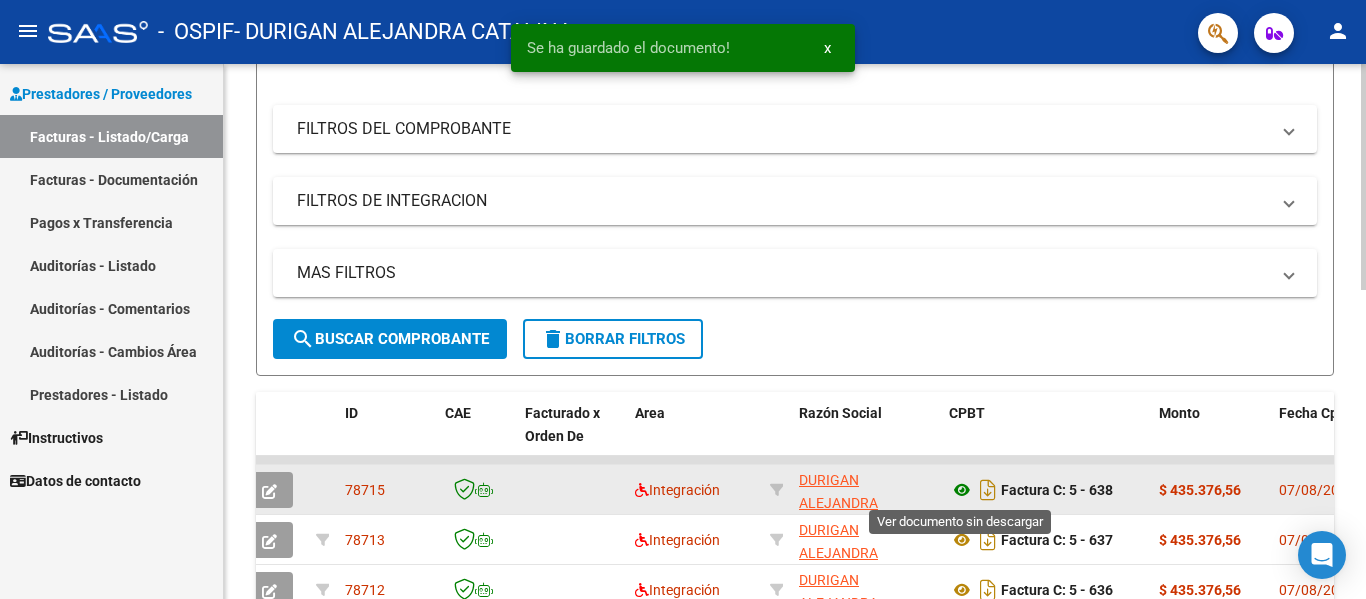 click 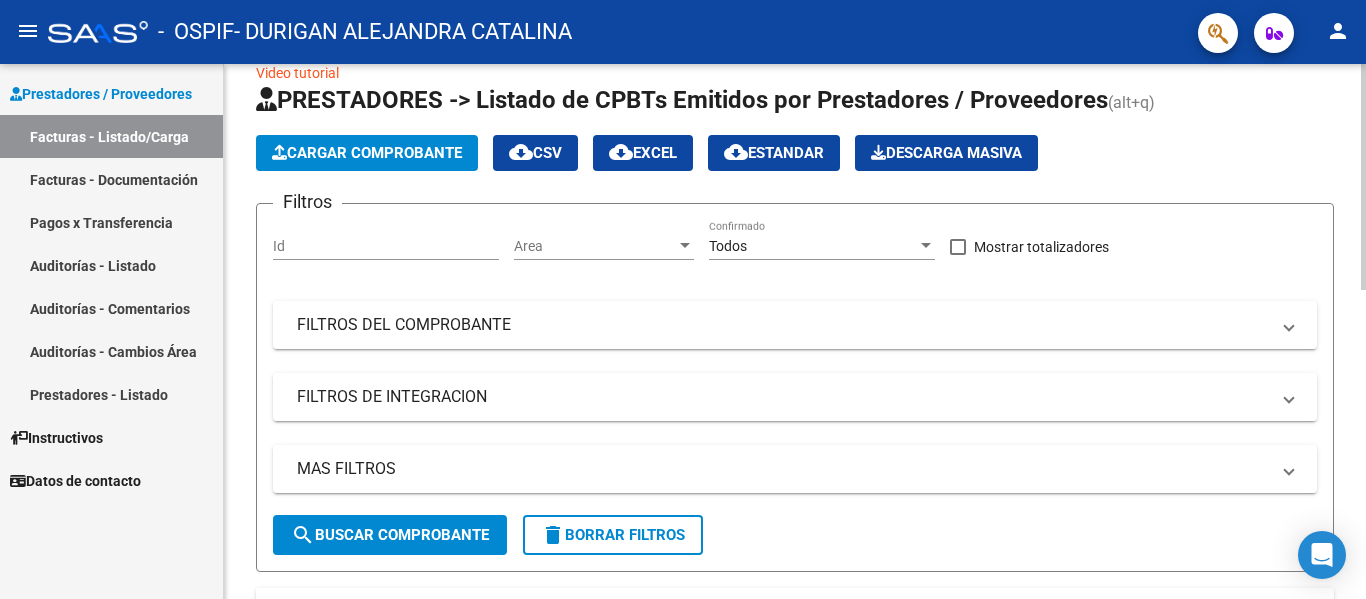 scroll, scrollTop: 33, scrollLeft: 0, axis: vertical 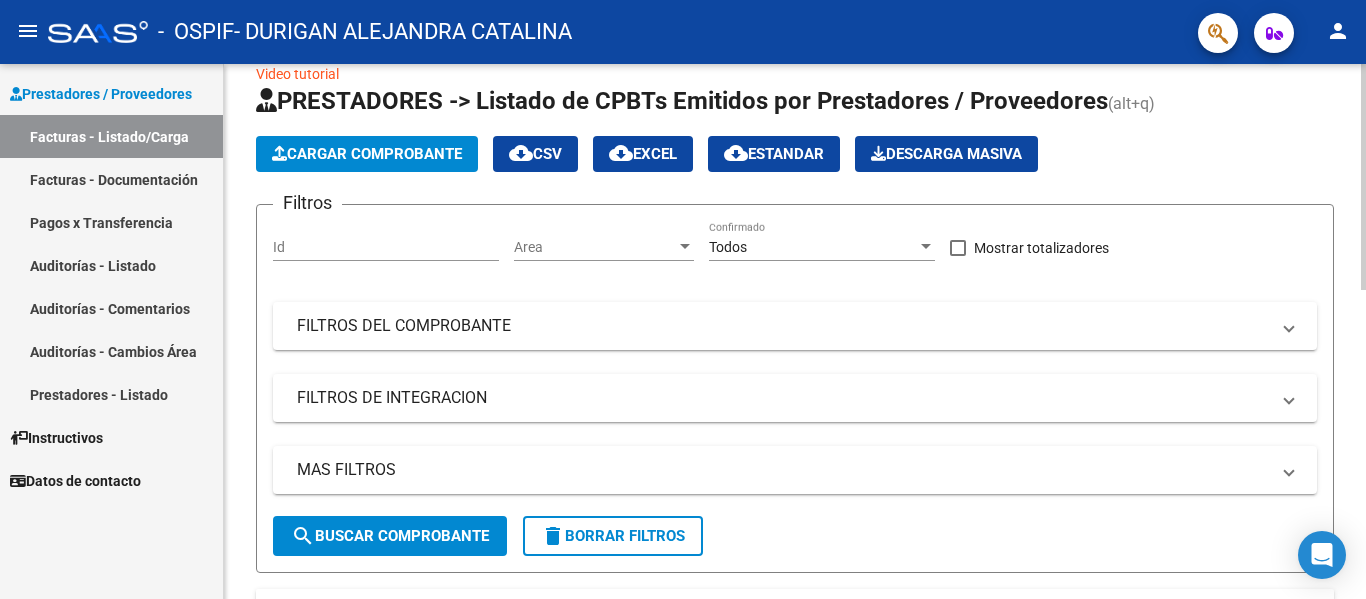click on "Cargar Comprobante" 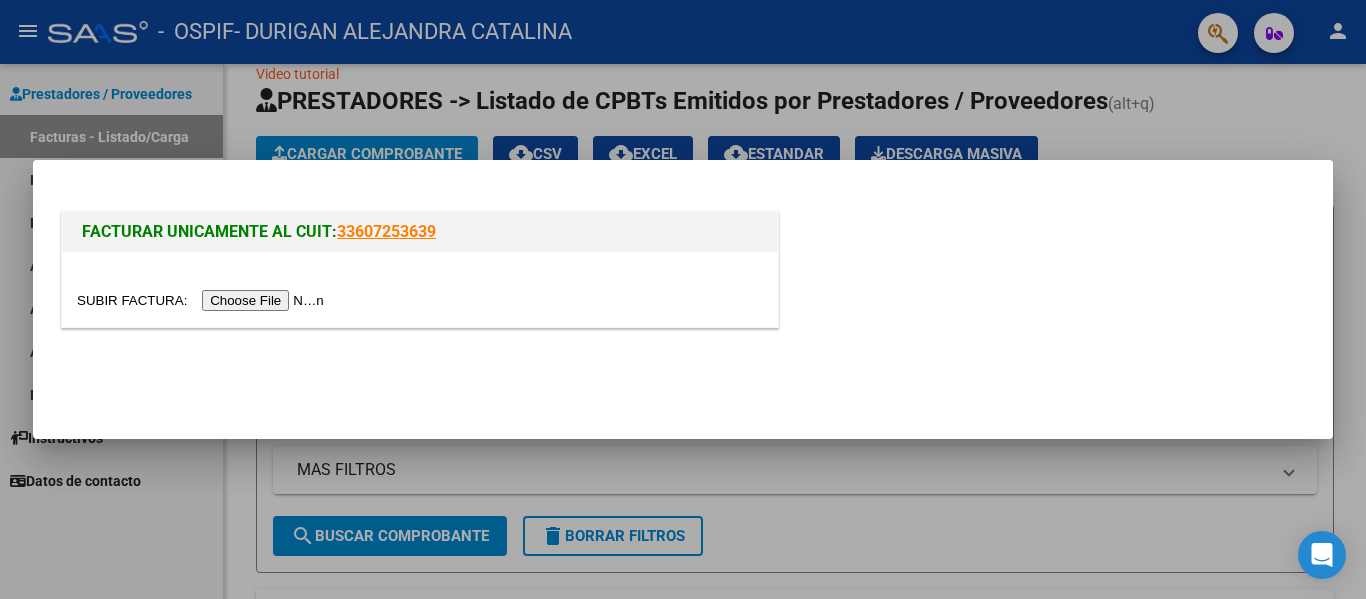 click at bounding box center (203, 300) 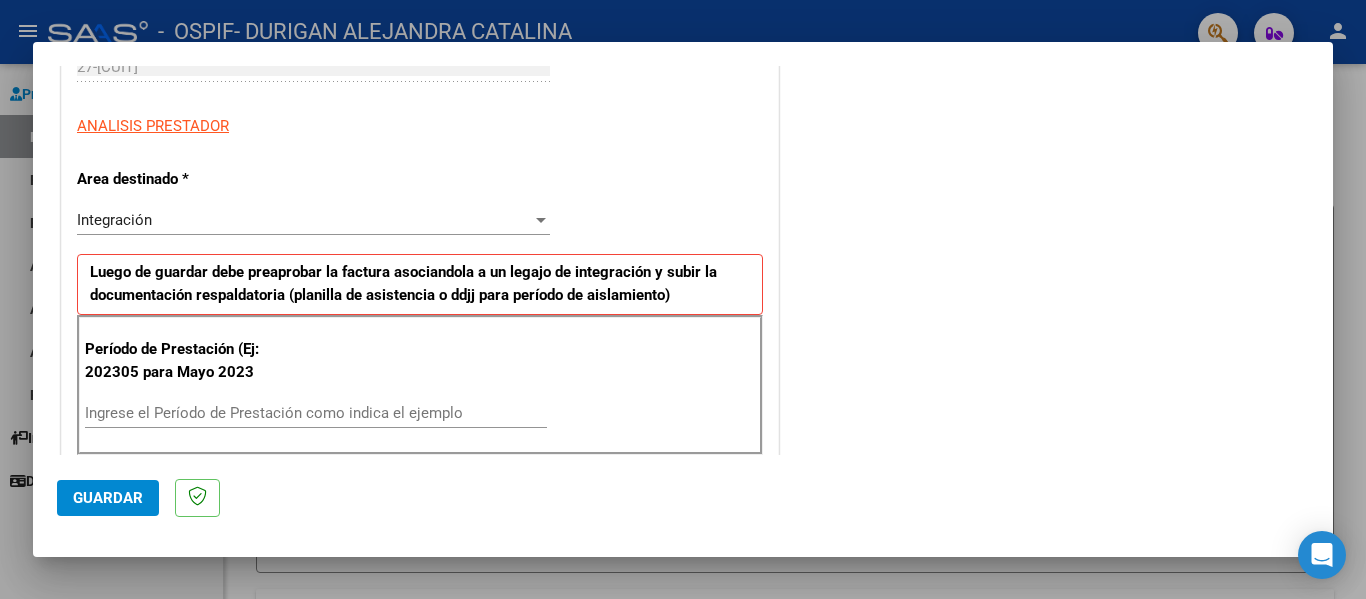 scroll, scrollTop: 356, scrollLeft: 0, axis: vertical 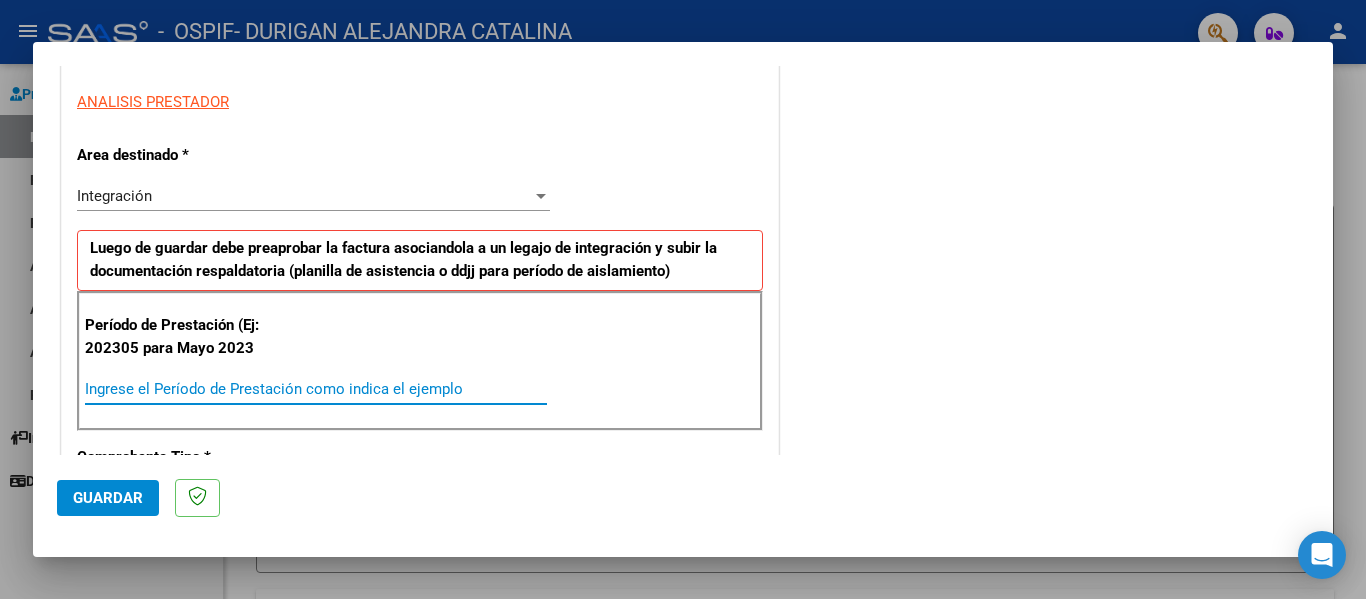 click on "Ingrese el Período de Prestación como indica el ejemplo" at bounding box center [316, 389] 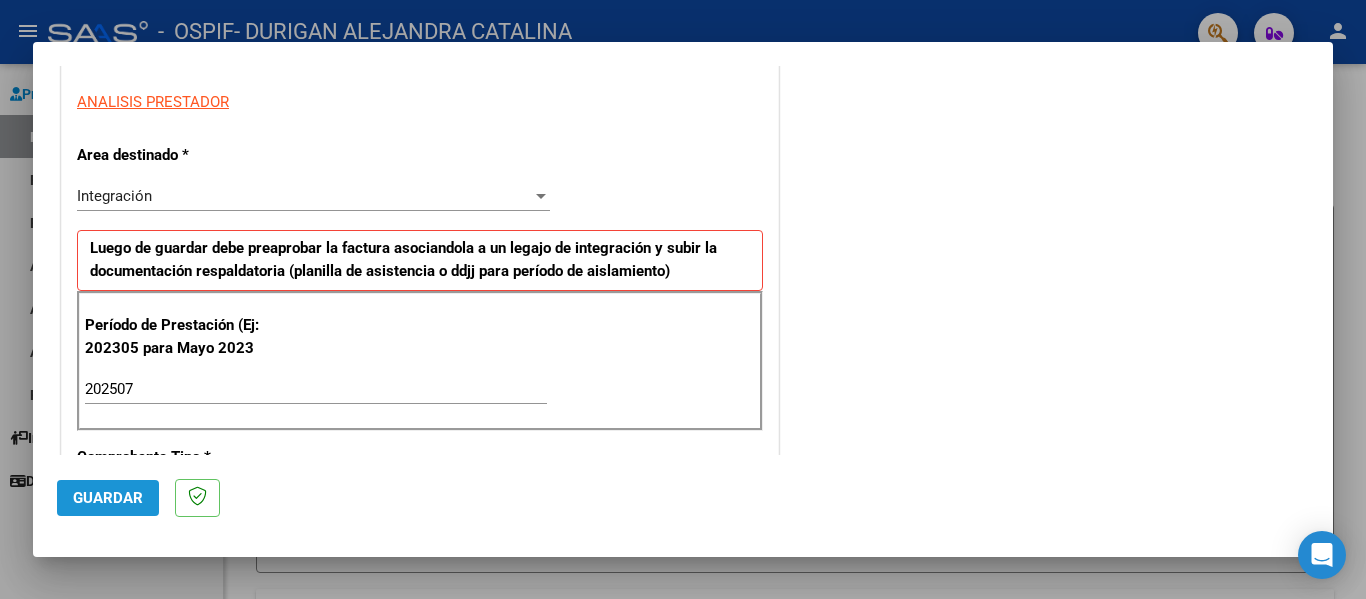 click on "Guardar" 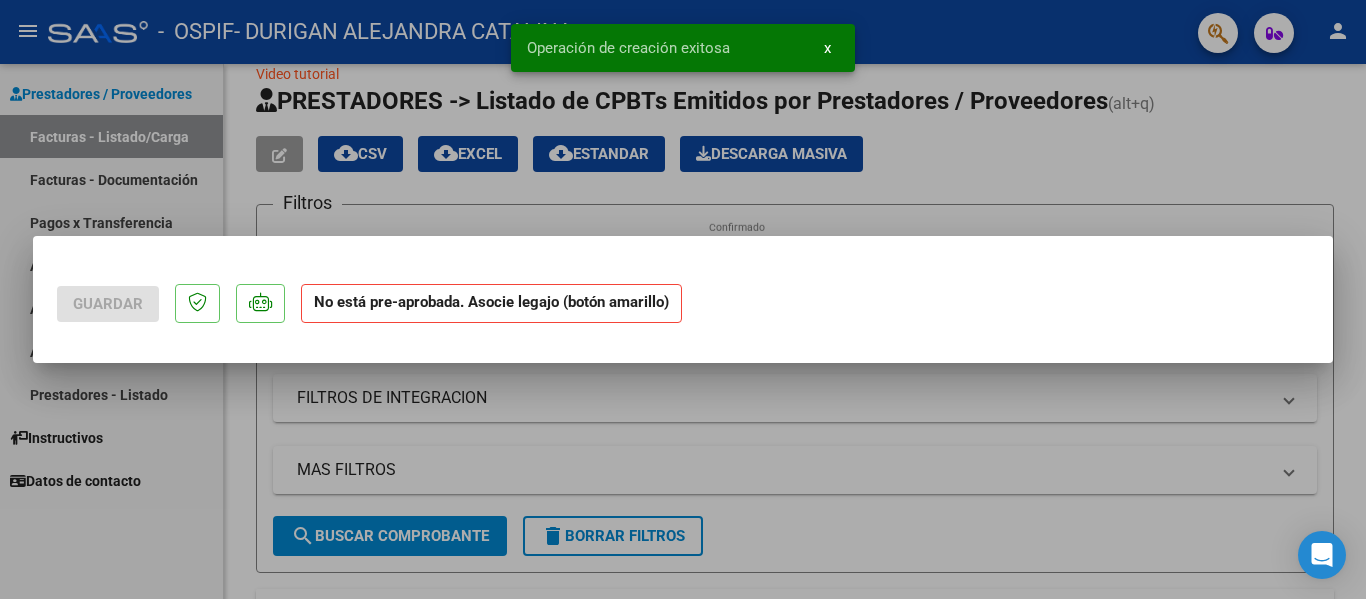 scroll, scrollTop: 0, scrollLeft: 0, axis: both 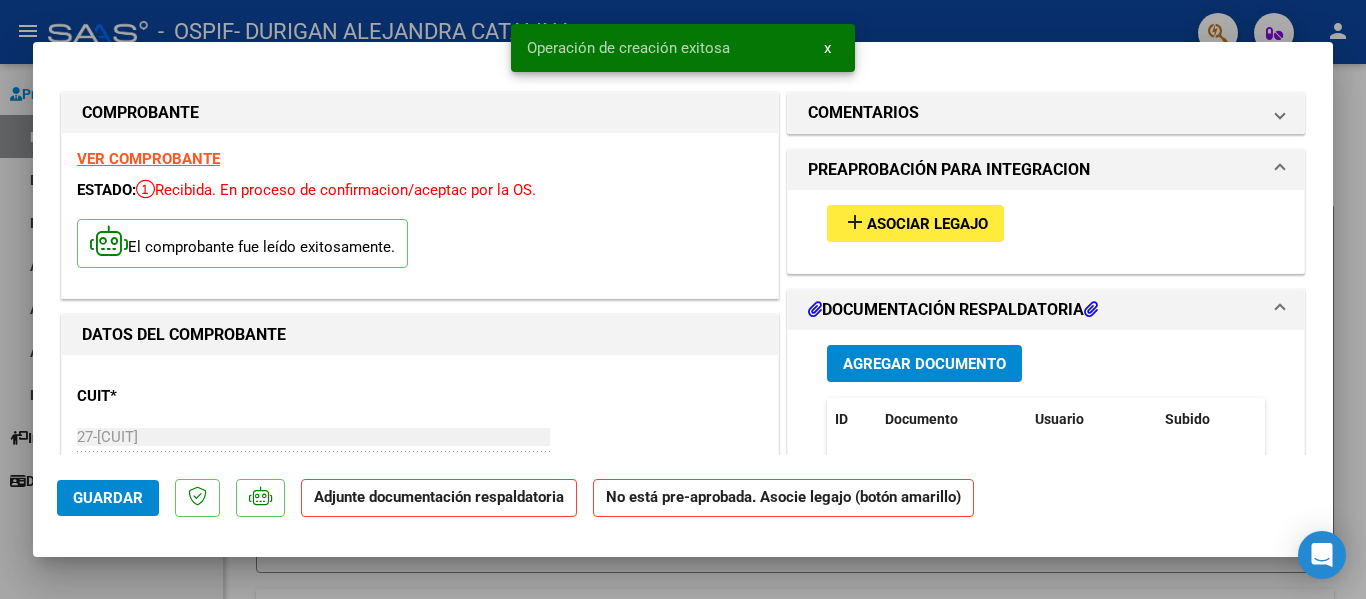 click on "Asociar Legajo" at bounding box center [927, 224] 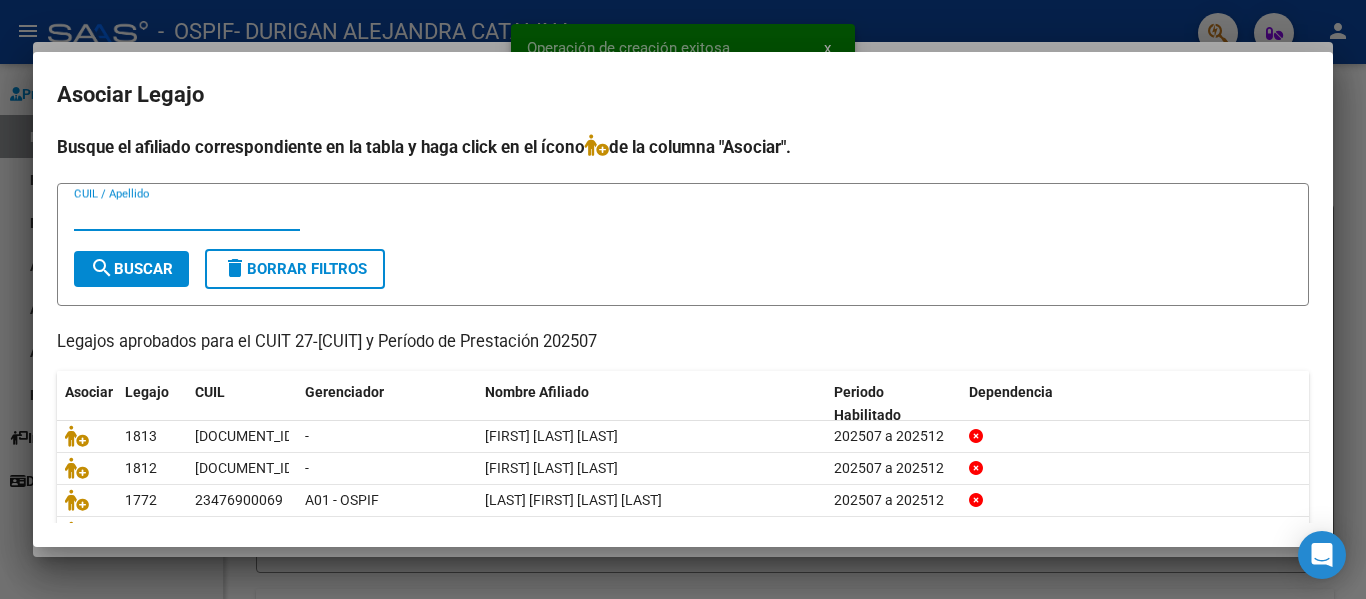 click on "CUIL / Apellido" at bounding box center (187, 215) 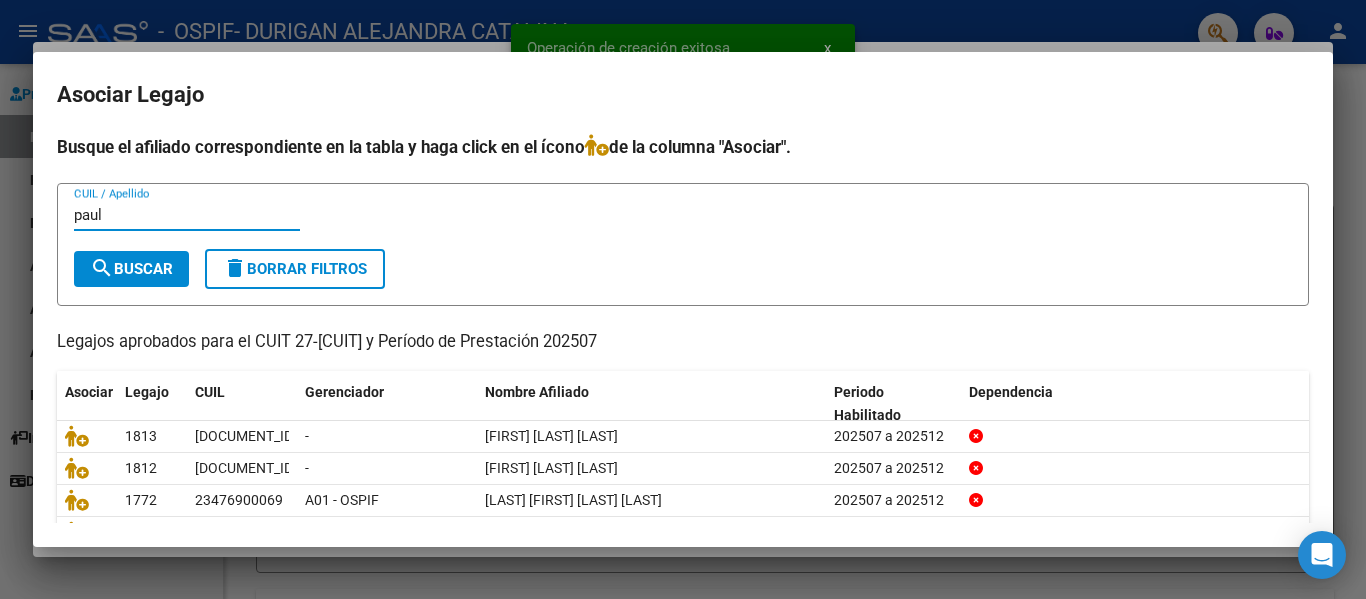 click on "search" at bounding box center [102, 268] 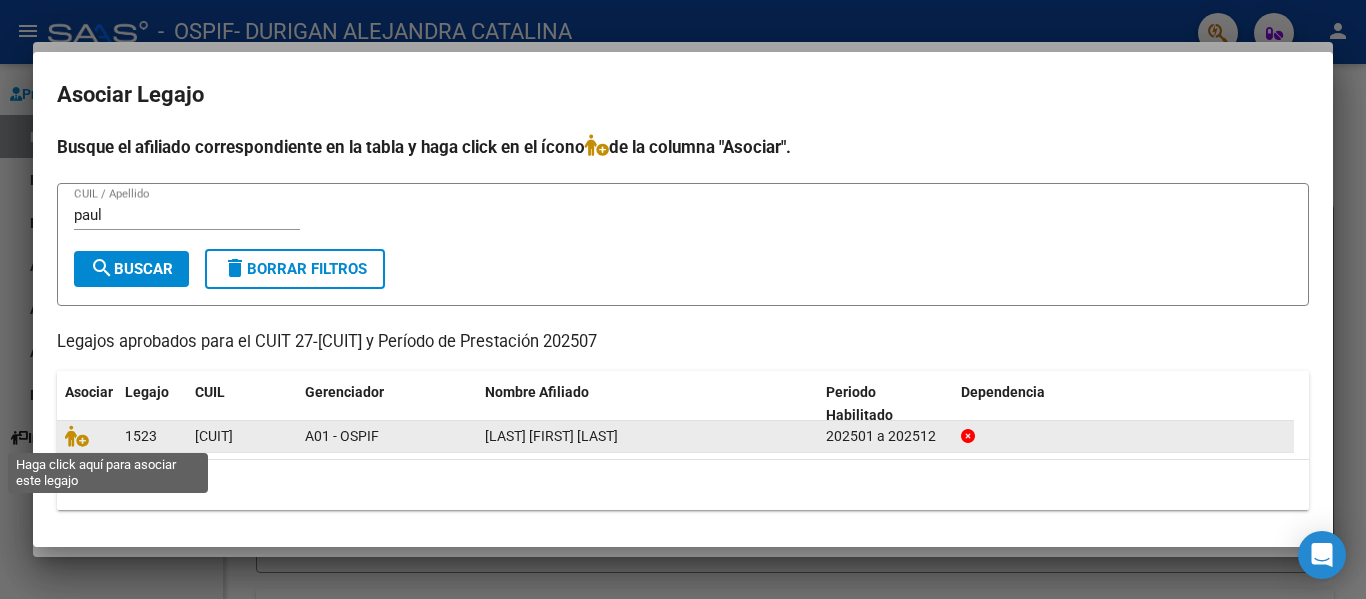 click 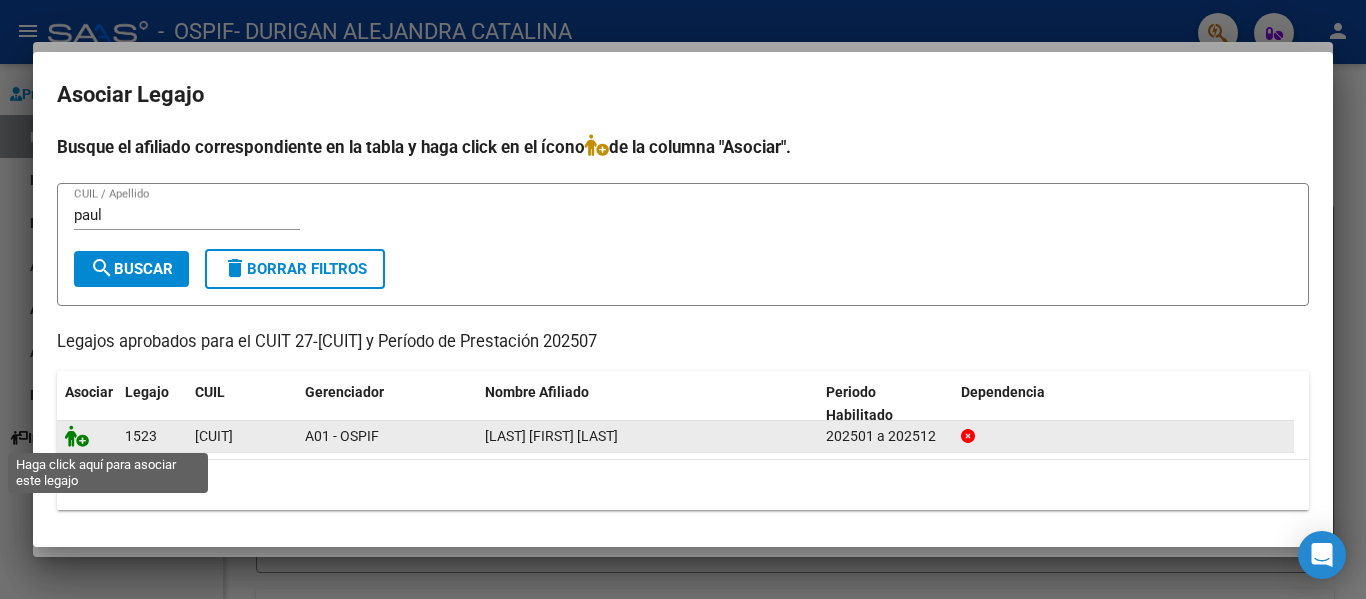 click 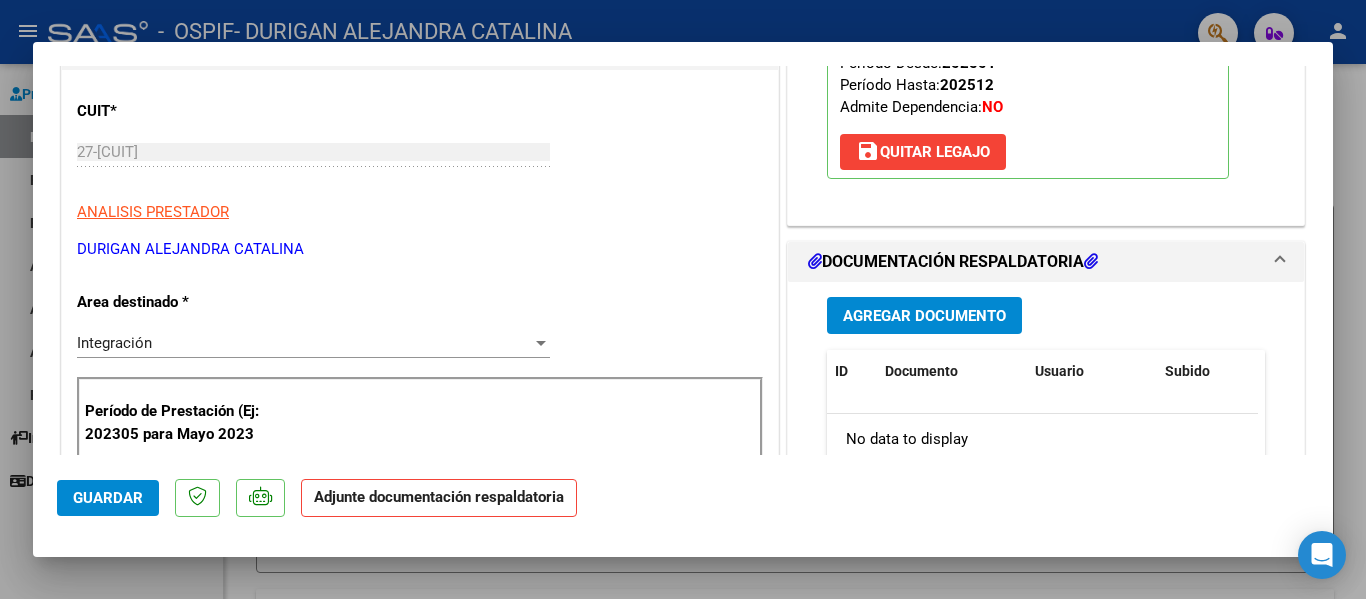scroll, scrollTop: 289, scrollLeft: 0, axis: vertical 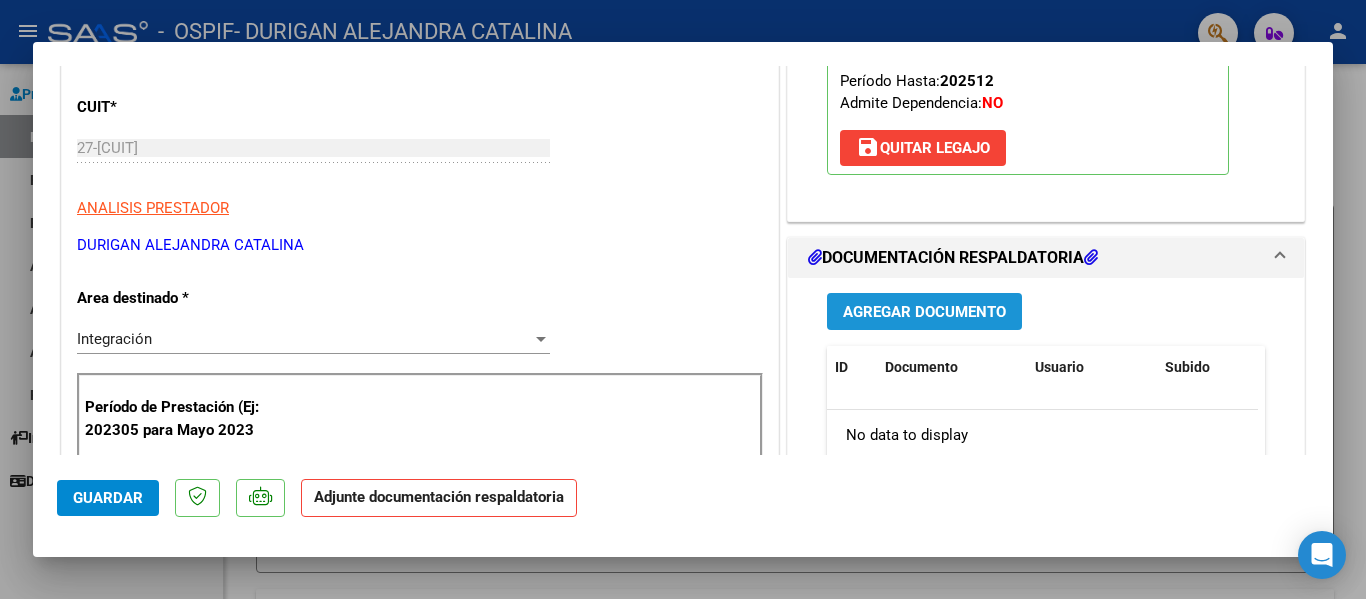 click on "Agregar Documento" at bounding box center (924, 312) 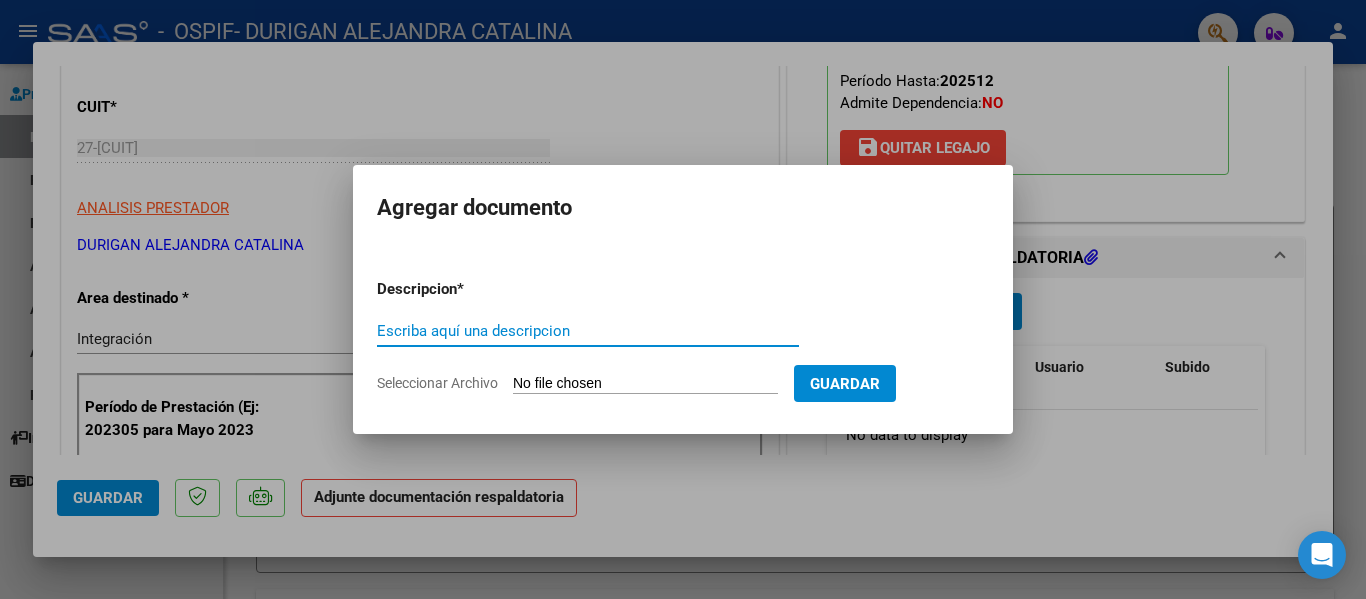 click on "Escriba aquí una descripcion" at bounding box center (588, 331) 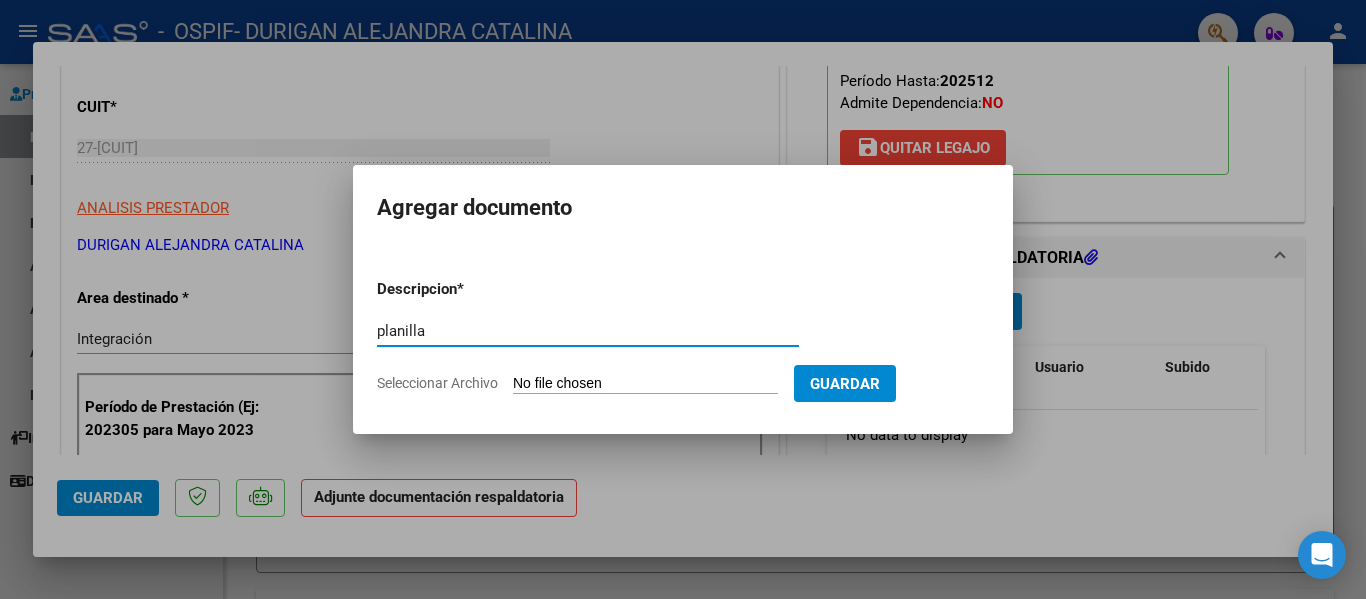 click on "Seleccionar Archivo" at bounding box center (645, 384) 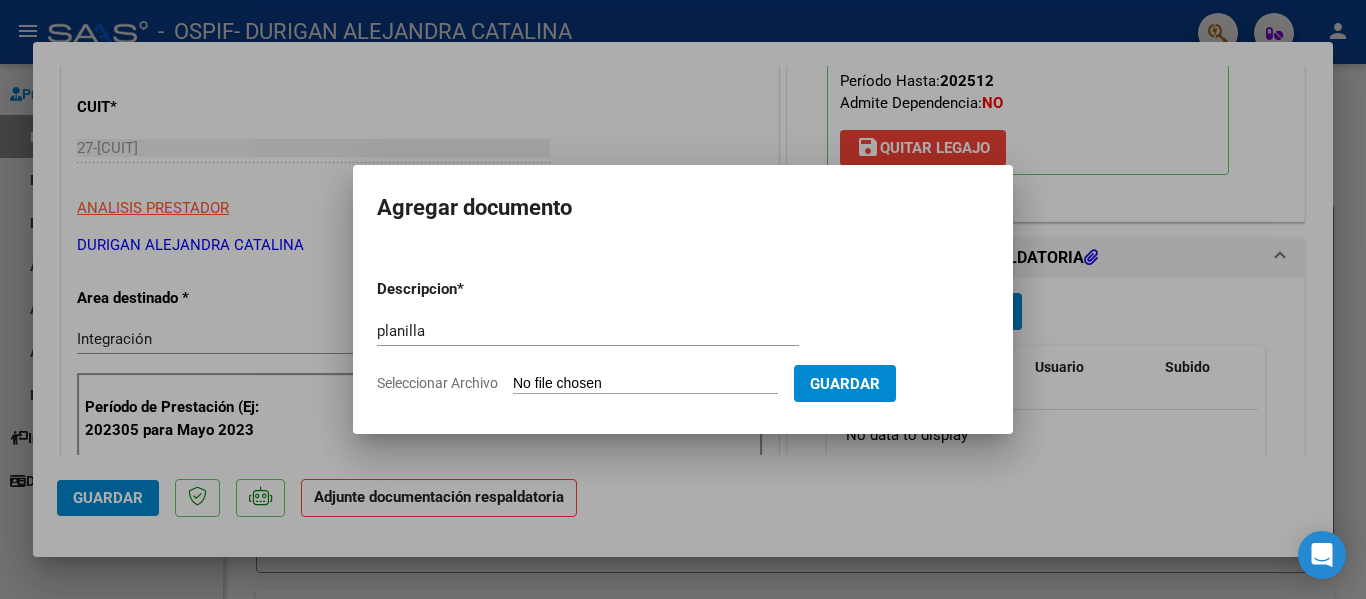 click at bounding box center [683, 299] 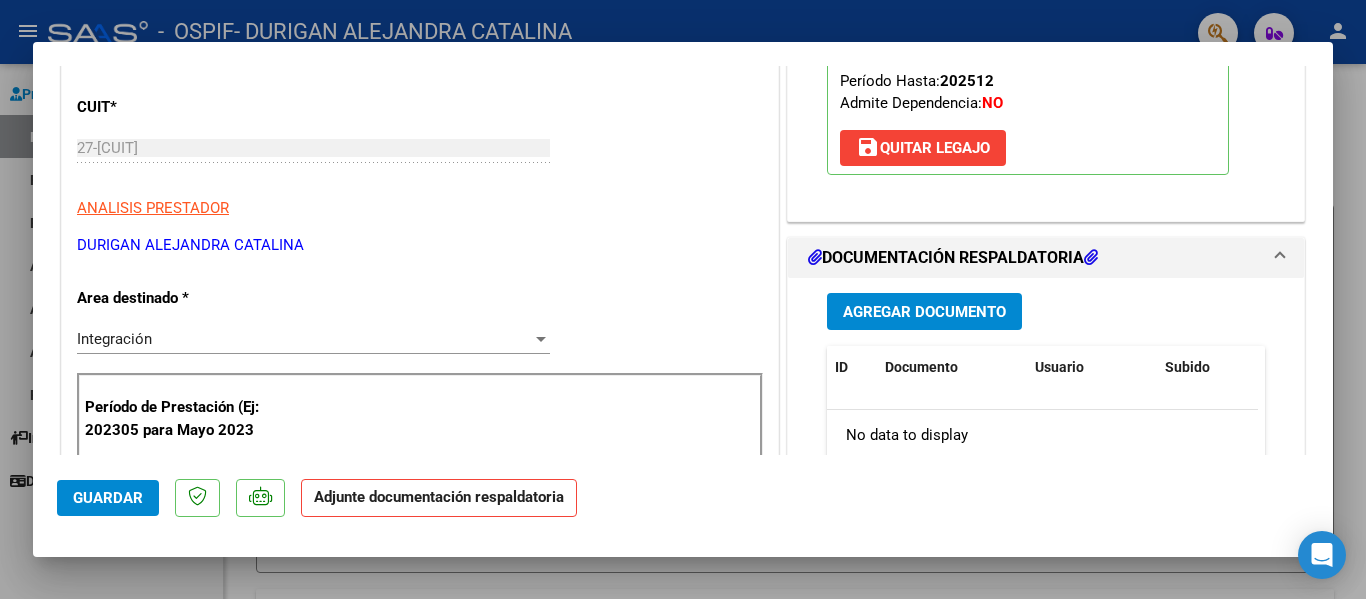 click at bounding box center [683, 299] 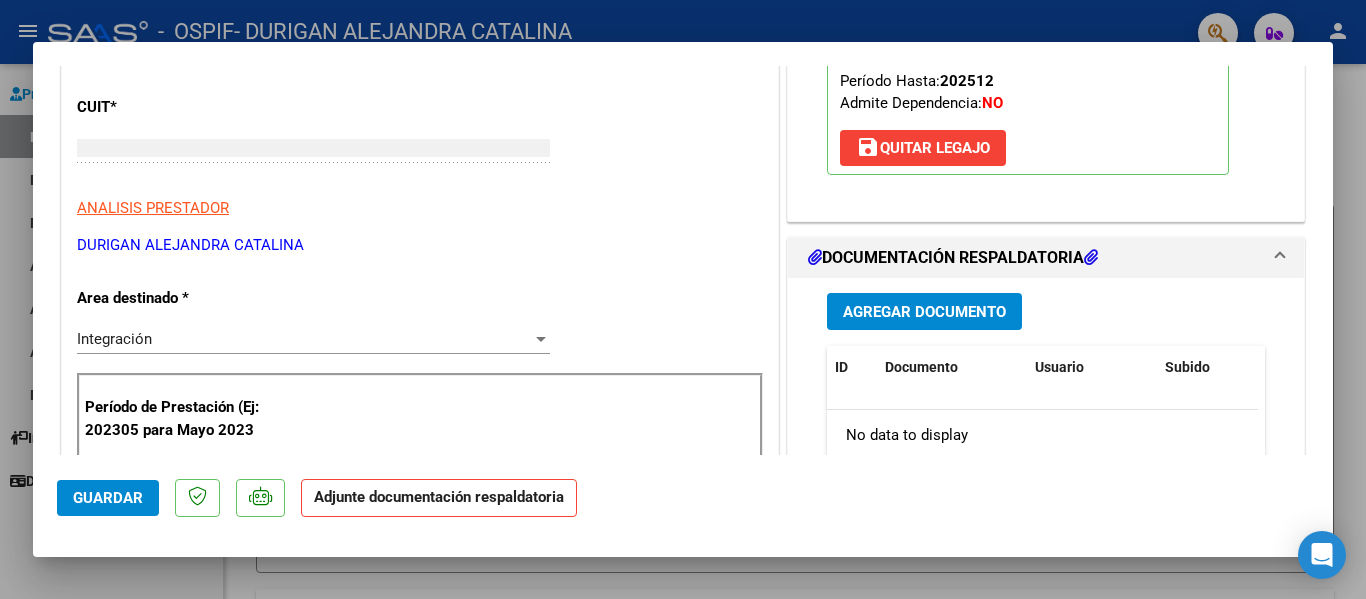 scroll, scrollTop: 228, scrollLeft: 0, axis: vertical 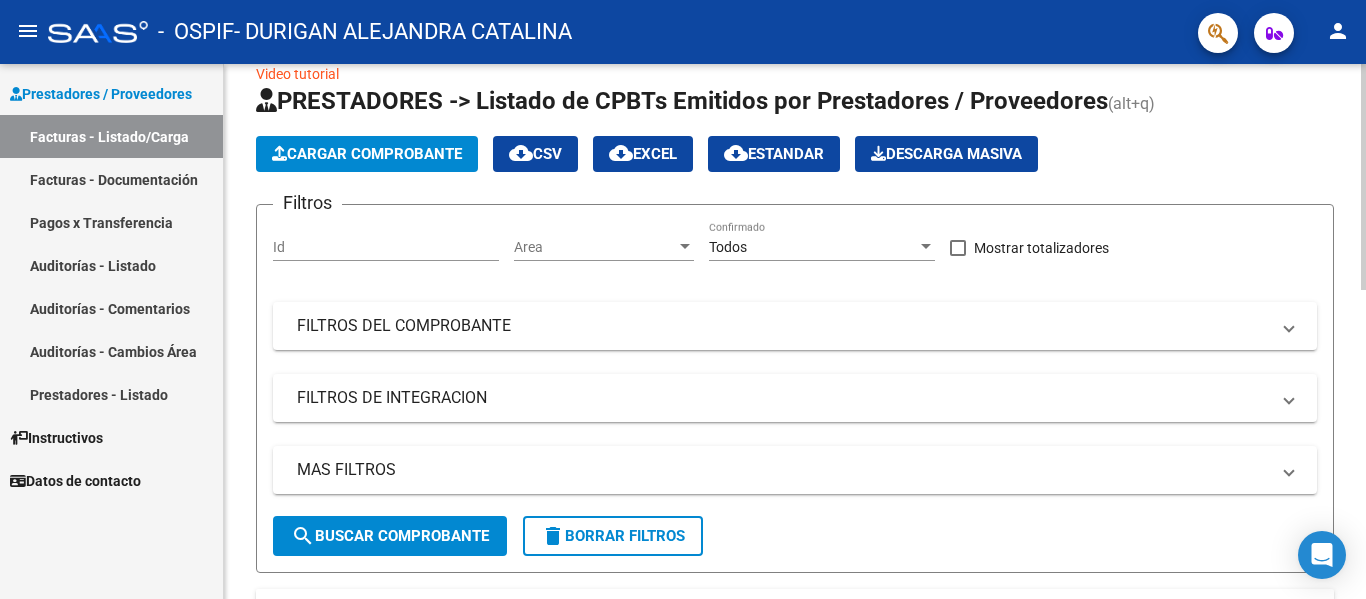 click on "Cargar Comprobante" 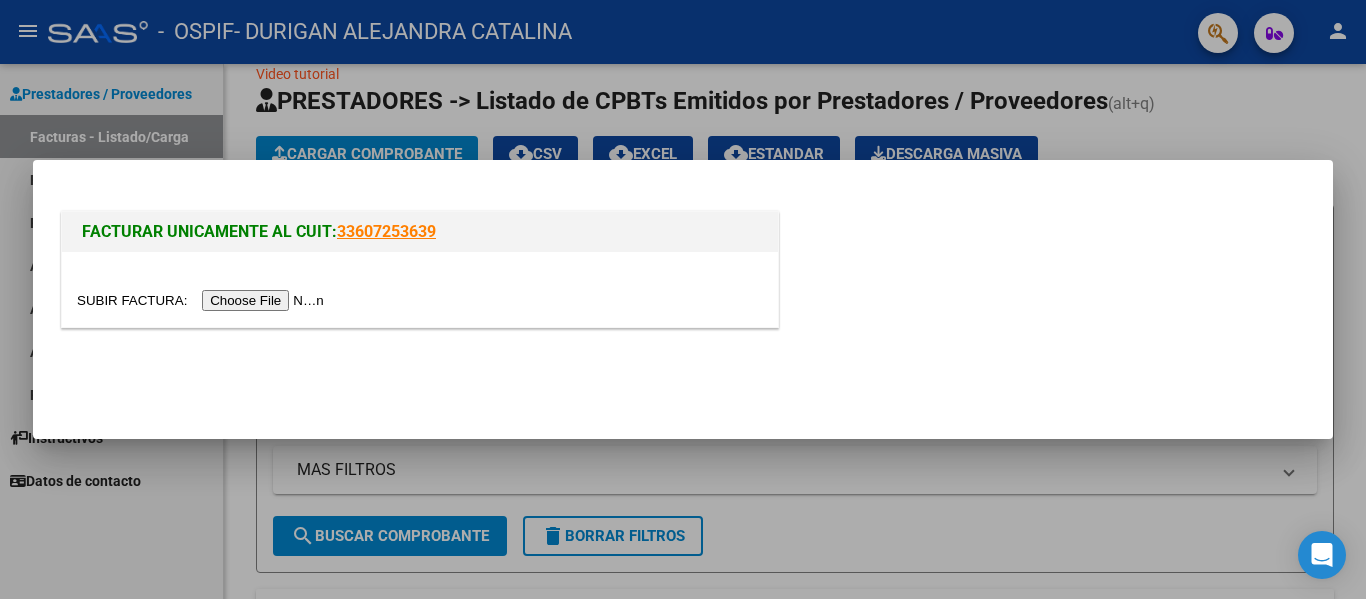 click at bounding box center [203, 300] 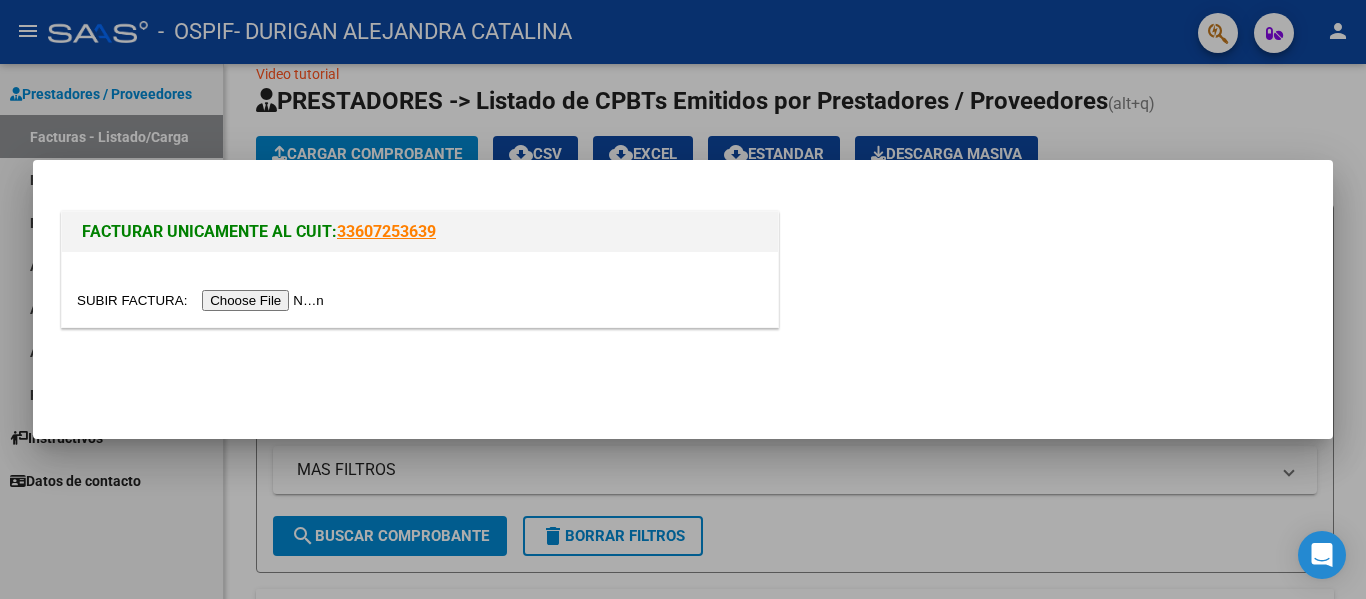 click at bounding box center [683, 299] 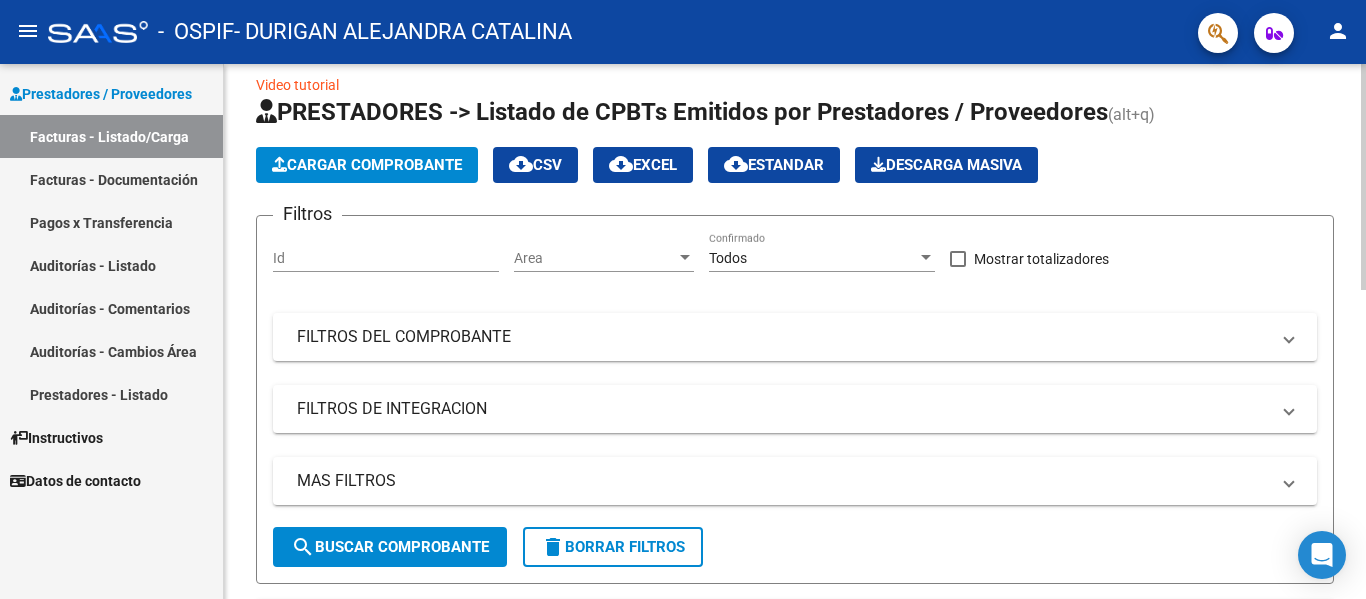 scroll, scrollTop: 17, scrollLeft: 0, axis: vertical 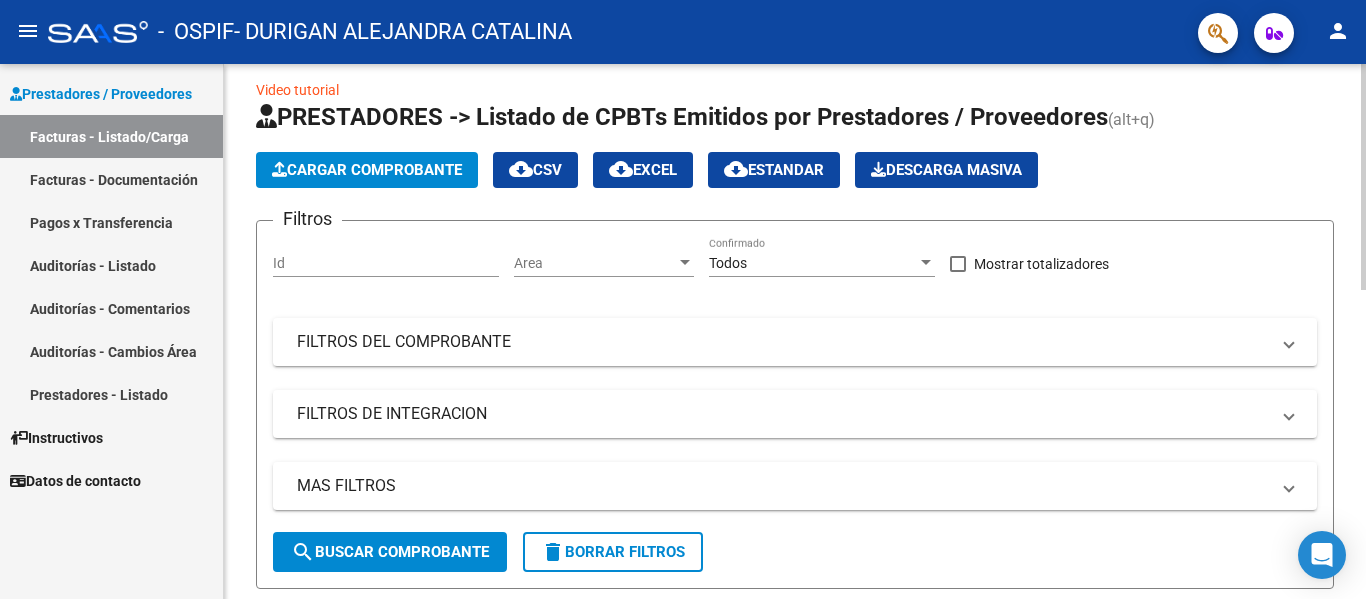 click on "Cargar Comprobante" 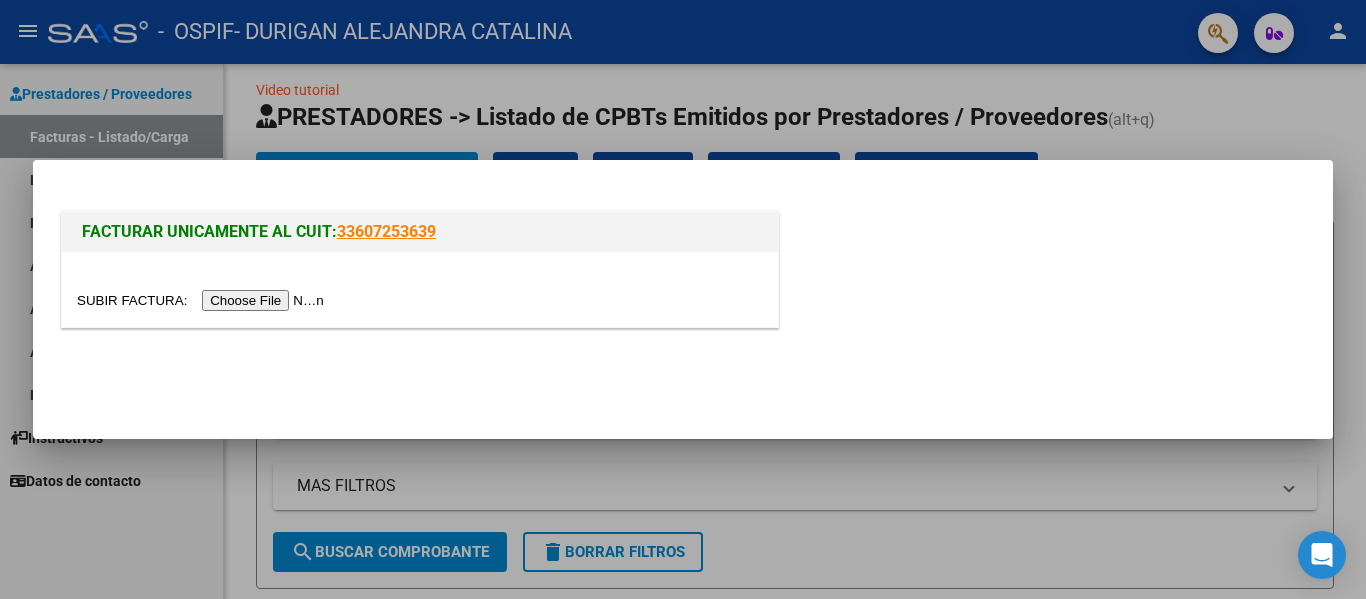 click at bounding box center (203, 300) 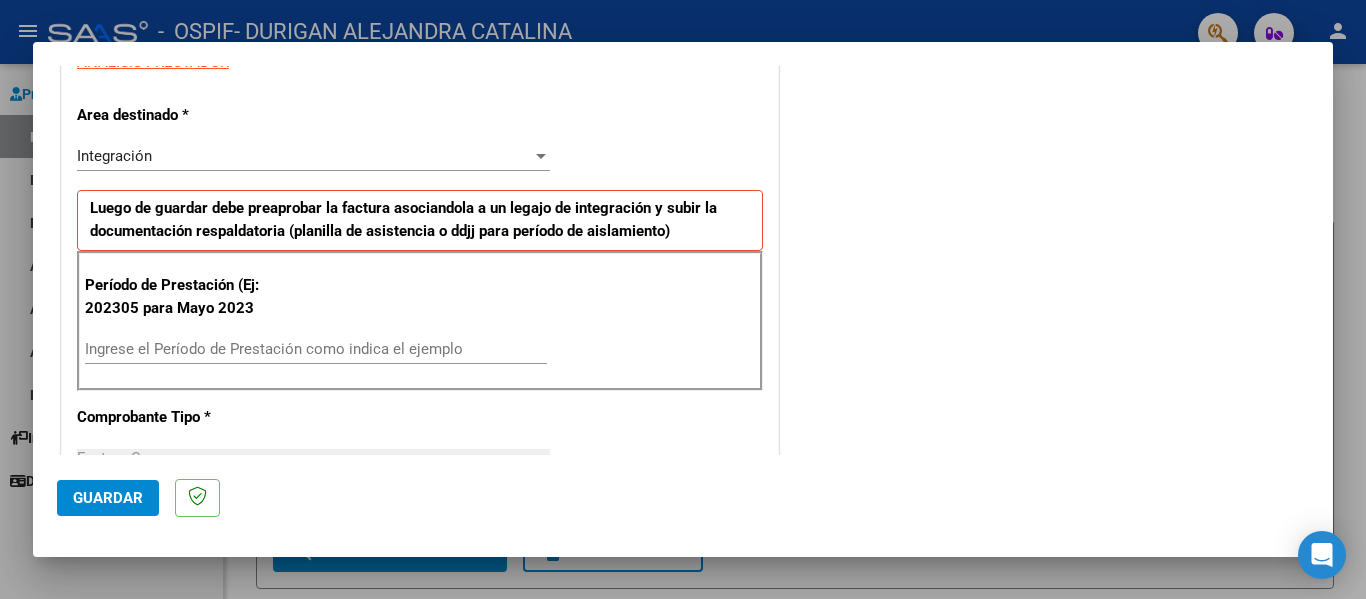 scroll, scrollTop: 397, scrollLeft: 0, axis: vertical 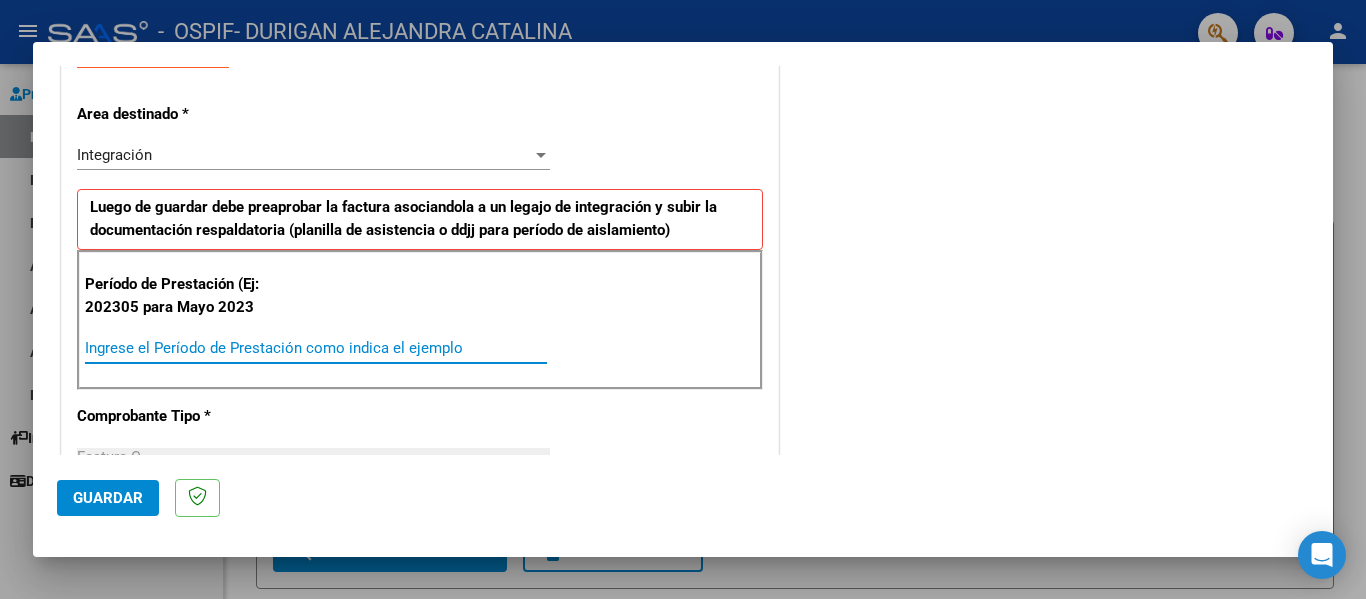 click on "Ingrese el Período de Prestación como indica el ejemplo" at bounding box center [316, 348] 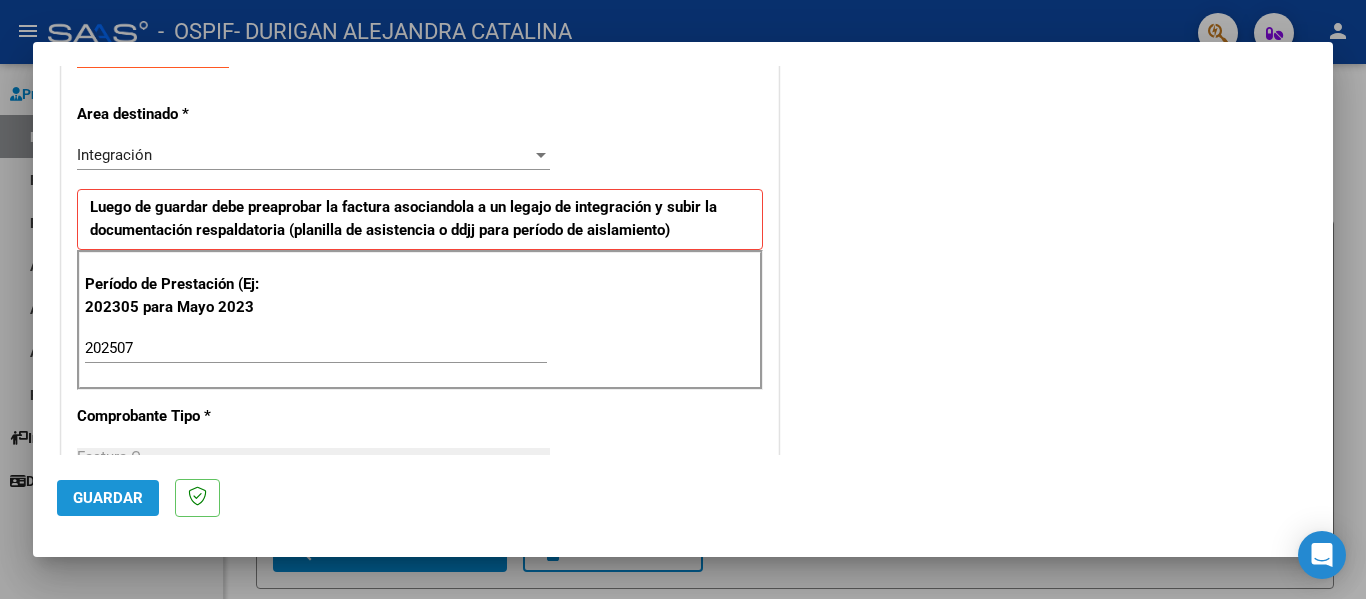 click on "Guardar" 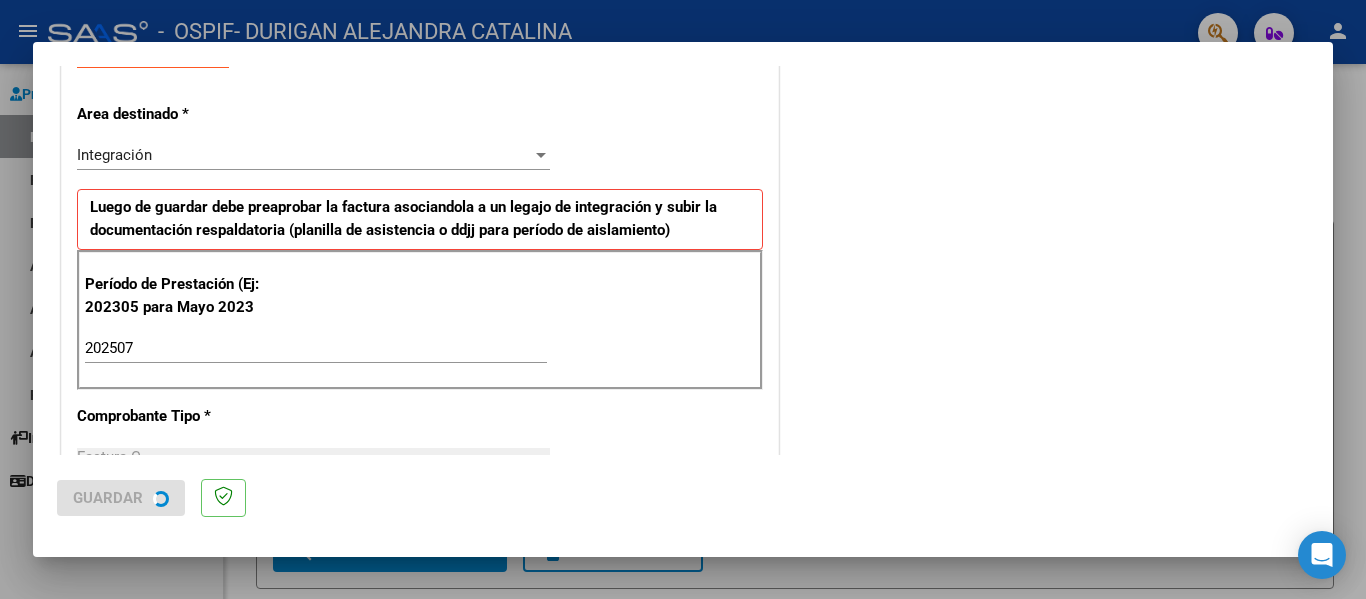 scroll, scrollTop: 0, scrollLeft: 0, axis: both 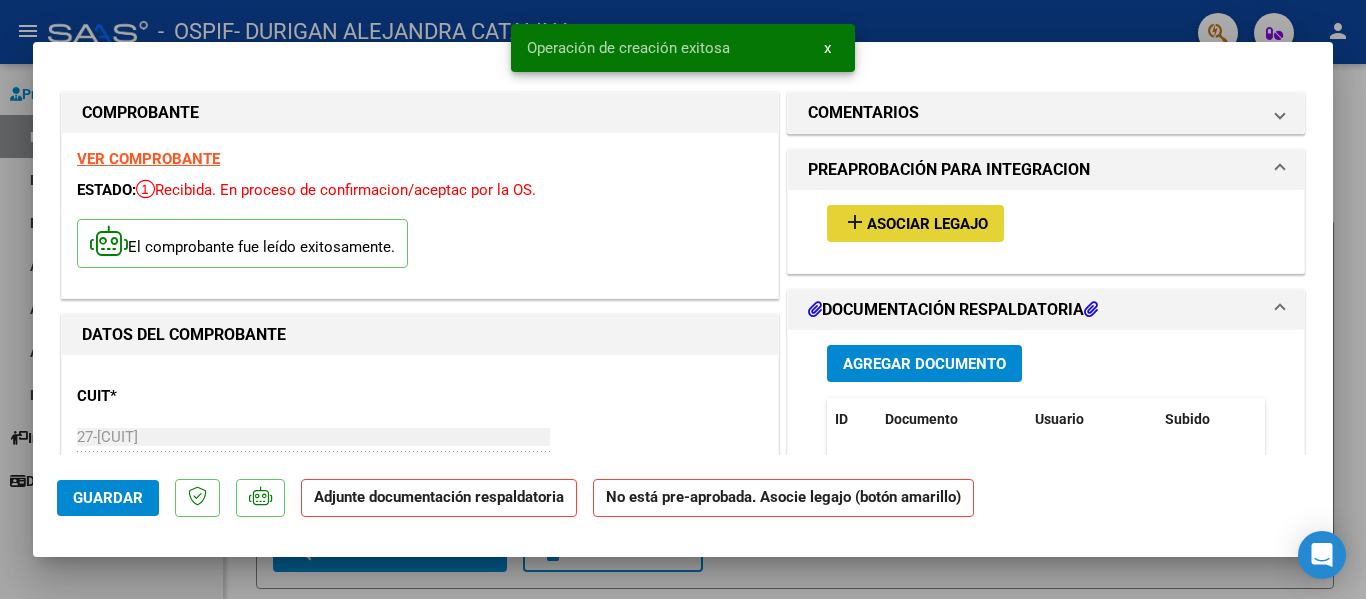 click on "Asociar Legajo" at bounding box center [927, 224] 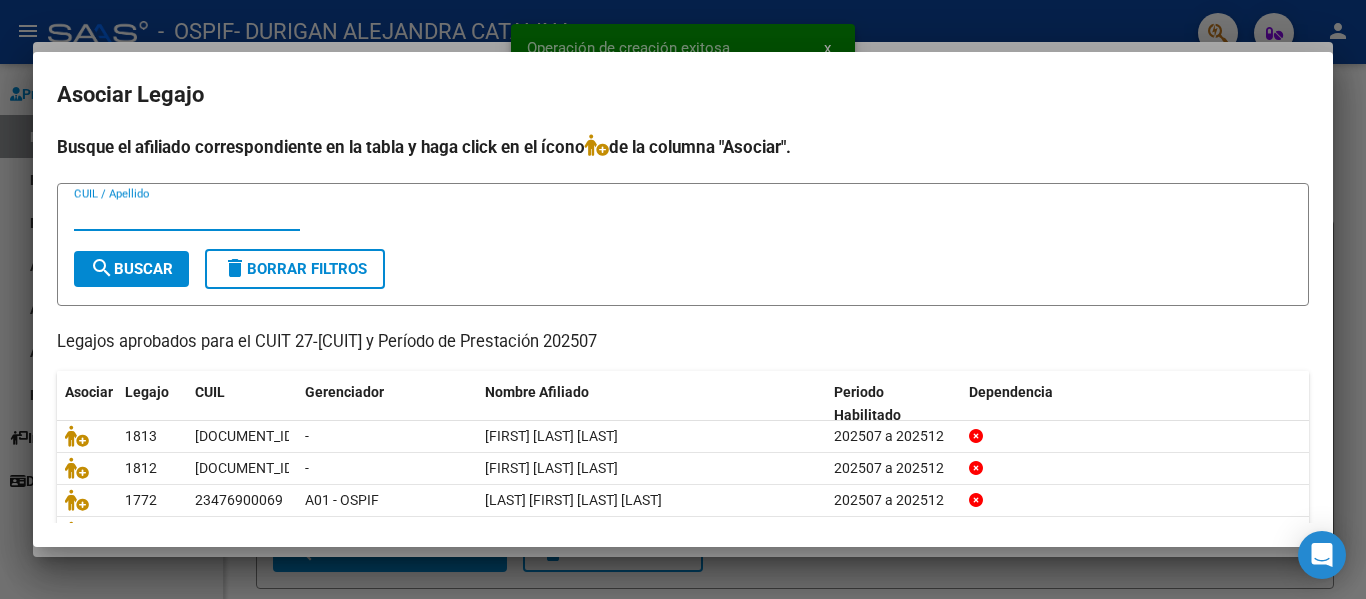 click on "CUIL / Apellido" at bounding box center (187, 215) 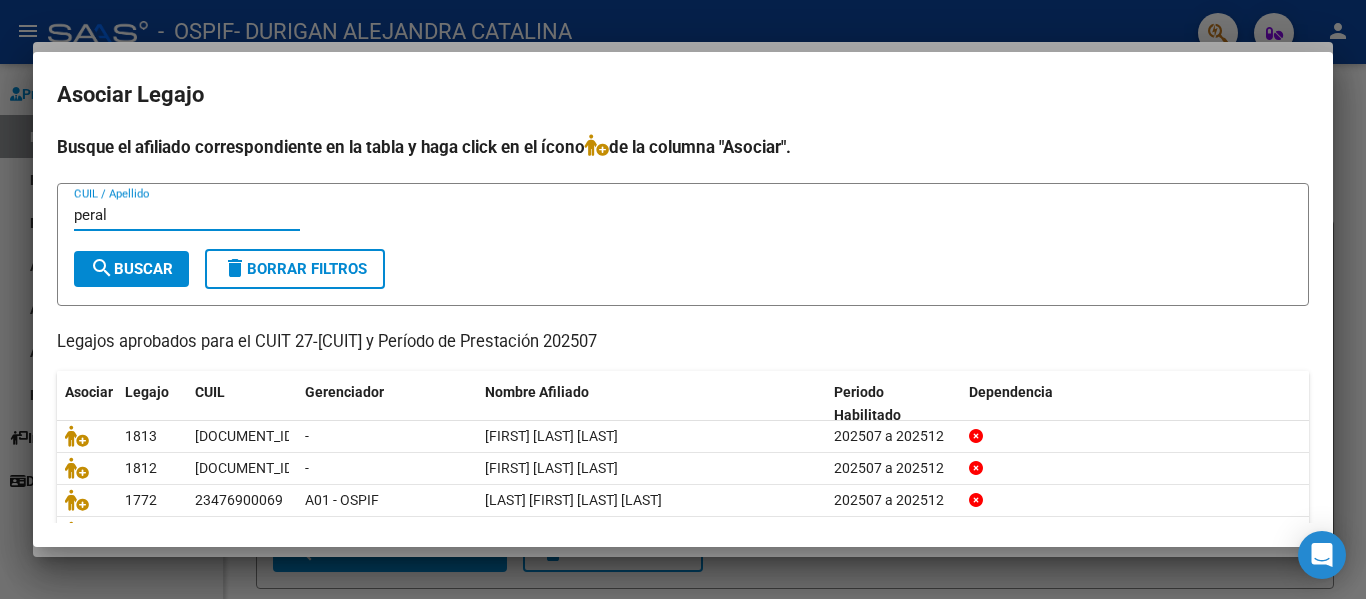 click on "search  Buscar" at bounding box center [131, 269] 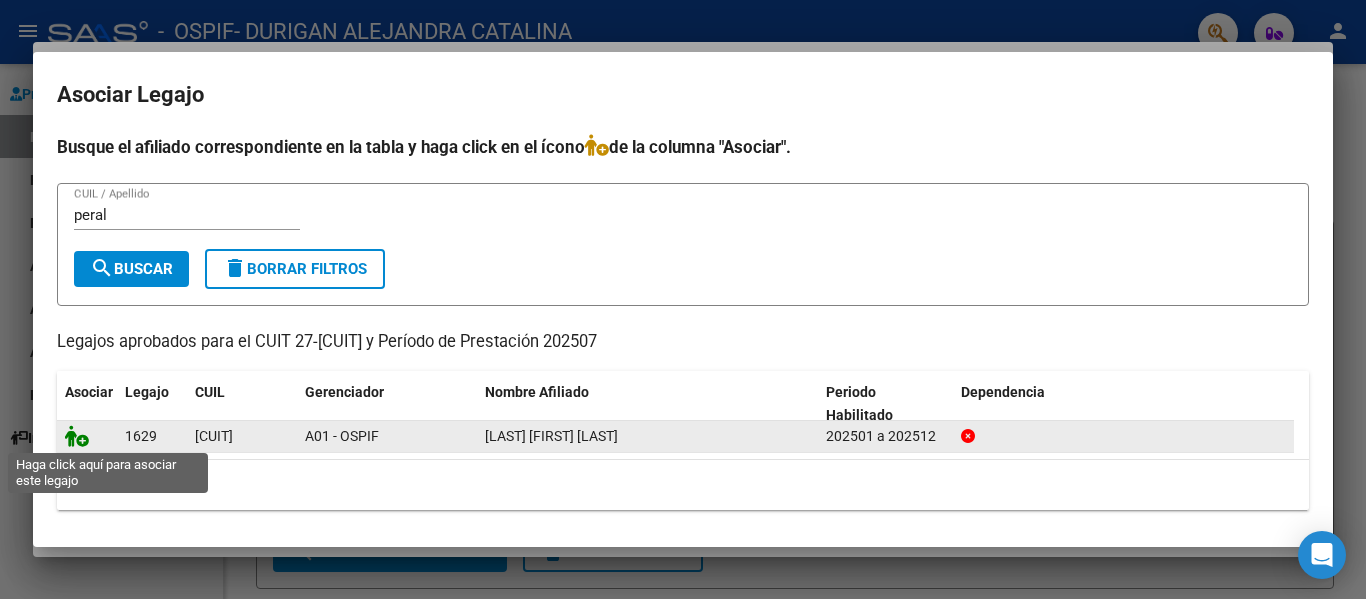 click 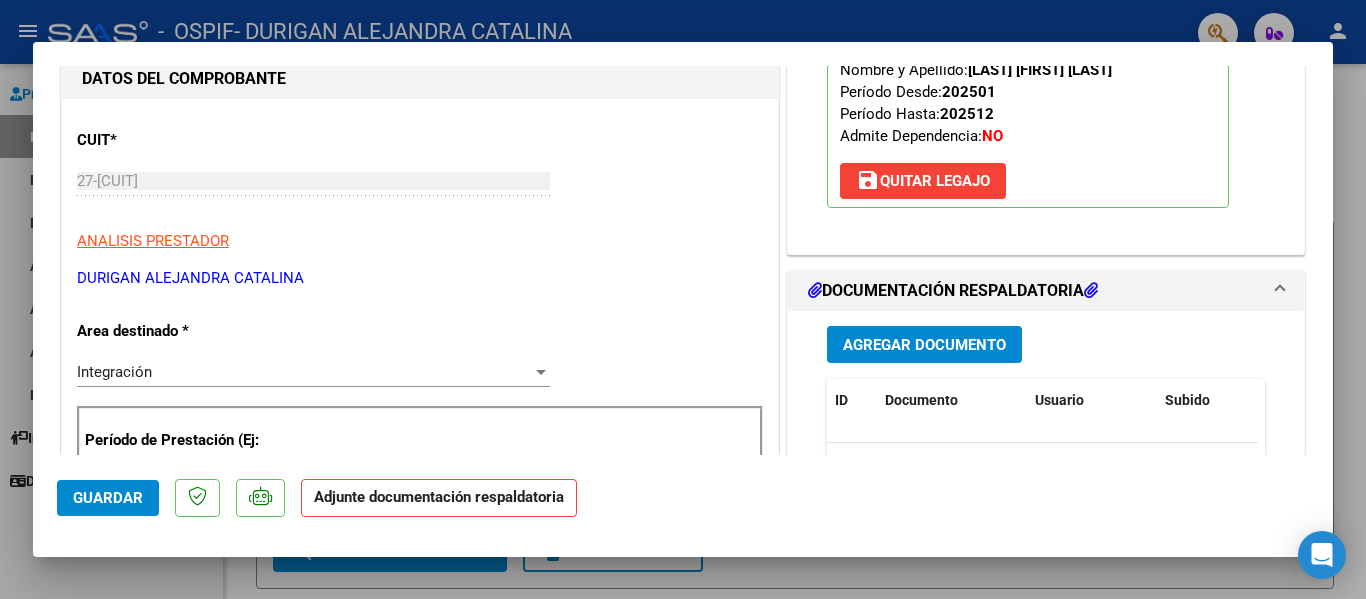 scroll, scrollTop: 257, scrollLeft: 0, axis: vertical 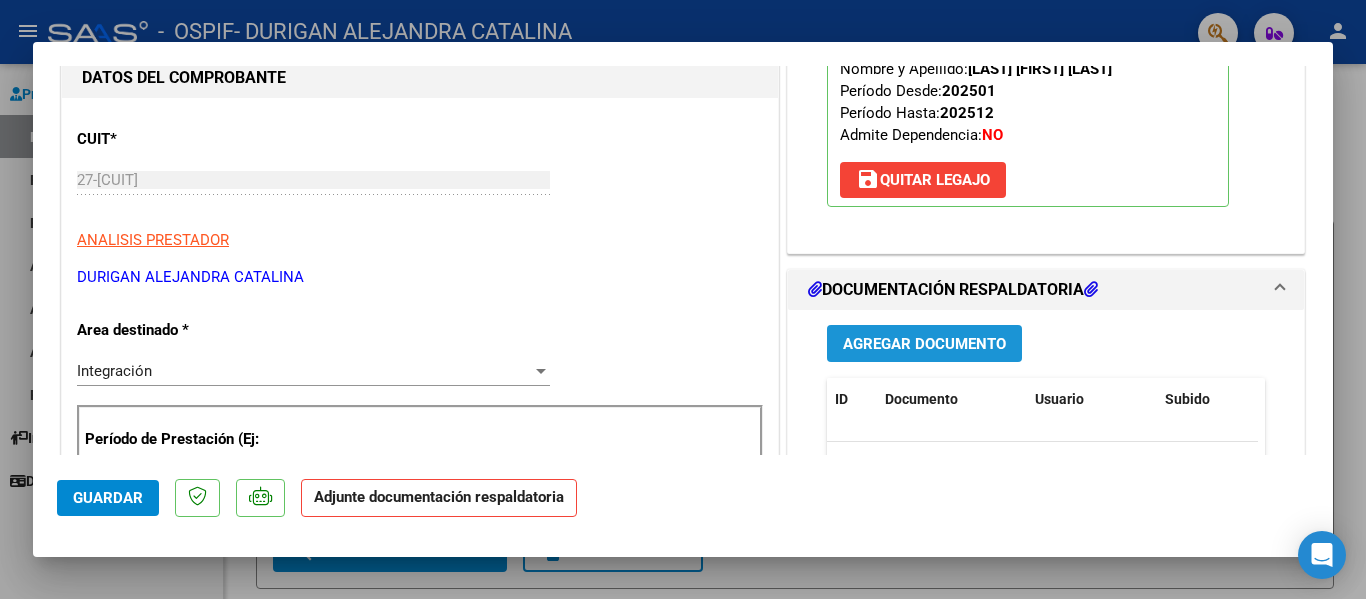 click on "Agregar Documento" at bounding box center [924, 344] 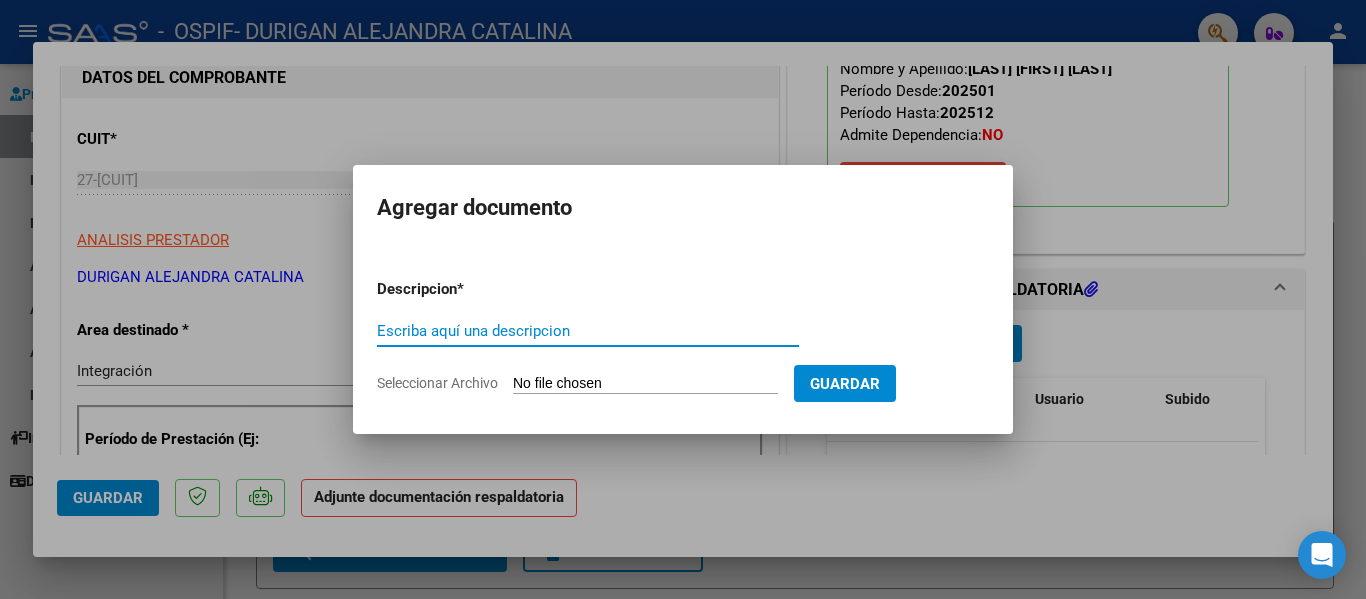 click on "Escriba aquí una descripcion" at bounding box center (588, 331) 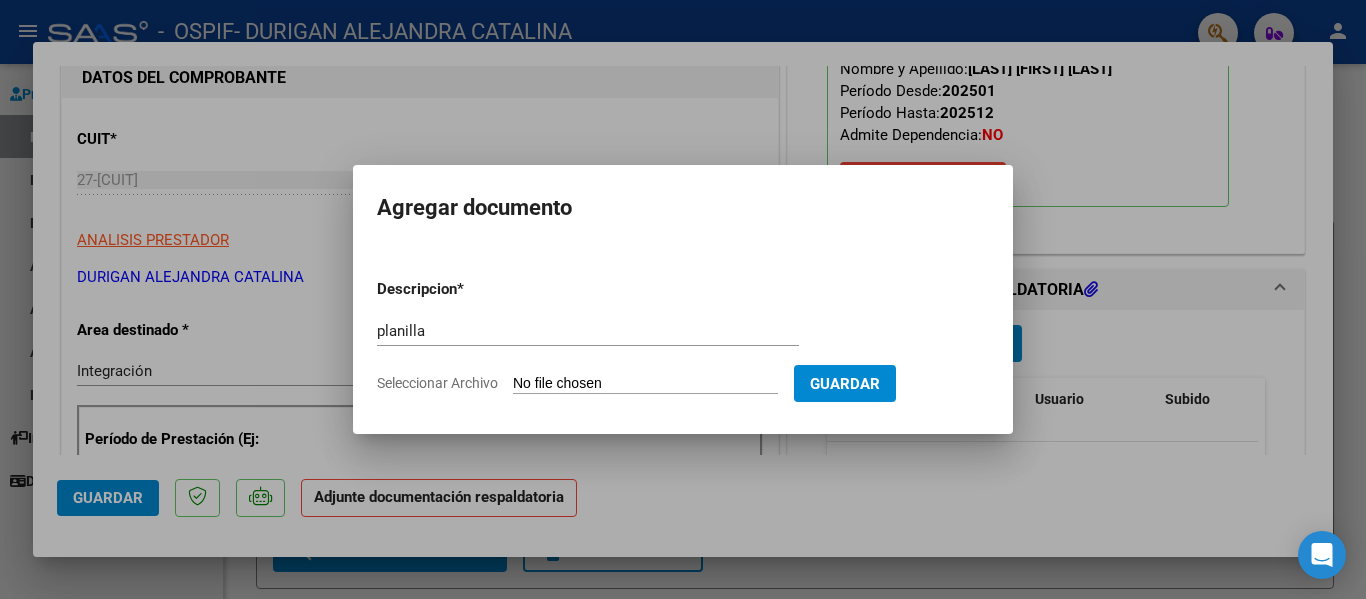 click on "Seleccionar Archivo" at bounding box center (645, 384) 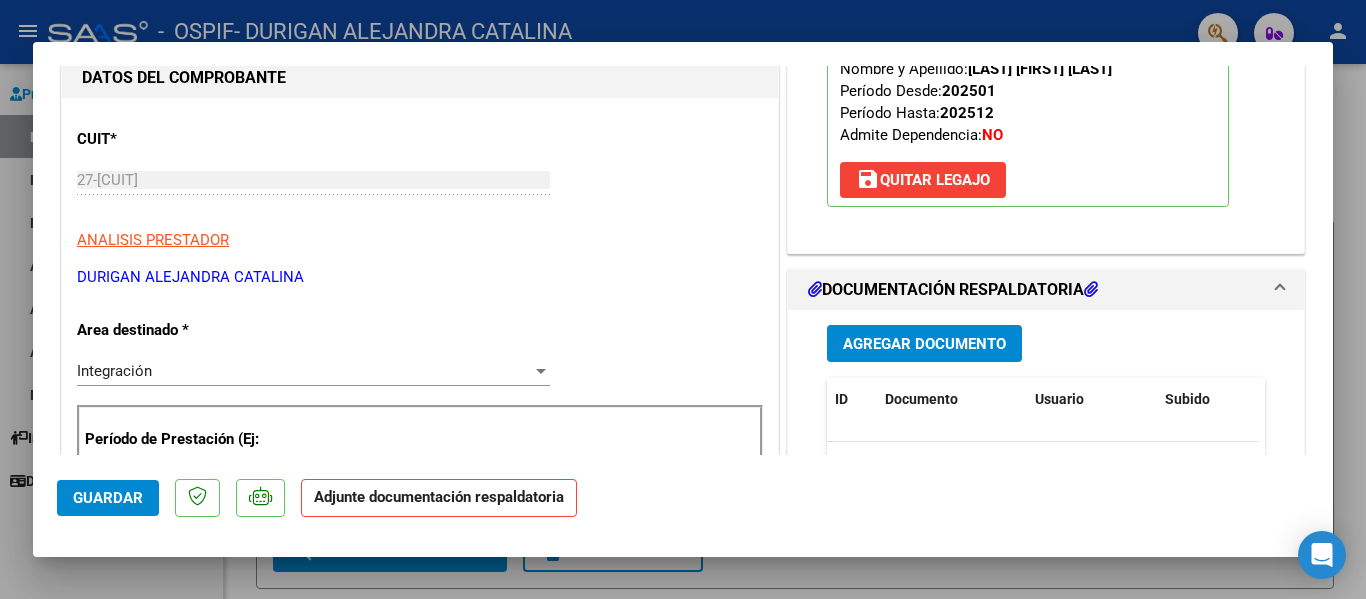 click at bounding box center [683, 299] 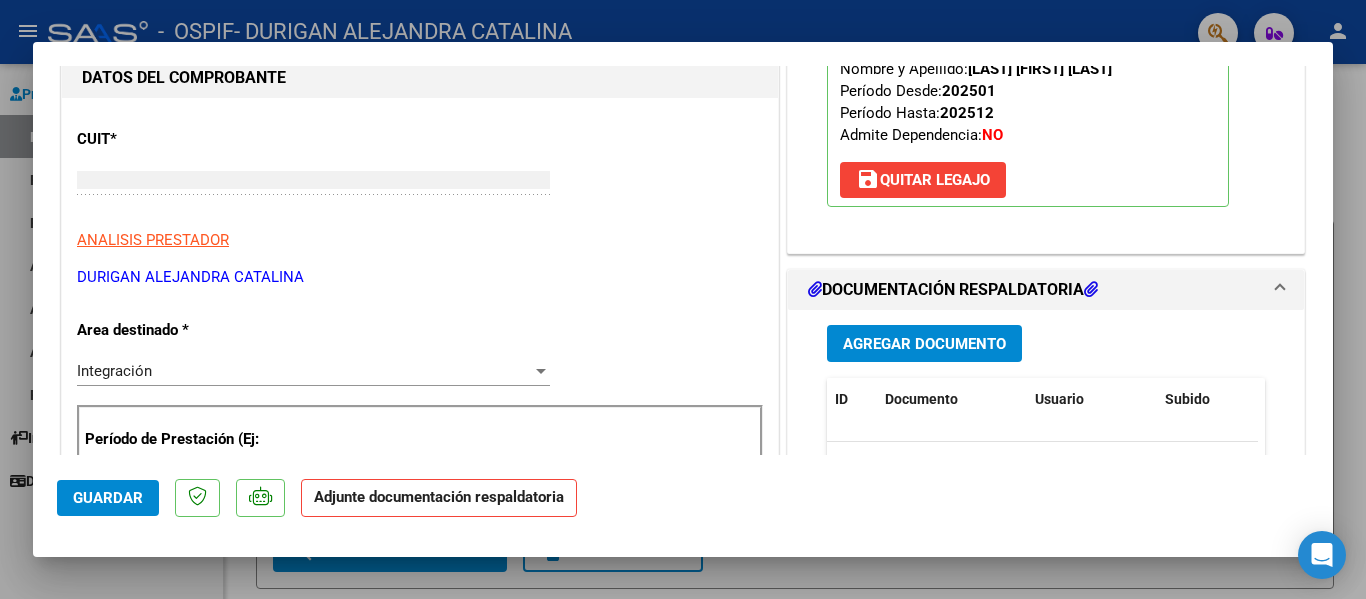 scroll, scrollTop: 196, scrollLeft: 0, axis: vertical 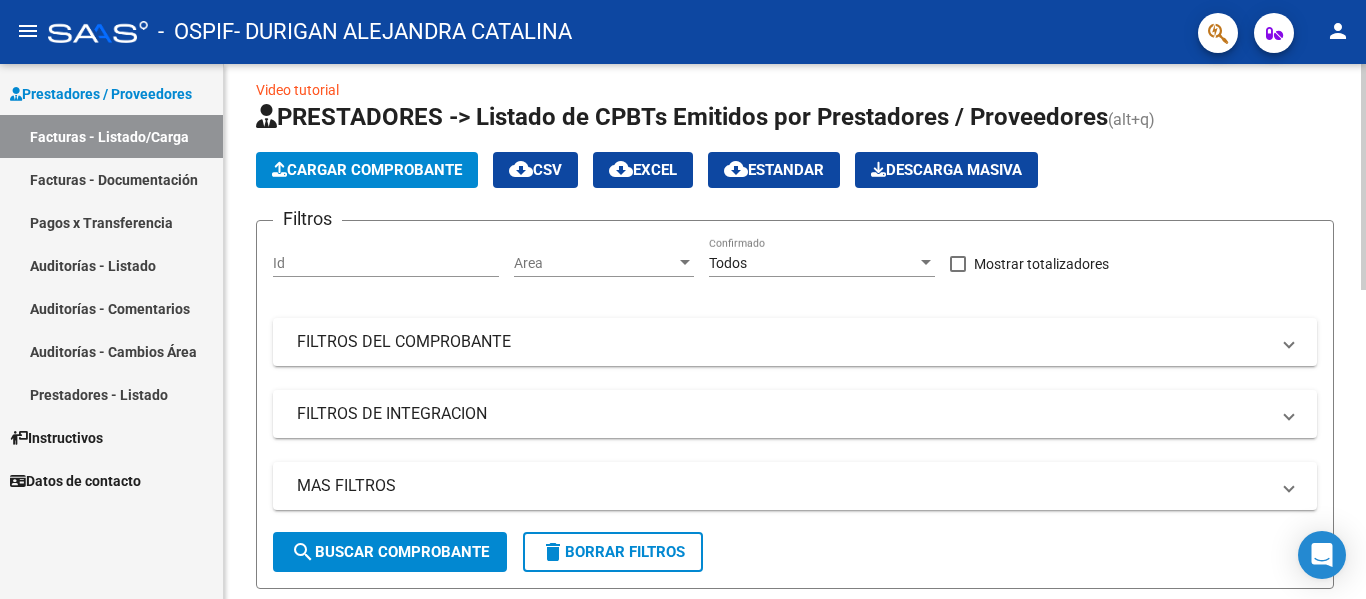 click on "Cargar Comprobante" 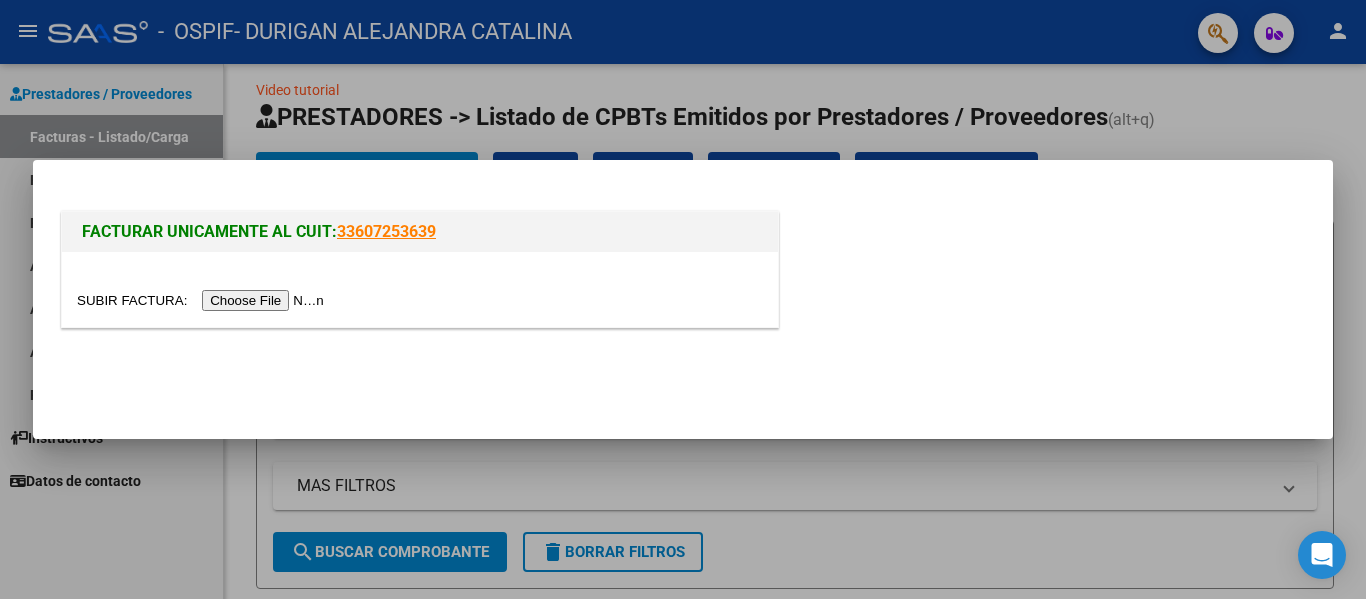 click at bounding box center [203, 300] 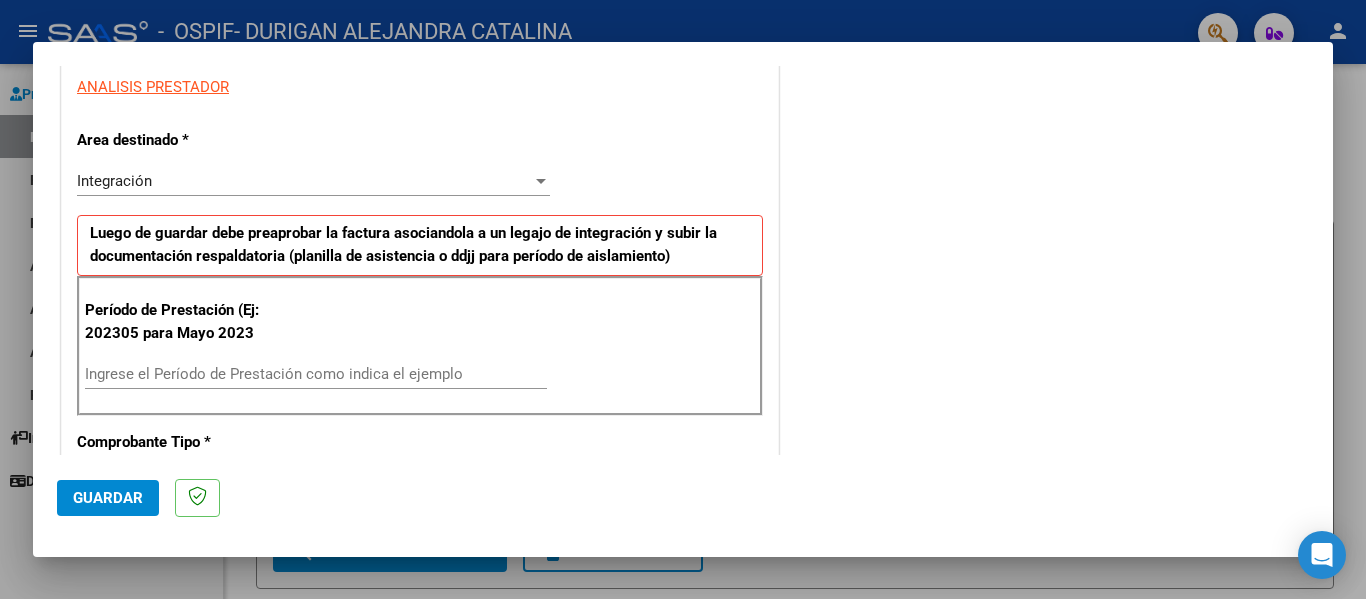 scroll, scrollTop: 372, scrollLeft: 0, axis: vertical 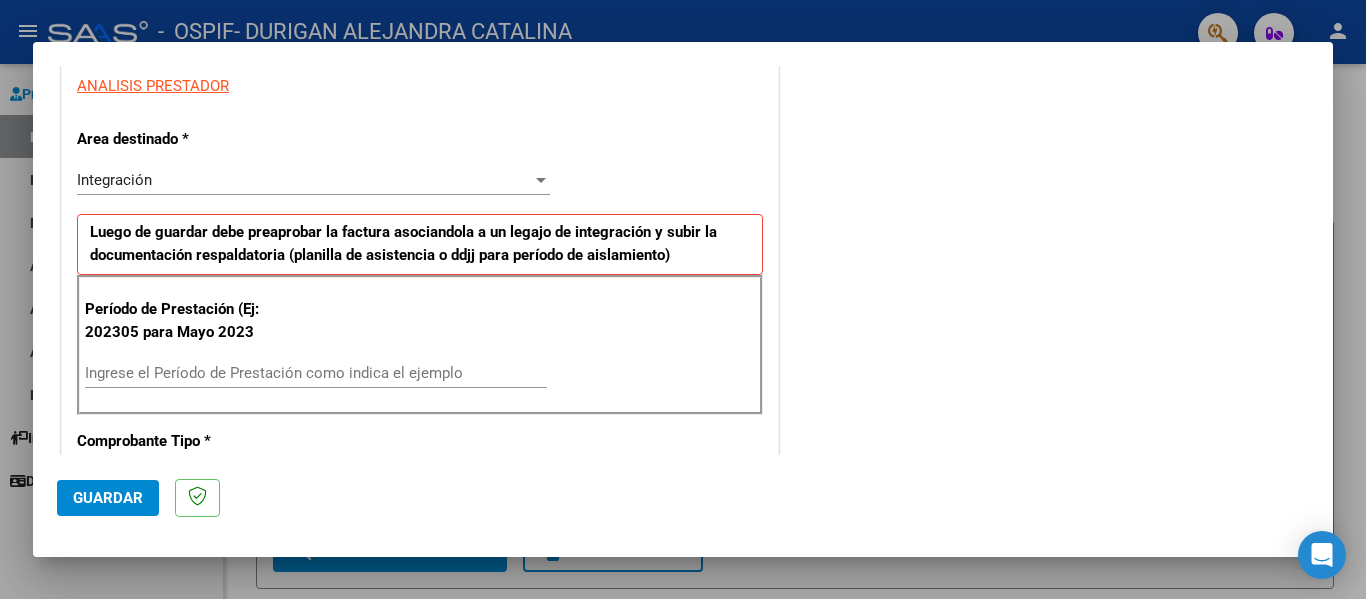 click on "Ingrese el Período de Prestación como indica el ejemplo" at bounding box center (316, 373) 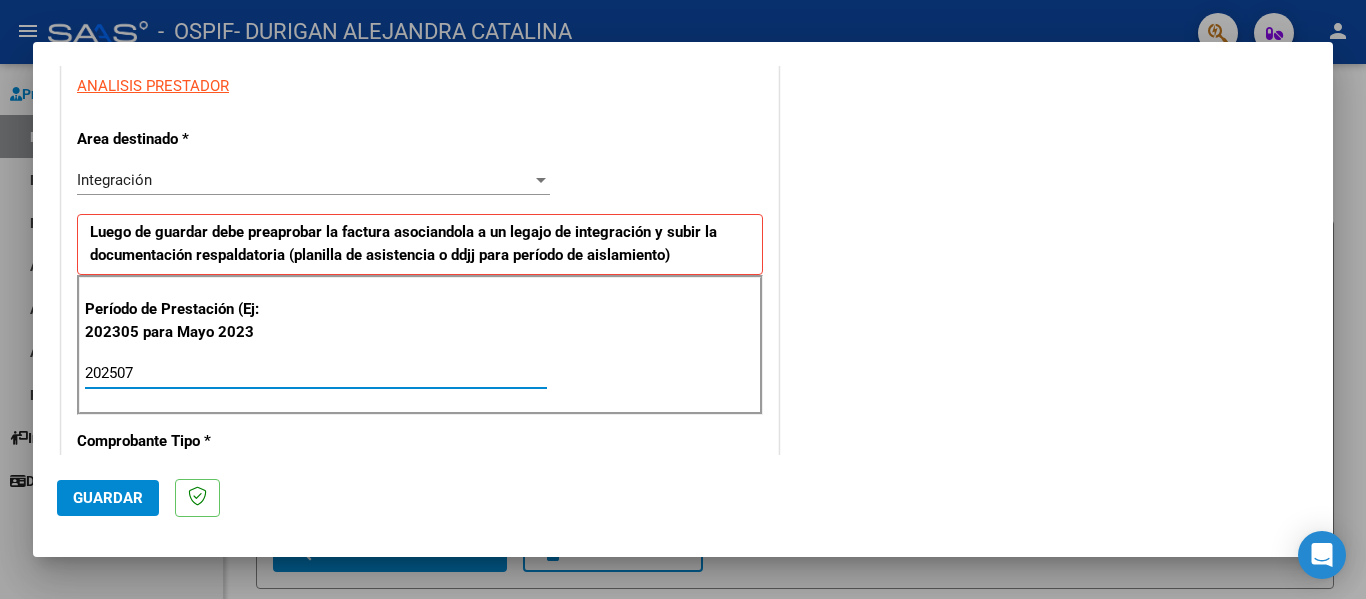 click on "Guardar" 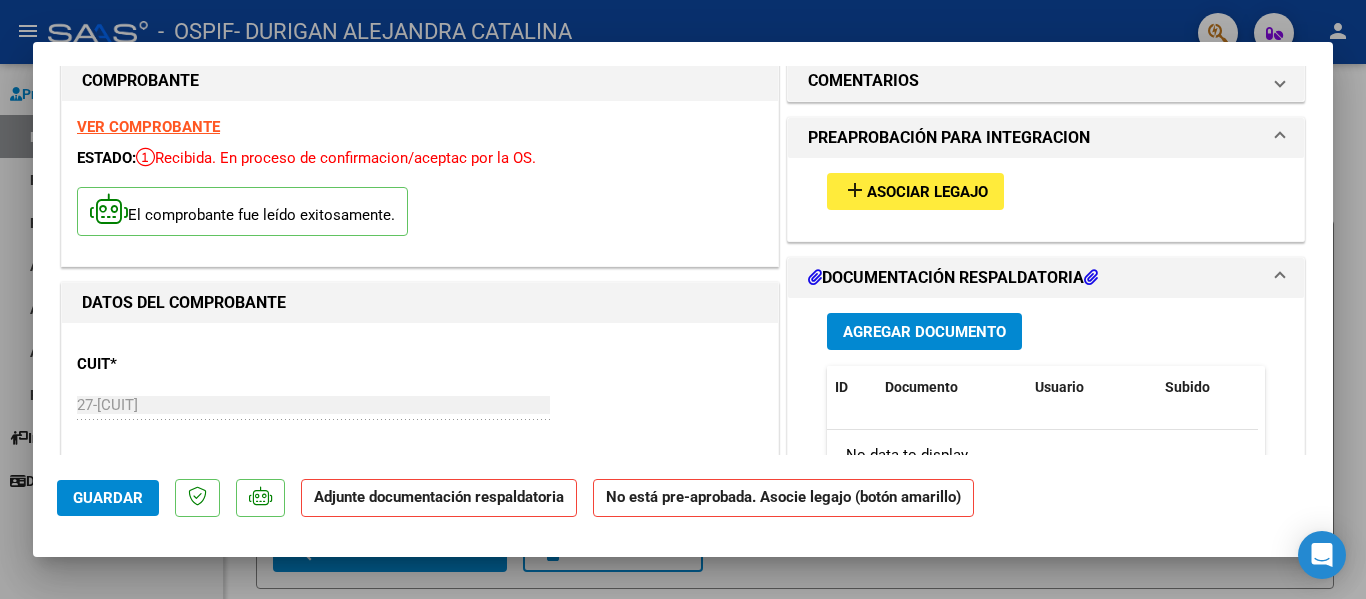 scroll, scrollTop: 0, scrollLeft: 0, axis: both 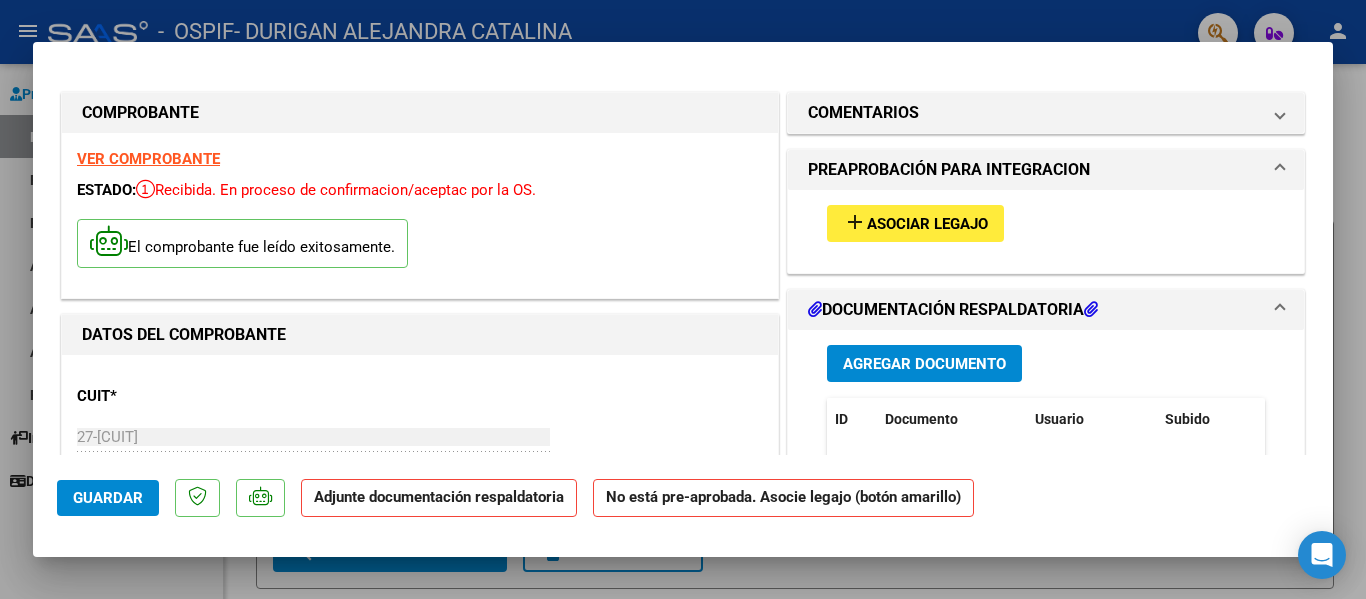 click at bounding box center [683, 299] 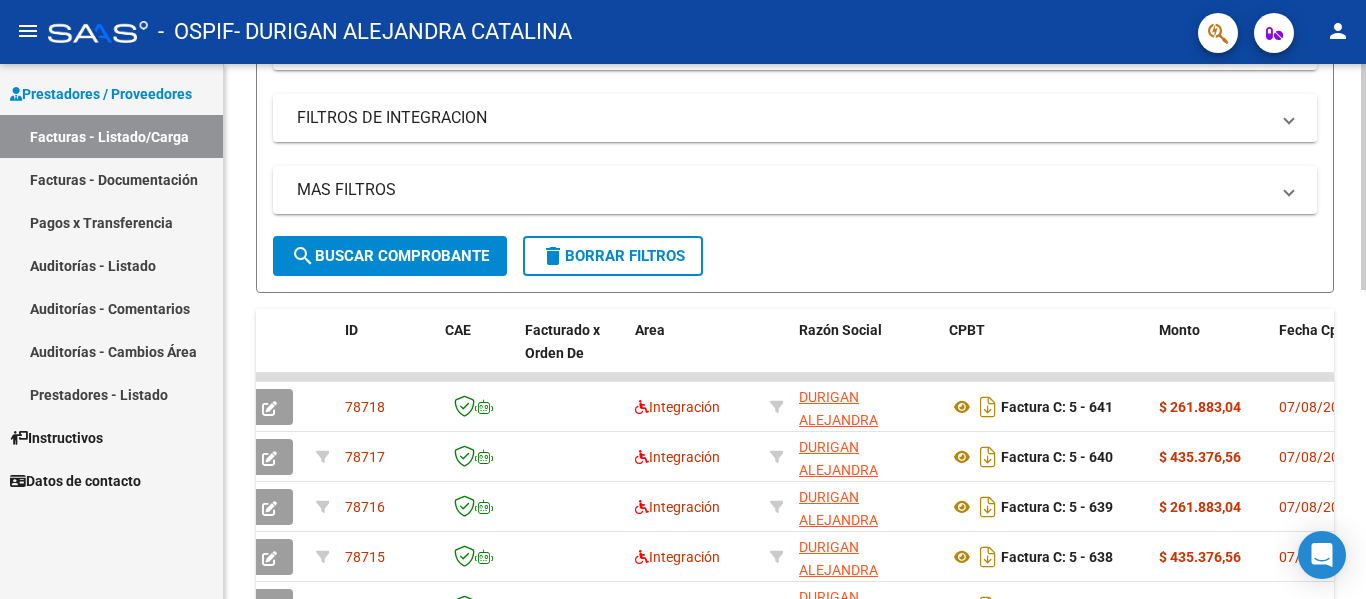 scroll, scrollTop: 314, scrollLeft: 0, axis: vertical 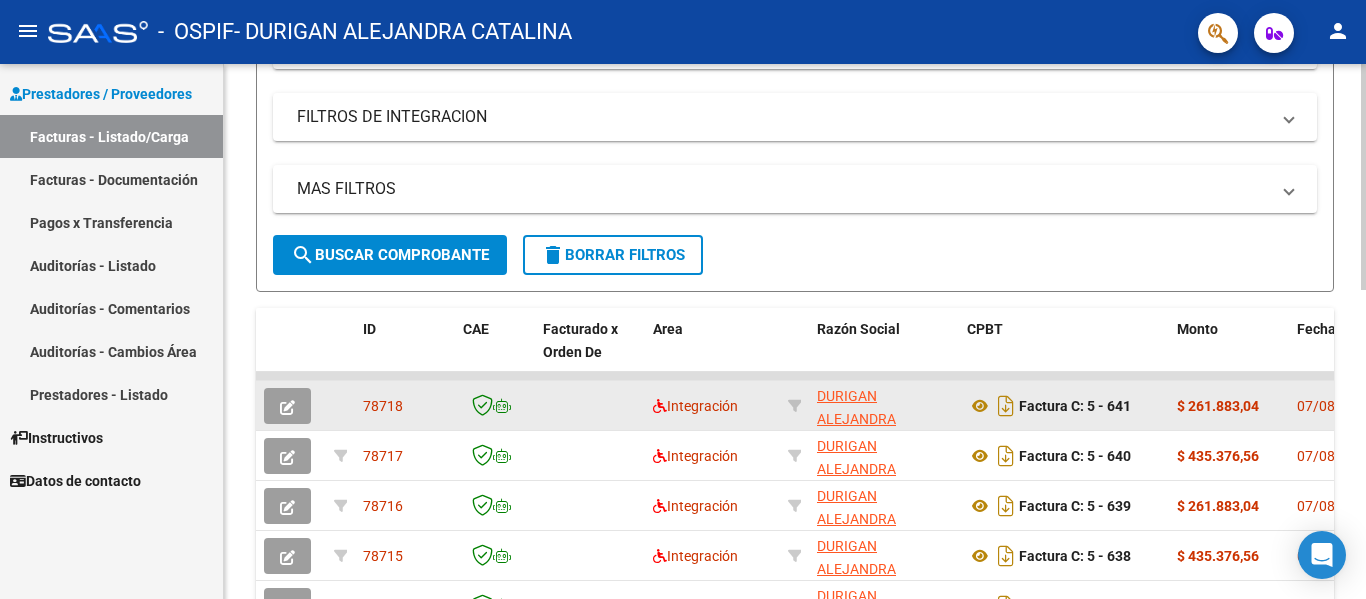 click 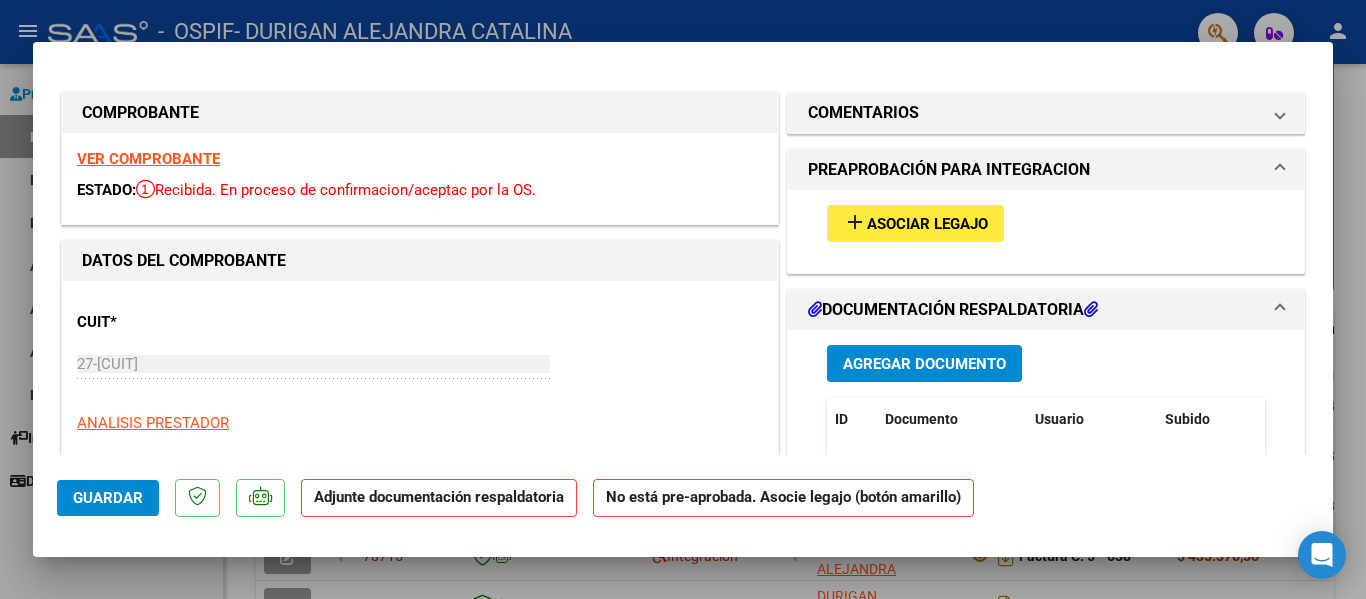 click on "Asociar Legajo" at bounding box center [927, 224] 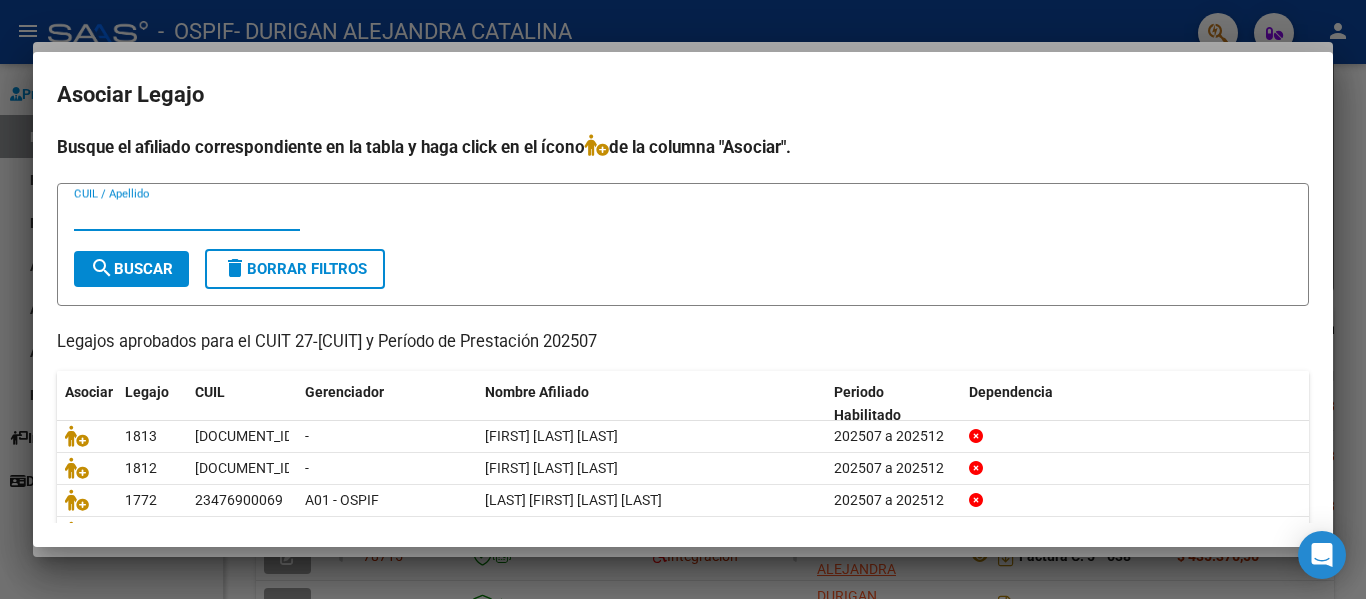 click on "CUIL / Apellido" at bounding box center [187, 215] 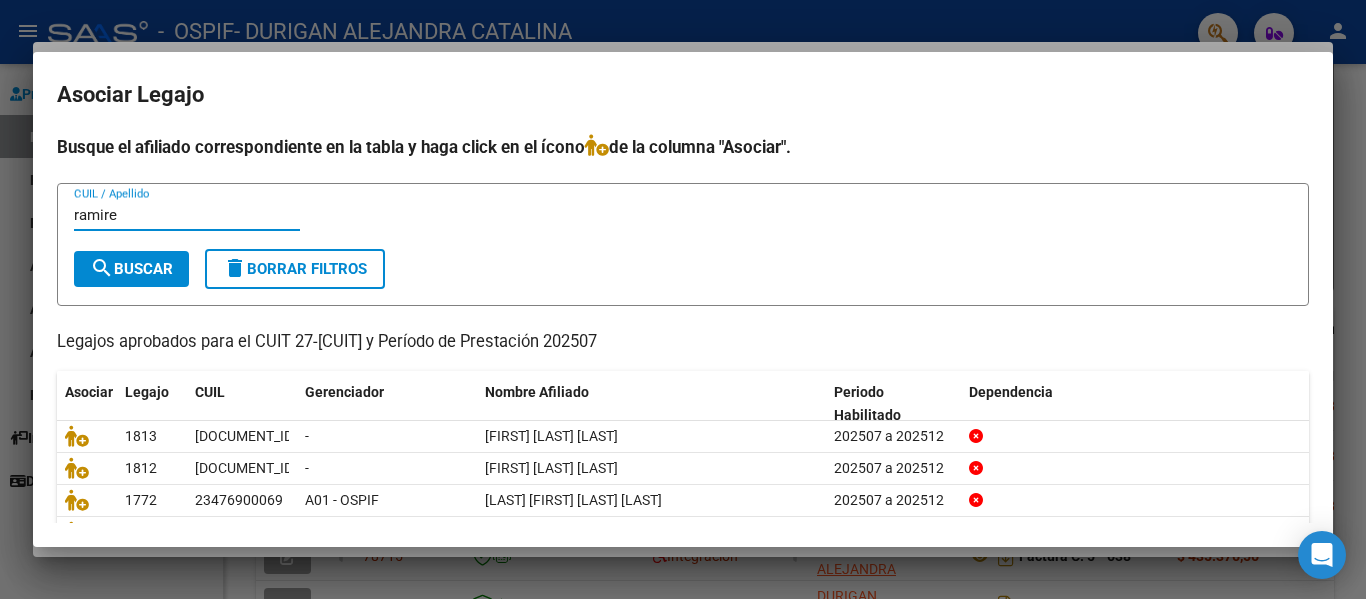 click on "search  Buscar" at bounding box center [131, 269] 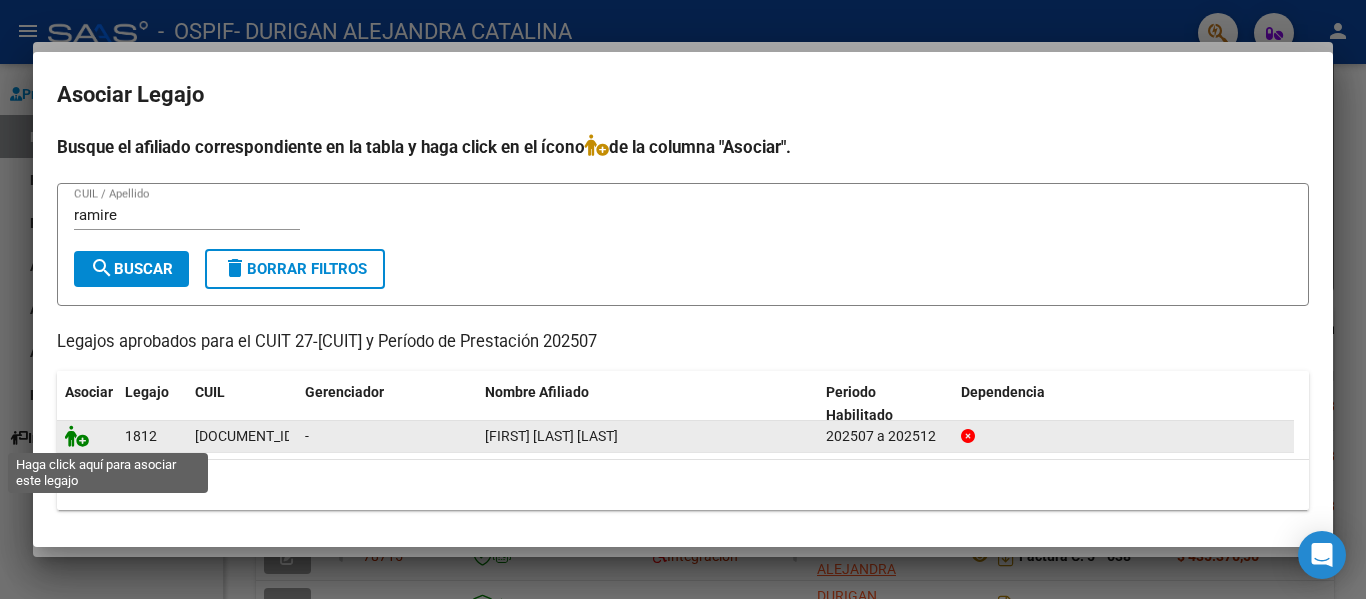 click 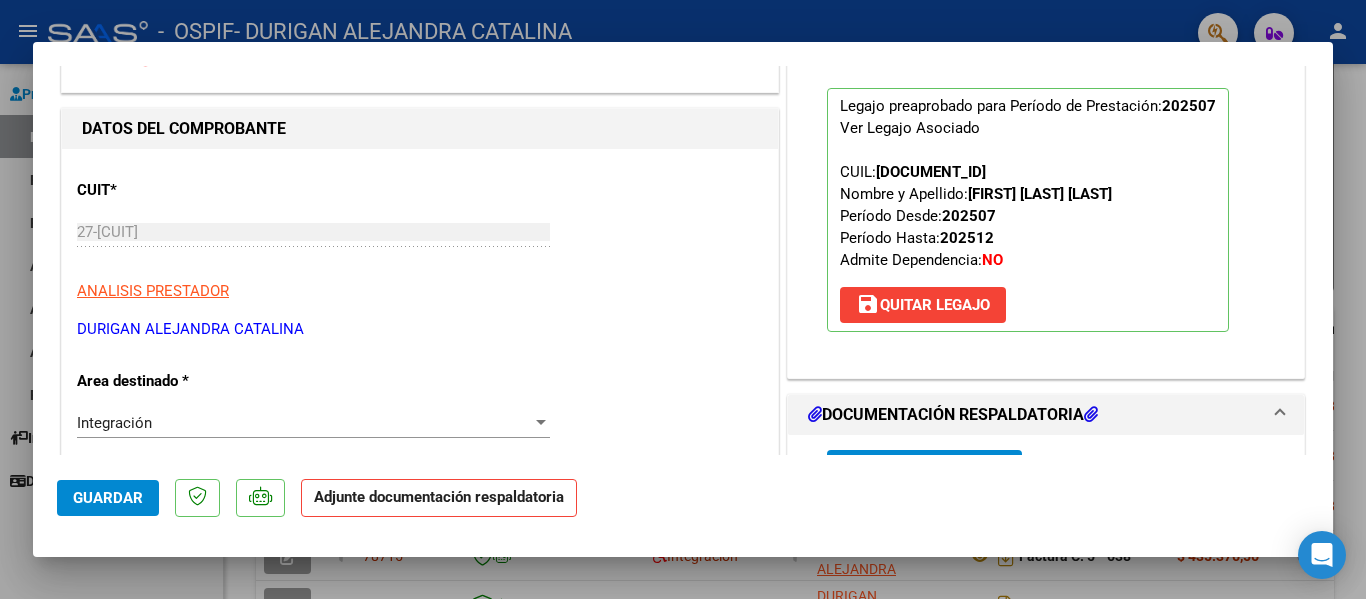 scroll, scrollTop: 134, scrollLeft: 0, axis: vertical 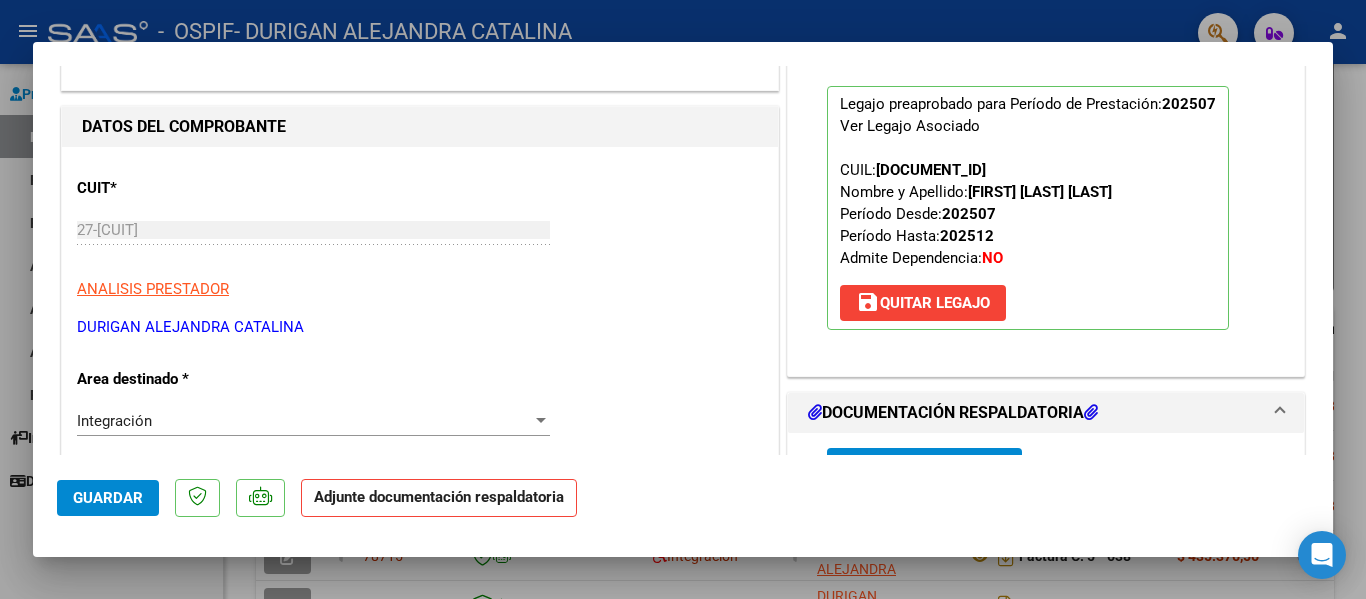 click at bounding box center (683, 299) 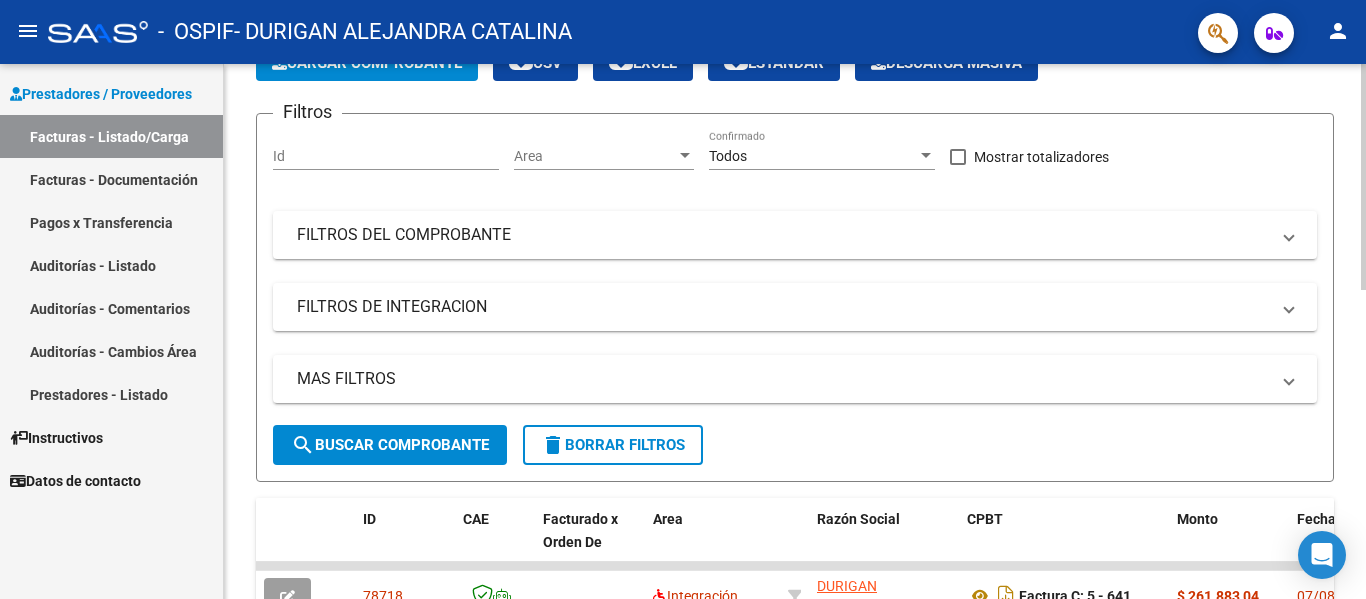 scroll, scrollTop: 0, scrollLeft: 0, axis: both 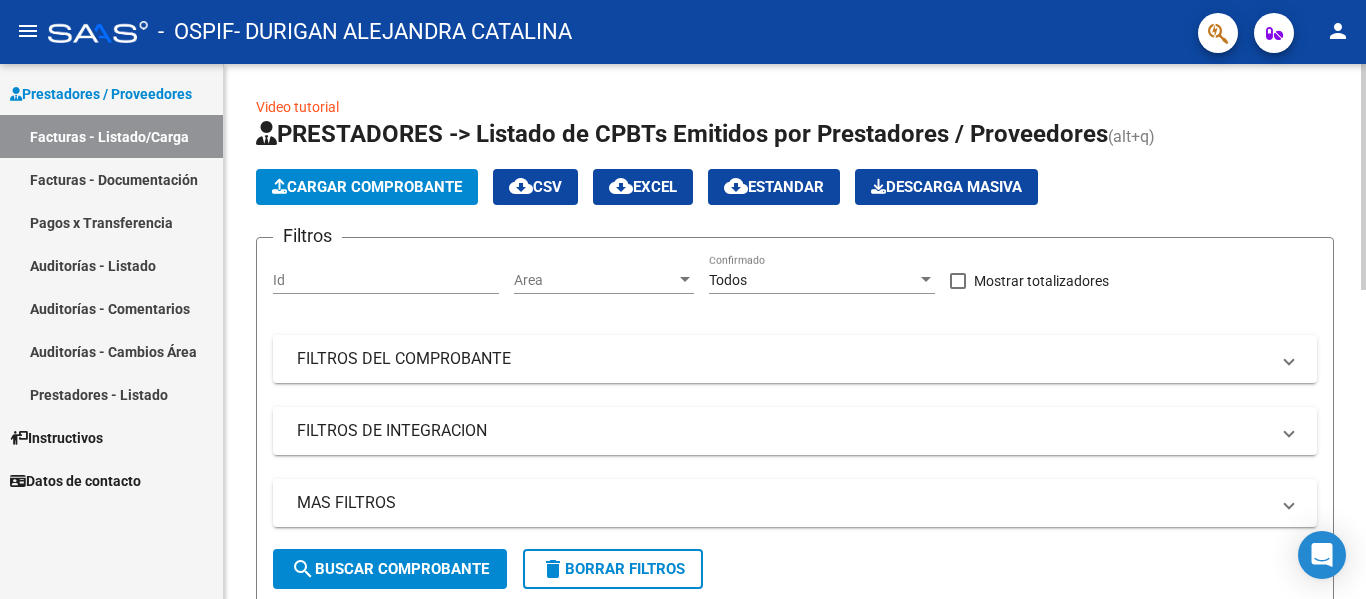 click on "Cargar Comprobante" 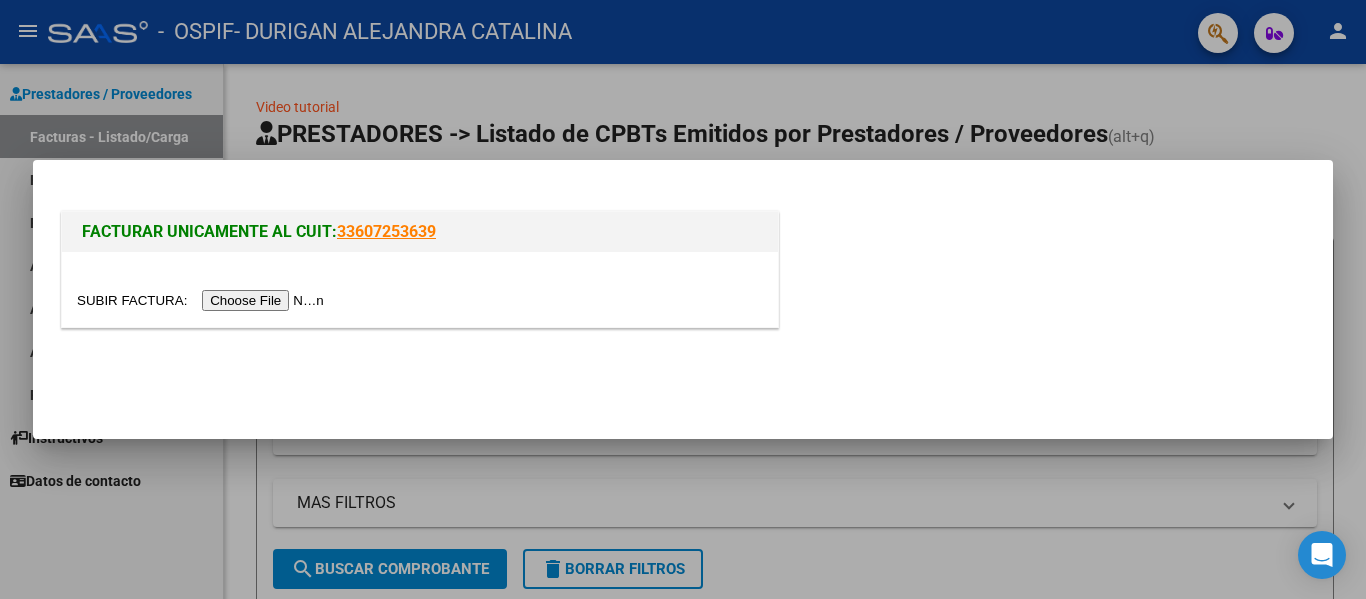 click at bounding box center (420, 289) 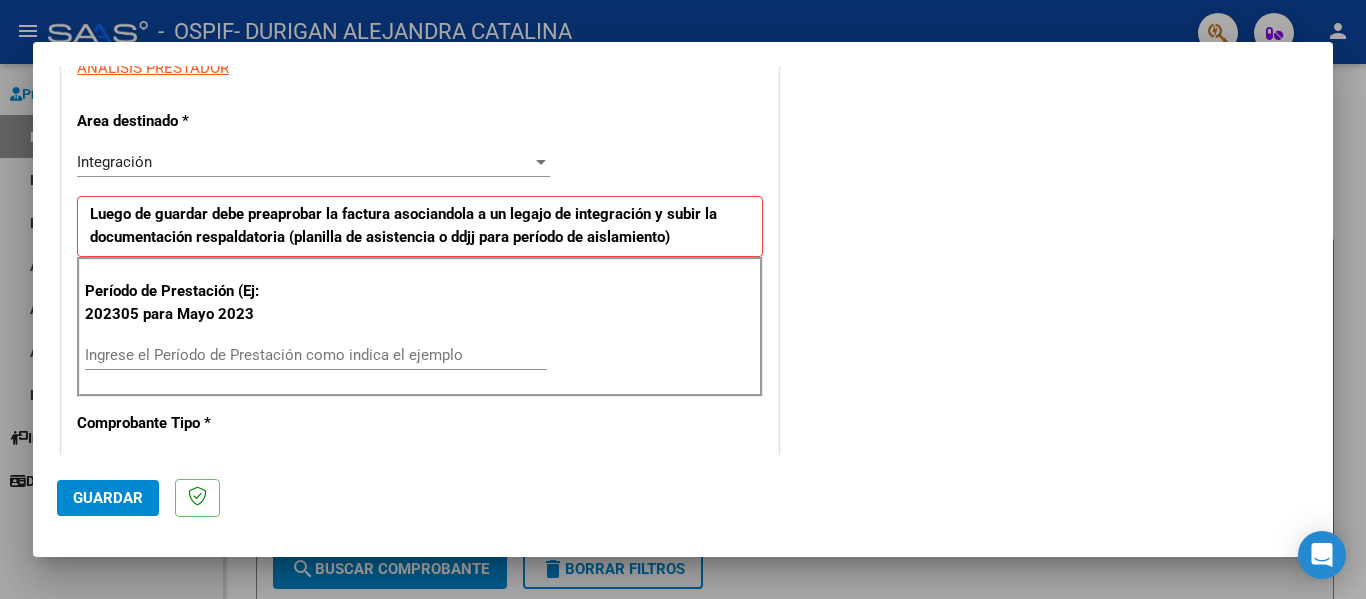 scroll, scrollTop: 391, scrollLeft: 0, axis: vertical 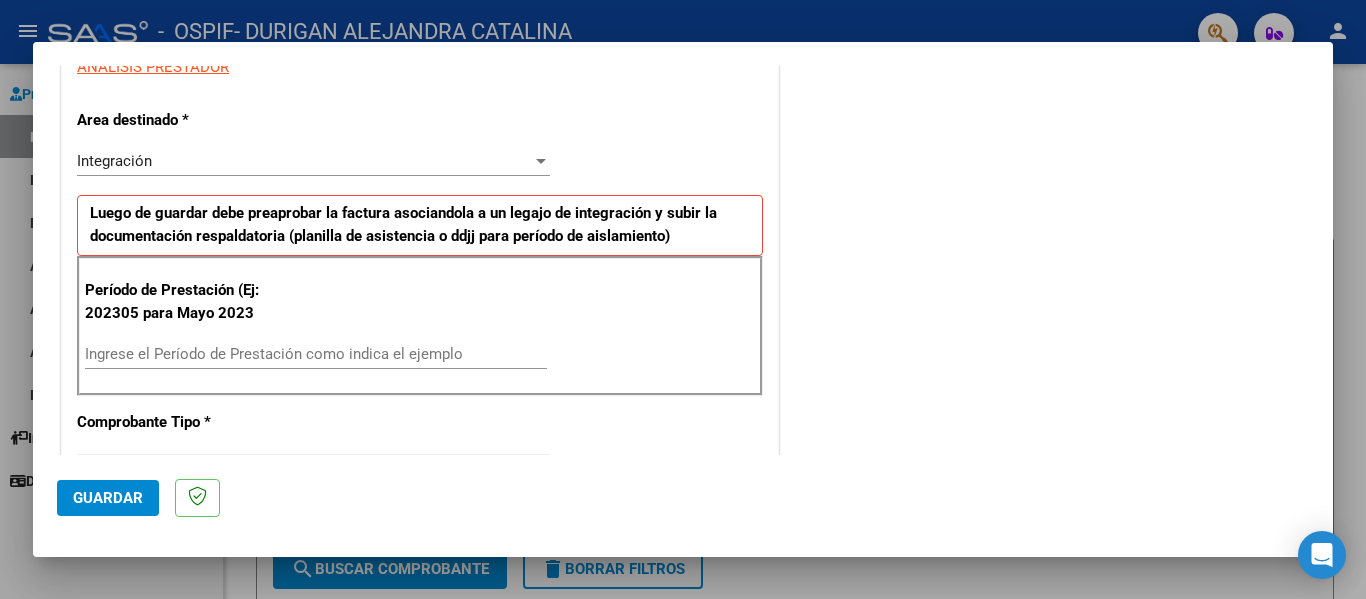 click on "Ingrese el Período de Prestación como indica el ejemplo" at bounding box center (316, 354) 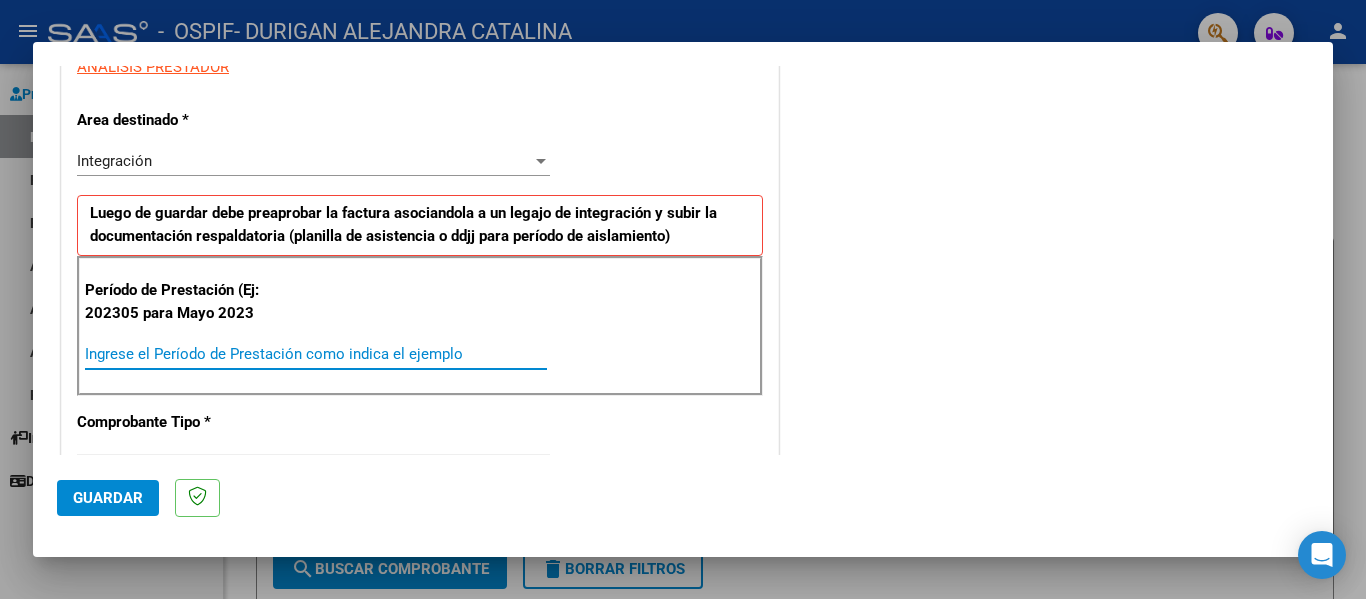 click on "Ingrese el Período de Prestación como indica el ejemplo" at bounding box center [316, 354] 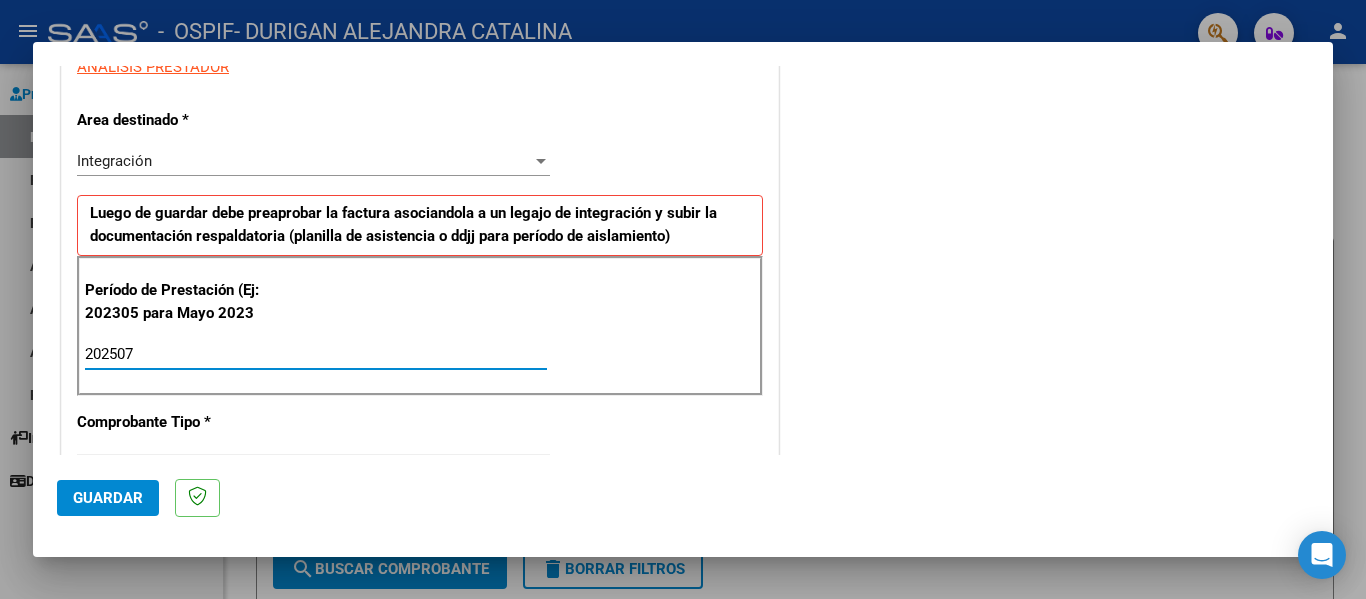 click on "Guardar" 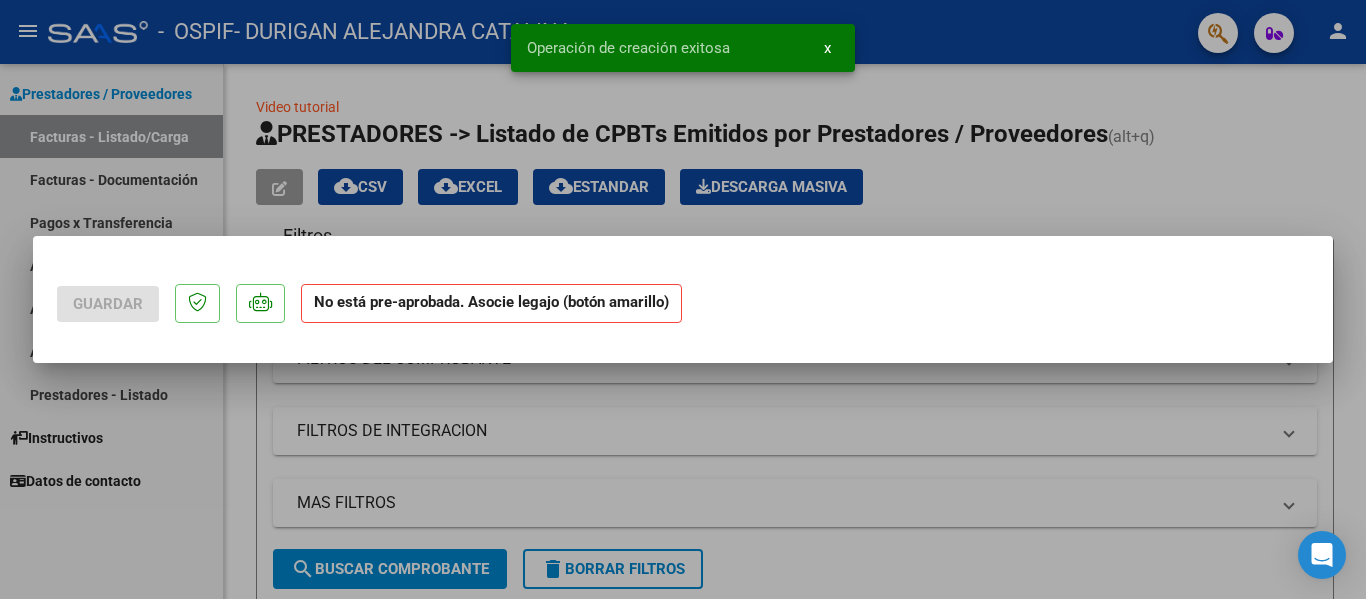 scroll, scrollTop: 0, scrollLeft: 0, axis: both 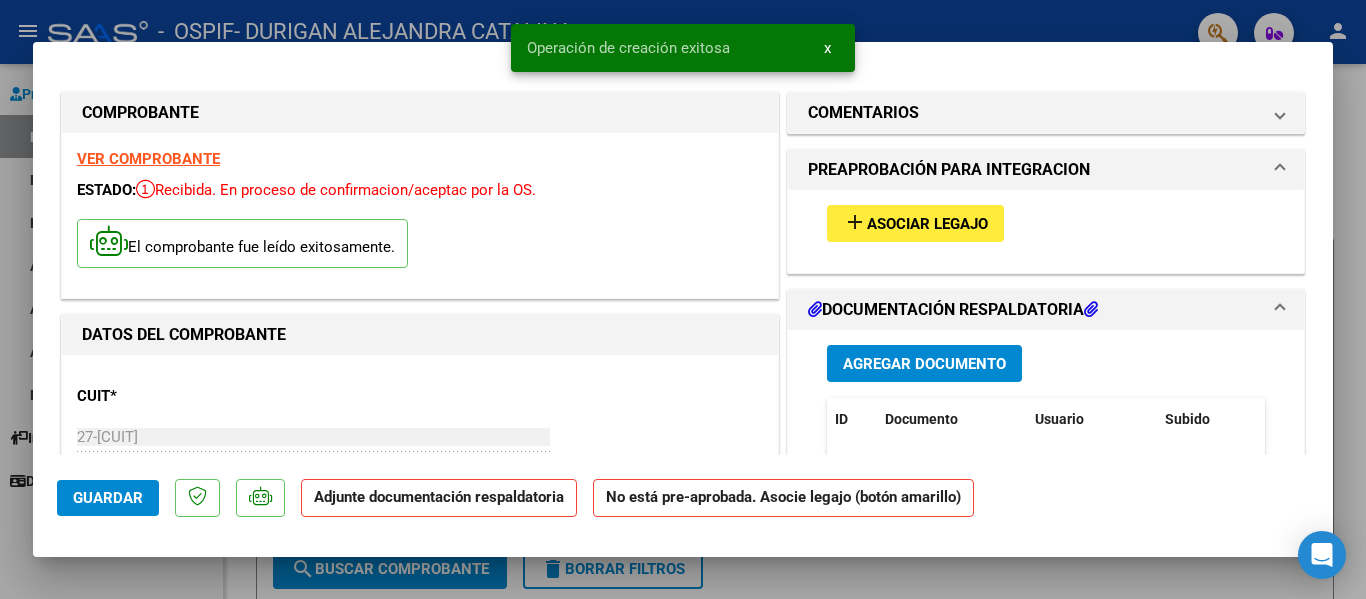 click on "Asociar Legajo" at bounding box center [927, 224] 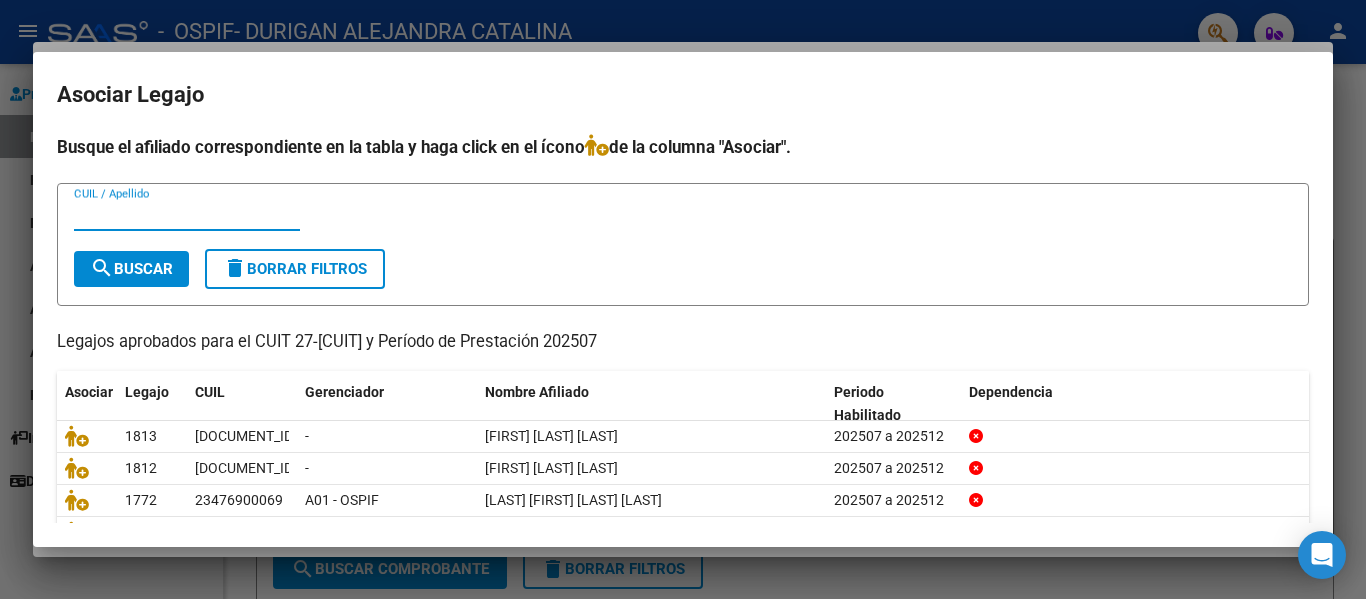 click on "CUIL / Apellido" at bounding box center (187, 215) 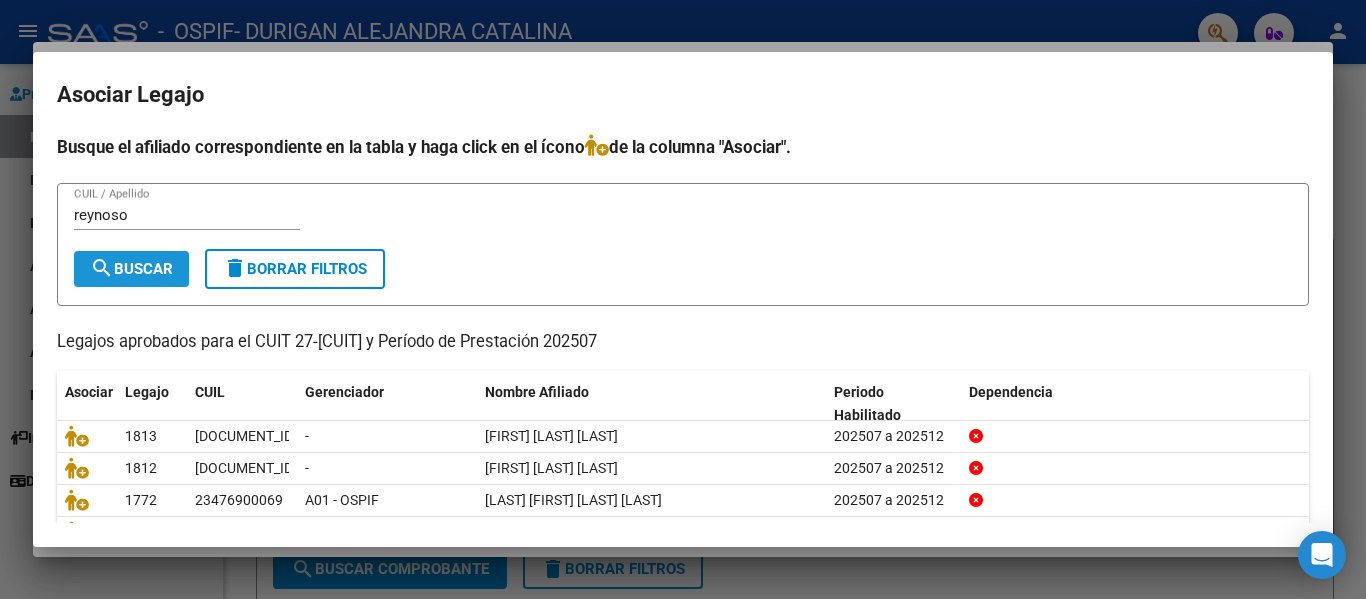 click on "search  Buscar" at bounding box center [131, 269] 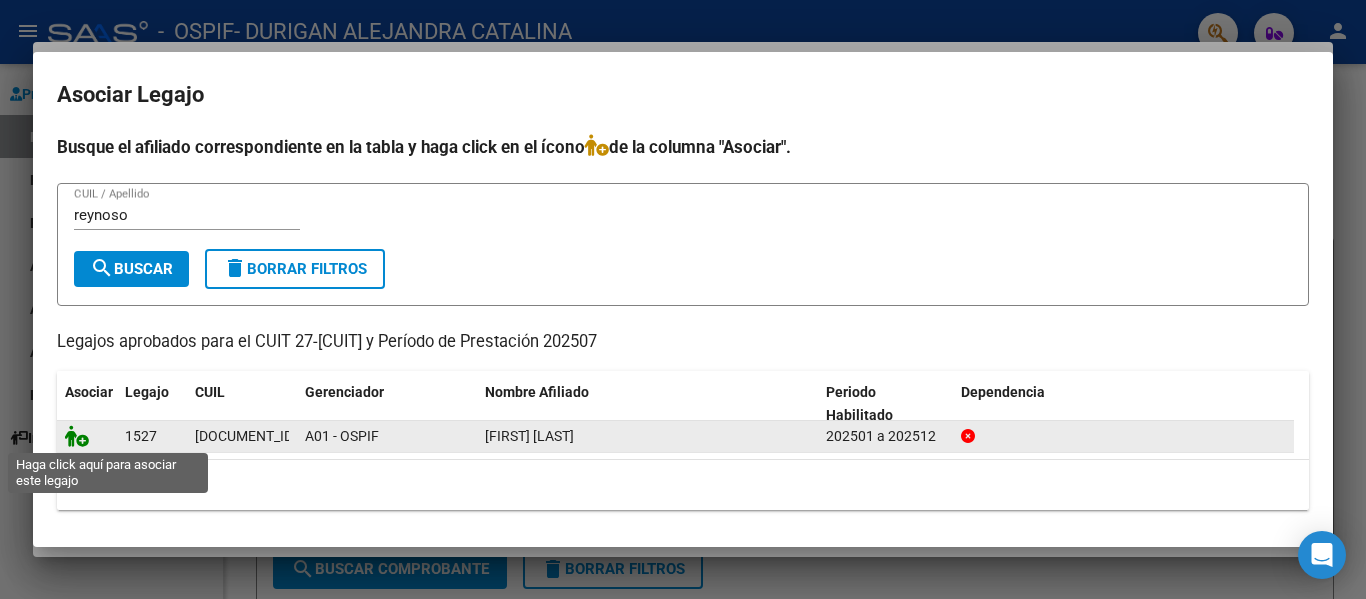 click 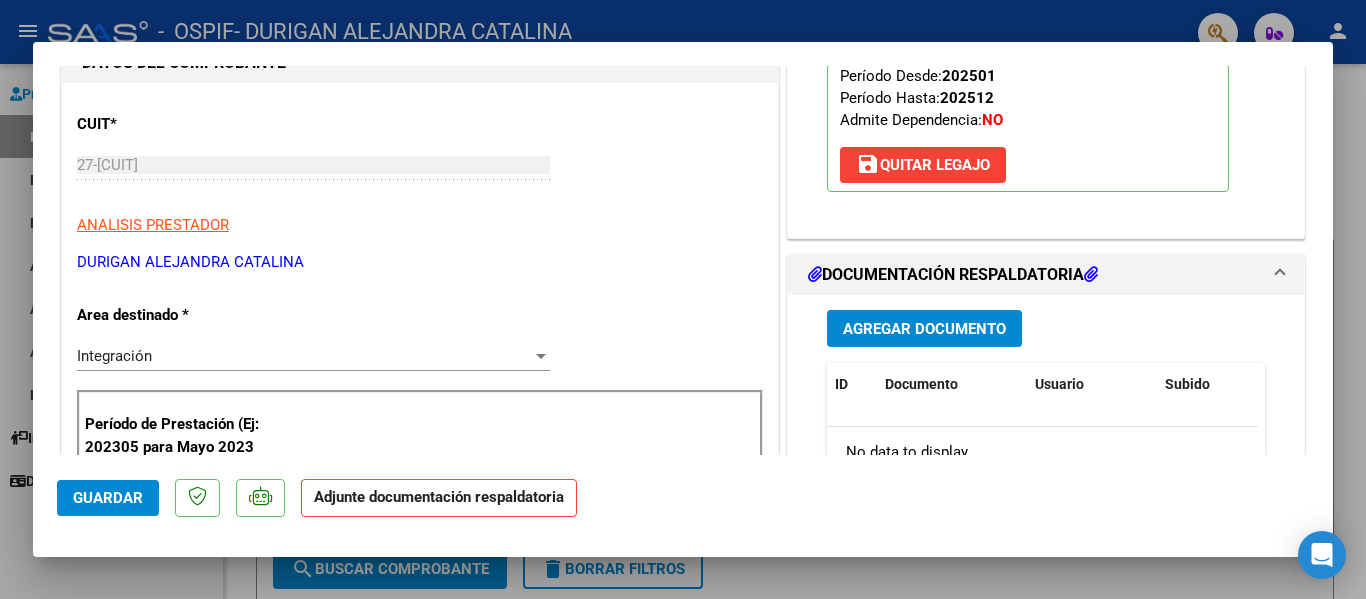 scroll, scrollTop: 273, scrollLeft: 0, axis: vertical 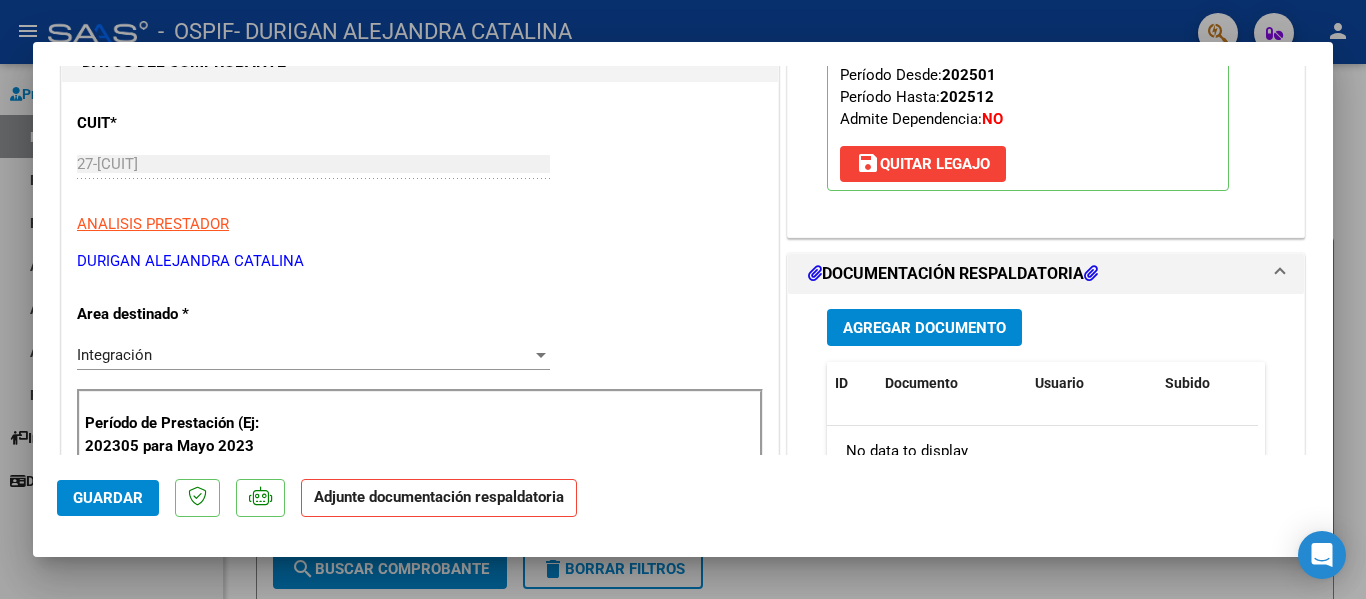 click on "Agregar Documento" at bounding box center (924, 328) 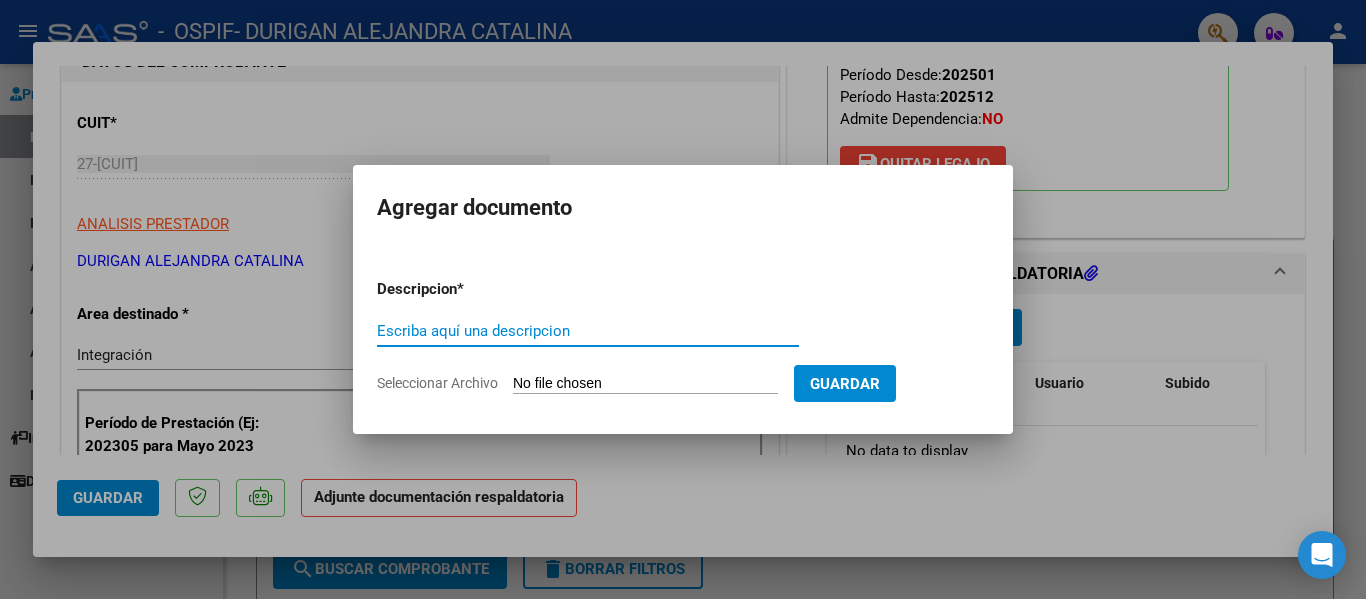 click on "Escriba aquí una descripcion" at bounding box center (588, 331) 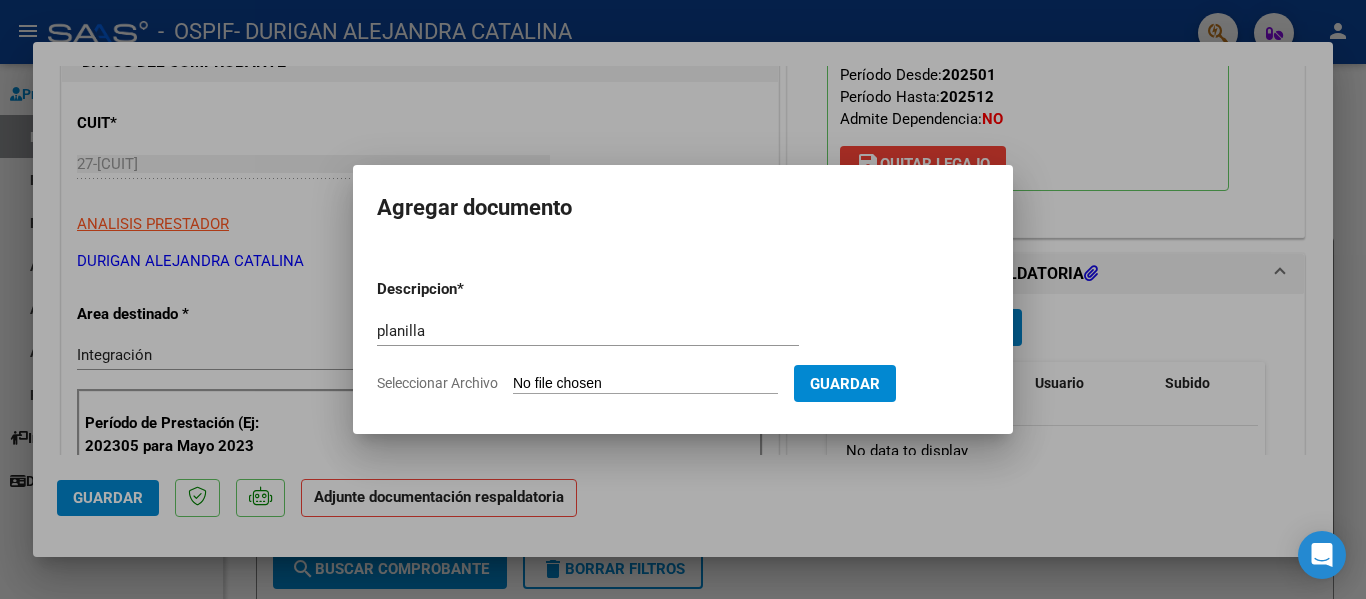 click on "Seleccionar Archivo" at bounding box center [645, 384] 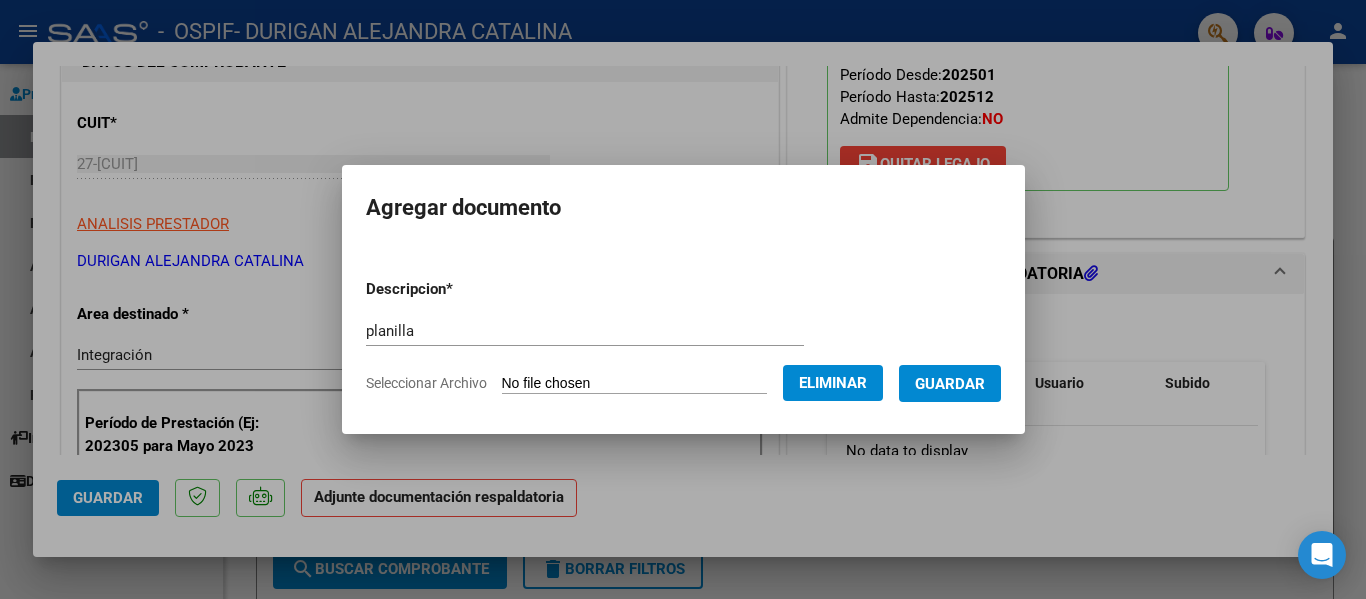 click on "Guardar" at bounding box center (950, 384) 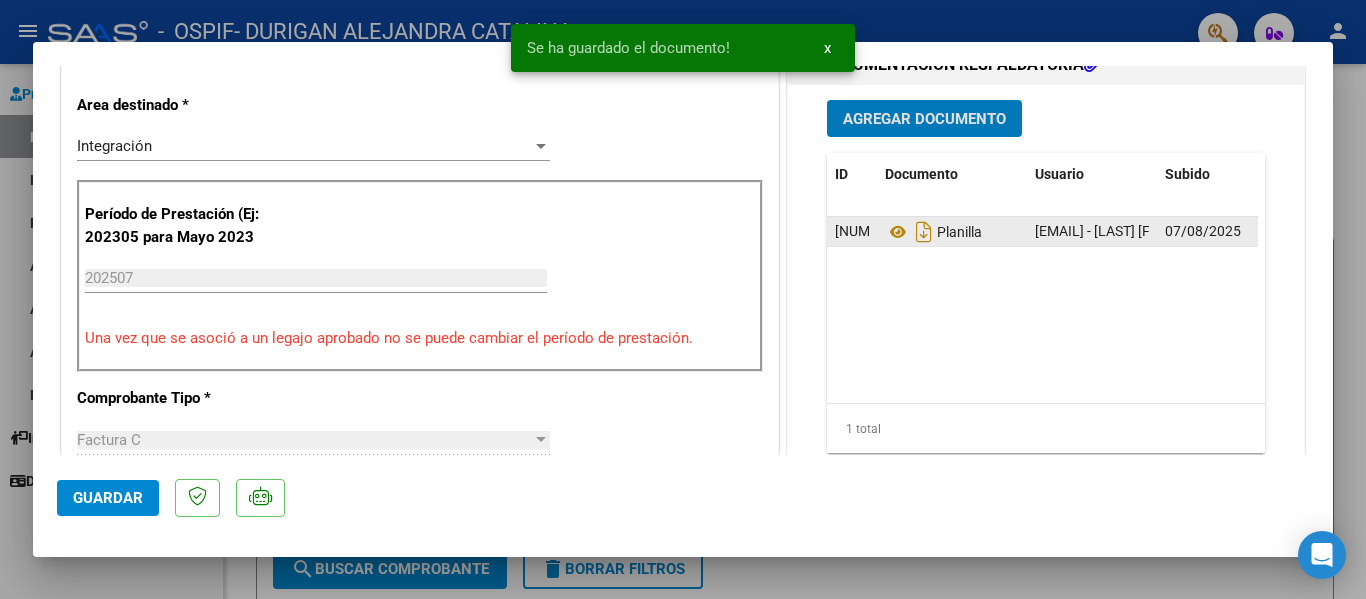 scroll, scrollTop: 483, scrollLeft: 0, axis: vertical 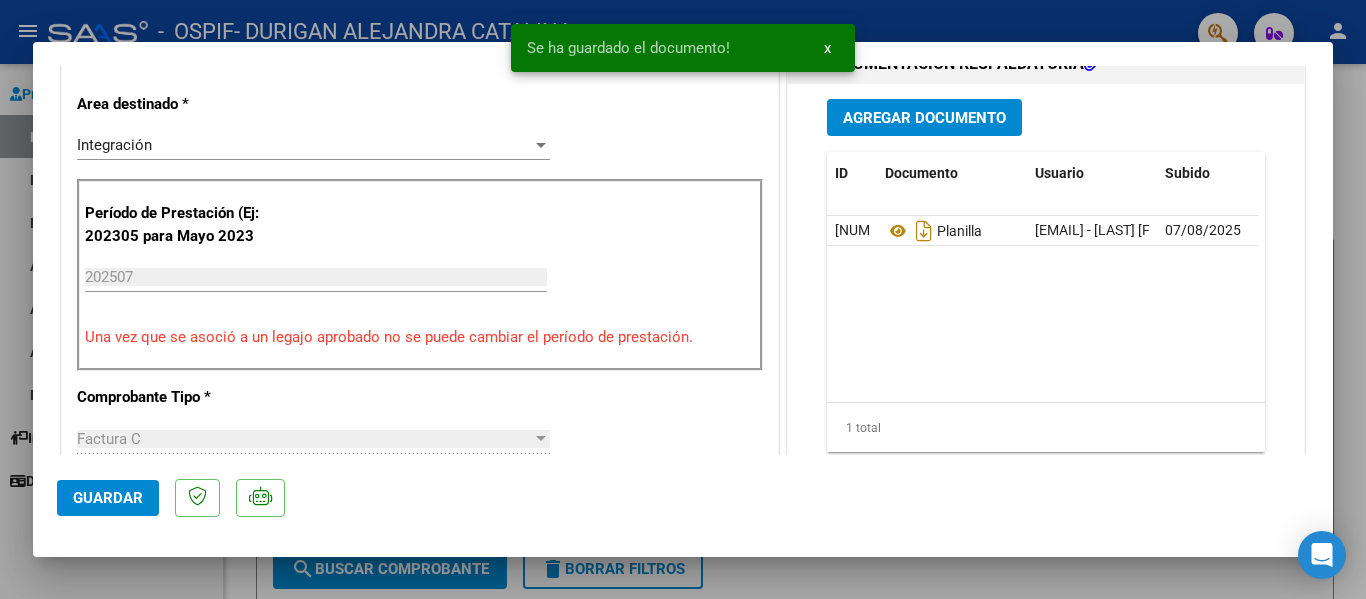 click at bounding box center (683, 299) 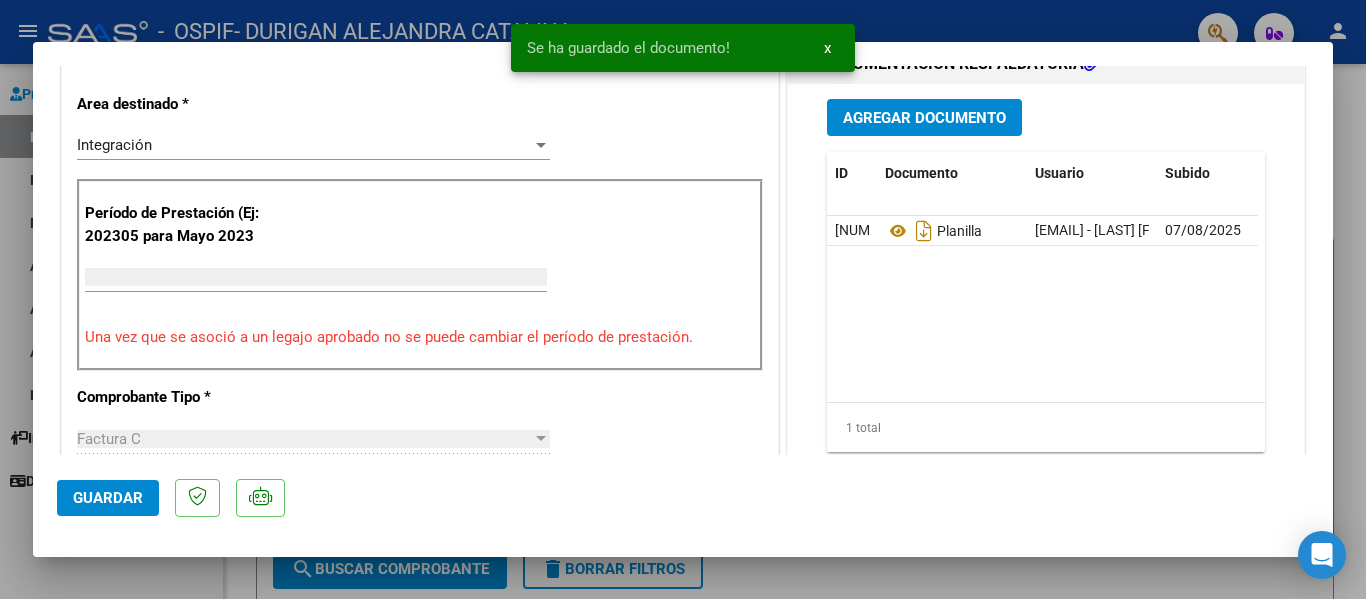 scroll, scrollTop: 442, scrollLeft: 0, axis: vertical 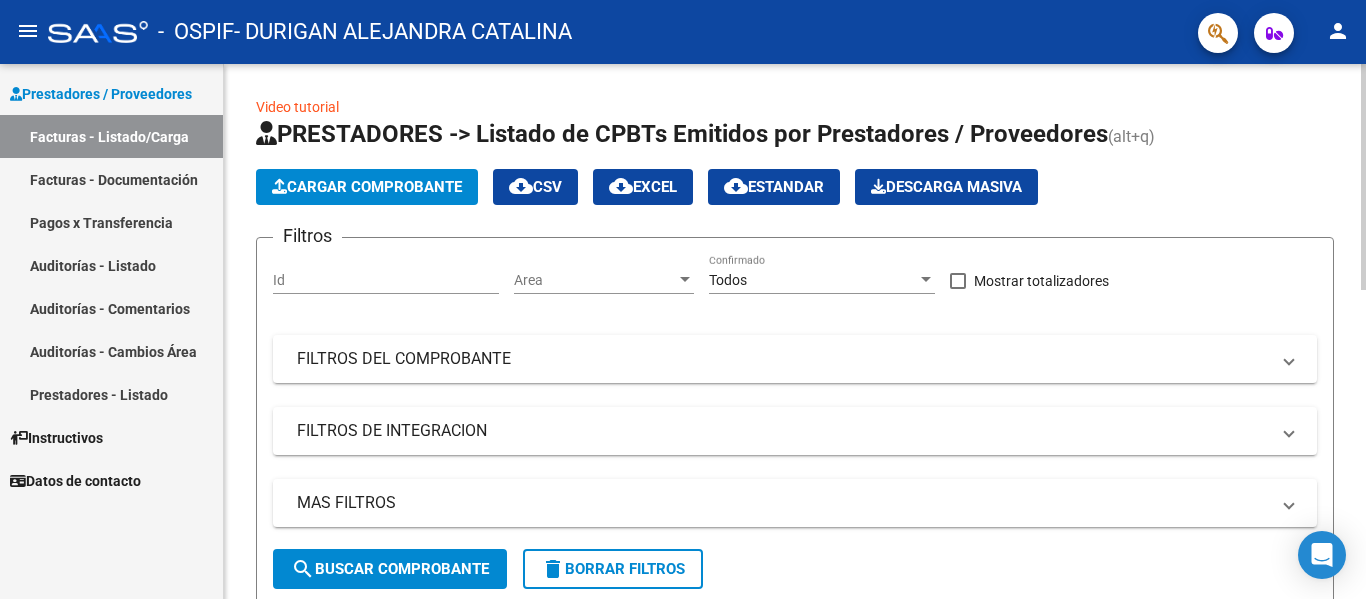click on "Cargar Comprobante" 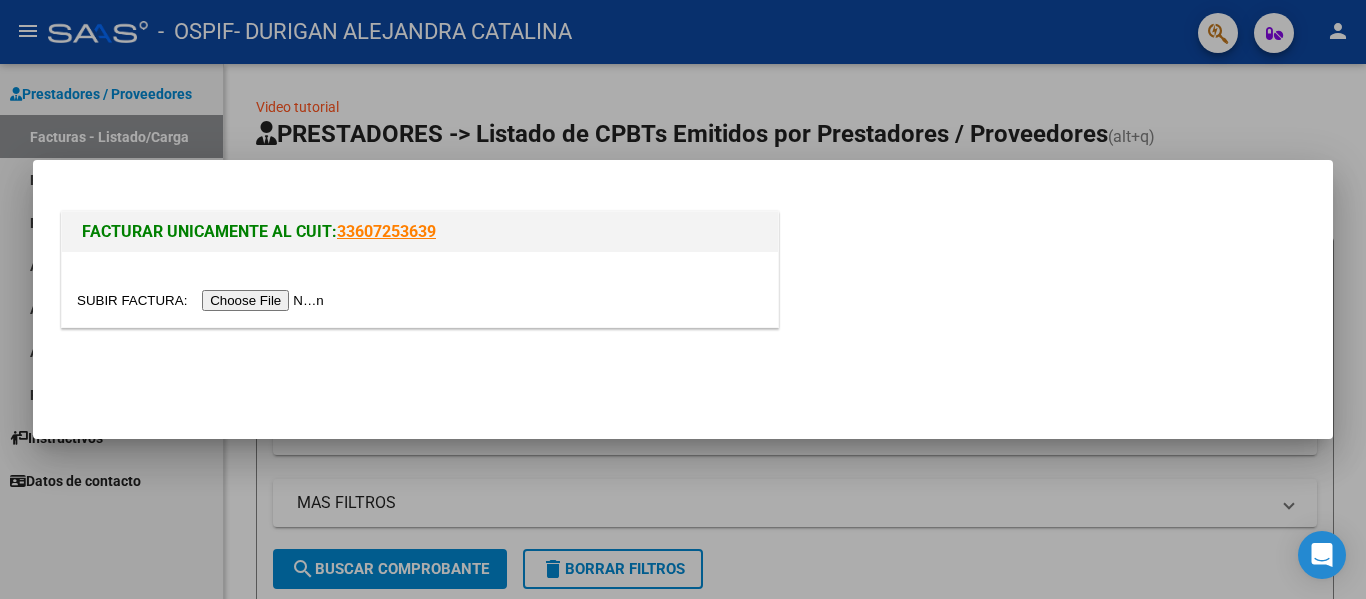 click at bounding box center (203, 300) 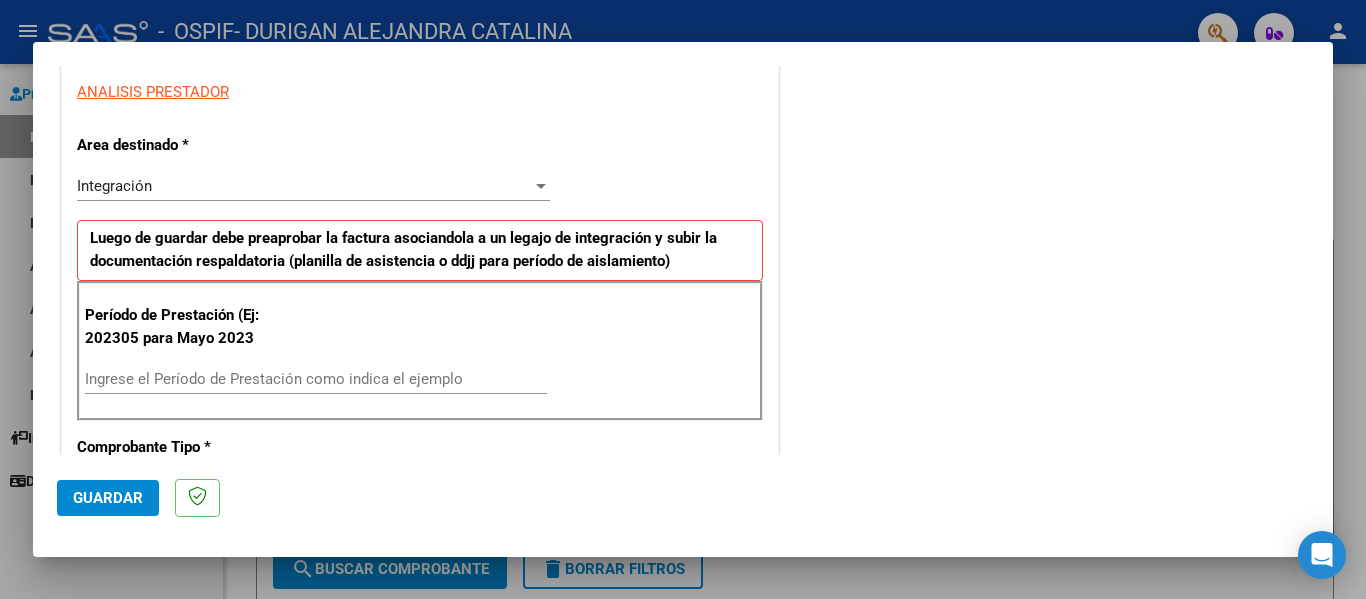 scroll, scrollTop: 367, scrollLeft: 0, axis: vertical 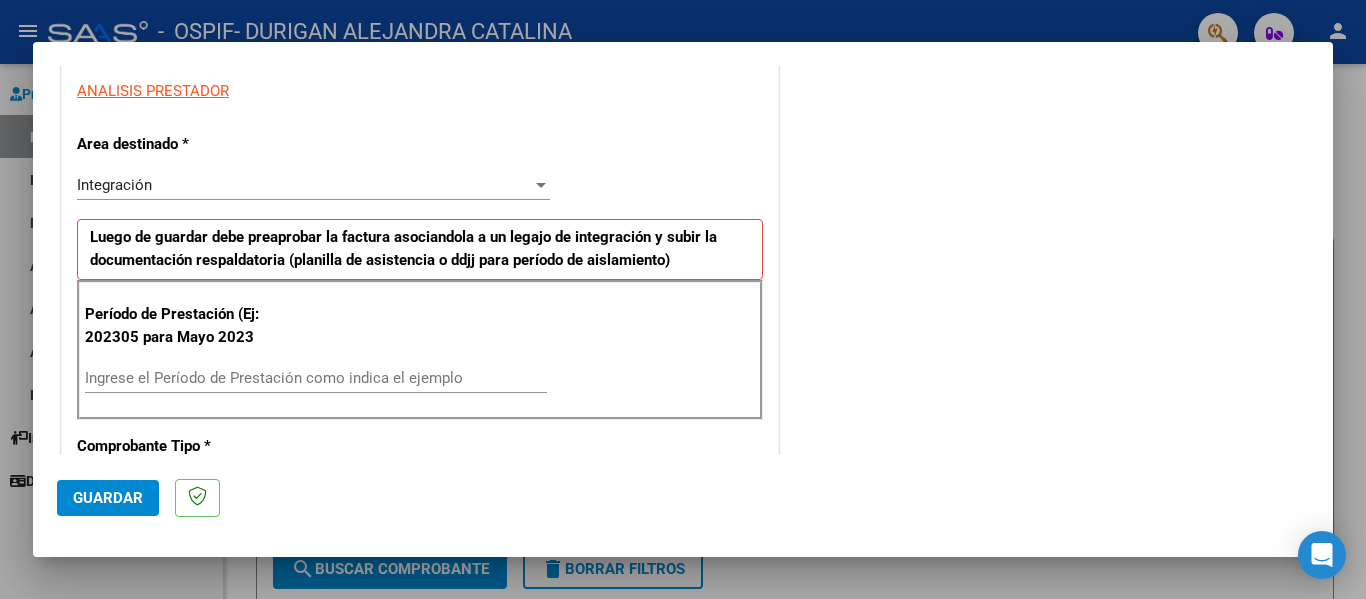 click on "Ingrese el Período de Prestación como indica el ejemplo" at bounding box center [316, 378] 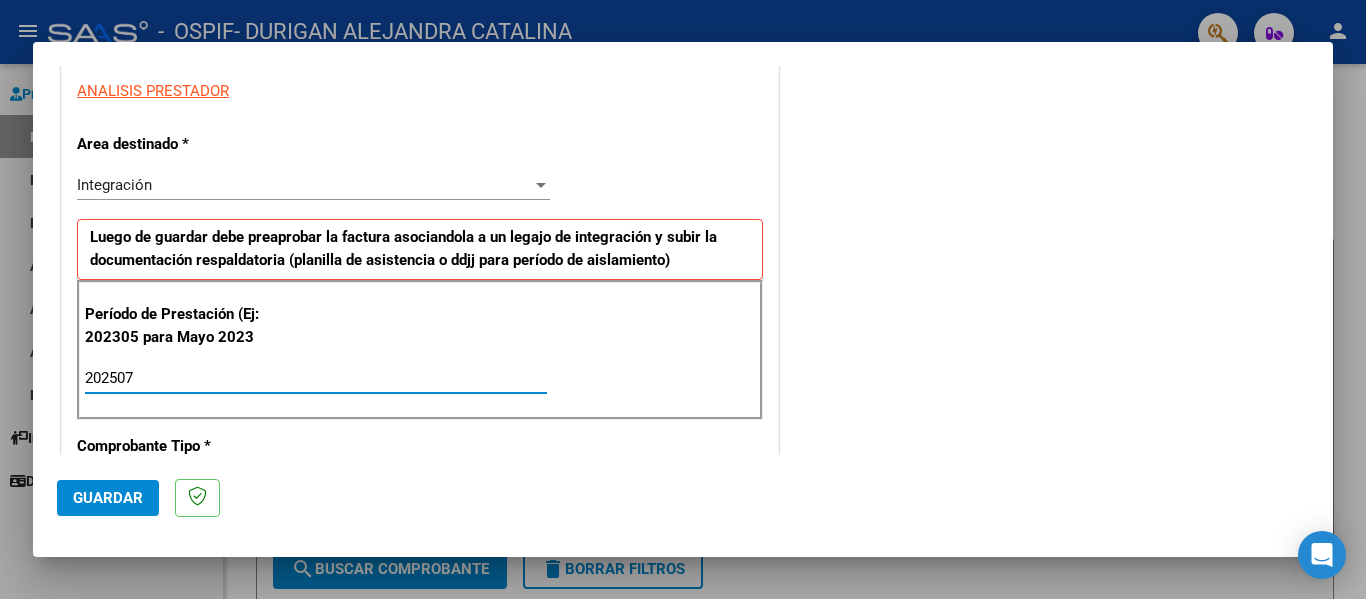 click on "Guardar" 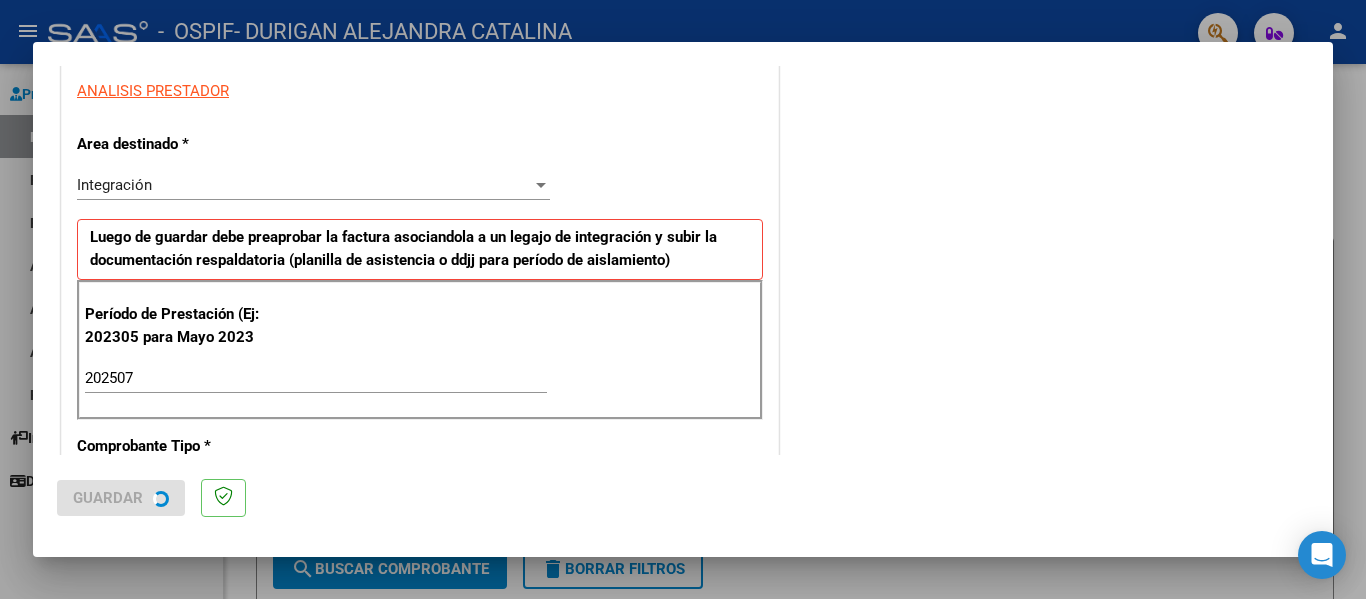 scroll, scrollTop: 0, scrollLeft: 0, axis: both 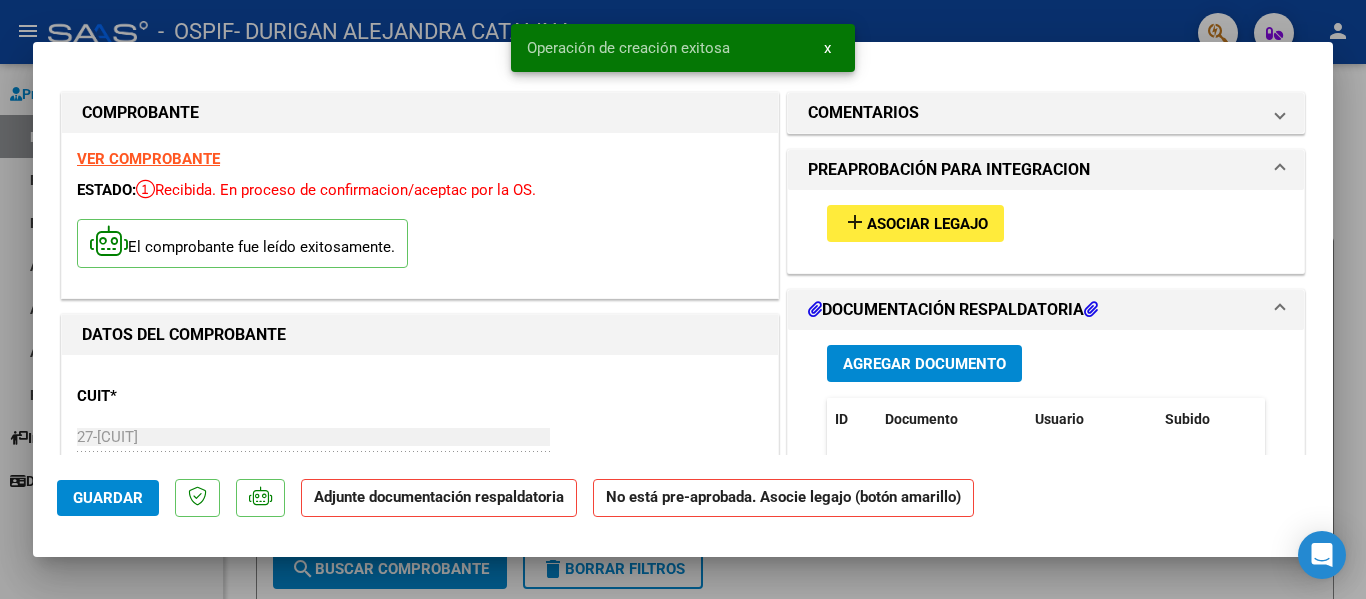 click on "Asociar Legajo" at bounding box center (927, 224) 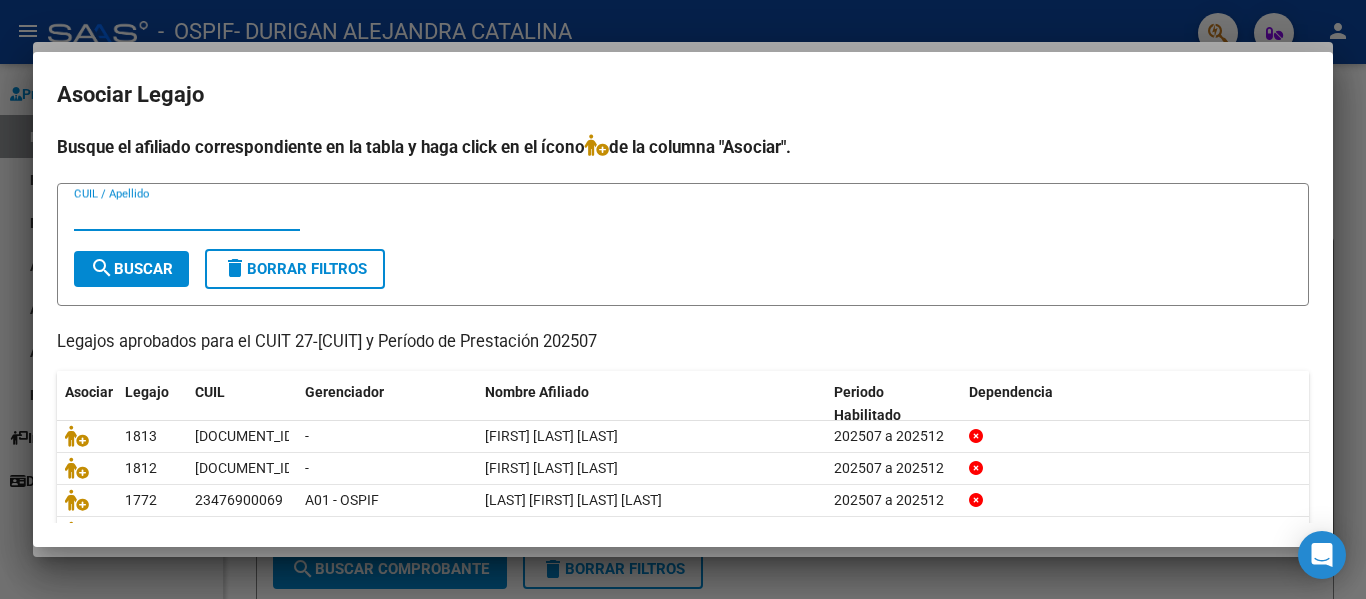 click on "CUIL / Apellido" at bounding box center [187, 215] 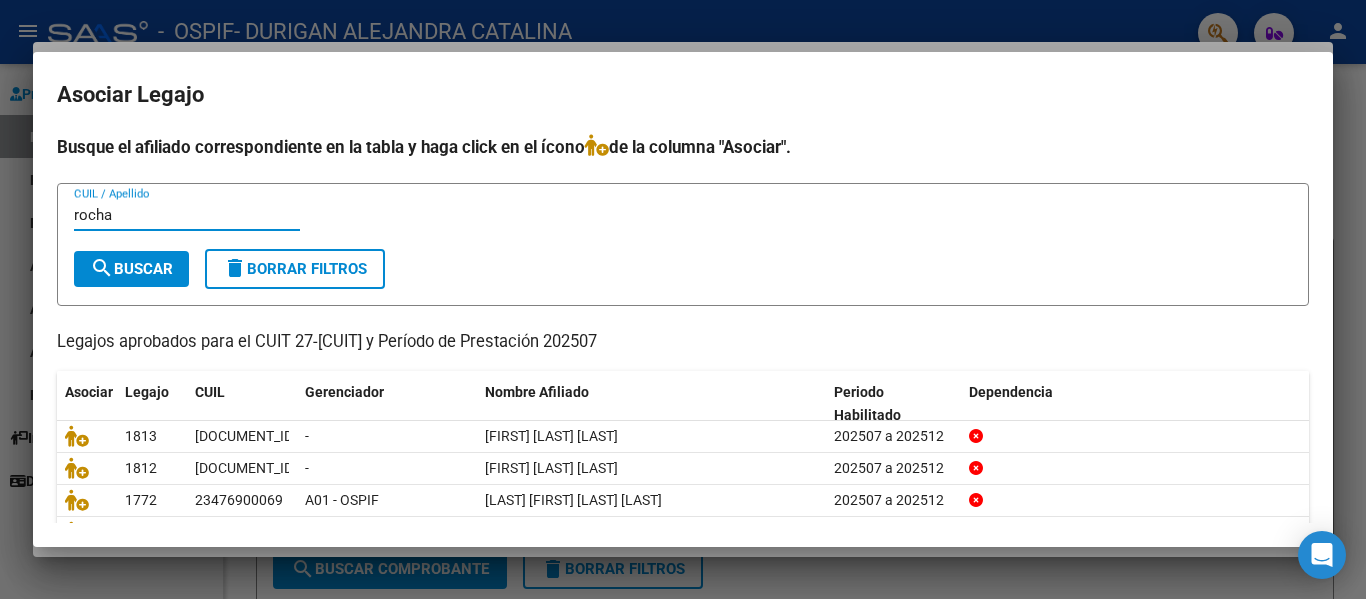 click on "search  Buscar" at bounding box center [131, 269] 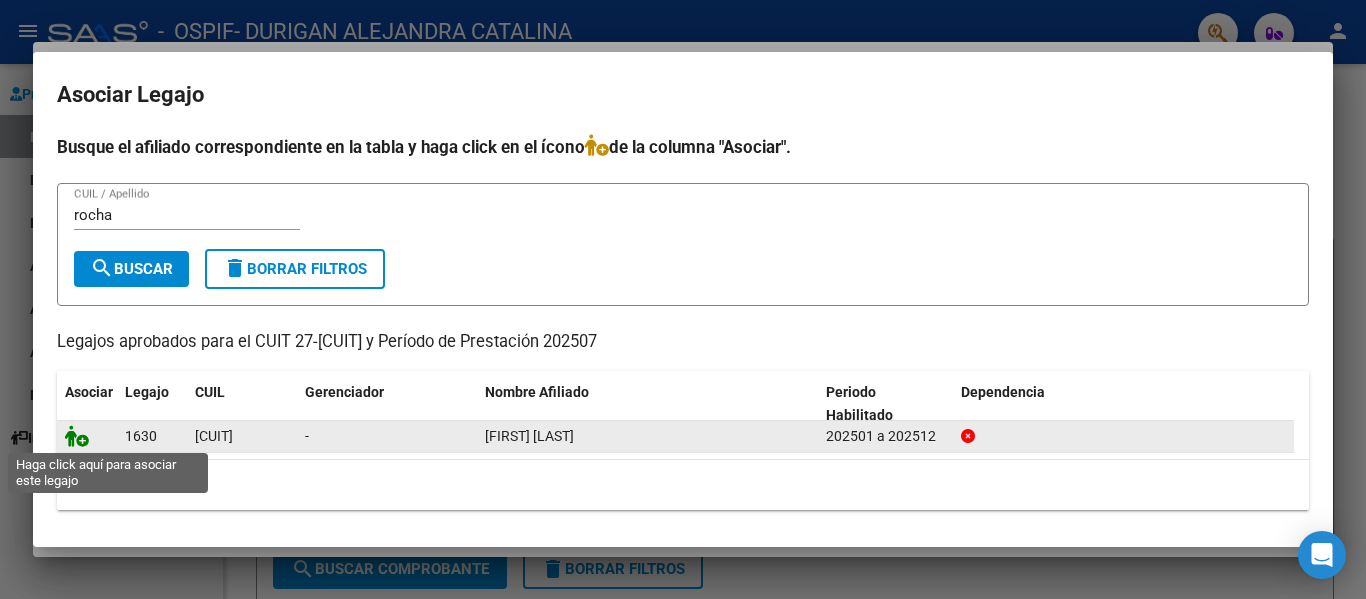 click 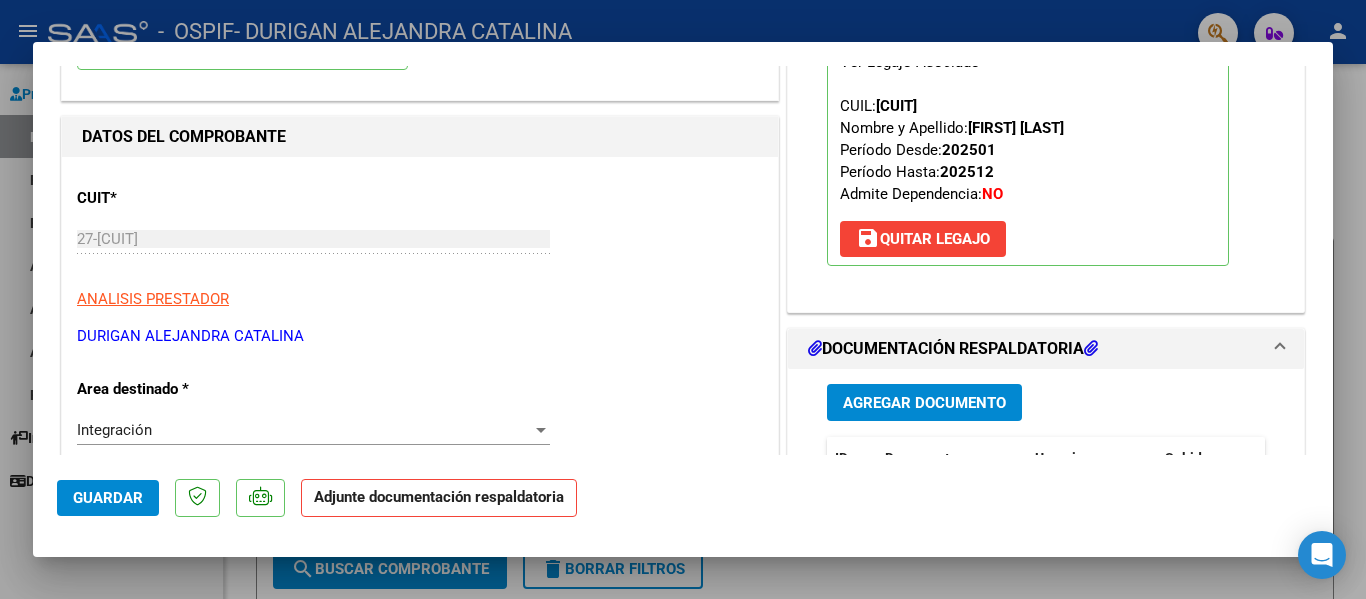 scroll, scrollTop: 199, scrollLeft: 0, axis: vertical 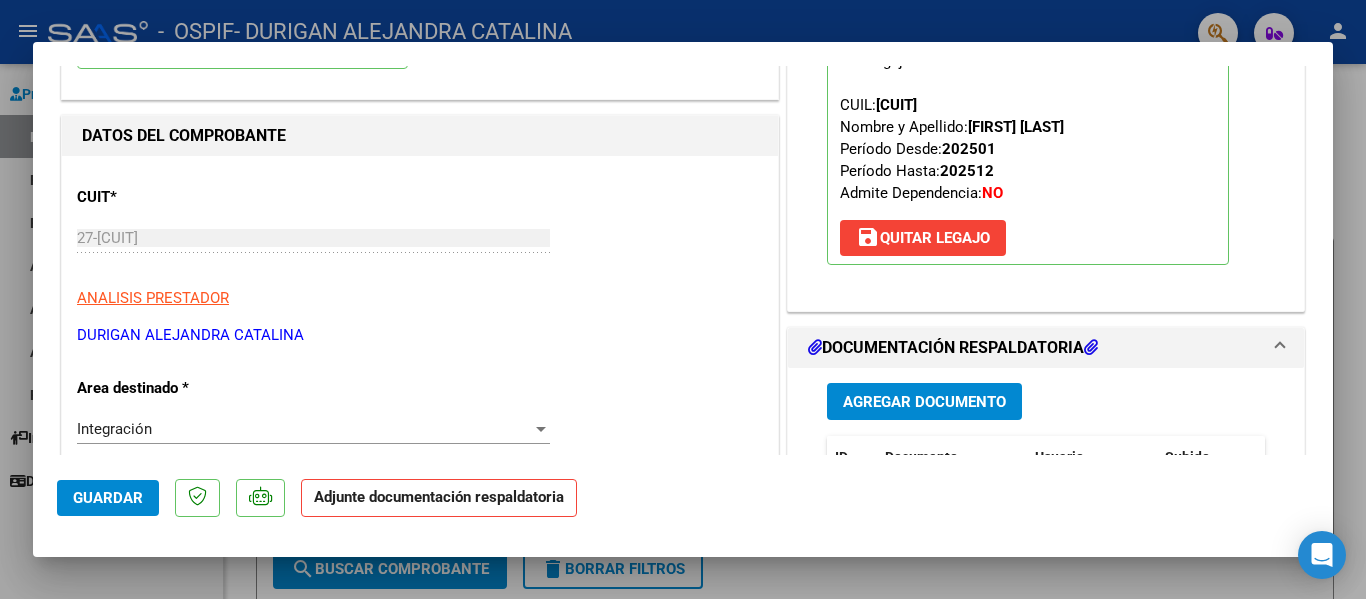 click on "Agregar Documento" at bounding box center (924, 402) 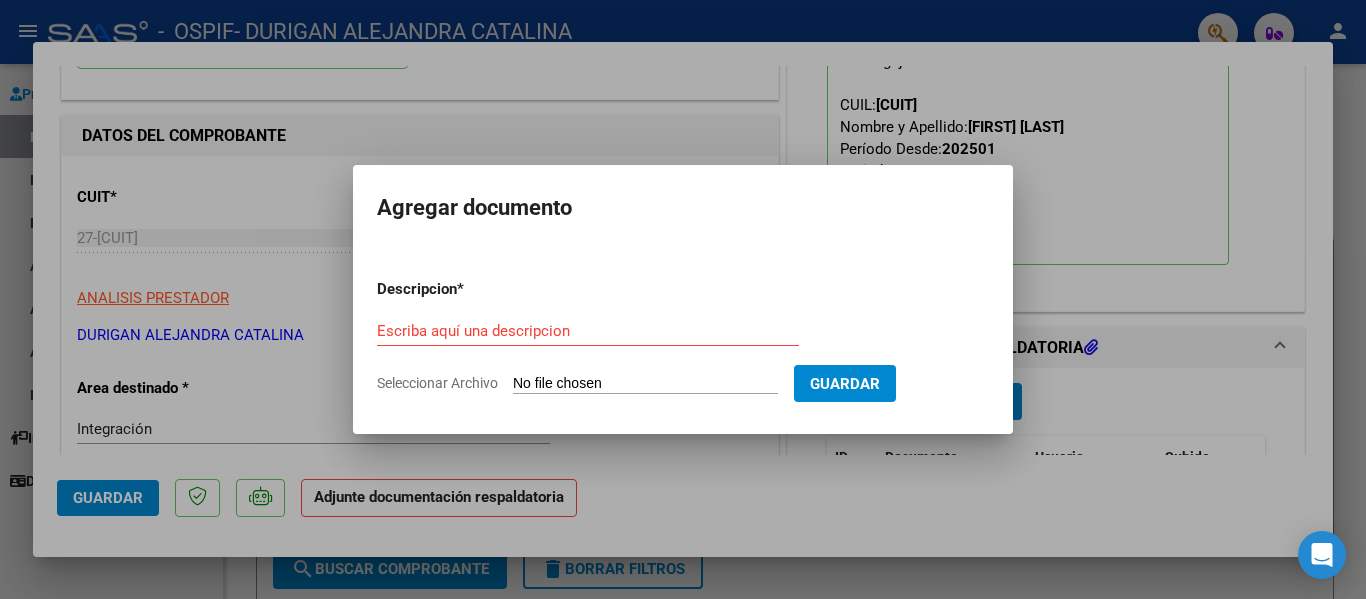 drag, startPoint x: 407, startPoint y: 319, endPoint x: 378, endPoint y: 338, distance: 34.669872 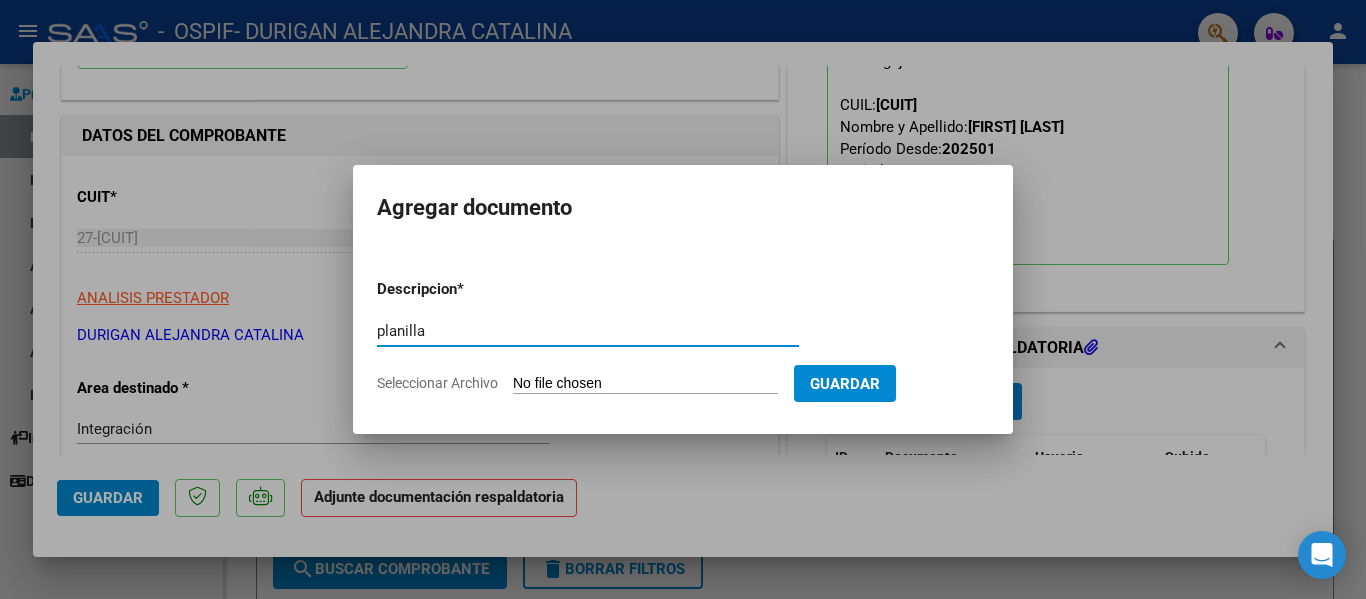 click on "Seleccionar Archivo" at bounding box center (645, 384) 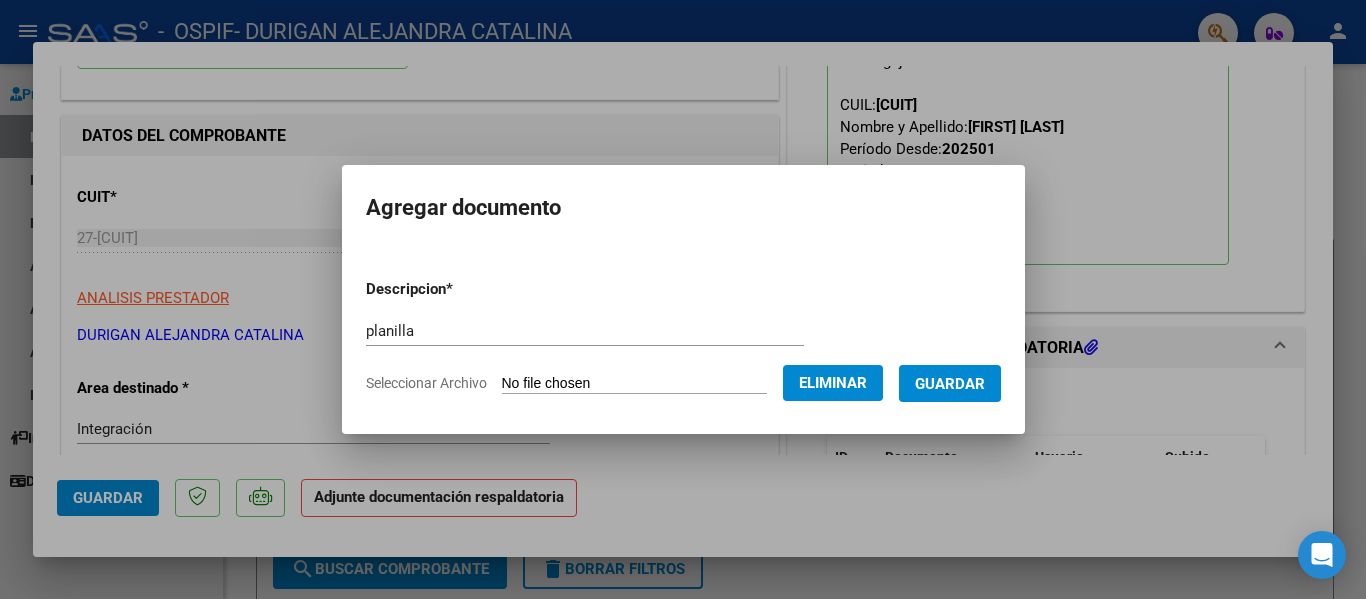 click on "Eliminar" 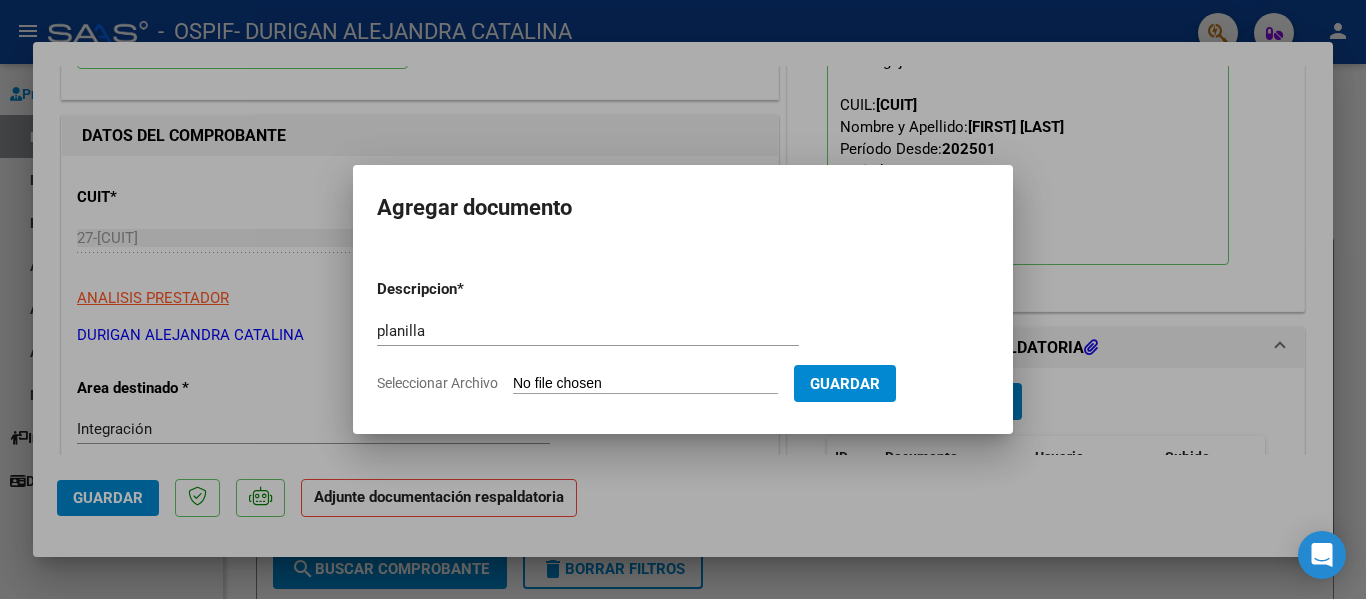 click at bounding box center (683, 299) 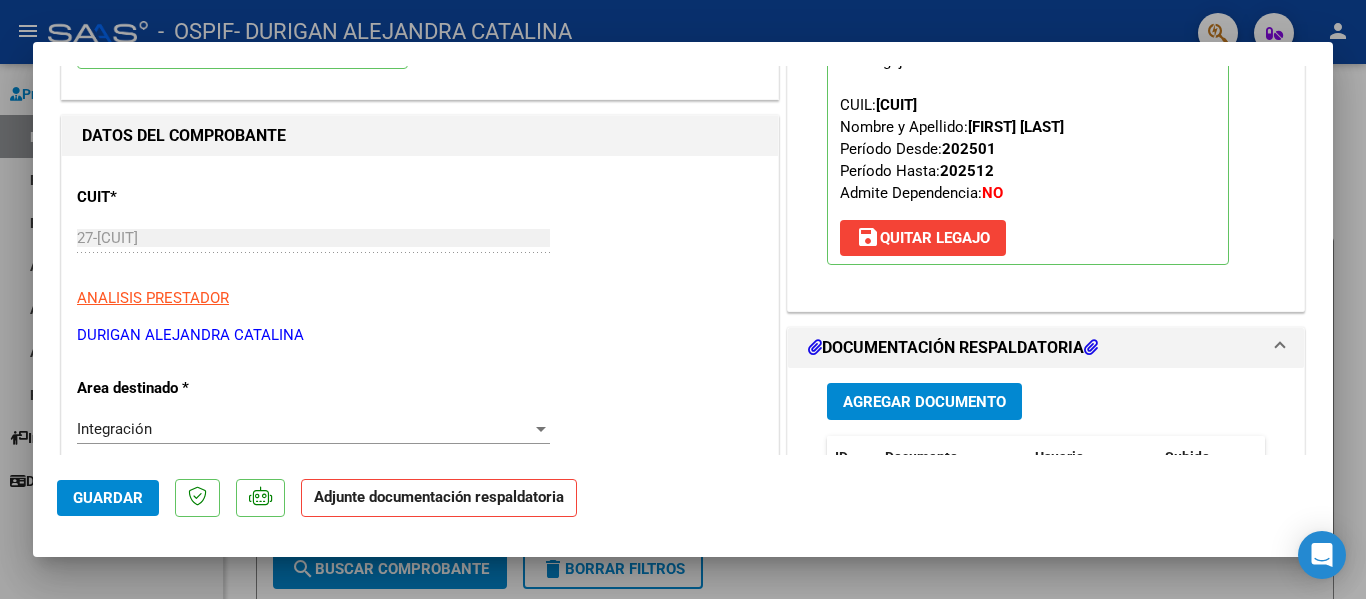 click on "Agregar Documento" at bounding box center (924, 401) 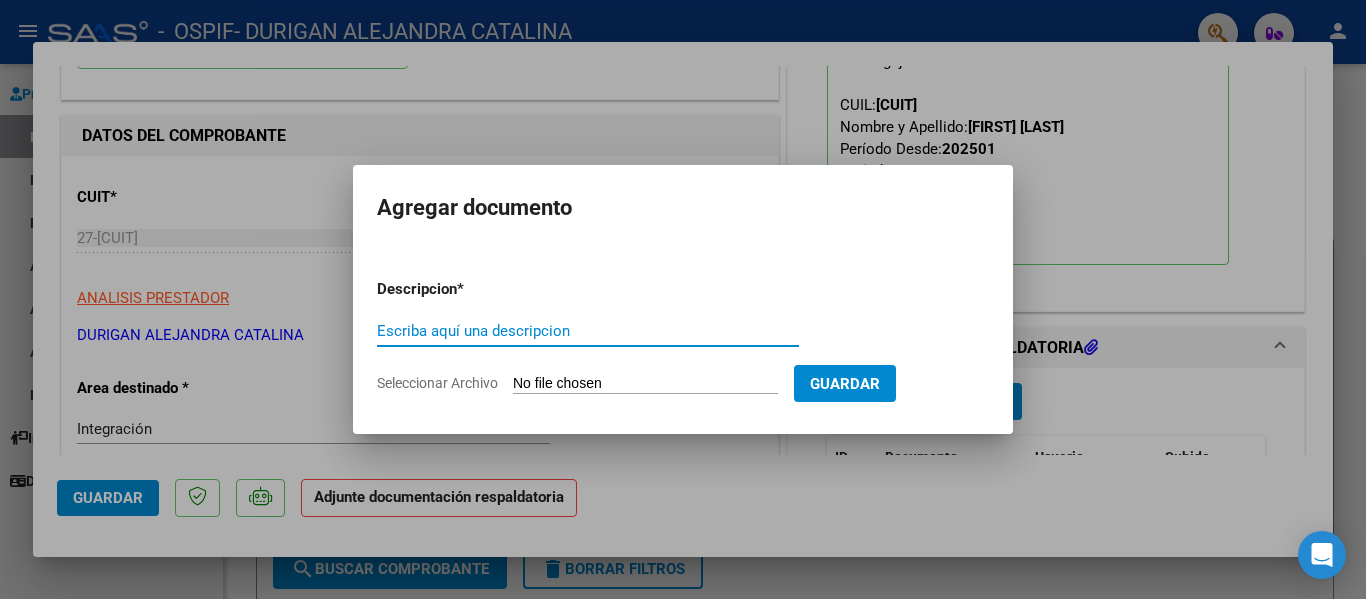 click on "Escriba aquí una descripcion" at bounding box center [588, 331] 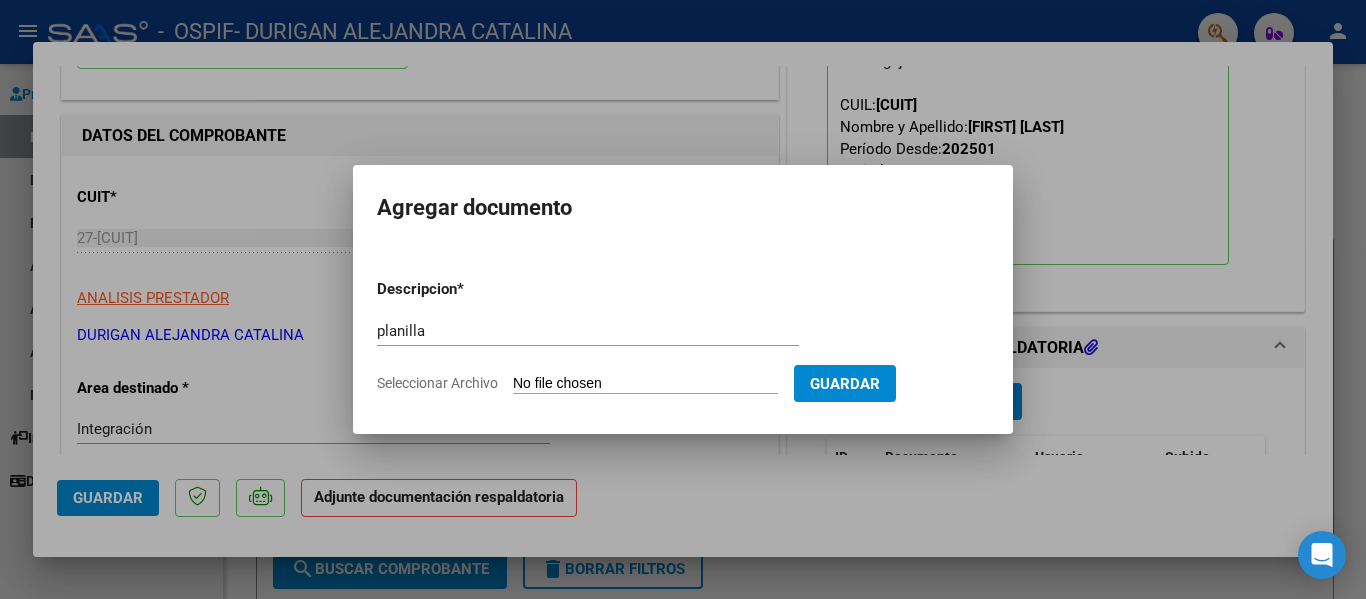 click on "Seleccionar Archivo" at bounding box center [645, 384] 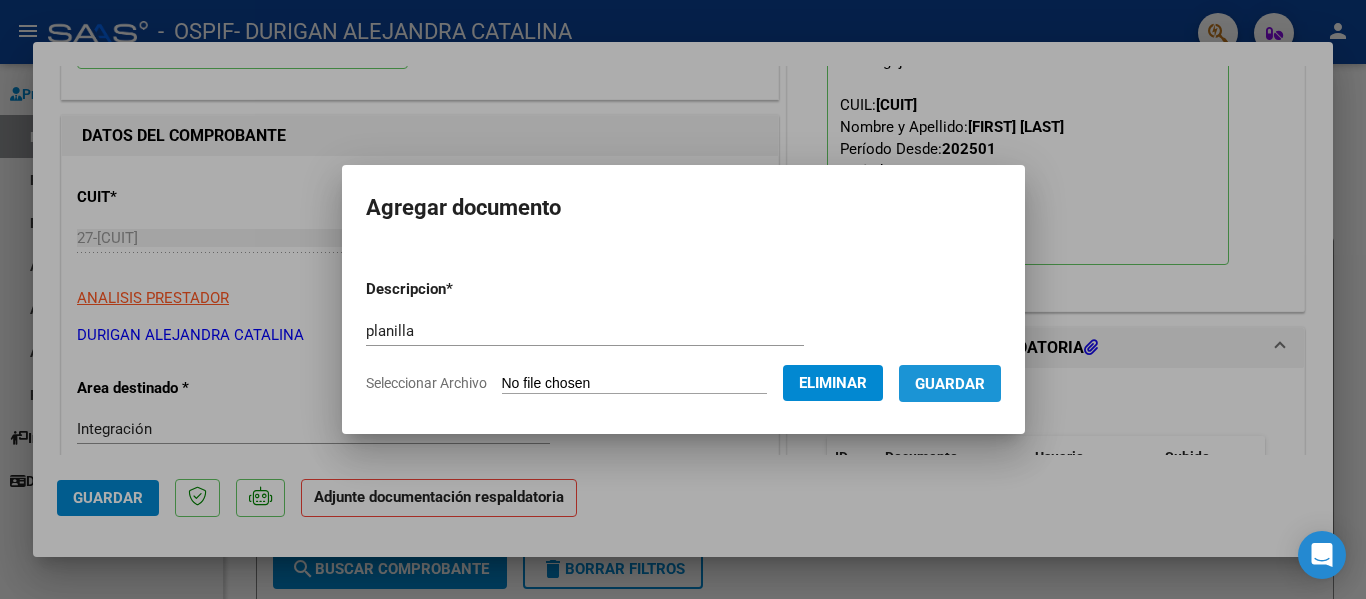 click on "Guardar" at bounding box center [950, 383] 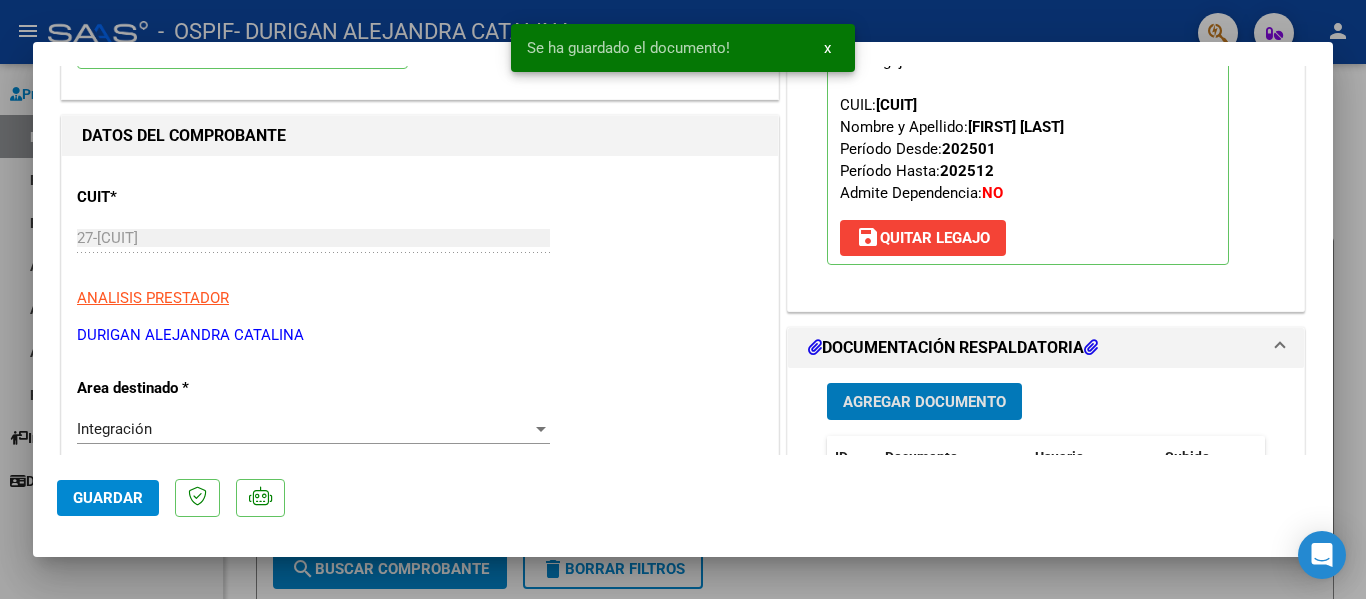 click at bounding box center (683, 299) 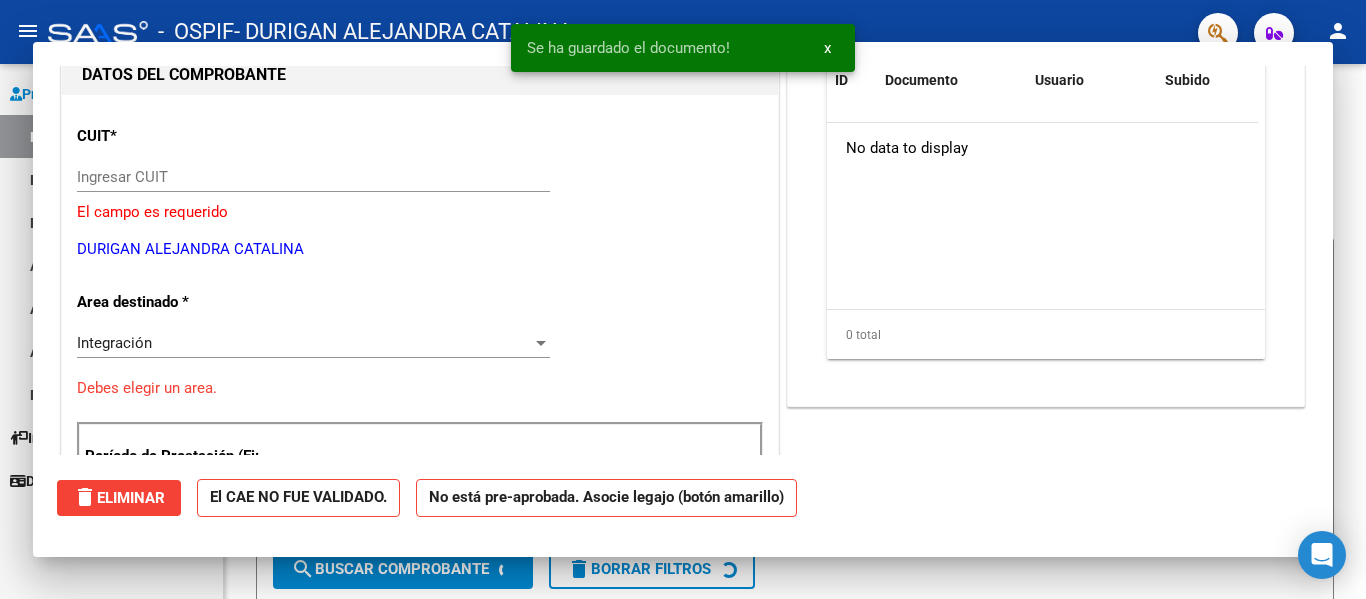 scroll, scrollTop: 211, scrollLeft: 0, axis: vertical 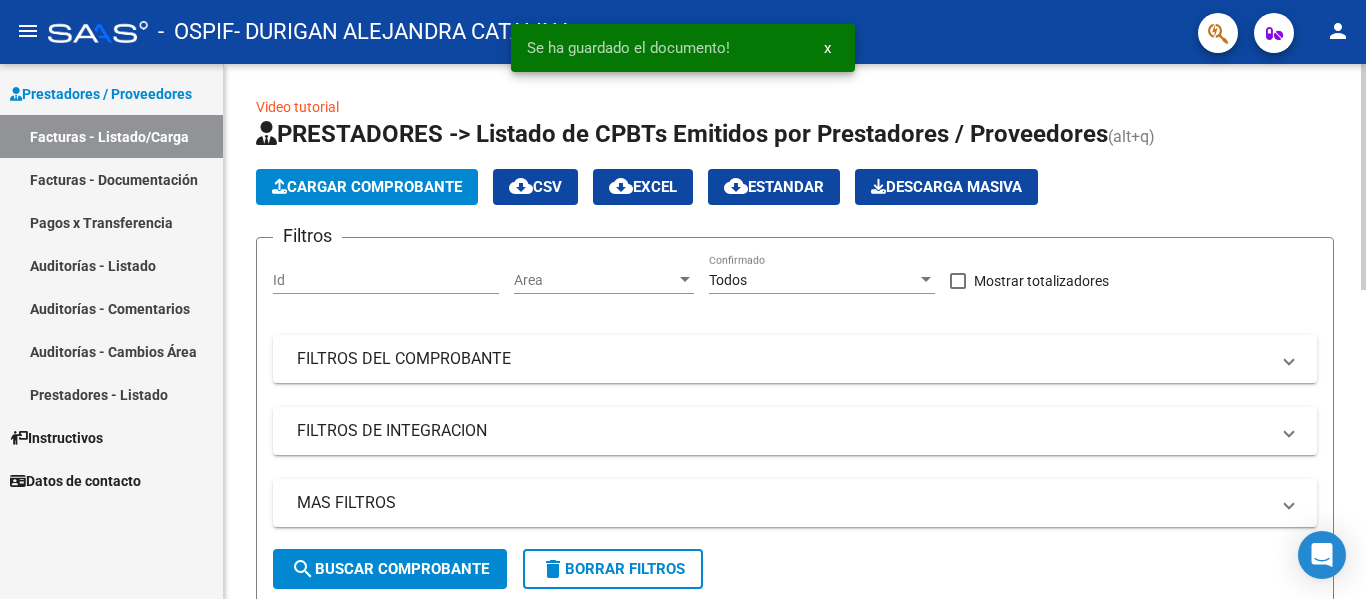 click on "Cargar Comprobante" 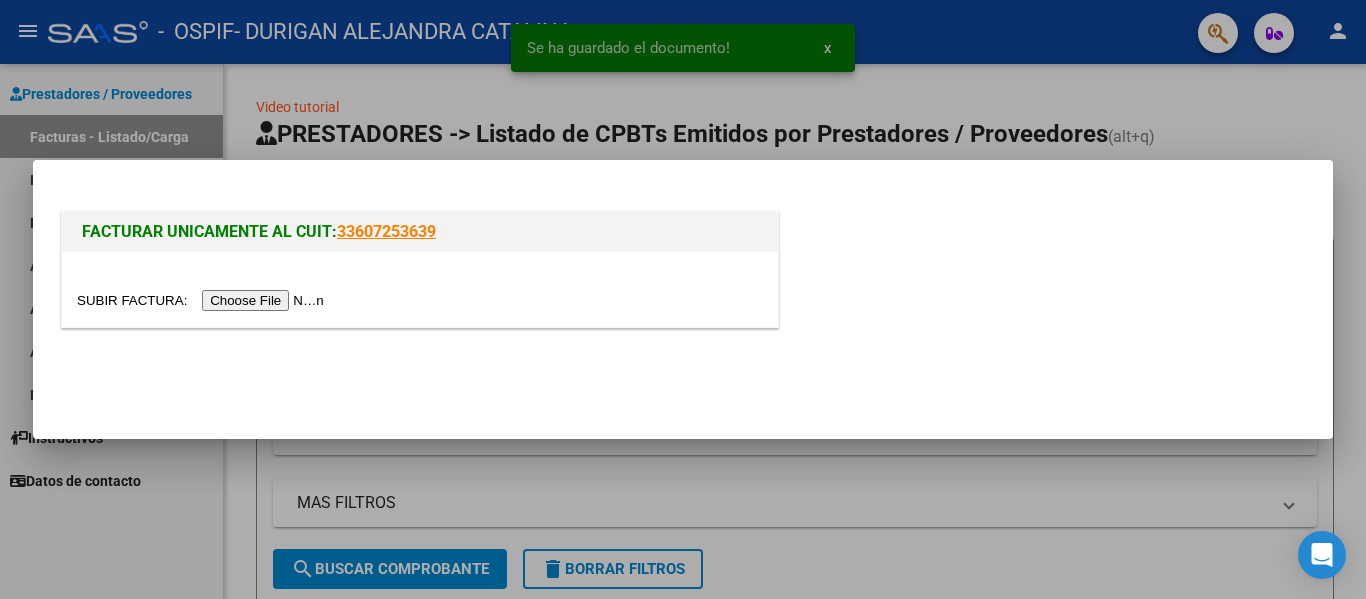 click at bounding box center [203, 300] 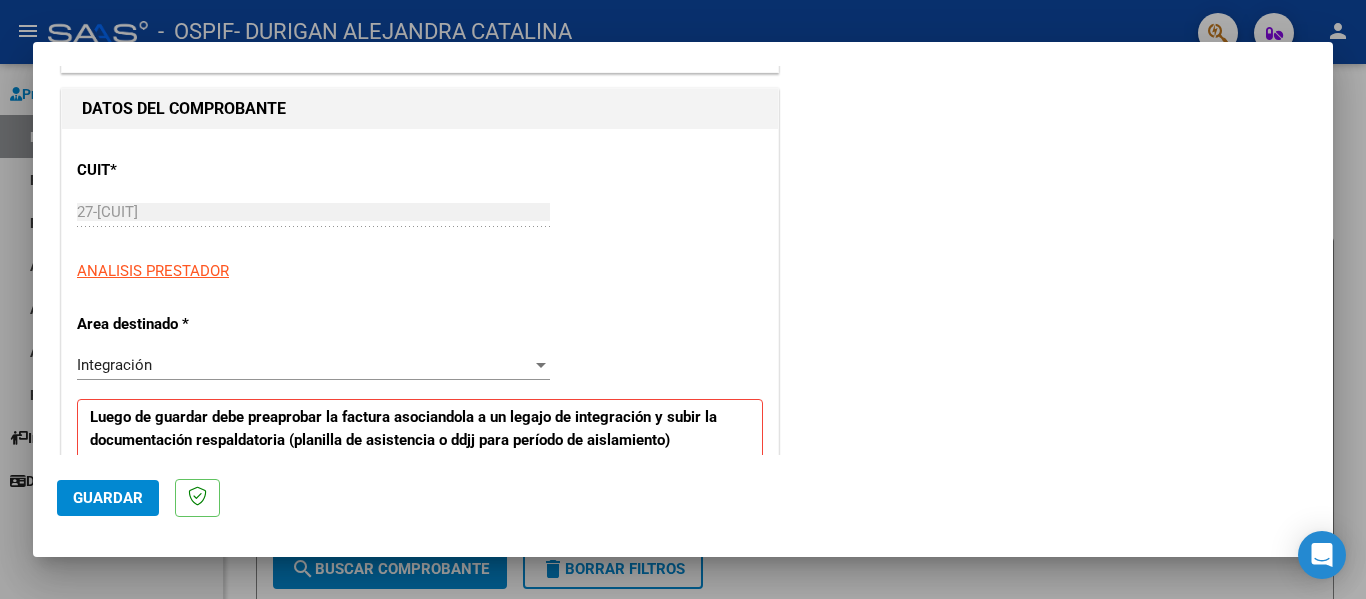 scroll, scrollTop: 335, scrollLeft: 0, axis: vertical 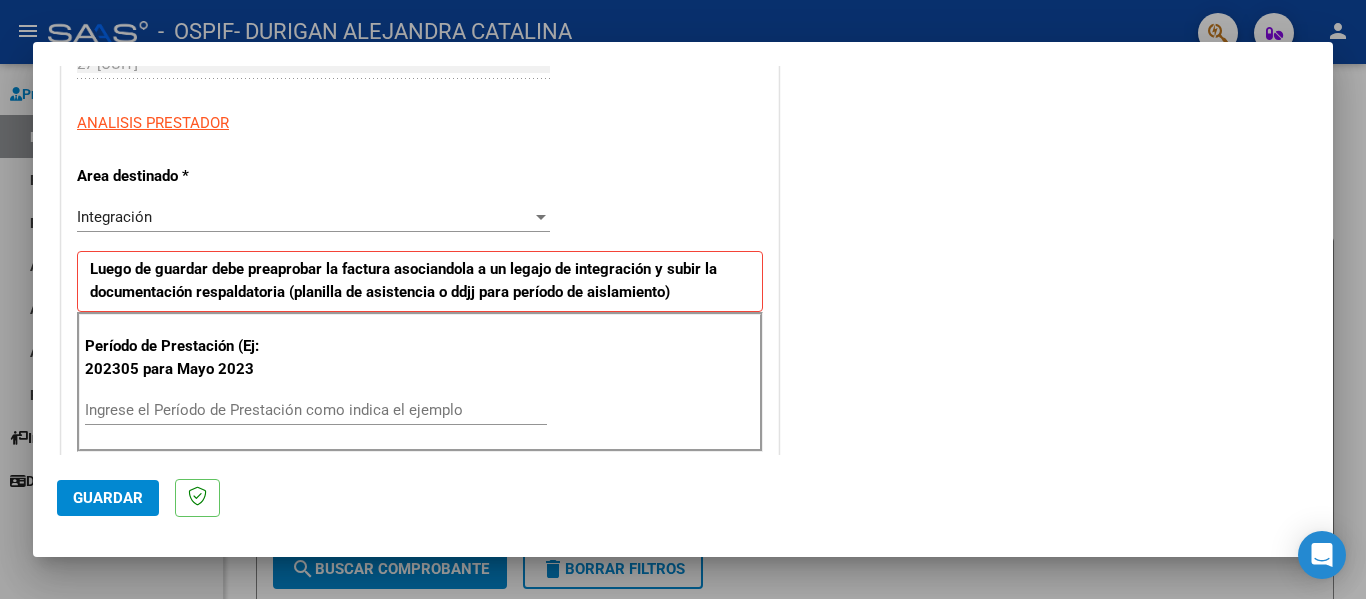 click on "Ingrese el Período de Prestación como indica el ejemplo" at bounding box center [316, 410] 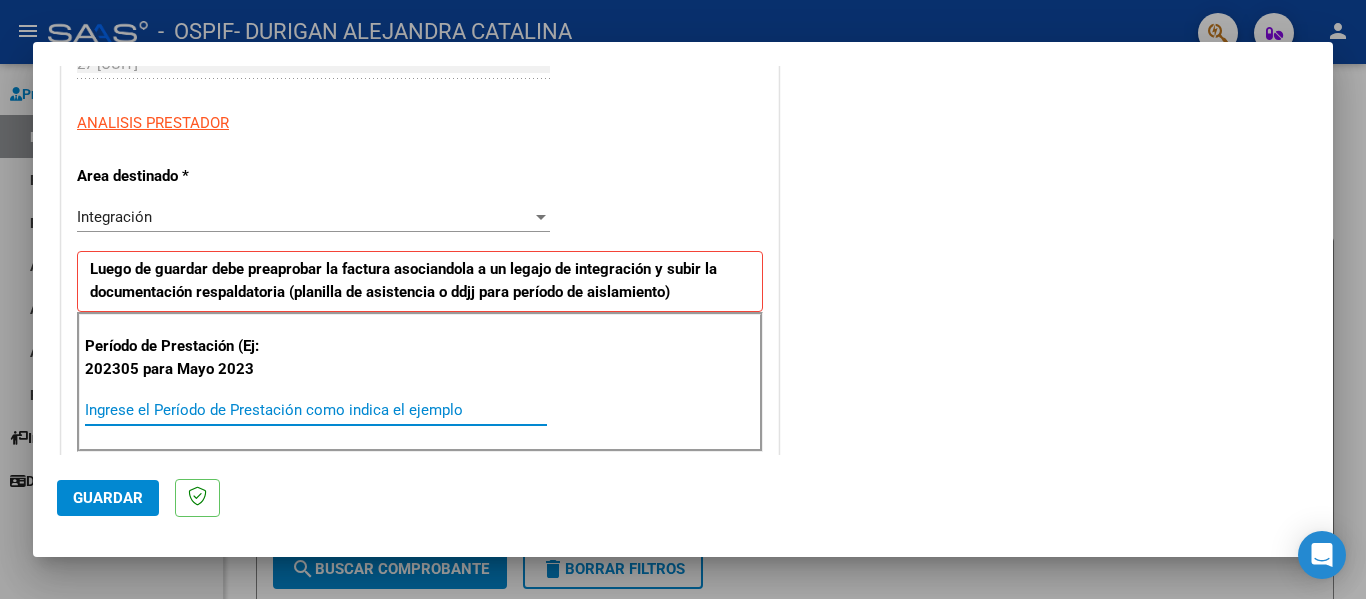 click on "Ingrese el Período de Prestación como indica el ejemplo" at bounding box center [316, 410] 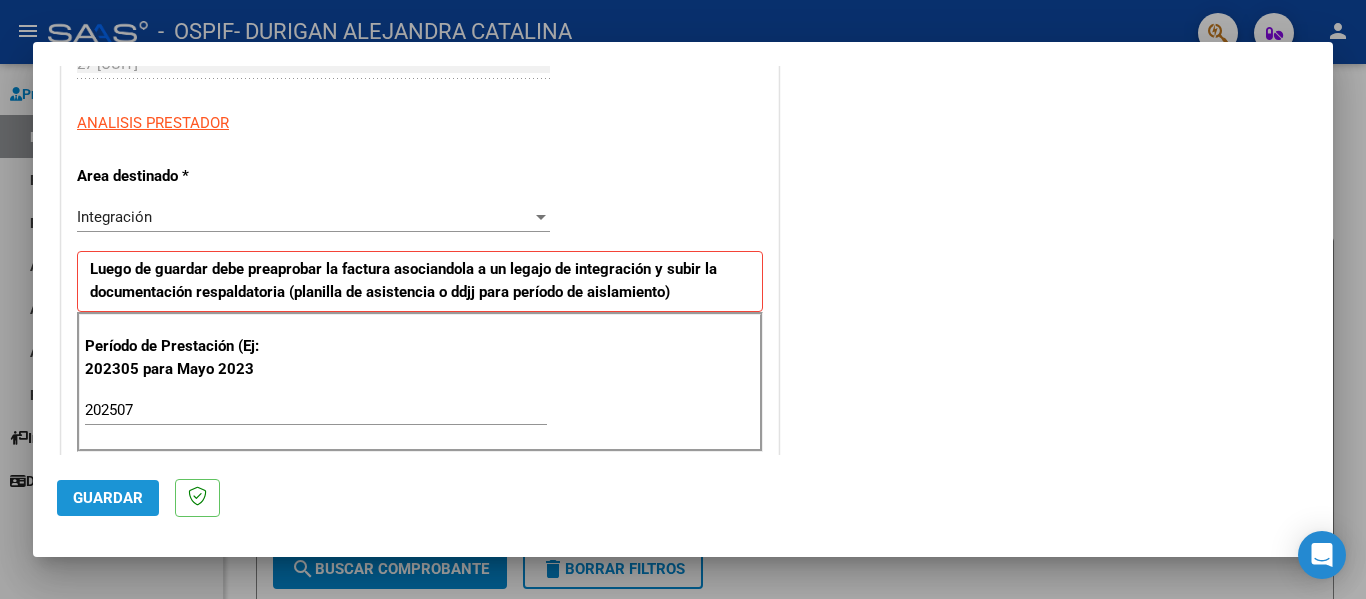 click on "Guardar" 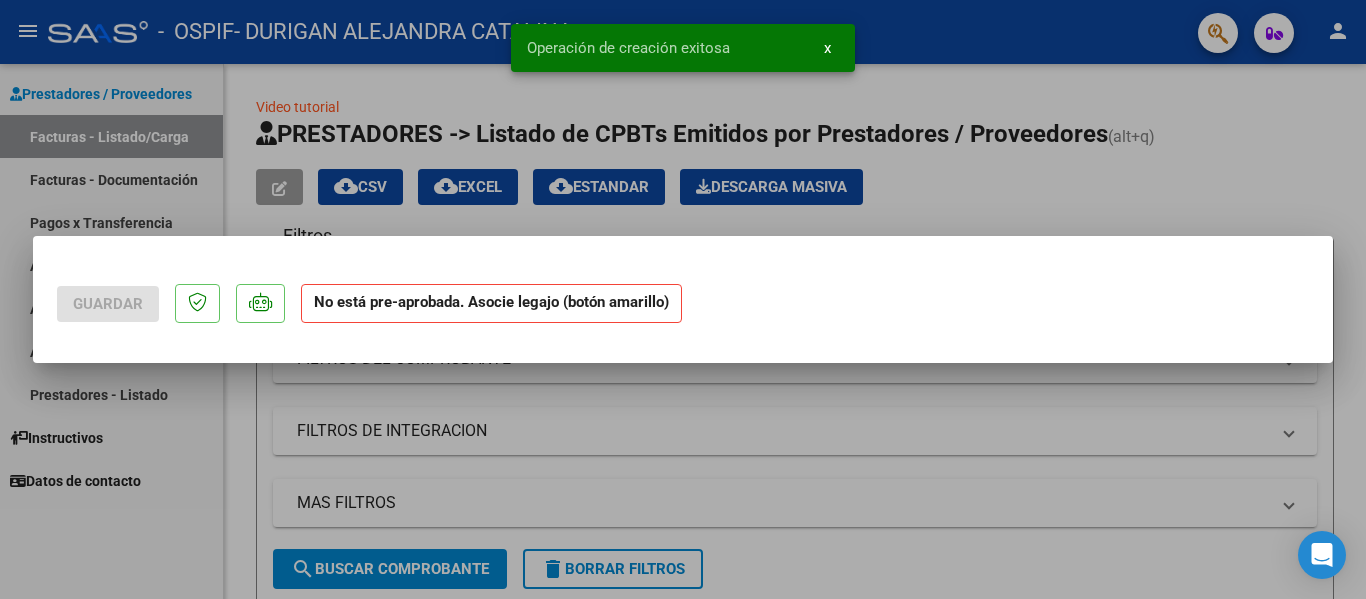 scroll, scrollTop: 0, scrollLeft: 0, axis: both 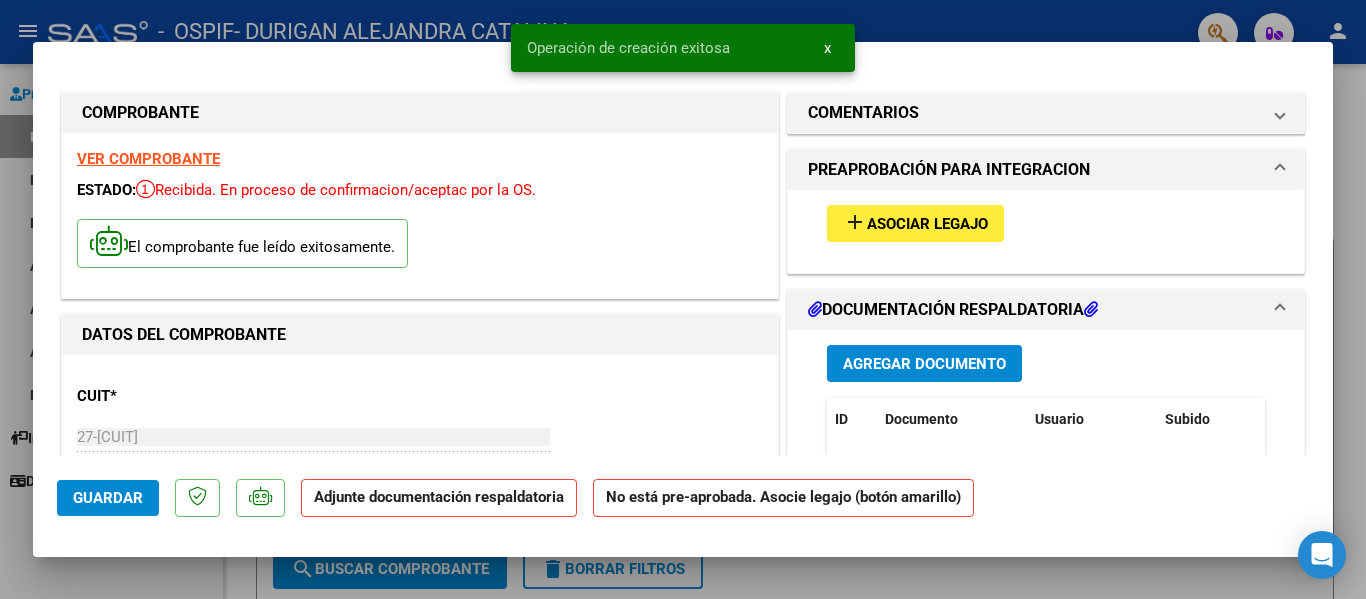 click on "Asociar Legajo" at bounding box center (927, 224) 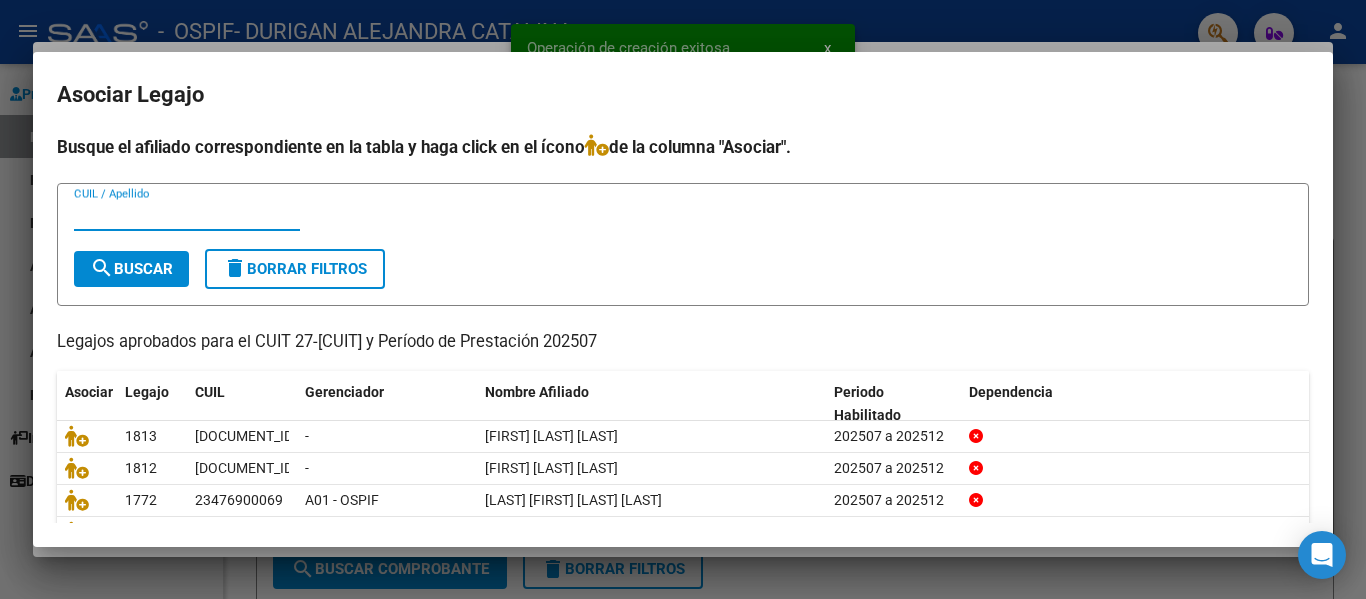 click on "CUIL / Apellido" at bounding box center [187, 215] 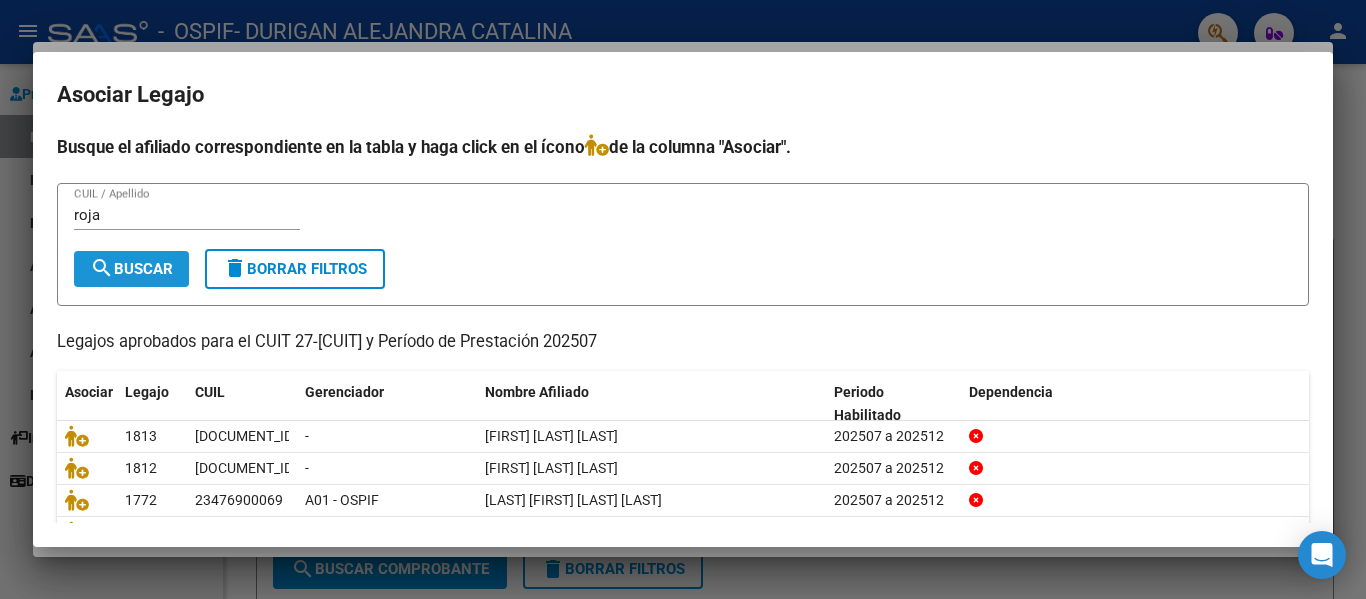 click on "search  Buscar" at bounding box center [131, 269] 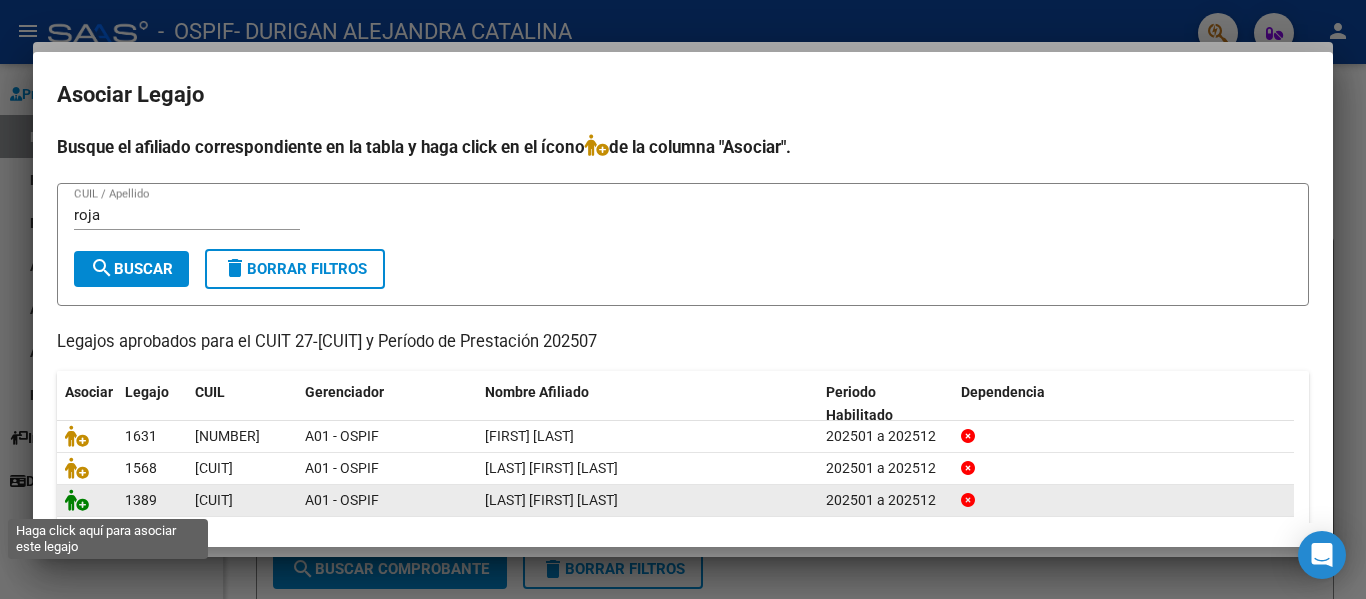 click 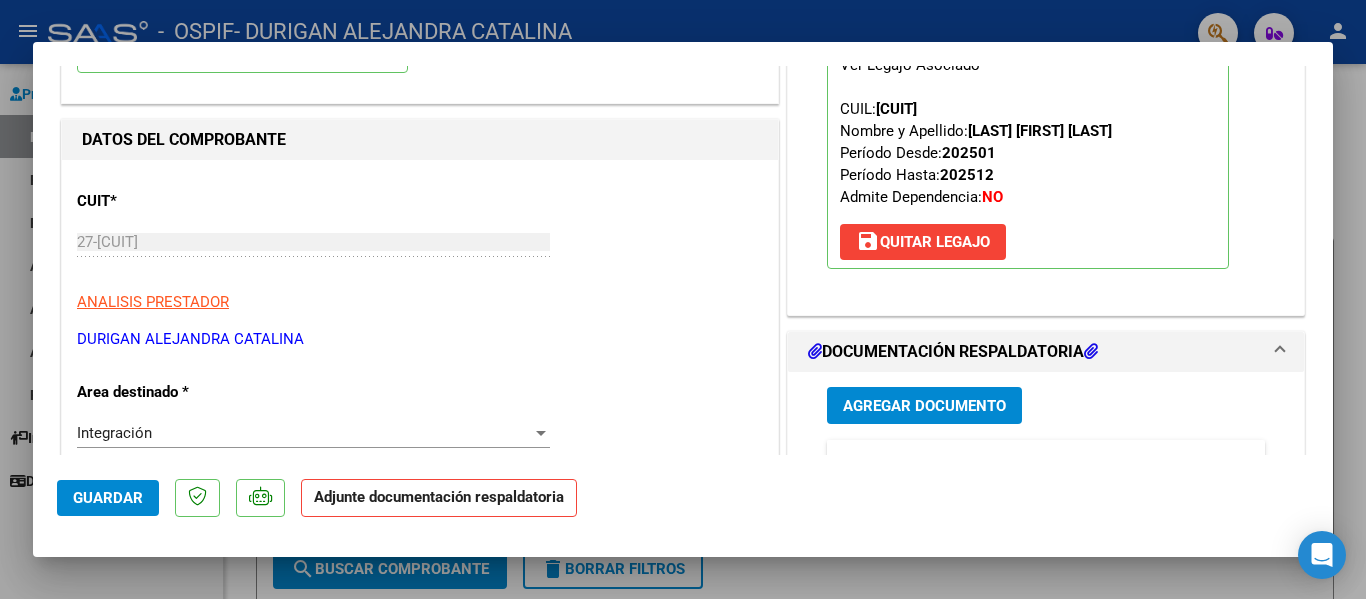 scroll, scrollTop: 196, scrollLeft: 0, axis: vertical 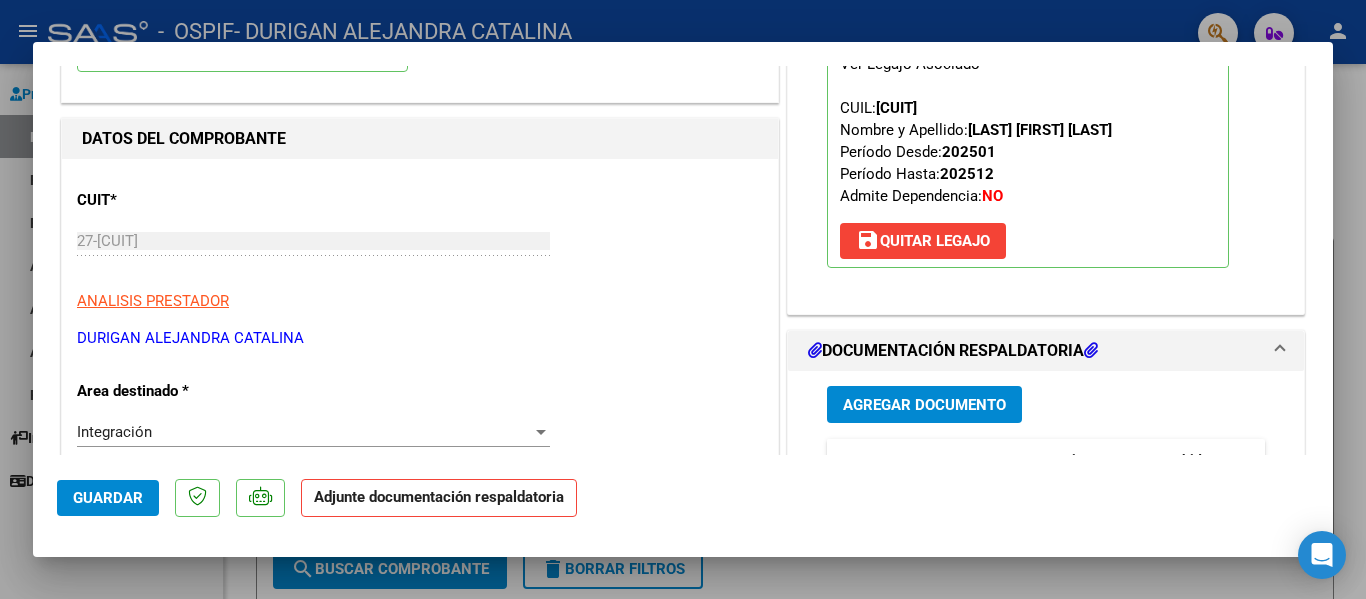 click on "Agregar Documento" at bounding box center (924, 405) 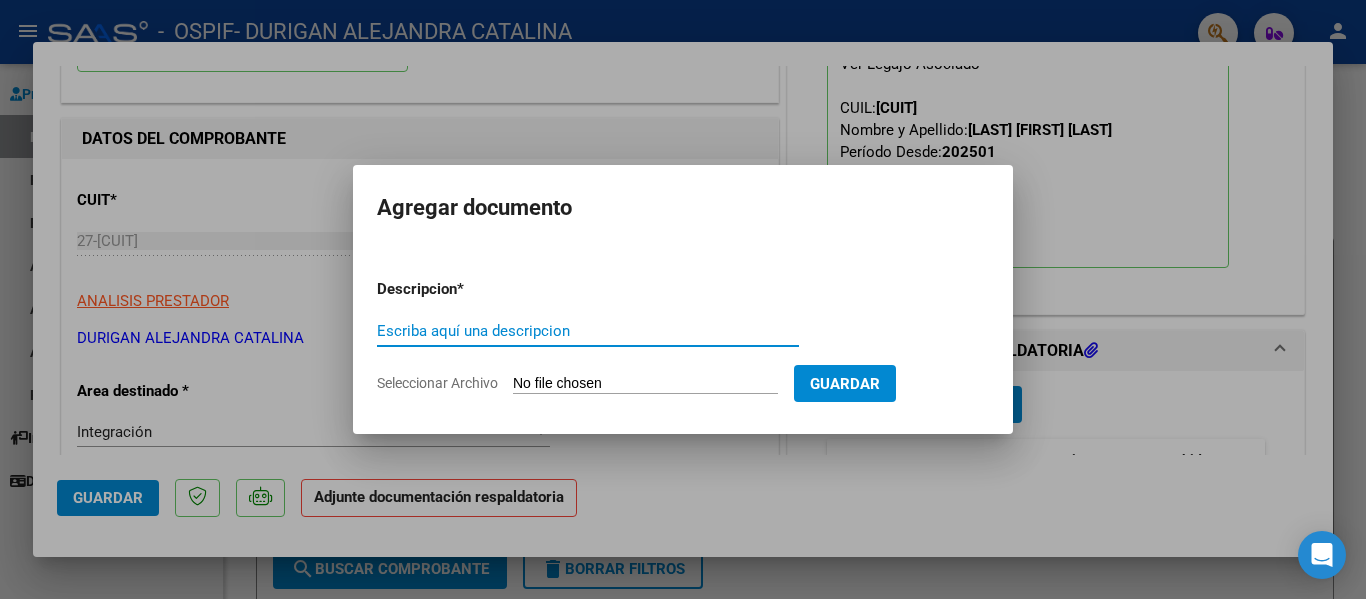 click on "Escriba aquí una descripcion" at bounding box center [588, 331] 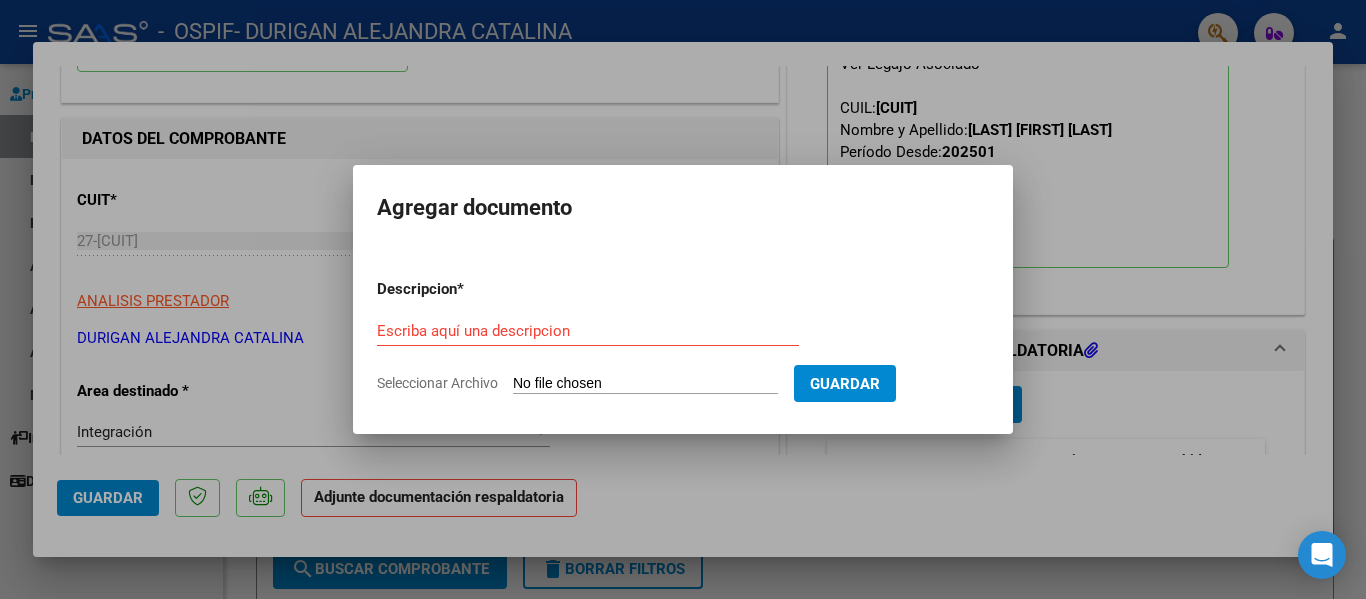 click at bounding box center [683, 299] 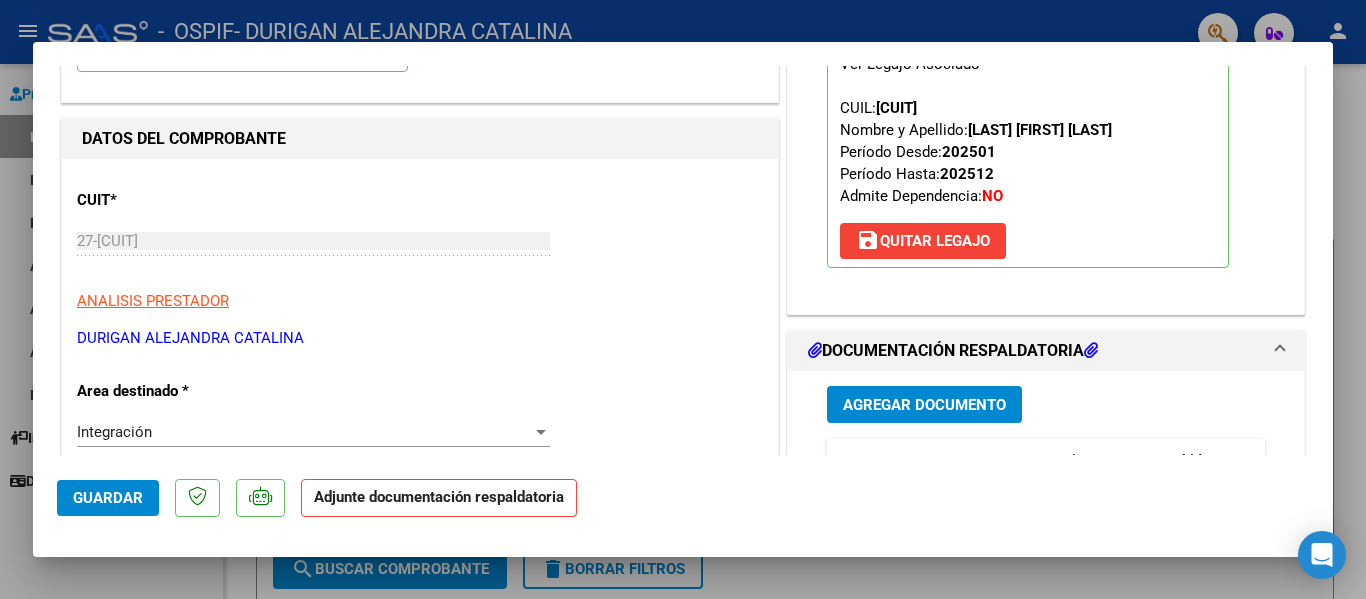 click at bounding box center (683, 299) 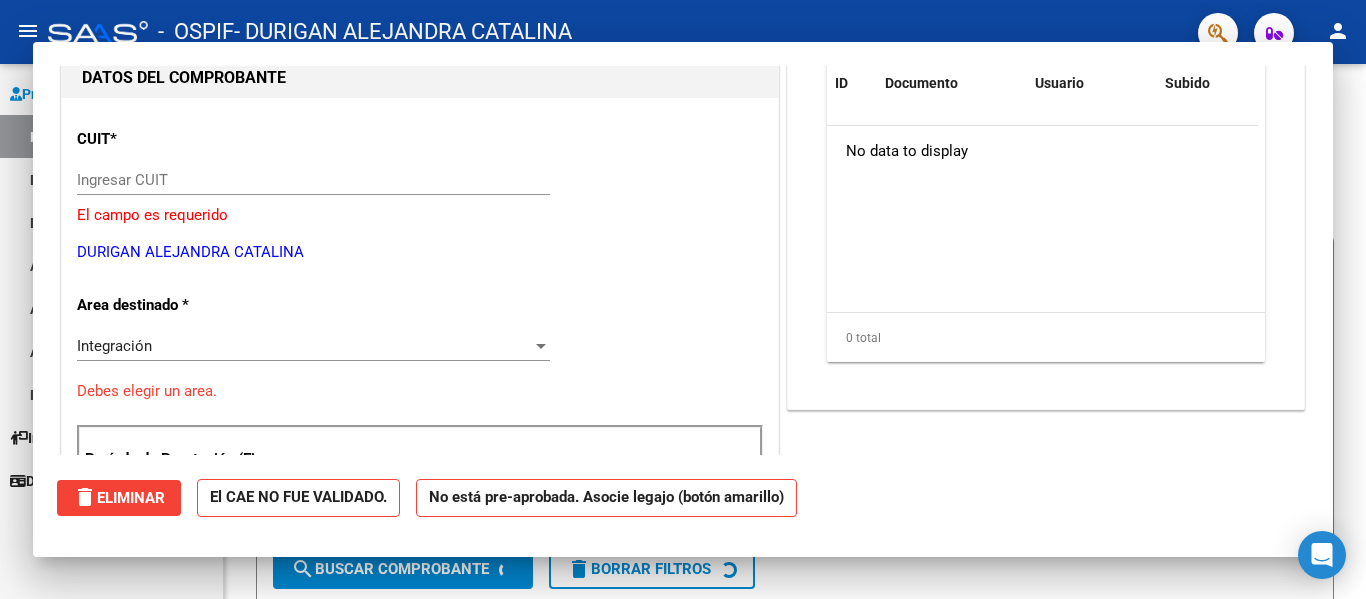 scroll, scrollTop: 208, scrollLeft: 0, axis: vertical 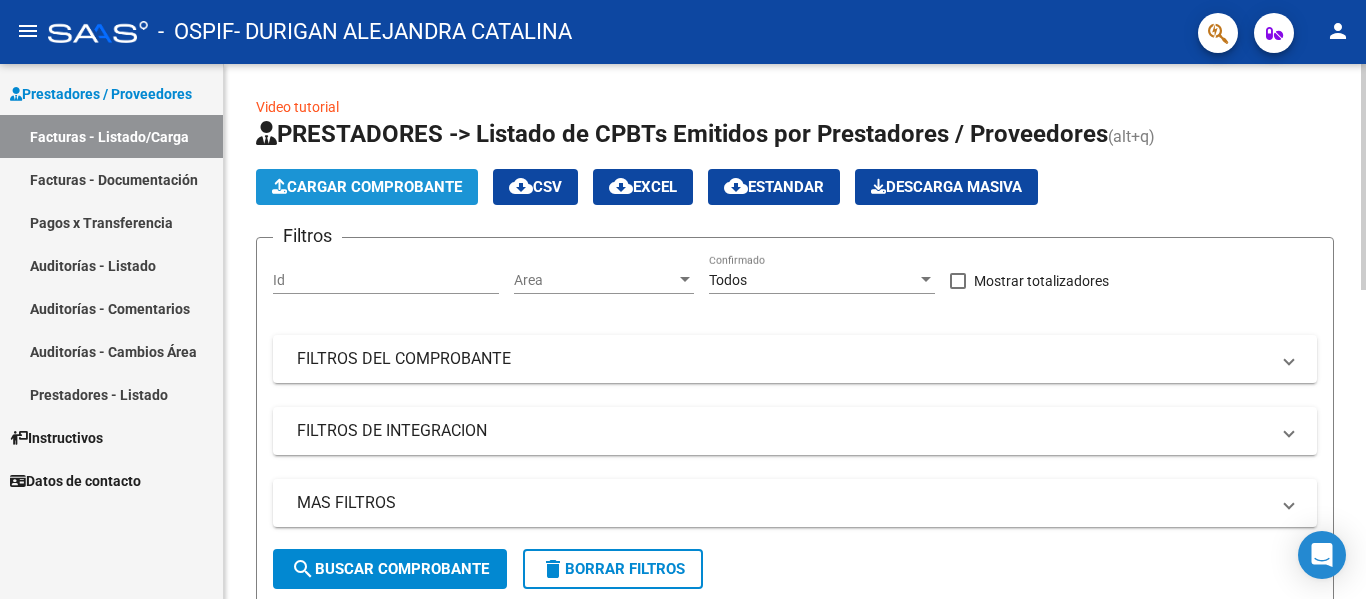 click on "Cargar Comprobante" 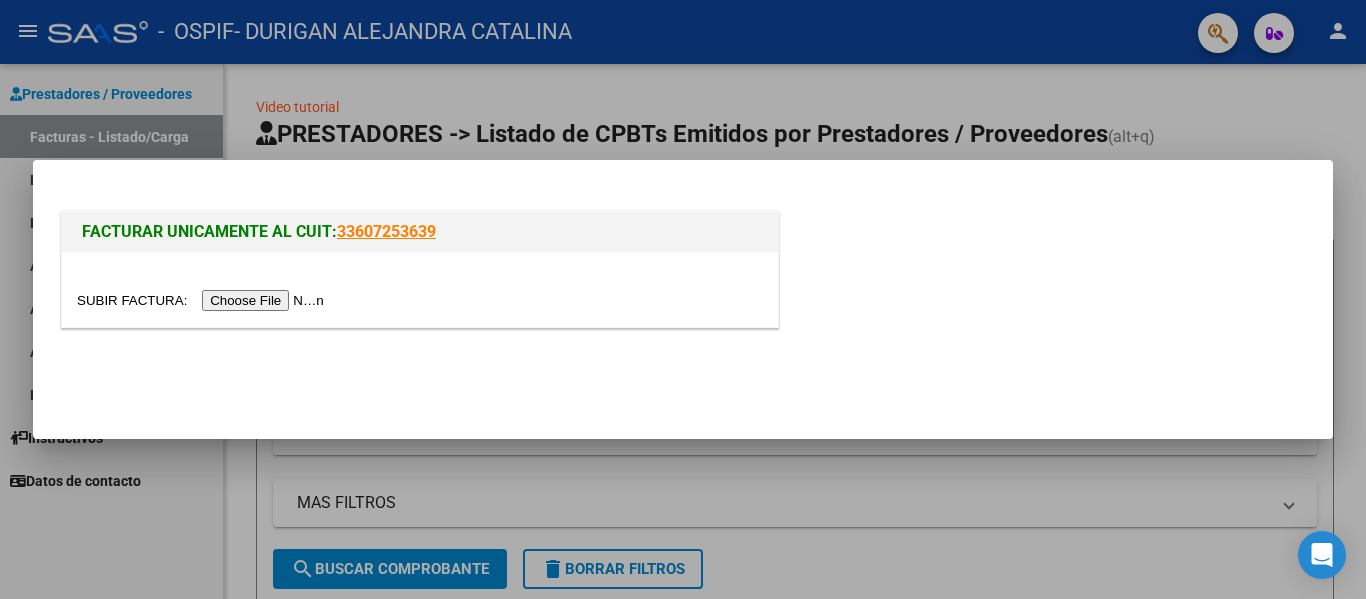 click at bounding box center [203, 300] 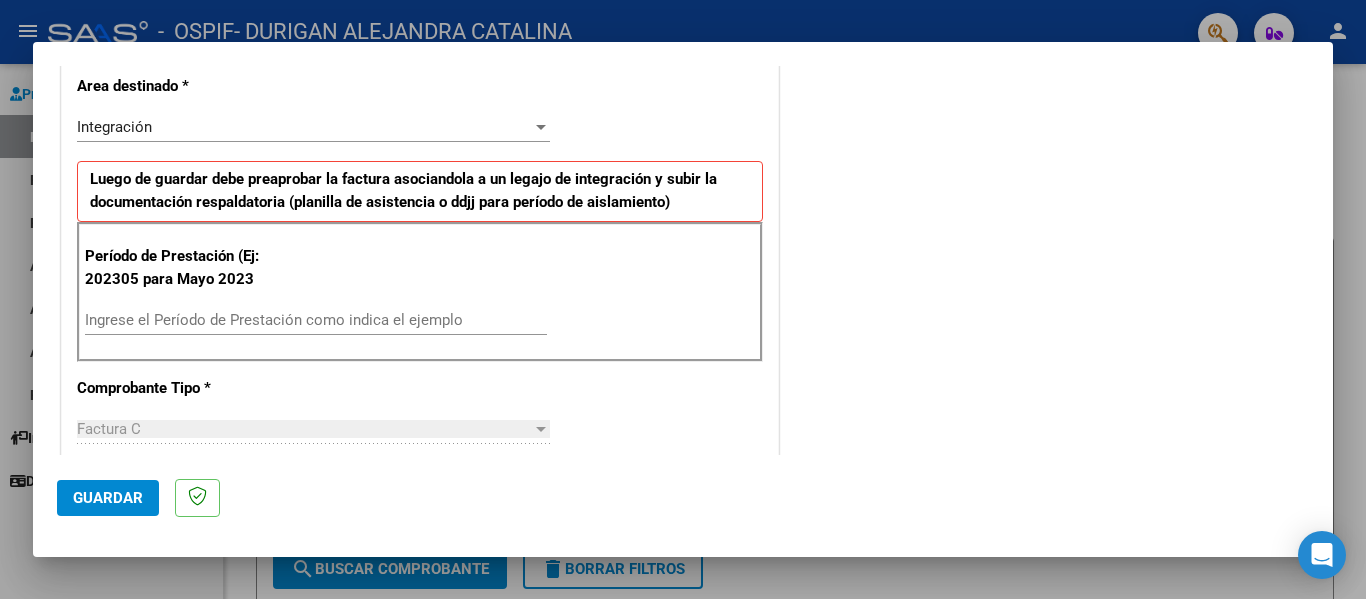 scroll, scrollTop: 426, scrollLeft: 0, axis: vertical 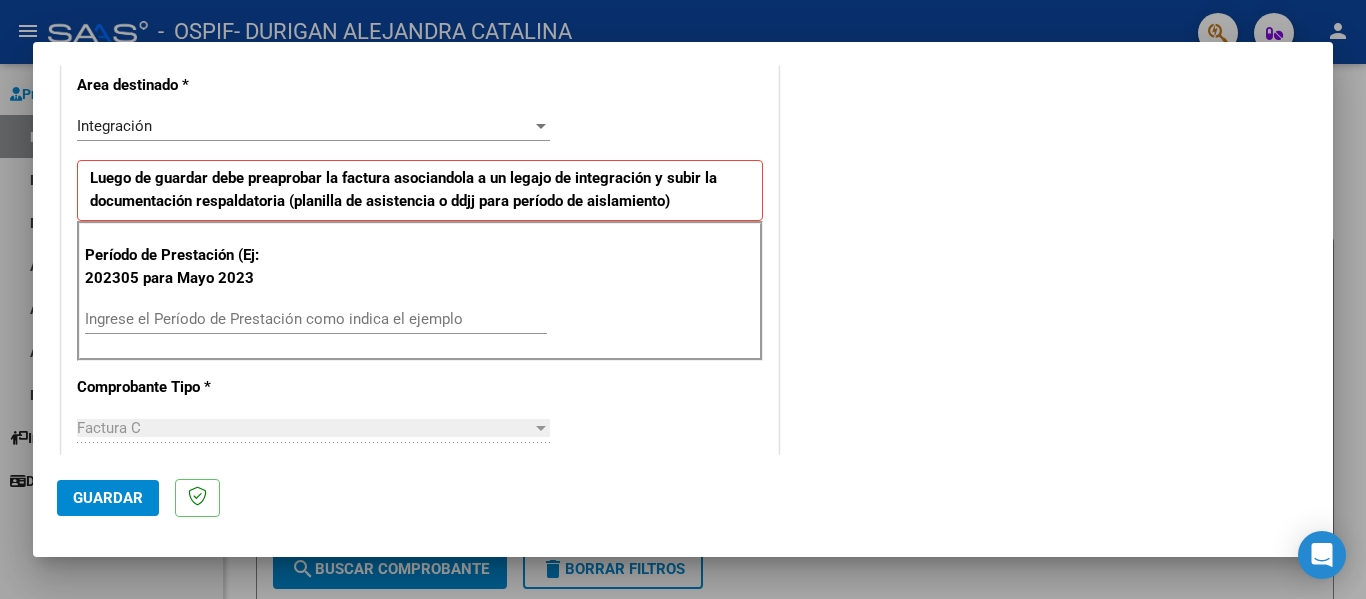 click on "Ingrese el Período de Prestación como indica el ejemplo" at bounding box center [316, 319] 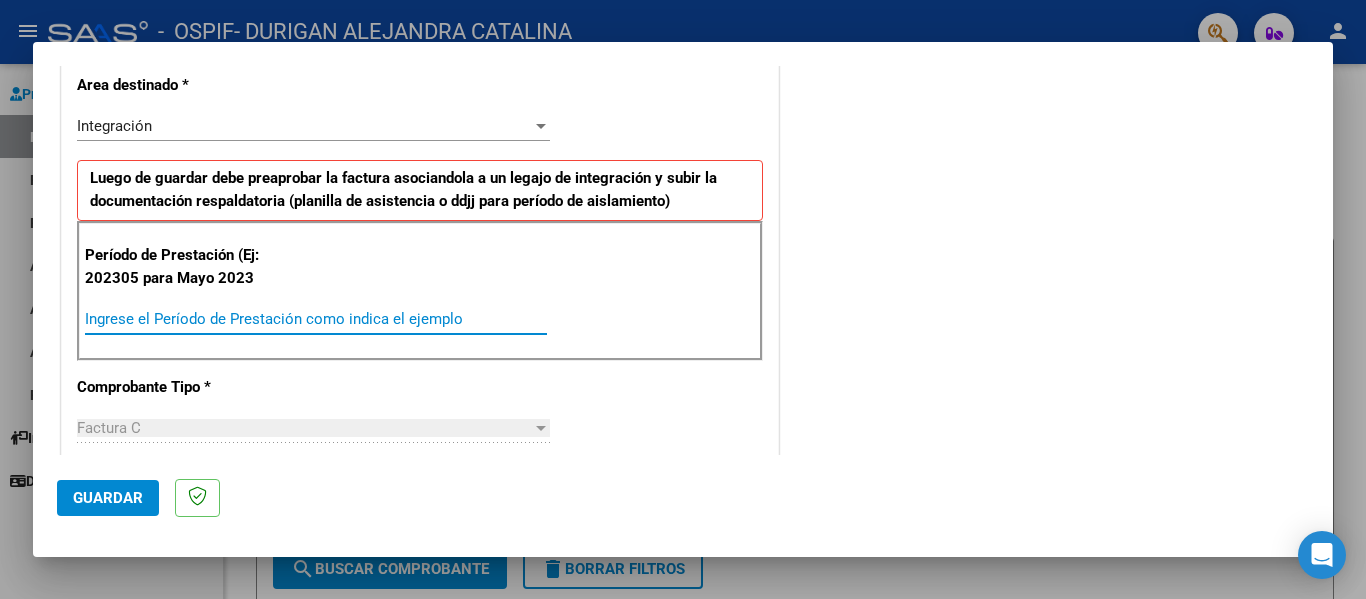 click on "Ingrese el Período de Prestación como indica el ejemplo" at bounding box center [316, 319] 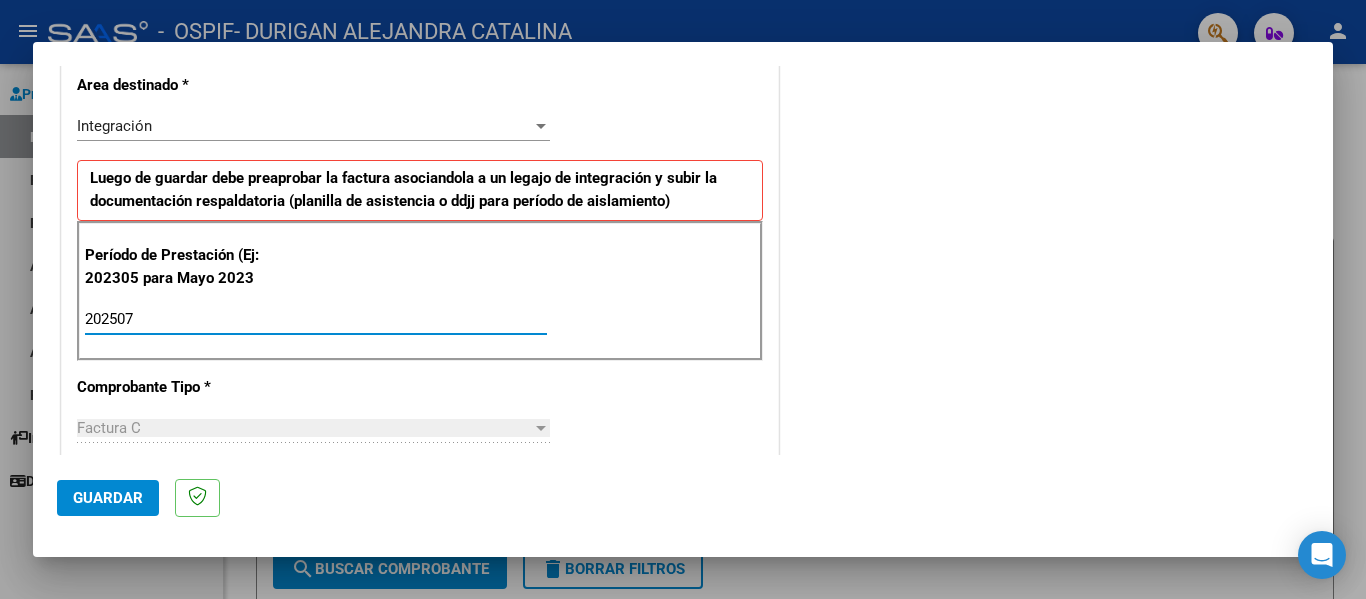 click on "Guardar" 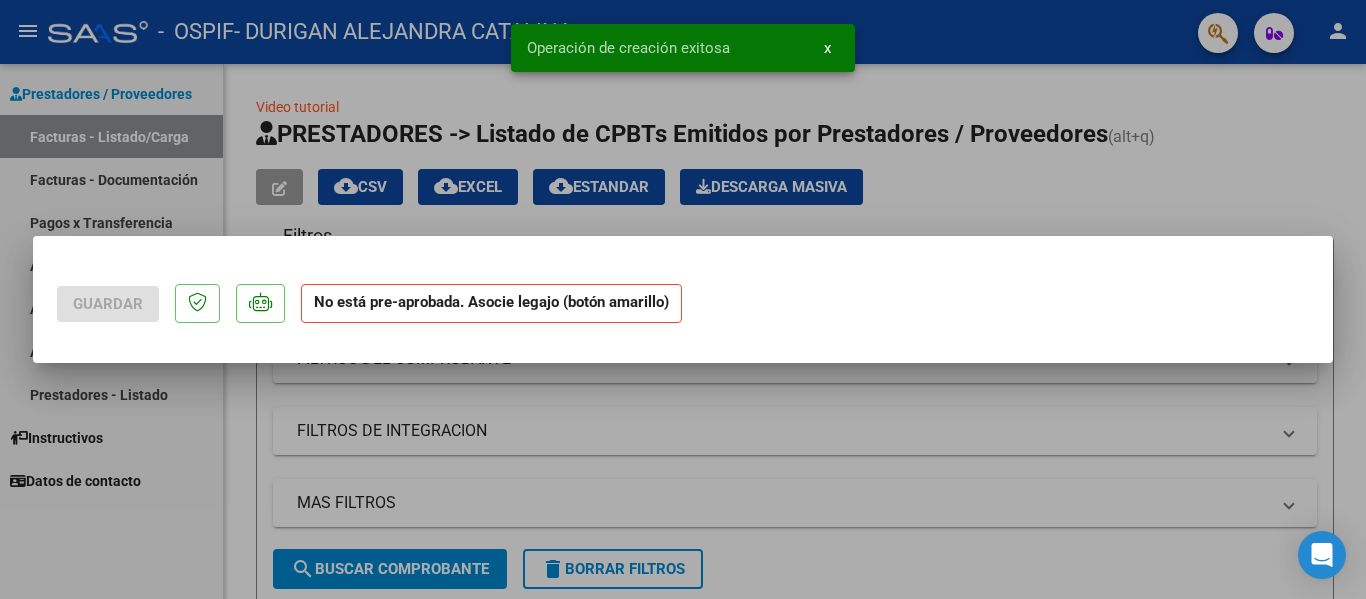 scroll, scrollTop: 0, scrollLeft: 0, axis: both 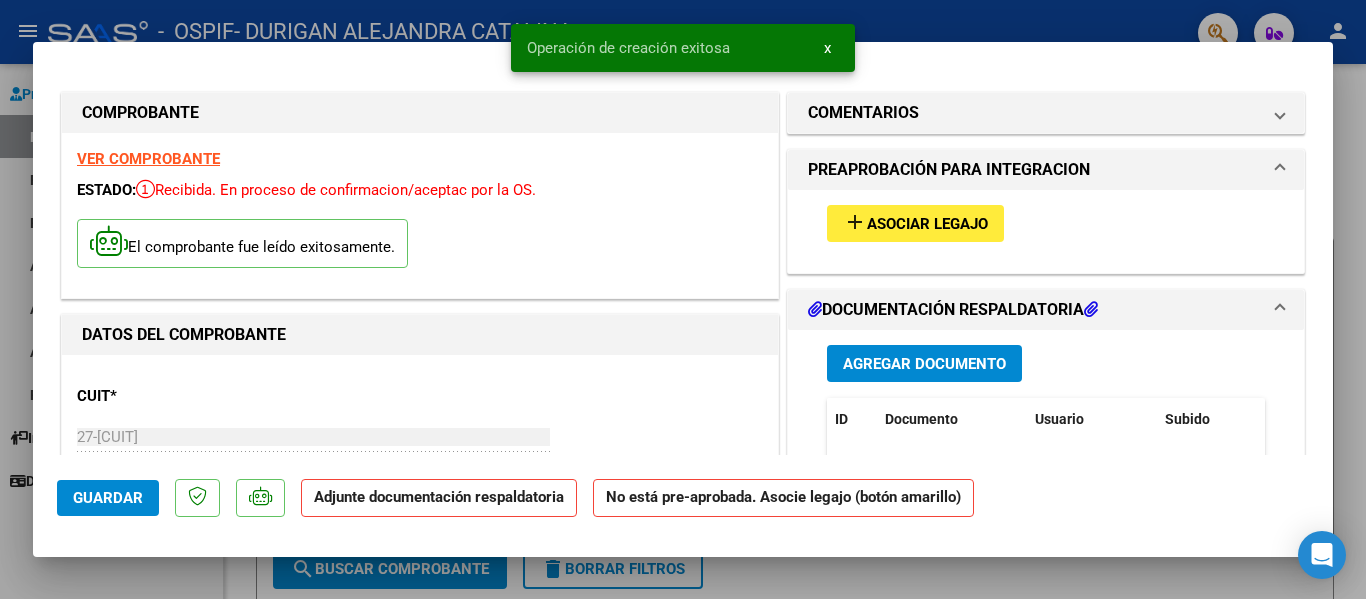 click on "Asociar Legajo" at bounding box center [927, 224] 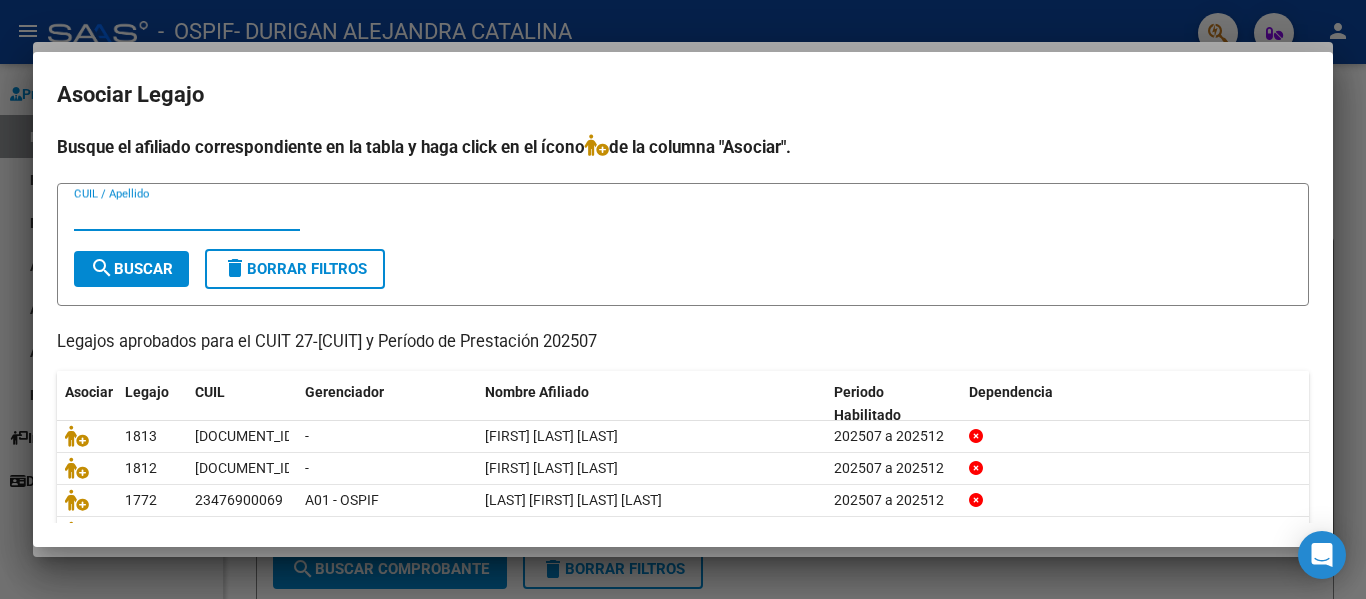 click on "CUIL / Apellido" at bounding box center (187, 215) 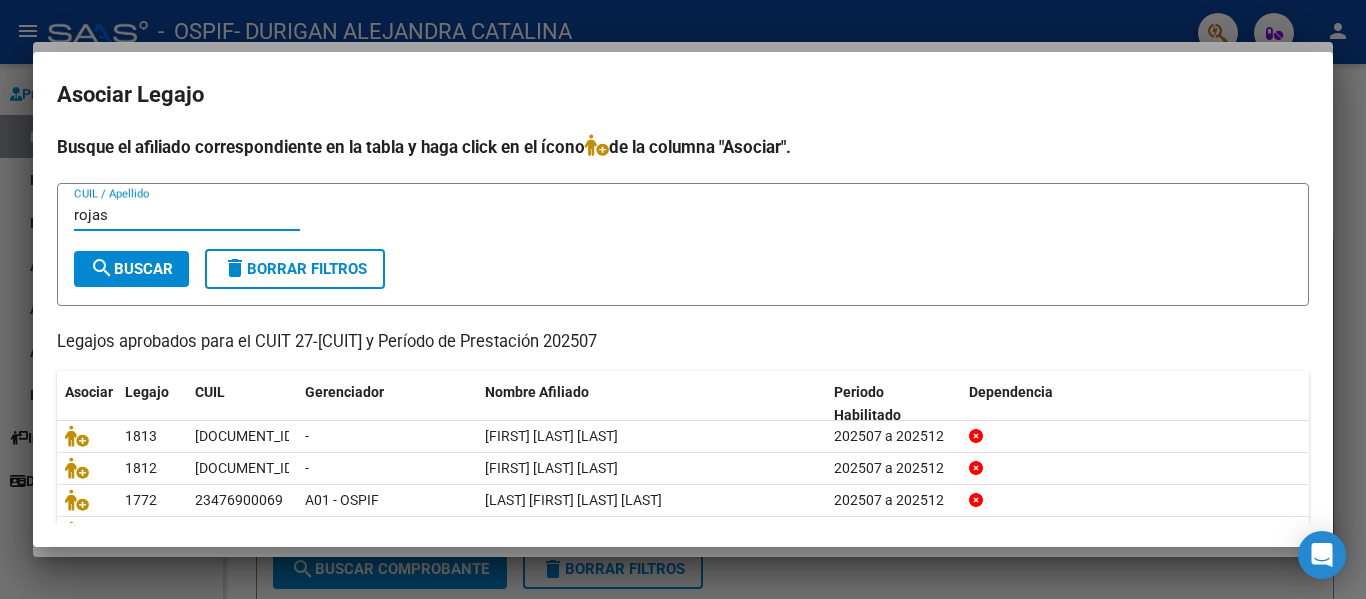 click on "search  Buscar" at bounding box center (131, 269) 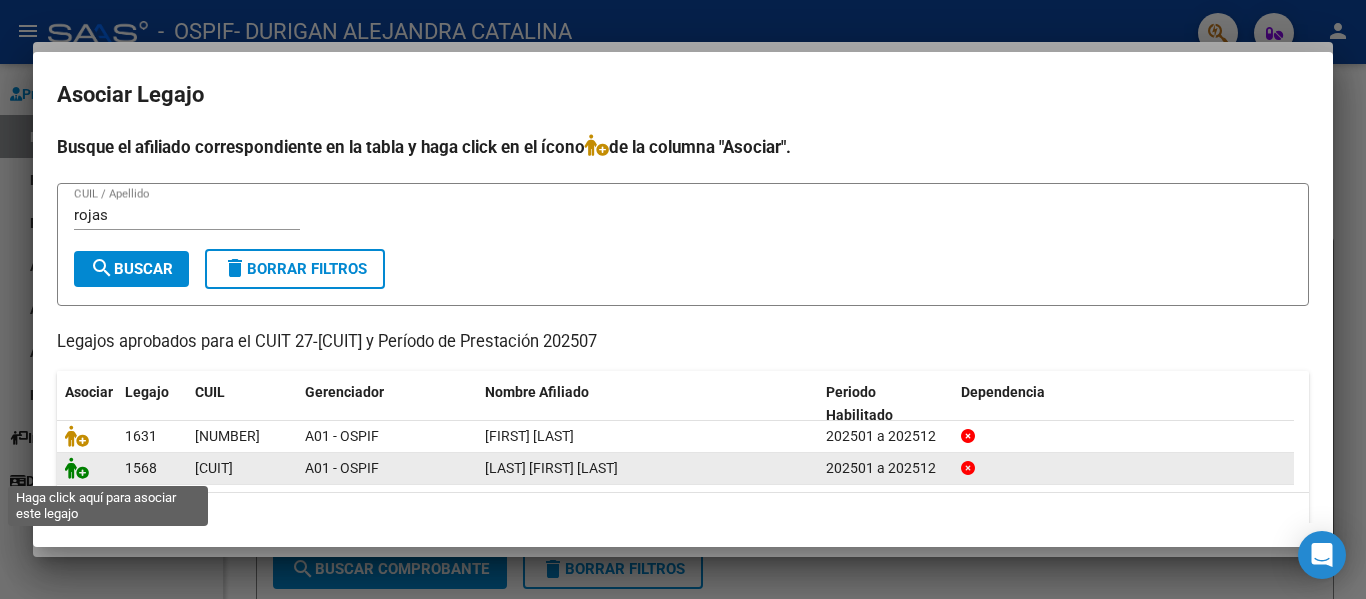 click 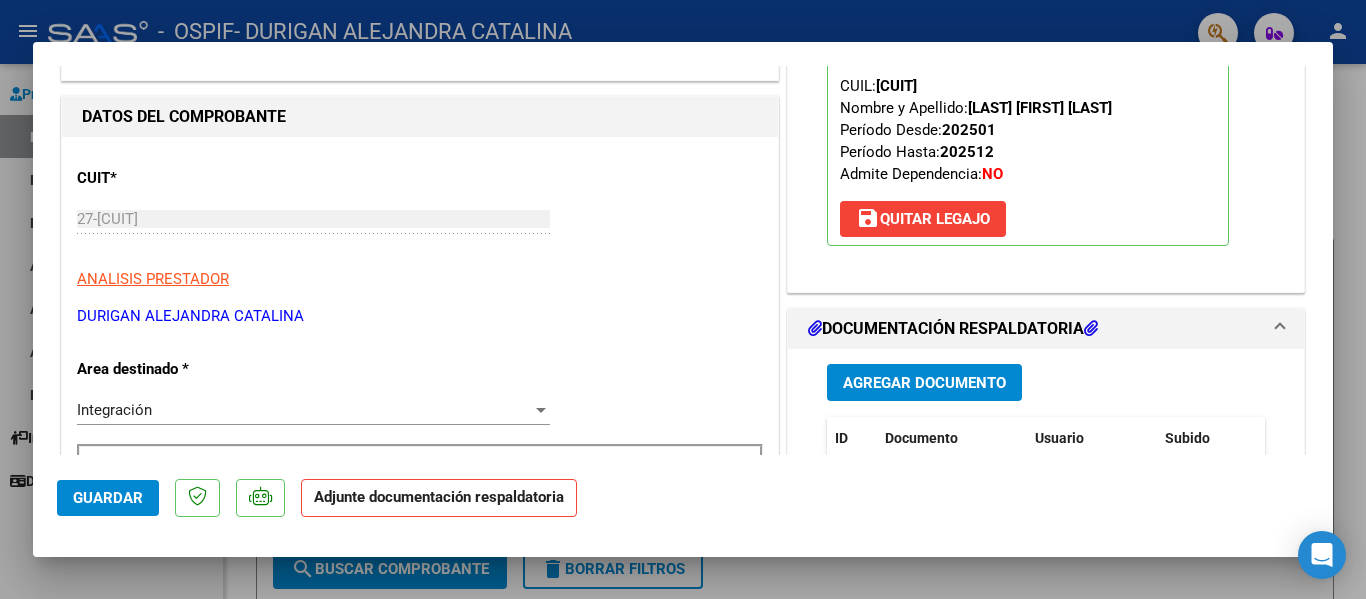 scroll, scrollTop: 234, scrollLeft: 0, axis: vertical 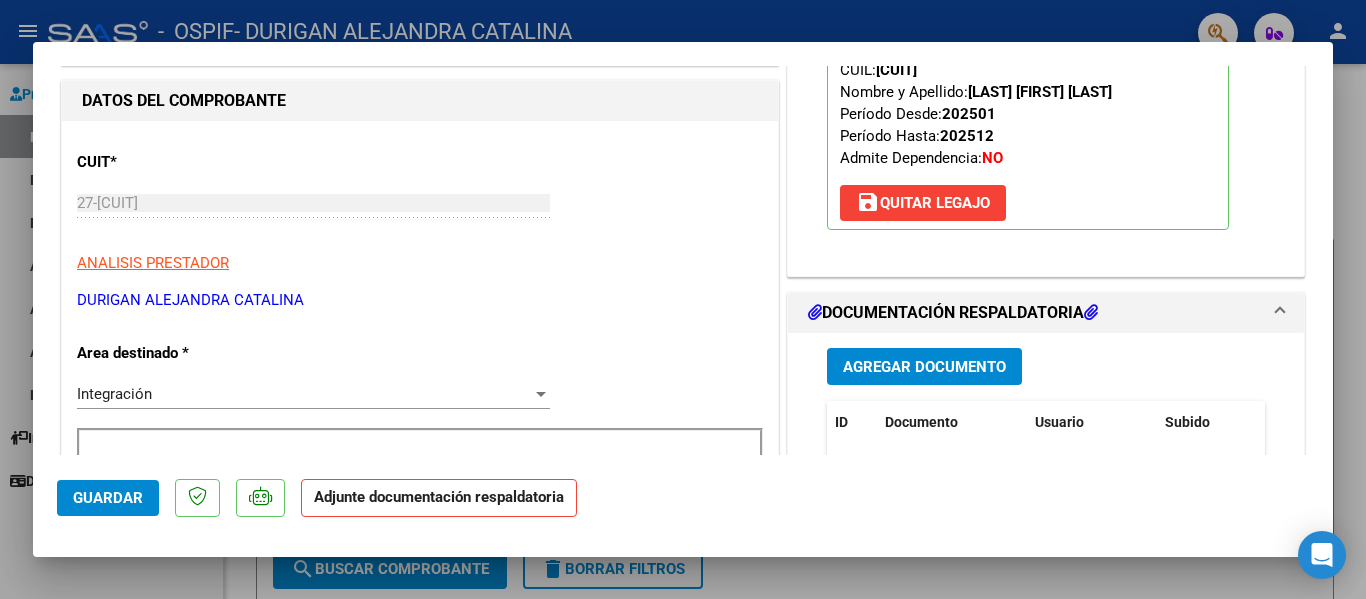 click on "Agregar Documento" at bounding box center [924, 367] 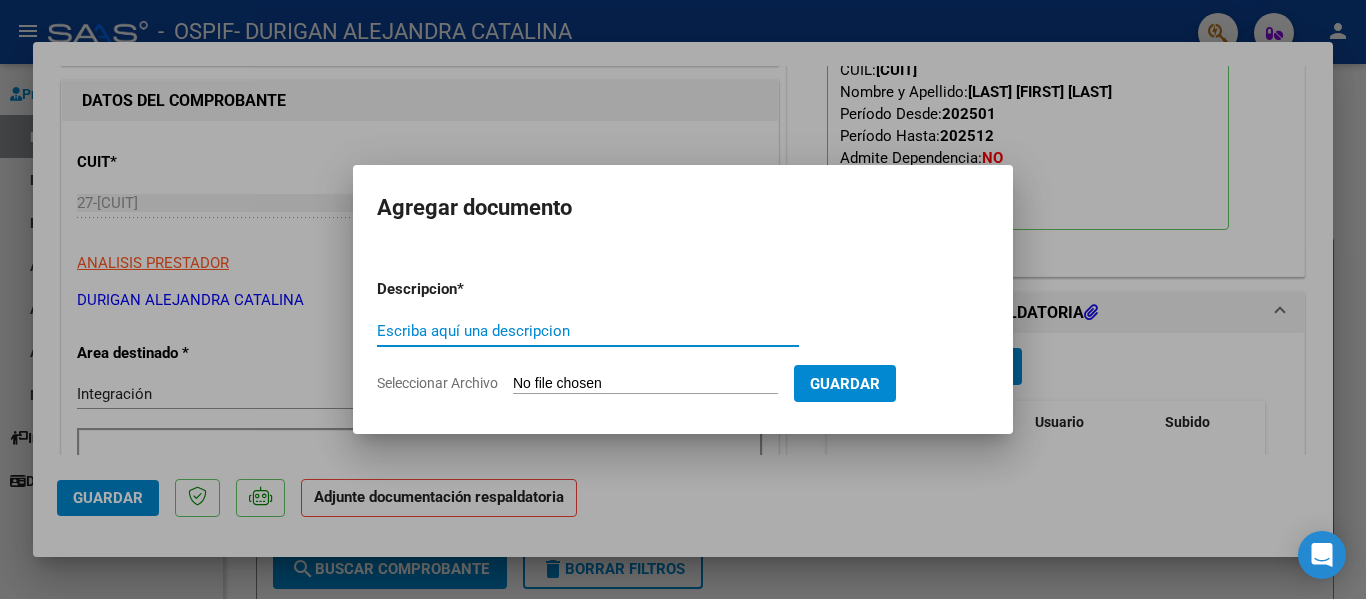 click on "Escriba aquí una descripcion" at bounding box center (588, 331) 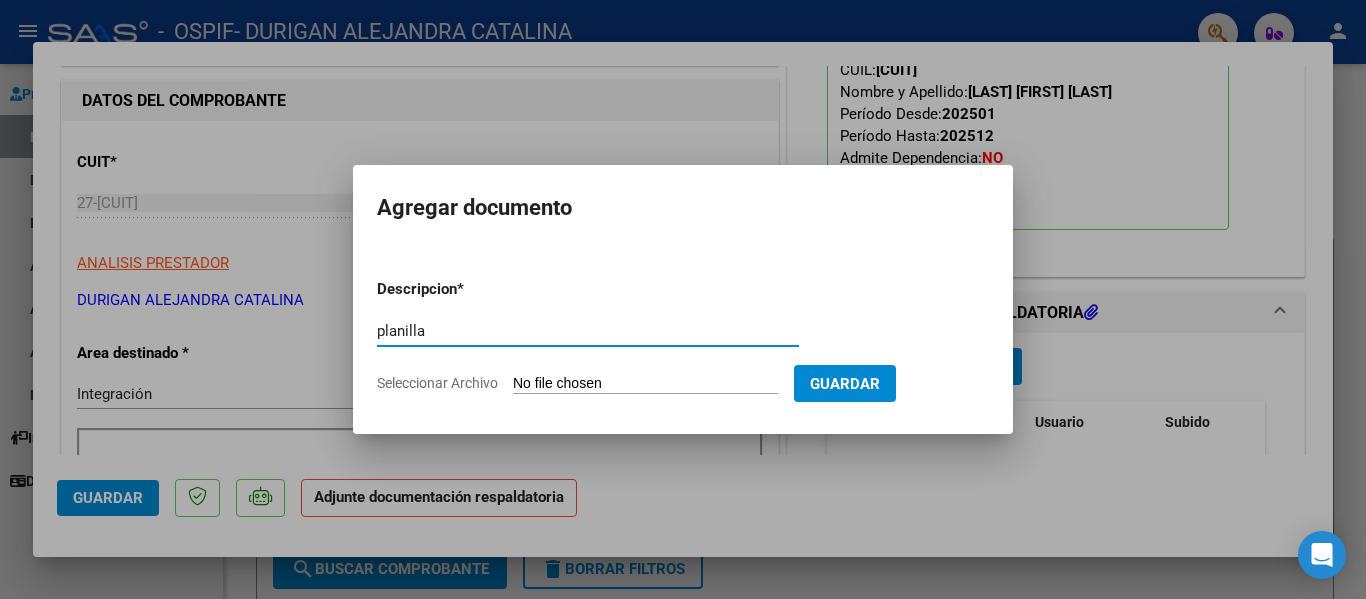 click on "Seleccionar Archivo" at bounding box center (645, 384) 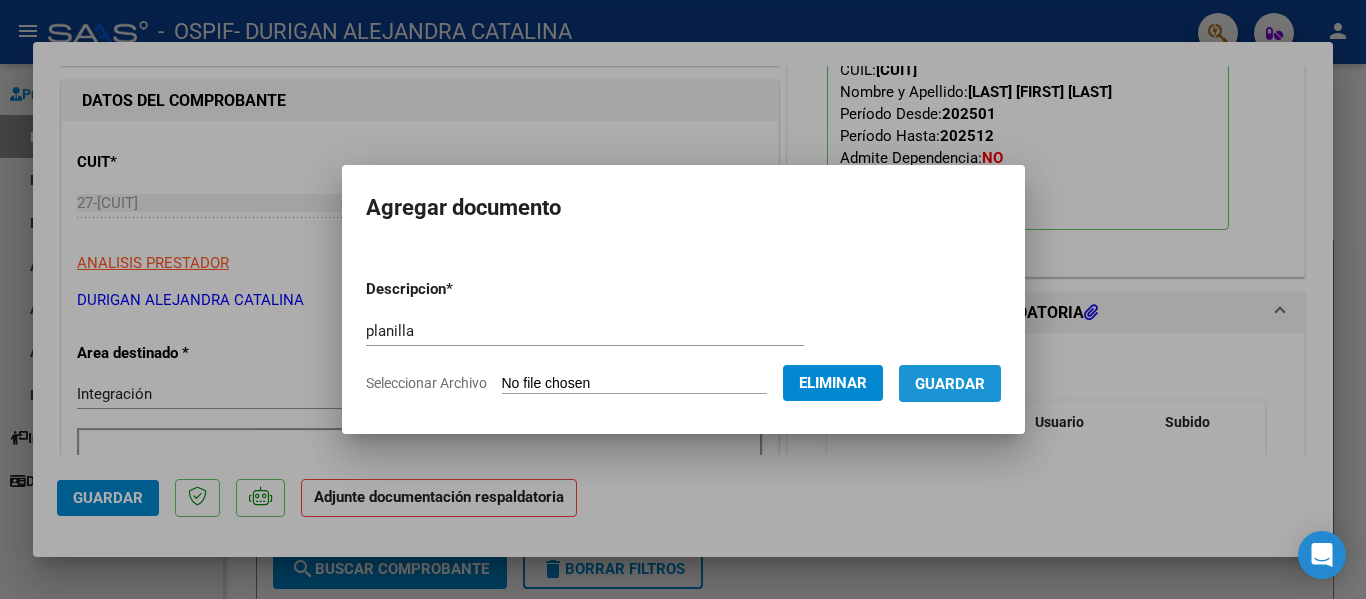 click on "Guardar" at bounding box center [950, 383] 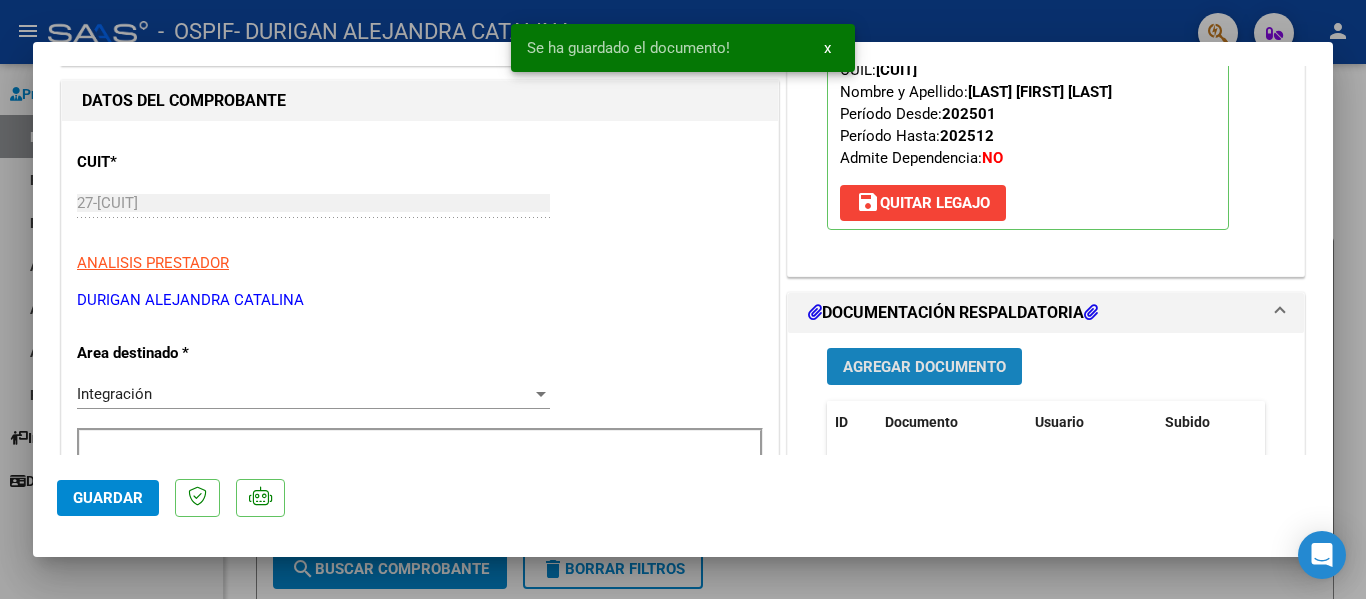 click on "Agregar Documento" at bounding box center [924, 367] 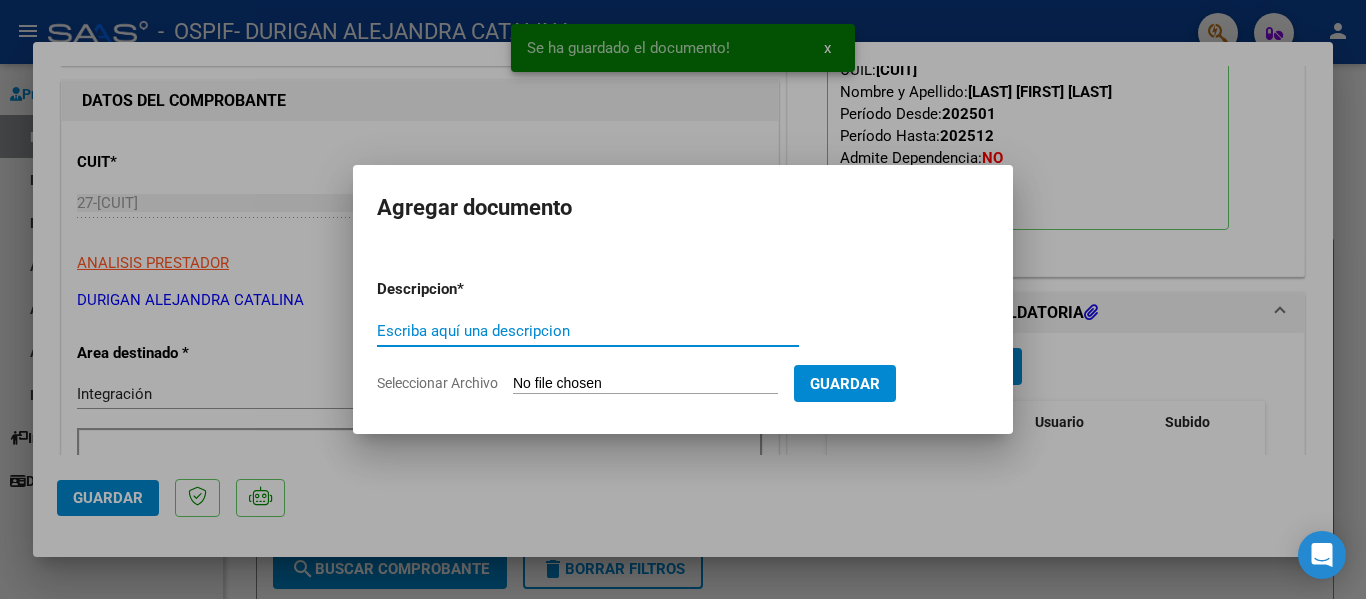 click on "Escriba aquí una descripcion" at bounding box center [588, 331] 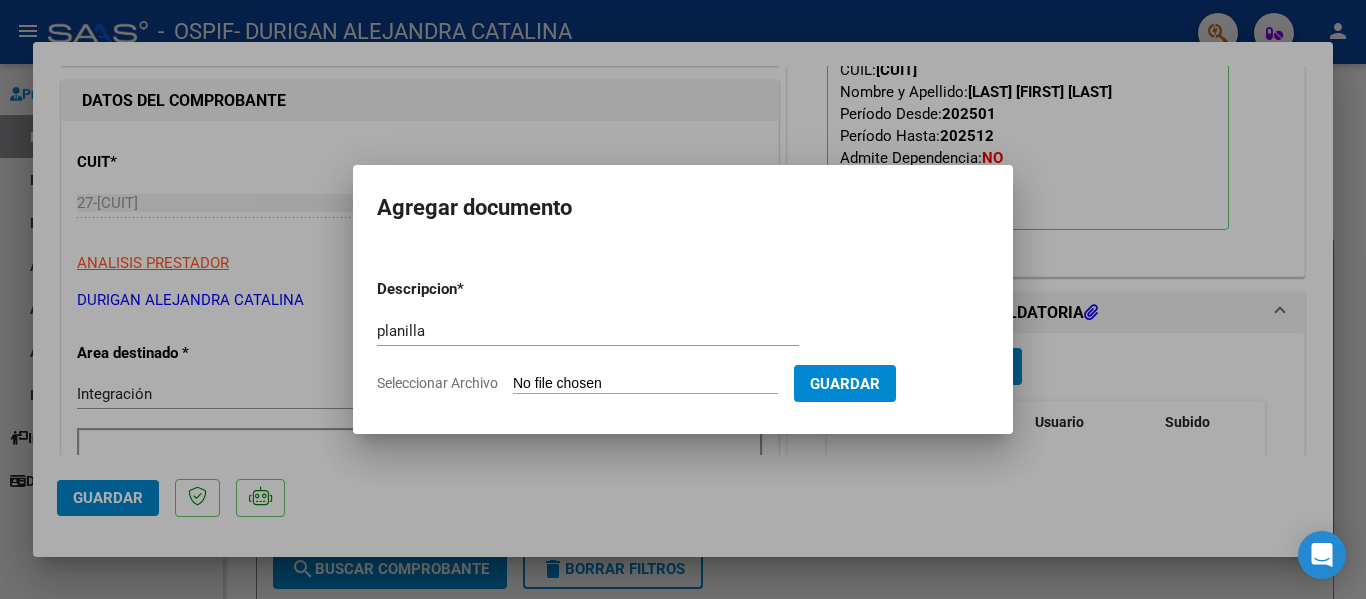 click on "Seleccionar Archivo" at bounding box center [645, 384] 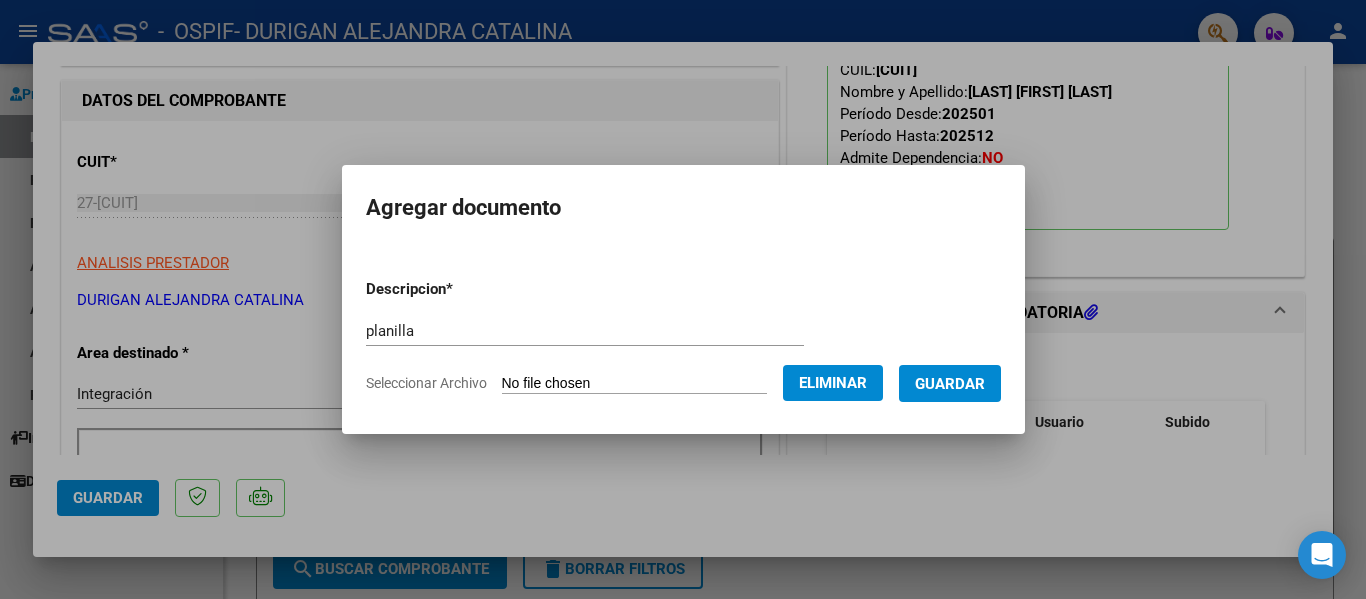 click on "Guardar" at bounding box center (950, 384) 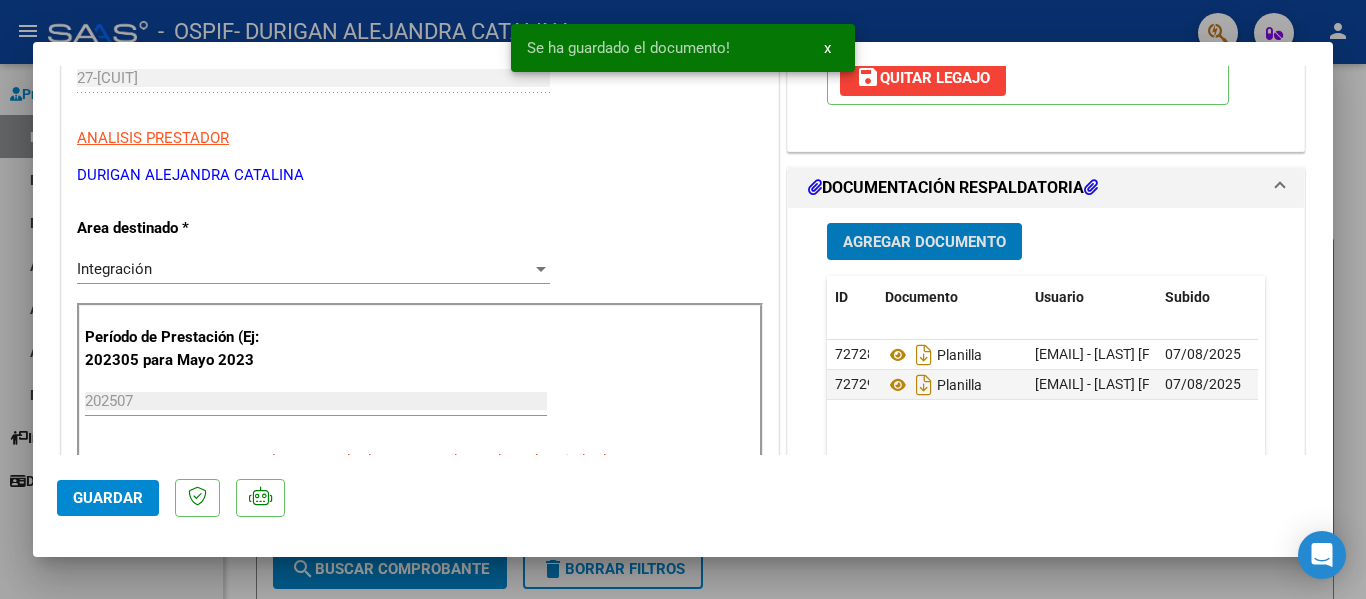 scroll, scrollTop: 358, scrollLeft: 0, axis: vertical 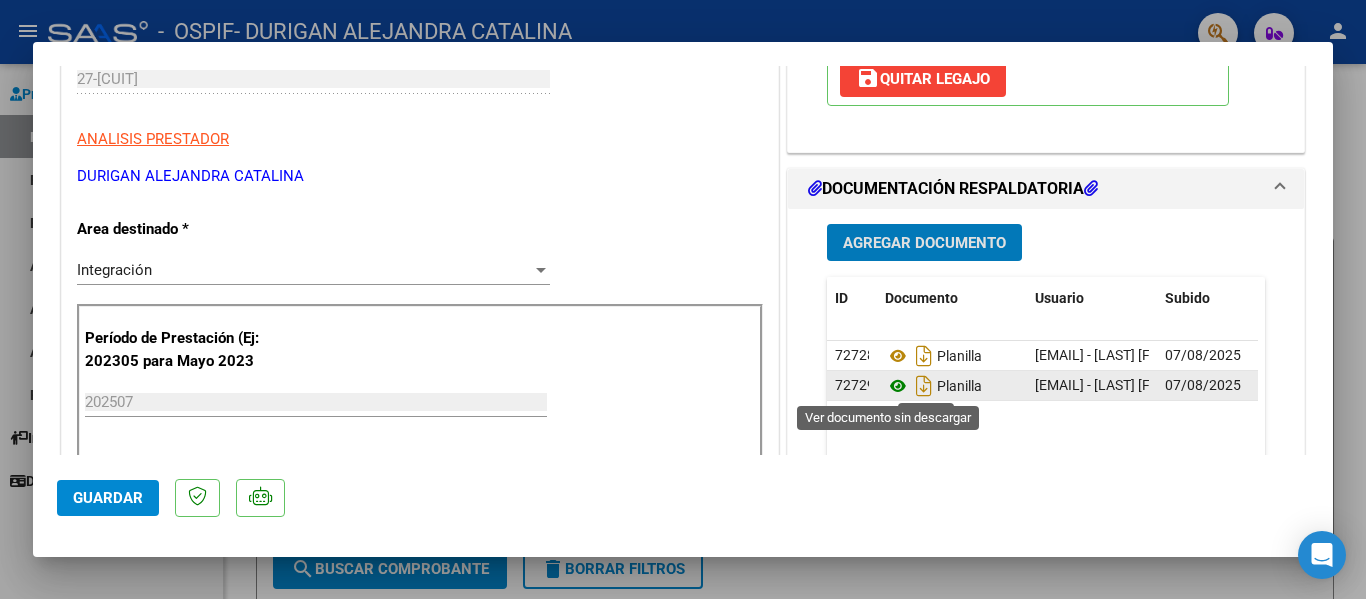 click 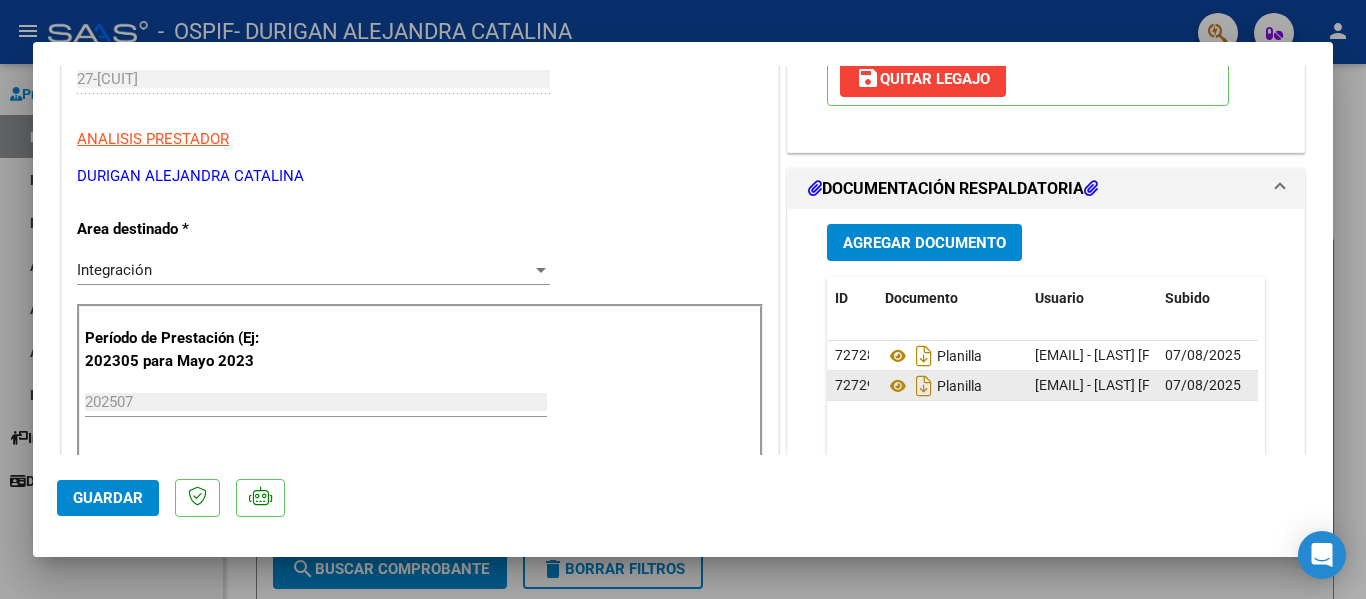 click on "72729" 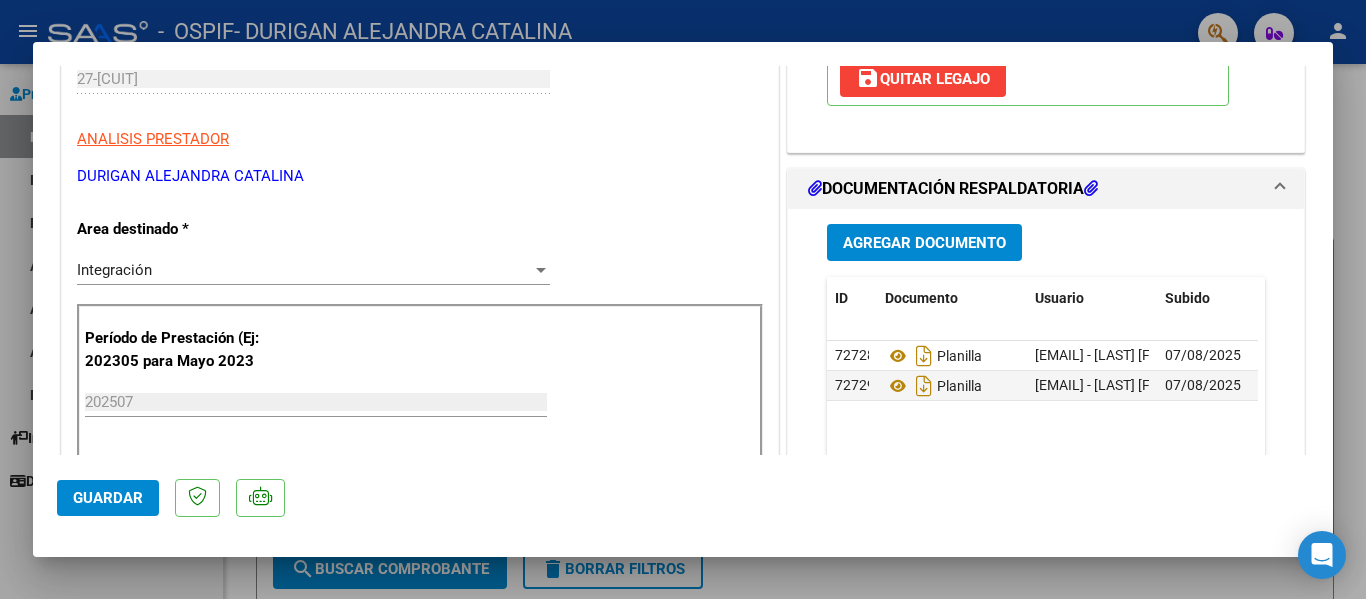 click at bounding box center (683, 299) 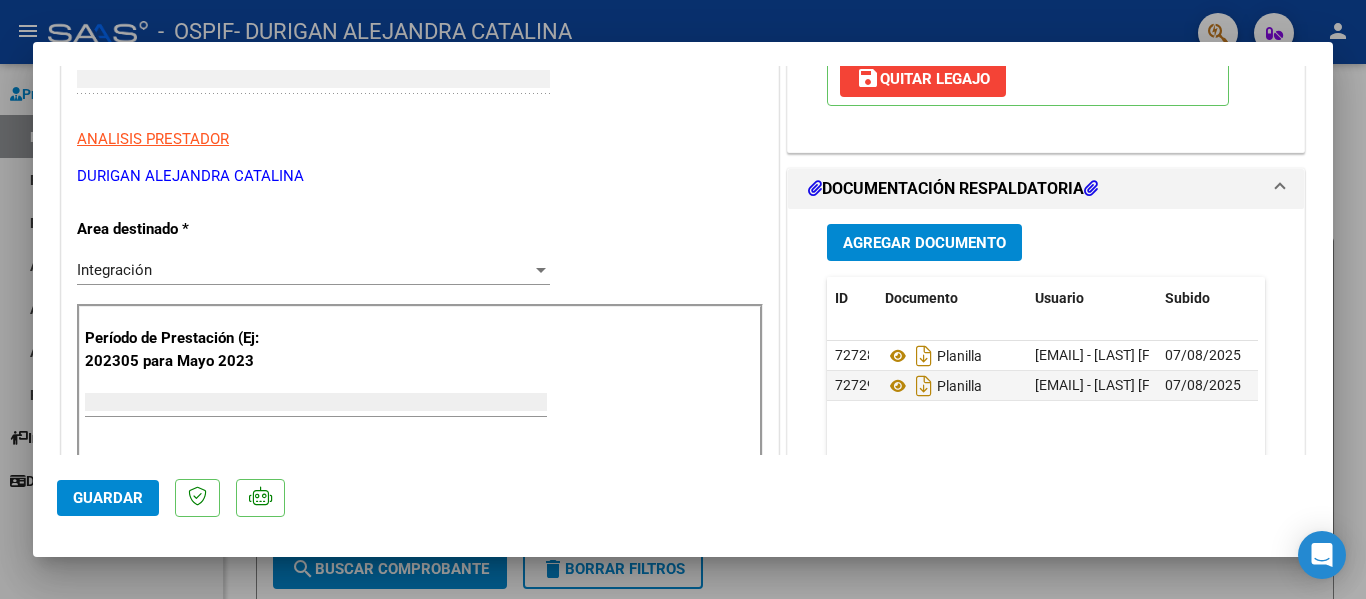 scroll, scrollTop: 297, scrollLeft: 0, axis: vertical 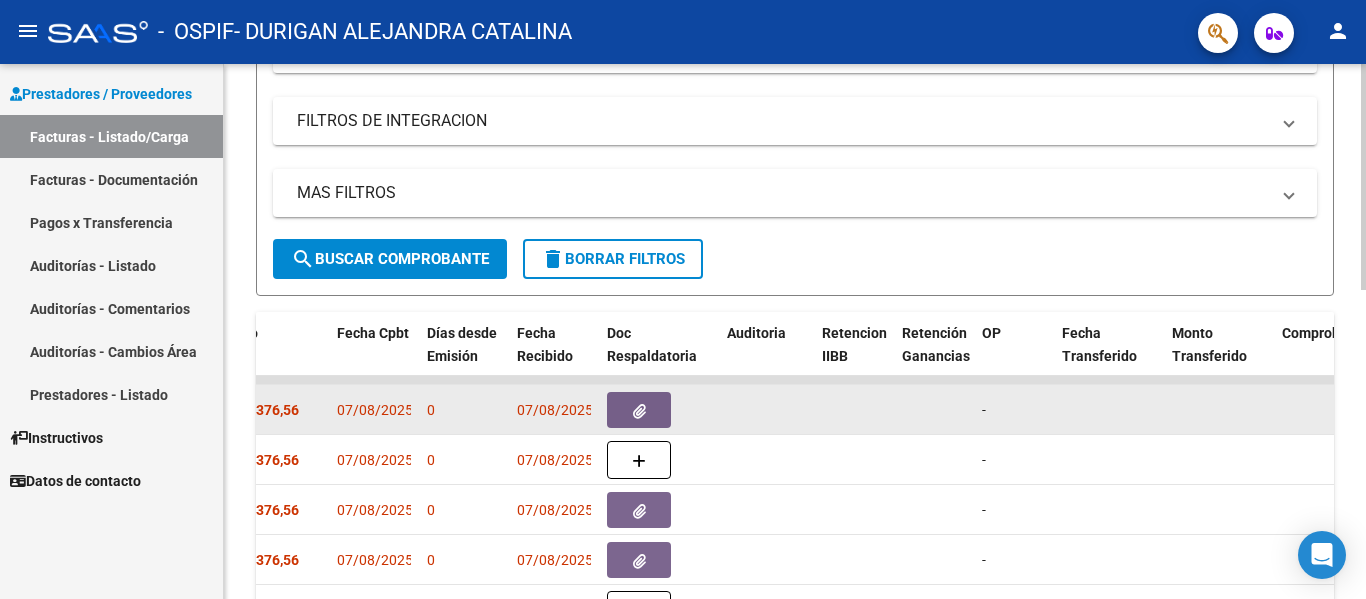click 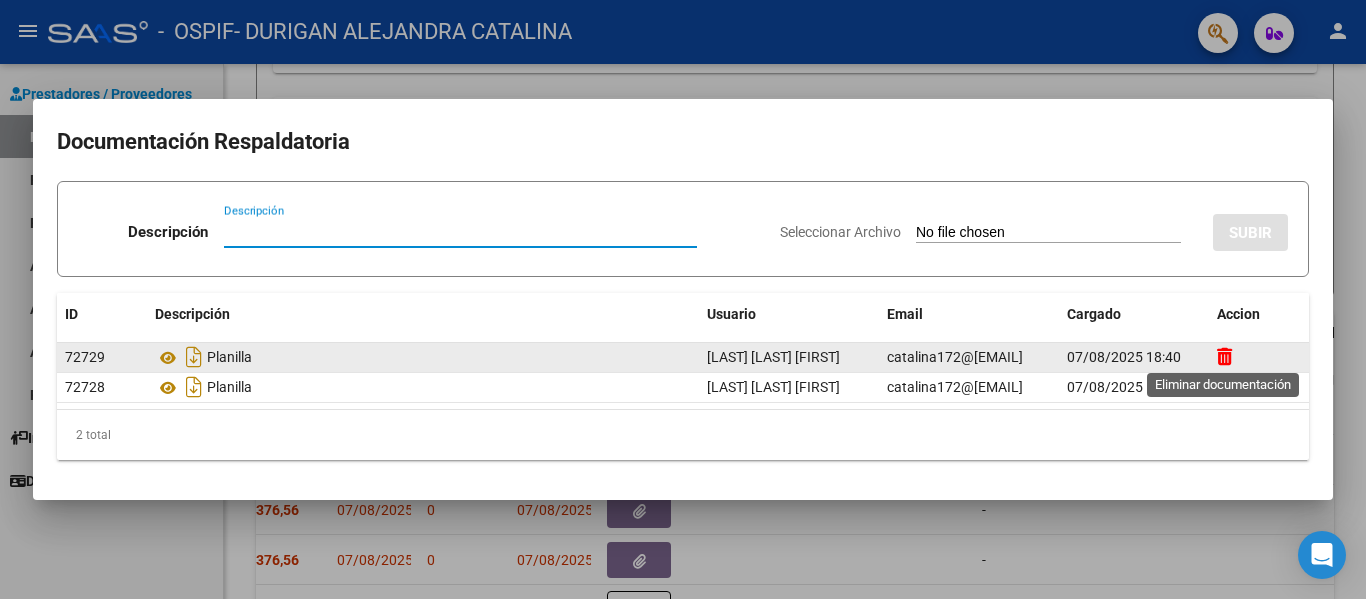click 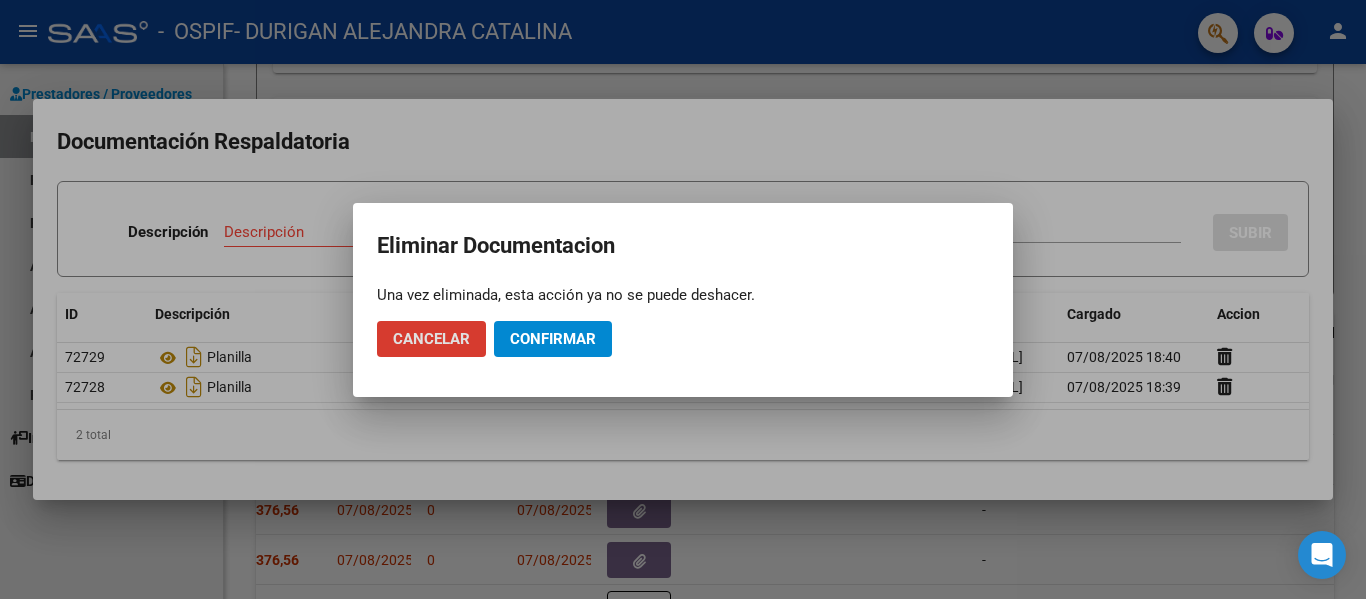 click on "Confirmar" 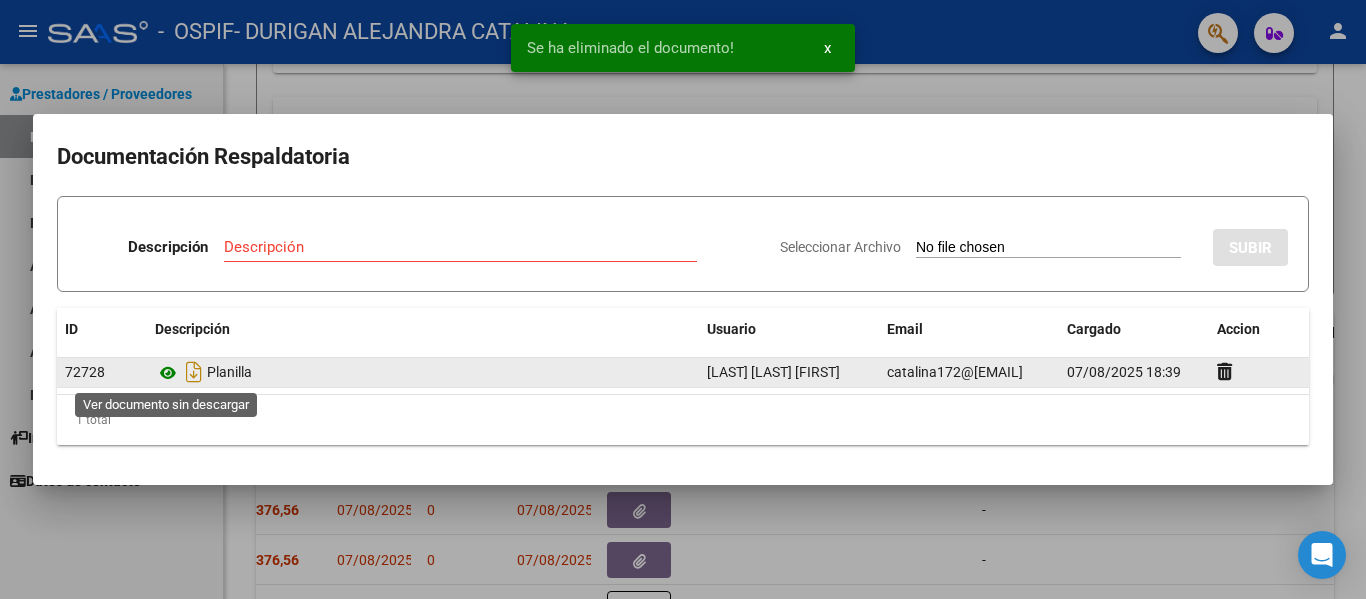 click 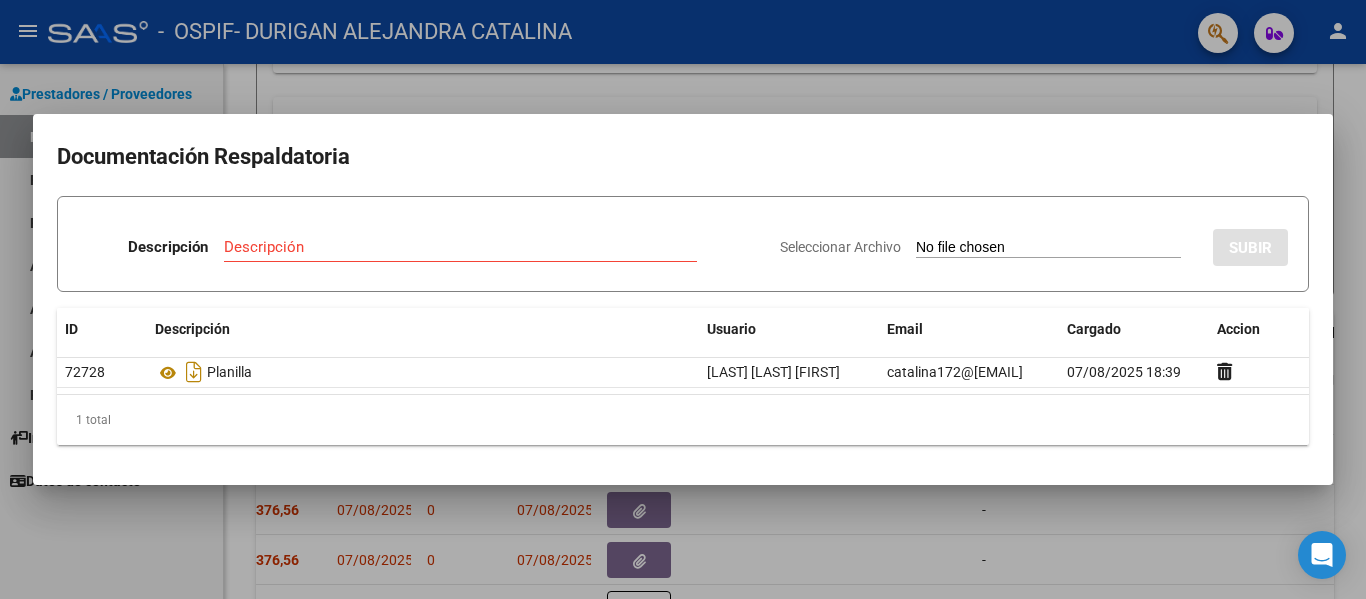 click at bounding box center (683, 299) 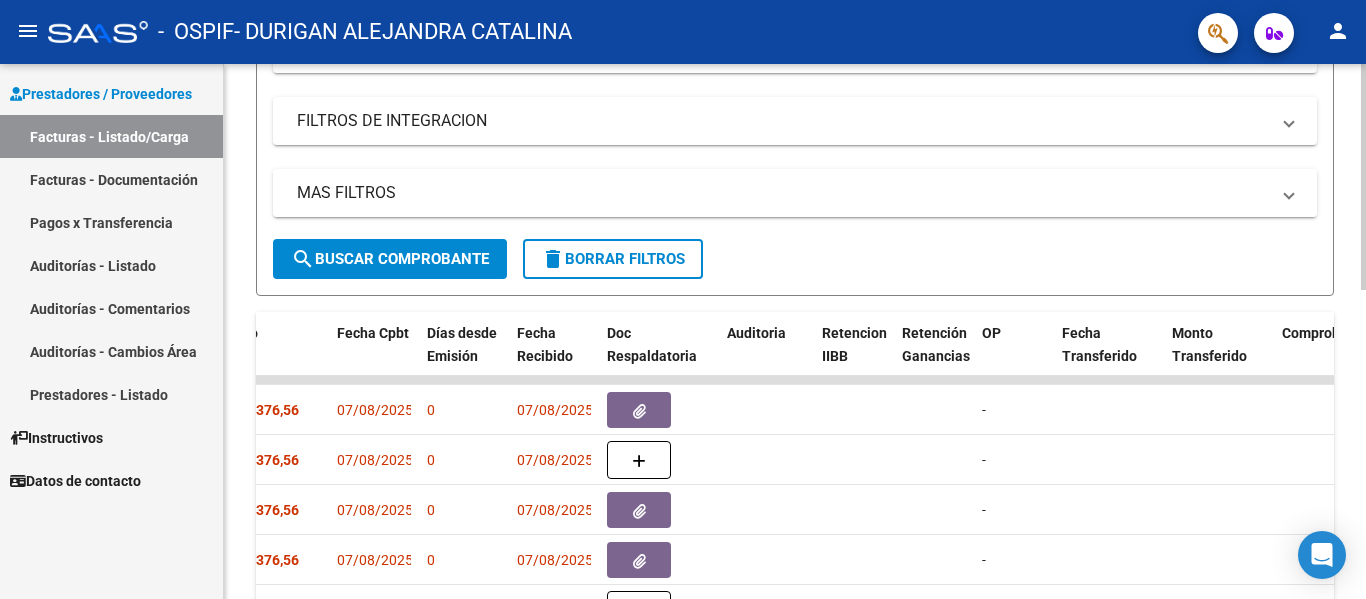 scroll, scrollTop: 0, scrollLeft: 0, axis: both 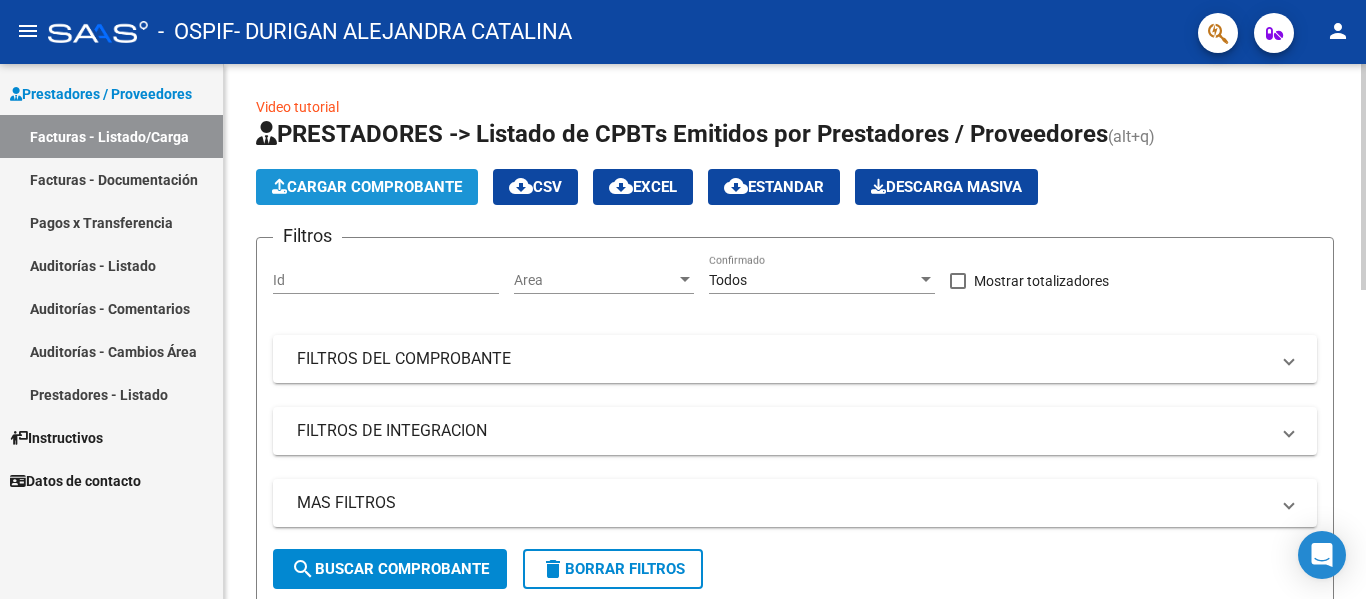 click on "Cargar Comprobante" 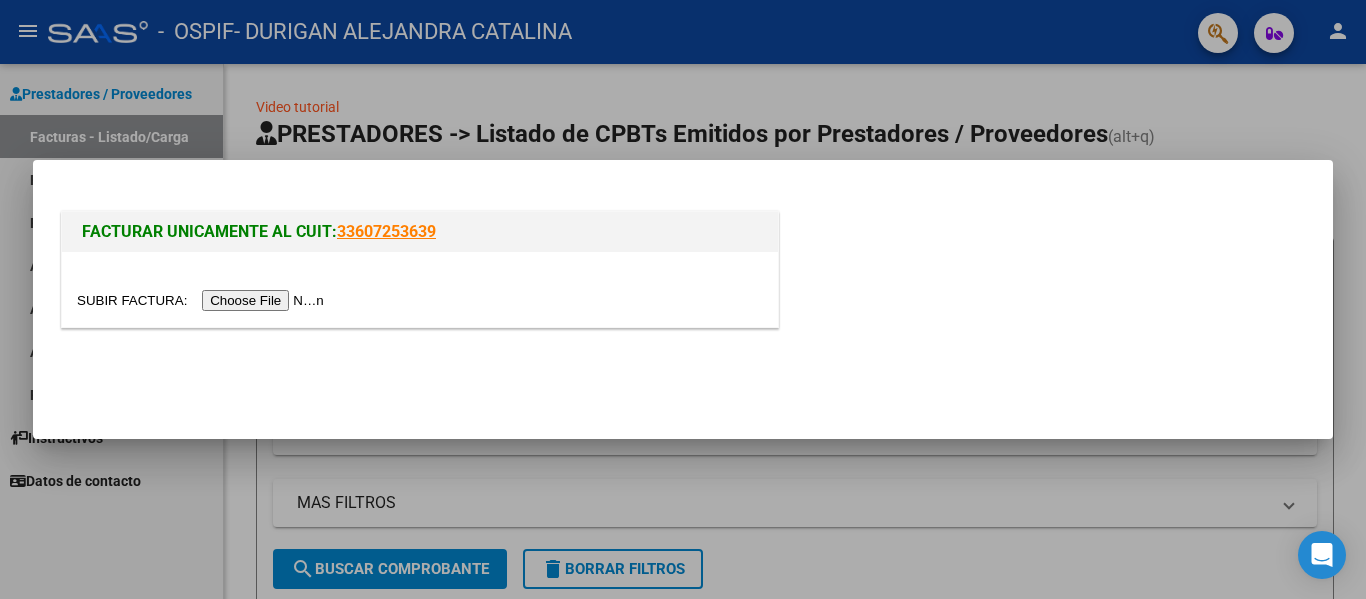 click at bounding box center [203, 300] 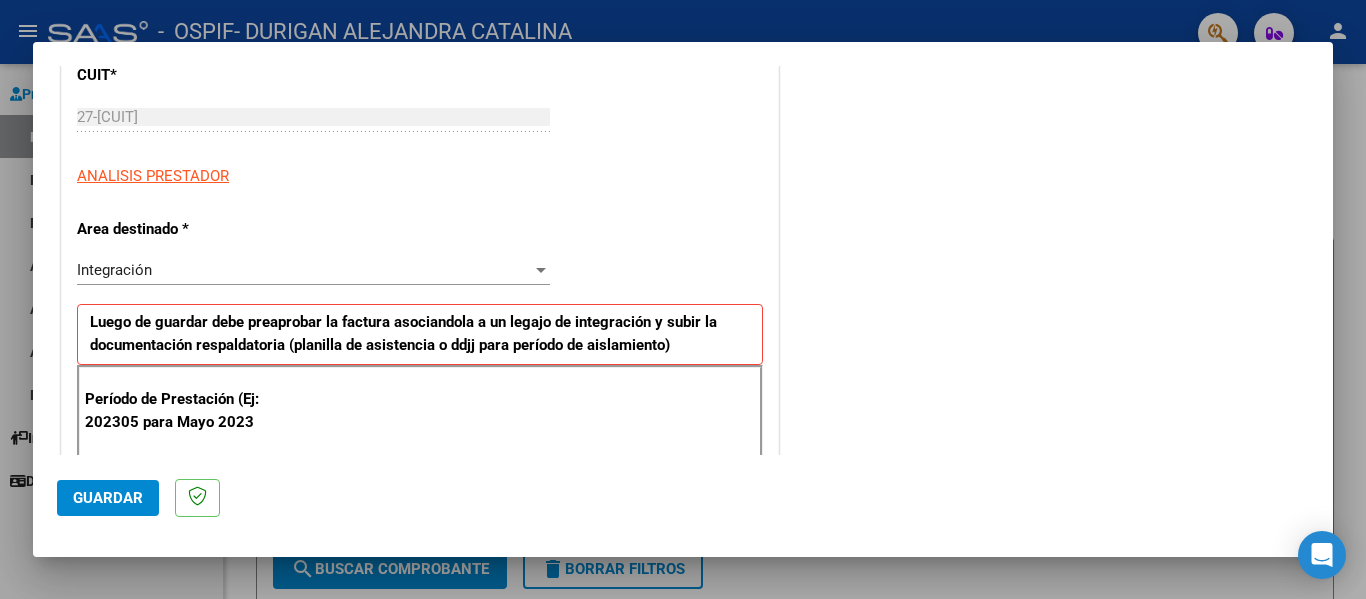 scroll, scrollTop: 402, scrollLeft: 0, axis: vertical 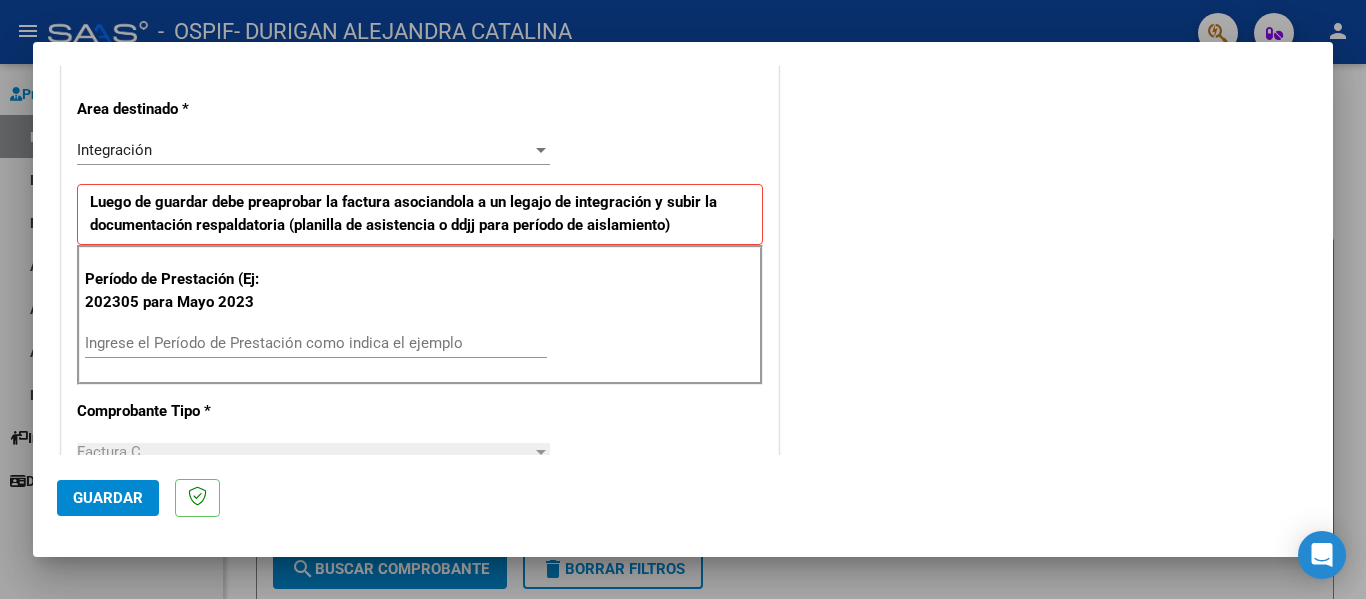 click on "Ingrese el Período de Prestación como indica el ejemplo" at bounding box center (316, 343) 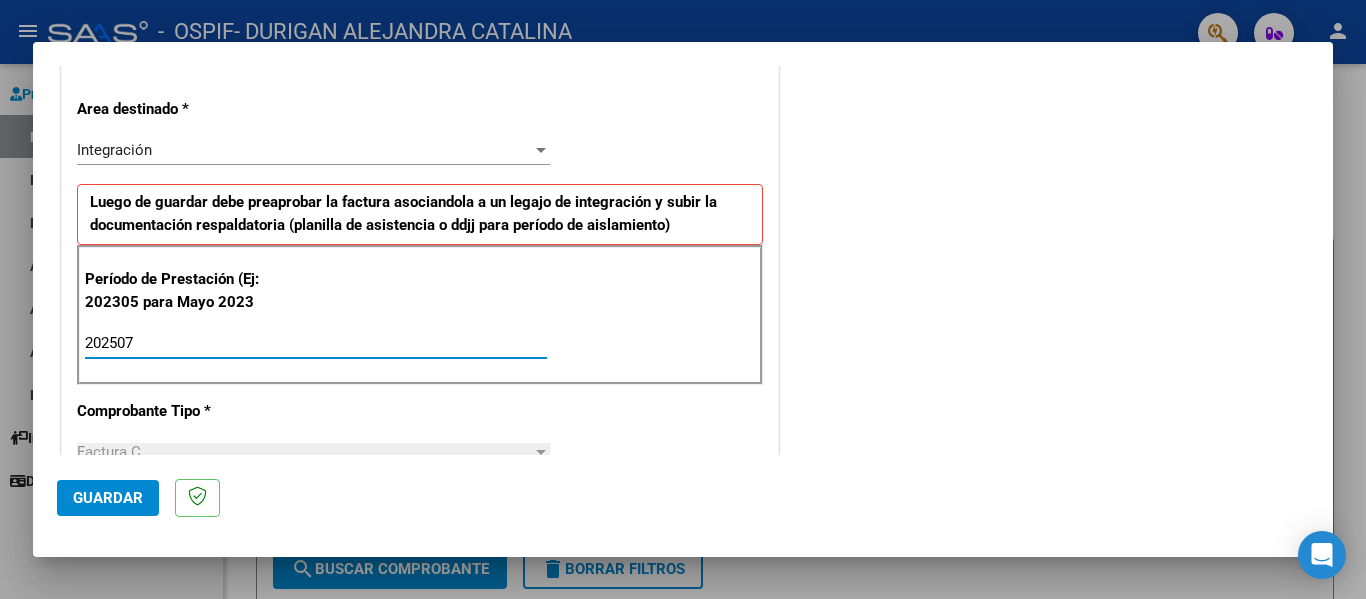 click on "Guardar" 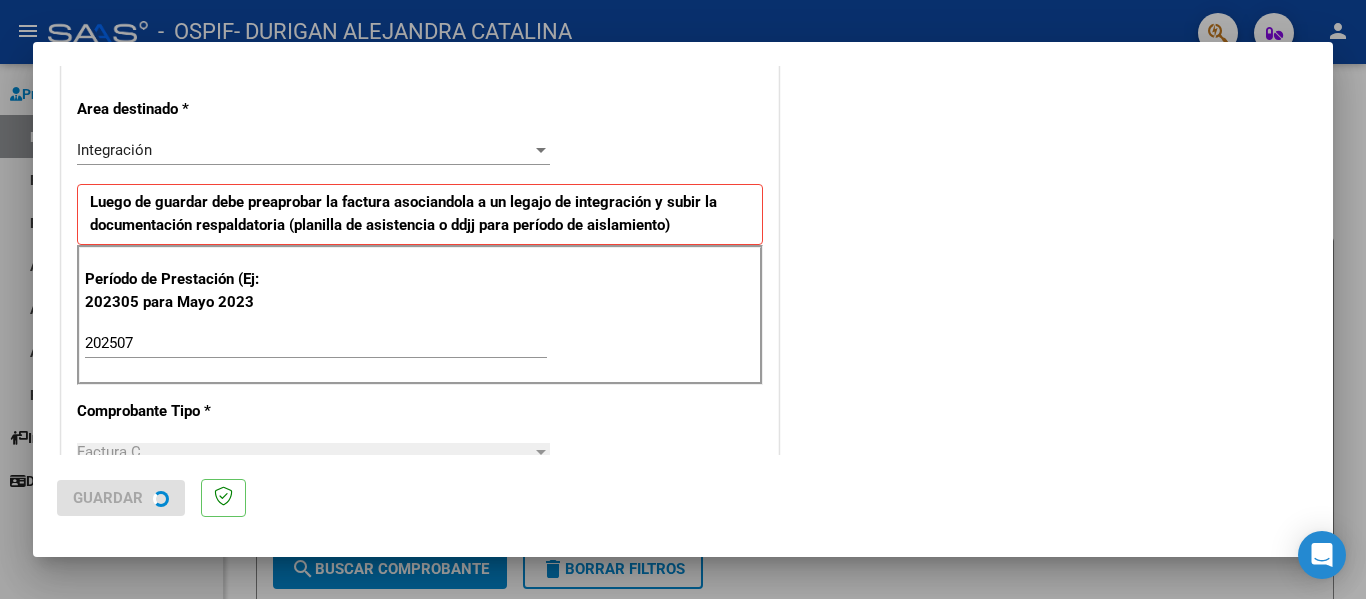 scroll, scrollTop: 0, scrollLeft: 0, axis: both 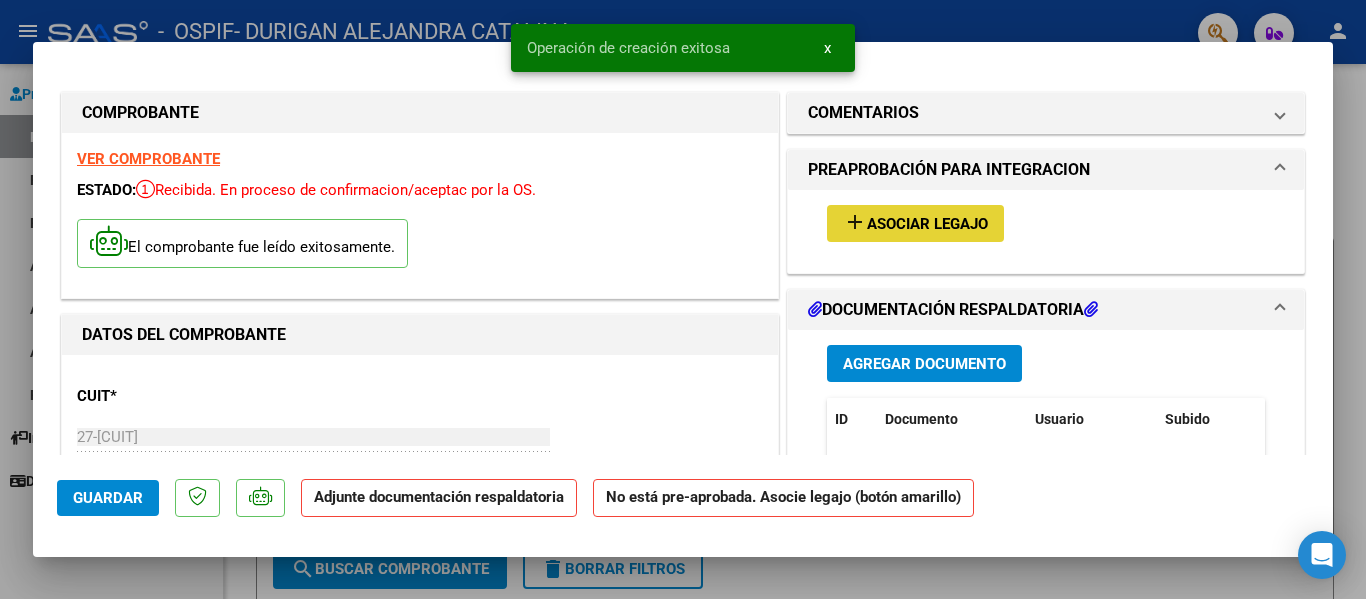 click on "add Asociar Legajo" at bounding box center [915, 223] 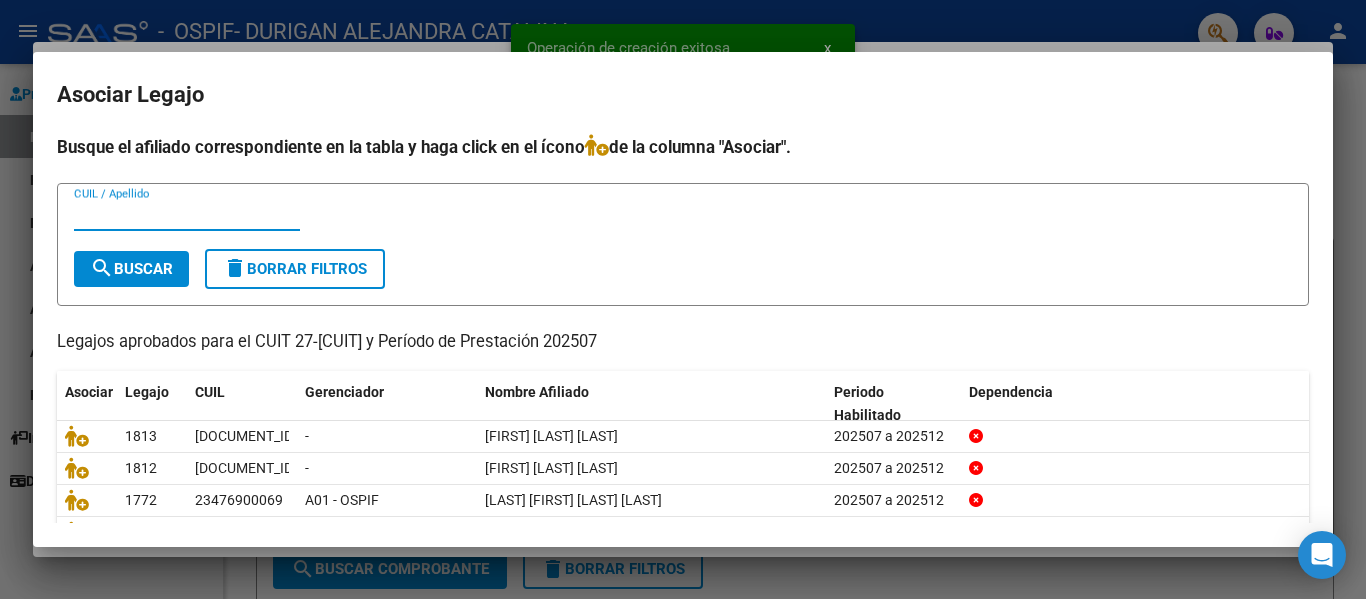 click on "CUIL / Apellido" at bounding box center [187, 215] 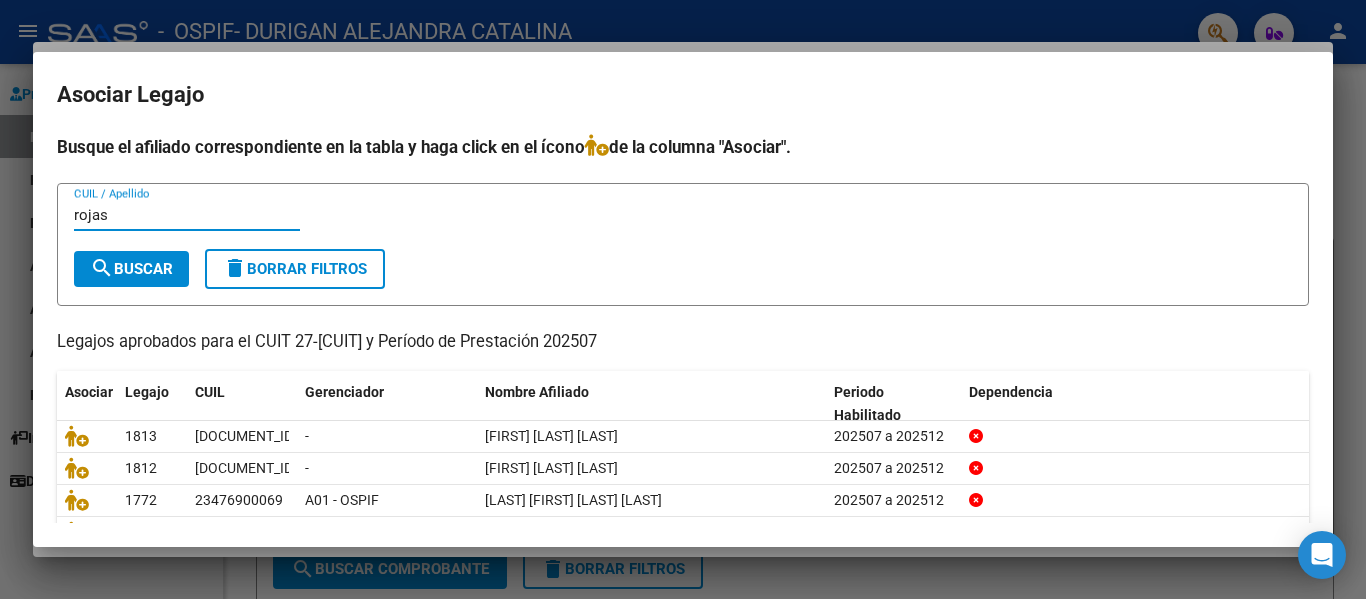 click on "search  Buscar" at bounding box center (131, 269) 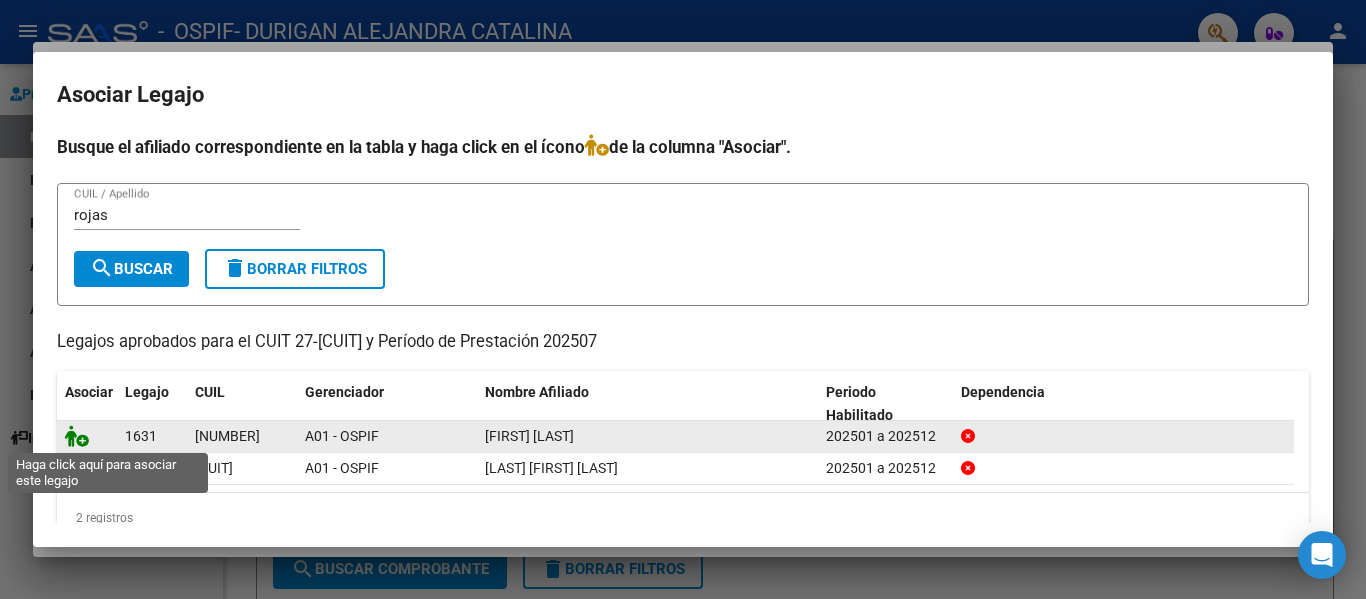 click 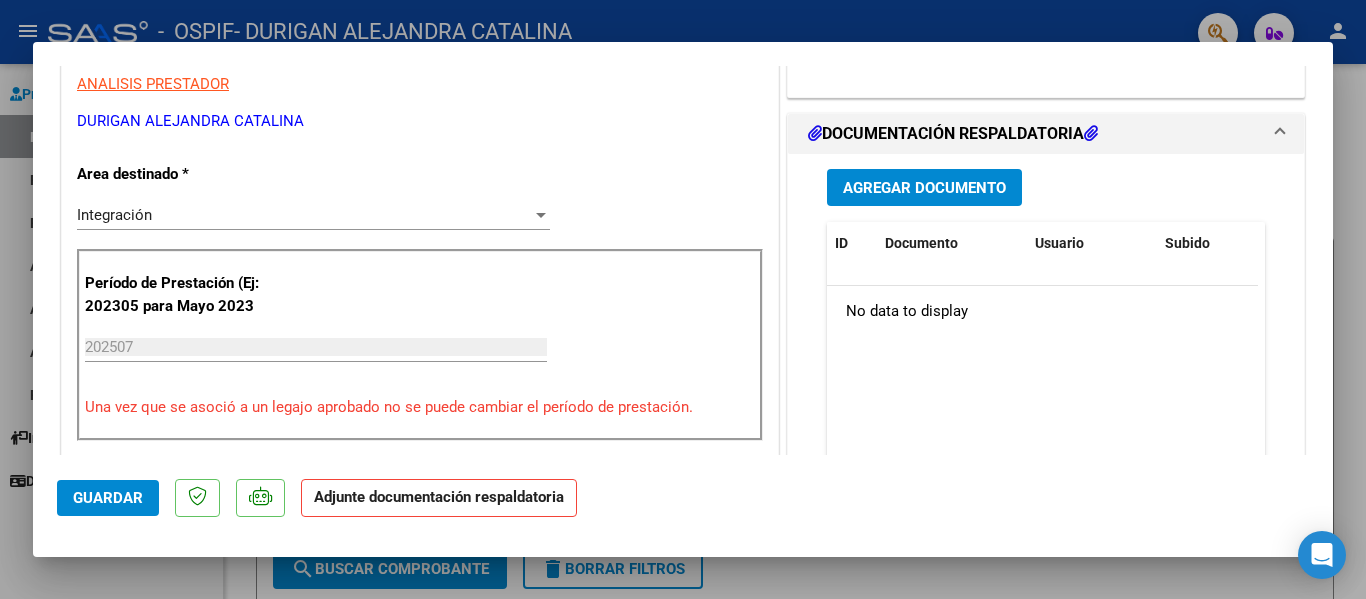 click at bounding box center [683, 299] 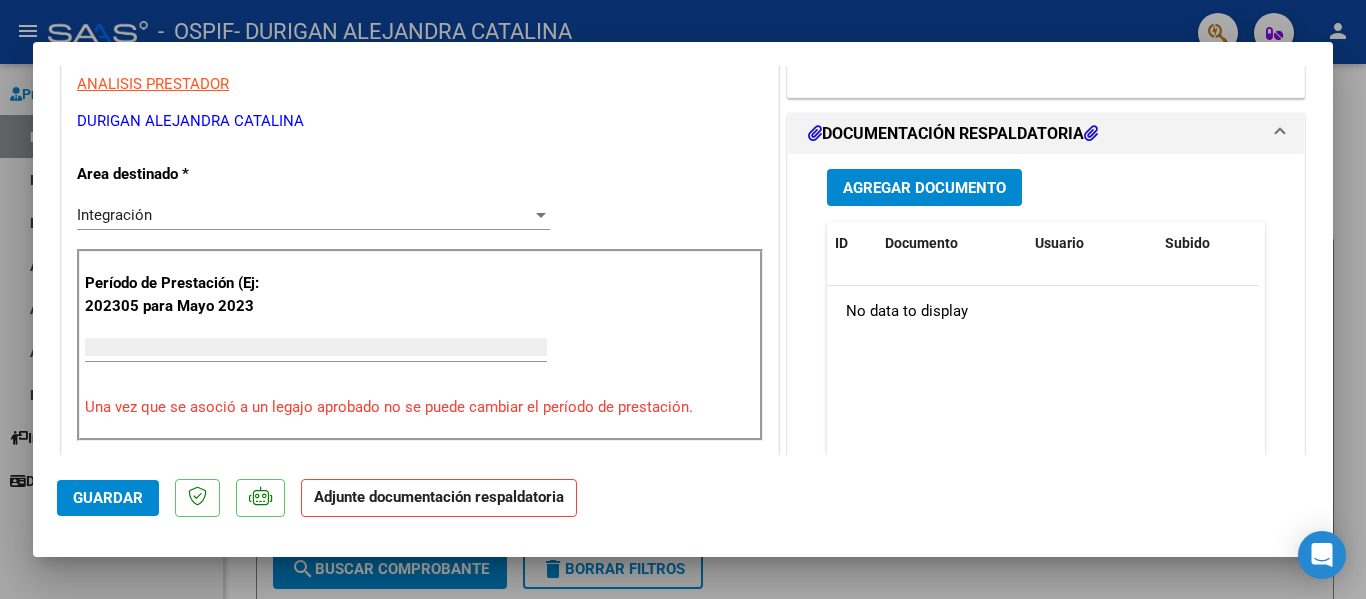 scroll, scrollTop: 327, scrollLeft: 0, axis: vertical 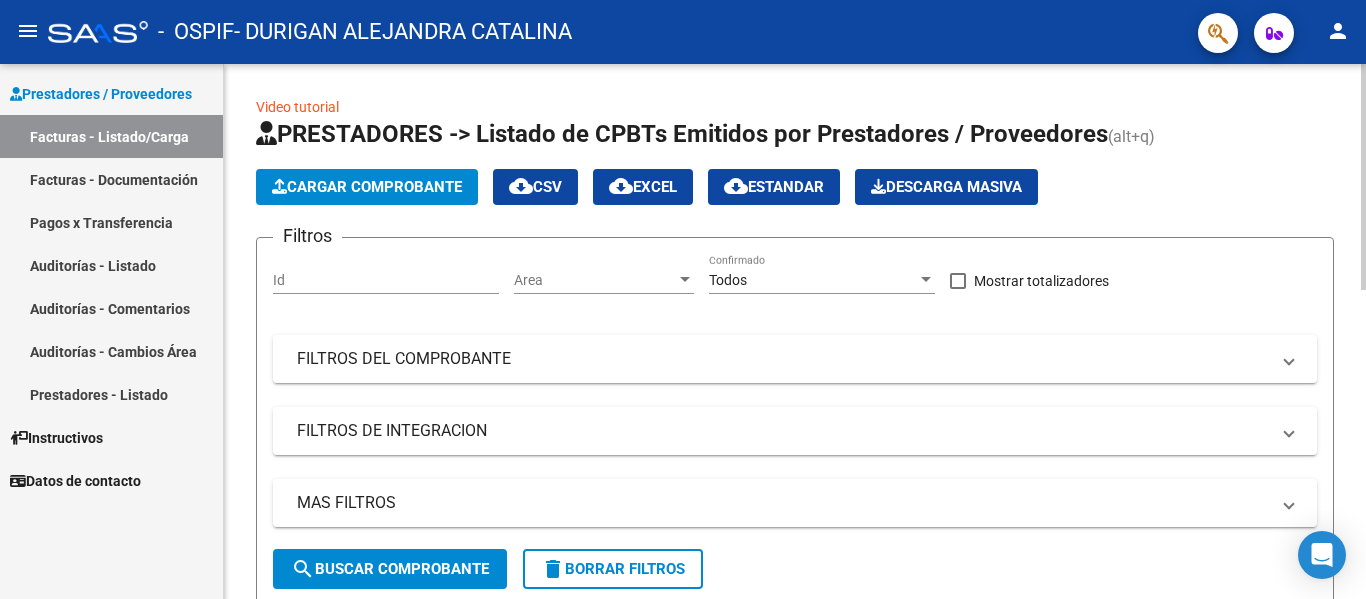 click on "Cargar Comprobante" 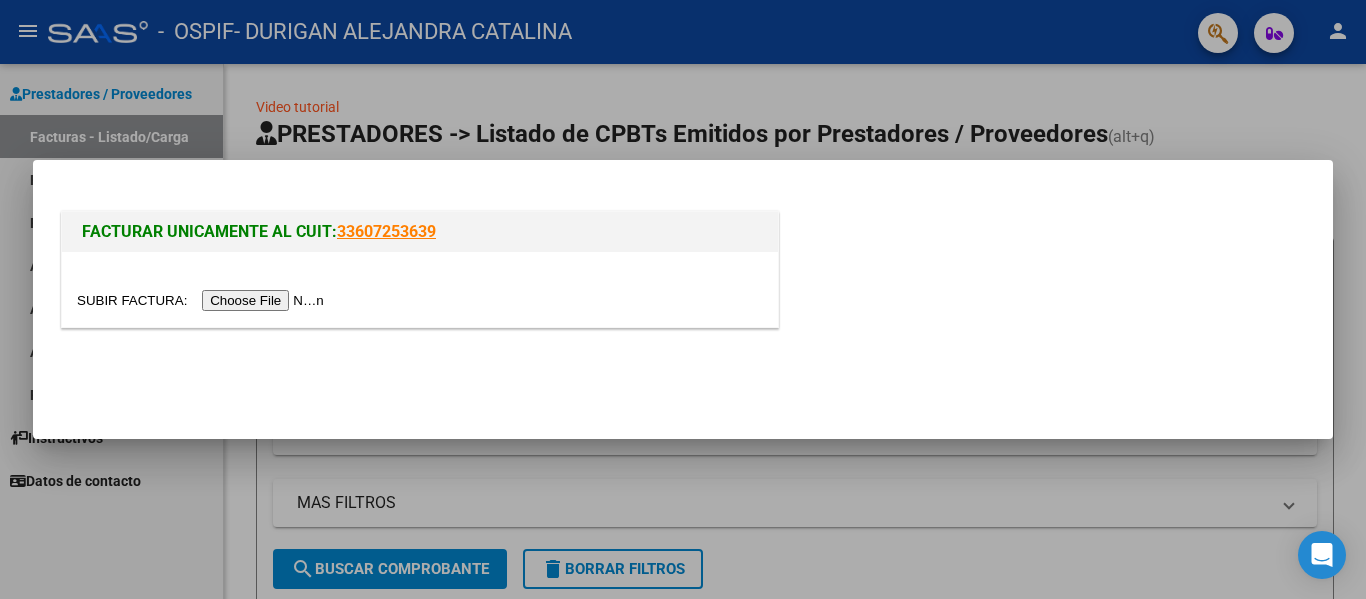 click at bounding box center [203, 300] 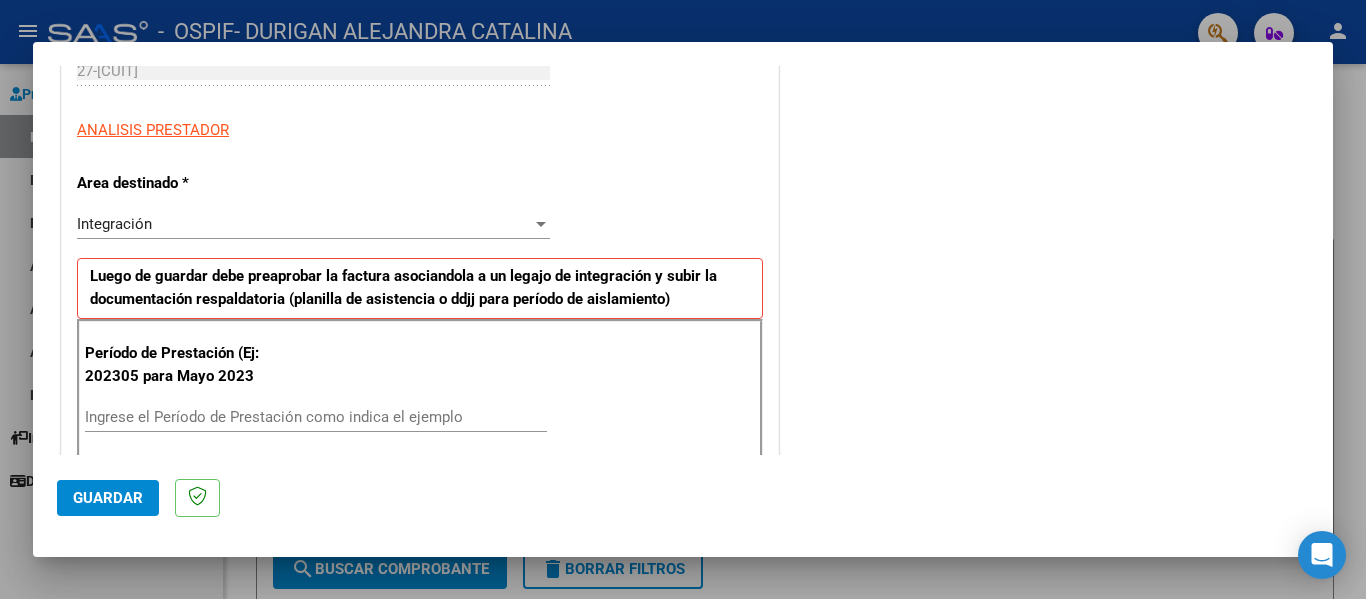 scroll, scrollTop: 333, scrollLeft: 0, axis: vertical 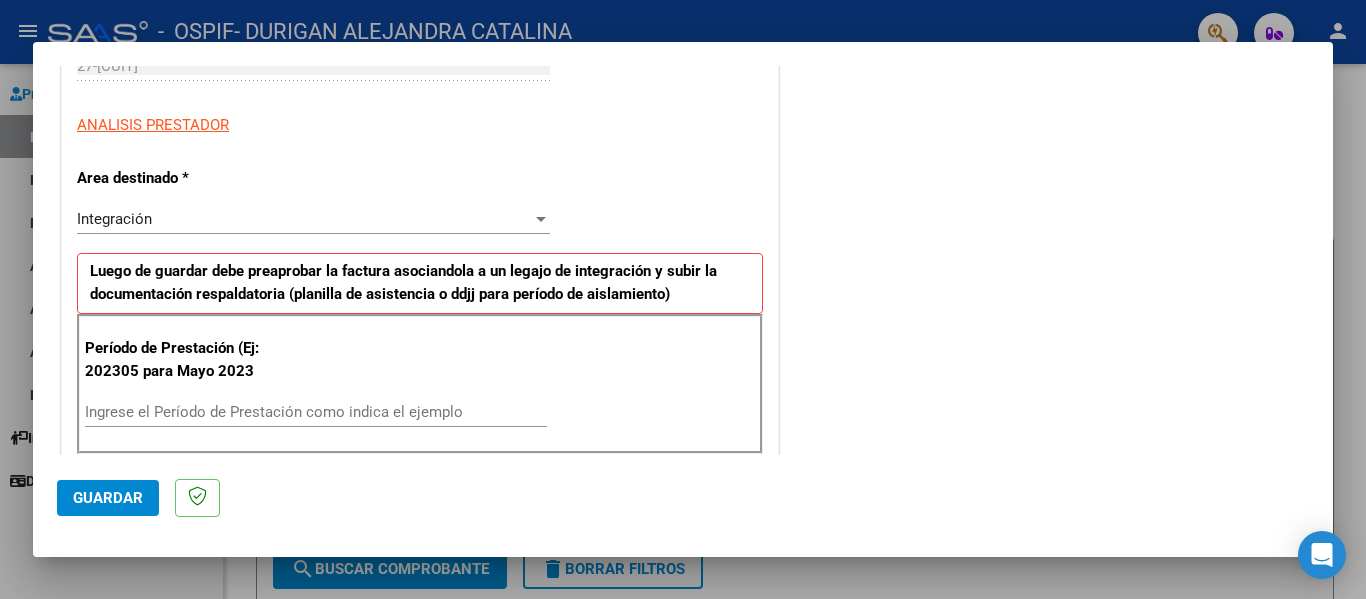 click on "Ingrese el Período de Prestación como indica el ejemplo" at bounding box center (316, 412) 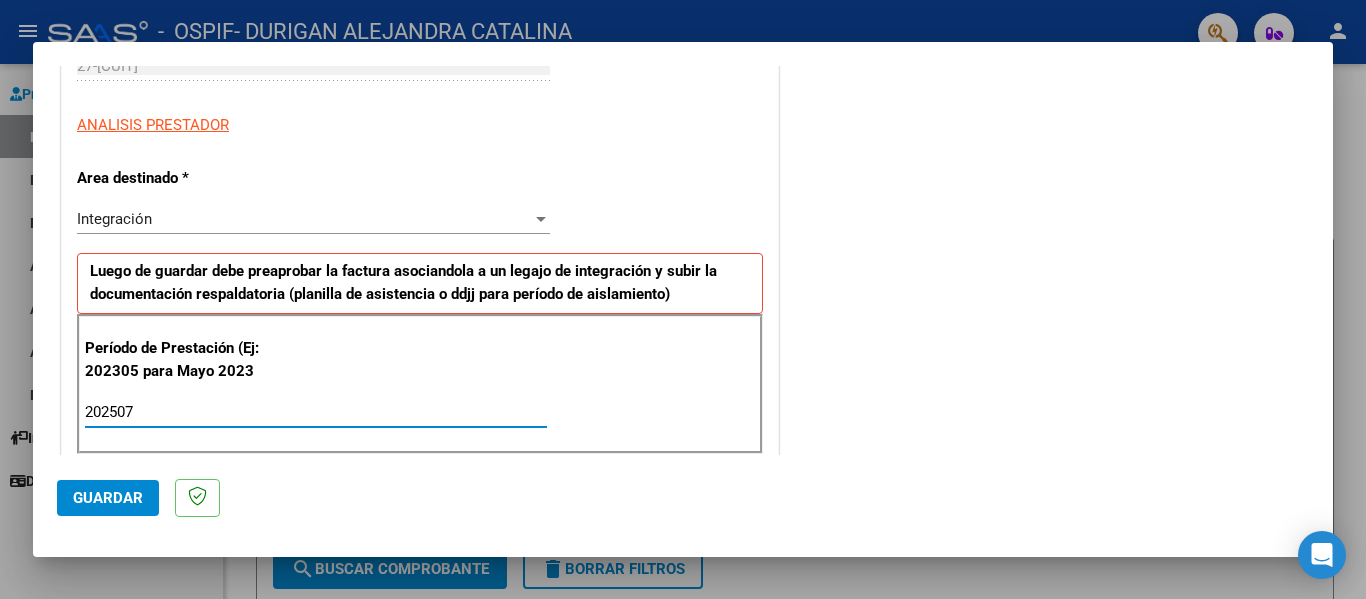 click on "Guardar" 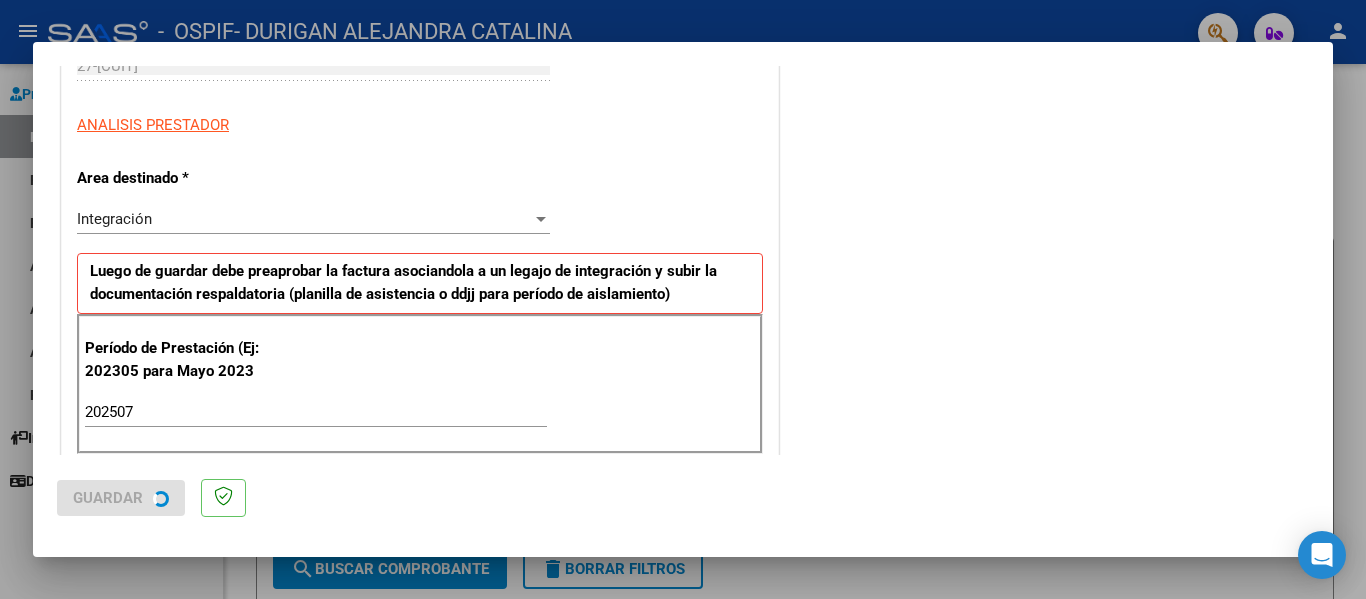 scroll, scrollTop: 0, scrollLeft: 0, axis: both 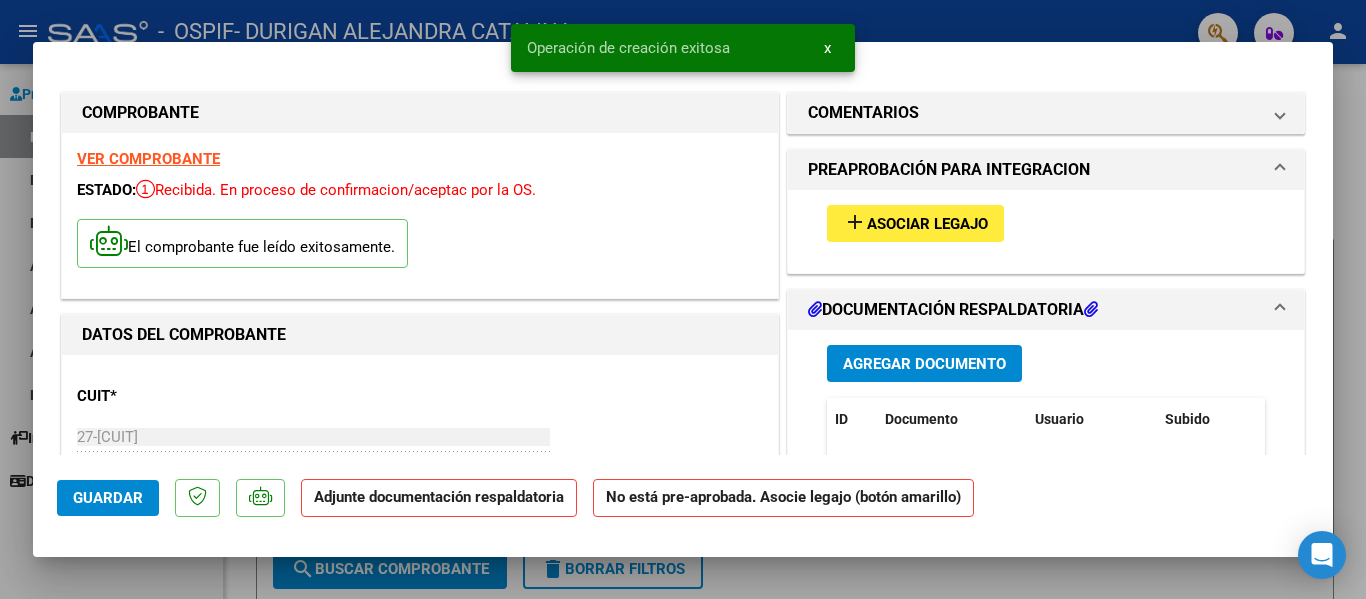 click on "add Asociar Legajo" at bounding box center [1046, 223] 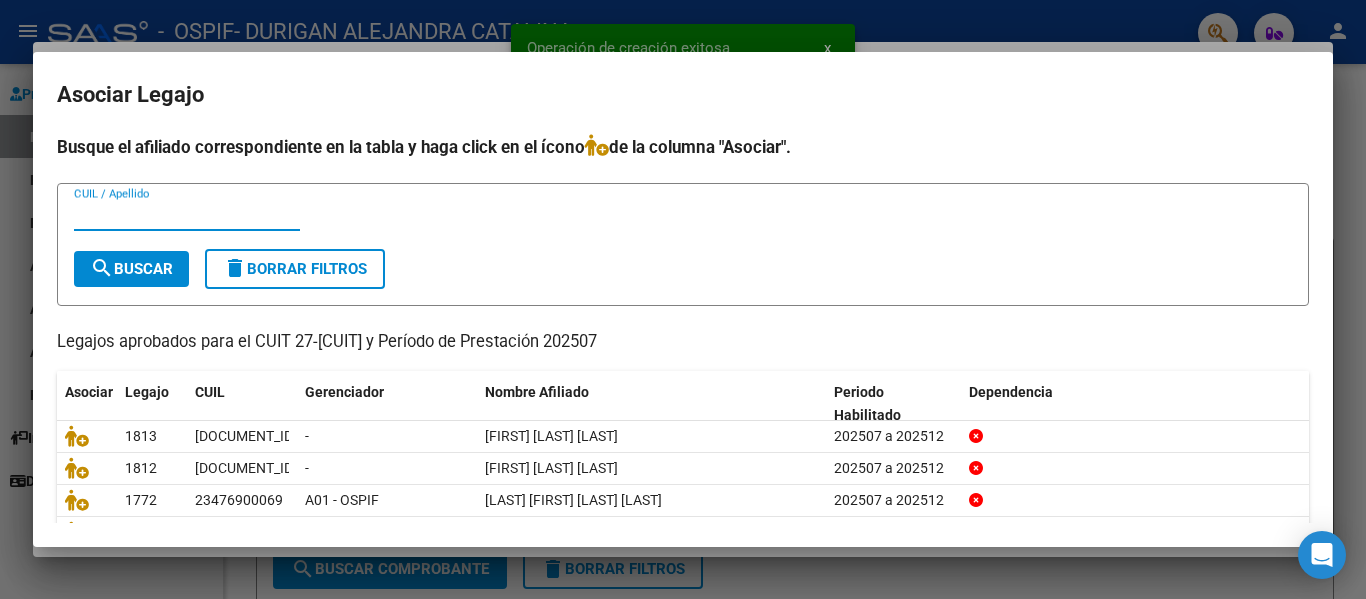 click on "CUIL / Apellido" at bounding box center [187, 215] 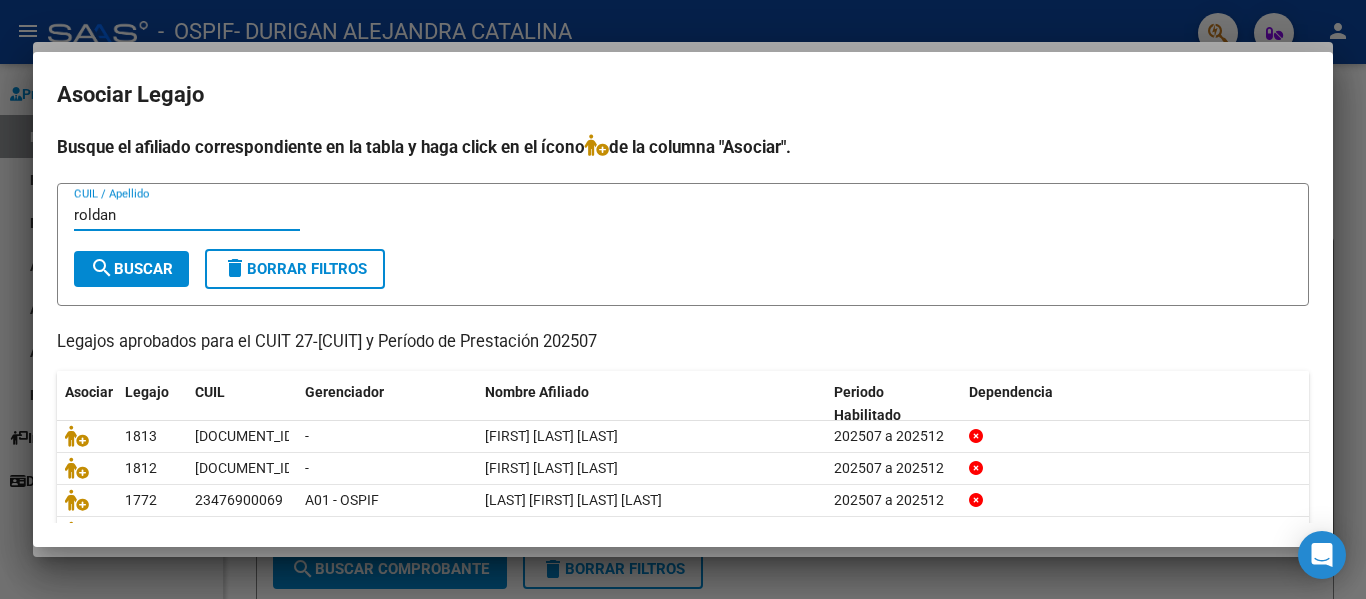 click on "search  Buscar" at bounding box center [131, 269] 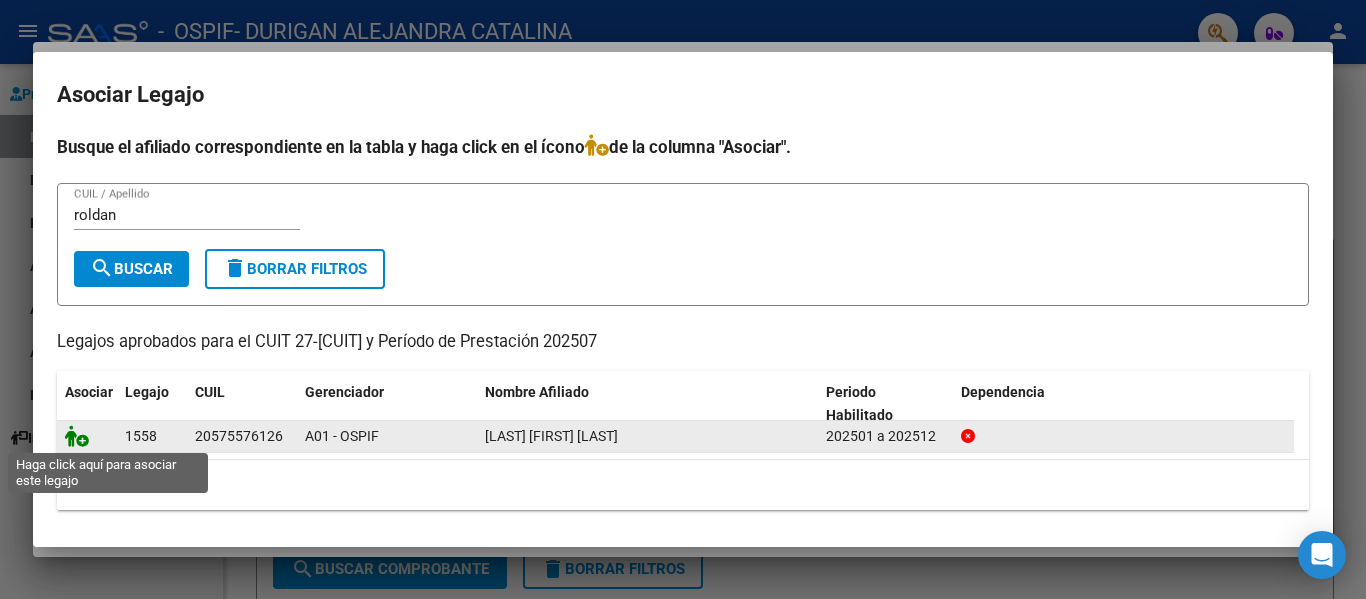 click 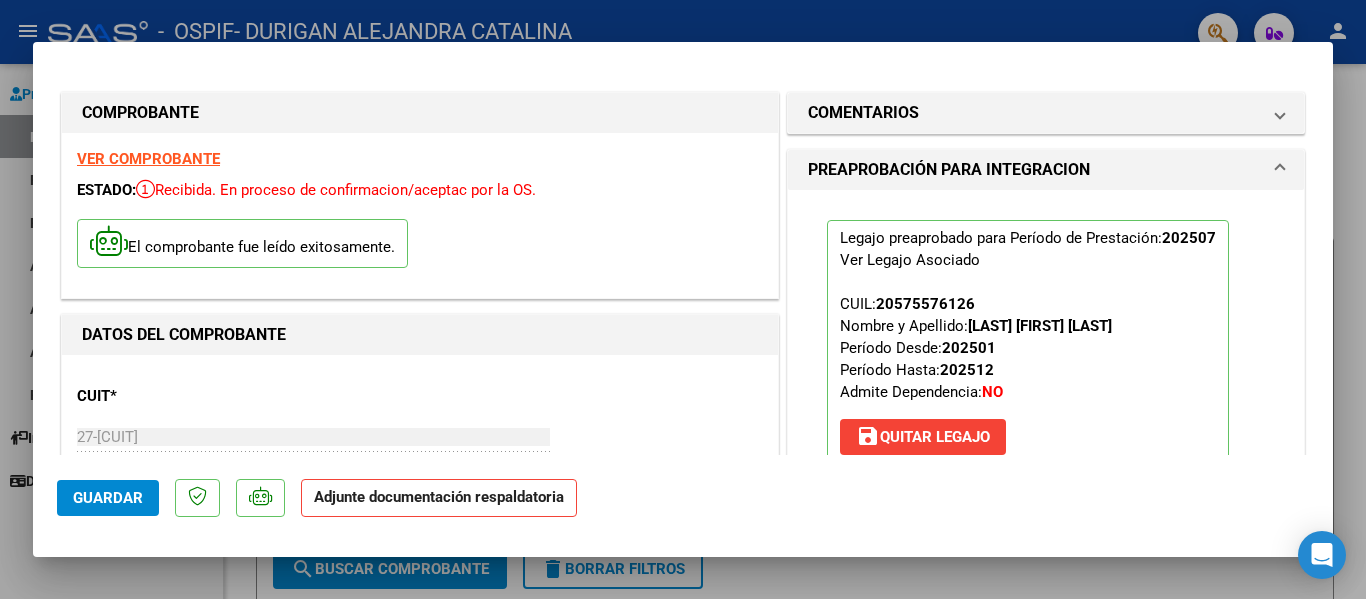 click at bounding box center (683, 299) 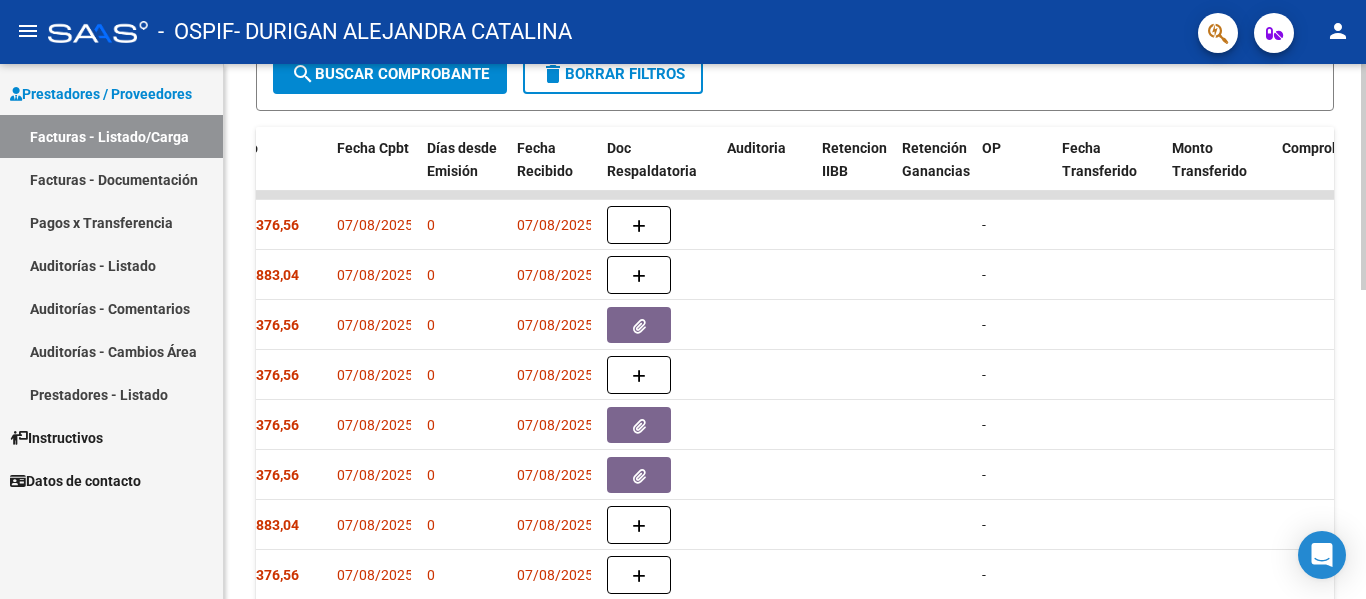 scroll, scrollTop: 495, scrollLeft: 0, axis: vertical 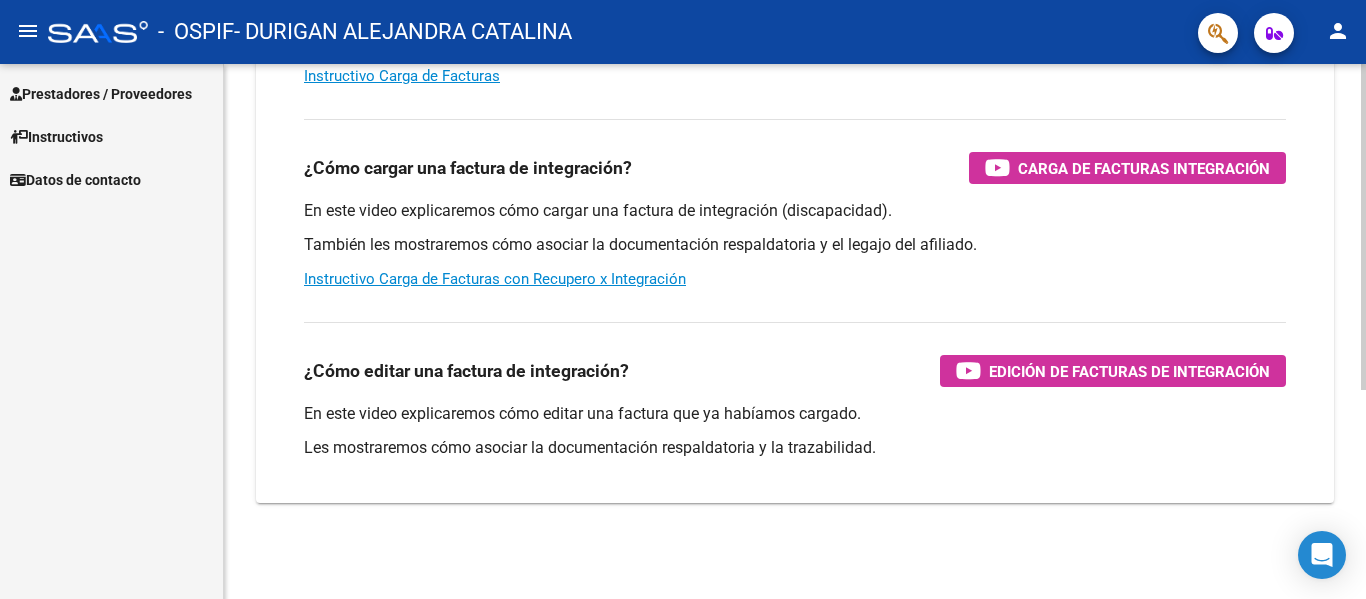 click on "Prestadores / Proveedores" at bounding box center [101, 94] 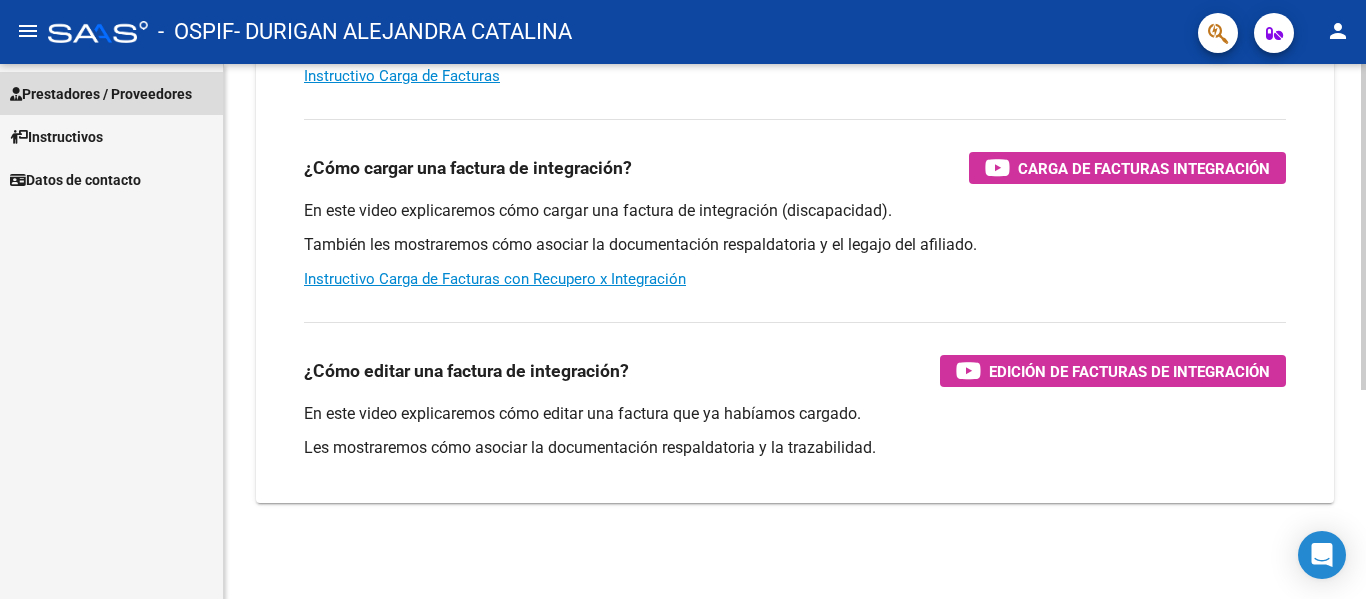 click on "Prestadores / Proveedores" at bounding box center [101, 94] 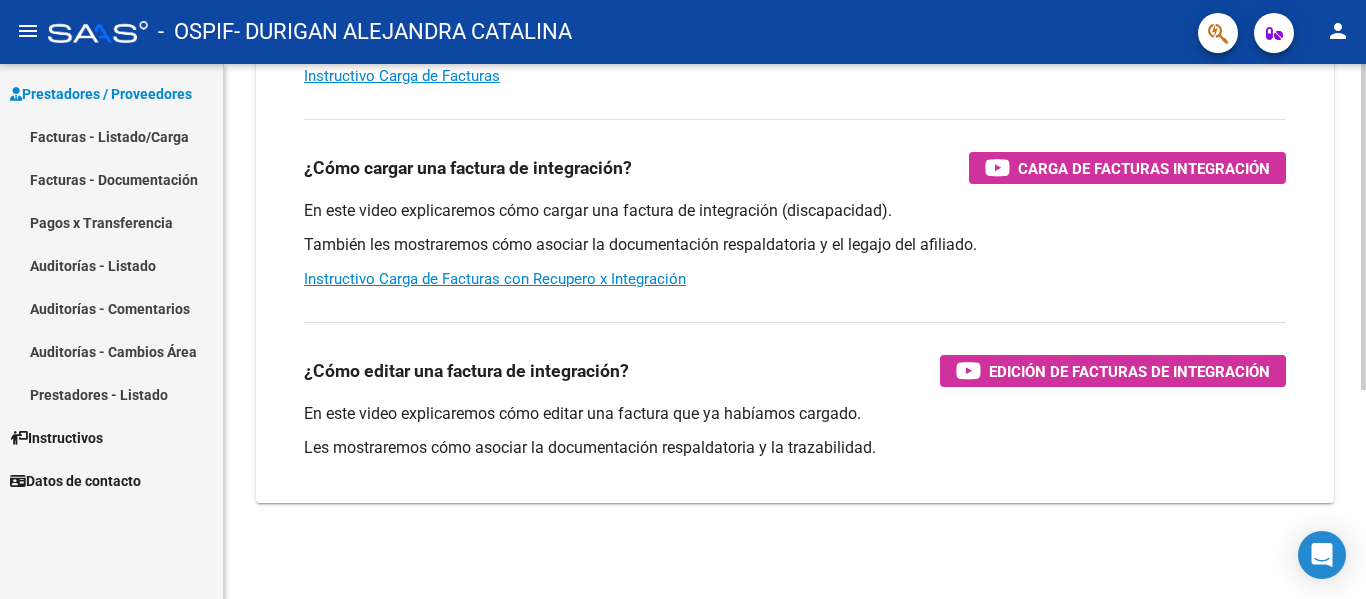 click on "Facturas - Listado/Carga" at bounding box center (111, 136) 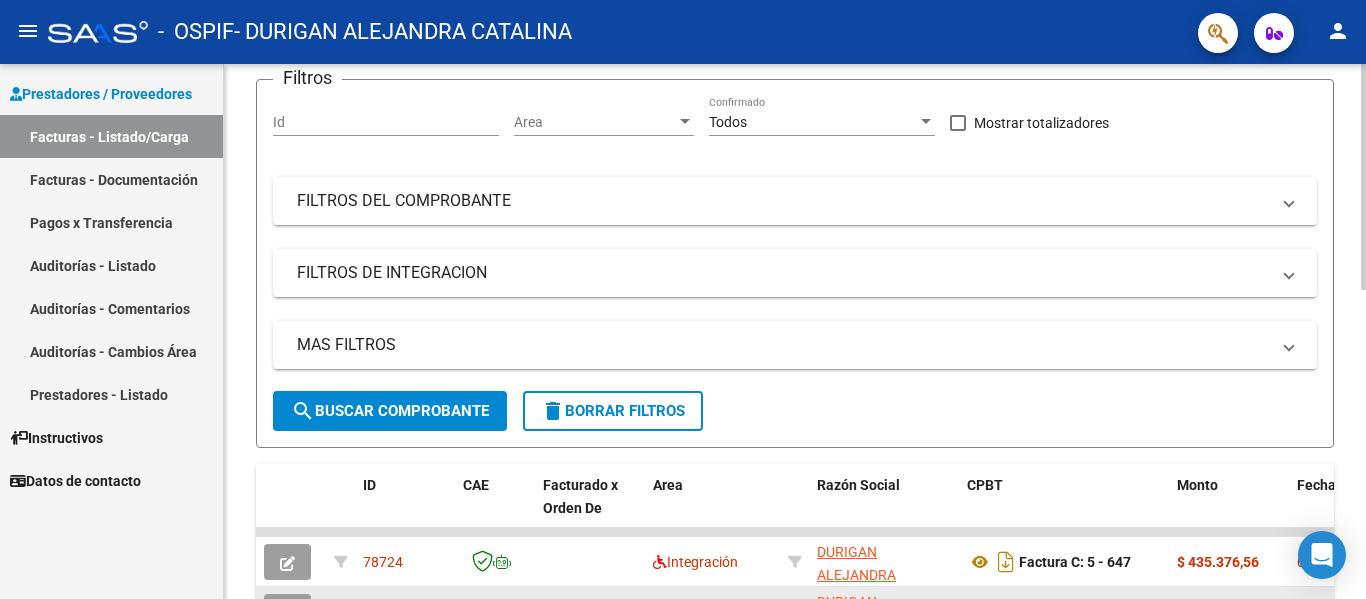 scroll, scrollTop: 0, scrollLeft: 0, axis: both 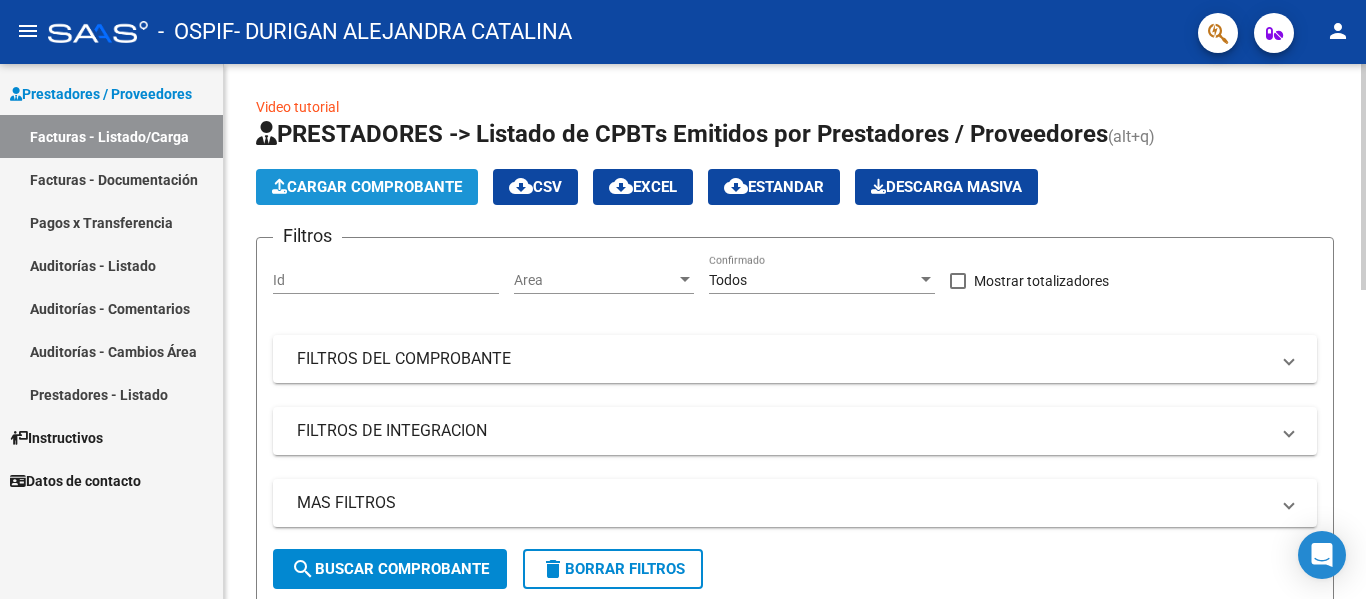click on "Cargar Comprobante" 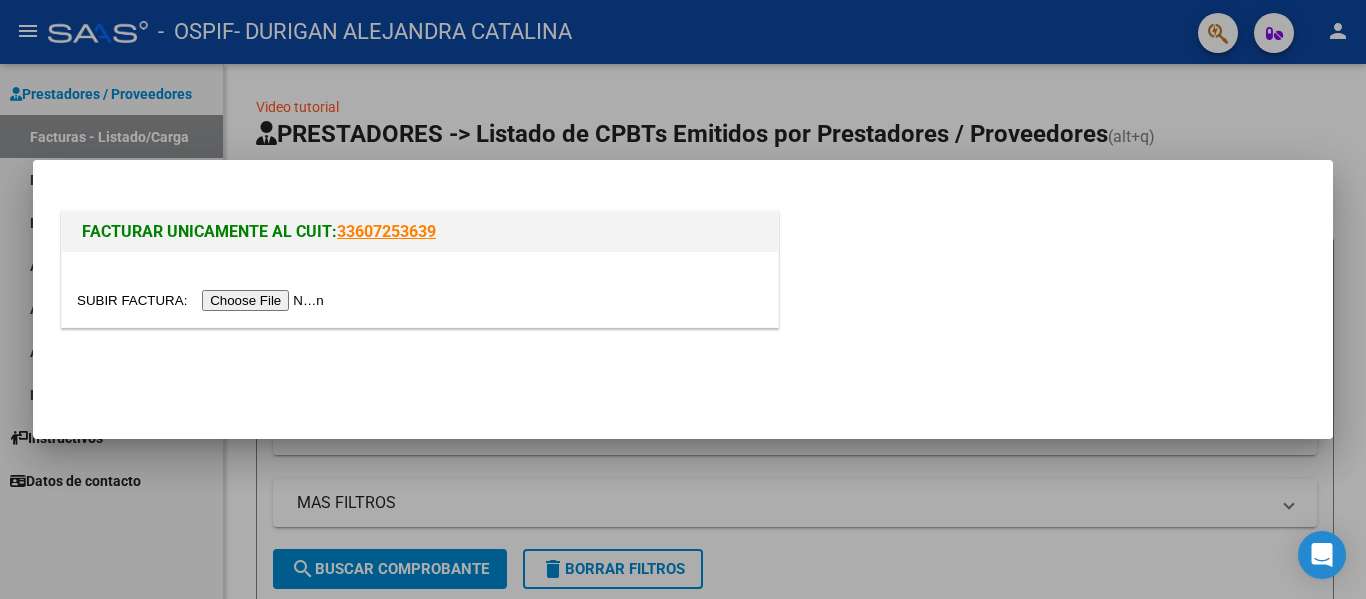 click at bounding box center (420, 289) 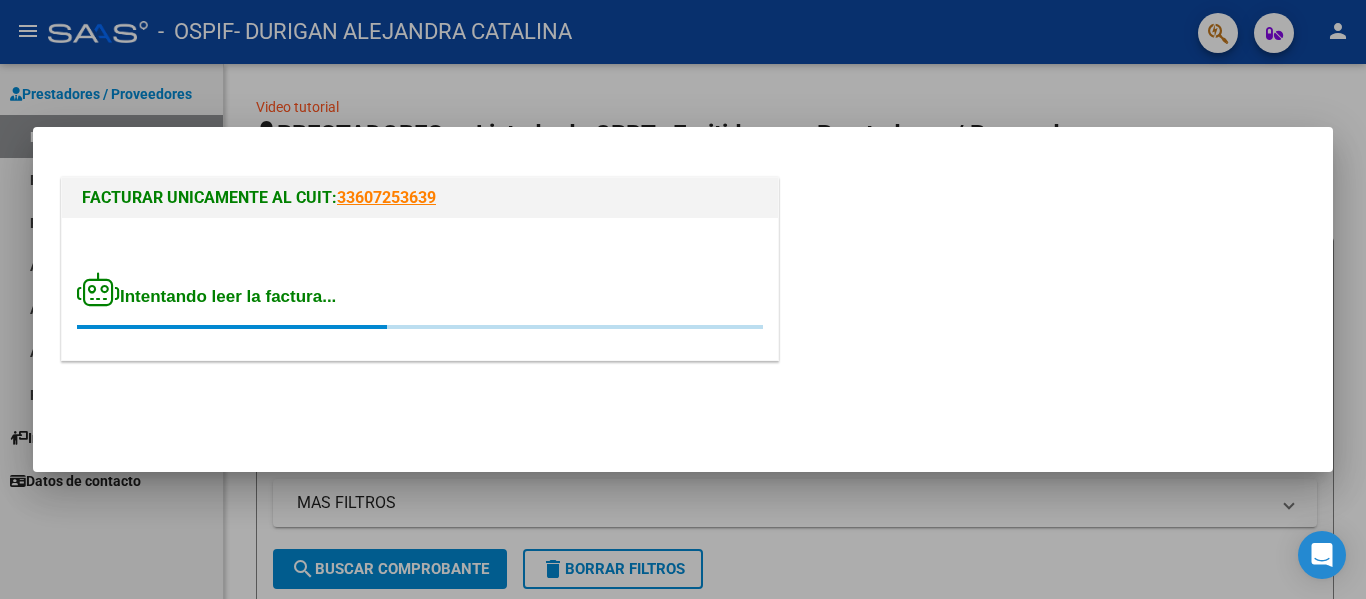 click on "Intentando leer la factura..." at bounding box center [420, 301] 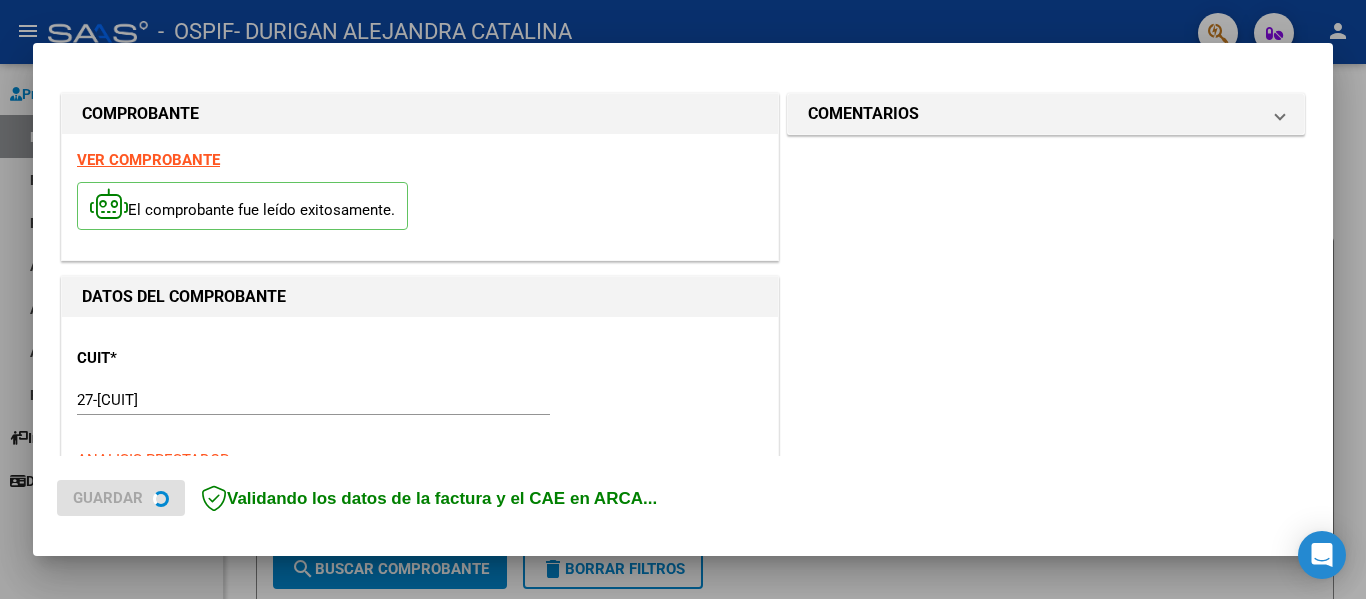 click on "DATOS DEL COMPROBANTE" at bounding box center [420, 297] 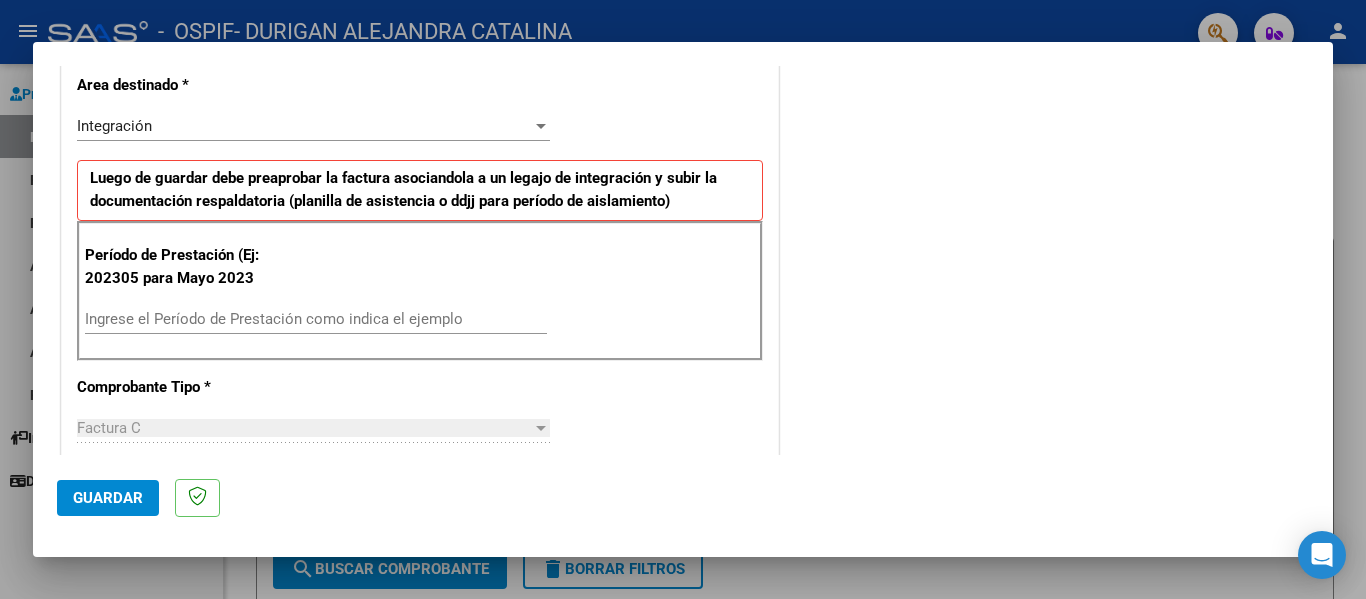 scroll, scrollTop: 425, scrollLeft: 0, axis: vertical 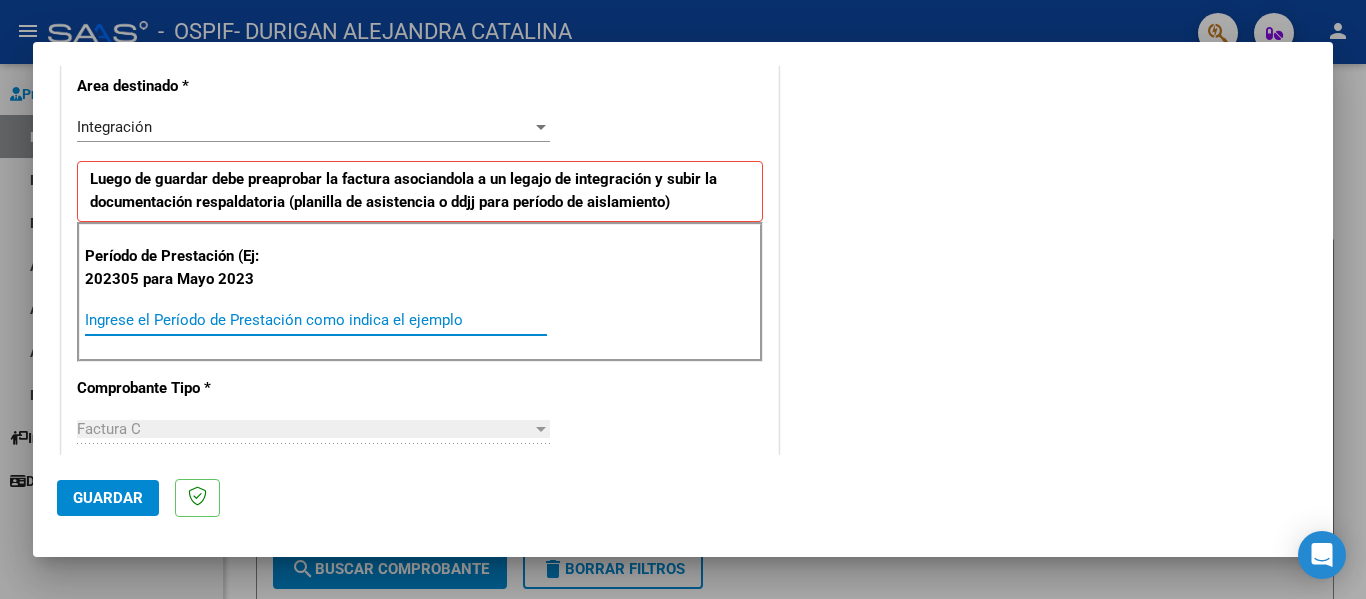 click on "Ingrese el Período de Prestación como indica el ejemplo" at bounding box center (316, 320) 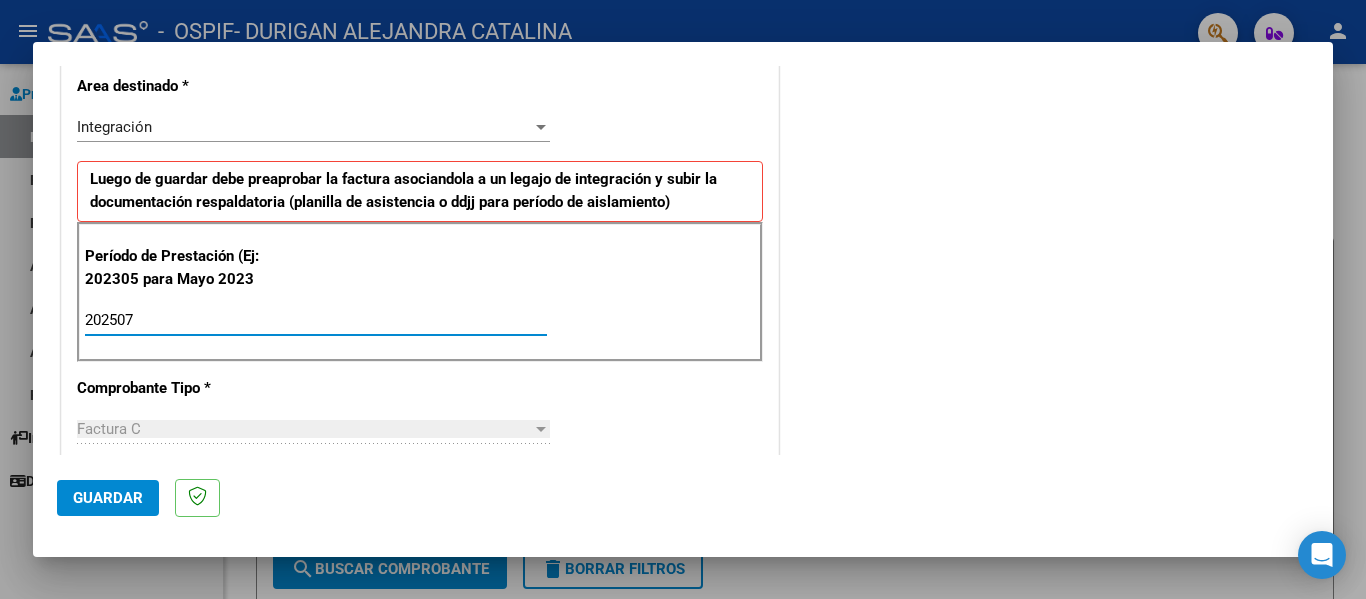 click on "Guardar" 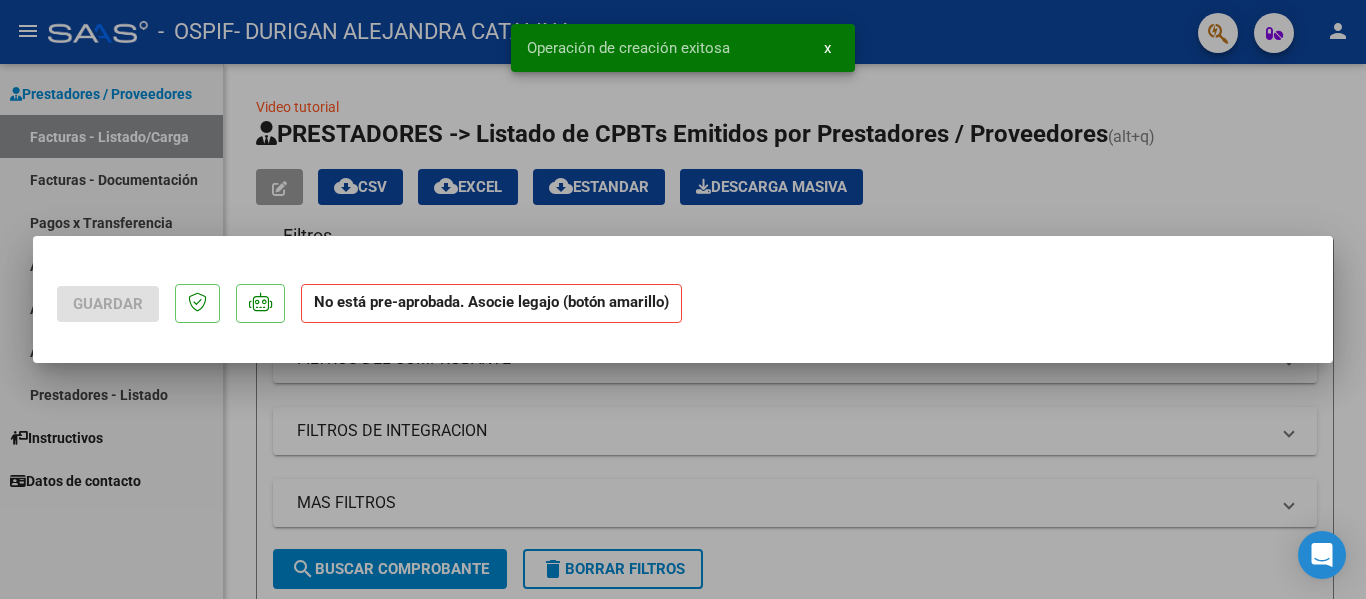 scroll, scrollTop: 0, scrollLeft: 0, axis: both 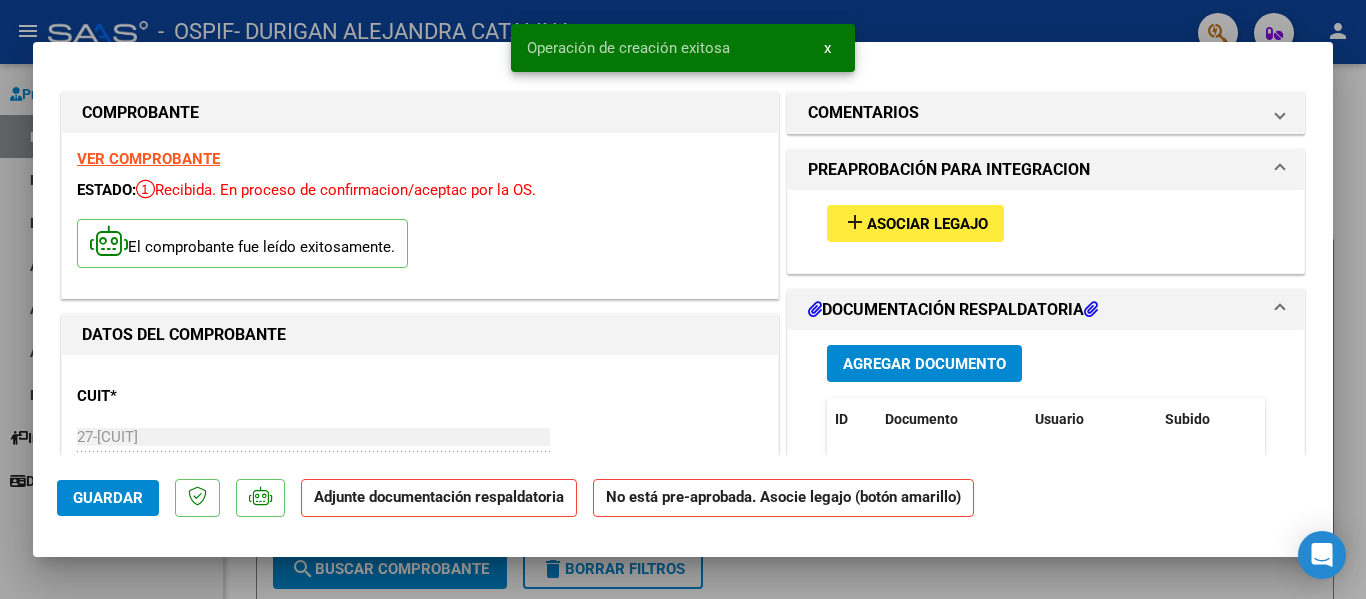 click on "Asociar Legajo" at bounding box center [927, 224] 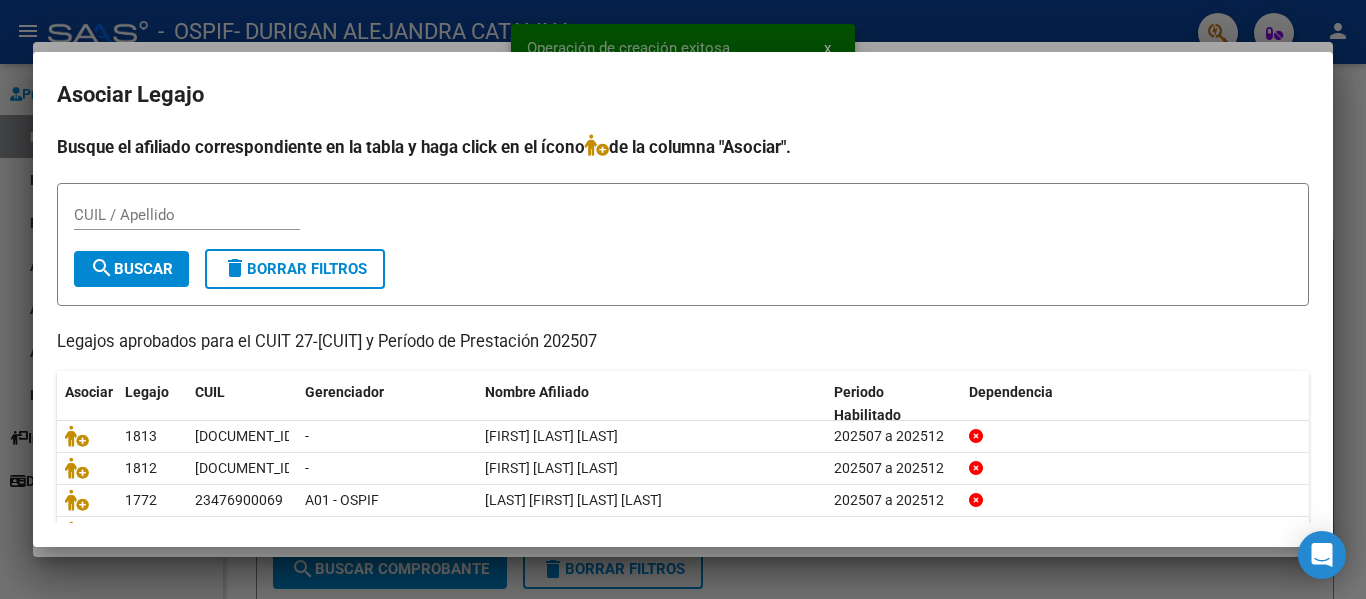 click on "CUIL / Apellido" at bounding box center (187, 215) 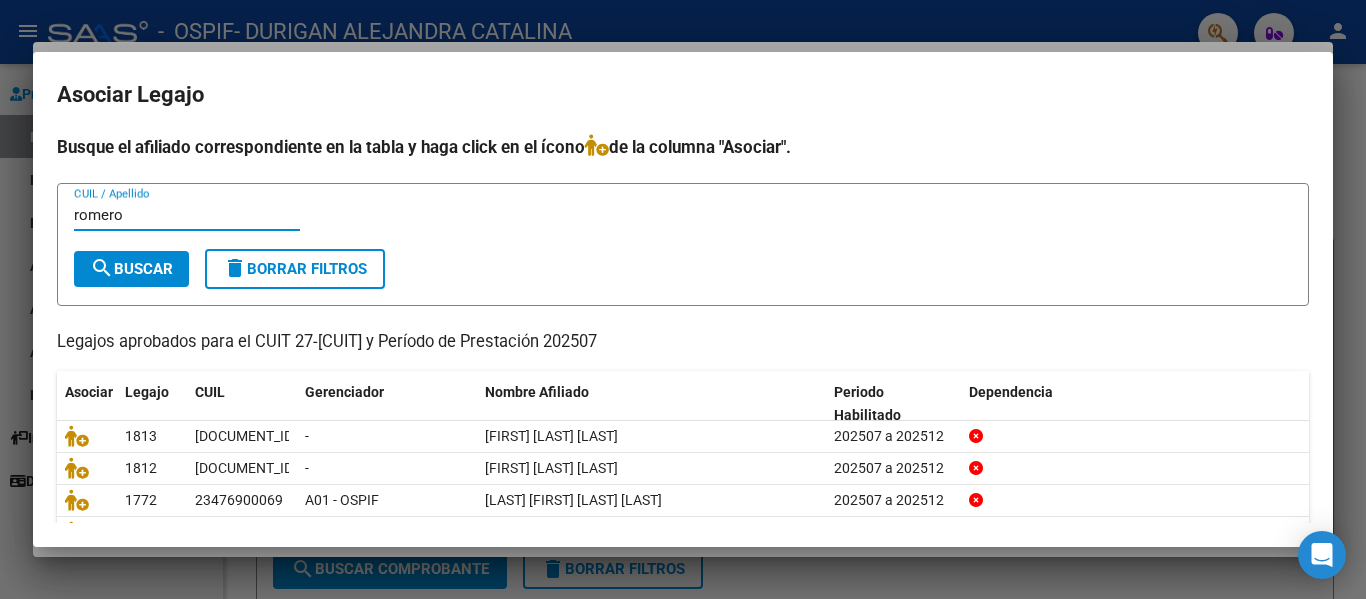 click on "search  Buscar" at bounding box center (131, 269) 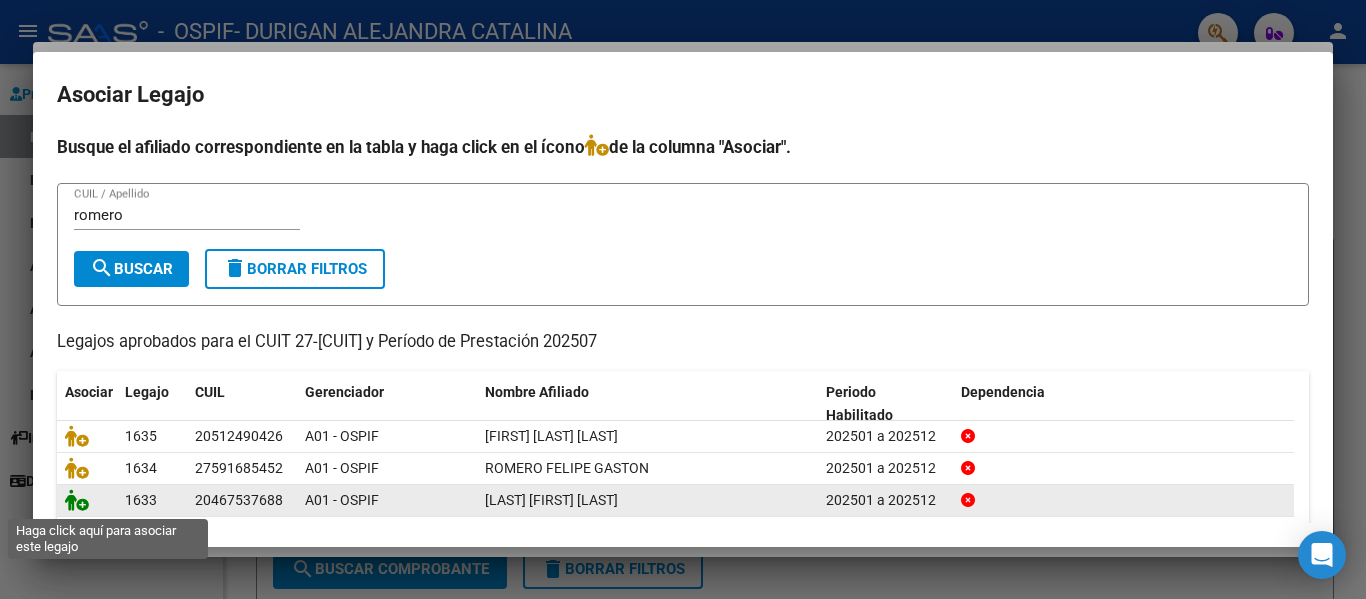 click 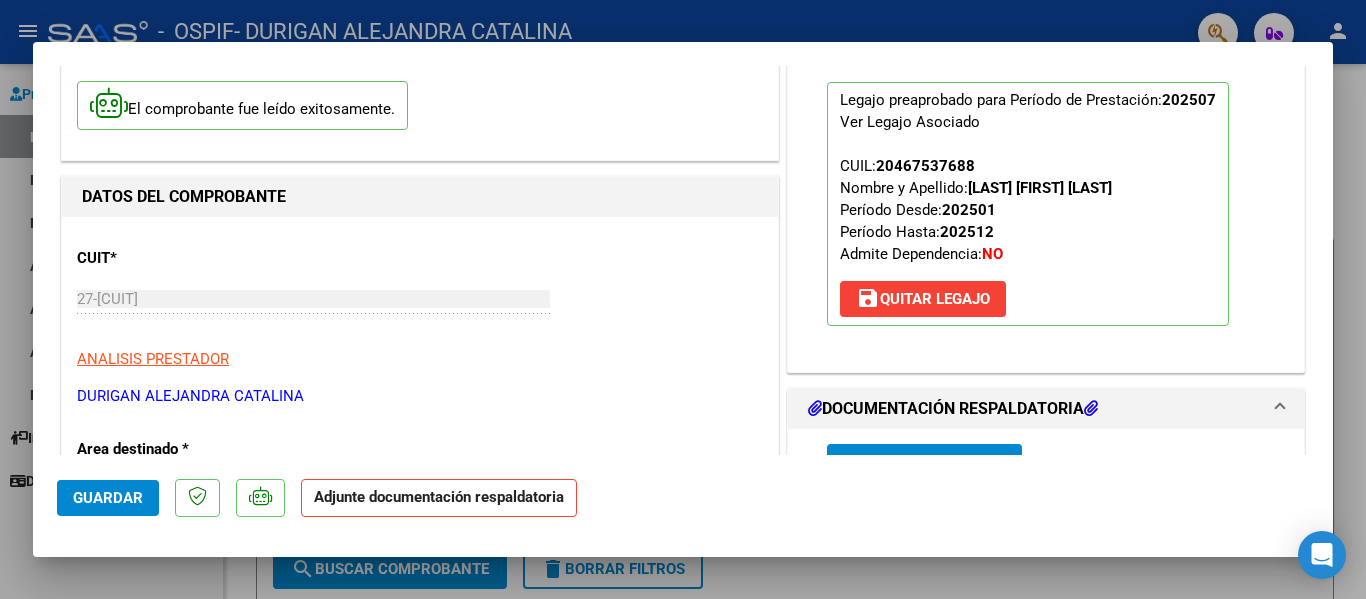 scroll, scrollTop: 137, scrollLeft: 0, axis: vertical 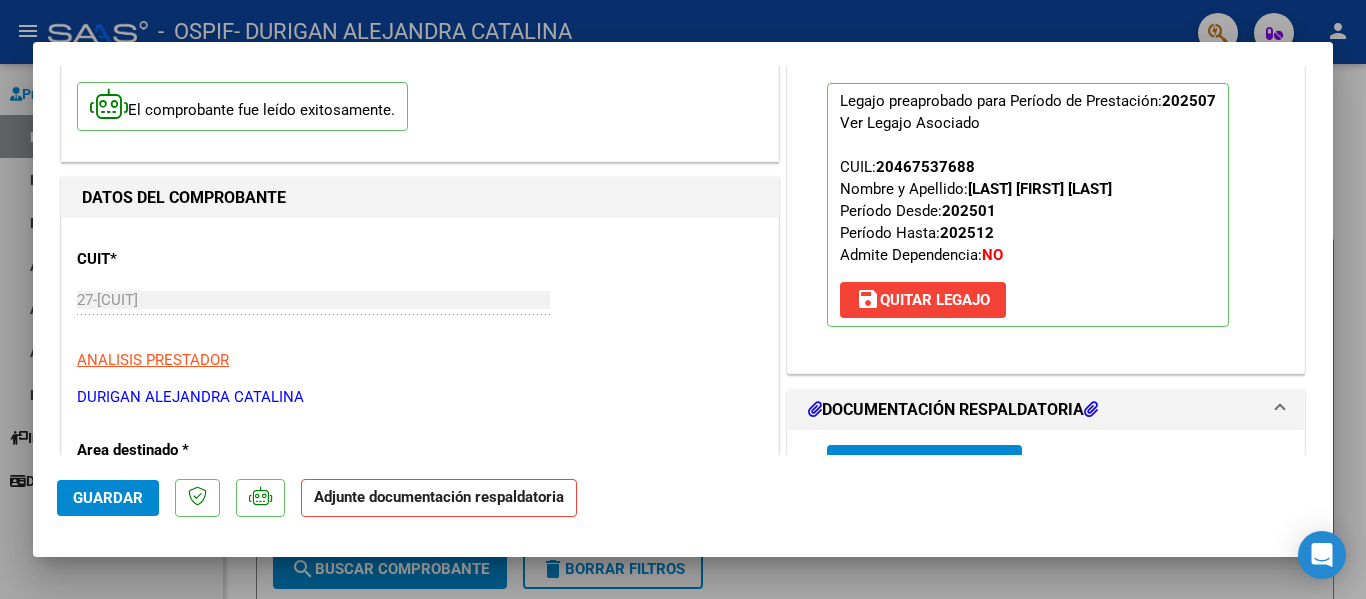 click at bounding box center (683, 299) 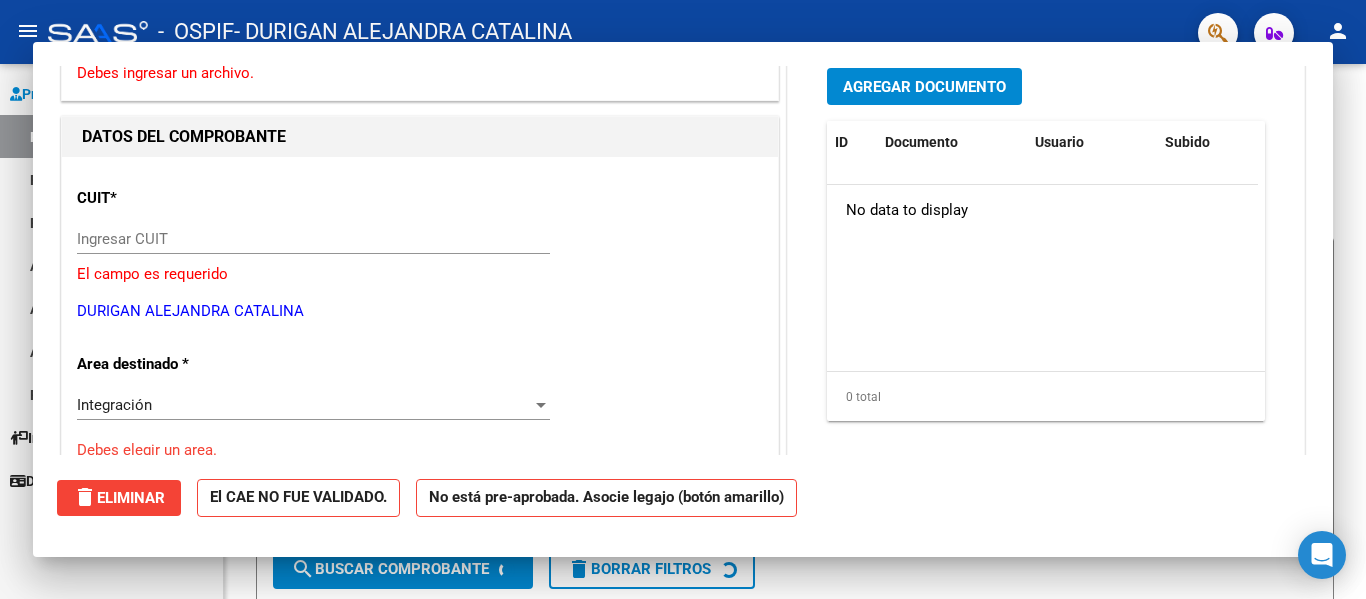scroll, scrollTop: 149, scrollLeft: 0, axis: vertical 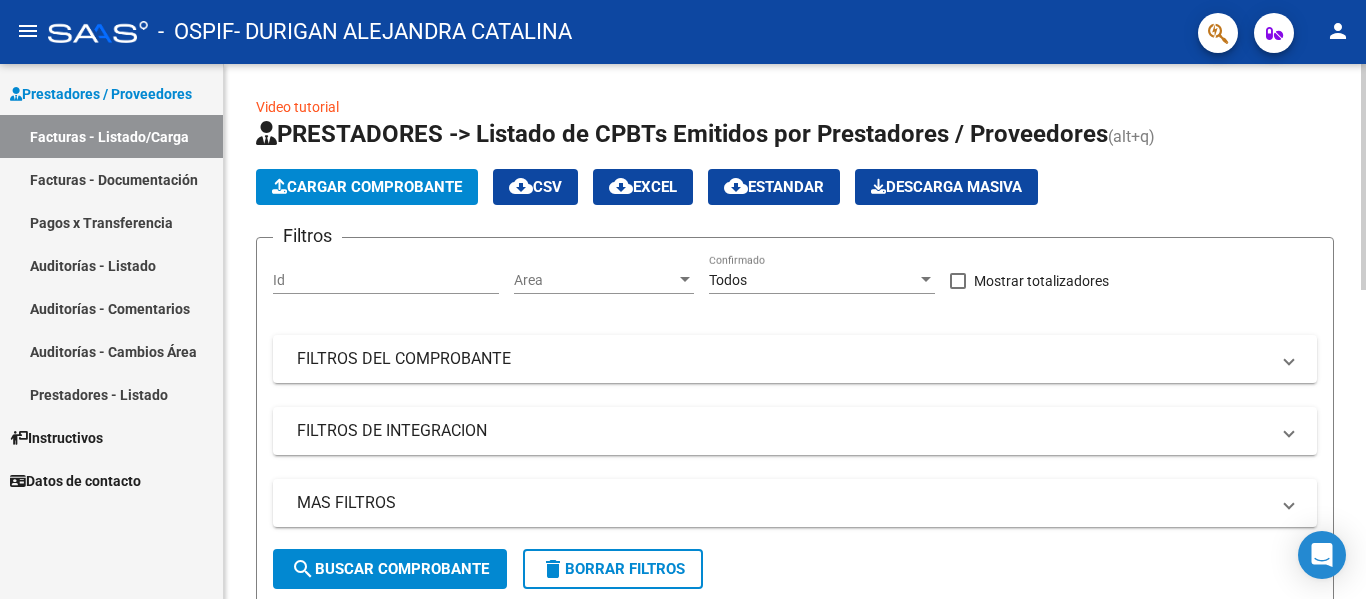 click on "PRESTADORES -> Listado de CPBTs Emitidos por Prestadores / Proveedores (alt+q)   Cargar Comprobante
cloud_download  CSV  cloud_download  EXCEL  cloud_download  Estandar   Descarga Masiva
Filtros Id Area Area Todos Confirmado   Mostrar totalizadores   FILTROS DEL COMPROBANTE  Comprobante Tipo Comprobante Tipo Start date – End date Fec. Comprobante Desde / Hasta Días Emisión Desde(cant. días) Días Emisión Hasta(cant. días) CUIT / Razón Social Pto. Venta Nro. Comprobante Código SSS CAE Válido CAE Válido Todos Cargado Módulo Hosp. Todos Tiene facturacion Apócrifa Hospital Refes  FILTROS DE INTEGRACION  Período De Prestación Campos del Archivo de Rendición Devuelto x SSS (dr_envio) Todos Rendido x SSS (dr_envio) Tipo de Registro Tipo de Registro Período Presentación Período Presentación Campos del Legajo Asociado (preaprobación) Afiliado Legajo (cuil/nombre) Todos Solo facturas preaprobadas  MAS FILTROS  Todos Con Doc. Respaldatoria Todos Con Trazabilidad Todos Asociado a Expediente Sur" 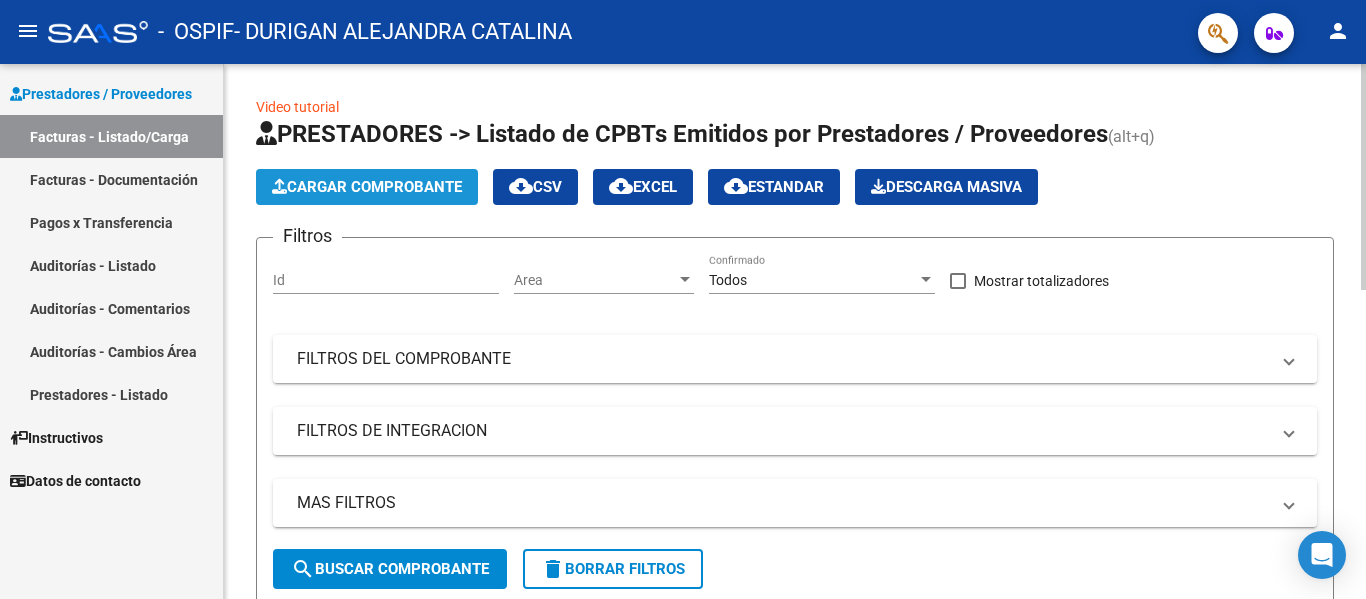 click on "Cargar Comprobante" 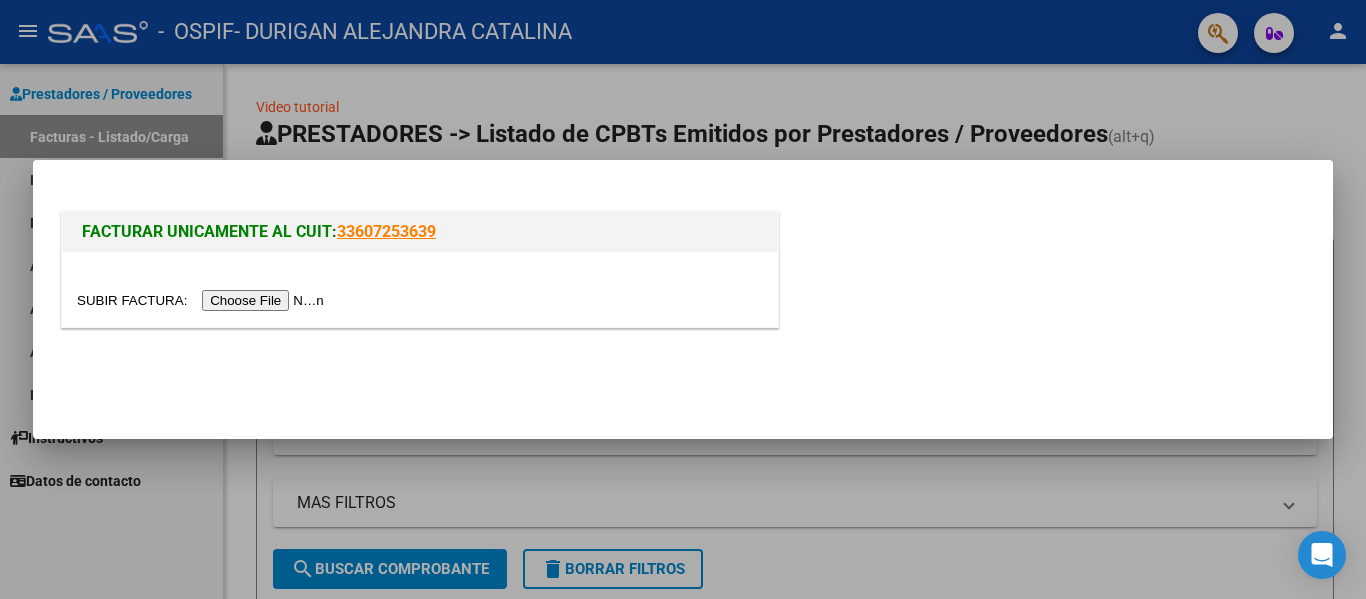 click at bounding box center [203, 300] 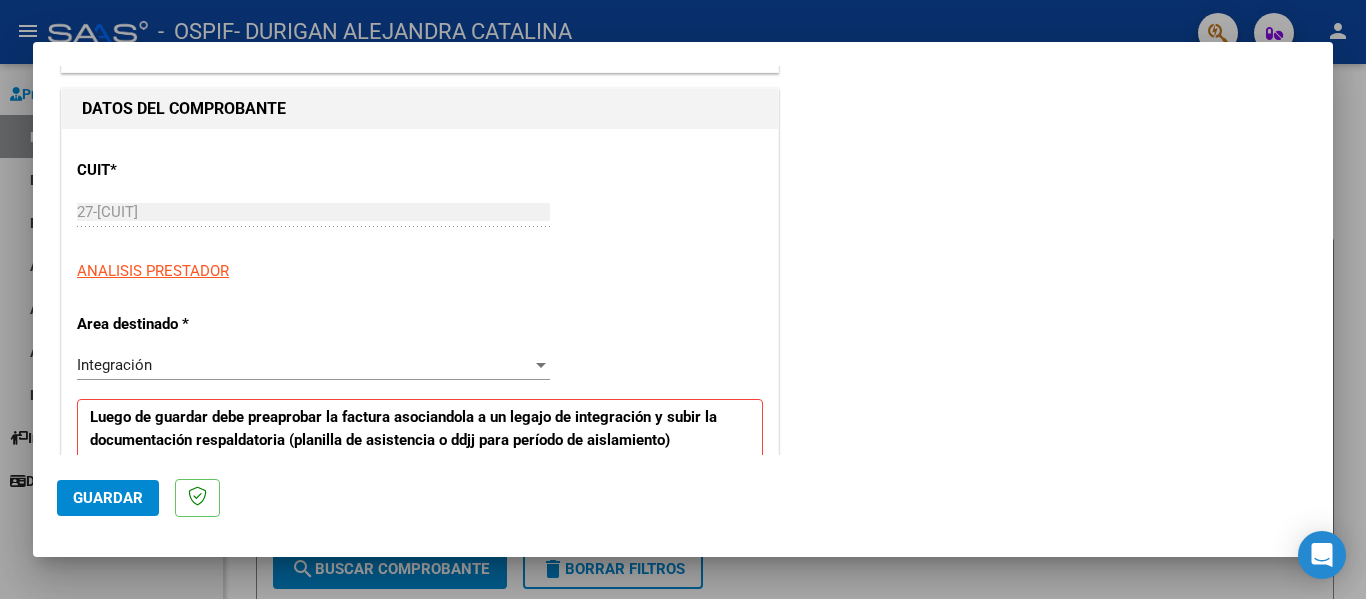 scroll, scrollTop: 345, scrollLeft: 0, axis: vertical 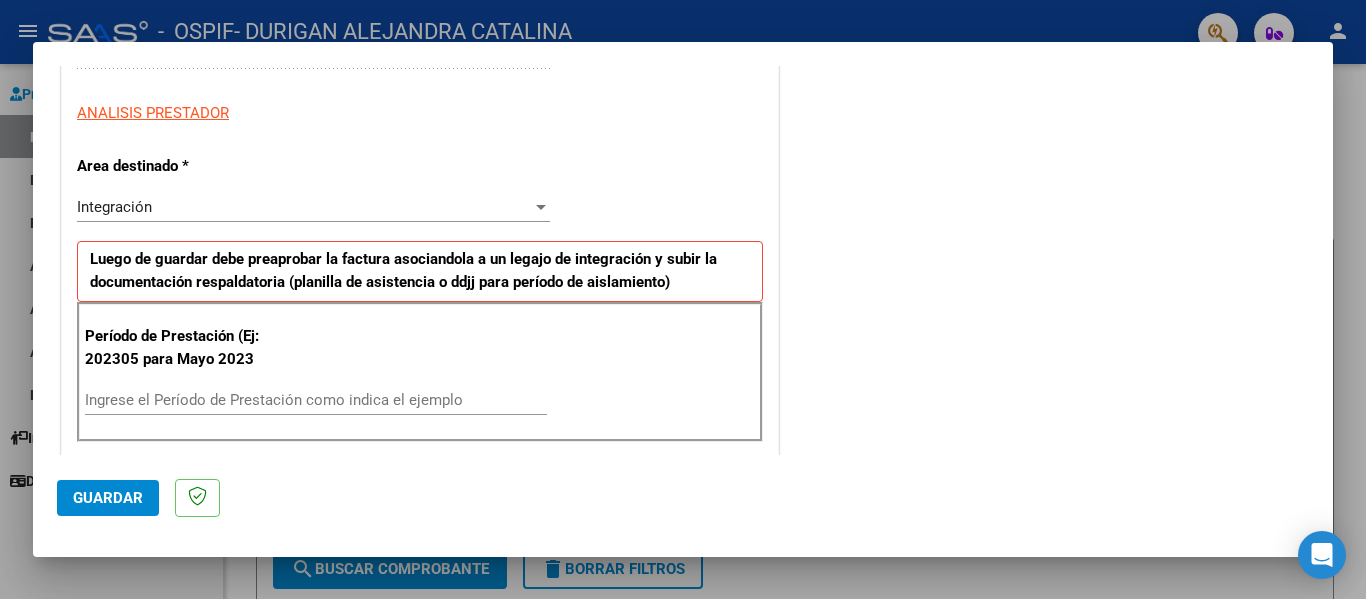 click on "Ingrese el Período de Prestación como indica el ejemplo" at bounding box center (316, 400) 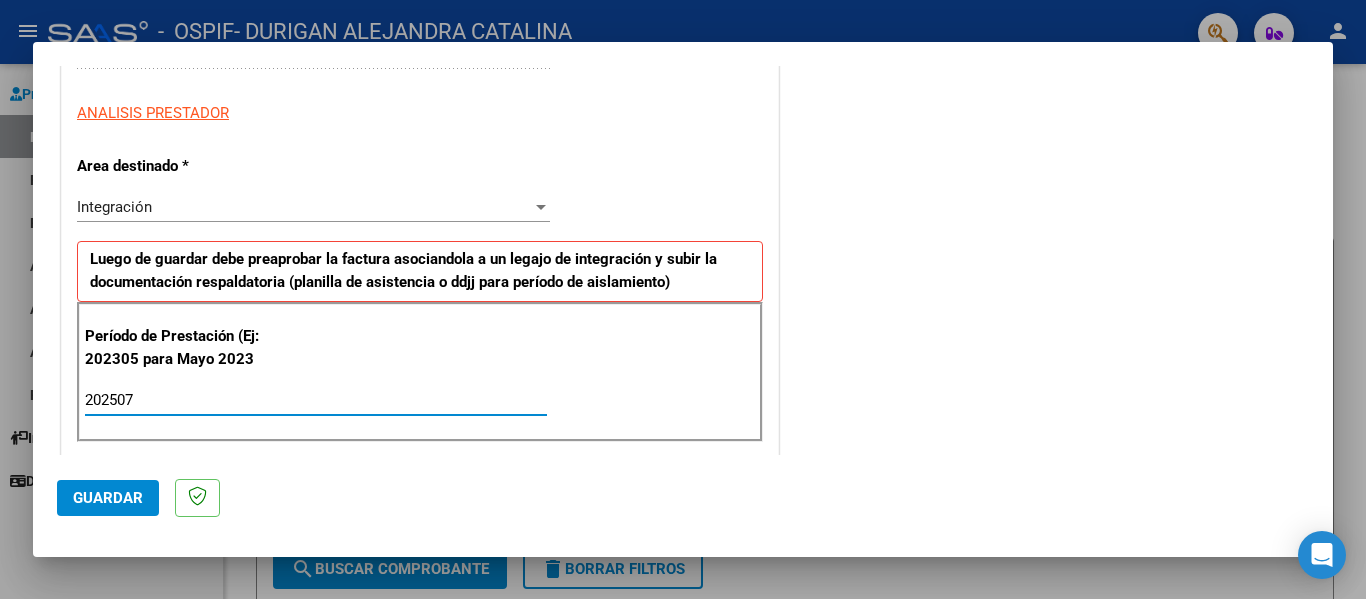 click on "Guardar" 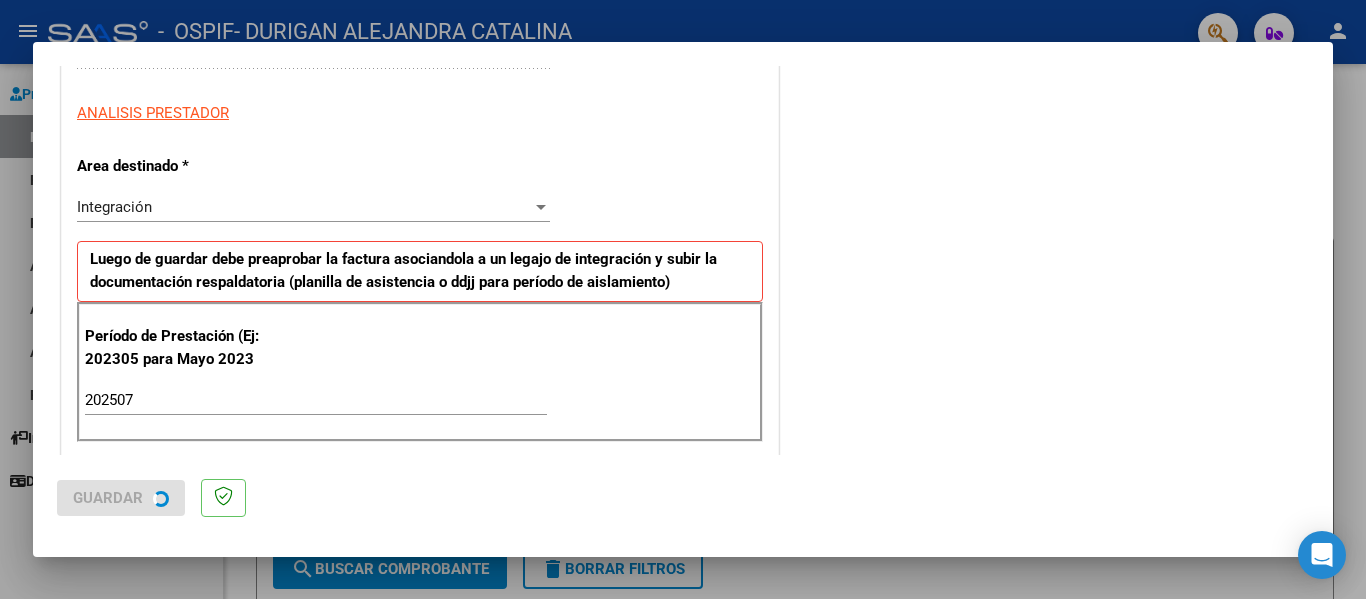 scroll, scrollTop: 0, scrollLeft: 0, axis: both 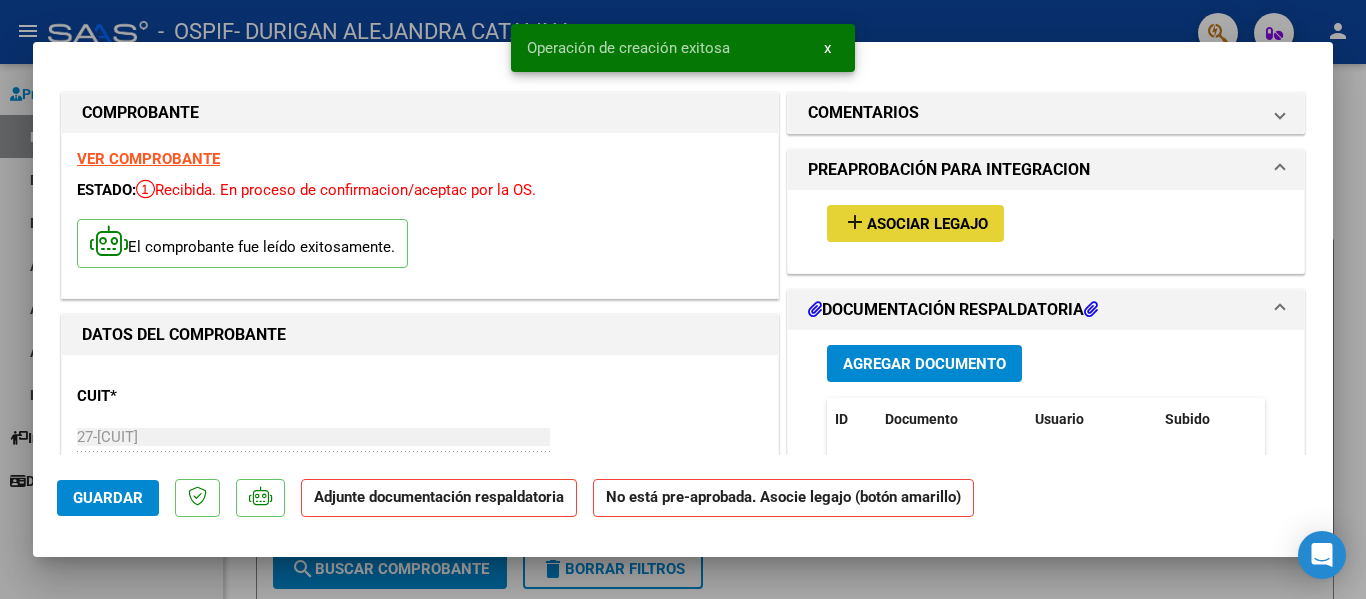 click on "Asociar Legajo" at bounding box center [927, 224] 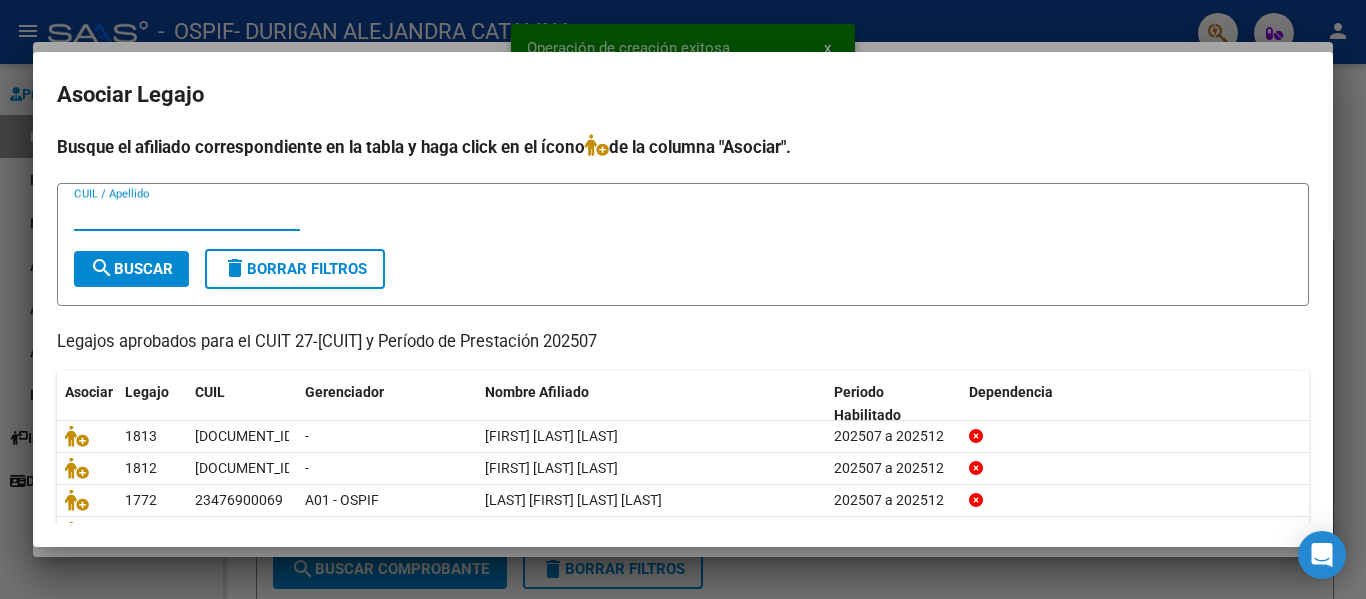 click on "CUIL / Apellido" at bounding box center [187, 215] 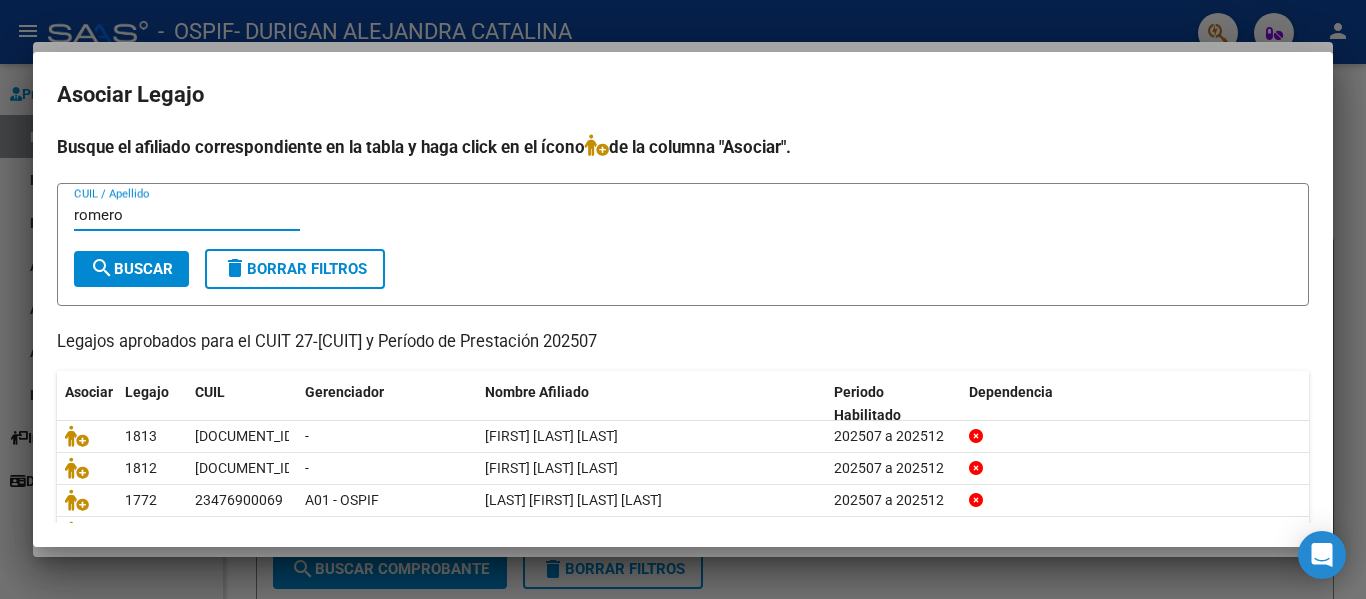 click on "search  Buscar" at bounding box center (131, 269) 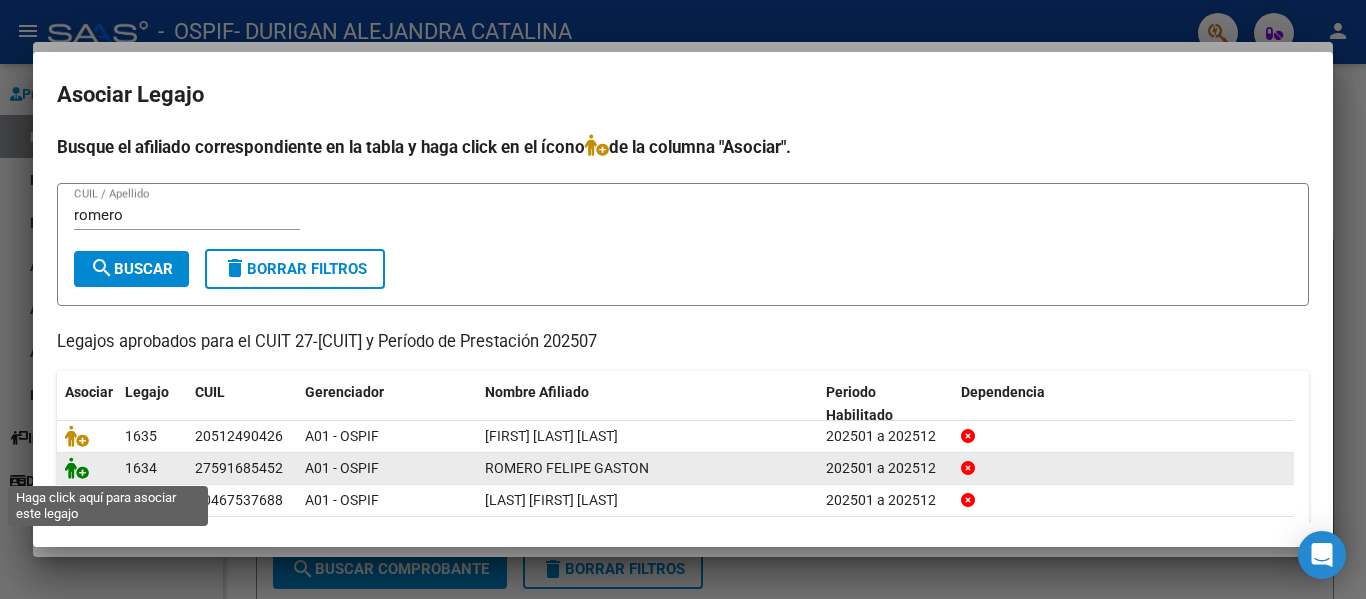 click 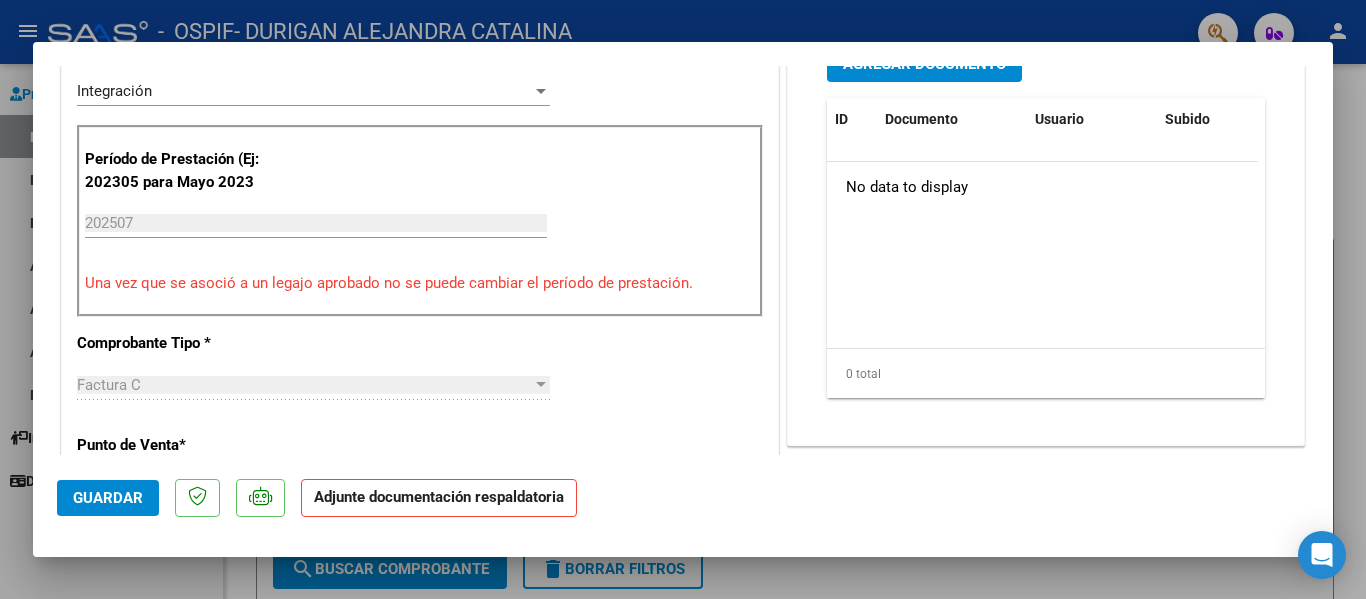 scroll, scrollTop: 409, scrollLeft: 0, axis: vertical 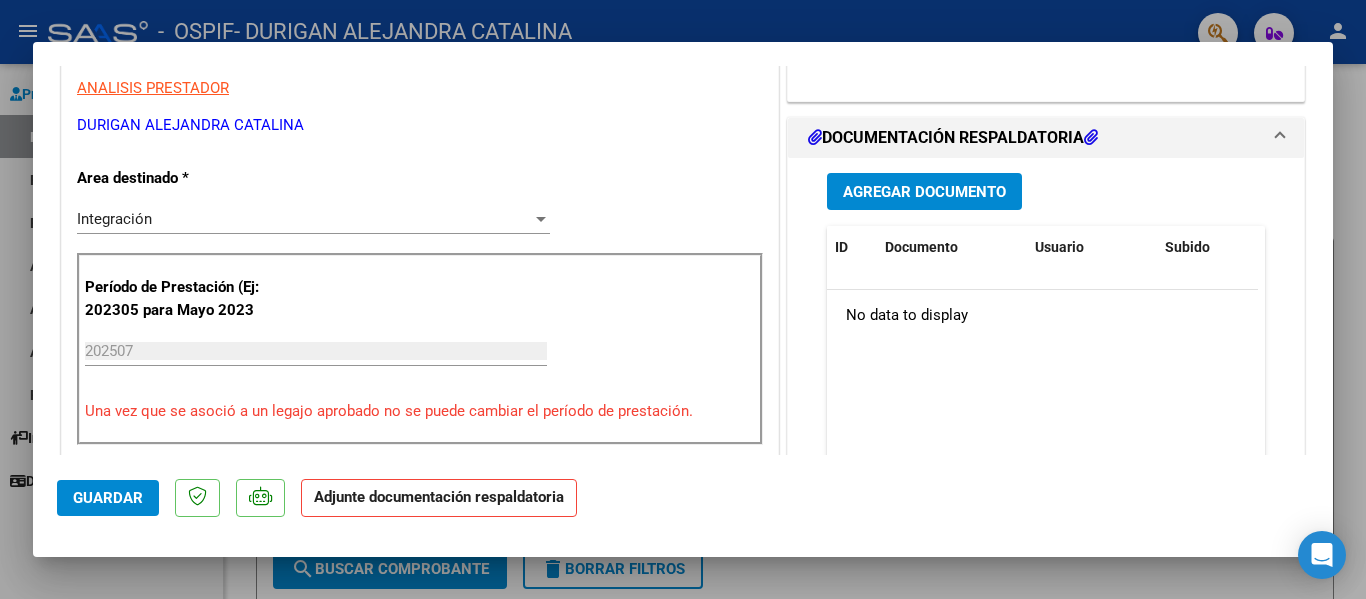 click on "Agregar Documento ID Documento Usuario Subido Acción No data to display  0 total   1" at bounding box center [1046, 357] 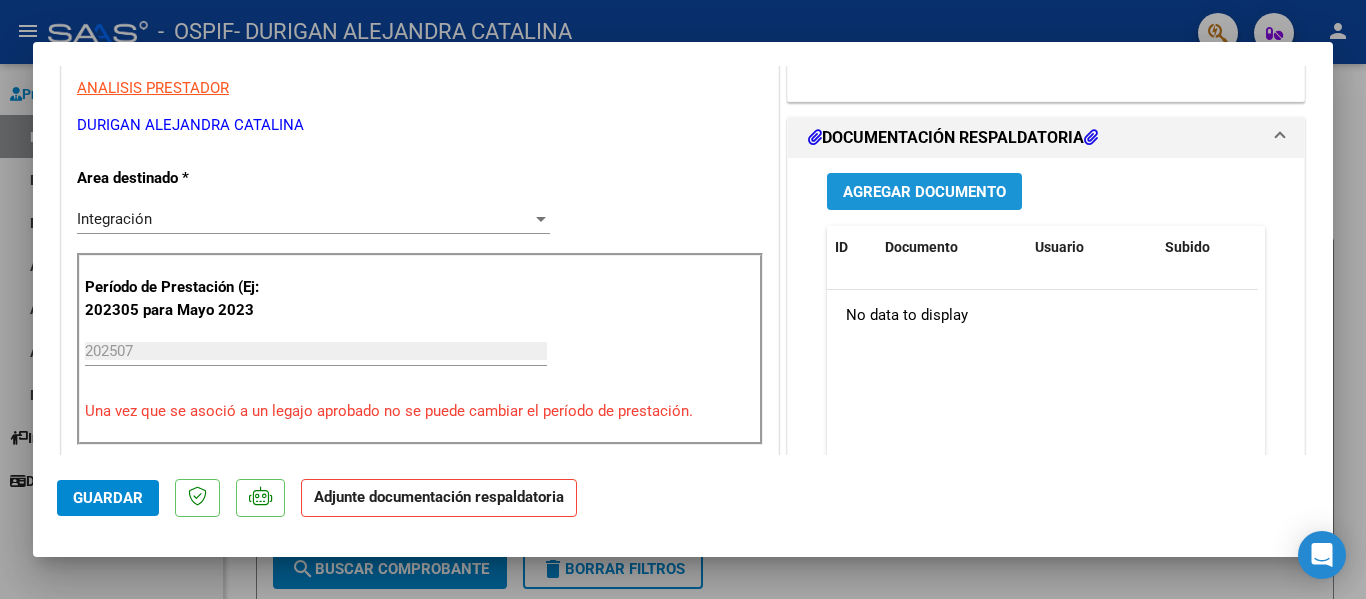 click on "Agregar Documento" at bounding box center (924, 191) 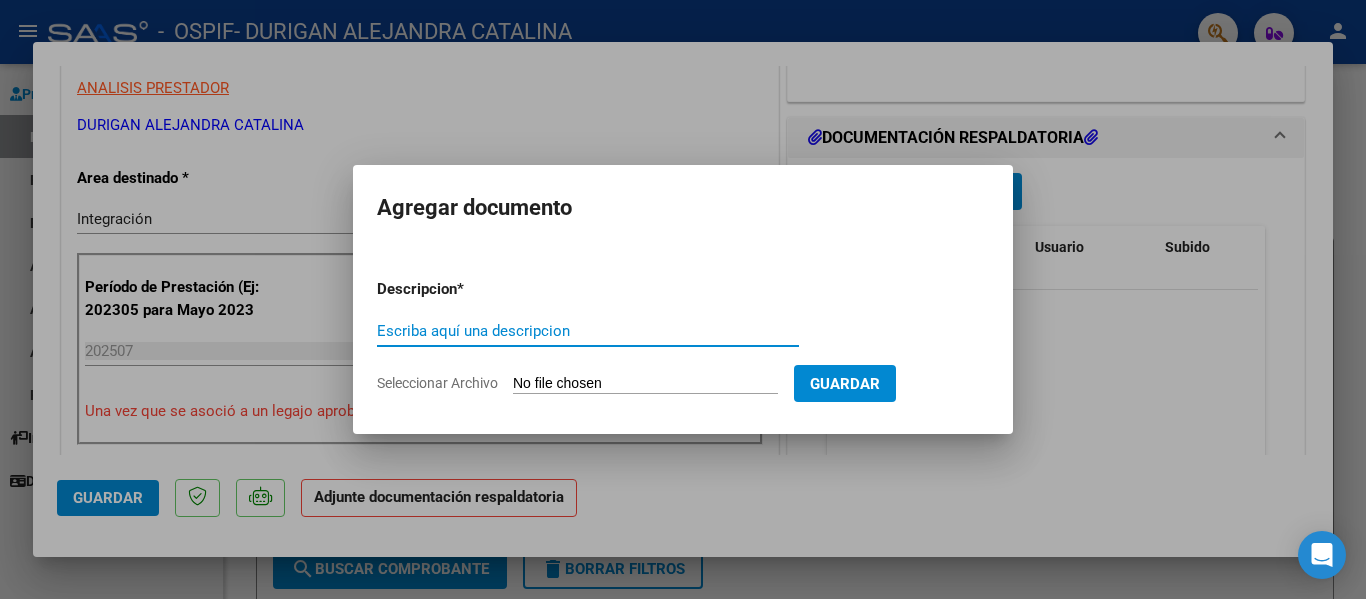 click on "Escriba aquí una descripcion" at bounding box center (588, 331) 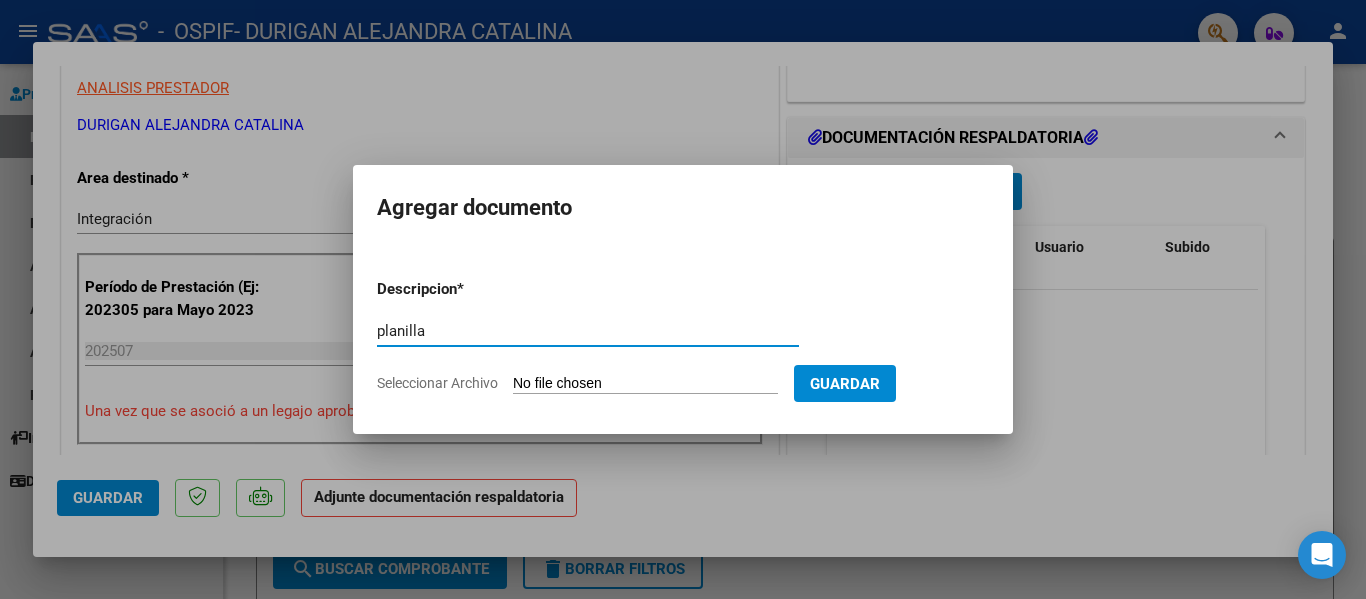 click on "Seleccionar Archivo" at bounding box center [645, 384] 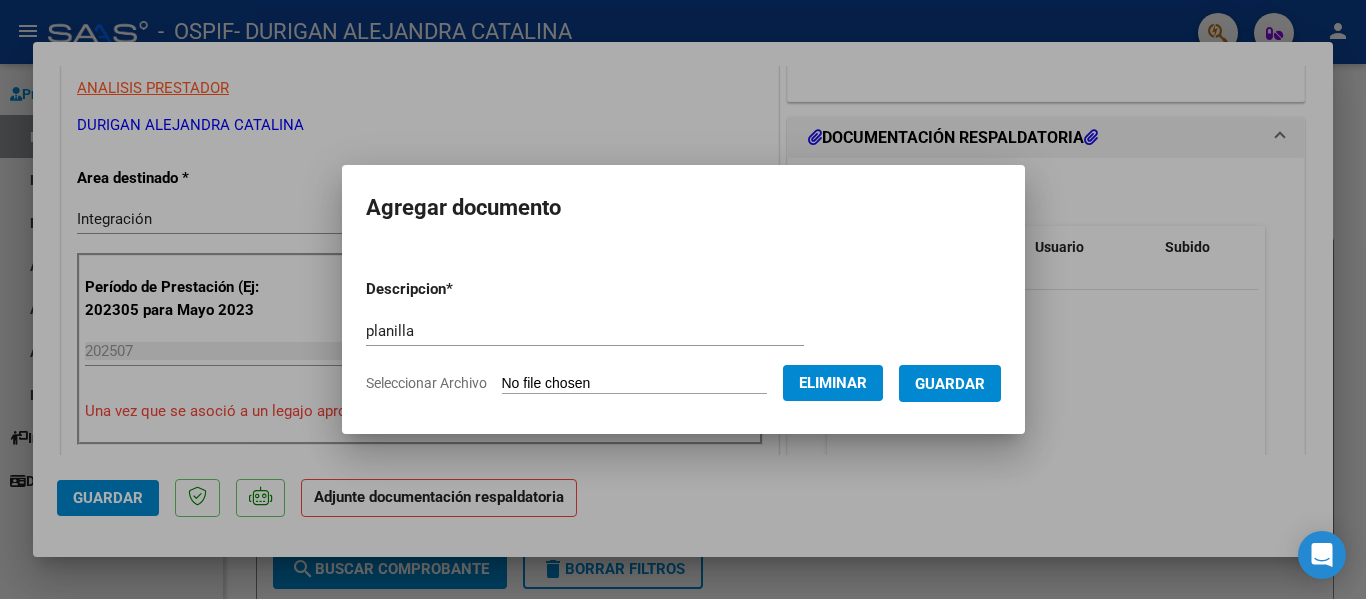 drag, startPoint x: 934, startPoint y: 383, endPoint x: 933, endPoint y: 397, distance: 14.035668 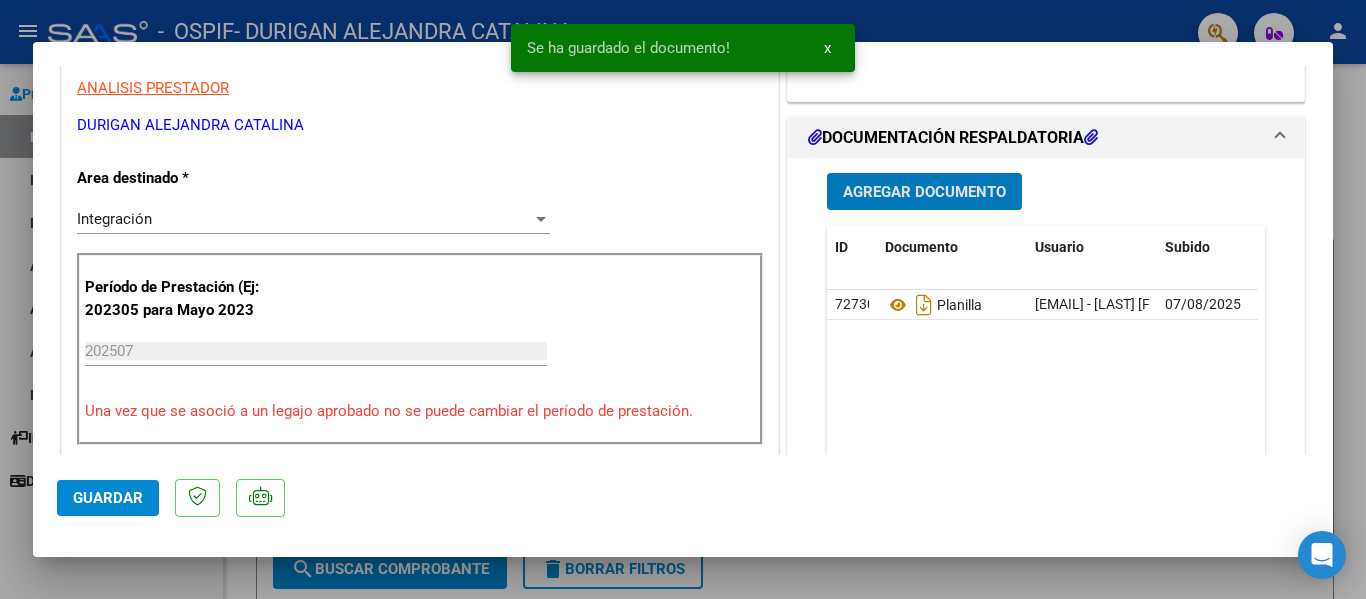 click at bounding box center (683, 299) 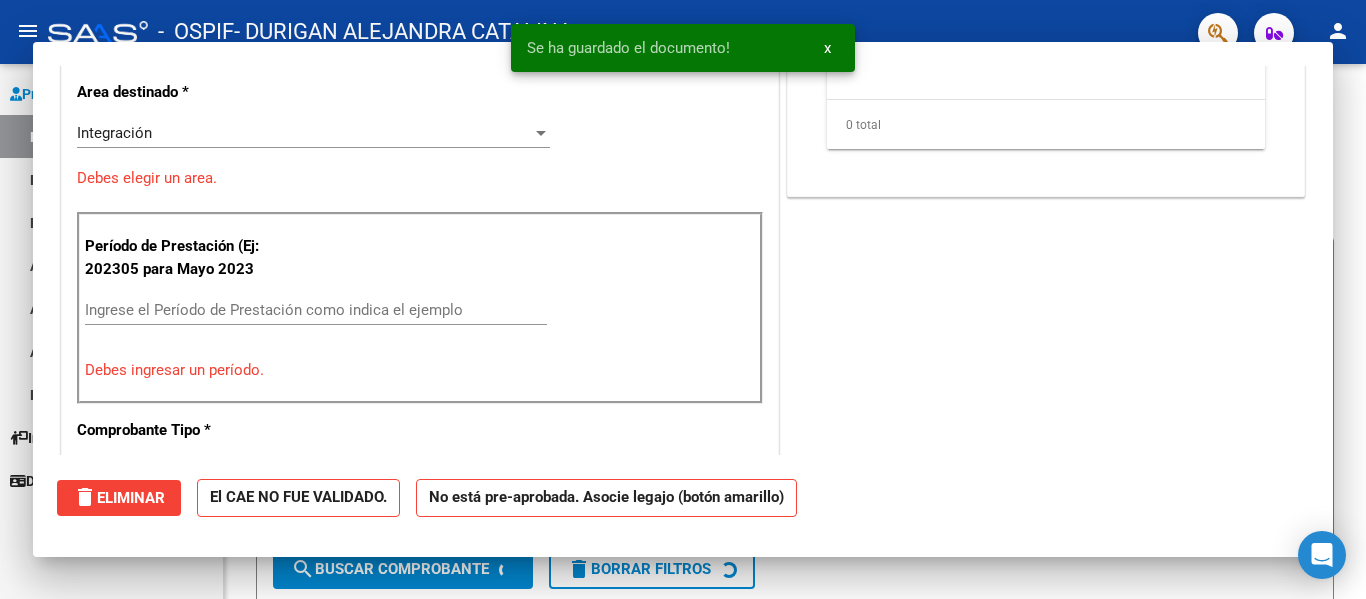 scroll, scrollTop: 323, scrollLeft: 0, axis: vertical 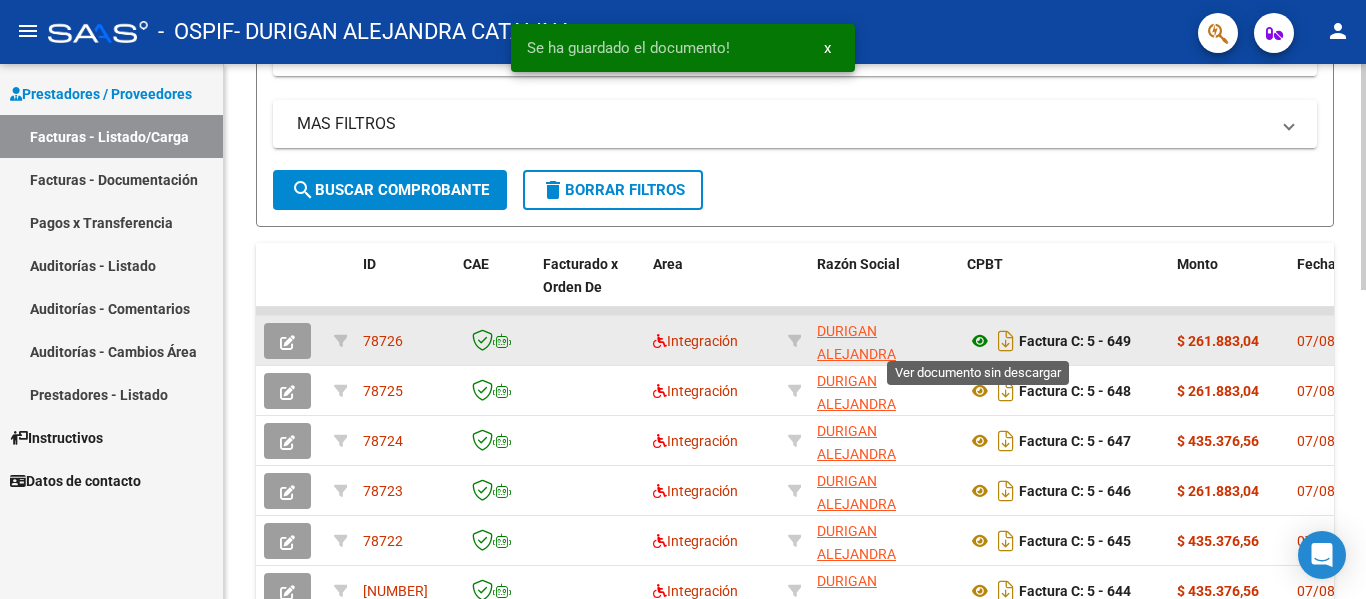 click 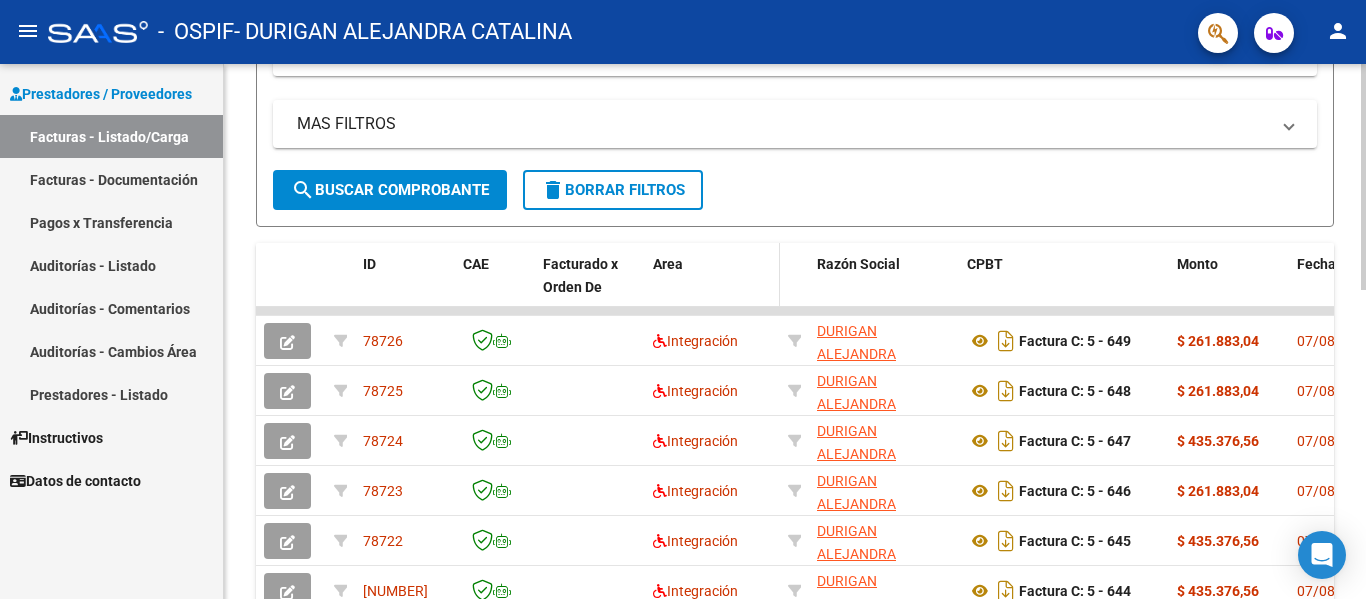 scroll, scrollTop: 0, scrollLeft: 0, axis: both 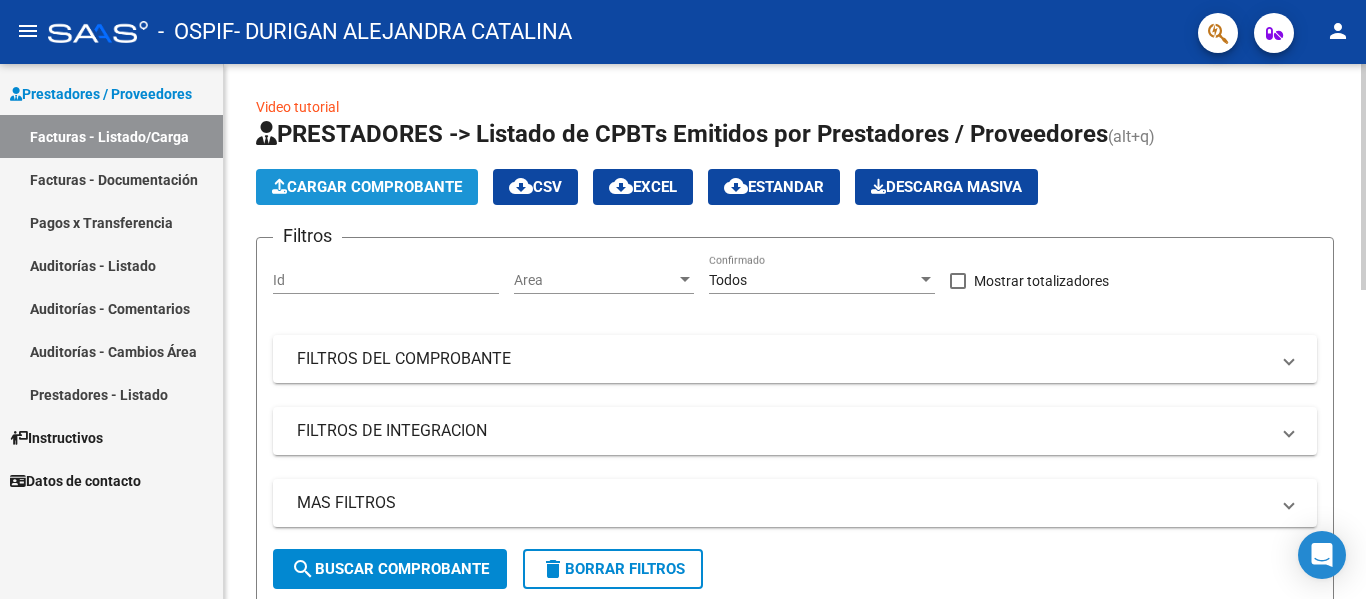 click on "Cargar Comprobante" 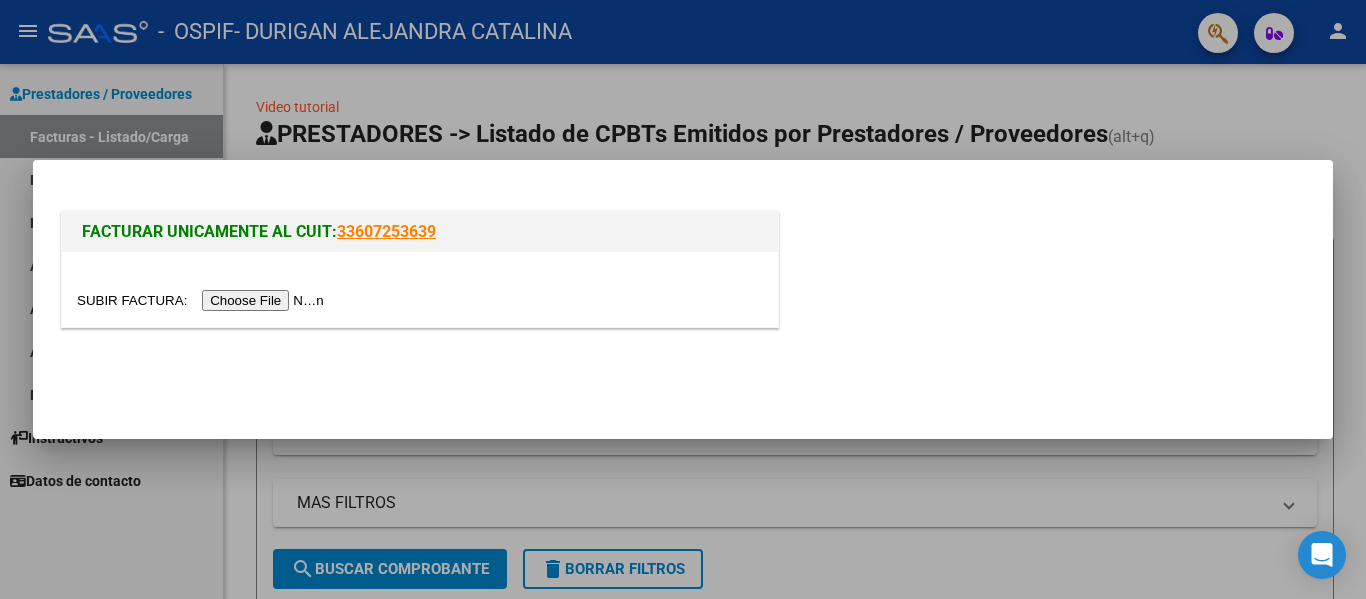 click at bounding box center (203, 300) 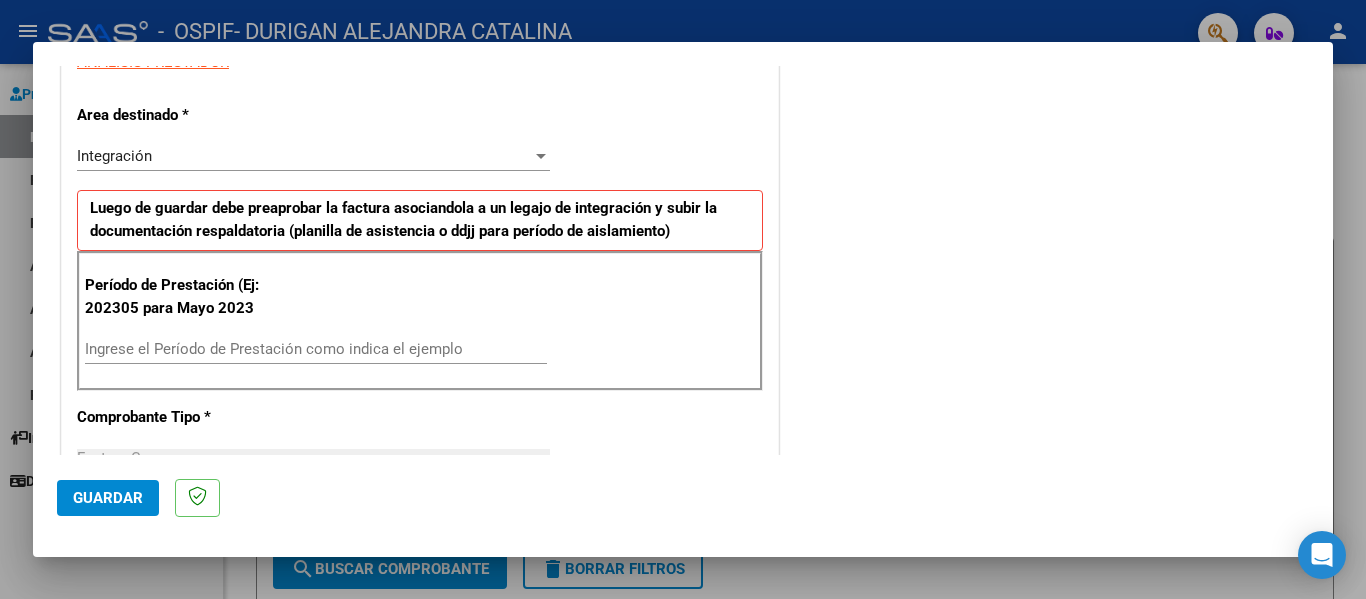 scroll, scrollTop: 397, scrollLeft: 0, axis: vertical 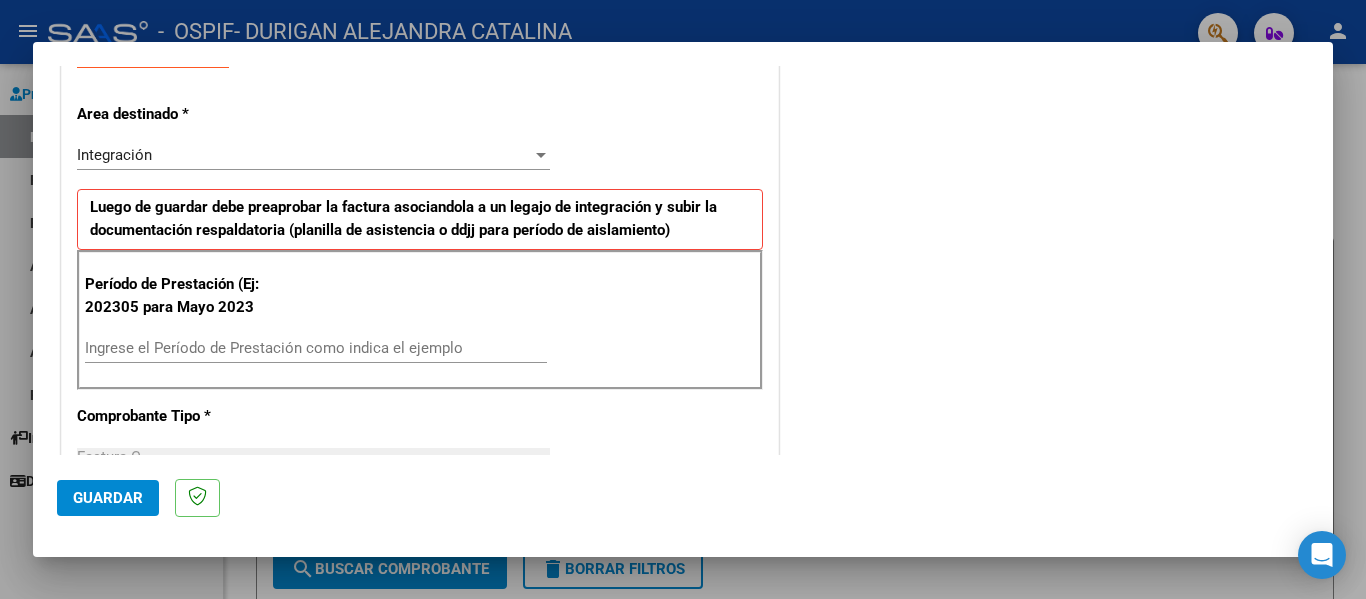 click on "Ingrese el Período de Prestación como indica el ejemplo" at bounding box center [316, 348] 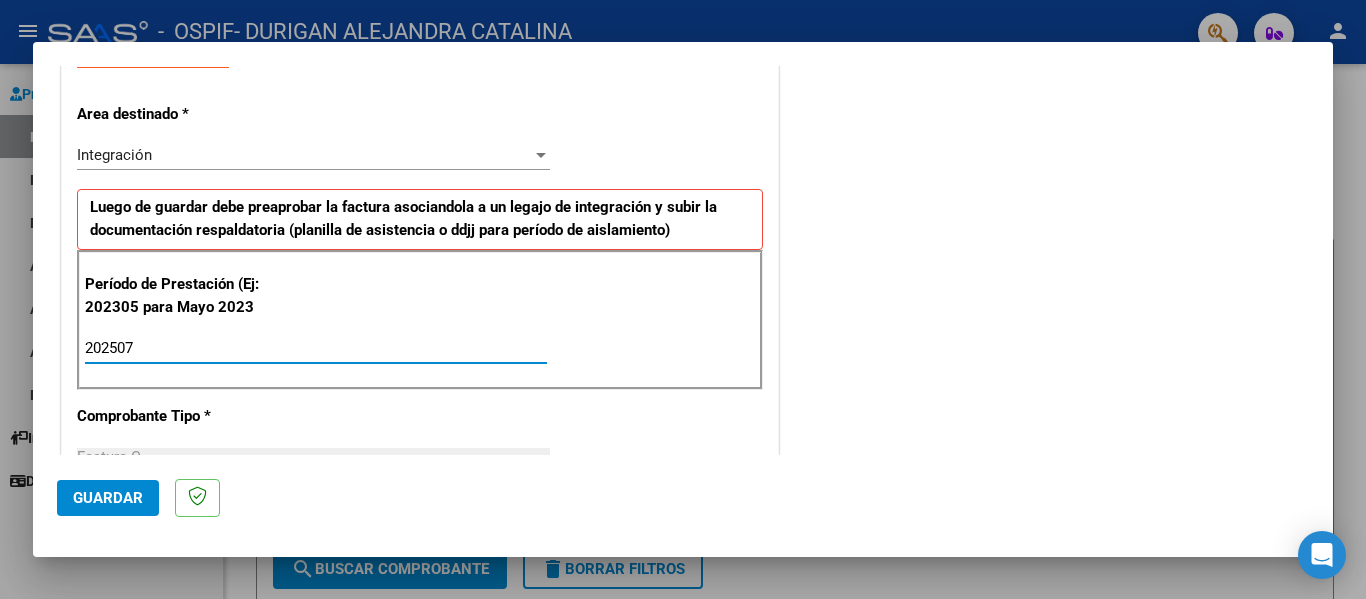 click on "Guardar" 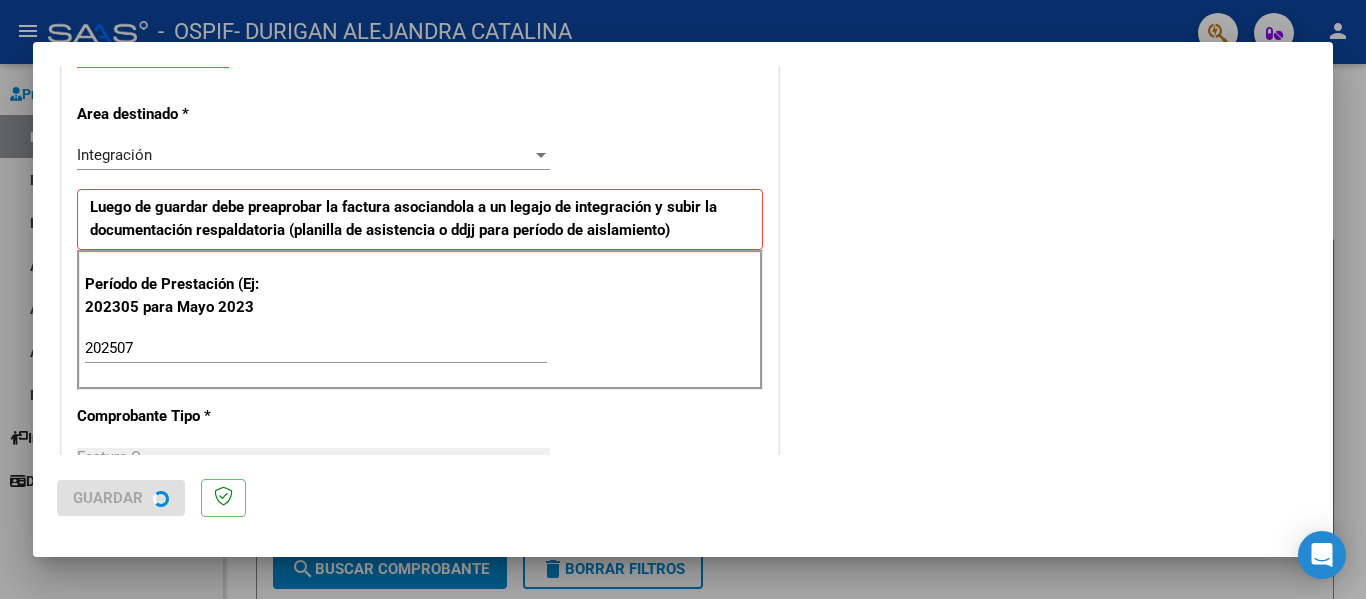 scroll, scrollTop: 0, scrollLeft: 0, axis: both 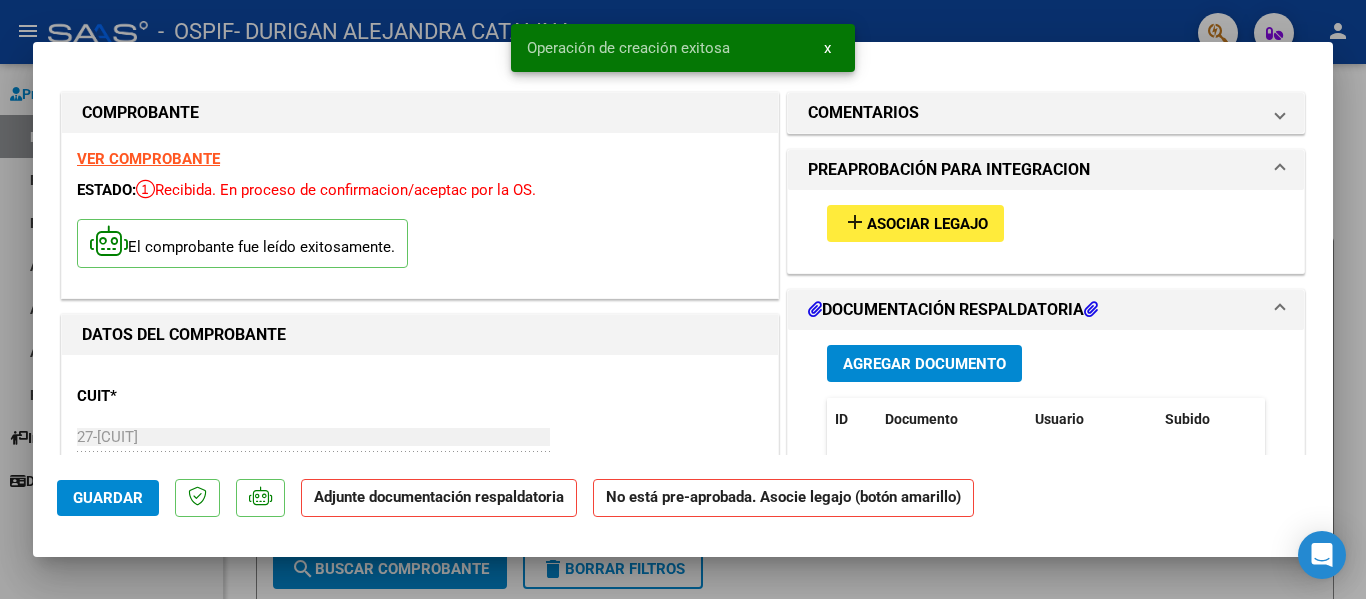 click on "Asociar Legajo" at bounding box center (927, 224) 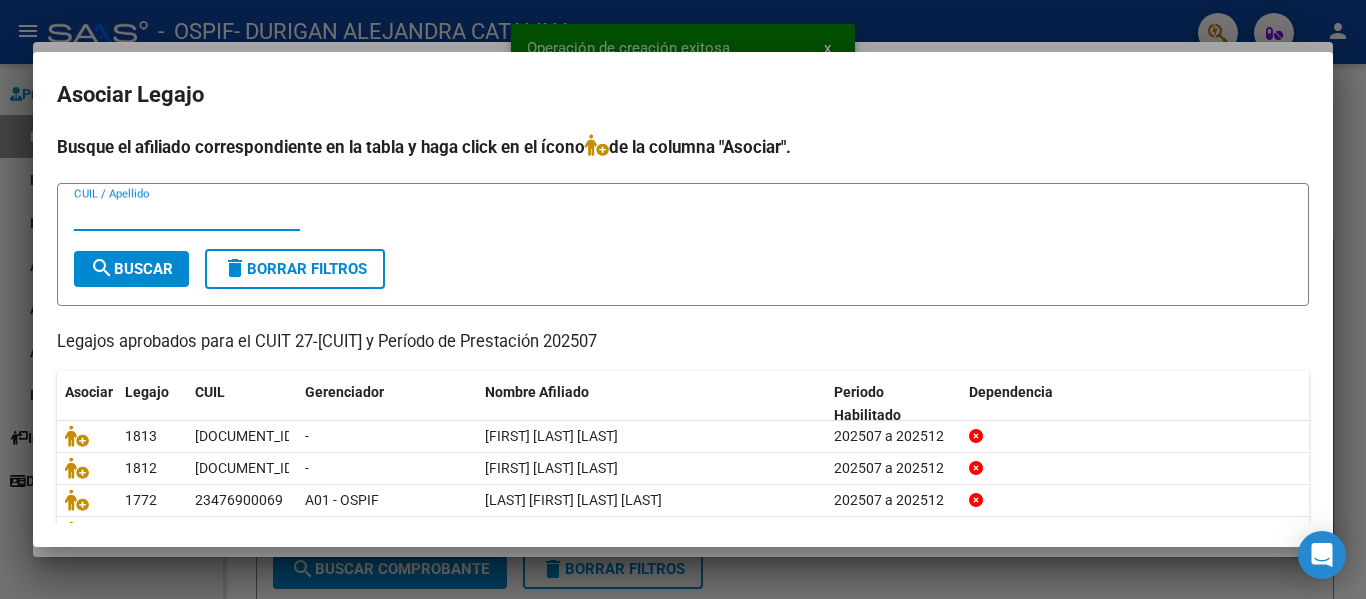 click on "CUIL / Apellido" at bounding box center [187, 215] 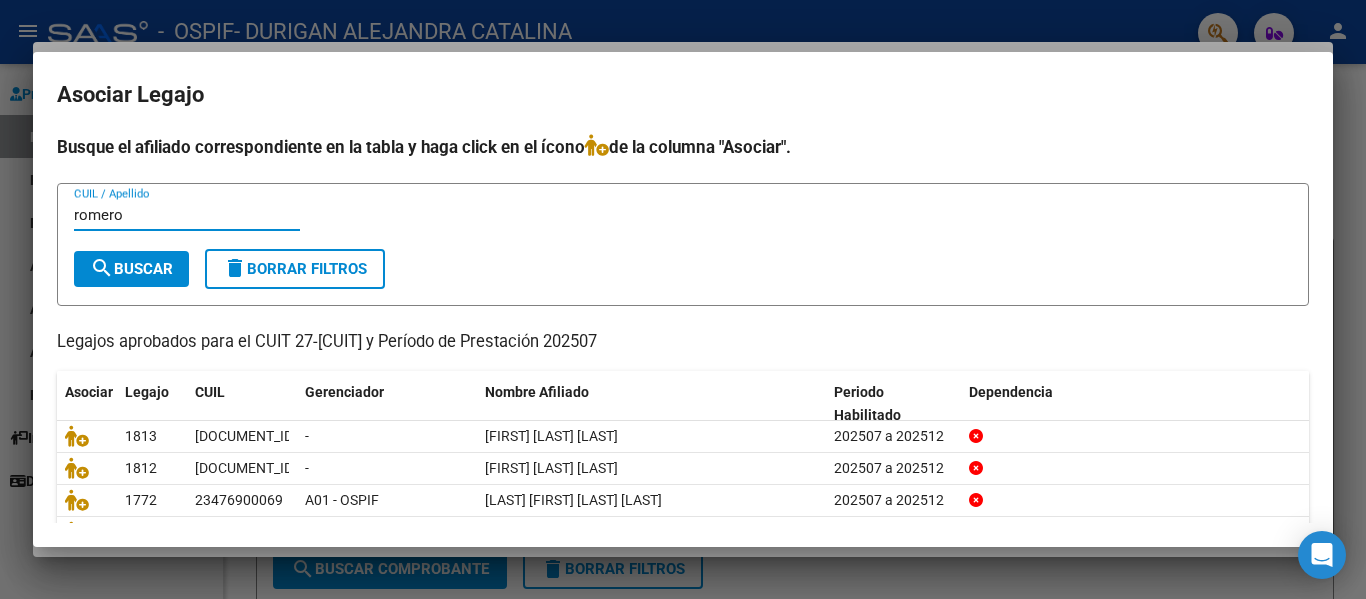 click on "search  Buscar" at bounding box center [131, 269] 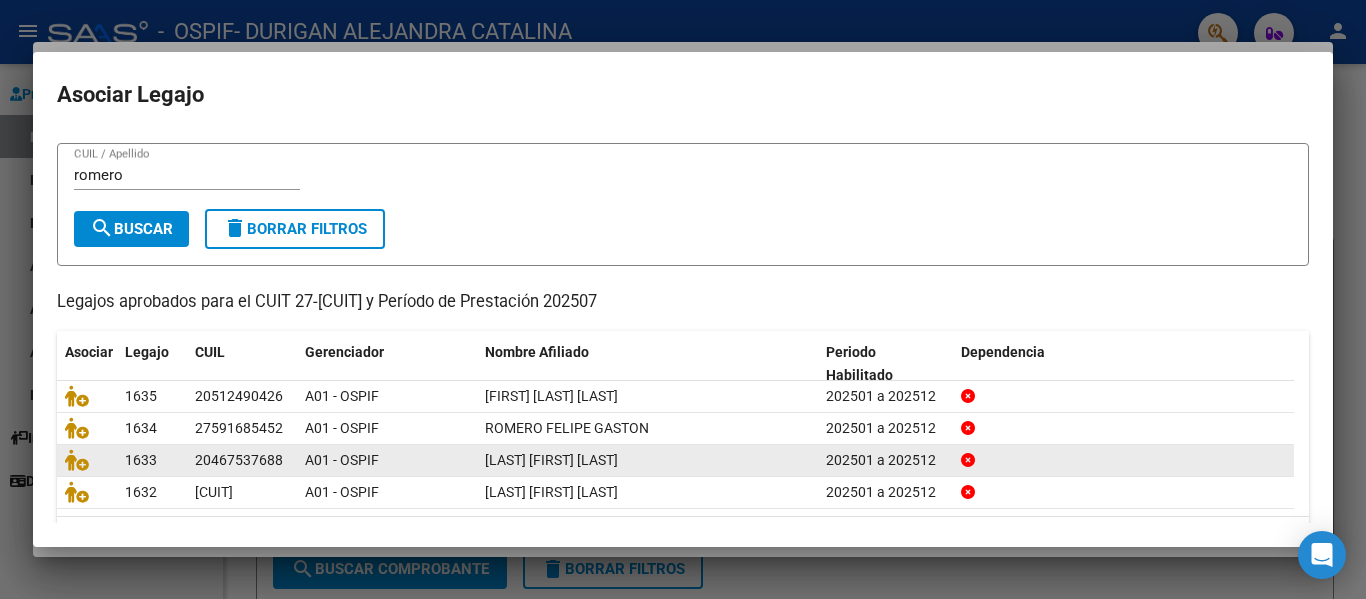 scroll, scrollTop: 42, scrollLeft: 0, axis: vertical 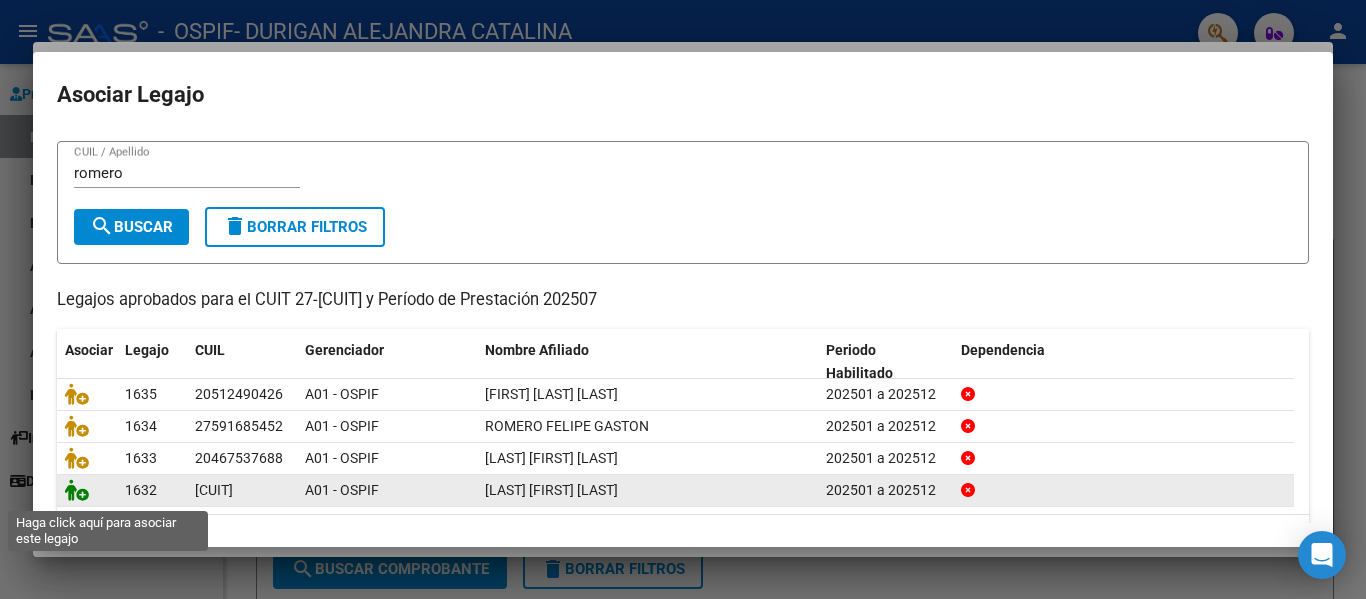 click 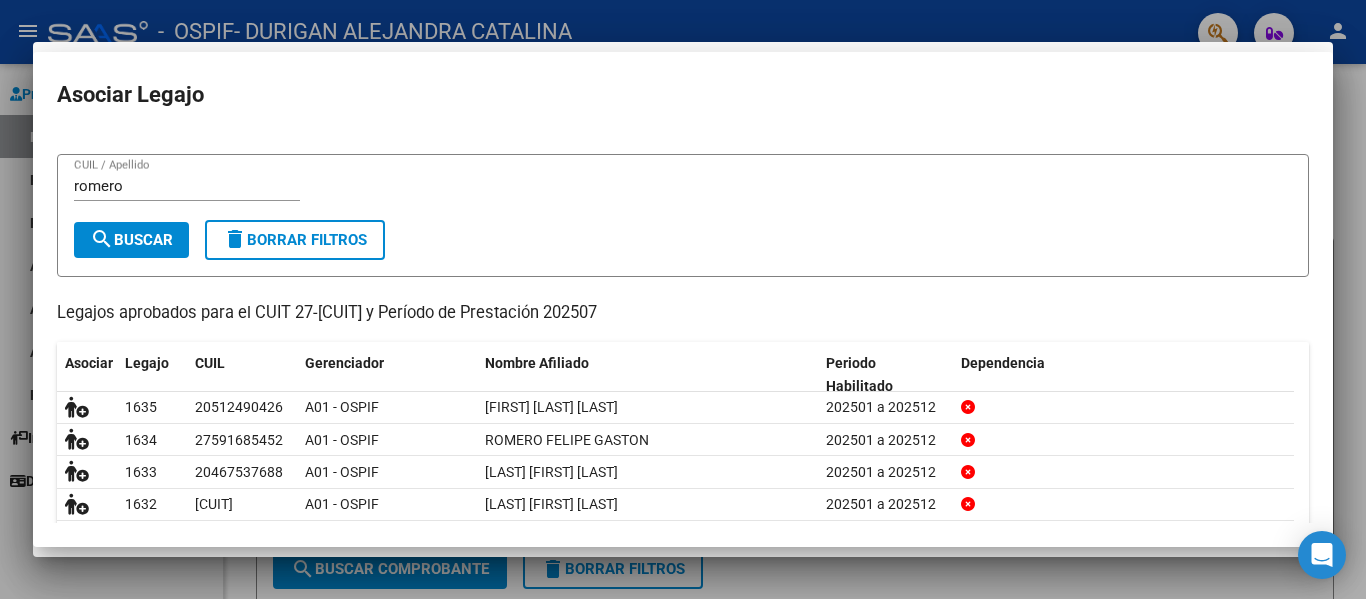 scroll, scrollTop: 0, scrollLeft: 0, axis: both 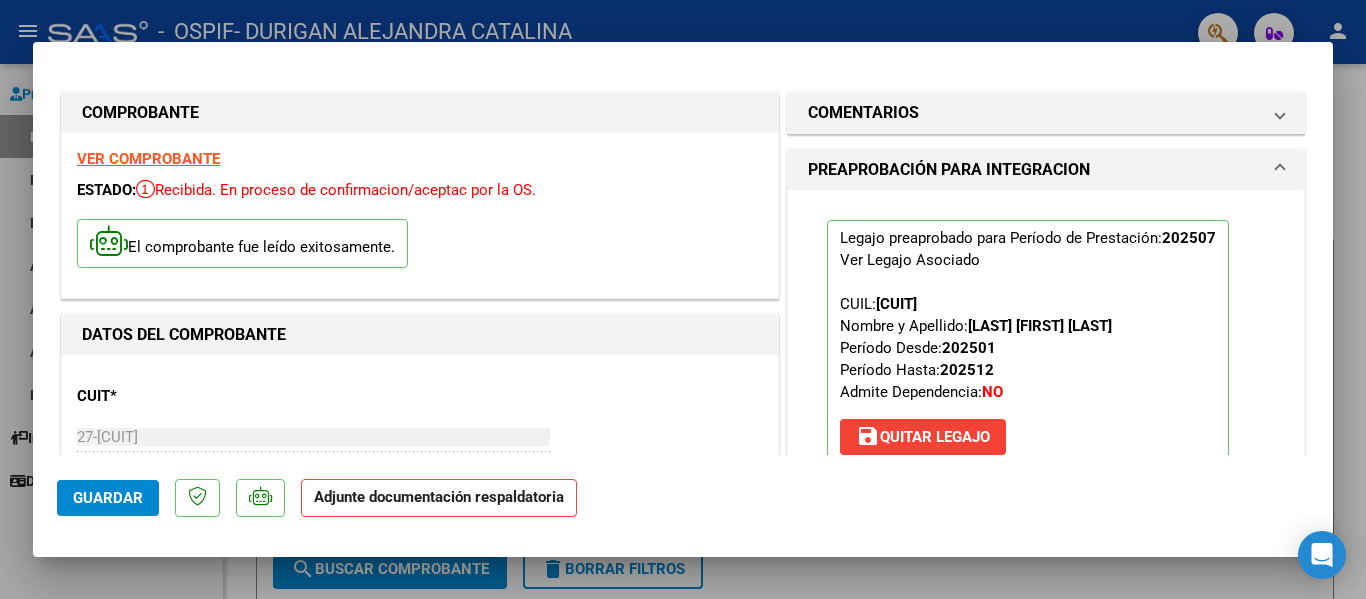 click at bounding box center [683, 299] 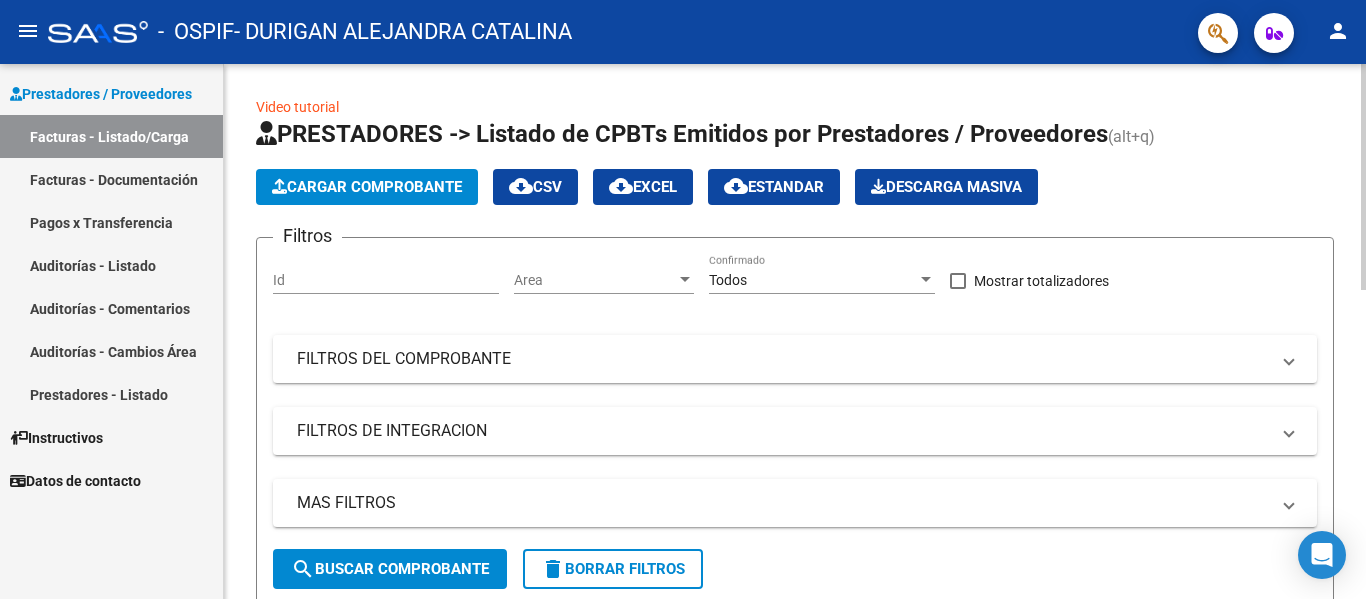 click on "Cargar Comprobante" 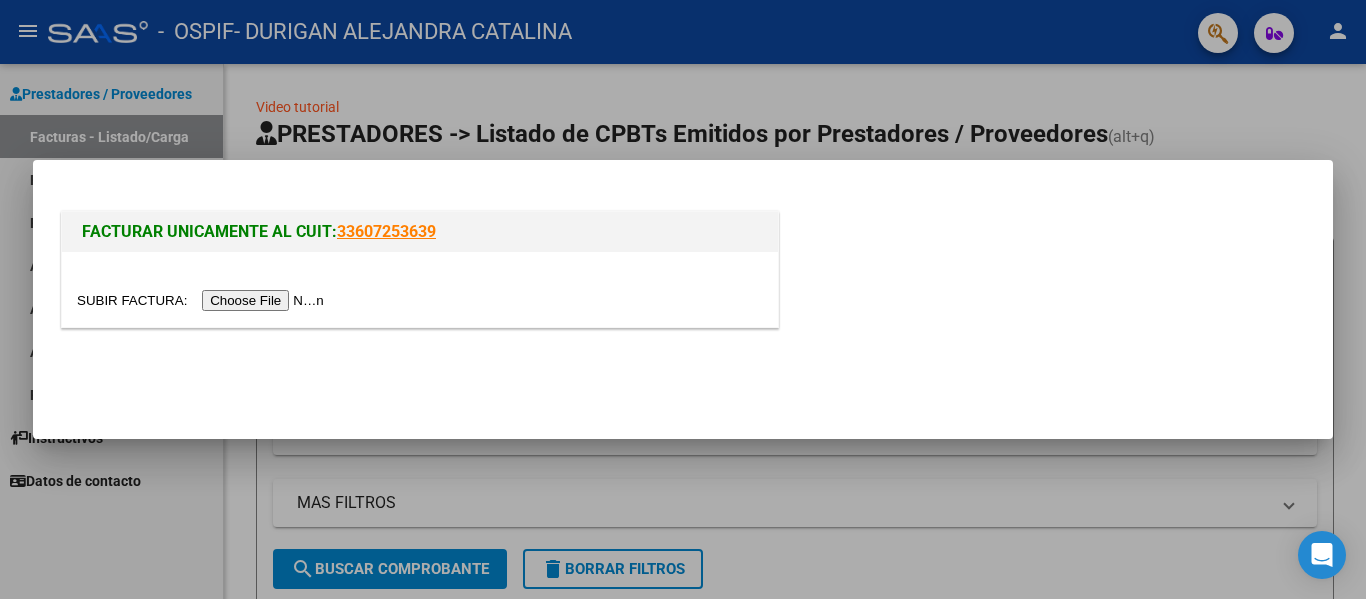 click at bounding box center (420, 289) 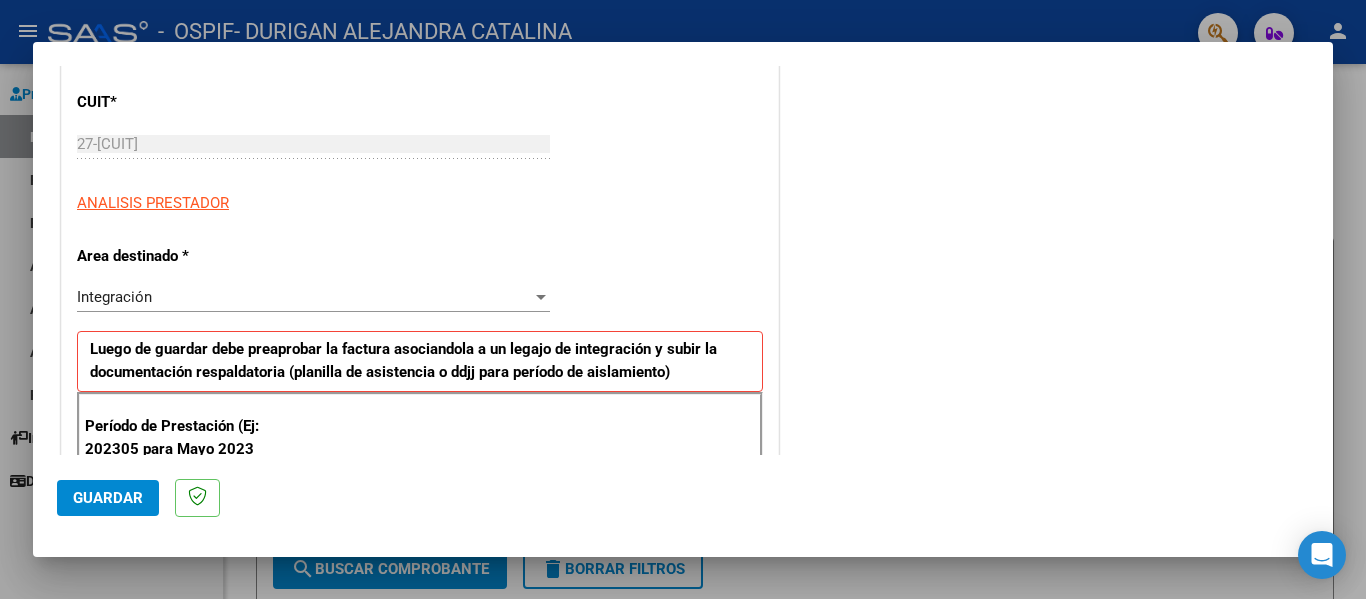 scroll, scrollTop: 369, scrollLeft: 0, axis: vertical 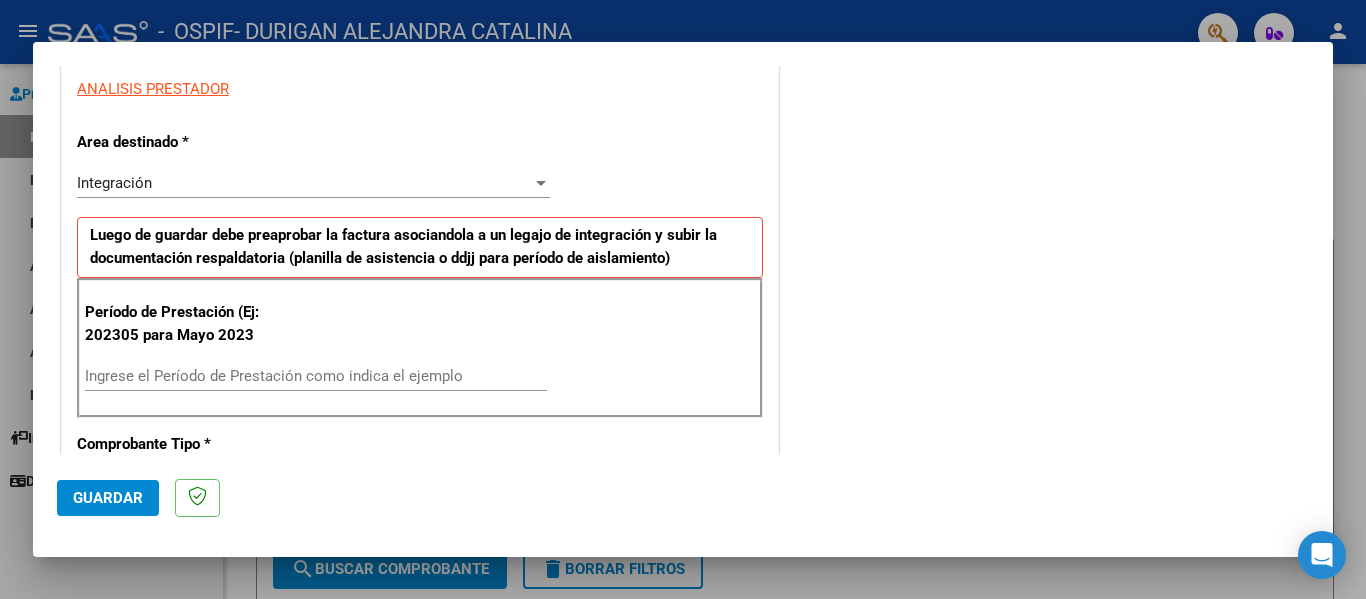 click on "Ingrese el Período de Prestación como indica el ejemplo" at bounding box center (316, 385) 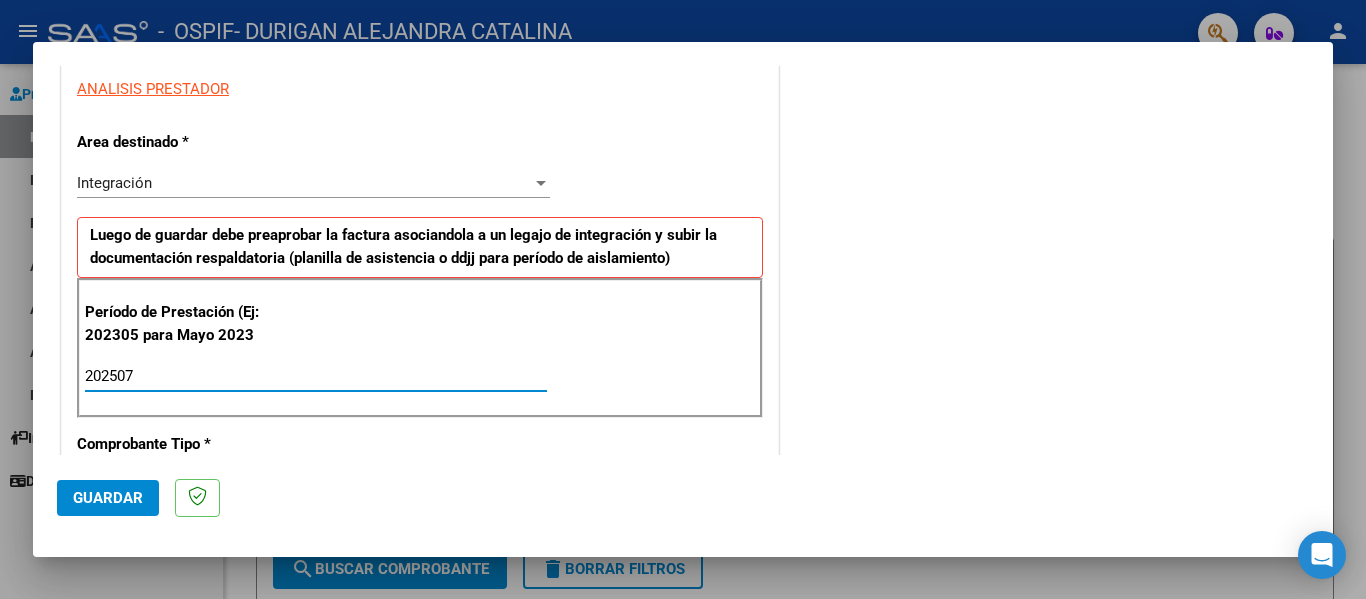 click on "Guardar" 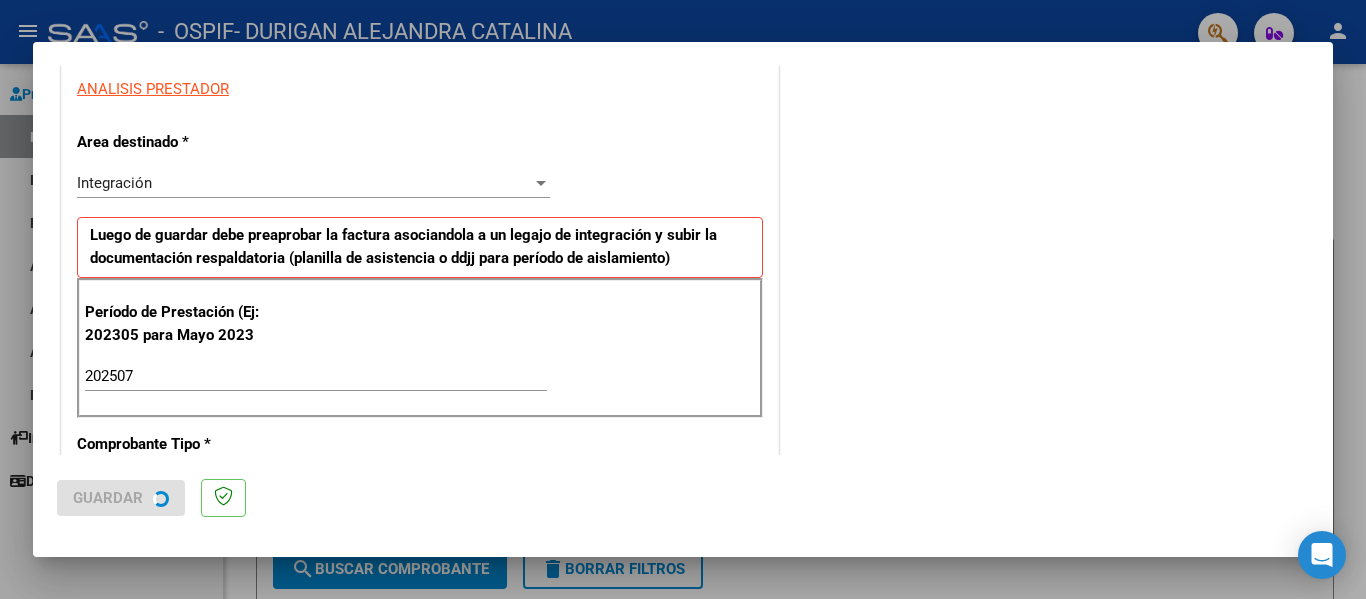 scroll, scrollTop: 0, scrollLeft: 0, axis: both 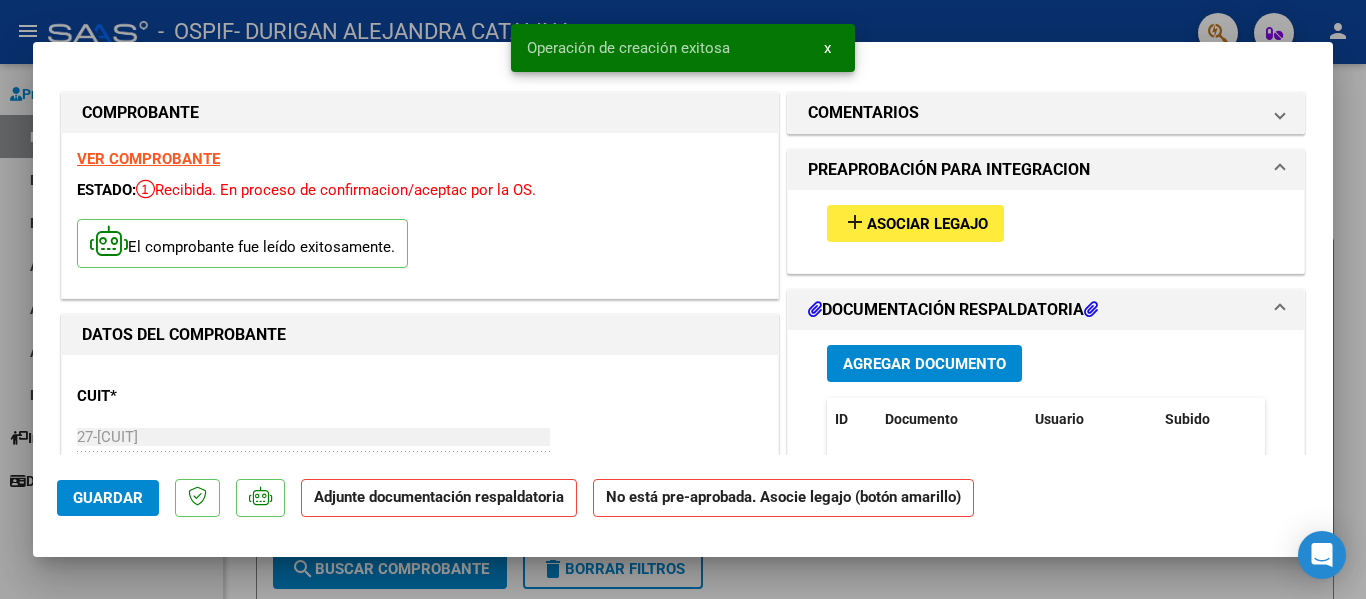 click at bounding box center (683, 299) 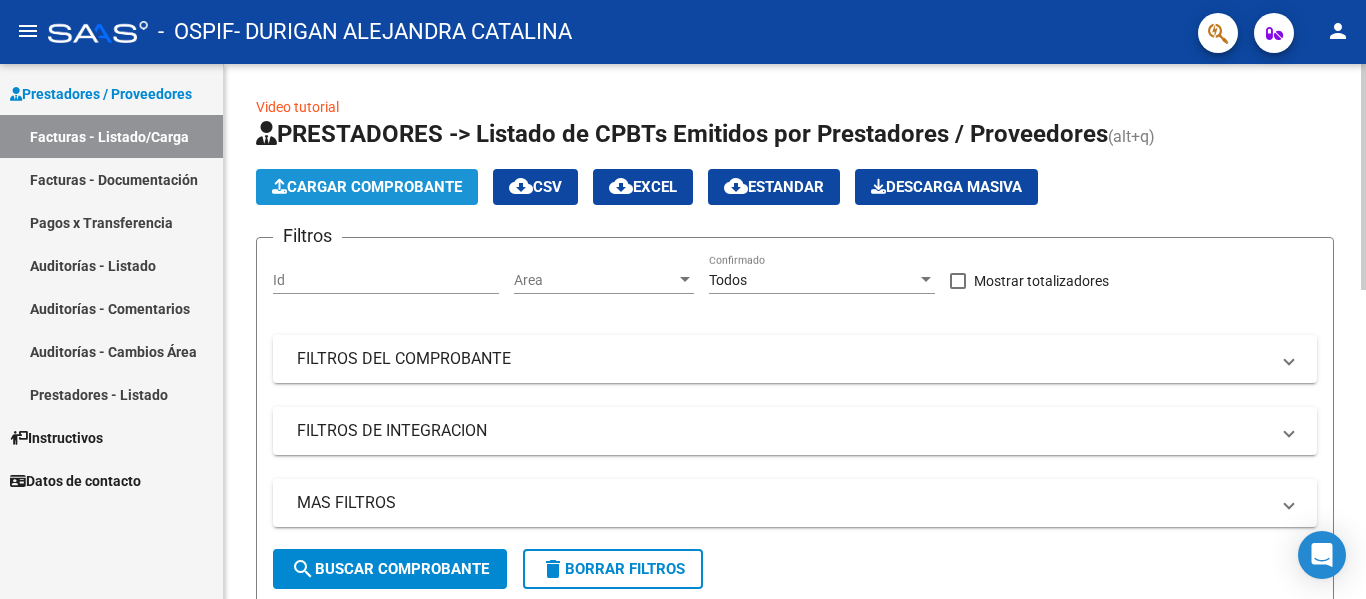 click on "Cargar Comprobante" 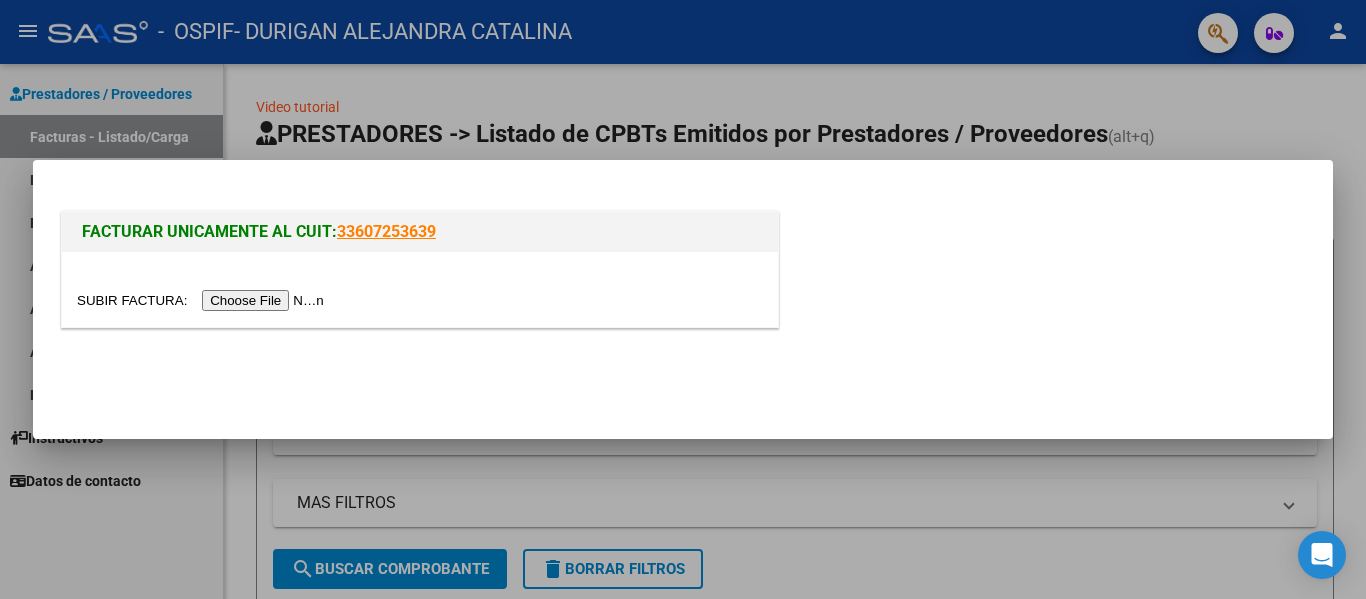 click at bounding box center (203, 300) 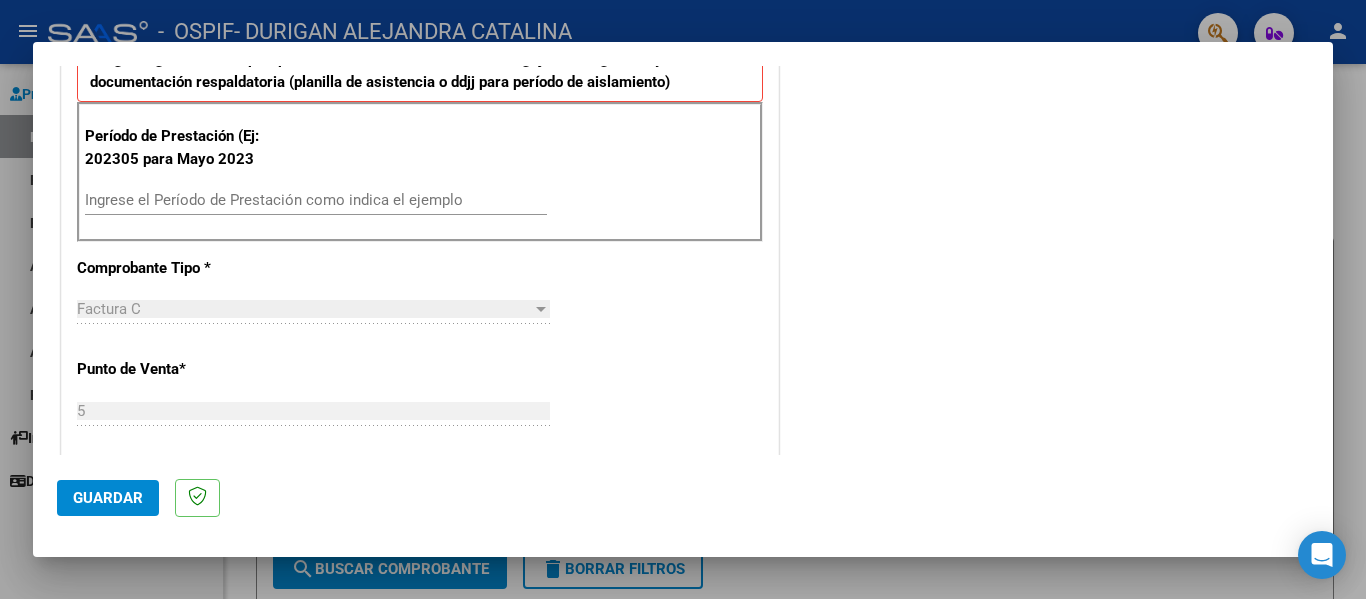 scroll, scrollTop: 546, scrollLeft: 0, axis: vertical 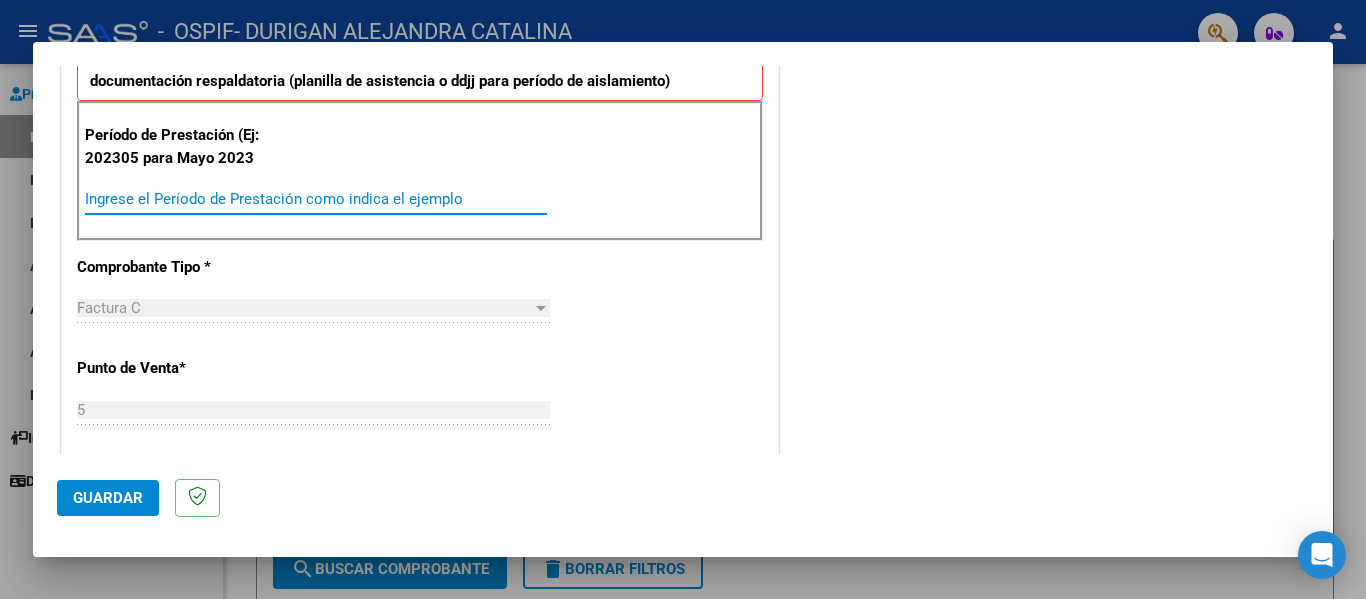 click on "Ingrese el Período de Prestación como indica el ejemplo" at bounding box center [316, 199] 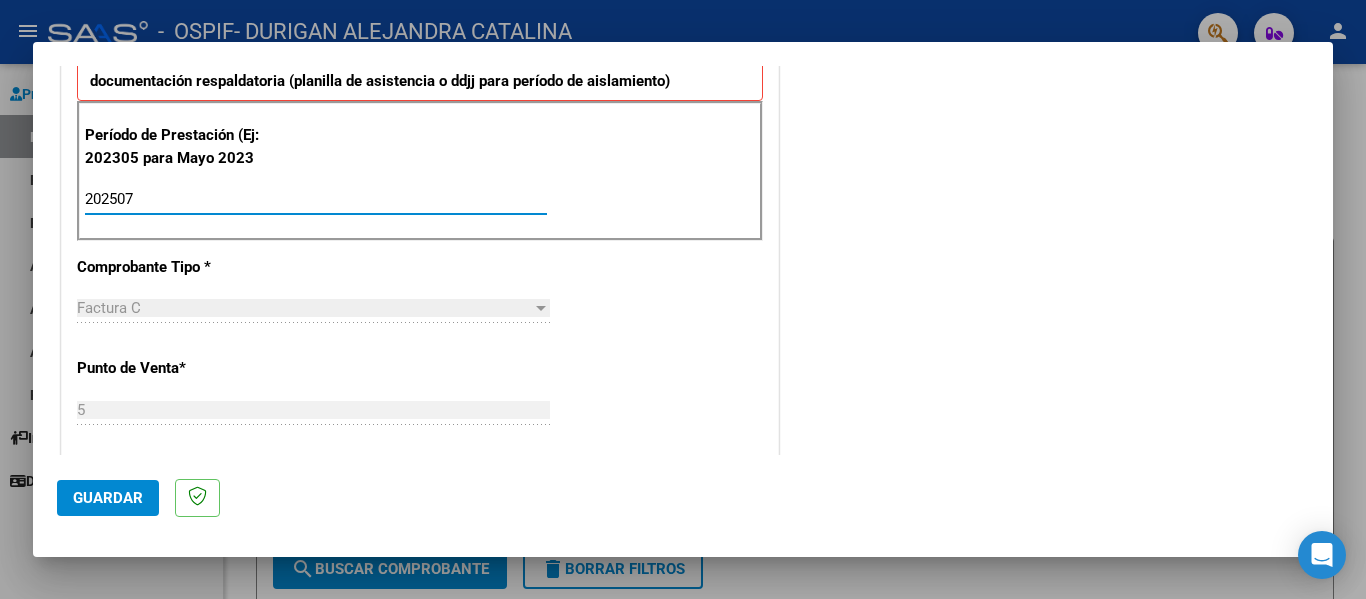 click on "Guardar" 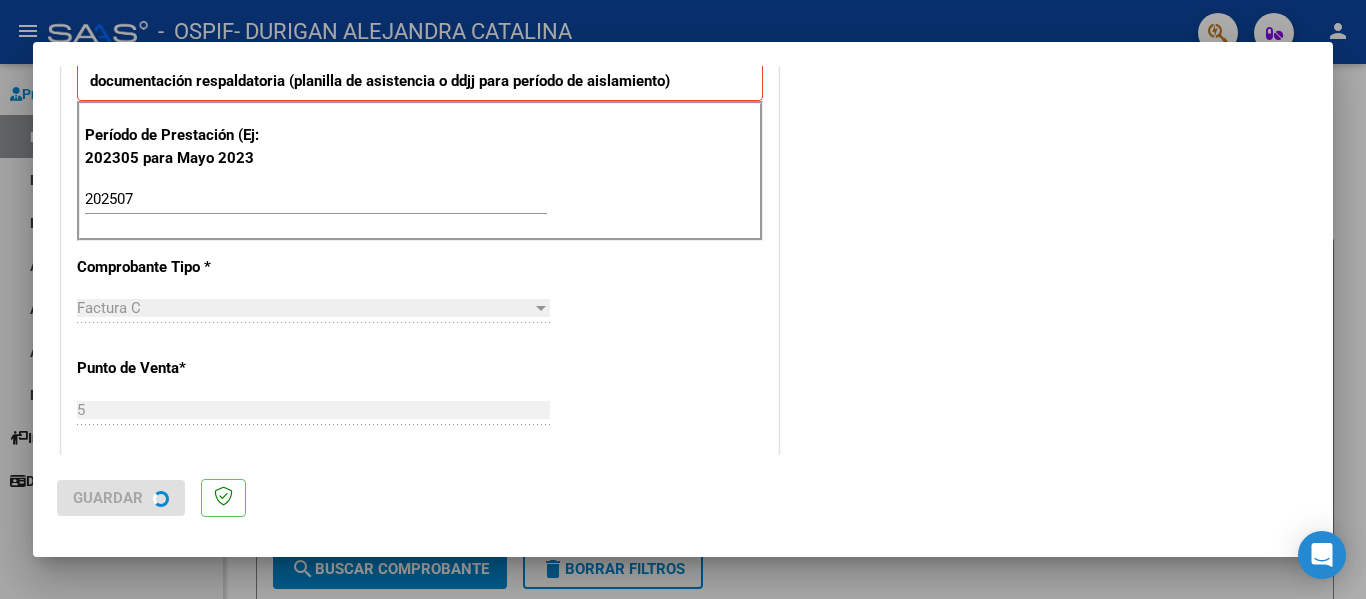 scroll, scrollTop: 0, scrollLeft: 0, axis: both 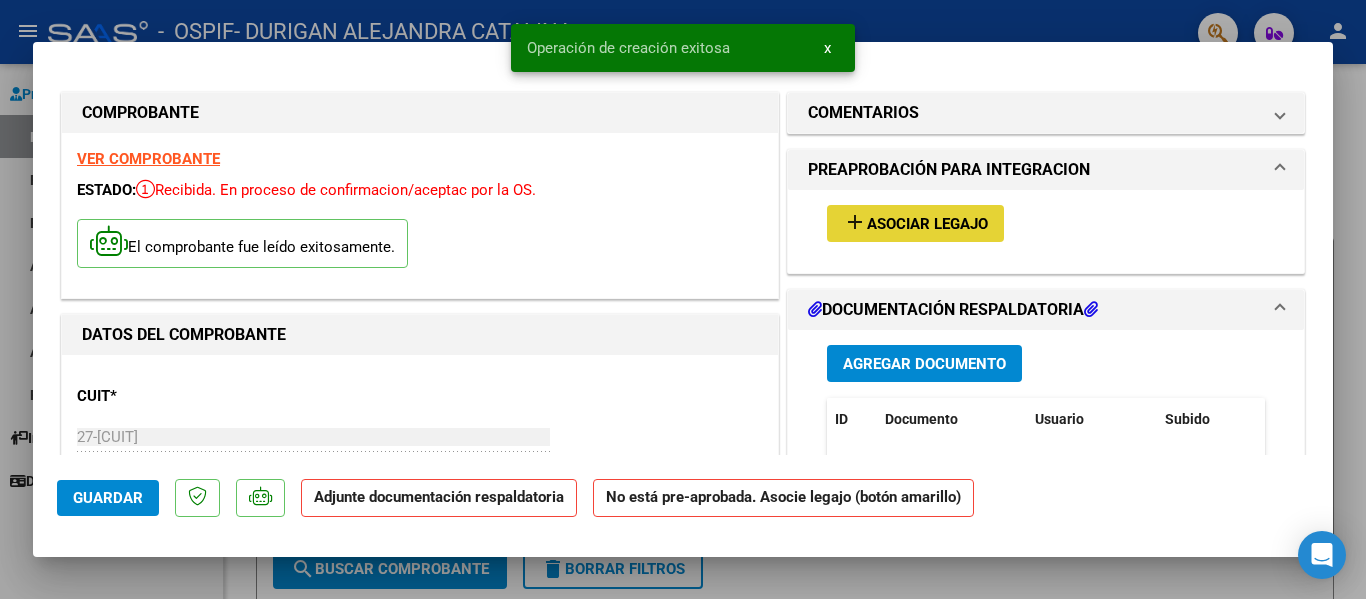 click on "Asociar Legajo" at bounding box center [927, 224] 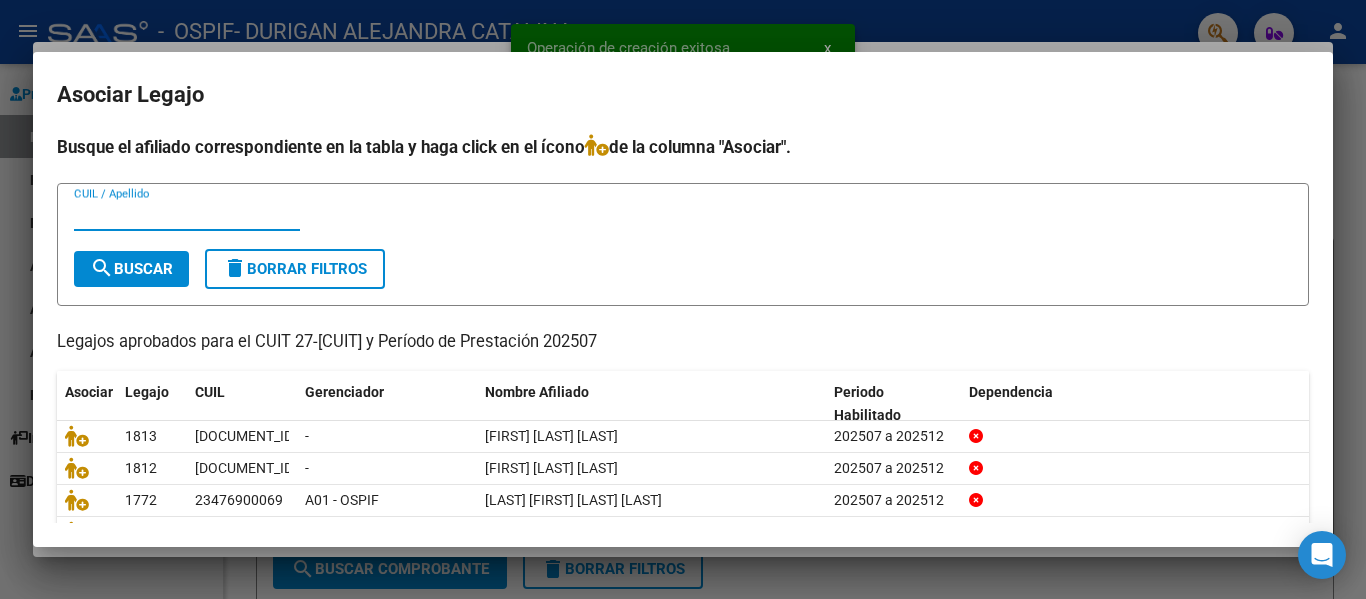 click on "CUIL / Apellido" at bounding box center (187, 215) 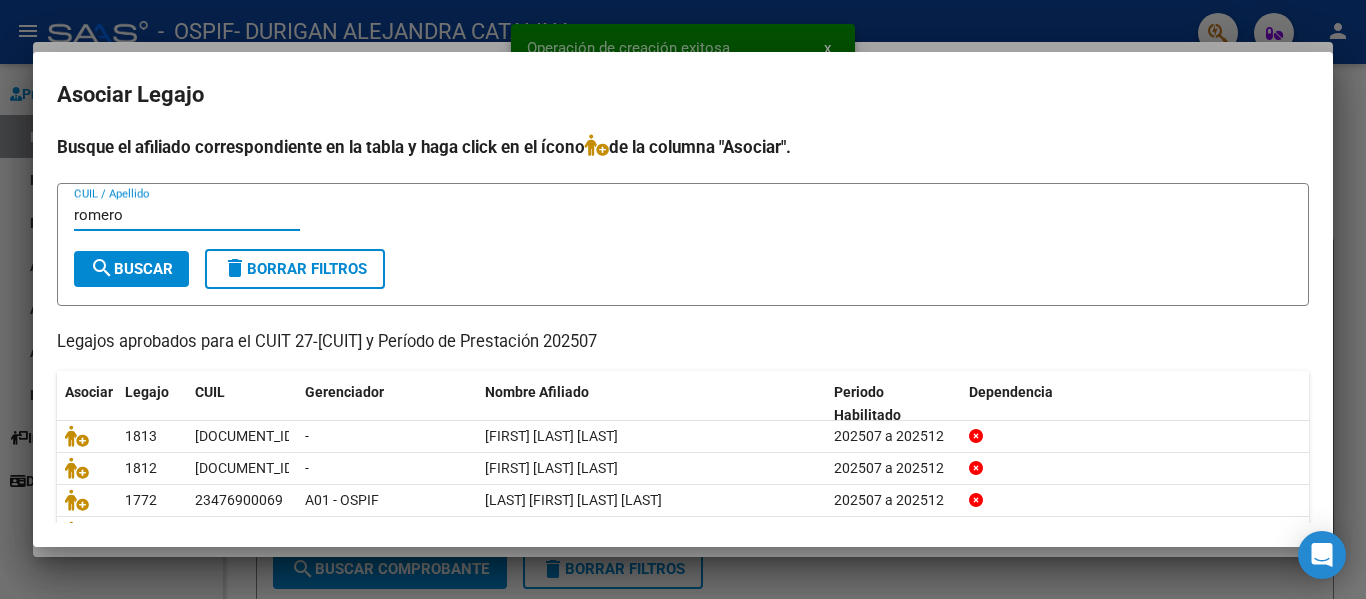click on "search  Buscar" at bounding box center [131, 269] 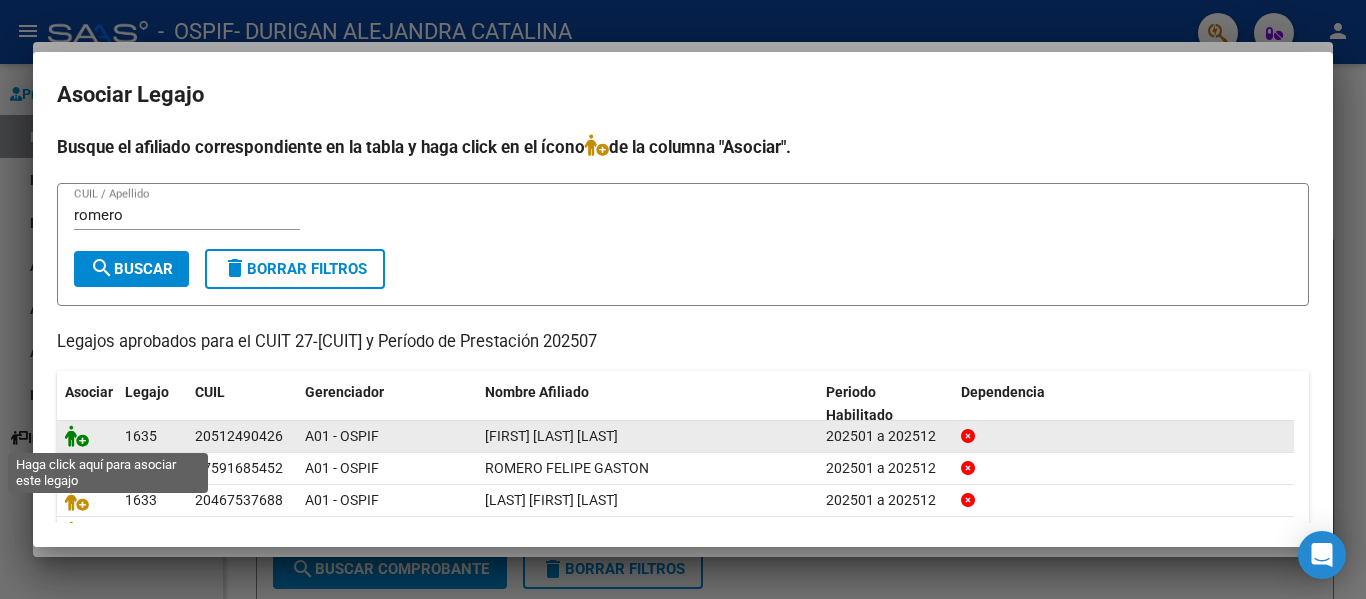 click 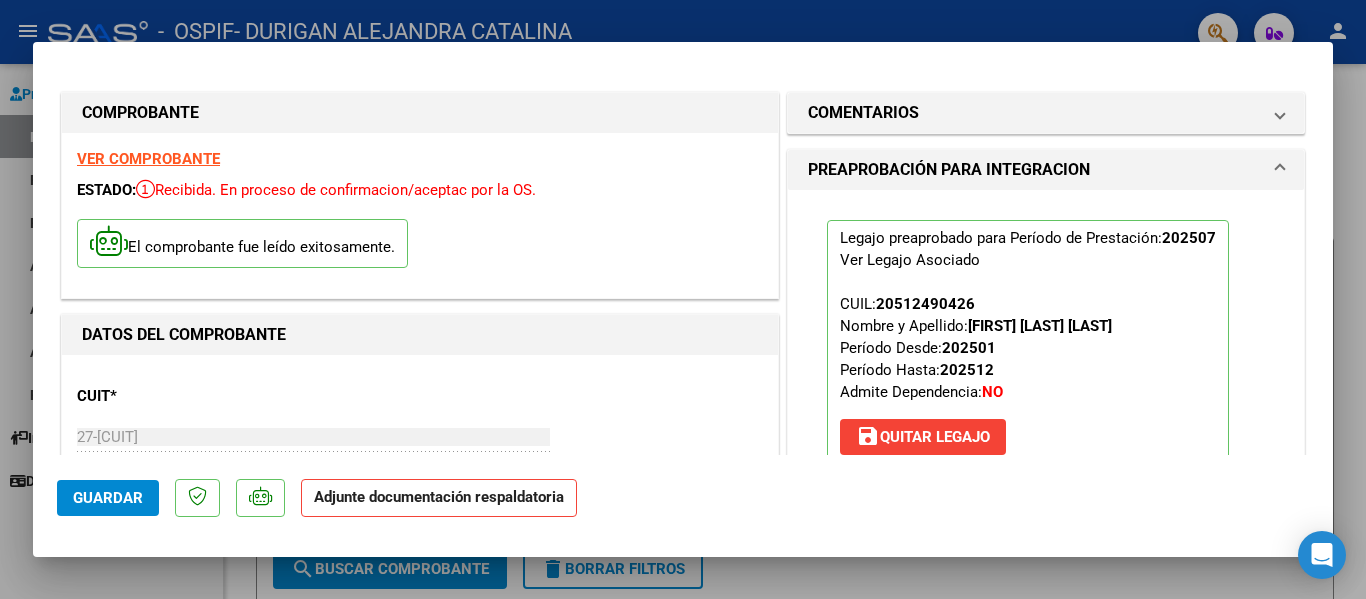 click at bounding box center [683, 299] 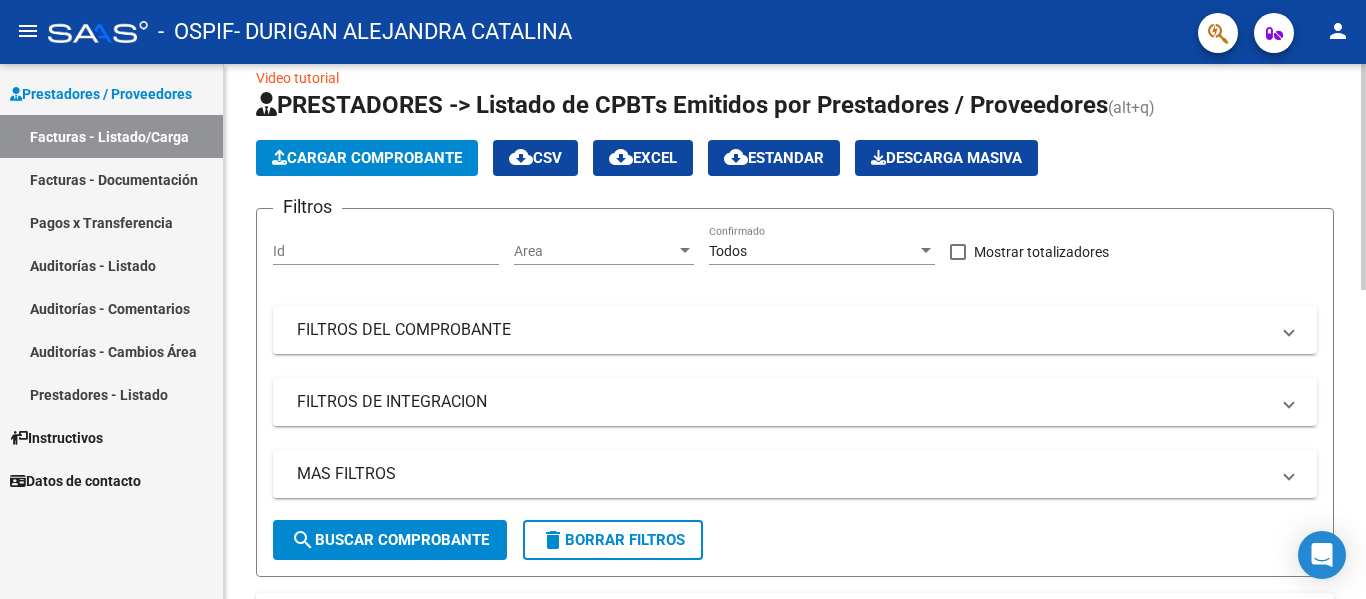 scroll, scrollTop: 28, scrollLeft: 0, axis: vertical 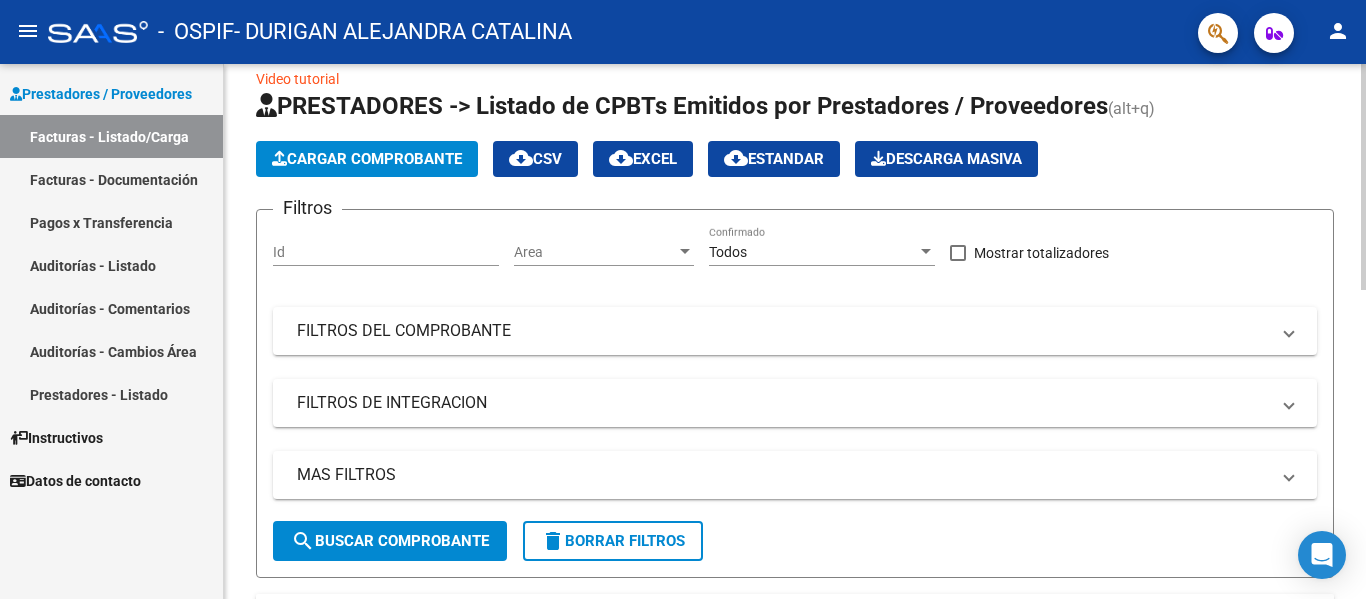 click on "Cargar Comprobante" 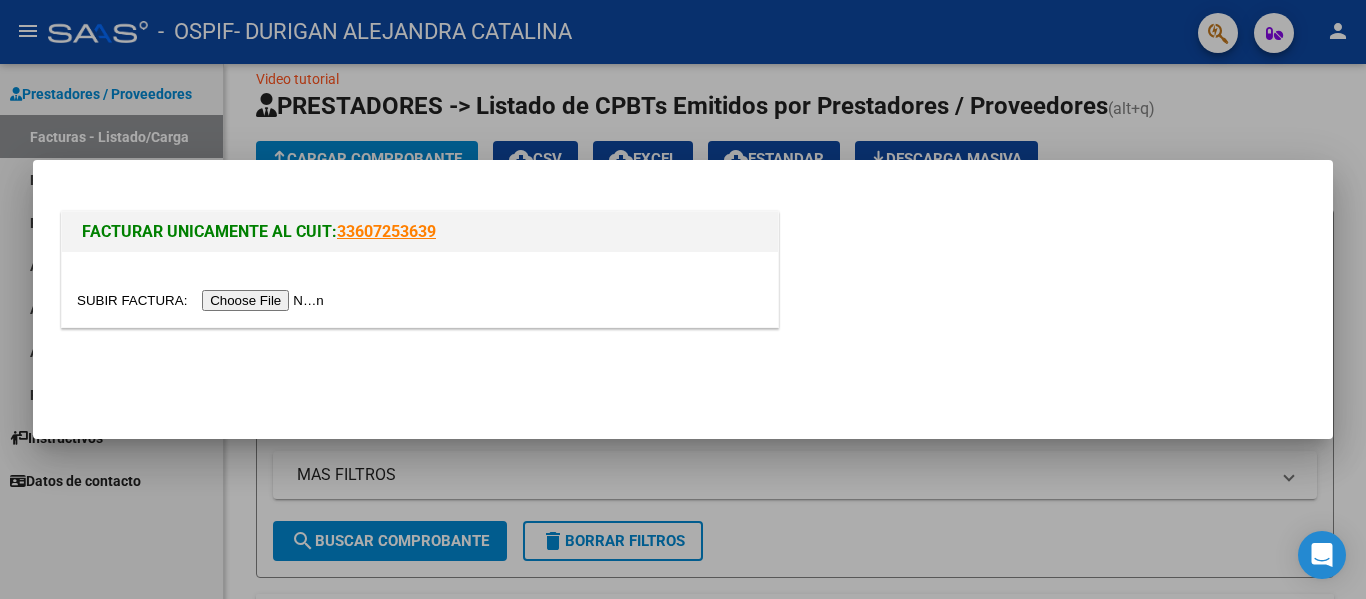 drag, startPoint x: 303, startPoint y: 294, endPoint x: 305, endPoint y: 270, distance: 24.083189 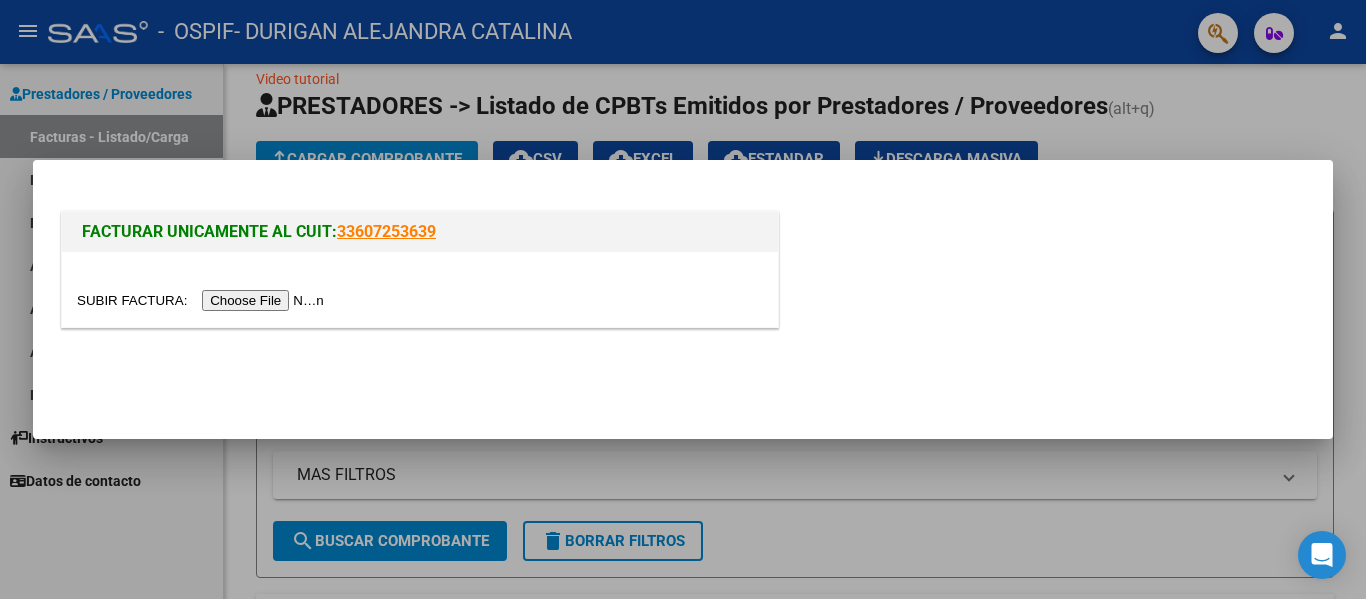 click at bounding box center (203, 300) 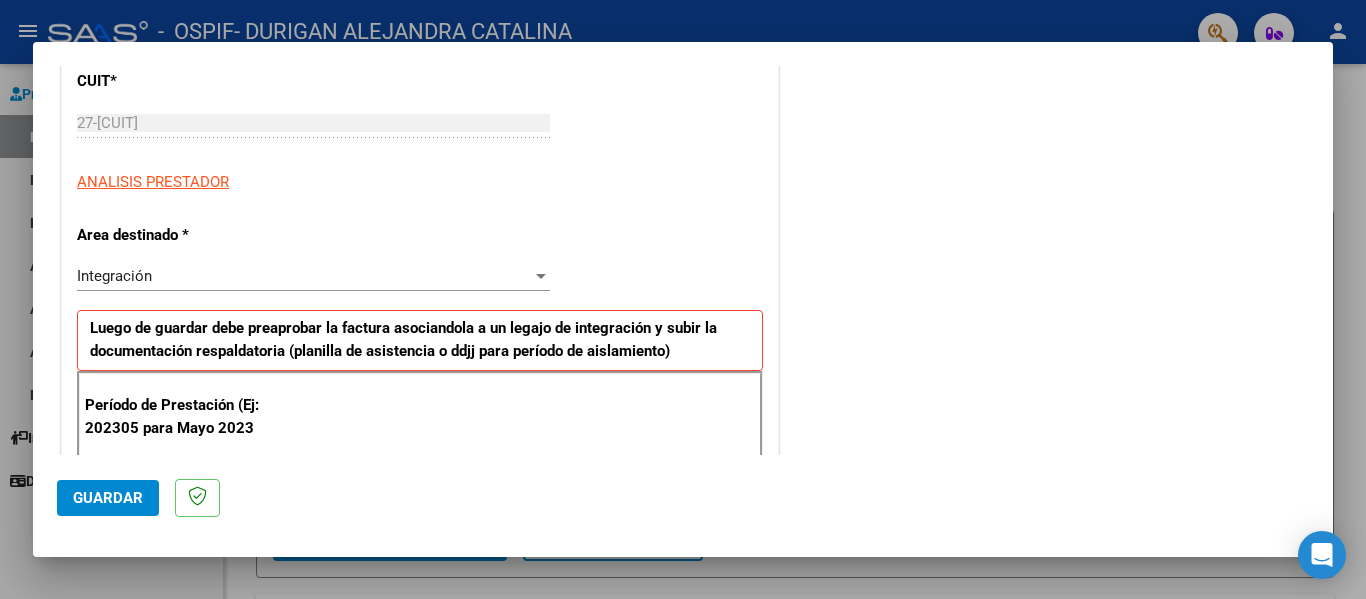 scroll, scrollTop: 336, scrollLeft: 0, axis: vertical 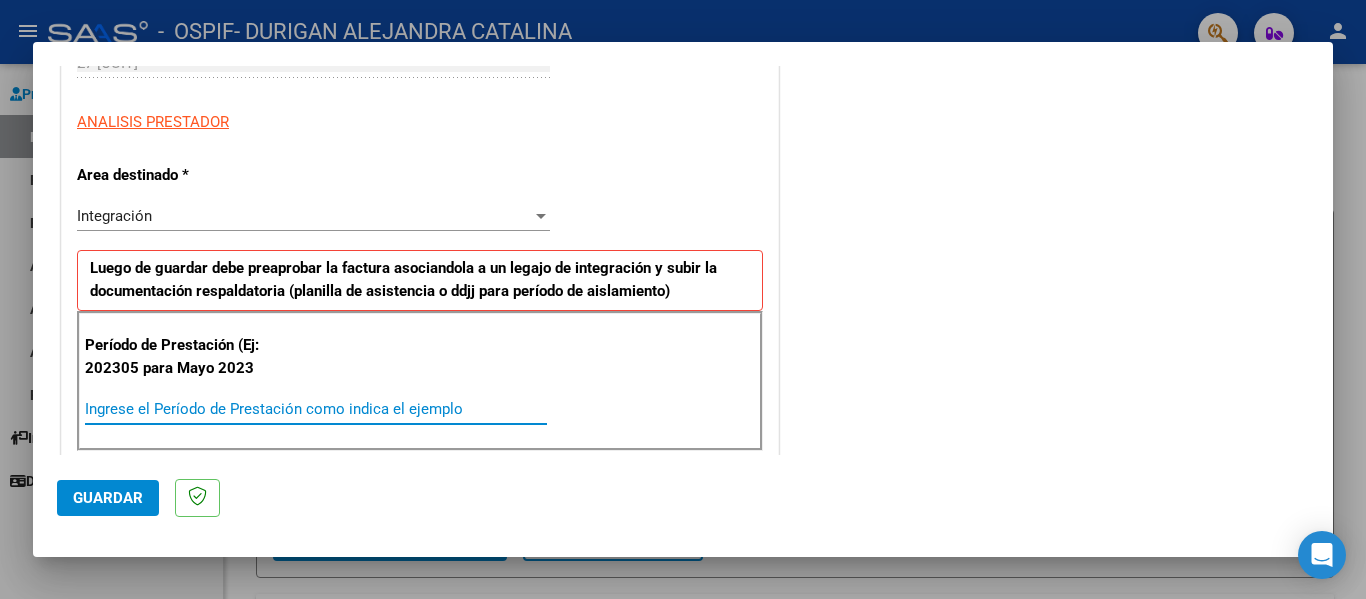 click on "Ingrese el Período de Prestación como indica el ejemplo" at bounding box center (316, 409) 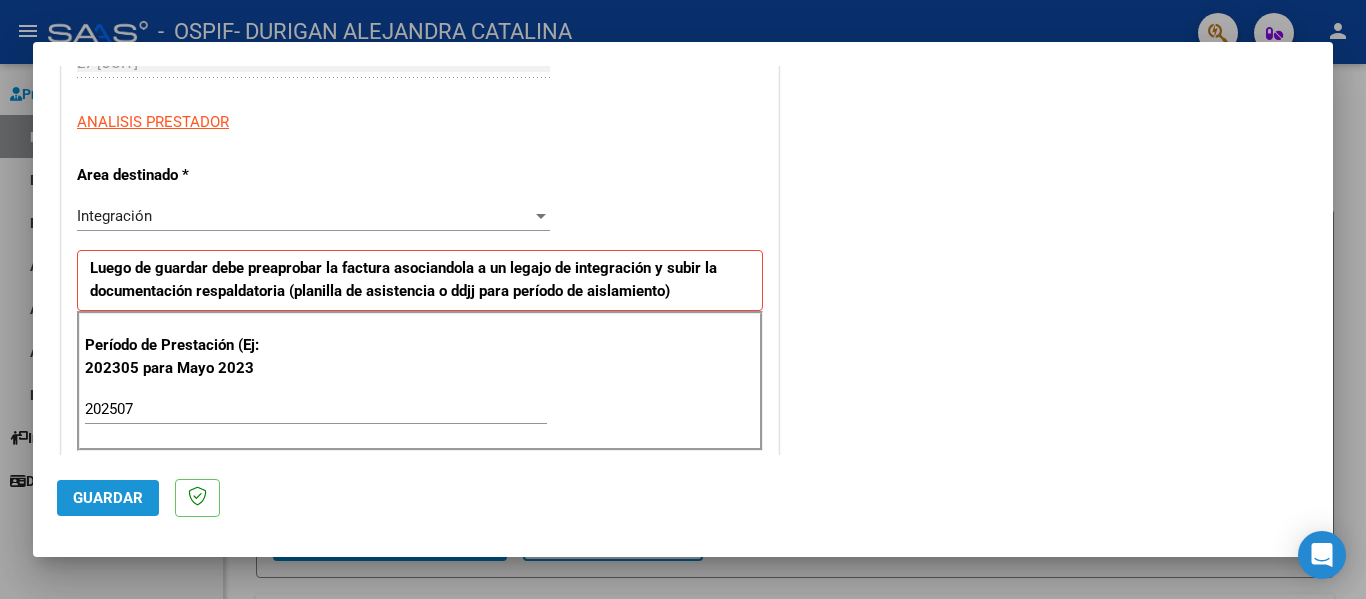 click on "Guardar" 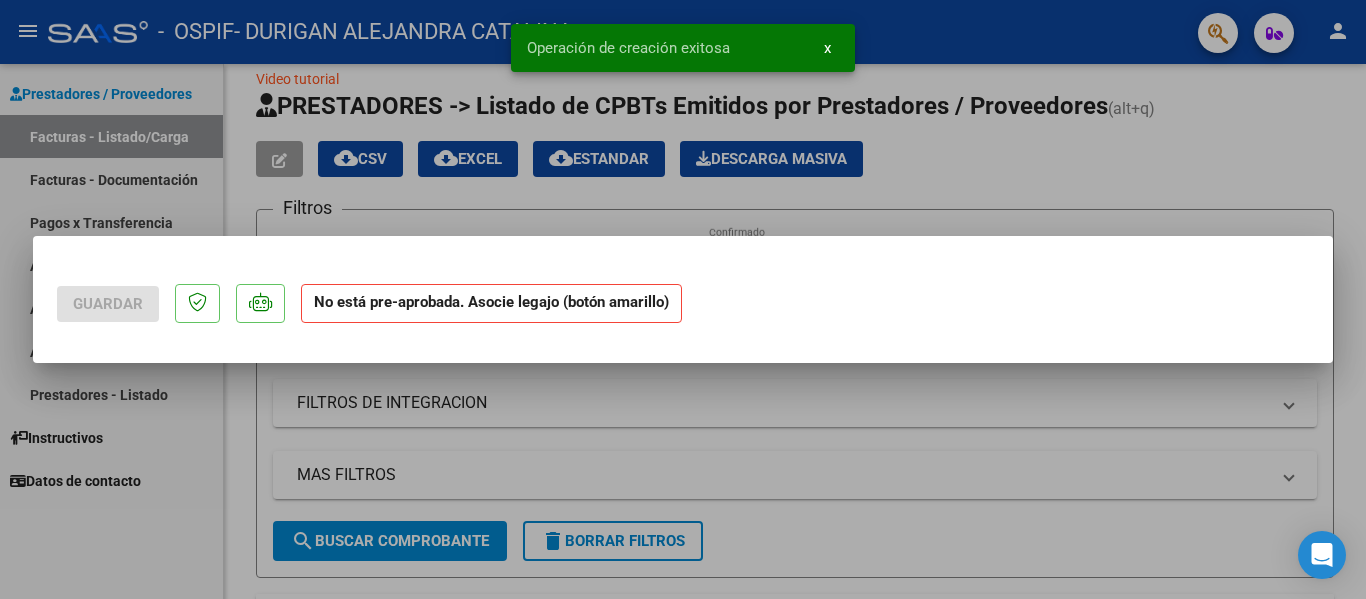 scroll, scrollTop: 0, scrollLeft: 0, axis: both 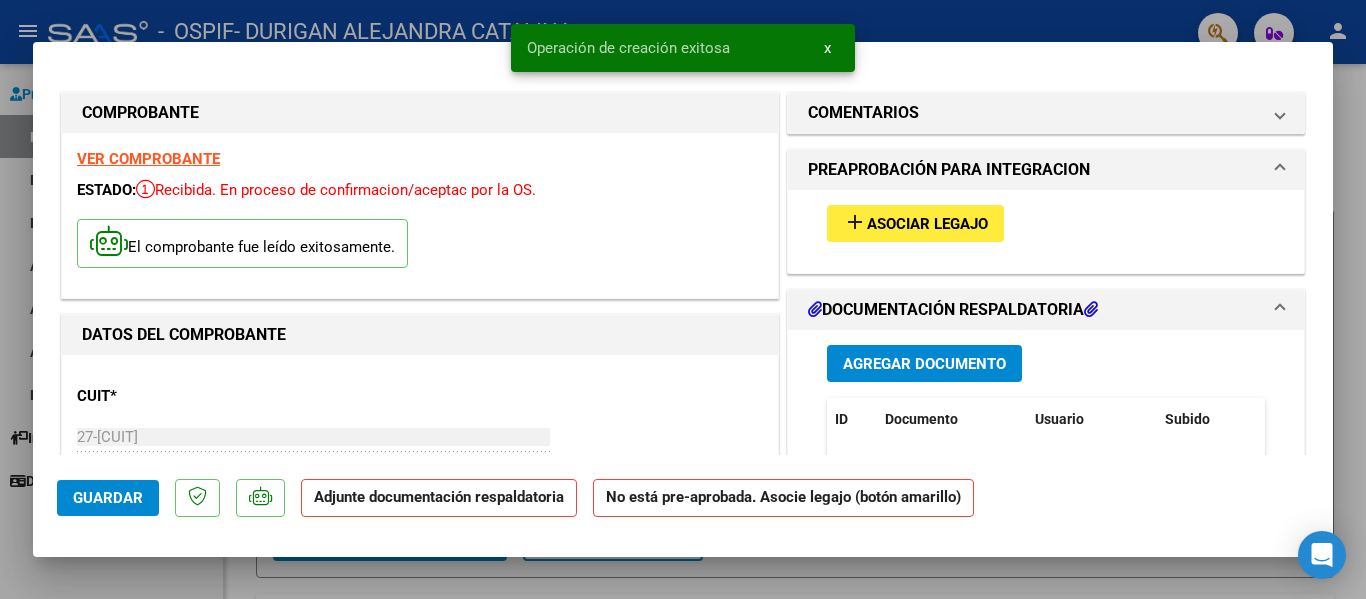 click on "add Asociar Legajo" at bounding box center (1046, 223) 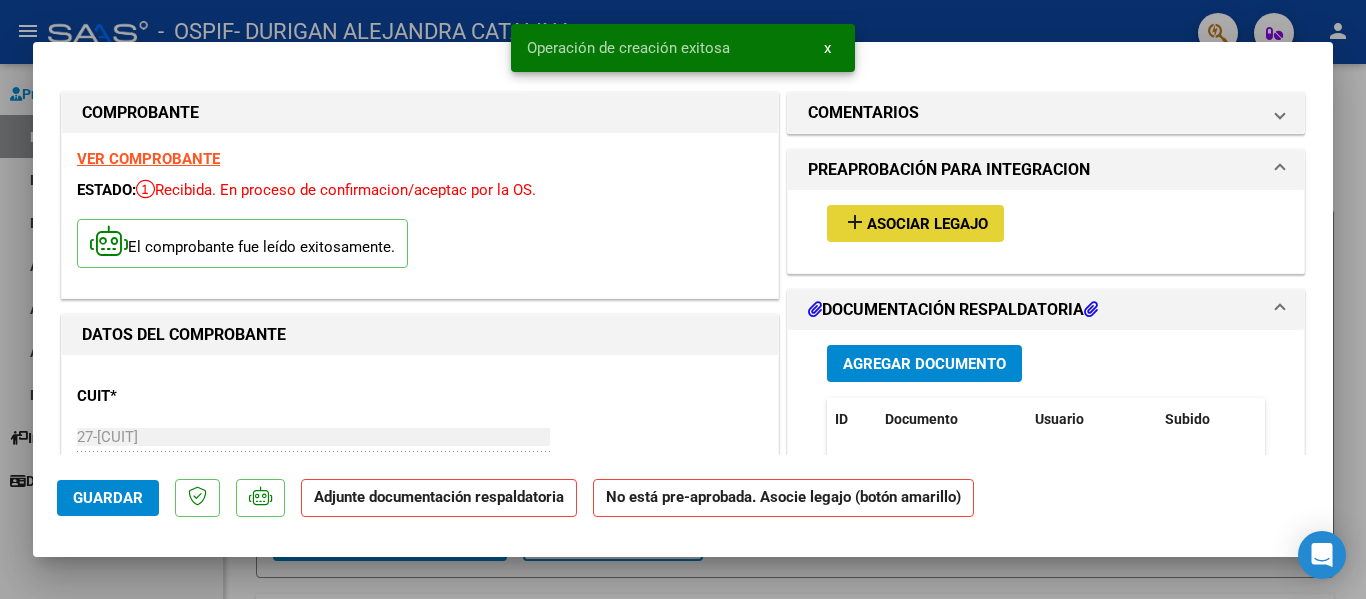 click on "Asociar Legajo" at bounding box center (927, 224) 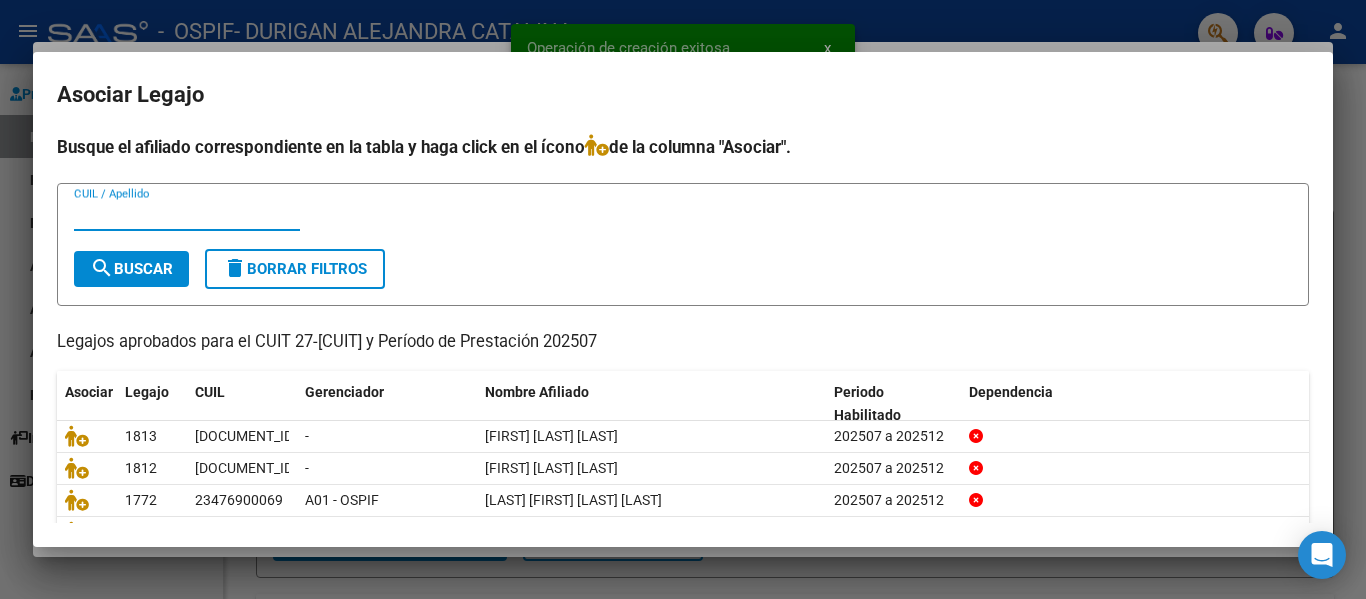 click on "CUIL / Apellido" at bounding box center (187, 215) 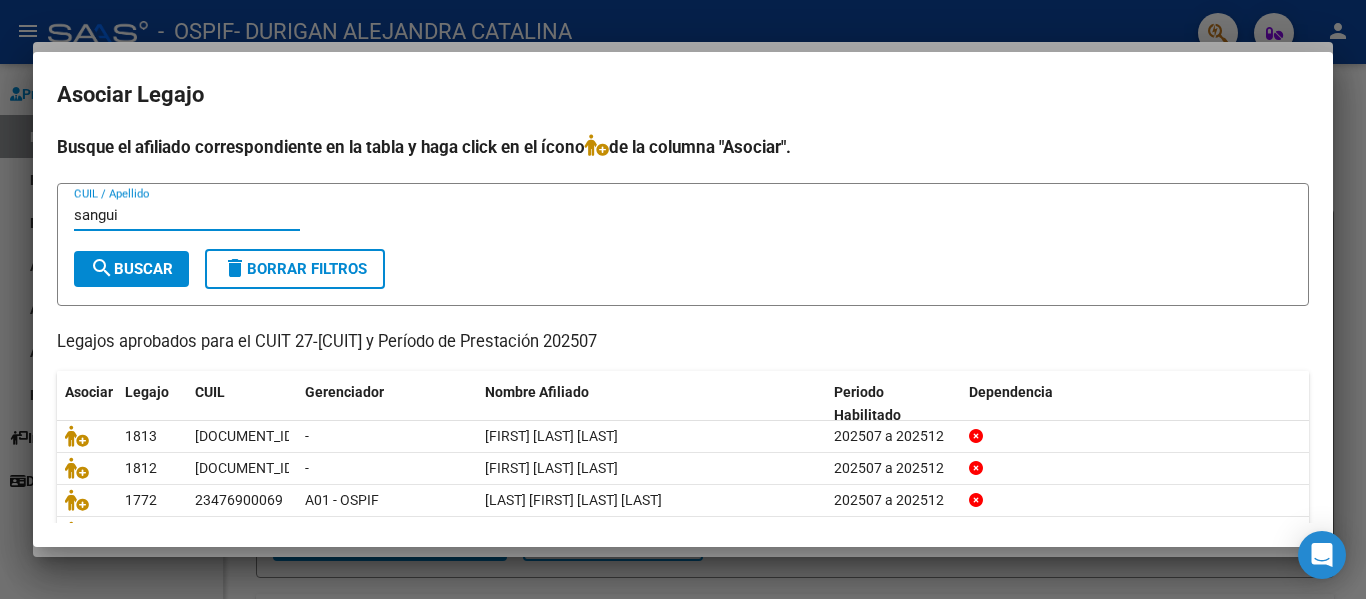 click on "search  Buscar" at bounding box center [131, 269] 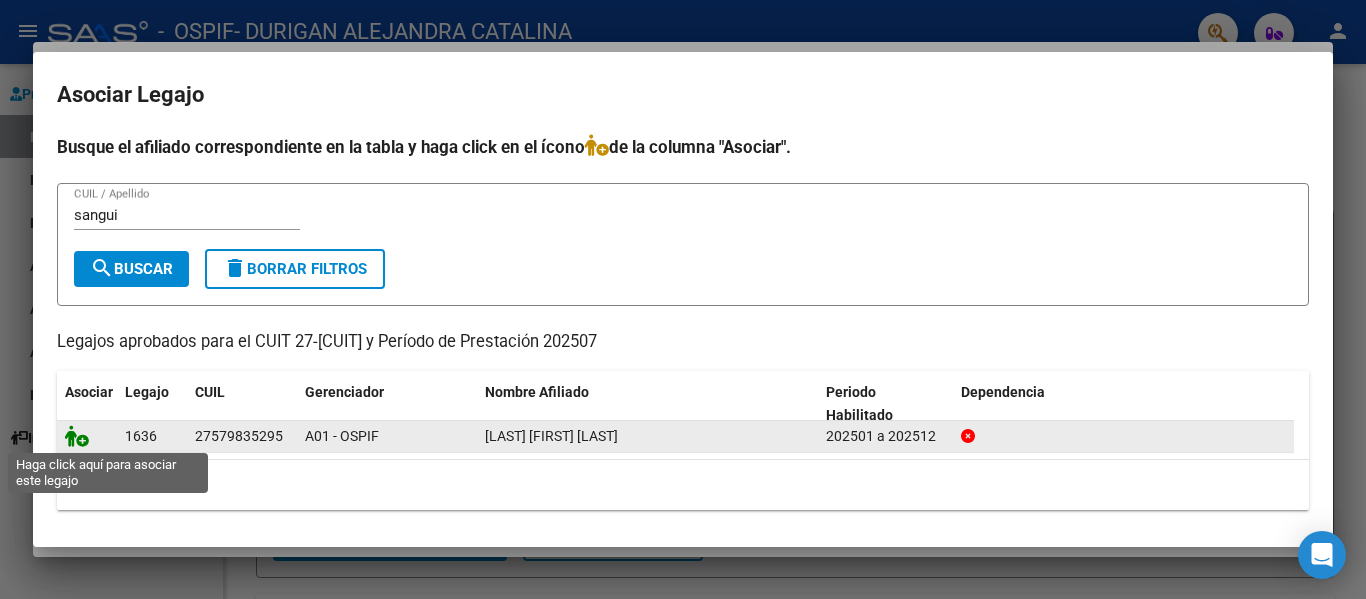 click 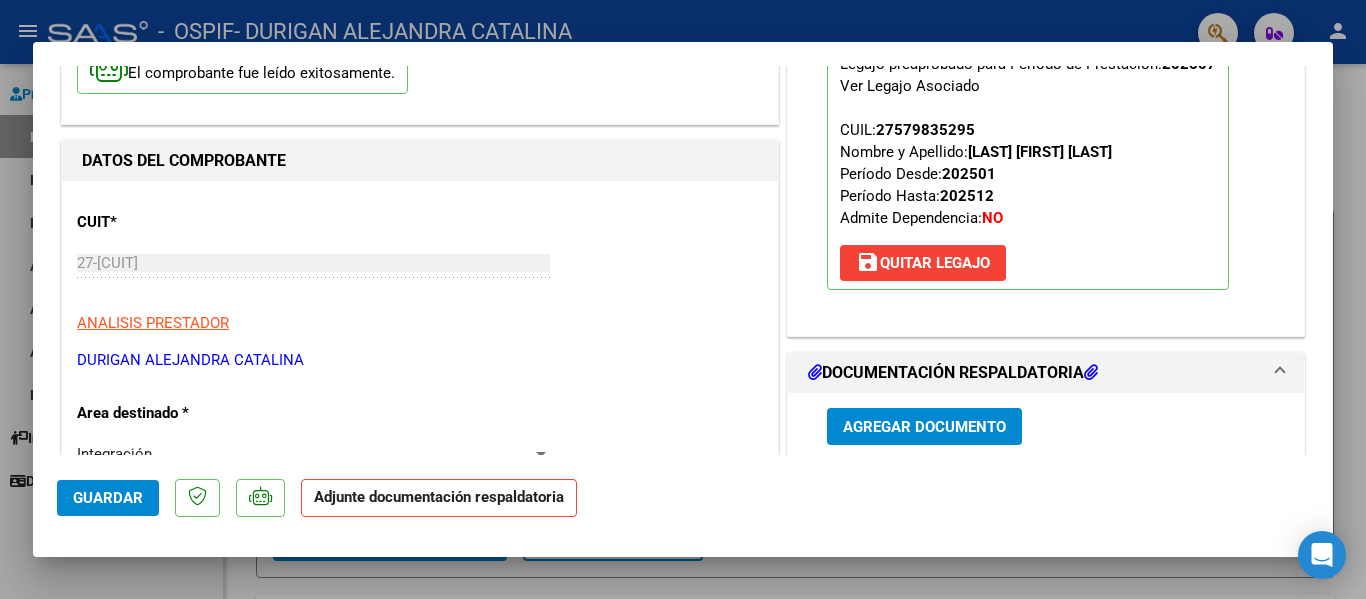 scroll, scrollTop: 175, scrollLeft: 0, axis: vertical 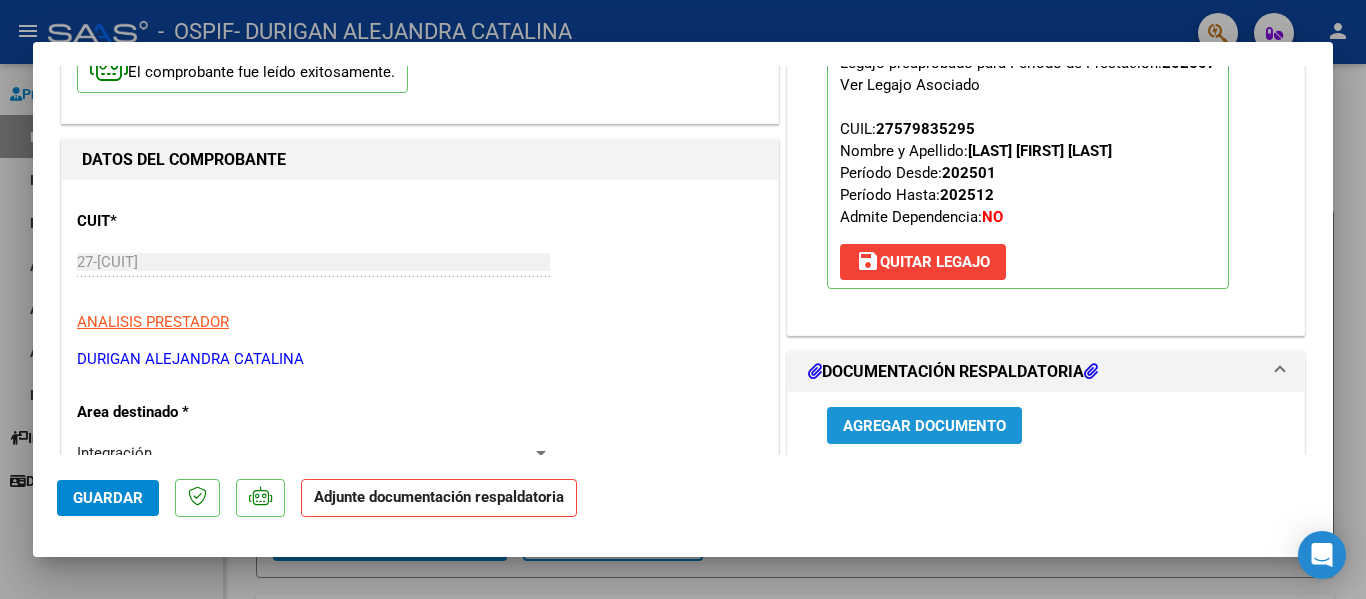 click on "Agregar Documento" at bounding box center [924, 426] 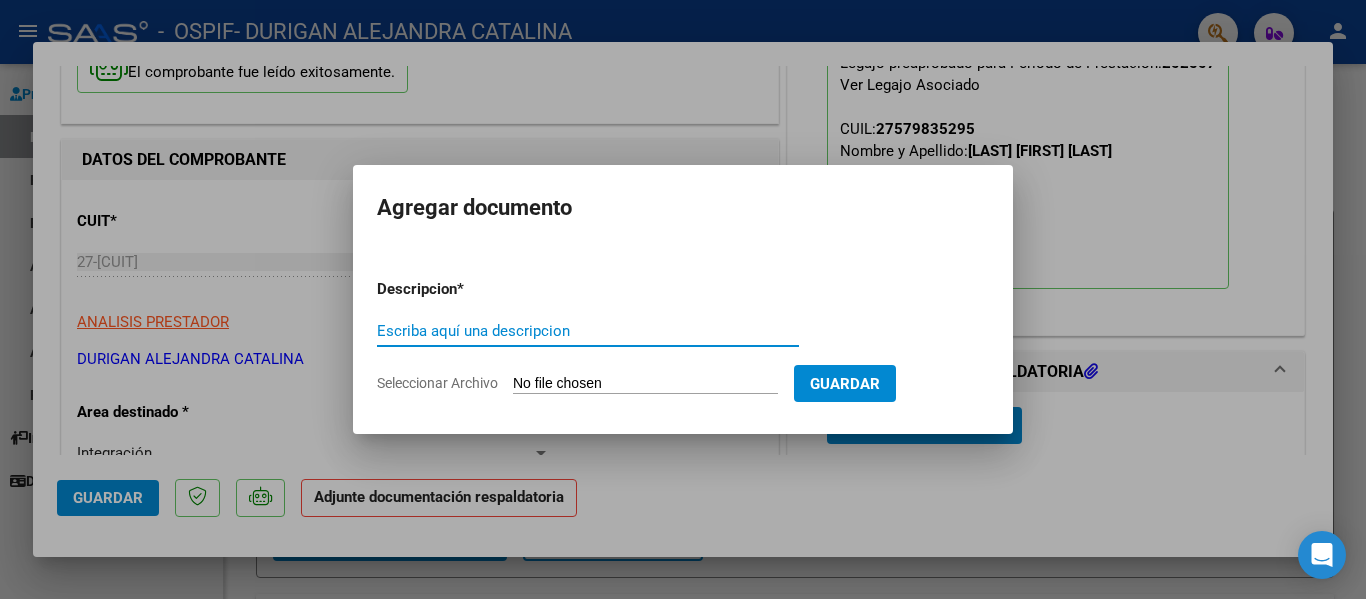click on "Escriba aquí una descripcion" at bounding box center [588, 331] 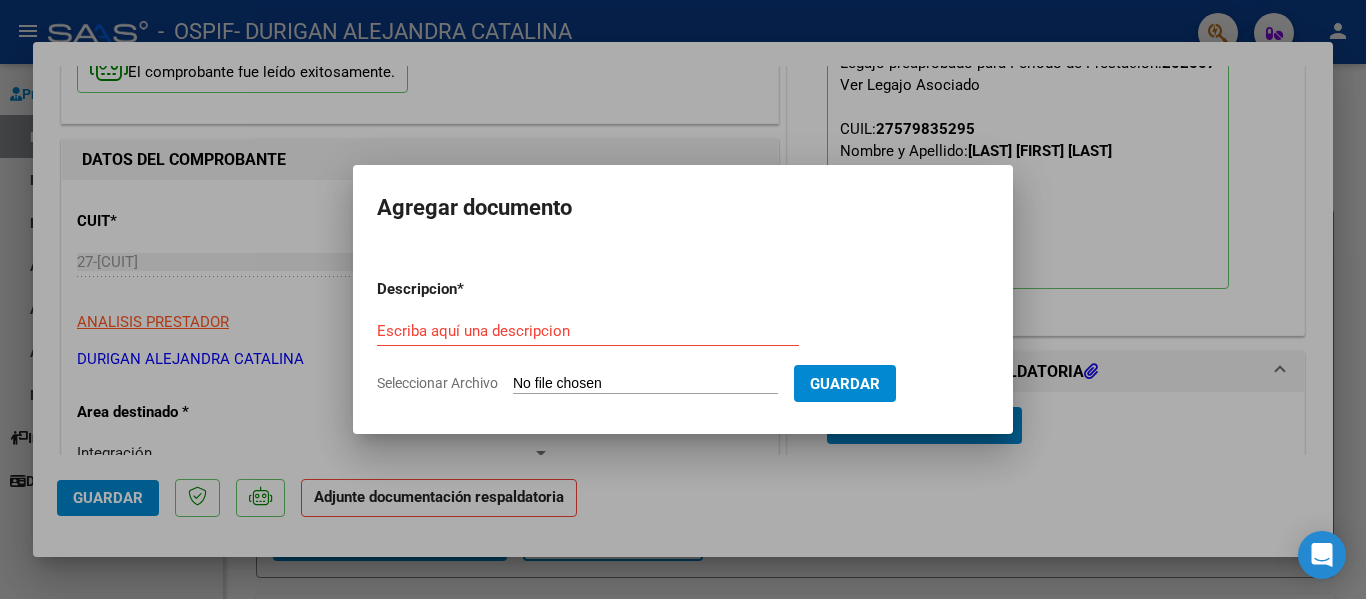 click on "Escriba aquí una descripcion" at bounding box center [588, 331] 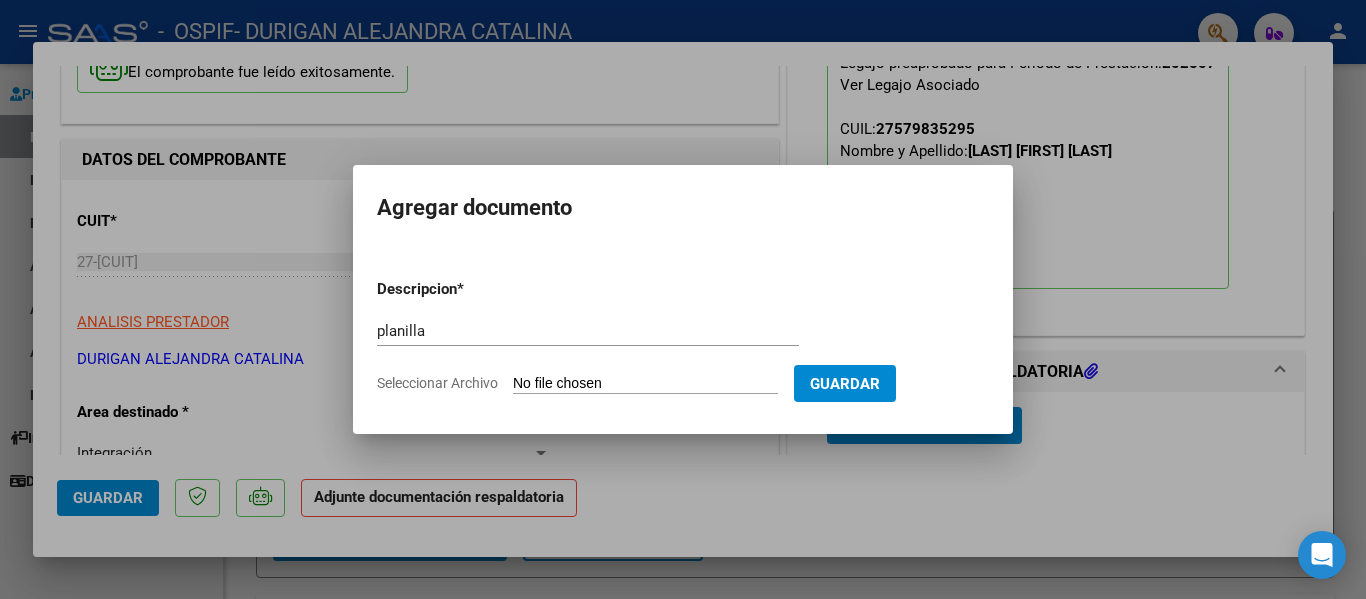 click on "Seleccionar Archivo" at bounding box center (645, 384) 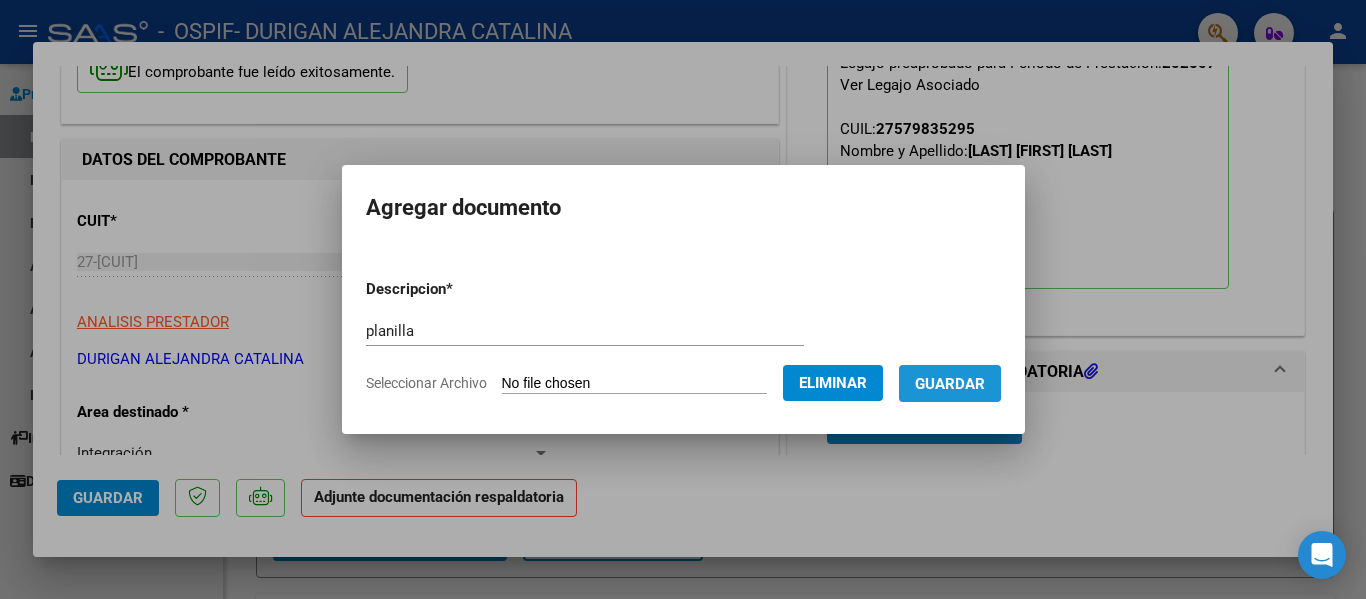 click on "Guardar" at bounding box center [950, 384] 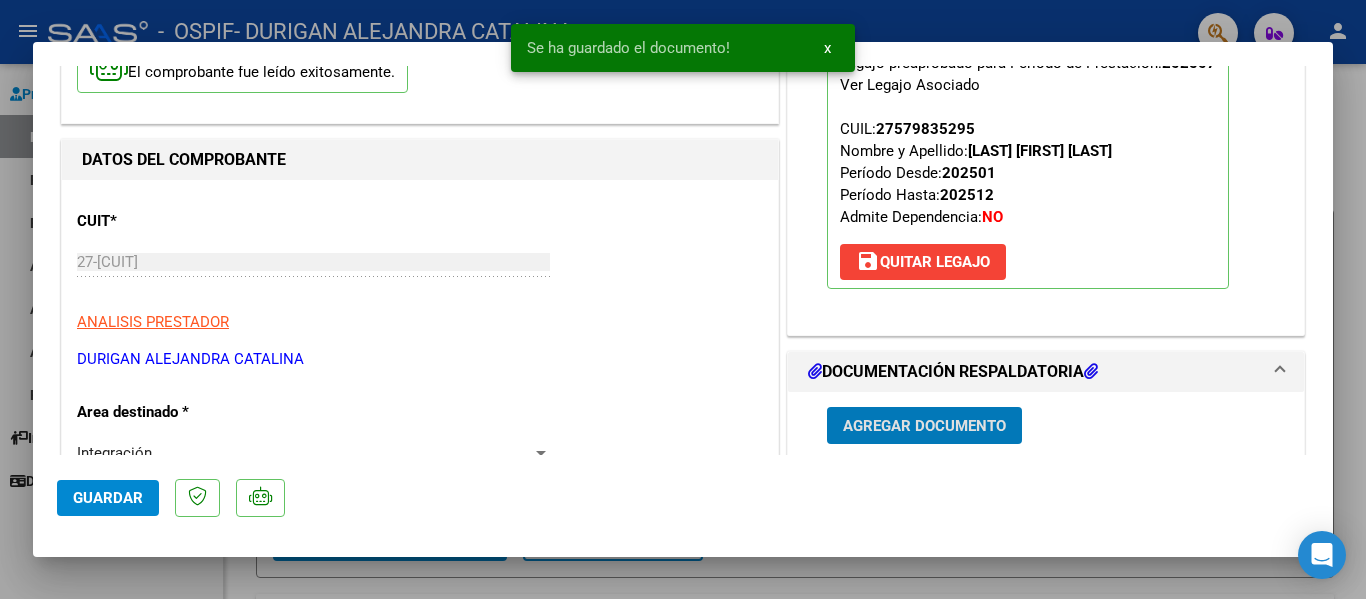 click at bounding box center (683, 299) 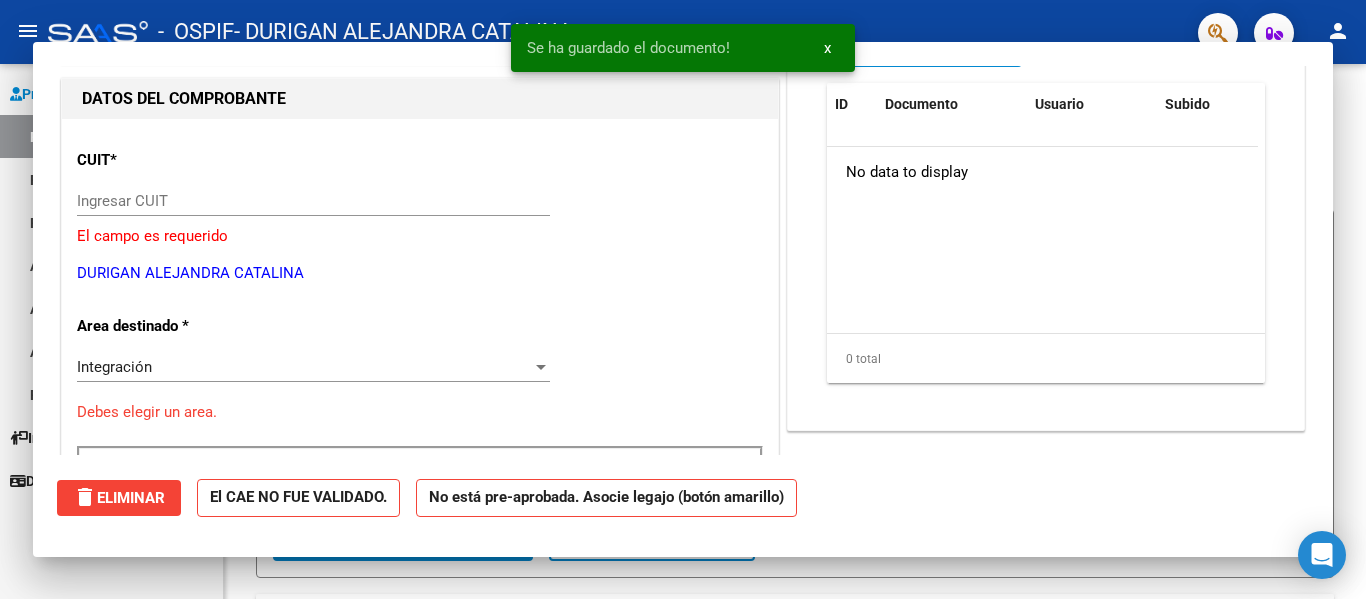 scroll, scrollTop: 187, scrollLeft: 0, axis: vertical 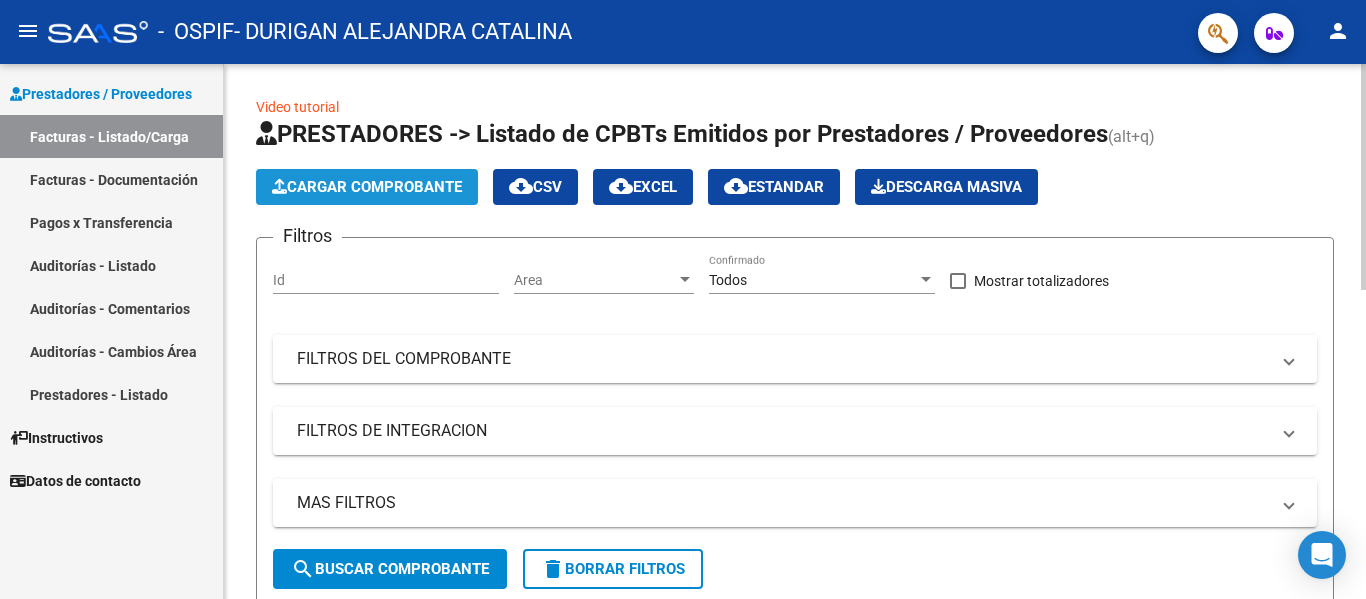 click on "Cargar Comprobante" 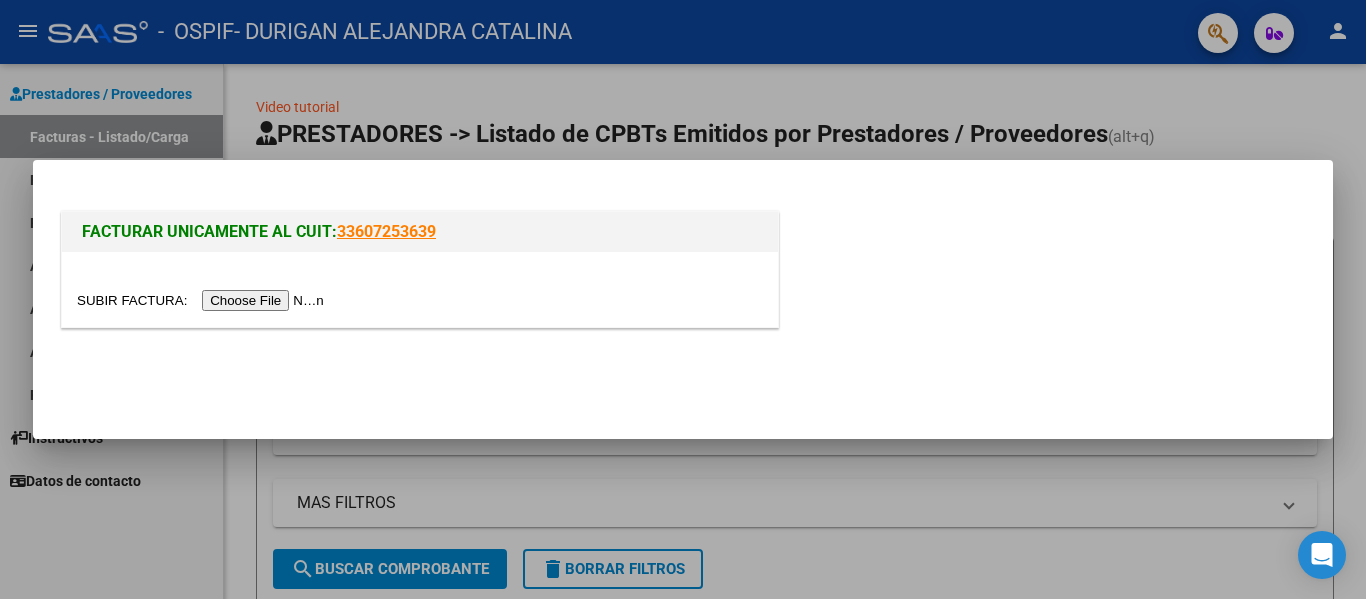 click at bounding box center [203, 300] 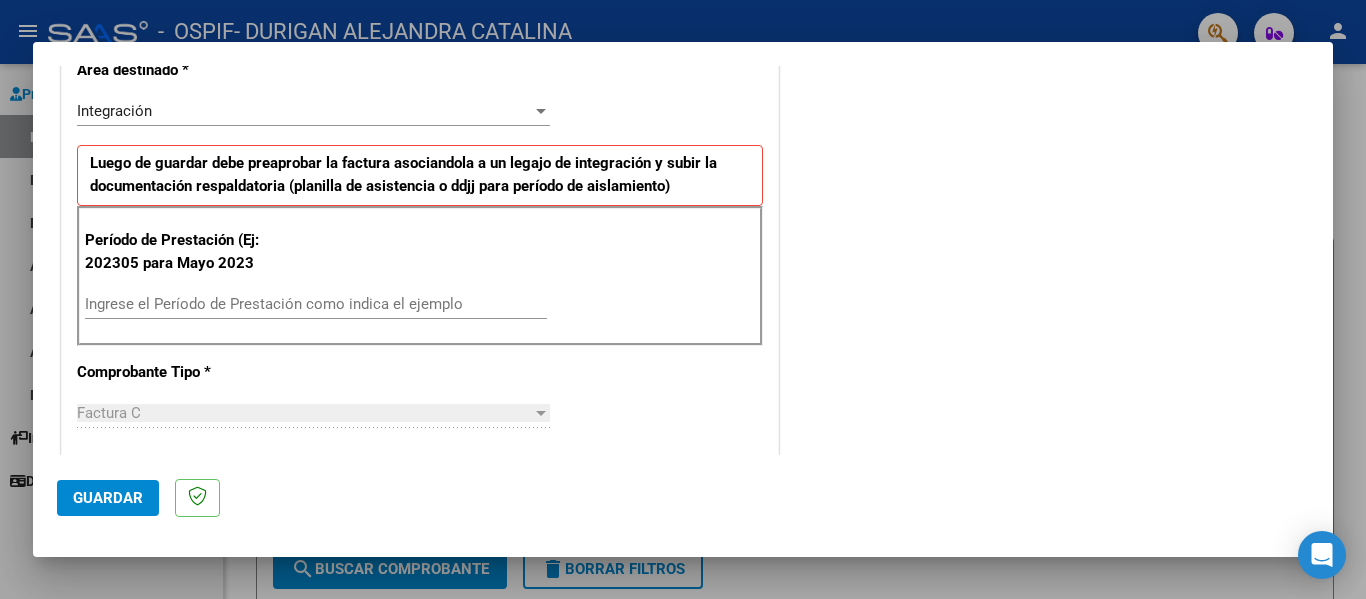 scroll, scrollTop: 443, scrollLeft: 0, axis: vertical 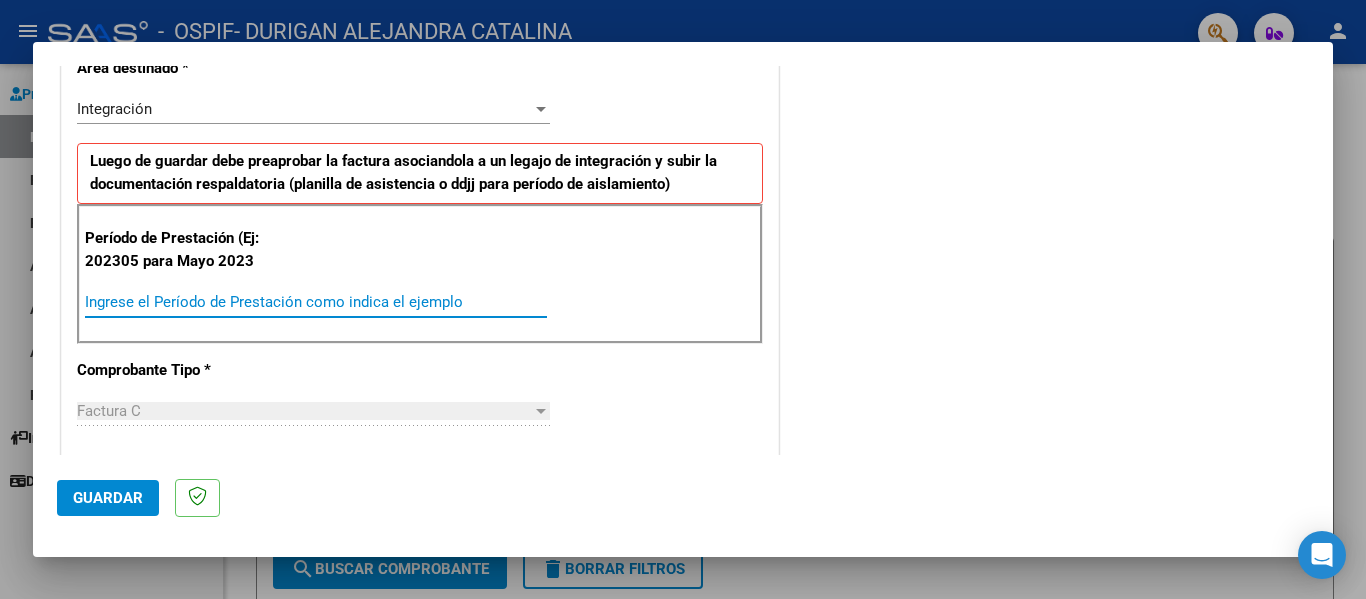 click on "Ingrese el Período de Prestación como indica el ejemplo" at bounding box center (316, 302) 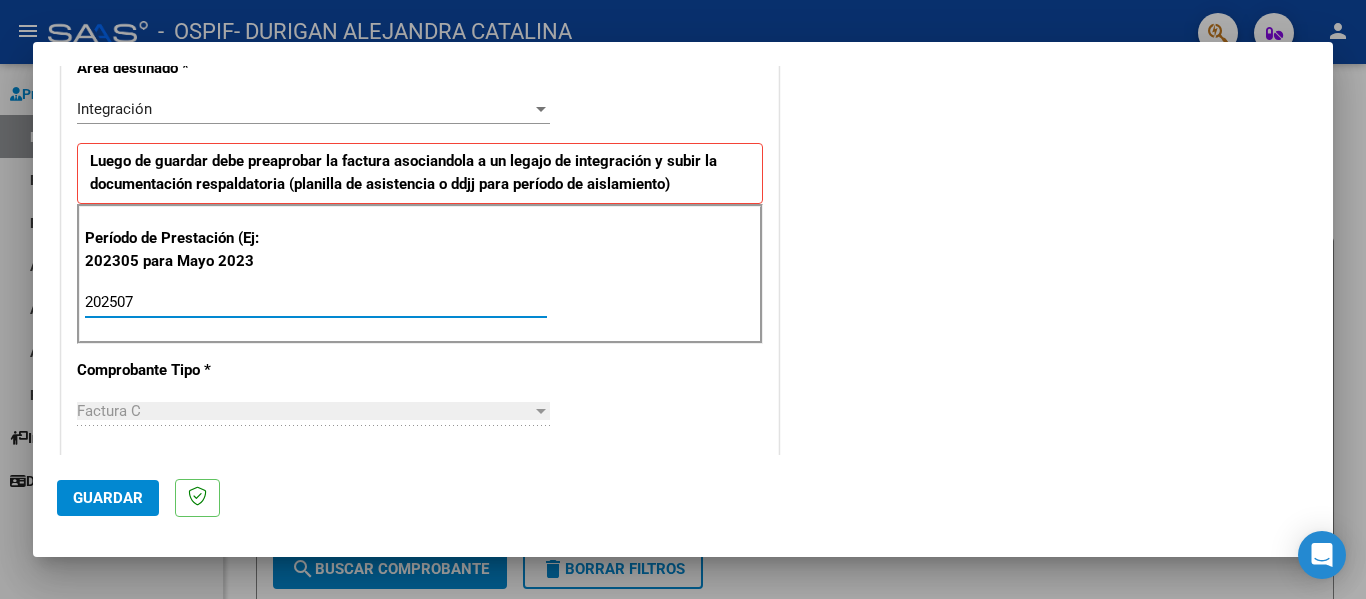 click on "Guardar" 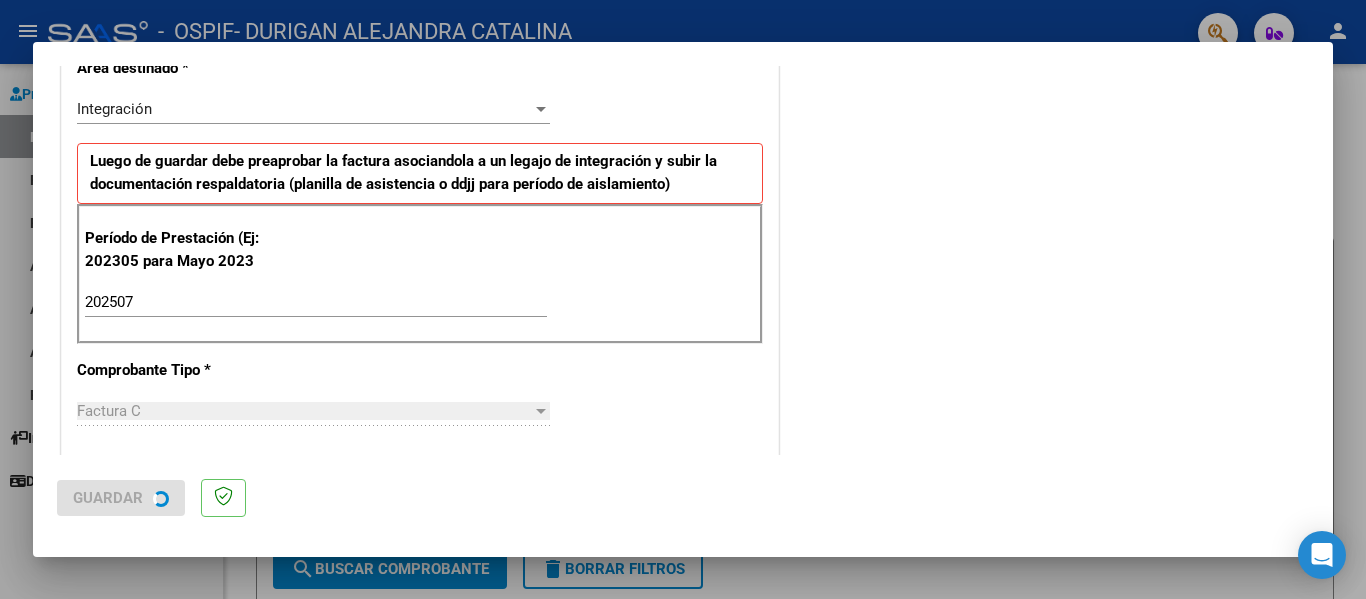 scroll, scrollTop: 0, scrollLeft: 0, axis: both 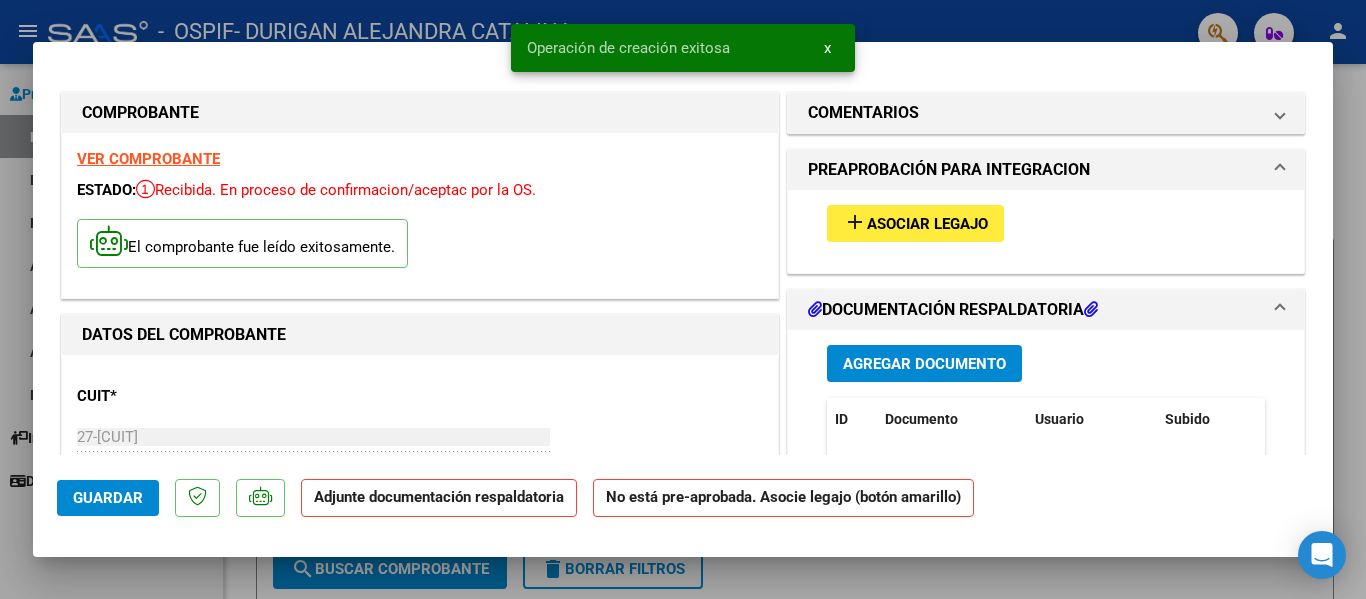 click on "Asociar Legajo" at bounding box center (927, 224) 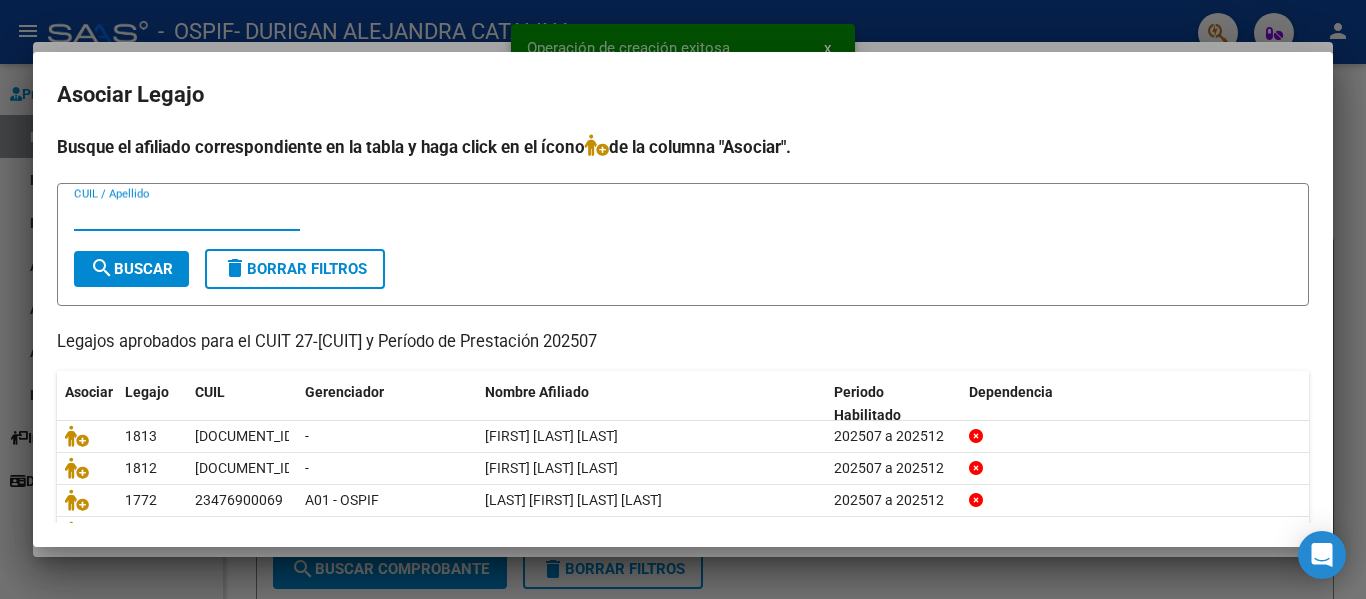 click on "CUIL / Apellido" at bounding box center (187, 215) 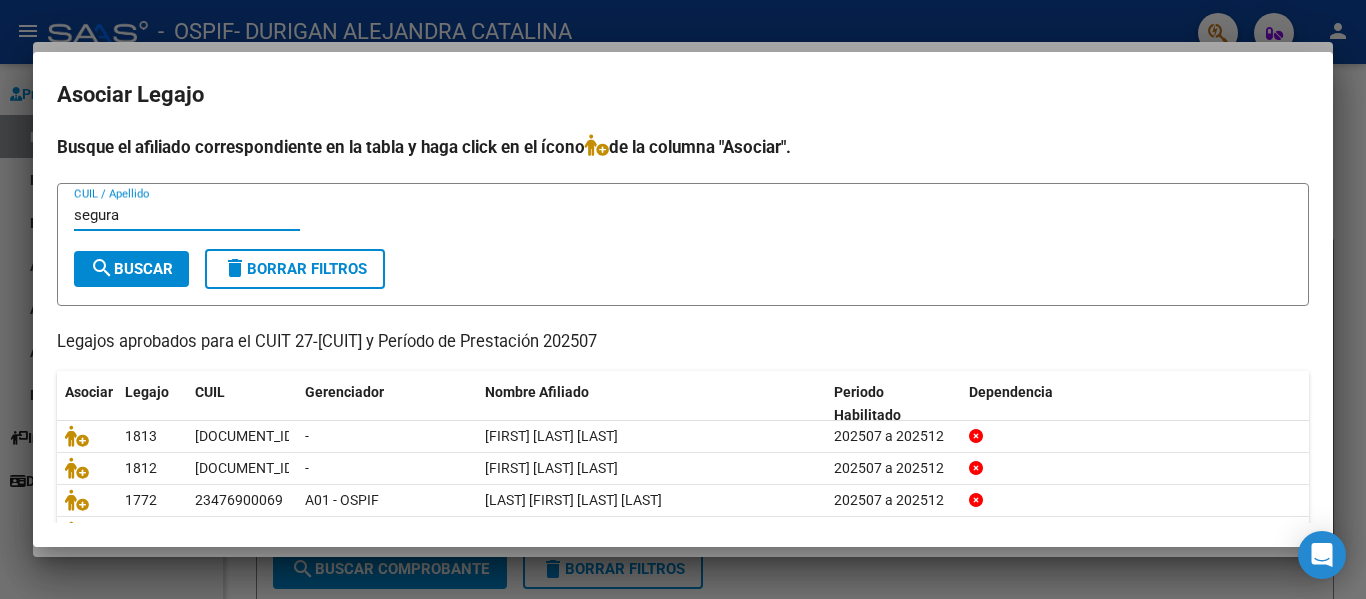 click on "segura CUIL / Apellido" at bounding box center (187, 224) 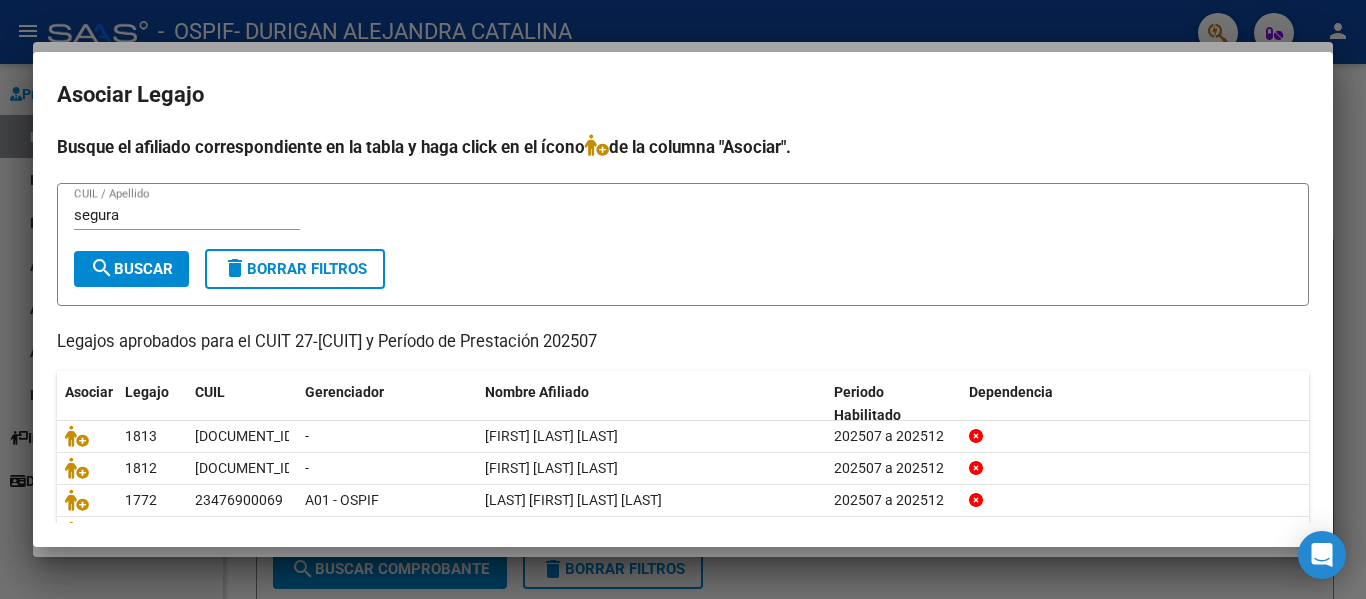 click on "search  Buscar" at bounding box center (131, 269) 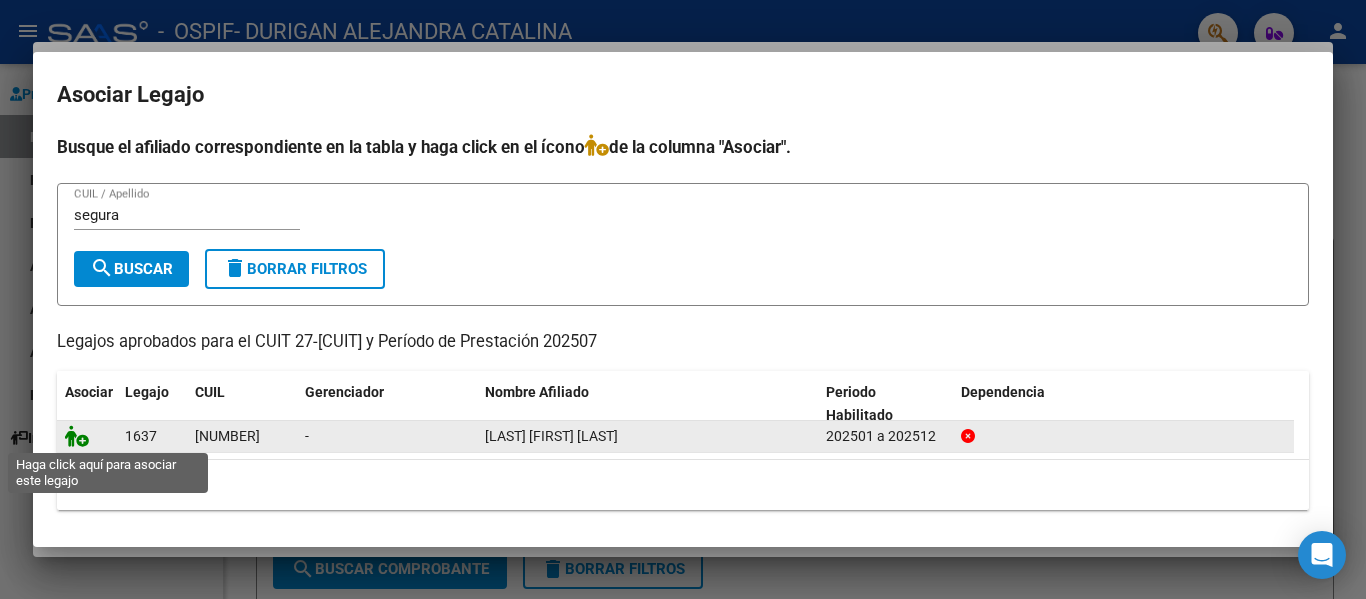 click 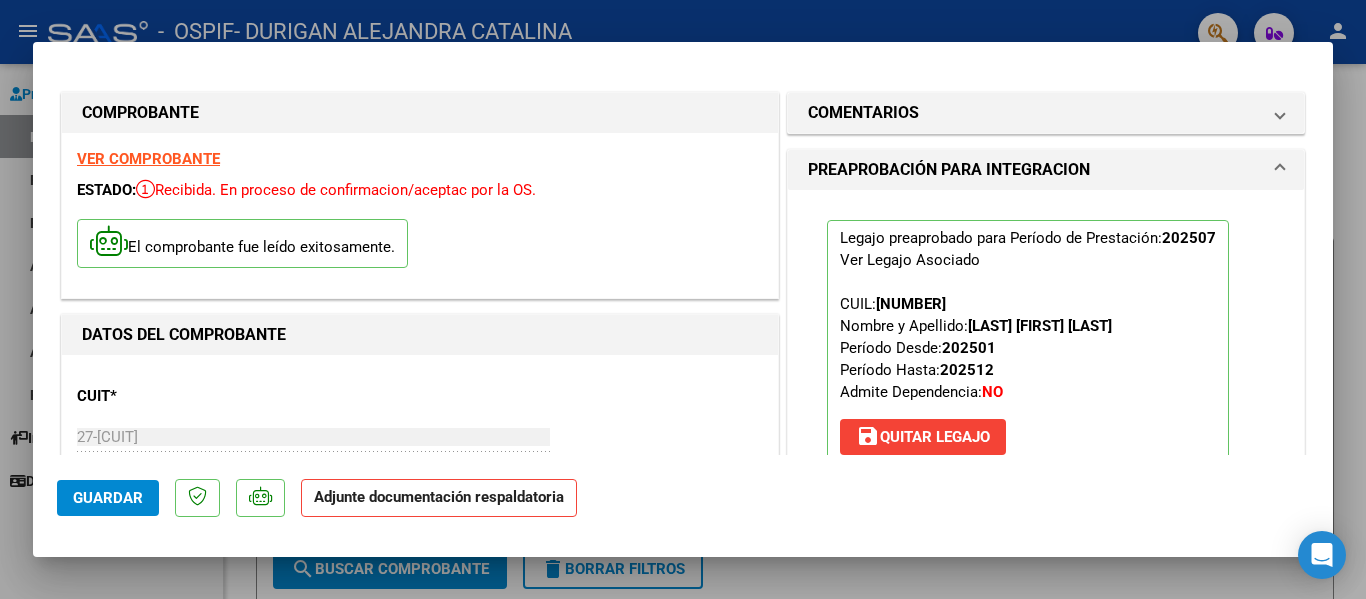click at bounding box center (683, 299) 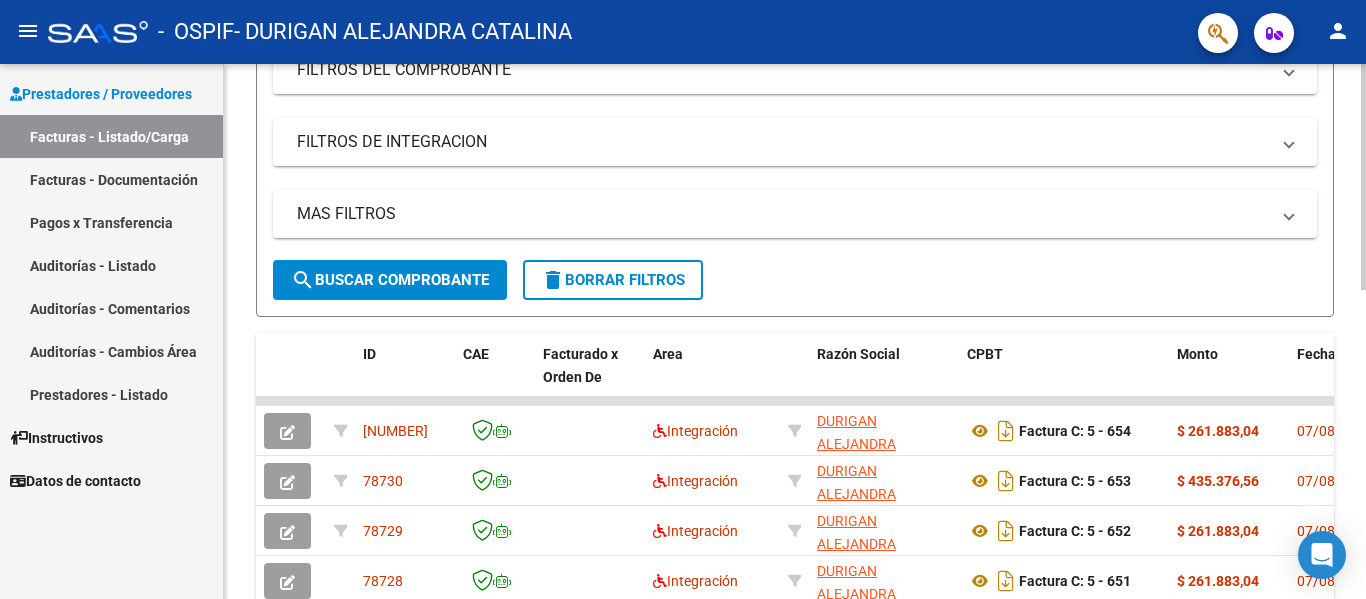 scroll, scrollTop: 0, scrollLeft: 0, axis: both 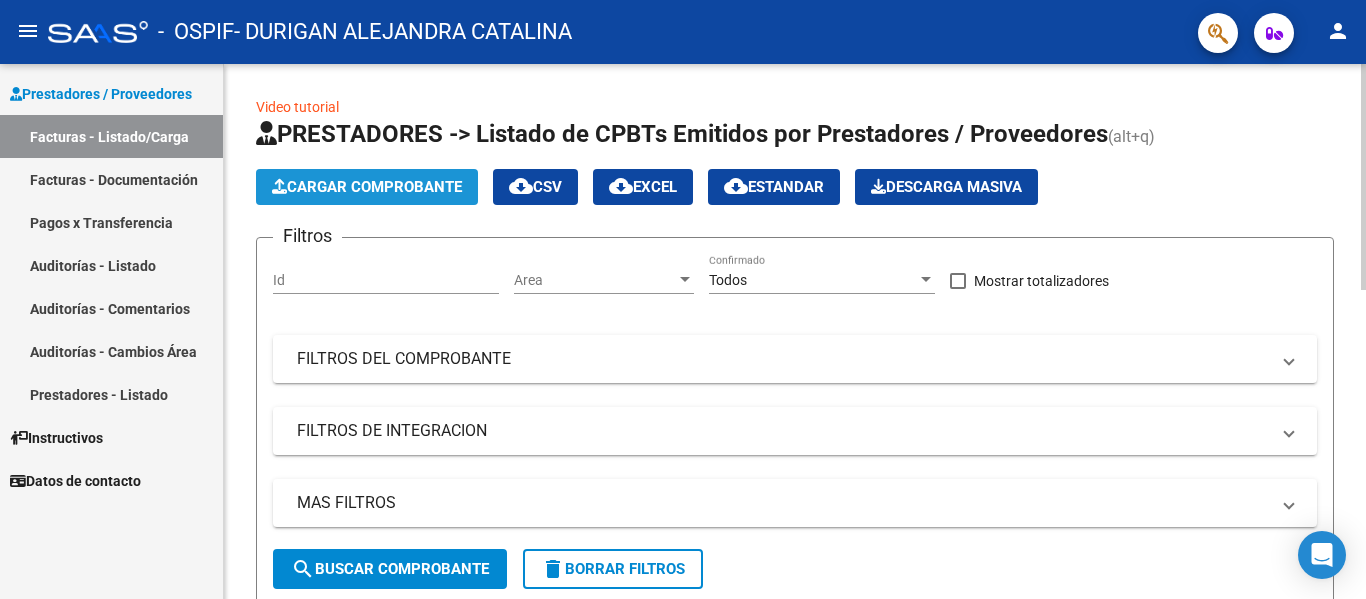 click on "Cargar Comprobante" 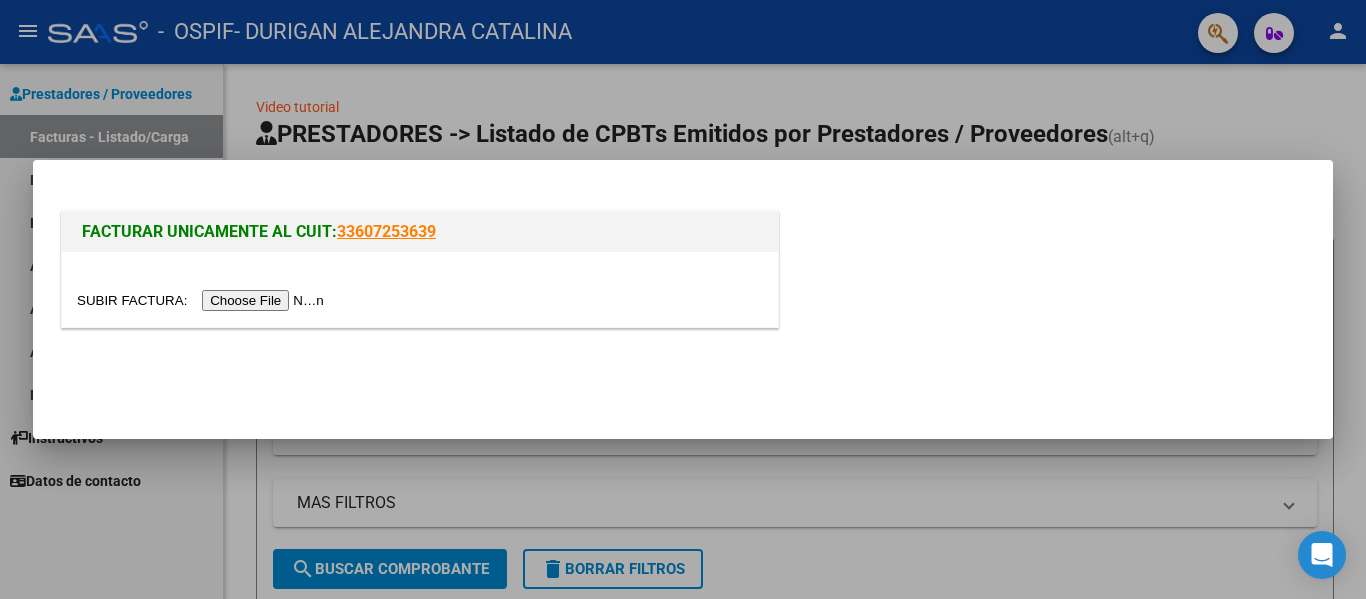 click at bounding box center (203, 300) 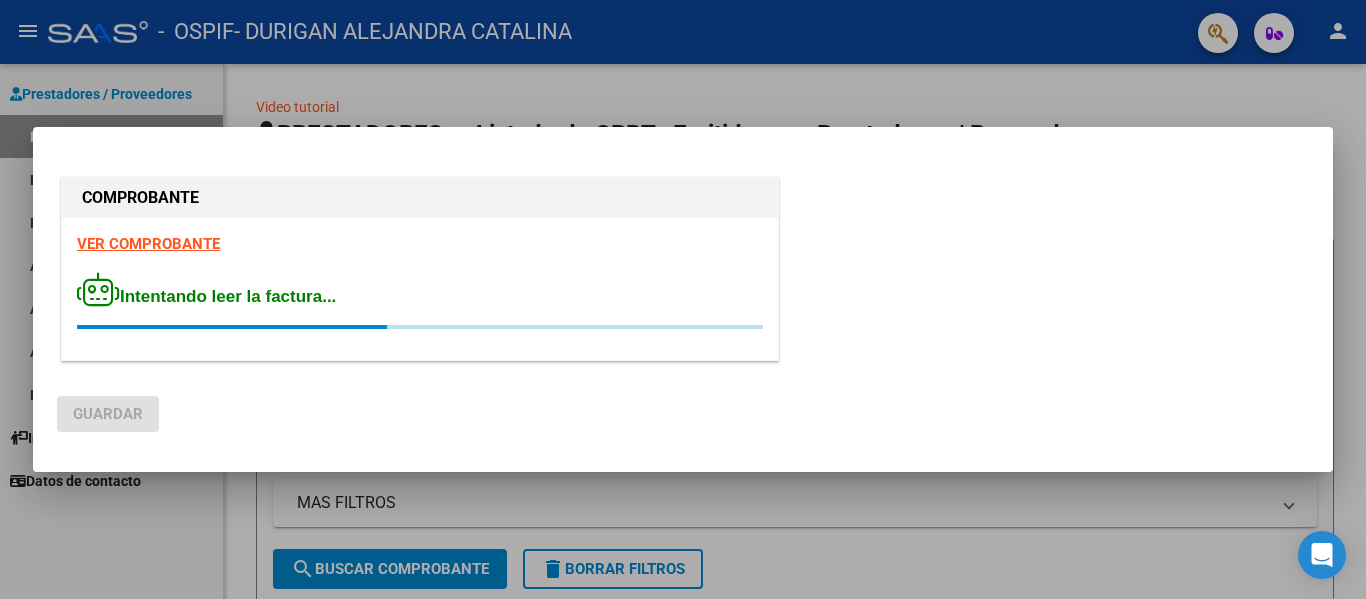 click on "Guardar" 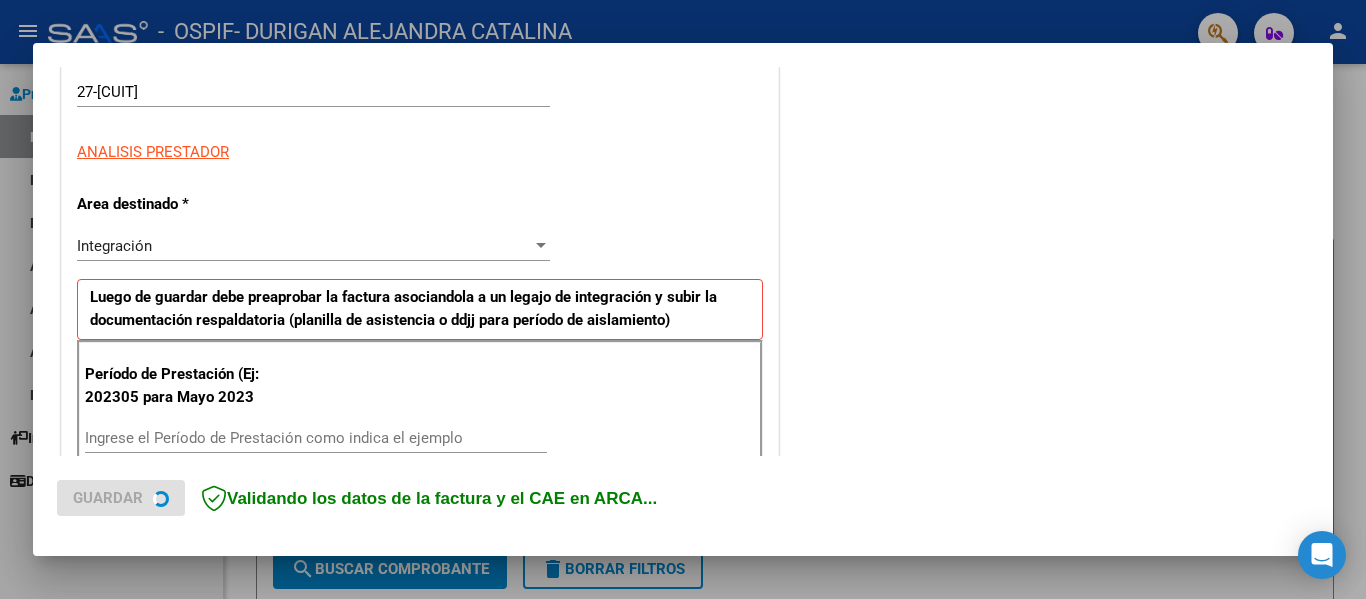 scroll, scrollTop: 310, scrollLeft: 0, axis: vertical 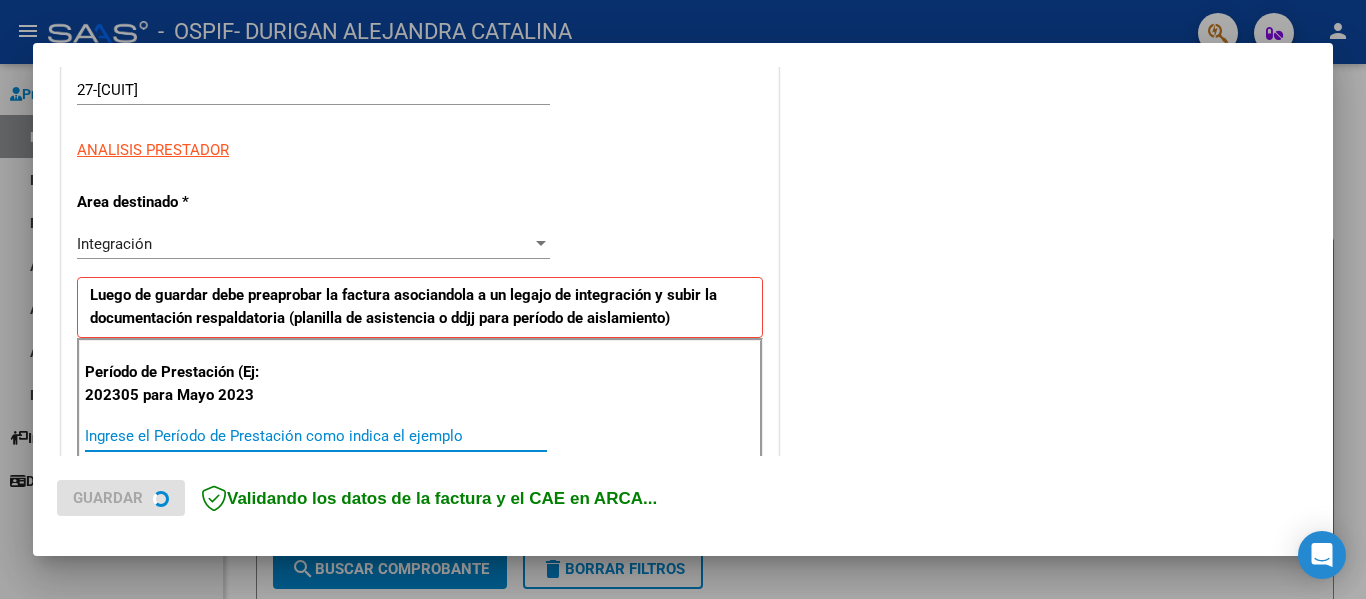 click on "Ingrese el Período de Prestación como indica el ejemplo" at bounding box center (316, 436) 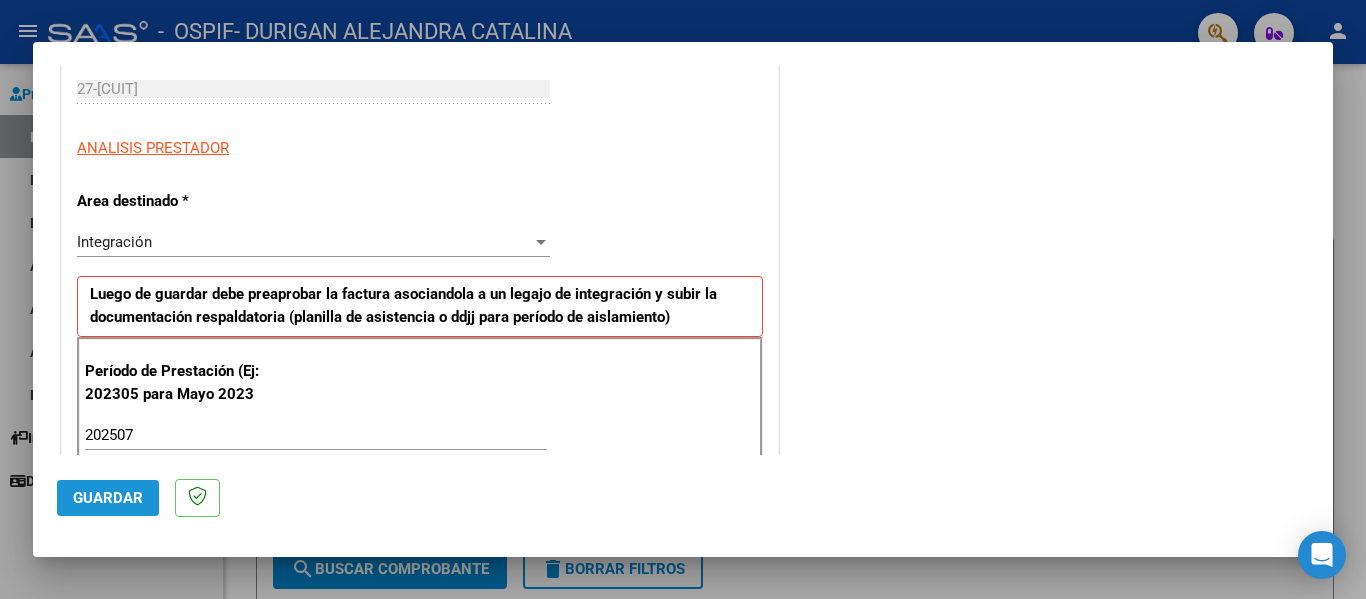 click on "Guardar" 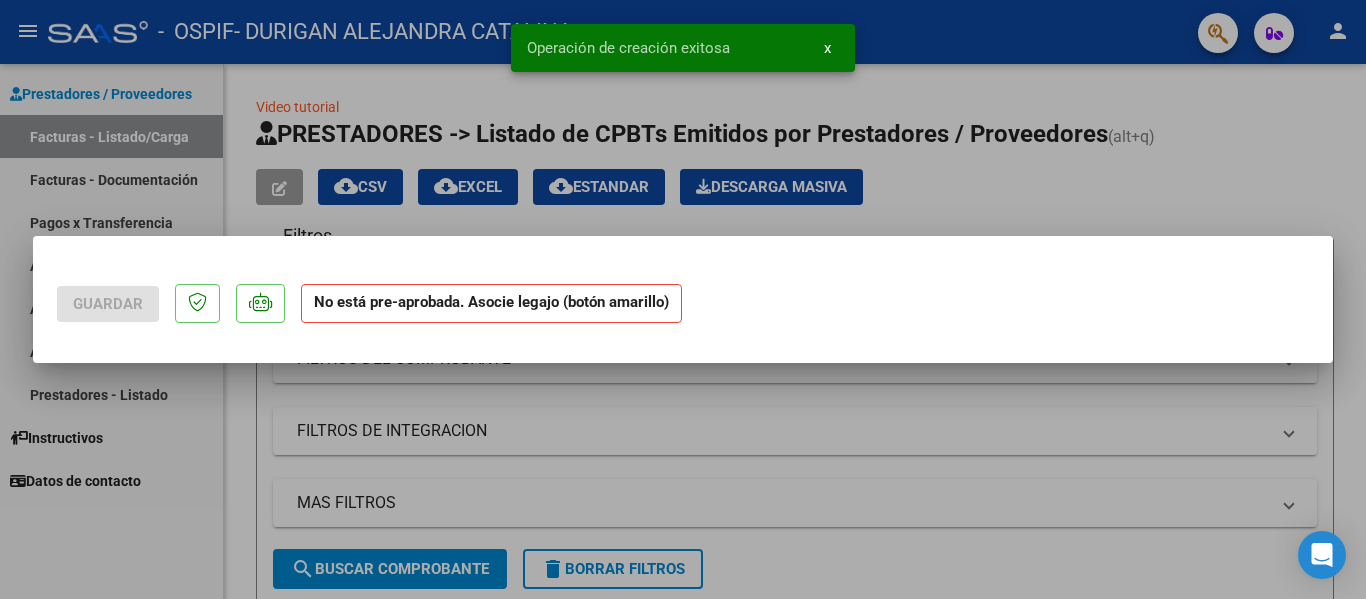 scroll, scrollTop: 0, scrollLeft: 0, axis: both 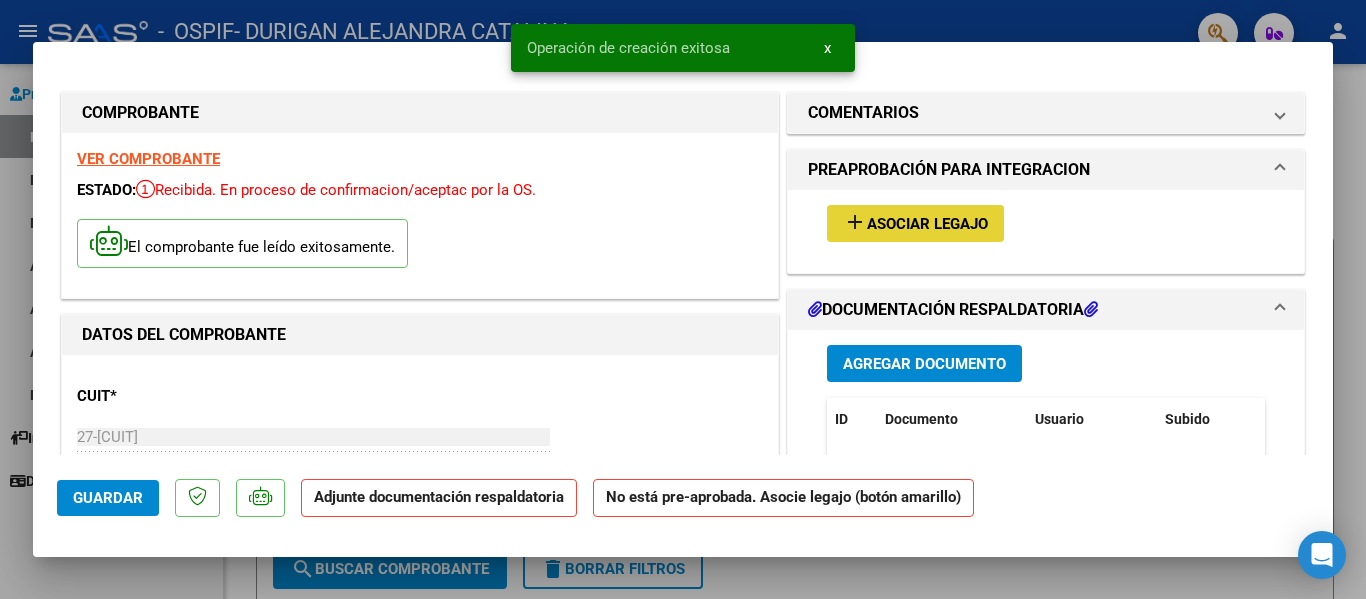 click on "Asociar Legajo" at bounding box center (927, 224) 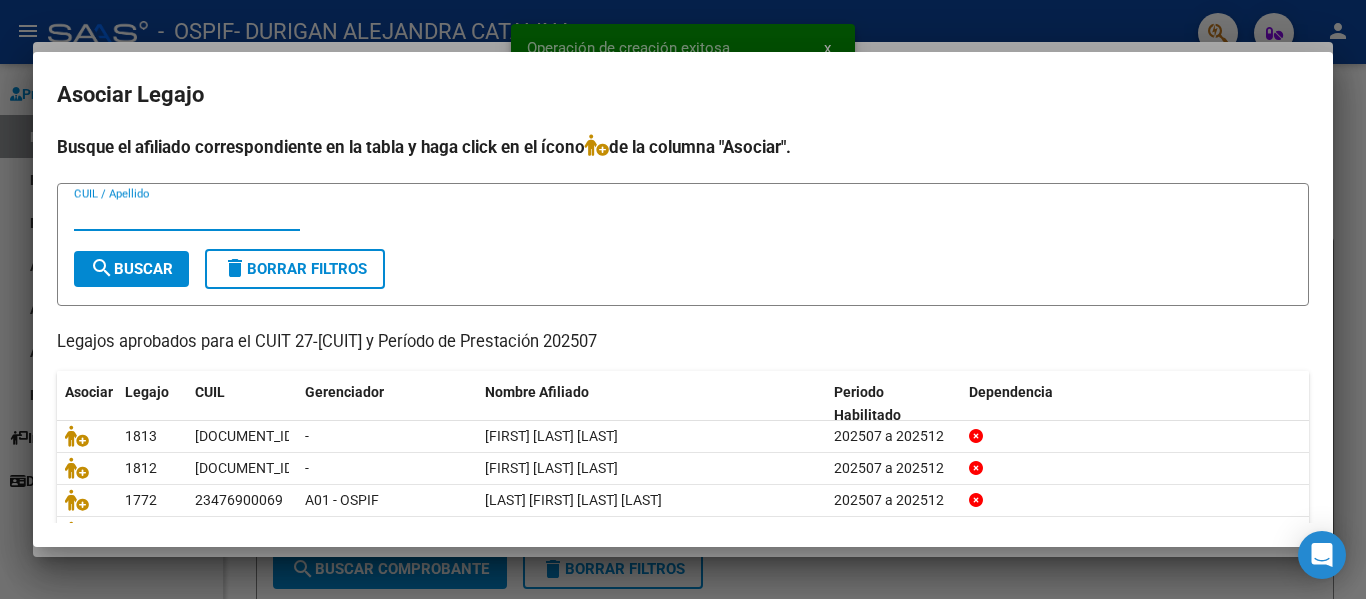 click on "CUIL / Apellido" at bounding box center [187, 215] 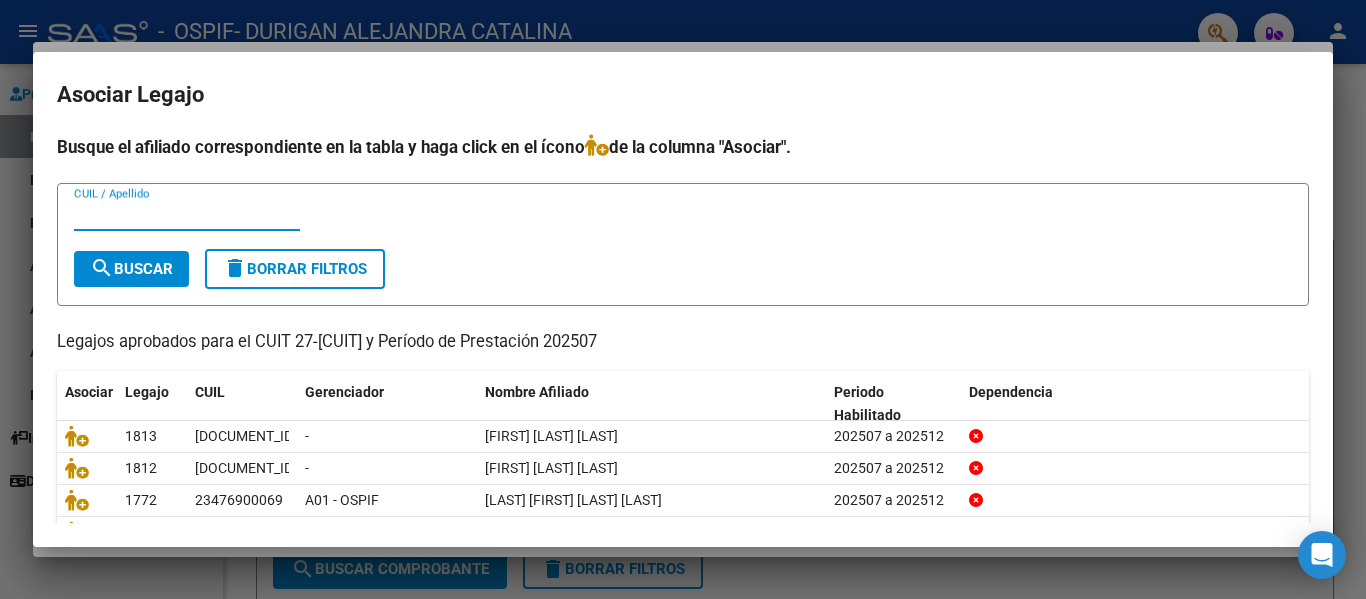 click on "CUIL / Apellido" at bounding box center (187, 215) 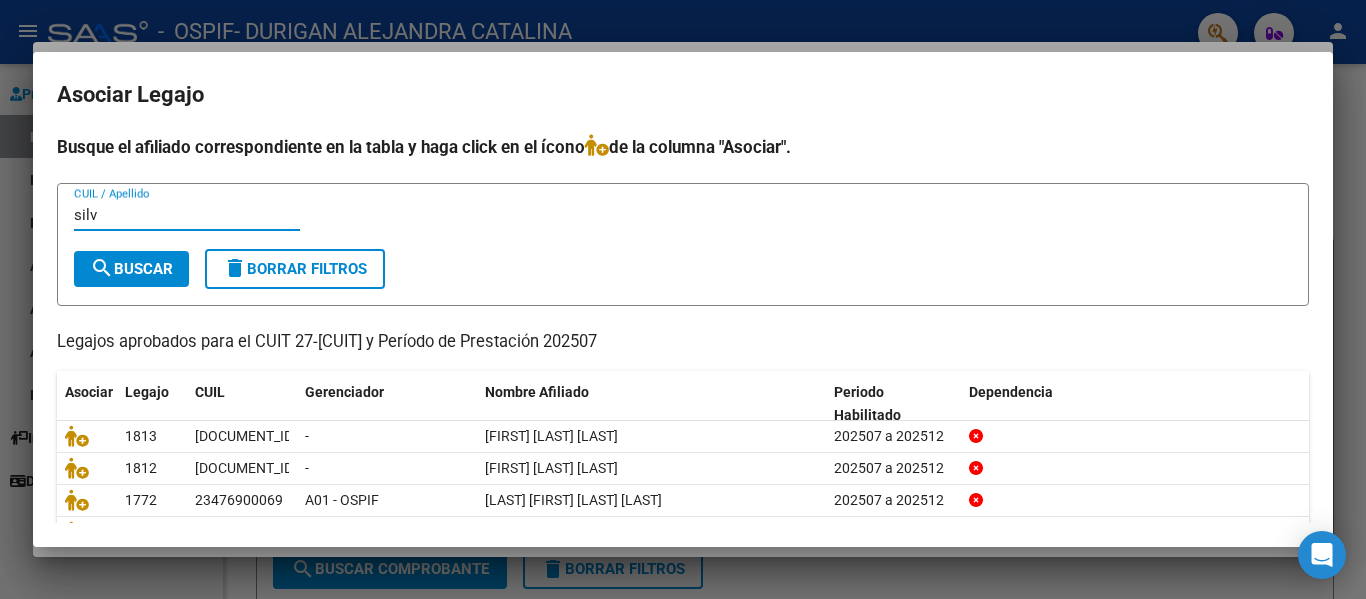 click on "search  Buscar" at bounding box center (131, 269) 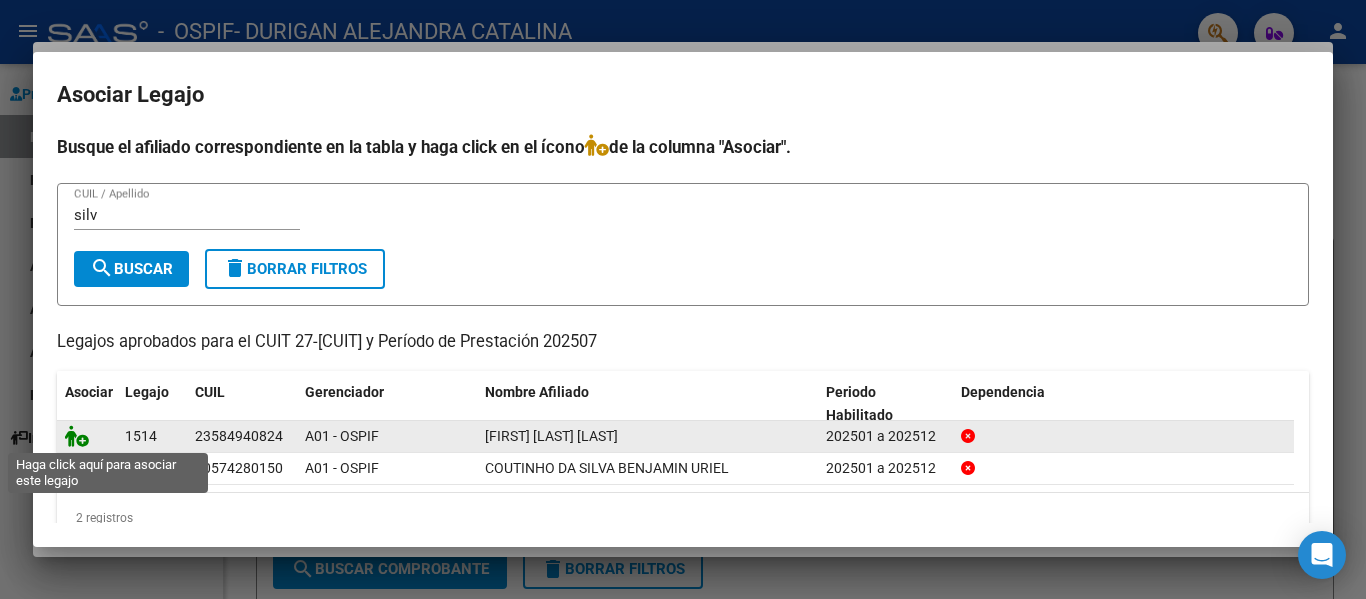 click 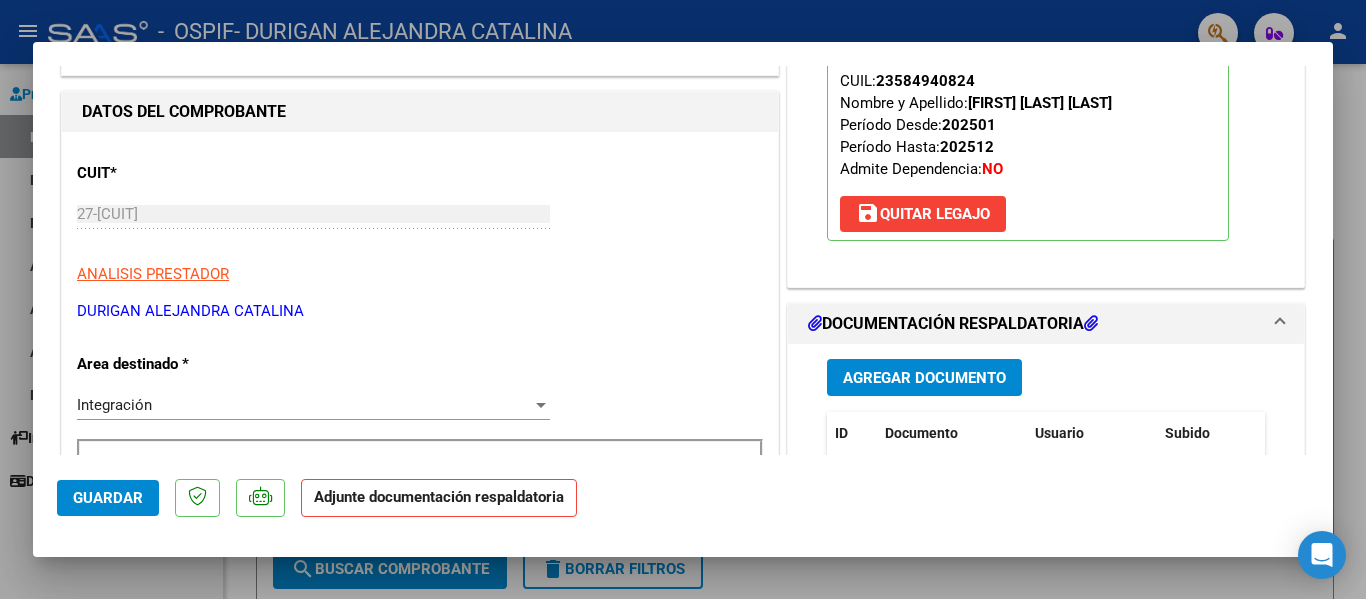 scroll, scrollTop: 225, scrollLeft: 0, axis: vertical 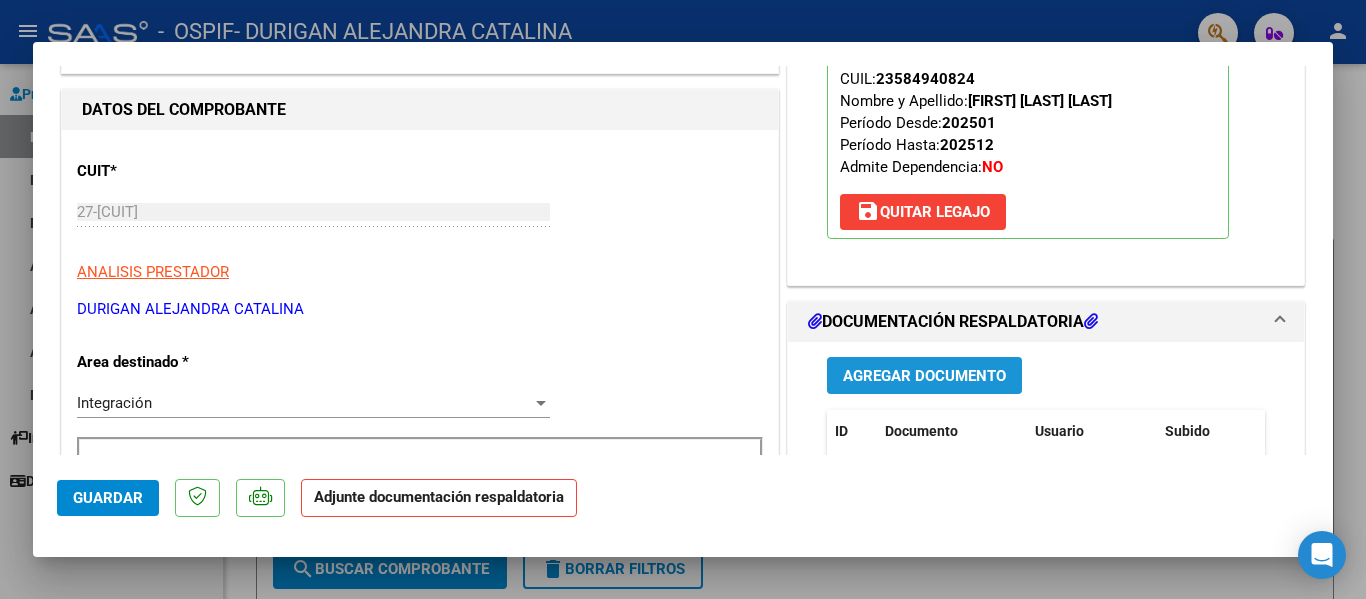 click on "Agregar Documento" at bounding box center (924, 375) 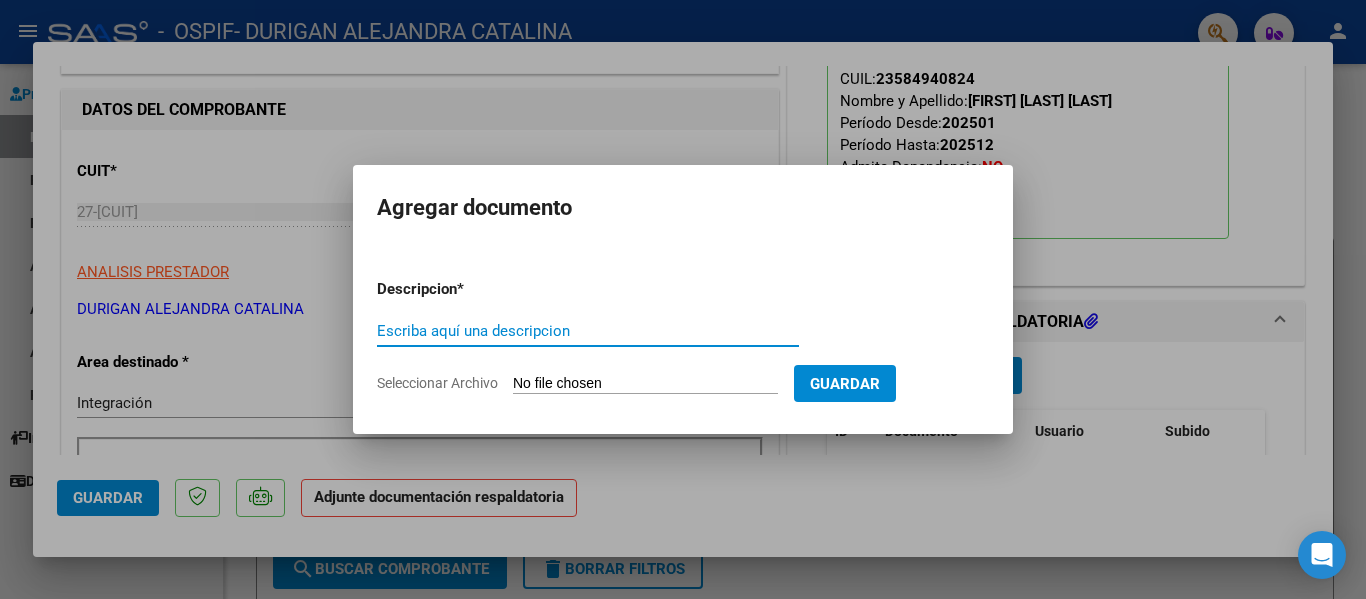 click on "Escriba aquí una descripcion" at bounding box center (588, 331) 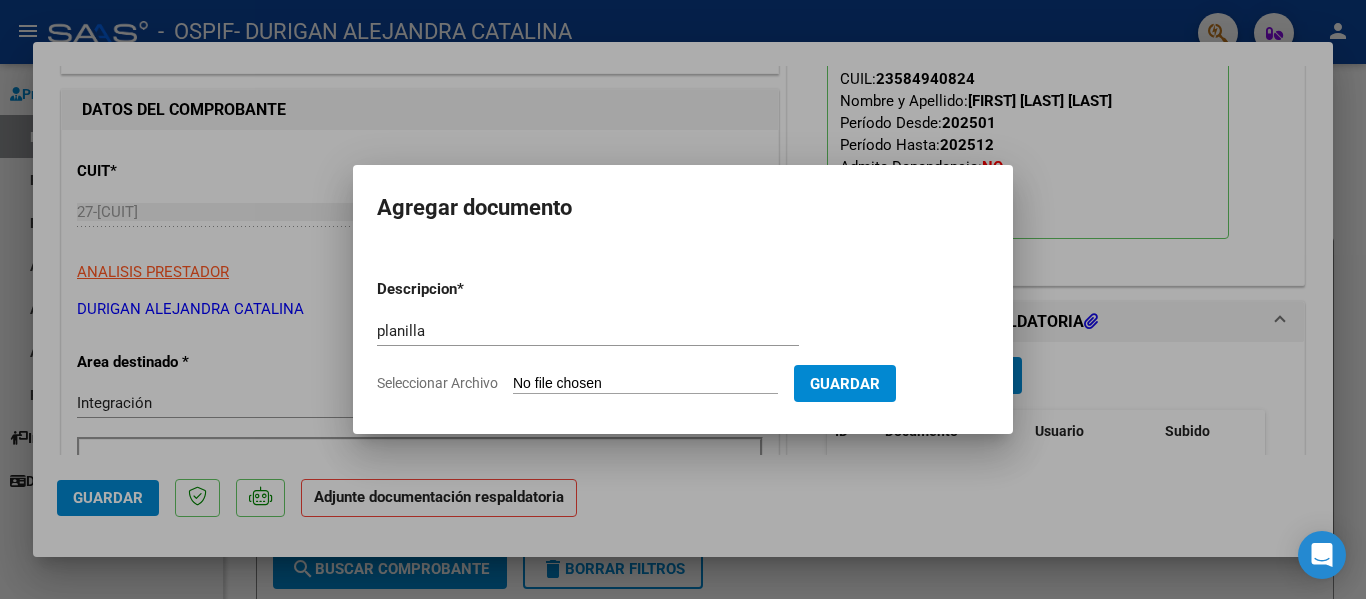 click on "Descripcion  *   planilla Escriba aquí una descripcion  Seleccionar Archivo Guardar" at bounding box center (683, 336) 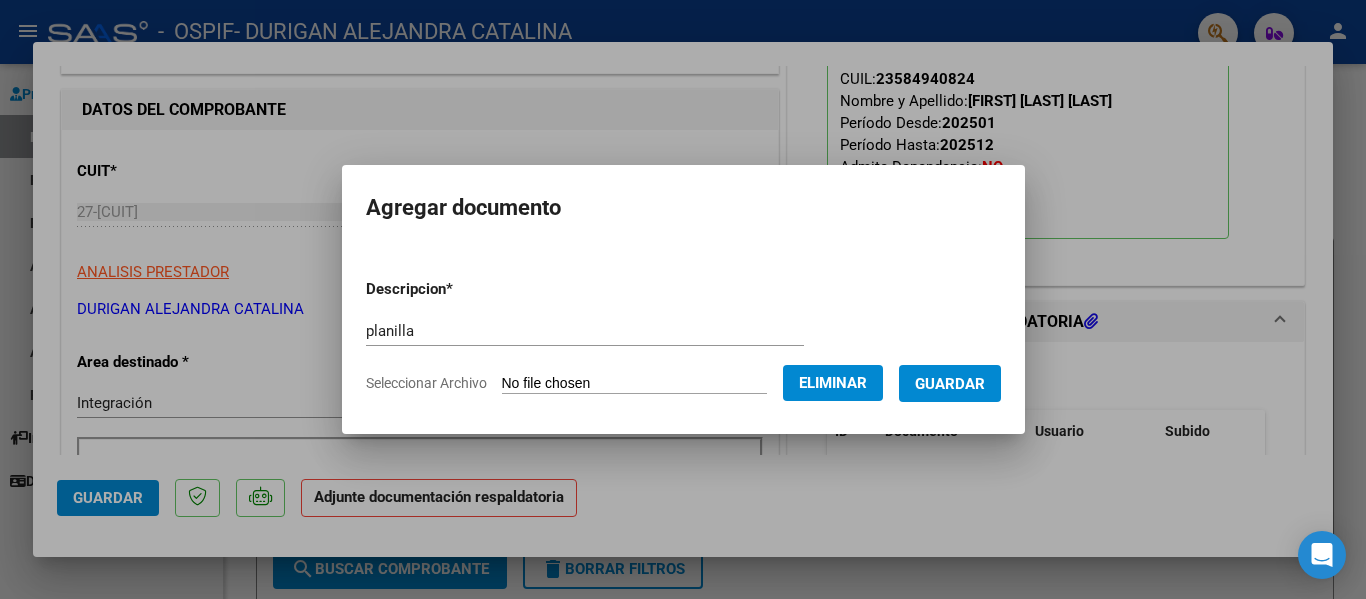 click on "Guardar" at bounding box center (950, 384) 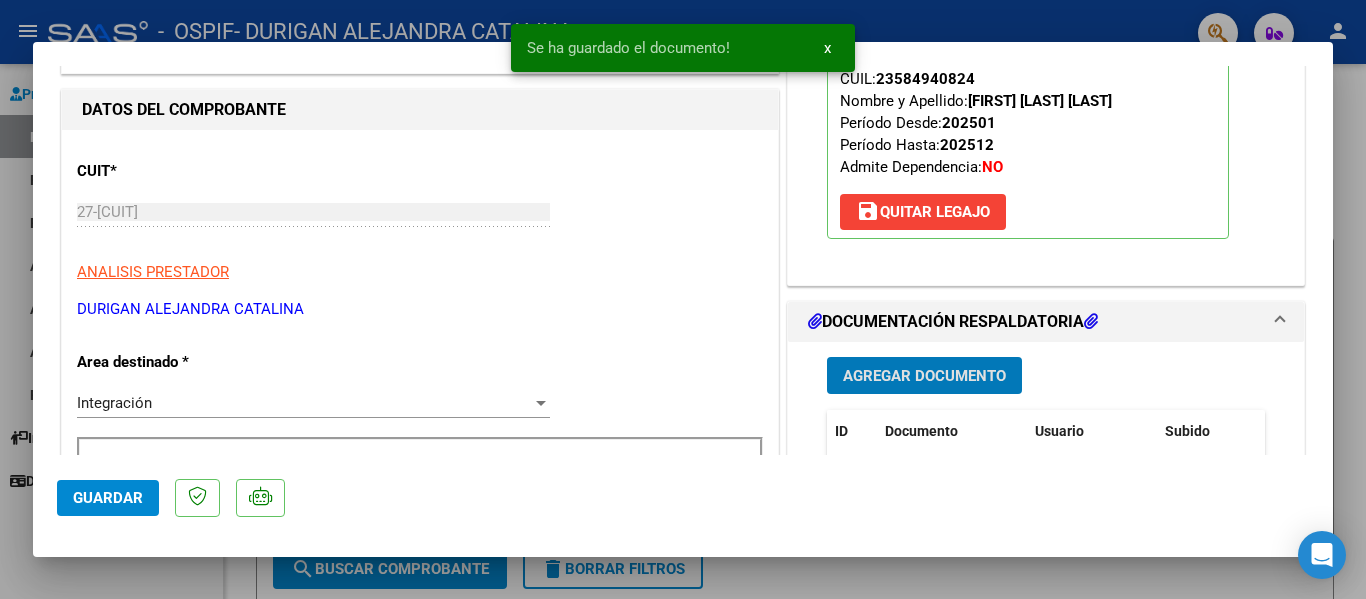 click at bounding box center [683, 299] 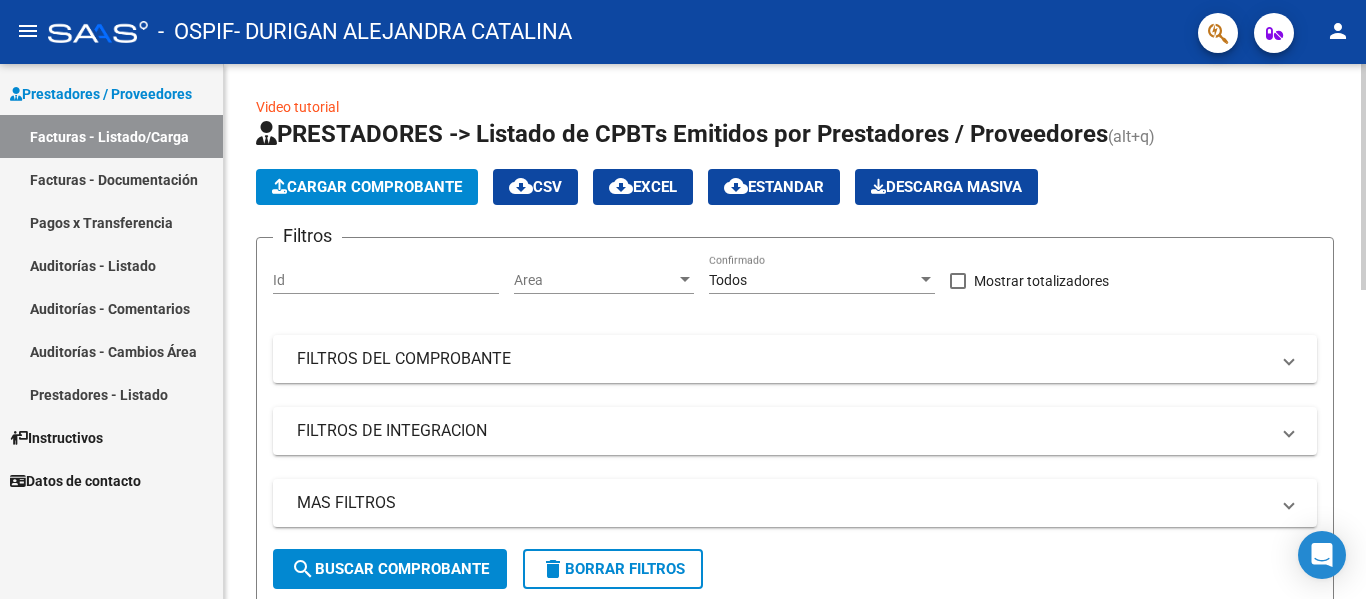 click on "Cargar Comprobante" 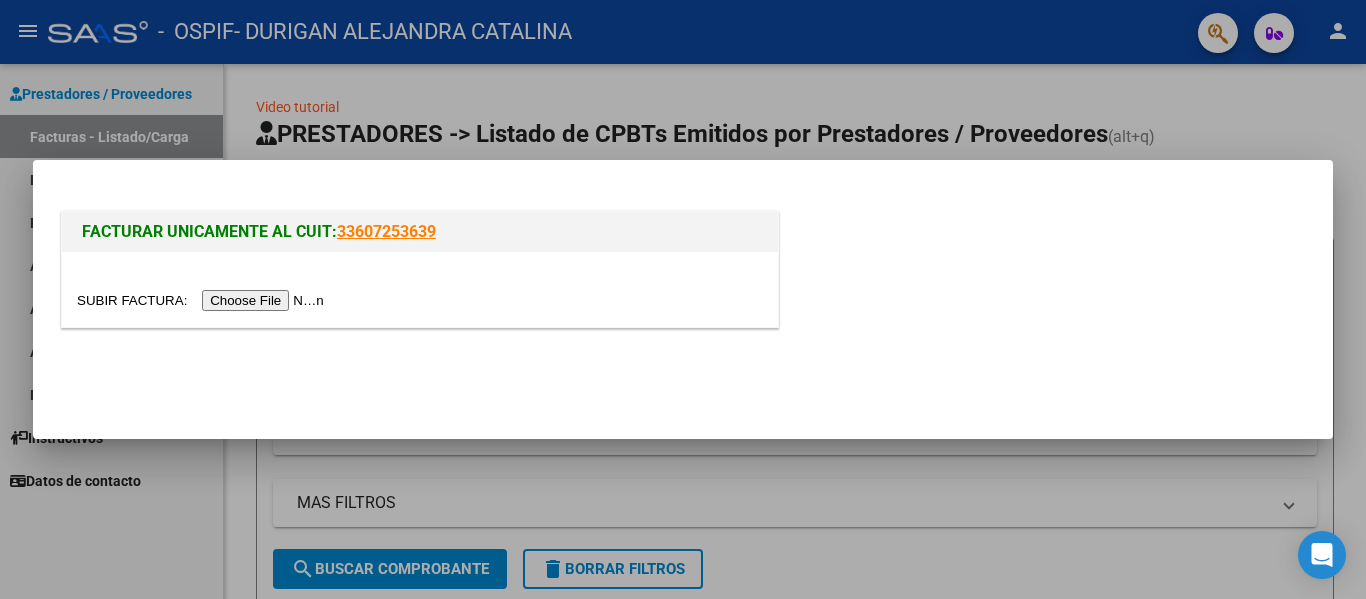 click at bounding box center [203, 300] 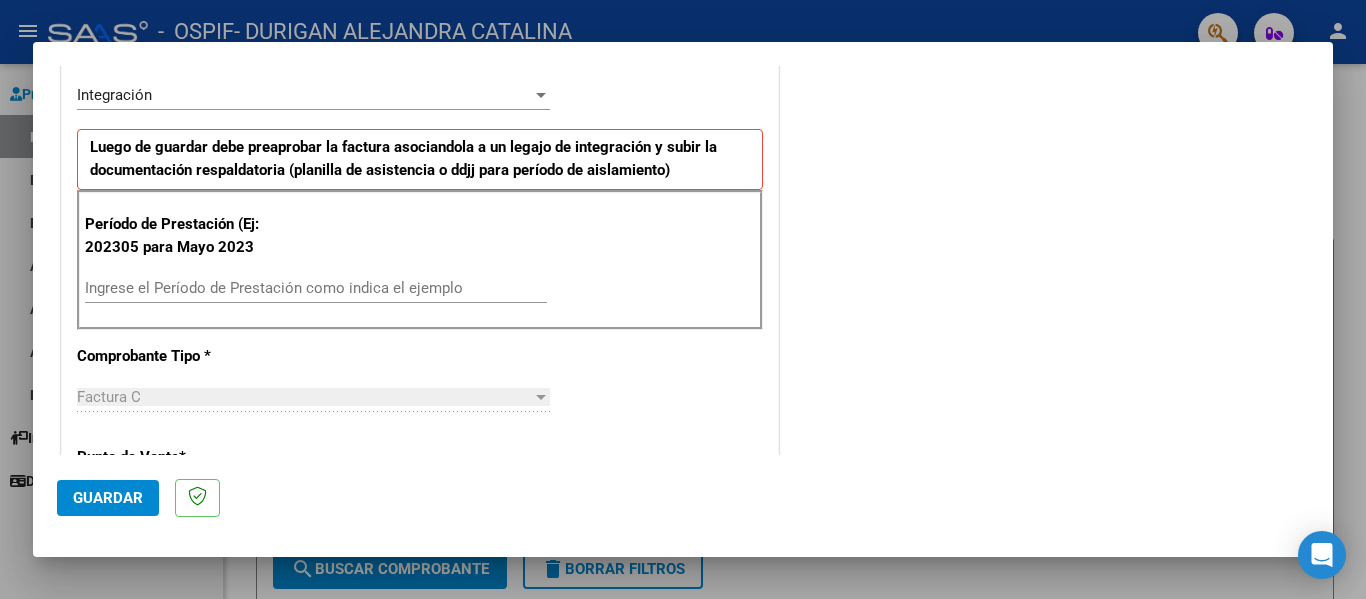scroll, scrollTop: 458, scrollLeft: 0, axis: vertical 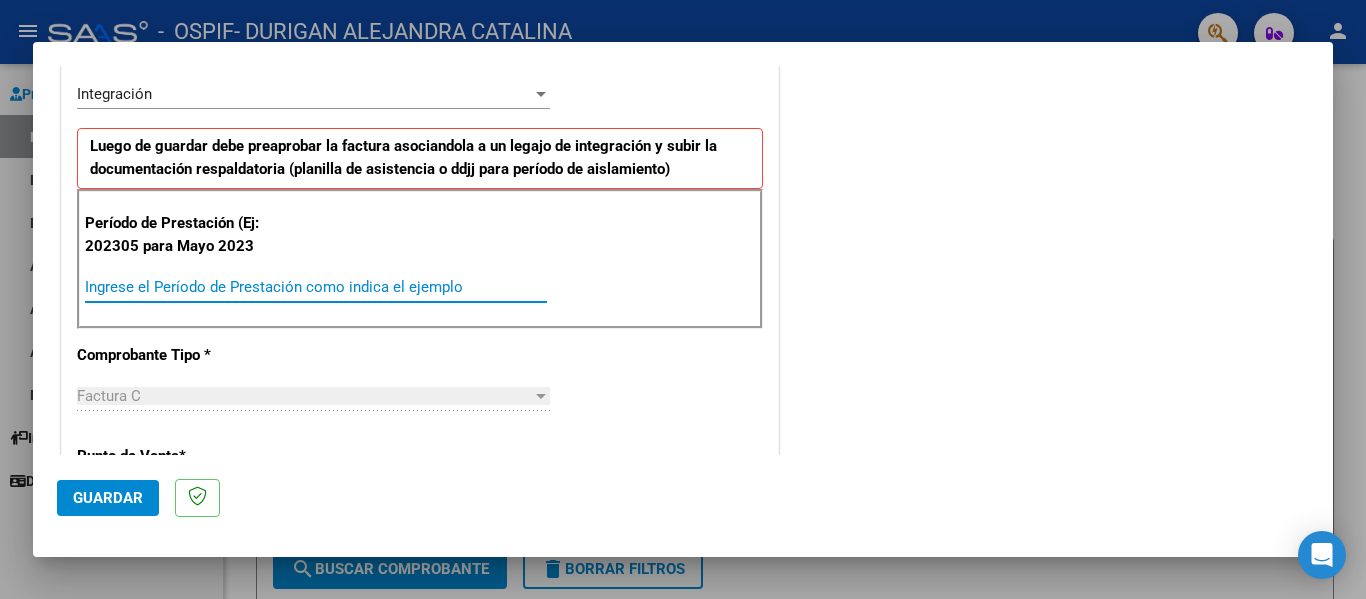 click on "Ingrese el Período de Prestación como indica el ejemplo" at bounding box center (316, 287) 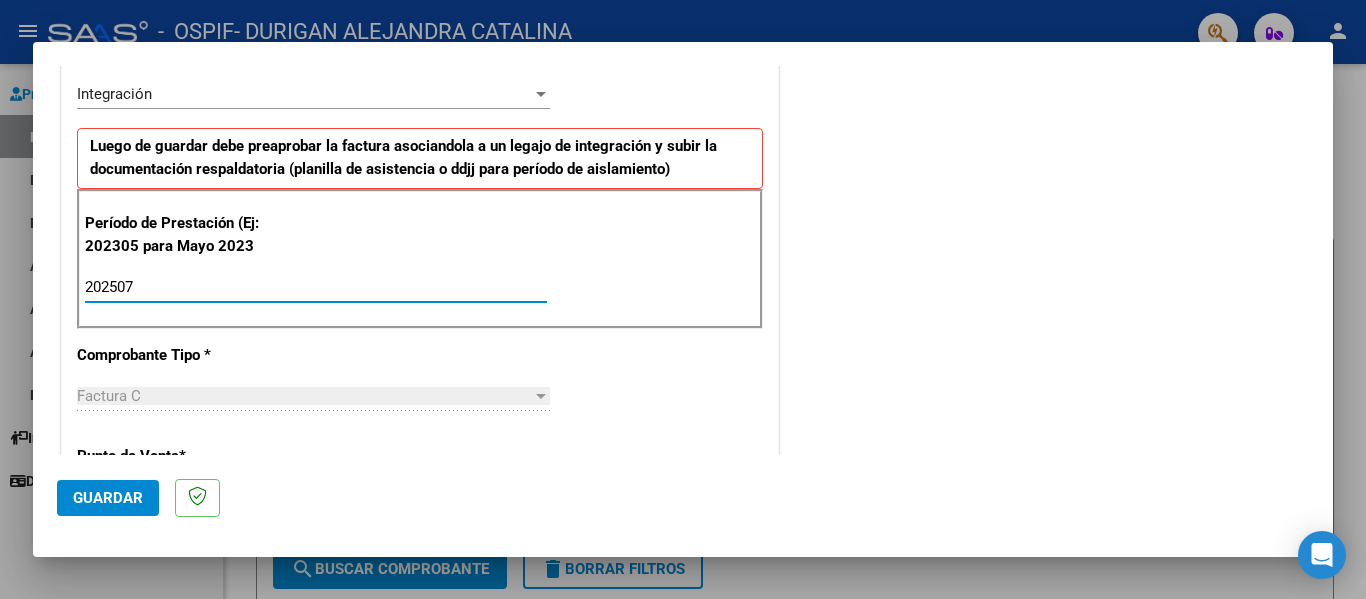 click on "Guardar" 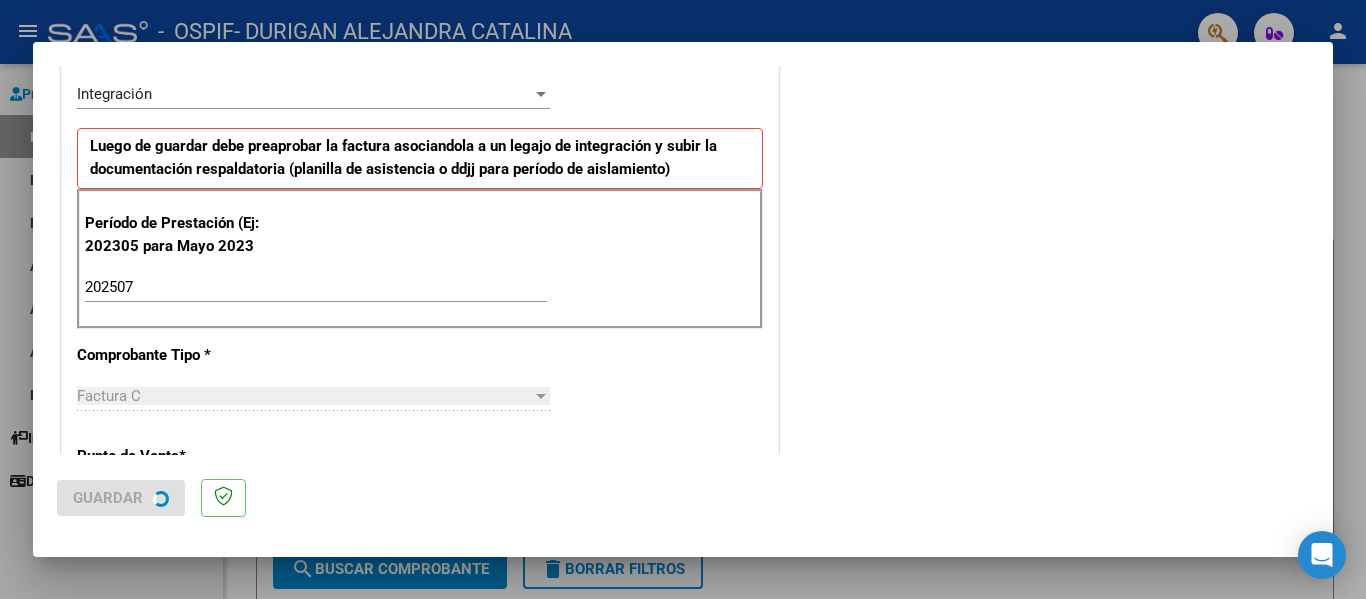 scroll, scrollTop: 0, scrollLeft: 0, axis: both 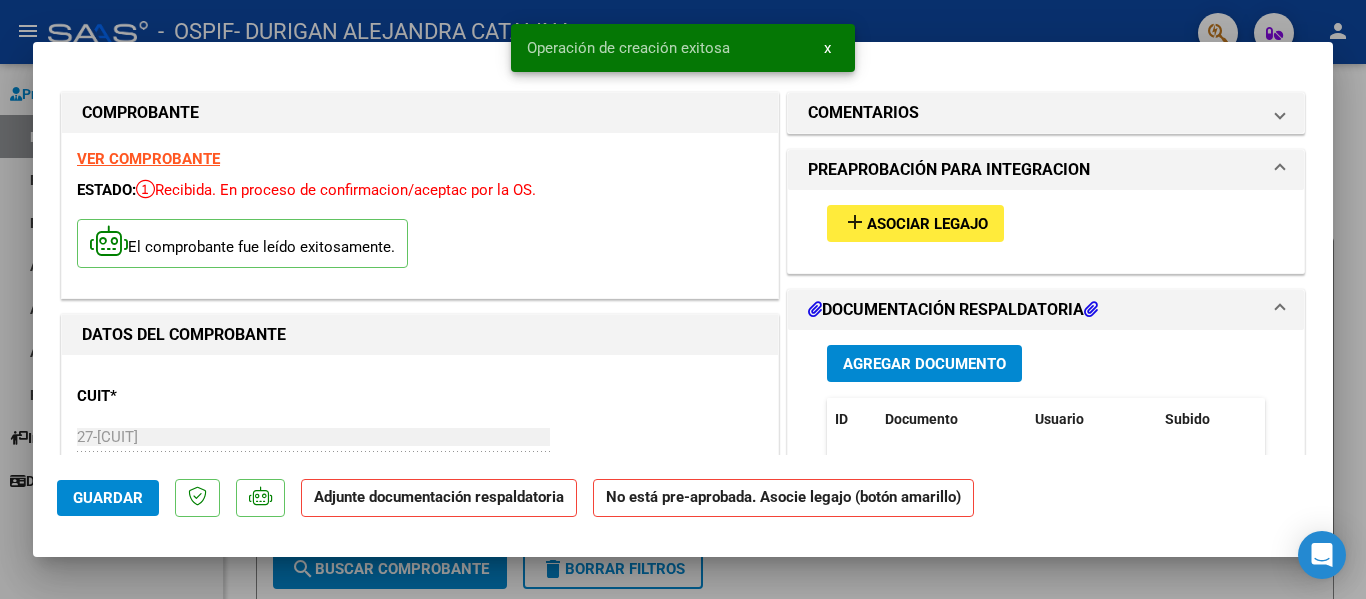 click on "Asociar Legajo" at bounding box center (927, 224) 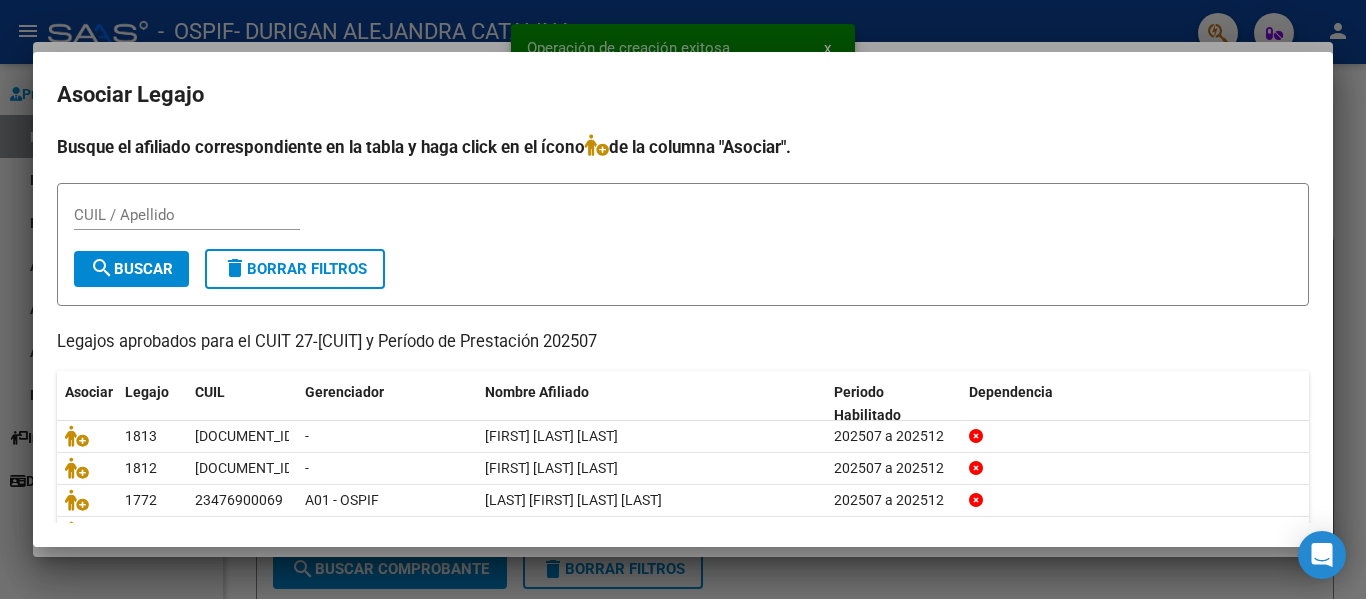 click on "CUIL / Apellido" at bounding box center (187, 215) 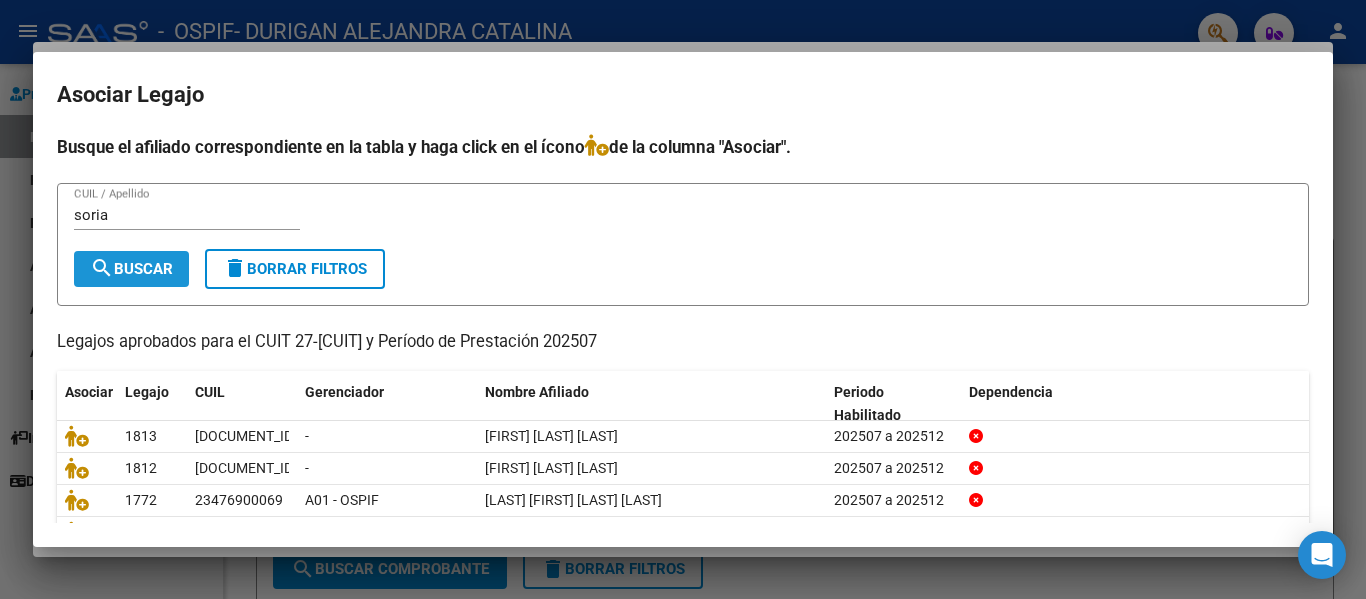 click on "search  Buscar" at bounding box center [131, 269] 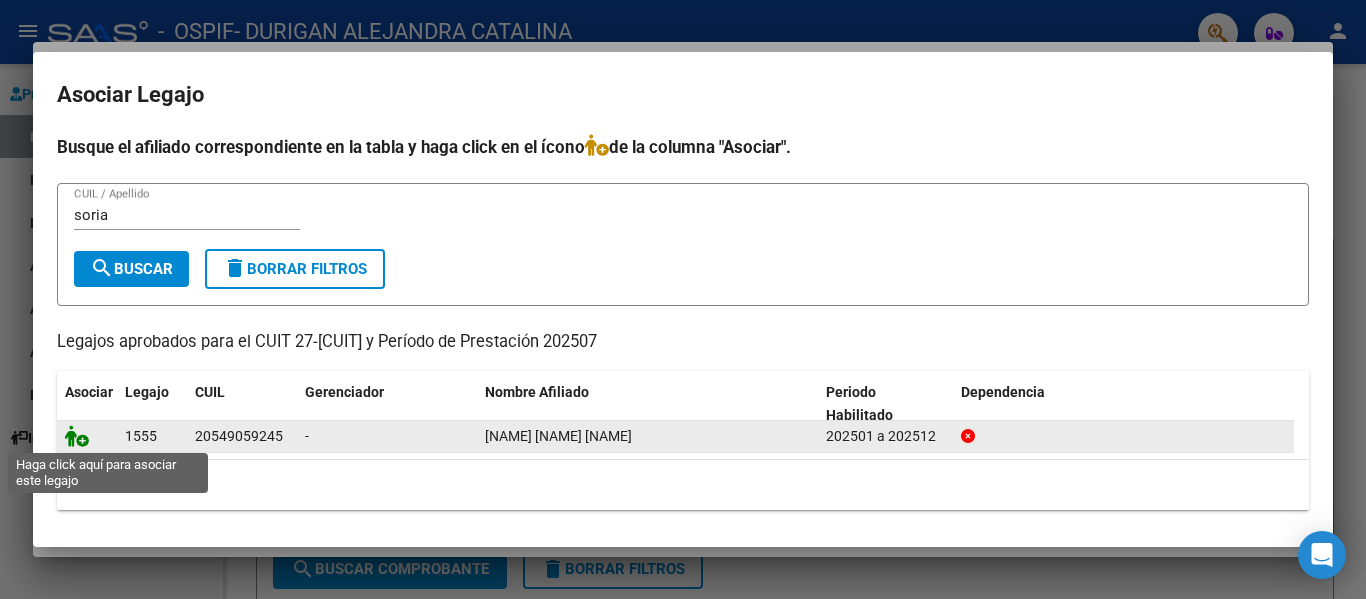 click 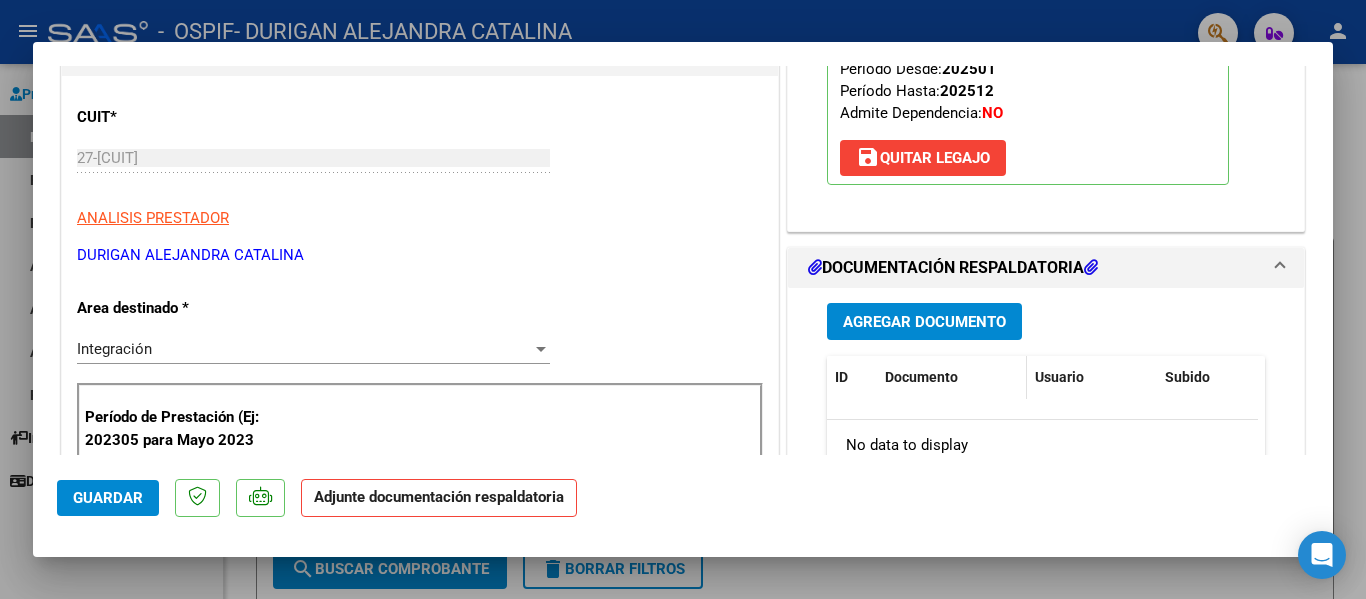 scroll, scrollTop: 282, scrollLeft: 0, axis: vertical 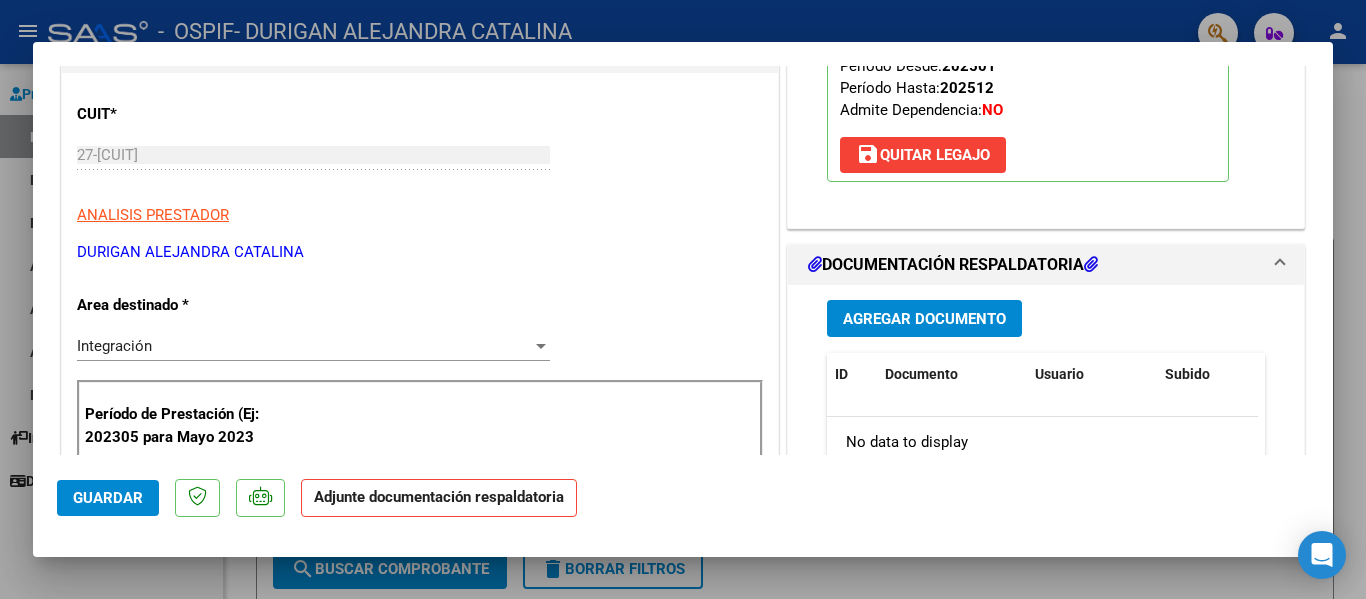 click on "Agregar Documento" at bounding box center (924, 319) 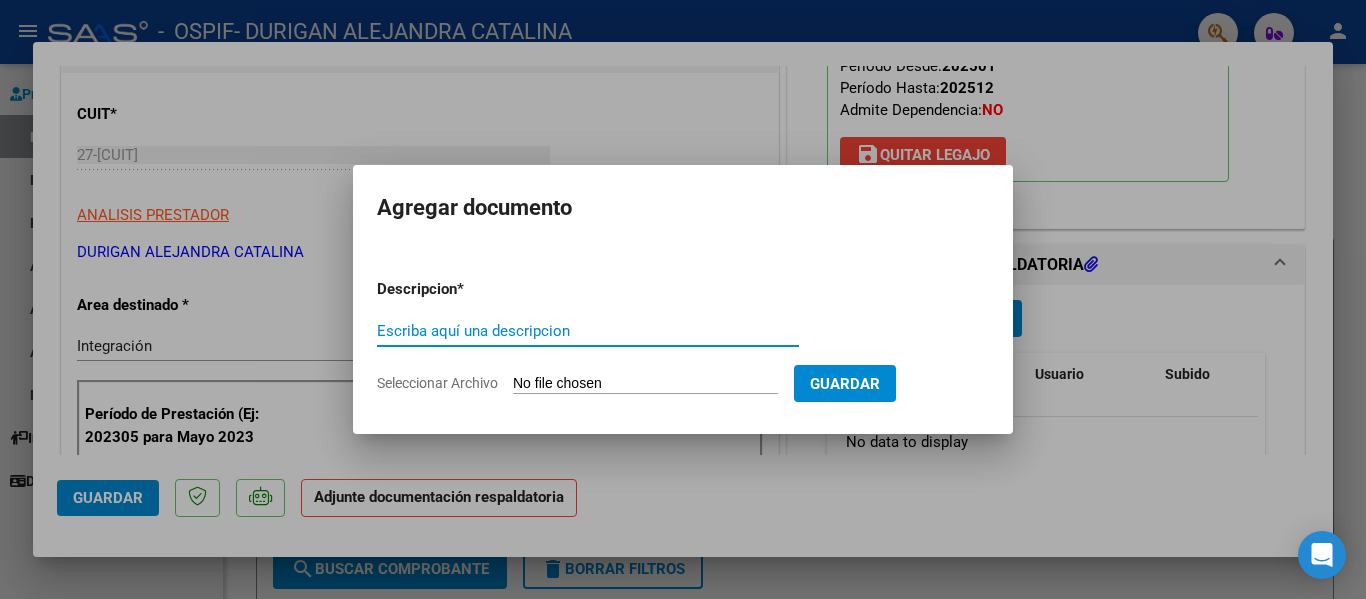 click on "Escriba aquí una descripcion" at bounding box center (588, 331) 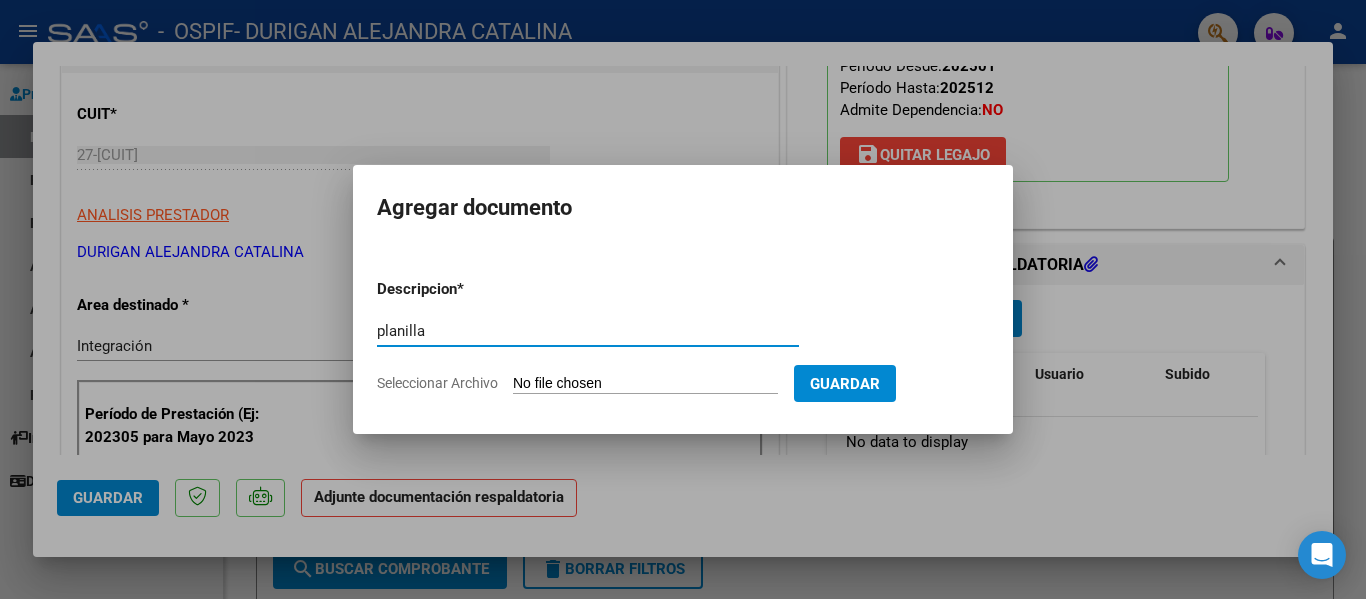click on "Seleccionar Archivo" at bounding box center [645, 384] 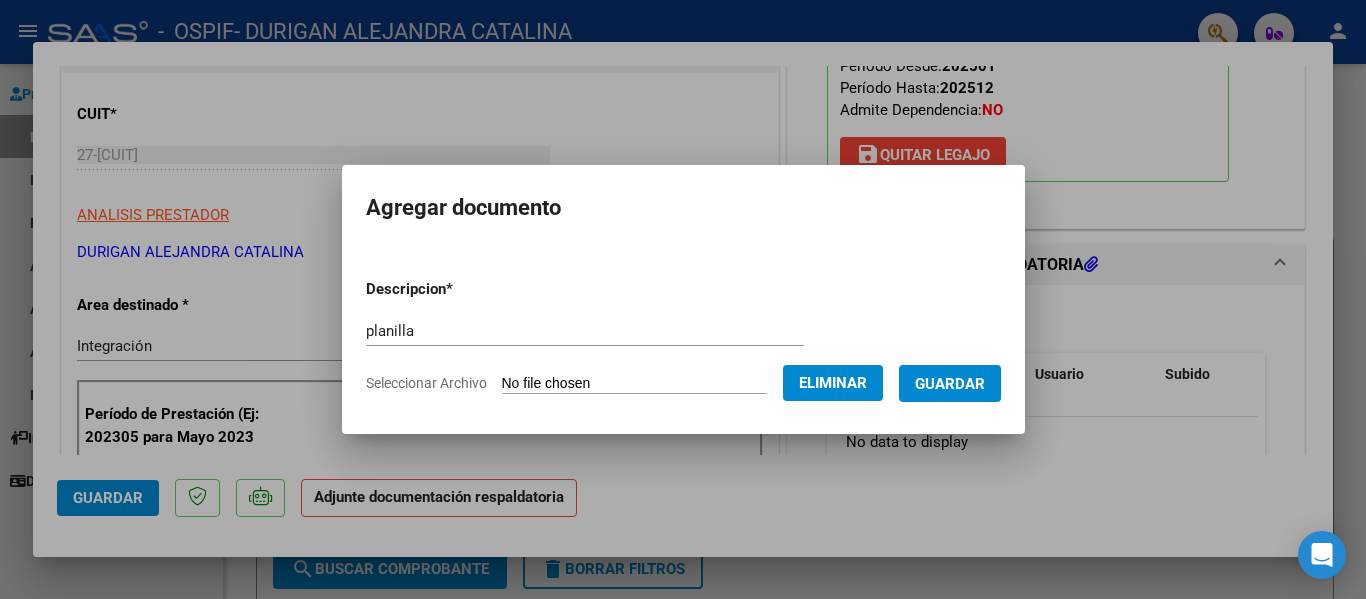 click on "Guardar" at bounding box center [950, 384] 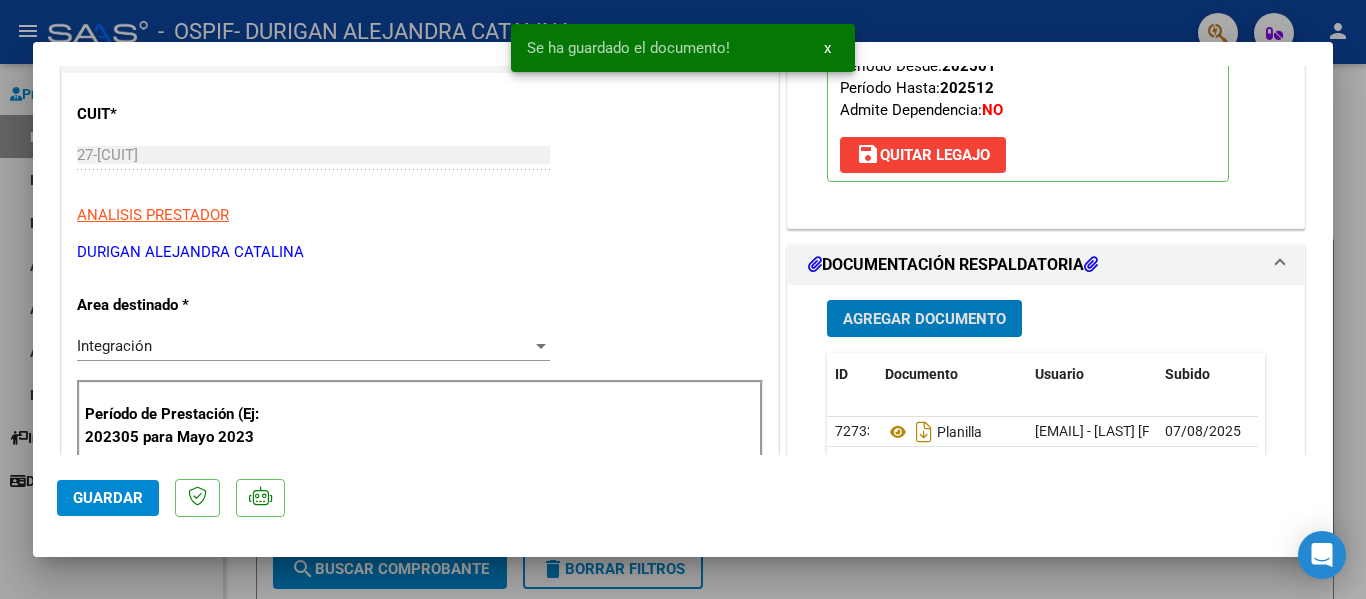click at bounding box center [683, 299] 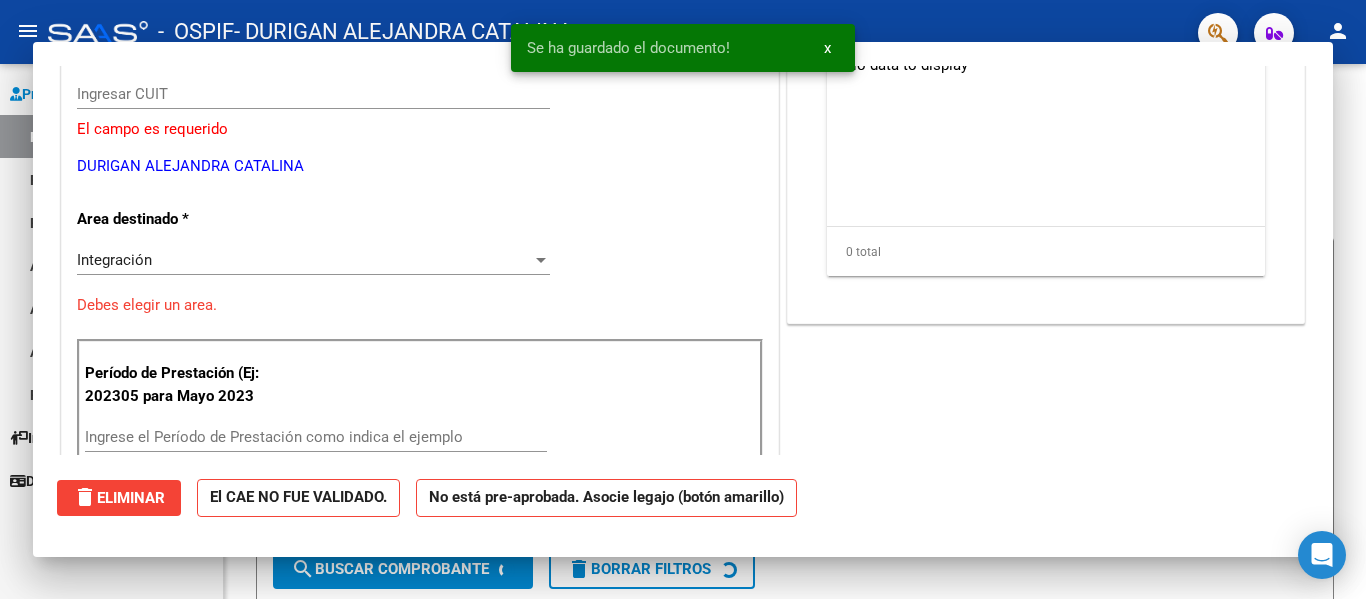 scroll, scrollTop: 221, scrollLeft: 0, axis: vertical 